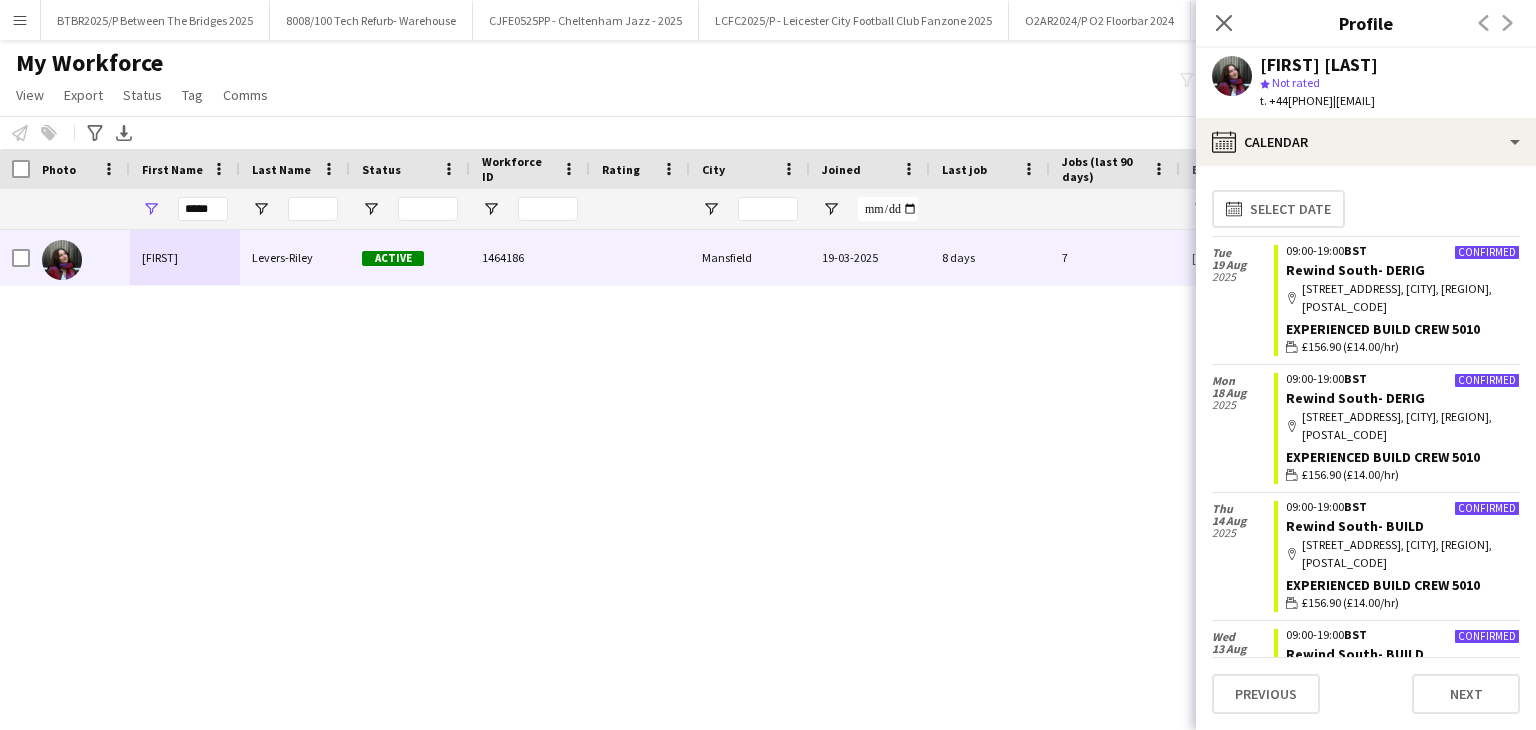 scroll, scrollTop: 0, scrollLeft: 0, axis: both 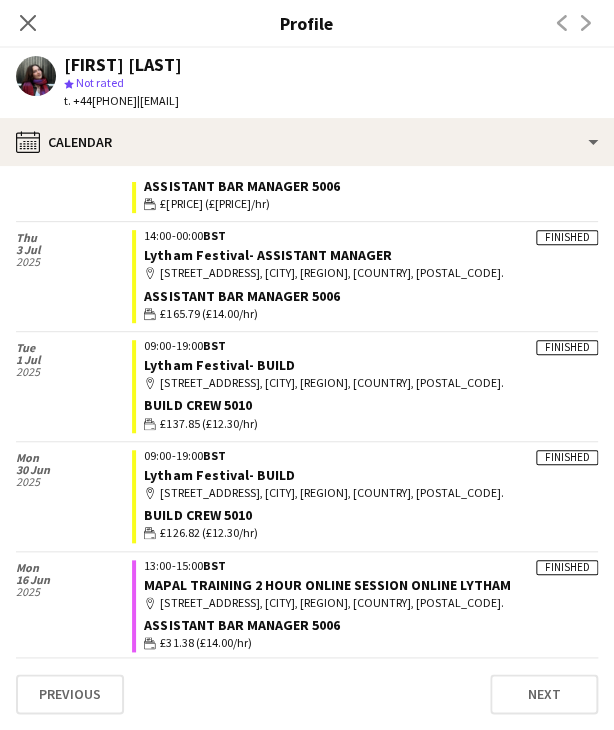 click on "Close pop-in" 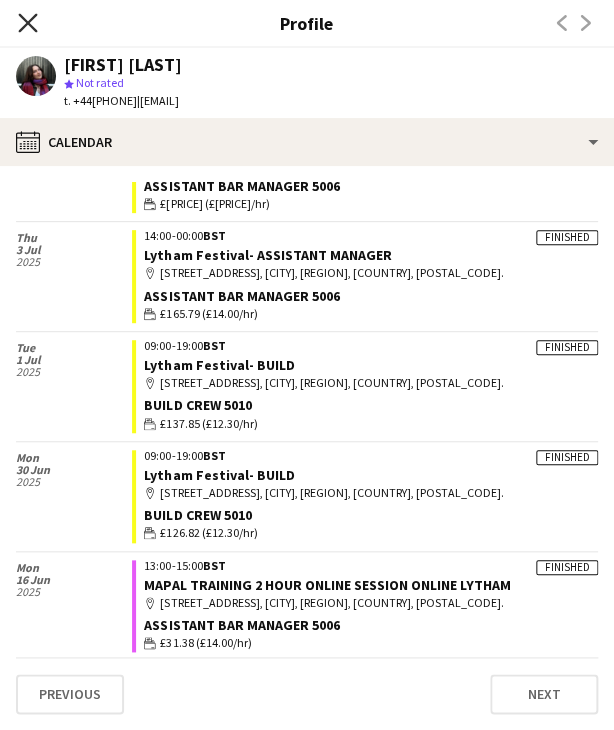 click 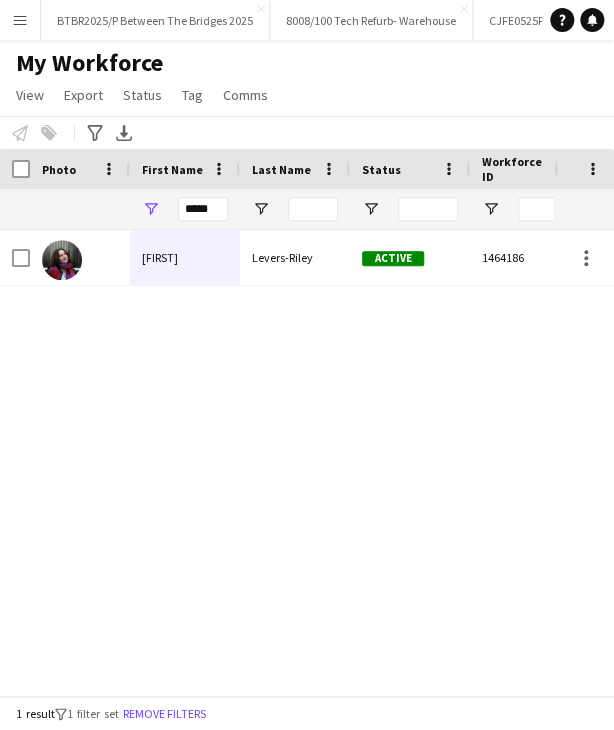 click on "Menu" at bounding box center (20, 20) 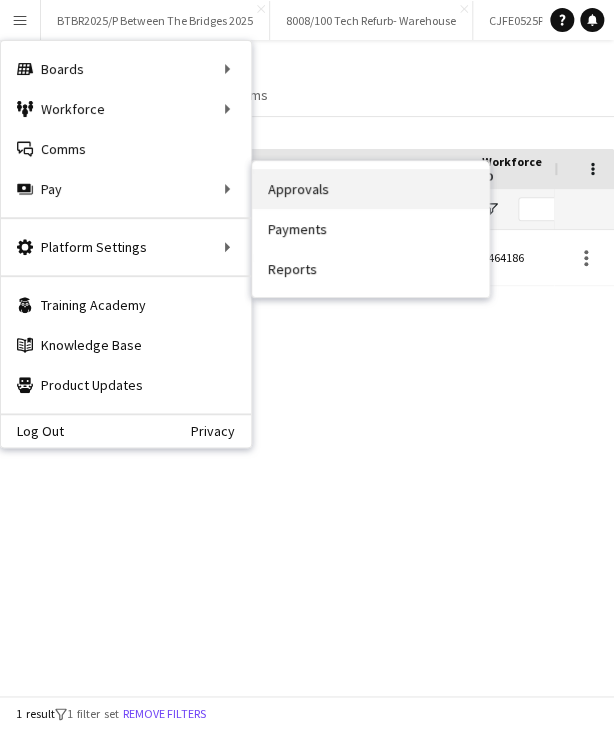 click on "Approvals" at bounding box center (371, 189) 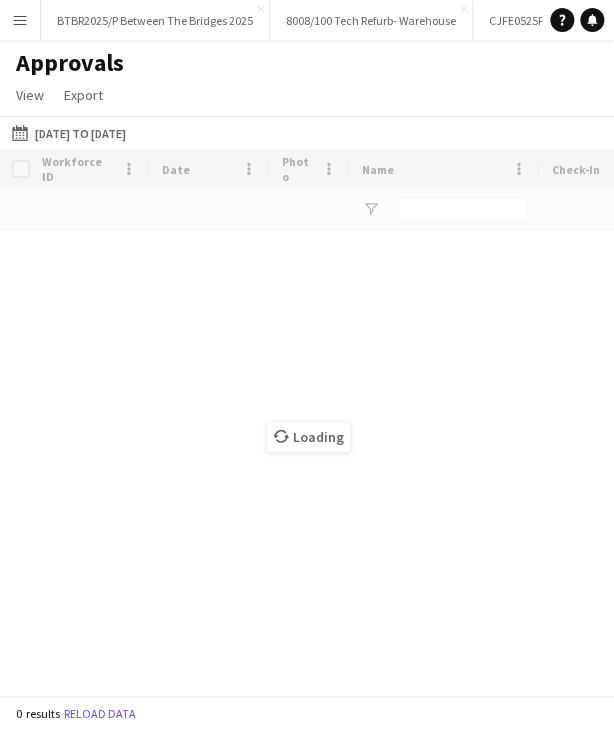 type on "*****" 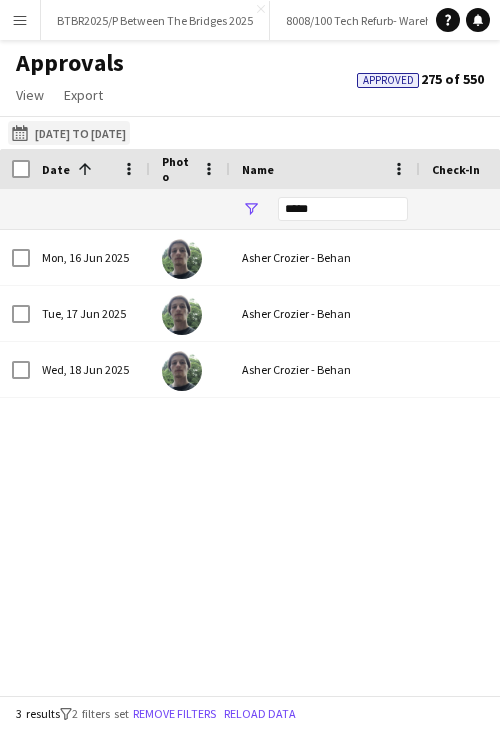 click on "16-06-2025 to 18-06-2025
16-06-2025 to 18-06-2025" 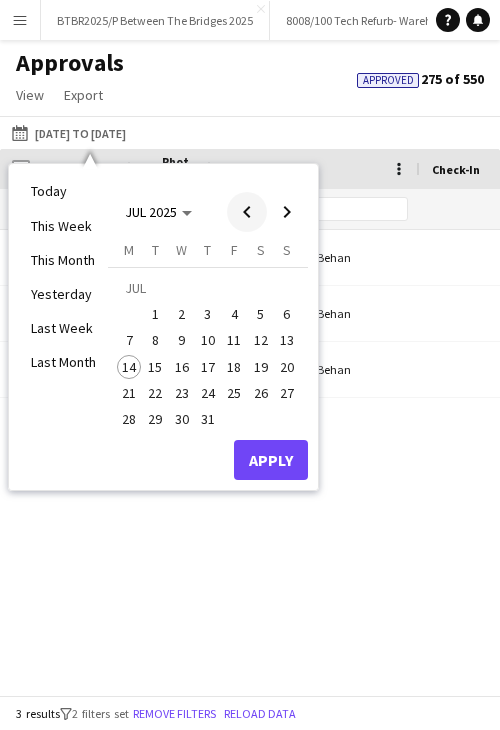 click at bounding box center [247, 212] 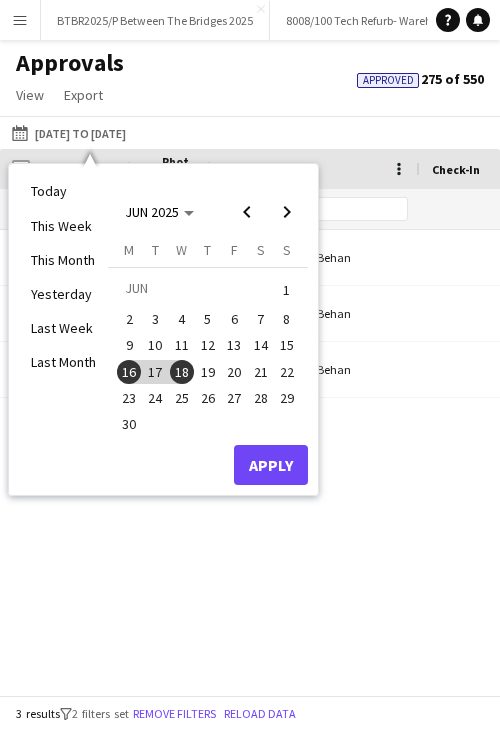 click on "27" at bounding box center [234, 398] 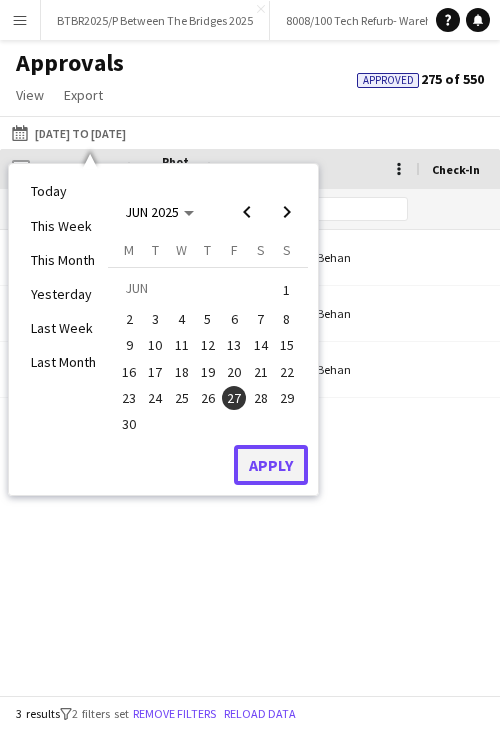 click on "Apply" at bounding box center (271, 465) 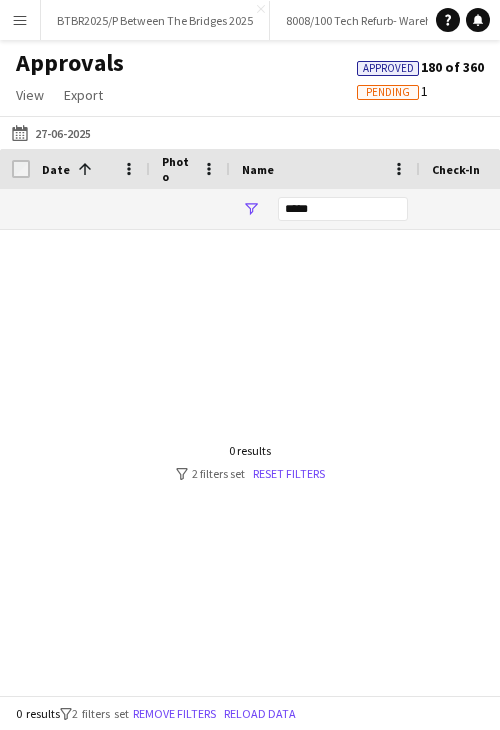 scroll, scrollTop: 0, scrollLeft: 107, axis: horizontal 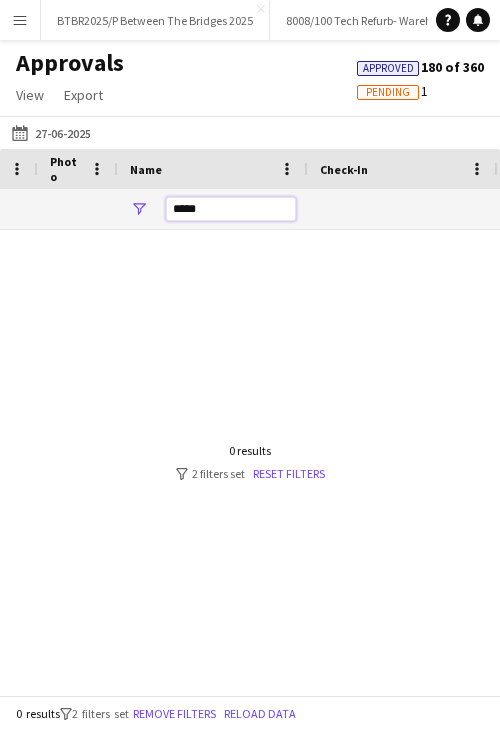 drag, startPoint x: 200, startPoint y: 208, endPoint x: 124, endPoint y: 208, distance: 76 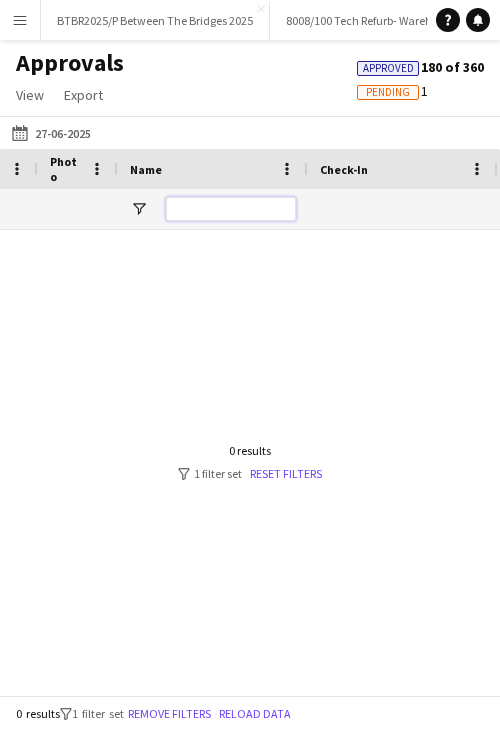 scroll, scrollTop: 0, scrollLeft: 426, axis: horizontal 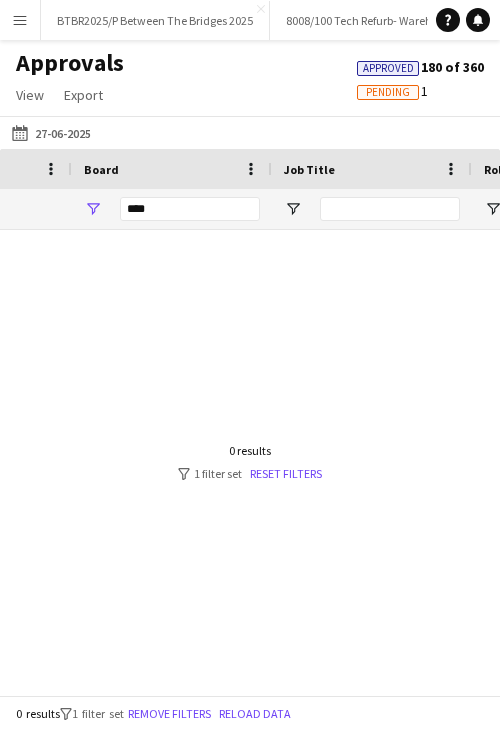 type 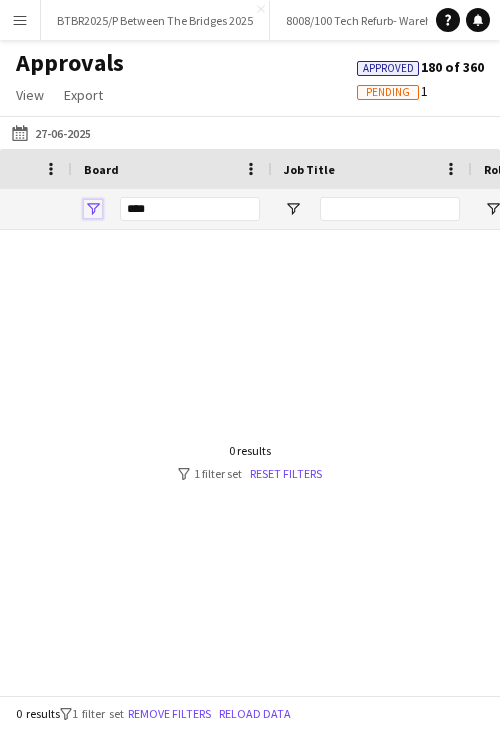 click at bounding box center [93, 209] 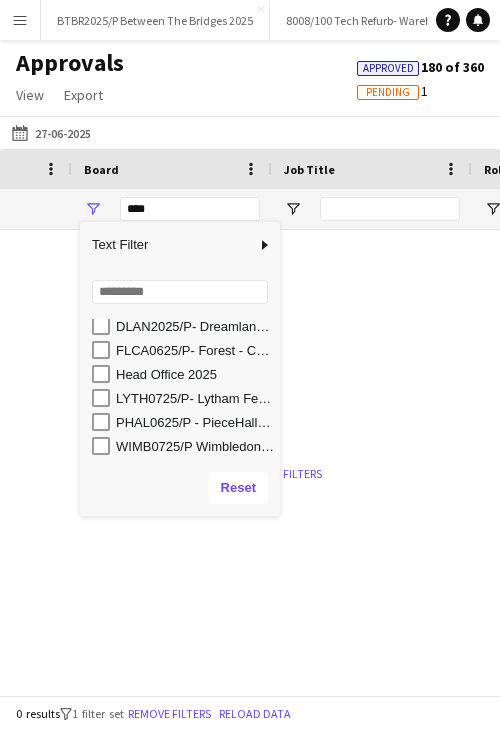 click on "WIMB0725/P Wimbledon 2025" at bounding box center (195, 446) 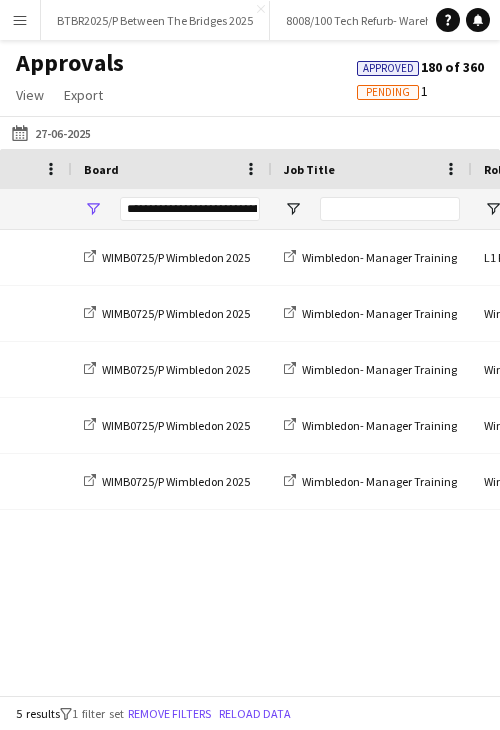 click on "Approvals   View  Customise view Customise filters Reset Filters Reset View Reset All  Export  Export as XLSX Export as CSV Export as PDF Approved  180 of 360   Pending   1" 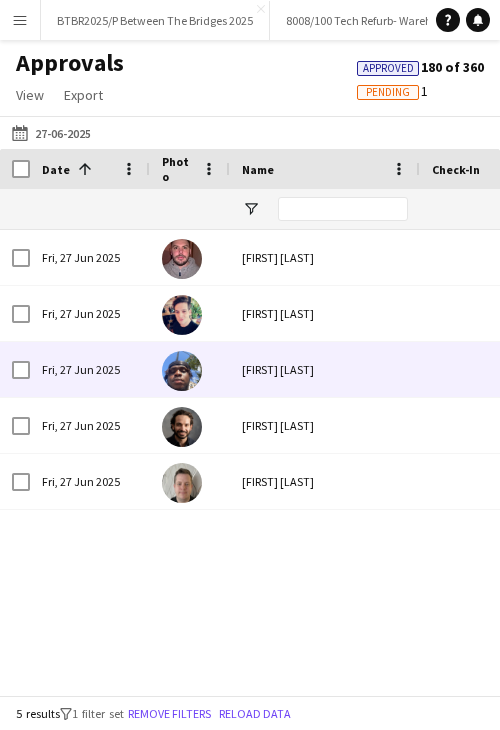 click on "[FIRST] [LAST]" at bounding box center [325, 369] 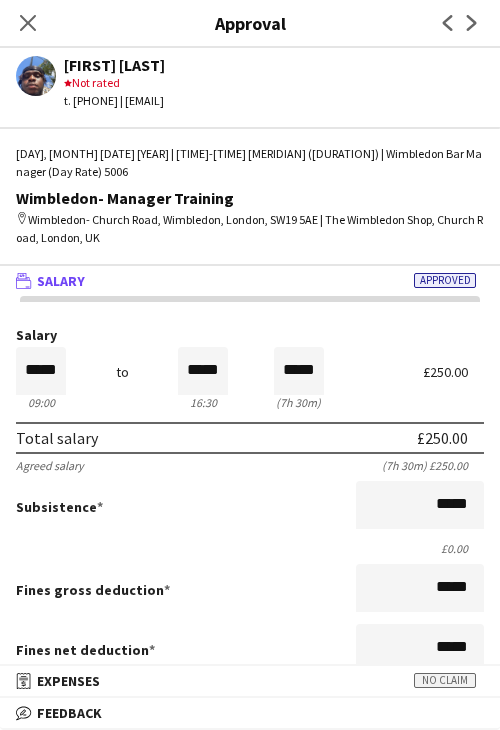 click on "Close pop-in" 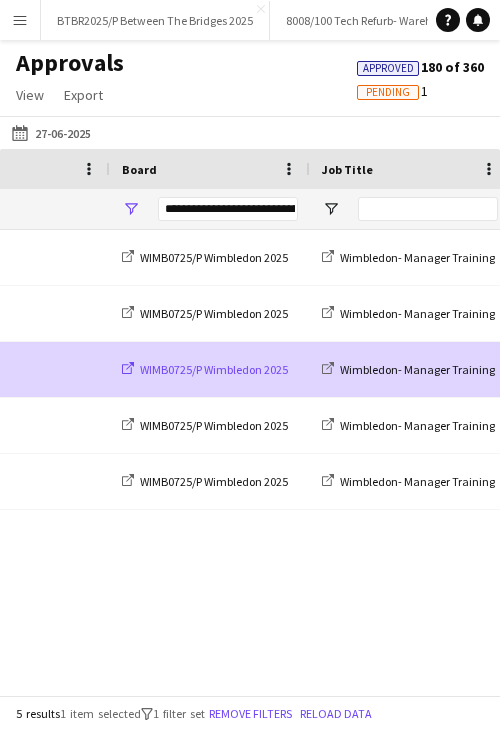 click on "WIMB0725/P Wimbledon 2025" at bounding box center [214, 369] 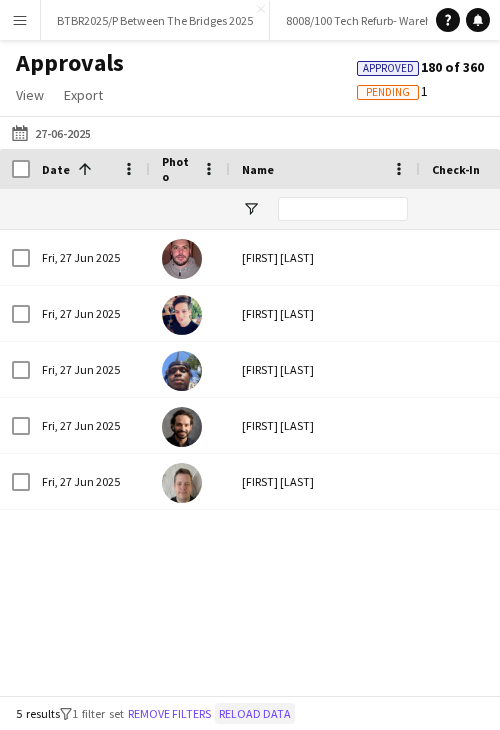 click on "Reload data" 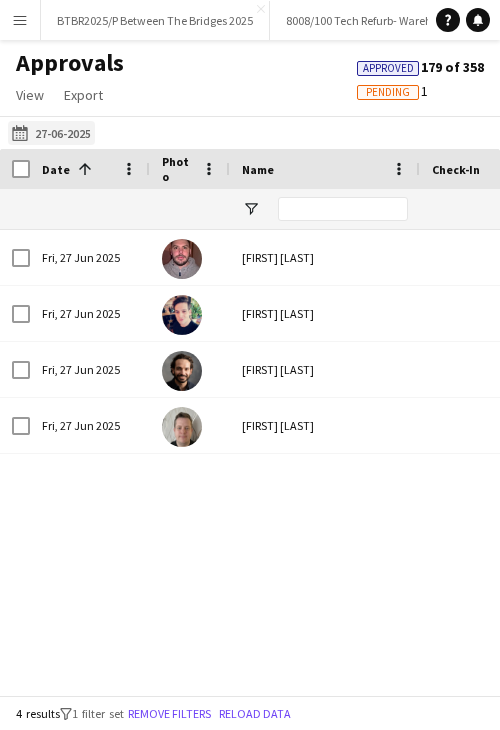 click on "16-06-2025 to 18-06-2025
27-06-2025" 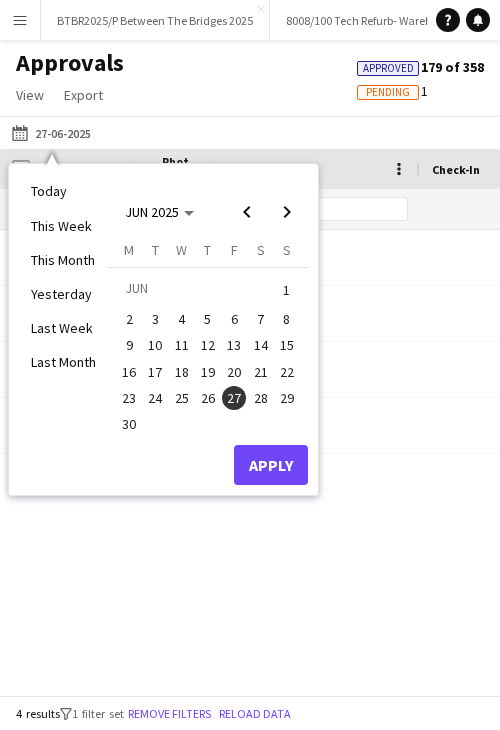 click on "28" at bounding box center [261, 398] 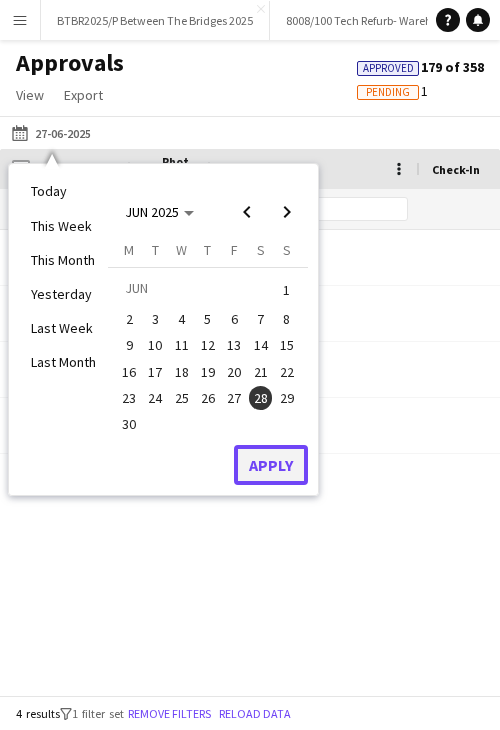 click on "Apply" at bounding box center (271, 465) 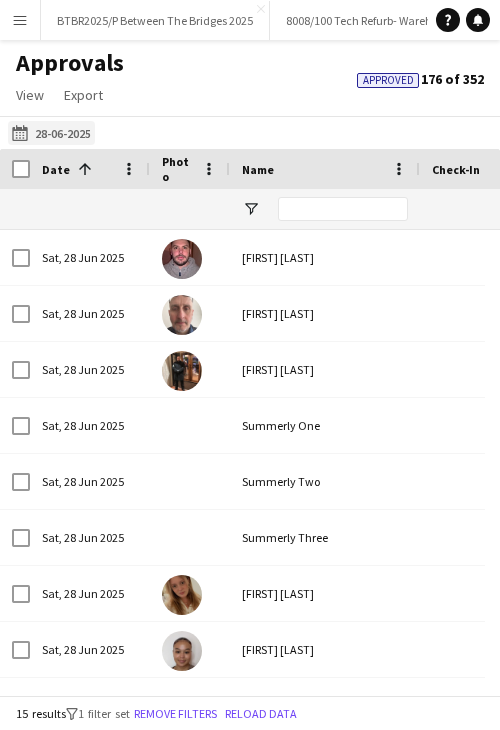 click on "16-06-2025 to 18-06-2025" 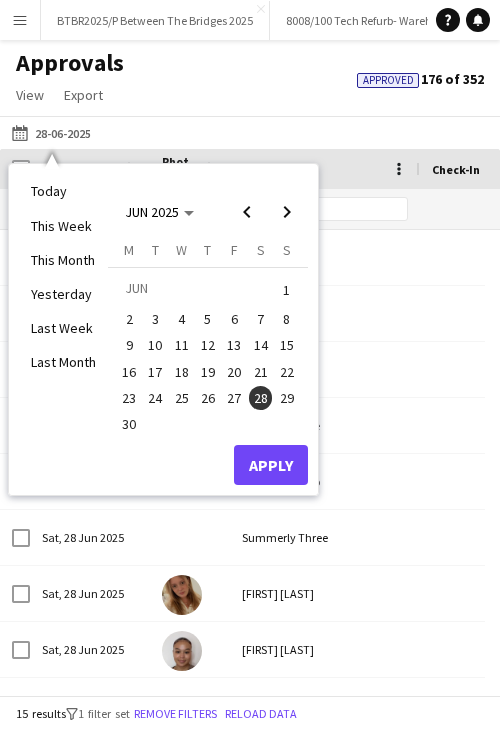 click on "29" at bounding box center (287, 398) 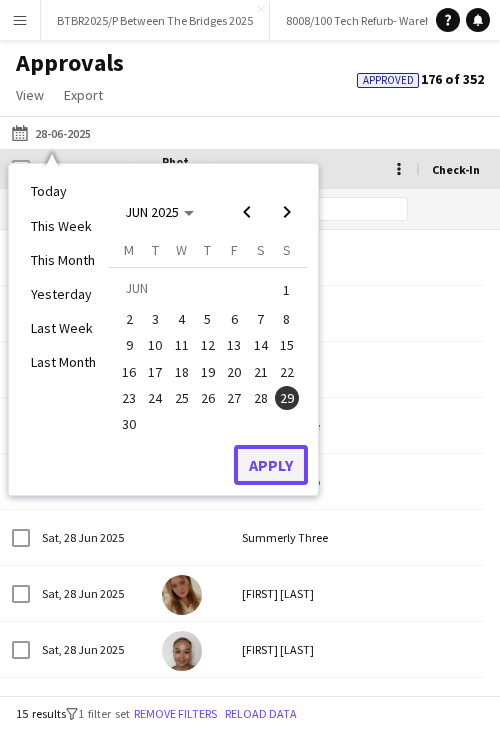 click on "Apply" at bounding box center [271, 465] 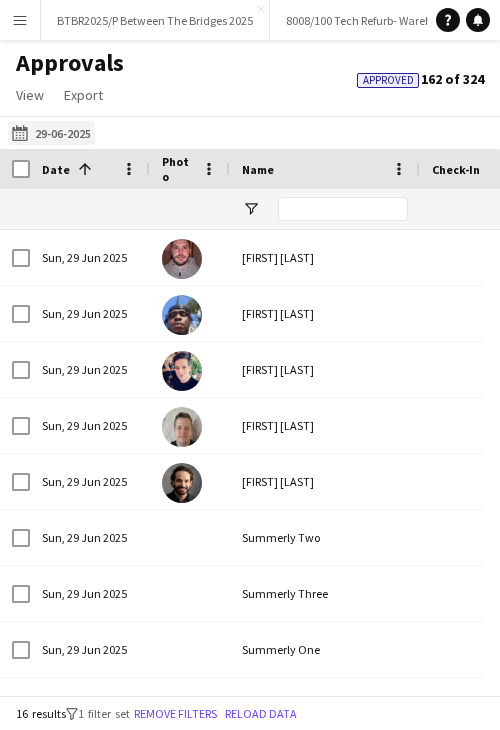 click on "16-06-2025 to 18-06-2025
29-06-2025" 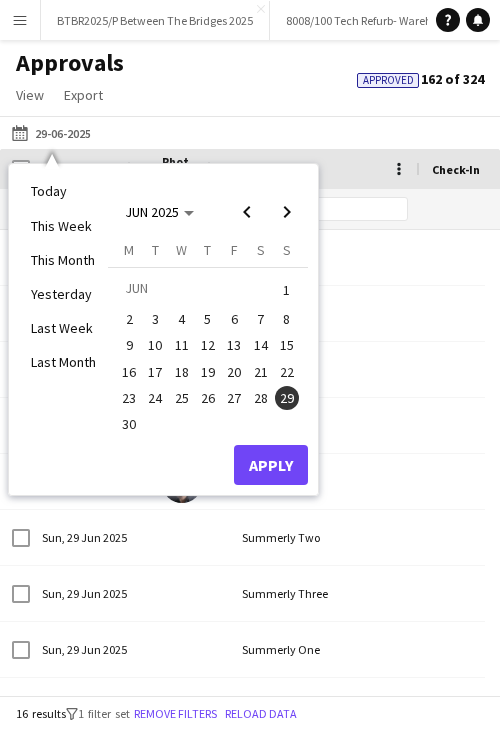 click on "30" at bounding box center [129, 424] 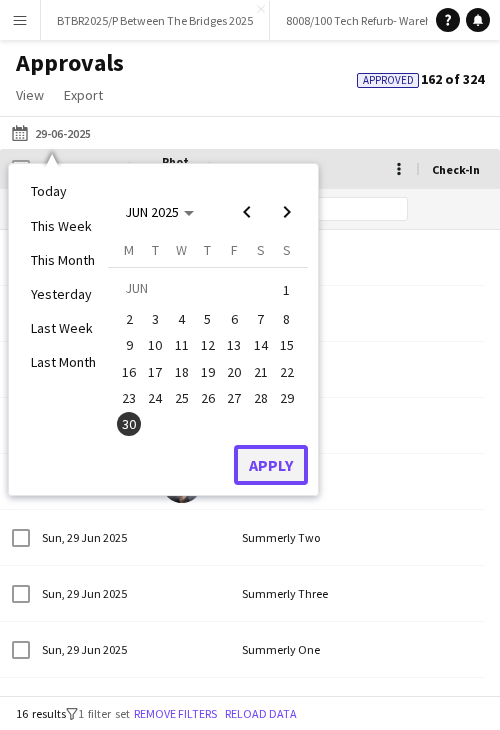 click on "Apply" at bounding box center (271, 465) 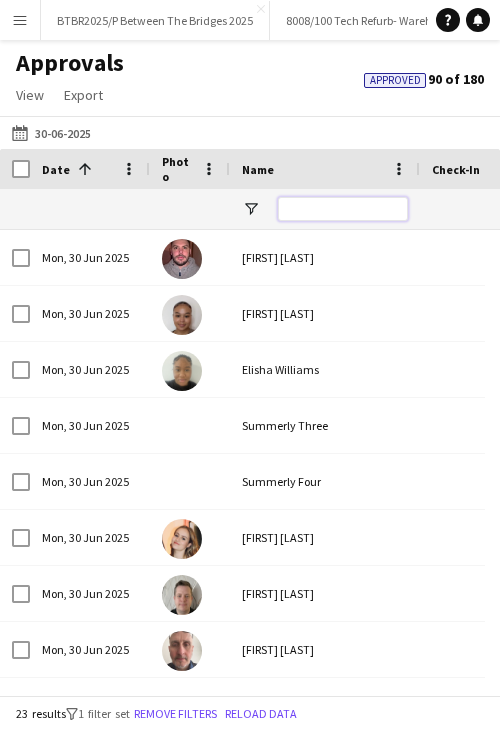 click at bounding box center (343, 209) 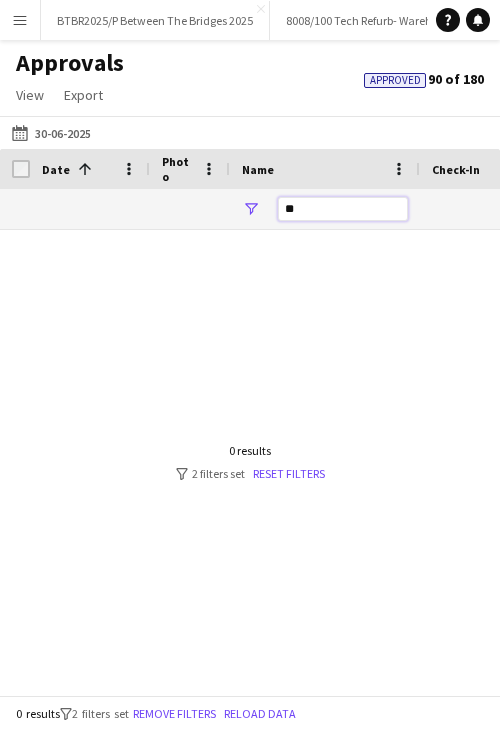 type on "*" 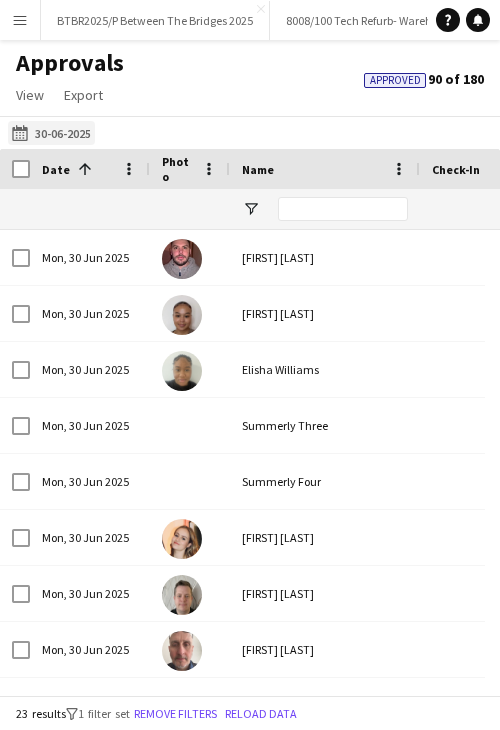 drag, startPoint x: 80, startPoint y: 133, endPoint x: 93, endPoint y: 139, distance: 14.3178215 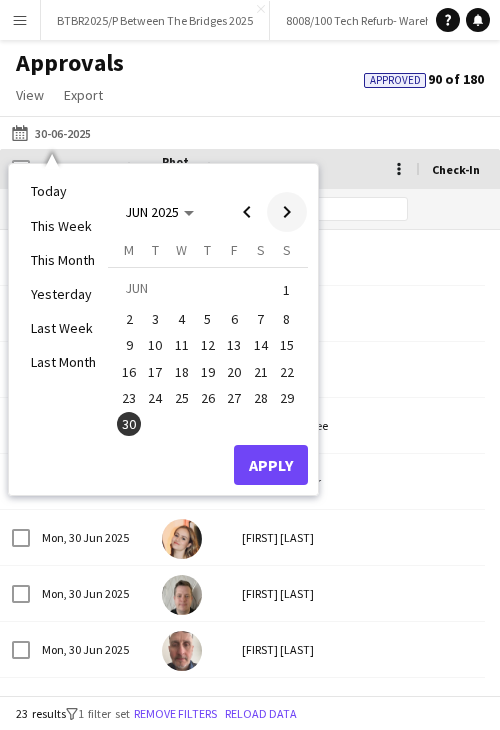 click at bounding box center [287, 212] 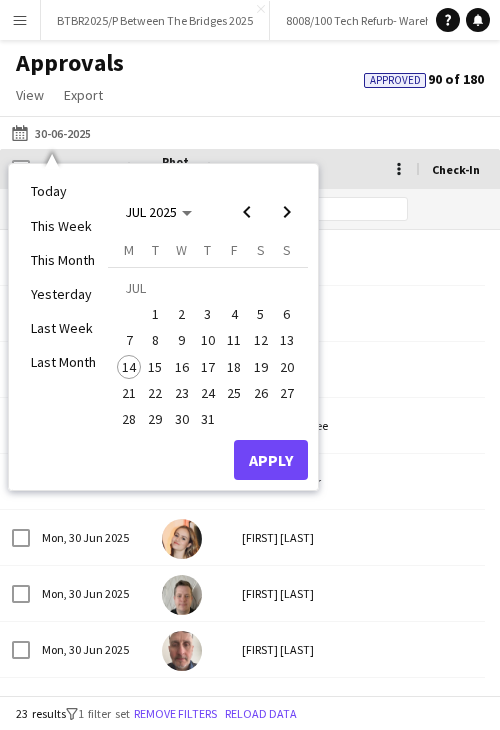 click on "1" at bounding box center (156, 314) 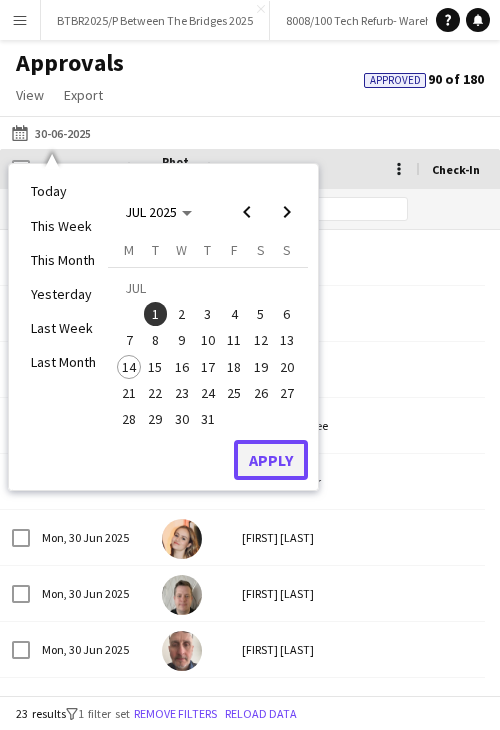 click on "Apply" at bounding box center [271, 460] 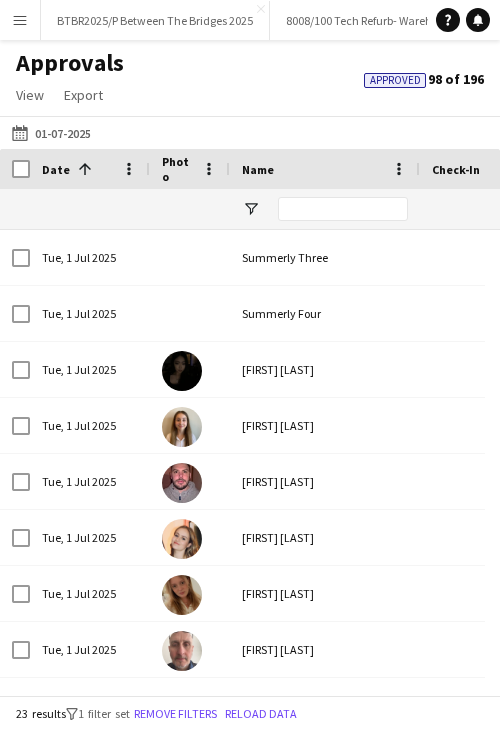 drag, startPoint x: 80, startPoint y: 130, endPoint x: 92, endPoint y: 155, distance: 27.730848 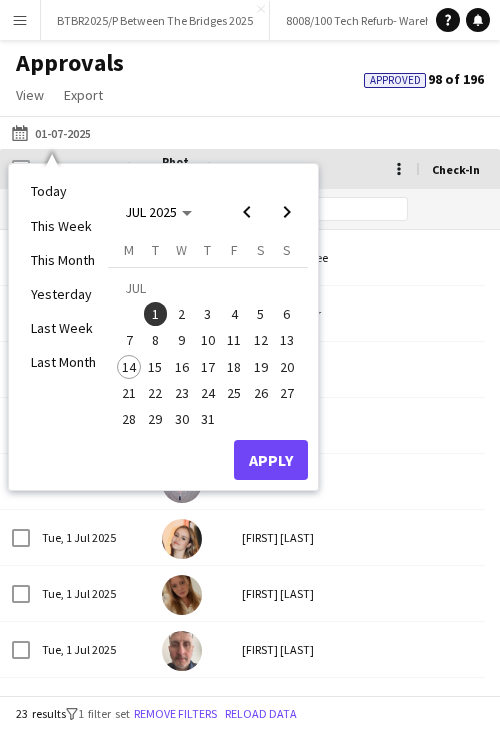 click on "2" at bounding box center [182, 314] 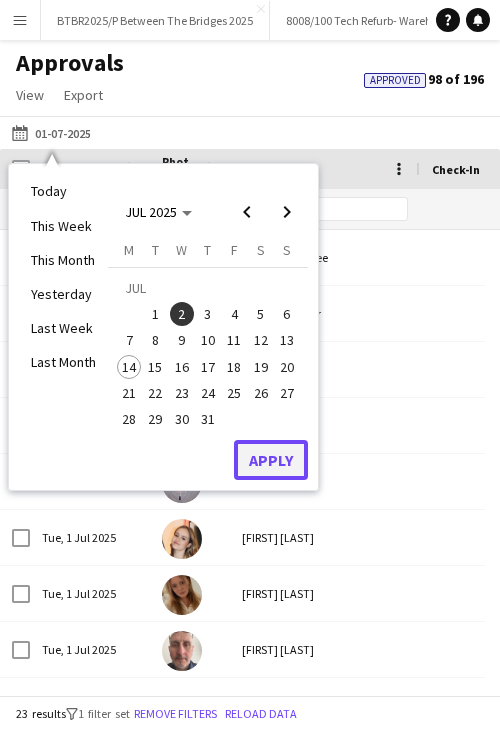 click on "Apply" at bounding box center (271, 460) 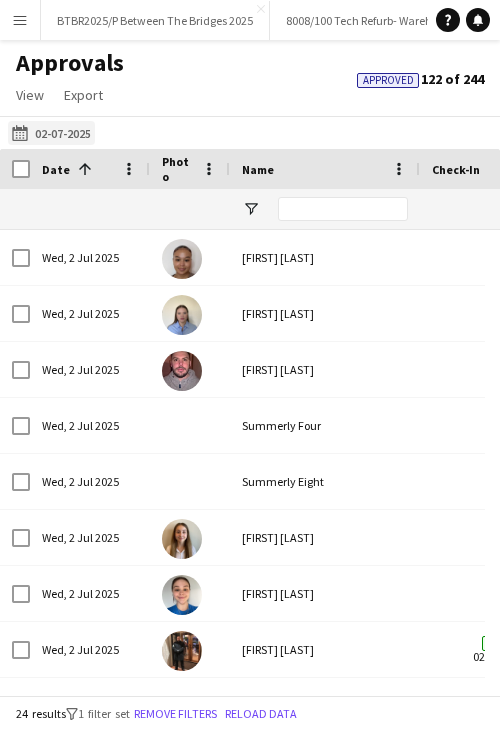 click on "16-06-2025 to 18-06-2025
02-07-2025" 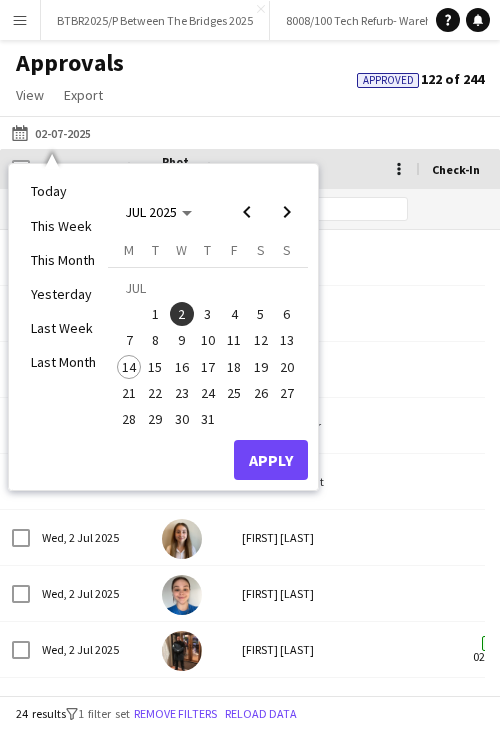 click on "3" at bounding box center (208, 314) 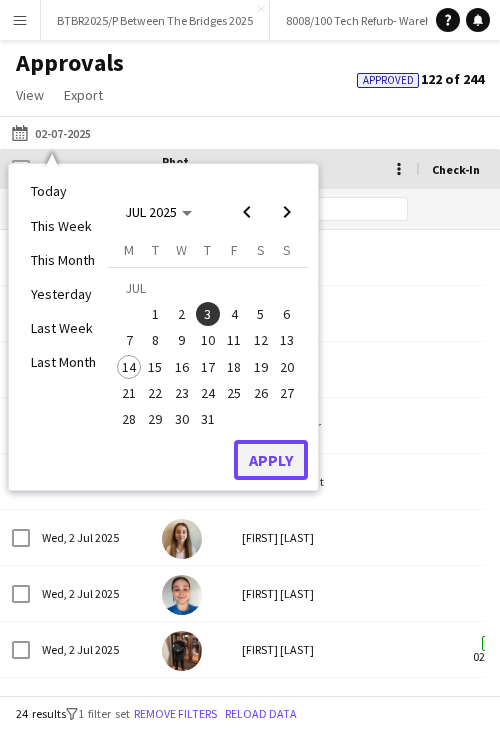 click on "Apply" at bounding box center [271, 460] 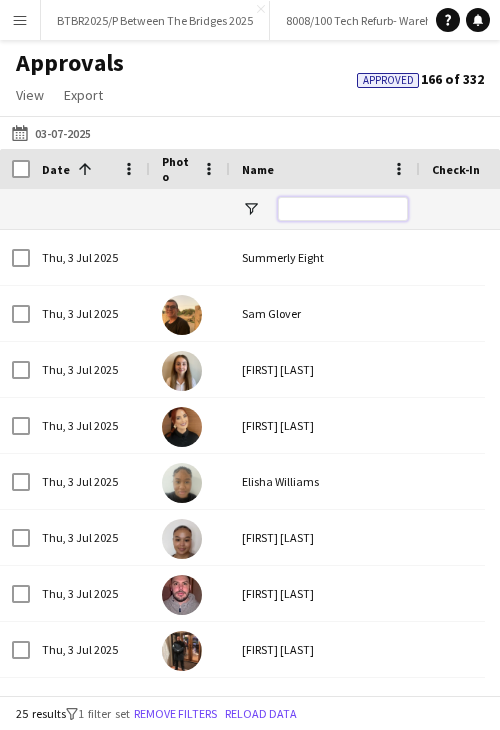 click at bounding box center (343, 209) 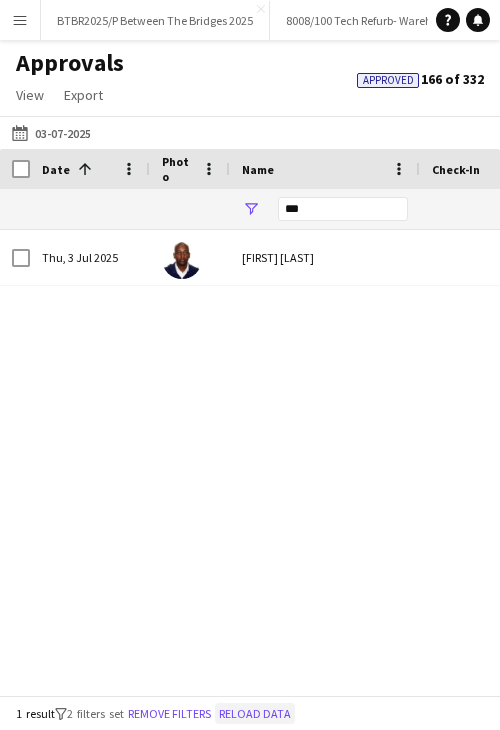 click on "Reload data" 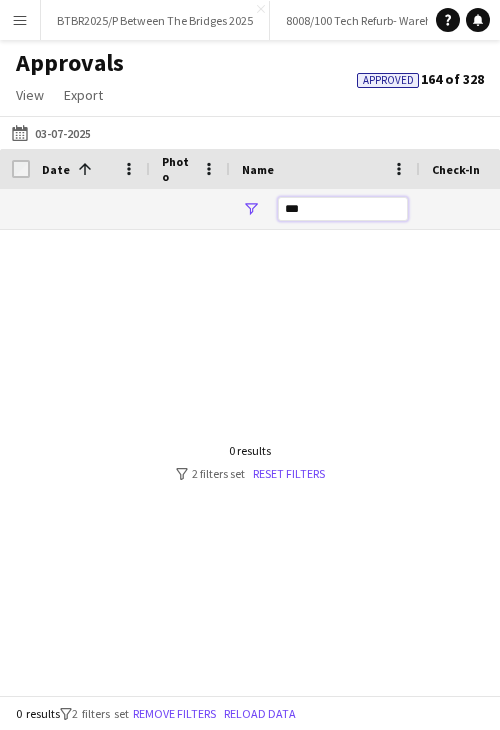 drag, startPoint x: 319, startPoint y: 205, endPoint x: 275, endPoint y: 205, distance: 44 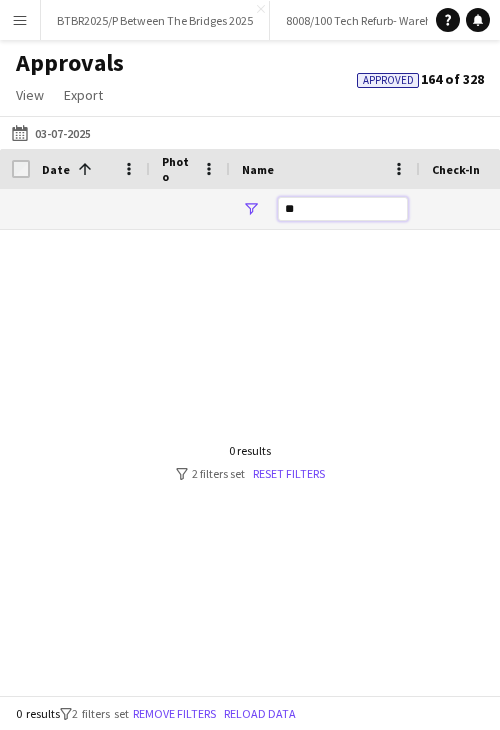 type on "*" 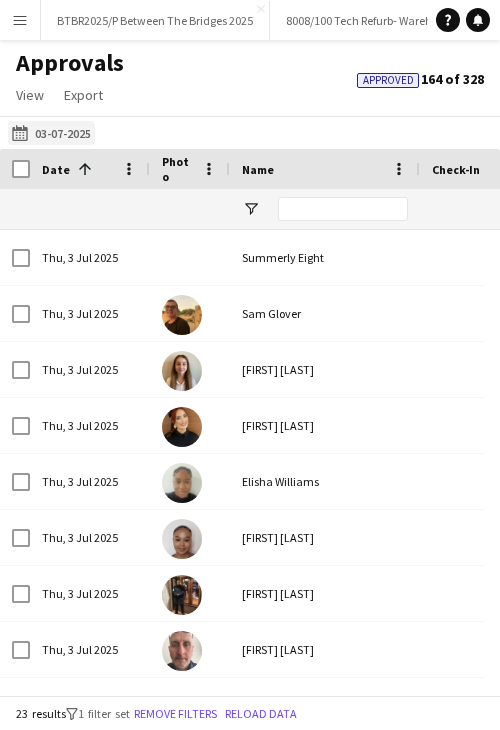 click on "16-06-2025 to 18-06-2025
03-07-2025" 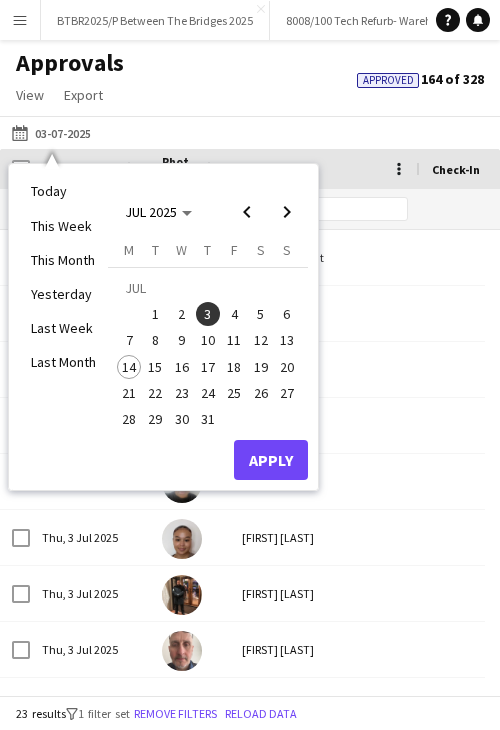 click on "4" at bounding box center [234, 314] 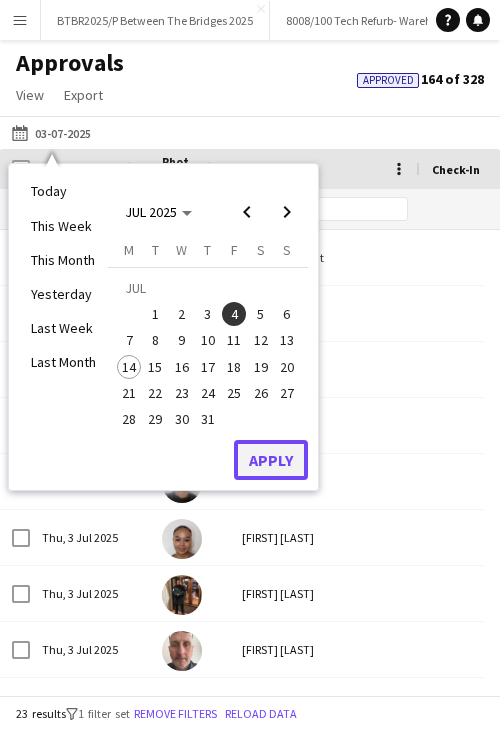 click on "Apply" at bounding box center [271, 460] 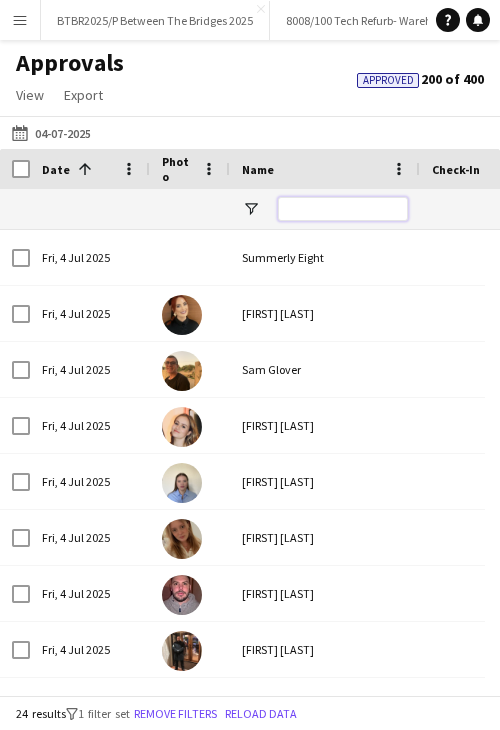 click at bounding box center [343, 209] 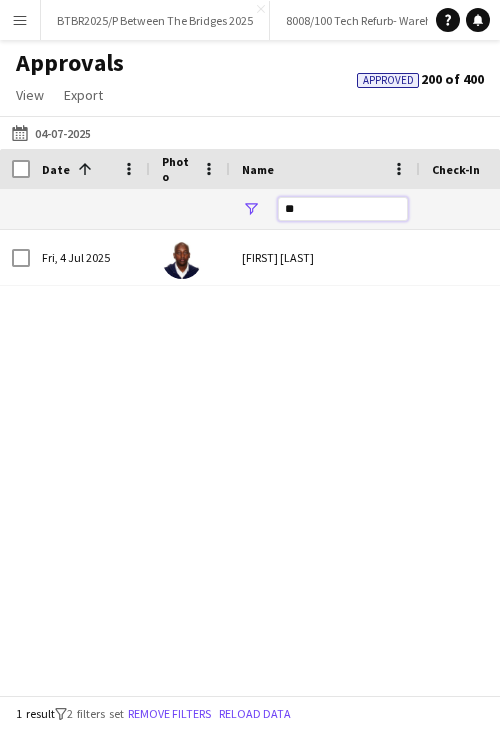 scroll, scrollTop: 0, scrollLeft: 489, axis: horizontal 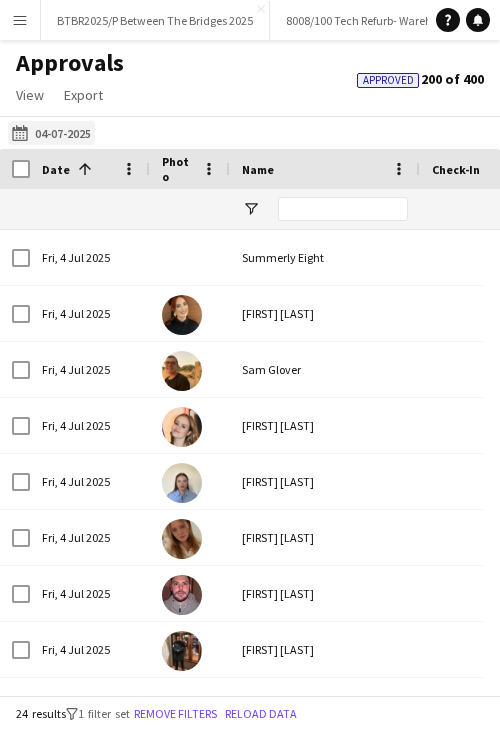 click on "16-06-2025 to 18-06-2025
04-07-2025" 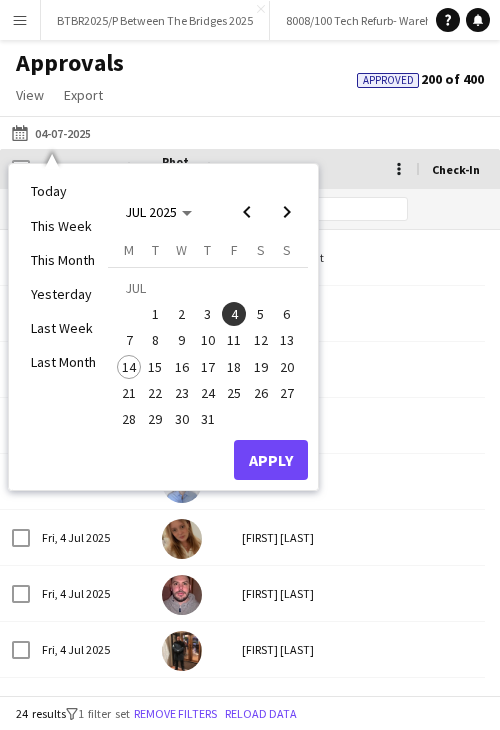 click on "5" at bounding box center [261, 314] 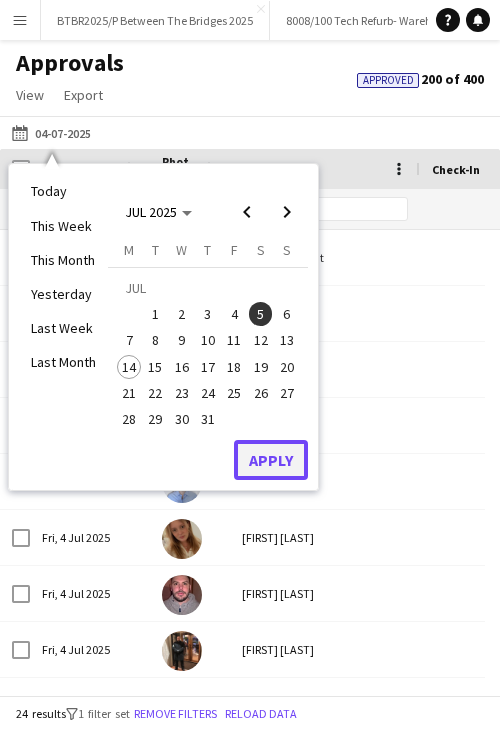 click on "Apply" at bounding box center (271, 460) 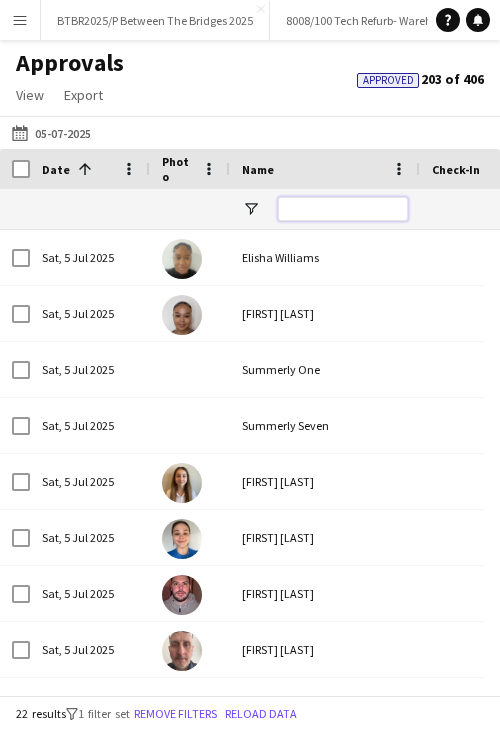 click at bounding box center (343, 209) 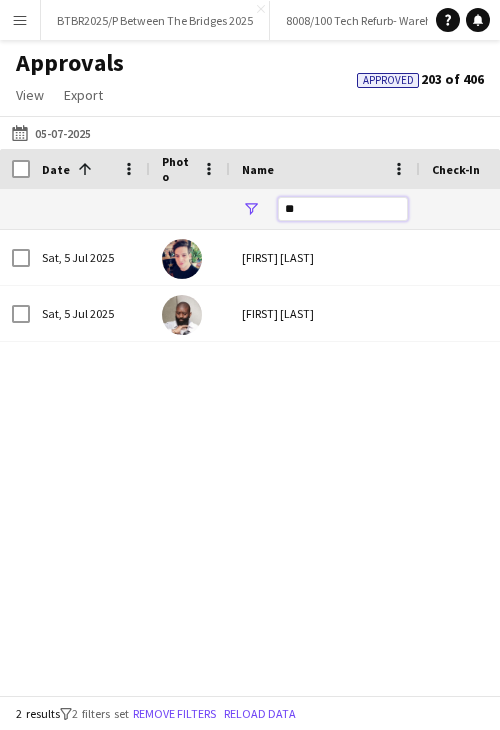 type on "*" 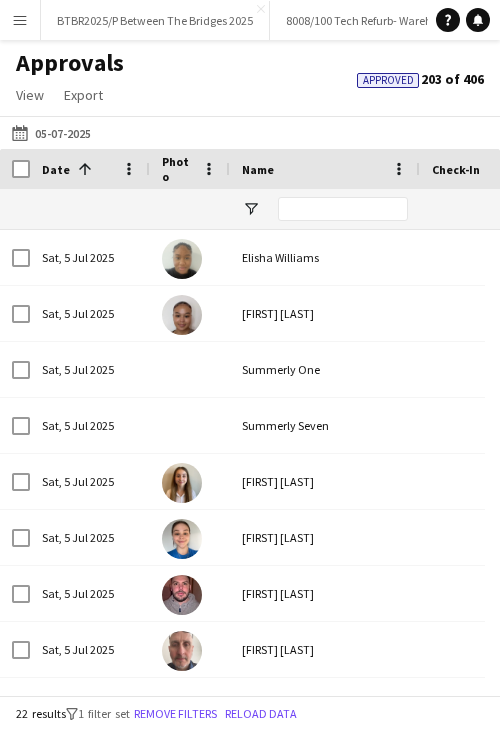 click on "Name" at bounding box center [313, 169] 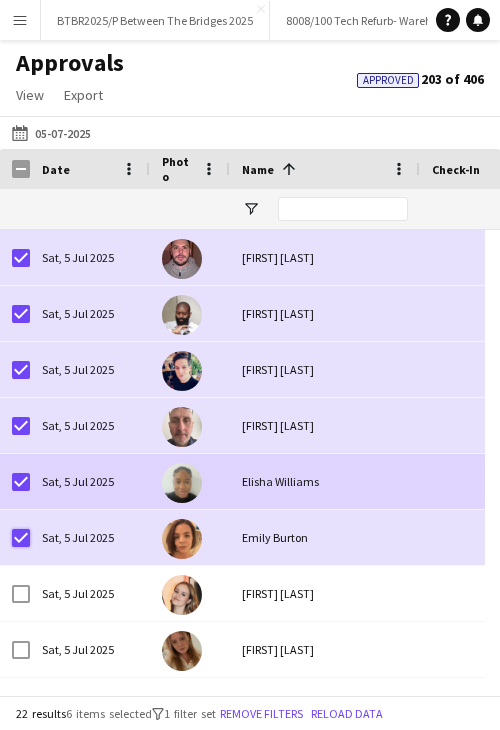 scroll, scrollTop: 210, scrollLeft: 0, axis: vertical 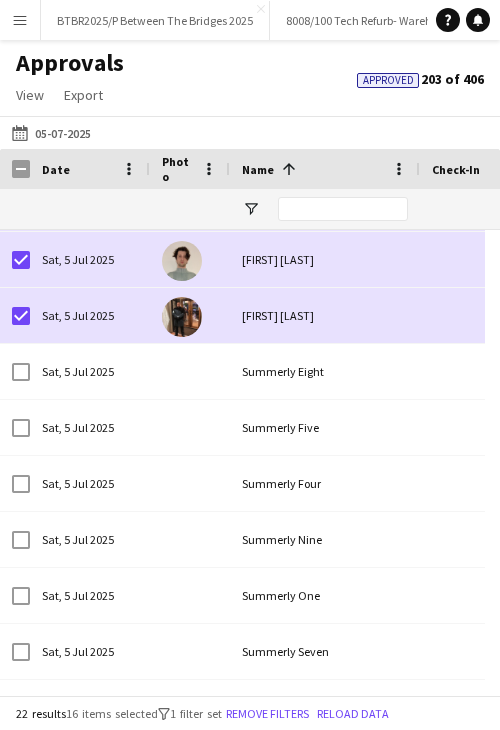click on "Approvals   View  Customise view Customise filters Reset Filters Reset View Reset All  Export  Export as XLSX Export as CSV Export as PDF Approved  203 of 406" 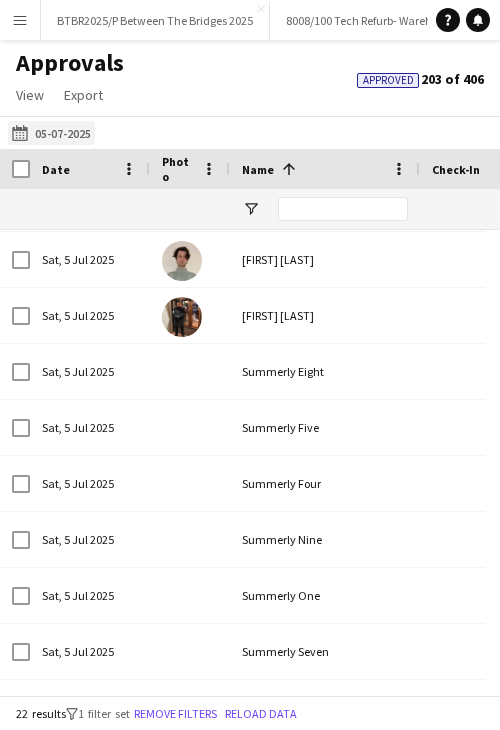 click on "16-06-2025 to 18-06-2025
05-07-2025" 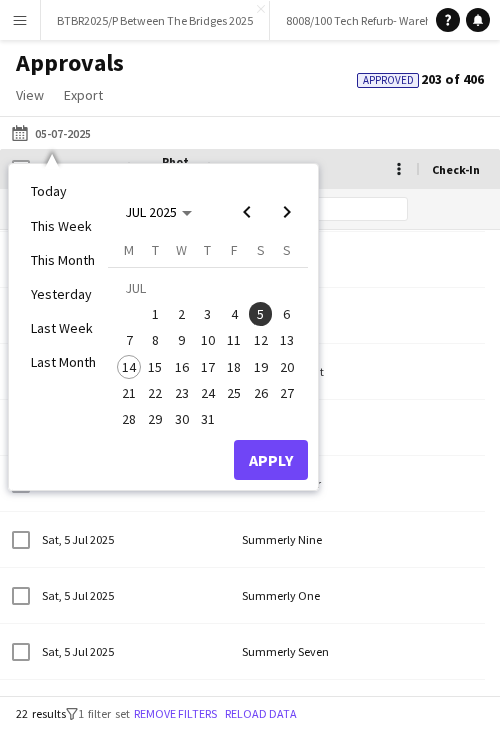 click on "6" at bounding box center [287, 314] 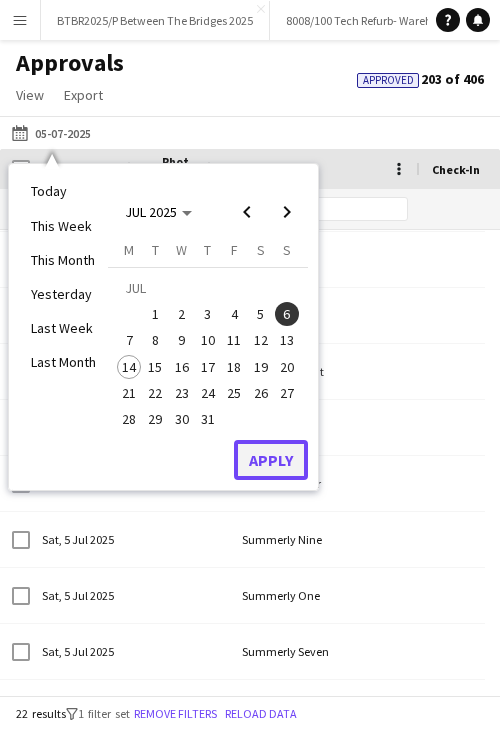 click on "Apply" at bounding box center [271, 460] 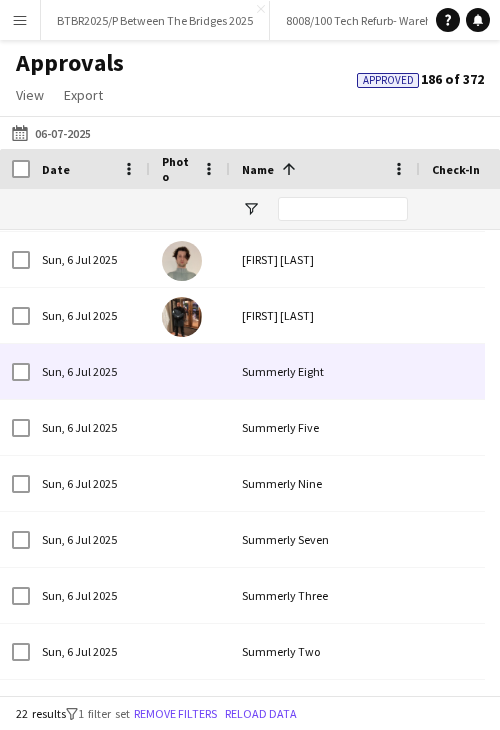 scroll, scrollTop: 600, scrollLeft: 0, axis: vertical 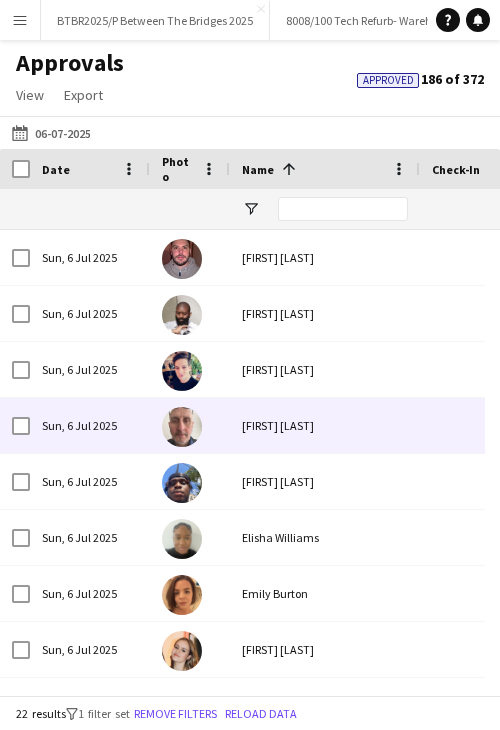 click on "[FIRST] [LAST]" at bounding box center (325, 425) 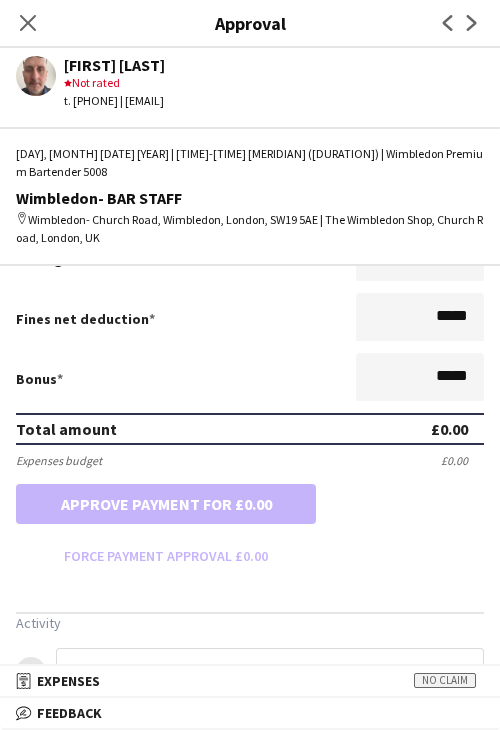 scroll, scrollTop: 200, scrollLeft: 0, axis: vertical 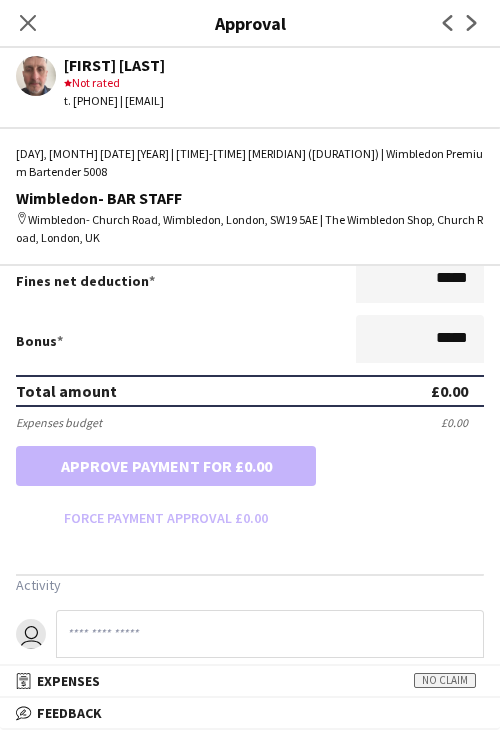 drag, startPoint x: 36, startPoint y: 17, endPoint x: 276, endPoint y: 145, distance: 272 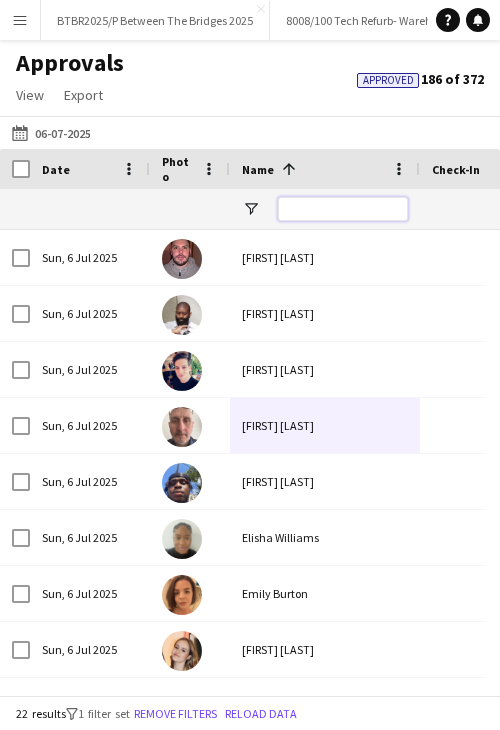 click at bounding box center [343, 209] 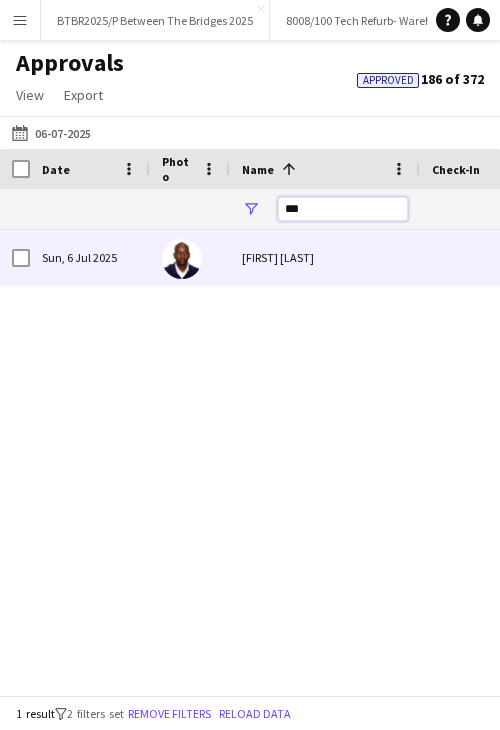 type on "***" 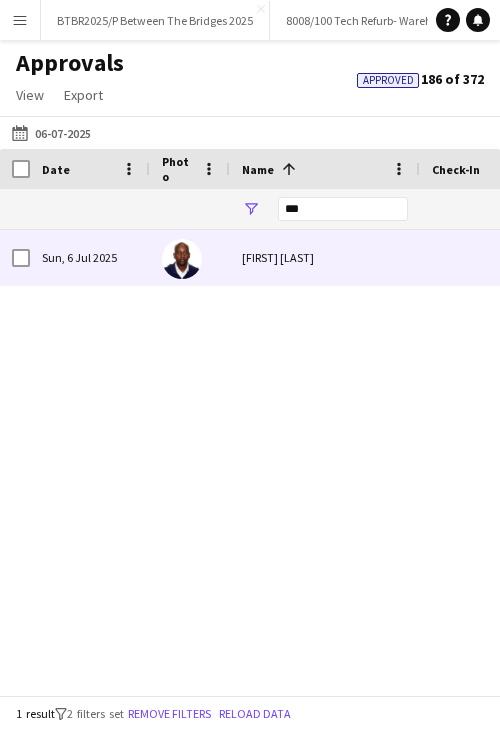 click on "[FIRST] [LAST]" at bounding box center [325, 257] 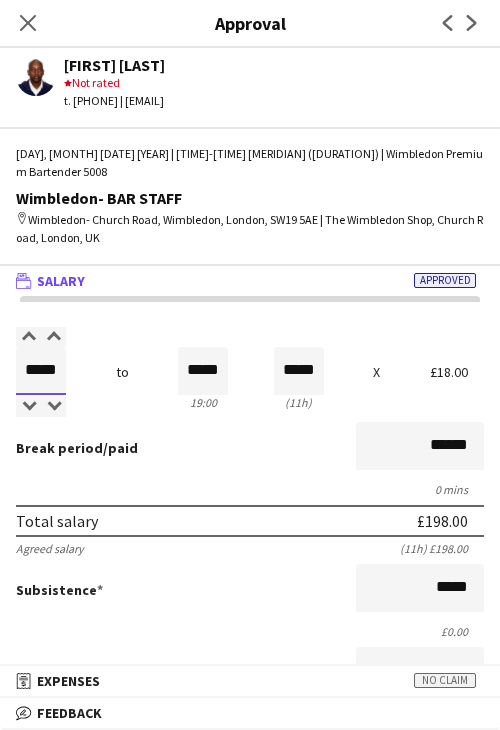 drag, startPoint x: 31, startPoint y: 349, endPoint x: 230, endPoint y: 360, distance: 199.30379 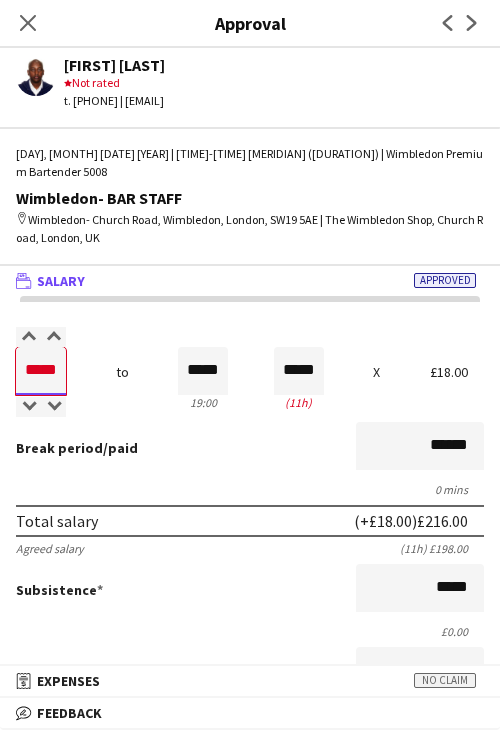 type on "*****" 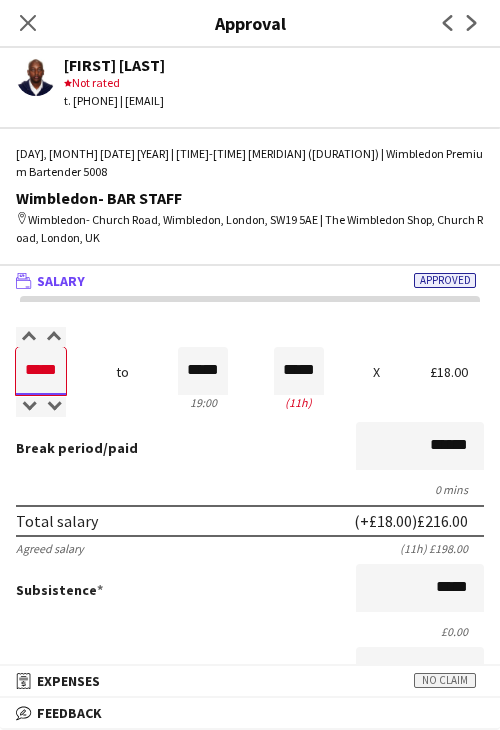 type on "*****" 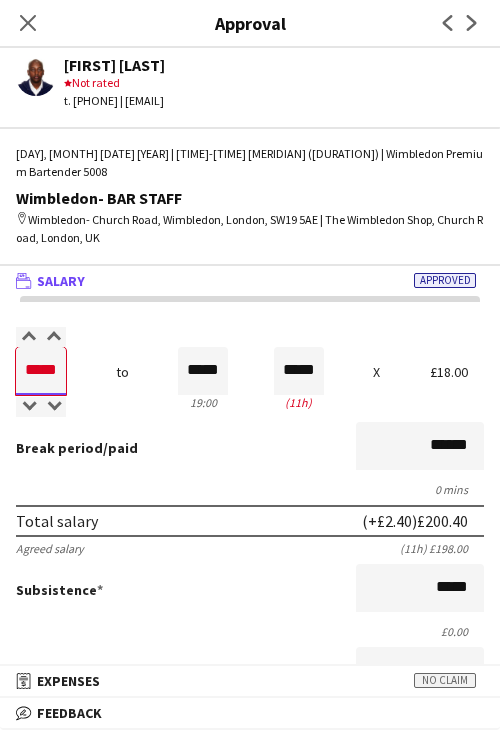 type on "*****" 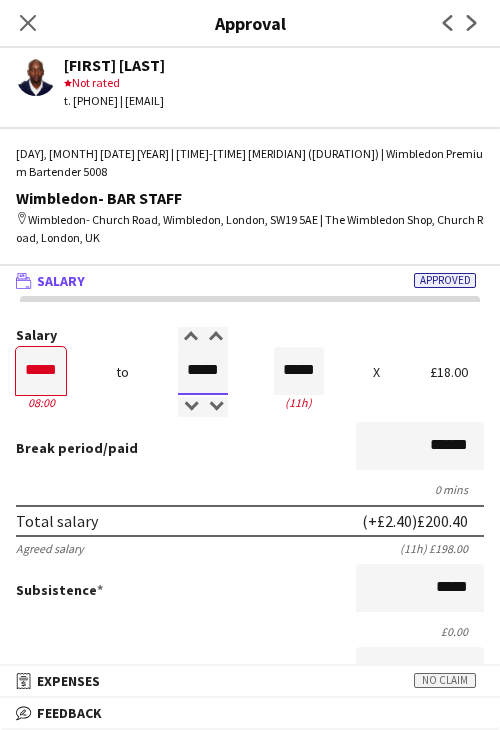 type on "*****" 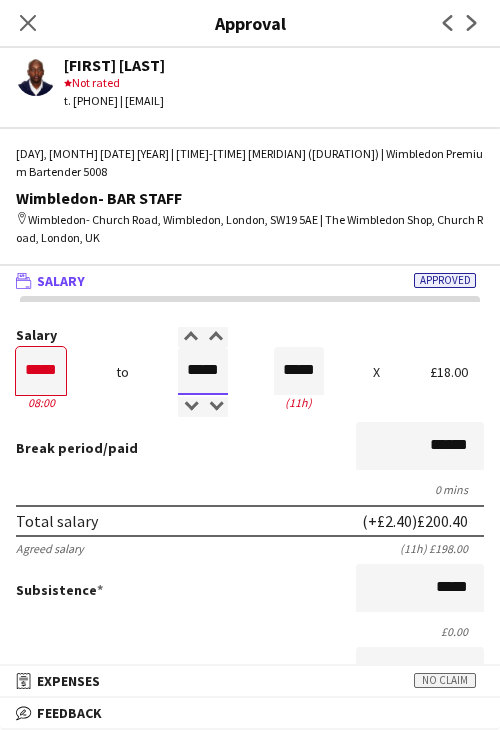type on "*****" 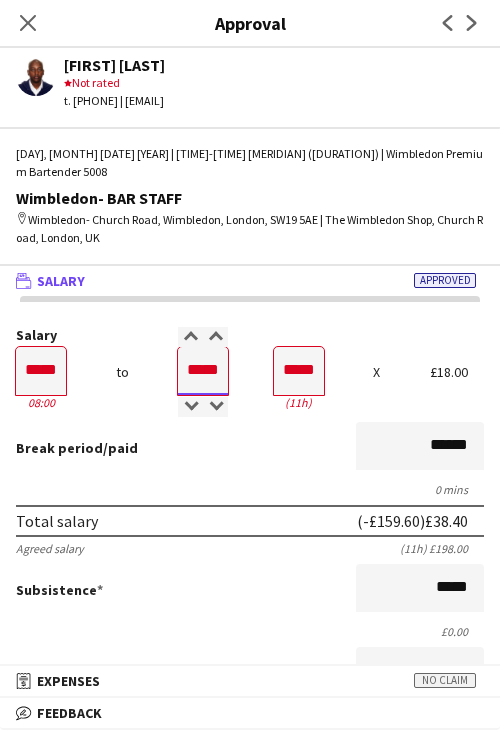 type on "*****" 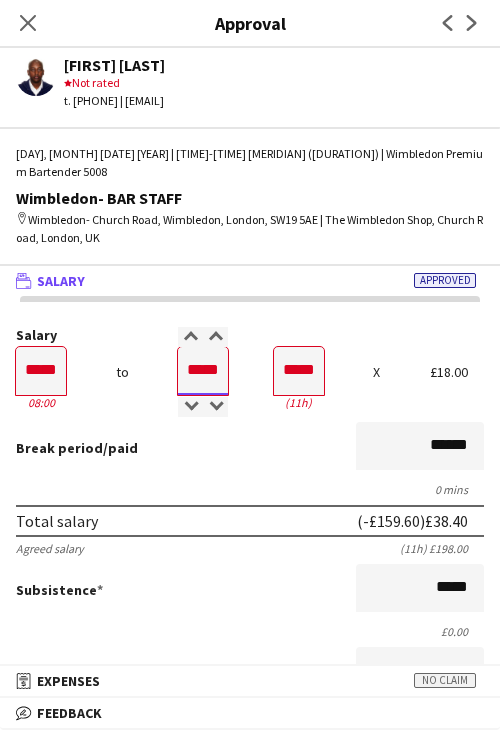 type on "*****" 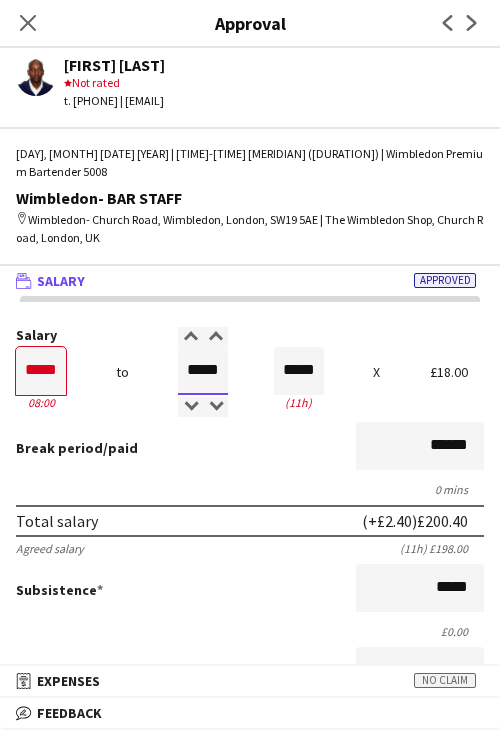 type on "*****" 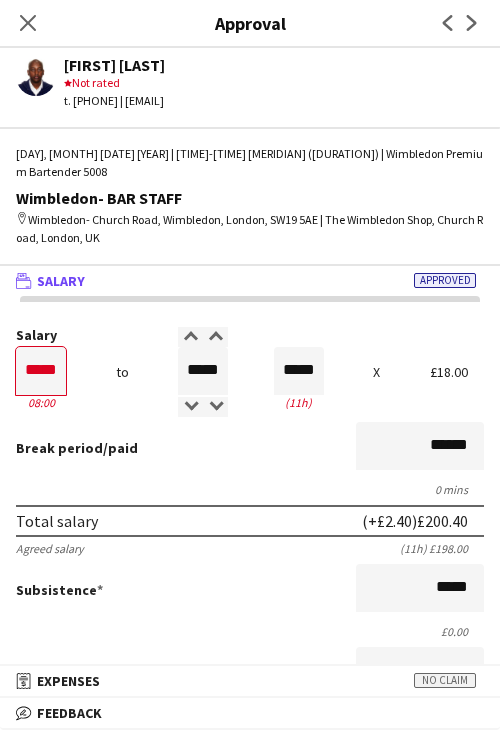 click on "Break period   /paid  ******" at bounding box center (250, 448) 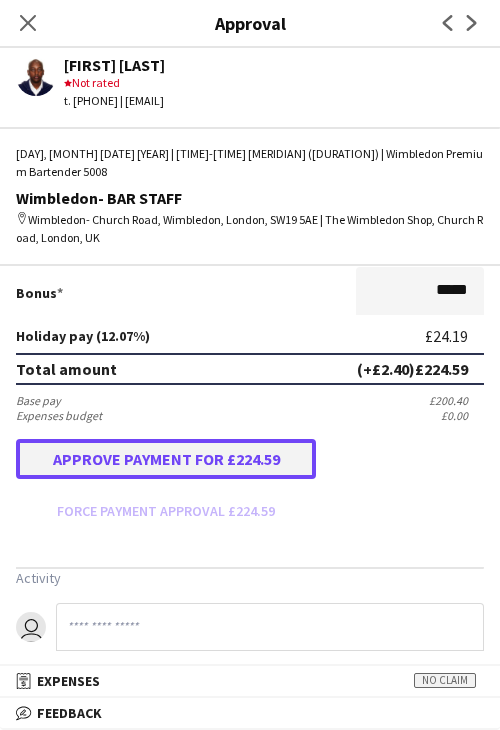click on "Approve payment for £224.59" at bounding box center [166, 459] 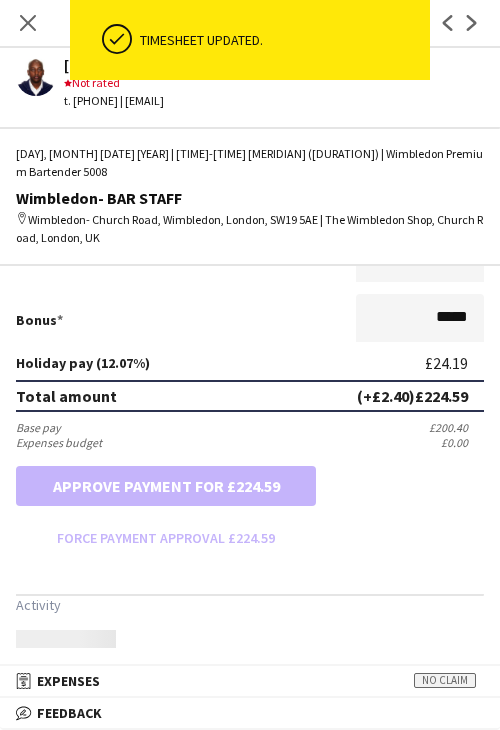 scroll, scrollTop: 500, scrollLeft: 0, axis: vertical 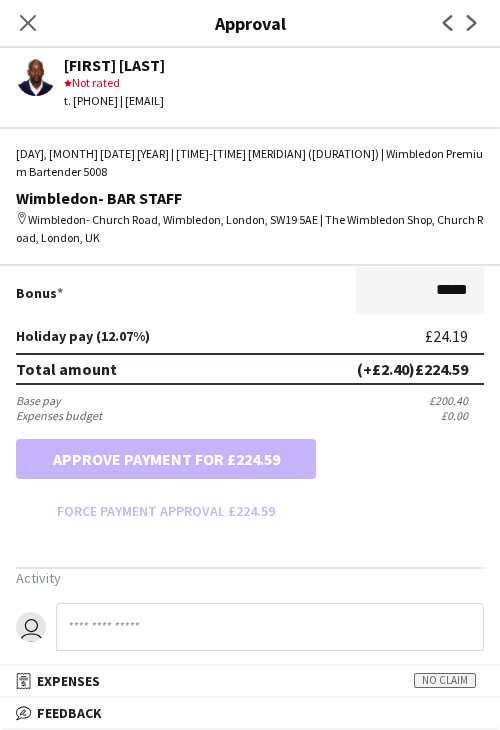 drag, startPoint x: 20, startPoint y: 14, endPoint x: 140, endPoint y: 119, distance: 159.4522 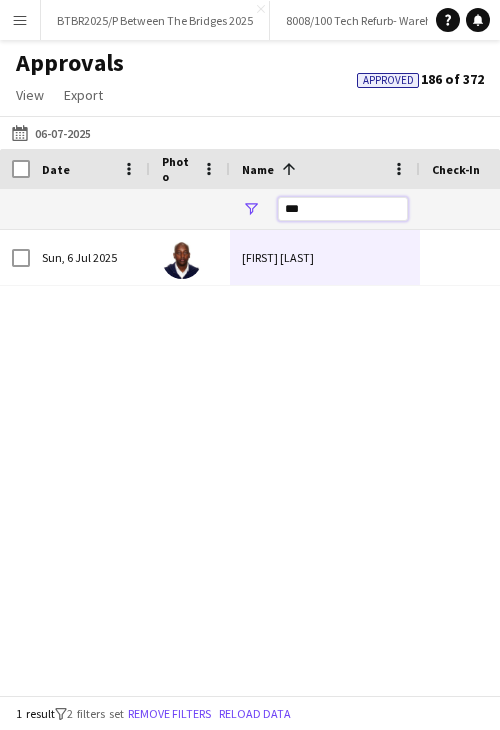 drag, startPoint x: 272, startPoint y: 200, endPoint x: 180, endPoint y: 193, distance: 92.26592 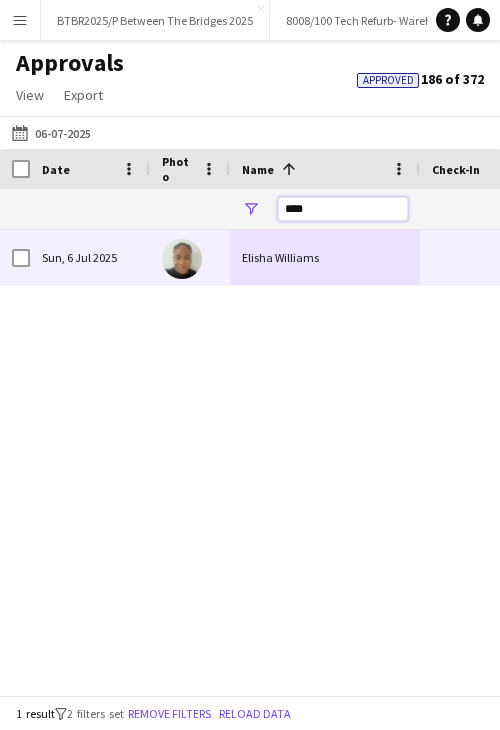 type on "****" 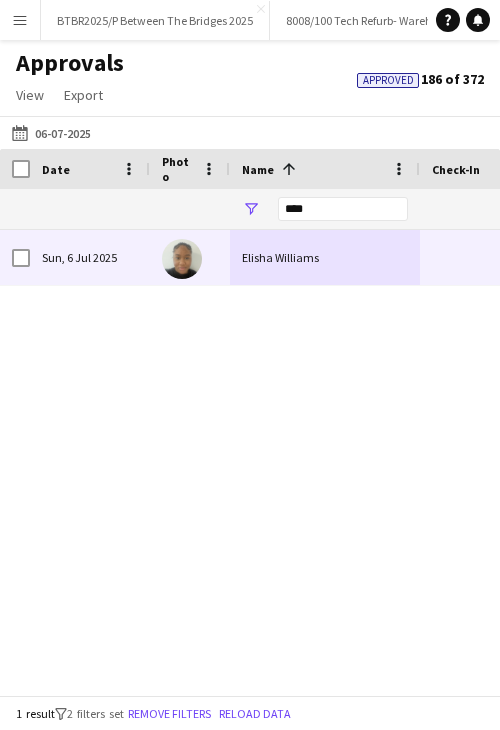 click on "Elisha Williams" at bounding box center (325, 257) 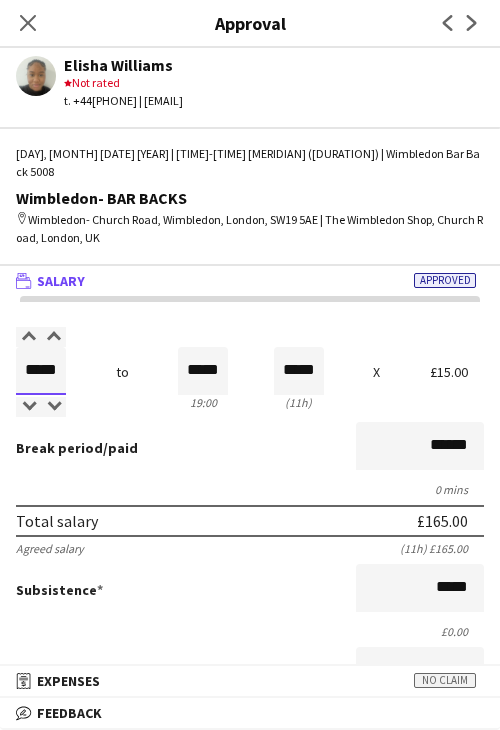 drag, startPoint x: 45, startPoint y: 345, endPoint x: 87, endPoint y: 329, distance: 44.94441 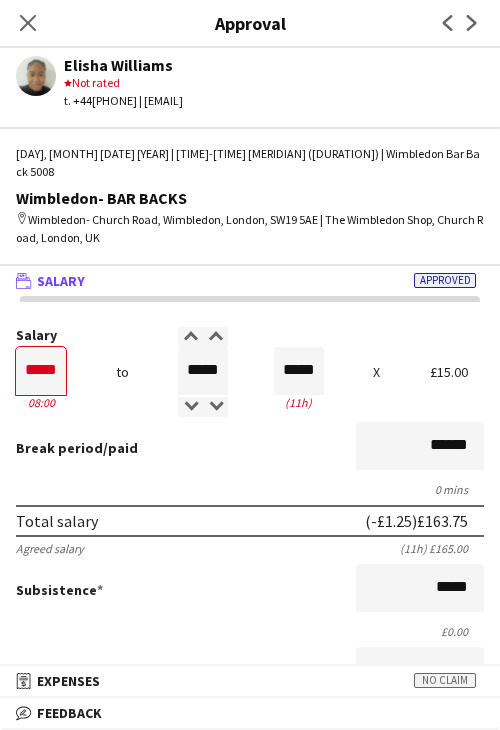 click on "Break period   /paid  ******" at bounding box center (250, 448) 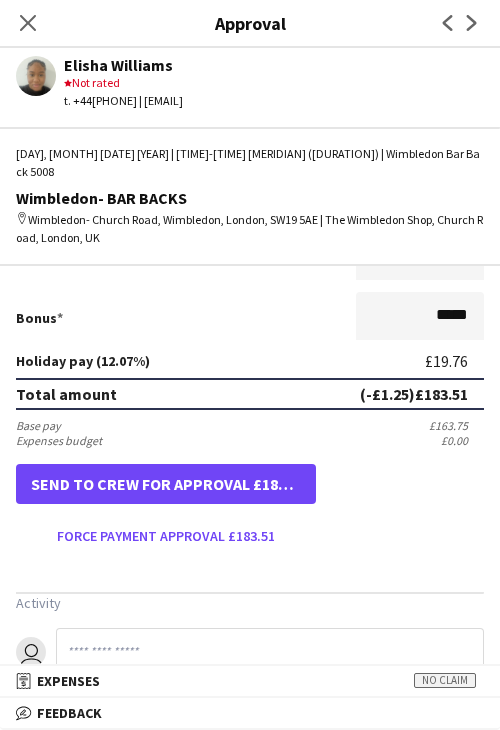 scroll, scrollTop: 500, scrollLeft: 0, axis: vertical 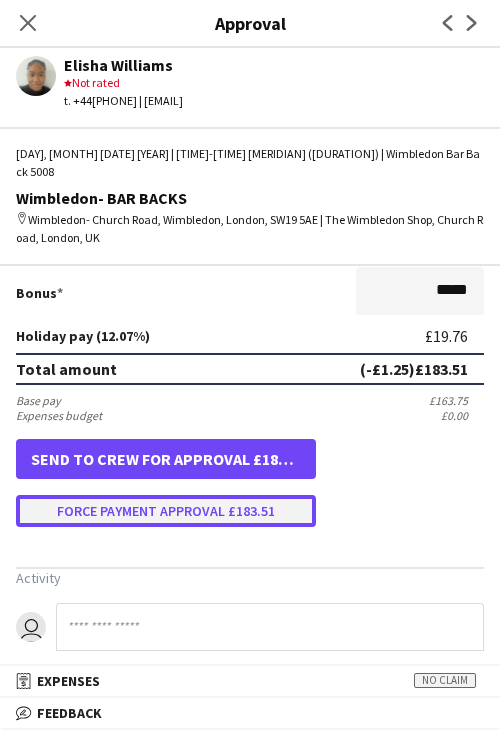 click on "Force payment approval £183.51" at bounding box center [166, 511] 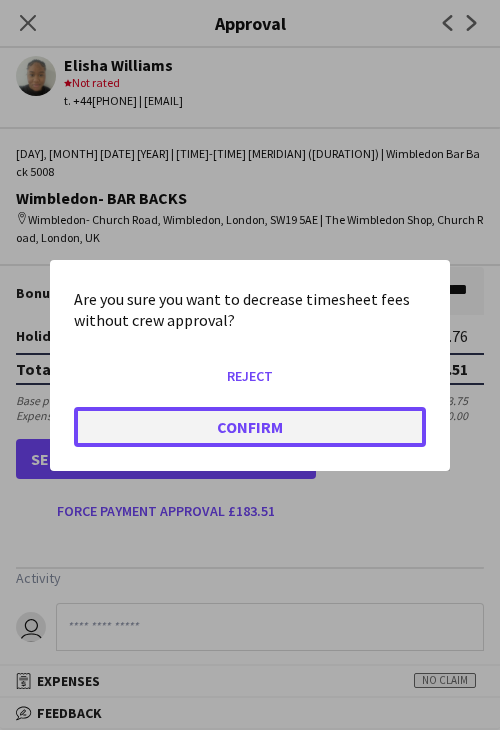 click on "Confirm" 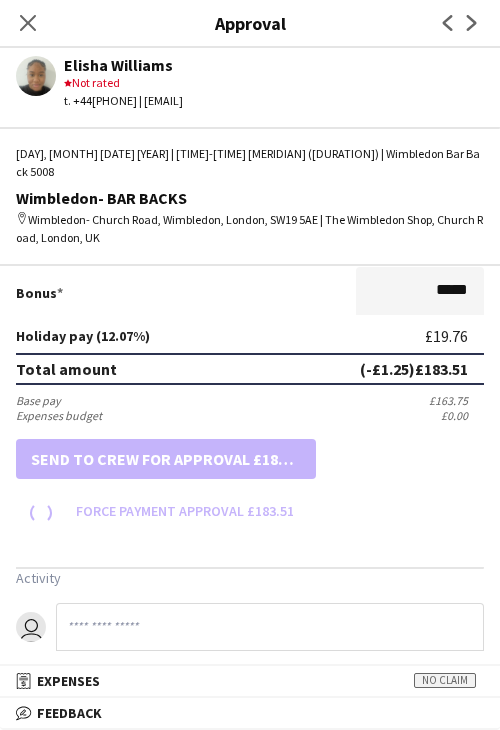 scroll, scrollTop: 500, scrollLeft: 0, axis: vertical 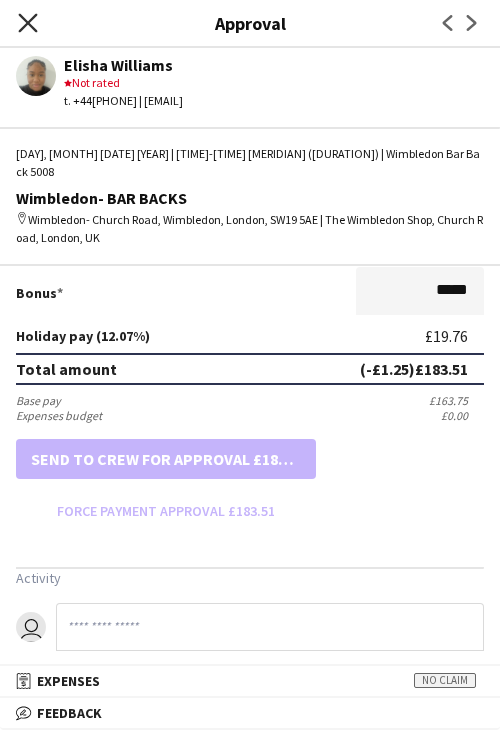 click on "Close pop-in" 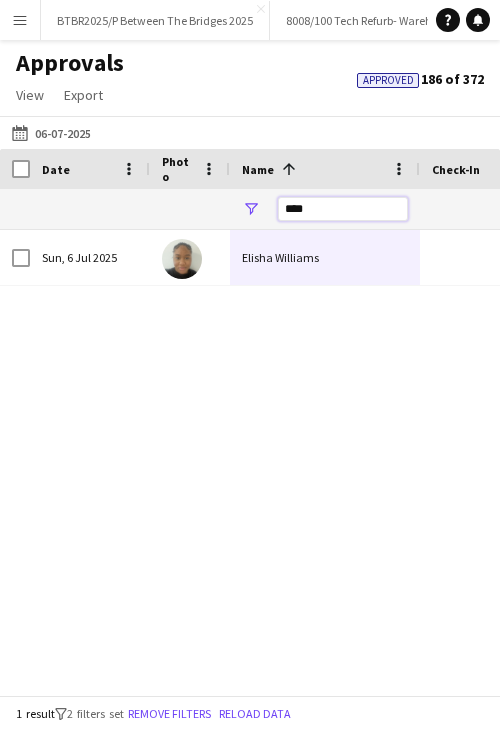 click on "****" at bounding box center [325, 209] 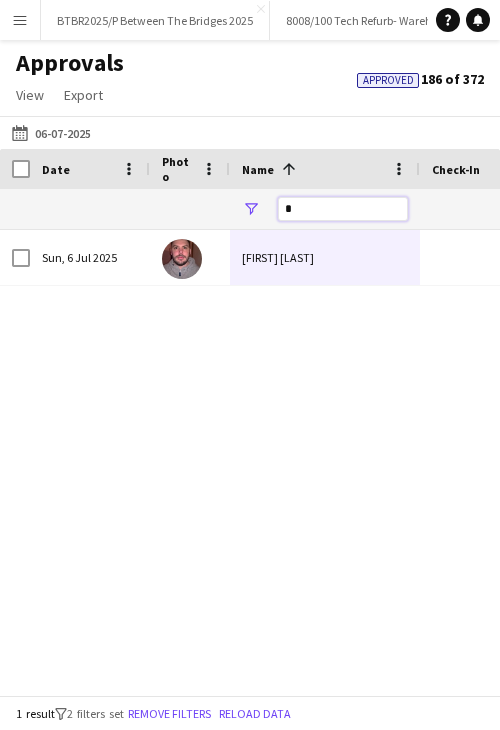 drag, startPoint x: 324, startPoint y: 209, endPoint x: 262, endPoint y: 209, distance: 62 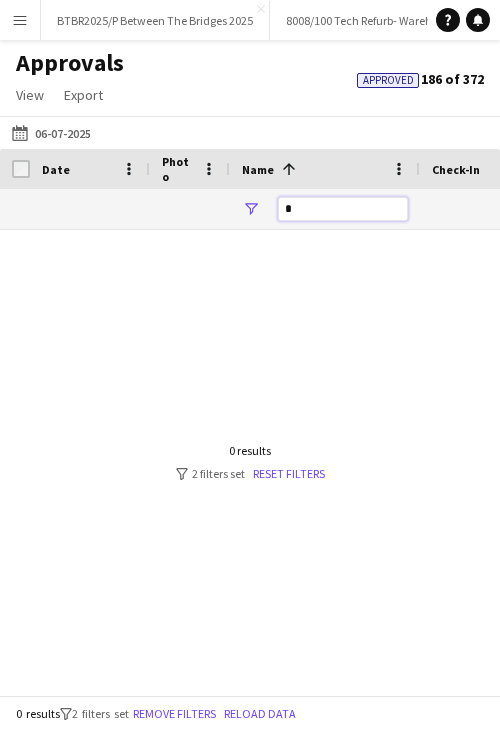 drag, startPoint x: 309, startPoint y: 215, endPoint x: 276, endPoint y: 212, distance: 33.13608 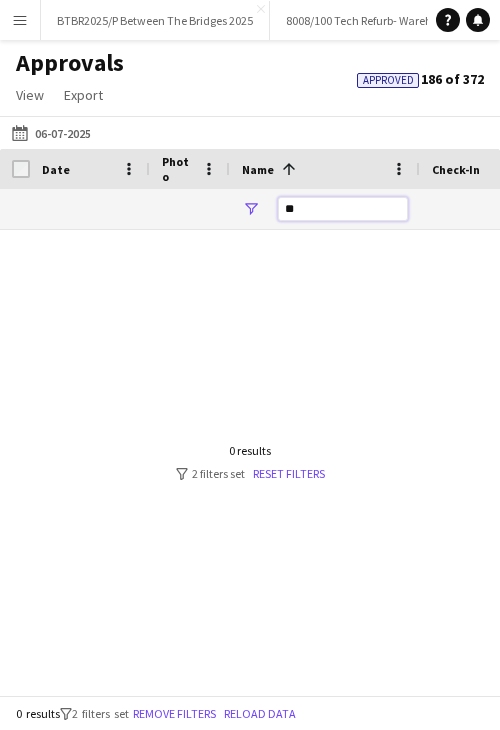 drag, startPoint x: 305, startPoint y: 210, endPoint x: 273, endPoint y: 210, distance: 32 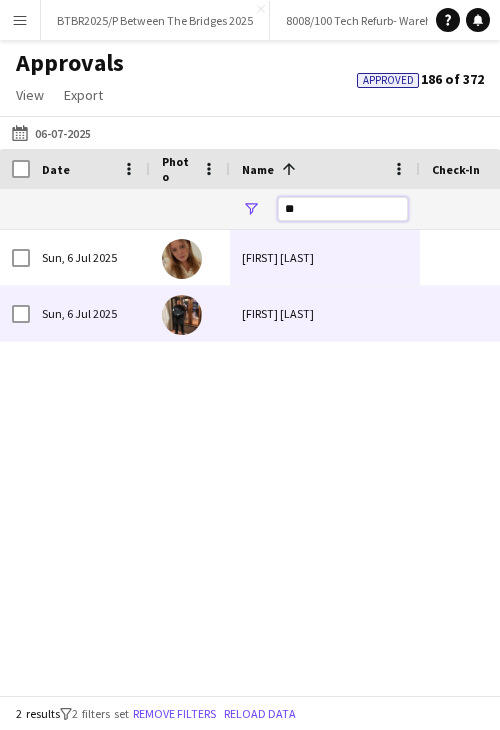 type on "**" 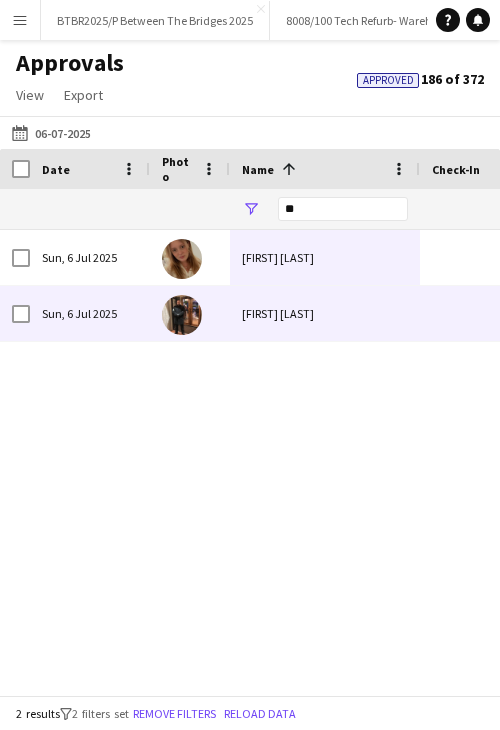 click on "Scott Hawkins" at bounding box center [325, 313] 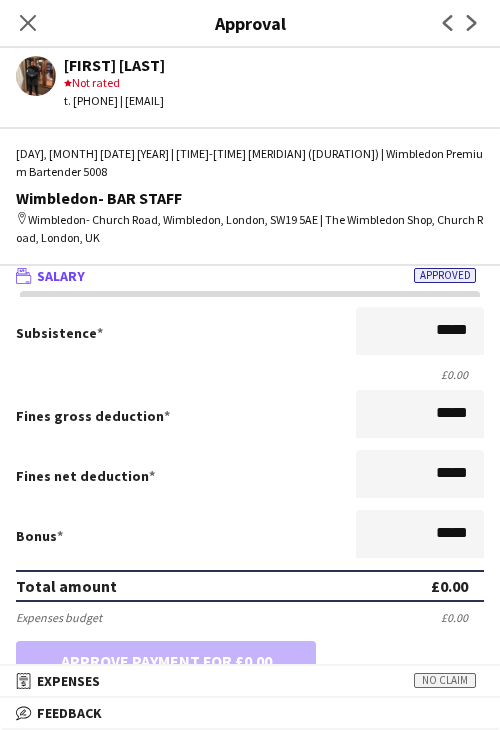 scroll, scrollTop: 0, scrollLeft: 0, axis: both 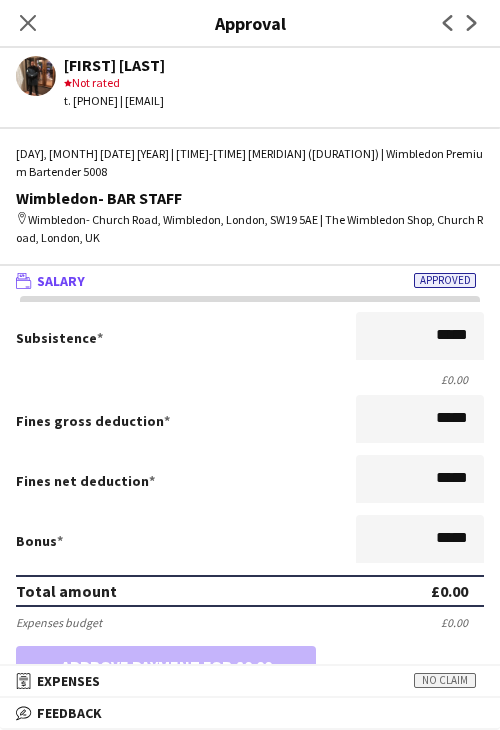 drag, startPoint x: 33, startPoint y: 27, endPoint x: 135, endPoint y: 286, distance: 278.36127 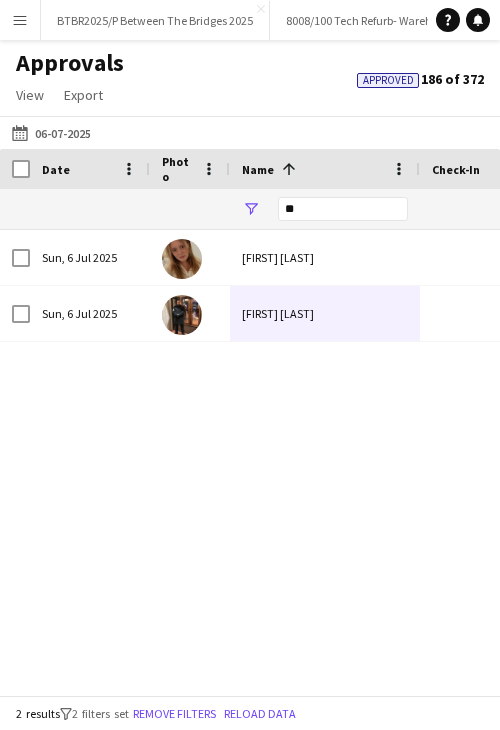 scroll, scrollTop: 0, scrollLeft: 1468, axis: horizontal 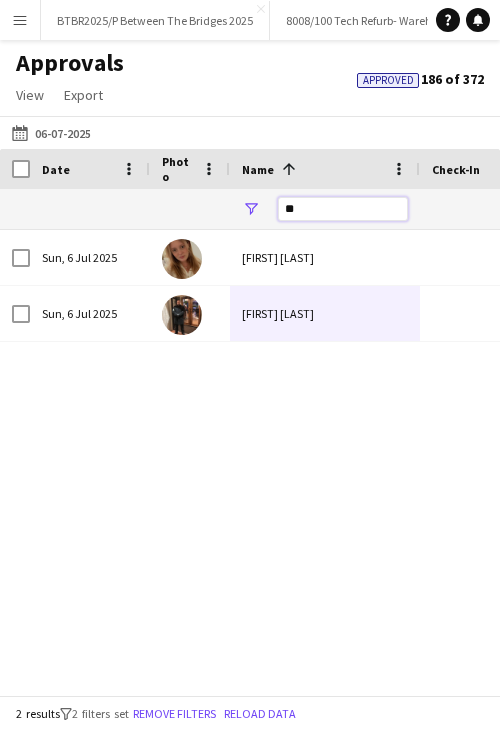 drag, startPoint x: 309, startPoint y: 207, endPoint x: 260, endPoint y: 212, distance: 49.25444 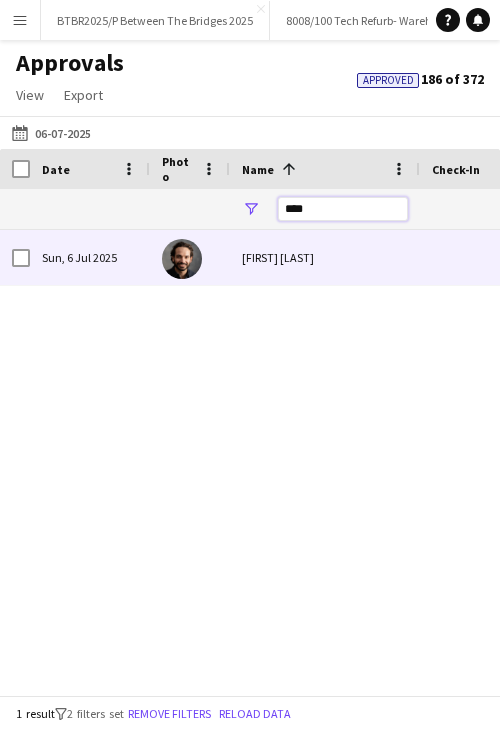type on "****" 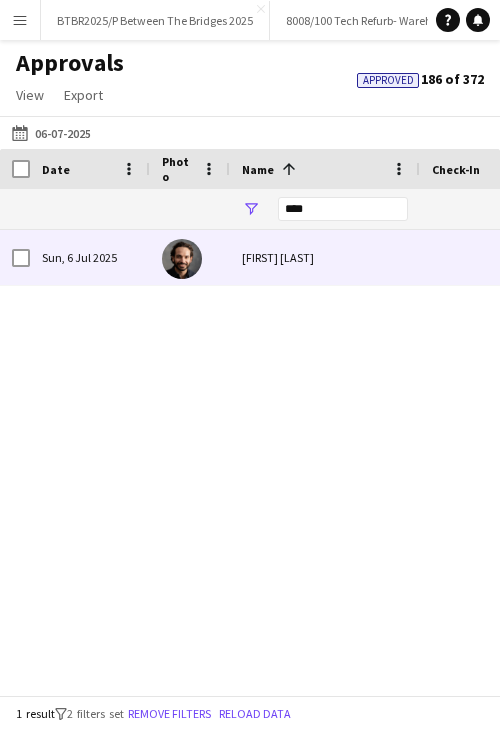 click on "[FIRST] [LAST]" at bounding box center [325, 257] 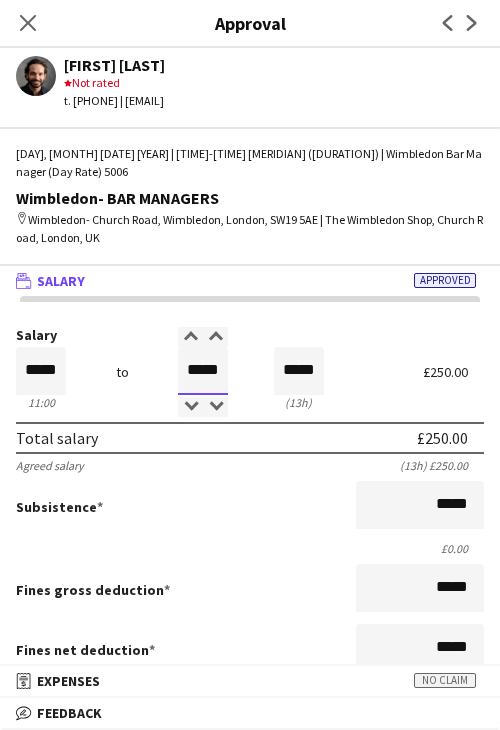 drag, startPoint x: 204, startPoint y: 351, endPoint x: 227, endPoint y: 346, distance: 23.537205 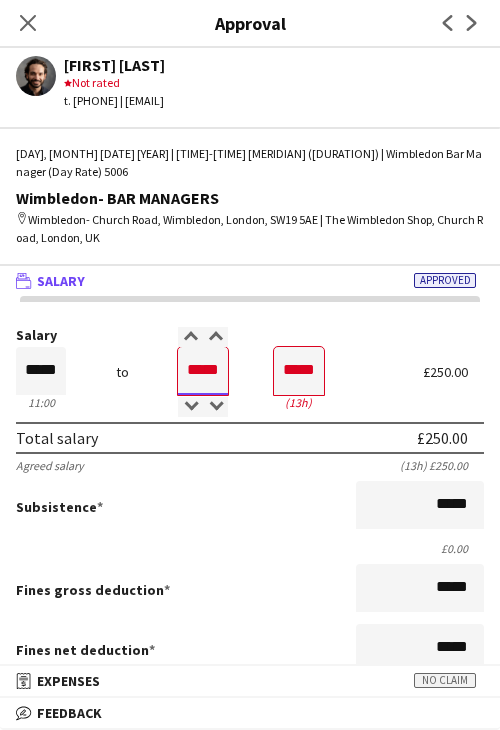 type on "*****" 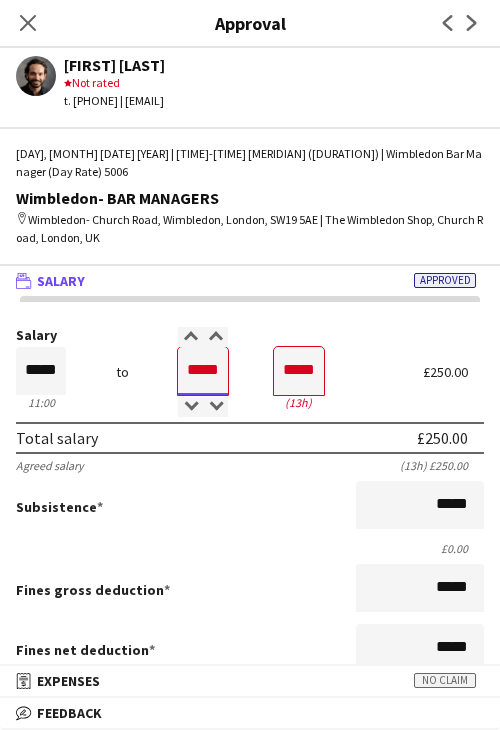 type on "*****" 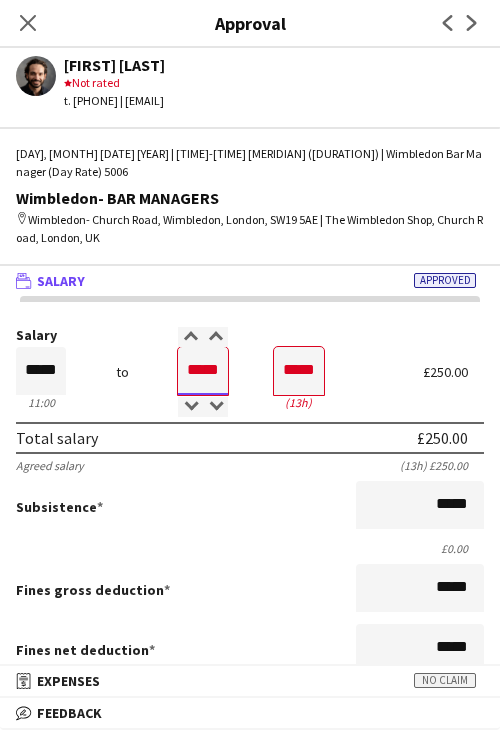 type on "*****" 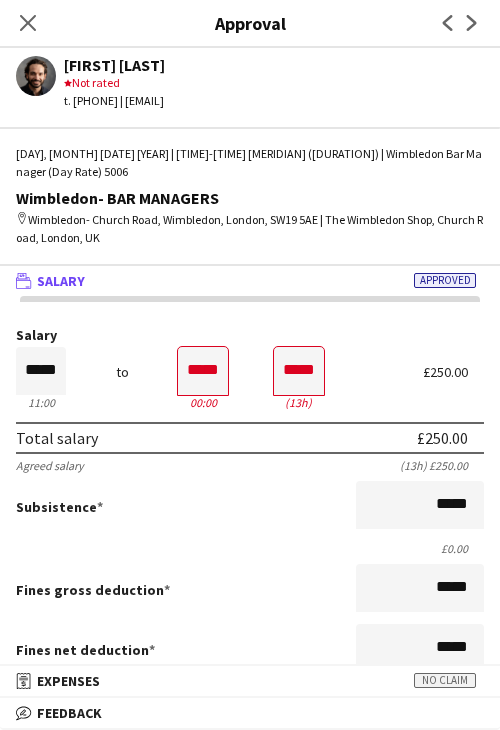 click on "Salary  *****  11:00   to  *****  00:00  *****  (13h)   £250.00   Total salary   £250.00   Agreed salary   (13h) £250.00   Subsistence  *****  £0.00   Fines gross deduction  *****  Fines net deduction  *****  Bonus  *****  Holiday pay (12.07%)   £30.18   Total amount   £280.18   Base pay   £250.00   Expenses budget   £0.00   Approve payment for £280.18   Force payment approval £280.18" at bounding box center (250, 636) 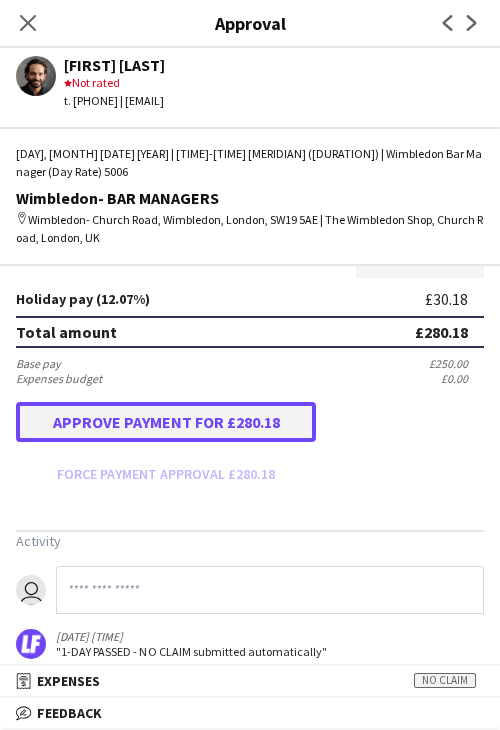 click on "Approve payment for £280.18" at bounding box center [166, 422] 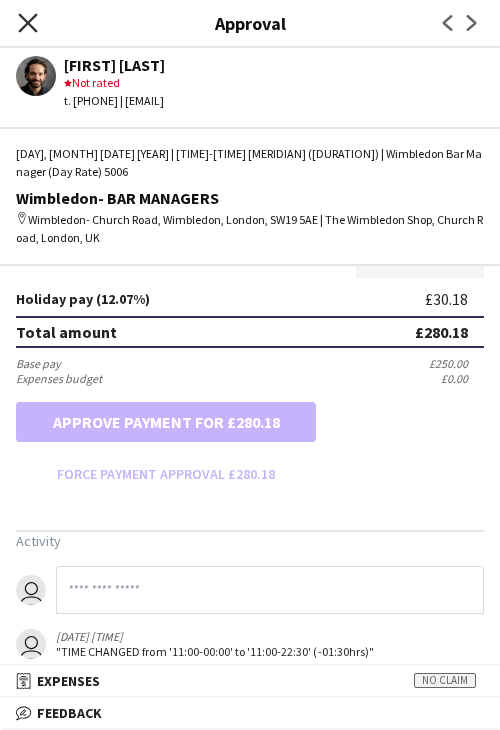 click on "Close pop-in" 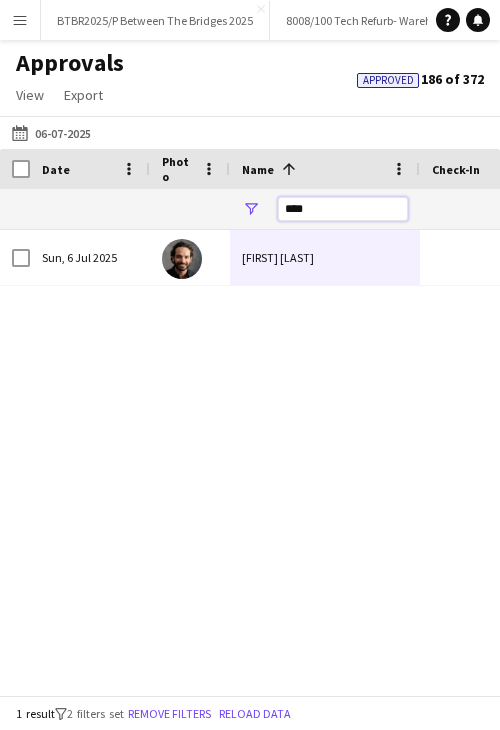 drag, startPoint x: 329, startPoint y: 213, endPoint x: 225, endPoint y: 201, distance: 104.69002 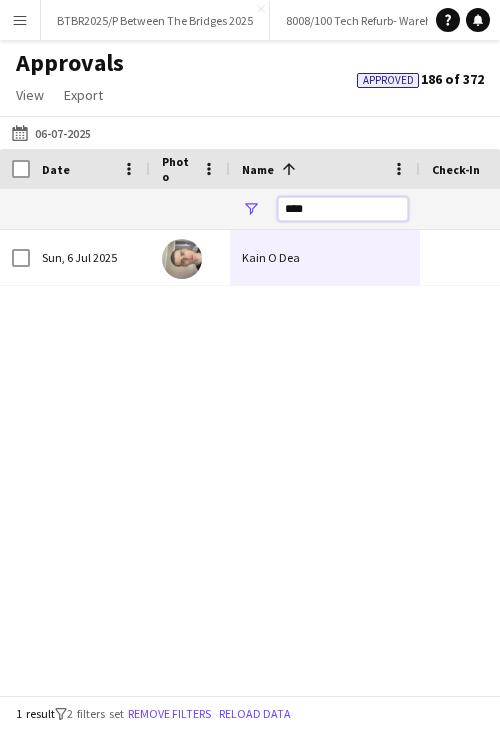type on "****" 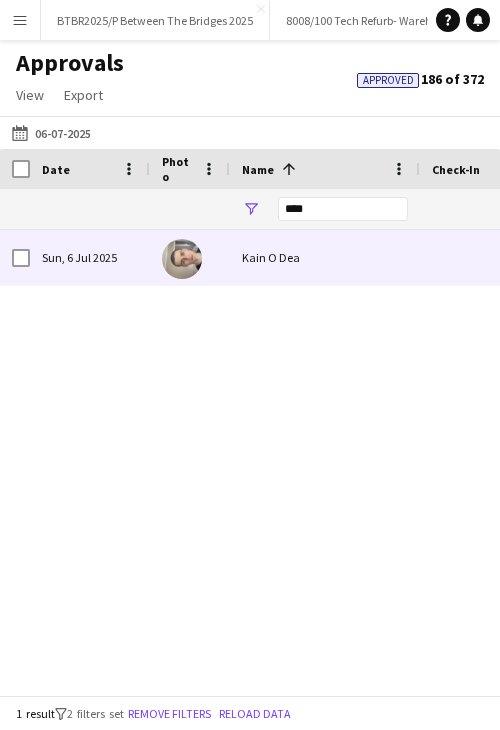 click on "Sun, 6 Jul 2025" at bounding box center [90, 257] 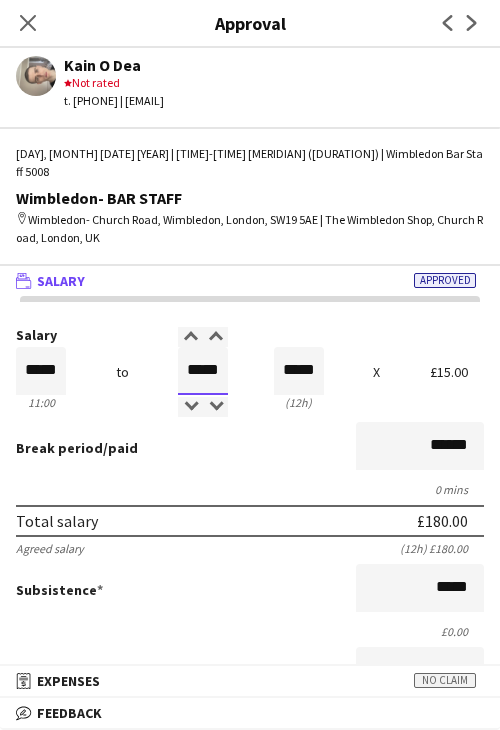 drag, startPoint x: 173, startPoint y: 349, endPoint x: 226, endPoint y: 344, distance: 53.235325 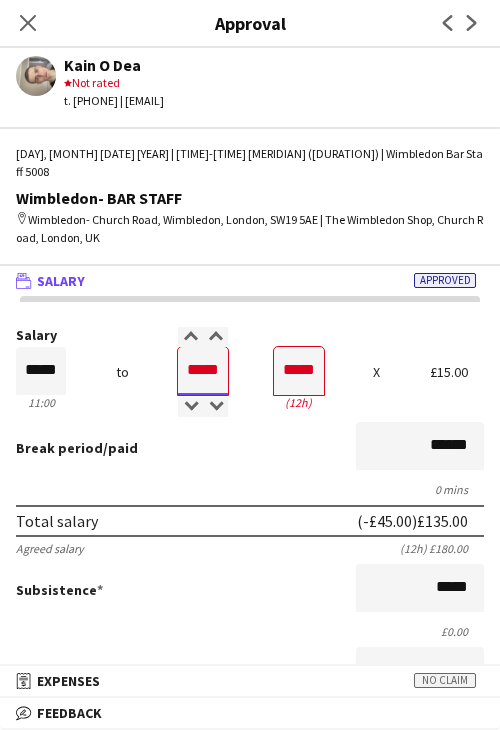 type on "*****" 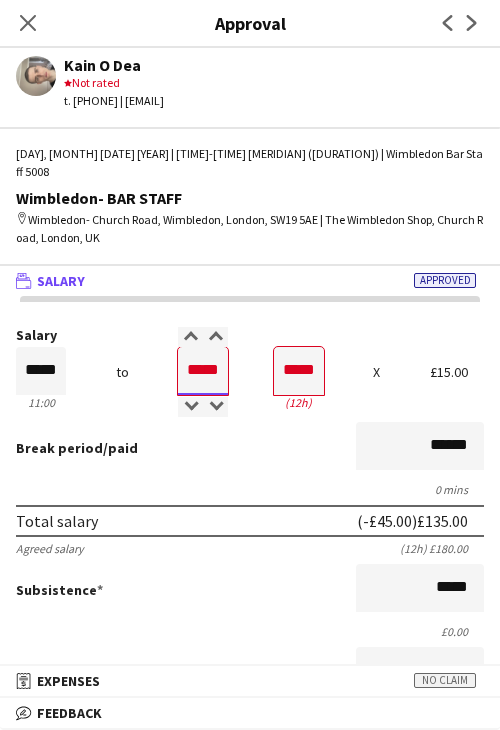 type on "*****" 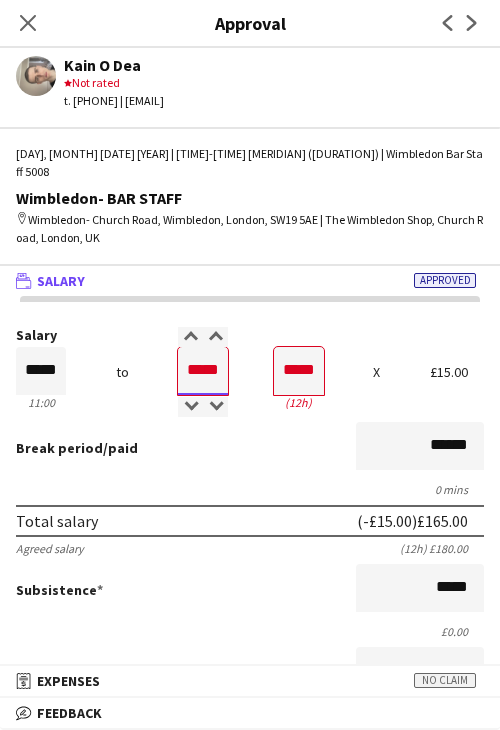 type on "*****" 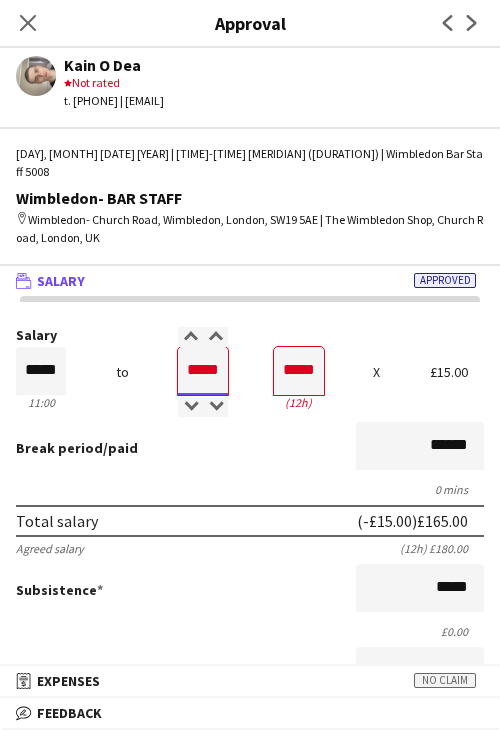 type on "*****" 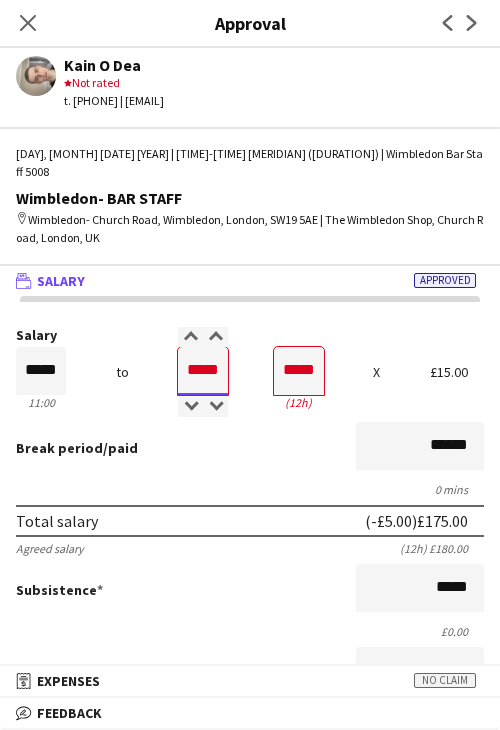 type on "*****" 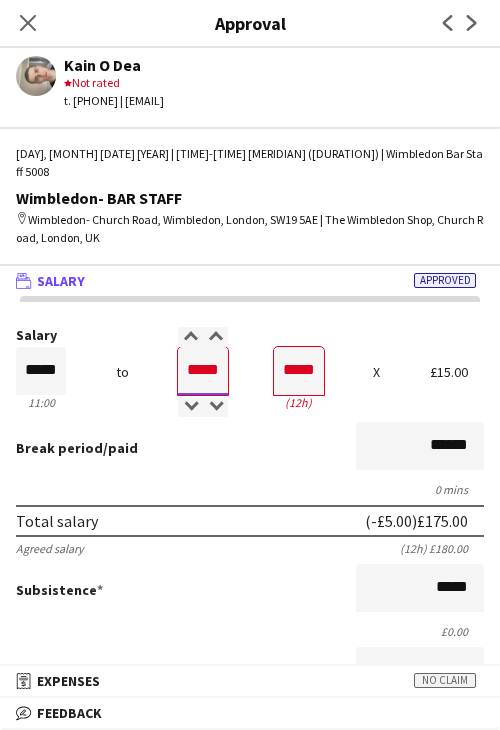 type on "*****" 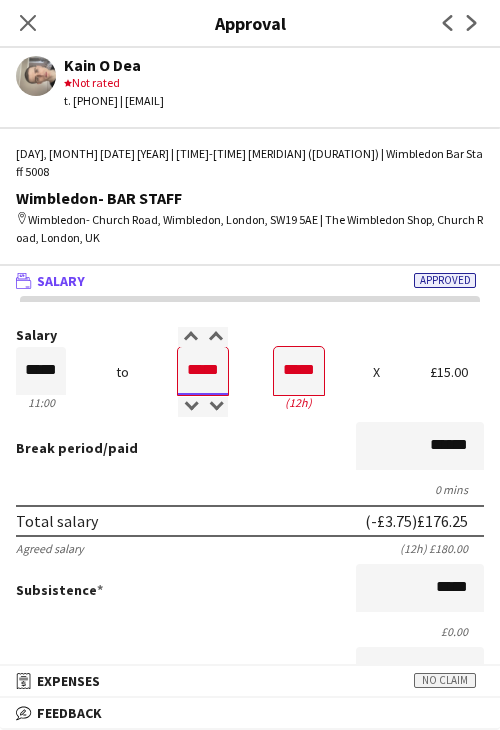 type on "*****" 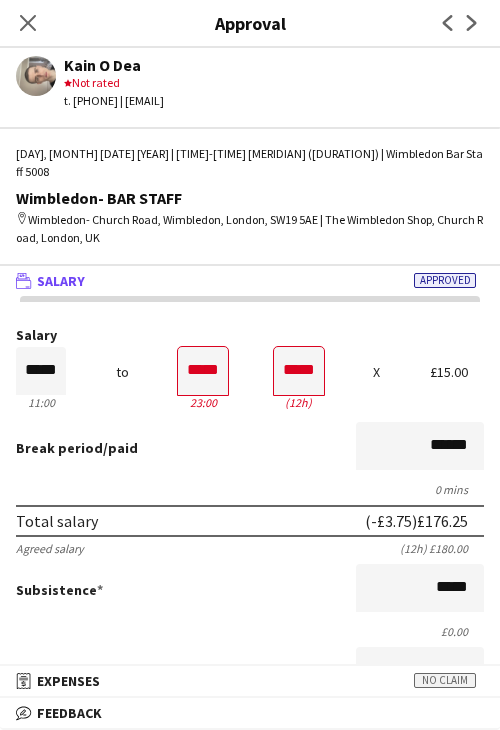 click on "Break period   /paid  ******" at bounding box center [250, 448] 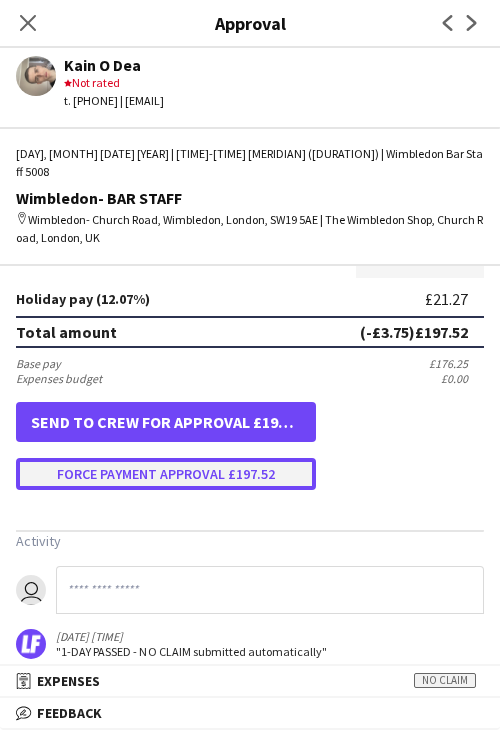 click on "Force payment approval £197.52" at bounding box center [166, 474] 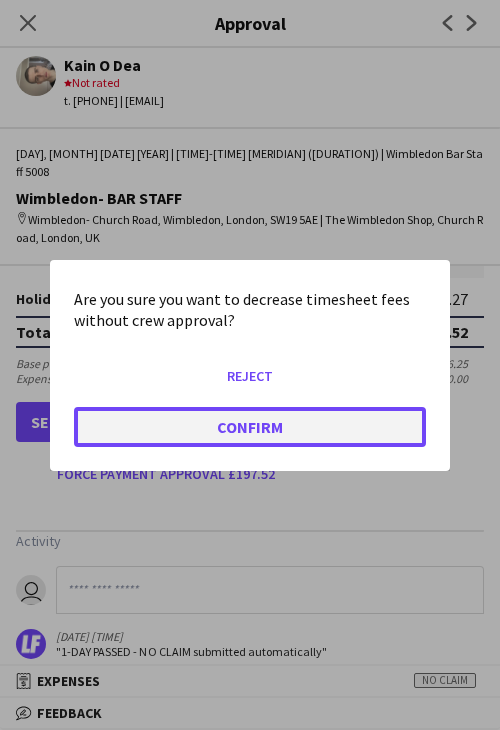 click on "Confirm" 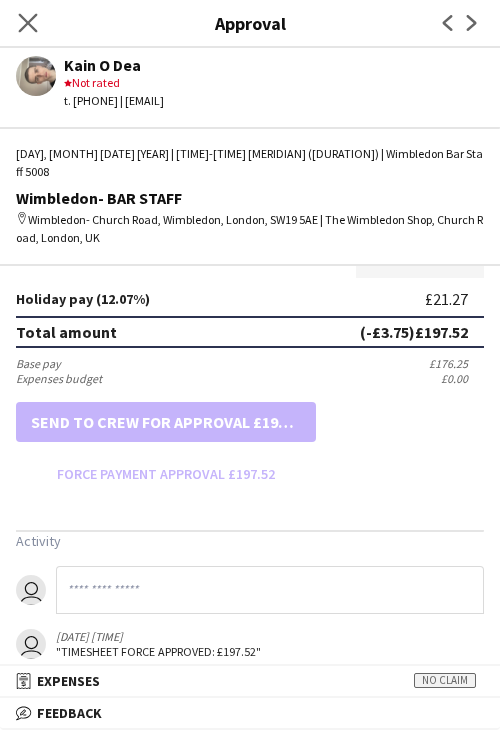 click on "Close pop-in" 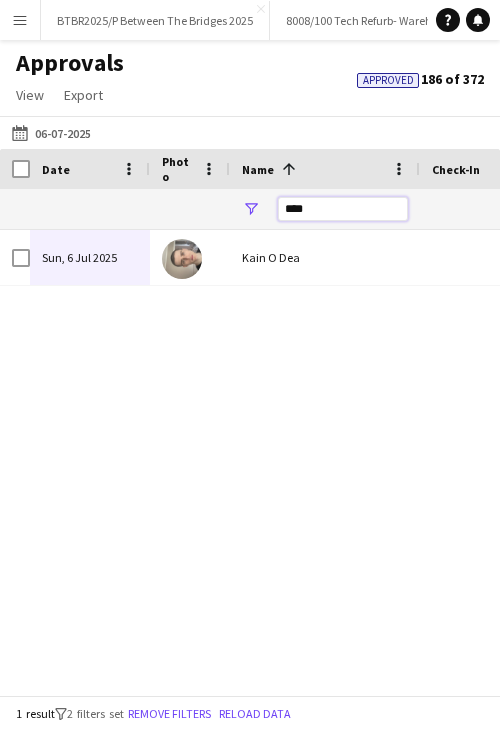 drag, startPoint x: 318, startPoint y: 206, endPoint x: 256, endPoint y: 203, distance: 62.072536 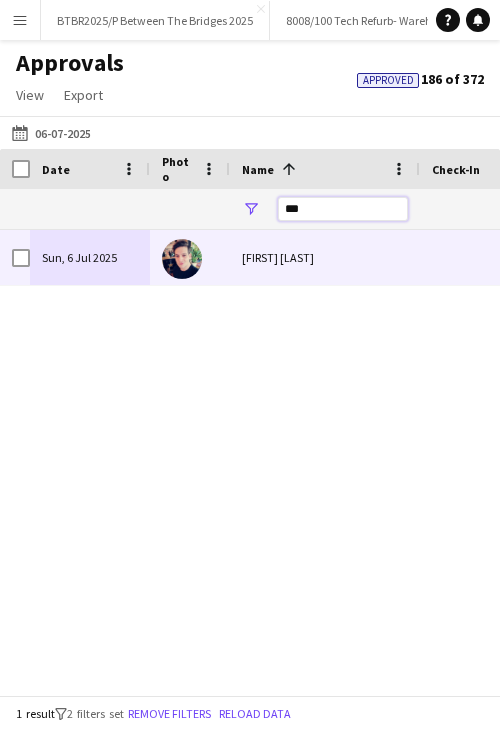 type on "***" 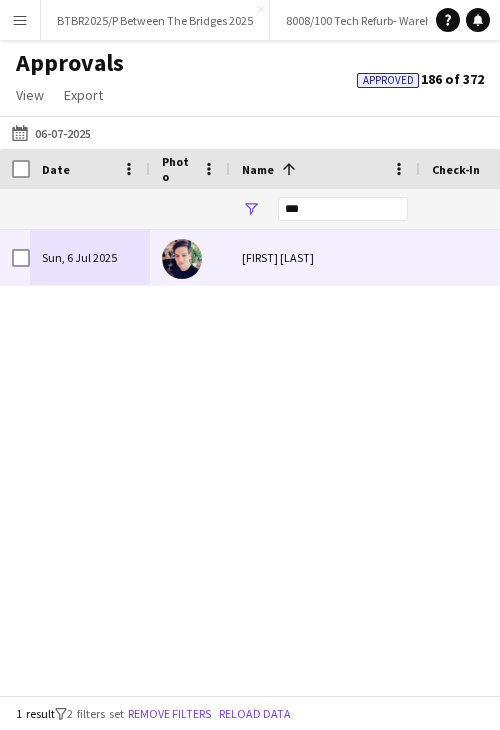 click on "[FIRST]-[LAST] [LAST]" at bounding box center [325, 257] 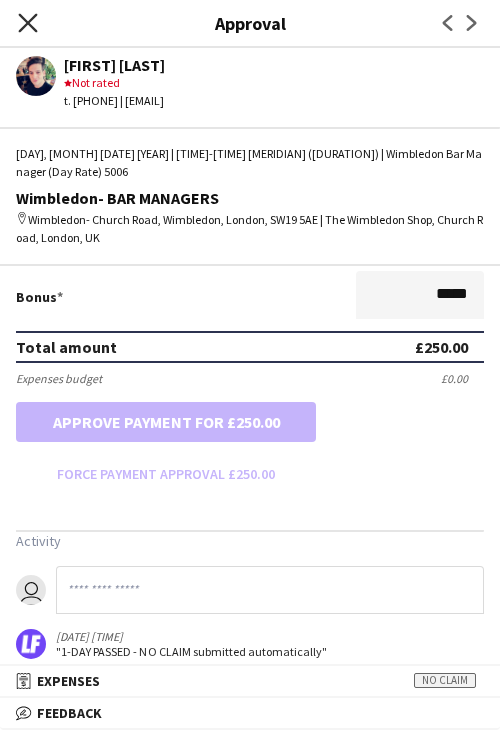 click on "Close pop-in" 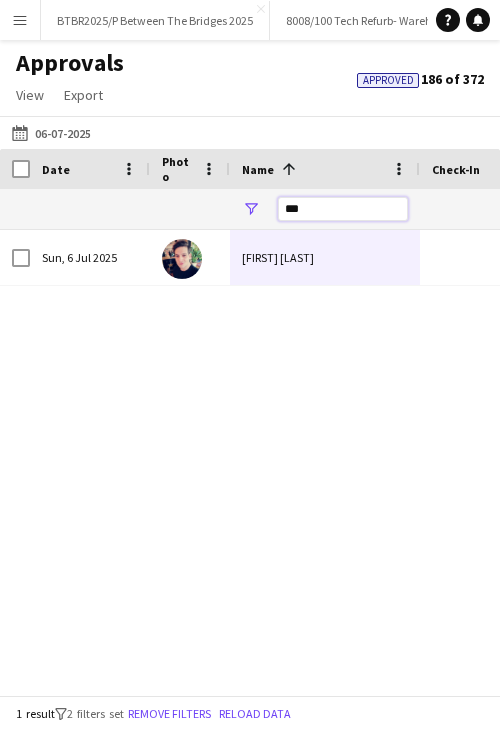 drag, startPoint x: 325, startPoint y: 205, endPoint x: 275, endPoint y: 211, distance: 50.358715 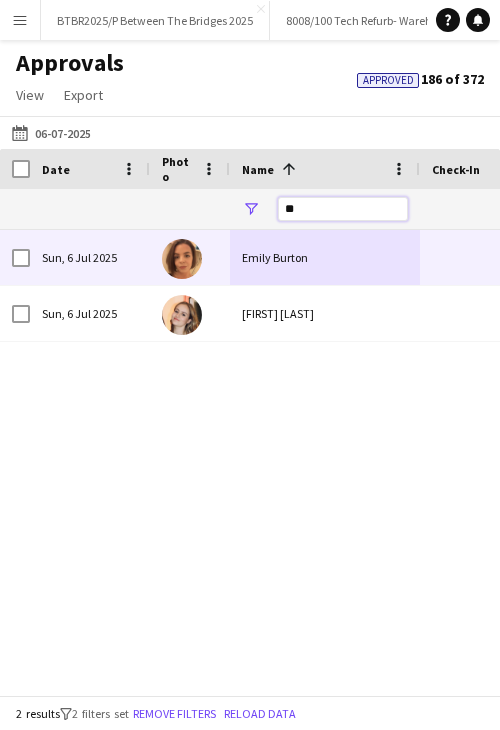type on "**" 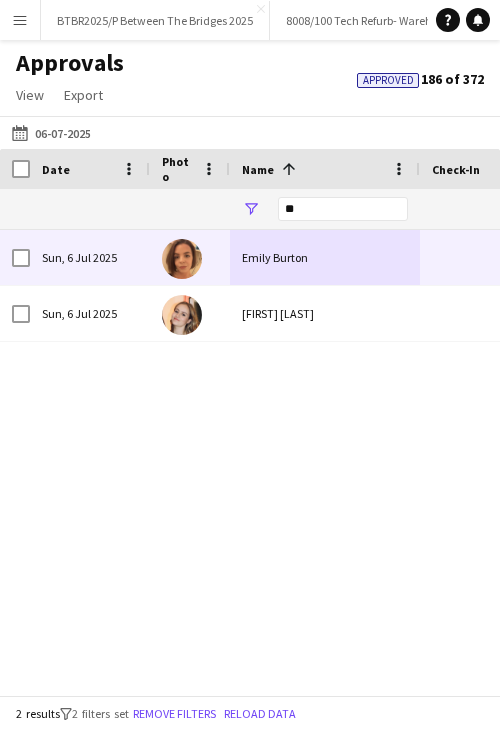 click on "Emily Burton" at bounding box center [325, 257] 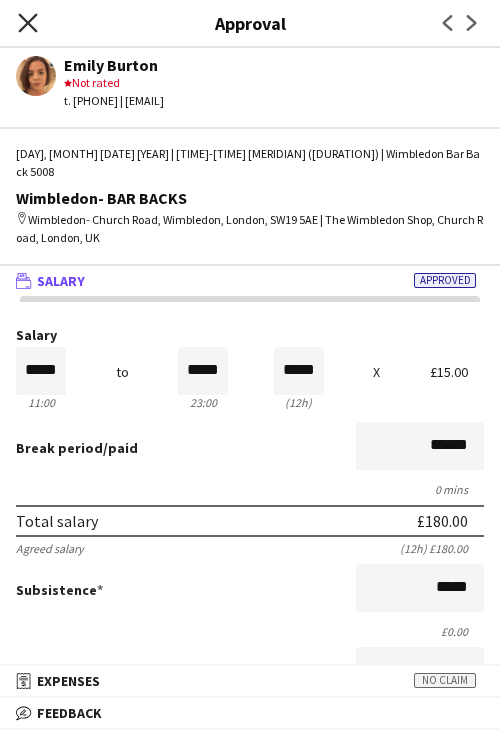 click 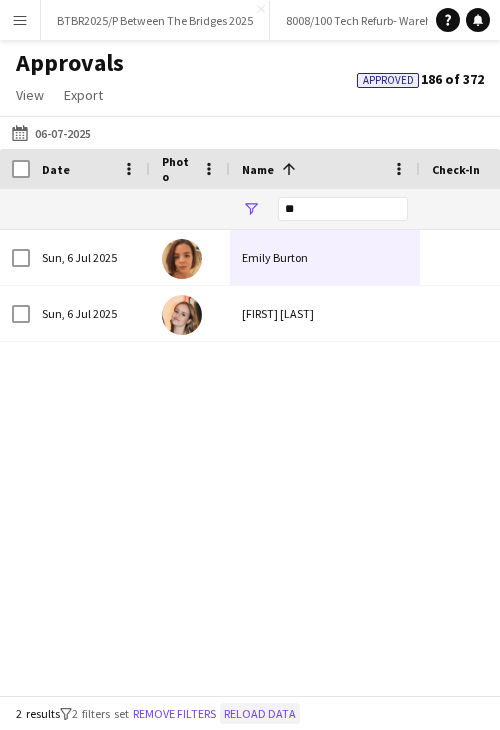 click on "Reload data" 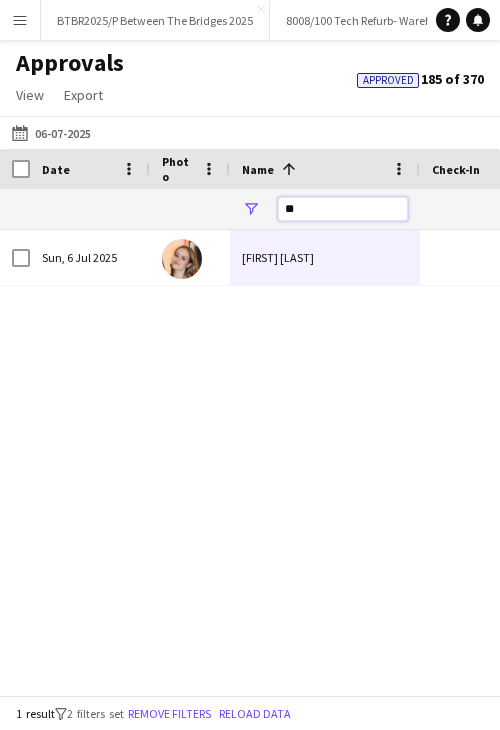 drag, startPoint x: 303, startPoint y: 210, endPoint x: 278, endPoint y: 210, distance: 25 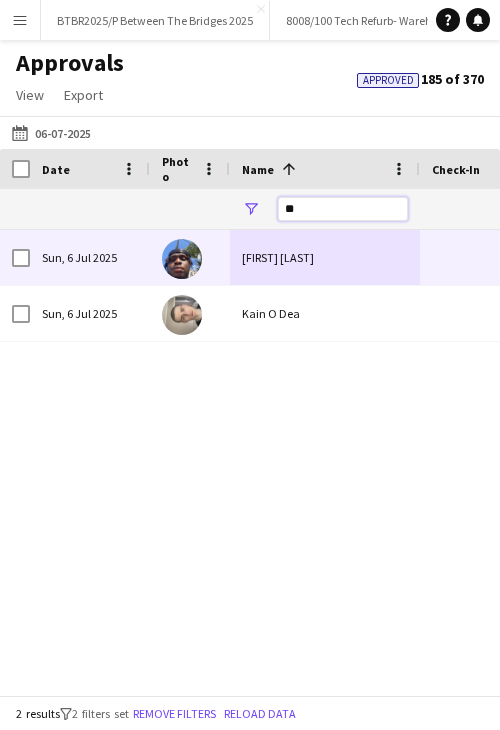 type on "**" 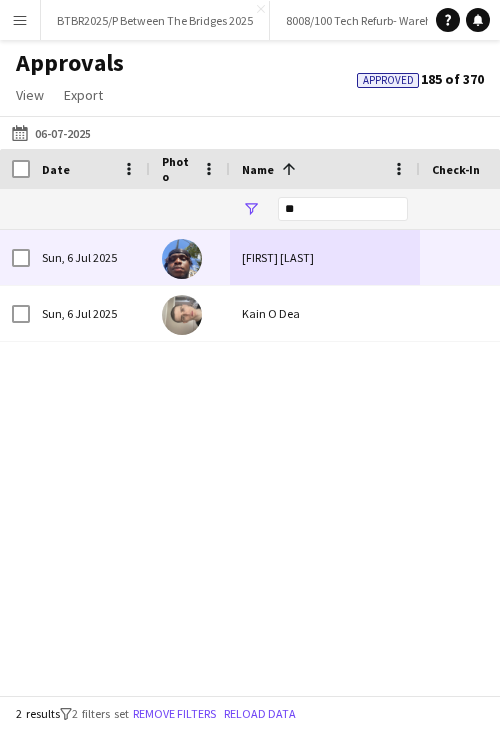 click on "Destiny Olusegun" at bounding box center [325, 257] 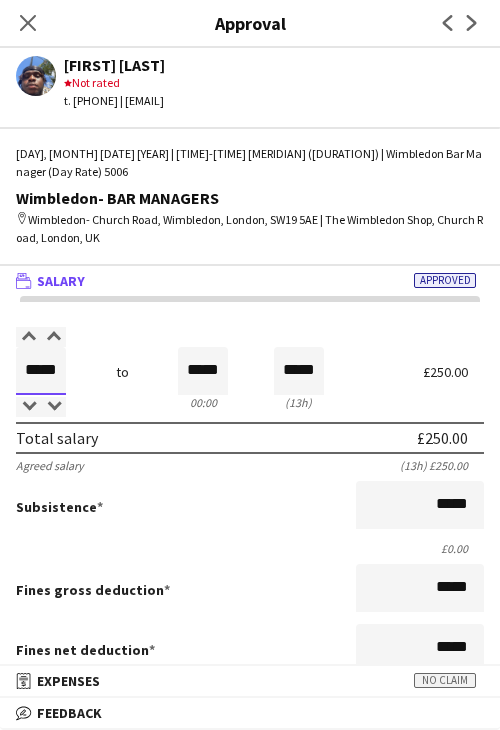 drag, startPoint x: 41, startPoint y: 353, endPoint x: 123, endPoint y: 354, distance: 82.006096 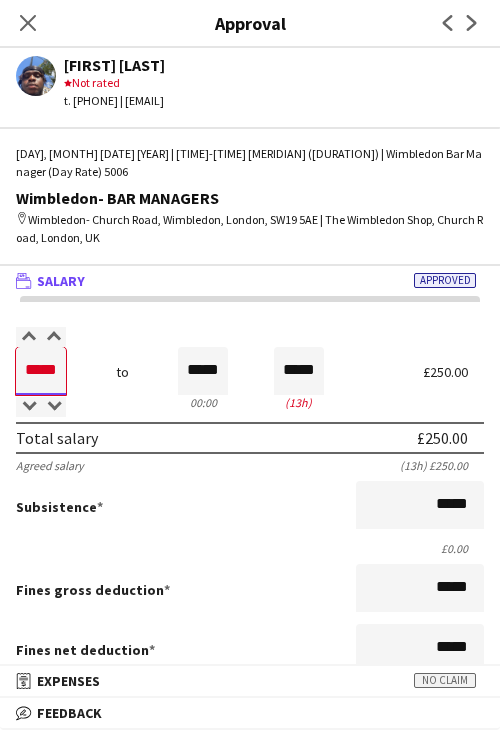 type on "*****" 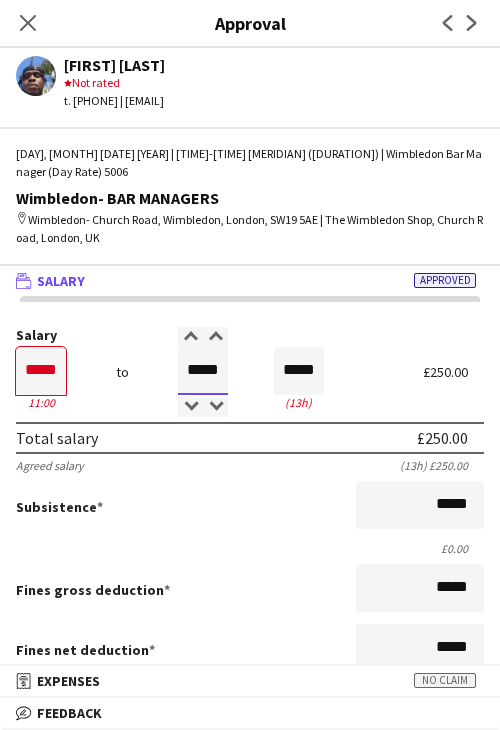 type on "*****" 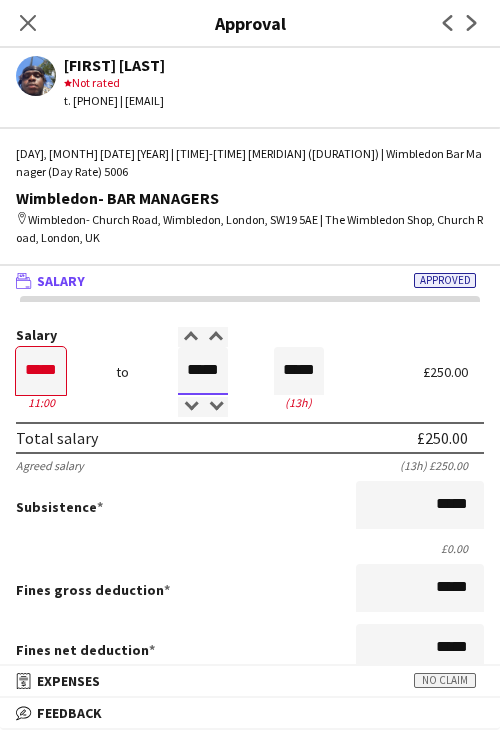 type on "*****" 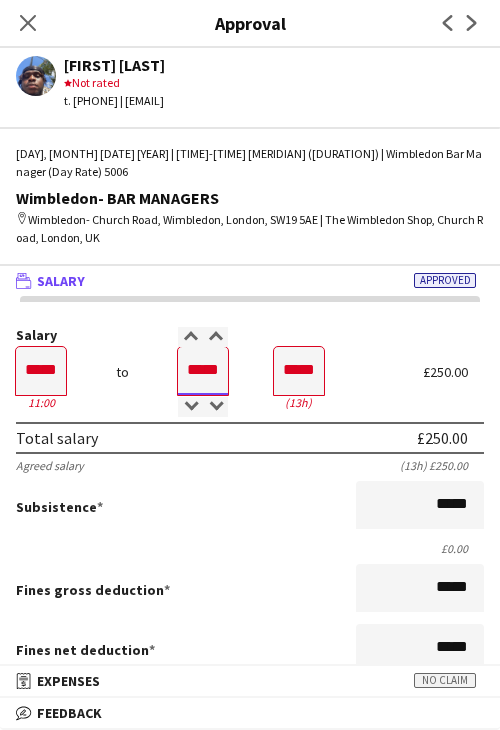 type on "*****" 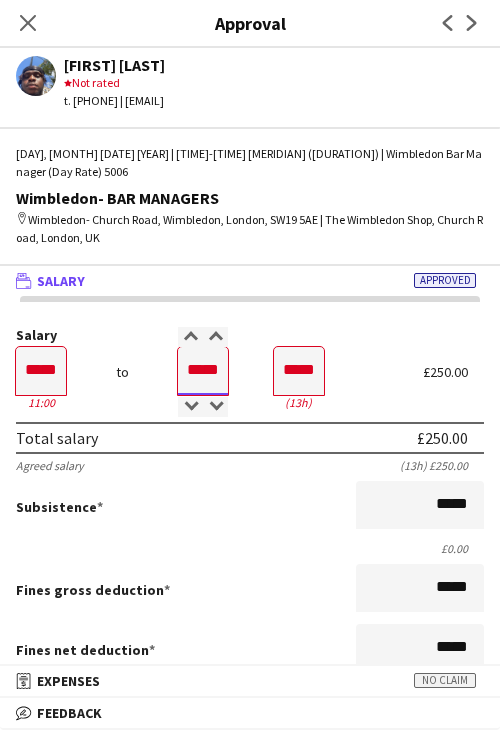type on "*****" 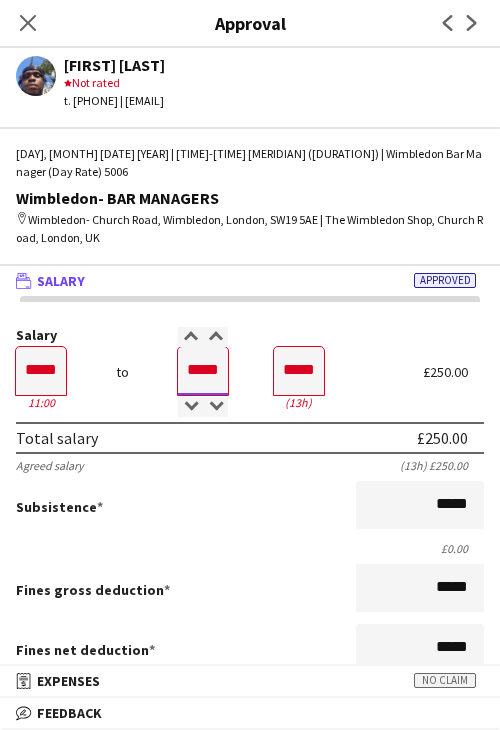 type on "*****" 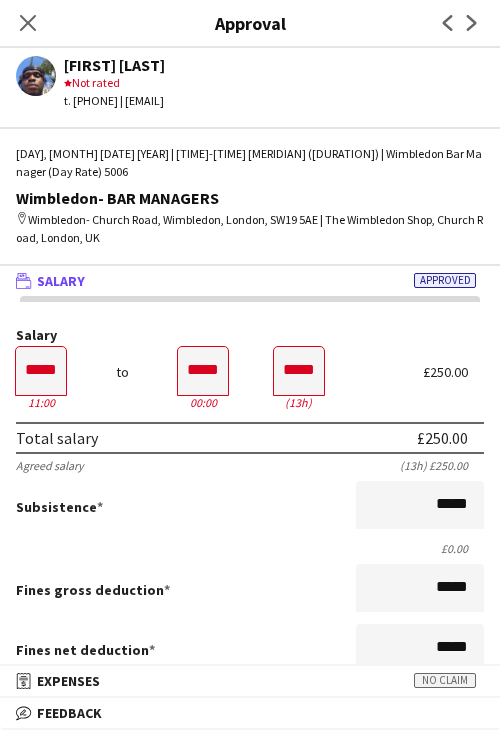 click on "Total salary   £250.00" at bounding box center (250, 438) 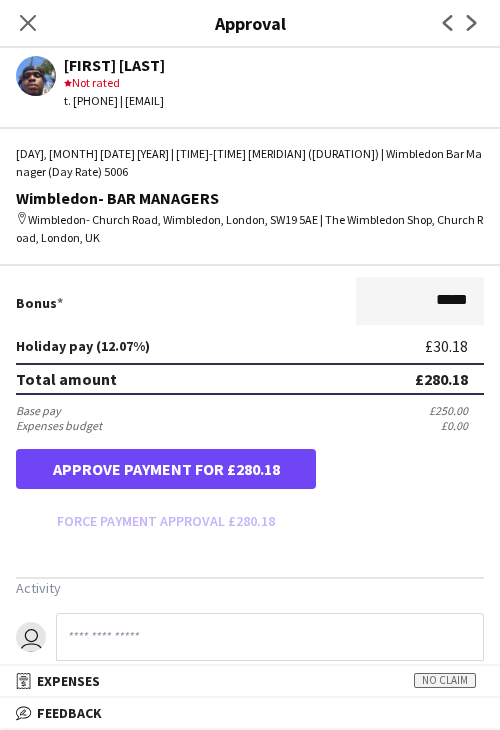 scroll, scrollTop: 454, scrollLeft: 0, axis: vertical 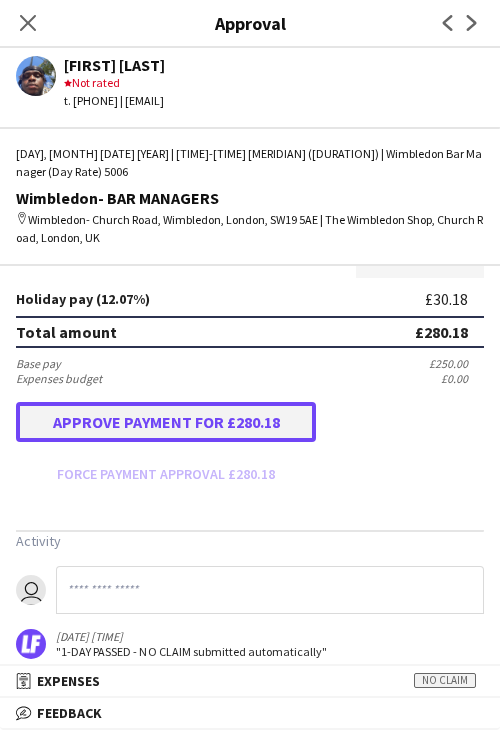 click on "Approve payment for £280.18" at bounding box center [166, 422] 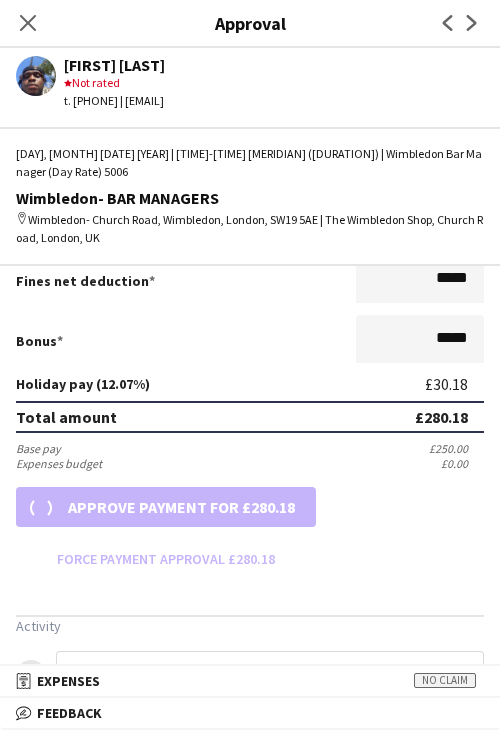 scroll, scrollTop: 454, scrollLeft: 0, axis: vertical 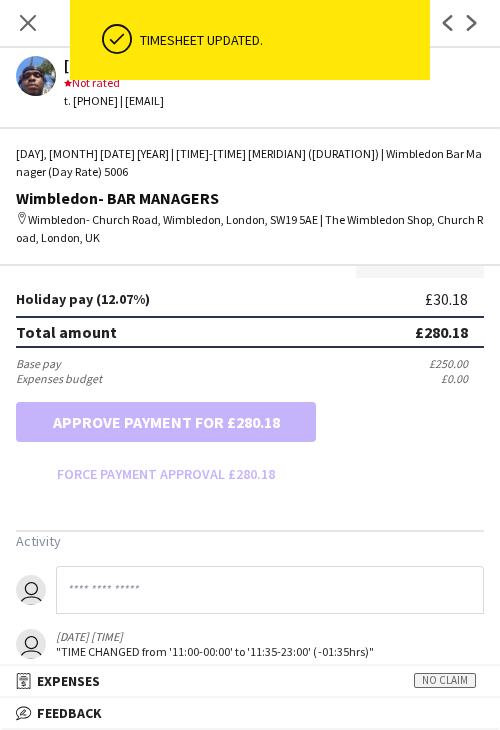 drag, startPoint x: 28, startPoint y: 19, endPoint x: 192, endPoint y: 115, distance: 190.03157 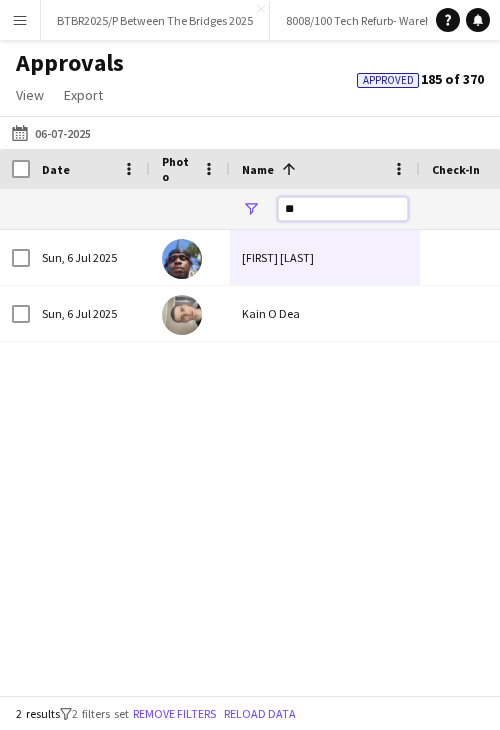 drag, startPoint x: 243, startPoint y: 211, endPoint x: 221, endPoint y: 178, distance: 39.661064 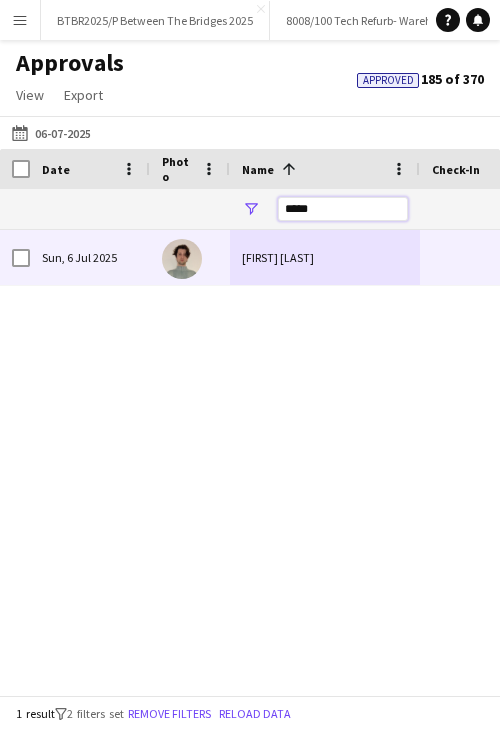 type on "*****" 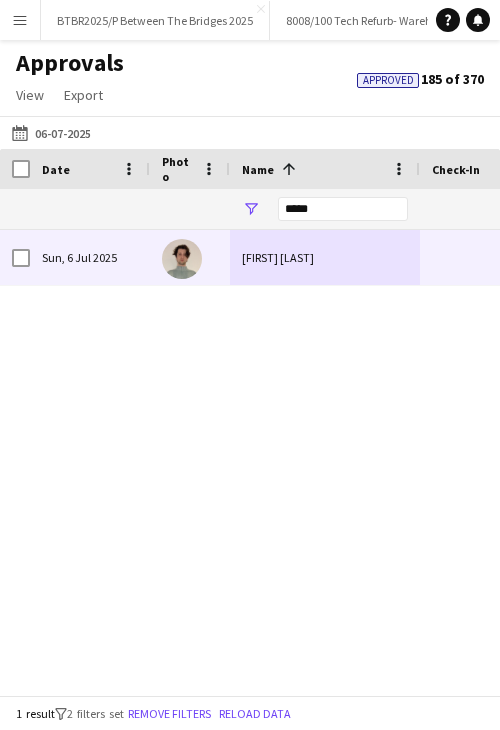 click on "Peter Malasinski" at bounding box center (325, 257) 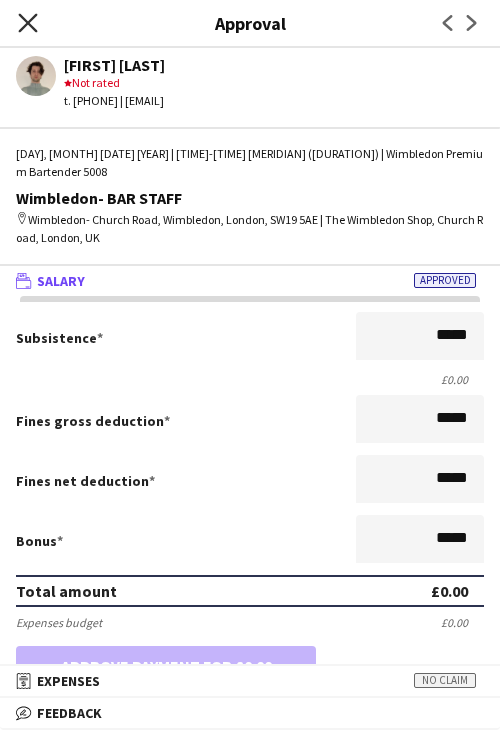 click on "Close pop-in" 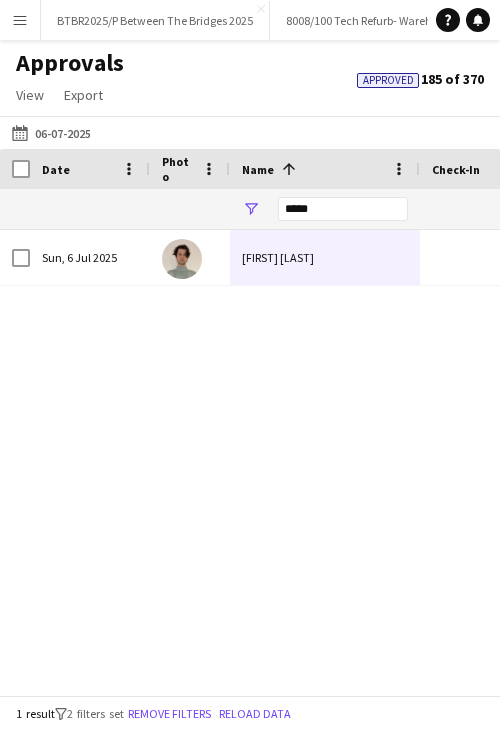 scroll, scrollTop: 0, scrollLeft: 1116, axis: horizontal 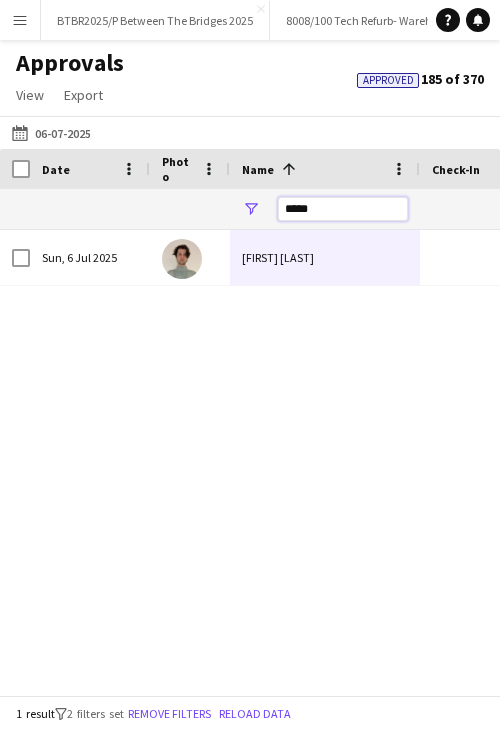 drag, startPoint x: 332, startPoint y: 212, endPoint x: 160, endPoint y: 189, distance: 173.53098 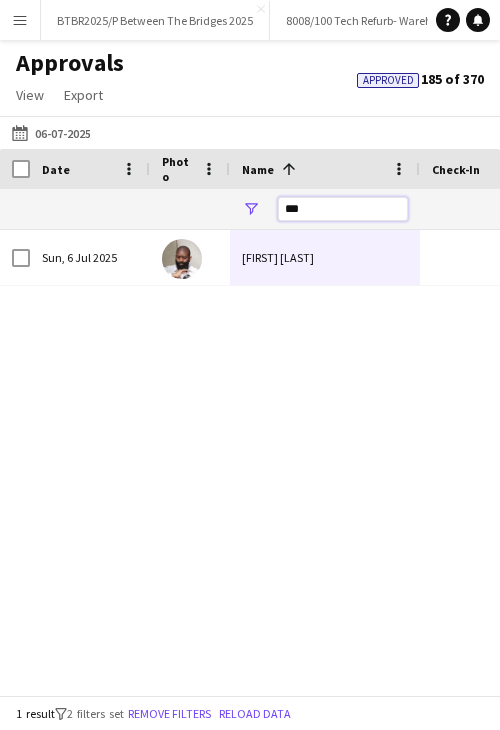 drag, startPoint x: 316, startPoint y: 210, endPoint x: 241, endPoint y: 216, distance: 75.23962 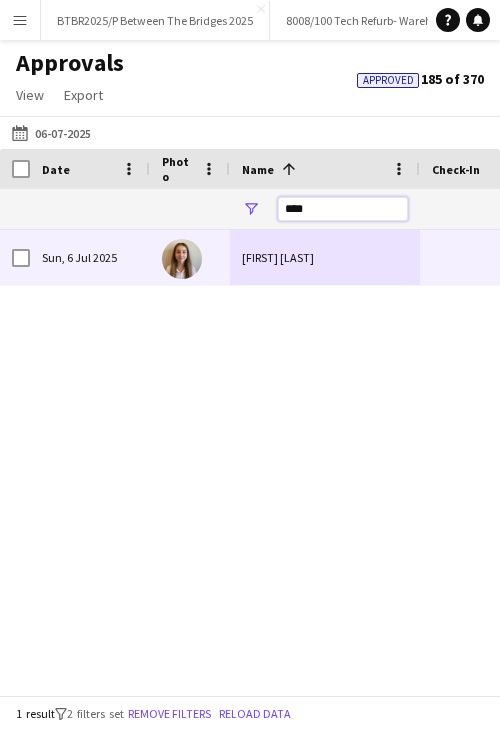 type on "****" 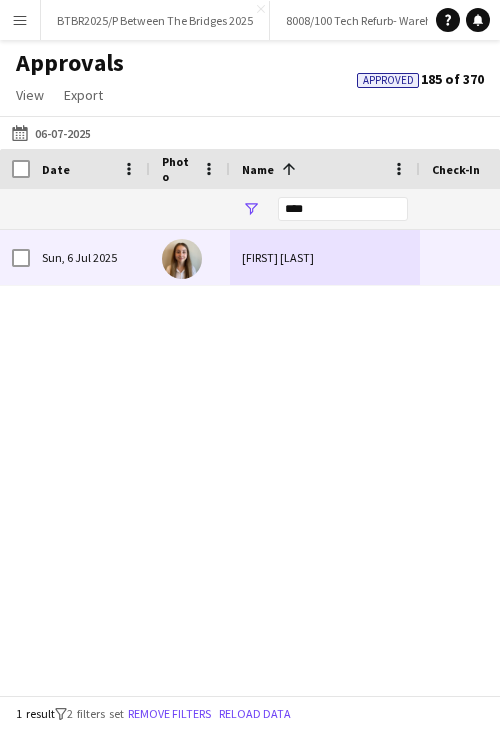 click on "Jessica Macnaughton" at bounding box center (325, 257) 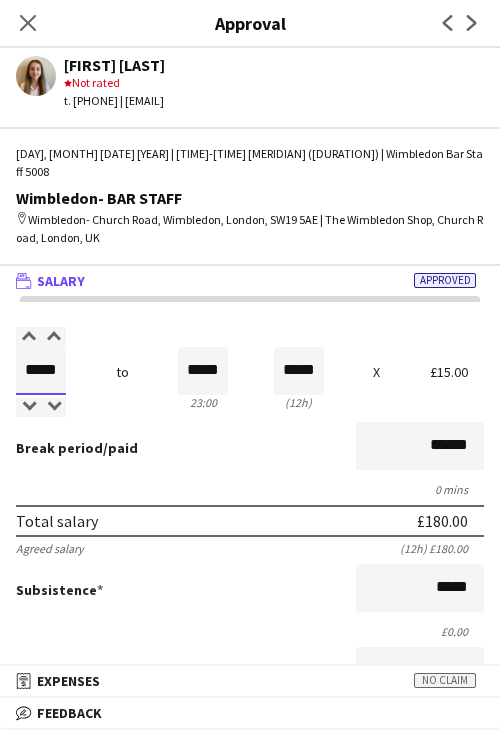 drag, startPoint x: 25, startPoint y: 346, endPoint x: 99, endPoint y: 351, distance: 74.168724 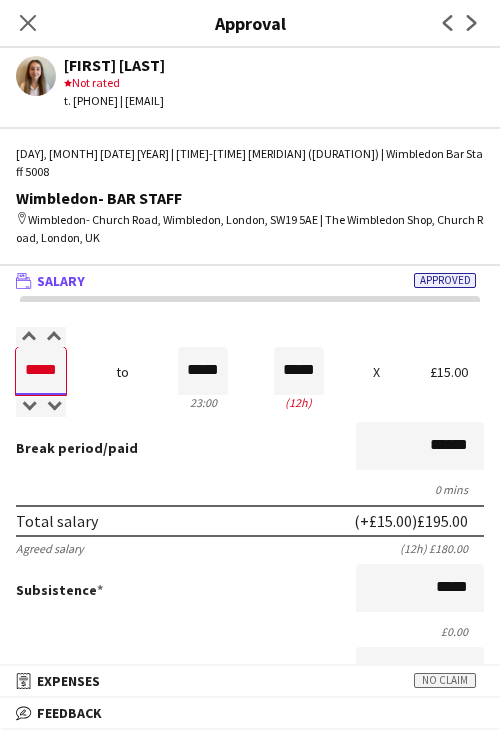 type on "*****" 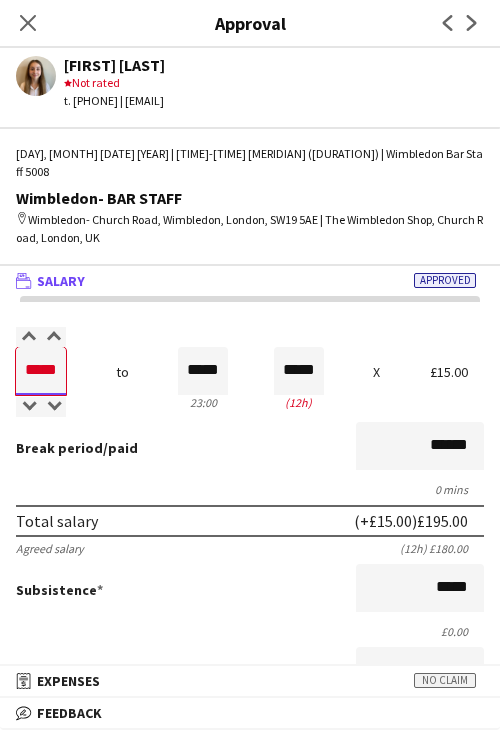 type on "*****" 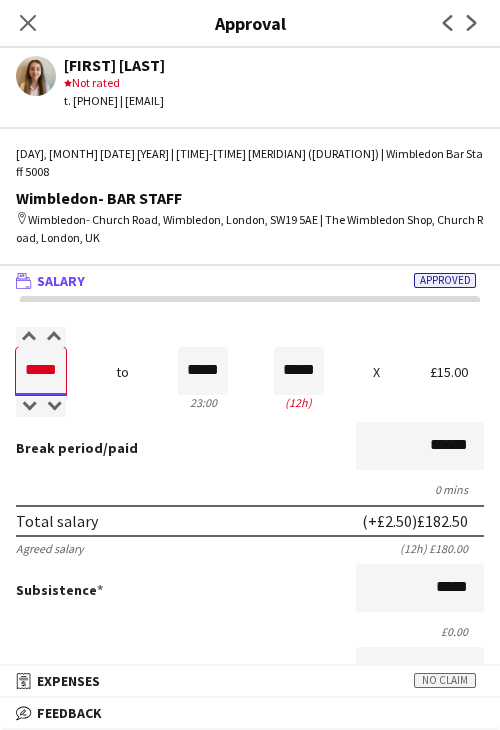 type on "*****" 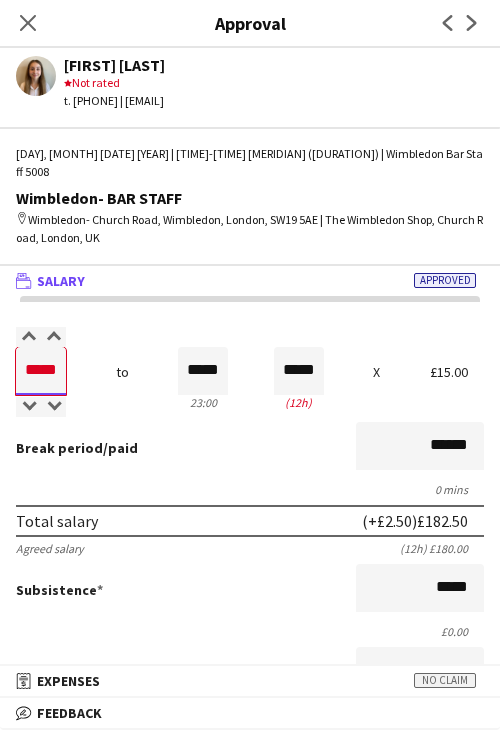 type on "*****" 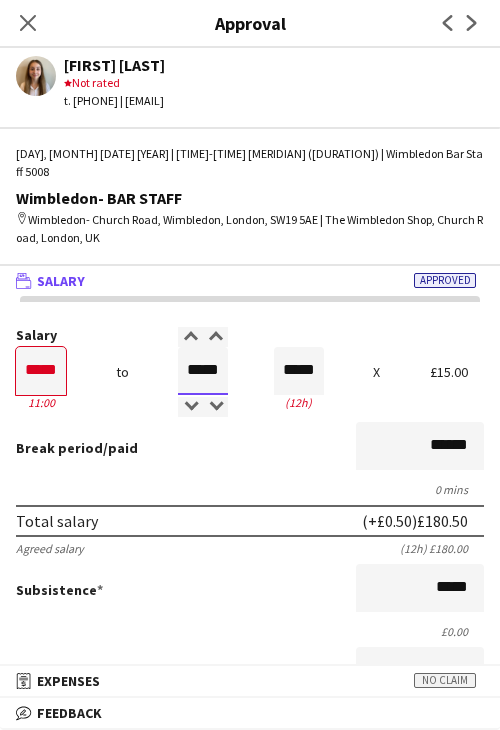 type on "*****" 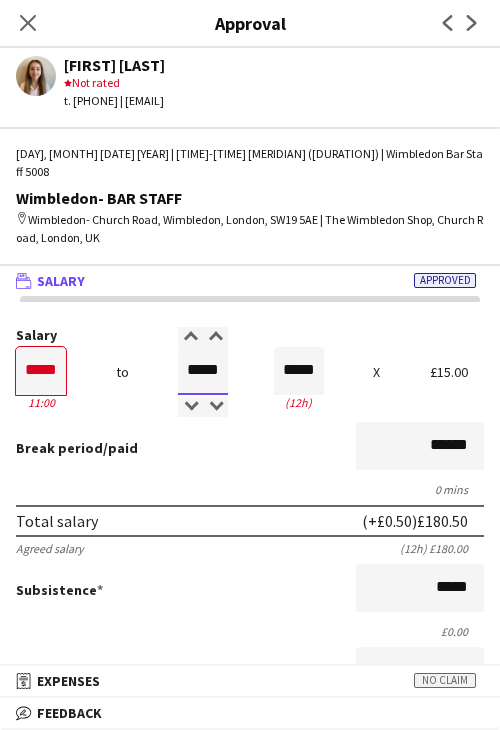 type on "*****" 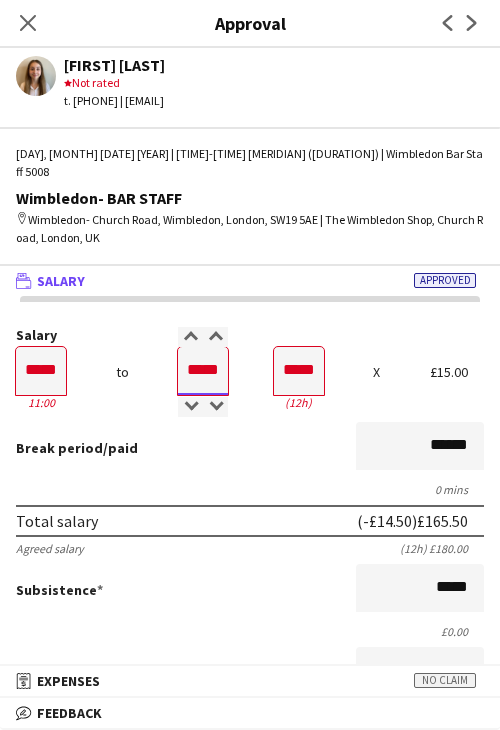 type on "*****" 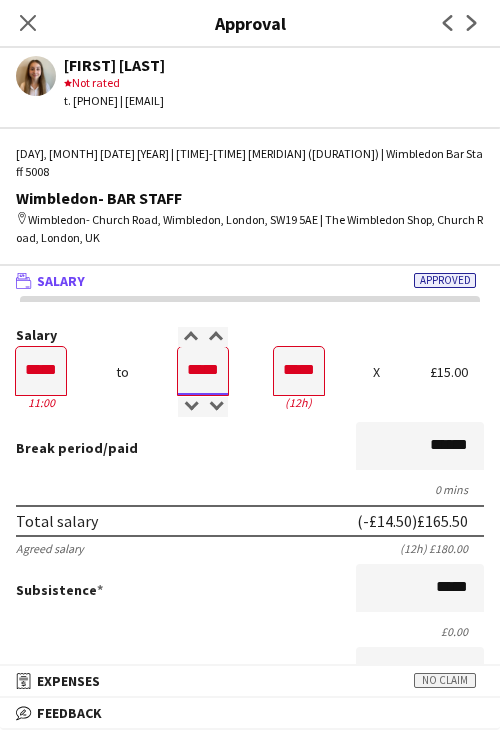 type on "*****" 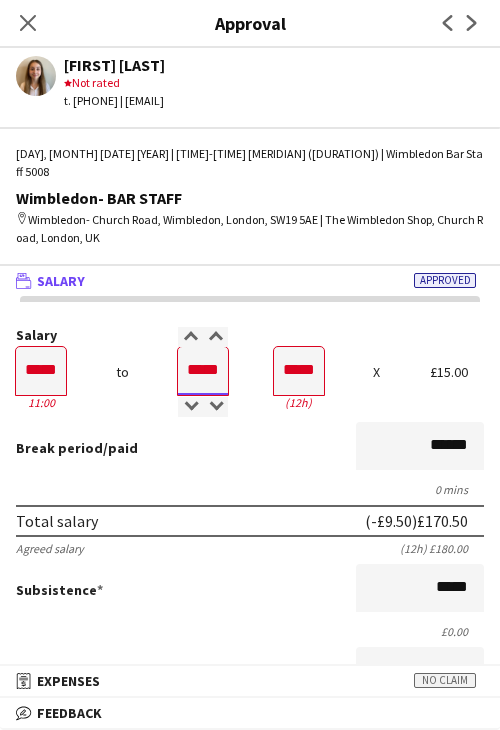type on "*****" 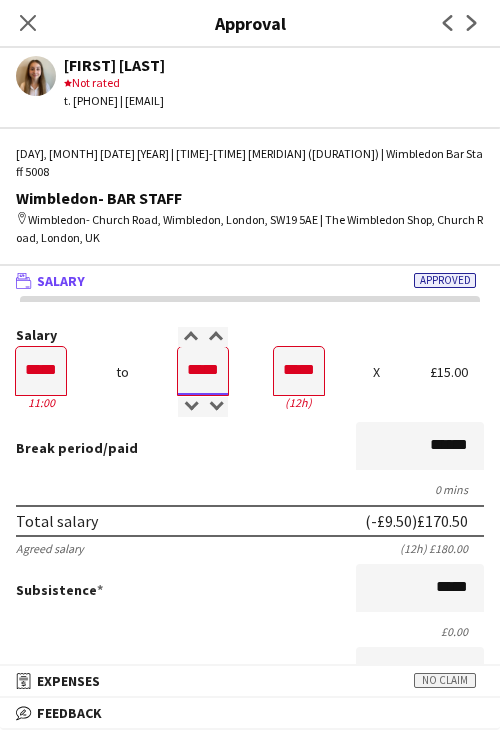 type on "*****" 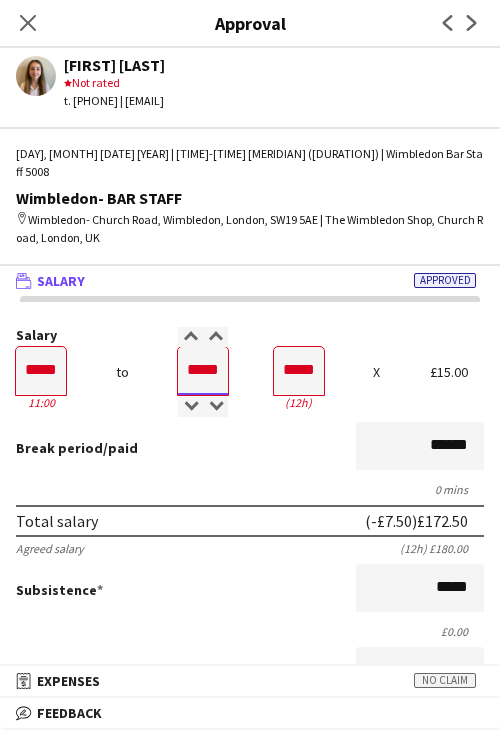 type on "*****" 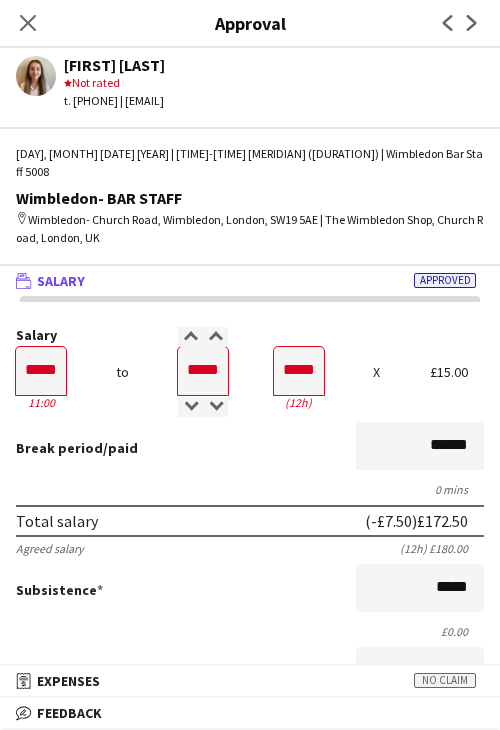 click on "Break period   /paid  ******" at bounding box center (250, 448) 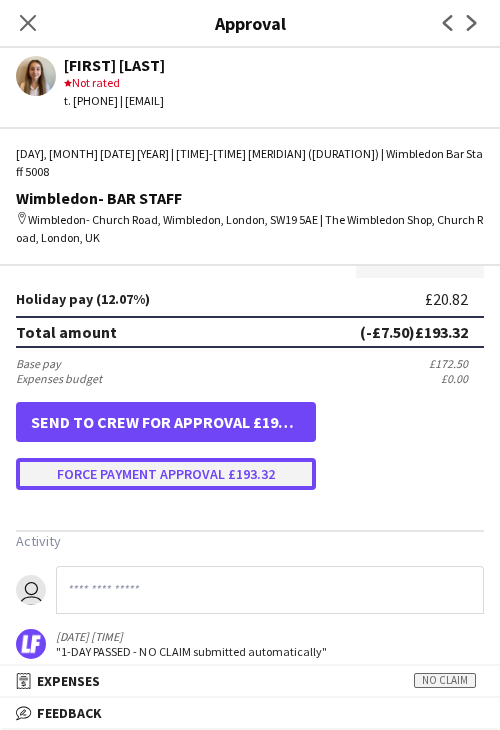 click on "Force payment approval £193.32" at bounding box center [166, 474] 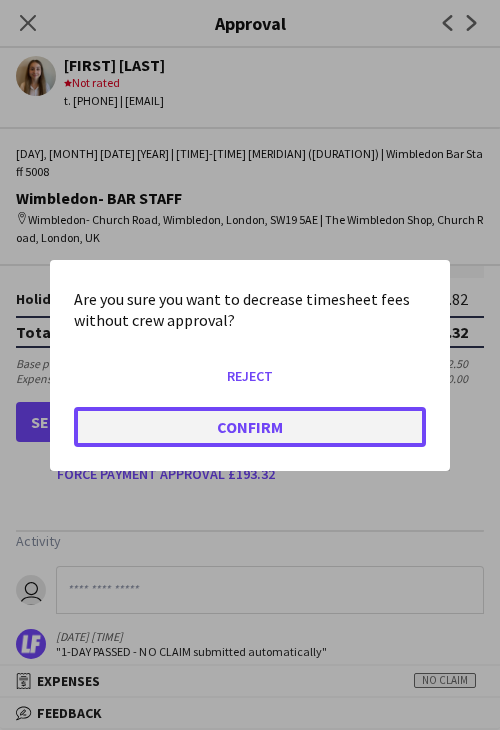 click on "Confirm" 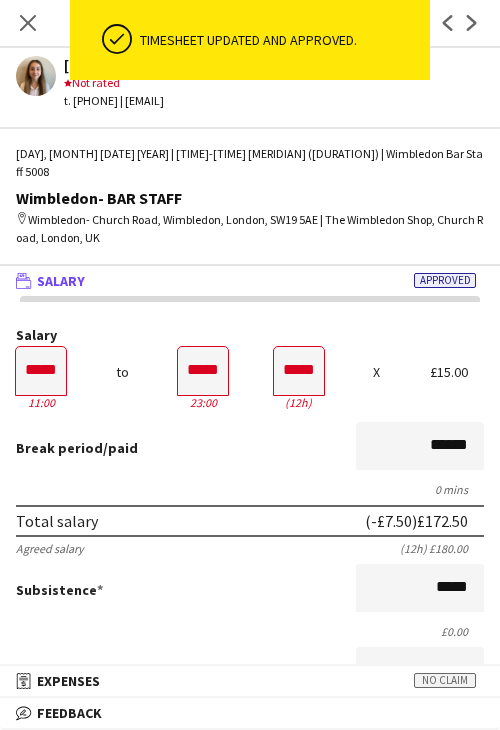 click on "Close pop-in" 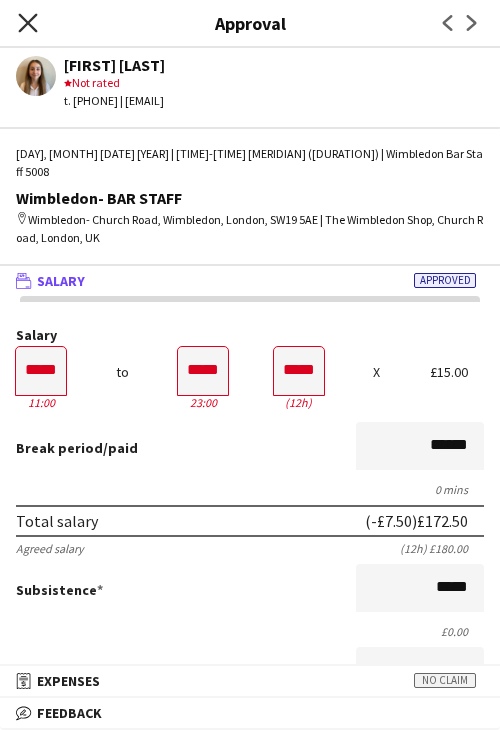 click 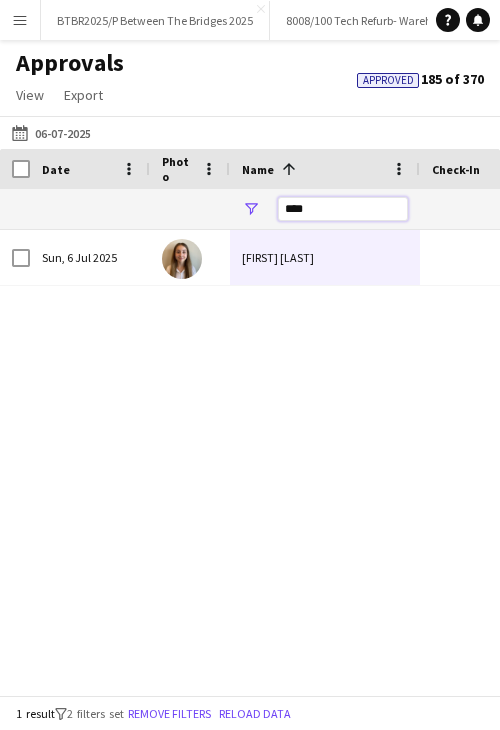 drag, startPoint x: 307, startPoint y: 208, endPoint x: 204, endPoint y: 205, distance: 103.04368 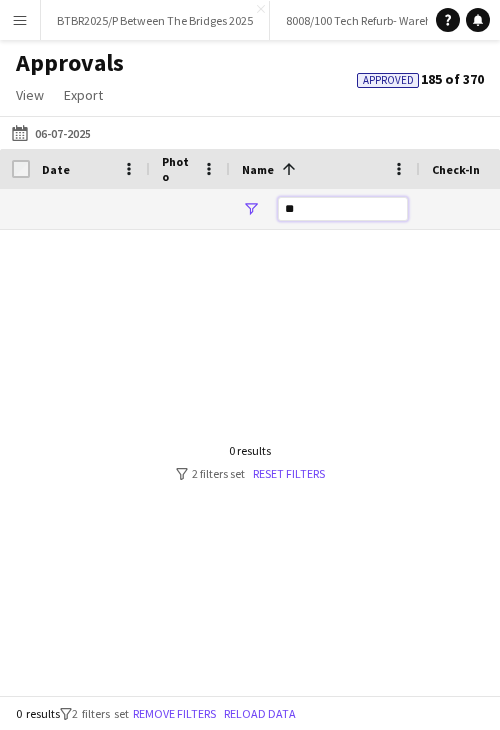 type on "*" 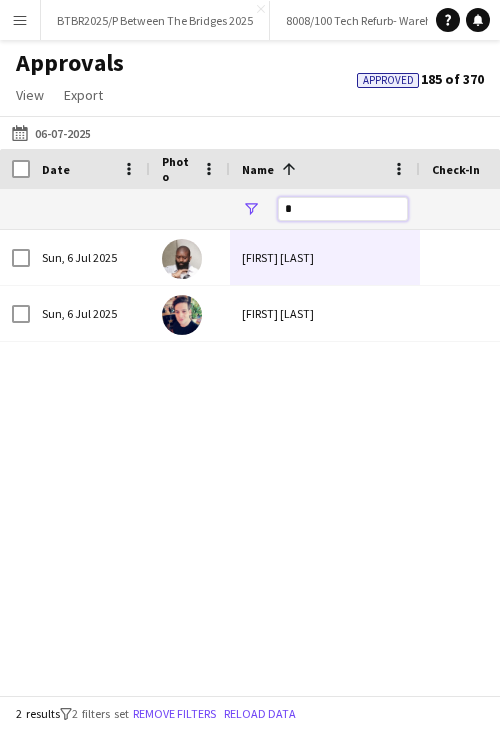 click on "*" at bounding box center [325, 209] 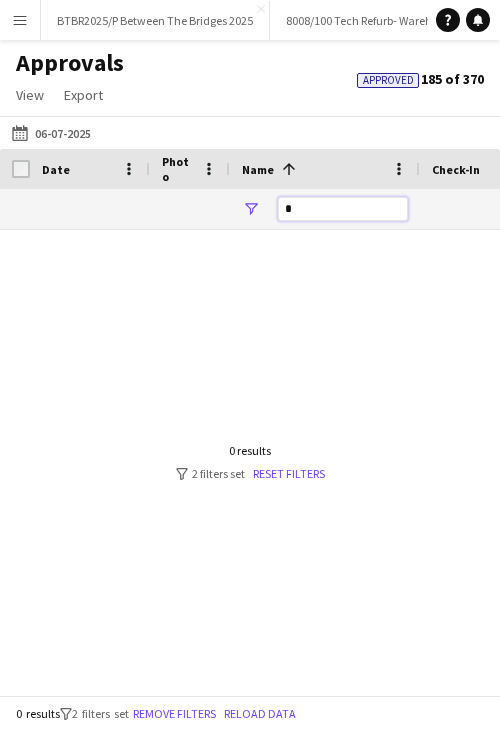 drag, startPoint x: 319, startPoint y: 211, endPoint x: 272, endPoint y: 212, distance: 47.010635 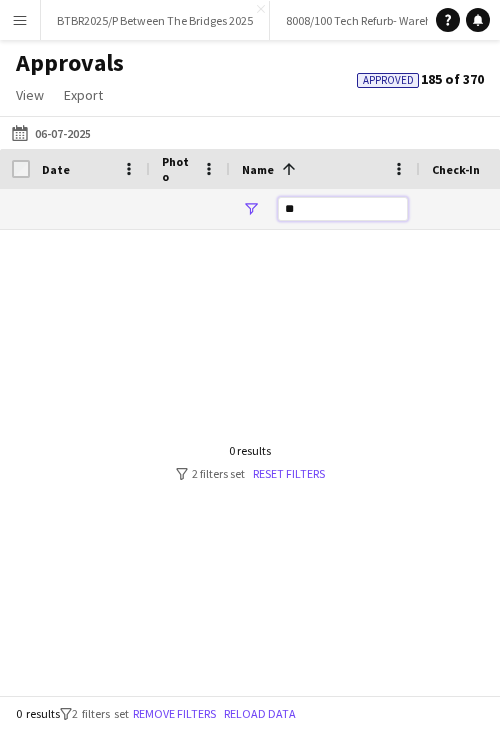 drag, startPoint x: 336, startPoint y: 211, endPoint x: 271, endPoint y: 210, distance: 65.00769 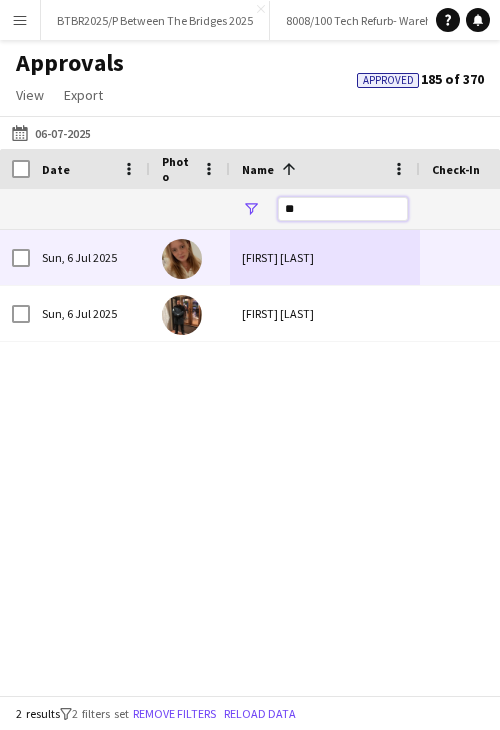 type on "**" 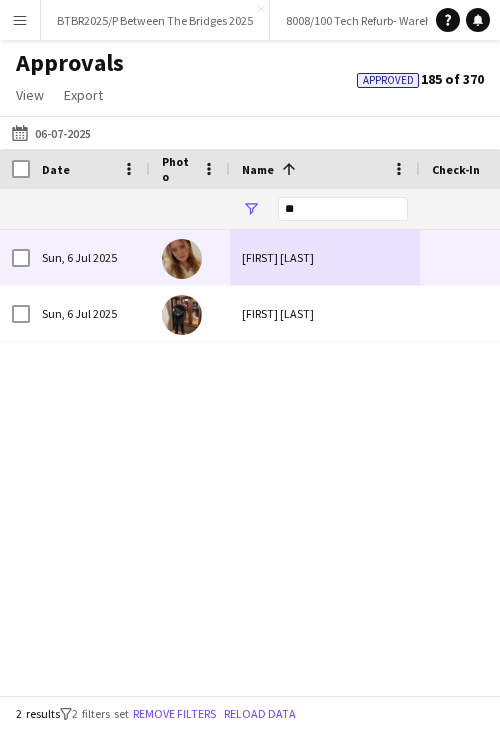 click on "Francesca Scott" at bounding box center (325, 257) 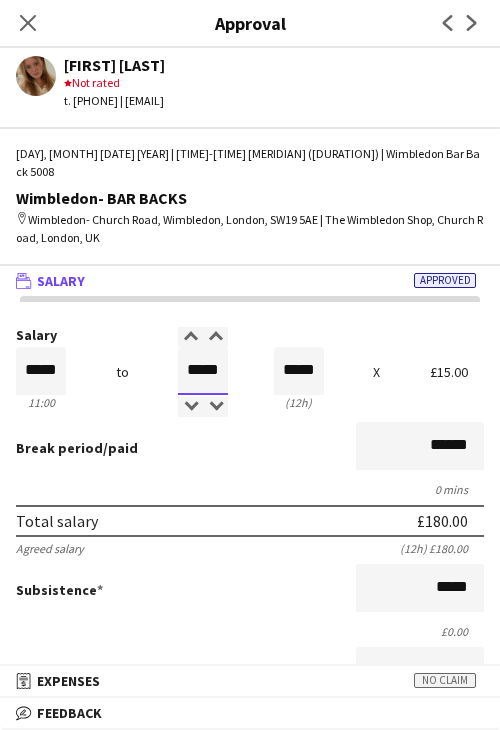 drag, startPoint x: 185, startPoint y: 356, endPoint x: 296, endPoint y: 356, distance: 111 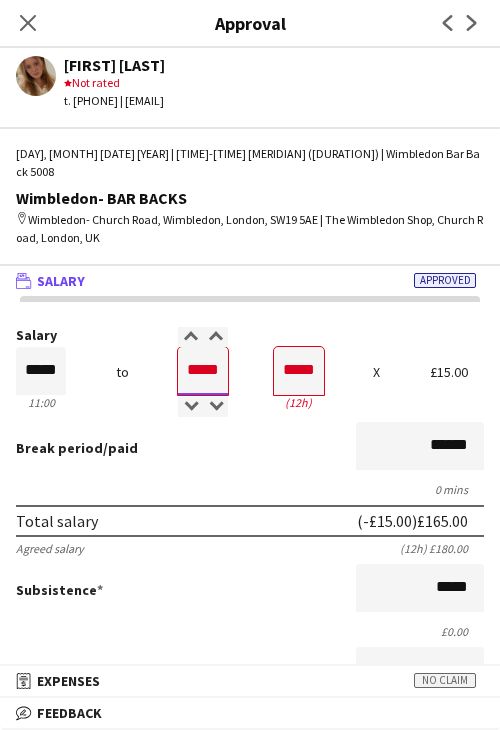 type on "*****" 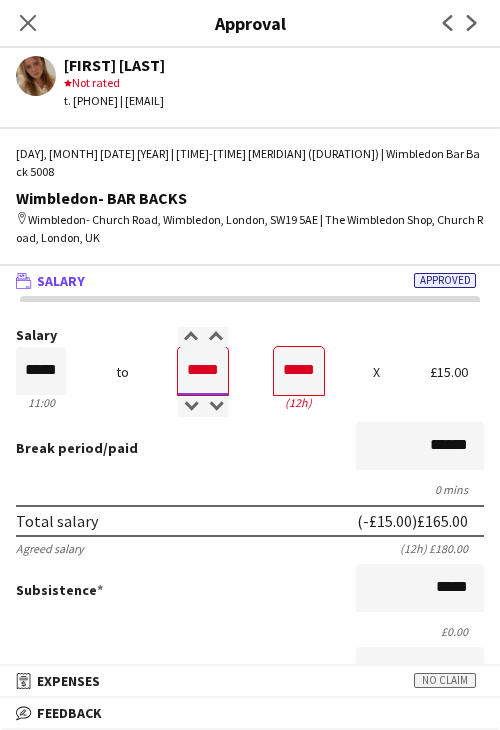 type on "*****" 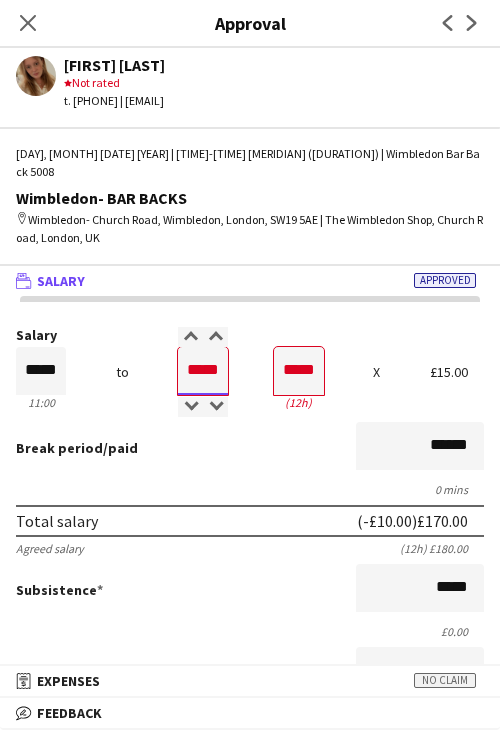 type on "*****" 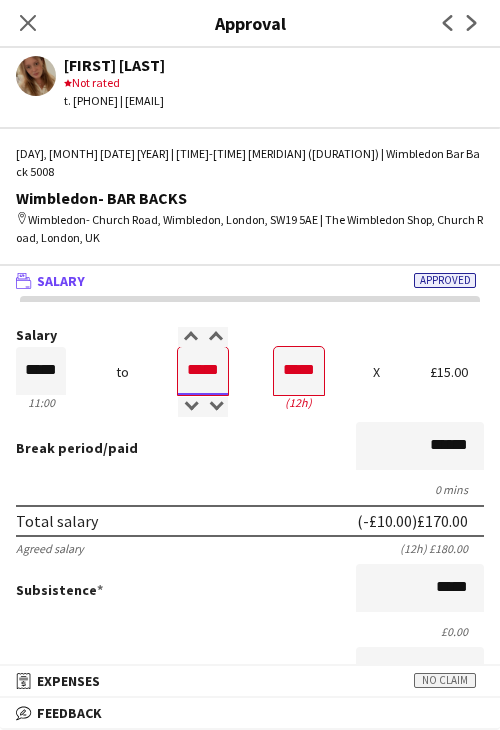 type on "*****" 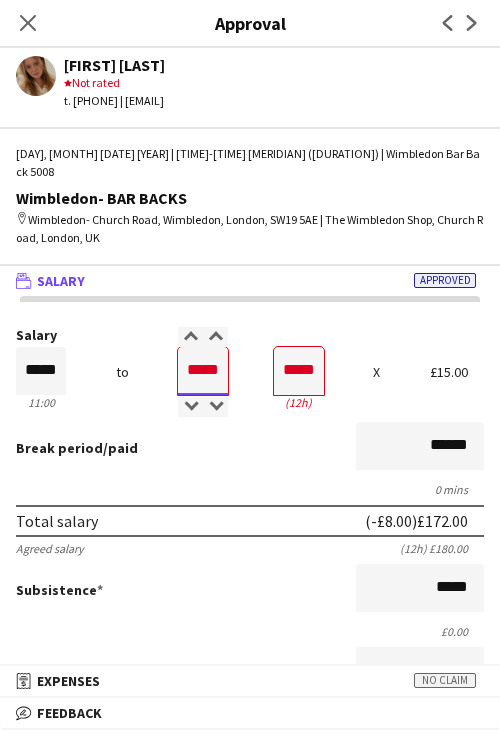 type on "*****" 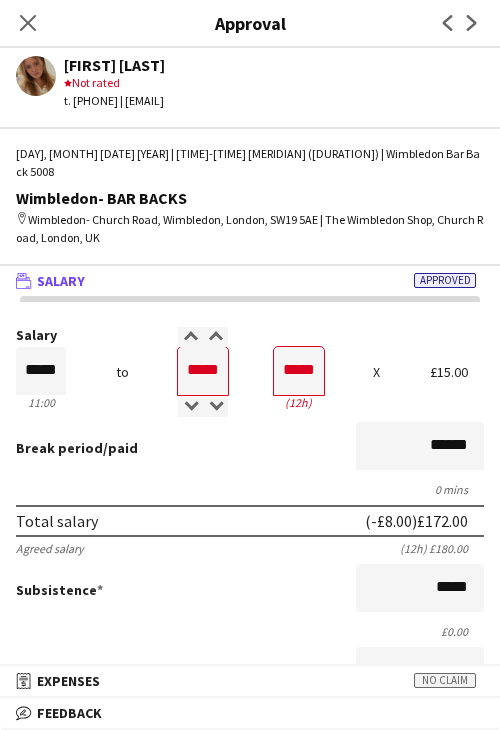 click on "Break period   /paid  ******" at bounding box center (250, 448) 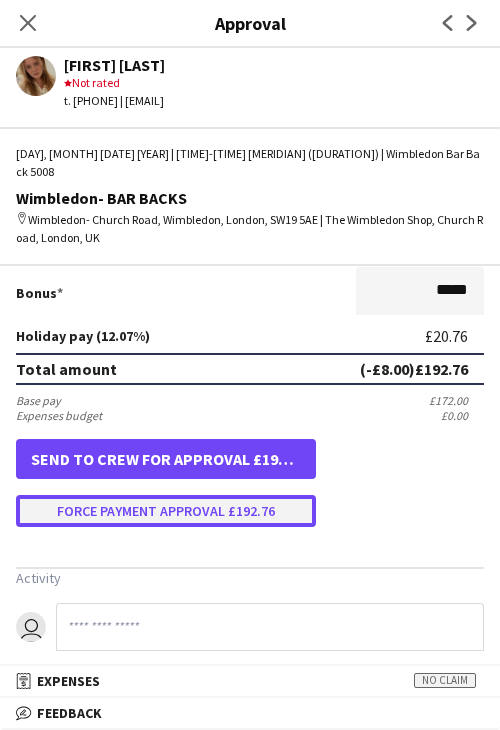 click on "Force payment approval £192.76" at bounding box center (166, 511) 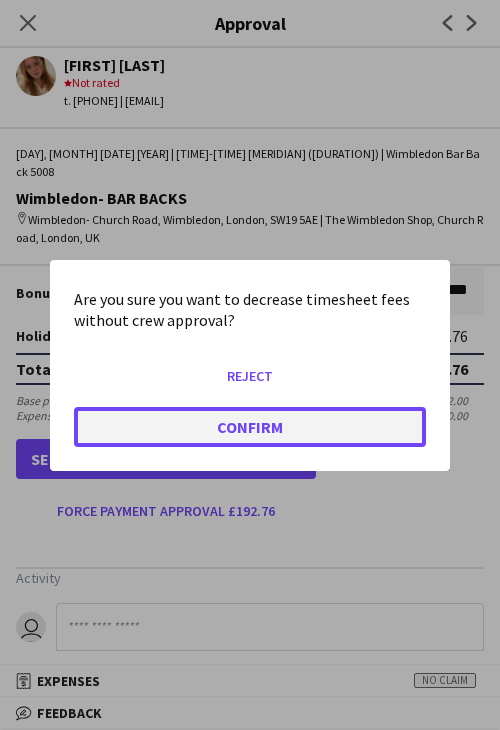 click on "Confirm" 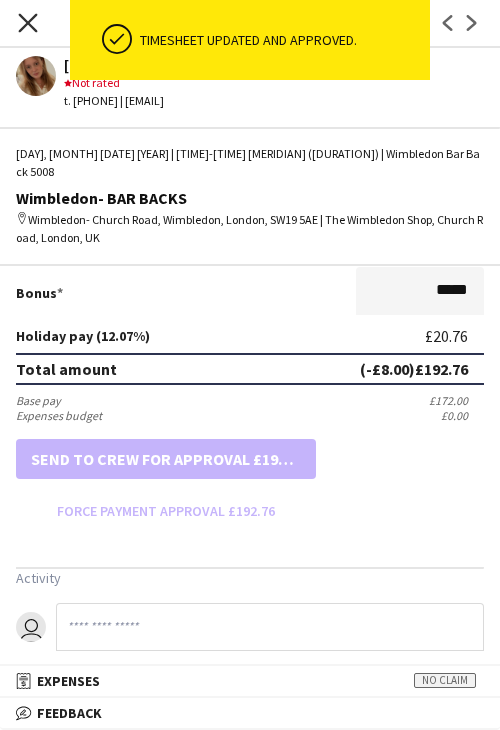 click on "Close pop-in" 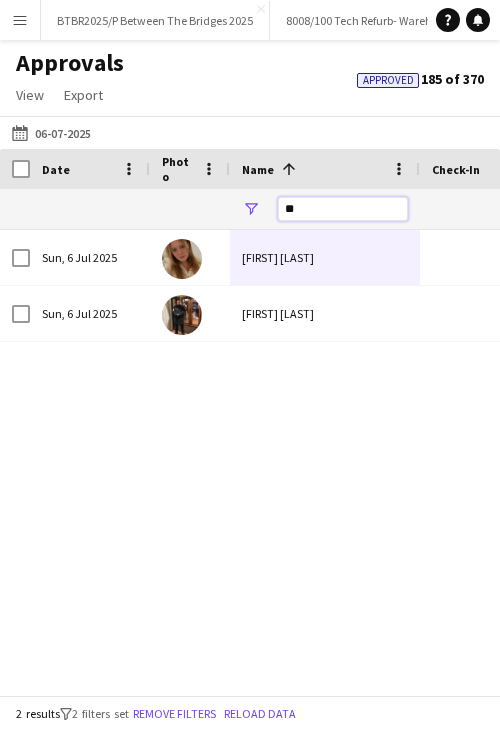 drag, startPoint x: 305, startPoint y: 206, endPoint x: 253, endPoint y: 193, distance: 53.600372 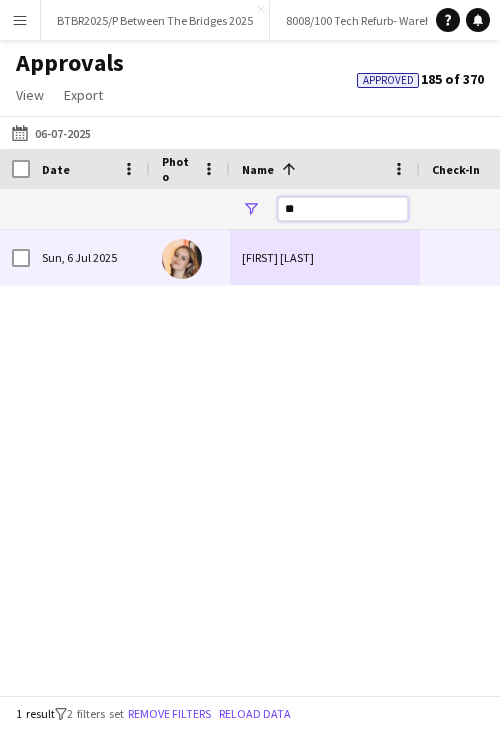 type on "**" 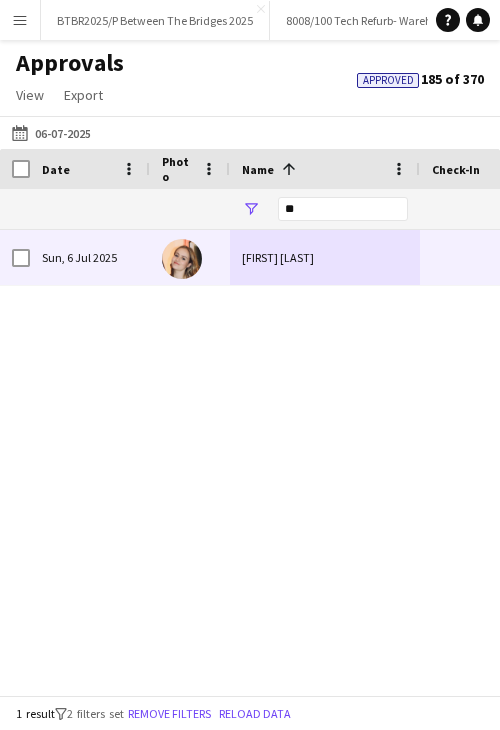 click on "Emily Cleveland" at bounding box center (325, 257) 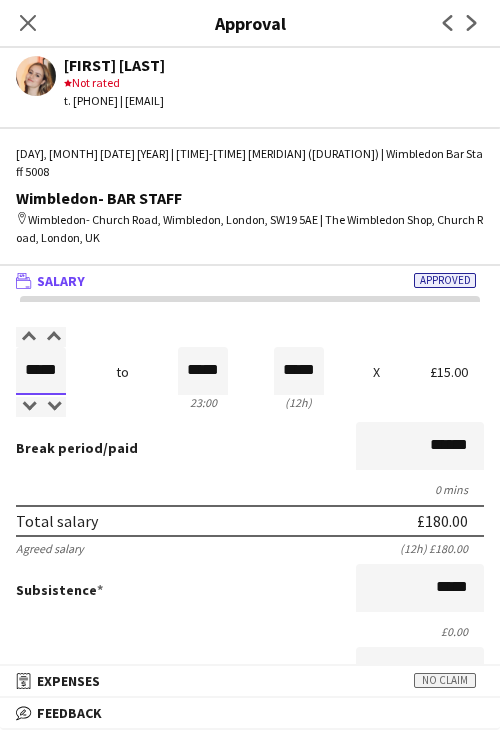 drag, startPoint x: 29, startPoint y: 353, endPoint x: 83, endPoint y: 334, distance: 57.245087 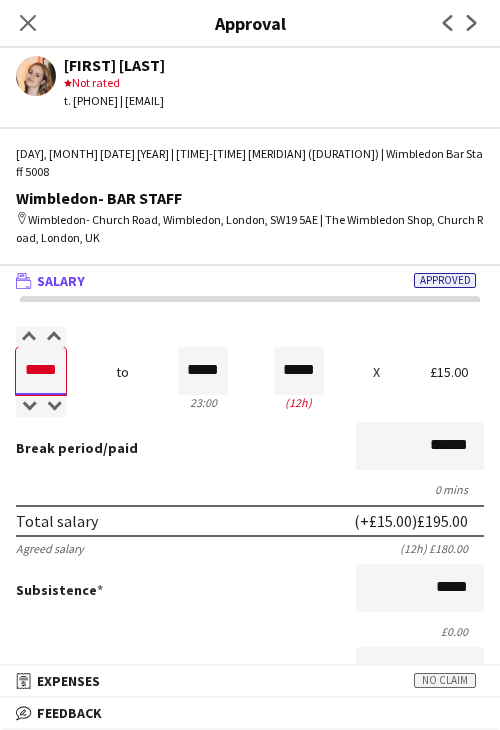 type on "*****" 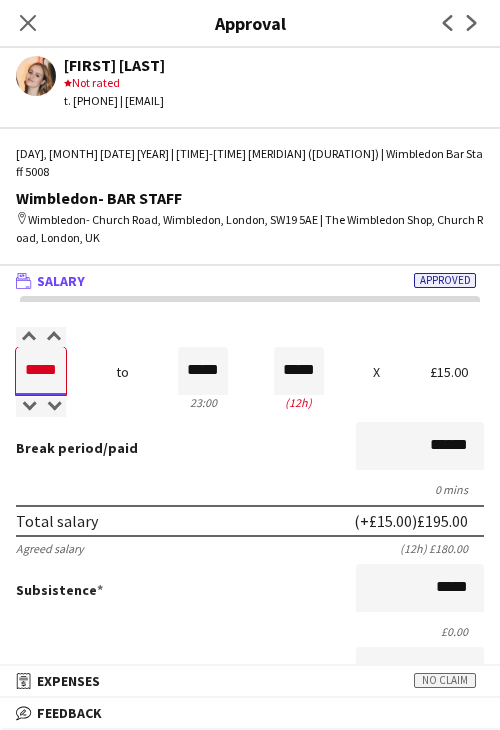 type on "*****" 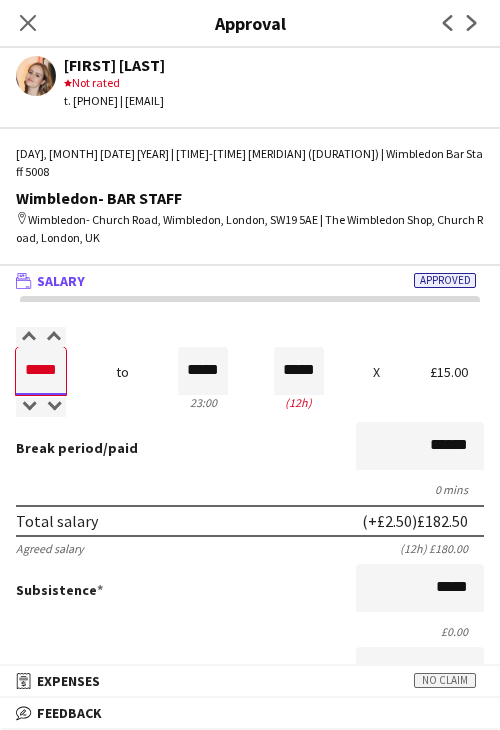 type on "*****" 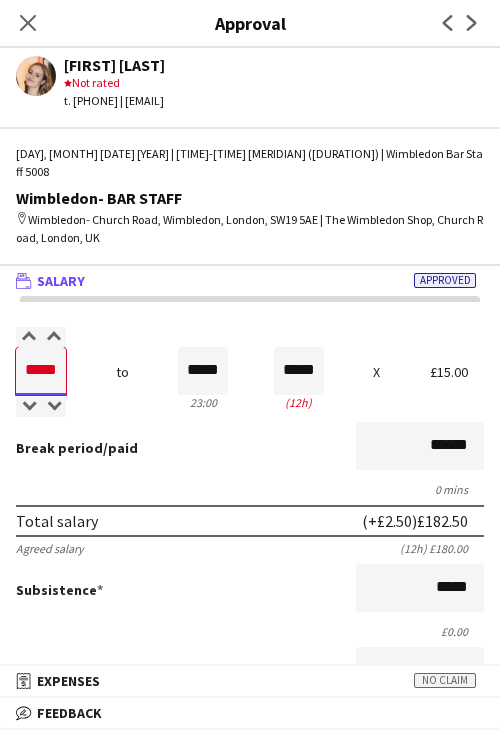 type on "*****" 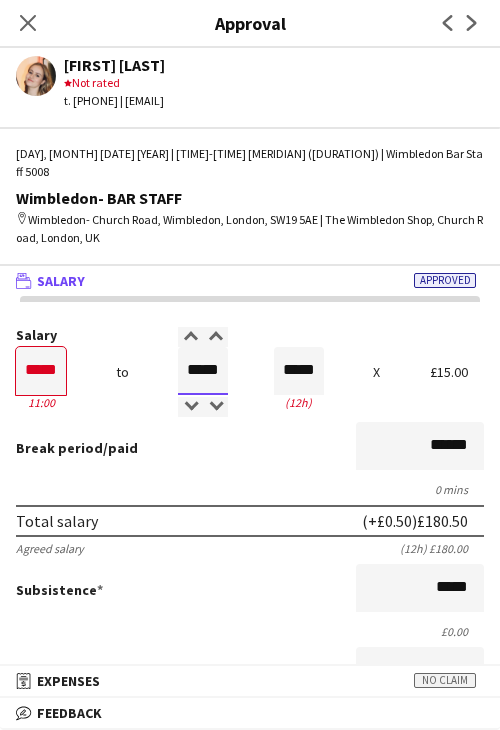 type on "*****" 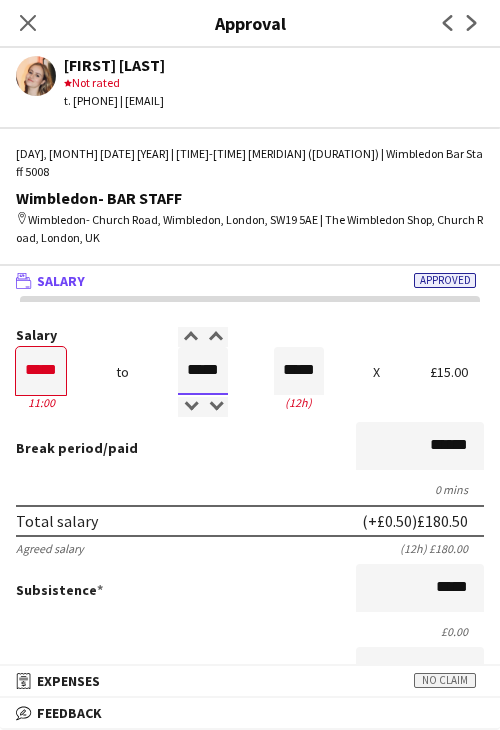 type on "*****" 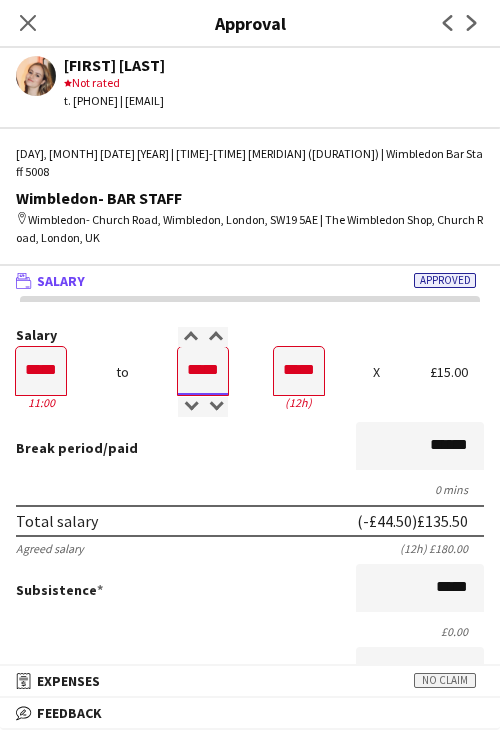 type on "*****" 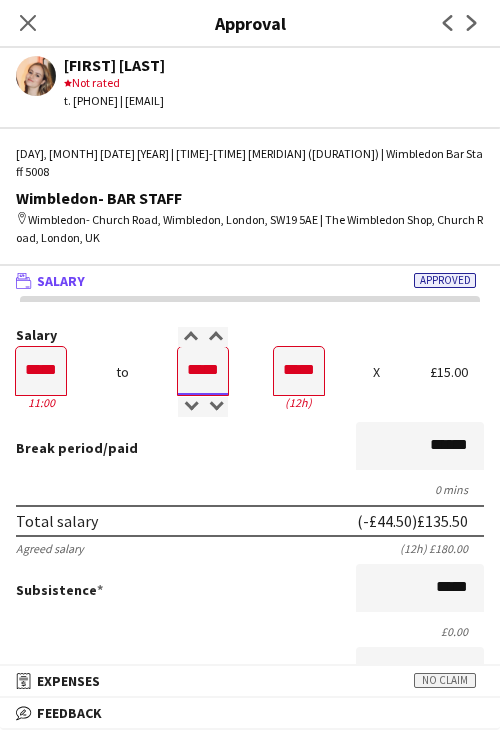 type on "*****" 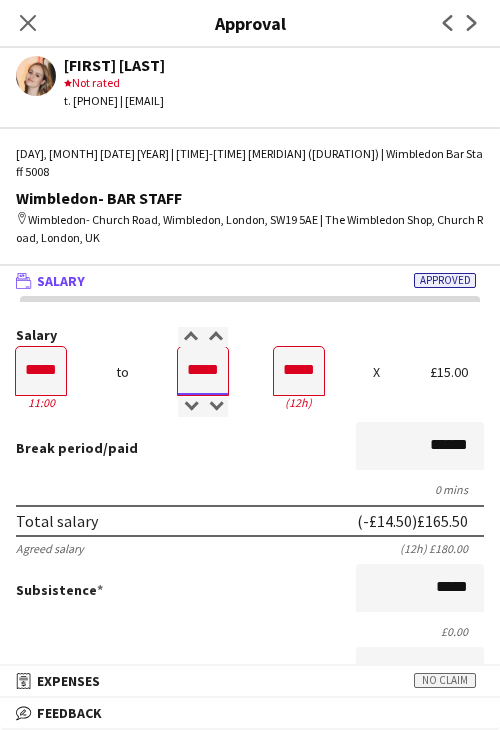 type on "*****" 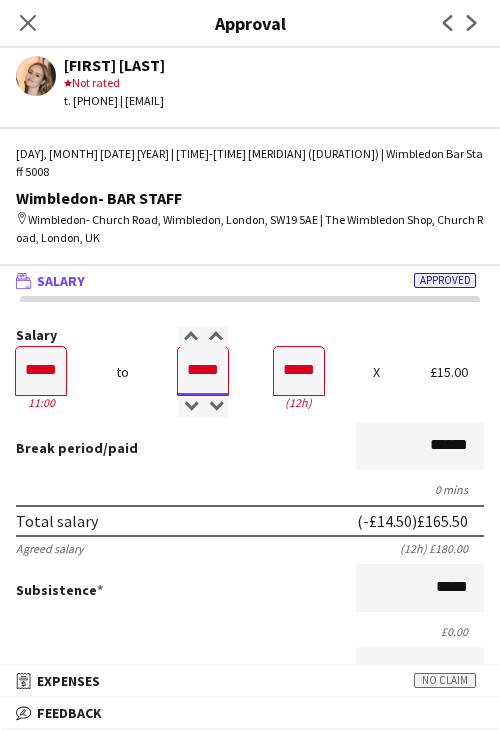 type on "*****" 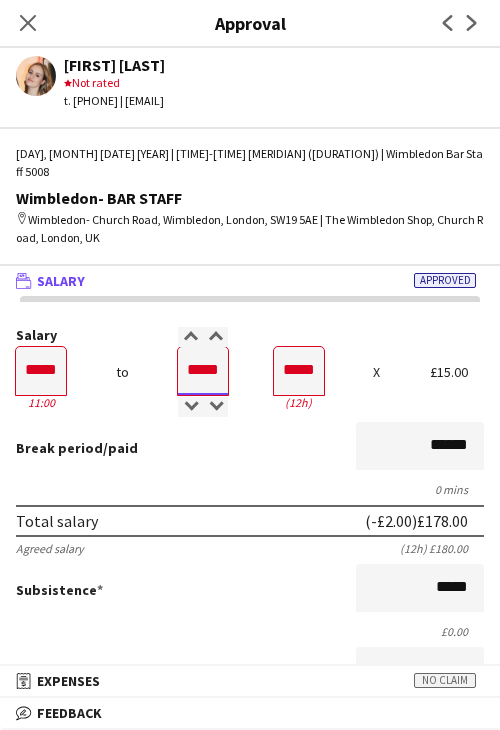 type on "*****" 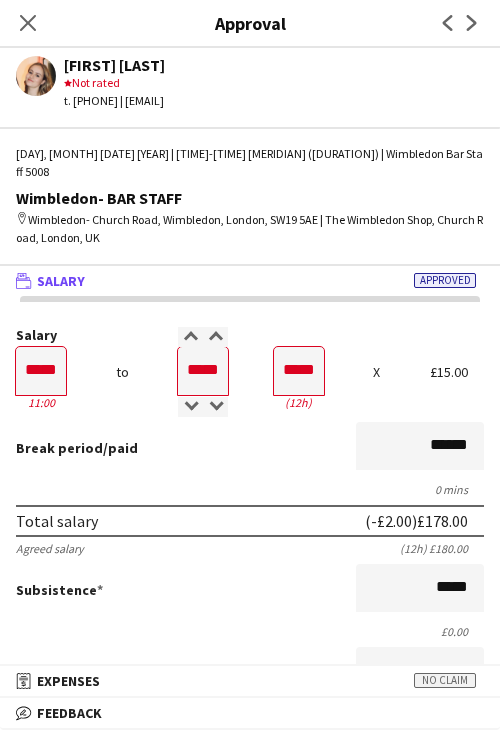 click on "Salary  *****  11:00   to  *****  23:00  *****  (12h)   X   £15.00   Break period   /paid  ******  0 mins   Total salary   (-£2.00)   £178.00   Agreed salary   (12h) £180.00   Subsistence  *****  £0.00   Fines gross deduction  *****  Fines net deduction  *****  Bonus  *****  Holiday pay (12.07%)   £21.48   Total amount   (-£2.00)   £199.48   Base pay   £178.00   Expenses budget   £0.00   Send to crew for approval £199.48   Force payment approval £199.48" at bounding box center (250, 677) 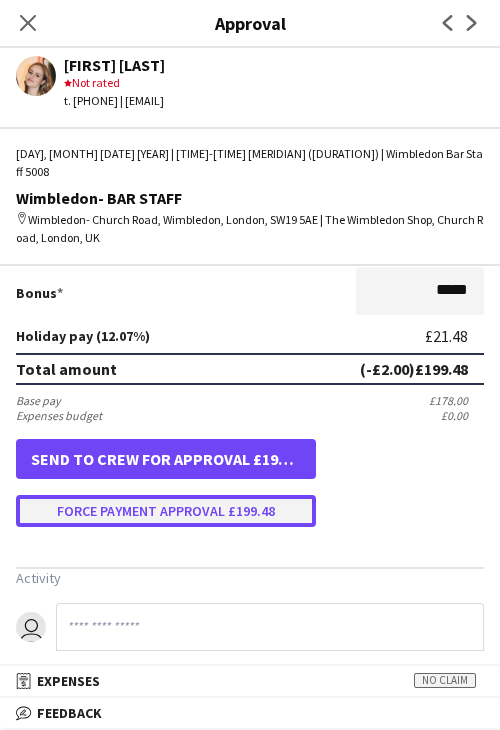 click on "Force payment approval £199.48" at bounding box center [166, 511] 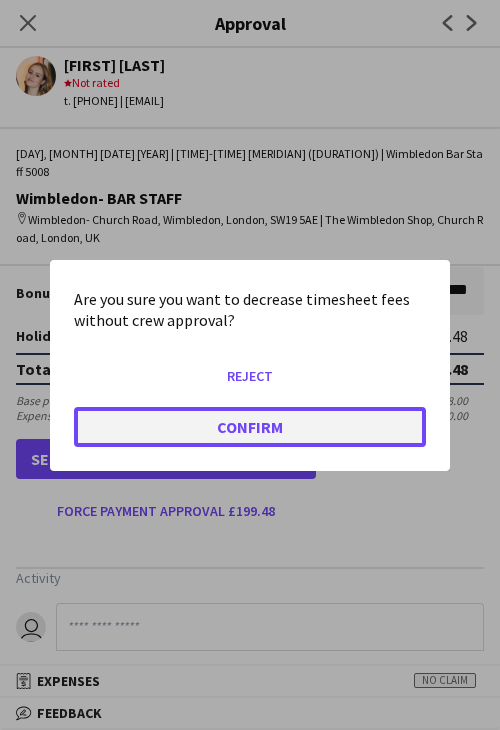 click on "Confirm" 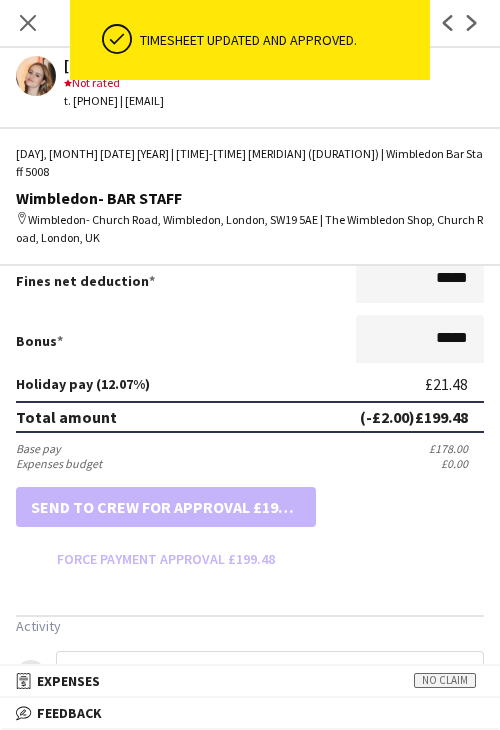 scroll, scrollTop: 500, scrollLeft: 0, axis: vertical 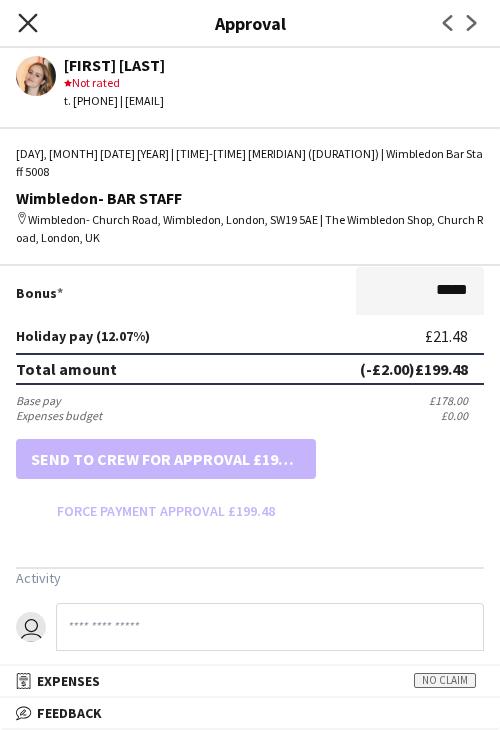 click on "Close pop-in" 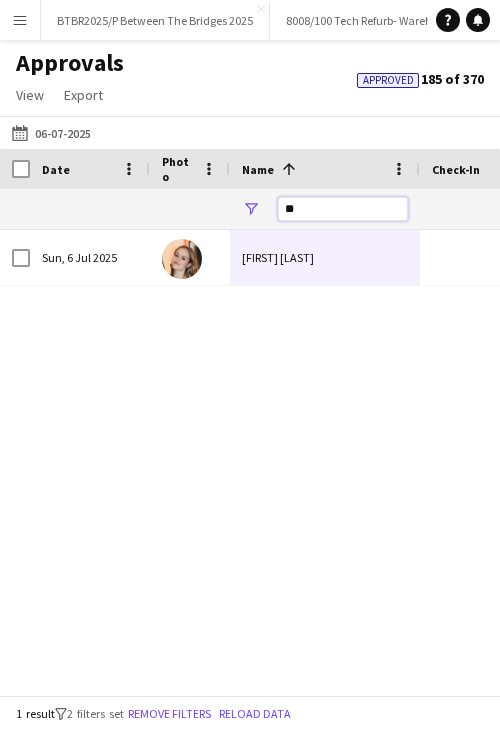 drag, startPoint x: 312, startPoint y: 205, endPoint x: 271, endPoint y: 205, distance: 41 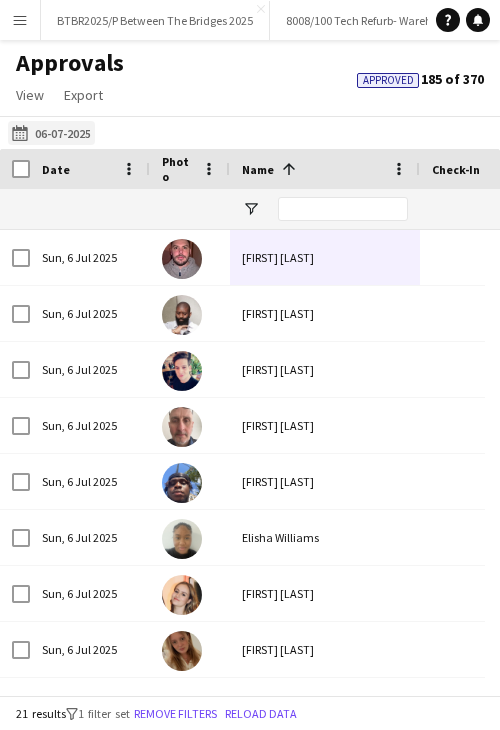 click on "16-06-2025 to 18-06-2025
06-07-2025" 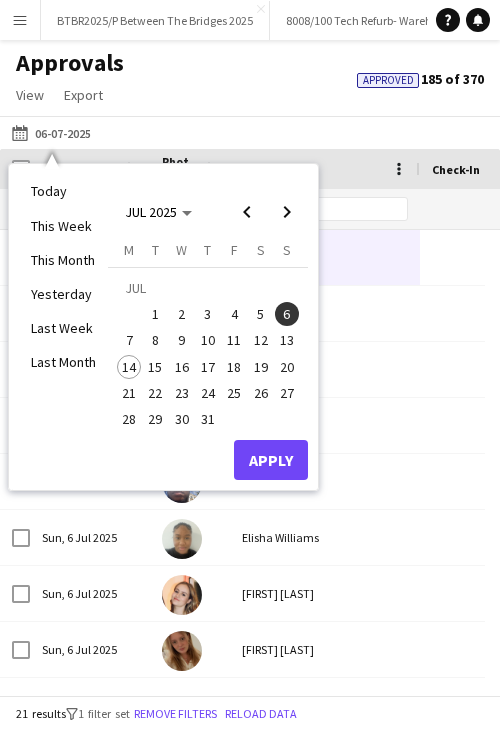 click on "7" at bounding box center [129, 341] 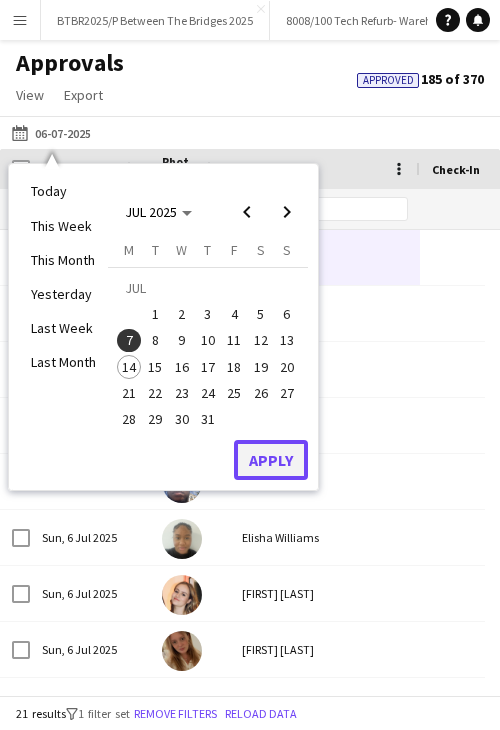 click on "Apply" at bounding box center (271, 460) 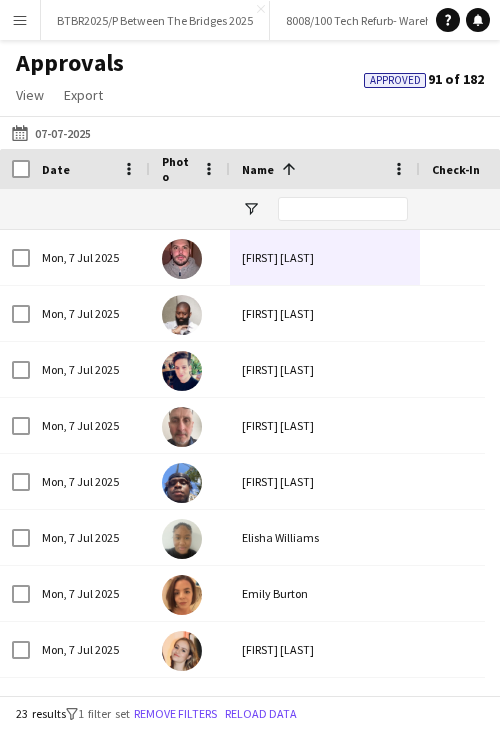 click on "16-06-2025 to 18-06-2025
07-07-2025" 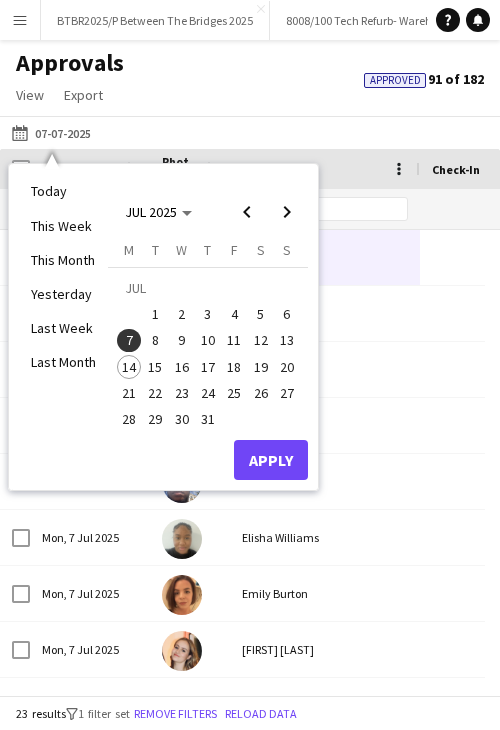 click on "6" at bounding box center [287, 314] 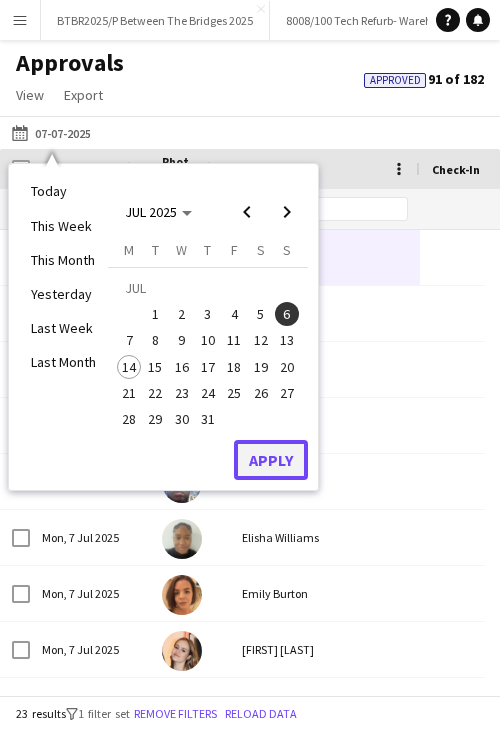 click on "Apply" at bounding box center [271, 460] 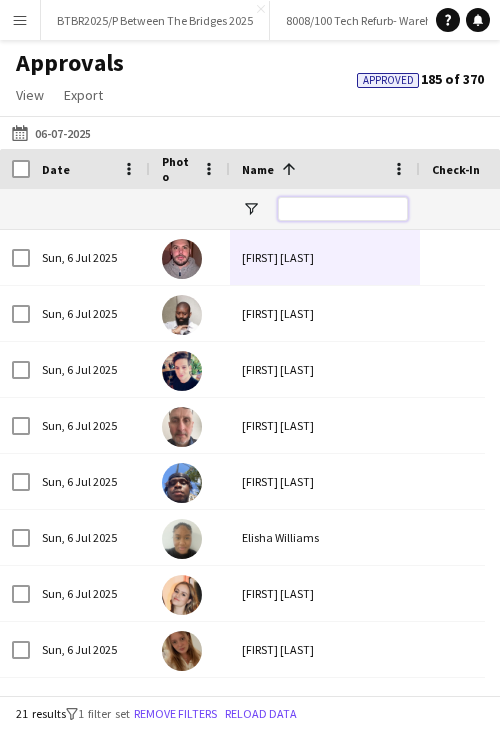 click at bounding box center [343, 209] 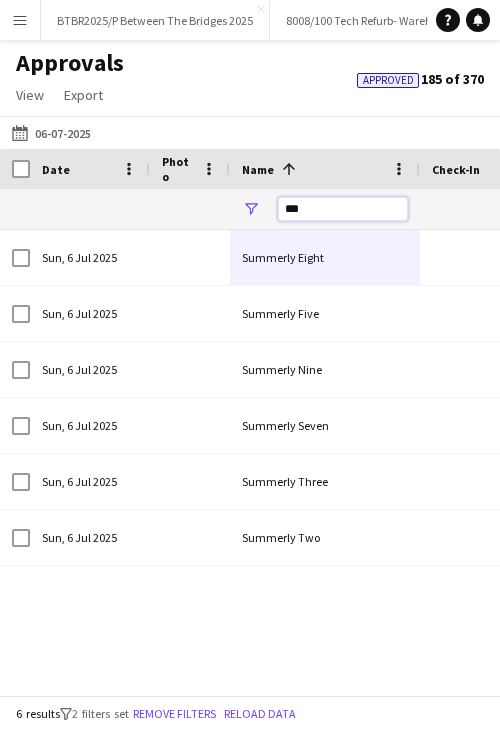 drag, startPoint x: 345, startPoint y: 209, endPoint x: 239, endPoint y: 209, distance: 106 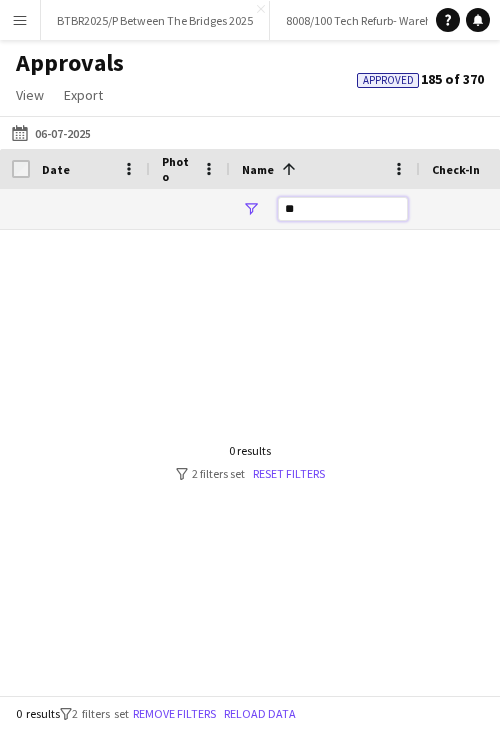 type on "*" 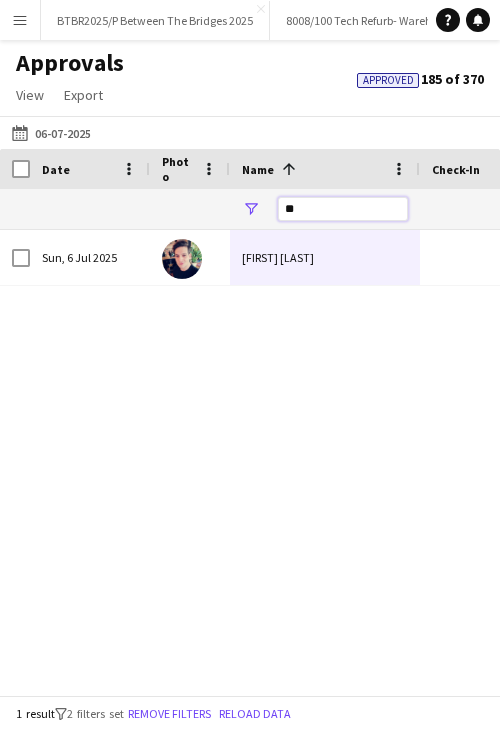 type on "*" 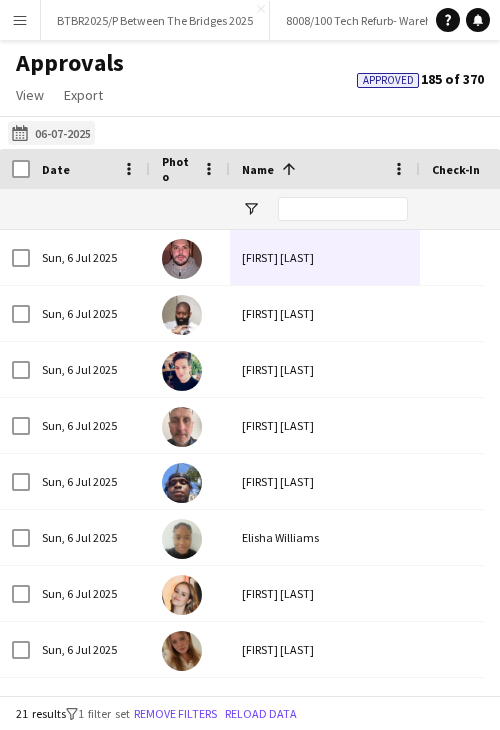 click on "16-06-2025 to 18-06-2025
06-07-2025" 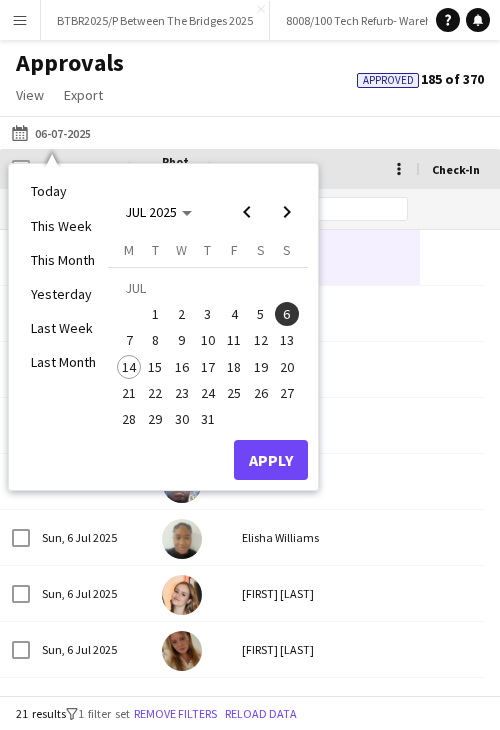 click on "7" at bounding box center (129, 341) 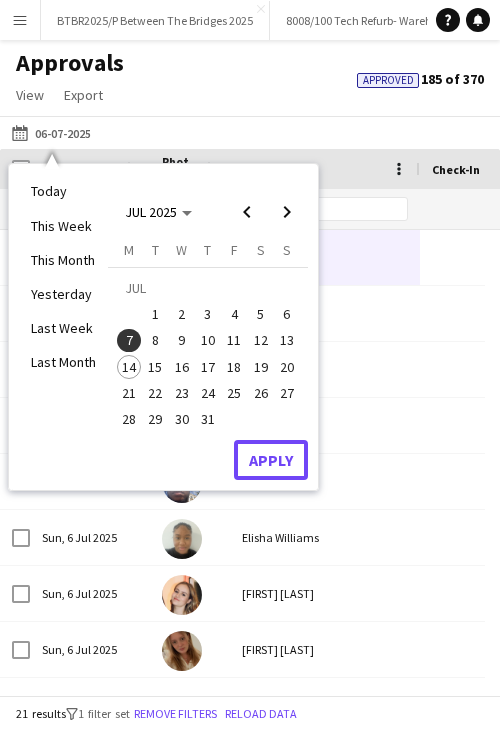 click on "Apply" at bounding box center (271, 460) 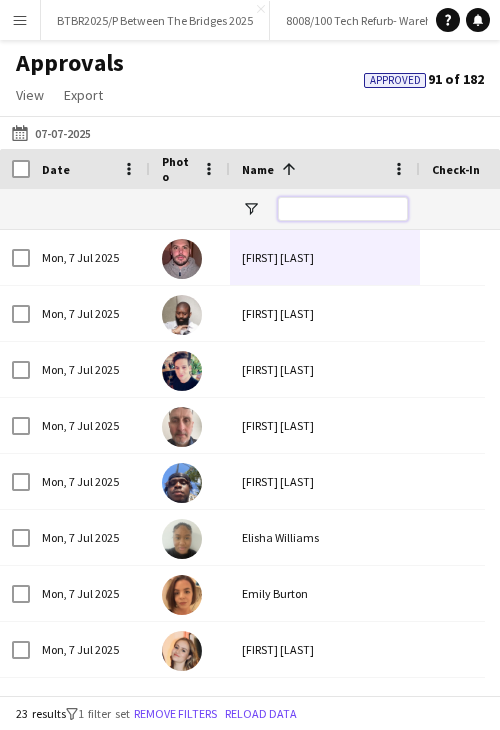 click at bounding box center [343, 209] 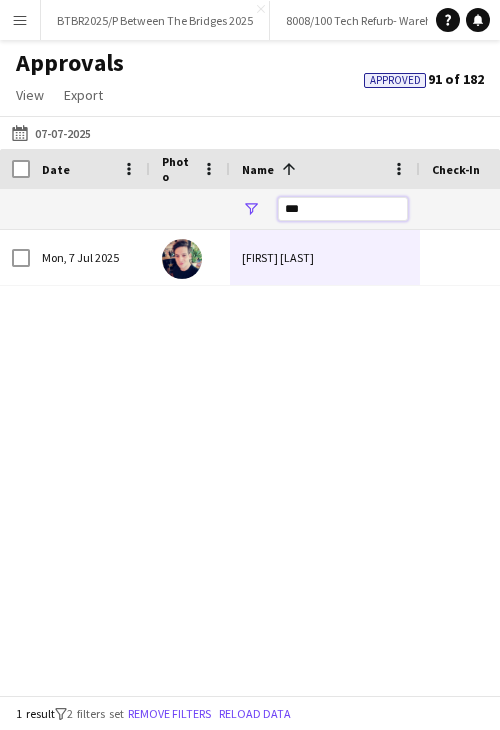 drag, startPoint x: 312, startPoint y: 208, endPoint x: 276, endPoint y: 215, distance: 36.67424 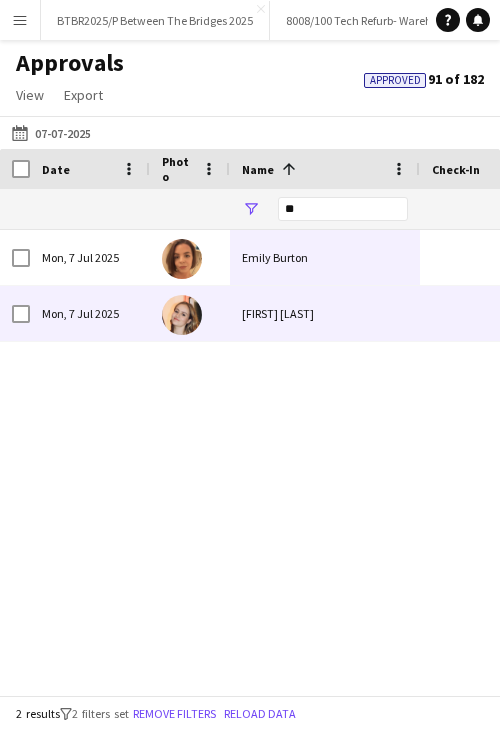 click on "Emily Cleveland" at bounding box center [325, 313] 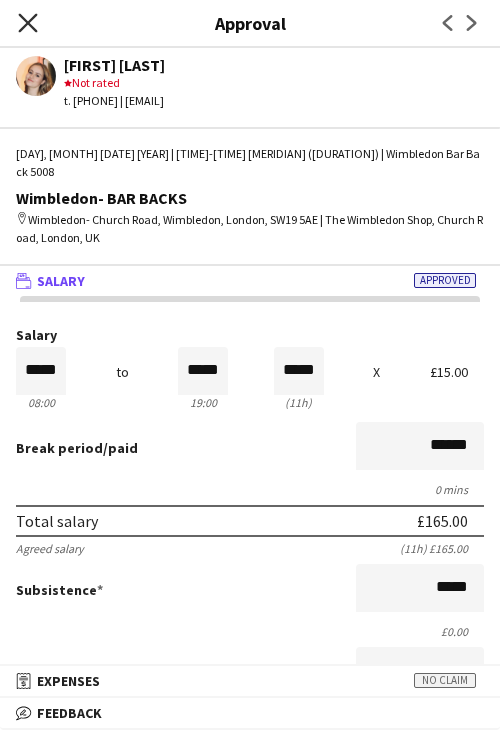 click on "Close pop-in" 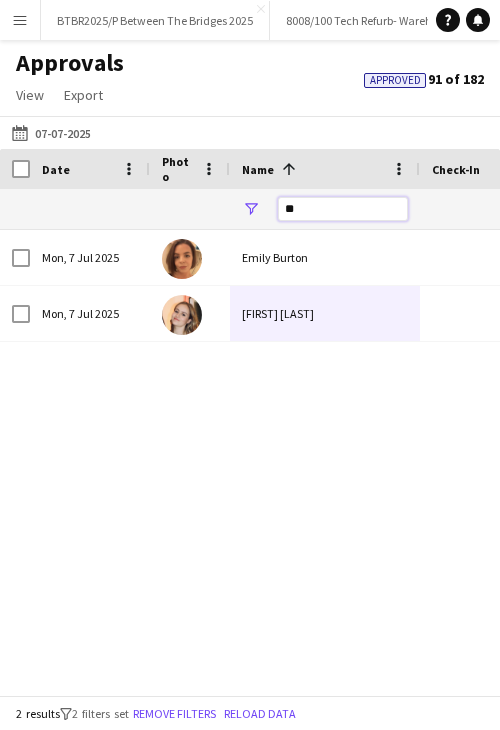 drag, startPoint x: 324, startPoint y: 208, endPoint x: 268, endPoint y: 212, distance: 56.142673 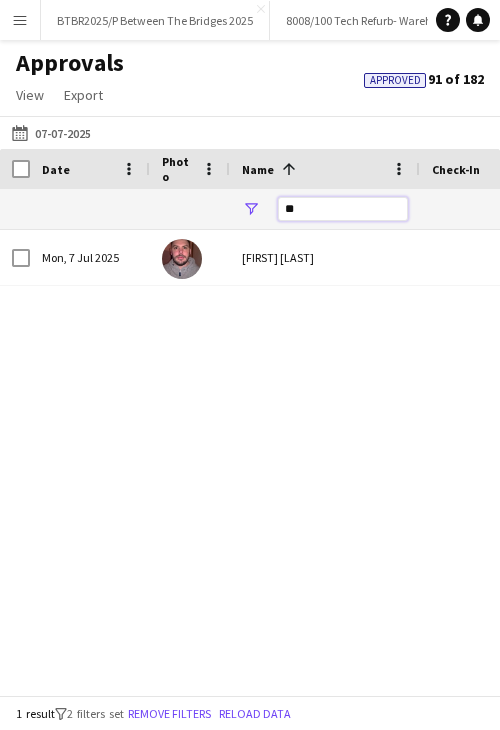 type on "*" 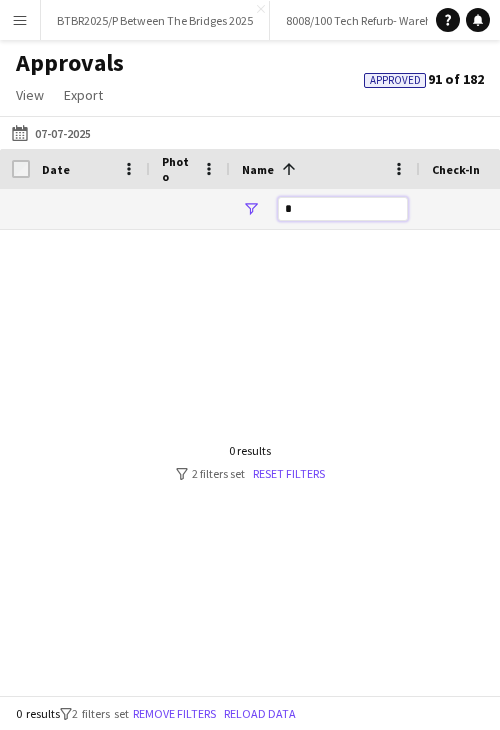drag, startPoint x: 308, startPoint y: 208, endPoint x: 261, endPoint y: 208, distance: 47 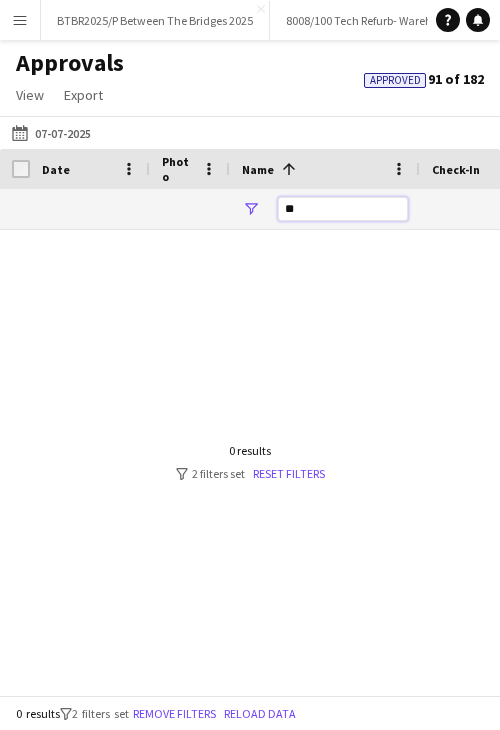 drag, startPoint x: 324, startPoint y: 203, endPoint x: 238, endPoint y: 220, distance: 87.66413 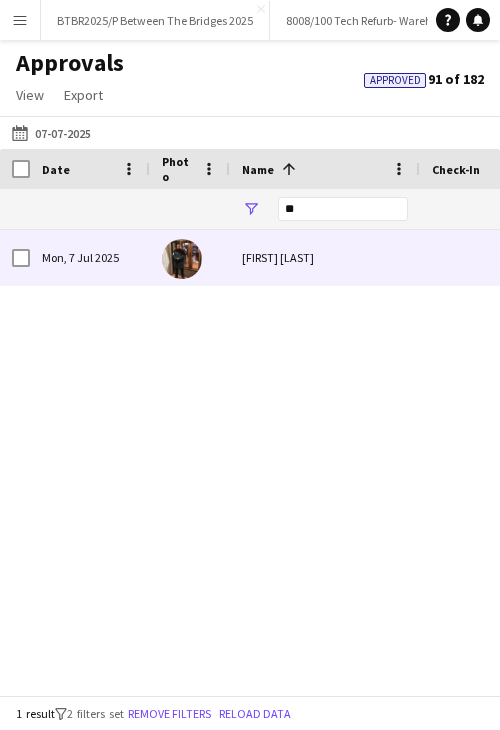 click on "Scott Hawkins" at bounding box center (325, 257) 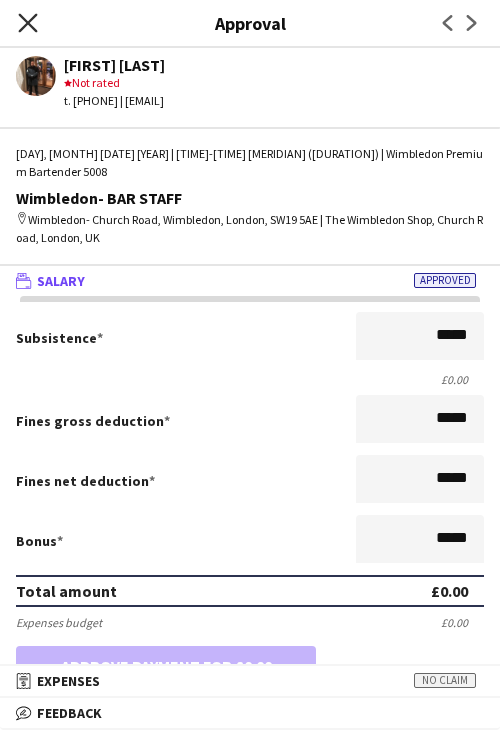 click on "Close pop-in" 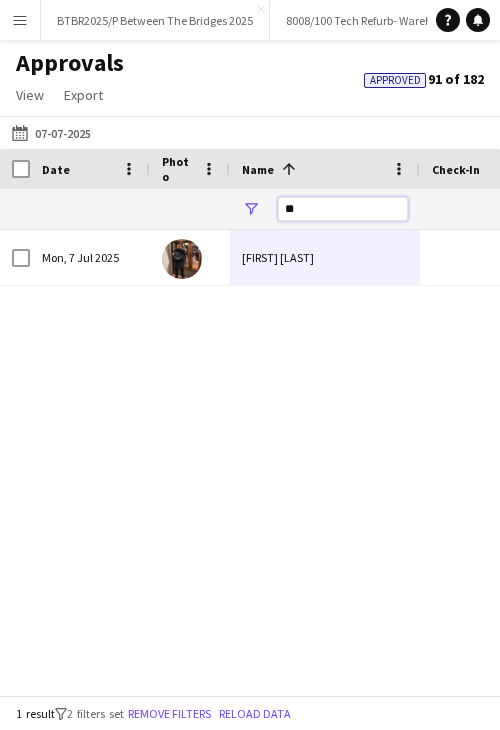 drag, startPoint x: 304, startPoint y: 209, endPoint x: 238, endPoint y: 215, distance: 66.27216 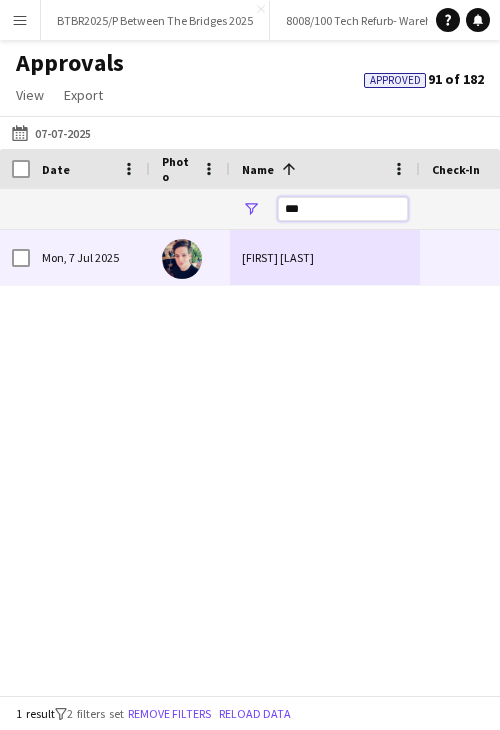 type on "***" 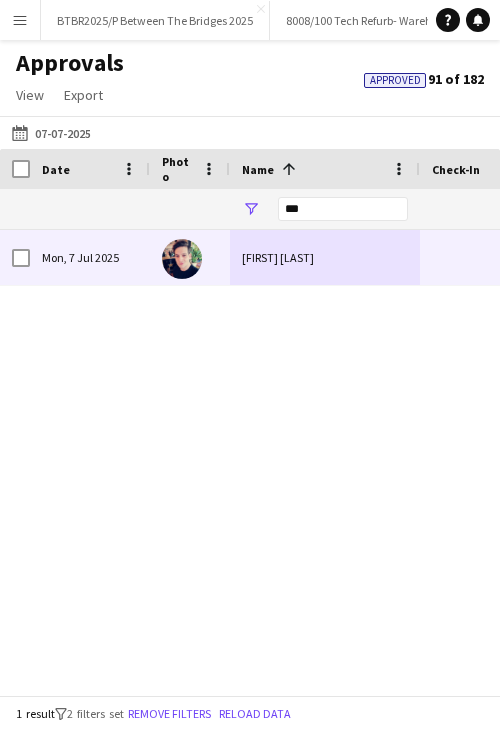 click on "Bogdan-Andrei Popa" at bounding box center (325, 257) 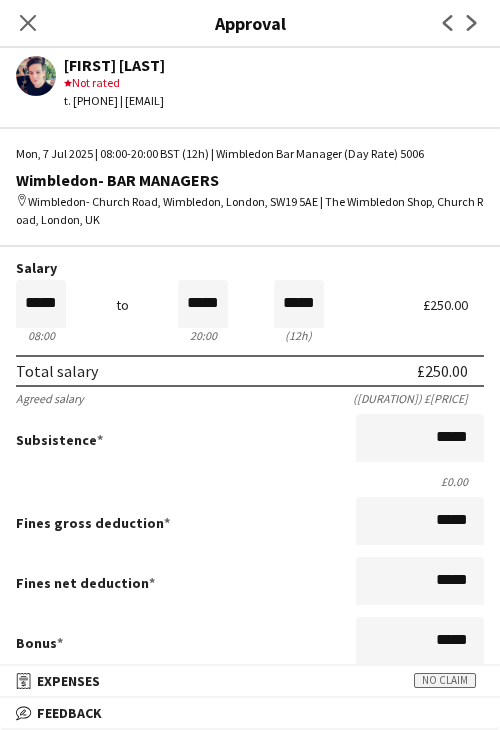 scroll, scrollTop: 0, scrollLeft: 0, axis: both 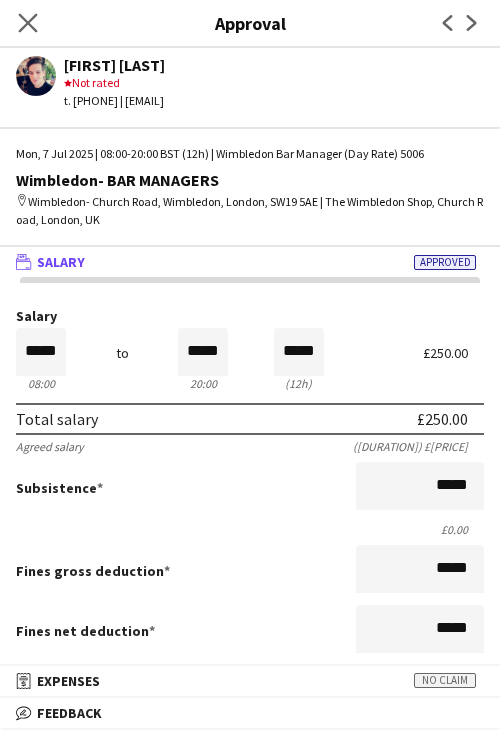 click on "Close pop-in" 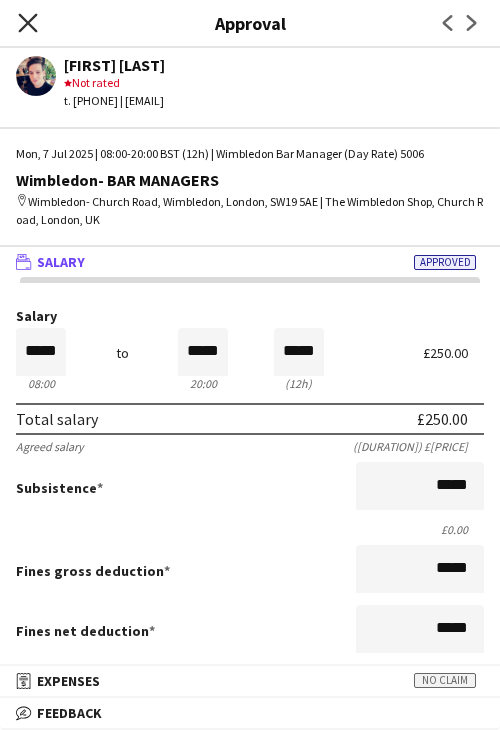 click 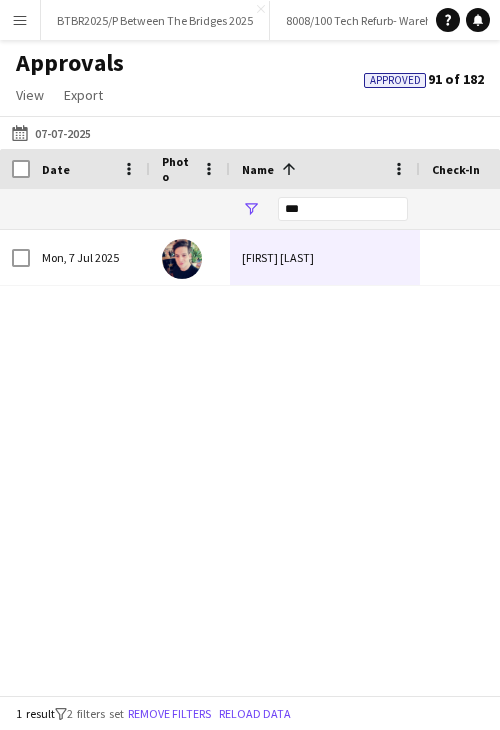 scroll, scrollTop: 0, scrollLeft: 953, axis: horizontal 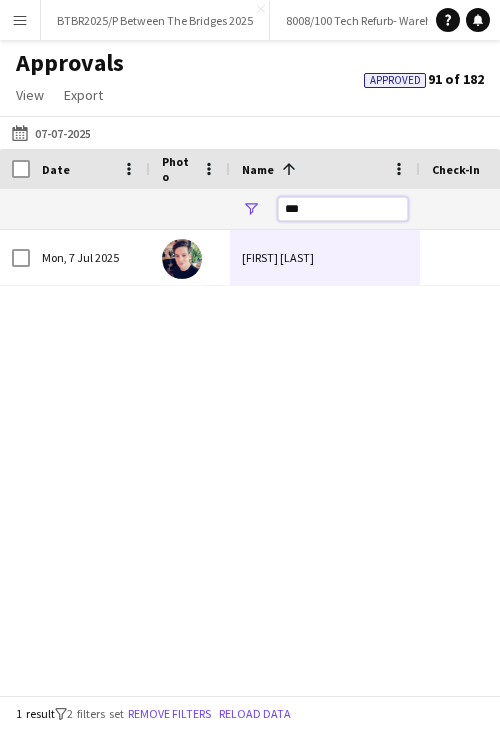 drag, startPoint x: 314, startPoint y: 212, endPoint x: 259, endPoint y: 215, distance: 55.081757 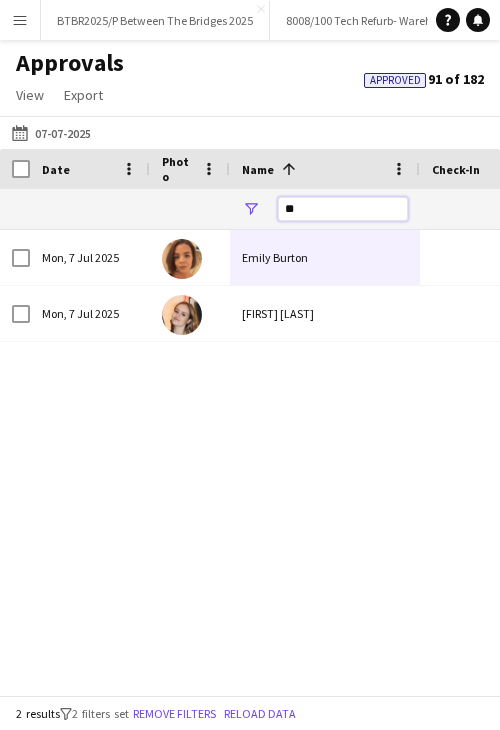 type on "**" 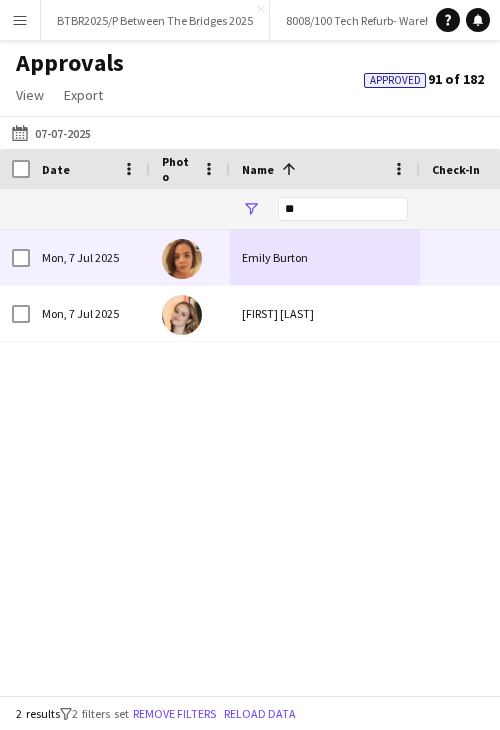 click on "Emily Burton" at bounding box center (325, 257) 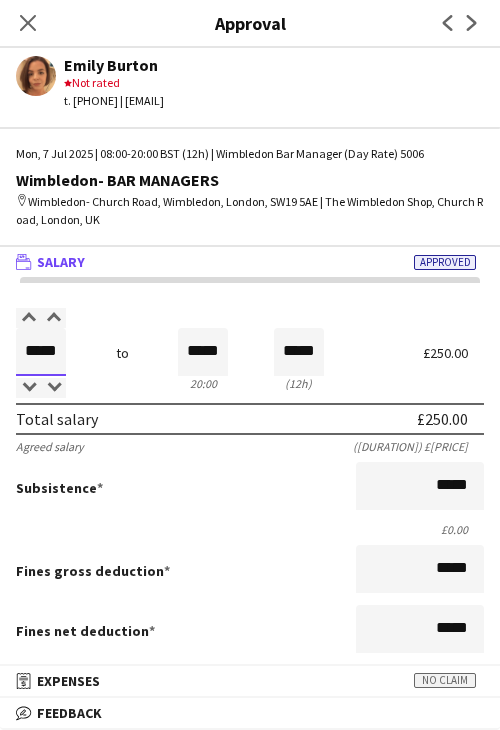 drag, startPoint x: 37, startPoint y: 355, endPoint x: 24, endPoint y: 352, distance: 13.341664 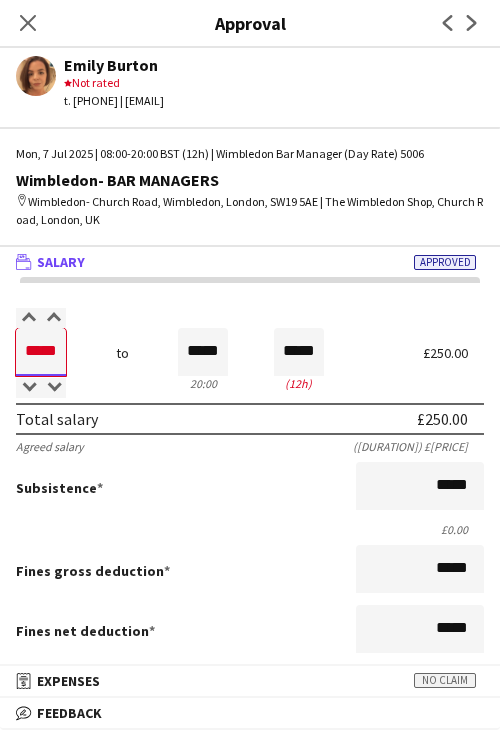 type on "*****" 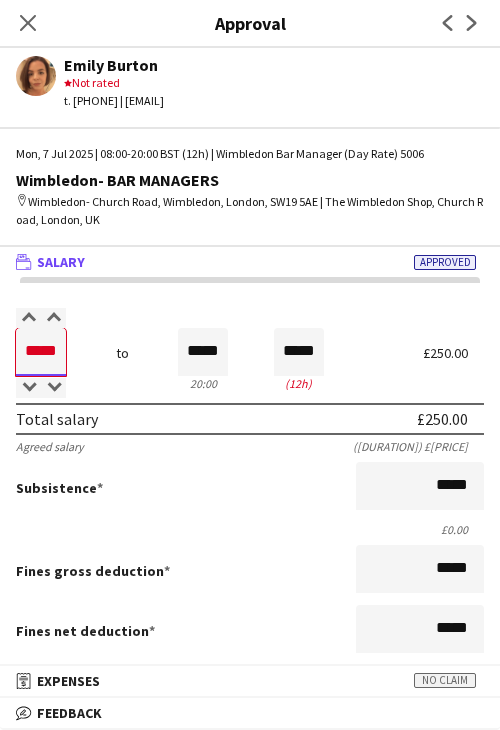 type on "*****" 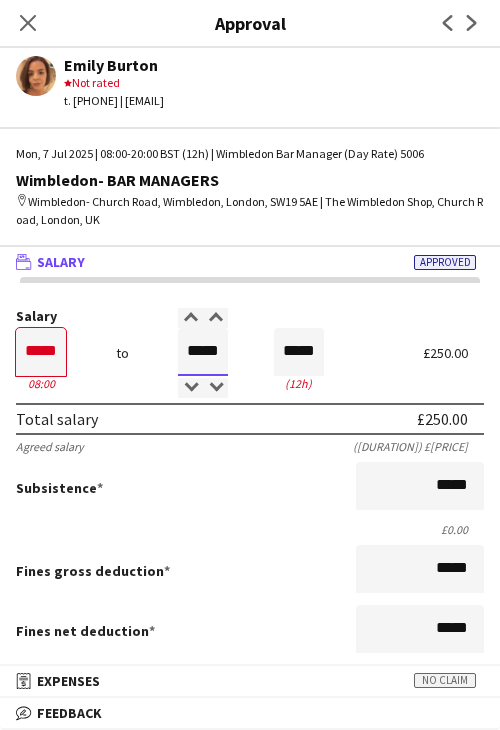 click on "*****" at bounding box center [203, 352] 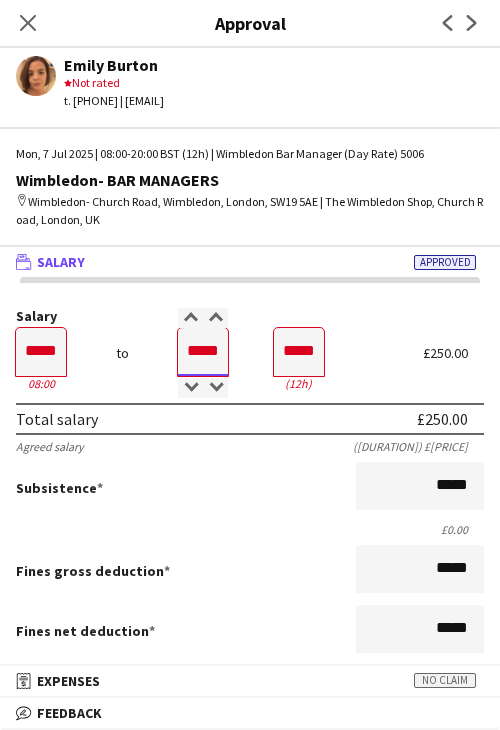 type on "*****" 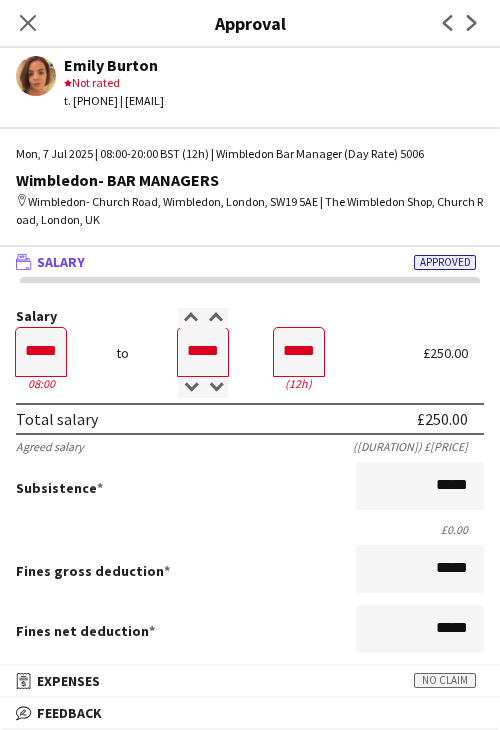 click on "Agreed salary   (12h) £250.00" at bounding box center (250, 446) 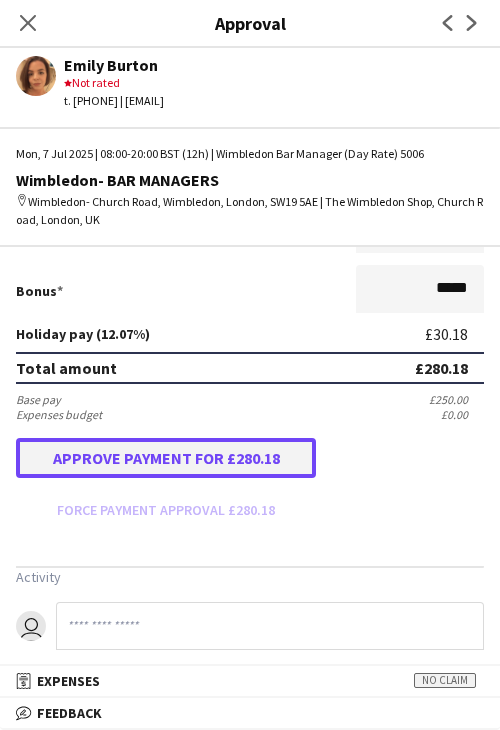 click on "Approve payment for £280.18" at bounding box center (166, 458) 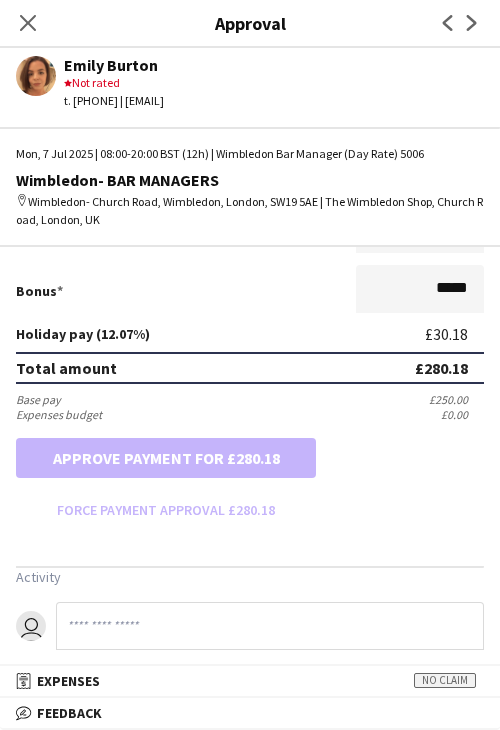drag, startPoint x: 29, startPoint y: 15, endPoint x: 237, endPoint y: 145, distance: 245.28351 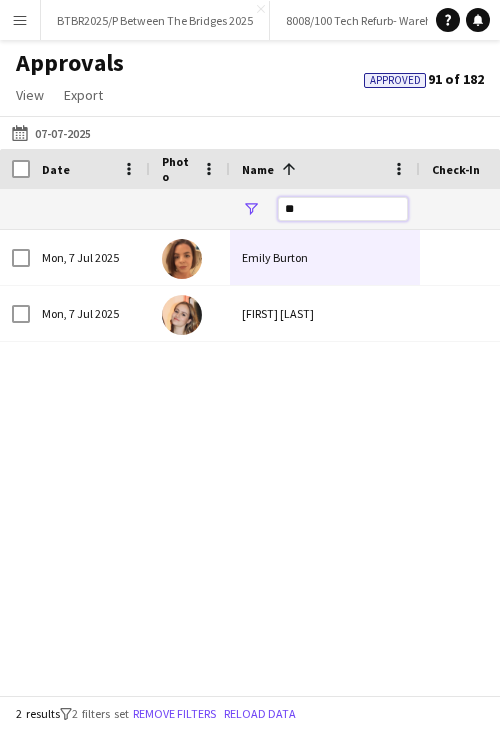 drag, startPoint x: 318, startPoint y: 215, endPoint x: 292, endPoint y: 209, distance: 26.683329 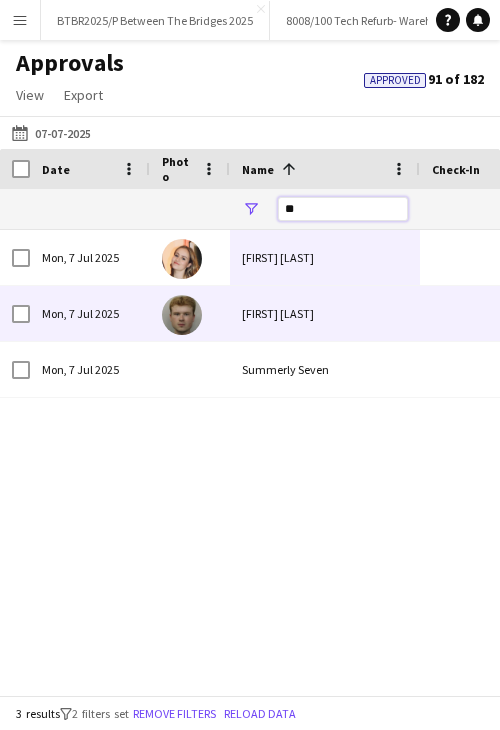type on "**" 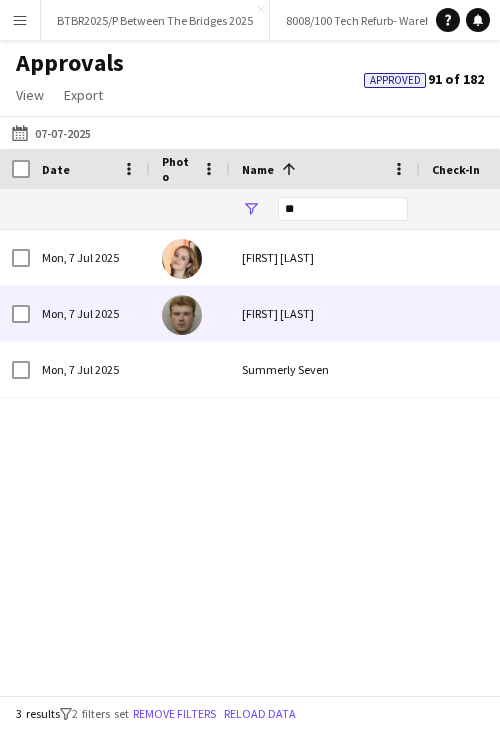click on "Evan Wehrenberg" at bounding box center (325, 313) 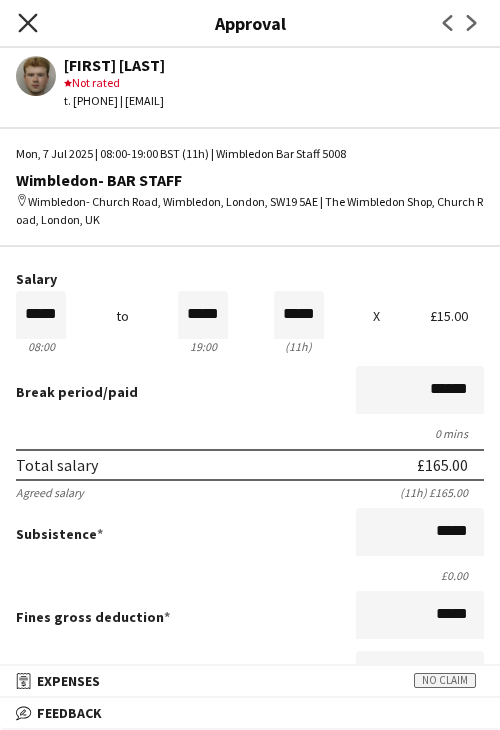 click on "Close pop-in" 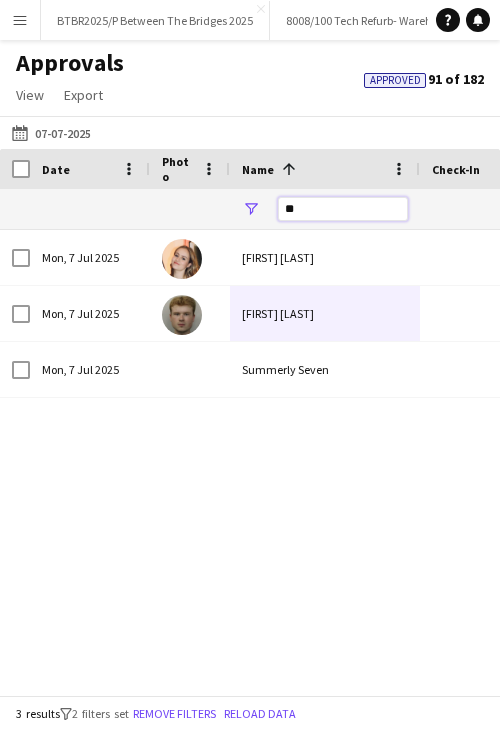 drag, startPoint x: 300, startPoint y: 207, endPoint x: 265, endPoint y: 211, distance: 35.22783 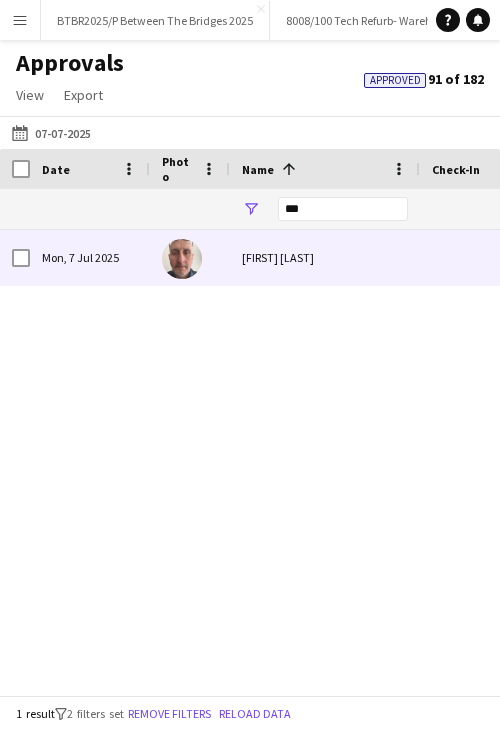 click on "Carl Hawkins" at bounding box center (325, 257) 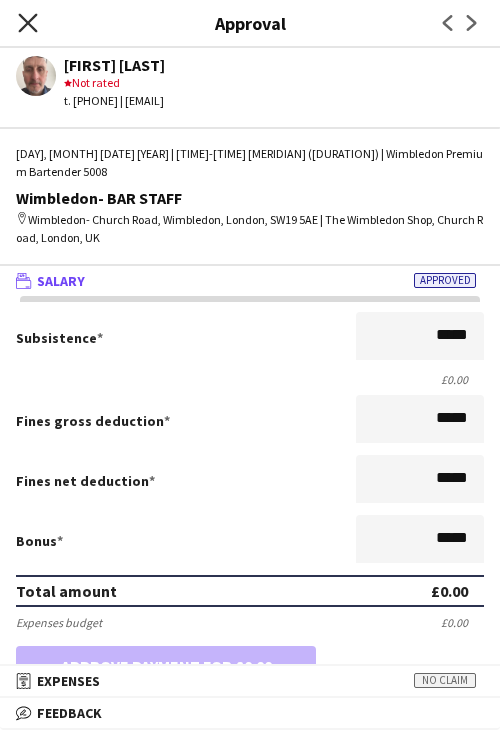 click 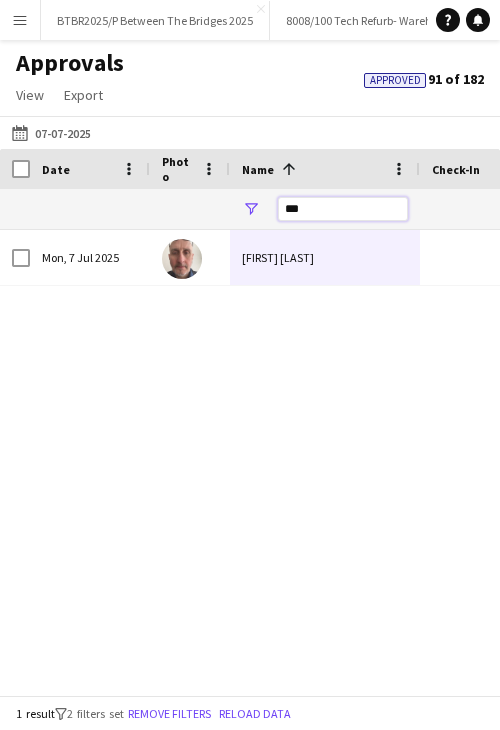 click on "***" at bounding box center [325, 209] 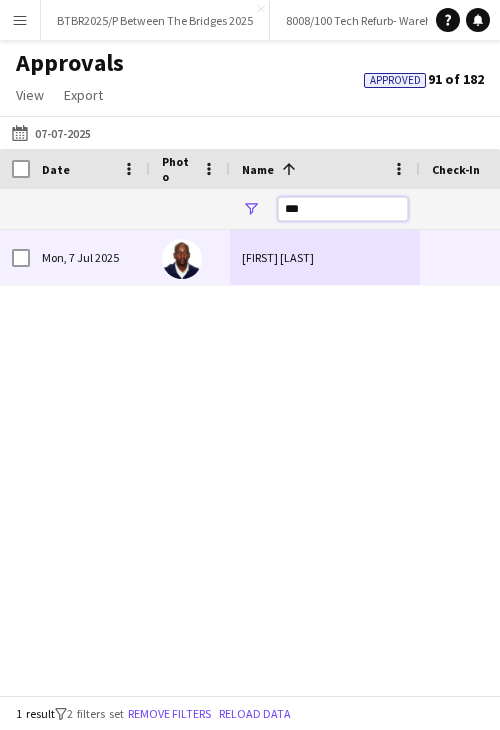 type on "***" 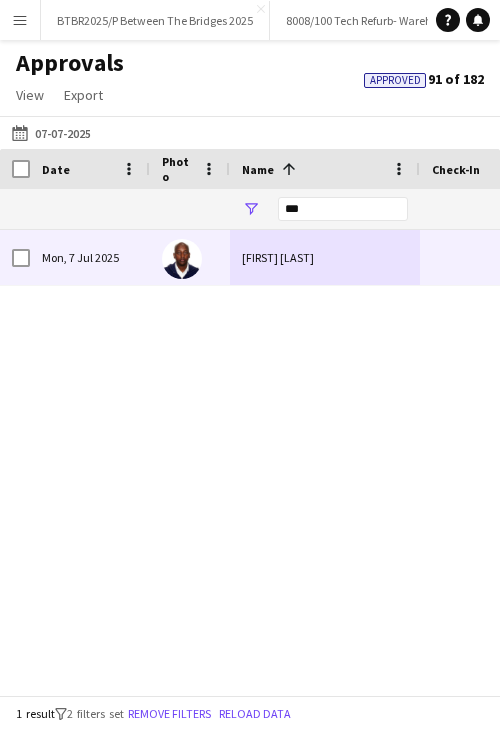 click on "Mussie Beyene" at bounding box center [325, 257] 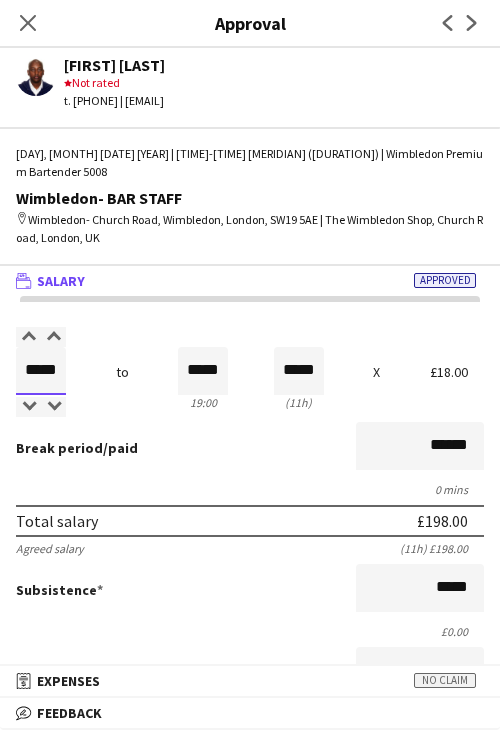 drag, startPoint x: 33, startPoint y: 343, endPoint x: 123, endPoint y: 345, distance: 90.02222 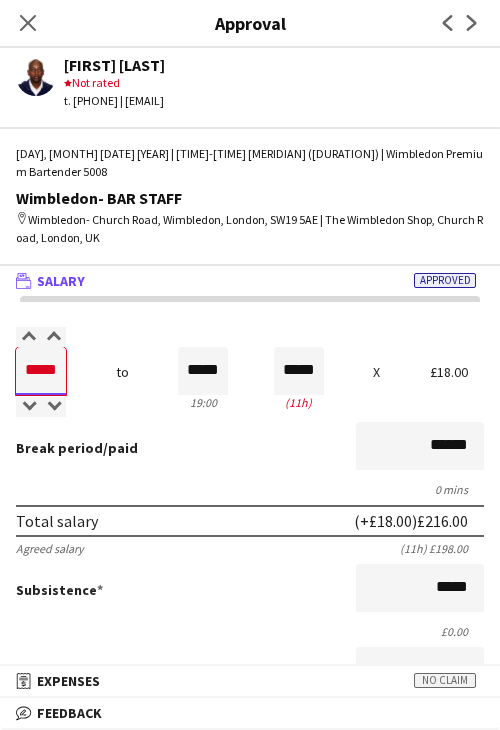 type on "*****" 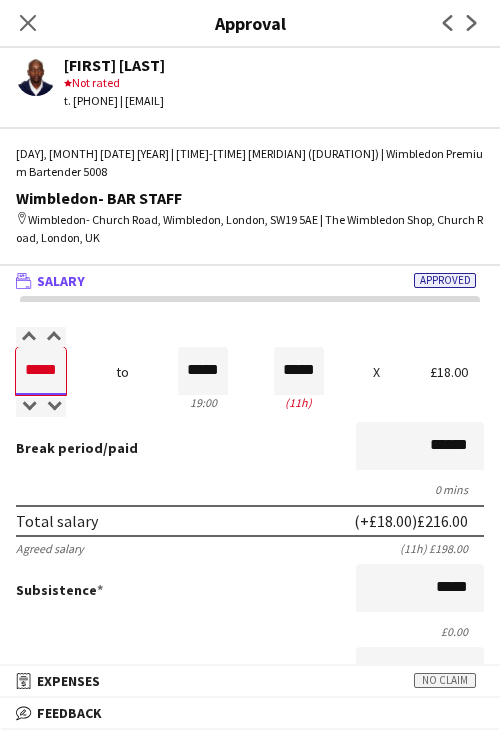 type on "*****" 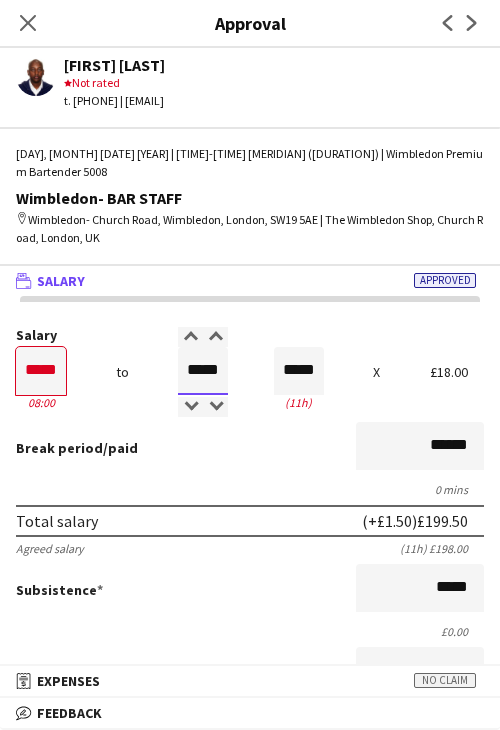 type on "*****" 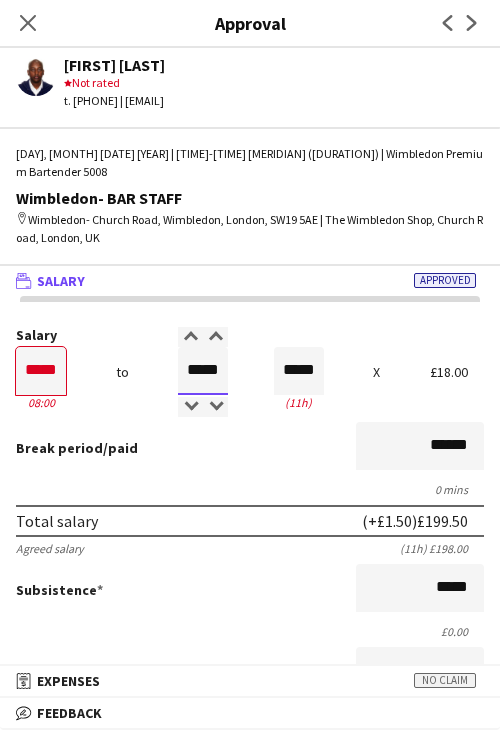 type on "*****" 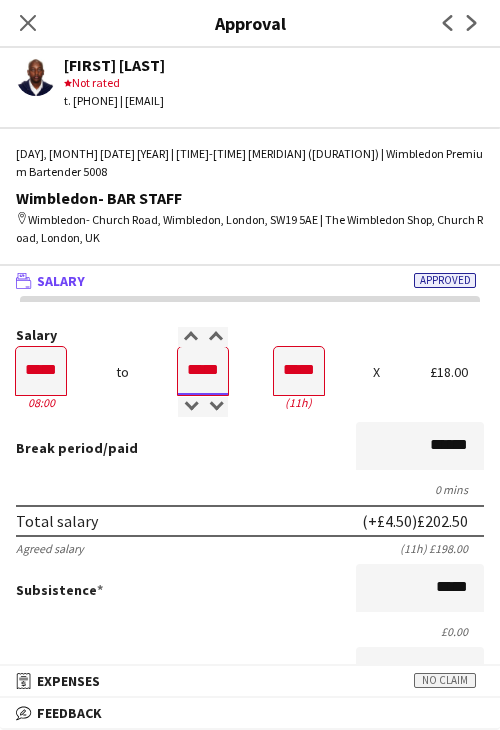 type on "*****" 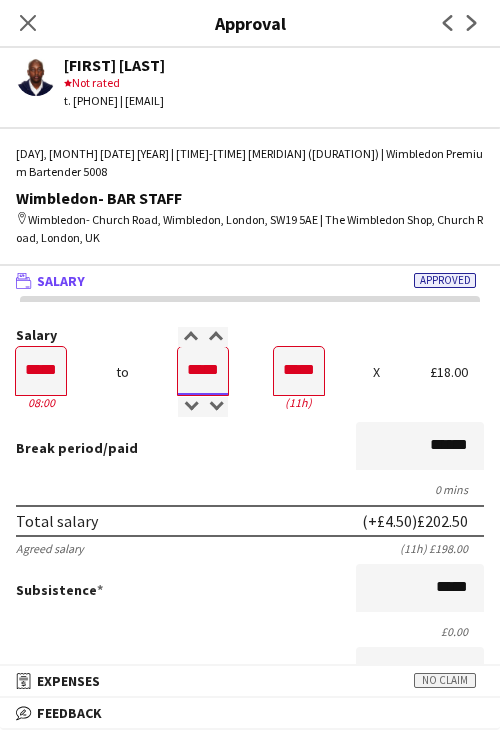 type on "*****" 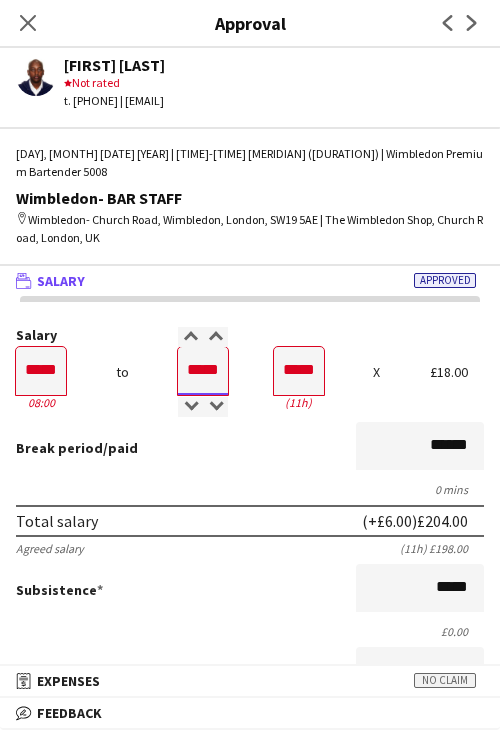 type on "*****" 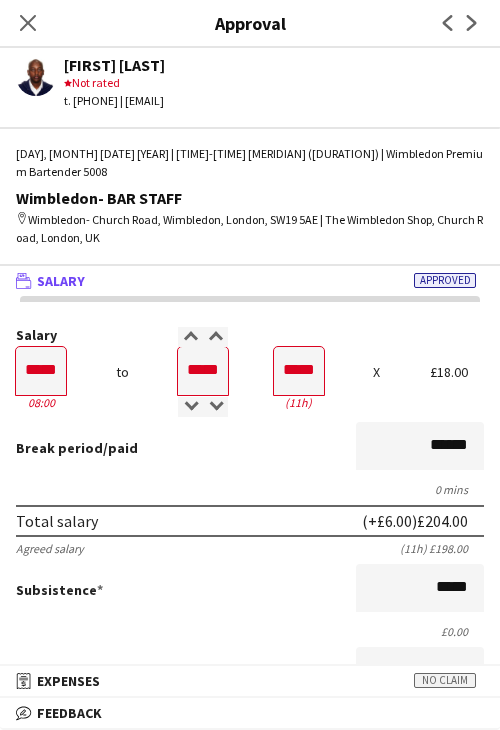 click on "Salary  *****  08:00   to  *****  19:00  *****  (11h)   X   £18.00   Break period   /paid  ******  0 mins   Total salary   (+£6.00)   £204.00   Agreed salary   (11h) £198.00   Subsistence  *****  £0.00   Fines gross deduction  *****  Fines net deduction  *****  Bonus  *****  Holiday pay (12.07%)   £24.62   Total amount   (+£6.00)   £228.62   Base pay   £204.00   Expenses budget   £0.00   Approve payment for £228.62   Force payment approval £228.62" at bounding box center [250, 677] 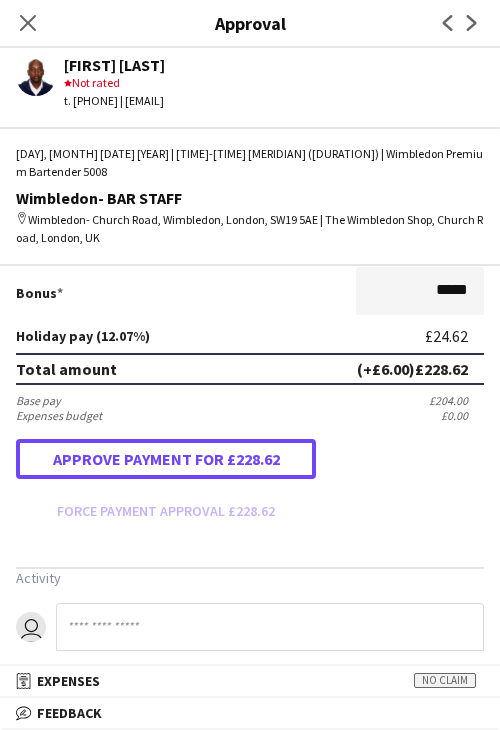 click on "Approve payment for £228.62" at bounding box center (166, 459) 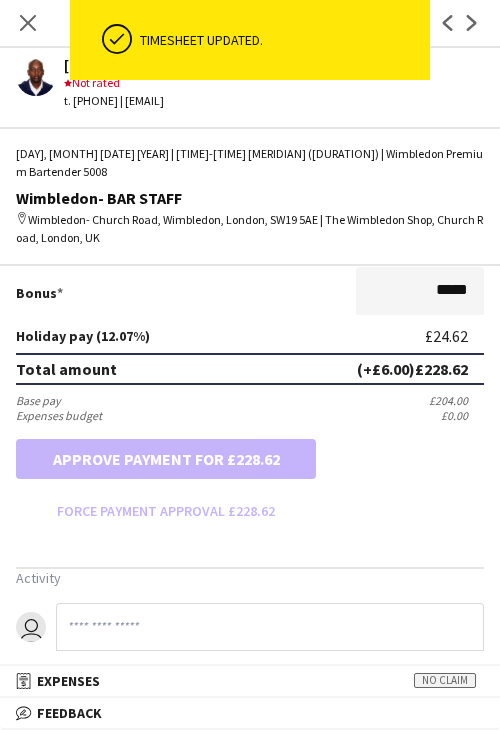 drag, startPoint x: 32, startPoint y: 26, endPoint x: 236, endPoint y: 120, distance: 224.61522 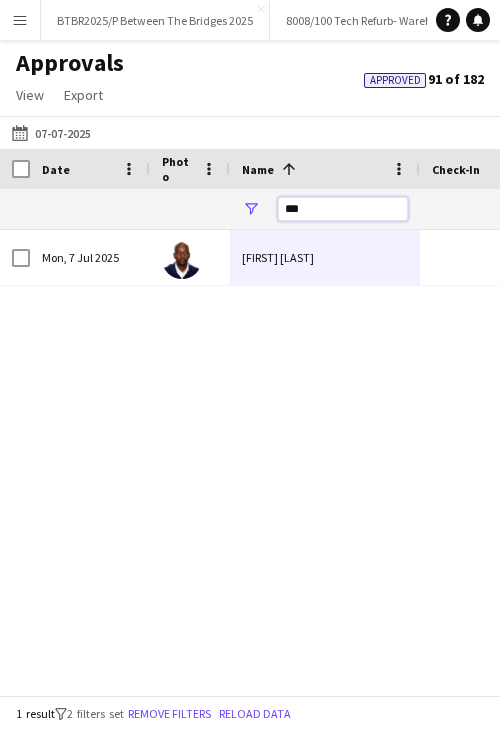 drag, startPoint x: 265, startPoint y: 213, endPoint x: 201, endPoint y: 204, distance: 64.629715 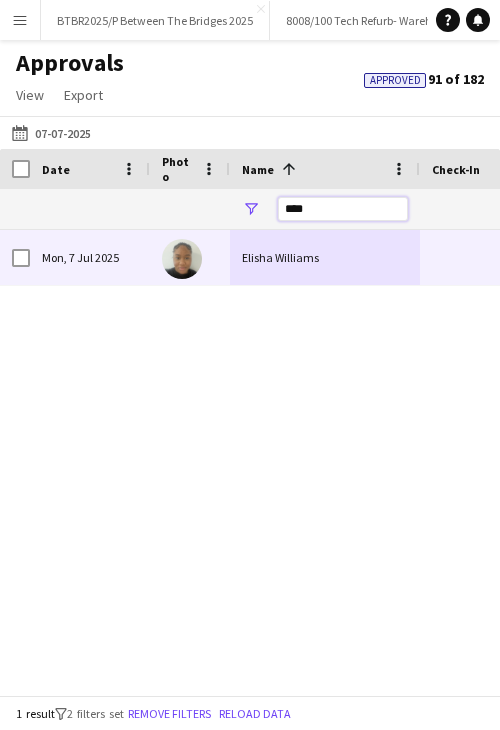 type on "****" 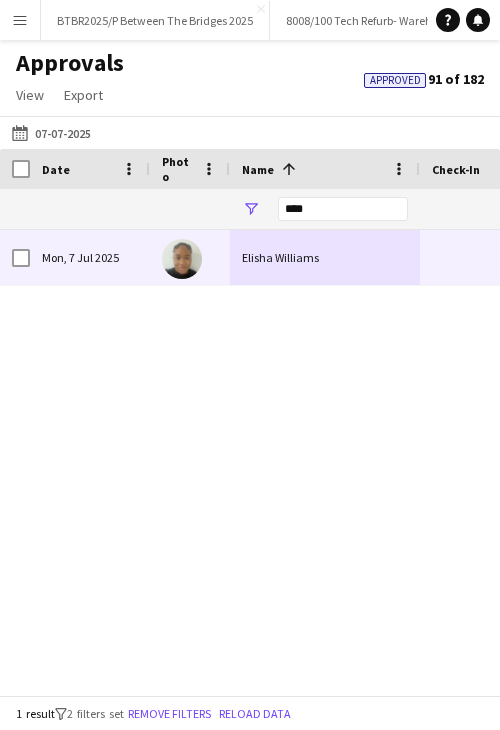 click on "Elisha Williams" at bounding box center (325, 257) 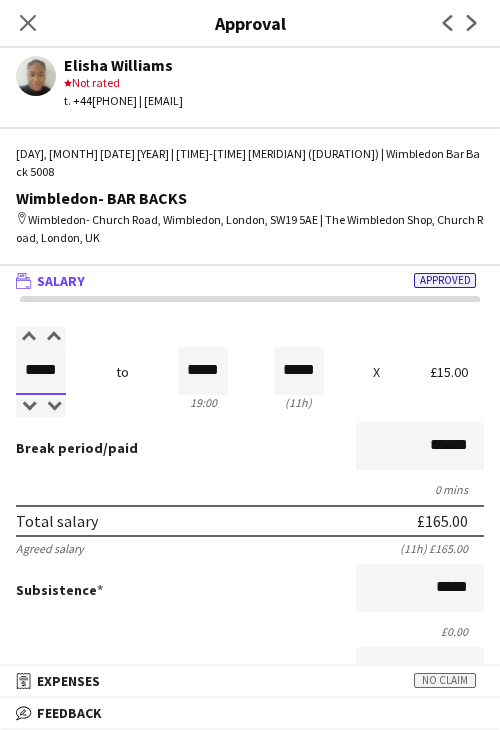 drag, startPoint x: 52, startPoint y: 348, endPoint x: 72, endPoint y: 348, distance: 20 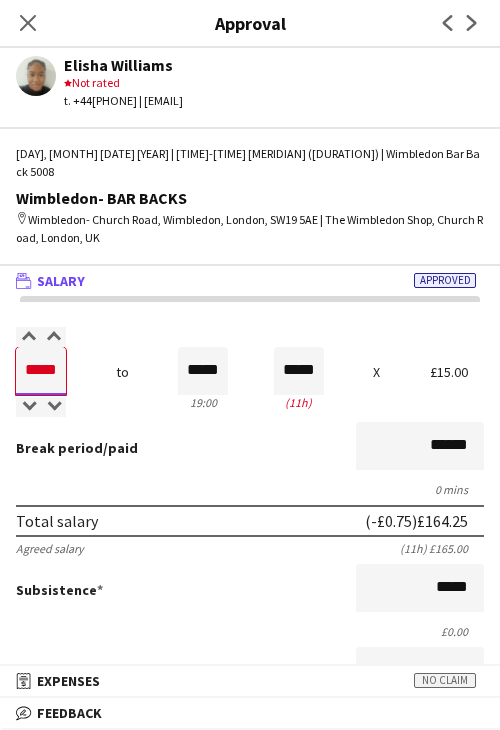 type on "*****" 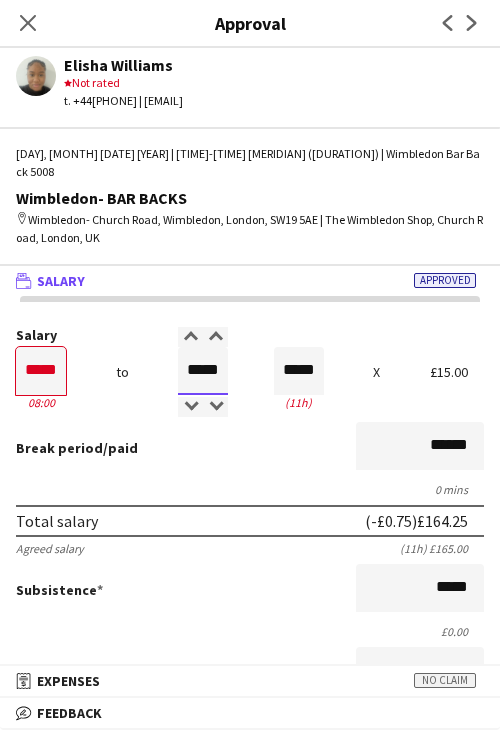 type on "*****" 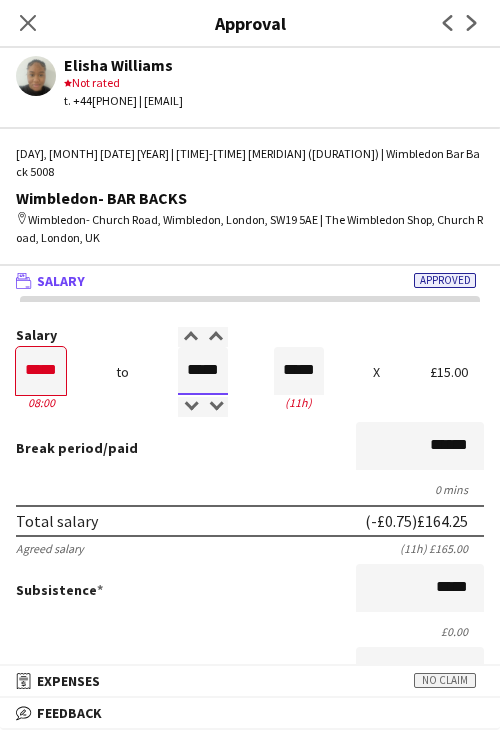 type on "*****" 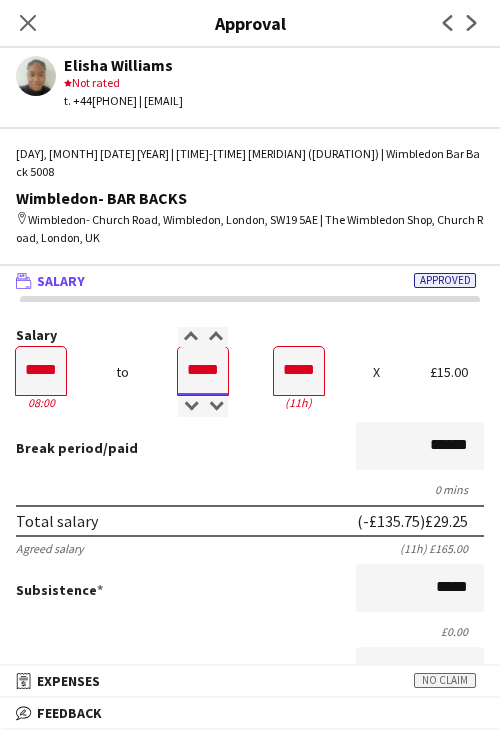 type on "*****" 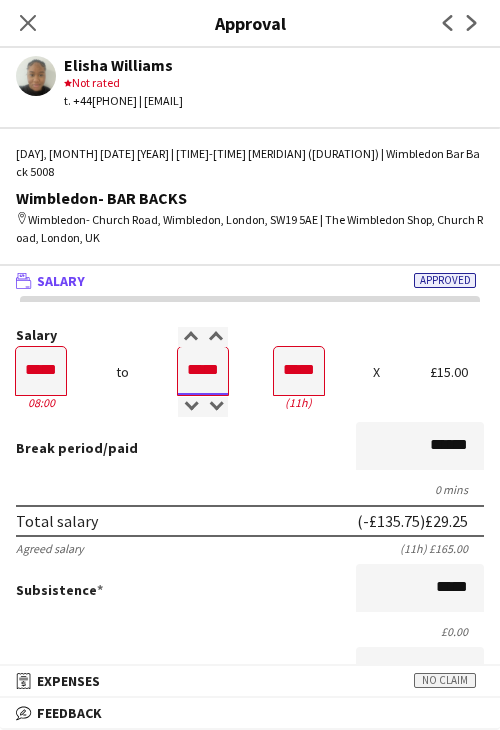 type on "*****" 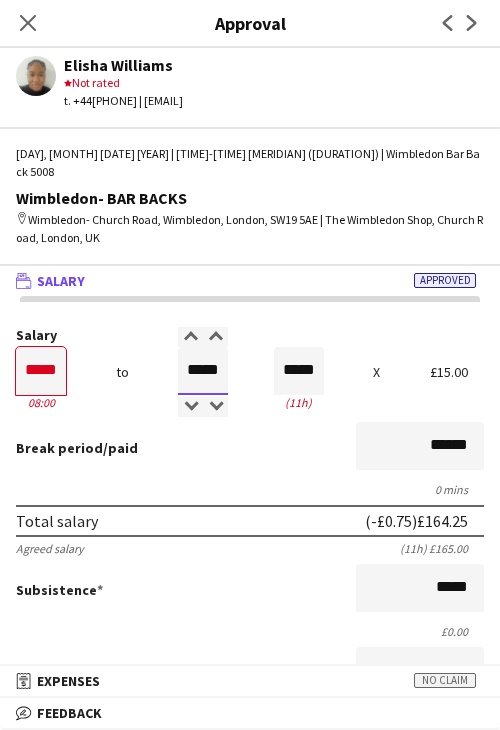 type on "*****" 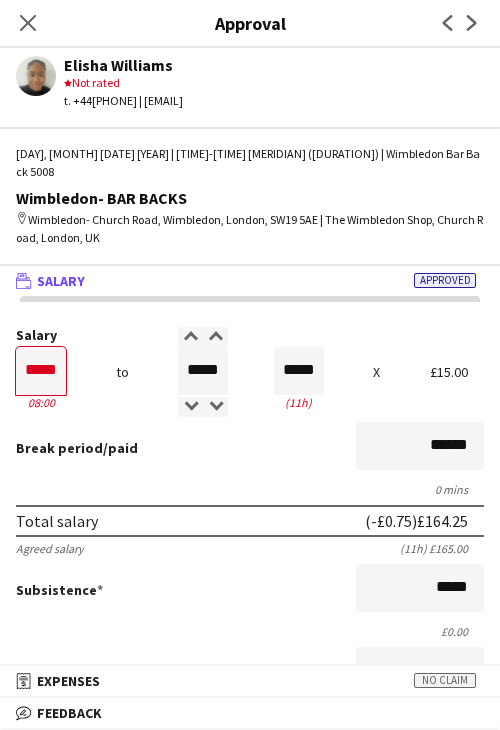 click on "Break period   /paid  ******" at bounding box center [250, 448] 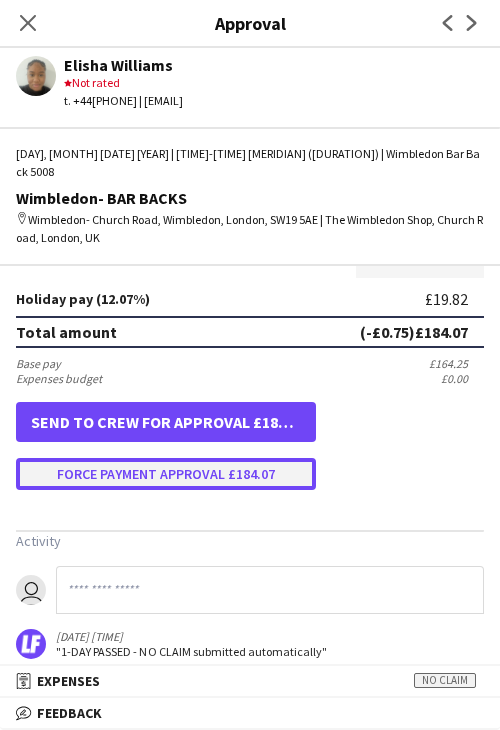 click on "Force payment approval £184.07" at bounding box center (166, 474) 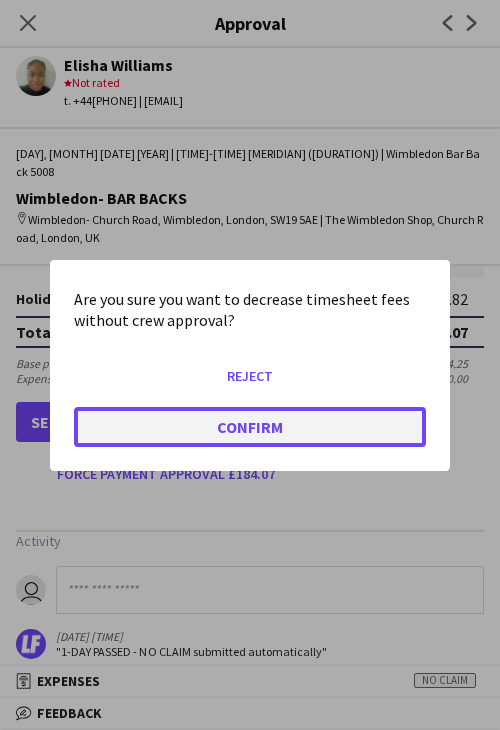 click on "Confirm" 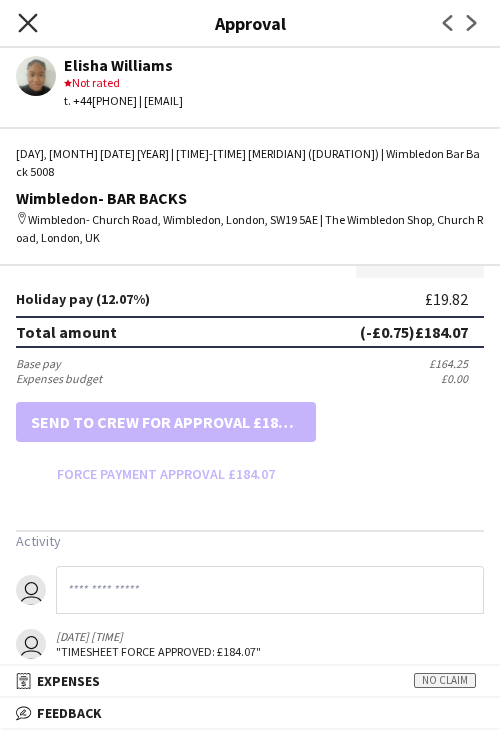 click 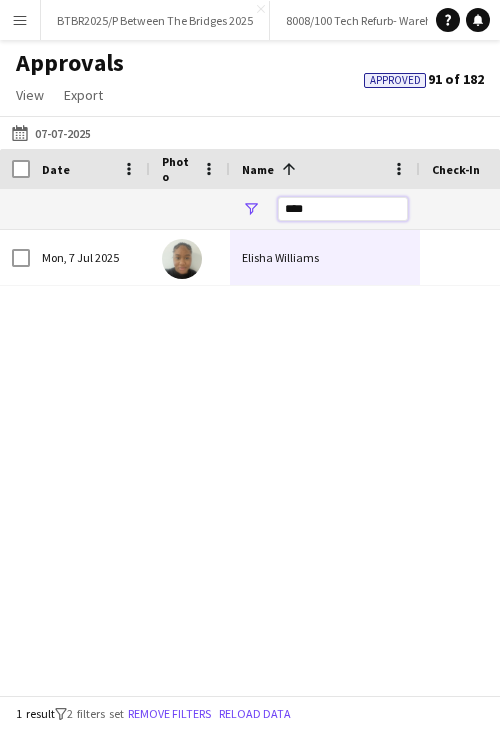 drag, startPoint x: 325, startPoint y: 218, endPoint x: 274, endPoint y: 209, distance: 51.78803 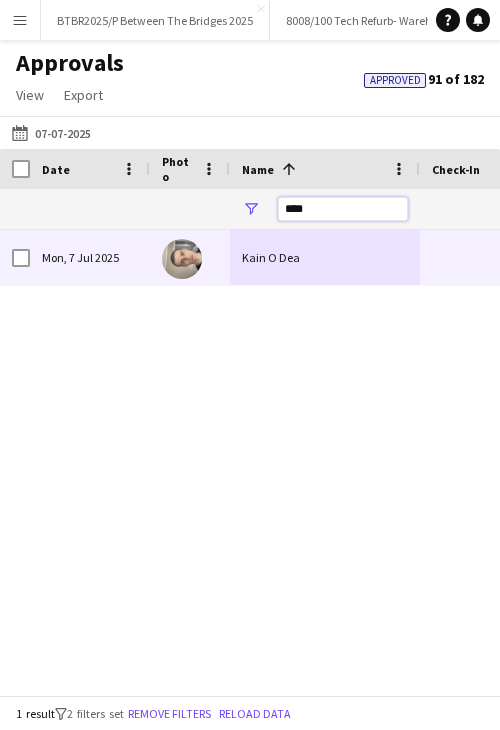 type on "****" 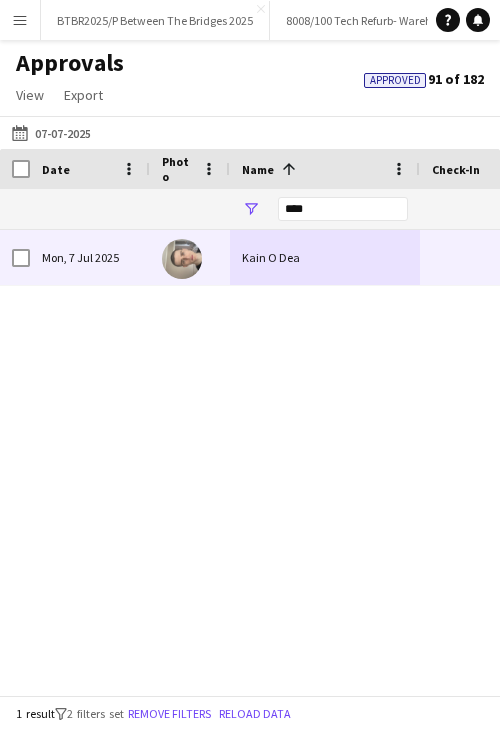 click on "Kain O Dea" at bounding box center [325, 257] 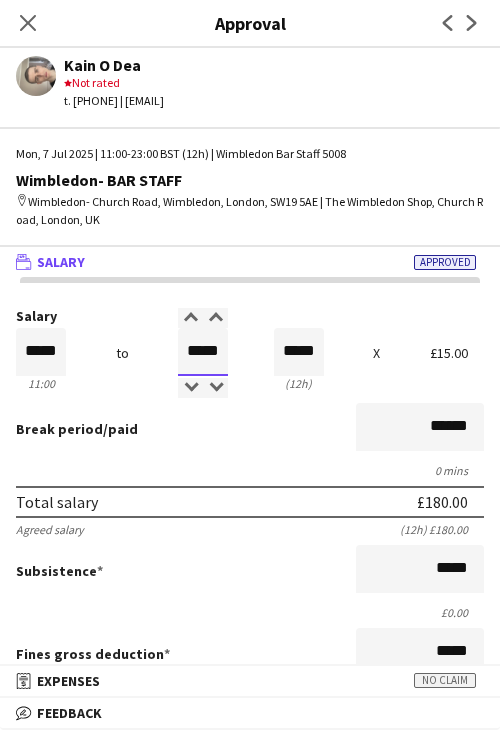 drag, startPoint x: 182, startPoint y: 345, endPoint x: 295, endPoint y: 349, distance: 113.07078 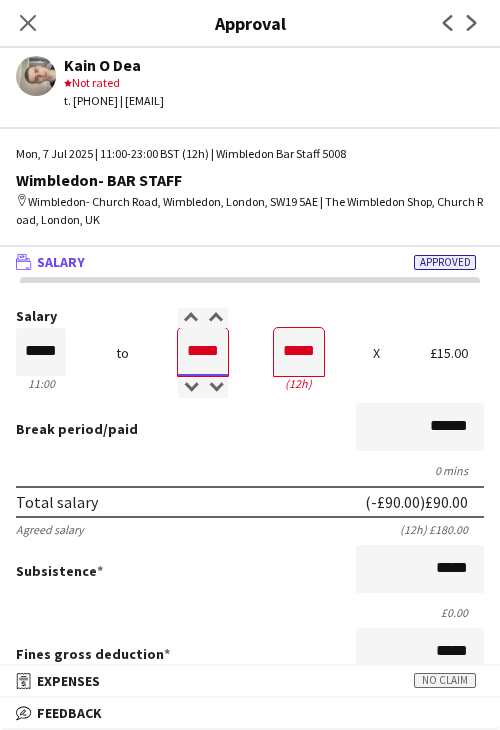 type on "*****" 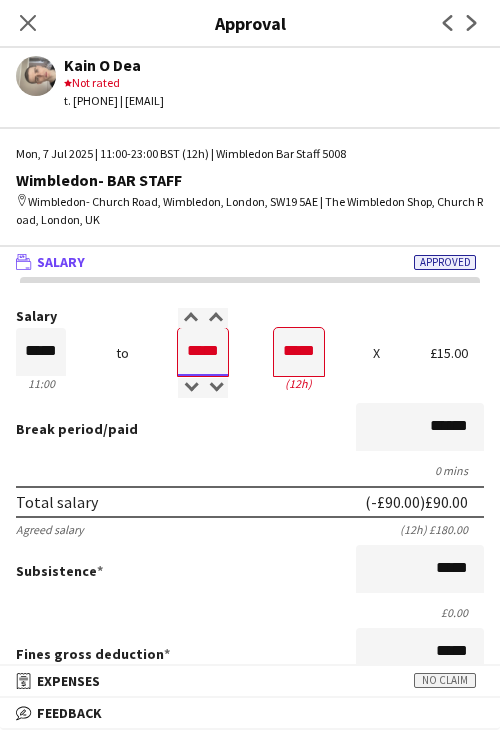 type on "*****" 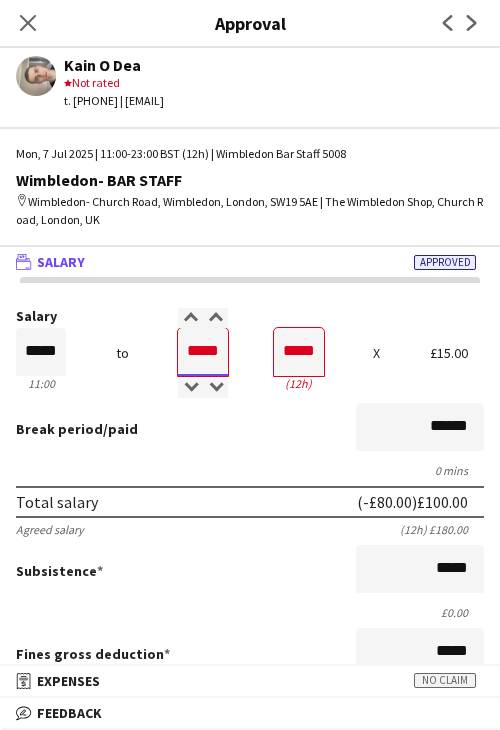 type on "*****" 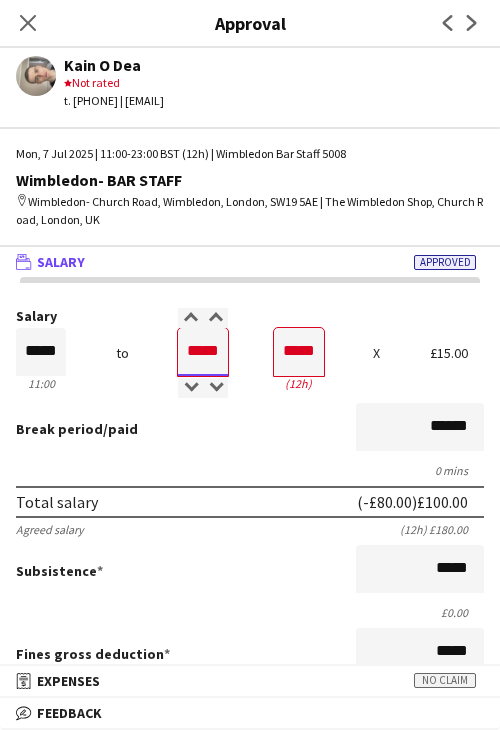 type on "*****" 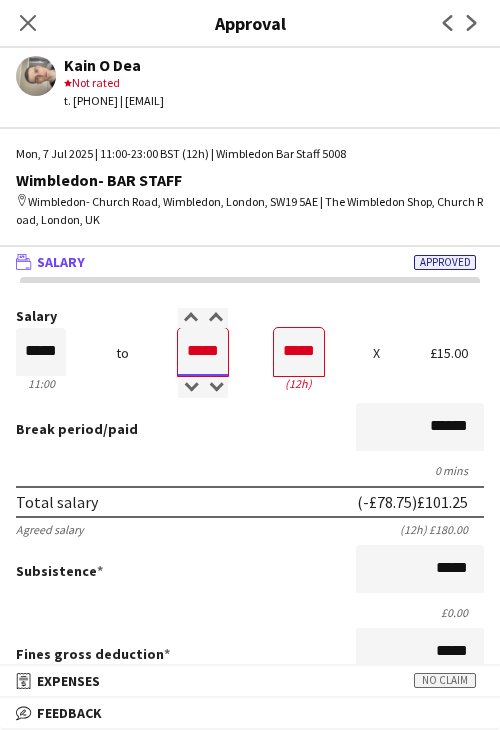 type on "*****" 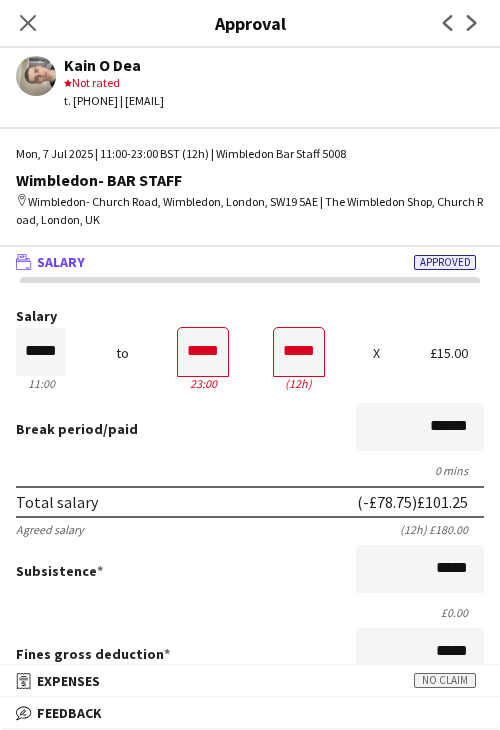 click on "Salary  *****  11:00   to  *****  23:00  *****  (12h)   X   £15.00   Break period   /paid  ******  0 mins   Total salary   (-£78.75)   £101.25   Agreed salary   (12h) £180.00   Subsistence  *****  £0.00   Fines gross deduction  *****  Fines net deduction  *****  Bonus  *****  Holiday pay (12.07%)   £12.22   Total amount   (-£78.75)   £113.47   Base pay   £101.25   Expenses budget   £0.00   Send to crew for approval £113.47   Force payment approval £113.47" at bounding box center [250, 658] 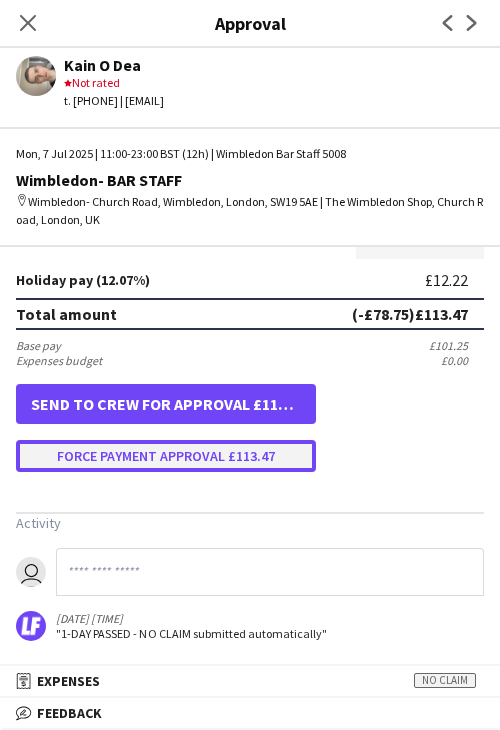 click on "Force payment approval £113.47" at bounding box center [166, 456] 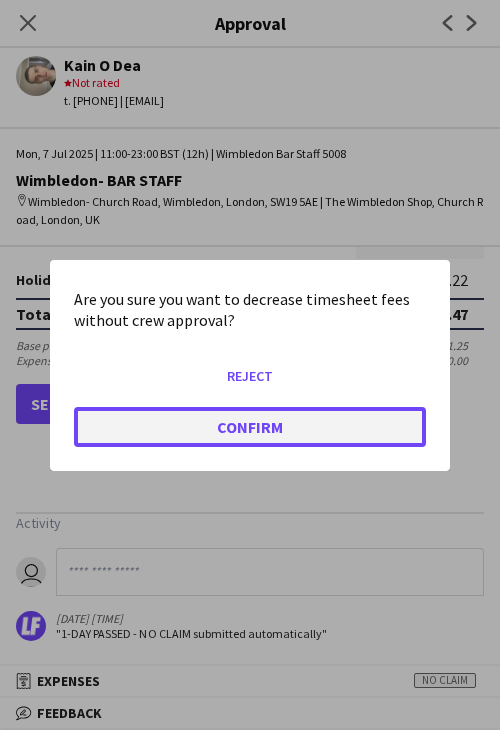 click on "Confirm" 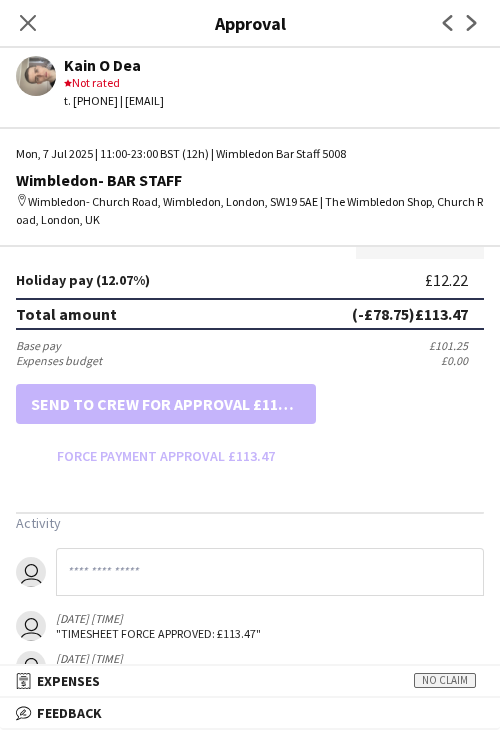 drag, startPoint x: 30, startPoint y: 28, endPoint x: 45, endPoint y: 32, distance: 15.524175 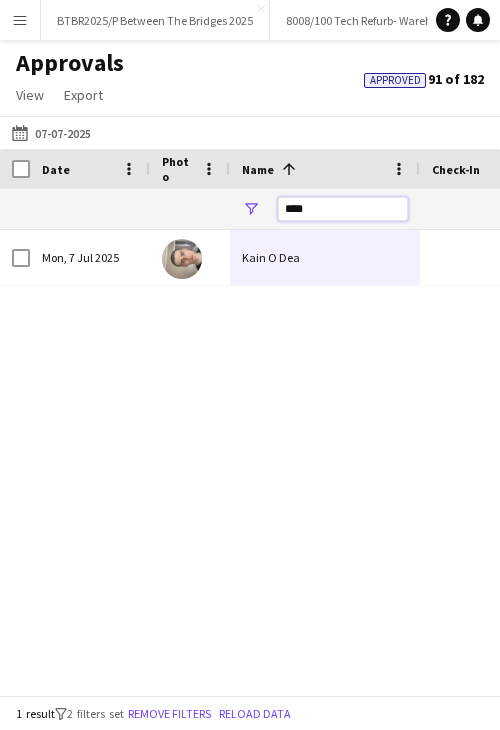 drag, startPoint x: 324, startPoint y: 207, endPoint x: 268, endPoint y: 205, distance: 56.0357 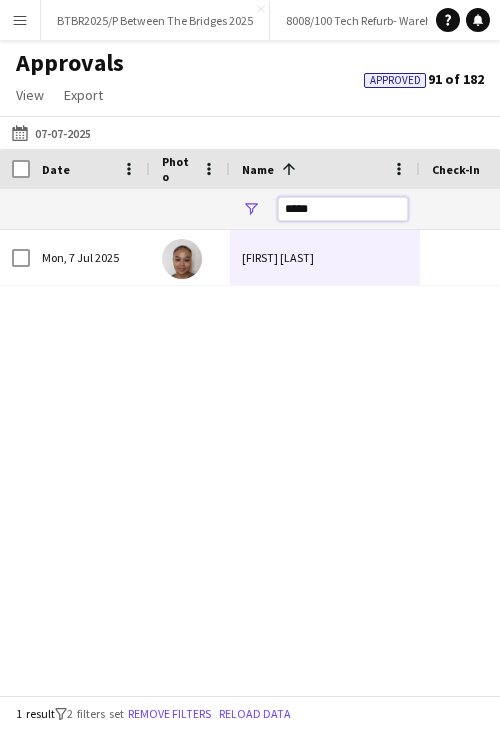 type on "*****" 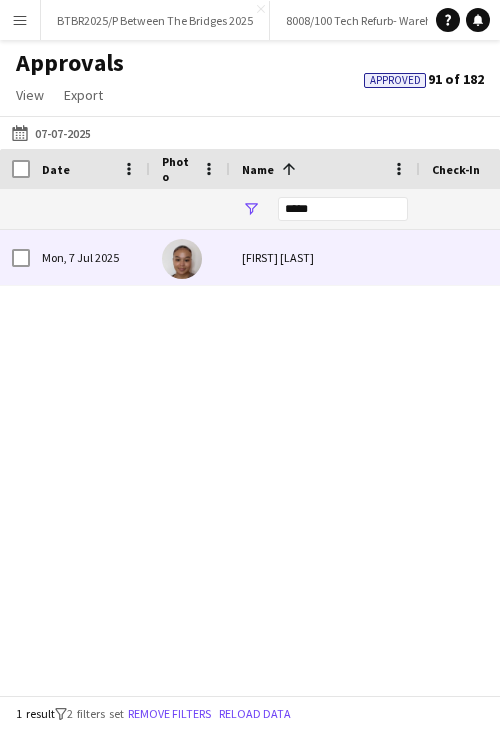 click on "Jenna Boyce" at bounding box center [325, 257] 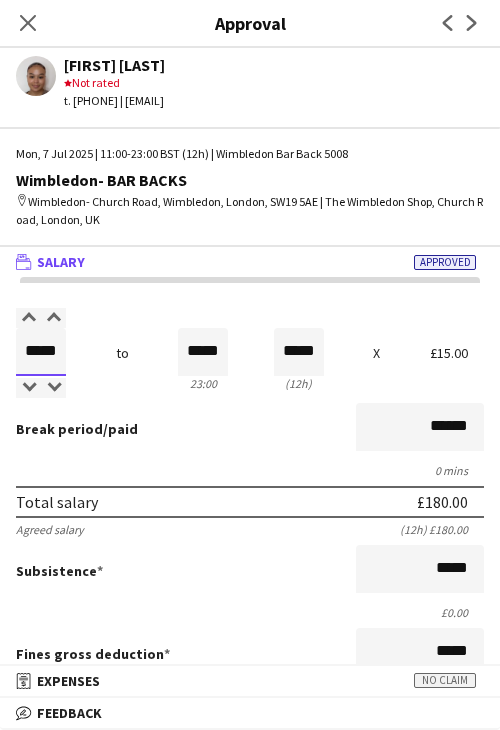 drag, startPoint x: 38, startPoint y: 345, endPoint x: 80, endPoint y: 349, distance: 42.190044 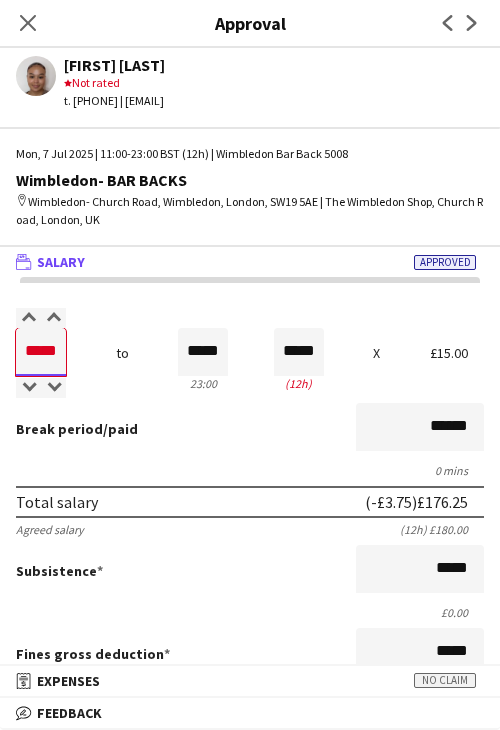 type on "*****" 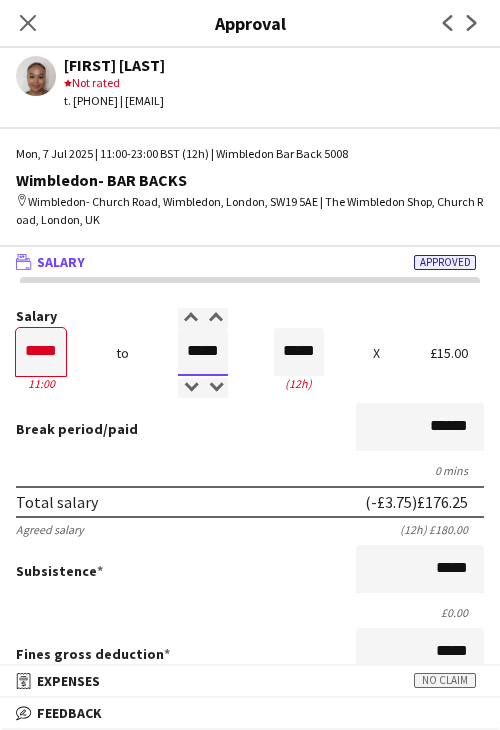 type on "*****" 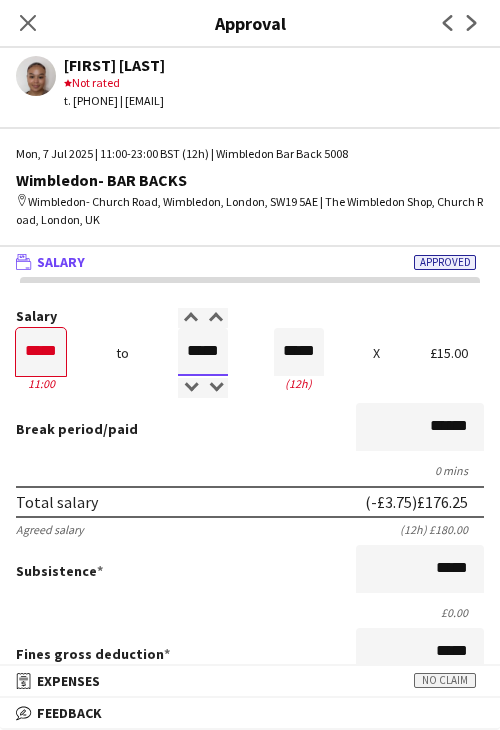 type on "*****" 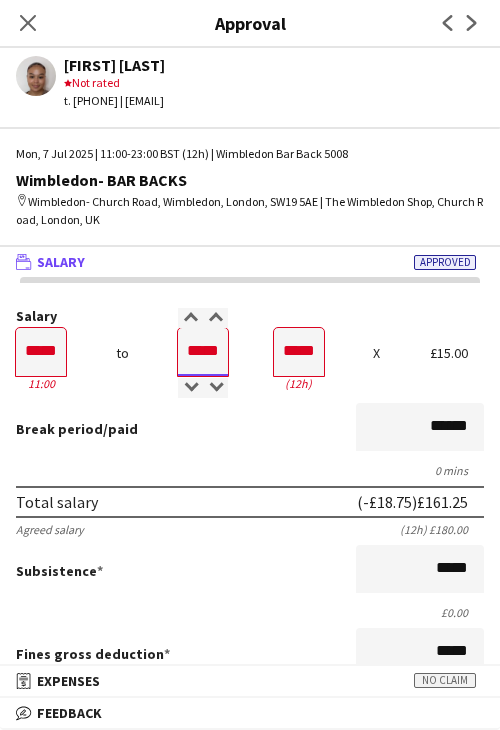 type on "*****" 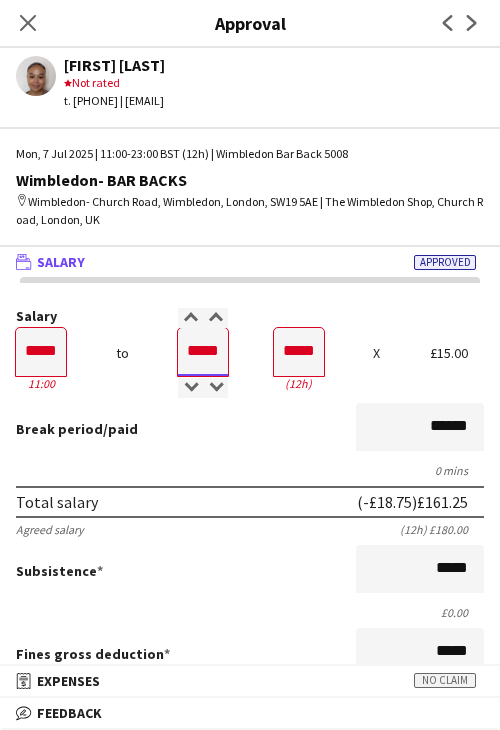 type on "*****" 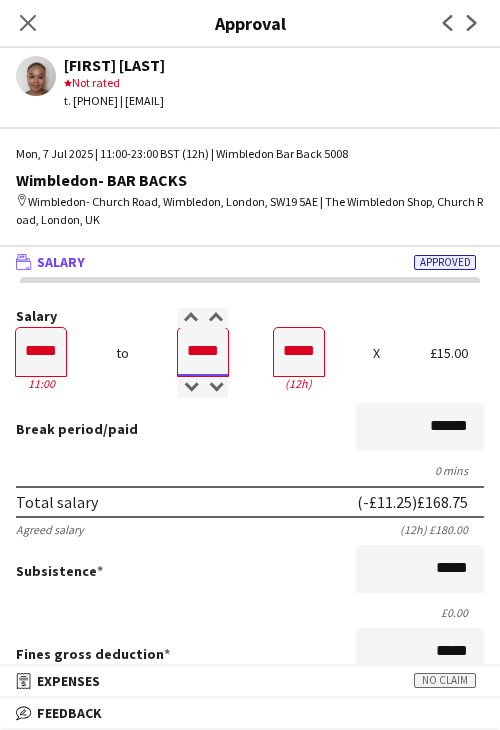 type on "*****" 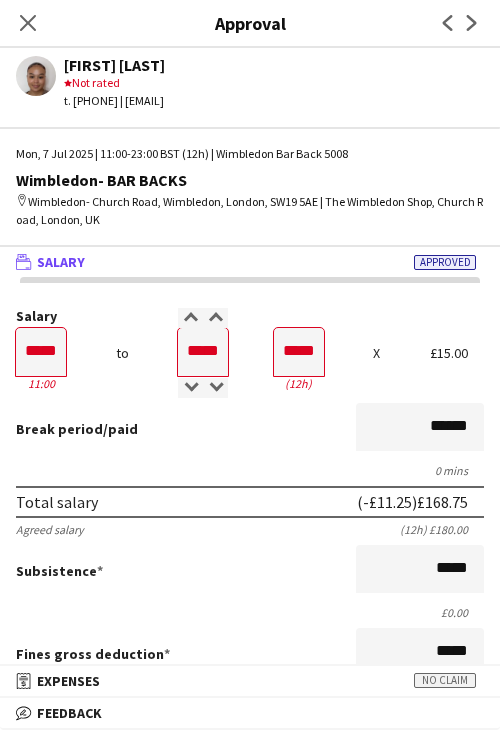 click on "Salary  *****  11:00   to  *****  23:00  *****  (12h)   X   £15.00   Break period   /paid  ******  0 mins   Total salary   (-£11.25)   £168.75   Agreed salary   (12h) £180.00   Subsistence  *****  £0.00   Fines gross deduction  *****  Fines net deduction  *****  Bonus  *****  Holiday pay (12.07%)   £20.37   Total amount   (-£11.25)   £189.12   Base pay   £168.75   Expenses budget   £0.00   Send to crew for approval £189.12   Force payment approval £189.12" at bounding box center (250, 658) 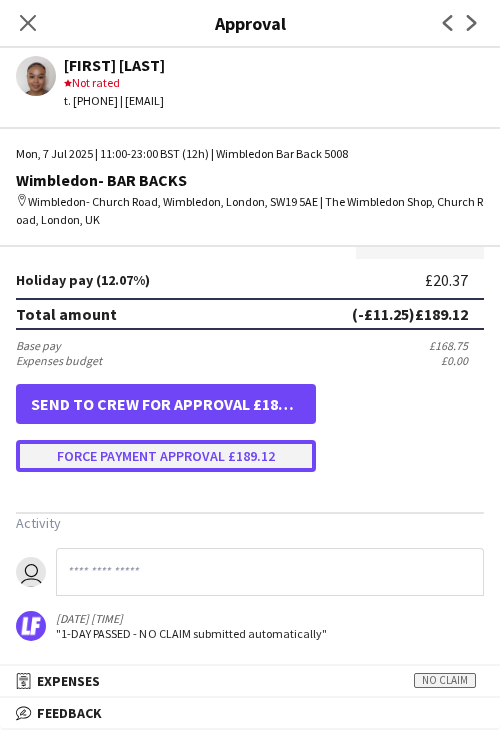 click on "Force payment approval £189.12" at bounding box center (166, 456) 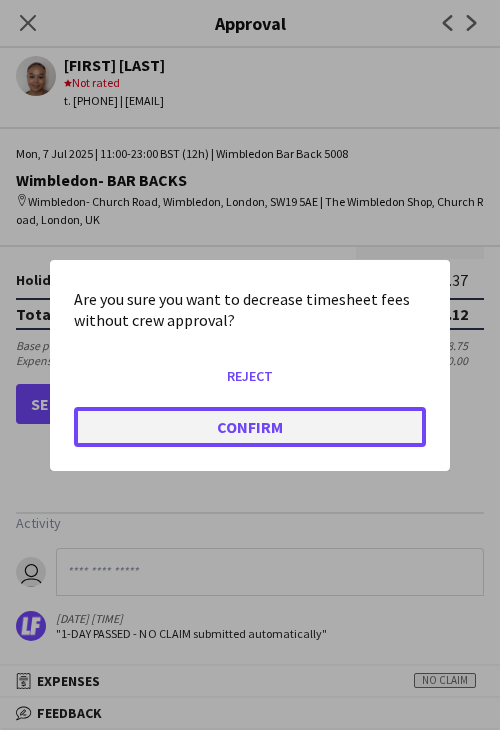 click on "Confirm" 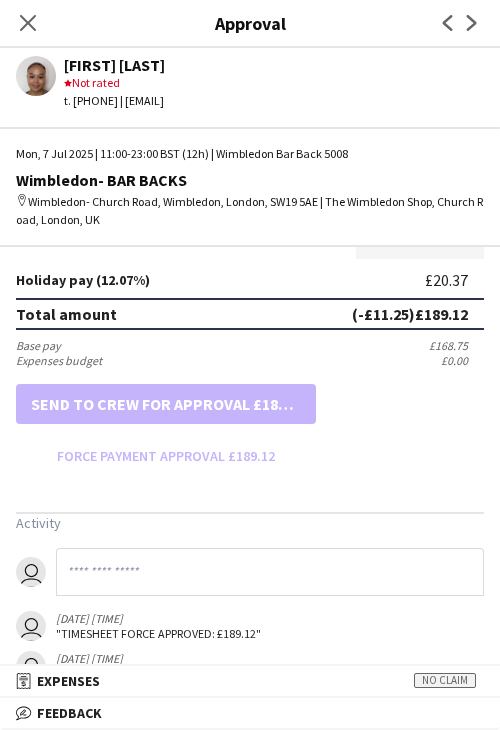 drag, startPoint x: 26, startPoint y: 27, endPoint x: 276, endPoint y: 164, distance: 285.07718 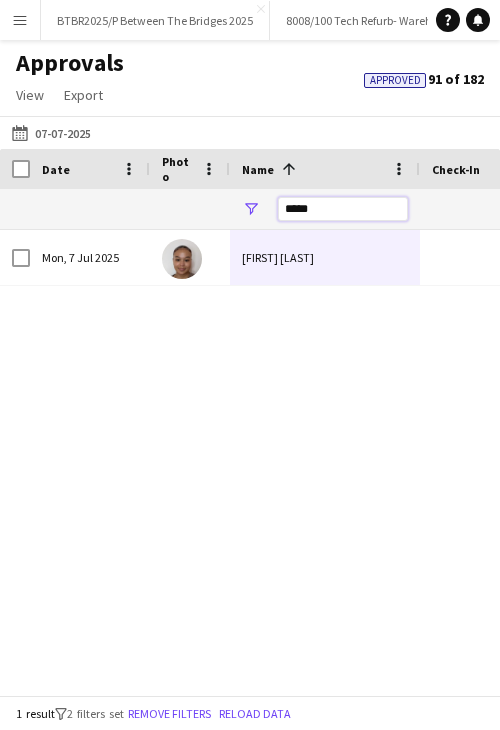 drag, startPoint x: 309, startPoint y: 211, endPoint x: 216, endPoint y: 212, distance: 93.00538 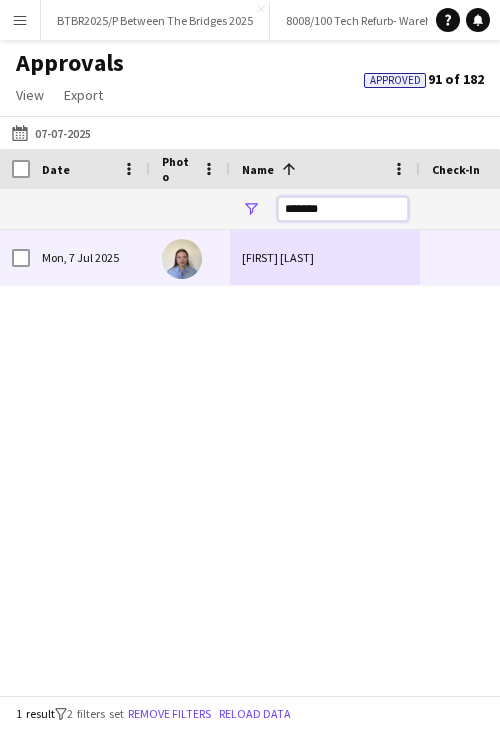 type on "*******" 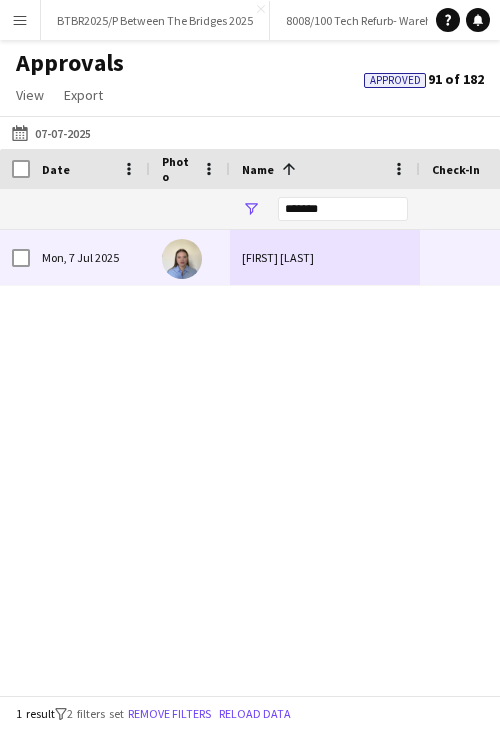 click on "Georgia Rennie" at bounding box center [325, 257] 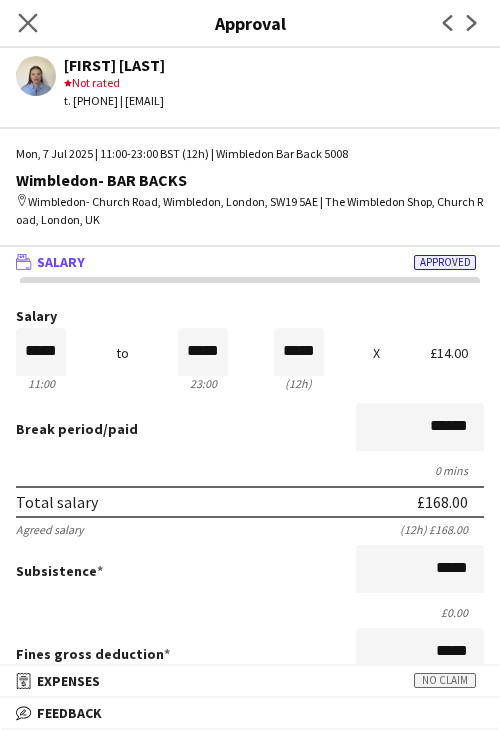 click on "Close pop-in" 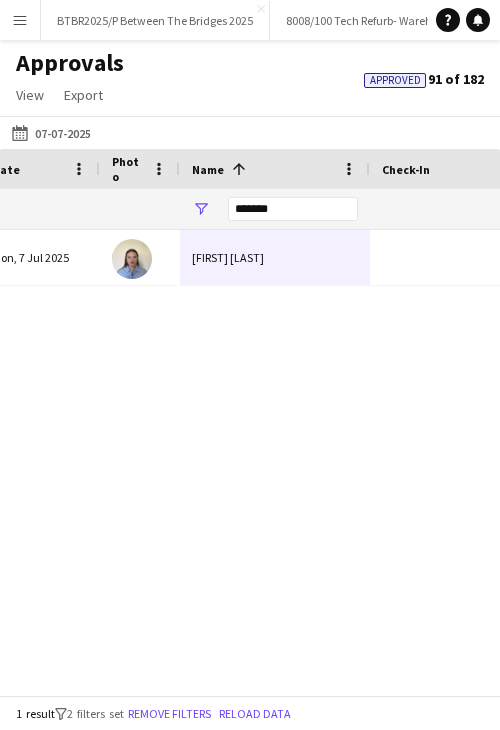 click on "Georgia Rennie" at bounding box center (275, 257) 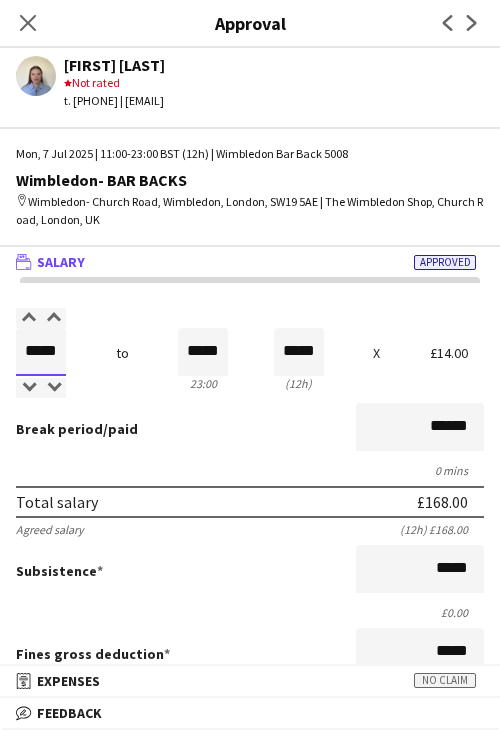 drag, startPoint x: 34, startPoint y: 348, endPoint x: 102, endPoint y: 348, distance: 68 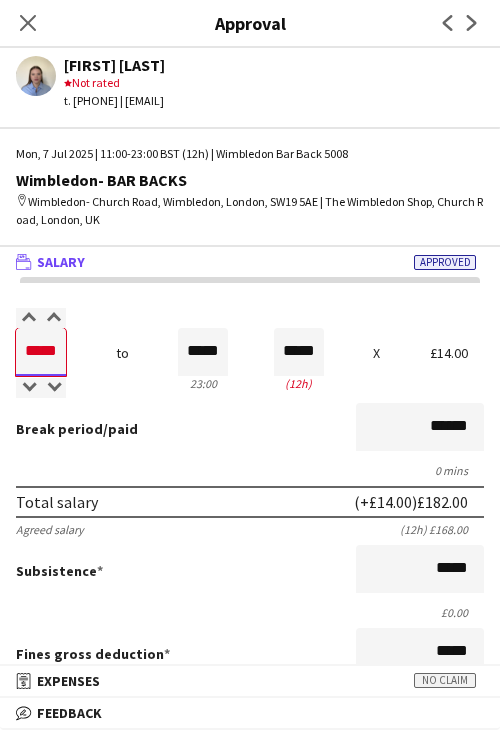 type on "*****" 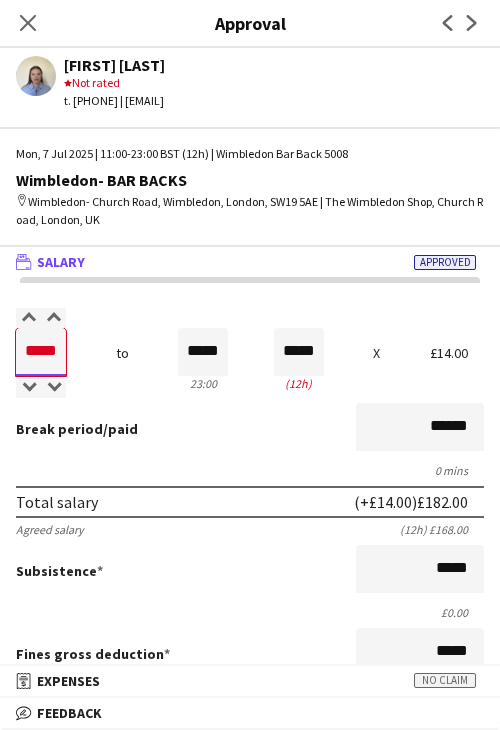type on "*****" 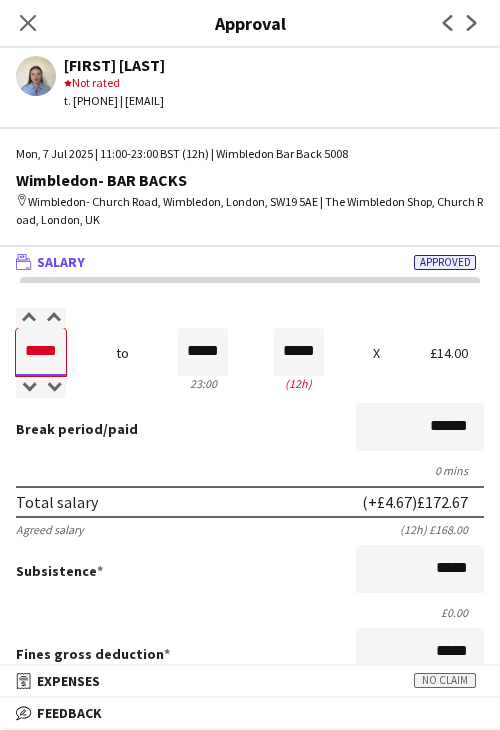 type on "*****" 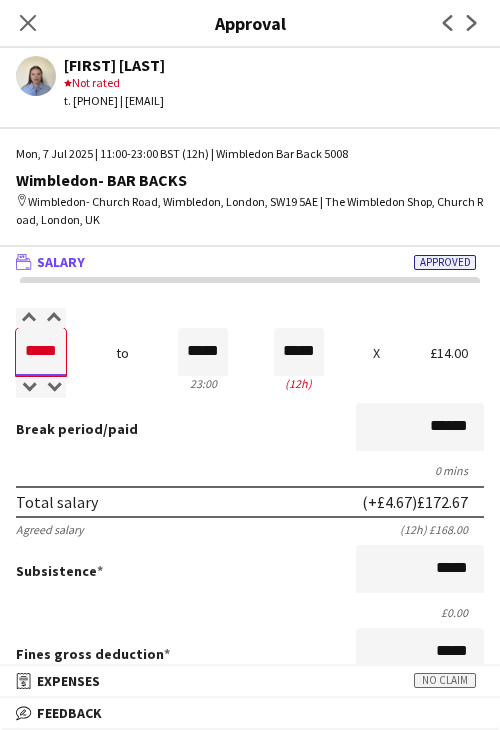 type on "*****" 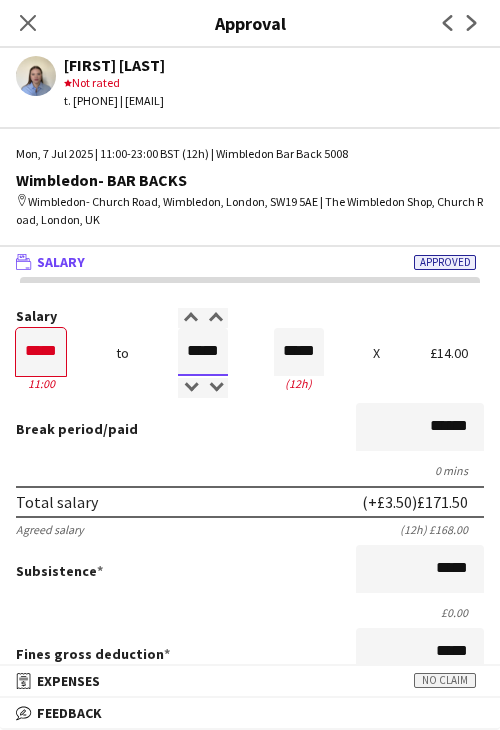 type on "*****" 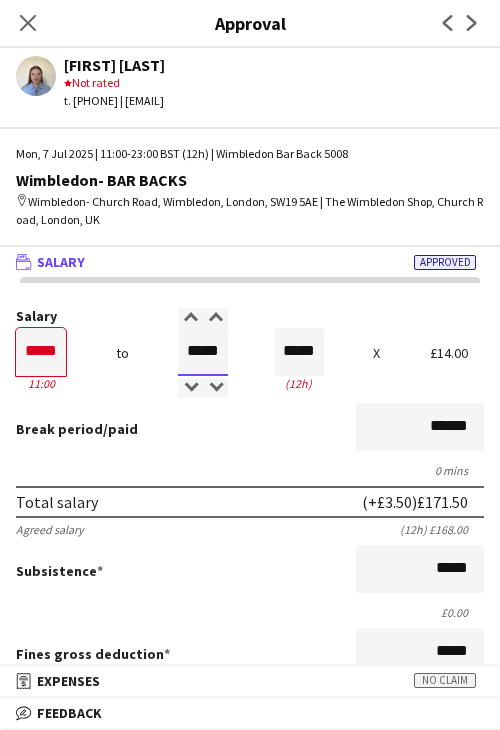 type on "*****" 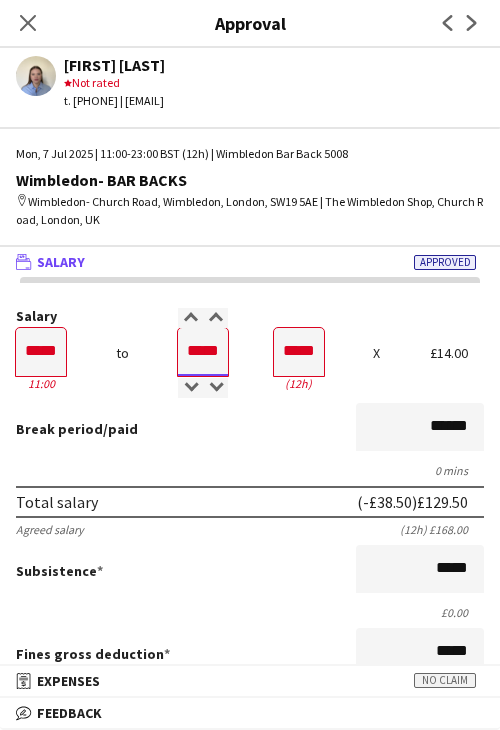 type on "*****" 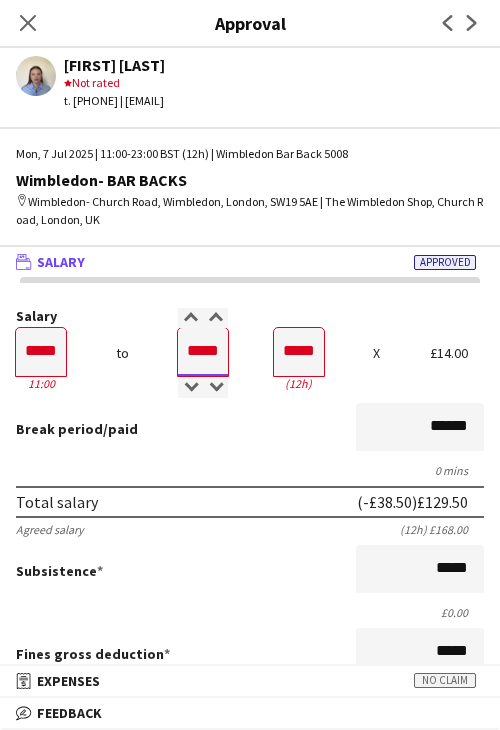 type on "*****" 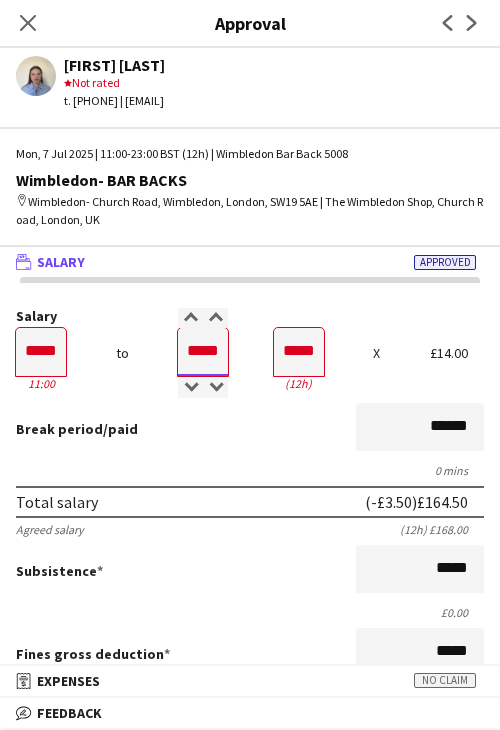 type on "*****" 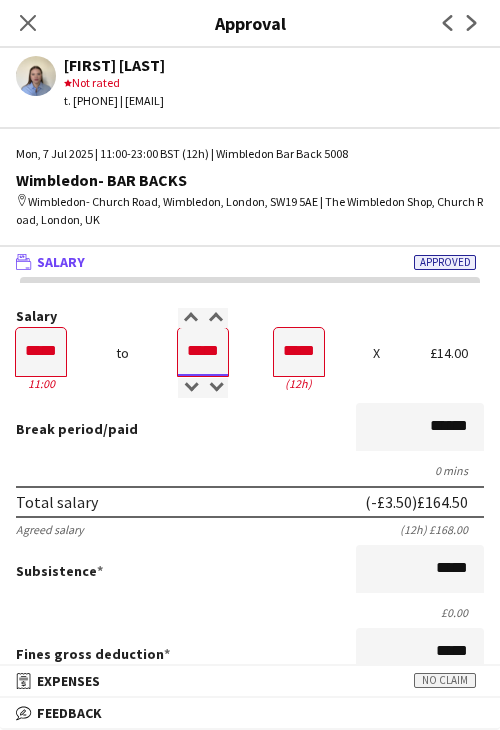 type on "*****" 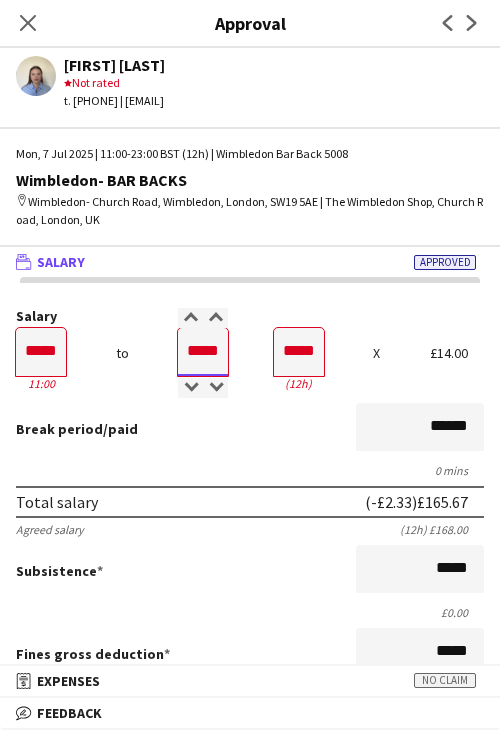 type on "*****" 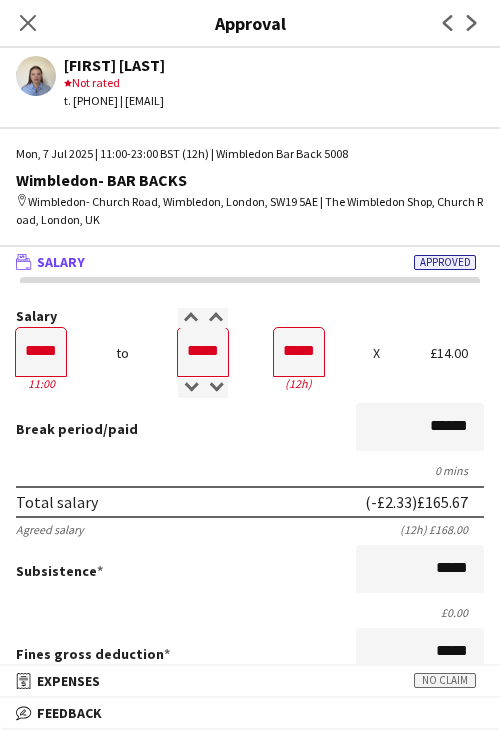 click on "Break period   /paid  ******" at bounding box center [250, 429] 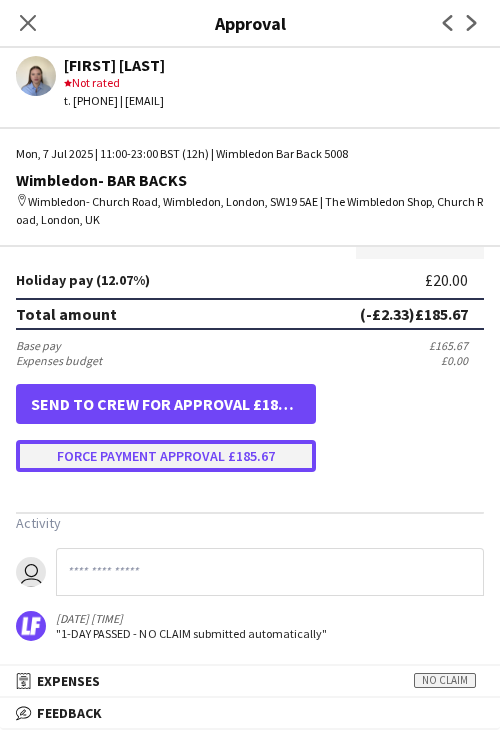 click on "Force payment approval £185.67" at bounding box center (166, 456) 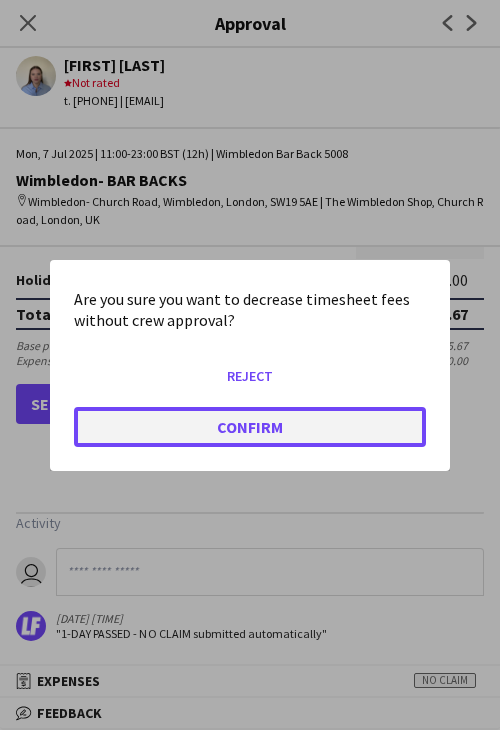 click on "Confirm" 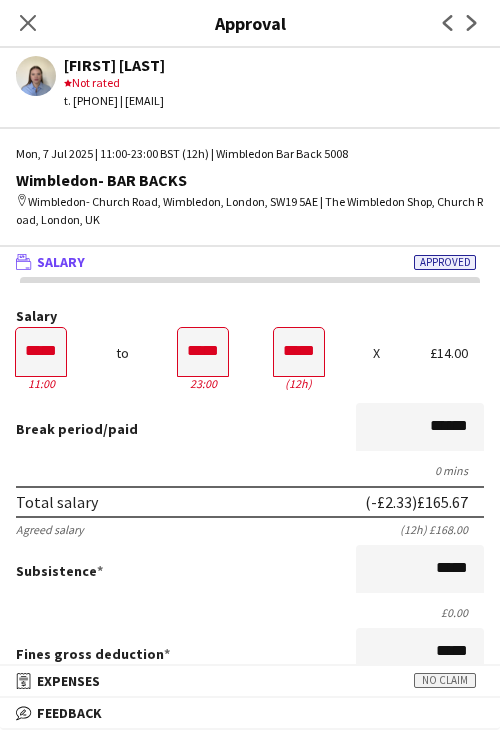 drag, startPoint x: 32, startPoint y: 26, endPoint x: 171, endPoint y: 99, distance: 157.00319 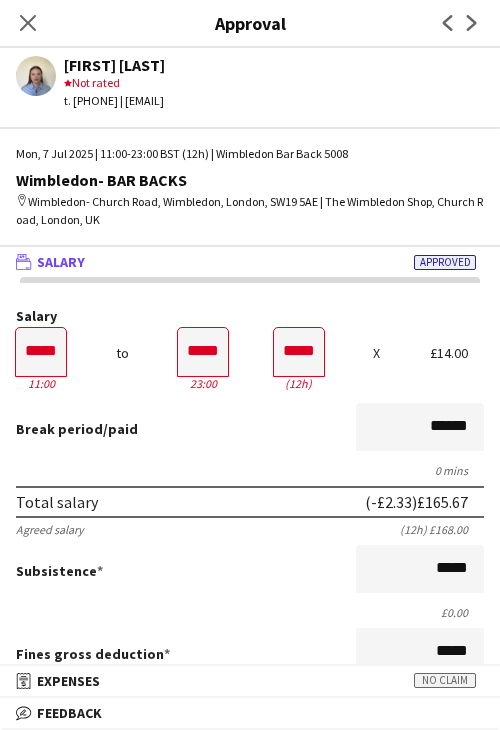 click on "Close pop-in" 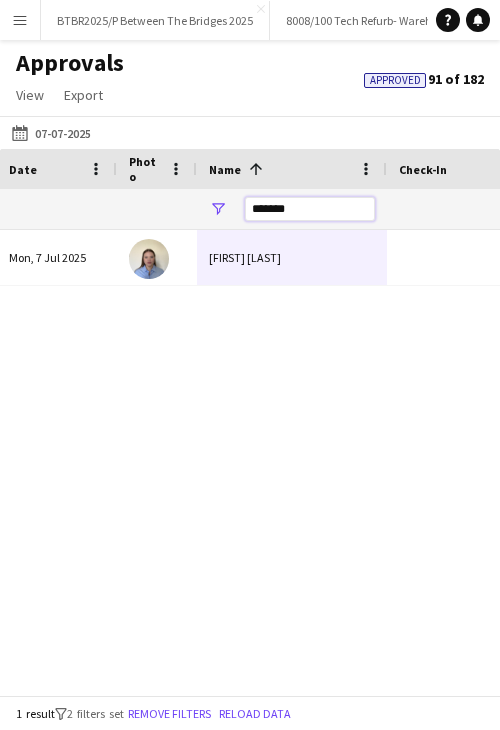 drag, startPoint x: 290, startPoint y: 201, endPoint x: 8, endPoint y: 187, distance: 282.3473 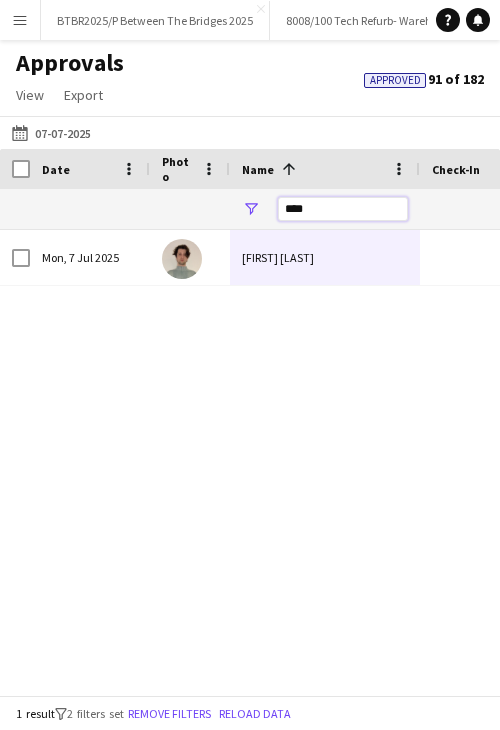 drag, startPoint x: 315, startPoint y: 214, endPoint x: 237, endPoint y: 226, distance: 78.91768 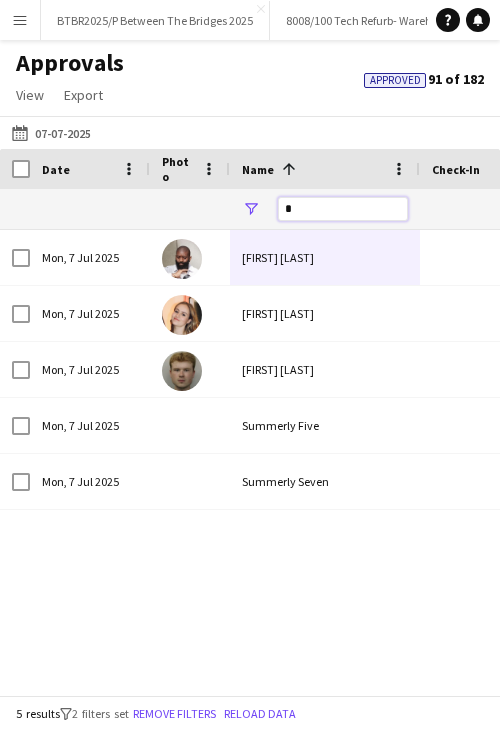 drag, startPoint x: 307, startPoint y: 217, endPoint x: 254, endPoint y: 221, distance: 53.15073 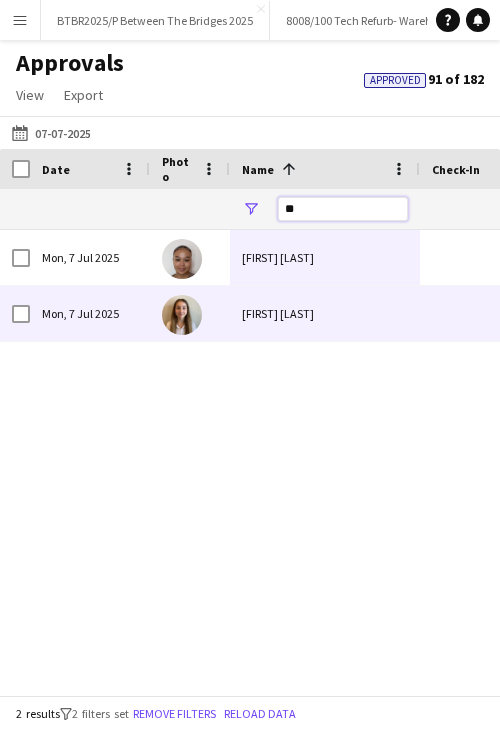 type on "**" 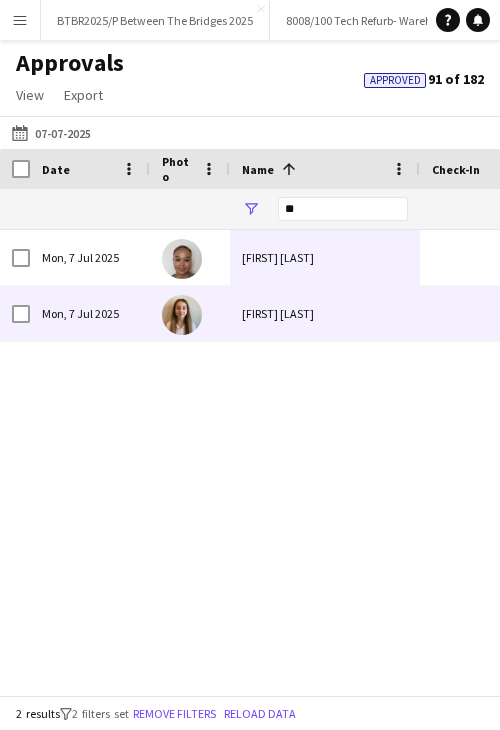 click on "Jessica Macnaughton" at bounding box center (325, 313) 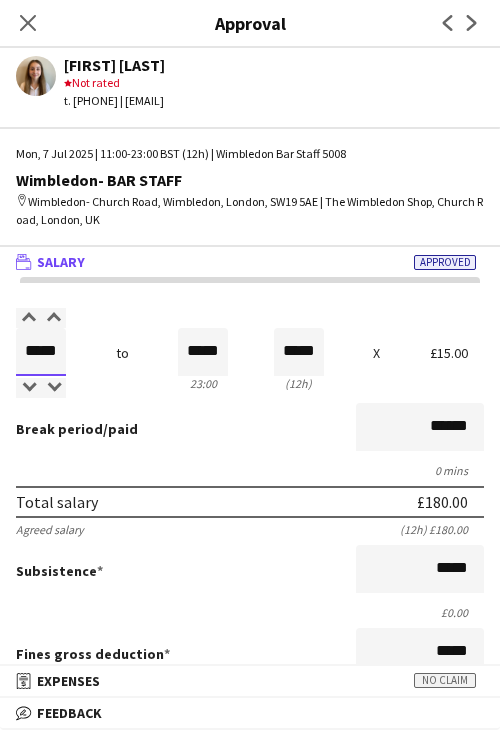 drag, startPoint x: 35, startPoint y: 353, endPoint x: 248, endPoint y: 353, distance: 213 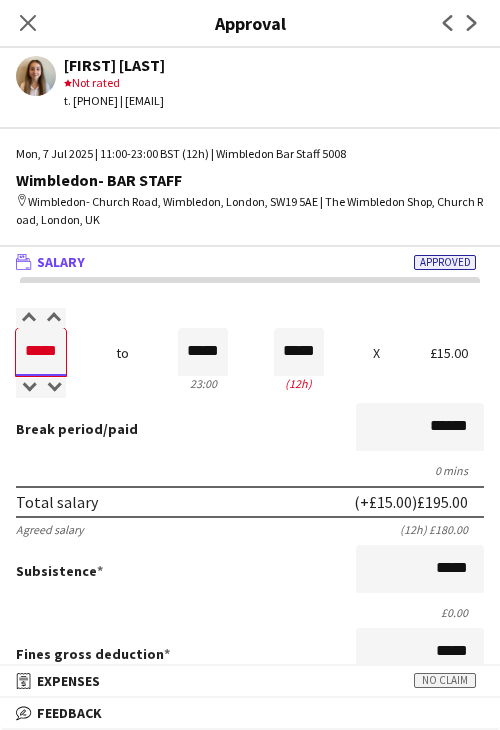 type on "*****" 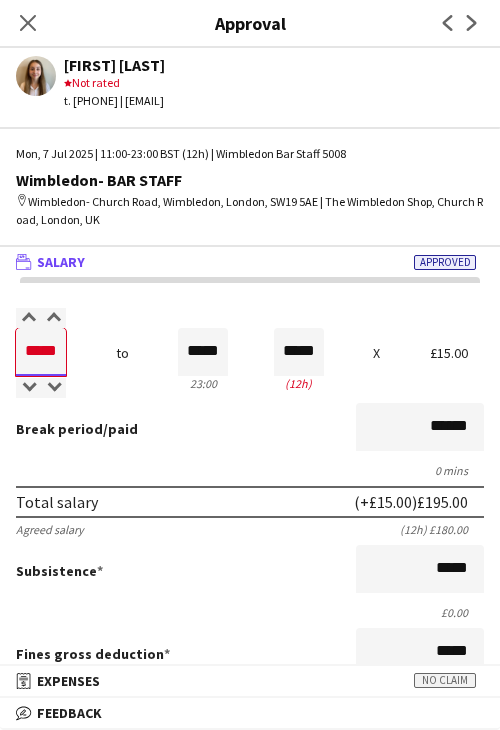 type on "*****" 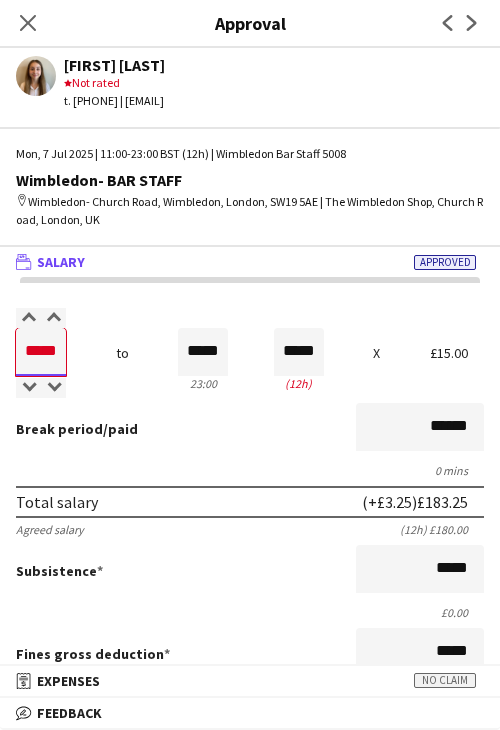 type on "*****" 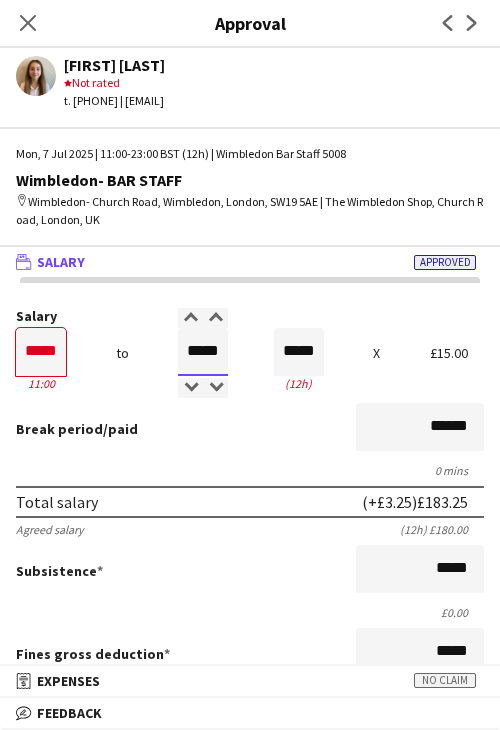 type on "*****" 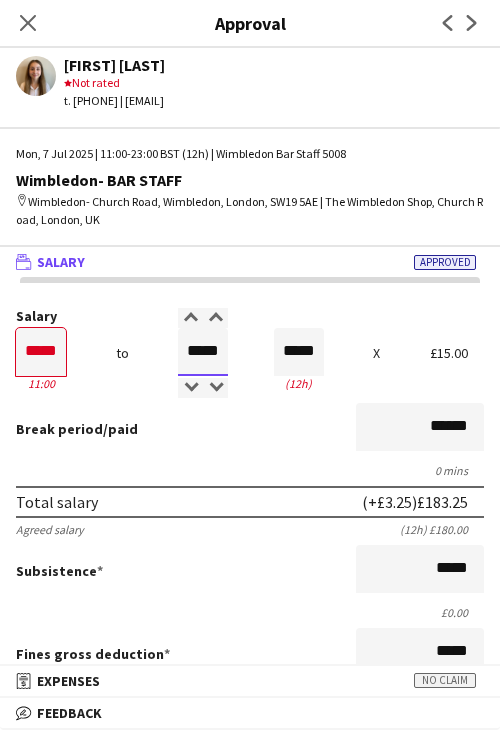 type on "*****" 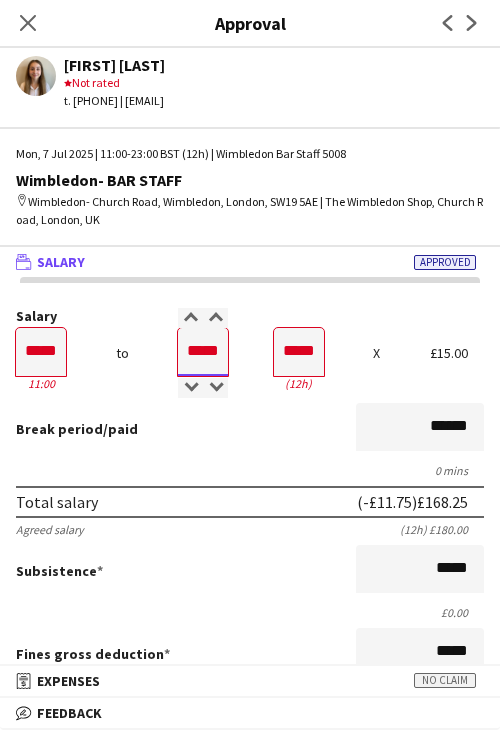type on "*****" 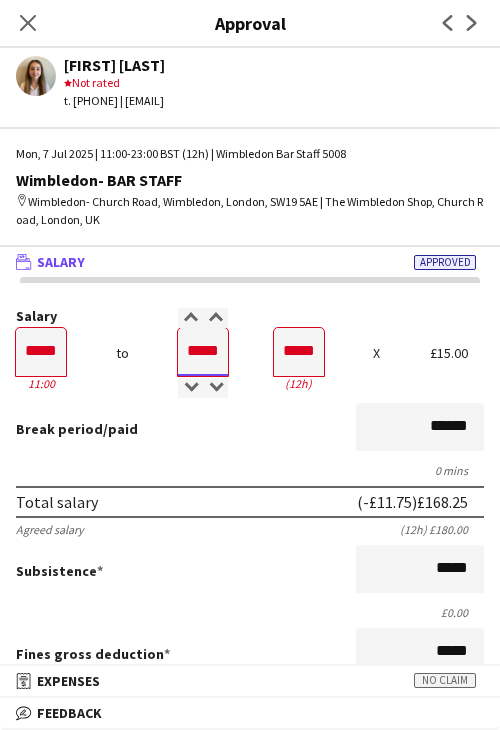 type on "*****" 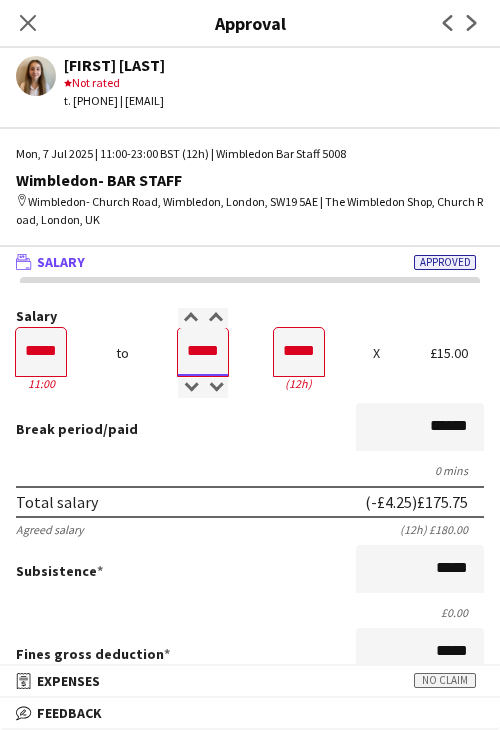 type on "*****" 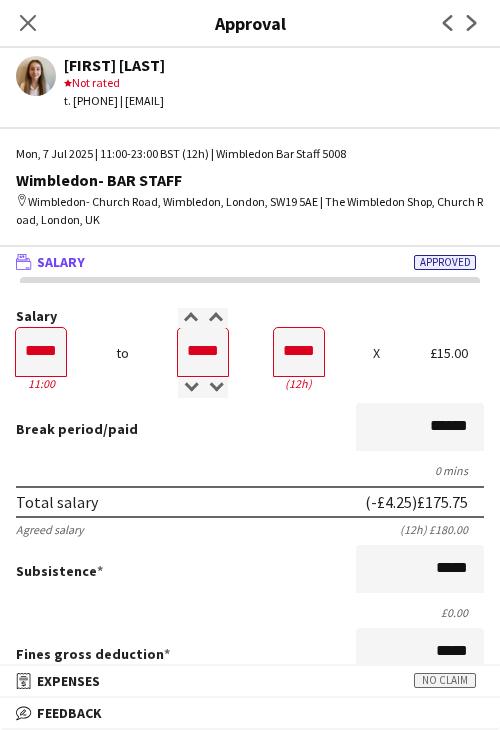 click on "Salary  *****  11:00   to  *****  23:00  *****  (12h)   X   £15.00   Break period   /paid  ******  0 mins   Total salary   (-£4.25)   £175.75   Agreed salary   (12h) £180.00   Subsistence  *****  £0.00   Fines gross deduction  *****  Fines net deduction  *****  Bonus  *****  Holiday pay (12.07%)   £21.21   Total amount   (-£4.25)   £196.96   Base pay   £175.75   Expenses budget   £0.00   Send to crew for approval £196.96   Force payment approval £196.96" at bounding box center [250, 658] 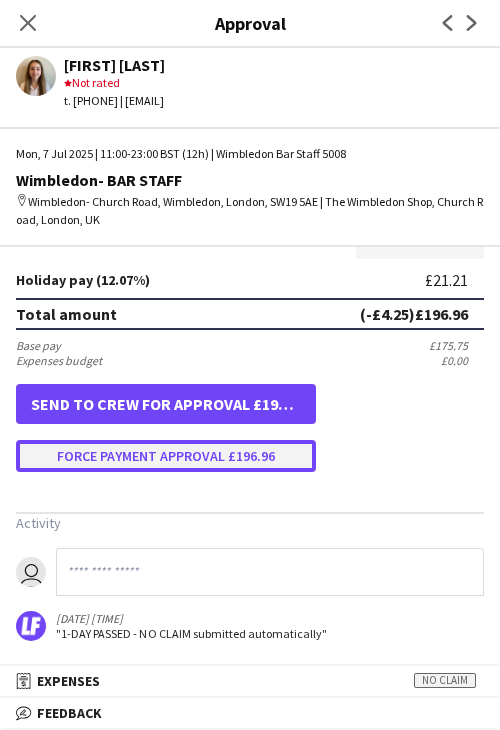 click on "Force payment approval £196.96" at bounding box center [166, 456] 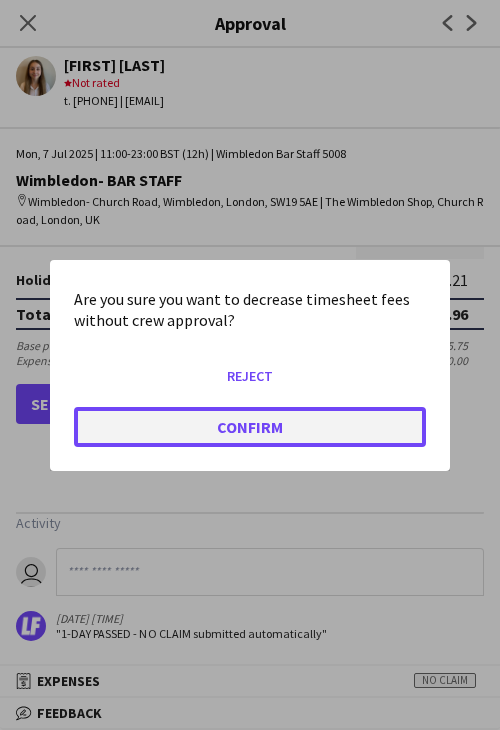 click on "Confirm" 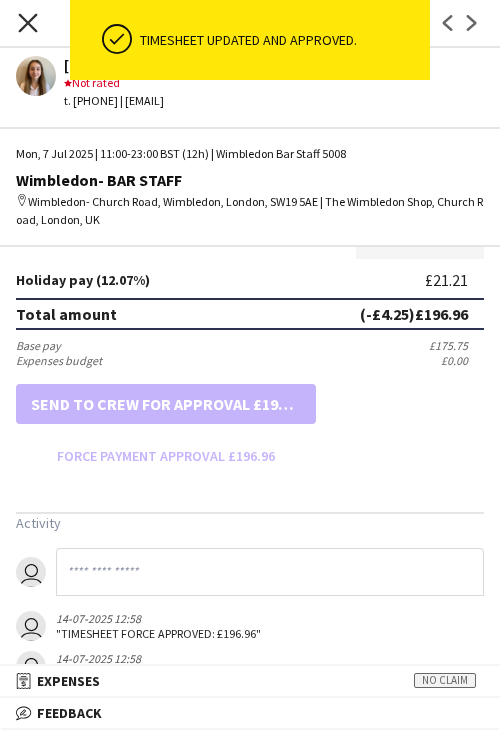 drag, startPoint x: 32, startPoint y: 21, endPoint x: 222, endPoint y: 125, distance: 216.60101 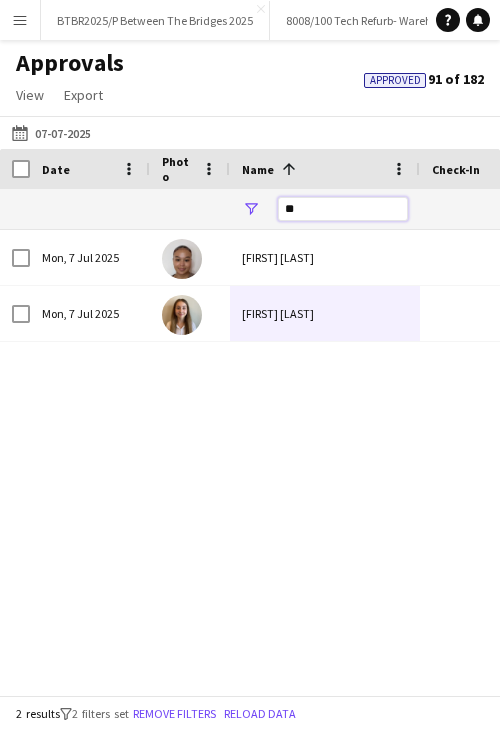 drag, startPoint x: 298, startPoint y: 209, endPoint x: 261, endPoint y: 209, distance: 37 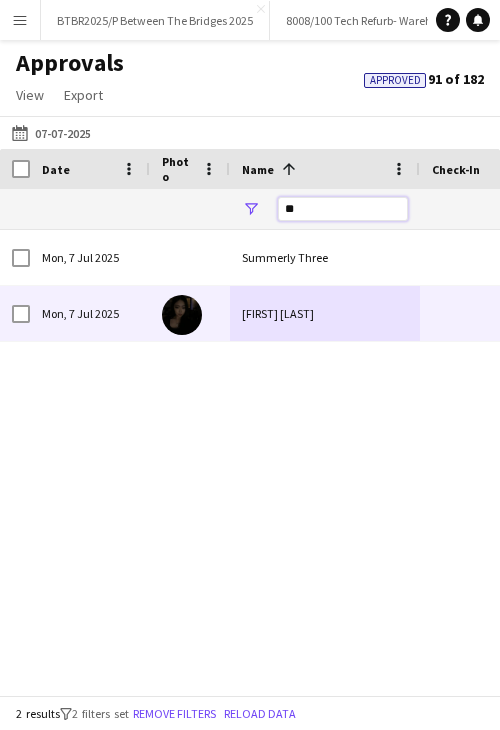 type on "**" 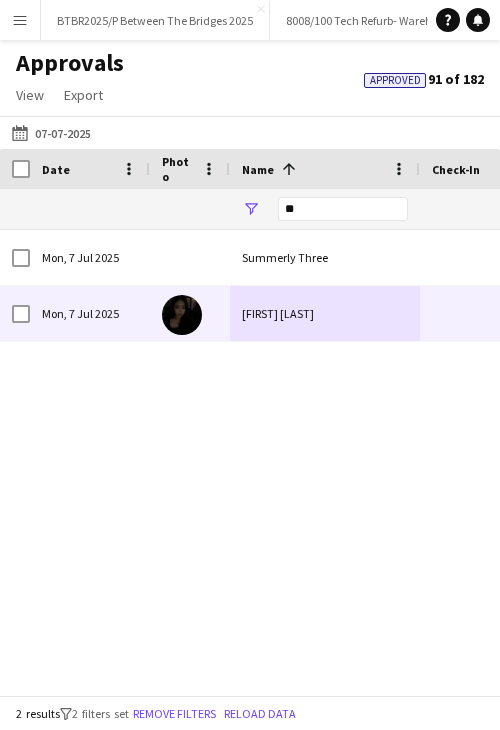 click on "Thu Phan" at bounding box center (325, 313) 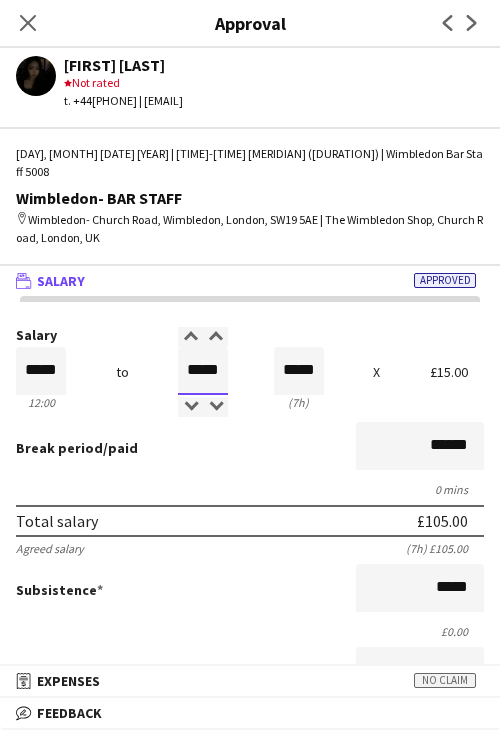 drag, startPoint x: 201, startPoint y: 353, endPoint x: 224, endPoint y: 355, distance: 23.086792 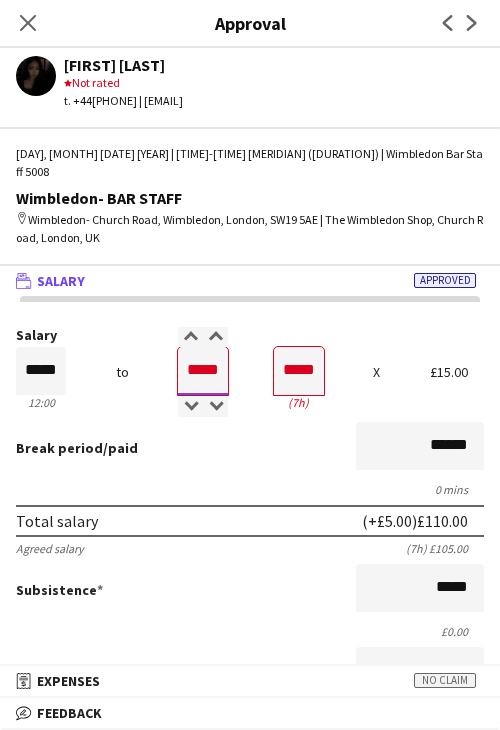type on "*****" 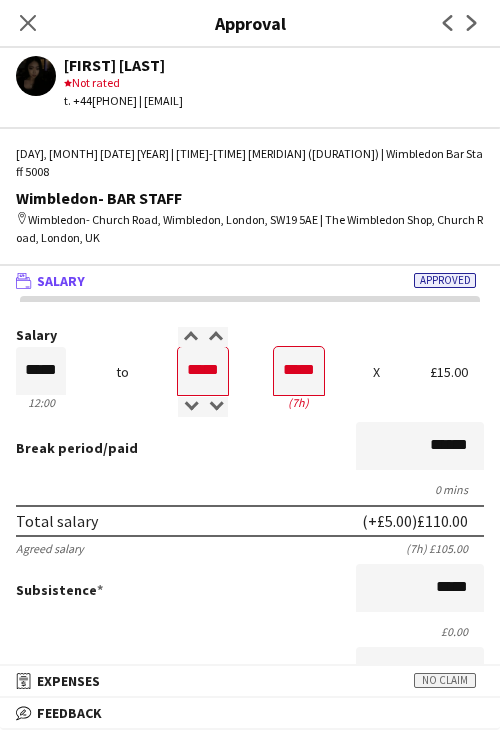 click on "Salary  *****  12:00   to  *****  19:00  *****  (7h)   X   £15.00   Break period   /paid  ******  0 mins   Total salary   (+£5.00)   £110.00   Agreed salary   (7h) £105.00   Subsistence  *****  £0.00   Fines gross deduction  *****  Fines net deduction  *****  Bonus  *****  Holiday pay (12.07%)   £13.28   Total amount   (+£5.00)   £123.28   Base pay   £110.00   Expenses budget   £0.00   Approve payment for £123.28   Force payment approval £123.28" at bounding box center (250, 677) 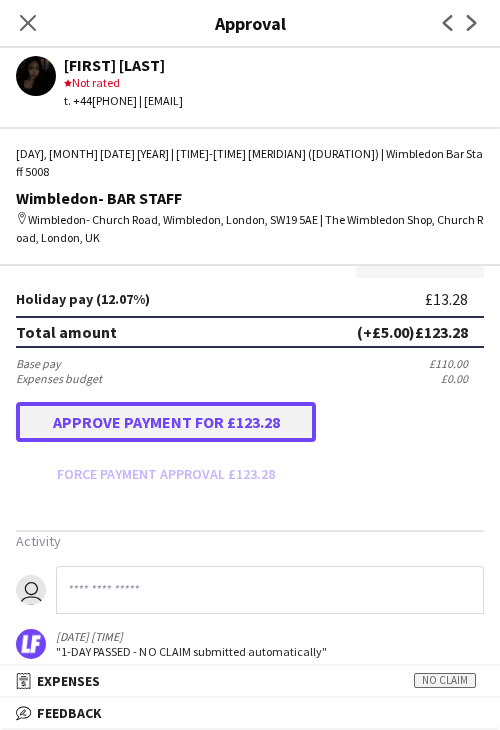click on "Approve payment for £123.28" at bounding box center (166, 422) 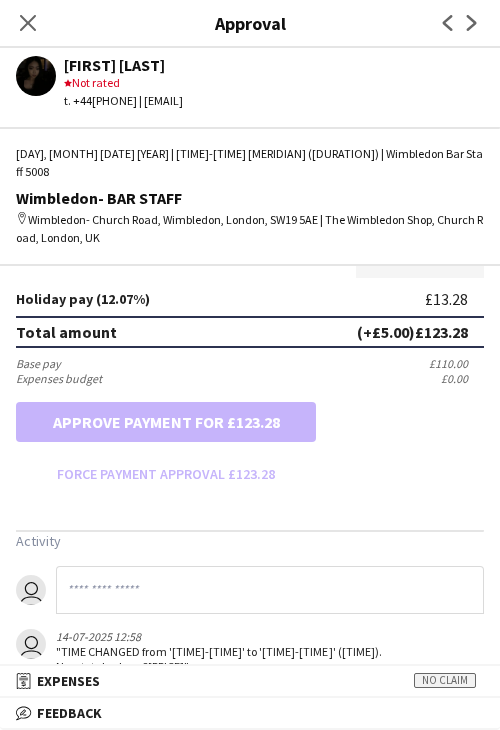 drag, startPoint x: 28, startPoint y: 23, endPoint x: 256, endPoint y: 141, distance: 256.72552 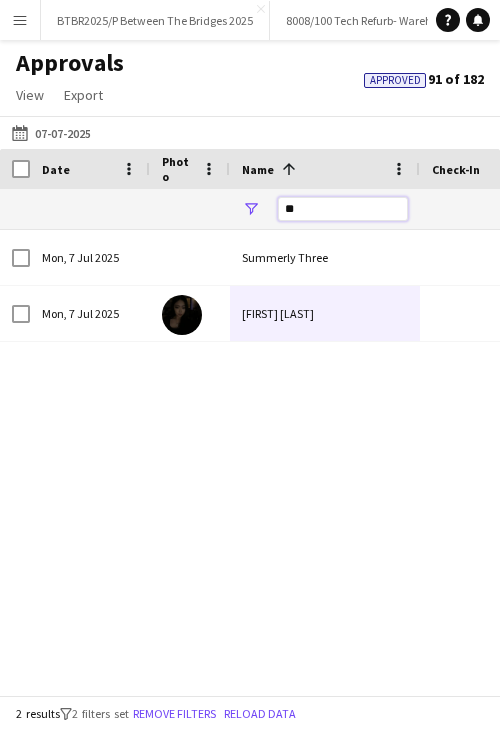 drag, startPoint x: 339, startPoint y: 217, endPoint x: 211, endPoint y: 211, distance: 128.14055 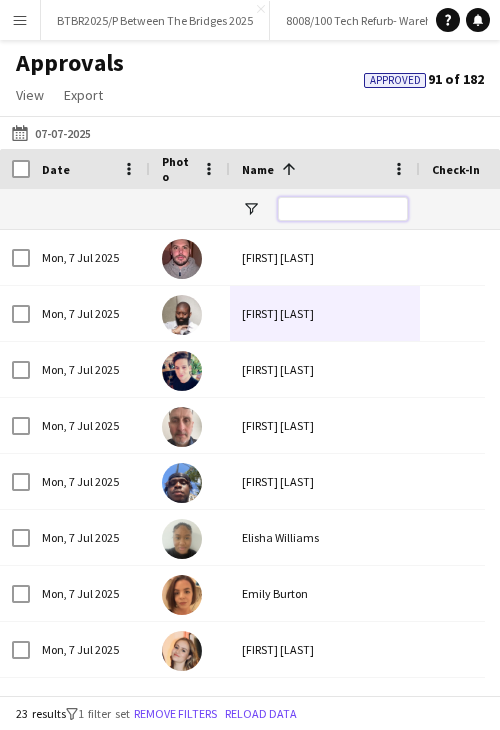click at bounding box center [343, 209] 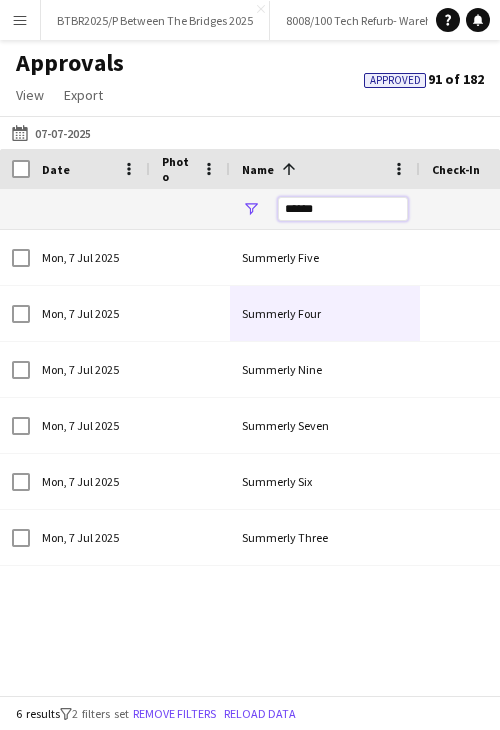 type on "******" 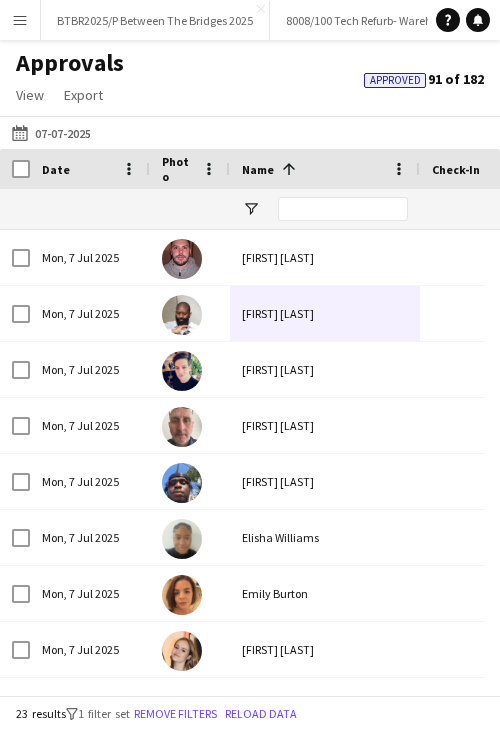 click on "Approved  91 of 182" 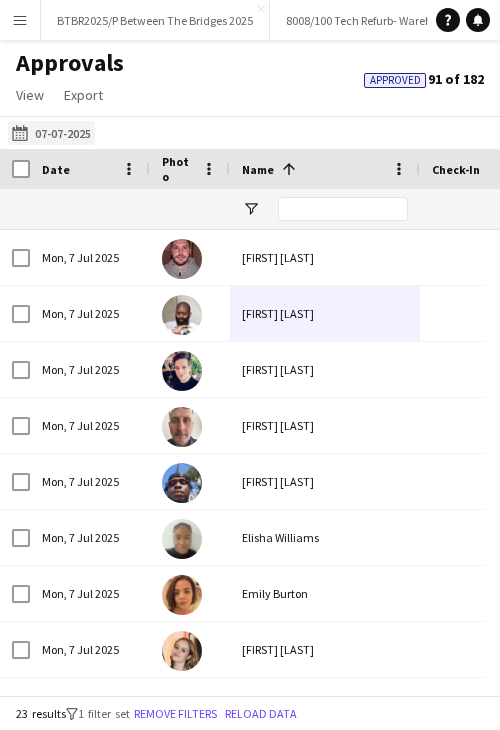 click on "16-06-2025 to 18-06-2025
07-07-2025" 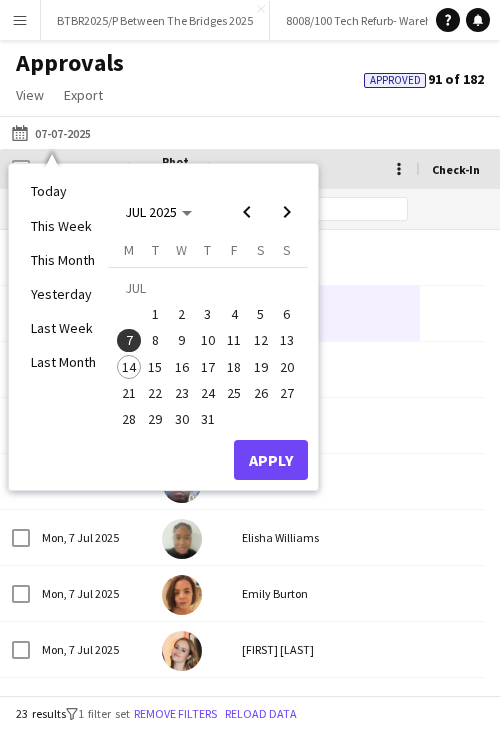 click on "8" at bounding box center [156, 341] 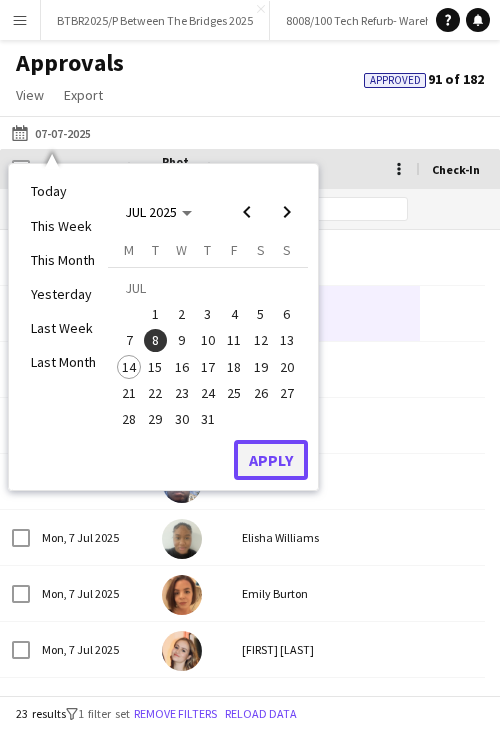 click on "Apply" at bounding box center (271, 460) 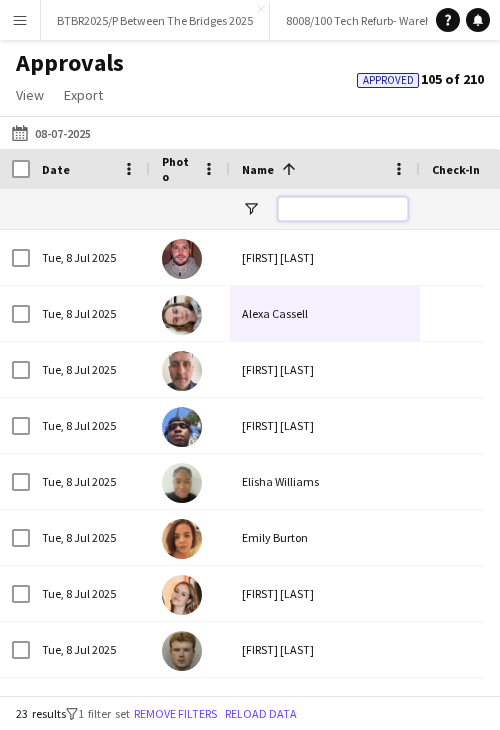 click at bounding box center (343, 209) 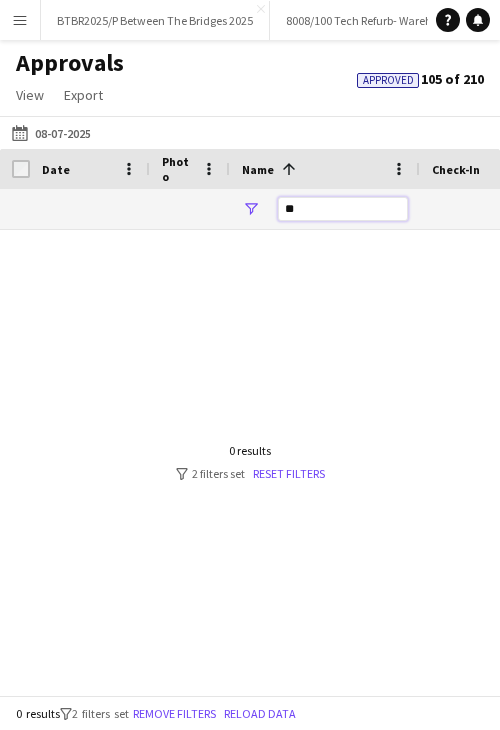 type on "*" 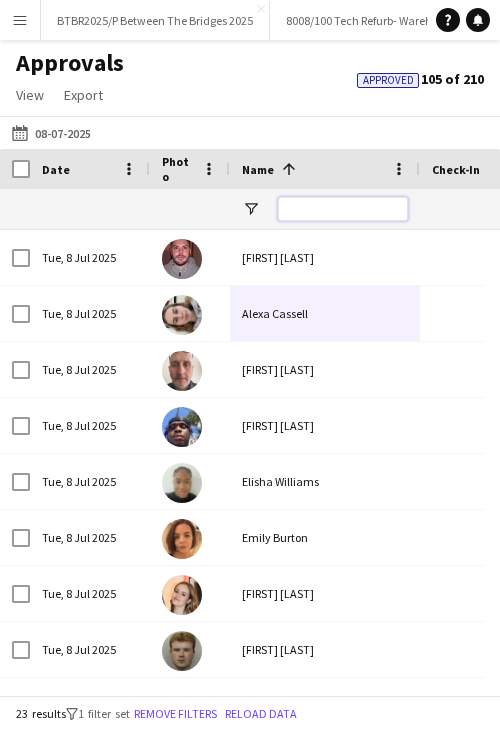 click at bounding box center [343, 209] 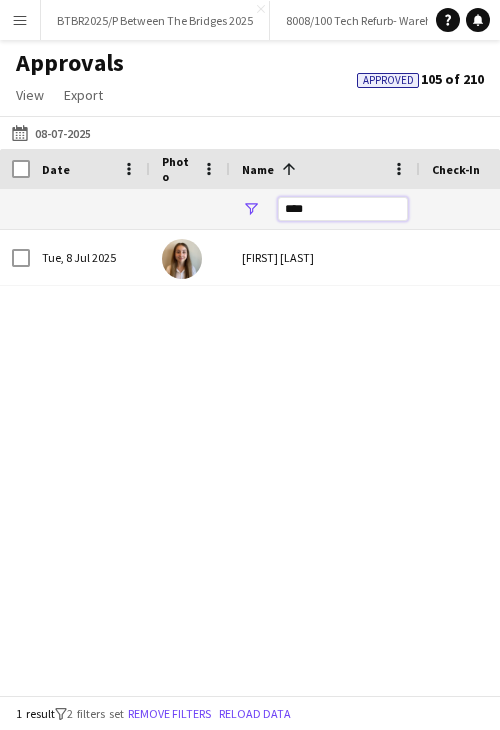 scroll, scrollTop: 0, scrollLeft: 1524, axis: horizontal 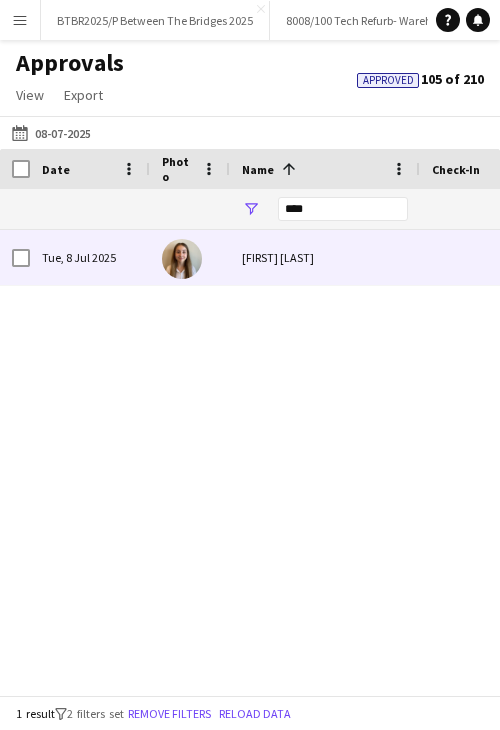 click on "Jessica Macnaughton" at bounding box center (325, 257) 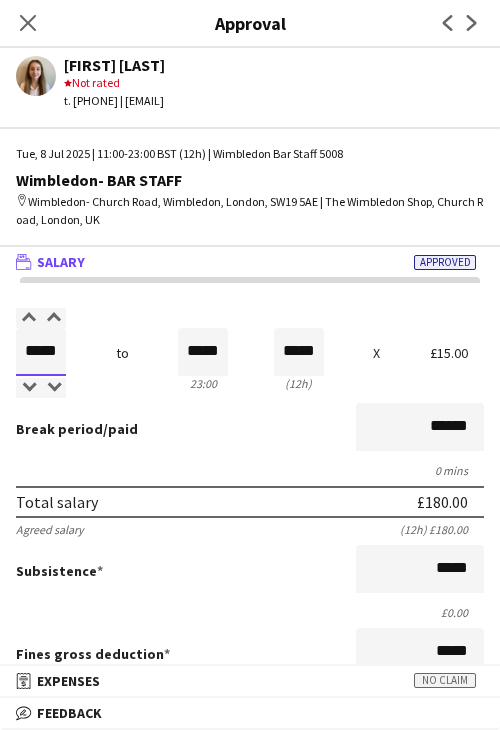 drag, startPoint x: 48, startPoint y: 350, endPoint x: 76, endPoint y: 348, distance: 28.071337 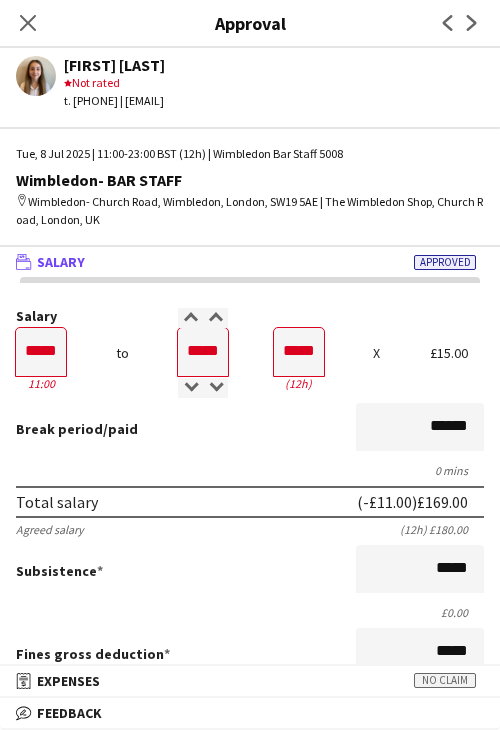 click on "Break period   /paid  ******" at bounding box center [250, 429] 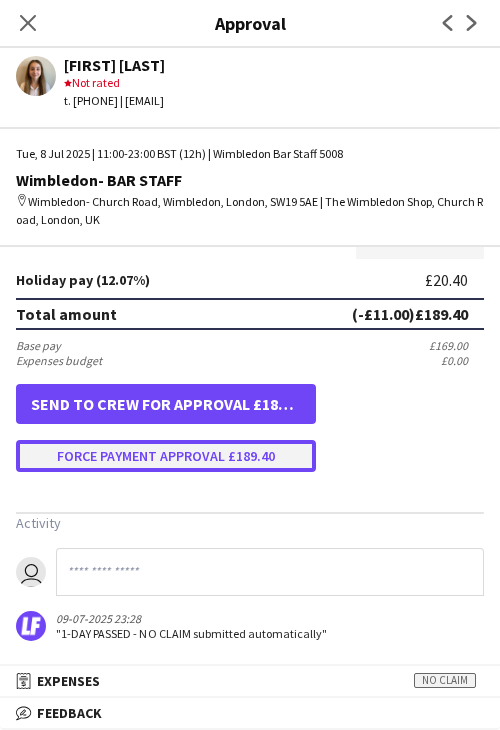 click on "Force payment approval £189.40" at bounding box center [166, 456] 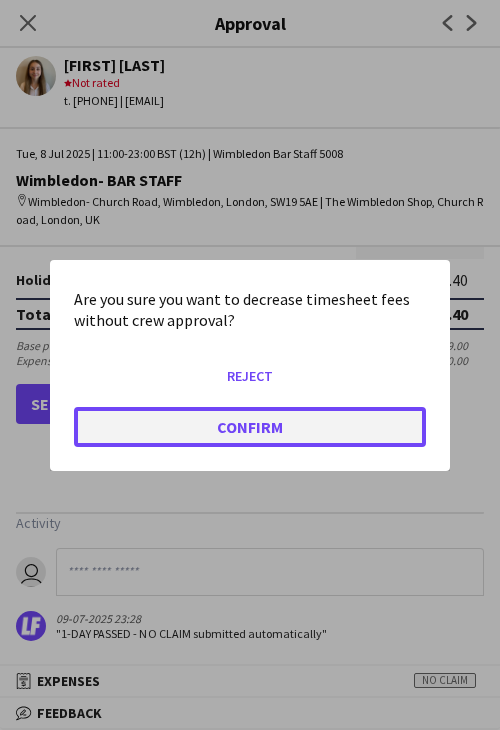 click on "Confirm" 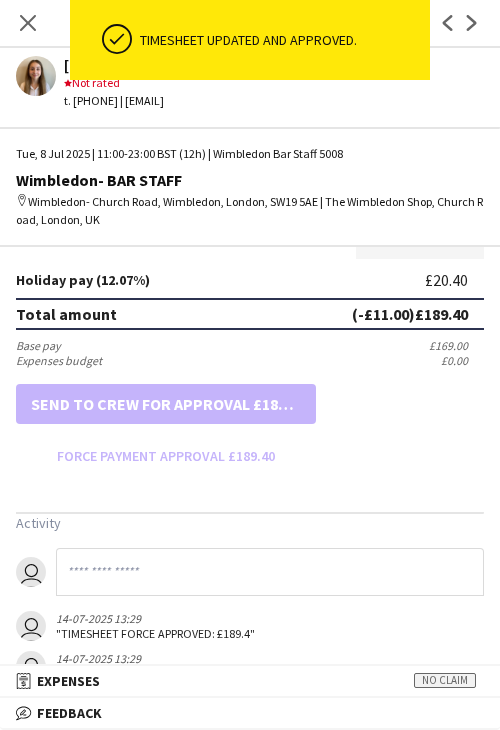 drag, startPoint x: 27, startPoint y: 14, endPoint x: 195, endPoint y: 98, distance: 187.82971 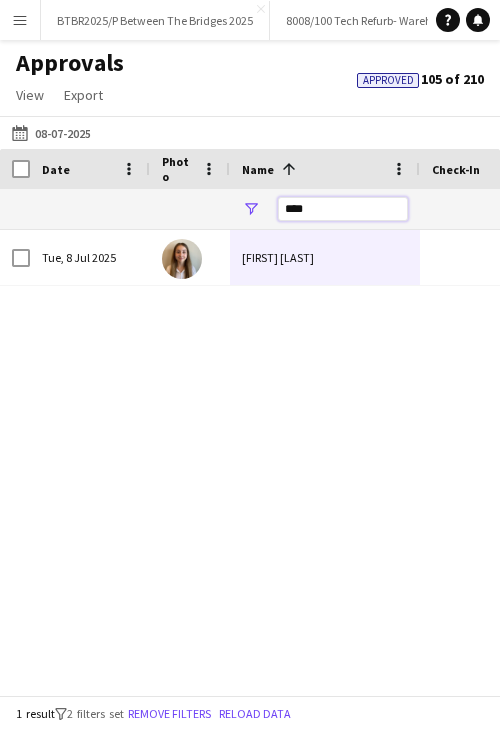 click on "****" at bounding box center (325, 209) 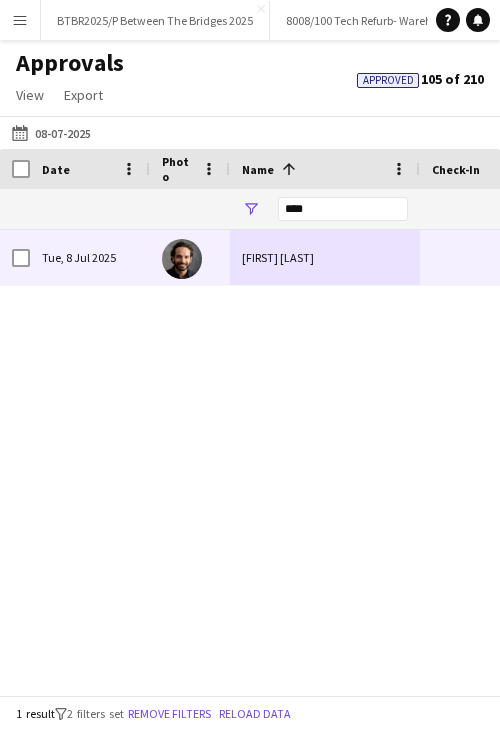 click on "Jake Pearce" at bounding box center (325, 257) 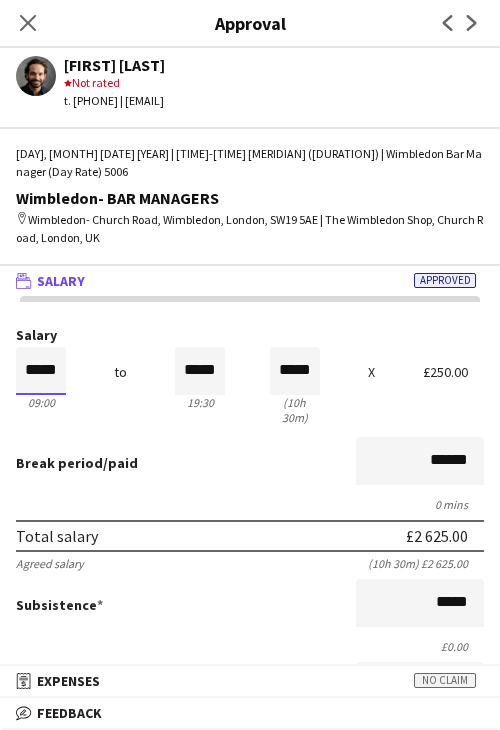 click on "*****" at bounding box center [41, 371] 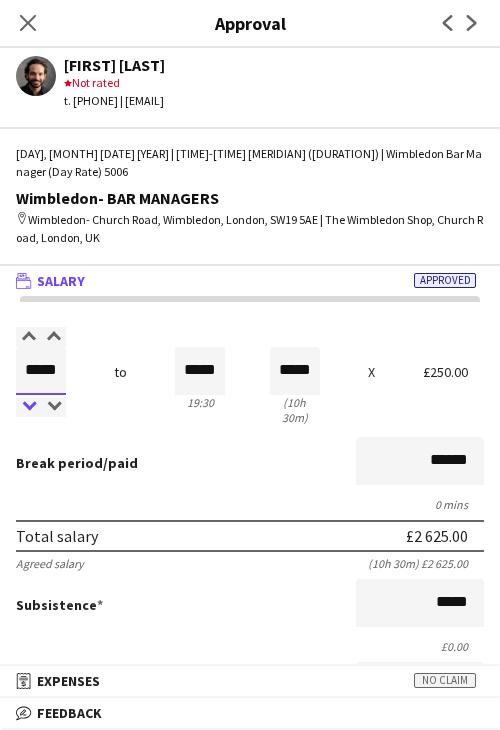 click at bounding box center [28, 407] 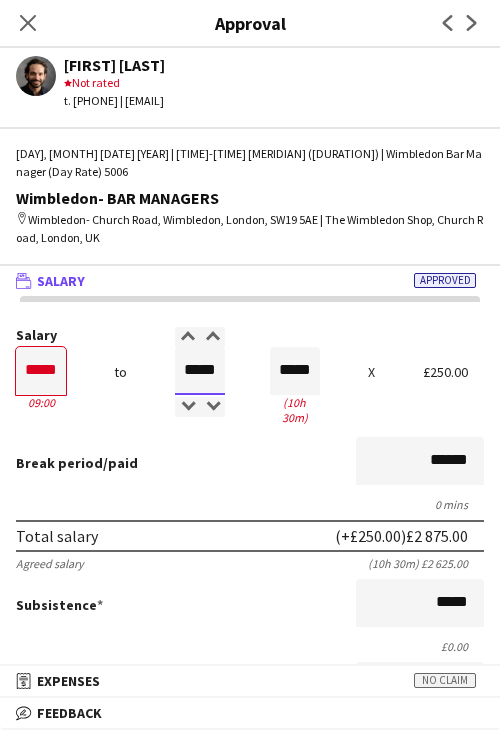 drag, startPoint x: 180, startPoint y: 342, endPoint x: 237, endPoint y: 341, distance: 57.00877 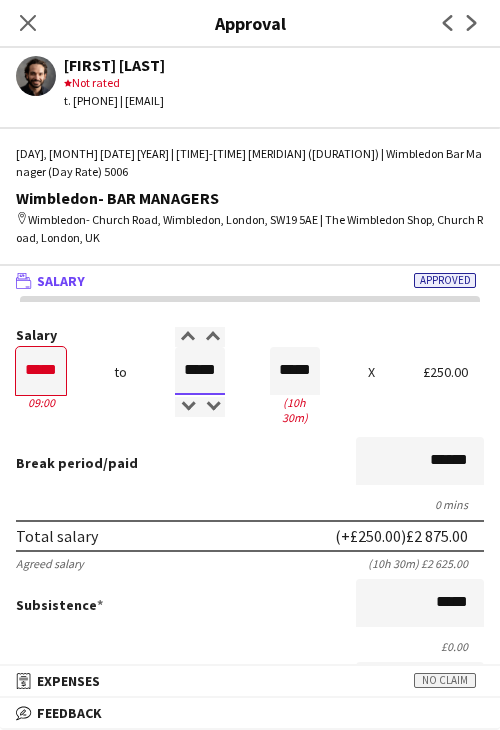 click on "Salary  *****  09:00   to  *****  19:30  *****  (10h 30m)   X   £250.00" at bounding box center (250, 378) 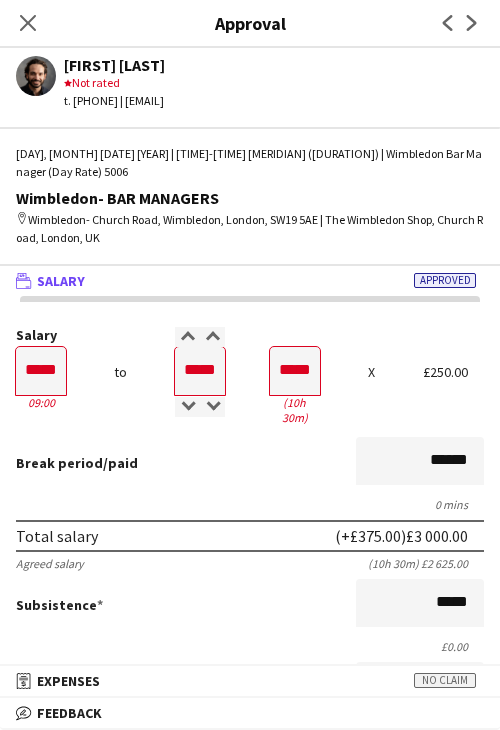 click on "Break period   /paid  ******" at bounding box center [250, 463] 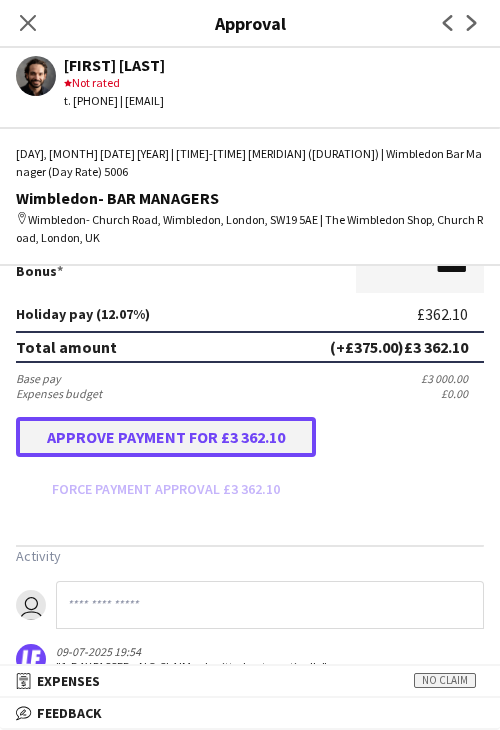 click on "Approve payment for £3 362.10" at bounding box center [166, 437] 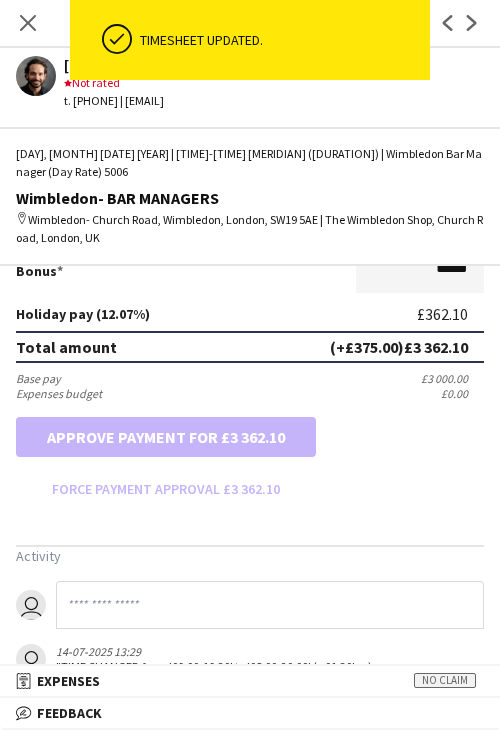 click on "Close pop-in" 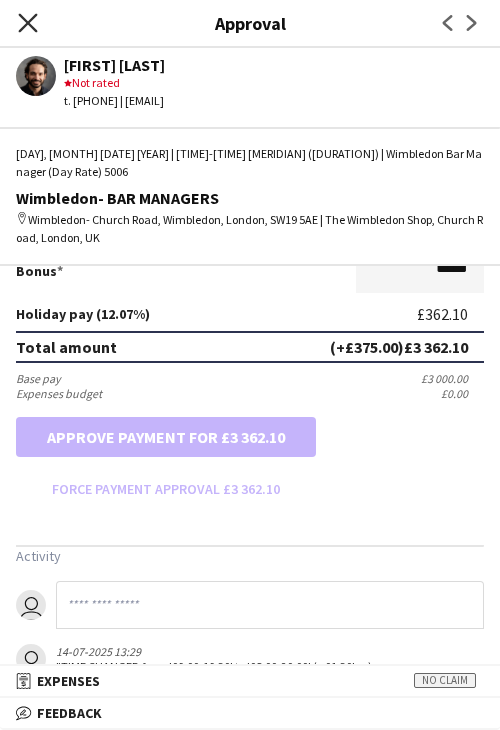 click on "Close pop-in" 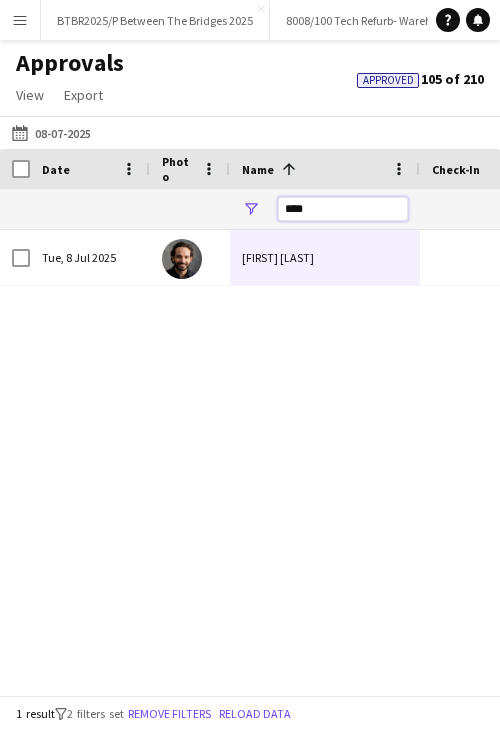 drag, startPoint x: 320, startPoint y: 201, endPoint x: 256, endPoint y: 210, distance: 64.629715 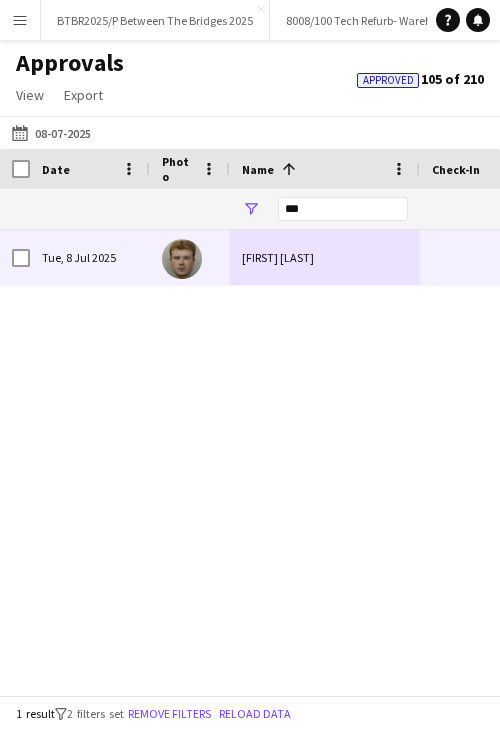 click on "Evan Wehrenberg" at bounding box center [325, 257] 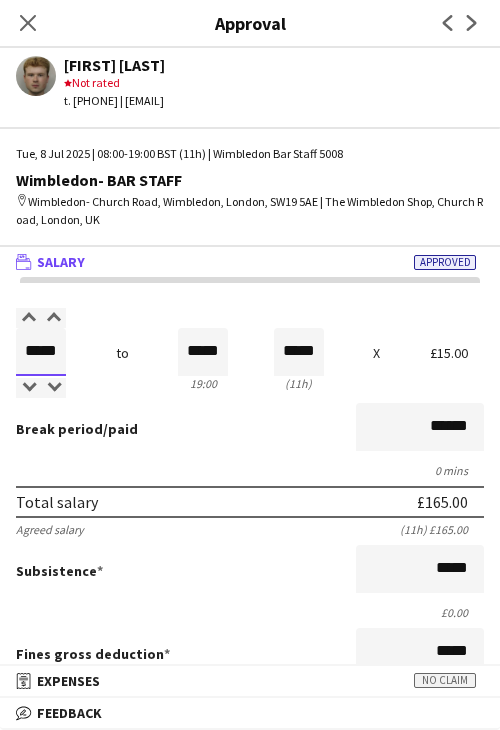 drag, startPoint x: 71, startPoint y: 356, endPoint x: 100, endPoint y: 355, distance: 29.017237 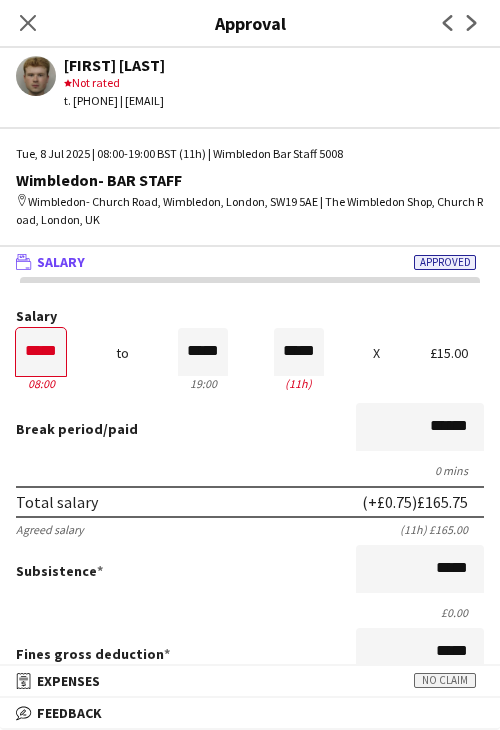 click on "Break period   /paid  ******" at bounding box center [250, 429] 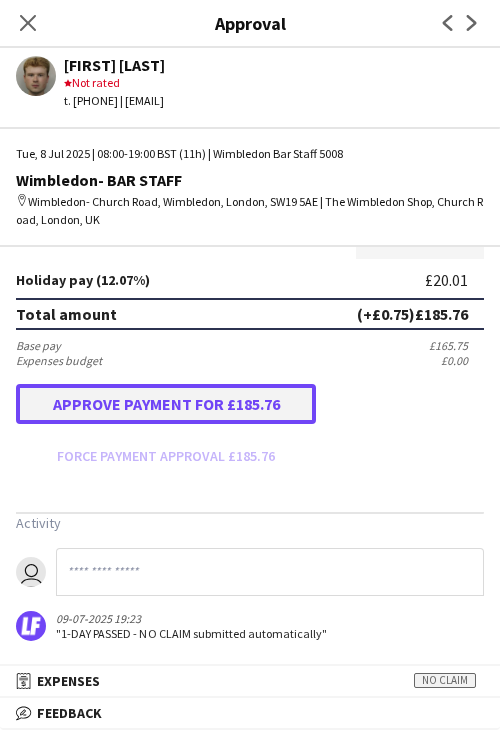 click on "Approve payment for £185.76" at bounding box center (166, 404) 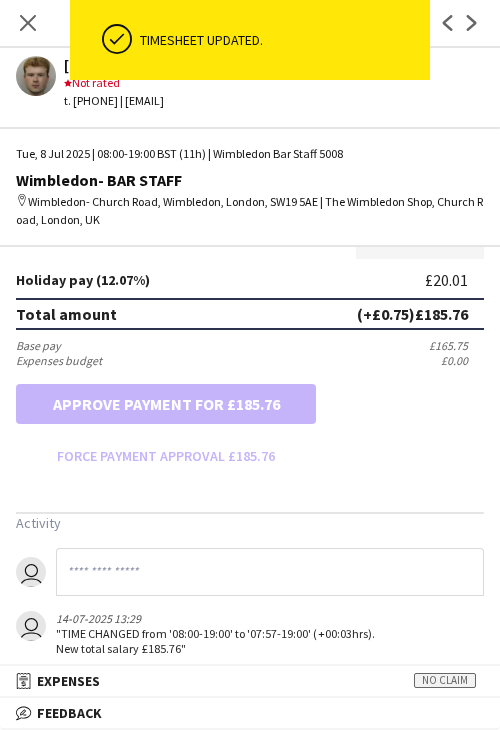 click on "Close pop-in" 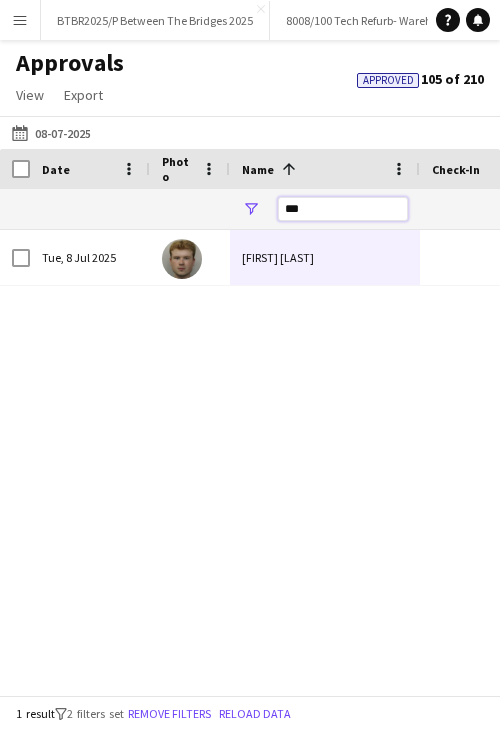 click on "***" at bounding box center (343, 209) 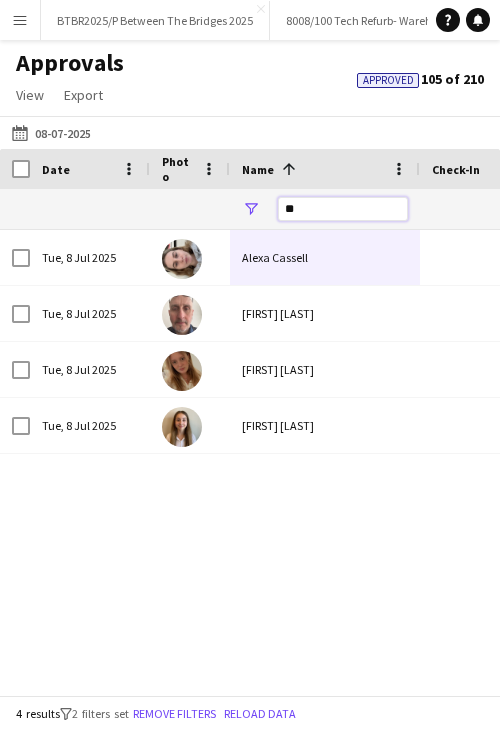 drag, startPoint x: 310, startPoint y: 209, endPoint x: 231, endPoint y: 208, distance: 79.00633 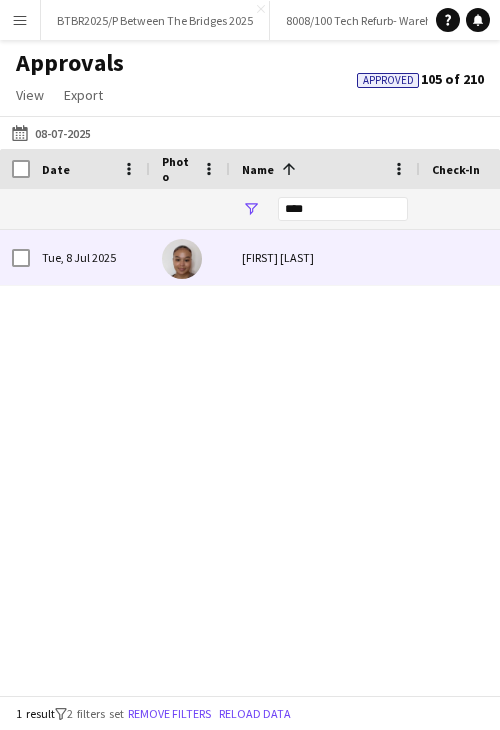 click on "Jenna Boyce" at bounding box center (325, 257) 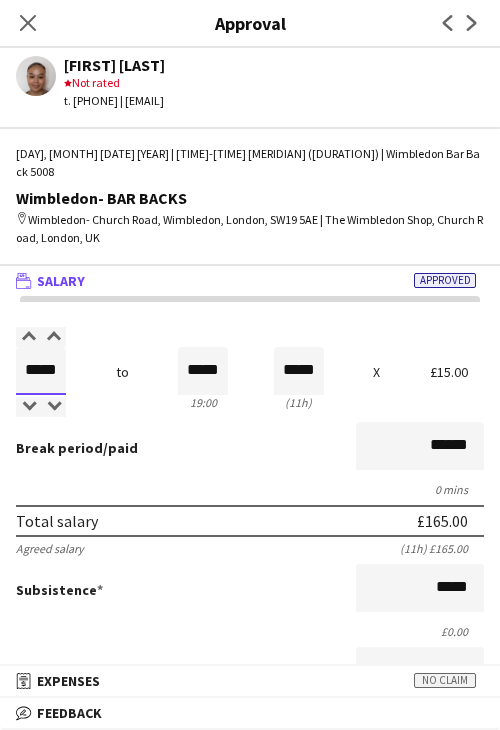 drag, startPoint x: 30, startPoint y: 355, endPoint x: 169, endPoint y: 354, distance: 139.0036 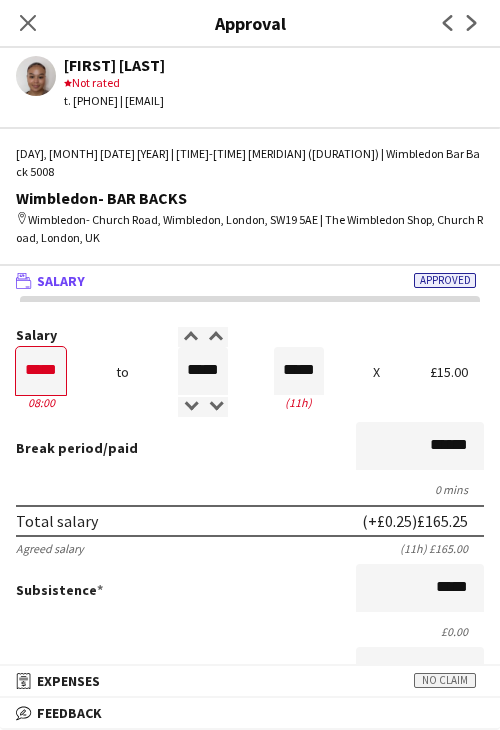 click on "Break period   /paid  ******" at bounding box center [250, 448] 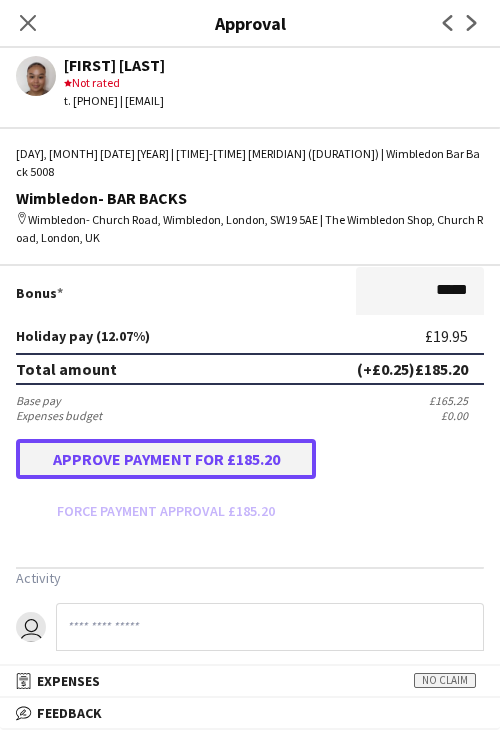 click on "Approve payment for £185.20" at bounding box center [166, 459] 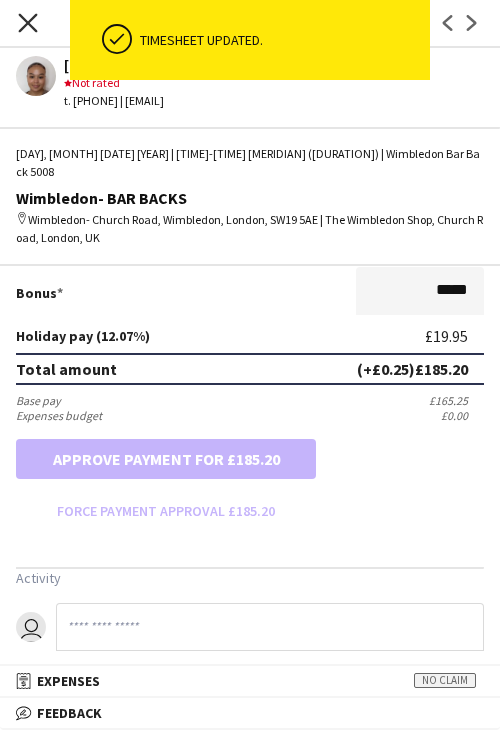 click on "Close pop-in" 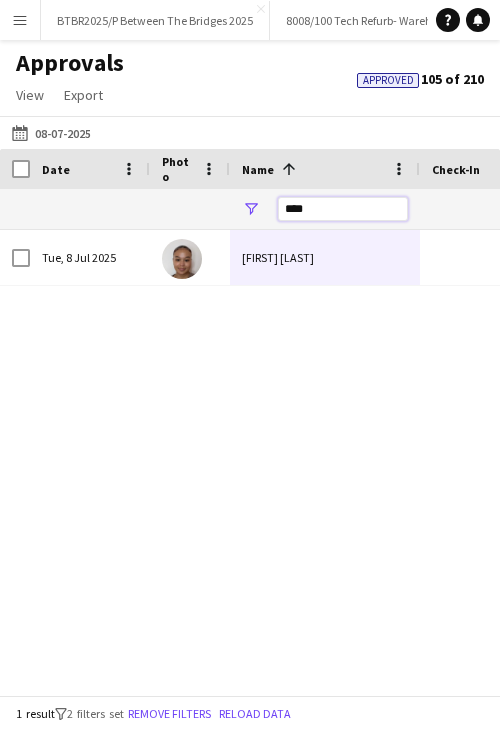 drag, startPoint x: 321, startPoint y: 216, endPoint x: 210, endPoint y: 201, distance: 112.00893 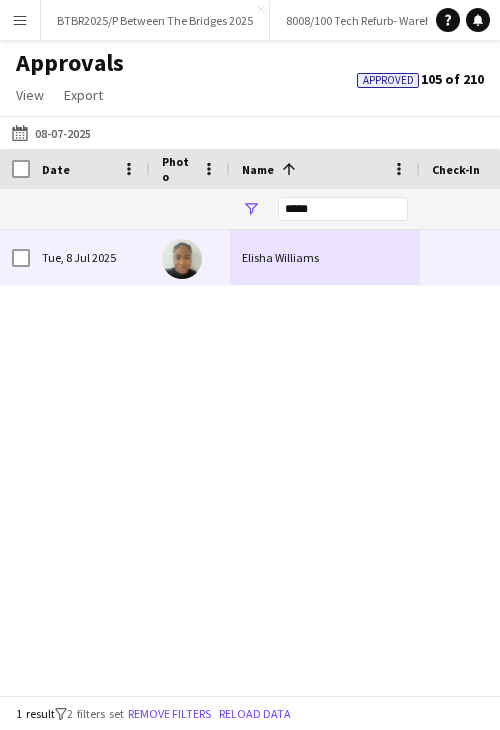 click on "Elisha Williams" at bounding box center [325, 257] 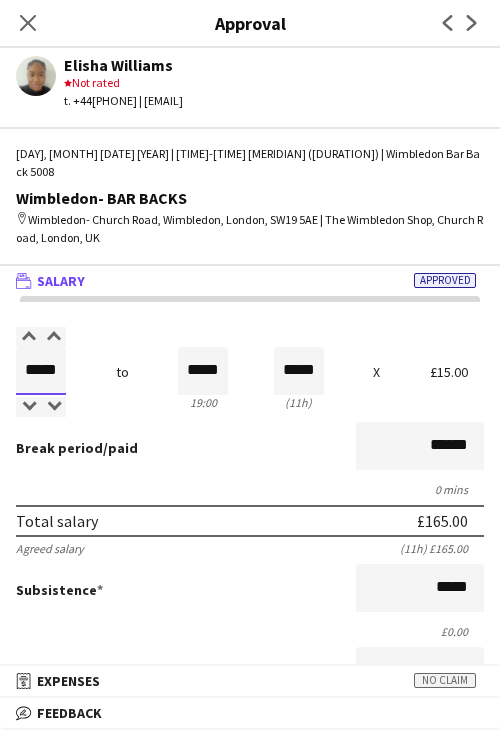 drag, startPoint x: 34, startPoint y: 354, endPoint x: 207, endPoint y: 357, distance: 173.02602 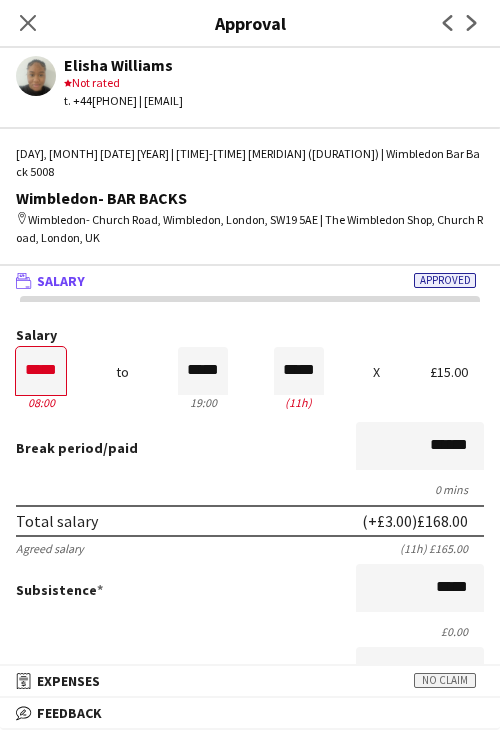click on "Break period   /paid  ******" at bounding box center (250, 448) 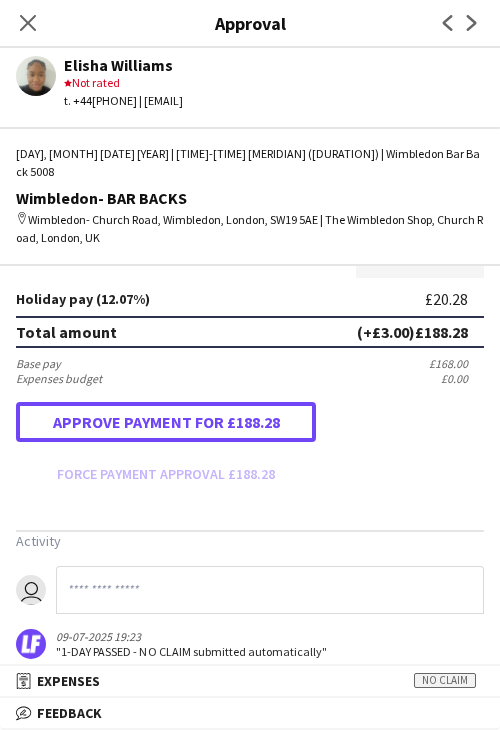 drag, startPoint x: 142, startPoint y: 397, endPoint x: 96, endPoint y: 400, distance: 46.09772 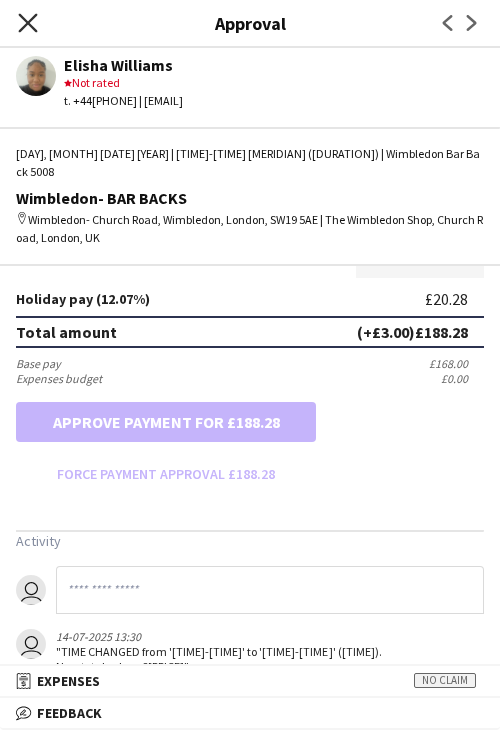 click on "Close pop-in" 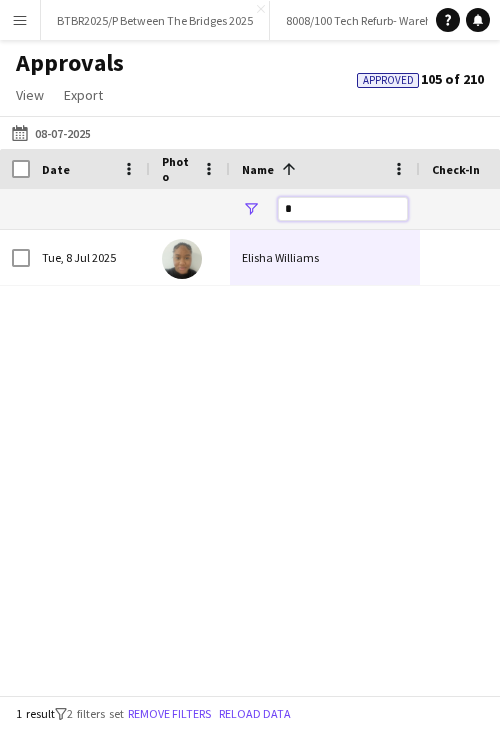 drag, startPoint x: 328, startPoint y: 209, endPoint x: 247, endPoint y: 207, distance: 81.02469 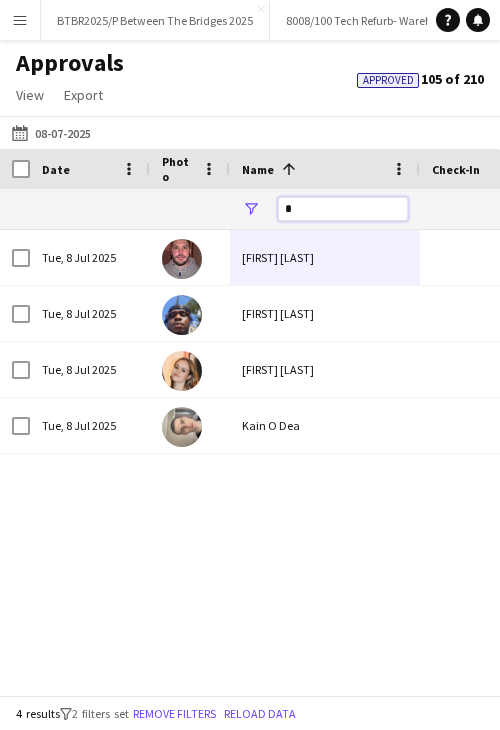 drag, startPoint x: 302, startPoint y: 209, endPoint x: 269, endPoint y: 209, distance: 33 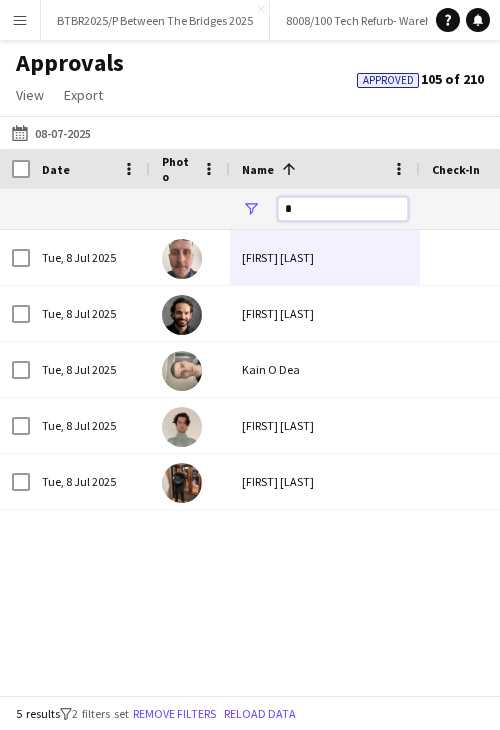 scroll, scrollTop: 0, scrollLeft: 2076, axis: horizontal 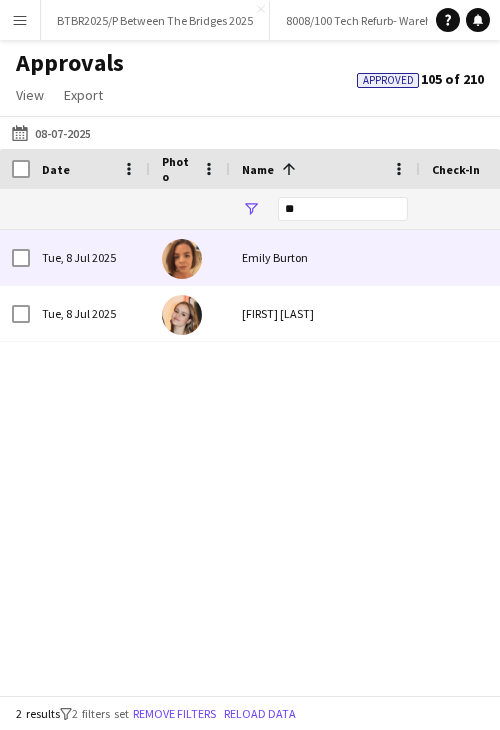 click on "Emily Burton" at bounding box center [325, 257] 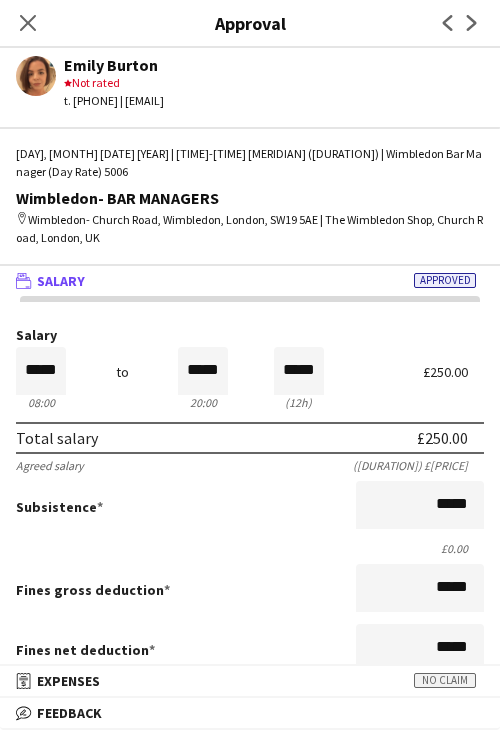 click on "Close pop-in" 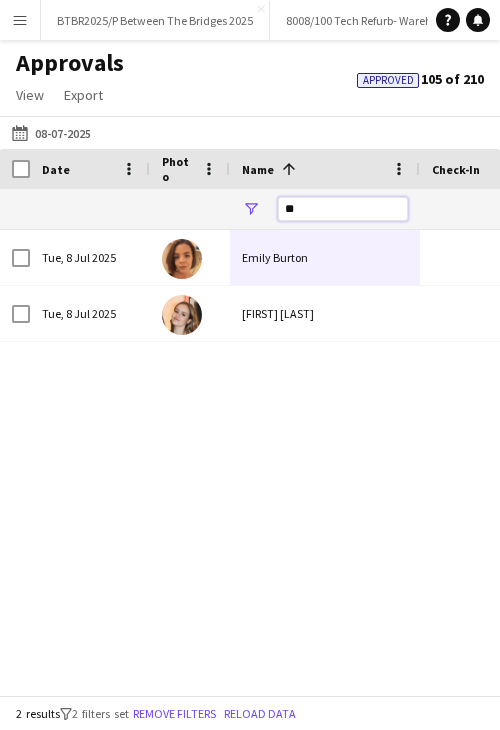 click on "**" at bounding box center (1815, 209) 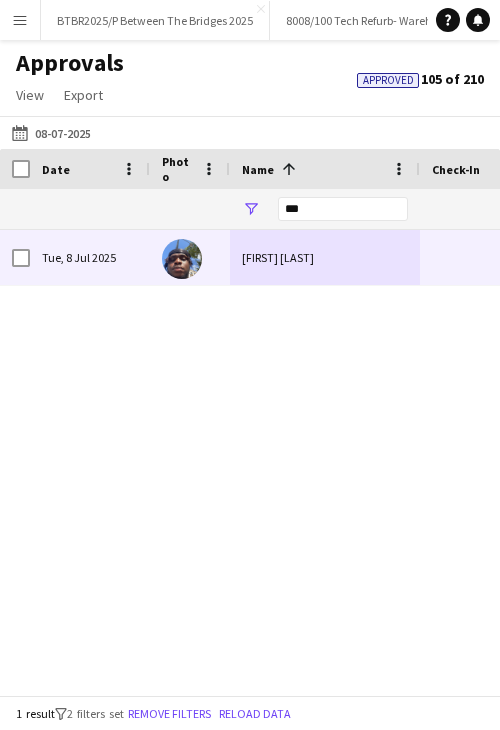 click on "Destiny Olusegun" at bounding box center [325, 257] 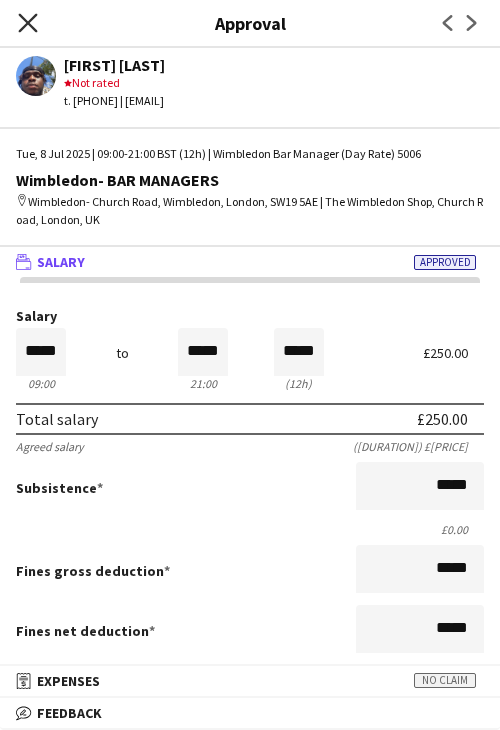 click 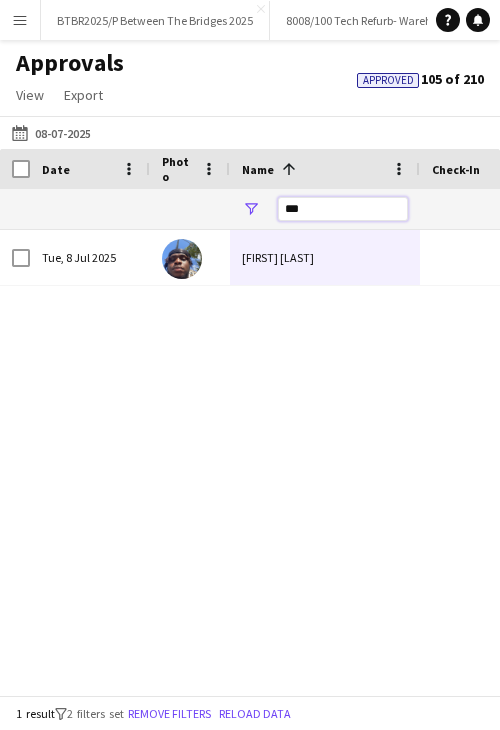drag, startPoint x: 320, startPoint y: 210, endPoint x: 227, endPoint y: 225, distance: 94.20191 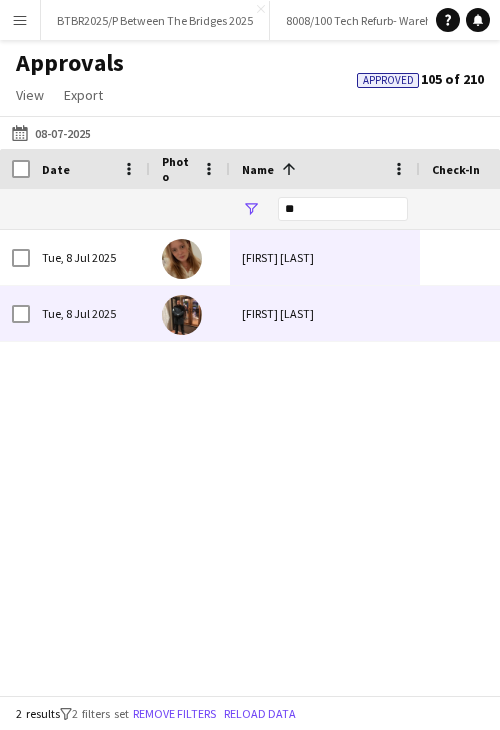 click on "Scott Hawkins" at bounding box center (325, 313) 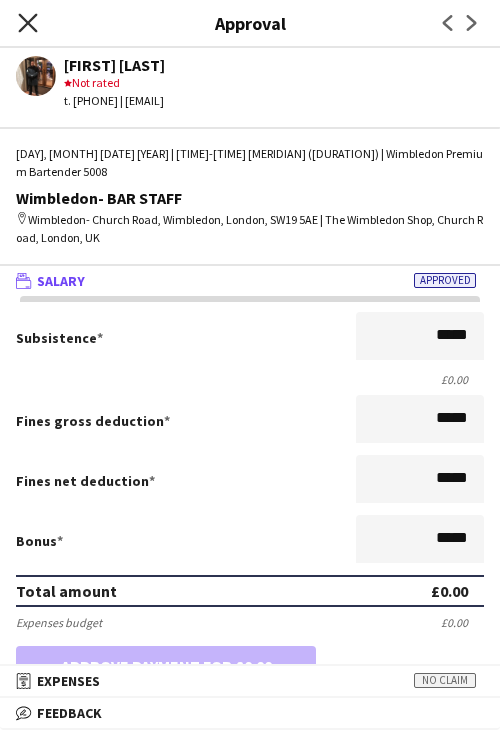 click 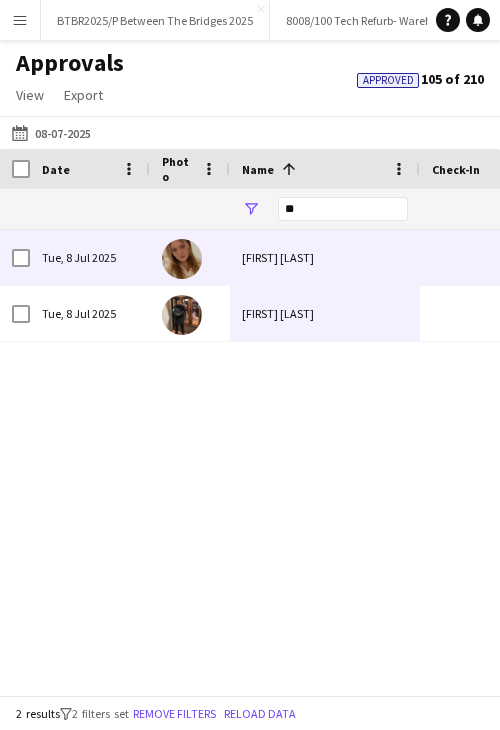click on "Francesca Scott" at bounding box center [325, 257] 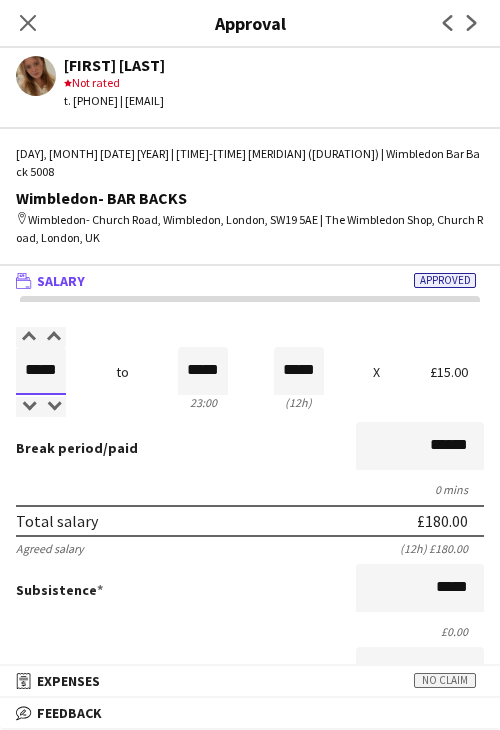 drag, startPoint x: 51, startPoint y: 353, endPoint x: 79, endPoint y: 353, distance: 28 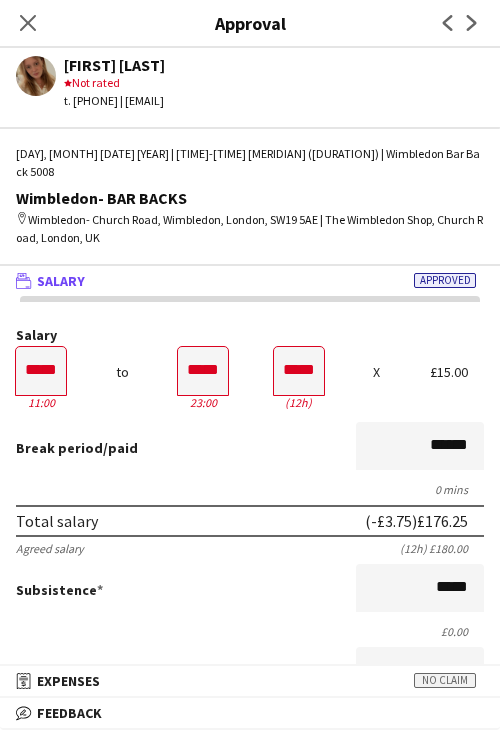 click on "Break period   /paid  ******" at bounding box center (250, 448) 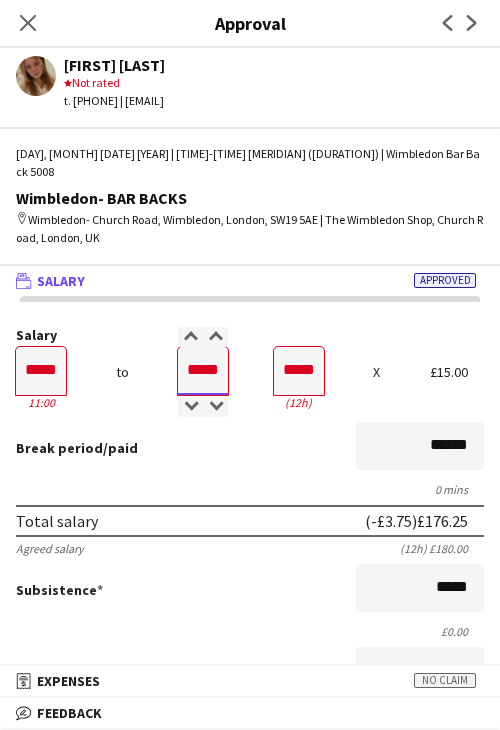 drag, startPoint x: 184, startPoint y: 346, endPoint x: 246, endPoint y: 349, distance: 62.072536 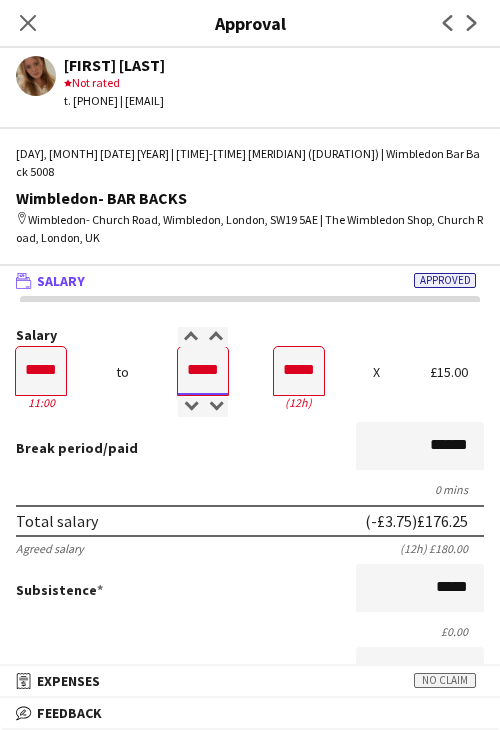 click on "Salary  *****  11:00   to  *****  23:00  *****  (12h)   X   £15.00" at bounding box center [250, 371] 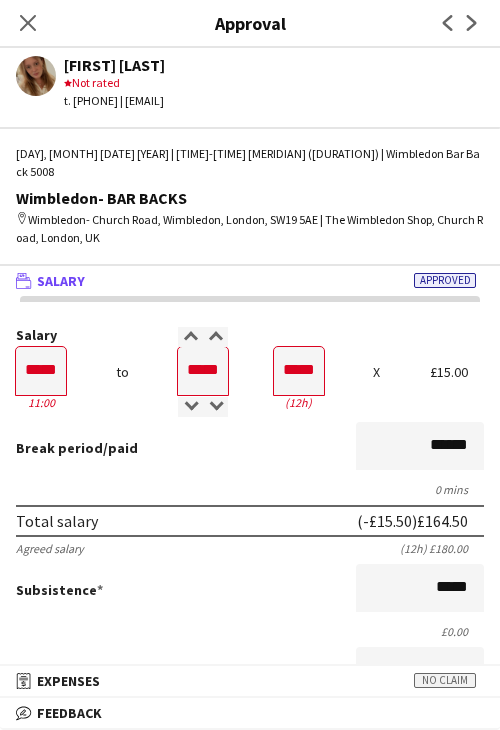 click on "Break period   /paid  ******" at bounding box center [250, 448] 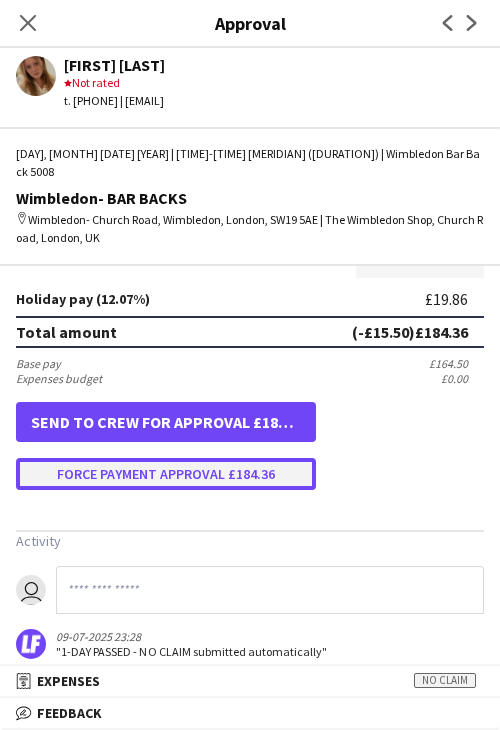click on "Force payment approval £184.36" at bounding box center (166, 474) 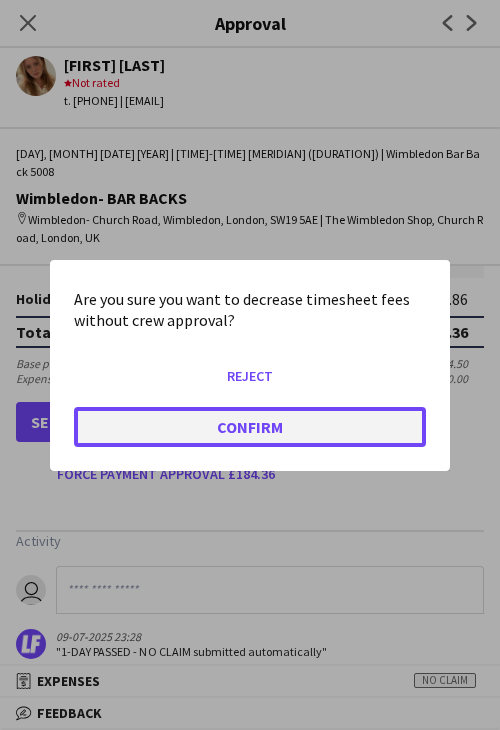 click on "Confirm" 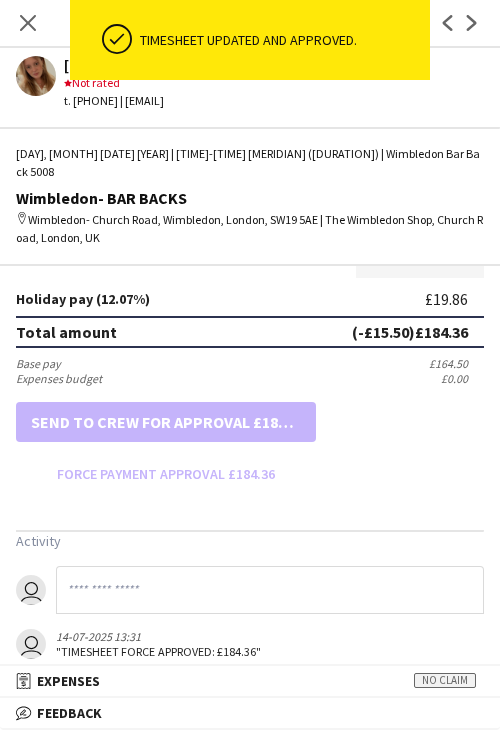 click on "Close pop-in" 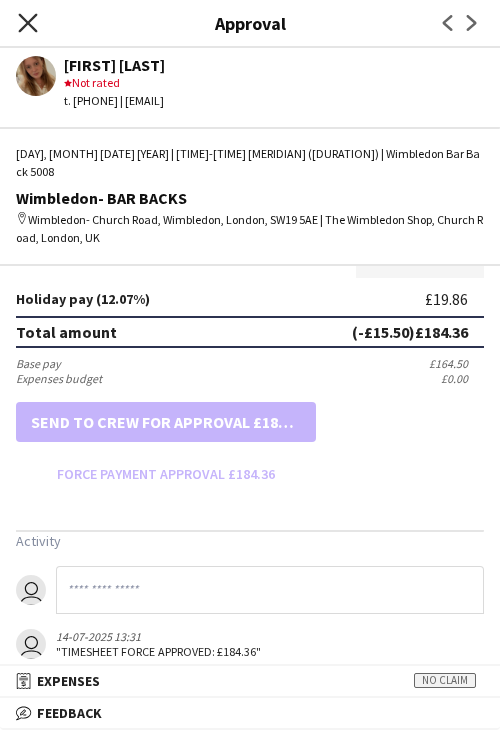 click on "Close pop-in" 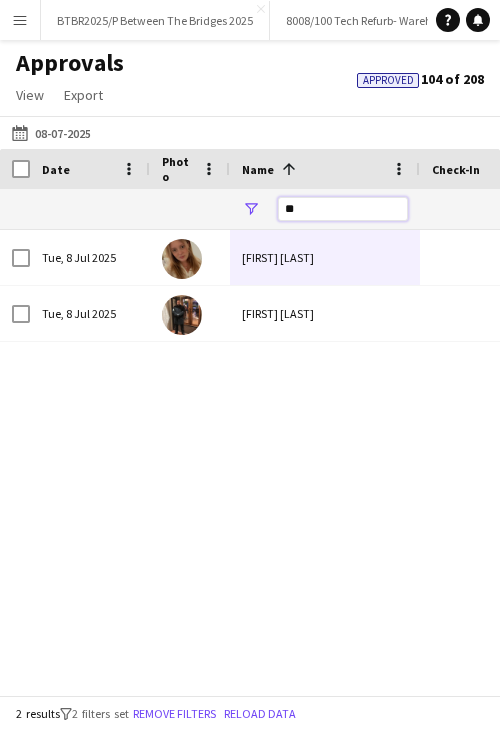 click on "**" at bounding box center [325, 209] 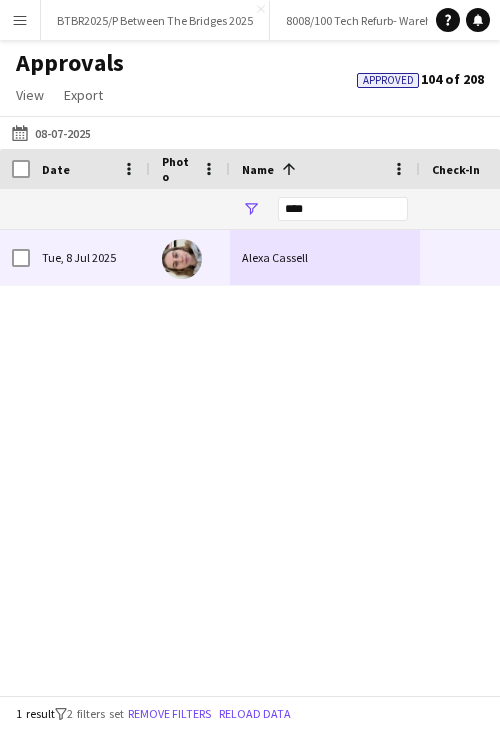 click on "Alexa Cassell" at bounding box center (325, 257) 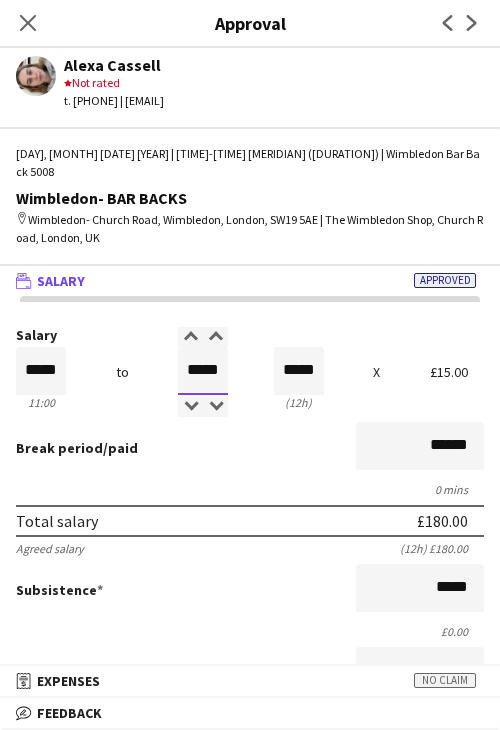 drag, startPoint x: 177, startPoint y: 351, endPoint x: 293, endPoint y: 353, distance: 116.01724 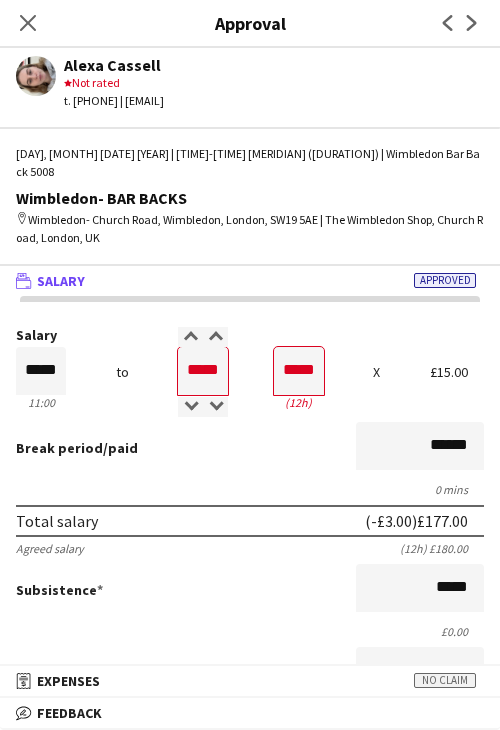 click on "Break period   /paid  ******" at bounding box center (250, 448) 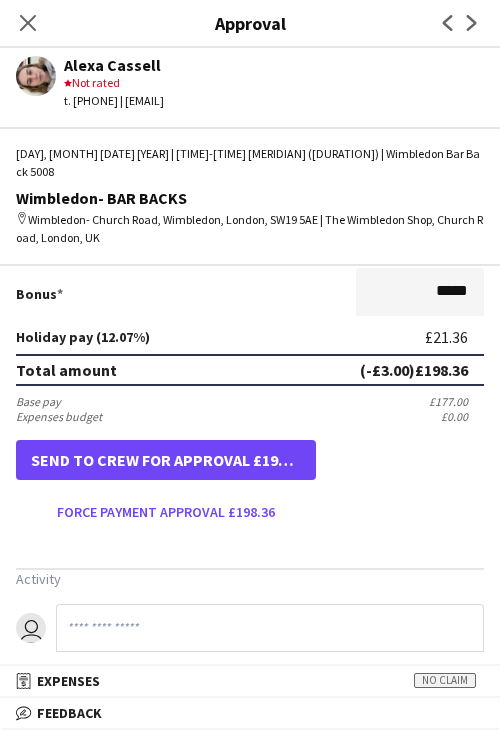scroll, scrollTop: 500, scrollLeft: 0, axis: vertical 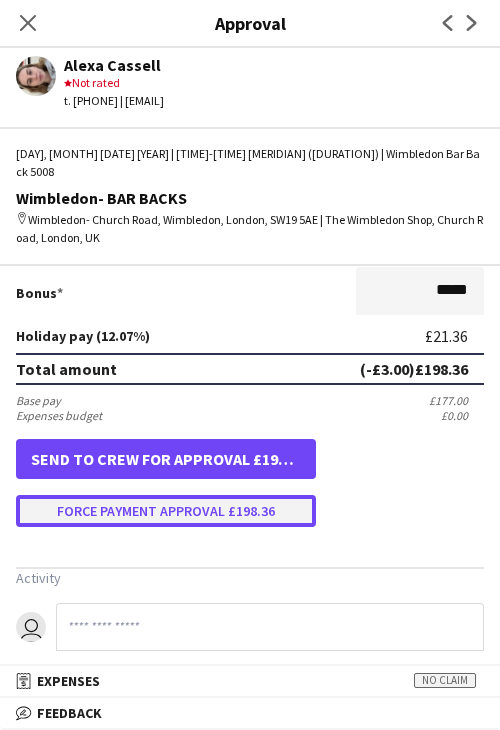 click on "Force payment approval £198.36" at bounding box center (166, 511) 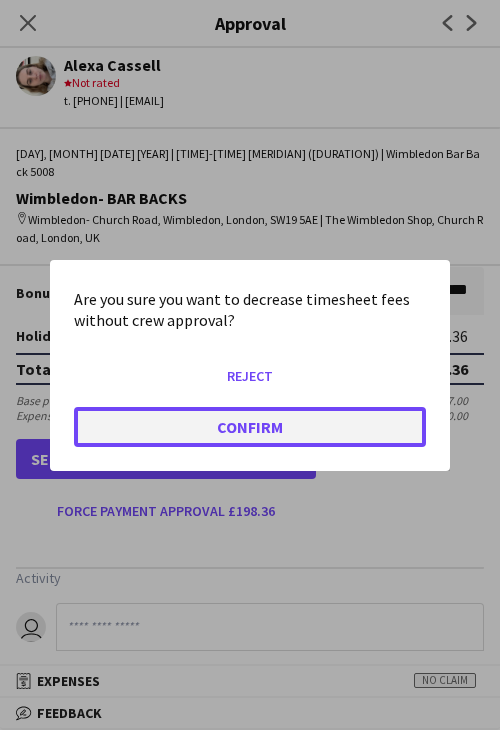 click on "Confirm" 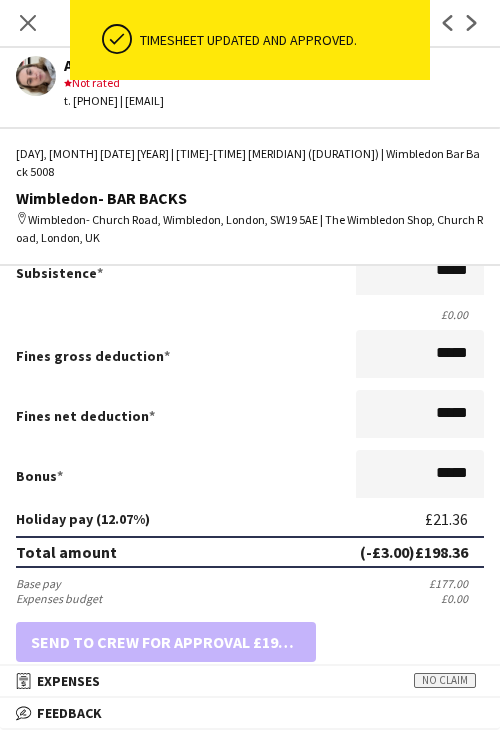 scroll, scrollTop: 0, scrollLeft: 0, axis: both 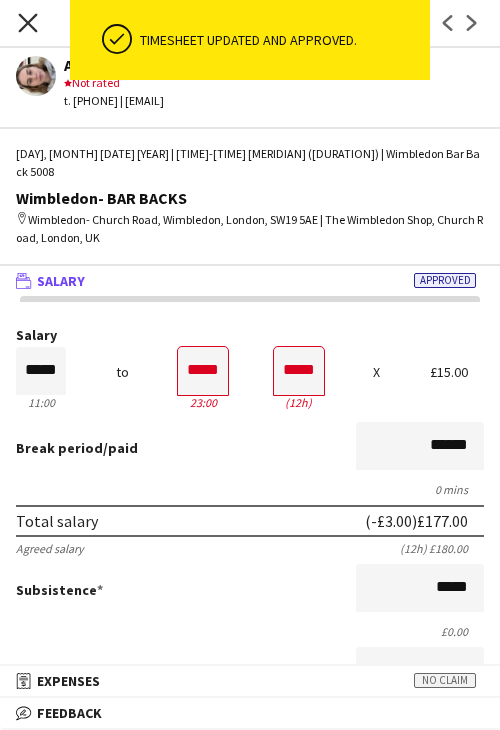 click on "Close pop-in" 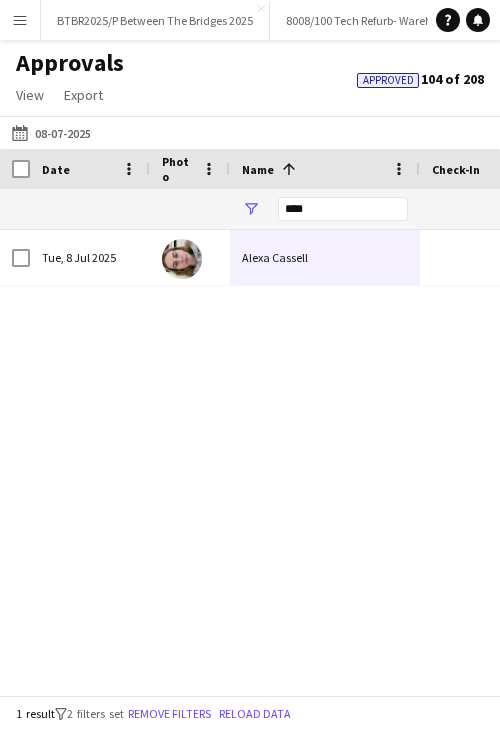 scroll, scrollTop: 0, scrollLeft: 1016, axis: horizontal 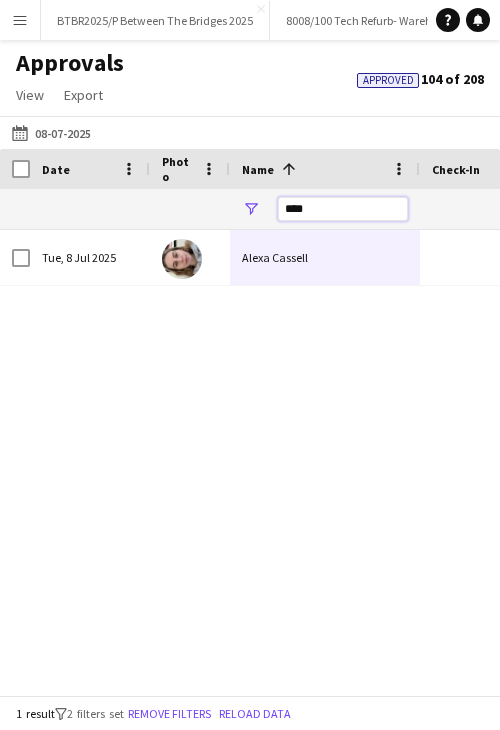 drag, startPoint x: 332, startPoint y: 211, endPoint x: 232, endPoint y: 212, distance: 100.005 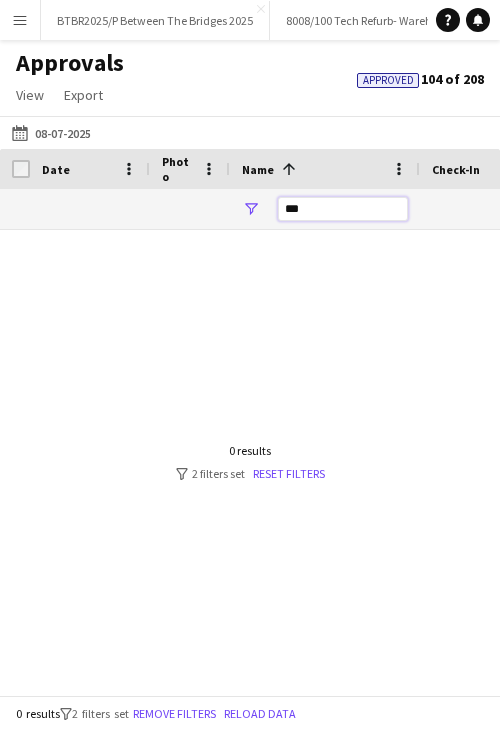 drag, startPoint x: 301, startPoint y: 205, endPoint x: 177, endPoint y: 200, distance: 124.10077 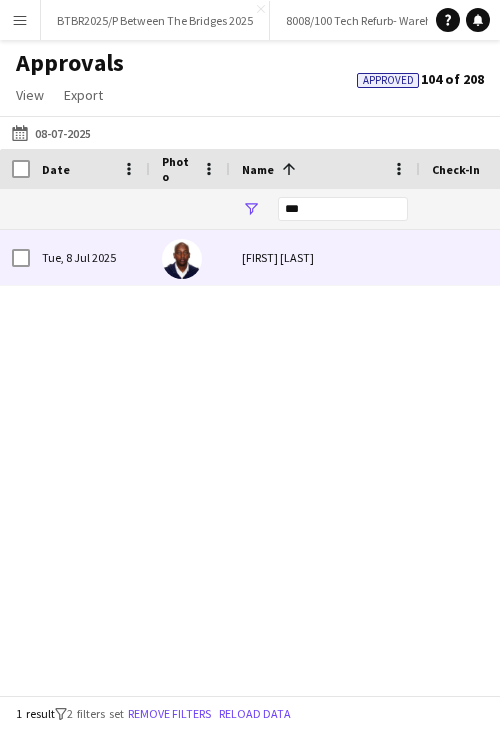 click at bounding box center (182, 259) 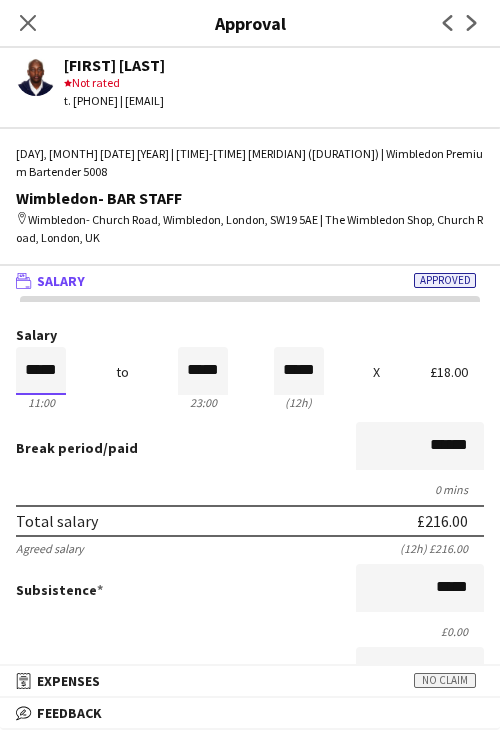 drag, startPoint x: 50, startPoint y: 358, endPoint x: 76, endPoint y: 353, distance: 26.476404 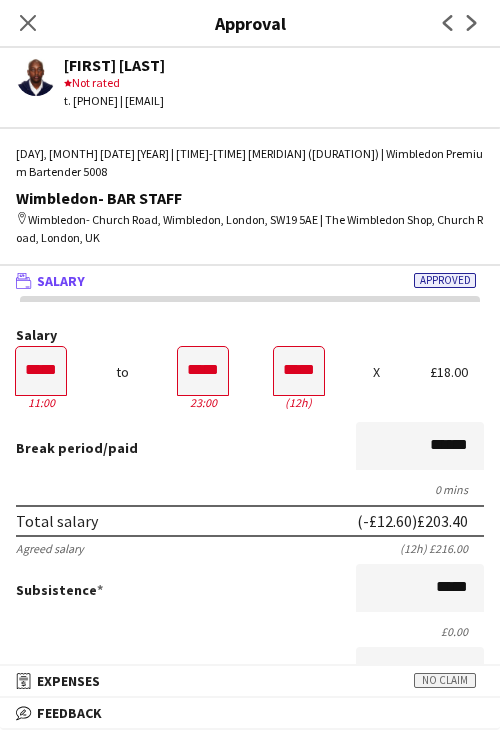 click on "Break period   /paid  ******" at bounding box center [250, 448] 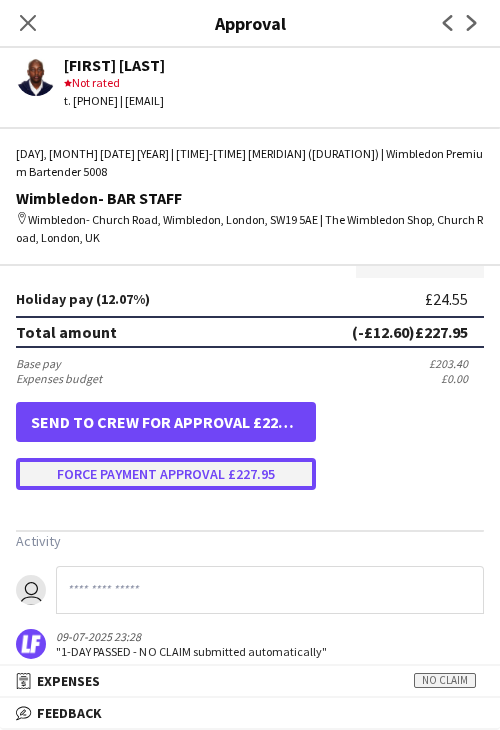 click on "Force payment approval £227.95" at bounding box center [166, 474] 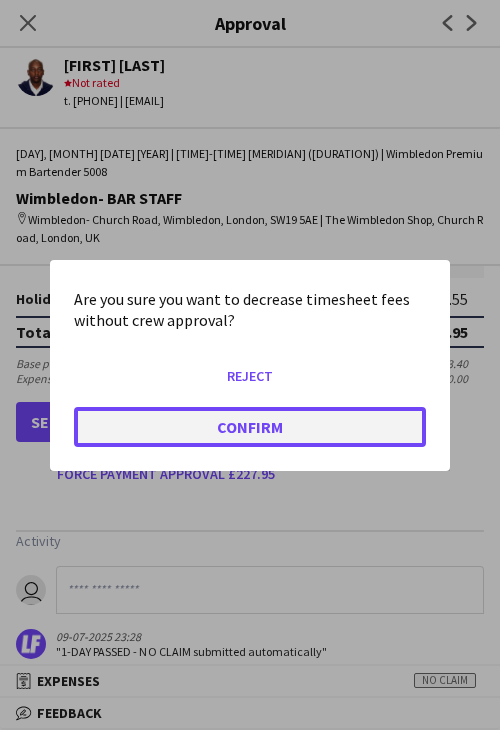 click on "Confirm" 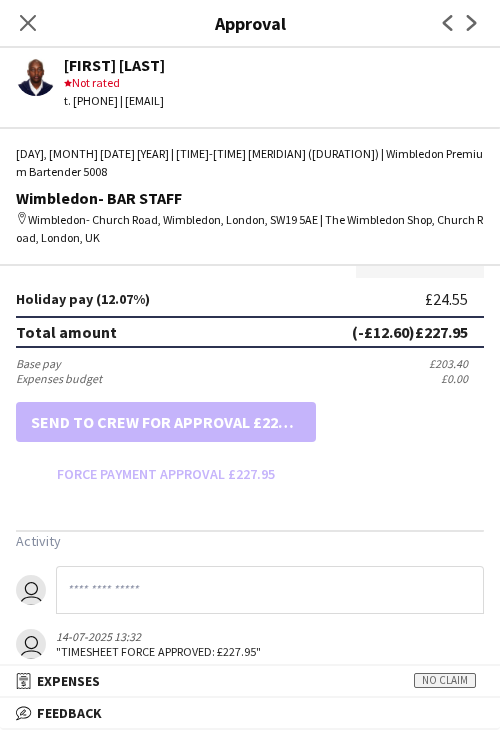 drag, startPoint x: 17, startPoint y: 17, endPoint x: 154, endPoint y: 111, distance: 166.14752 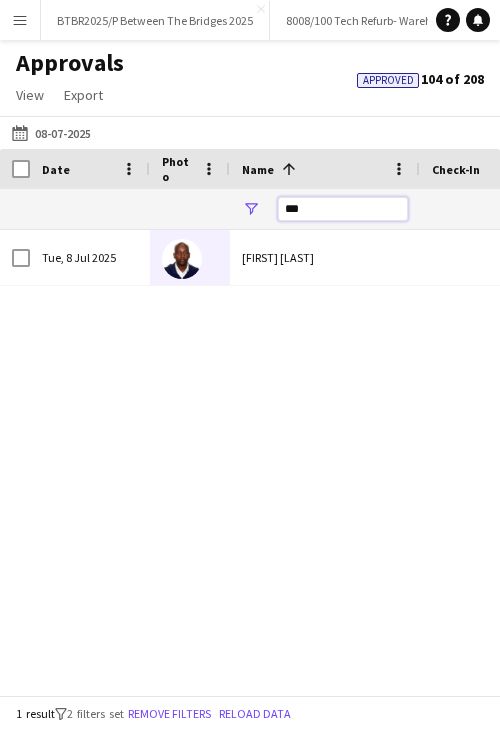 drag, startPoint x: 324, startPoint y: 212, endPoint x: 239, endPoint y: 208, distance: 85.09406 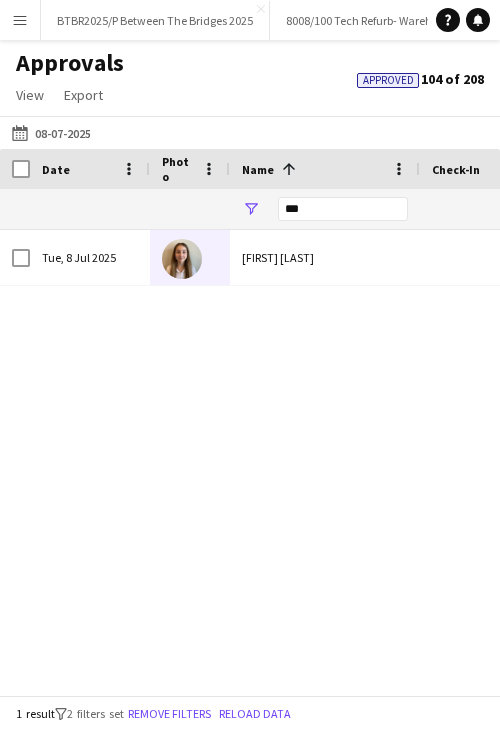 click on "Jessica Macnaughton" at bounding box center [325, 257] 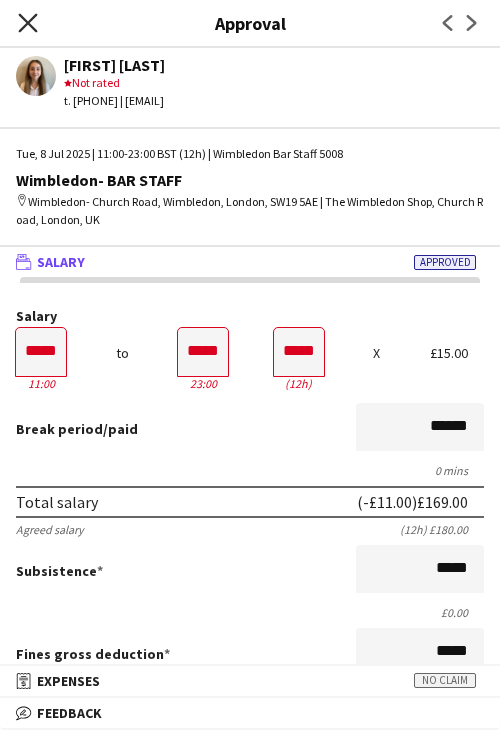 click on "Close pop-in" 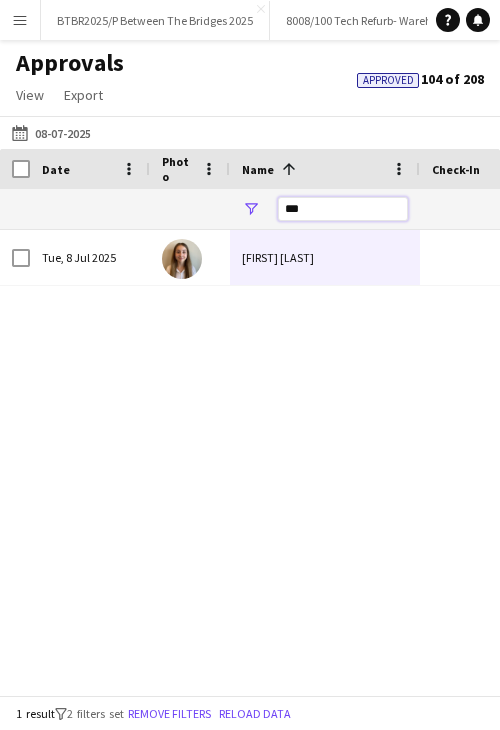 drag, startPoint x: 328, startPoint y: 213, endPoint x: 257, endPoint y: 213, distance: 71 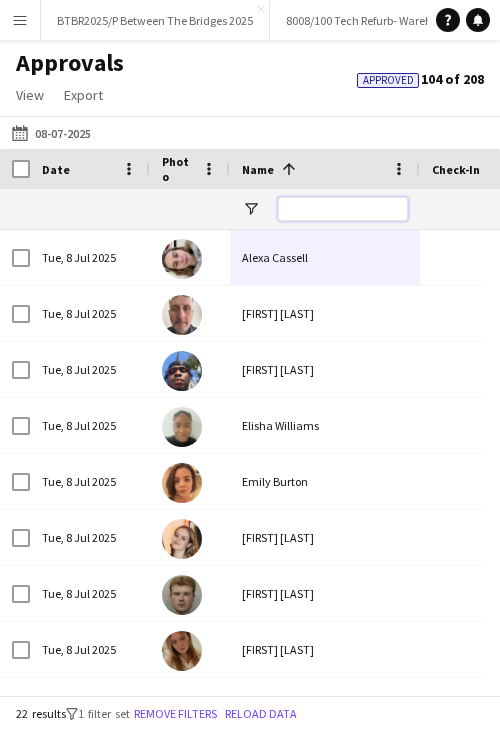 click at bounding box center (343, 209) 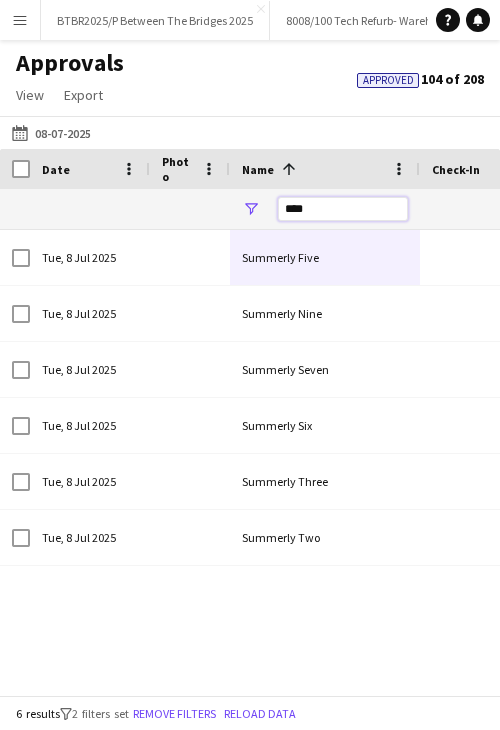 drag, startPoint x: 328, startPoint y: 209, endPoint x: 256, endPoint y: 211, distance: 72.02777 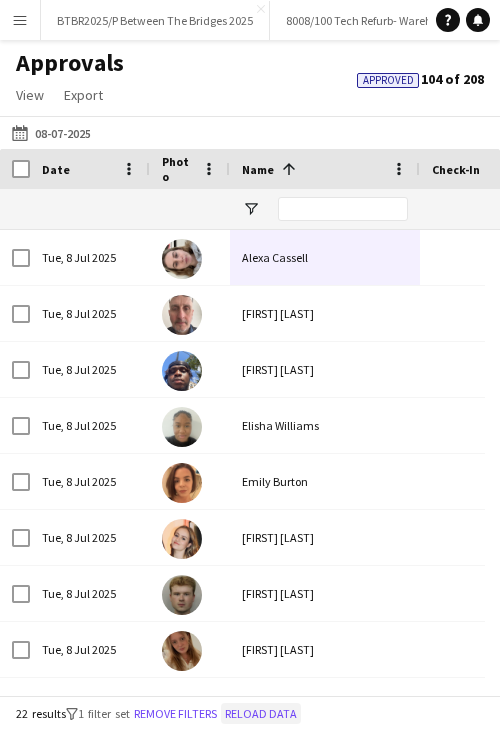 click on "Reload data" 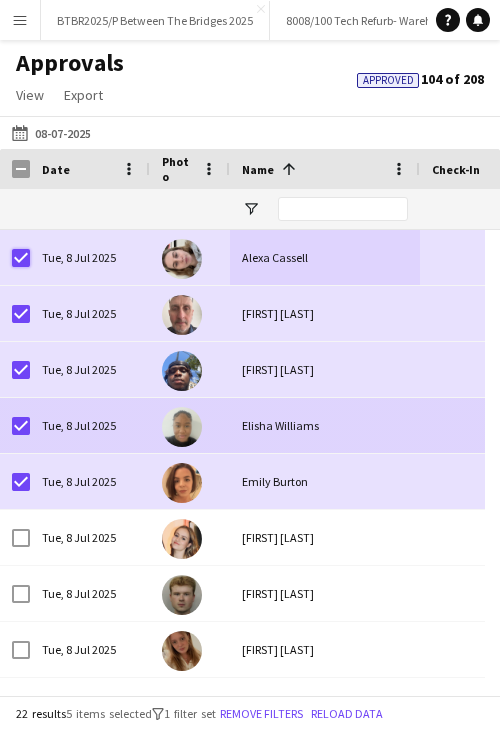 scroll, scrollTop: 98, scrollLeft: 0, axis: vertical 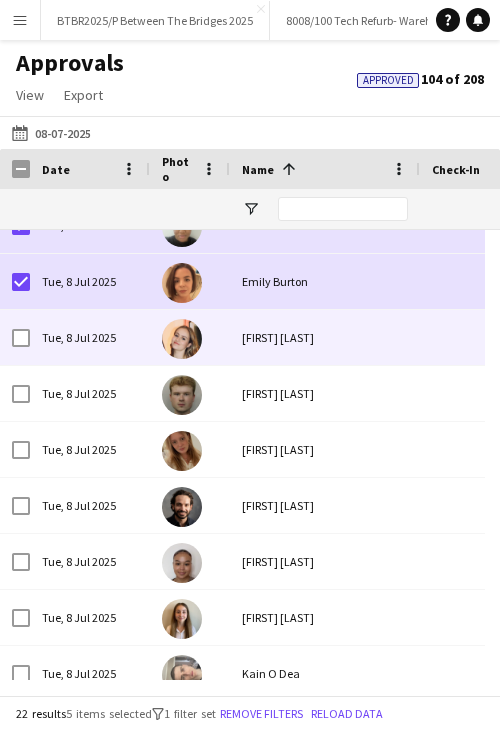 click on "Emily Cleveland" at bounding box center (325, 337) 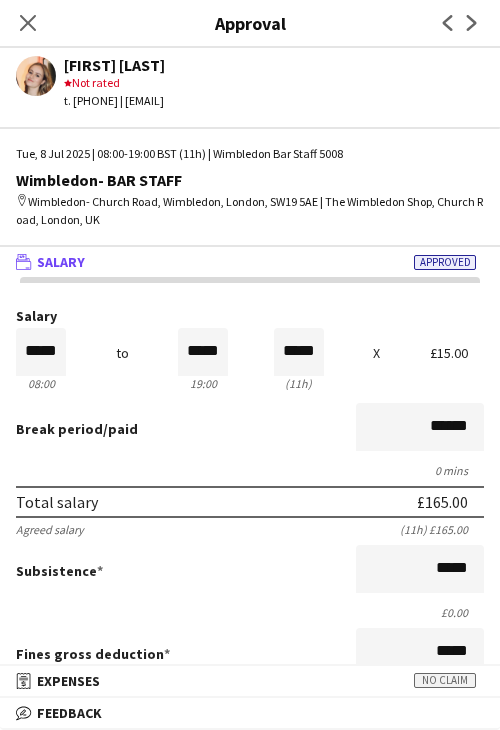 click 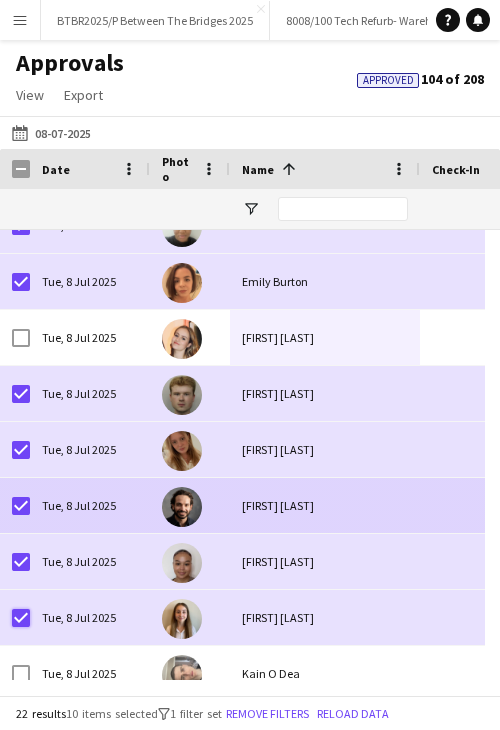 scroll, scrollTop: 325, scrollLeft: 0, axis: vertical 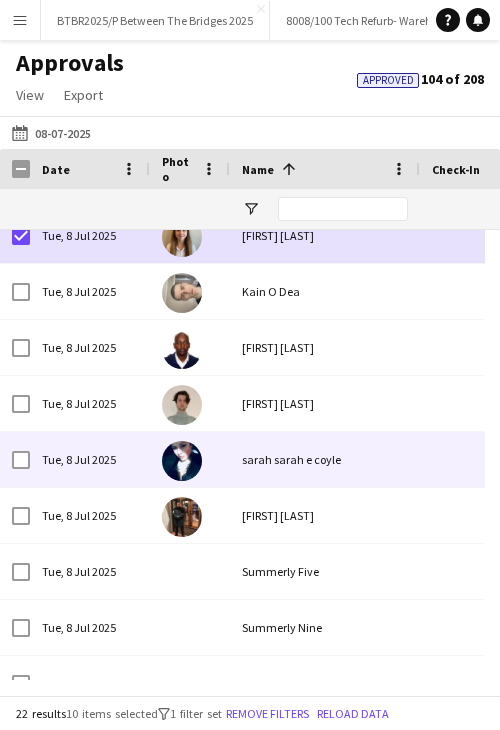 click on "Tue, 8 Jul 2025" at bounding box center (90, 459) 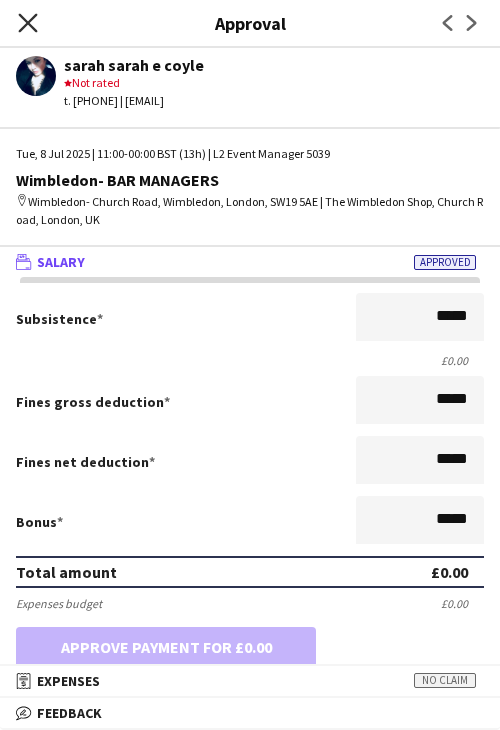 click 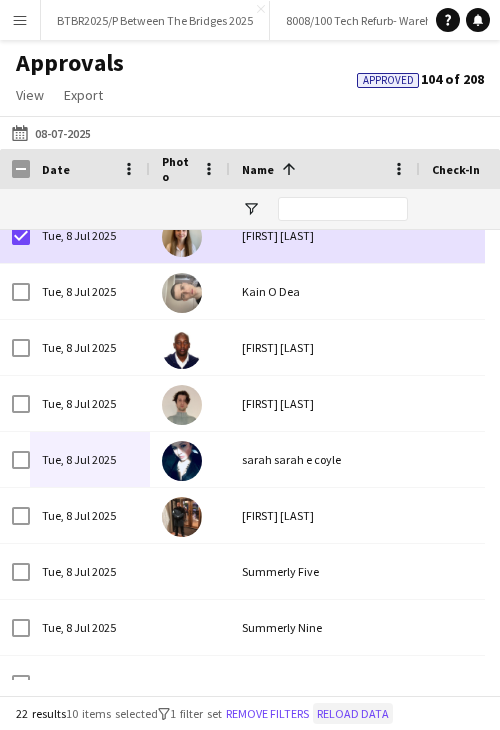 click on "Reload data" 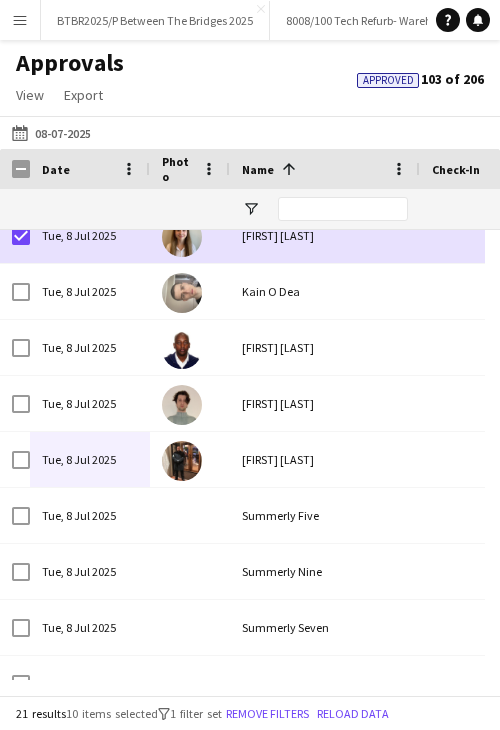 click on "Approvals   View  Customise view Customise filters Reset Filters Reset View Reset All  Export  Export as XLSX Export as CSV Export as PDF Approved  103 of 206" 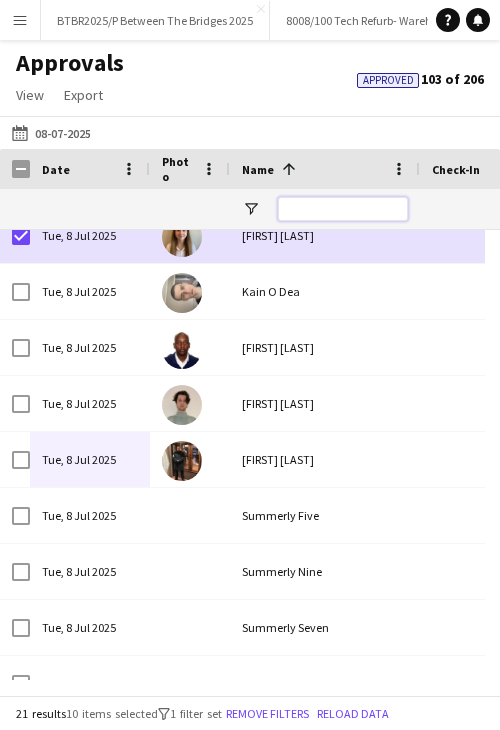 click at bounding box center [343, 209] 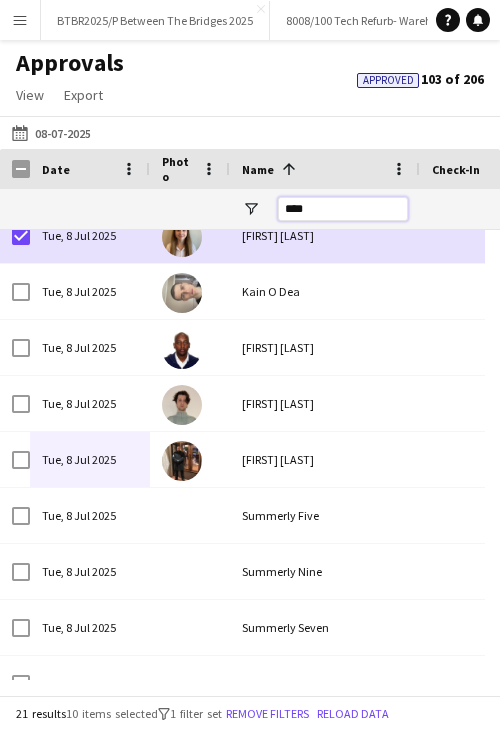 scroll, scrollTop: 0, scrollLeft: 0, axis: both 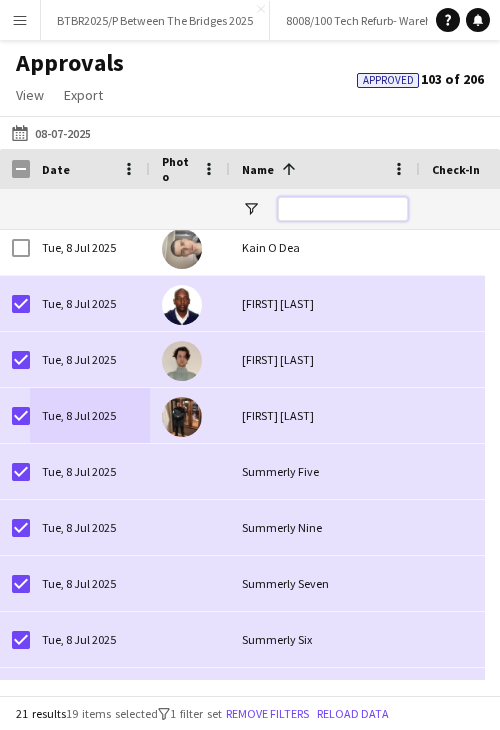 click at bounding box center [343, 209] 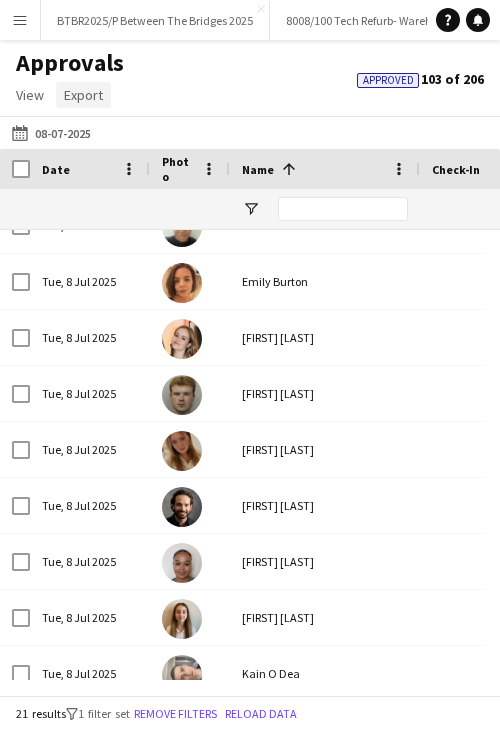 click on "Export" 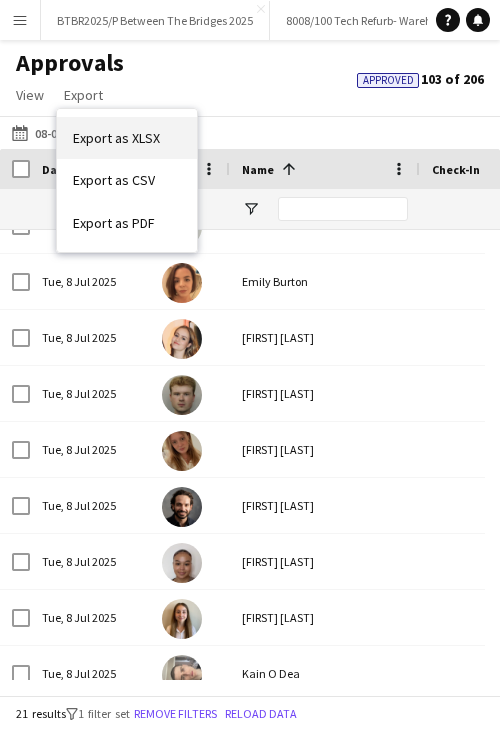 click on "Export as XLSX" at bounding box center (127, 138) 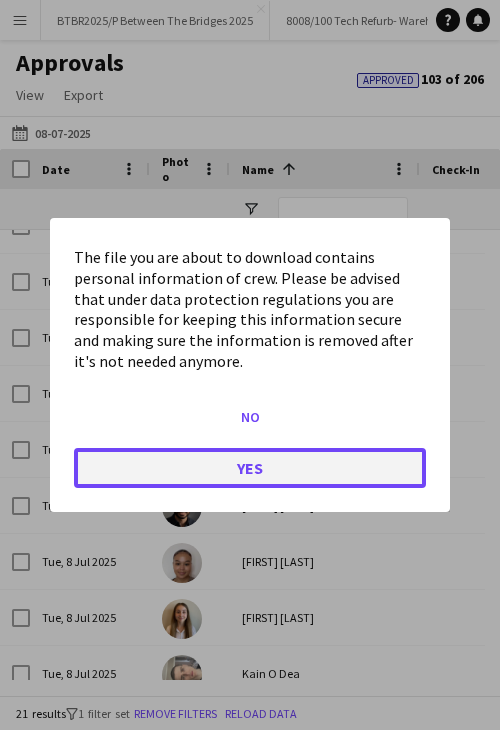 click on "Yes" 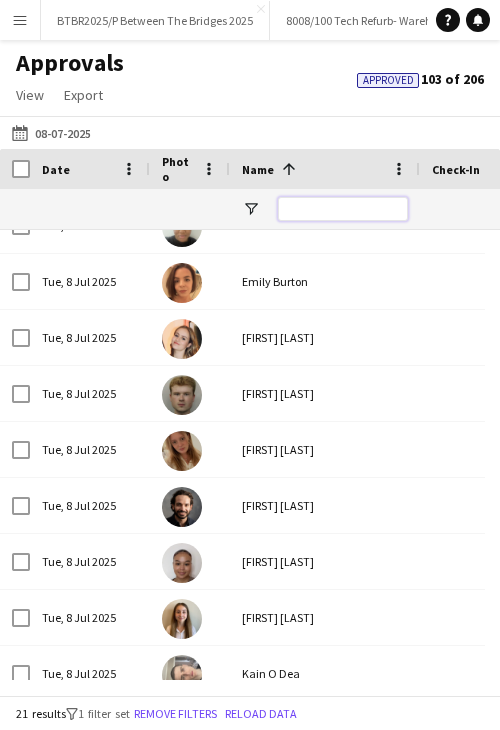 click at bounding box center [343, 209] 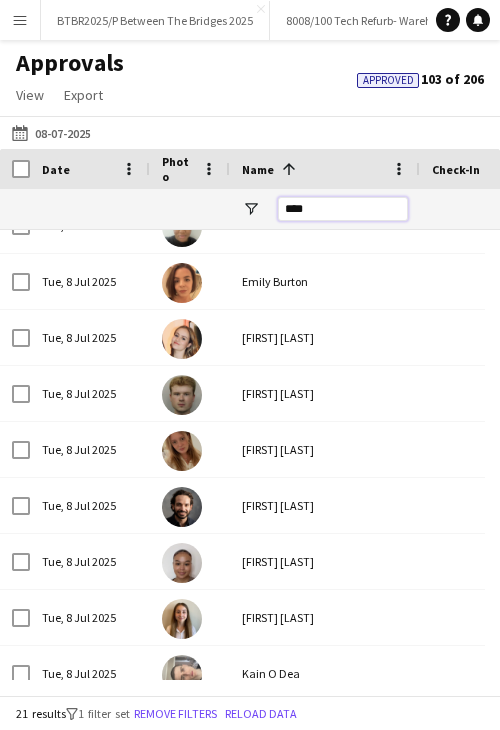 scroll, scrollTop: 0, scrollLeft: 0, axis: both 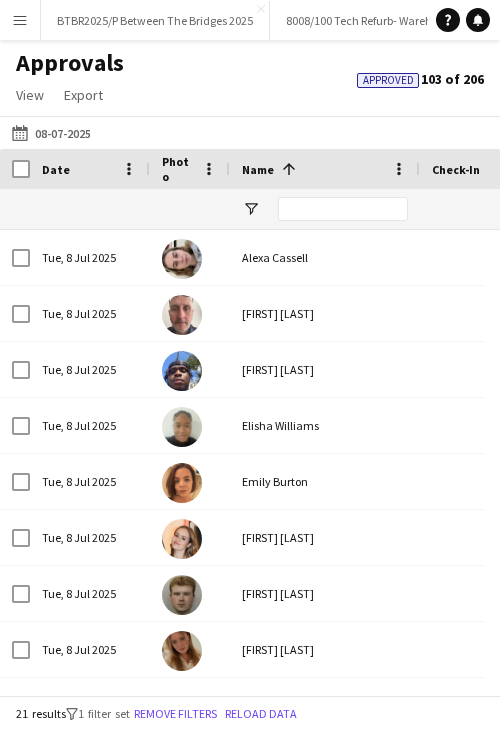 click on "Approvals   View  Customise view Customise filters Reset Filters Reset View Reset All  Export  Export as XLSX Export as CSV Export as PDF Approved  103 of 206" 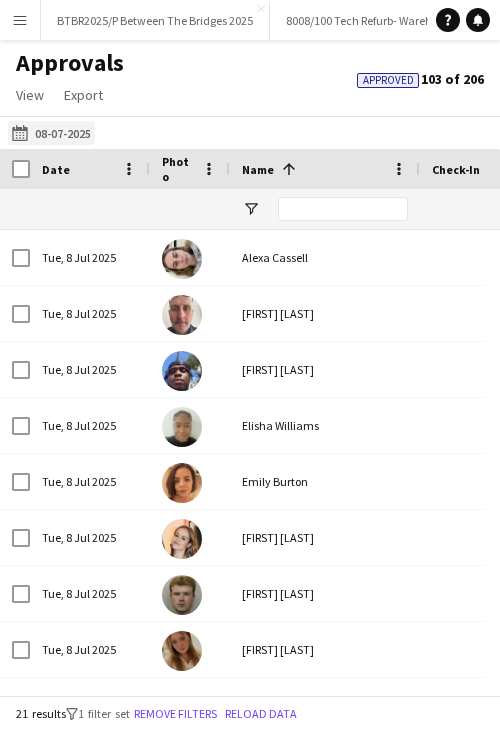 click on "16-06-2025 to 18-06-2025
08-07-2025" 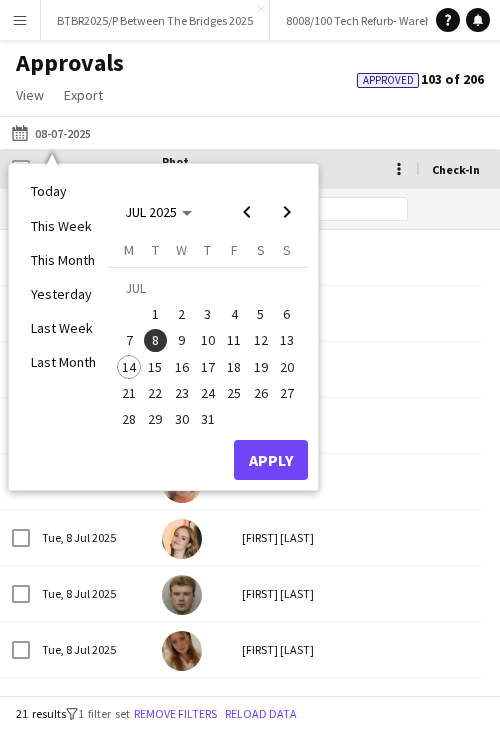 click on "9" at bounding box center [182, 341] 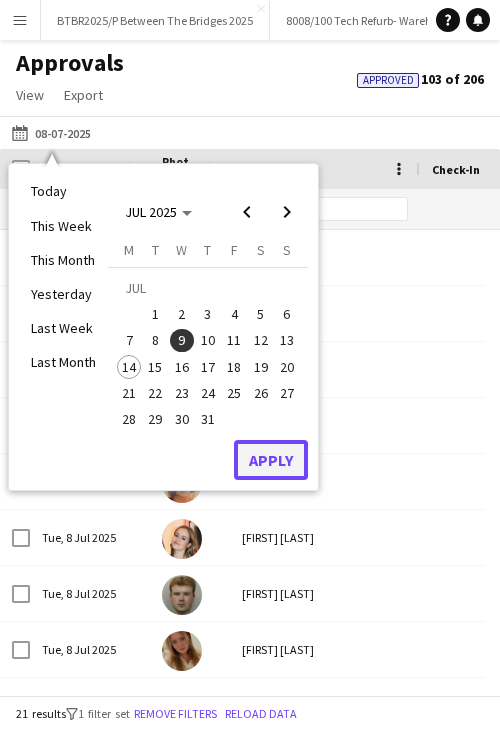 click on "Apply" at bounding box center [271, 460] 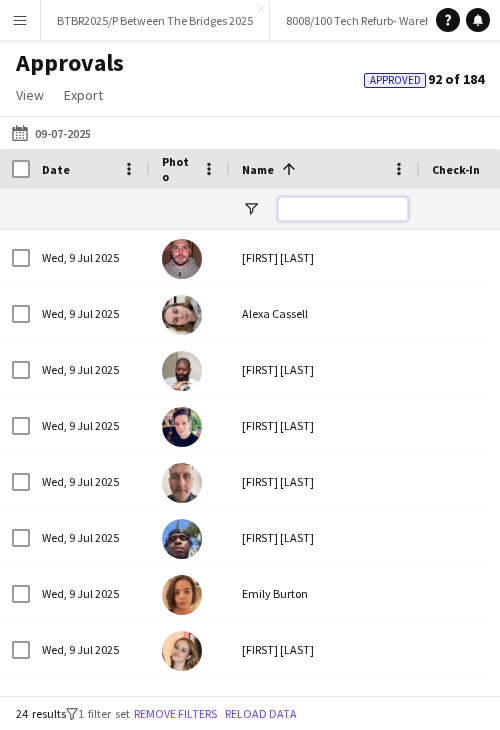 click at bounding box center [343, 209] 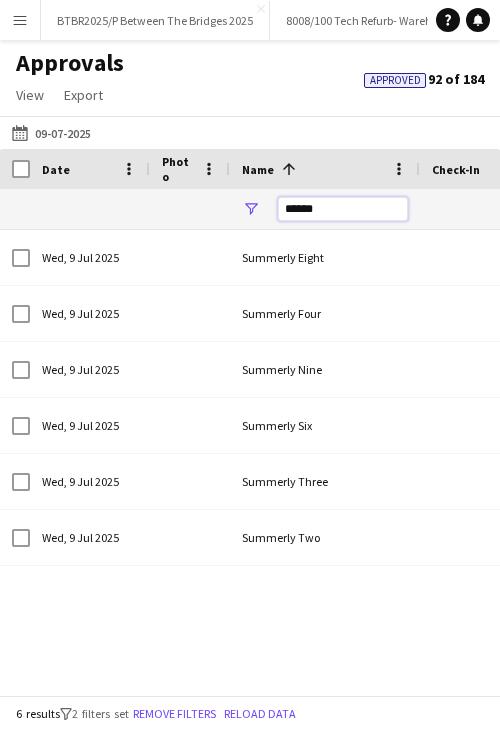 drag, startPoint x: 271, startPoint y: 201, endPoint x: 170, endPoint y: 189, distance: 101.71037 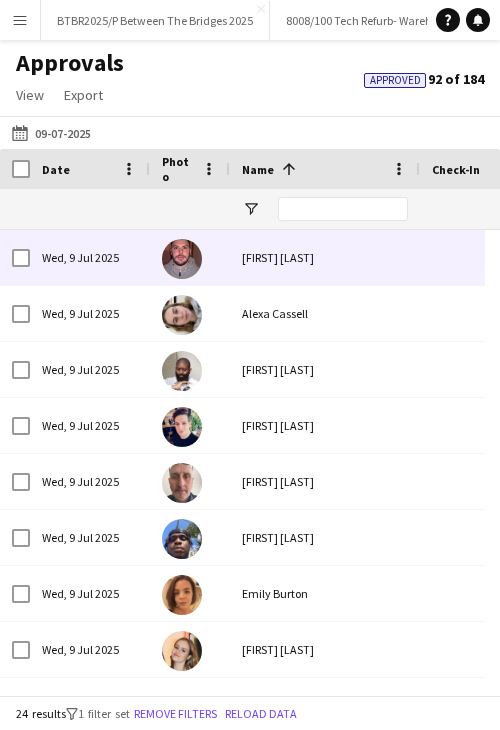 click on "Adrian Quigley" at bounding box center [325, 257] 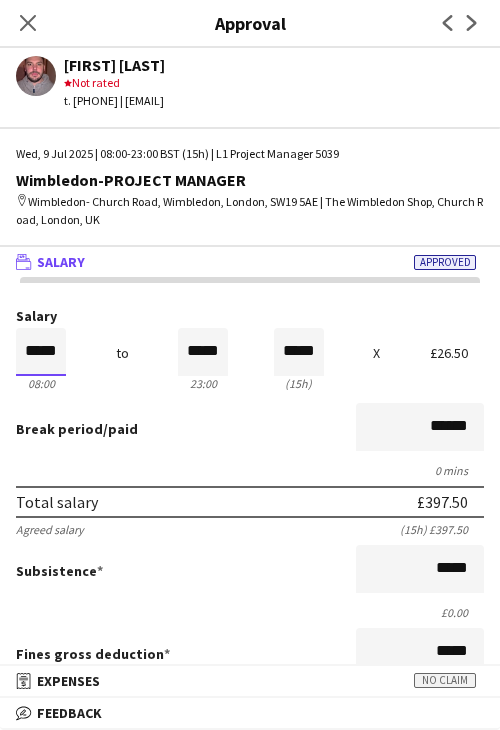 drag, startPoint x: 29, startPoint y: 354, endPoint x: 31, endPoint y: 376, distance: 22.090721 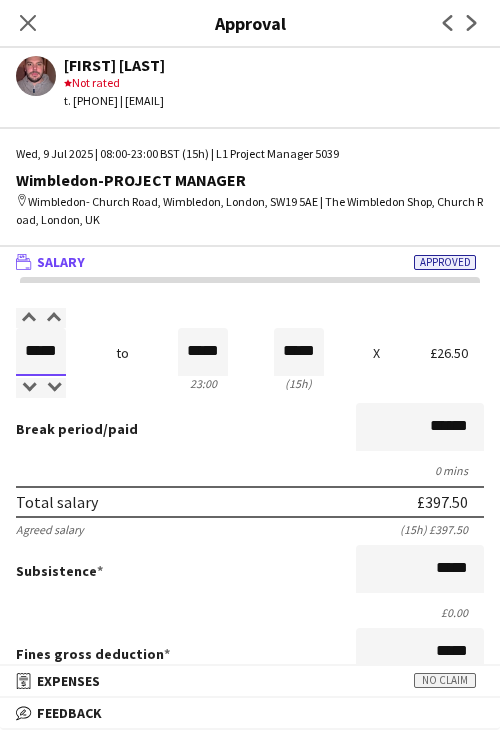click at bounding box center [28, 388] 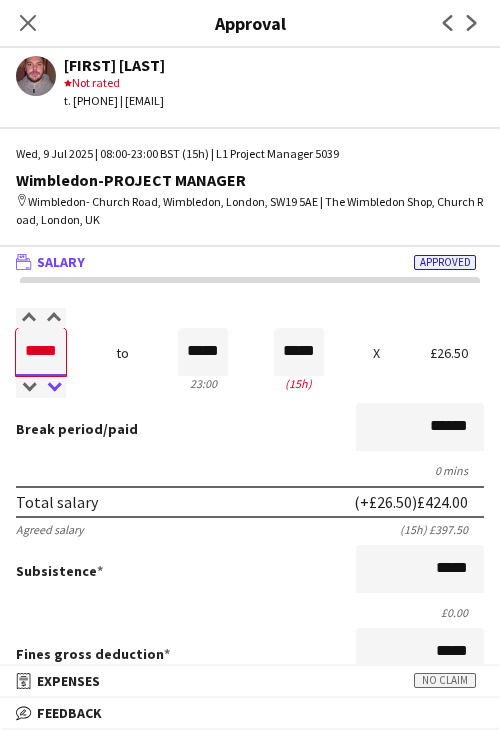 click at bounding box center [53, 388] 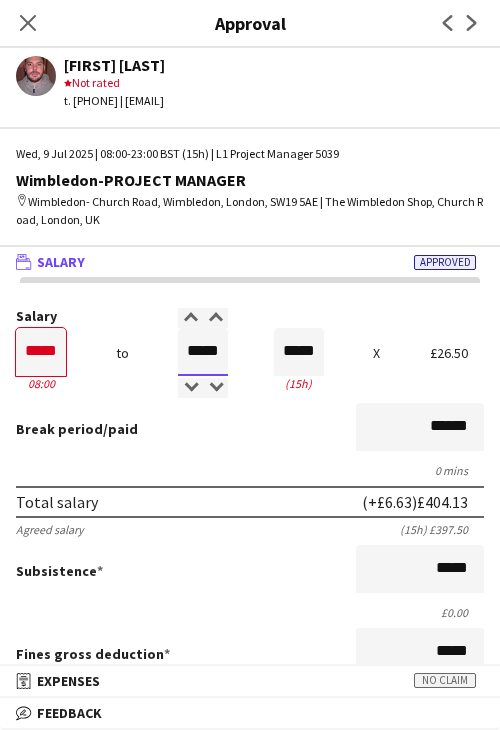 click on "*****" at bounding box center (203, 352) 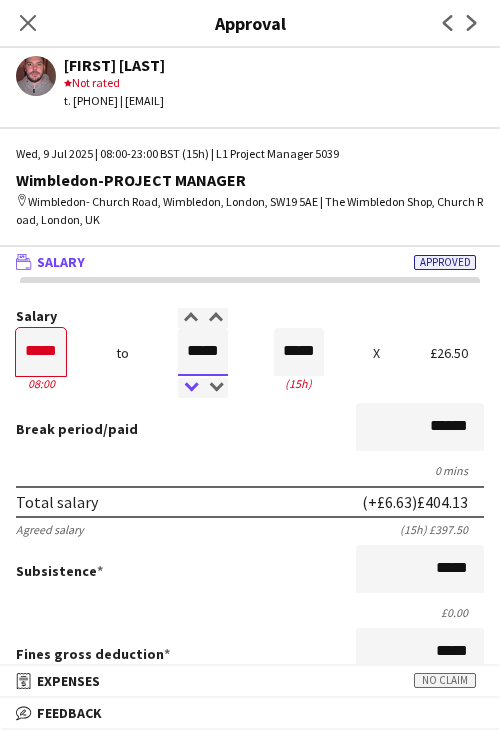 click at bounding box center [190, 388] 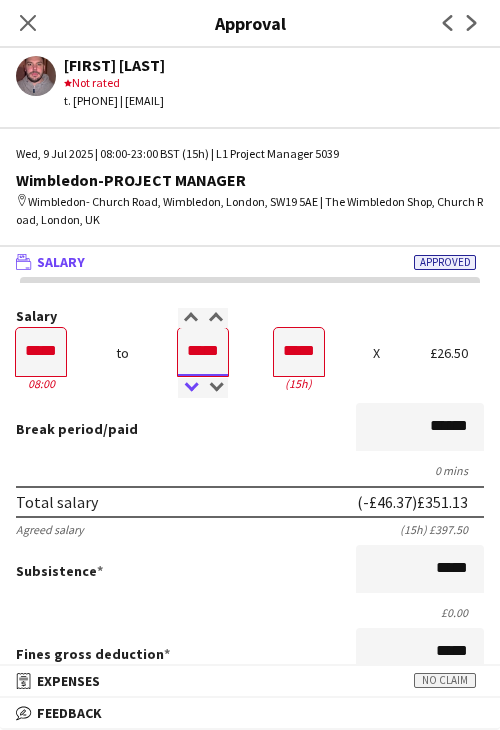 click at bounding box center (190, 388) 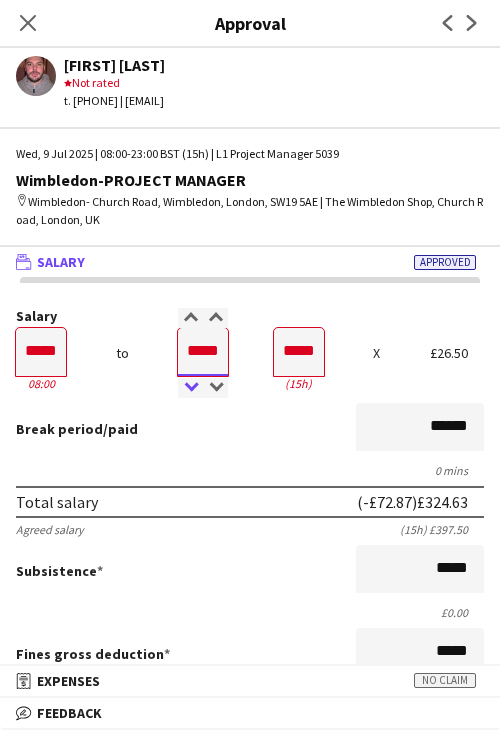 click at bounding box center (190, 388) 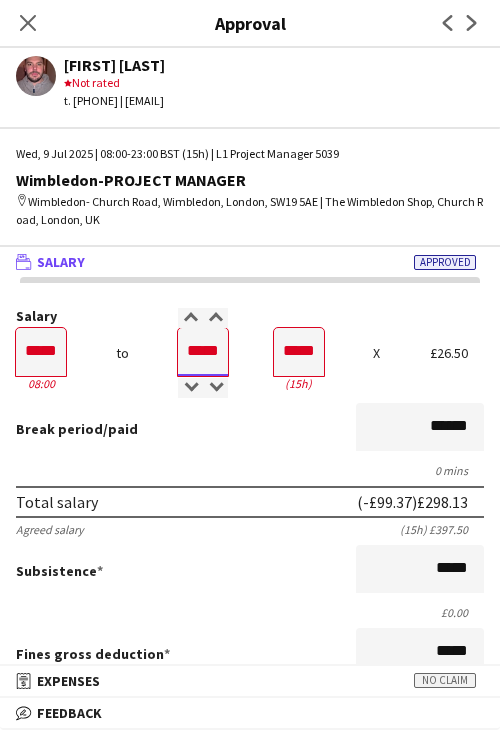 click on "*****" at bounding box center [203, 352] 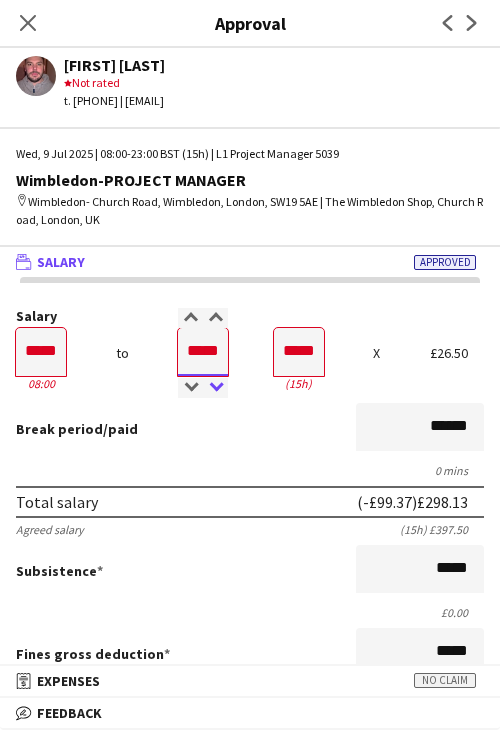 click at bounding box center [215, 388] 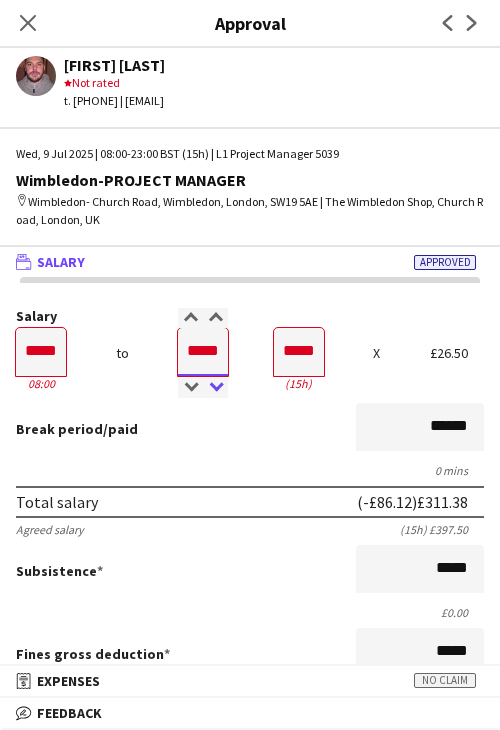 click at bounding box center (215, 388) 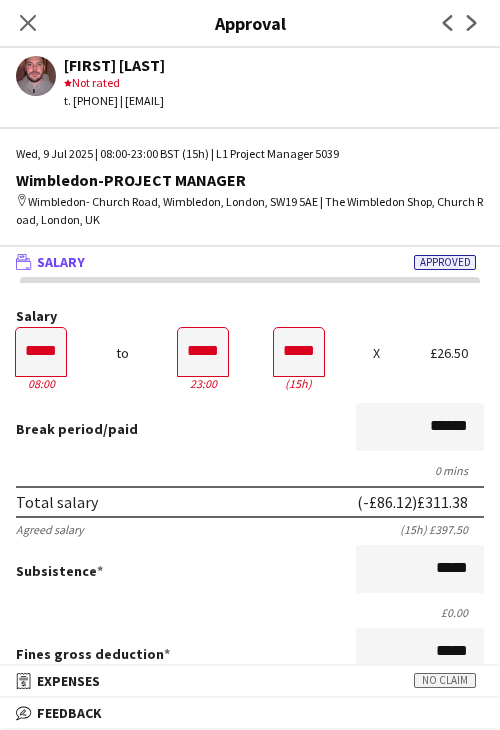 click on "Break period   /paid  ******" at bounding box center (250, 429) 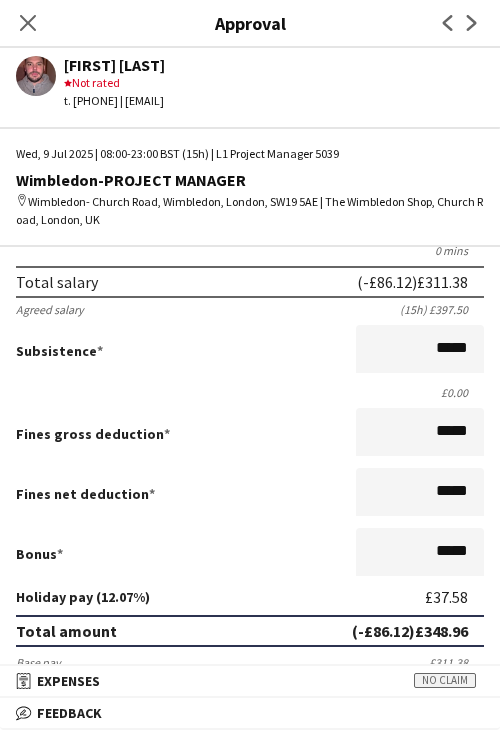 scroll, scrollTop: 500, scrollLeft: 0, axis: vertical 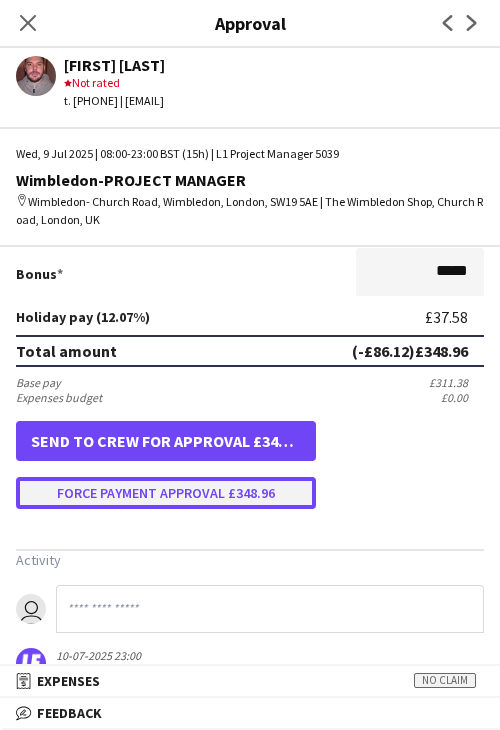 click on "Force payment approval £348.96" at bounding box center (166, 493) 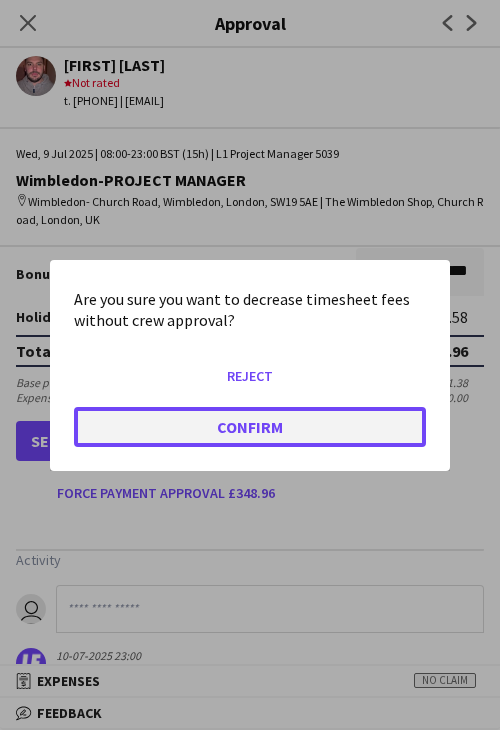 click on "Confirm" 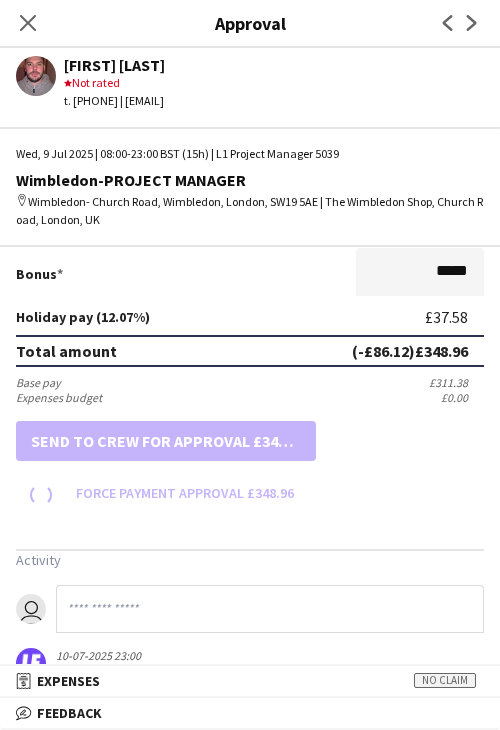 scroll, scrollTop: 500, scrollLeft: 0, axis: vertical 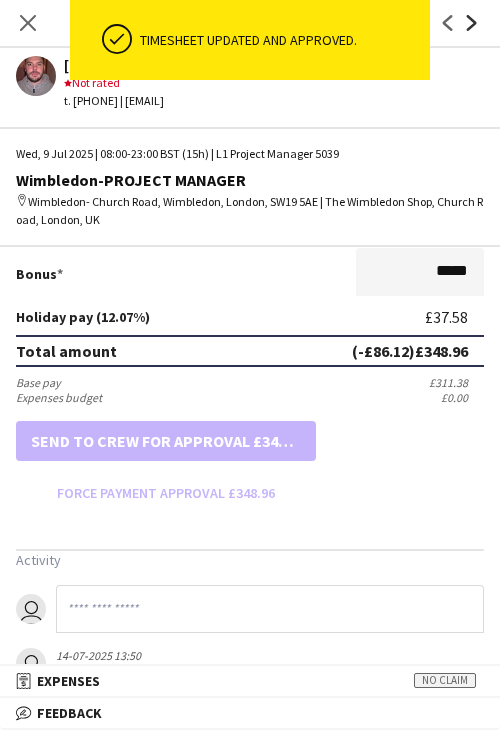 click on "Next" 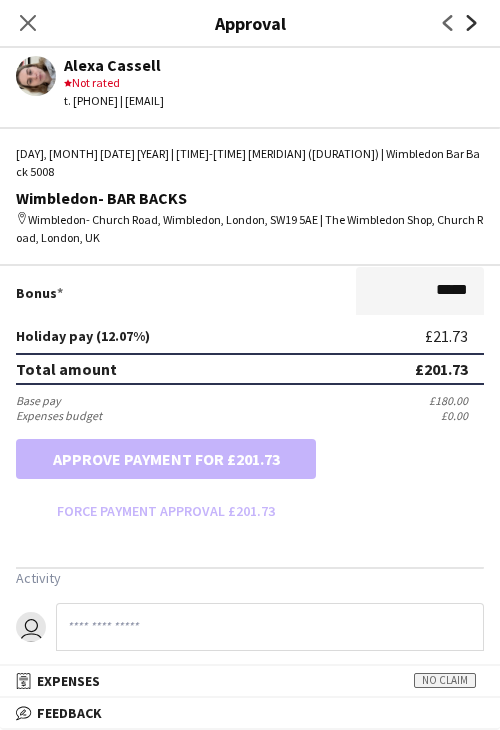 scroll, scrollTop: 0, scrollLeft: 0, axis: both 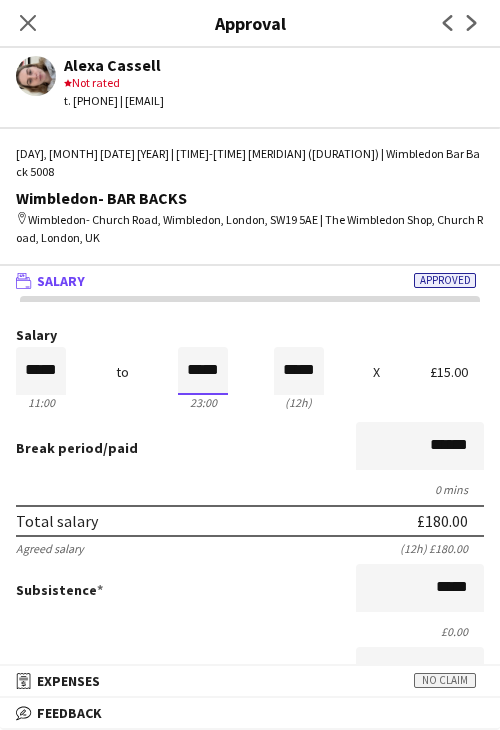 click on "*****" at bounding box center [203, 371] 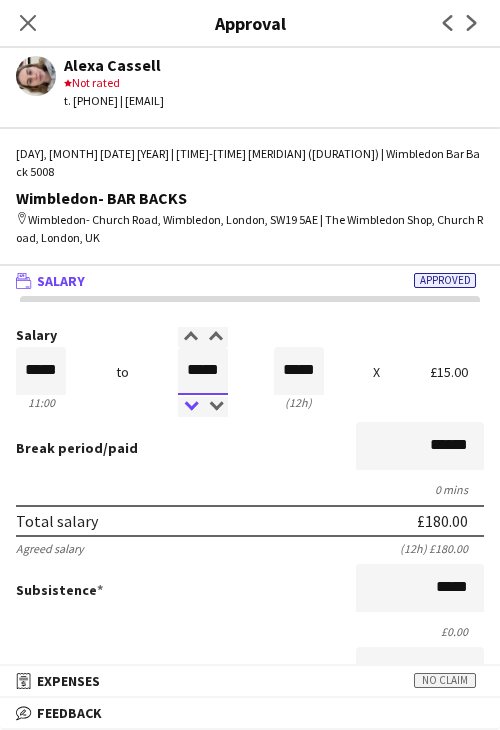click at bounding box center [190, 407] 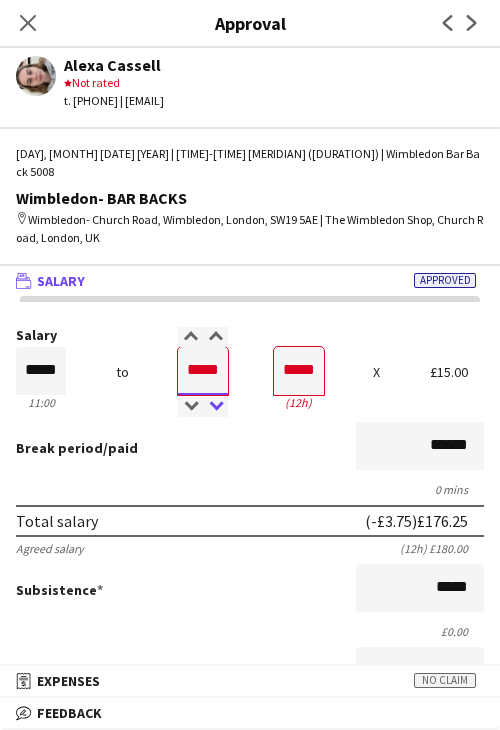 click at bounding box center (215, 407) 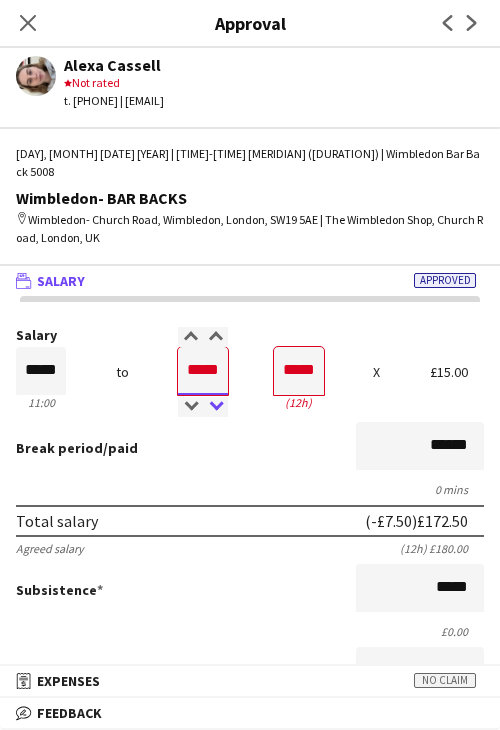 click at bounding box center [215, 407] 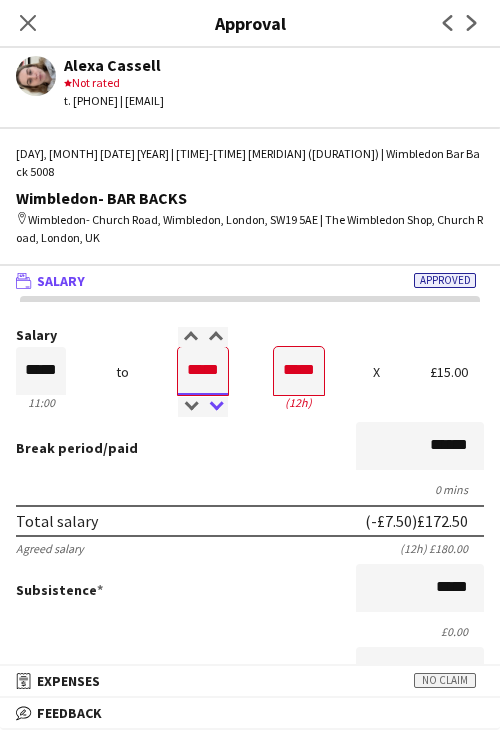 click at bounding box center (215, 407) 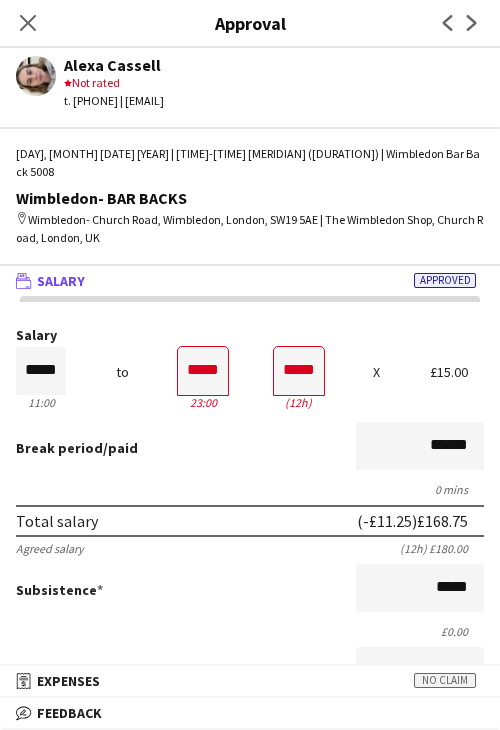 click on "Break period   /paid  ******" at bounding box center (250, 448) 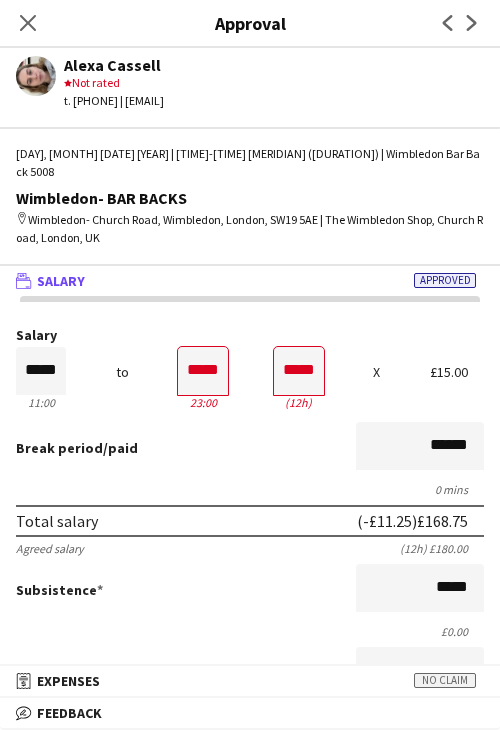 scroll, scrollTop: 537, scrollLeft: 0, axis: vertical 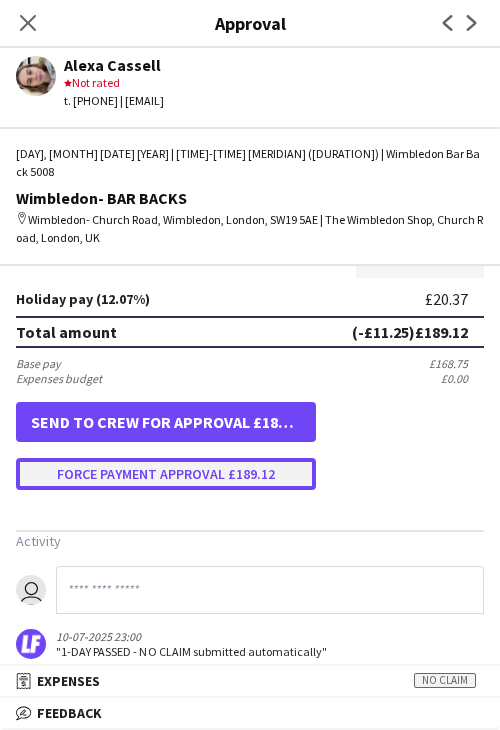 click on "Force payment approval £189.12" at bounding box center (166, 474) 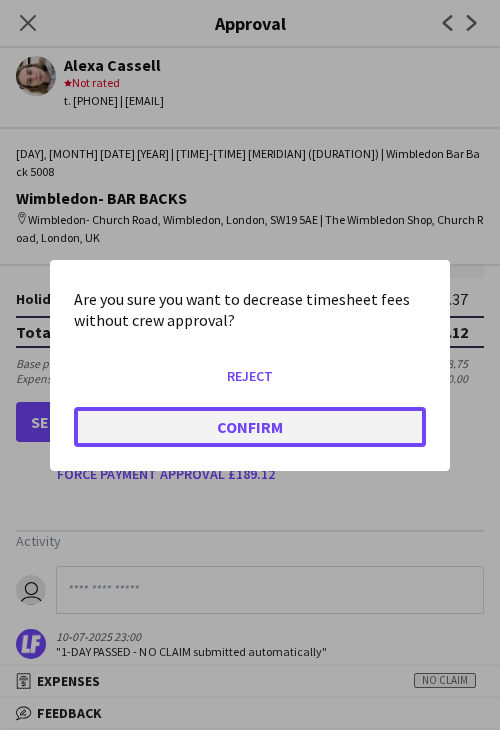 click on "Confirm" 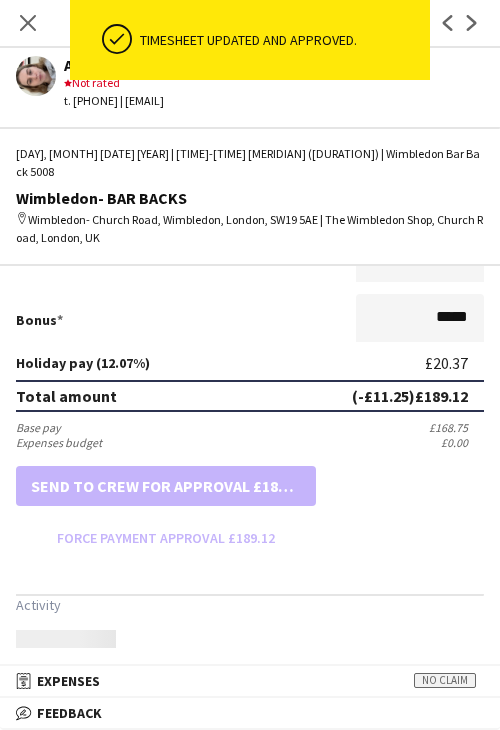scroll, scrollTop: 537, scrollLeft: 0, axis: vertical 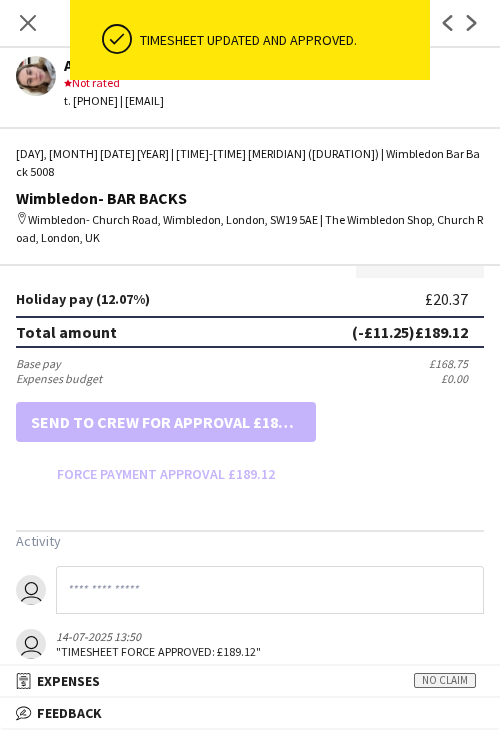 click on "Next" 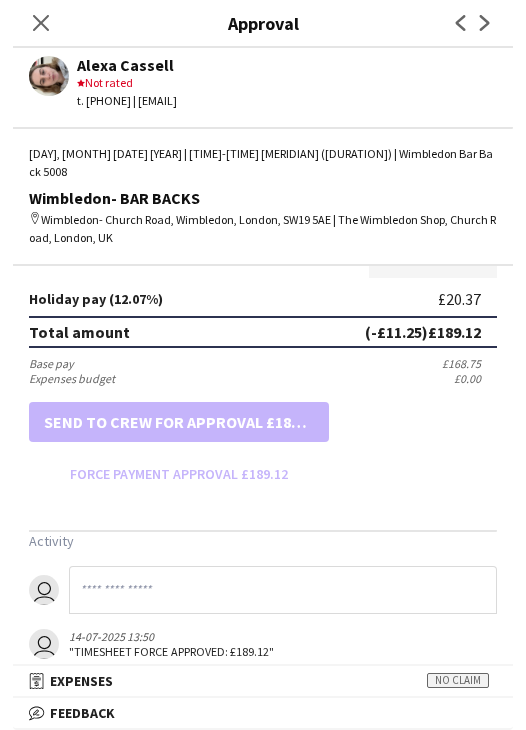 scroll, scrollTop: 0, scrollLeft: 0, axis: both 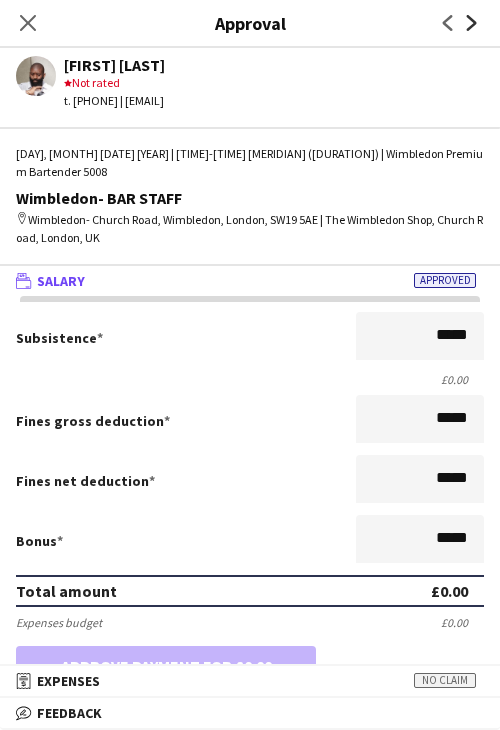 click 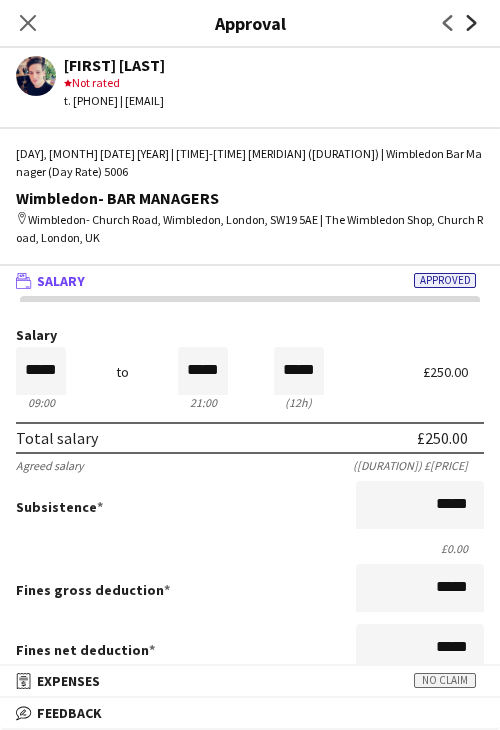 click on "Next" 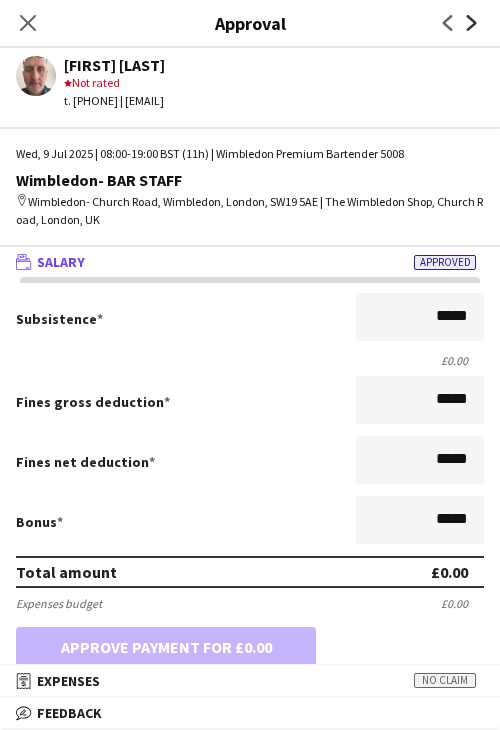click on "Next" 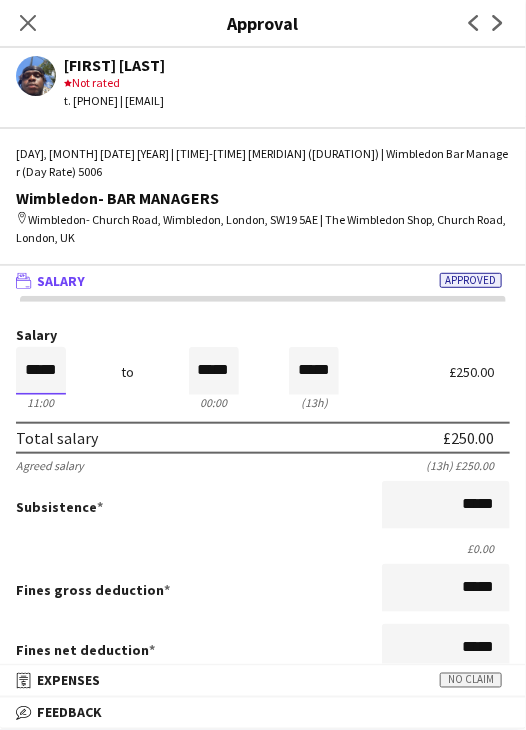 click on "*****" at bounding box center [41, 371] 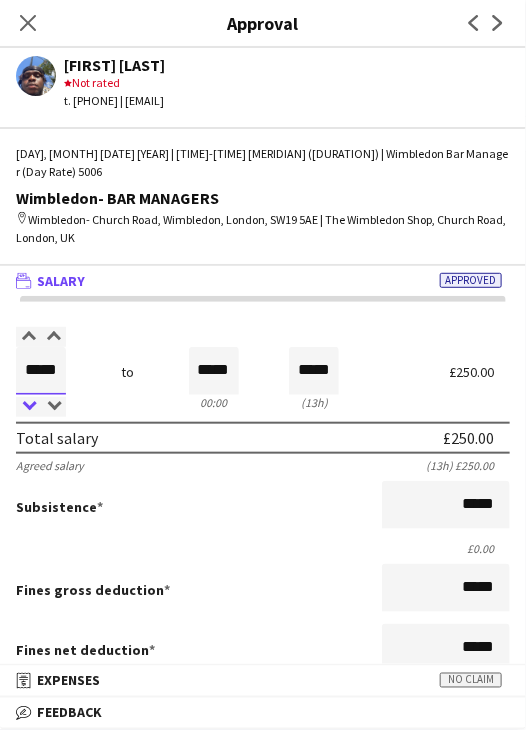 click at bounding box center [28, 407] 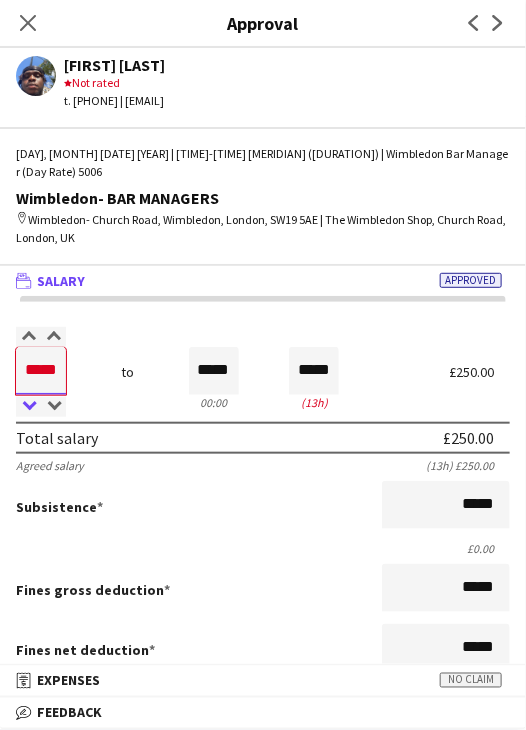 click at bounding box center (28, 407) 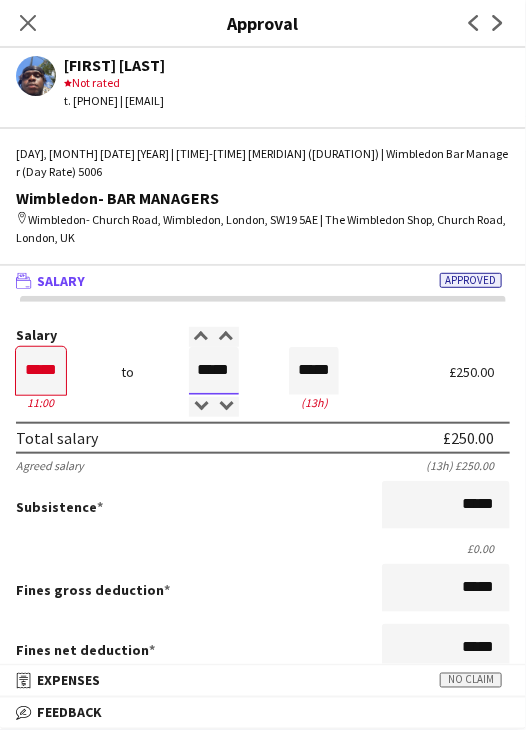click on "*****" at bounding box center [214, 371] 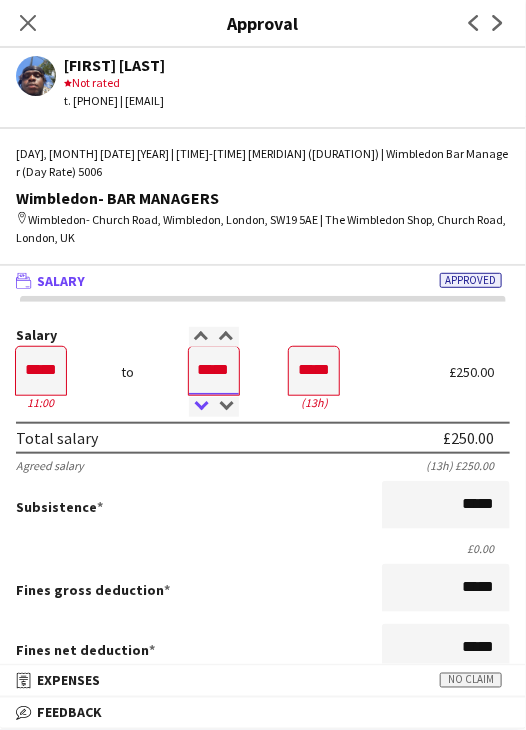 click at bounding box center (201, 407) 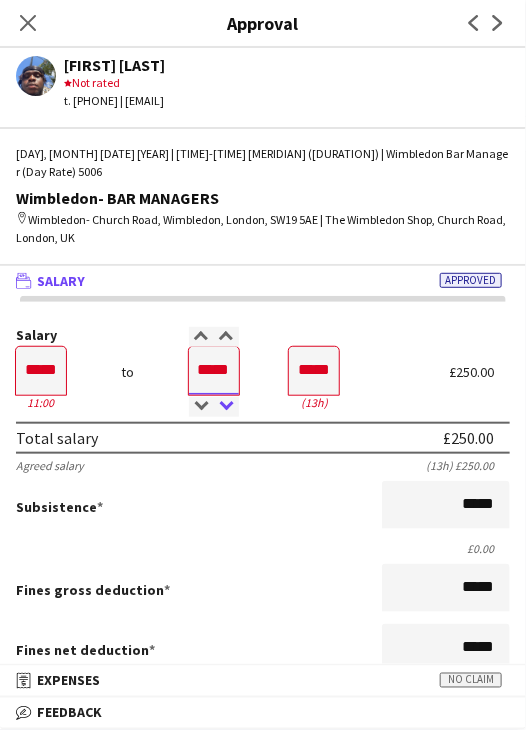 click at bounding box center (226, 407) 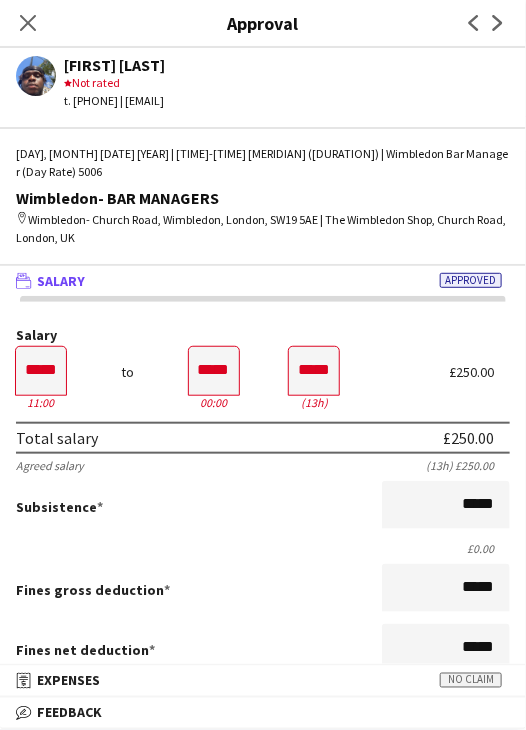 click on "Salary  *****  11:00   to  *****  00:00  *****  (13h)   £250.00" at bounding box center (263, 371) 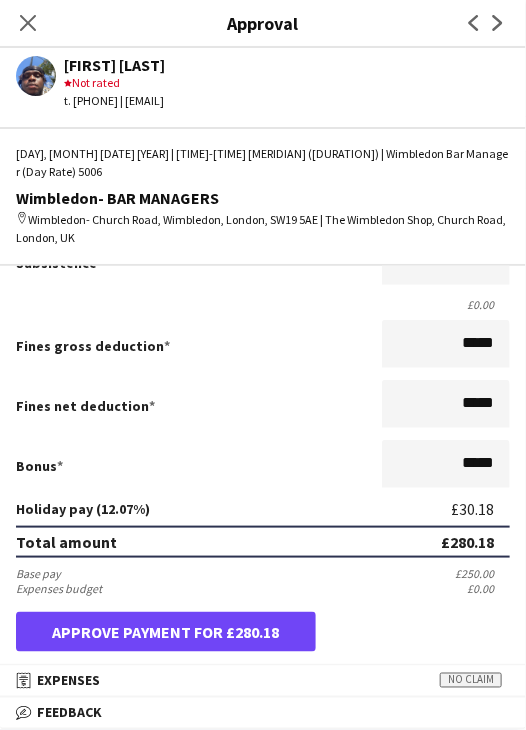 scroll, scrollTop: 454, scrollLeft: 0, axis: vertical 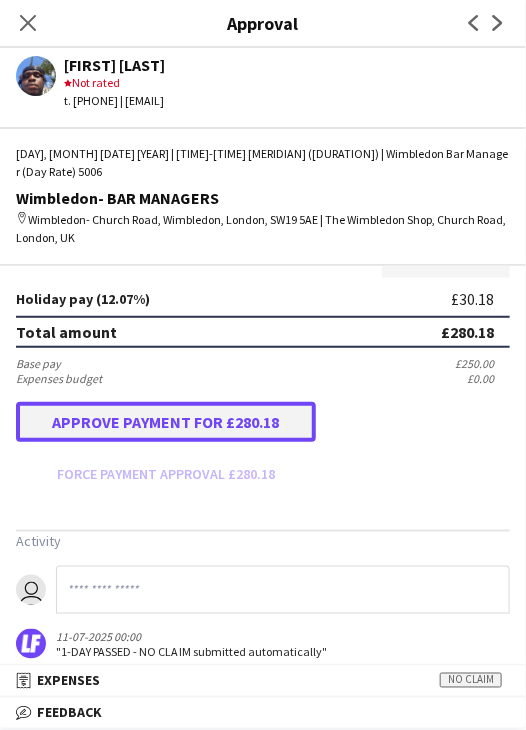 click on "Approve payment for £280.18" at bounding box center (166, 422) 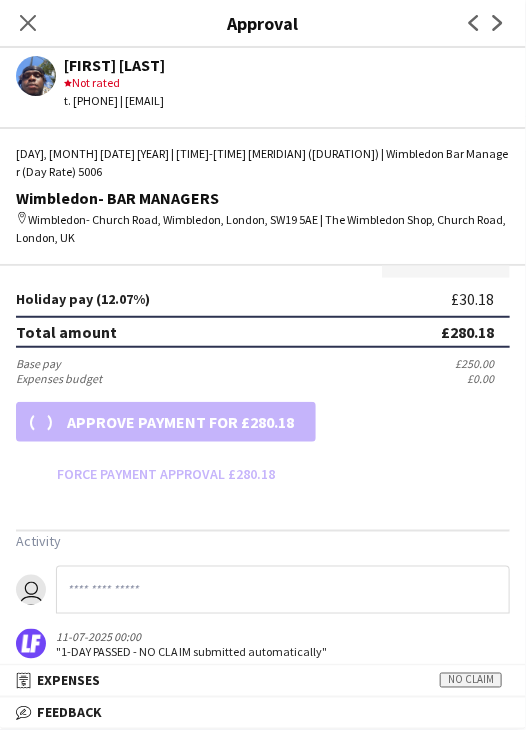 scroll, scrollTop: 454, scrollLeft: 0, axis: vertical 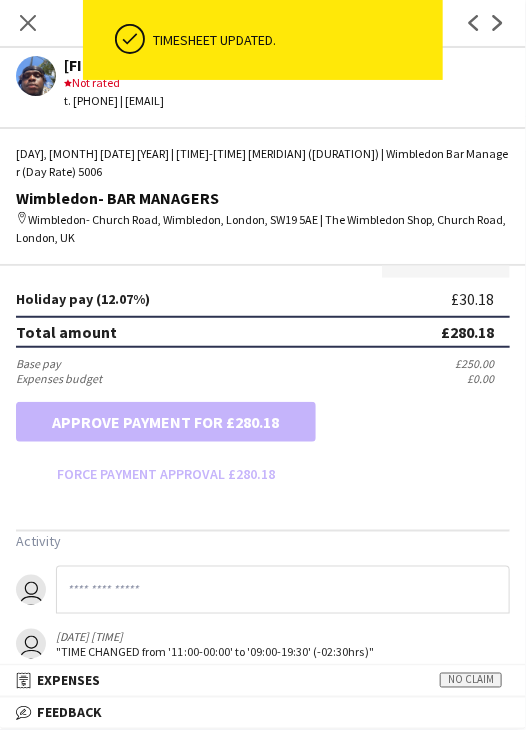 click on "Next" 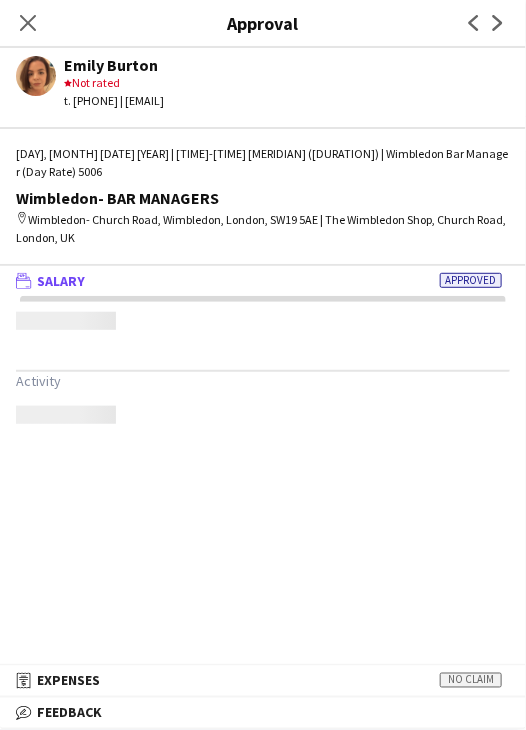 scroll, scrollTop: 0, scrollLeft: 0, axis: both 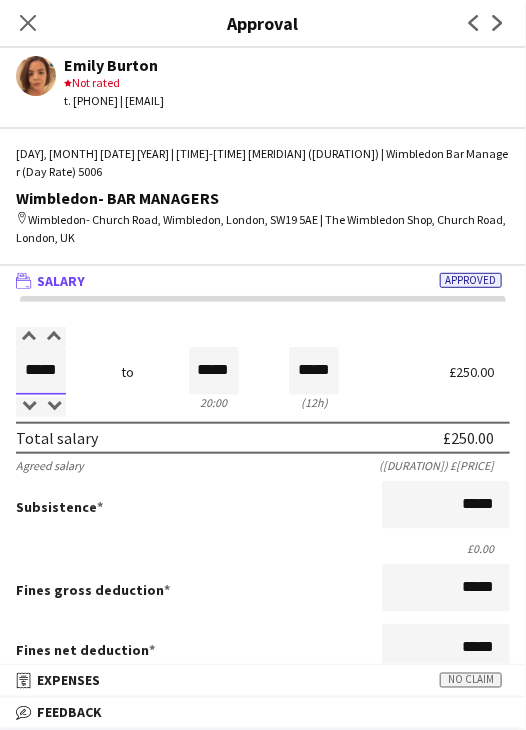 drag, startPoint x: 21, startPoint y: 353, endPoint x: 124, endPoint y: 353, distance: 103 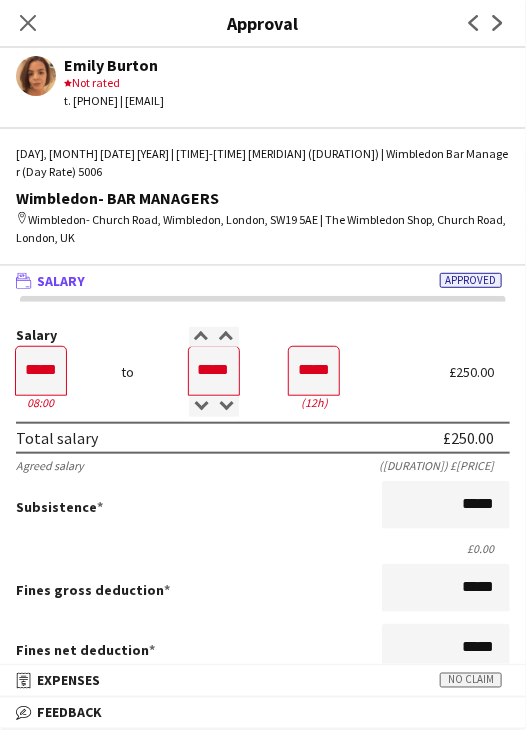 click on "Salary" at bounding box center [263, 335] 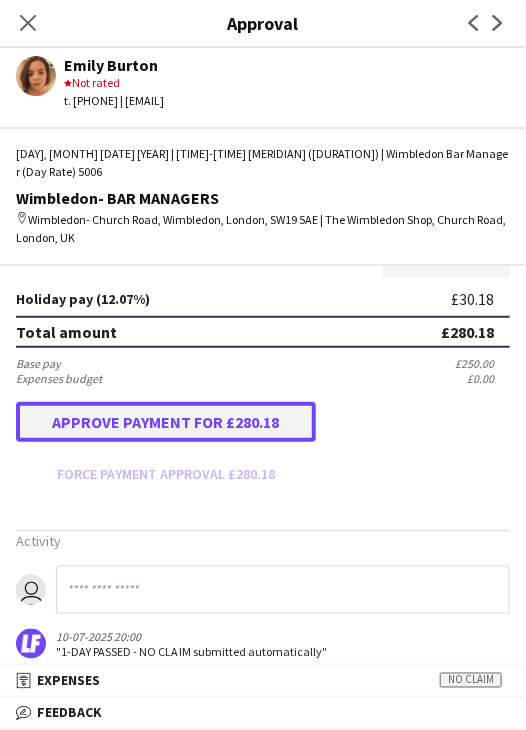 click on "Approve payment for £280.18" at bounding box center (166, 422) 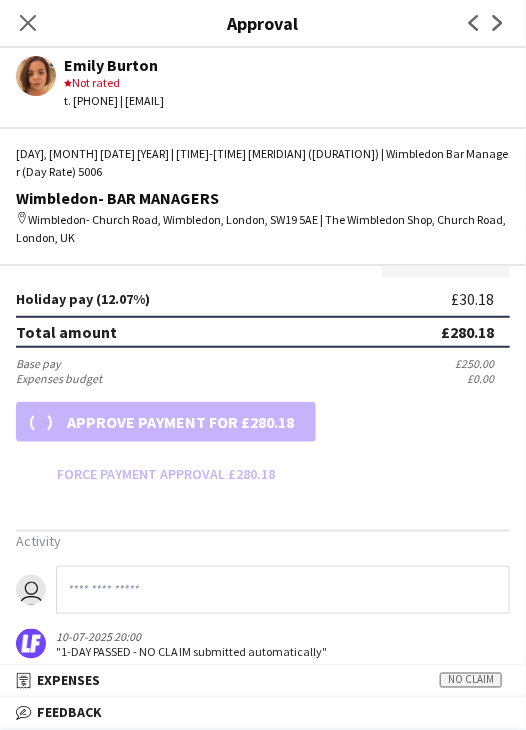 scroll, scrollTop: 454, scrollLeft: 0, axis: vertical 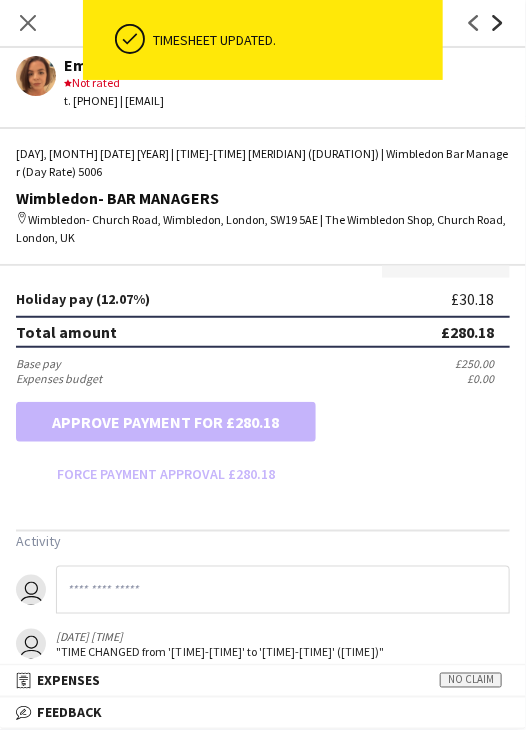 click on "Next" 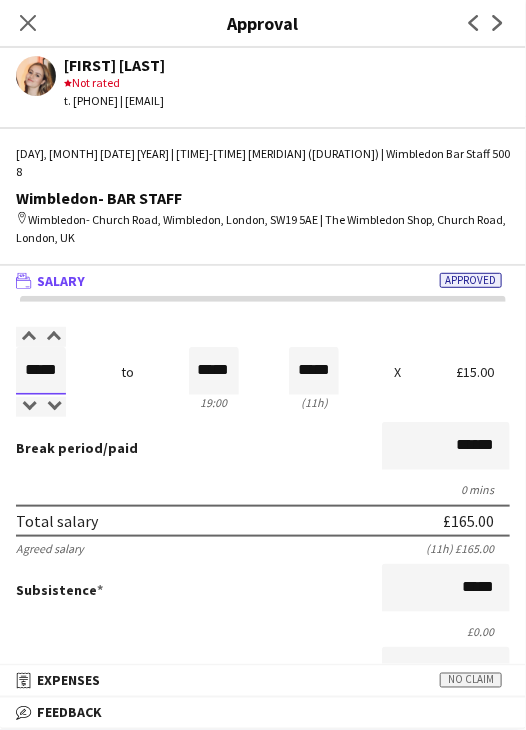 drag, startPoint x: 28, startPoint y: 345, endPoint x: 81, endPoint y: 345, distance: 53 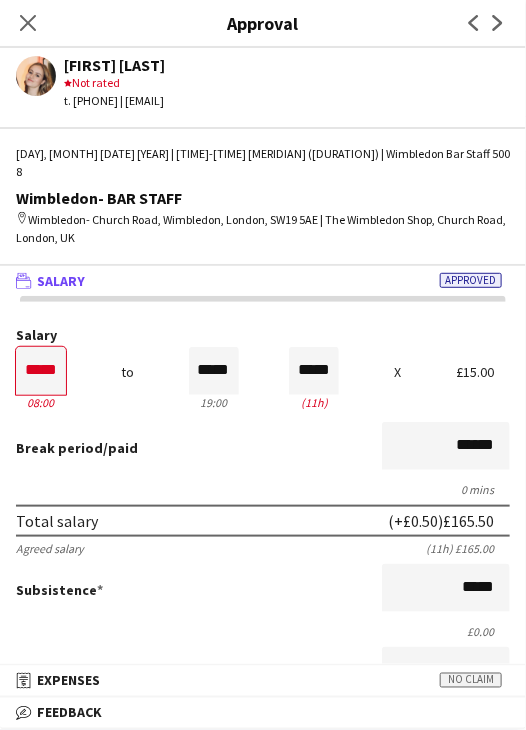 click on "Break period   /paid  ******" at bounding box center [263, 448] 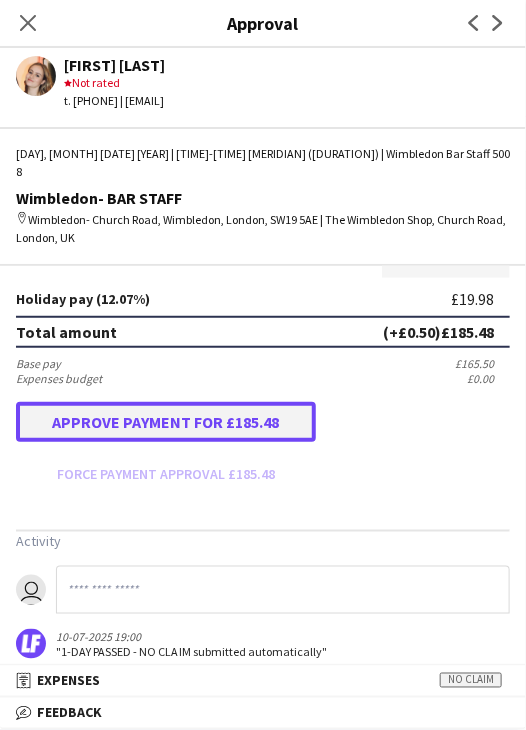click on "Approve payment for £185.48" at bounding box center (166, 422) 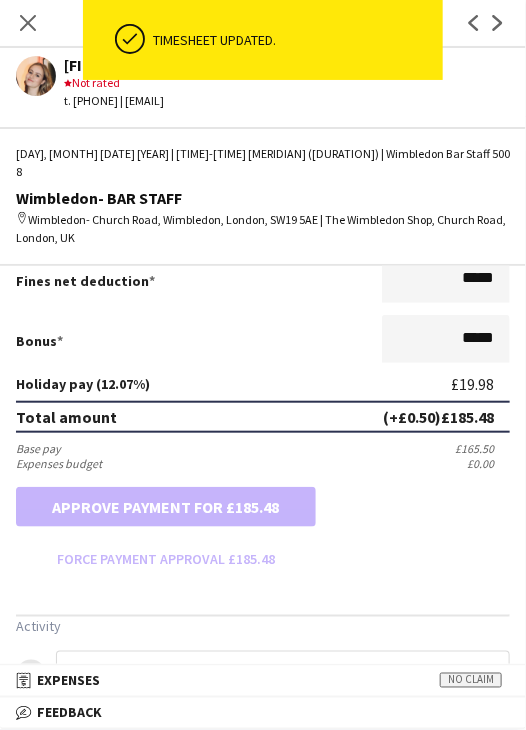 scroll, scrollTop: 537, scrollLeft: 0, axis: vertical 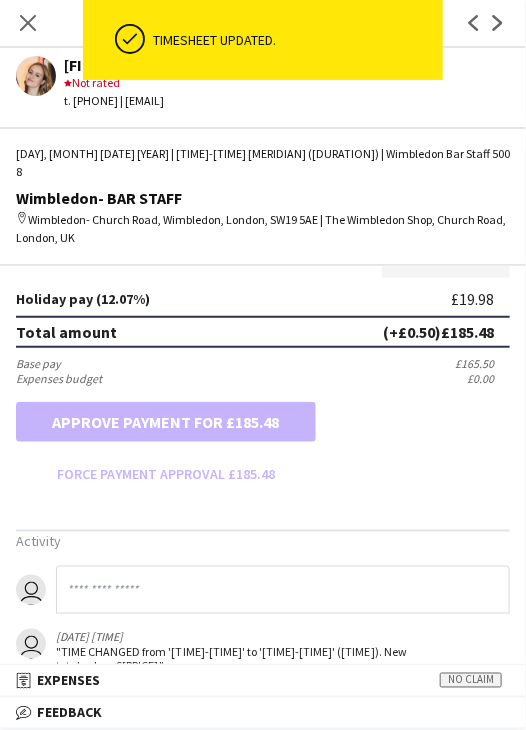 drag, startPoint x: 24, startPoint y: 22, endPoint x: 88, endPoint y: 68, distance: 78.81624 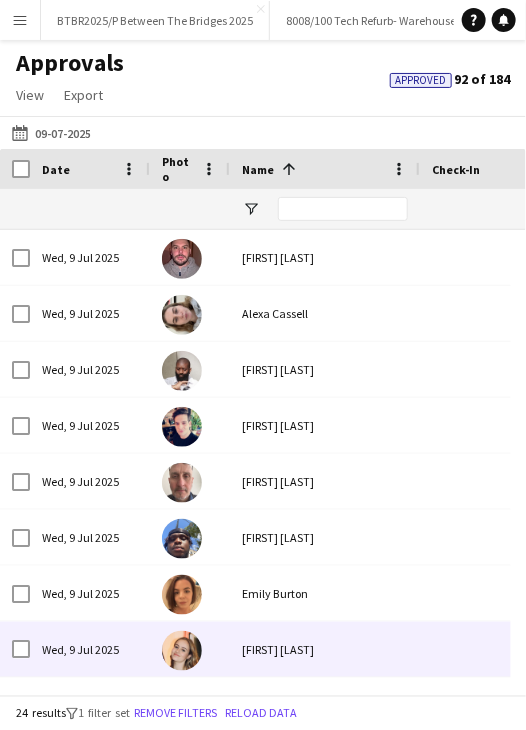 click on "Emily Cleveland" at bounding box center [325, 649] 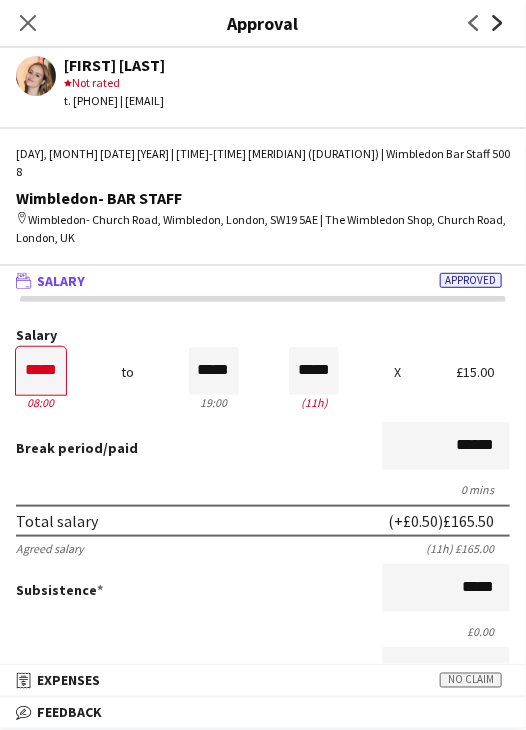 click on "Next" 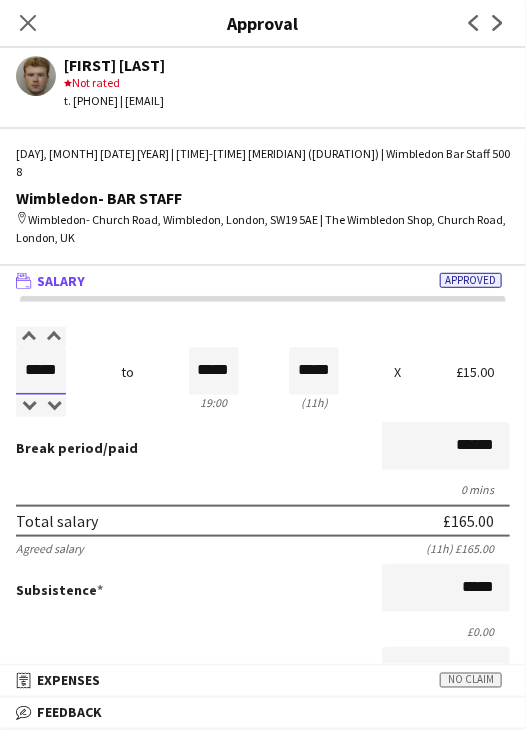 drag, startPoint x: 27, startPoint y: 355, endPoint x: 143, endPoint y: 363, distance: 116.275536 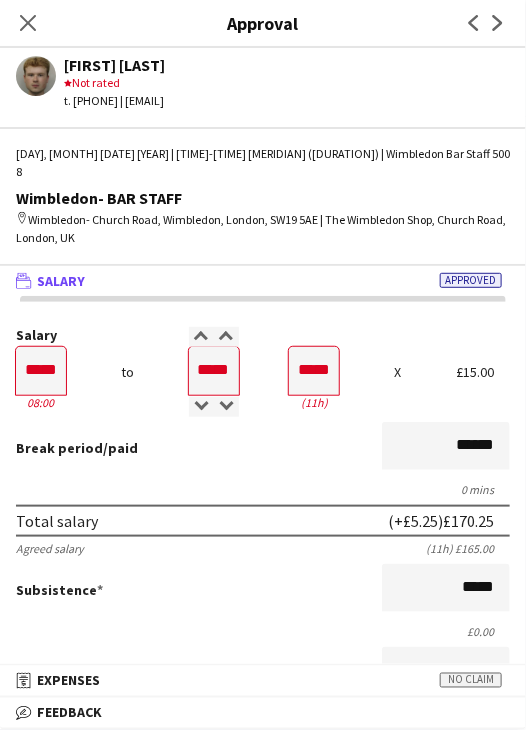 click on "Break period   /paid  ******" at bounding box center [263, 448] 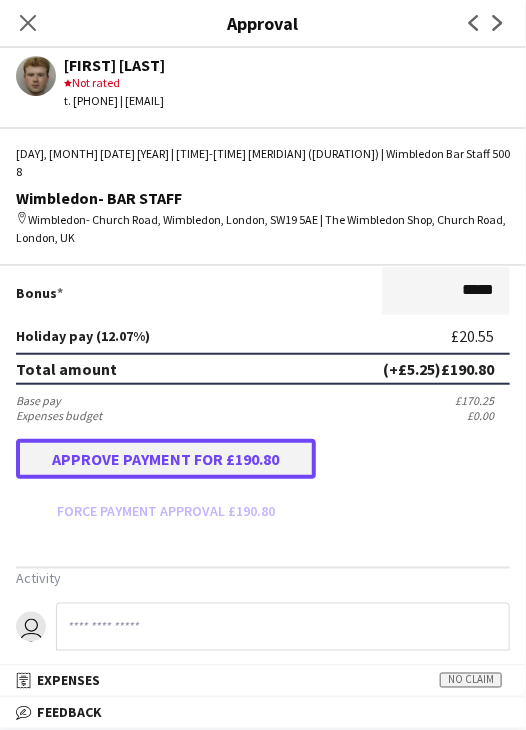 click on "Approve payment for £190.80" at bounding box center (166, 459) 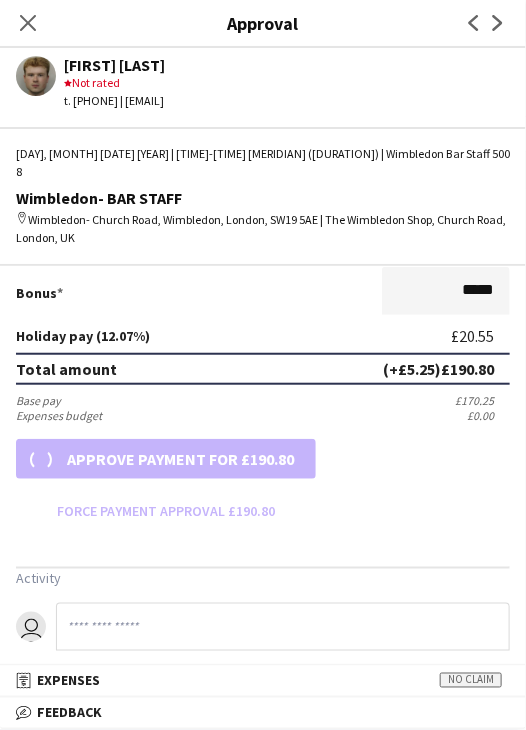 scroll, scrollTop: 500, scrollLeft: 0, axis: vertical 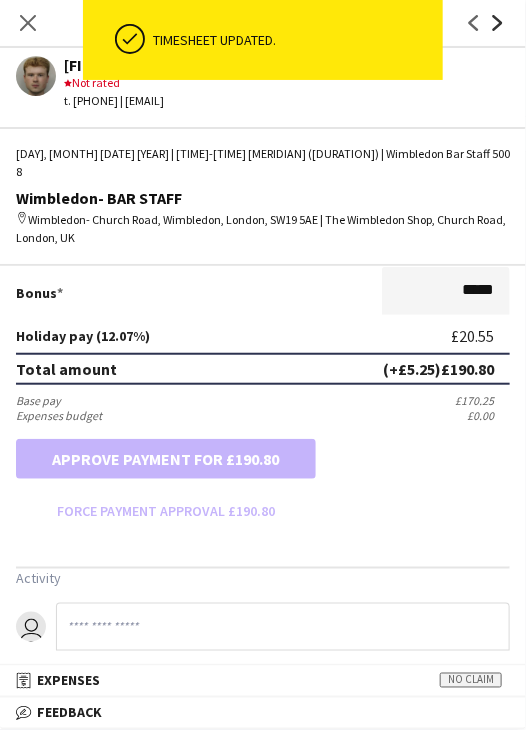 click 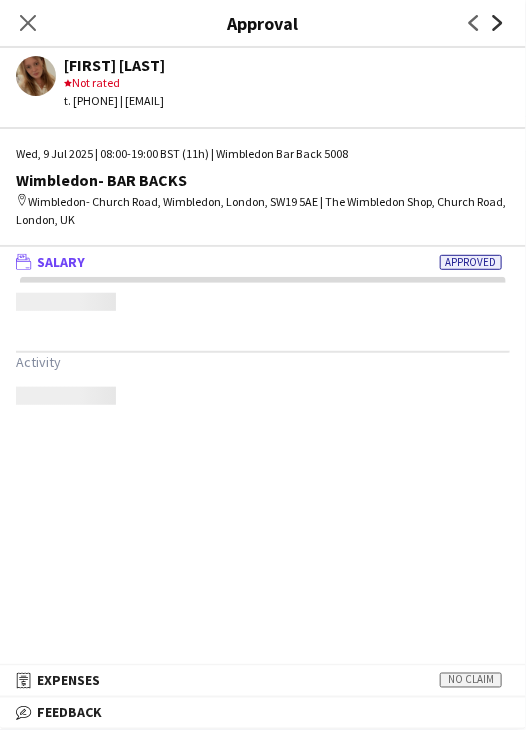 scroll, scrollTop: 0, scrollLeft: 0, axis: both 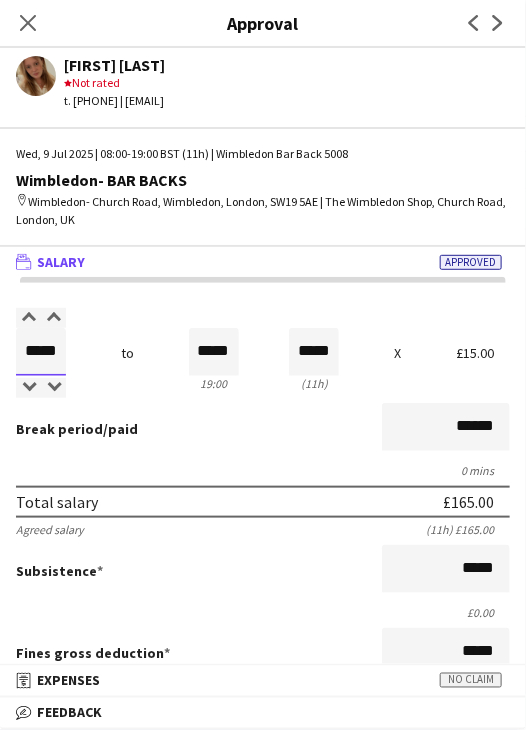 click on "*****" at bounding box center [41, 352] 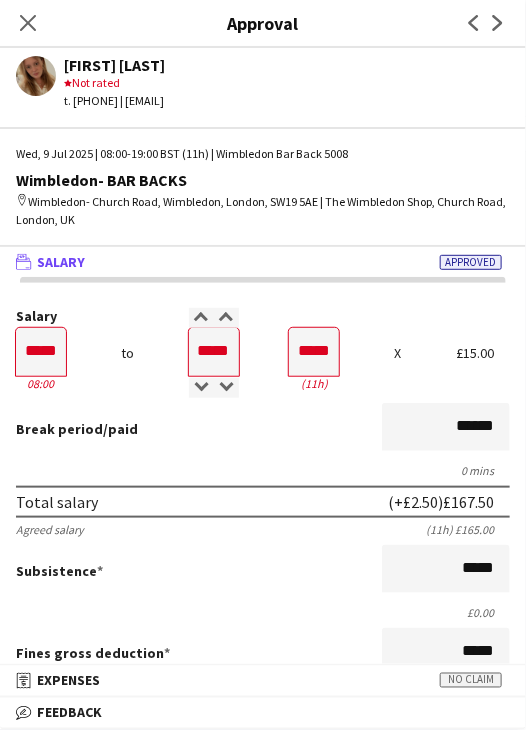 click on "0 mins" at bounding box center (263, 470) 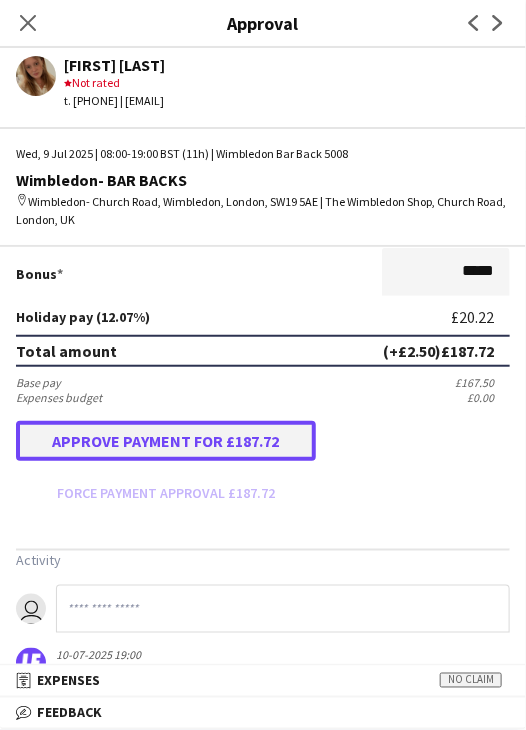 click on "Approve payment for £187.72" at bounding box center [166, 441] 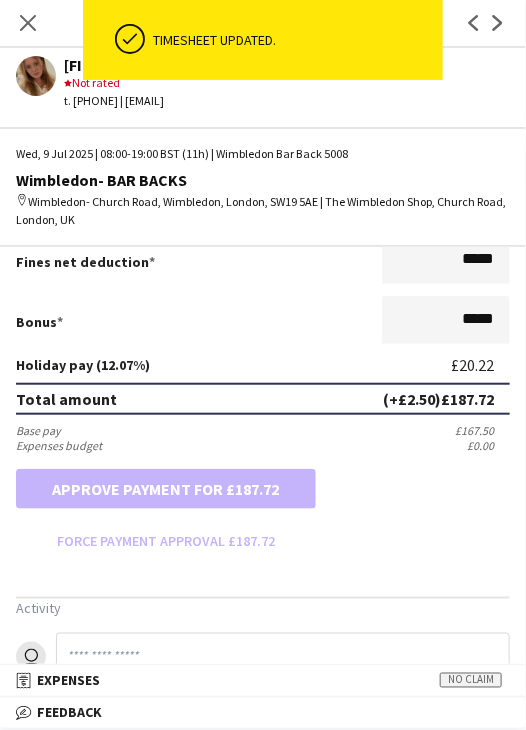 scroll, scrollTop: 500, scrollLeft: 0, axis: vertical 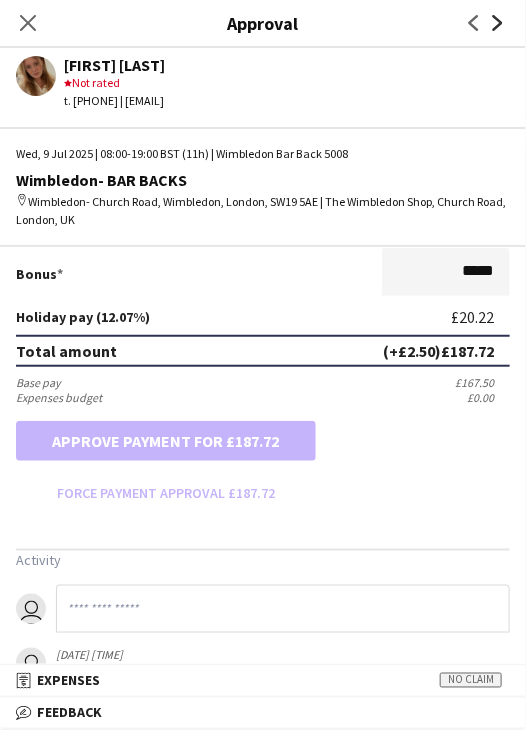 click on "Next" 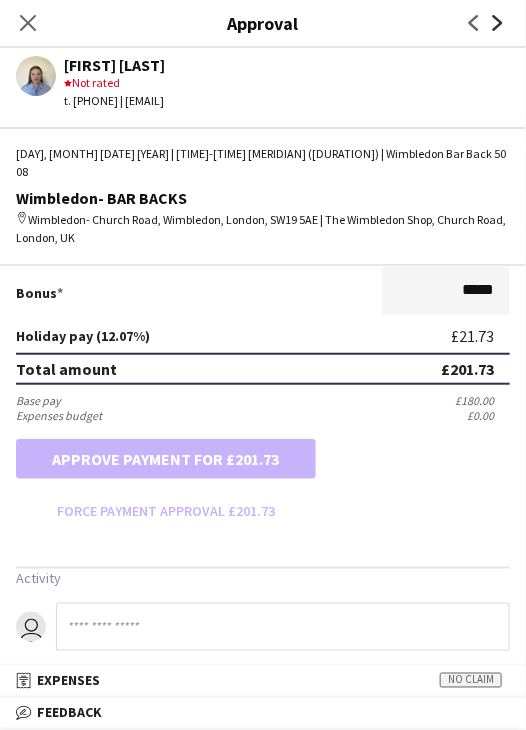 scroll, scrollTop: 0, scrollLeft: 0, axis: both 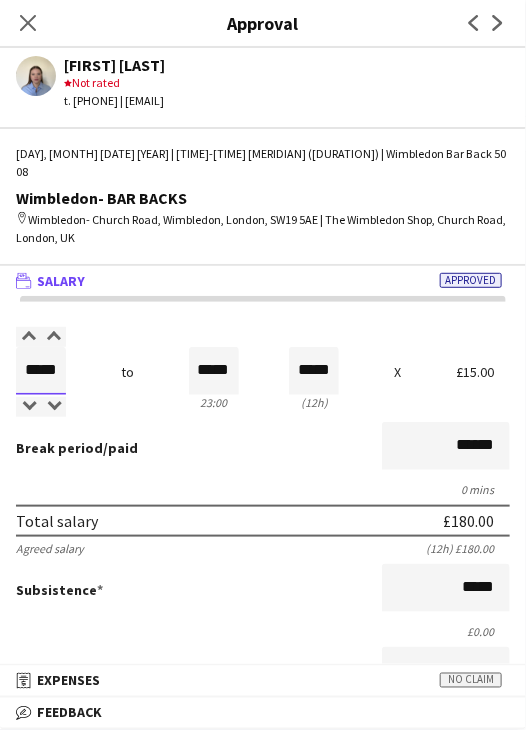 drag, startPoint x: 28, startPoint y: 349, endPoint x: 79, endPoint y: 349, distance: 51 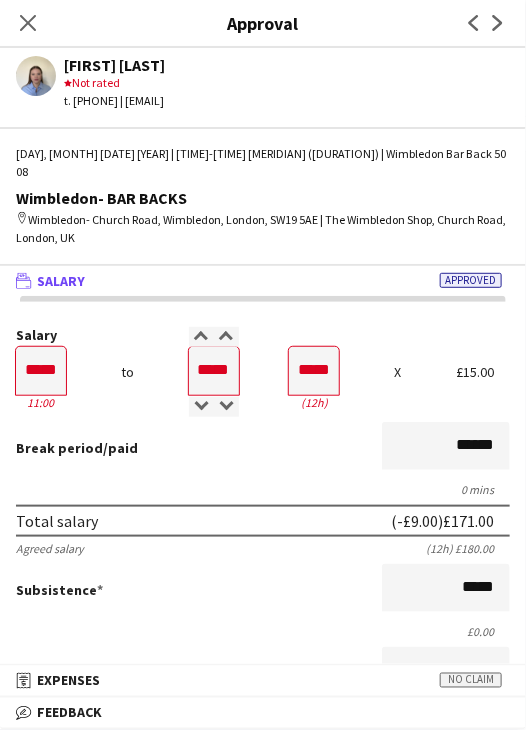 click on "Break period   /paid  ******" at bounding box center (263, 448) 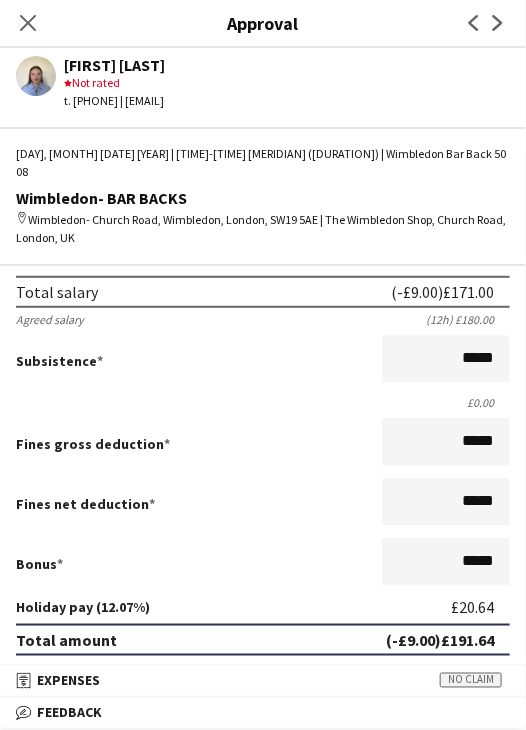 scroll, scrollTop: 537, scrollLeft: 0, axis: vertical 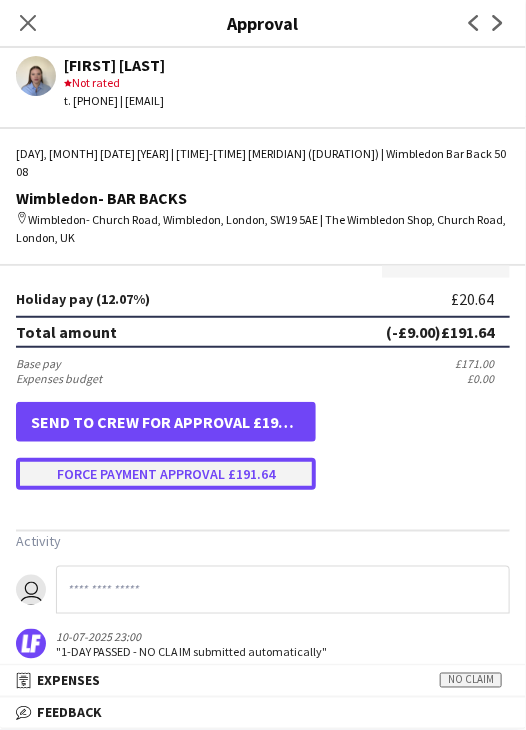 click on "Force payment approval £191.64" at bounding box center (166, 474) 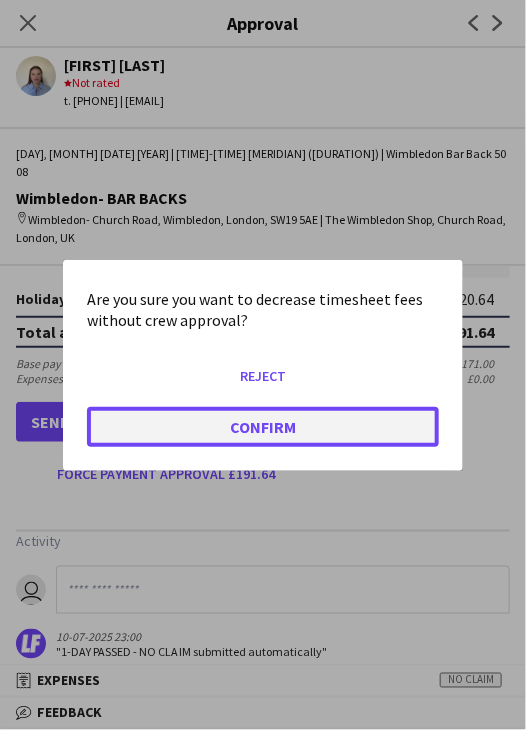 click on "Confirm" 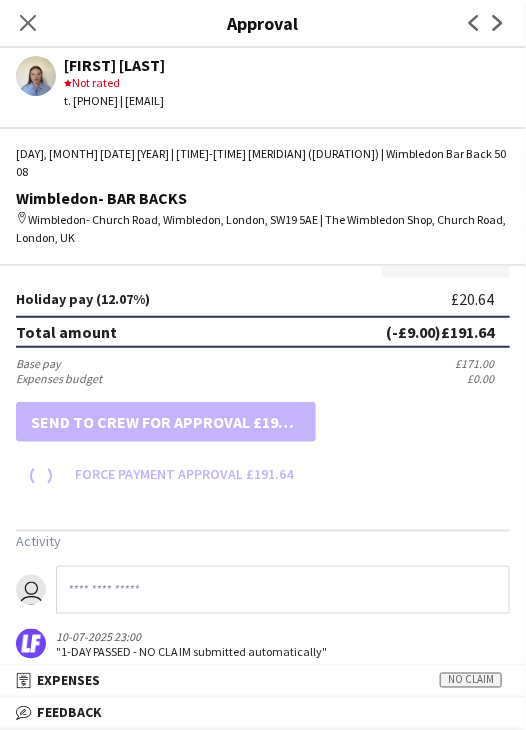 scroll, scrollTop: 537, scrollLeft: 0, axis: vertical 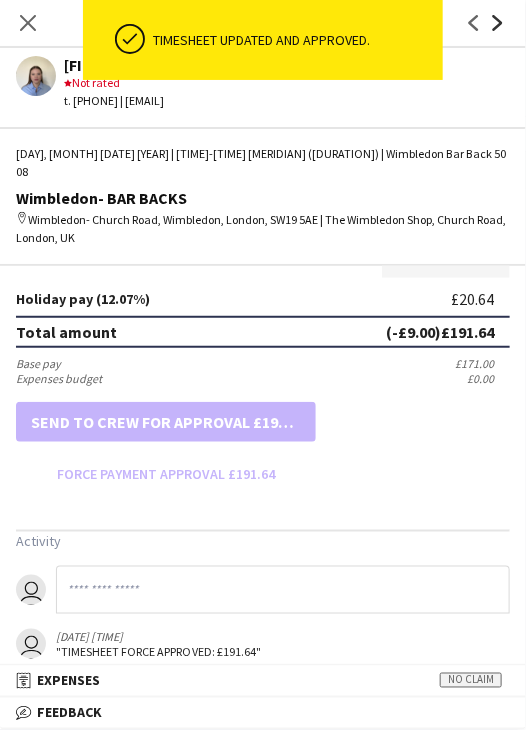 click on "Next" 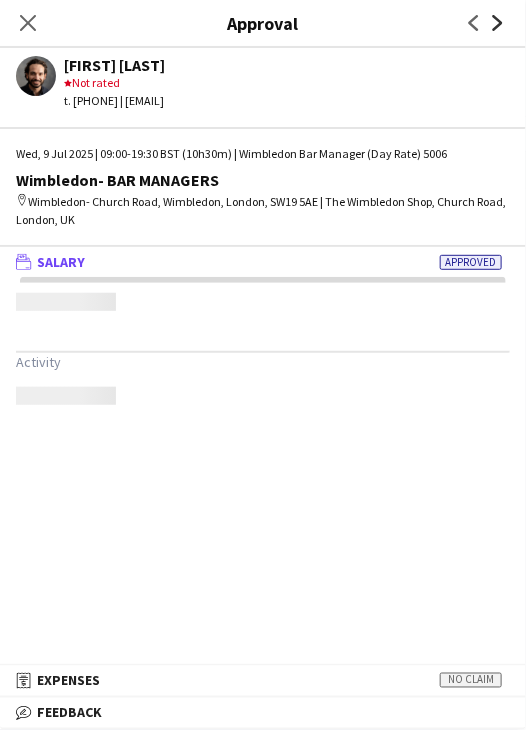 scroll, scrollTop: 0, scrollLeft: 0, axis: both 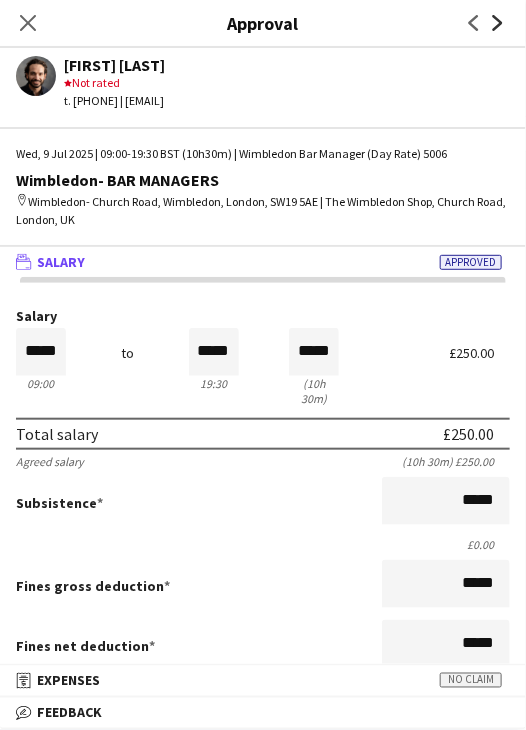 click on "Next" 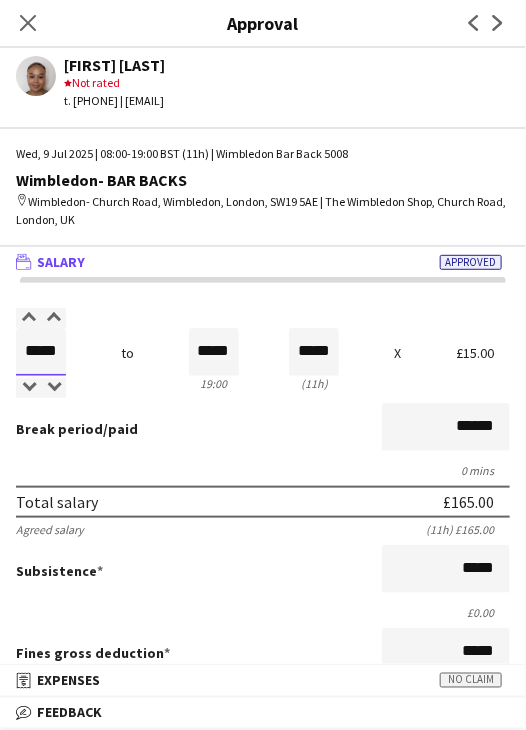 drag, startPoint x: 33, startPoint y: 355, endPoint x: 122, endPoint y: 355, distance: 89 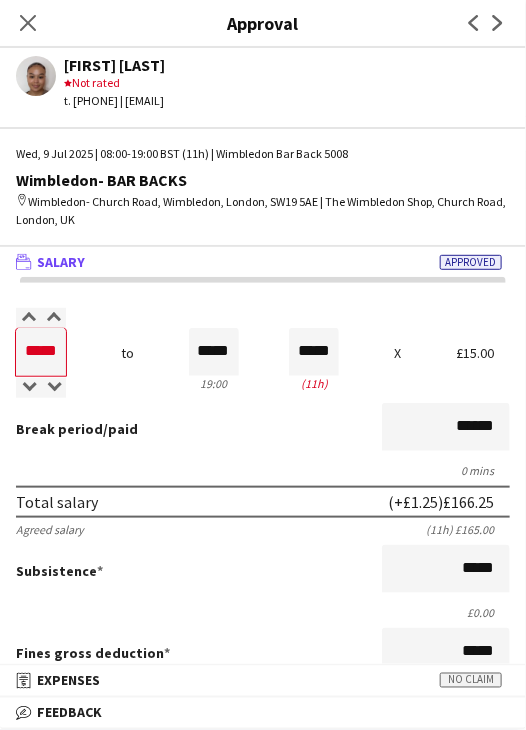 click on "0 mins" at bounding box center [263, 470] 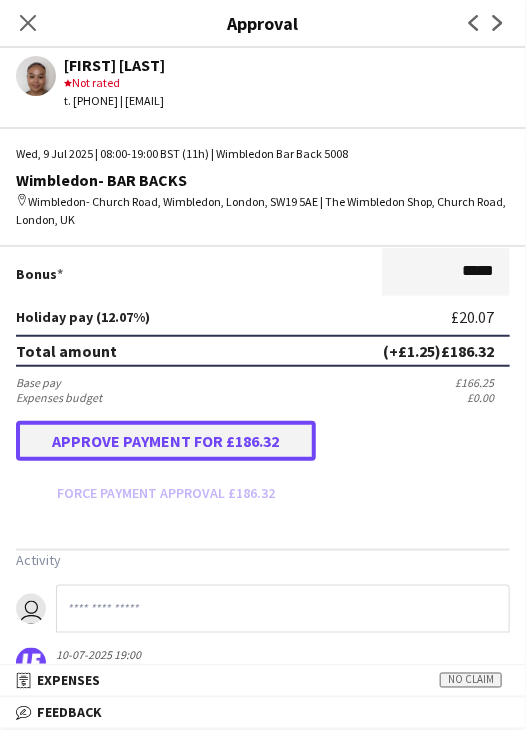 click on "Approve payment for £186.32" at bounding box center [166, 441] 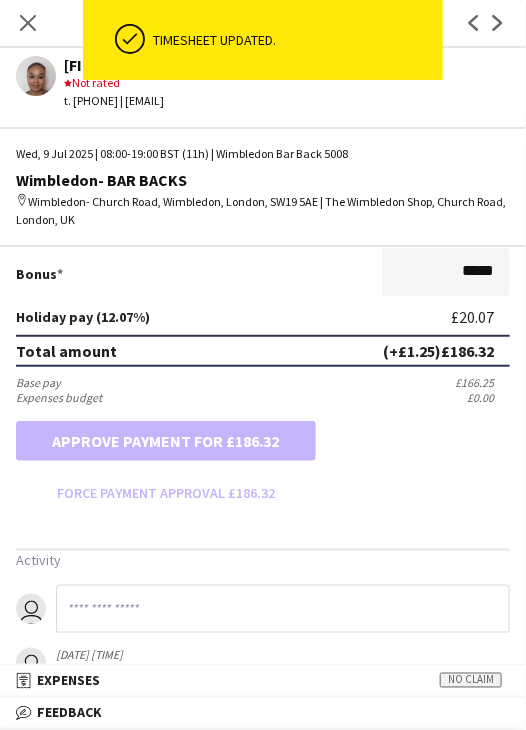 scroll, scrollTop: 500, scrollLeft: 0, axis: vertical 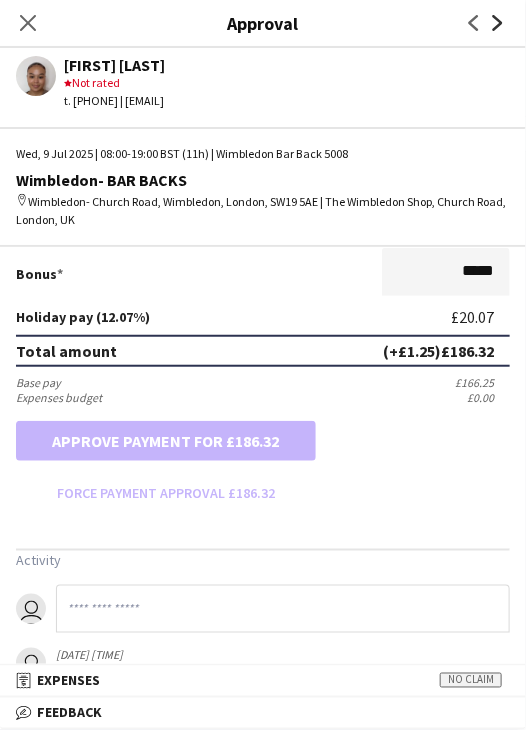 click on "Next" 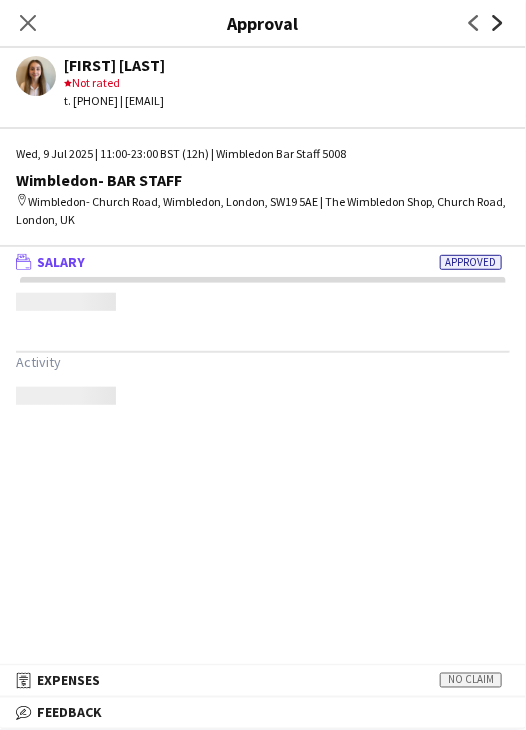 scroll, scrollTop: 0, scrollLeft: 0, axis: both 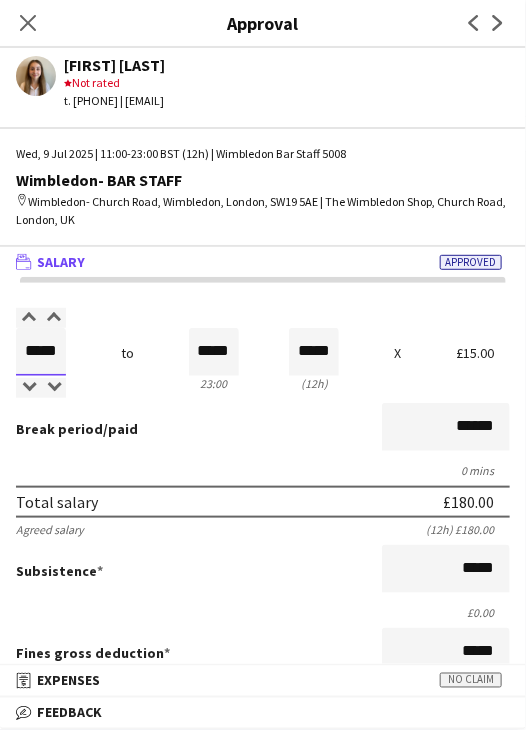 drag, startPoint x: 41, startPoint y: 353, endPoint x: 75, endPoint y: 350, distance: 34.132095 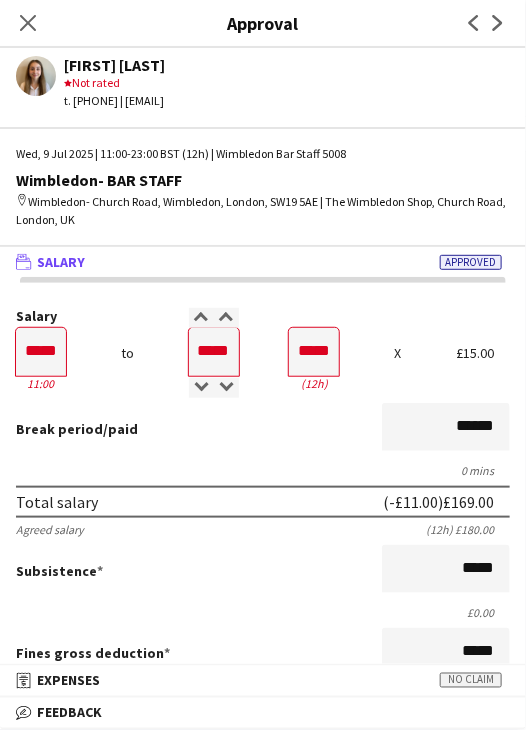 click on "Break period   /paid  ******" at bounding box center (263, 429) 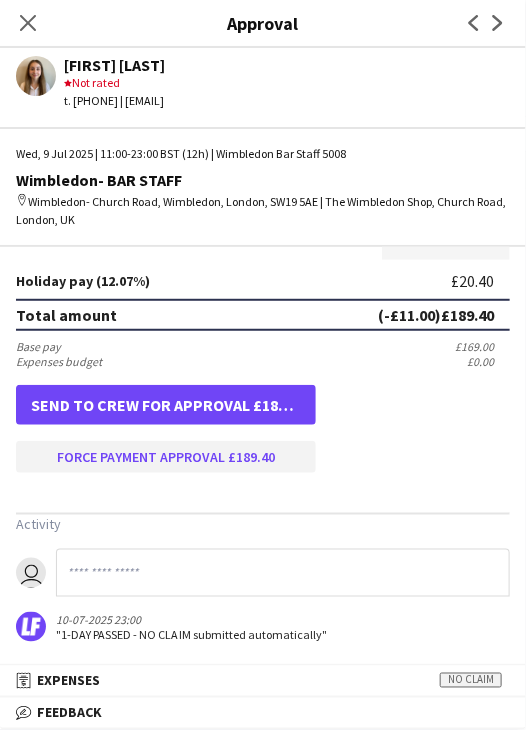 scroll, scrollTop: 537, scrollLeft: 0, axis: vertical 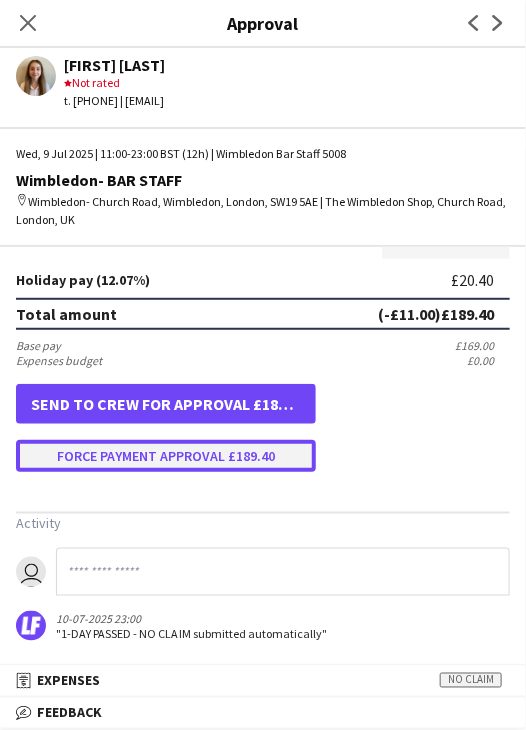 click on "Force payment approval £189.40" at bounding box center [166, 456] 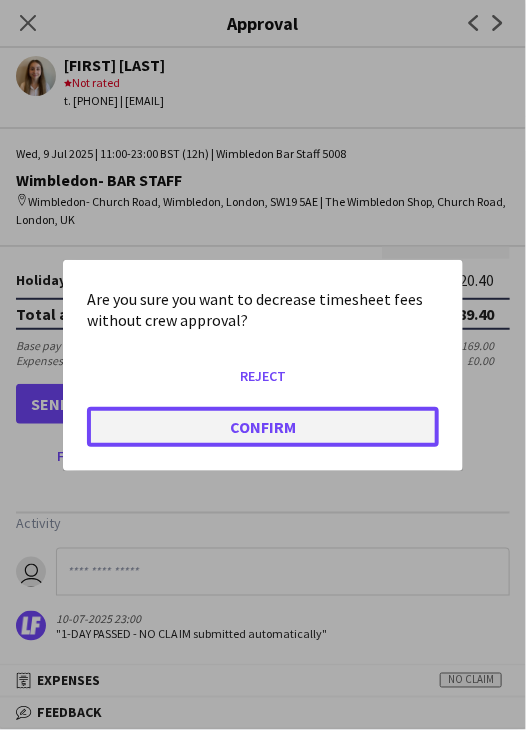click on "Confirm" 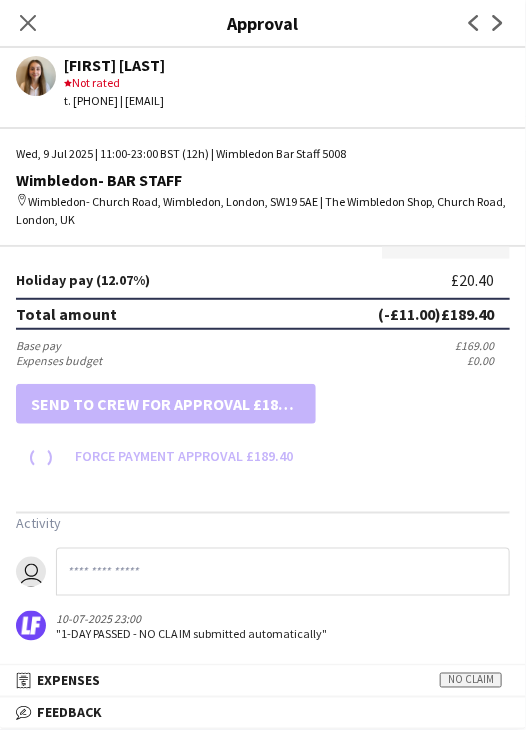 scroll, scrollTop: 537, scrollLeft: 0, axis: vertical 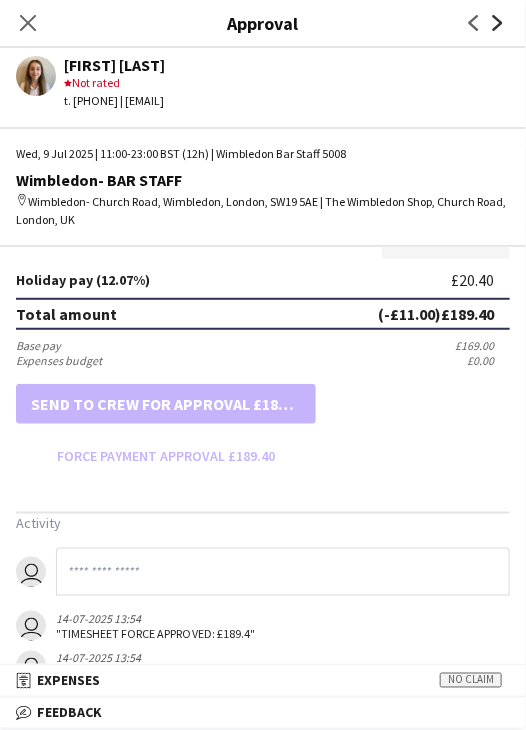 click on "Next" 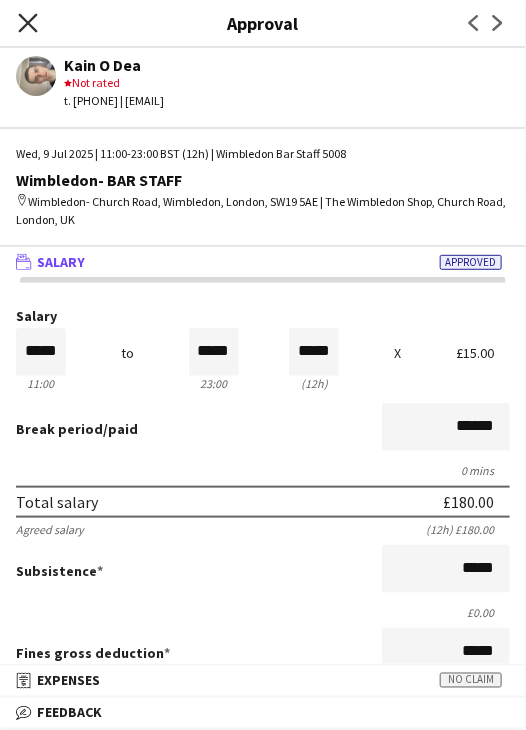click on "Close pop-in" 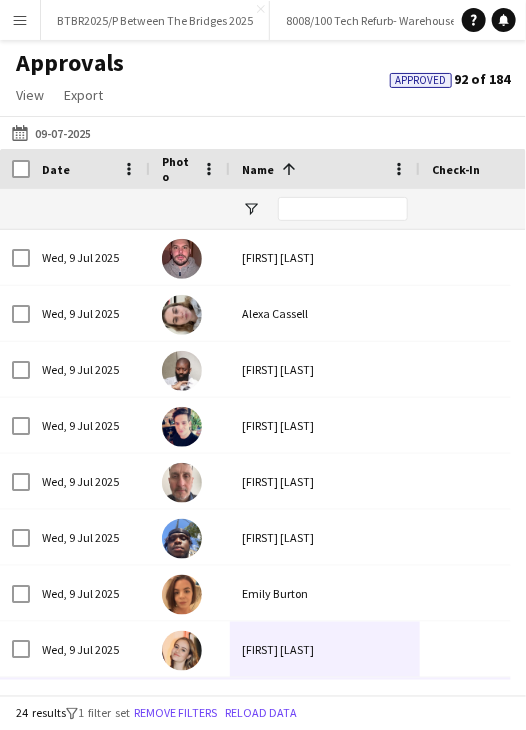 scroll, scrollTop: 500, scrollLeft: 0, axis: vertical 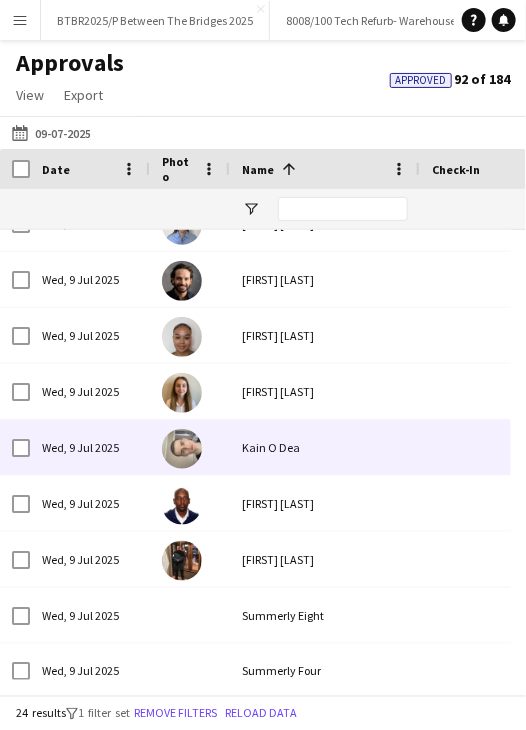 click on "Kain O Dea" at bounding box center [325, 447] 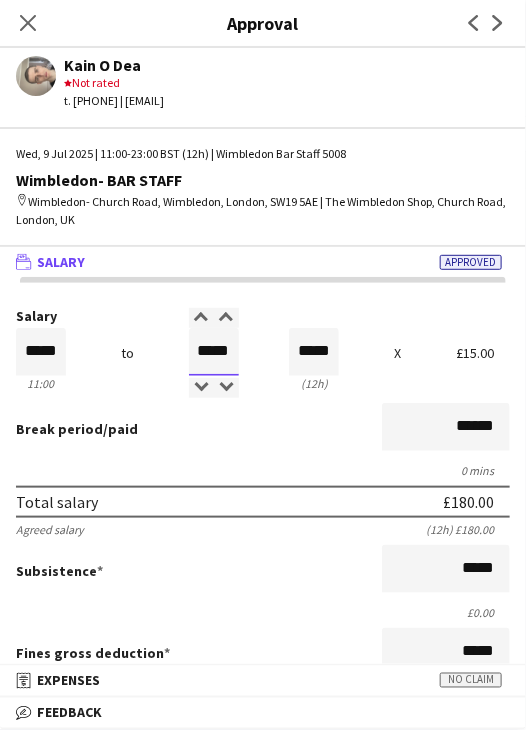 drag, startPoint x: 197, startPoint y: 349, endPoint x: 260, endPoint y: 346, distance: 63.07139 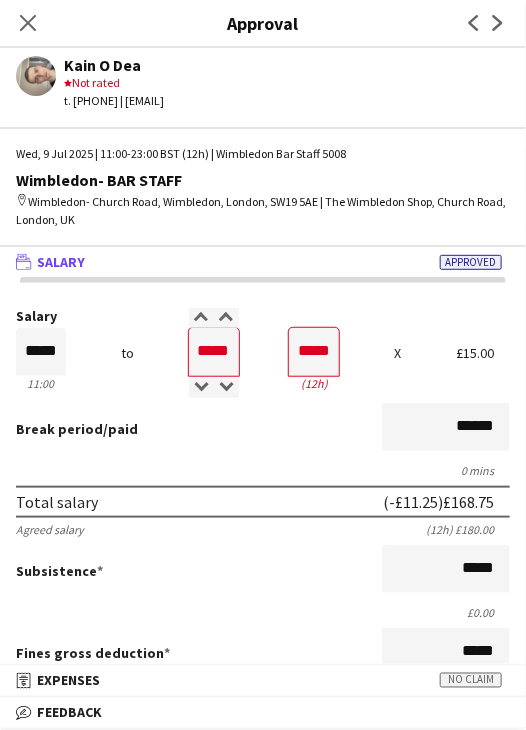 click on "Break period   /paid  ******" at bounding box center (263, 429) 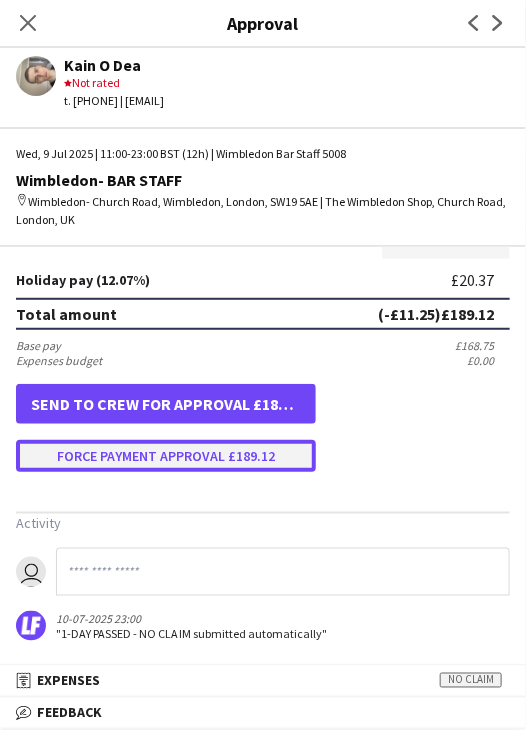 click on "Force payment approval £189.12" at bounding box center (166, 456) 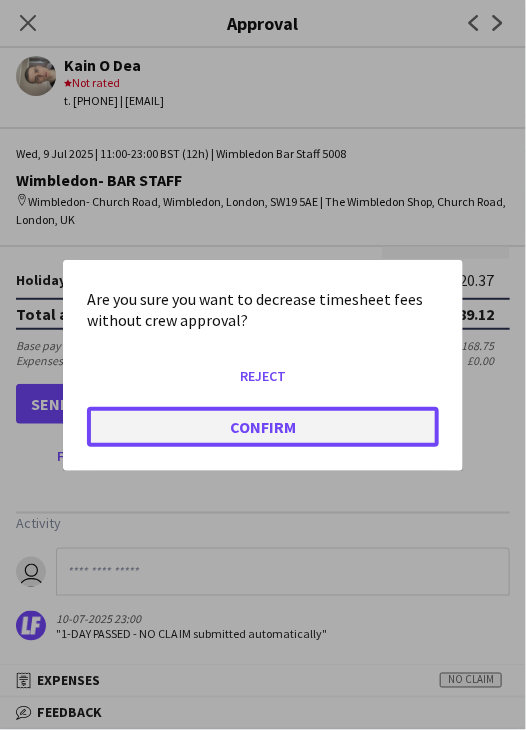 click on "Confirm" 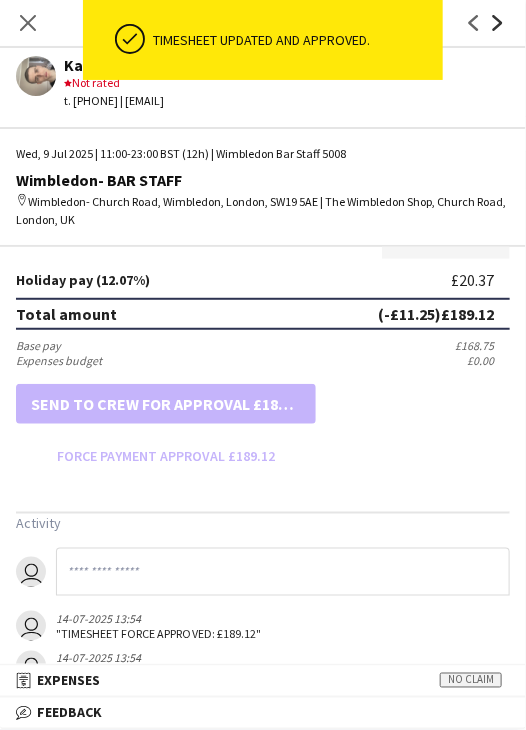 click 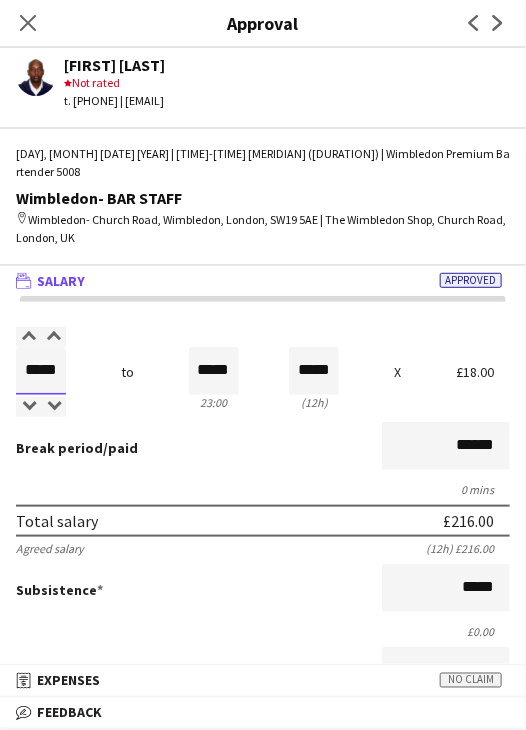 drag, startPoint x: 32, startPoint y: 352, endPoint x: 129, endPoint y: 359, distance: 97.25225 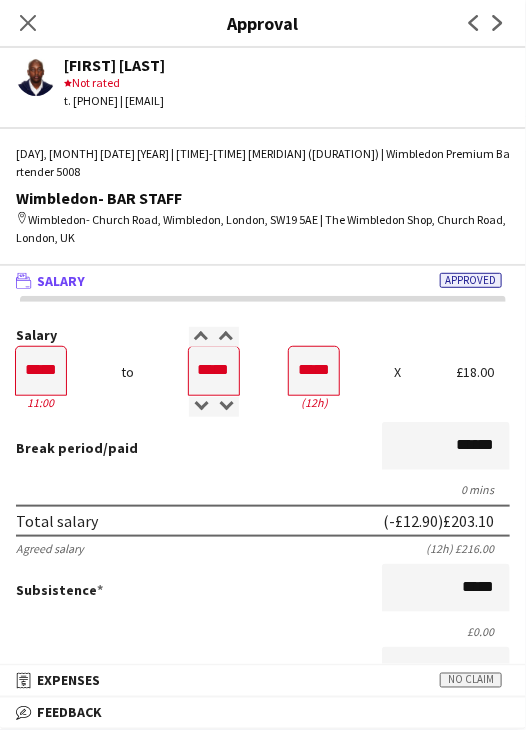 click on "Salary  *****  11:00   to  *****  23:00  *****  (12h)   X   £18.00   Break period   /paid  ******  0 mins   Total salary   (-£12.90)   £203.10   Agreed salary   (12h) £216.00   Subsistence  *****  £0.00   Fines gross deduction  *****  Fines net deduction  *****  Bonus  *****  Holiday pay (12.07%)   £24.51   Total amount   (-£12.90)   £227.61   Base pay   £203.10   Expenses budget   £0.00   Send to crew for approval £227.61   Force payment approval £227.61" at bounding box center (263, 677) 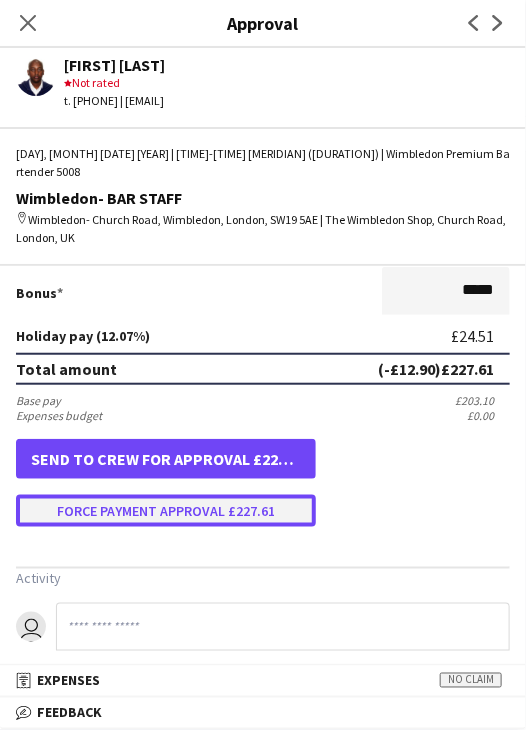 click on "Force payment approval £227.61" at bounding box center [166, 511] 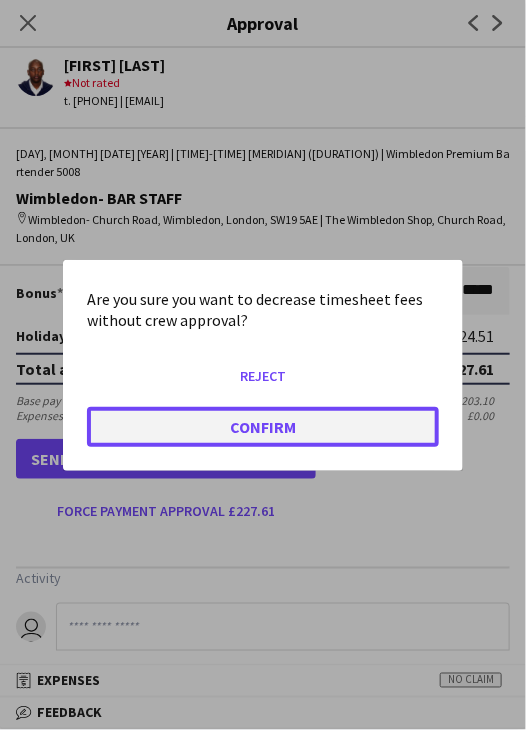 click on "Confirm" 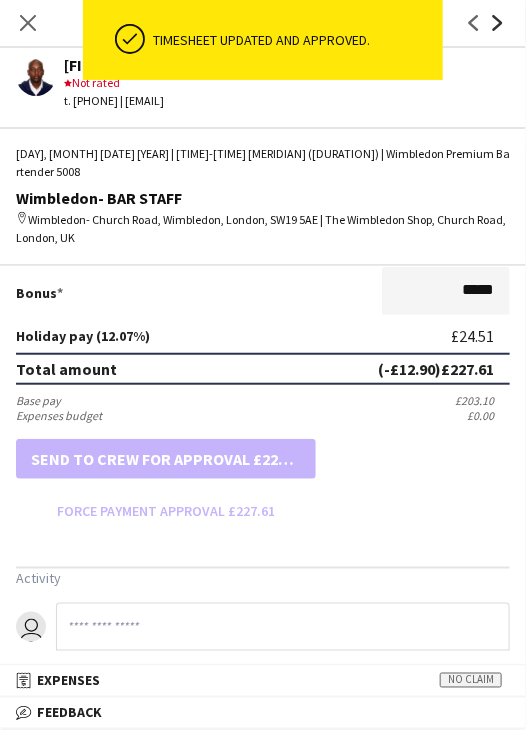 click 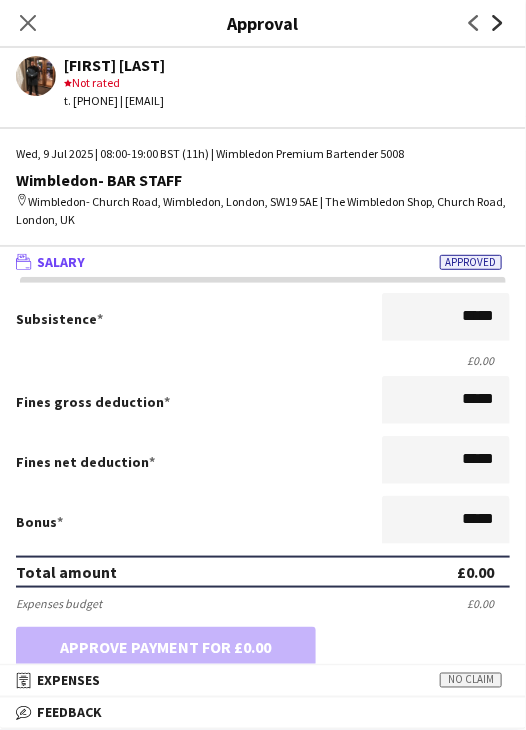 click on "Next" 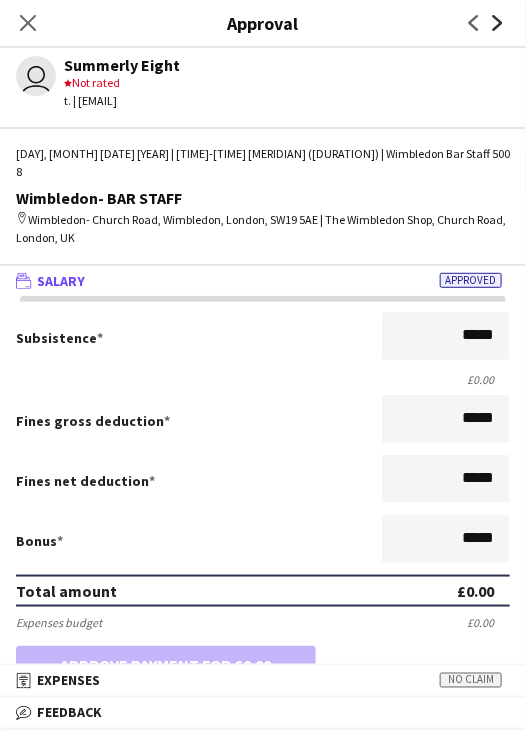 click on "Next" 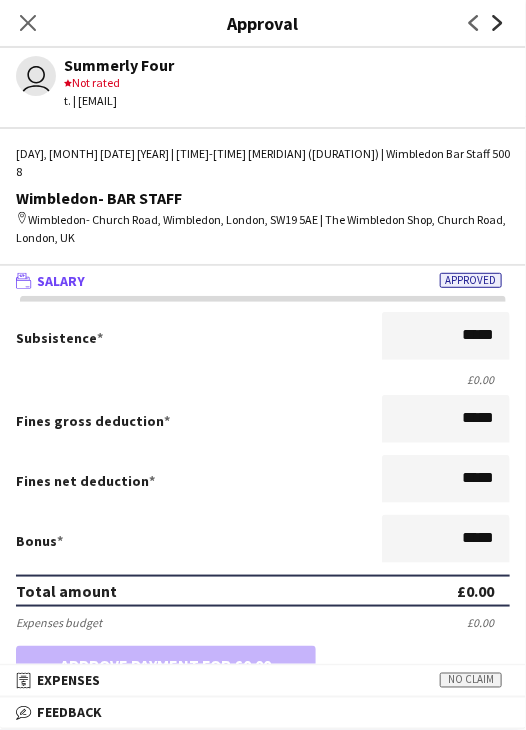 click on "Next" 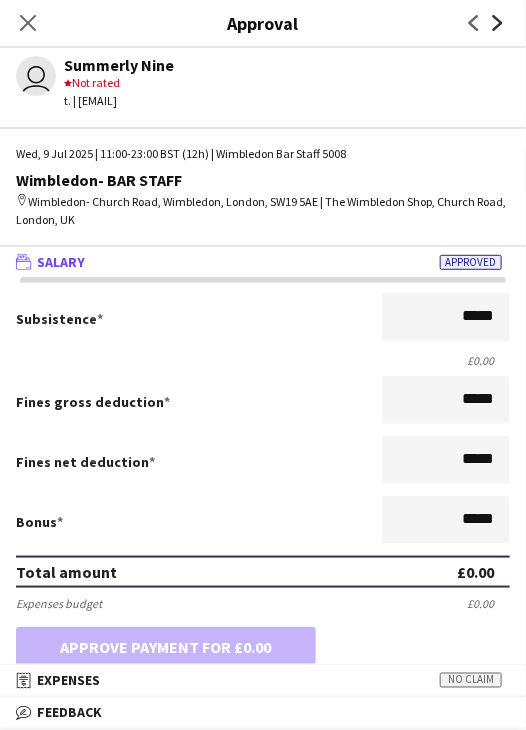 click on "Next" 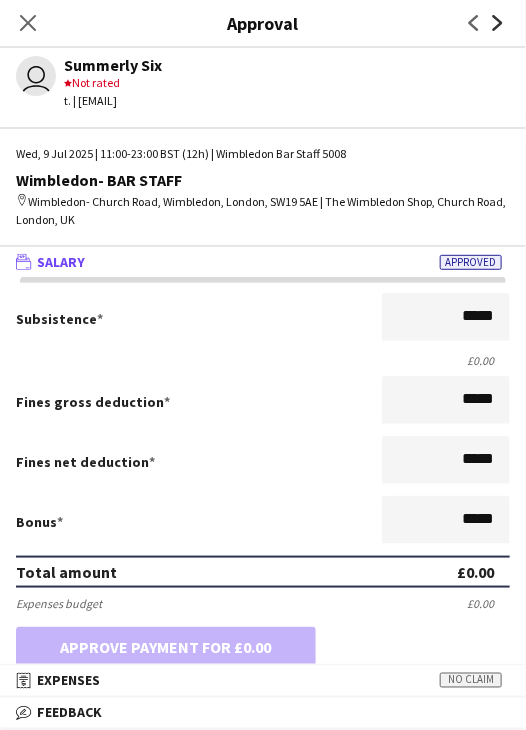 click on "Next" 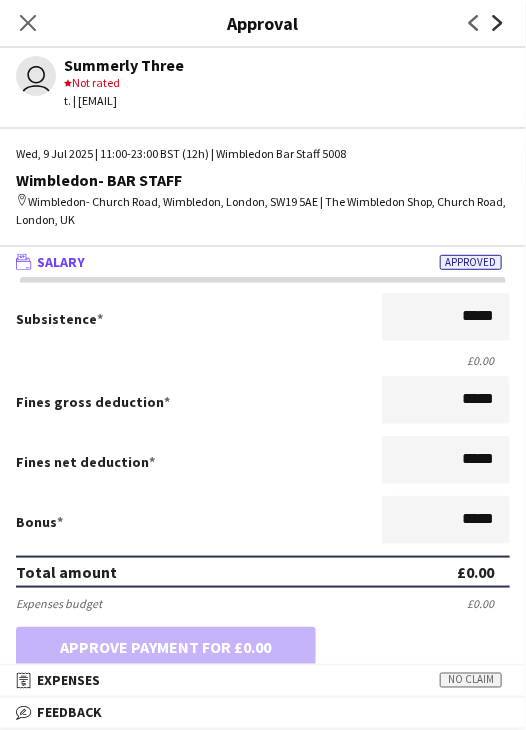 click on "Next" 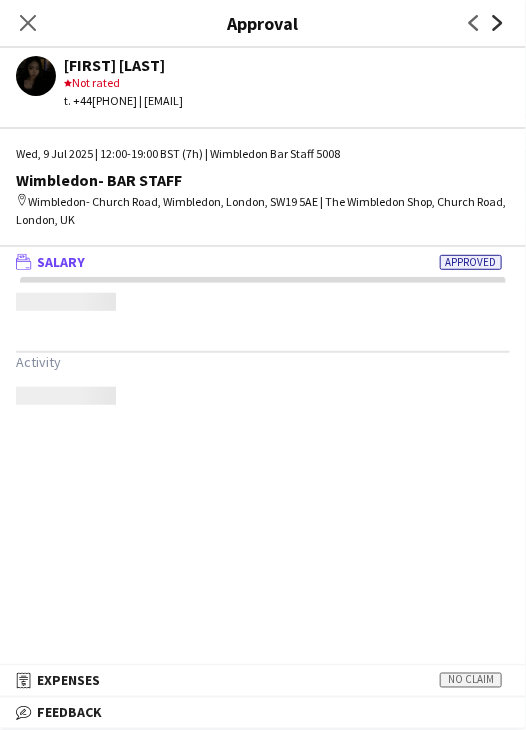 click on "Next" 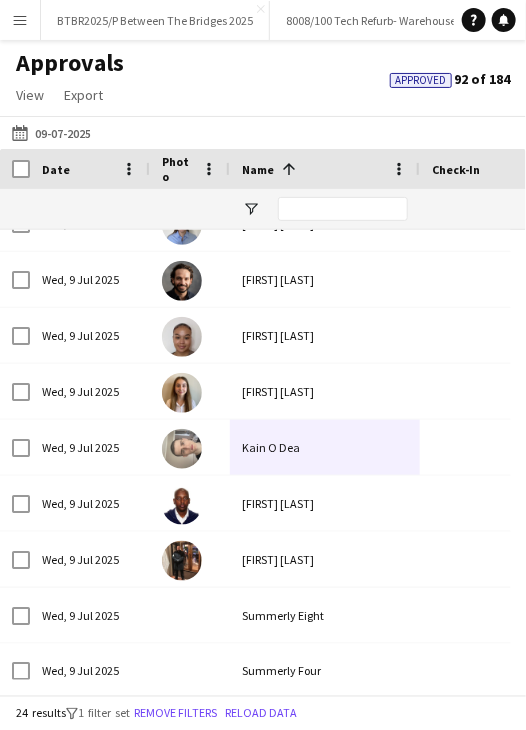 click on "Approvals   View  Customise view Customise filters Reset Filters Reset View Reset All  Export  Export as XLSX Export as CSV Export as PDF Approved  92 of 184" 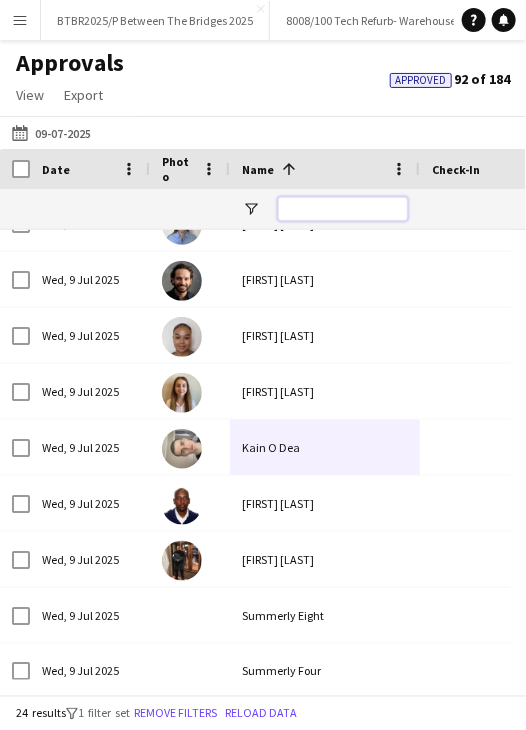 click at bounding box center [343, 209] 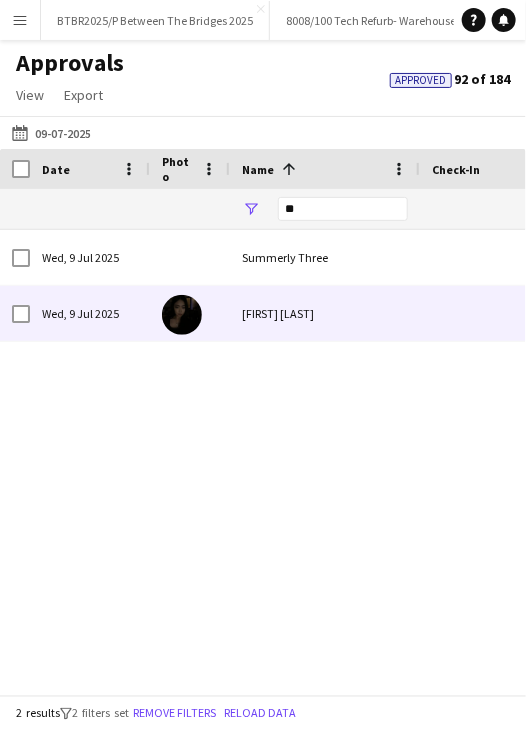 click on "Thu Phan" at bounding box center (325, 313) 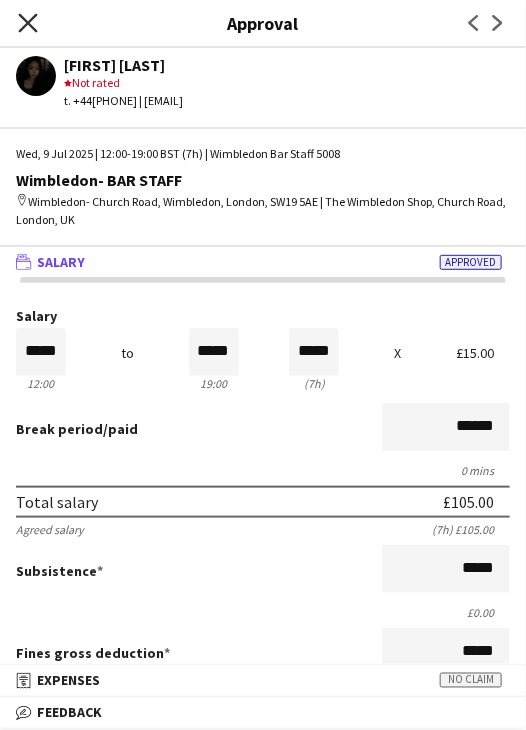 click on "Close pop-in" 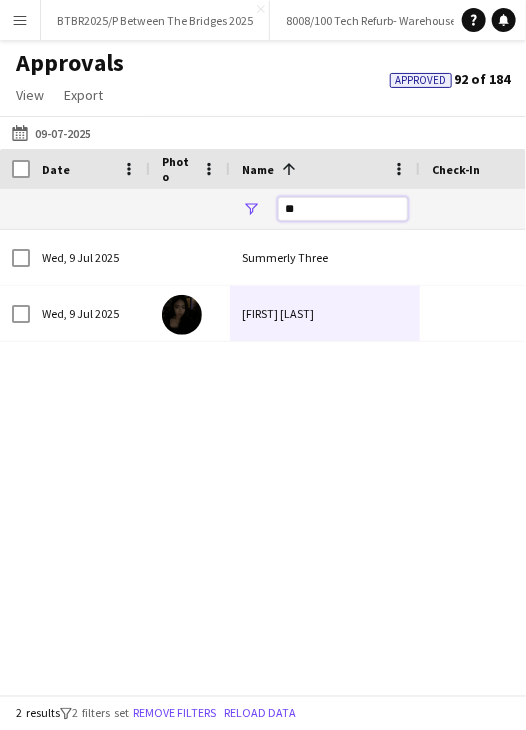 drag, startPoint x: 320, startPoint y: 210, endPoint x: 264, endPoint y: 210, distance: 56 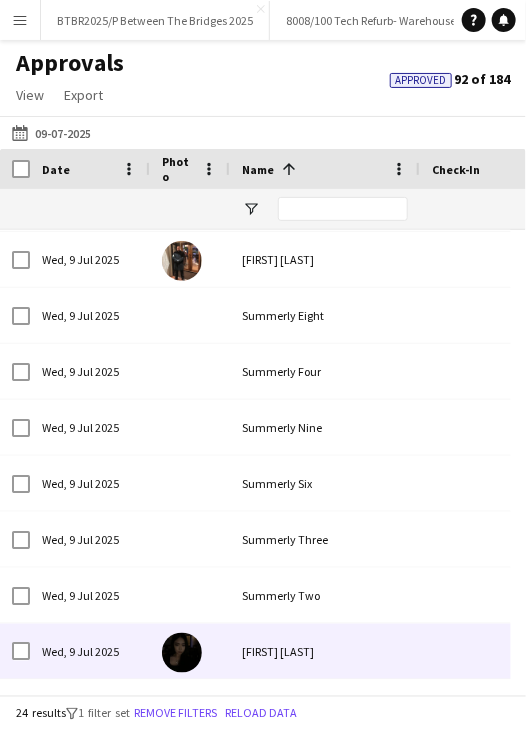 click on "Thu Phan" at bounding box center [325, 651] 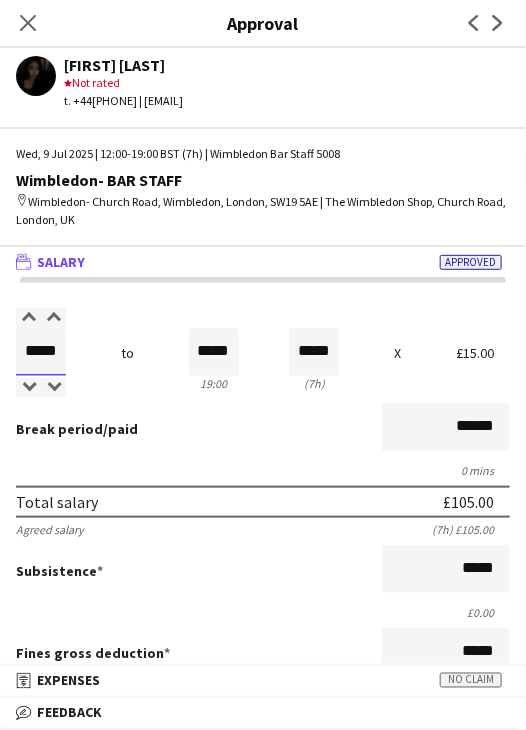 drag, startPoint x: 29, startPoint y: 358, endPoint x: 105, endPoint y: 358, distance: 76 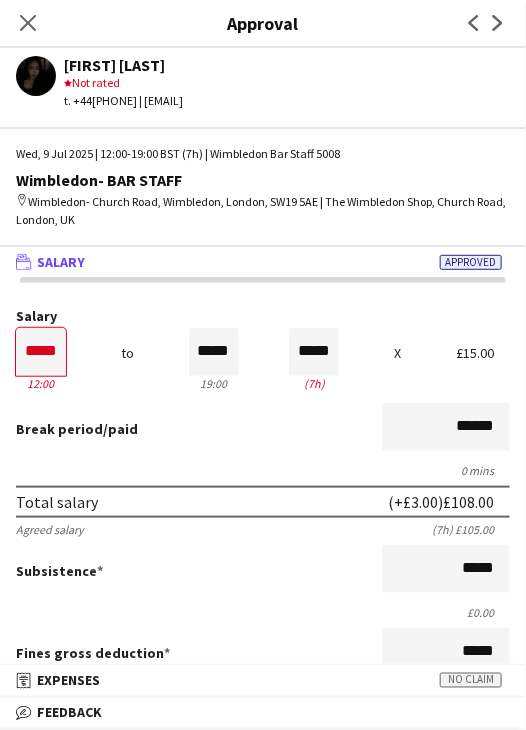 click on "Break period   /paid  ******" at bounding box center (263, 429) 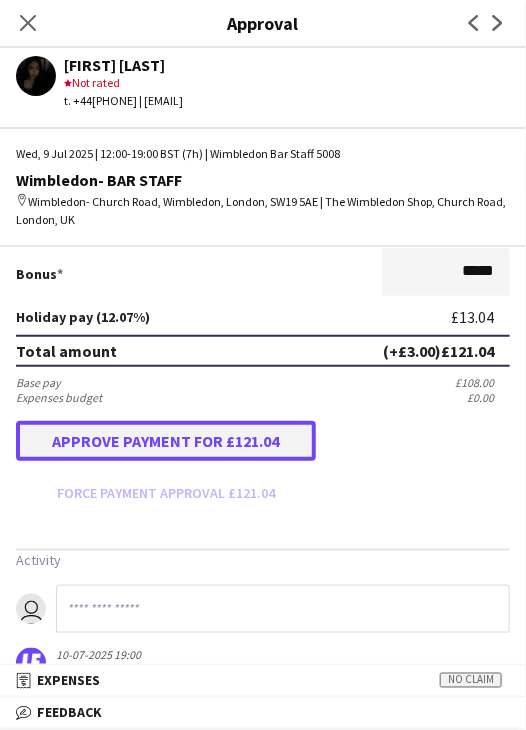 click on "Approve payment for £121.04" at bounding box center [166, 441] 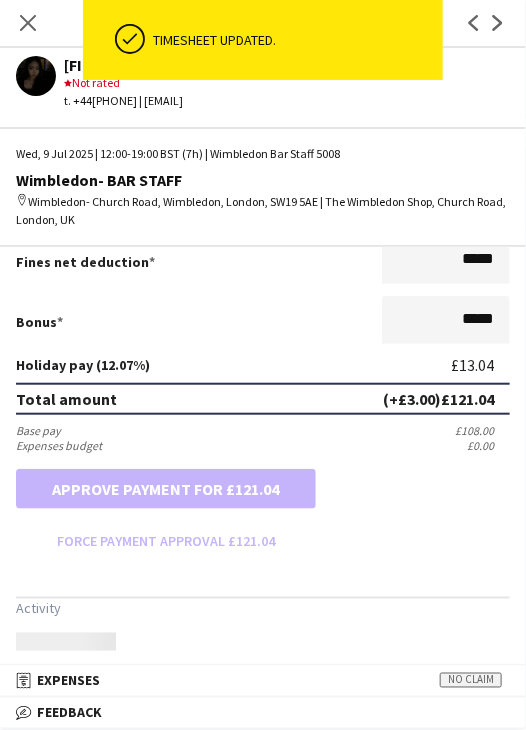 scroll, scrollTop: 500, scrollLeft: 0, axis: vertical 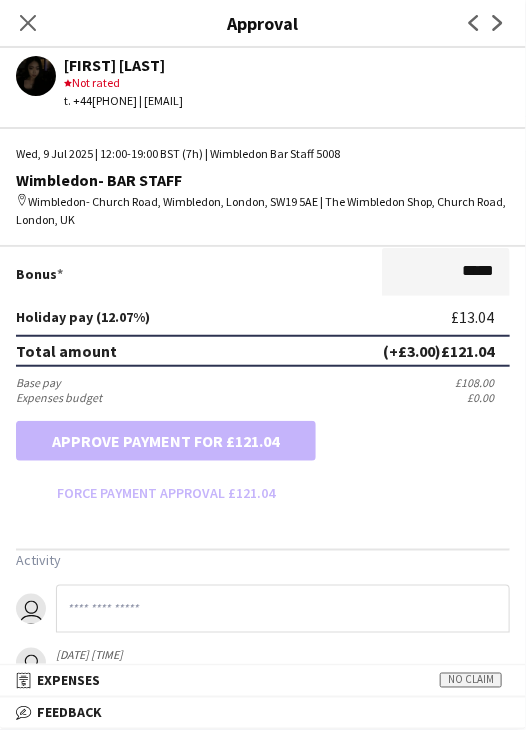 drag, startPoint x: 410, startPoint y: 97, endPoint x: 49, endPoint y: 151, distance: 365.01645 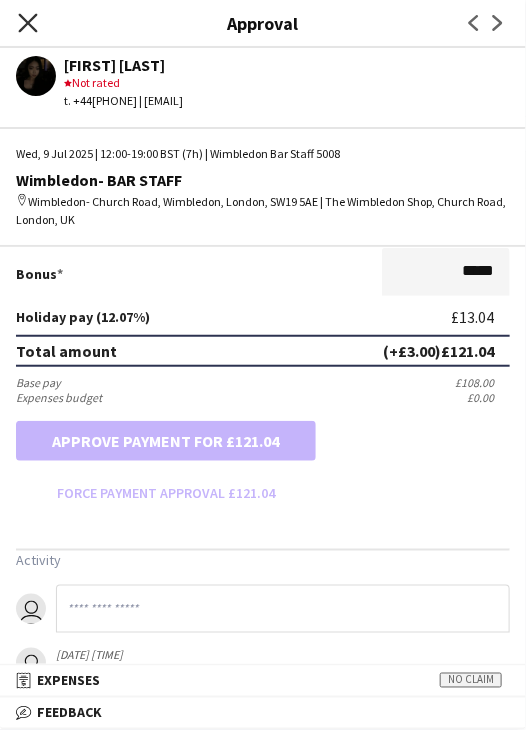 click on "Close pop-in" 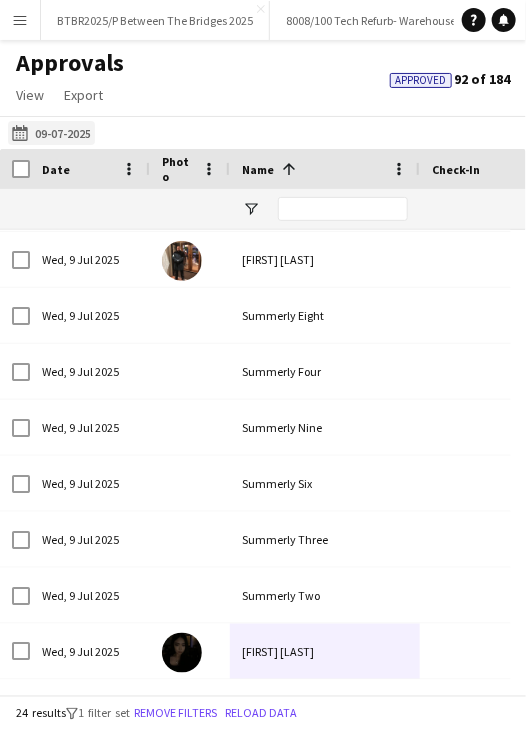 click on "16-06-2025 to 18-06-2025
09-07-2025" 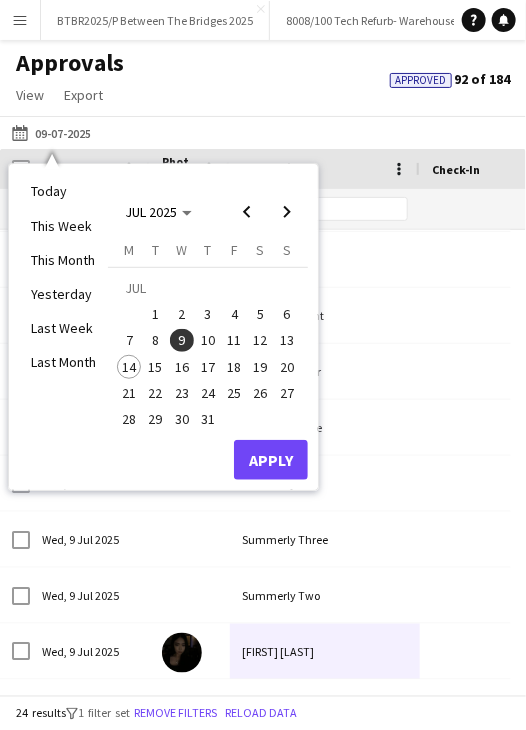 click on "10" at bounding box center [208, 341] 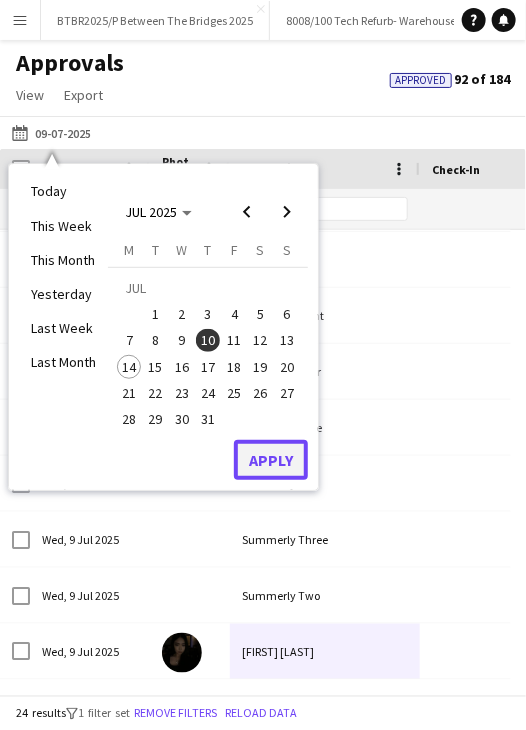 click on "Apply" at bounding box center (271, 460) 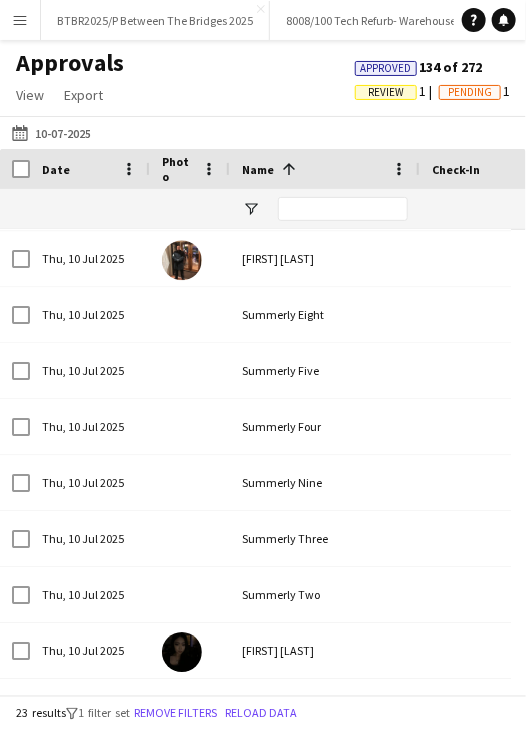 scroll, scrollTop: 838, scrollLeft: 0, axis: vertical 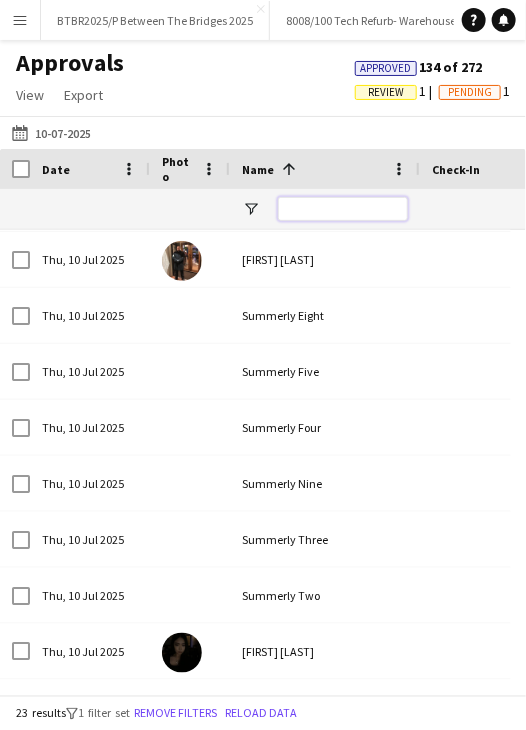 click at bounding box center (343, 209) 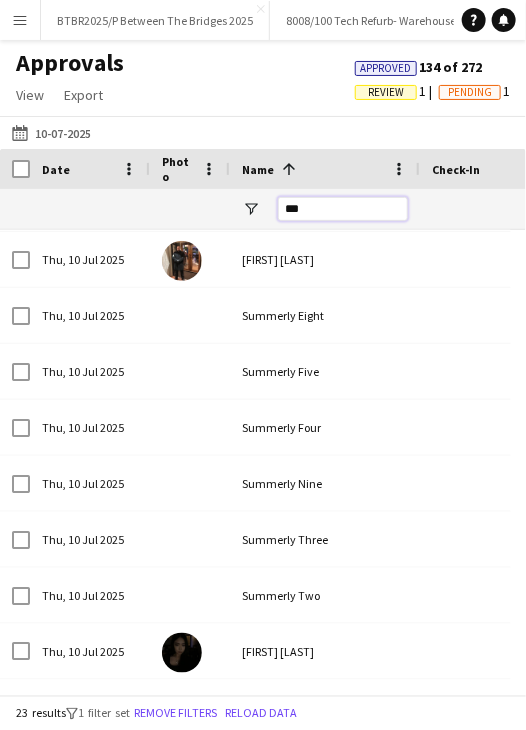 scroll, scrollTop: 0, scrollLeft: 0, axis: both 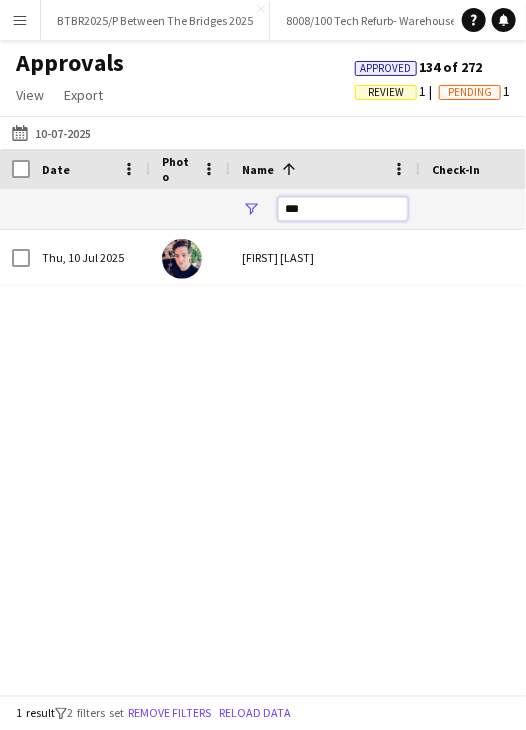 drag, startPoint x: 317, startPoint y: 202, endPoint x: 287, endPoint y: 206, distance: 30.265491 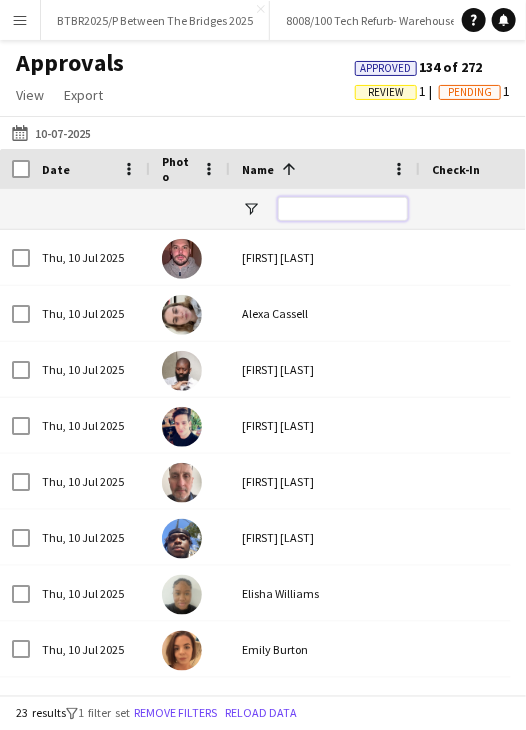 click at bounding box center [343, 209] 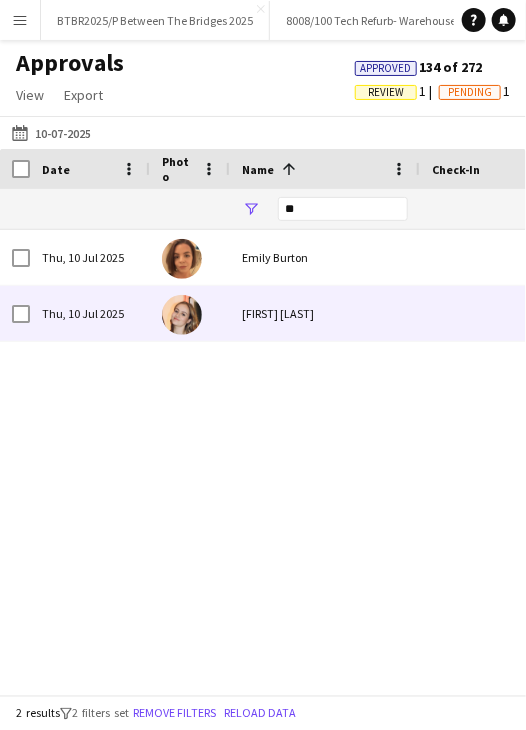 click on "Emily Cleveland" at bounding box center (325, 313) 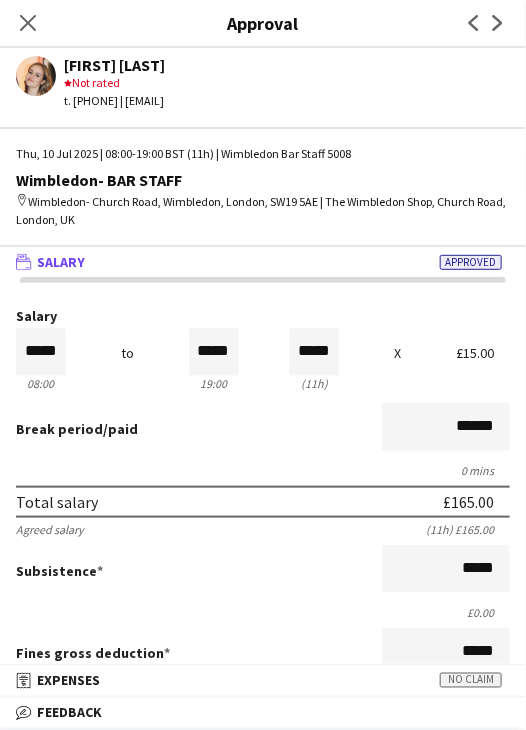 drag, startPoint x: 29, startPoint y: 18, endPoint x: 150, endPoint y: 78, distance: 135.05925 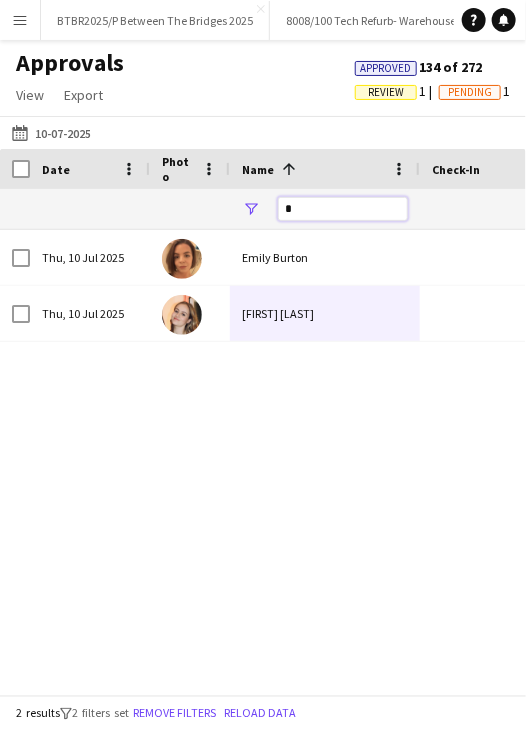 click on "*" at bounding box center (1815, 209) 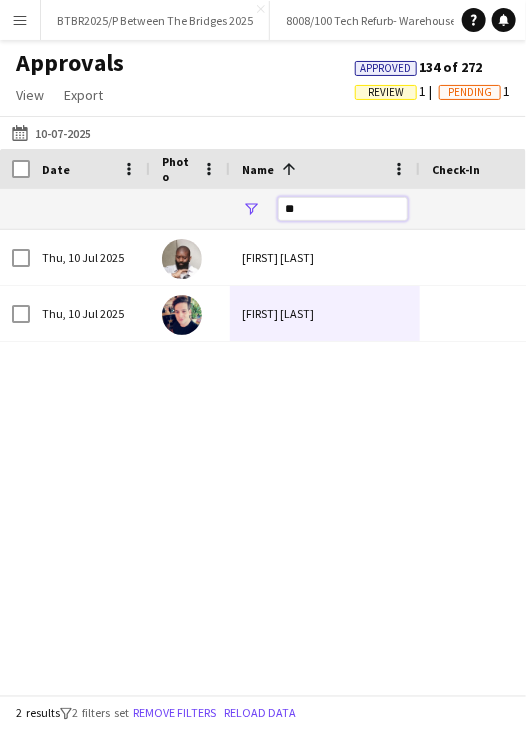 drag, startPoint x: 322, startPoint y: 209, endPoint x: 288, endPoint y: 212, distance: 34.132095 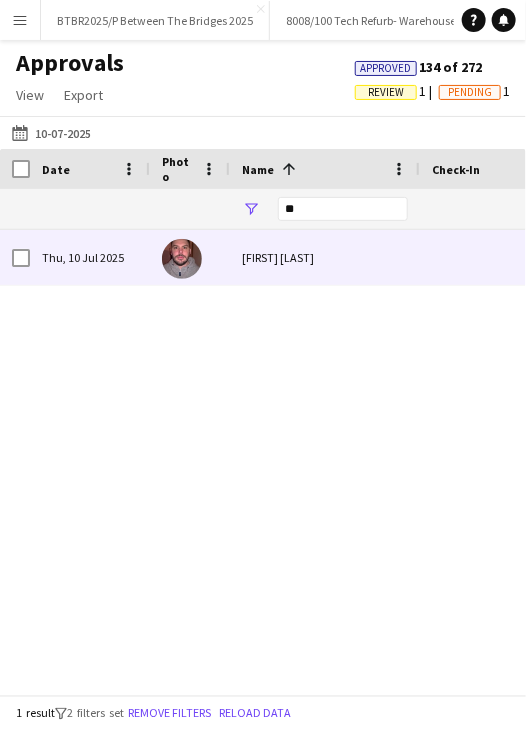 click on "Adrian Quigley" at bounding box center (325, 257) 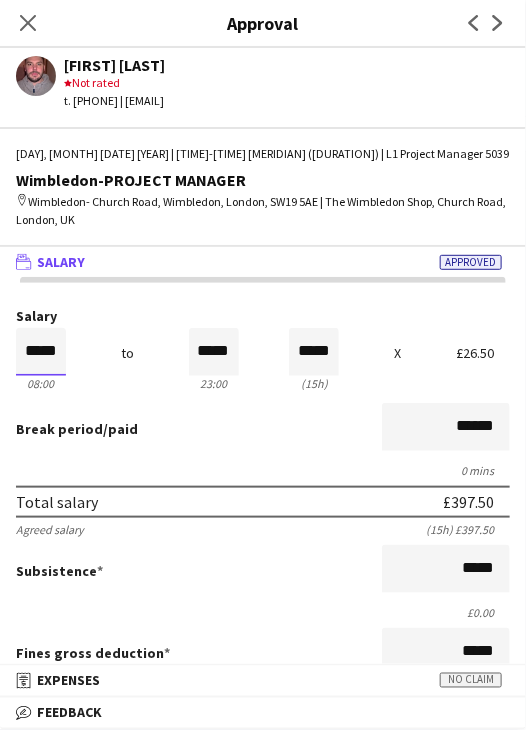 click on "*****" at bounding box center (41, 352) 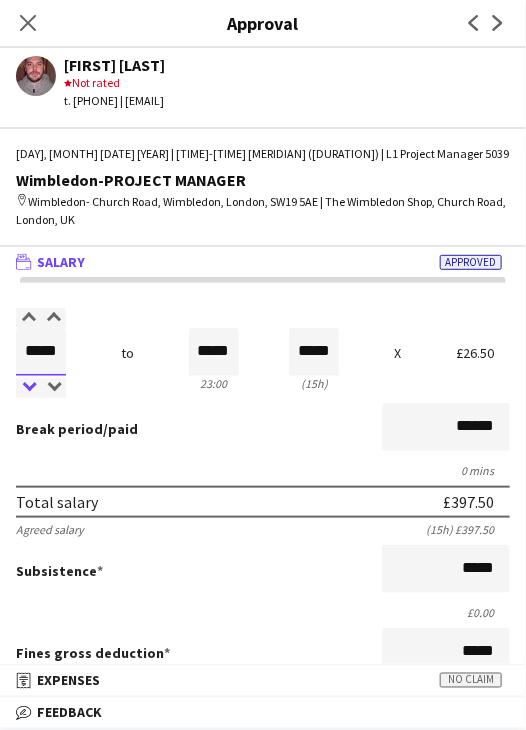 click at bounding box center [28, 388] 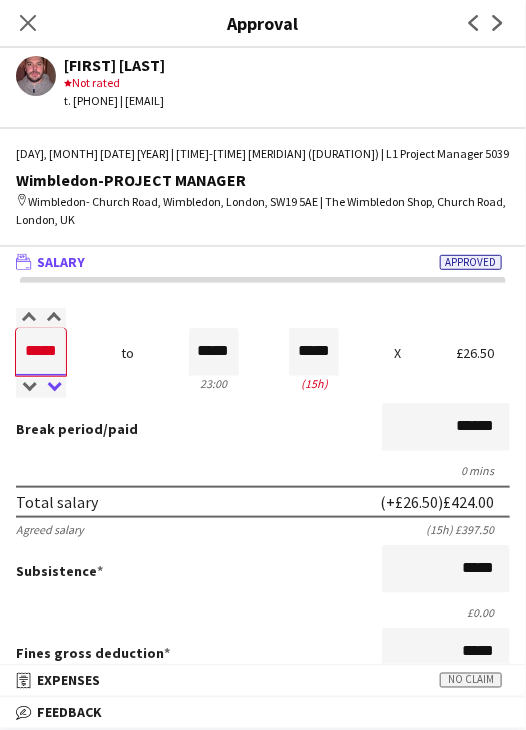 click at bounding box center (53, 388) 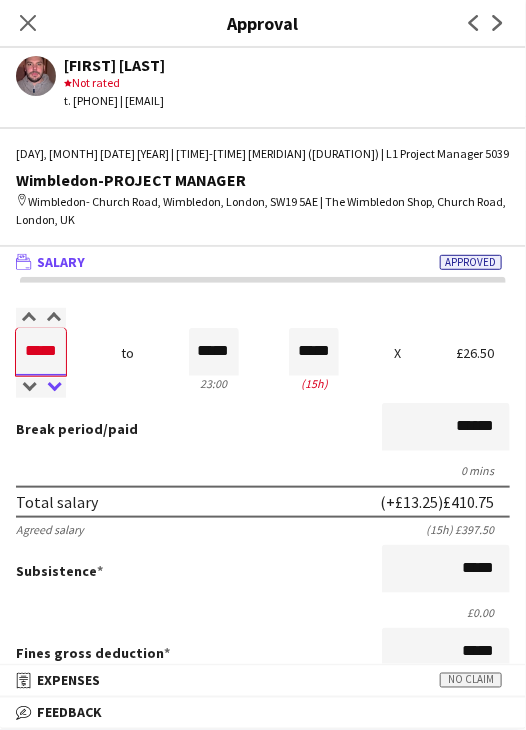 click at bounding box center (53, 388) 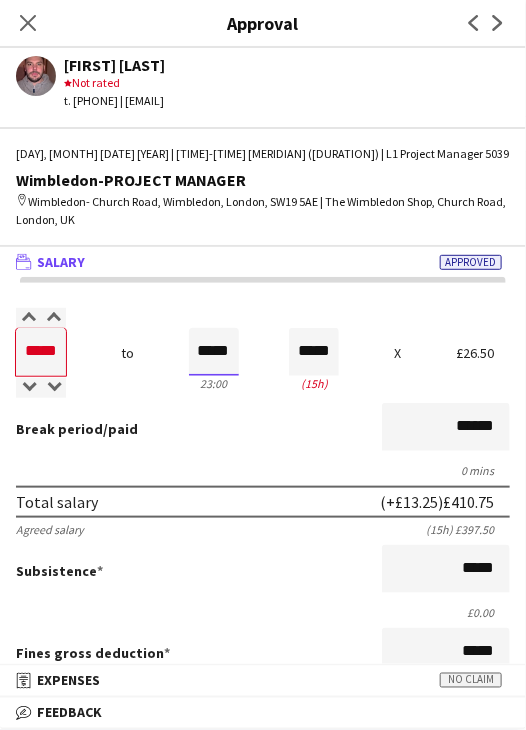 drag, startPoint x: 200, startPoint y: 357, endPoint x: 200, endPoint y: 373, distance: 16 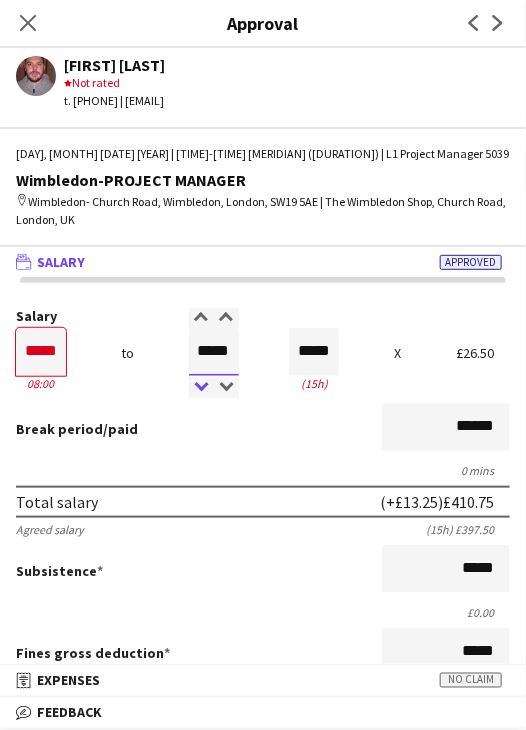 click at bounding box center [201, 388] 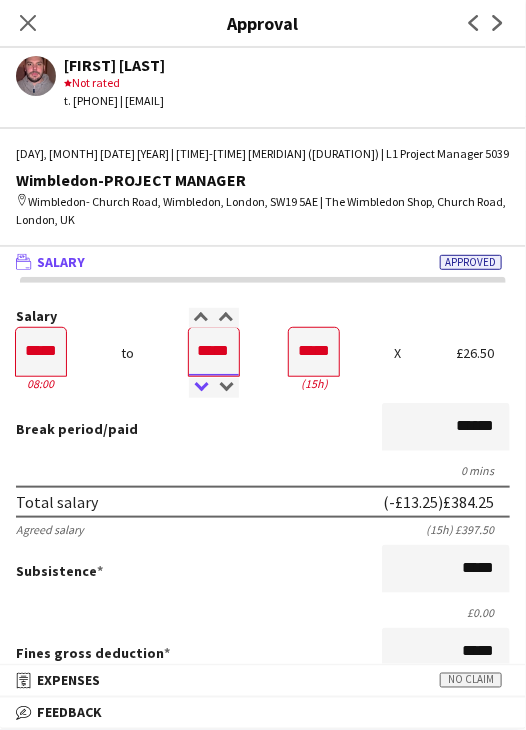 click at bounding box center [201, 388] 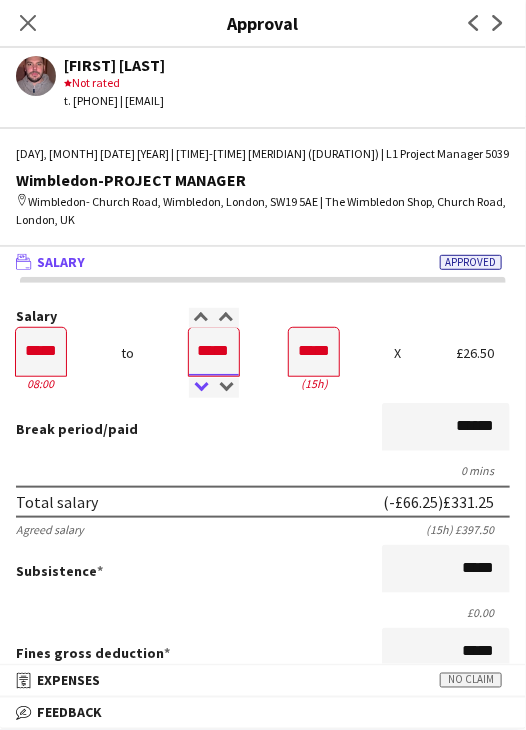 click at bounding box center (201, 388) 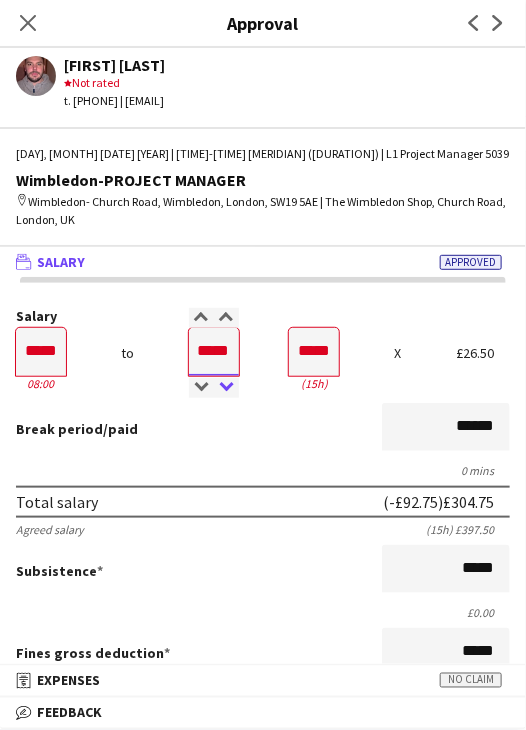 click at bounding box center (226, 388) 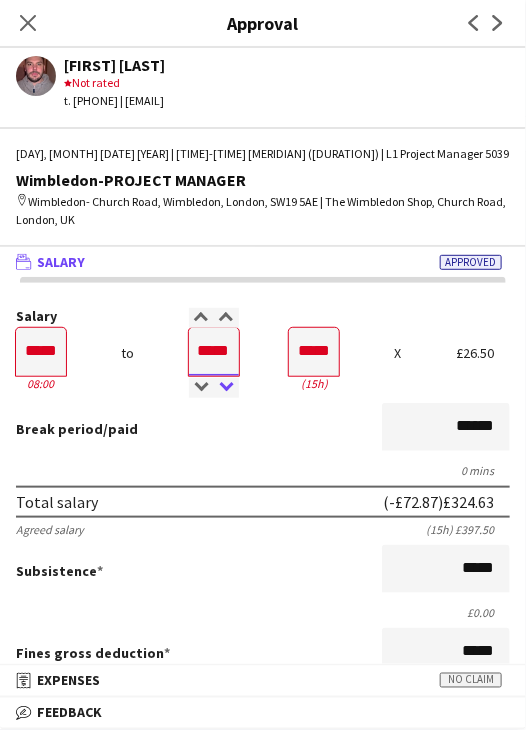 click at bounding box center [226, 388] 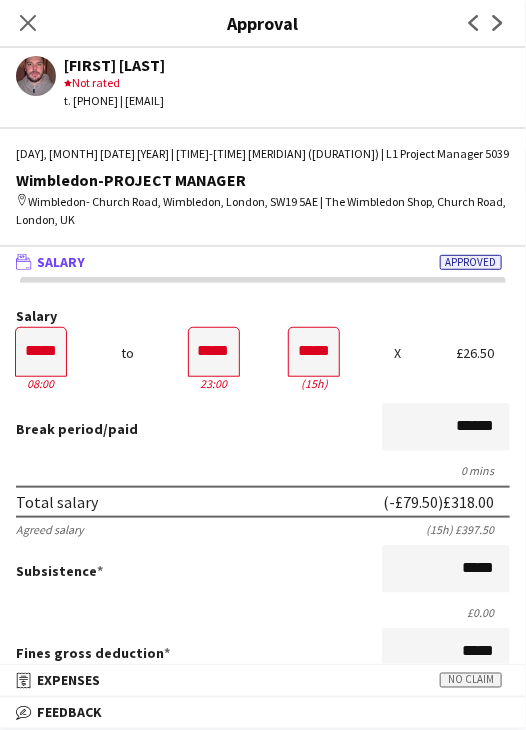 click on "Break period   /paid  ******" at bounding box center [263, 429] 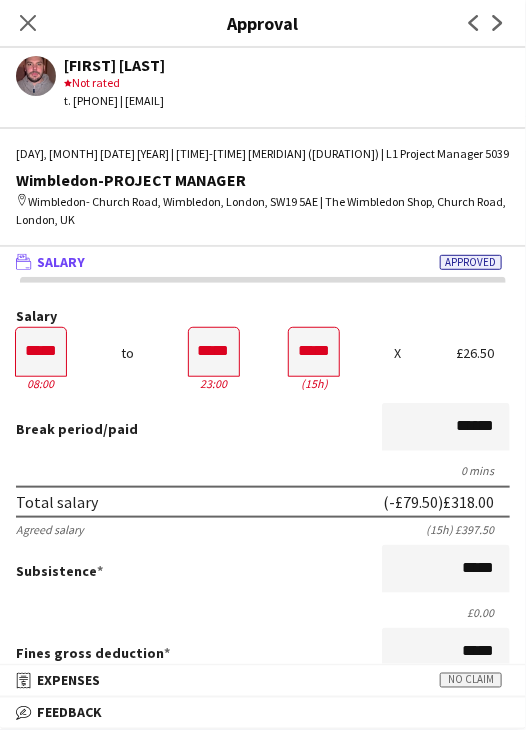 scroll, scrollTop: 537, scrollLeft: 0, axis: vertical 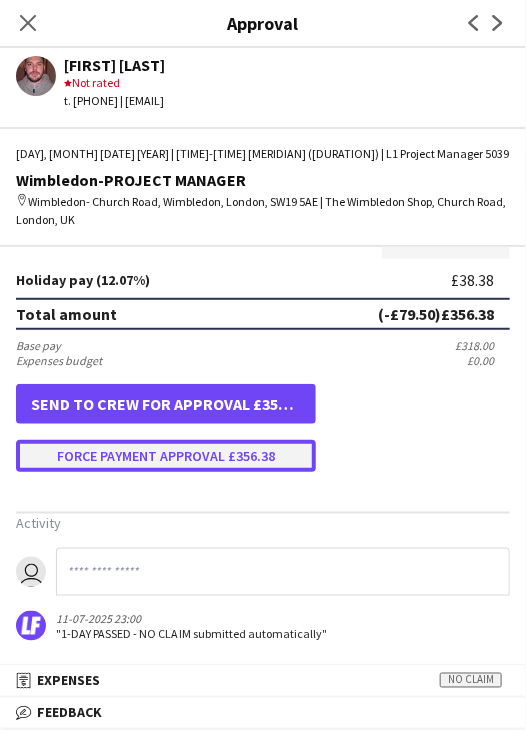 click on "Force payment approval £356.38" at bounding box center [166, 456] 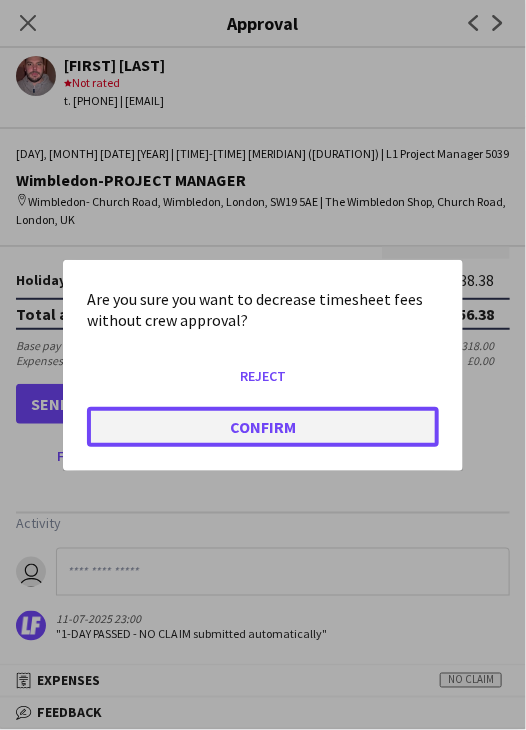 click on "Confirm" 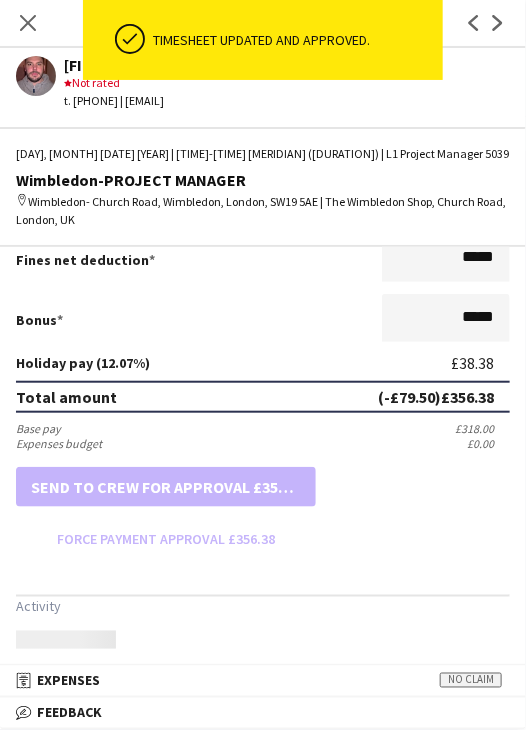 scroll, scrollTop: 537, scrollLeft: 0, axis: vertical 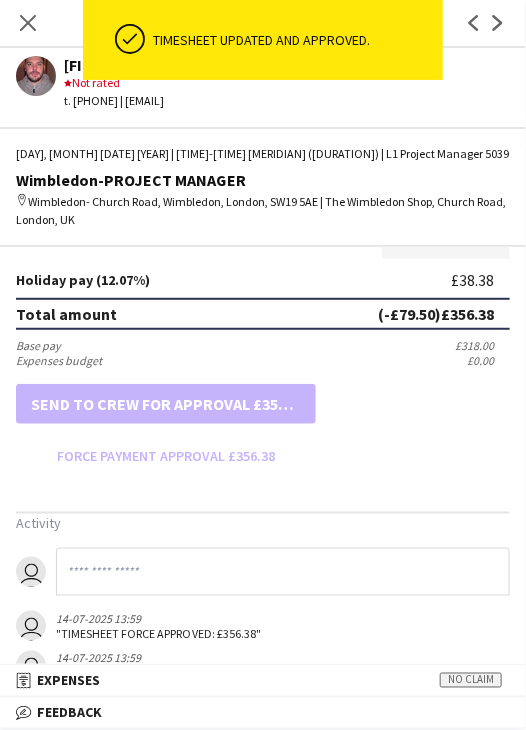 drag, startPoint x: 30, startPoint y: 23, endPoint x: 294, endPoint y: 142, distance: 289.58072 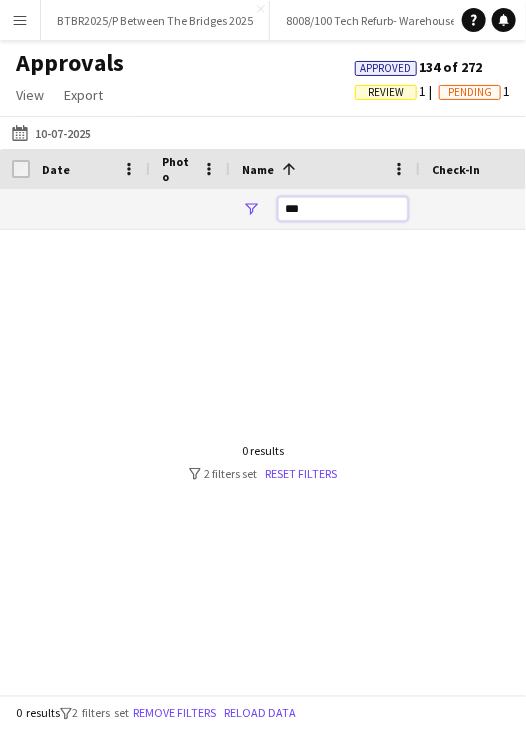drag, startPoint x: 324, startPoint y: 197, endPoint x: 284, endPoint y: 205, distance: 40.792156 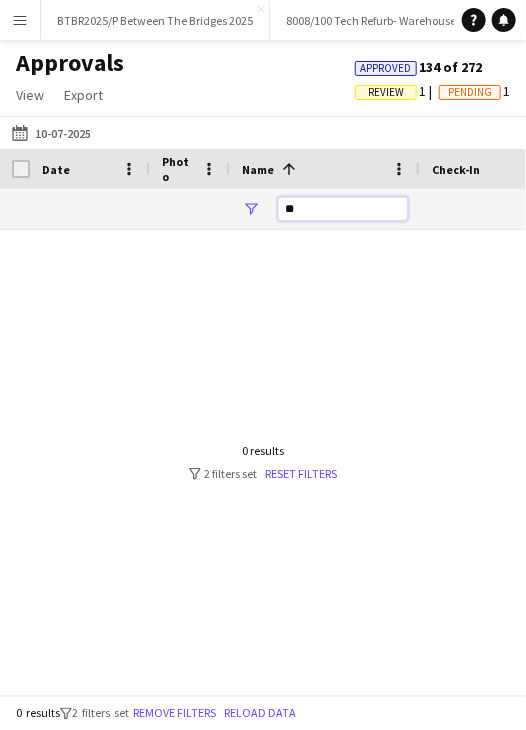 drag, startPoint x: 341, startPoint y: 217, endPoint x: 260, endPoint y: 211, distance: 81.22192 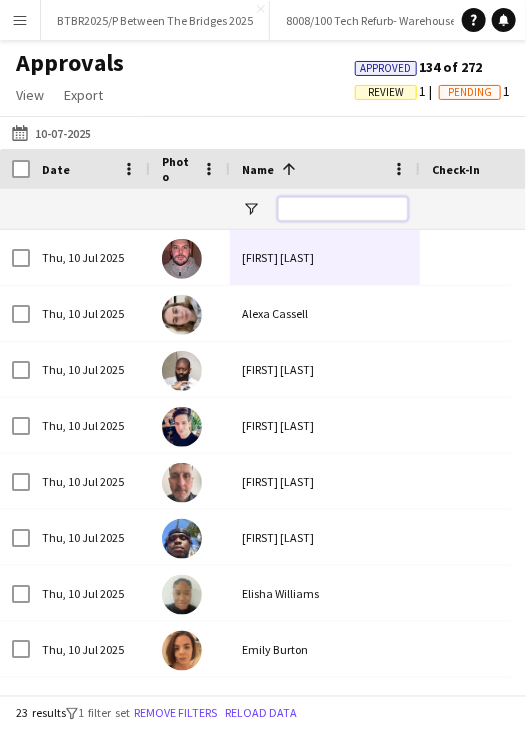 click at bounding box center (343, 209) 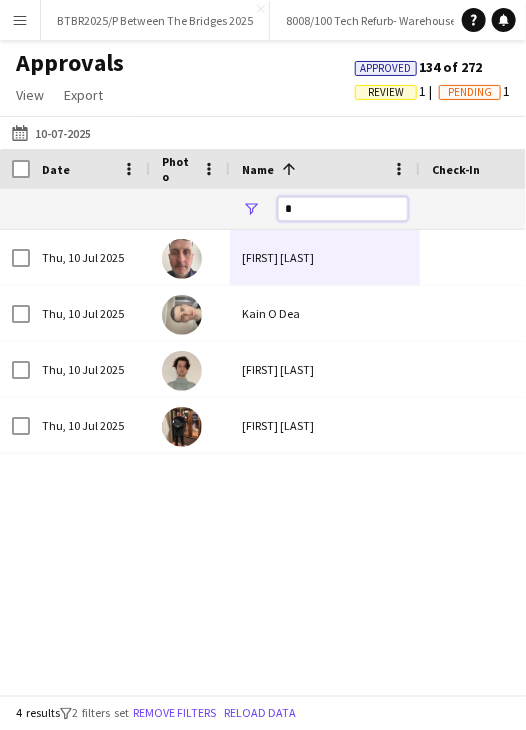 drag, startPoint x: 316, startPoint y: 207, endPoint x: 279, endPoint y: 205, distance: 37.054016 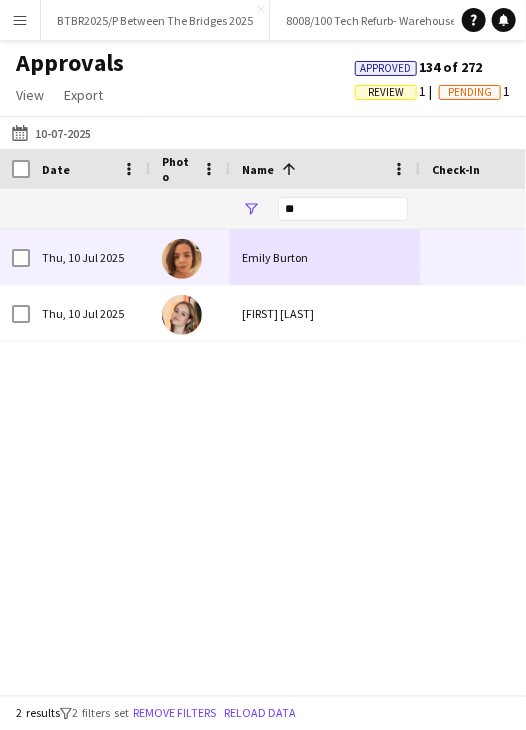 click on "Emily Burton" at bounding box center [325, 257] 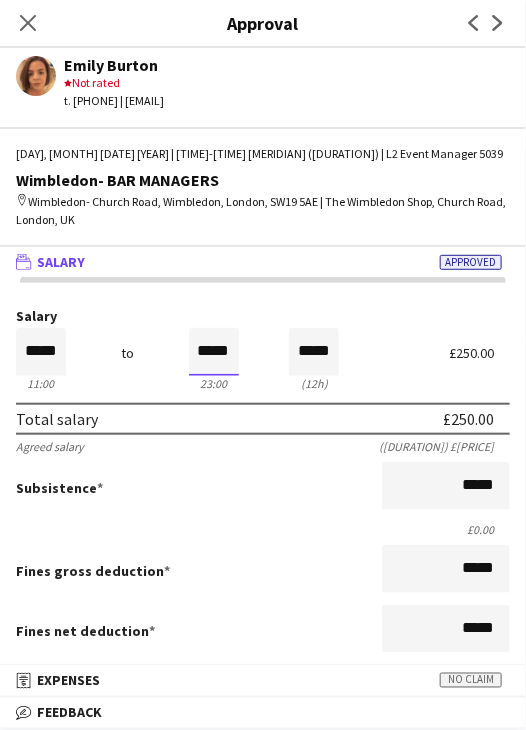 click on "*****" at bounding box center (214, 352) 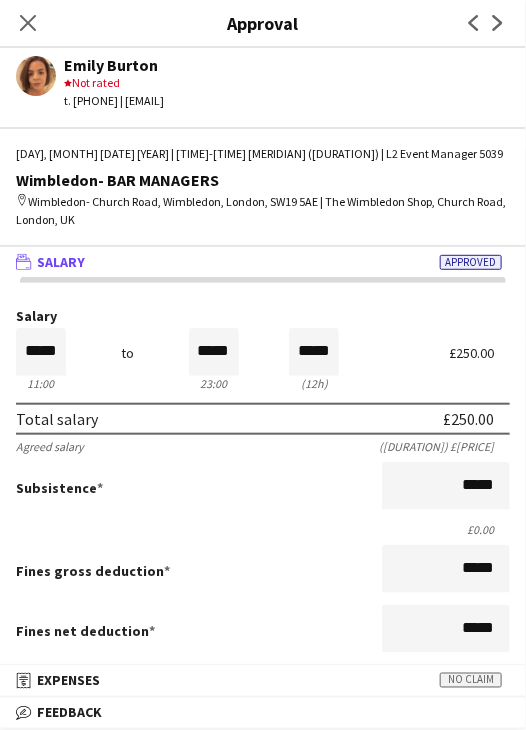 click on "23:00" at bounding box center [214, 383] 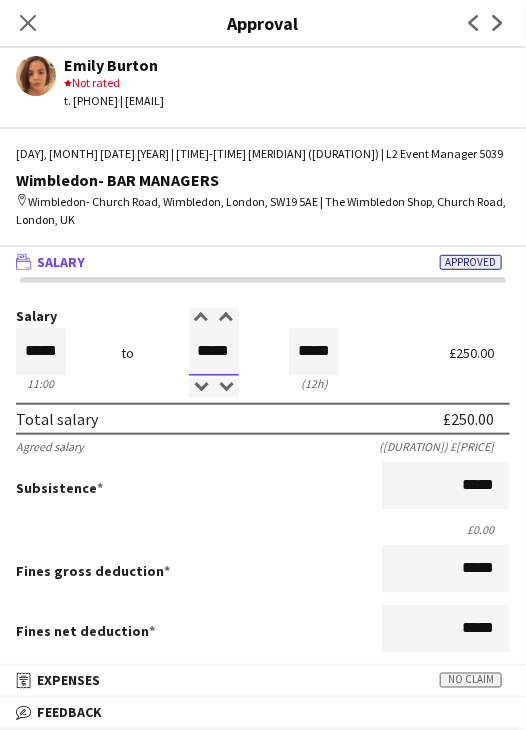 click on "*****" at bounding box center (214, 352) 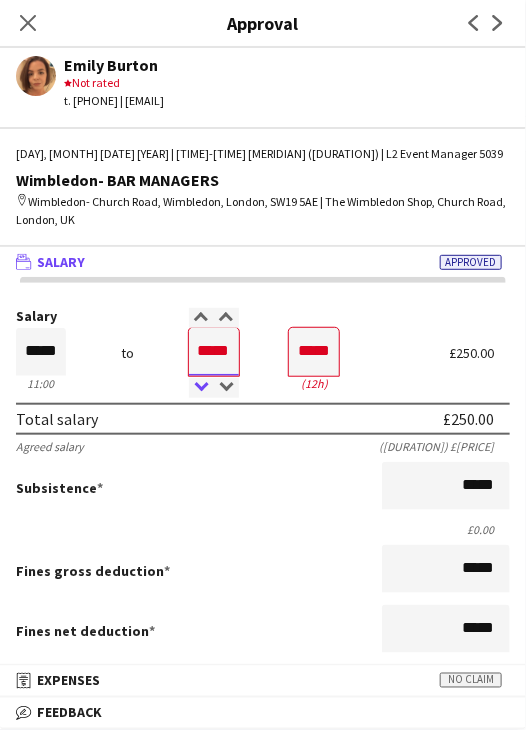 click at bounding box center [201, 388] 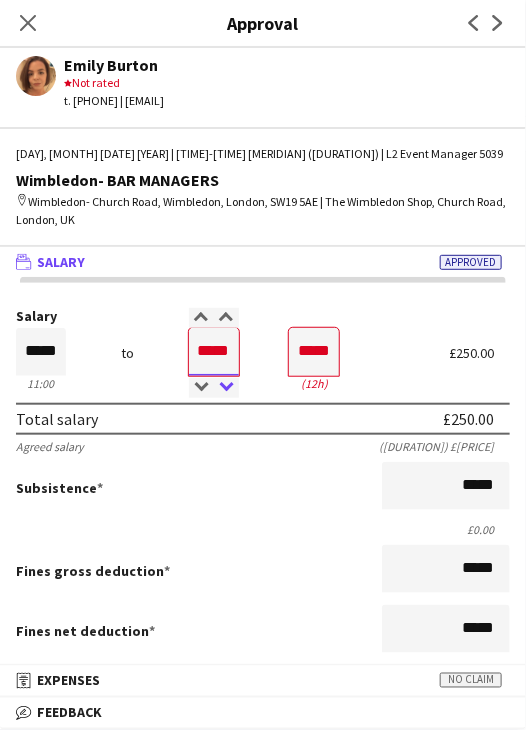 click at bounding box center [226, 388] 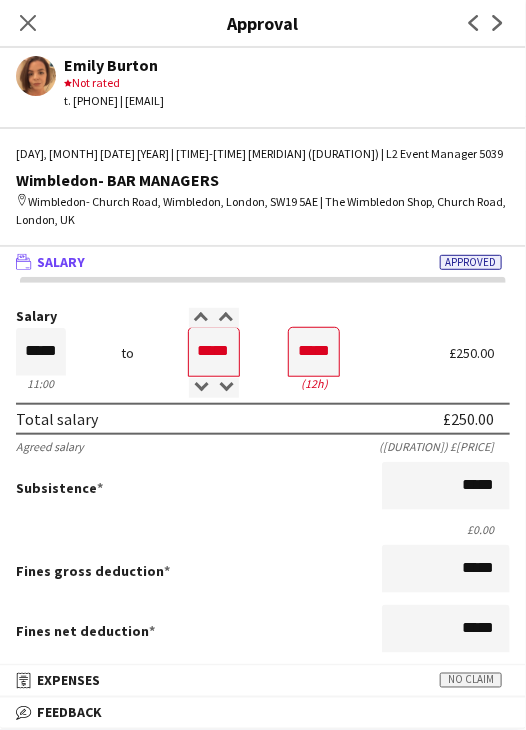 click on "Salary  *****  11:00   to  *****  23:00  *****  (12h)   £250.00" at bounding box center [263, 352] 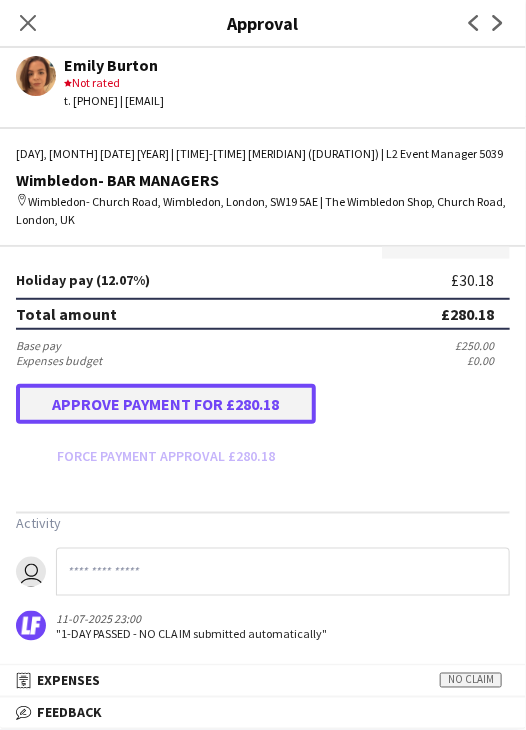 click on "Approve payment for £280.18" at bounding box center (166, 404) 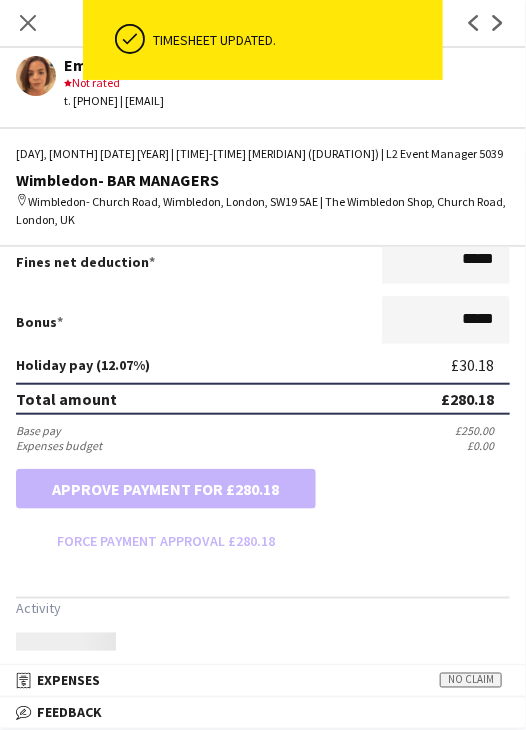 scroll, scrollTop: 454, scrollLeft: 0, axis: vertical 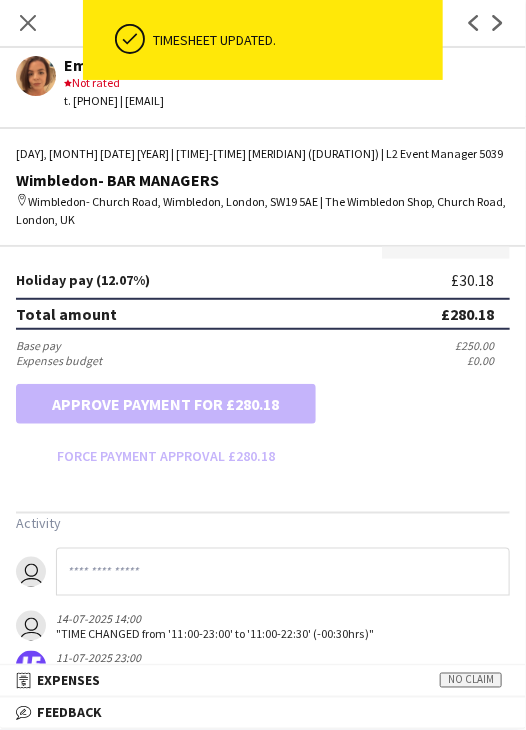 drag, startPoint x: 32, startPoint y: 26, endPoint x: 237, endPoint y: 173, distance: 252.2578 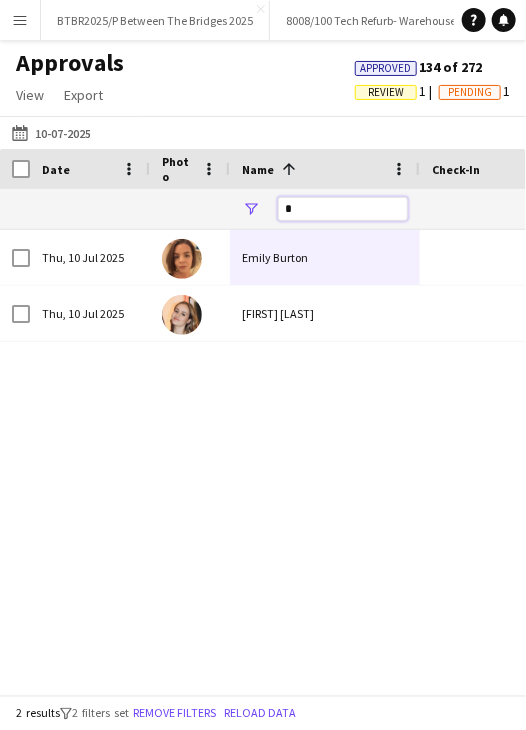 drag, startPoint x: 309, startPoint y: 213, endPoint x: 260, endPoint y: 213, distance: 49 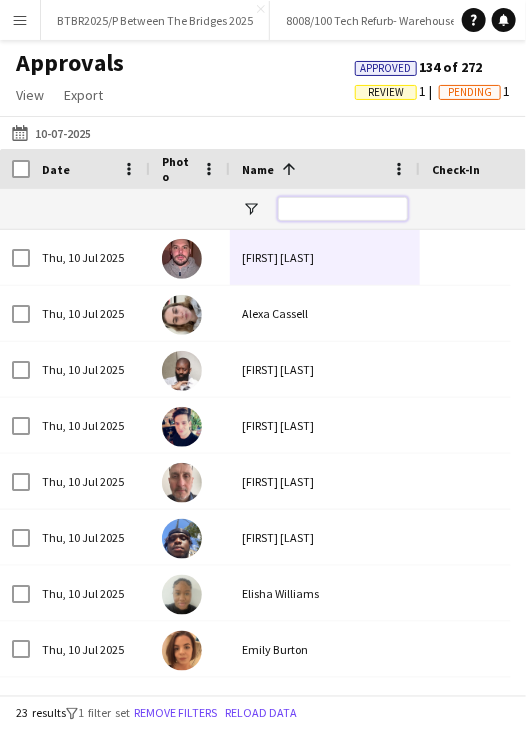 click at bounding box center (343, 209) 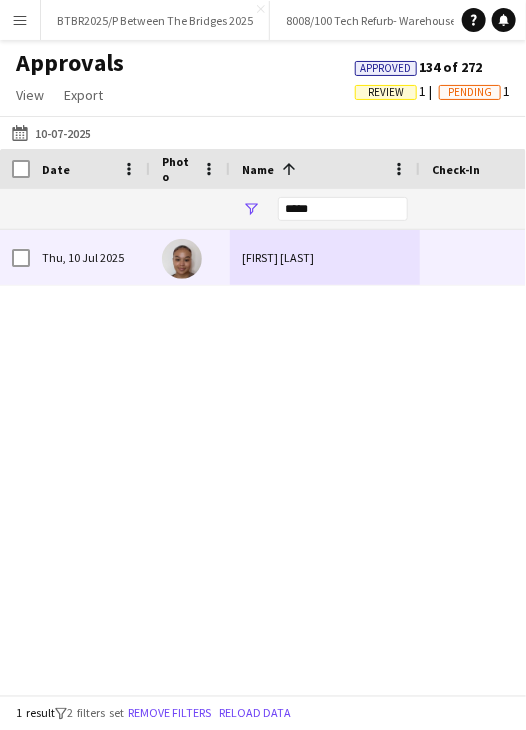 click on "Jenna Boyce" at bounding box center (325, 257) 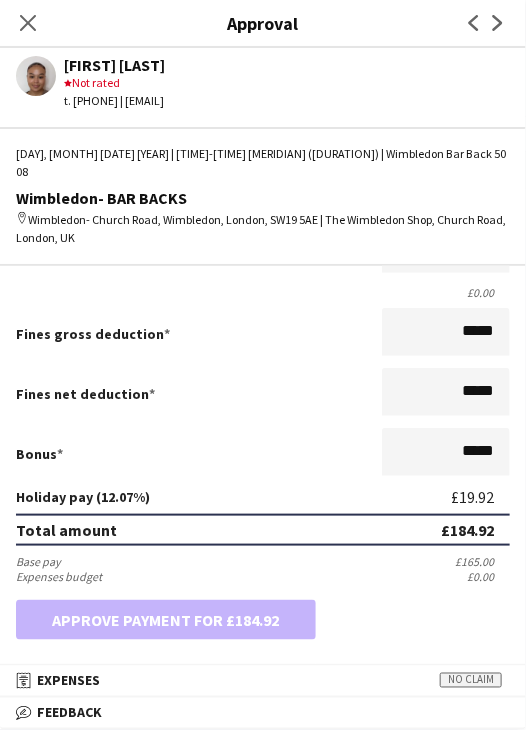 scroll, scrollTop: 337, scrollLeft: 0, axis: vertical 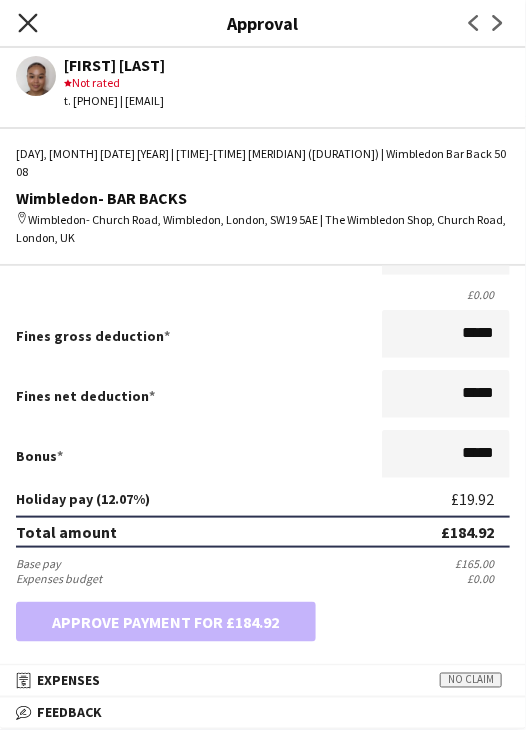 click on "Close pop-in" 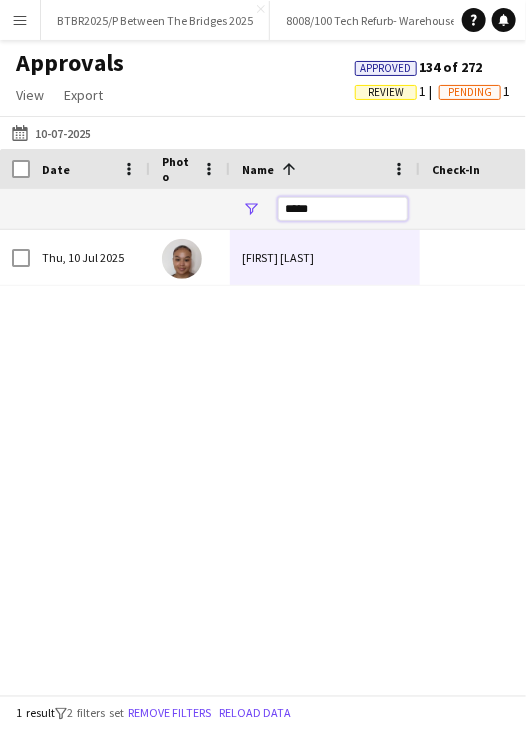 drag, startPoint x: 334, startPoint y: 205, endPoint x: 169, endPoint y: 185, distance: 166.2077 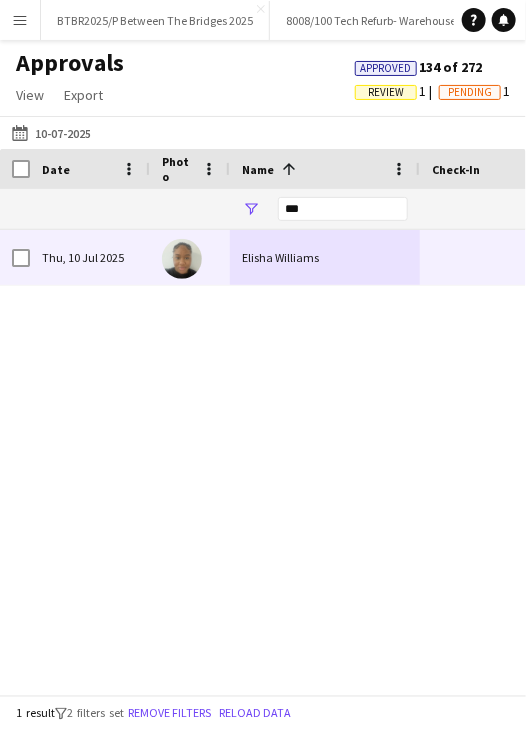 click on "Elisha Williams" at bounding box center (325, 257) 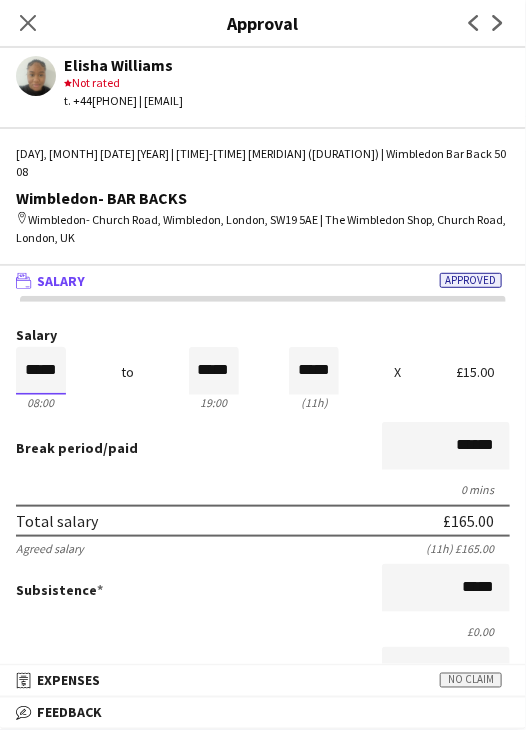 click on "*****" at bounding box center (41, 371) 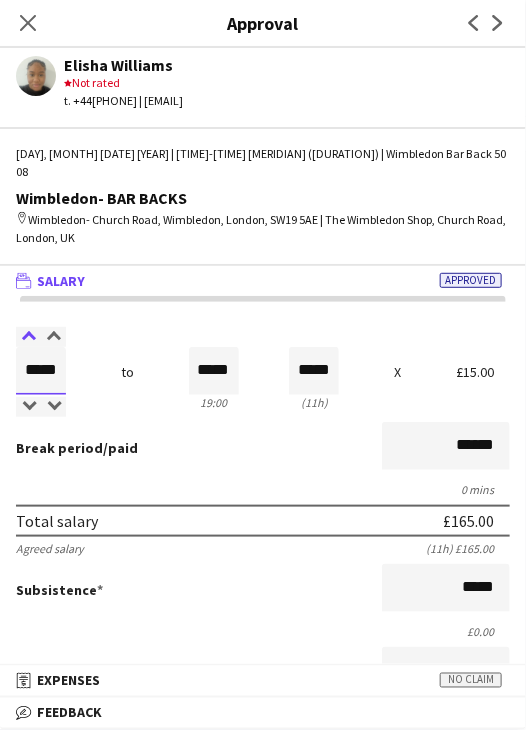 click at bounding box center [28, 337] 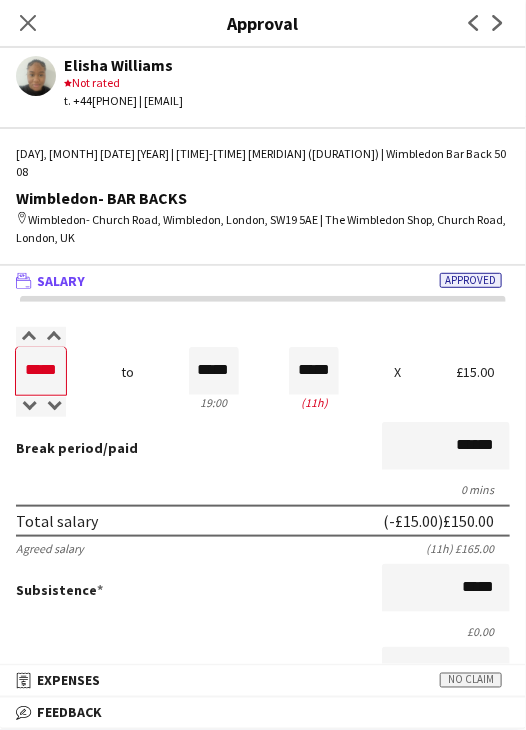 click on "Salary  *****  08:00   to  *****  19:00  *****  (11h)   X   £15.00" at bounding box center (263, 371) 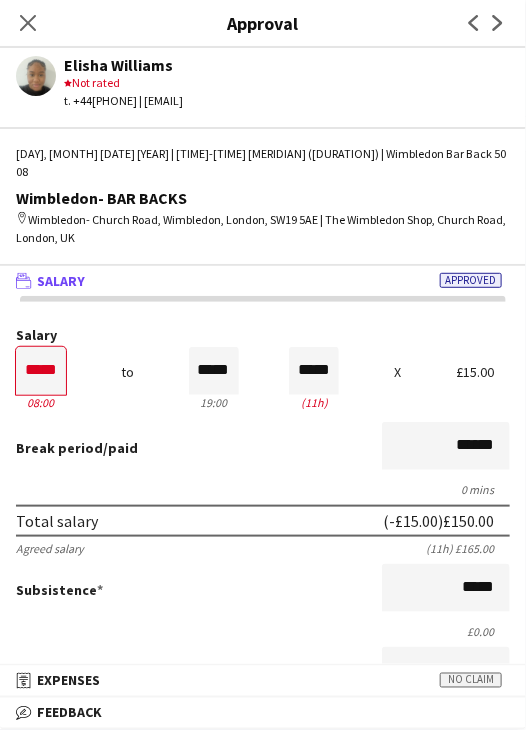 scroll, scrollTop: 500, scrollLeft: 0, axis: vertical 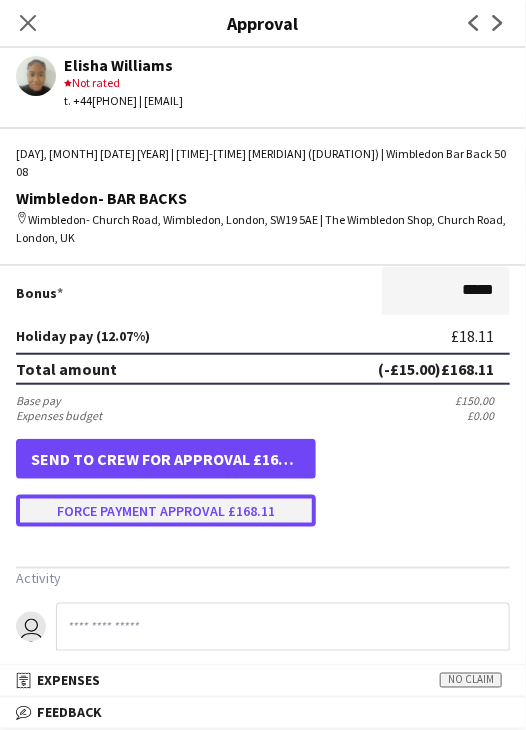 click on "Force payment approval £168.11" at bounding box center (166, 511) 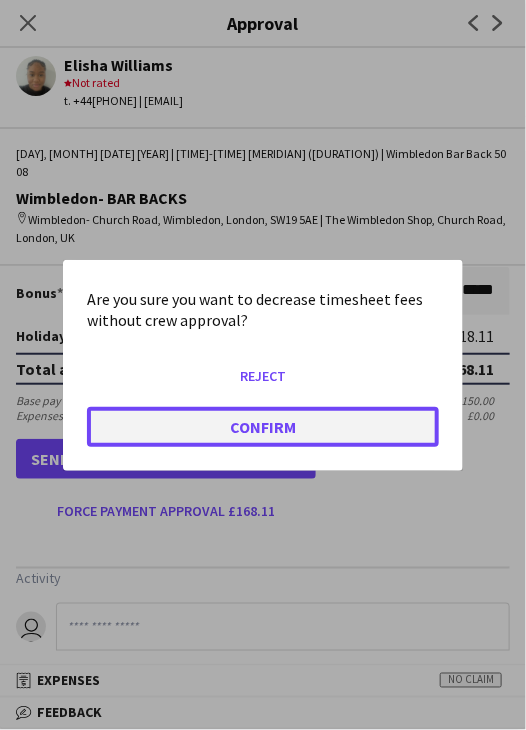 click on "Confirm" 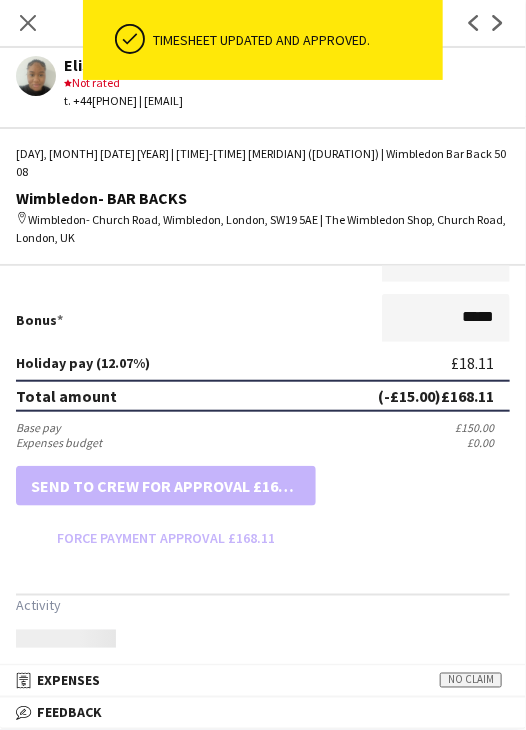 scroll, scrollTop: 500, scrollLeft: 0, axis: vertical 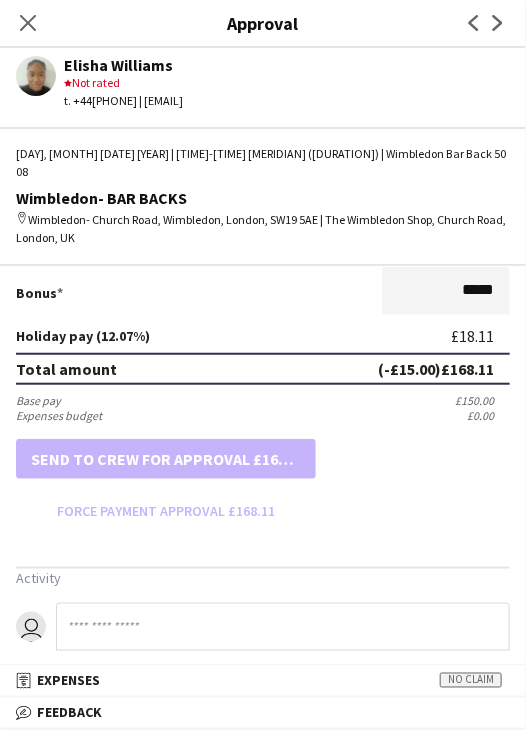 drag, startPoint x: 24, startPoint y: 29, endPoint x: 200, endPoint y: 156, distance: 217.03687 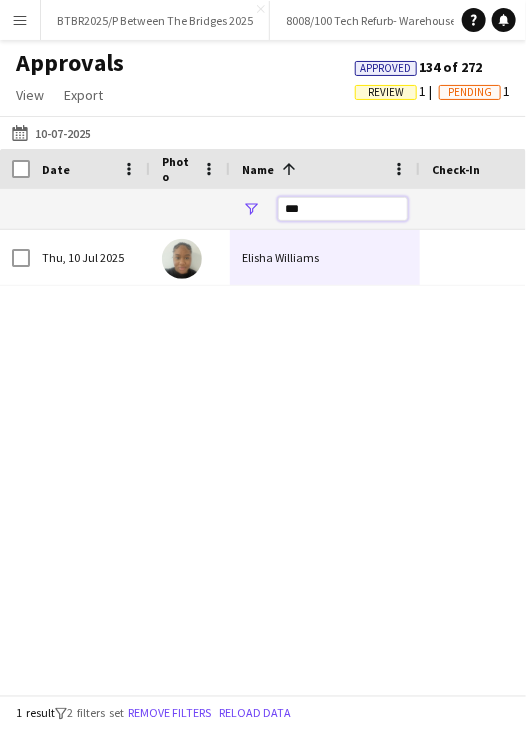 drag, startPoint x: 322, startPoint y: 202, endPoint x: 204, endPoint y: 193, distance: 118.34272 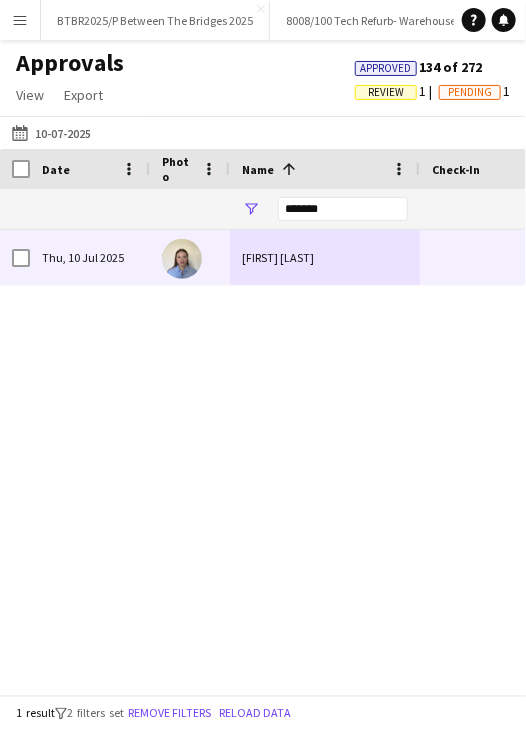 click on "Georgia Rennie" at bounding box center [325, 257] 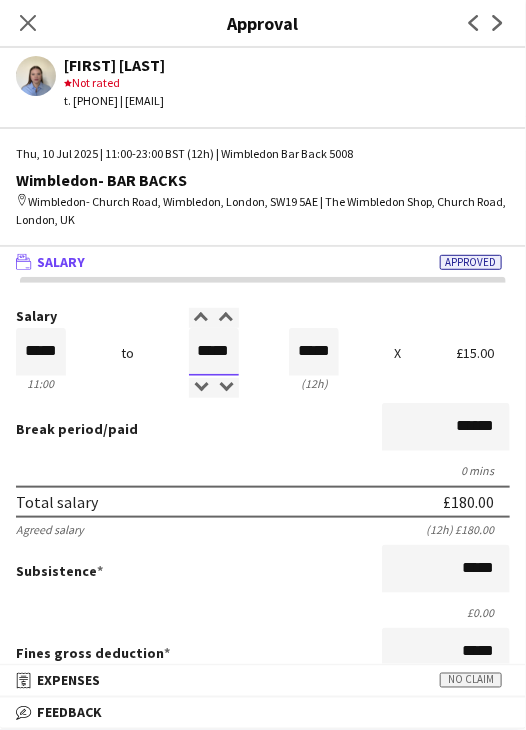 click on "*****" at bounding box center [214, 352] 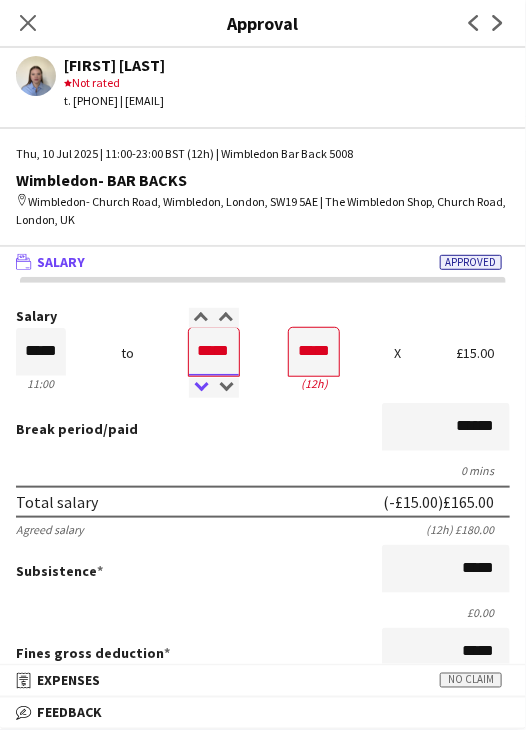 click at bounding box center (201, 388) 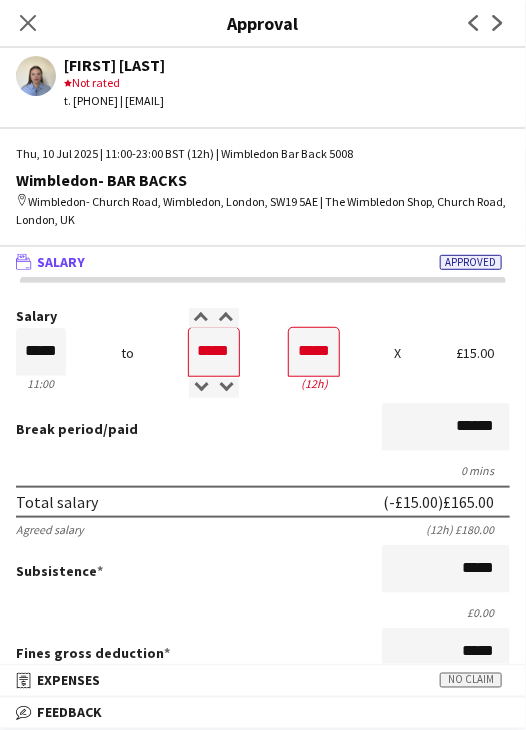 click on "Salary  *****  11:00   to  *****  23:00  *****  (12h)   X   £15.00   Break period   /paid  ******  0 mins   Total salary   (-£15.00)   £165.00   Agreed salary   (12h) £180.00   Subsistence  *****  £0.00   Fines gross deduction  *****  Fines net deduction  *****  Bonus  *****  Holiday pay (12.07%)   £19.92   Total amount   (-£15.00)   £184.92   Base pay   £165.00   Expenses budget   £0.00   Send to crew for approval £184.92   Force payment approval £184.92" at bounding box center (263, 658) 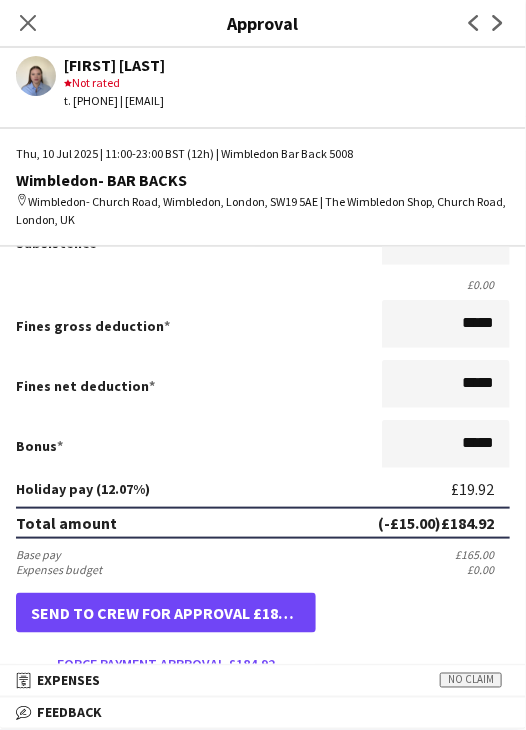scroll, scrollTop: 537, scrollLeft: 0, axis: vertical 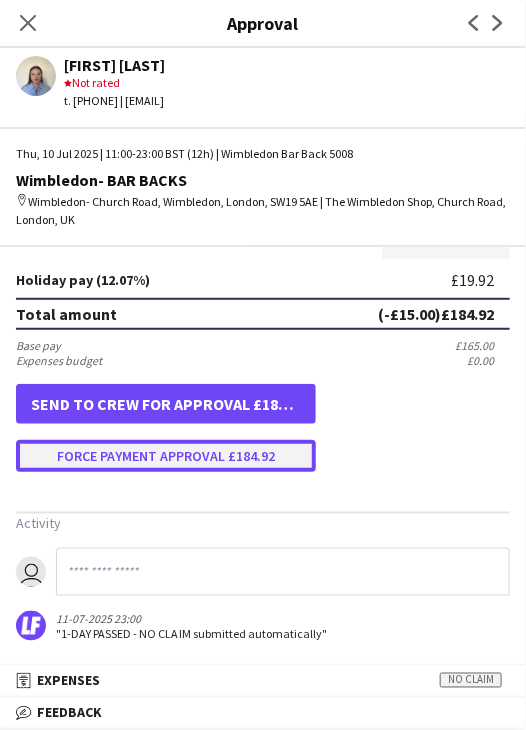click on "Force payment approval £184.92" at bounding box center (166, 456) 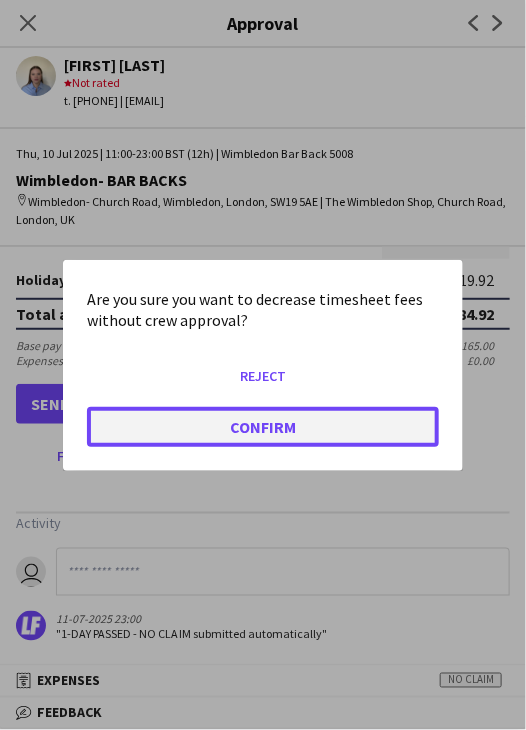 click on "Confirm" 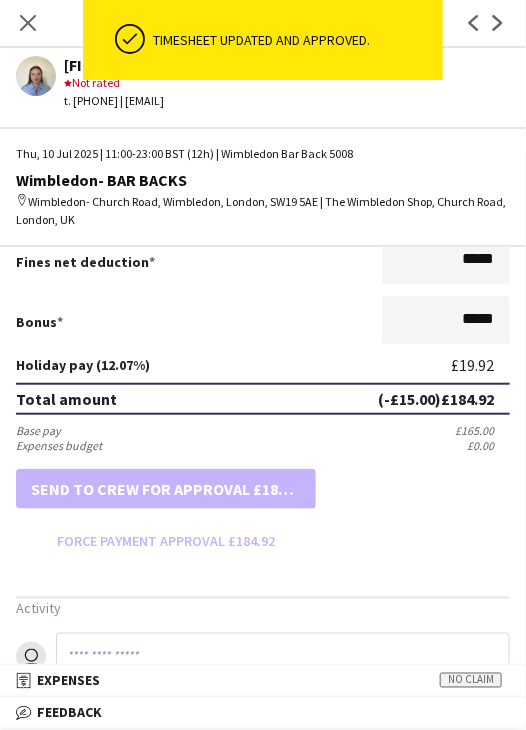 scroll, scrollTop: 537, scrollLeft: 0, axis: vertical 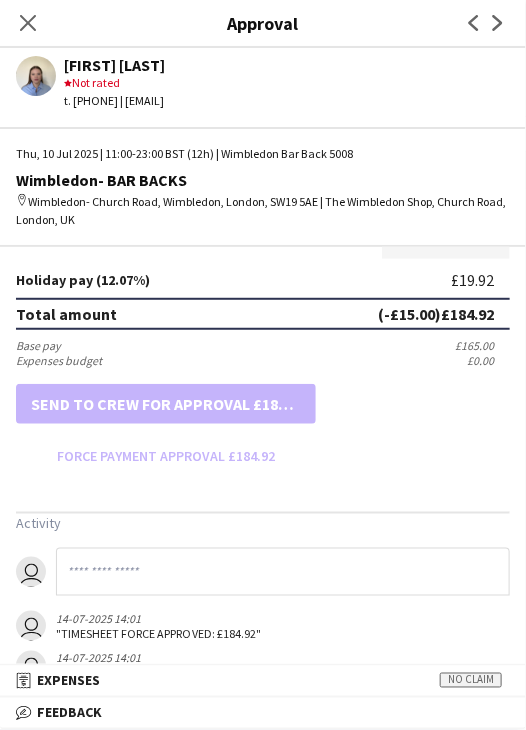 drag, startPoint x: 26, startPoint y: 19, endPoint x: 215, endPoint y: 141, distance: 224.95555 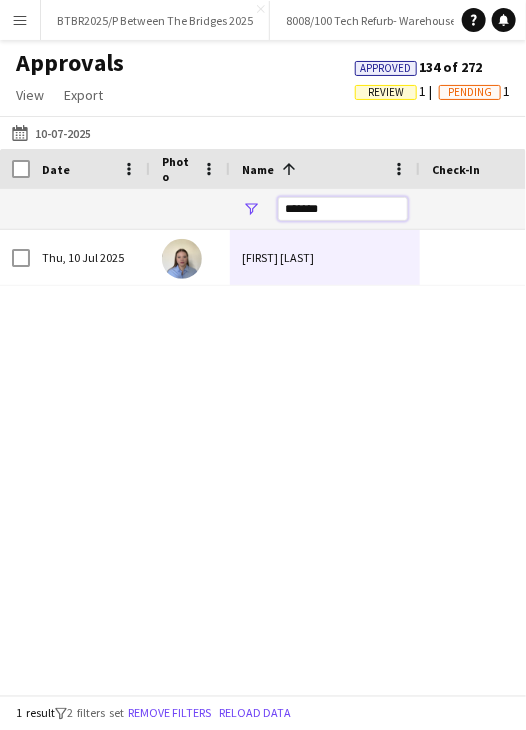 drag, startPoint x: 345, startPoint y: 208, endPoint x: 203, endPoint y: 209, distance: 142.00352 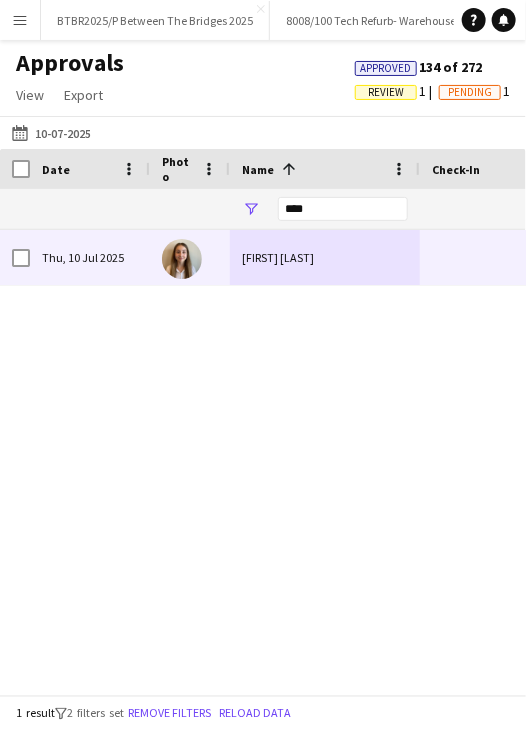 click on "Jessica Macnaughton" at bounding box center (325, 257) 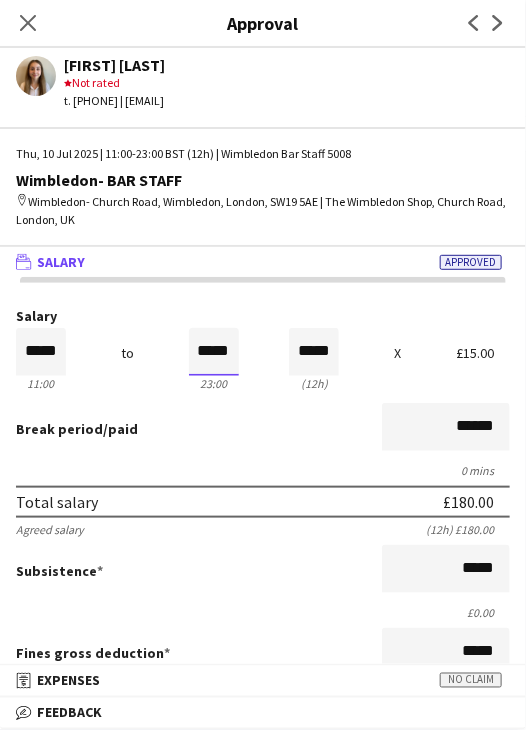 click on "*****" at bounding box center (214, 352) 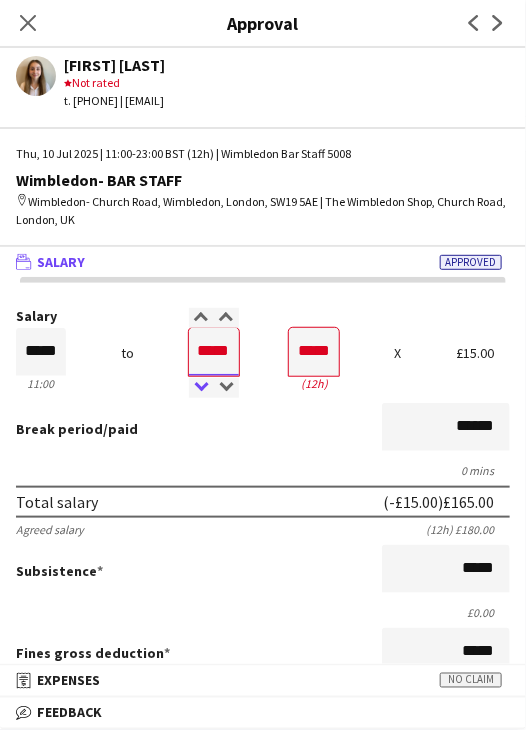 click at bounding box center (201, 388) 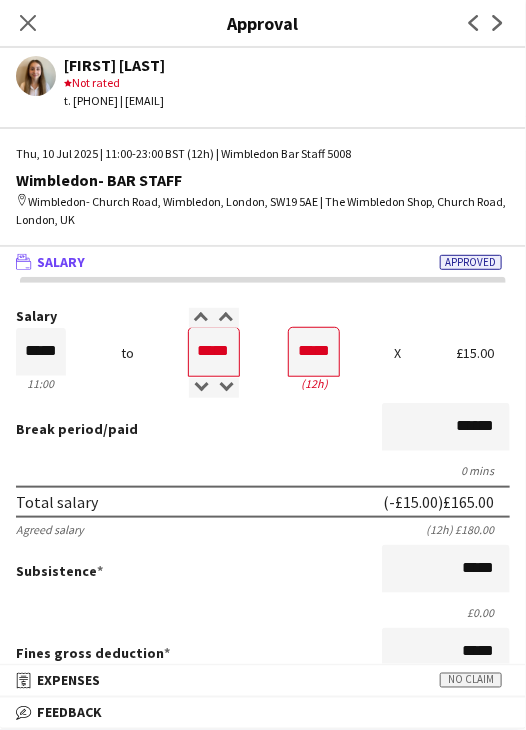 click on "Break period   /paid  ******" at bounding box center (263, 429) 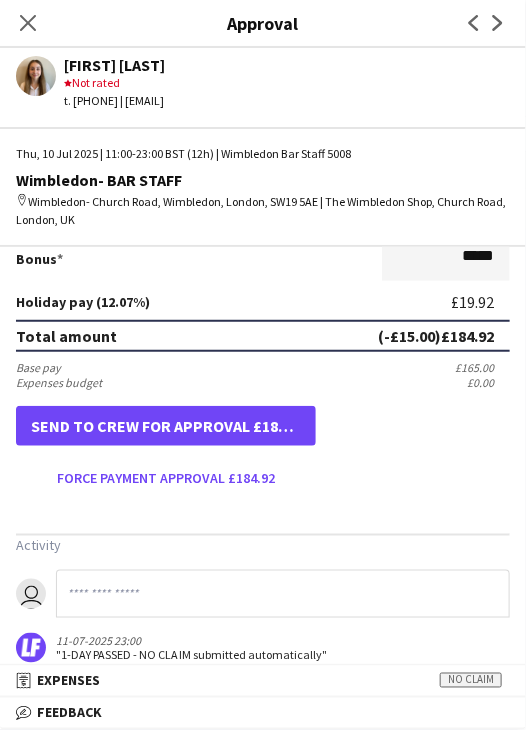 scroll, scrollTop: 537, scrollLeft: 0, axis: vertical 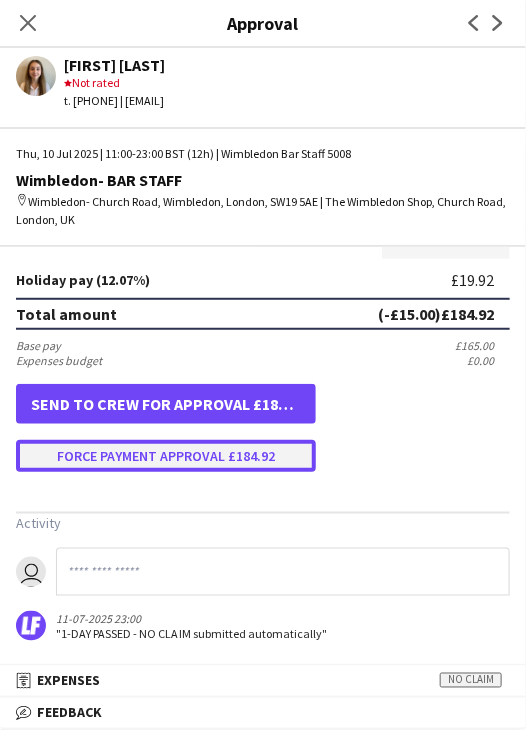 click on "Force payment approval £184.92" at bounding box center (166, 456) 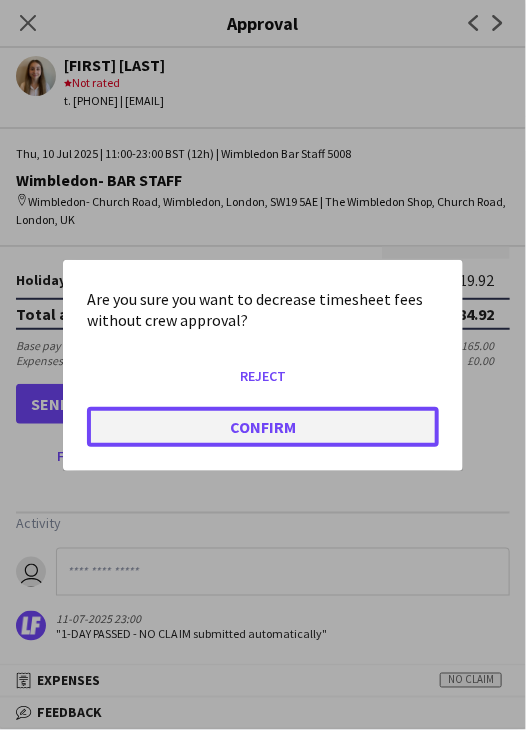 click on "Confirm" 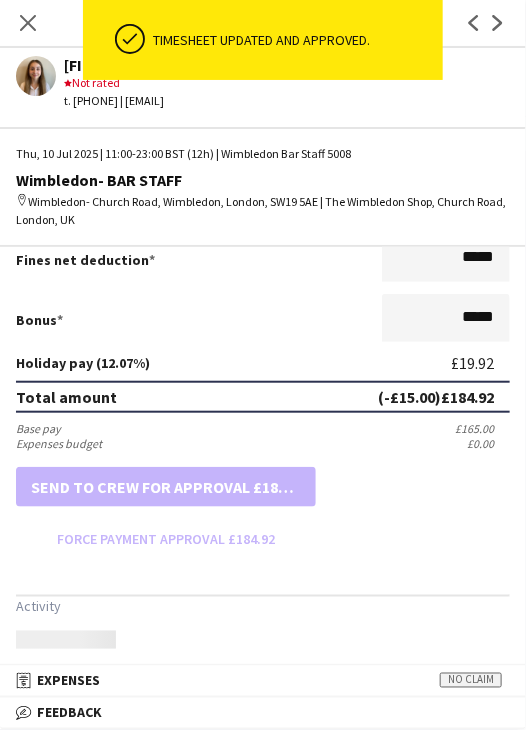 scroll, scrollTop: 537, scrollLeft: 0, axis: vertical 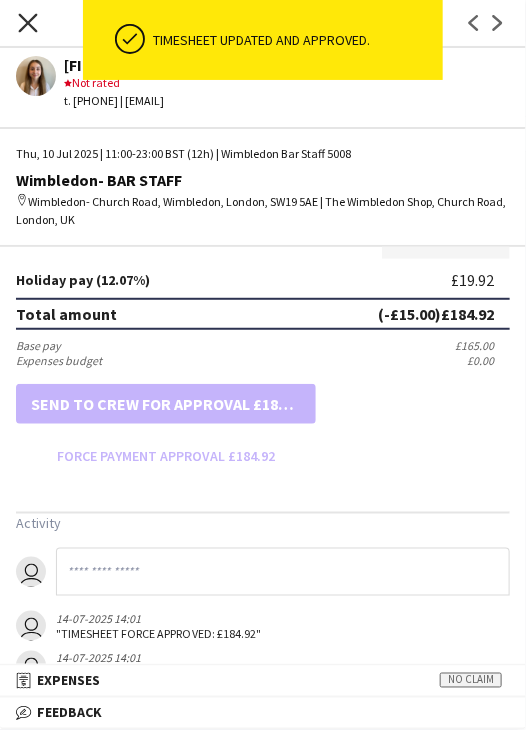 drag, startPoint x: 31, startPoint y: 20, endPoint x: 198, endPoint y: 104, distance: 186.93582 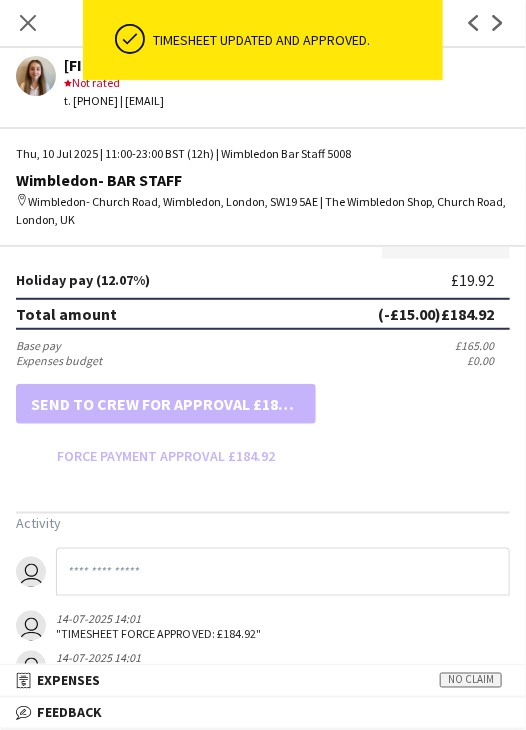 click 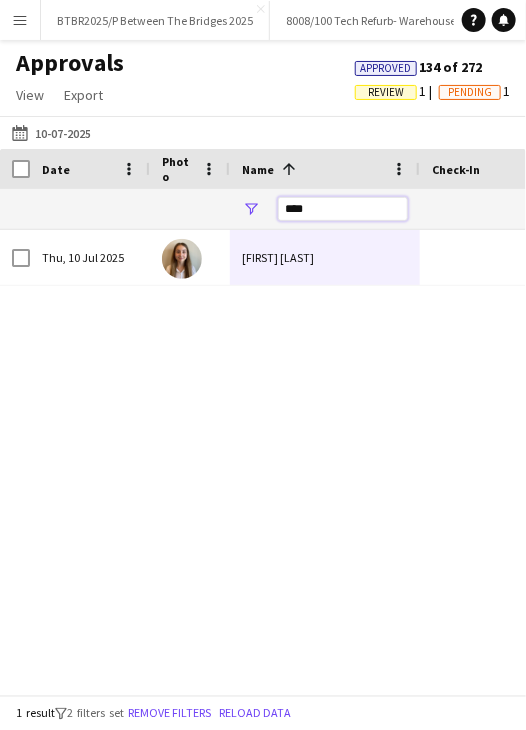 drag, startPoint x: 311, startPoint y: 209, endPoint x: 224, endPoint y: 208, distance: 87.005745 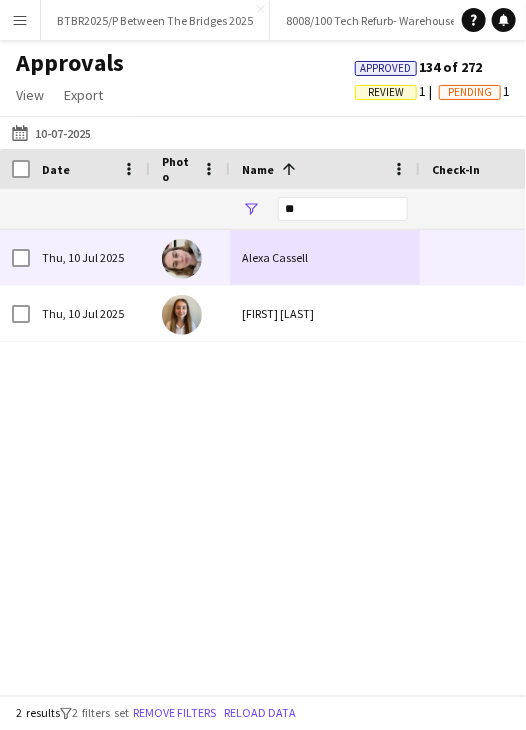 click on "Alexa Cassell" at bounding box center (325, 257) 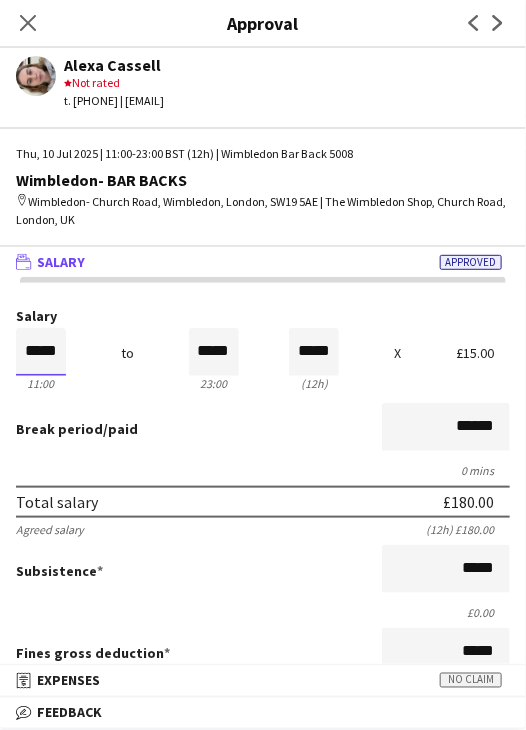 click on "*****" at bounding box center [41, 352] 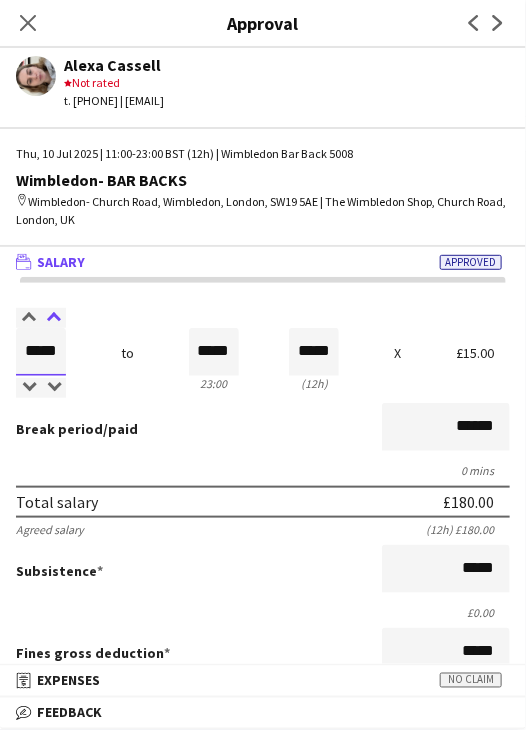 click at bounding box center (53, 318) 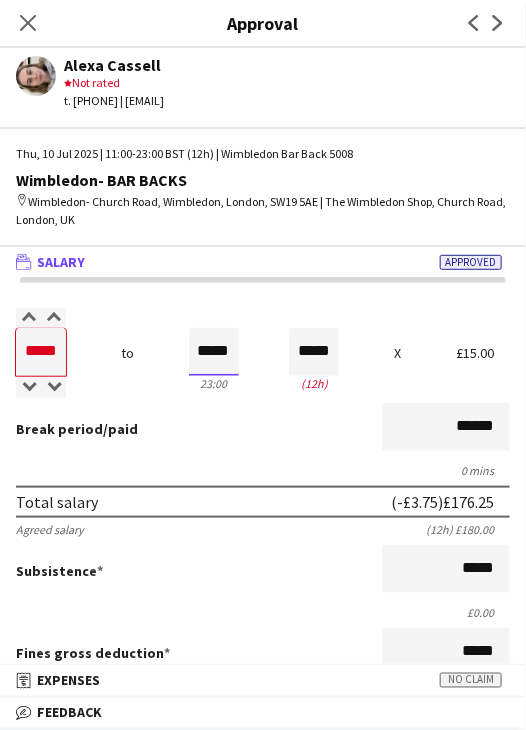 click on "*****" at bounding box center (214, 352) 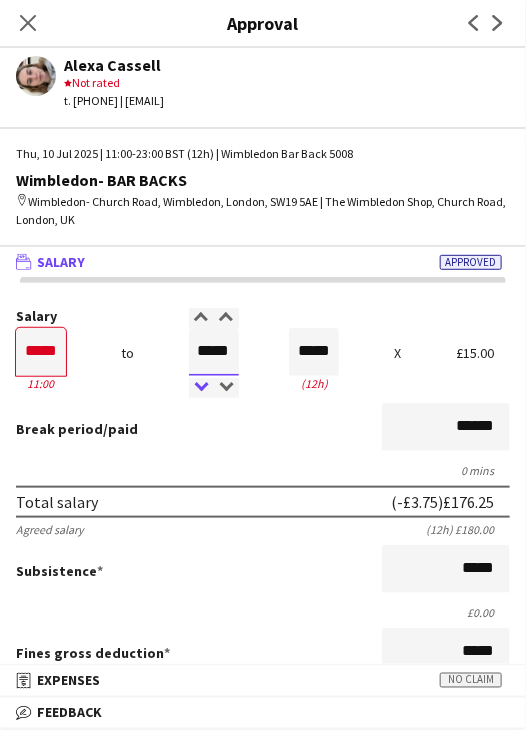 click at bounding box center (201, 388) 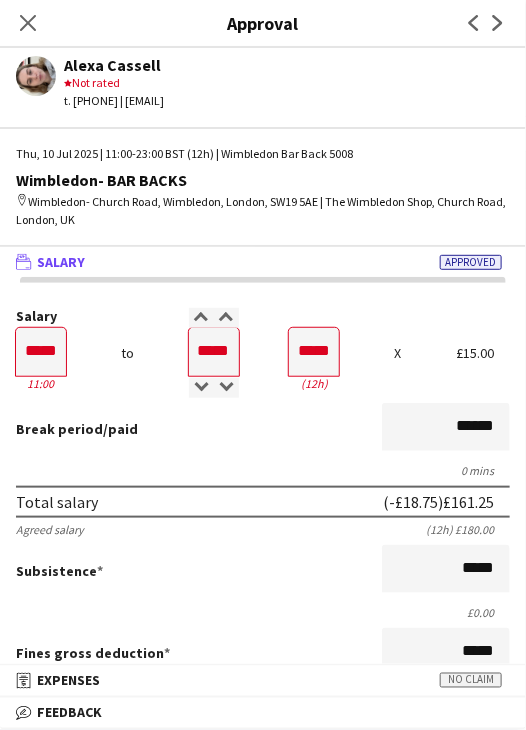 click on "Break period   /paid  ******" at bounding box center (263, 429) 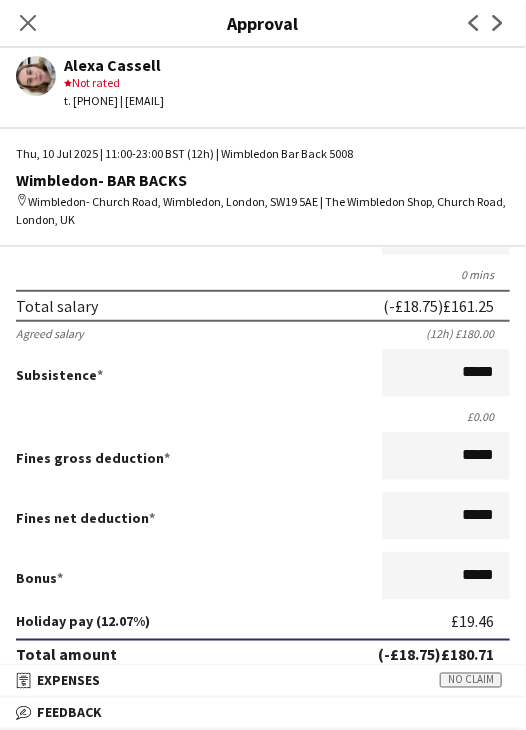 scroll, scrollTop: 537, scrollLeft: 0, axis: vertical 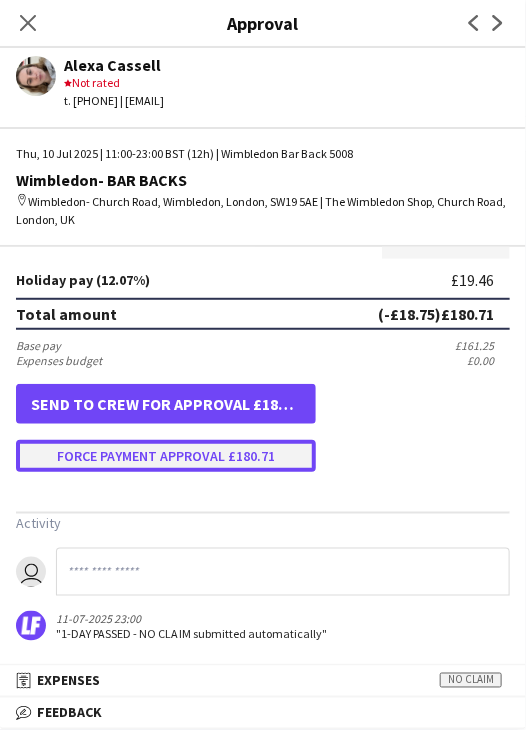click on "Force payment approval £180.71" at bounding box center (166, 456) 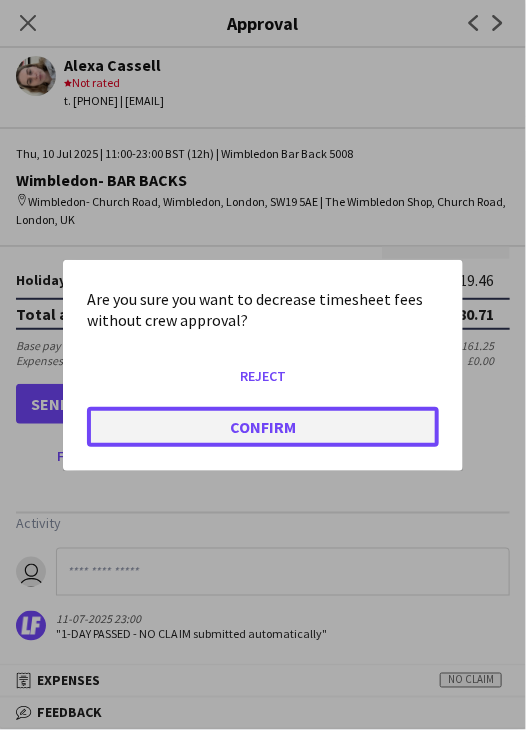 click on "Confirm" 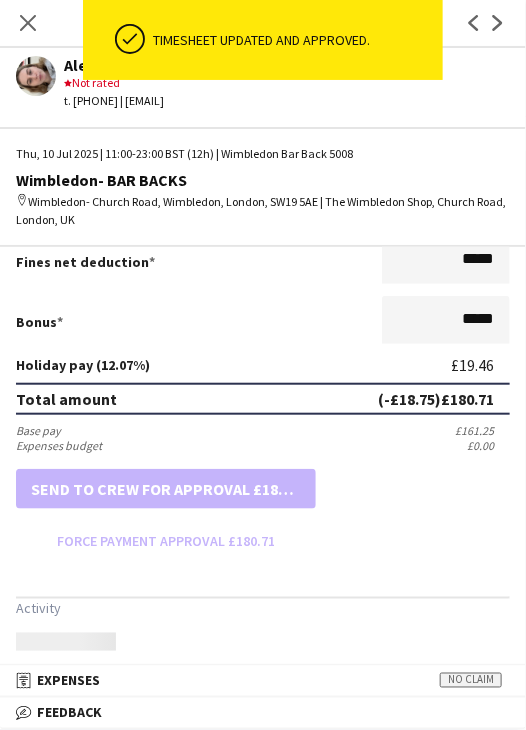 scroll, scrollTop: 537, scrollLeft: 0, axis: vertical 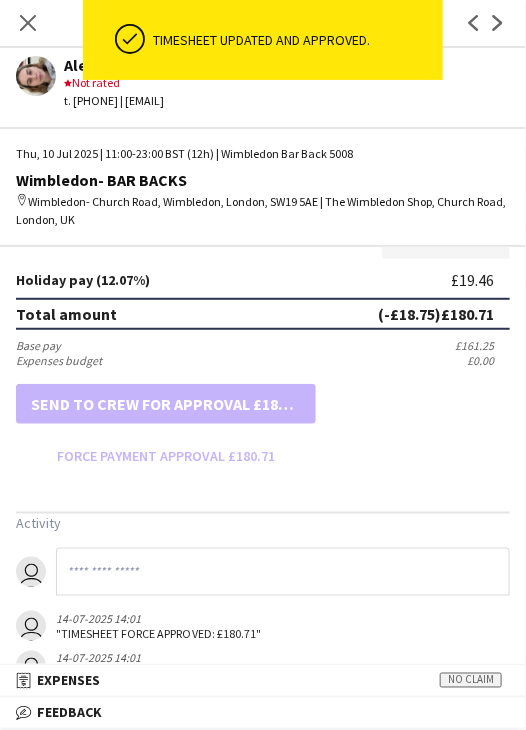 drag, startPoint x: 28, startPoint y: 17, endPoint x: 170, endPoint y: 117, distance: 173.67786 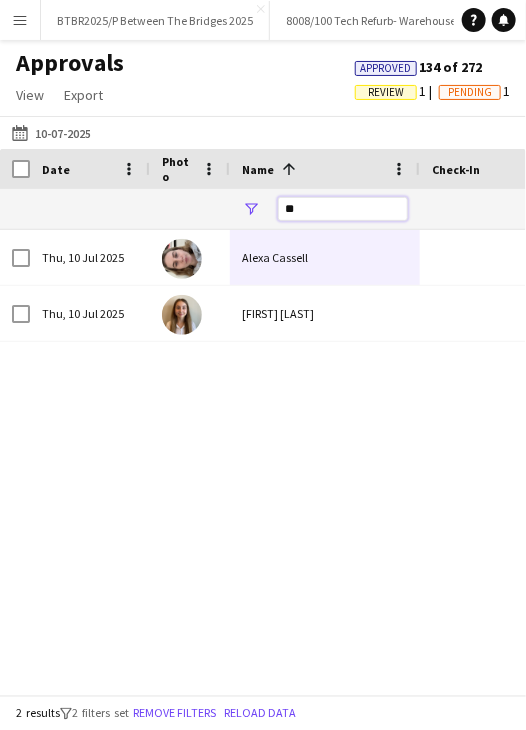 drag, startPoint x: 304, startPoint y: 207, endPoint x: 247, endPoint y: 210, distance: 57.07889 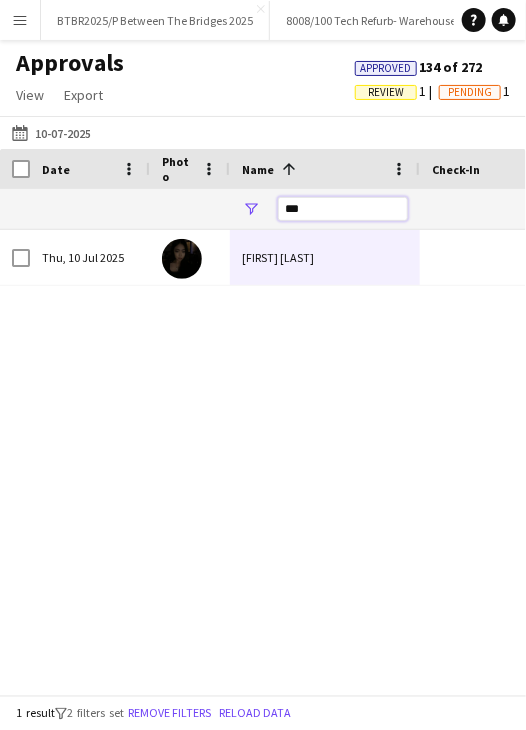 drag, startPoint x: 315, startPoint y: 201, endPoint x: 245, endPoint y: 201, distance: 70 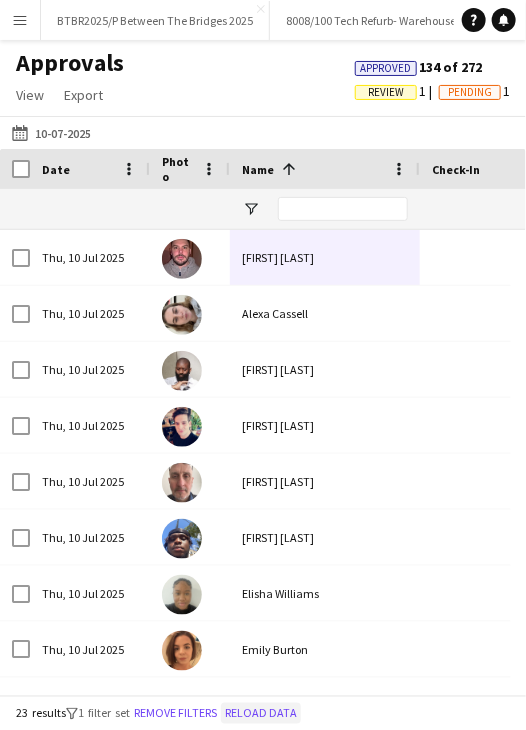 click on "Reload data" 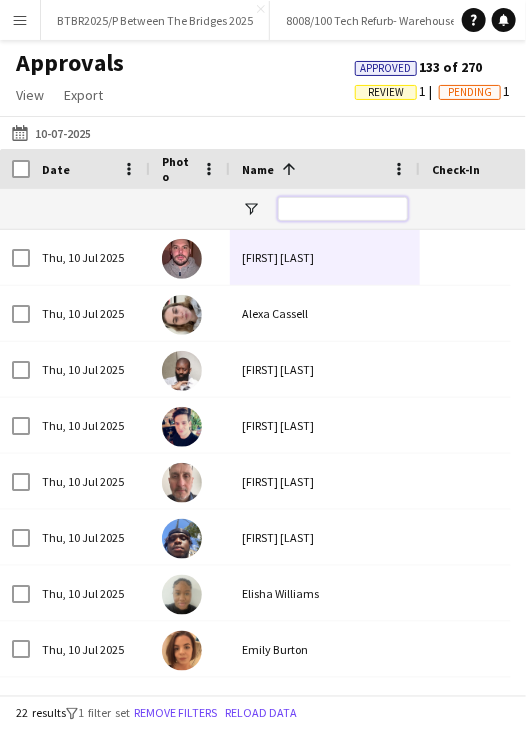 click at bounding box center [343, 209] 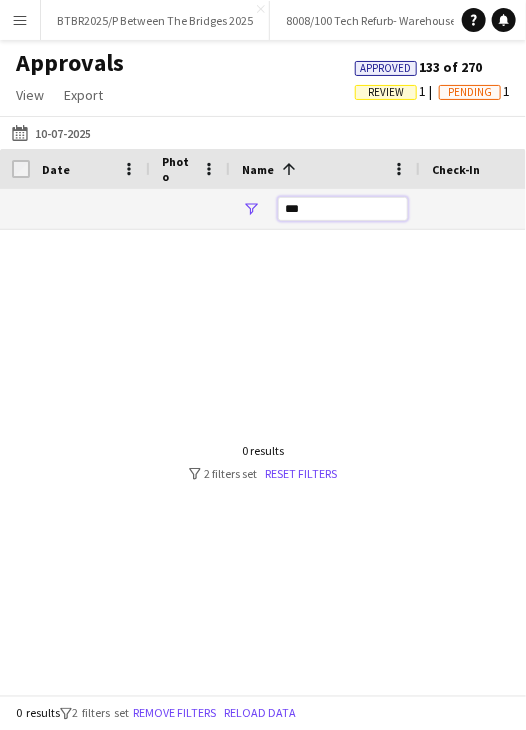 drag, startPoint x: 332, startPoint y: 213, endPoint x: 256, endPoint y: 213, distance: 76 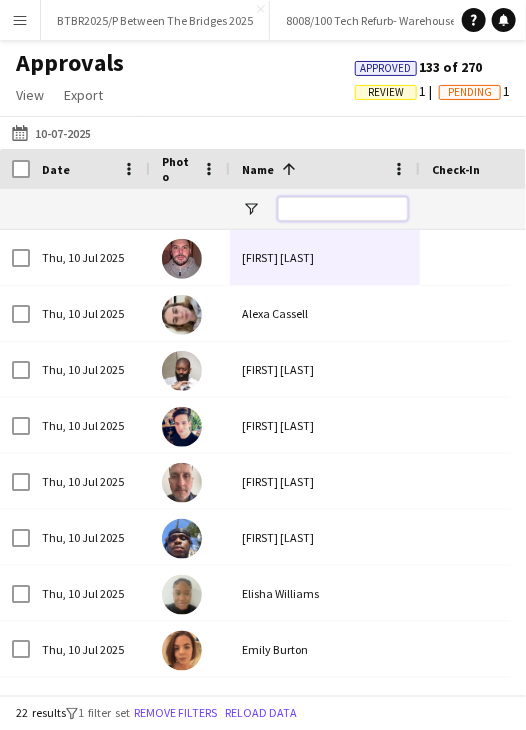 click at bounding box center (343, 209) 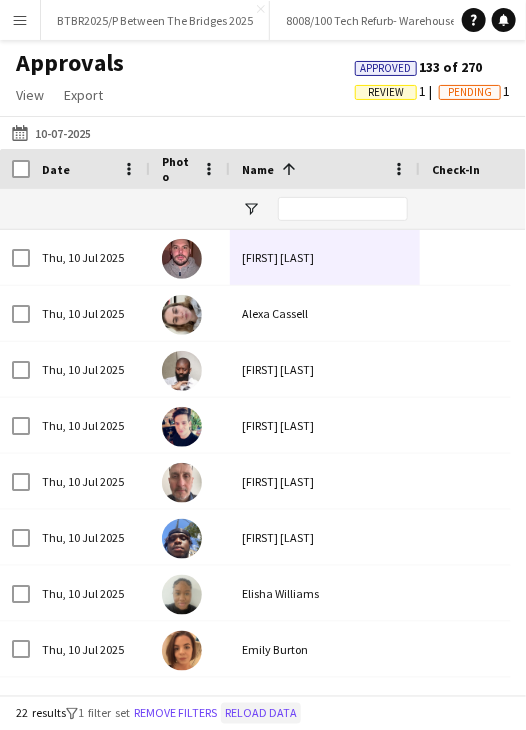 click on "Reload data" 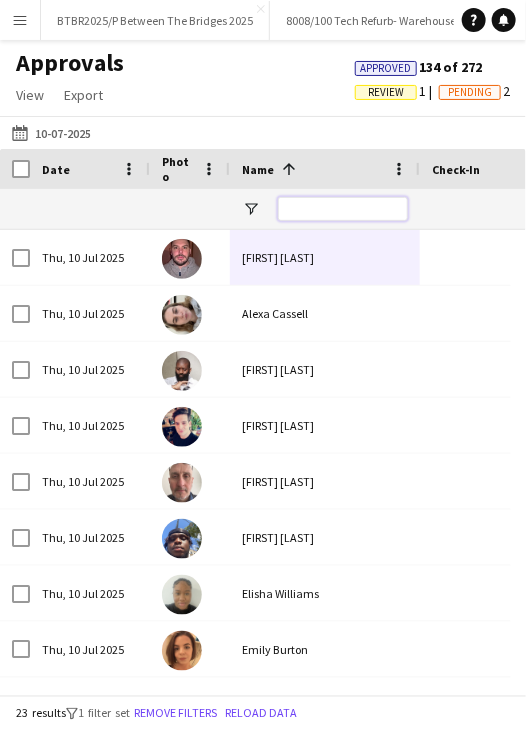click at bounding box center [343, 209] 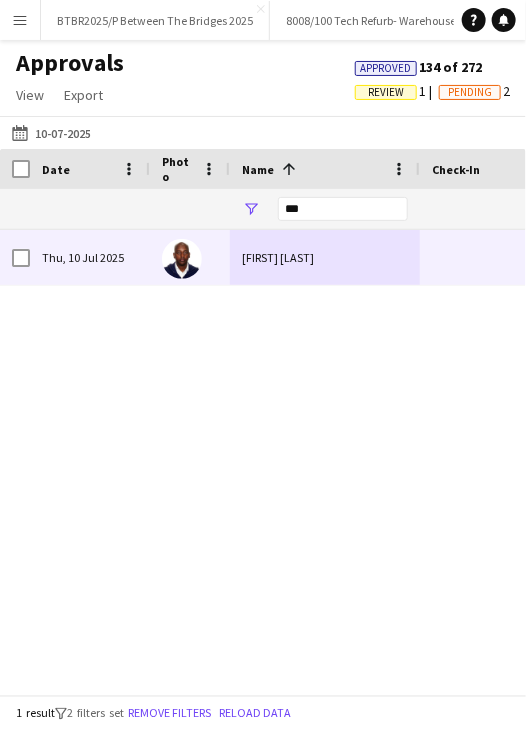 click on "Mussie Beyene" at bounding box center (325, 257) 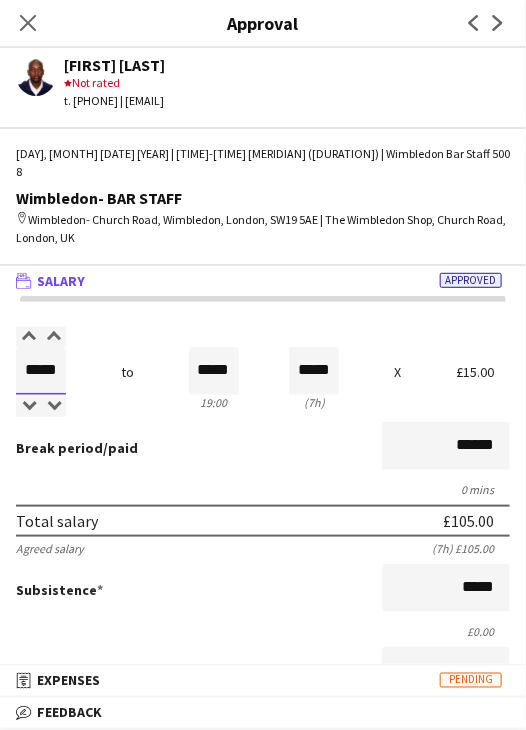 click on "*****" at bounding box center [41, 371] 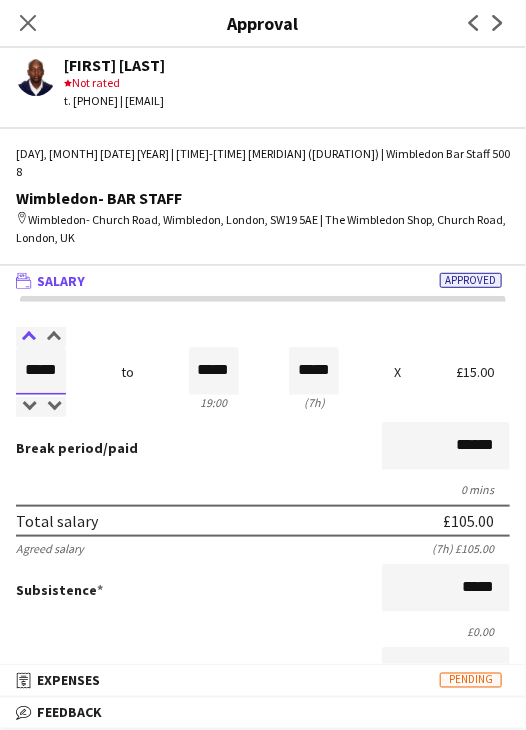 click at bounding box center (28, 337) 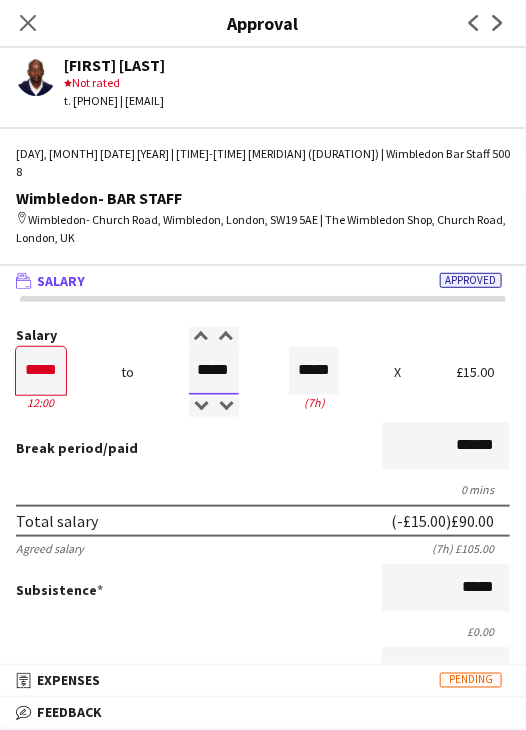 click on "*****" at bounding box center (214, 371) 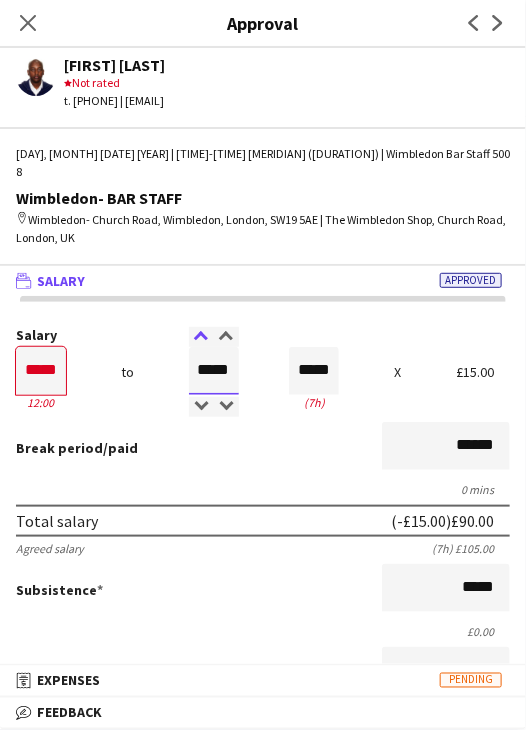 click at bounding box center [201, 337] 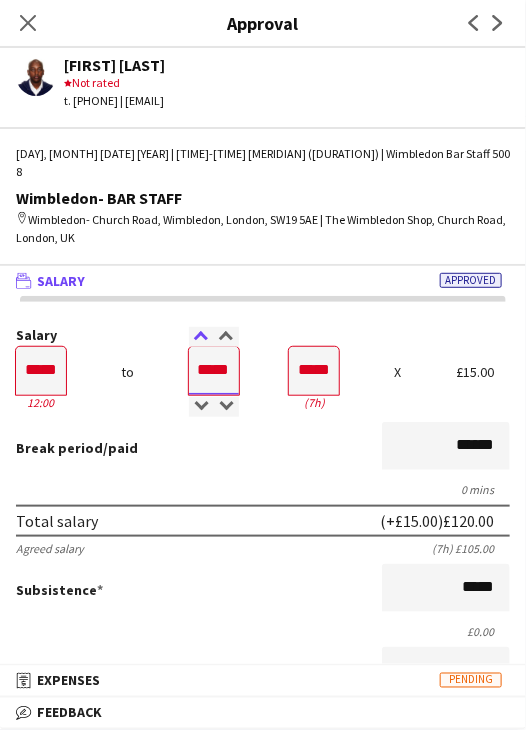 click at bounding box center [201, 337] 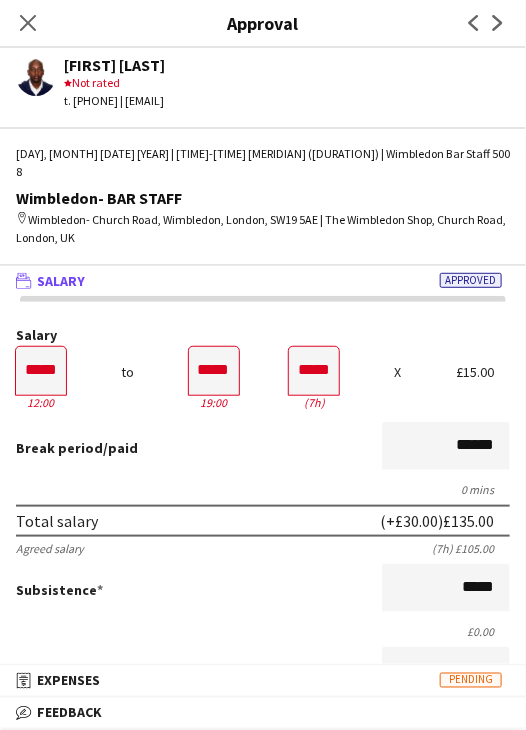 click on "Break period   /paid  ******" at bounding box center (263, 448) 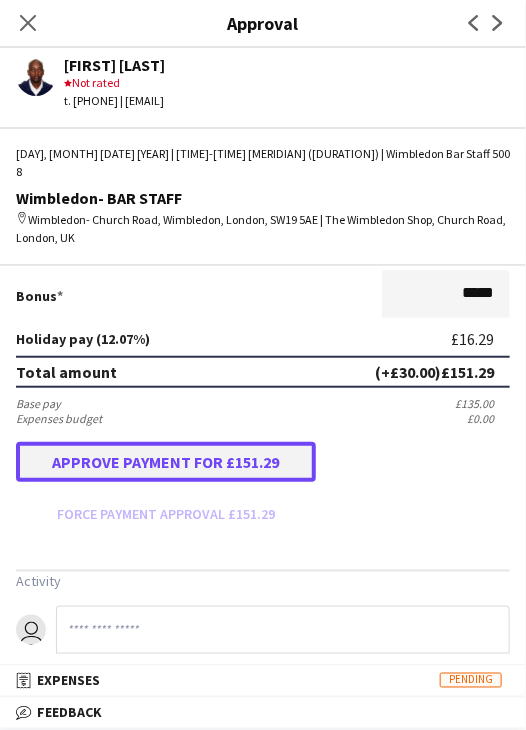 click on "Approve payment for £151.29" at bounding box center [166, 462] 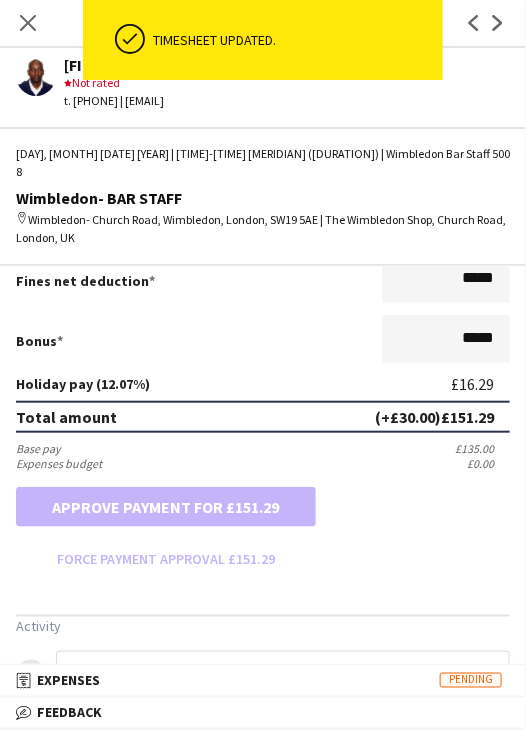 scroll, scrollTop: 497, scrollLeft: 0, axis: vertical 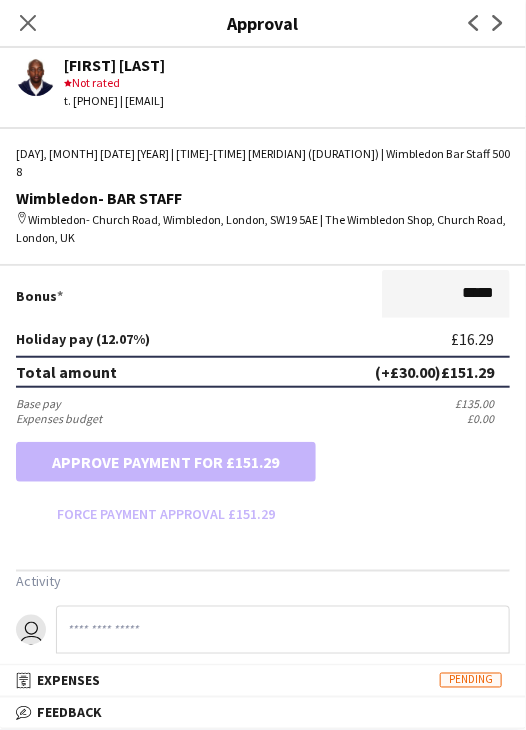 click on "Close pop-in" 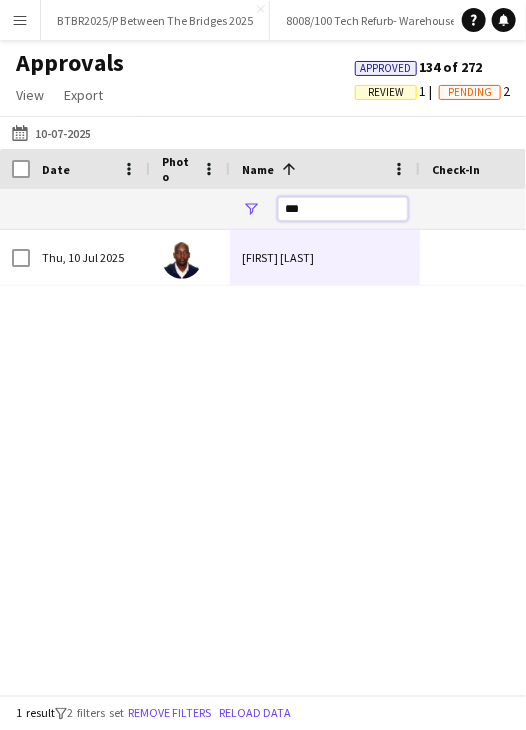 drag, startPoint x: 324, startPoint y: 213, endPoint x: 212, endPoint y: 213, distance: 112 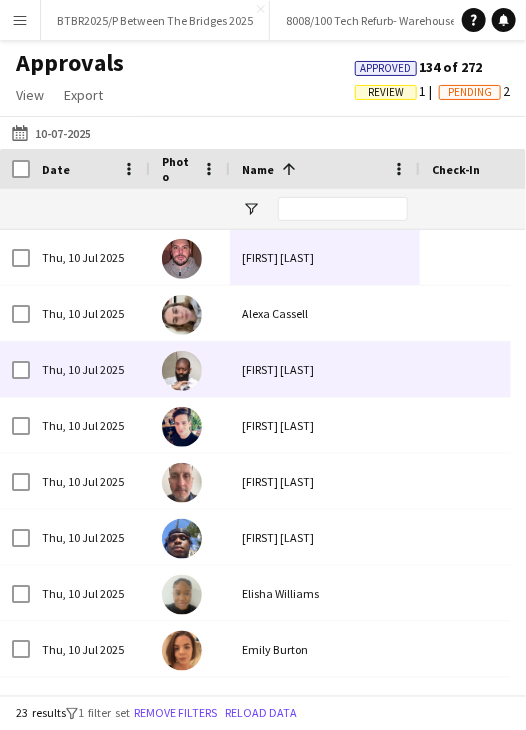 scroll, scrollTop: 64, scrollLeft: 0, axis: vertical 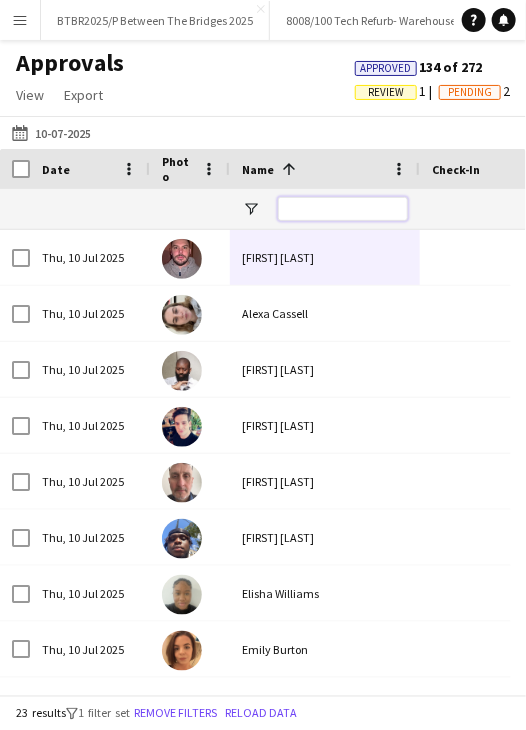 click at bounding box center (343, 209) 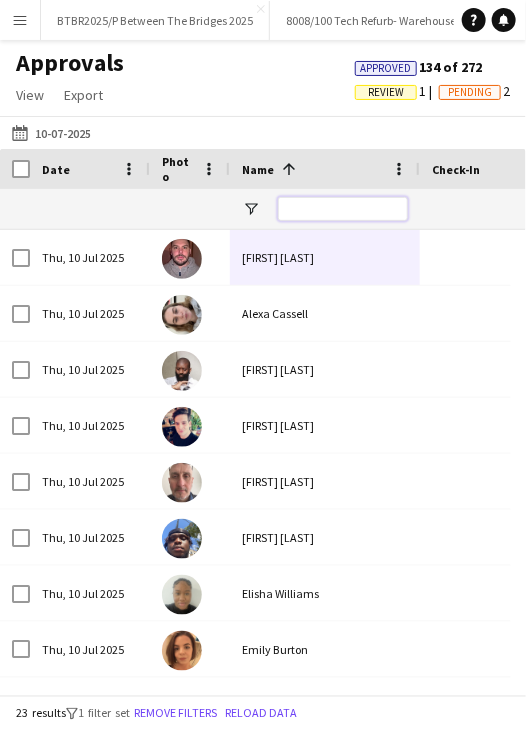 click at bounding box center [343, 209] 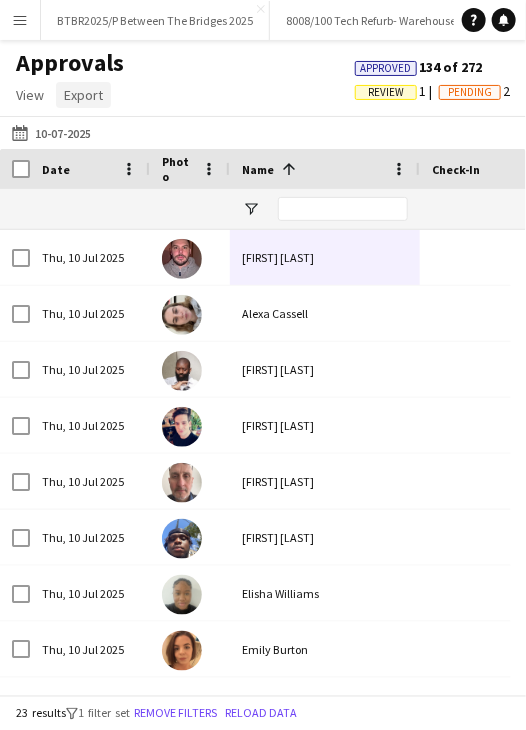 click on "Export" 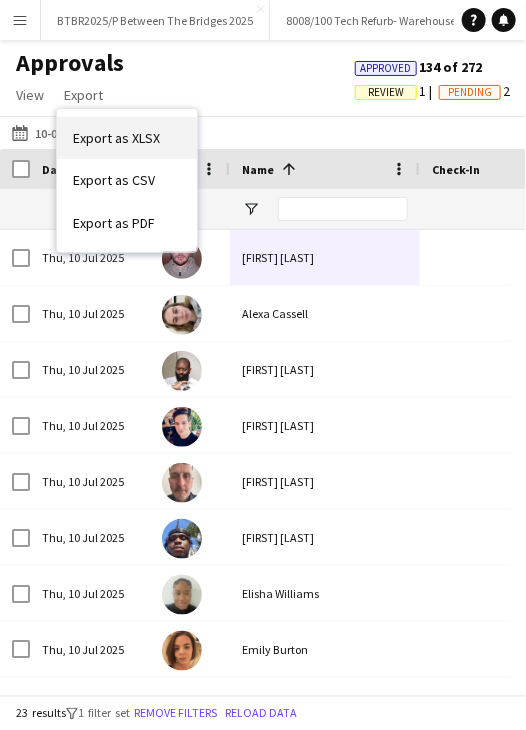 click on "Export as XLSX" at bounding box center (116, 138) 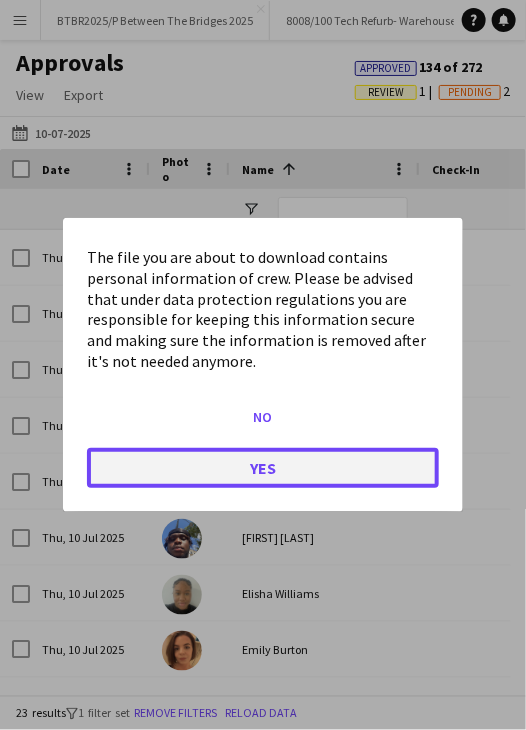 click on "Yes" 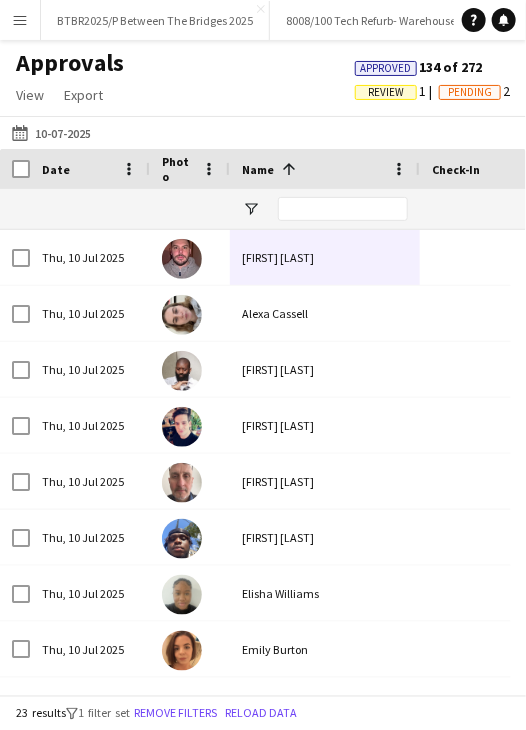 drag, startPoint x: 80, startPoint y: 131, endPoint x: 88, endPoint y: 149, distance: 19.697716 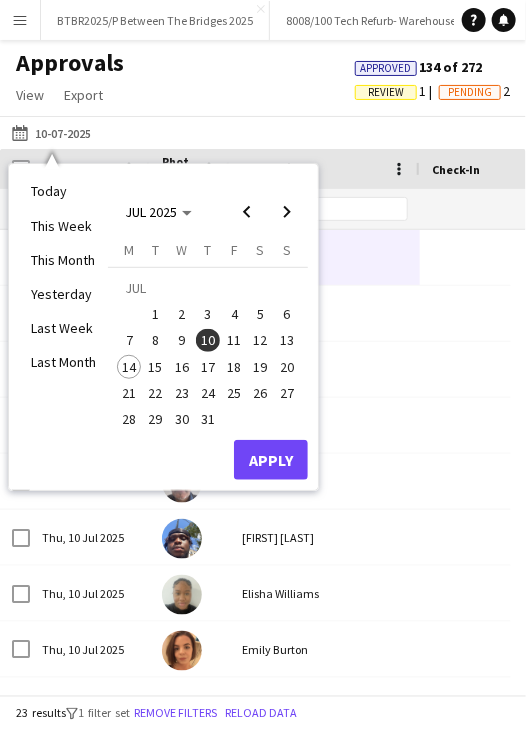 click on "Approvals   View  Customise view Customise filters Reset Filters Reset View Reset All  Export  Export as XLSX Export as CSV Export as PDF Approved  134 of 272   Review   1   Pending   2" 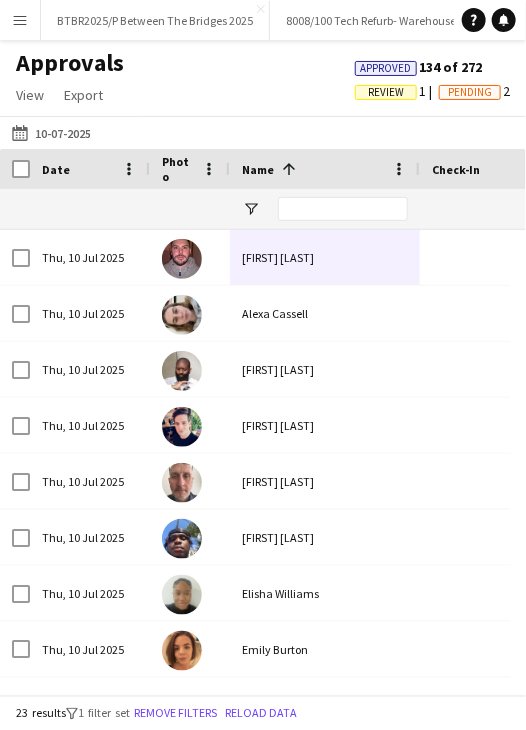 drag, startPoint x: 75, startPoint y: 135, endPoint x: 153, endPoint y: 173, distance: 86.764046 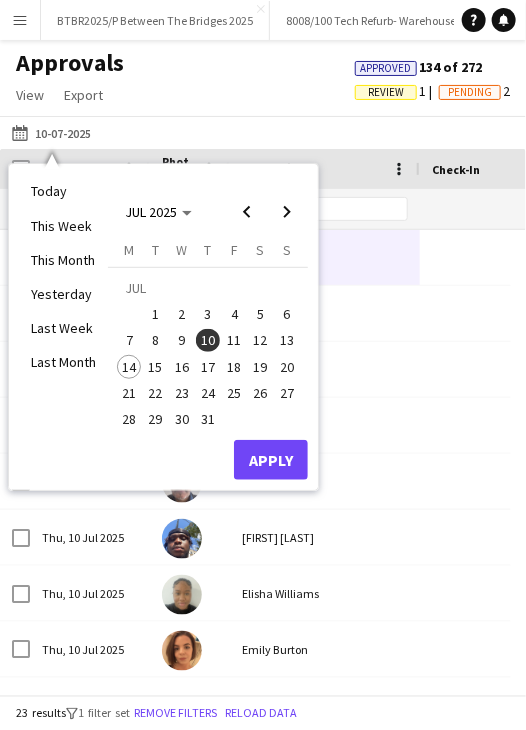 click on "11" at bounding box center [234, 341] 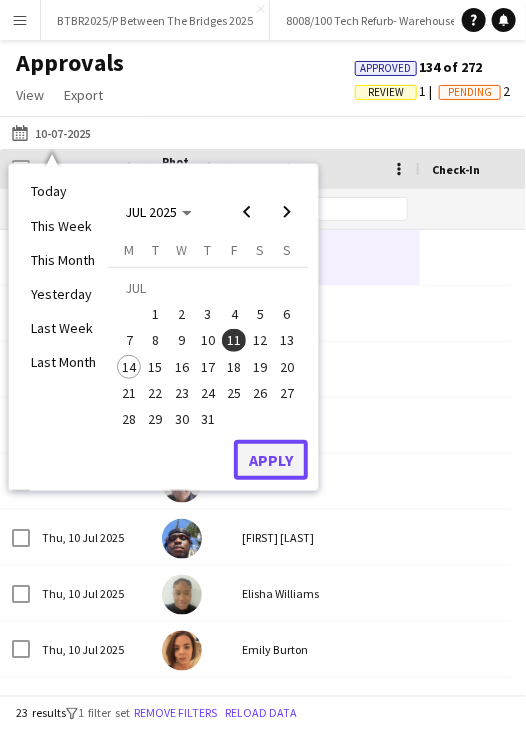 click on "Apply" at bounding box center (271, 460) 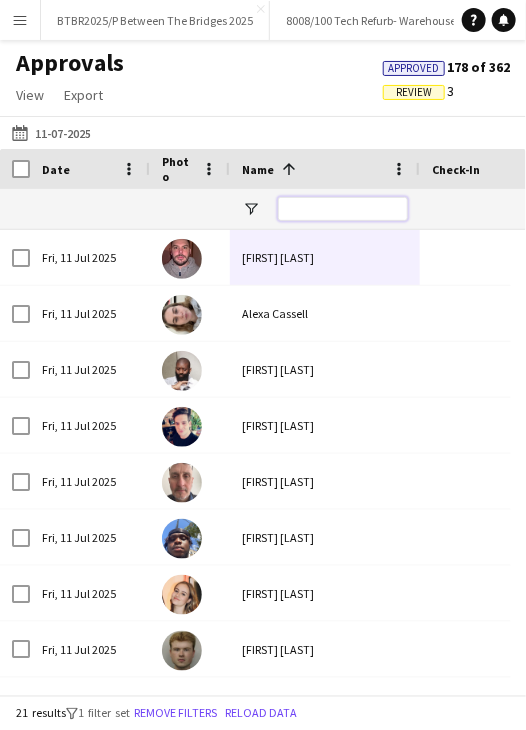 click at bounding box center [343, 209] 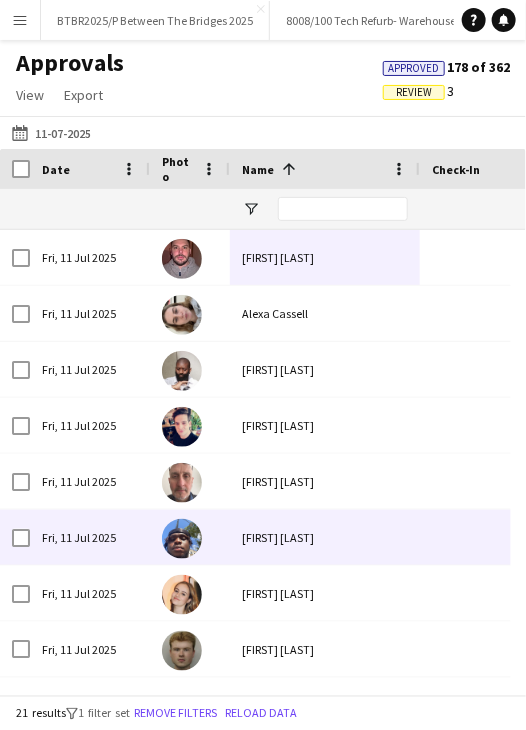 scroll, scrollTop: 98, scrollLeft: 0, axis: vertical 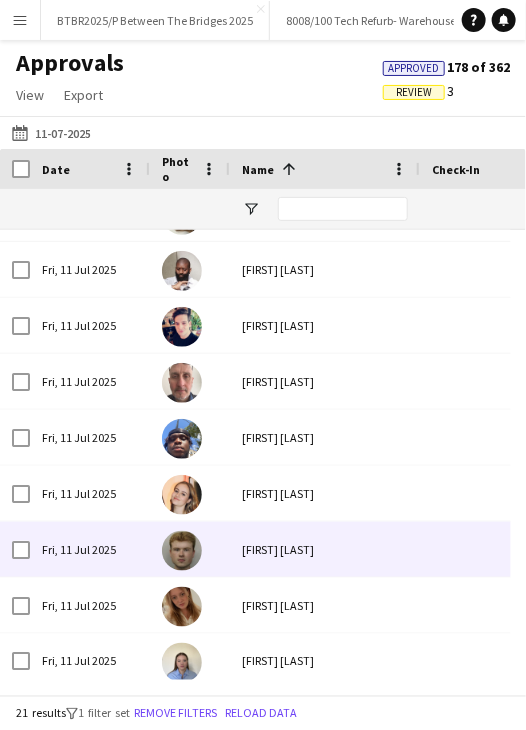 click on "Emily Cleveland" at bounding box center [325, 493] 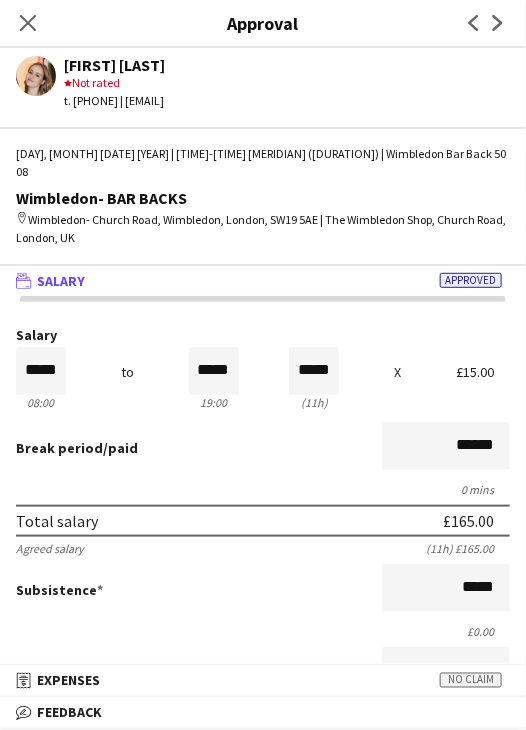 drag, startPoint x: 34, startPoint y: 19, endPoint x: 65, endPoint y: 61, distance: 52.201534 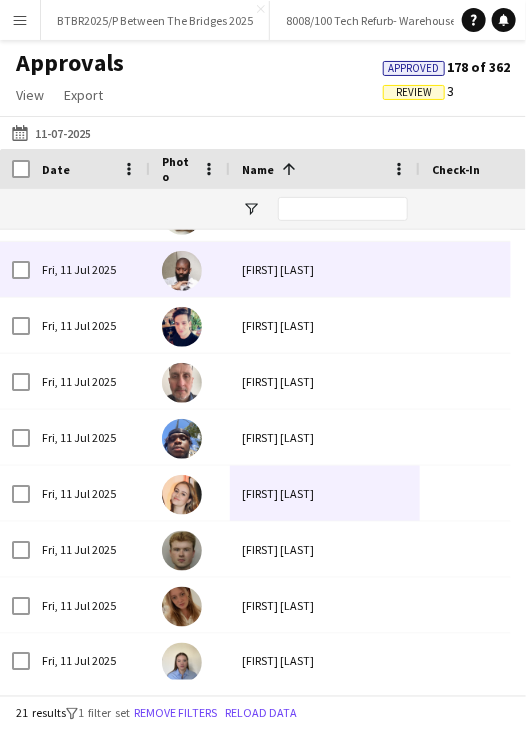 scroll, scrollTop: 54, scrollLeft: 0, axis: vertical 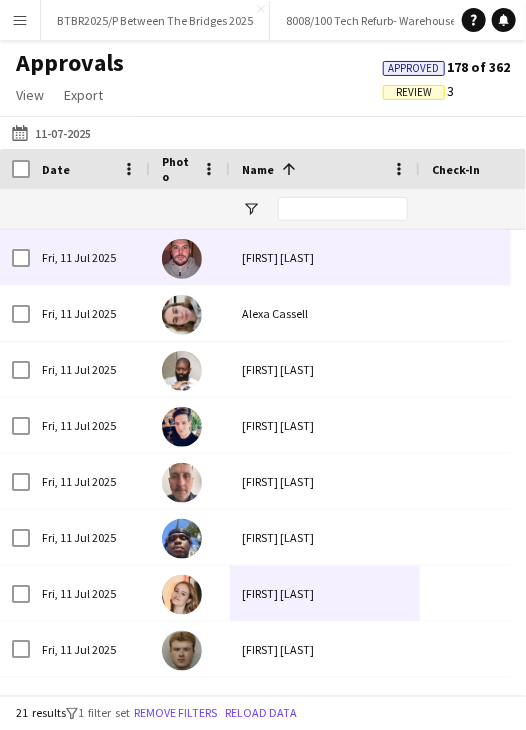 click on "Adrian Quigley" at bounding box center [325, 257] 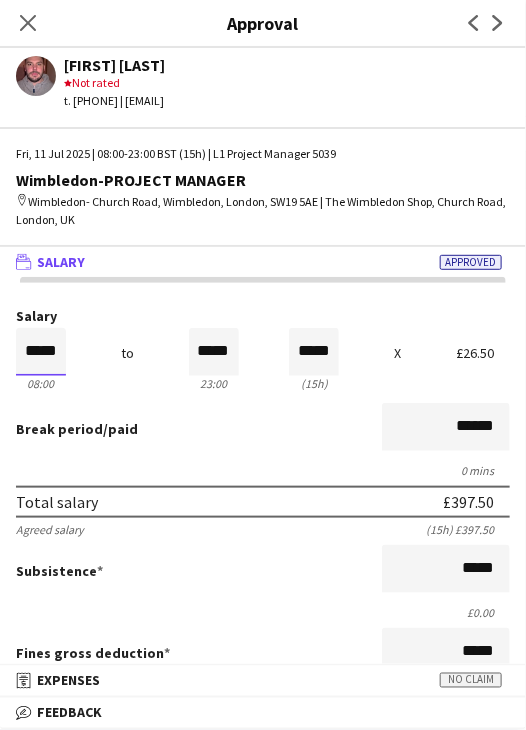 drag, startPoint x: 44, startPoint y: 363, endPoint x: 37, endPoint y: 373, distance: 12.206555 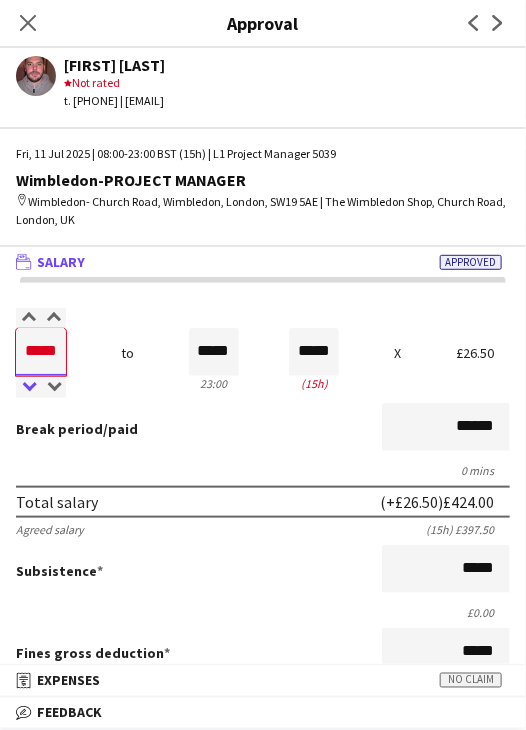 click at bounding box center [28, 388] 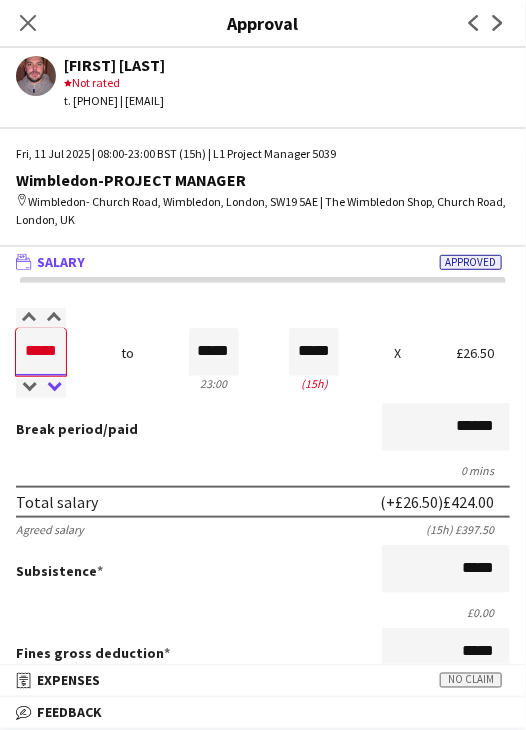 click at bounding box center (53, 388) 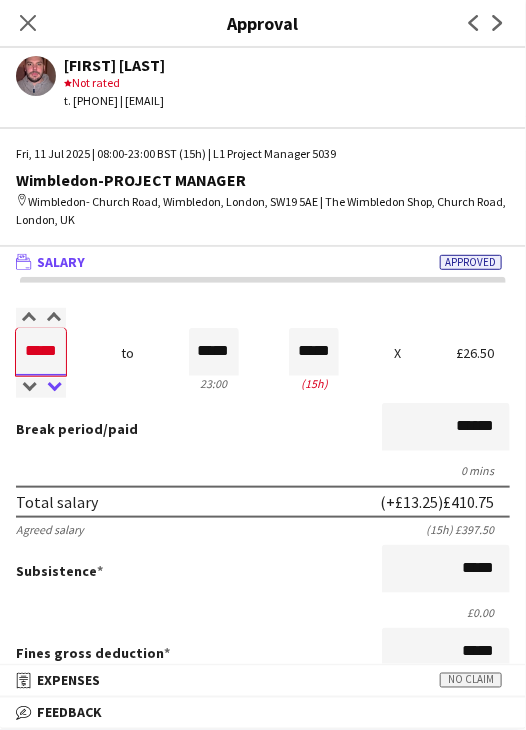 click at bounding box center [53, 388] 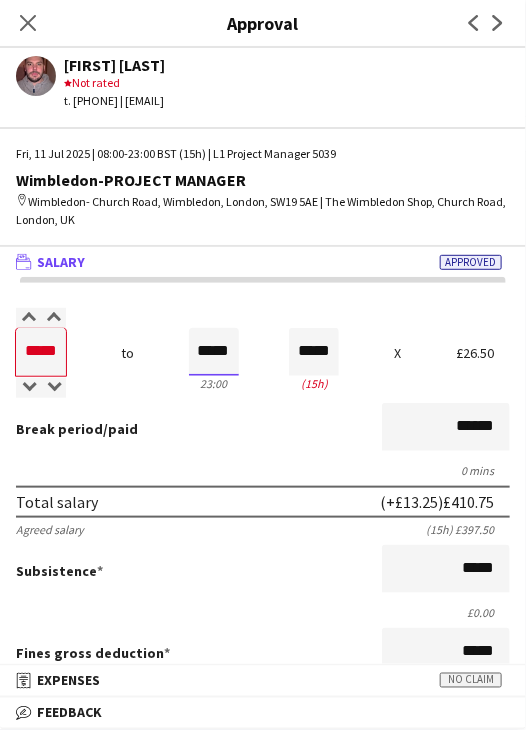 click on "*****" at bounding box center [214, 352] 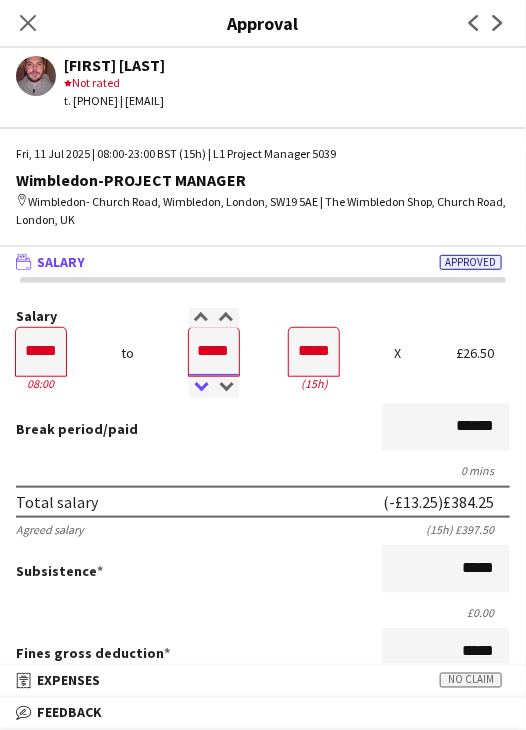 click at bounding box center (201, 388) 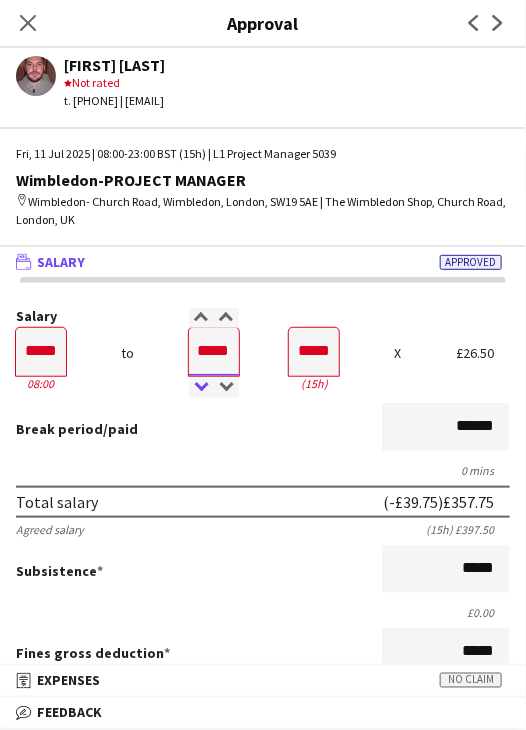 click at bounding box center [201, 388] 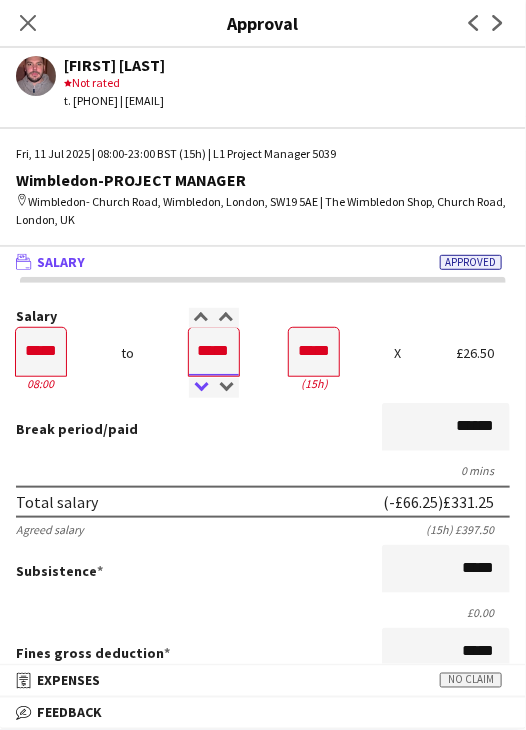click at bounding box center [201, 388] 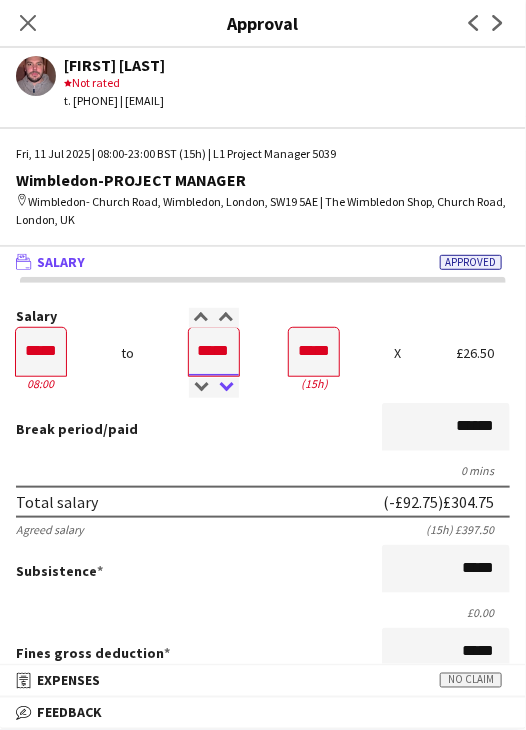 click at bounding box center [226, 388] 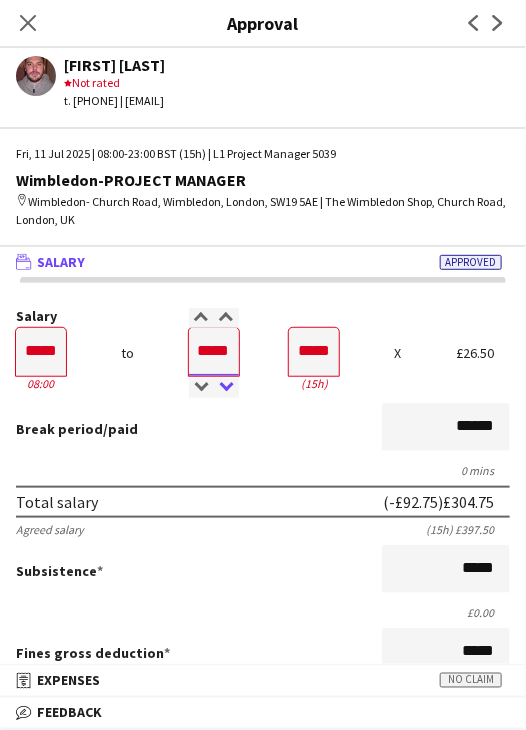 click at bounding box center (226, 388) 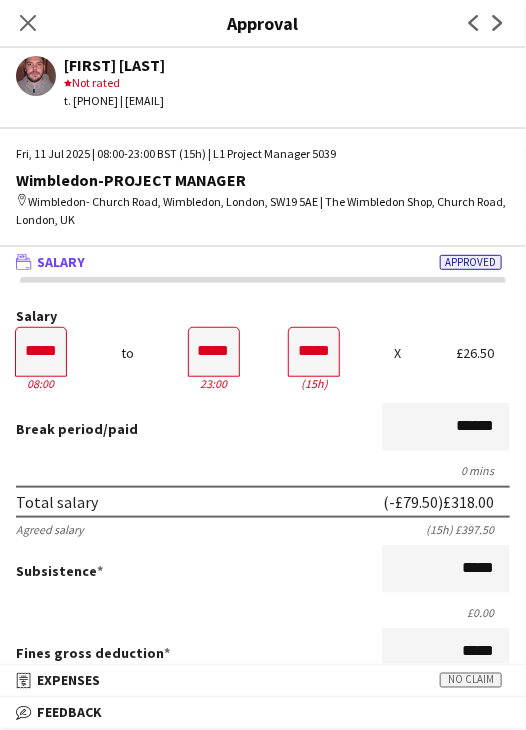 click on "Break period   /paid  ******" at bounding box center (263, 429) 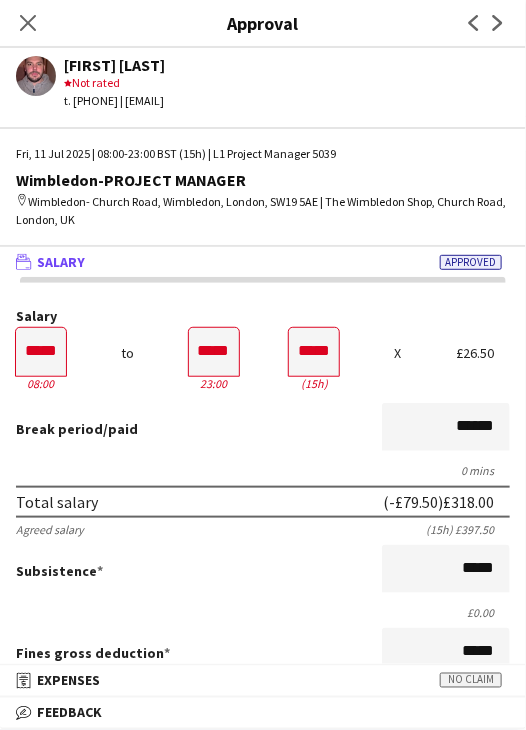 scroll, scrollTop: 500, scrollLeft: 0, axis: vertical 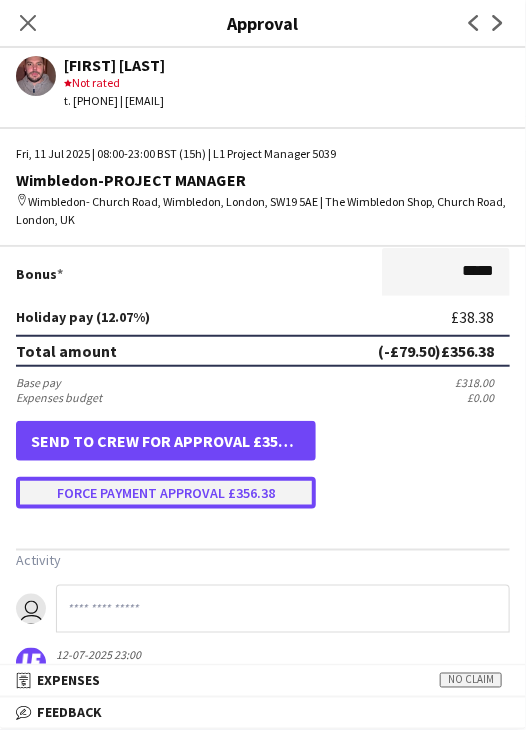 click on "Force payment approval £356.38" at bounding box center [166, 493] 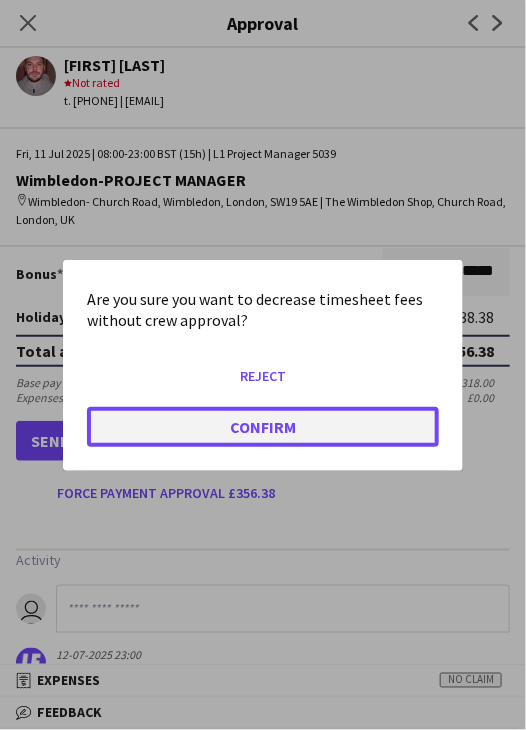 click on "Confirm" 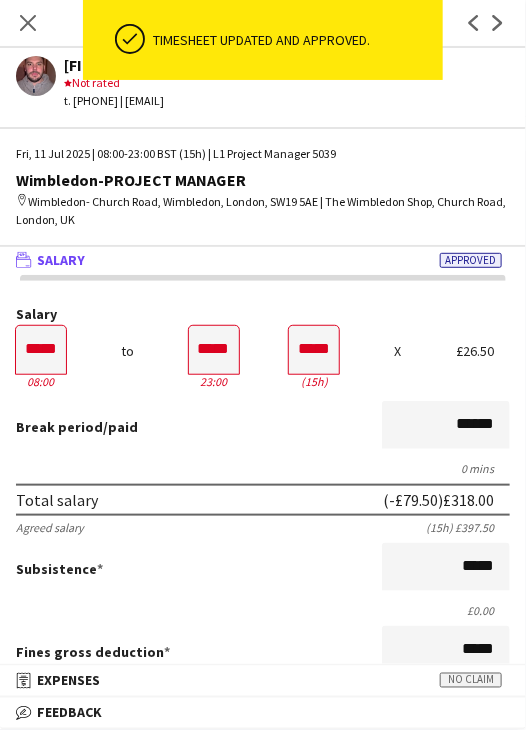 scroll, scrollTop: 0, scrollLeft: 0, axis: both 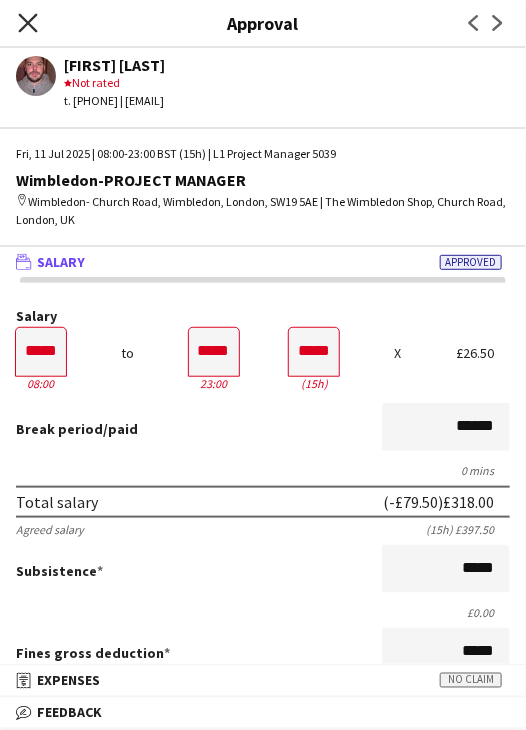 click on "Close pop-in" 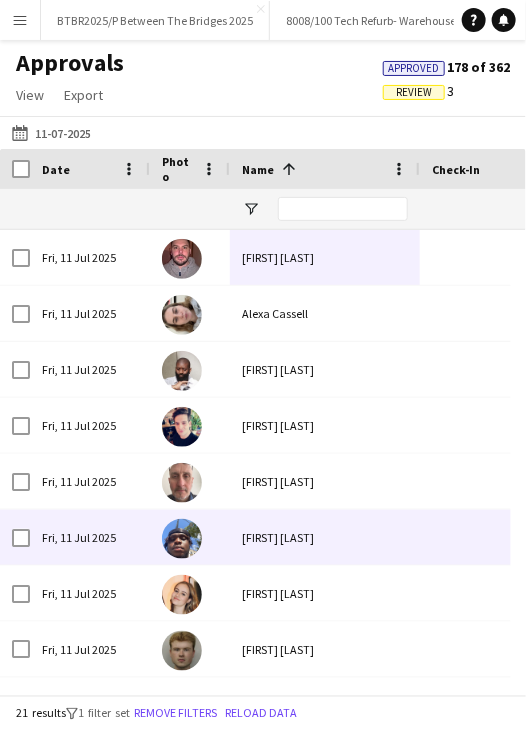 click on "Destiny Olusegun" at bounding box center [325, 537] 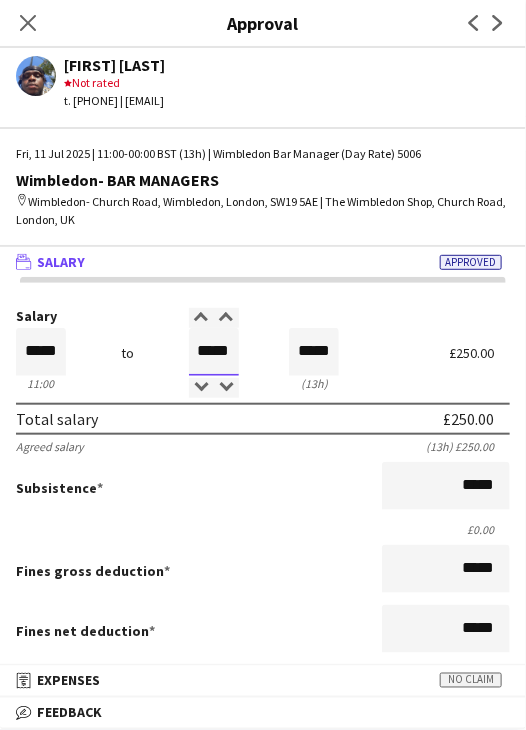 drag, startPoint x: 201, startPoint y: 351, endPoint x: 175, endPoint y: 351, distance: 26 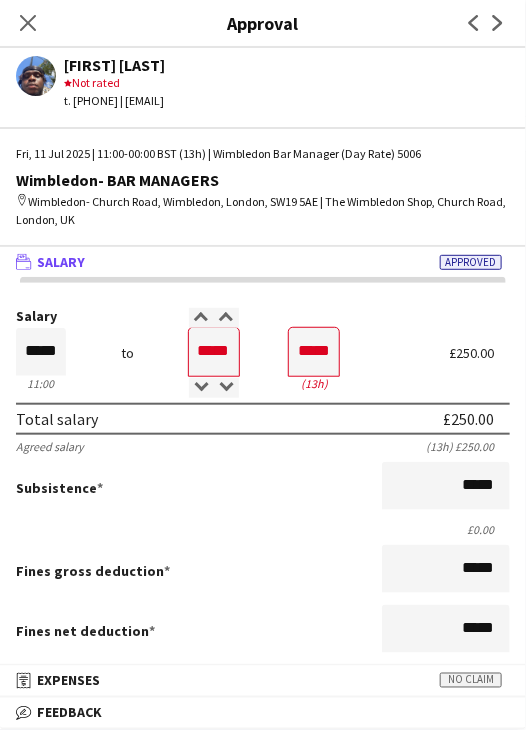 click on "Salary  *****  11:00   to  *****  00:00  *****  (13h)   £250.00" at bounding box center [263, 352] 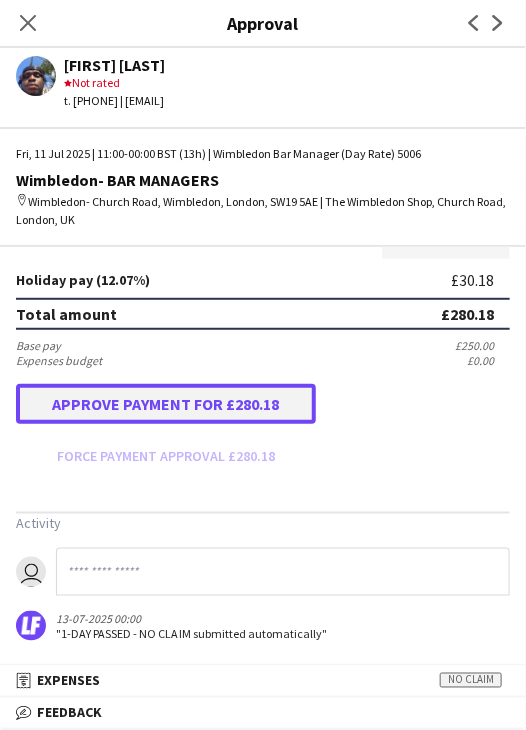 click on "Approve payment for £280.18" at bounding box center (166, 404) 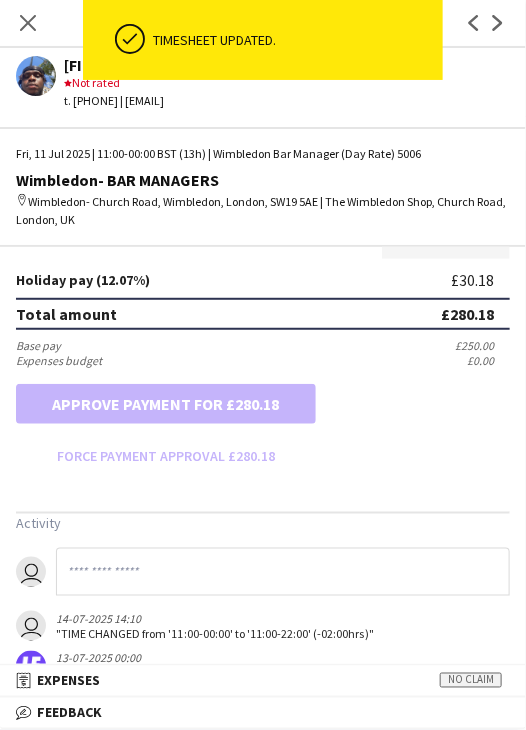 scroll, scrollTop: 454, scrollLeft: 0, axis: vertical 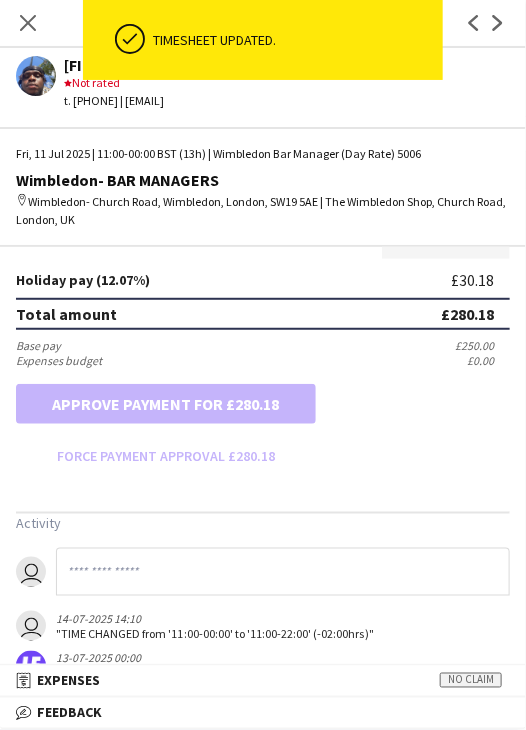 drag, startPoint x: 17, startPoint y: 17, endPoint x: 28, endPoint y: 28, distance: 15.556349 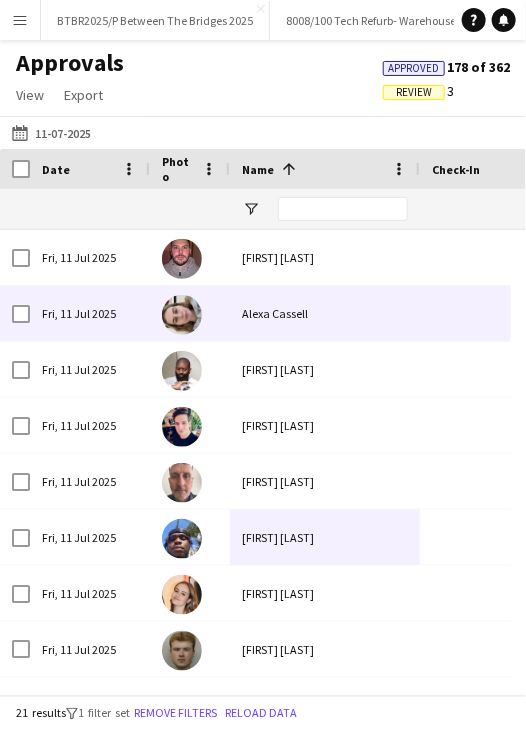click on "Alexa Cassell" at bounding box center (325, 313) 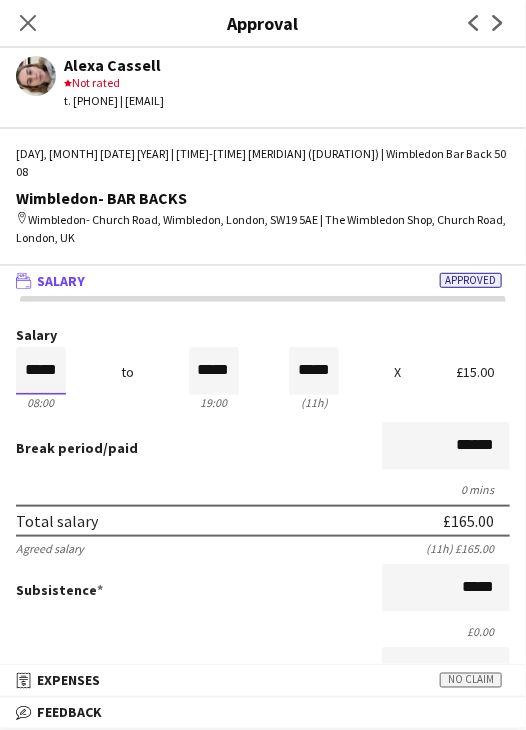 click on "*****" at bounding box center (41, 371) 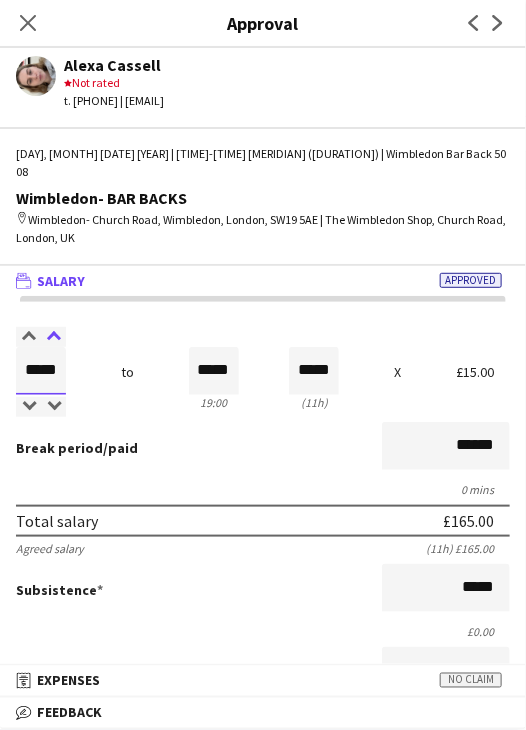 click at bounding box center (53, 337) 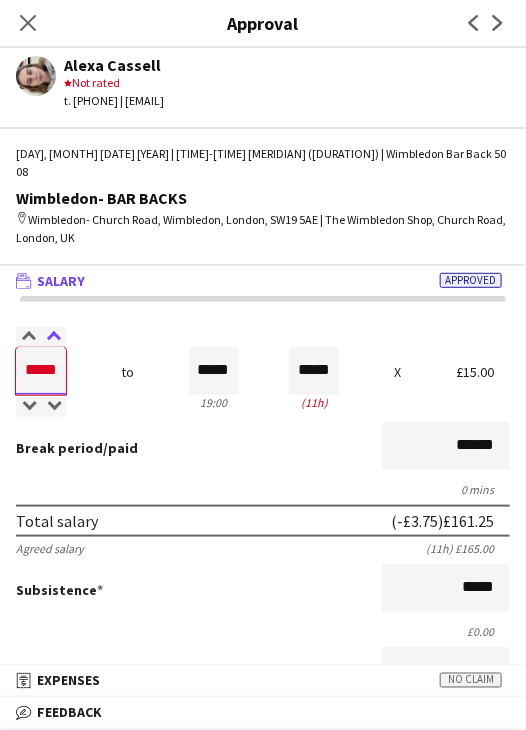 click at bounding box center (53, 337) 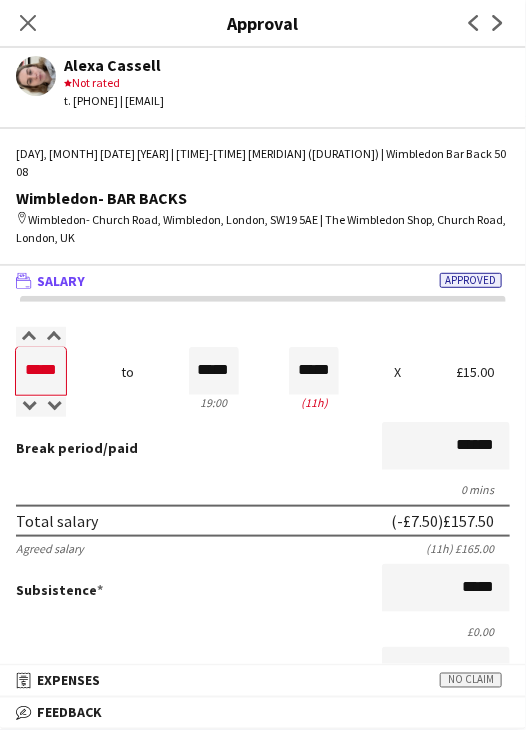 click on "Break period   /paid  ******" at bounding box center [263, 448] 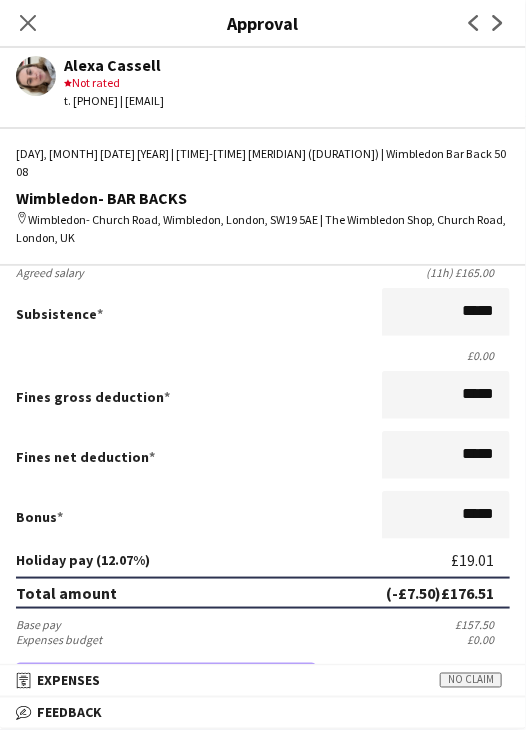 scroll, scrollTop: 537, scrollLeft: 0, axis: vertical 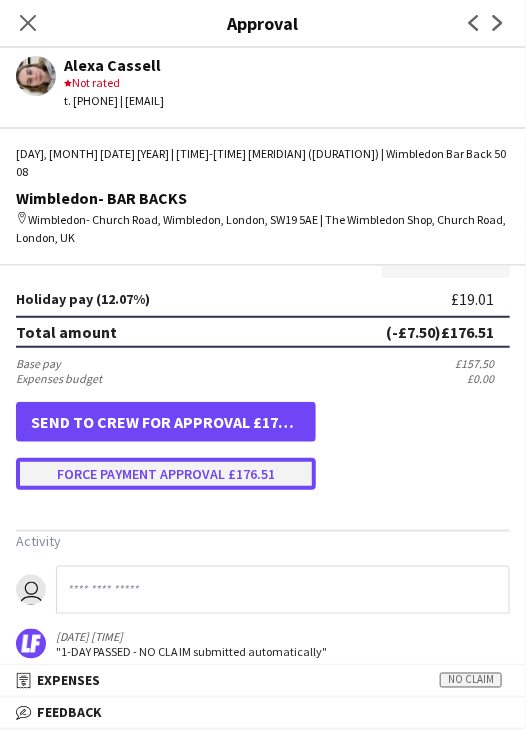 click on "Force payment approval £176.51" at bounding box center (166, 474) 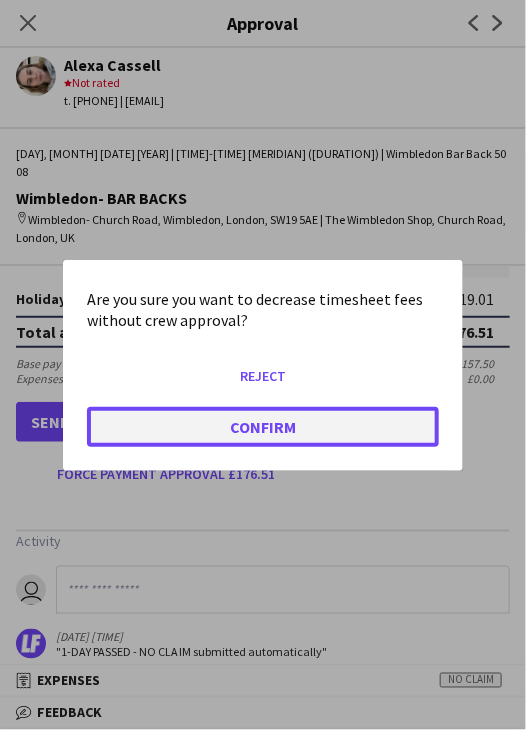 click on "Confirm" 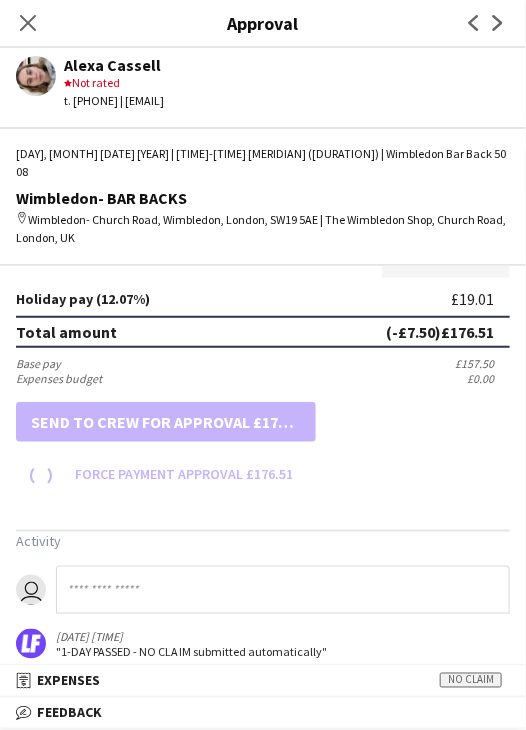 scroll, scrollTop: 537, scrollLeft: 0, axis: vertical 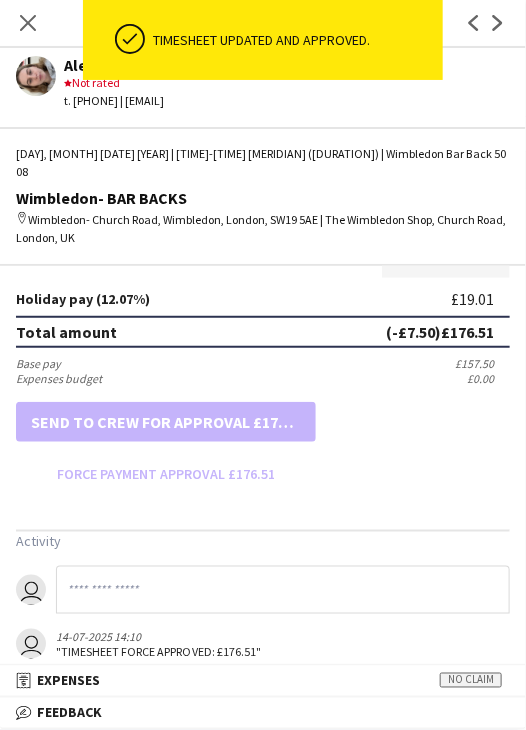 click on "Close pop-in" 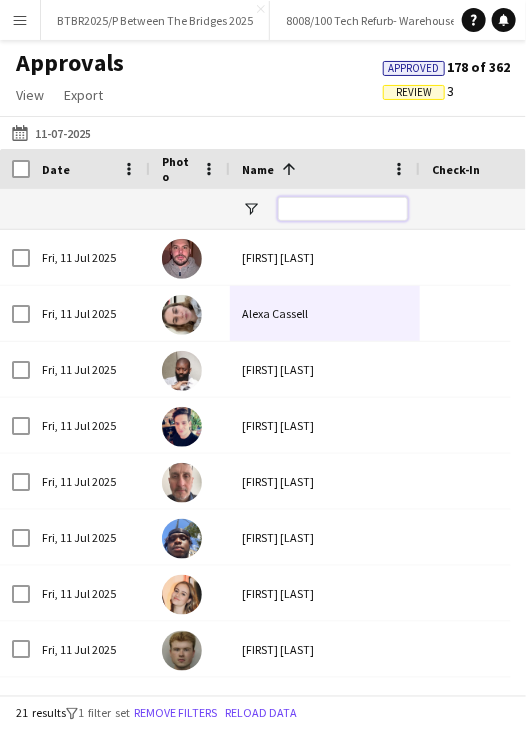 click at bounding box center (343, 209) 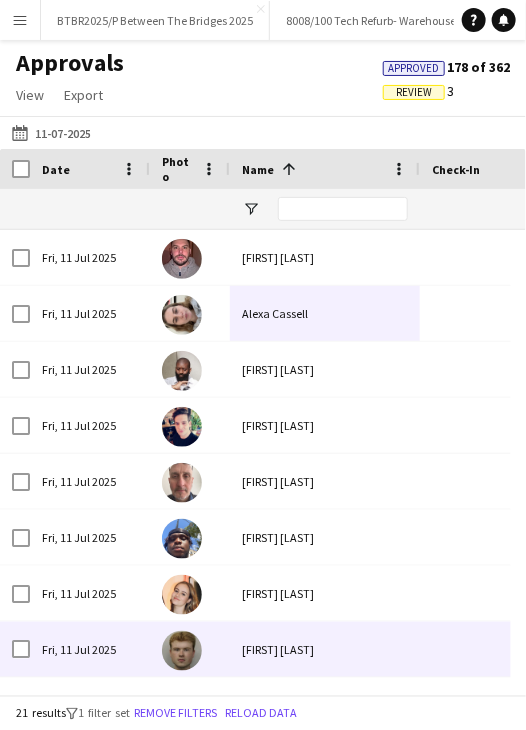 click on "Evan Wehrenberg" at bounding box center [325, 649] 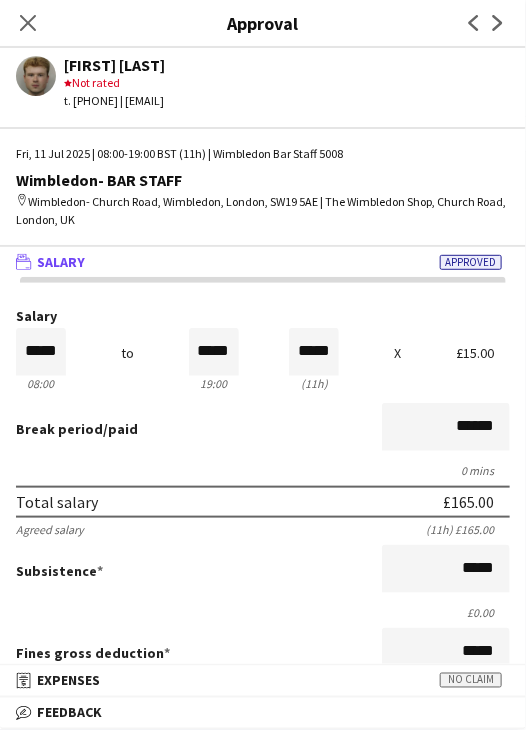 click on "Close pop-in" 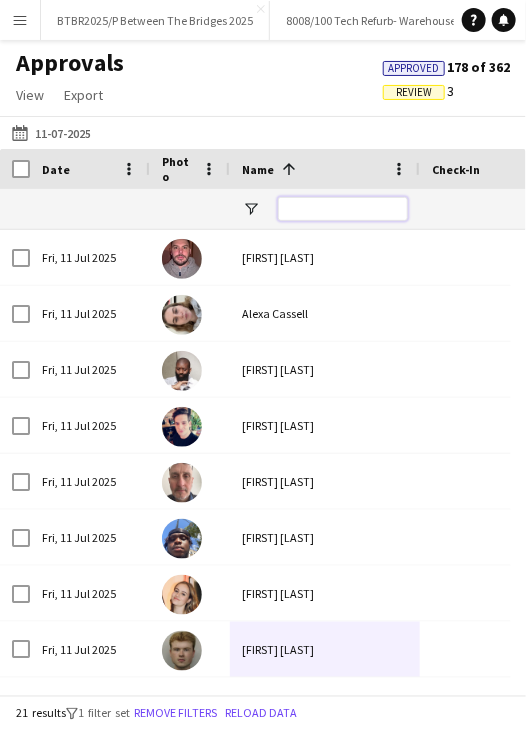 click at bounding box center (343, 209) 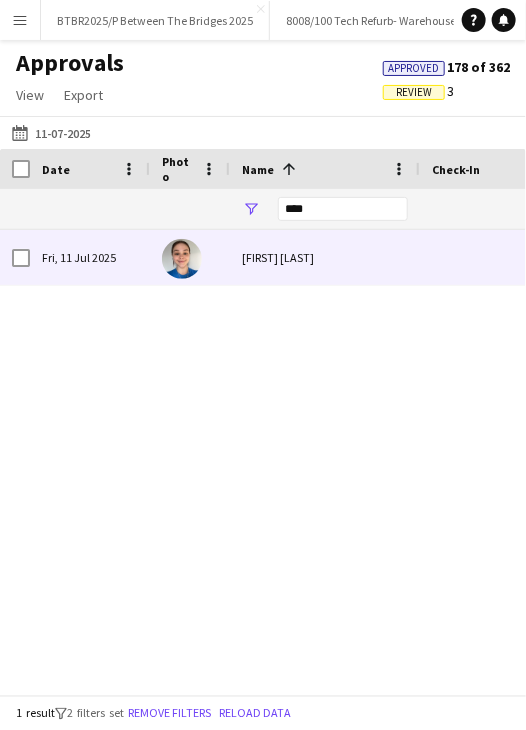 click on "Hermione Banyon" at bounding box center (325, 257) 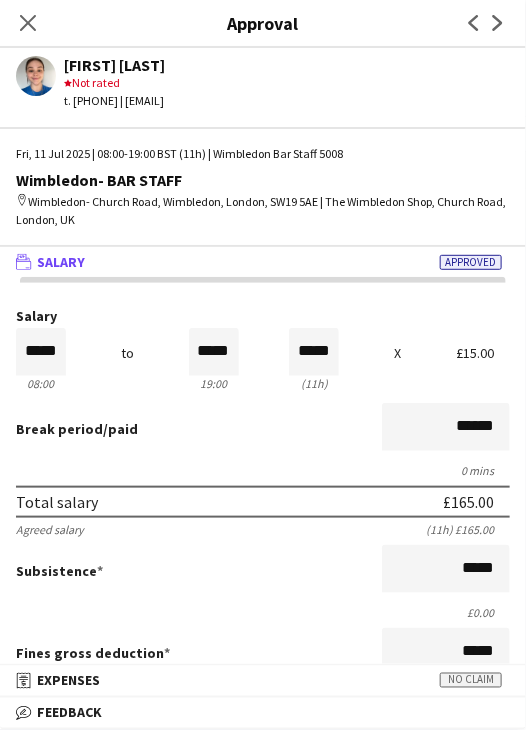 click on "Close pop-in" 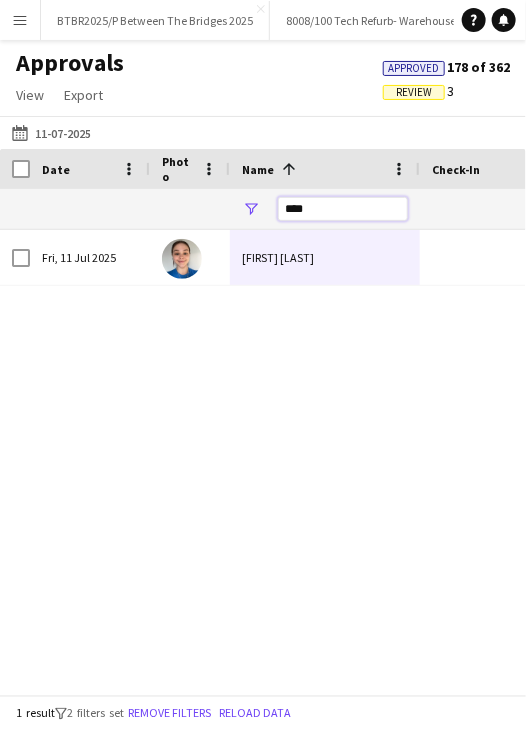 drag, startPoint x: 317, startPoint y: 207, endPoint x: 223, endPoint y: 205, distance: 94.02127 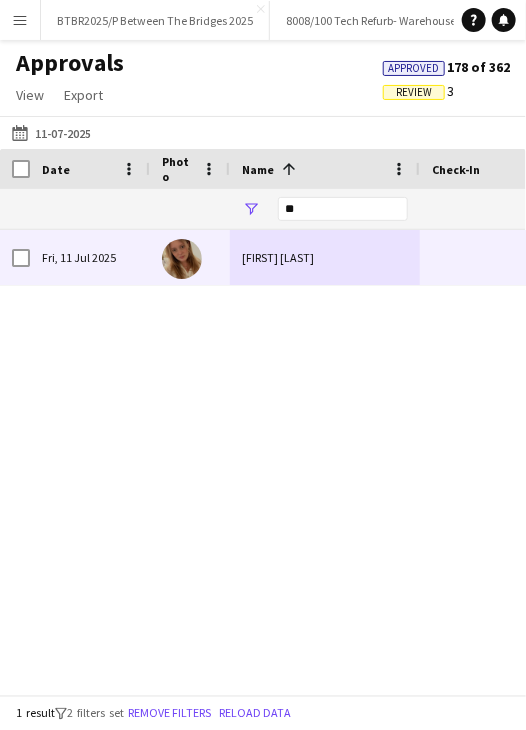 click on "Francesca Scott" at bounding box center (325, 257) 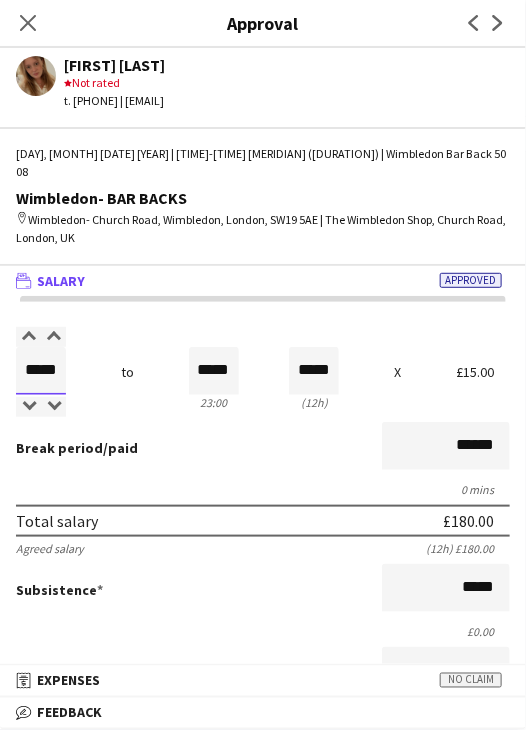 drag, startPoint x: 43, startPoint y: 349, endPoint x: 128, endPoint y: 336, distance: 85.98837 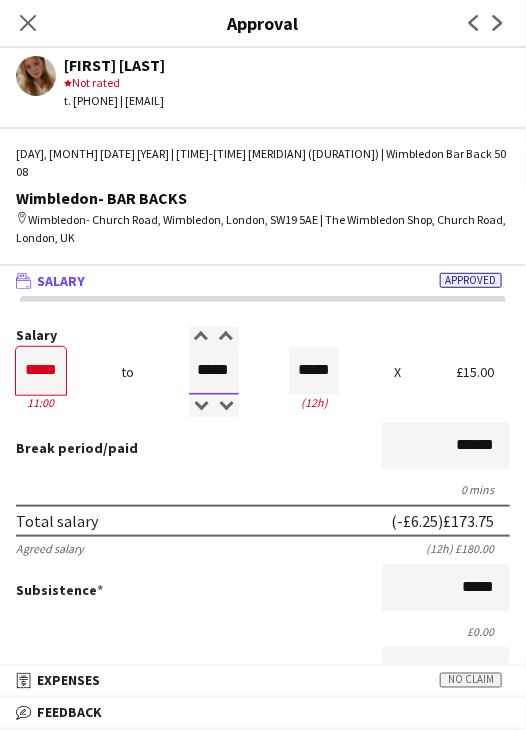 click on "*****" at bounding box center [214, 371] 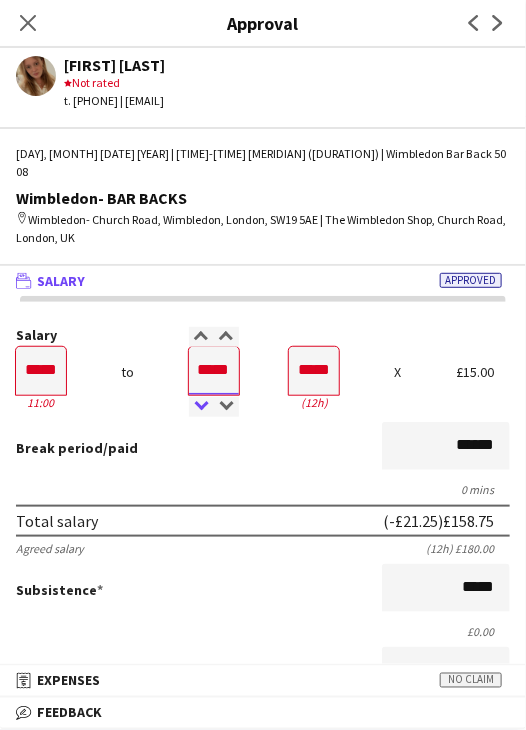 click at bounding box center (201, 407) 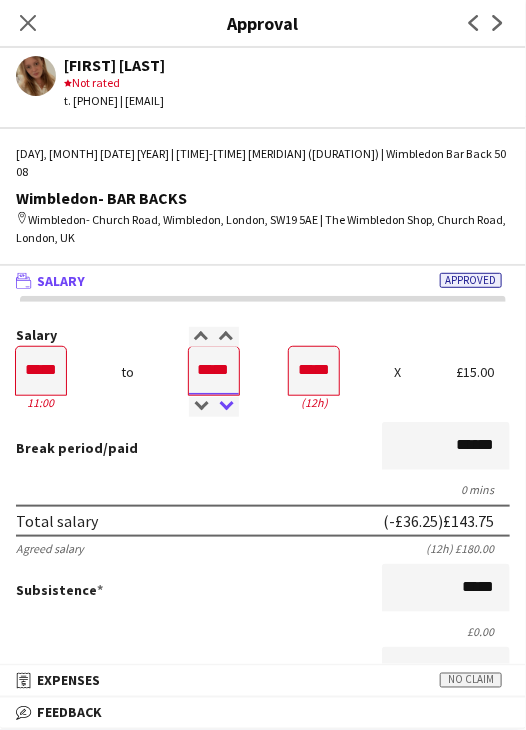 click at bounding box center (226, 407) 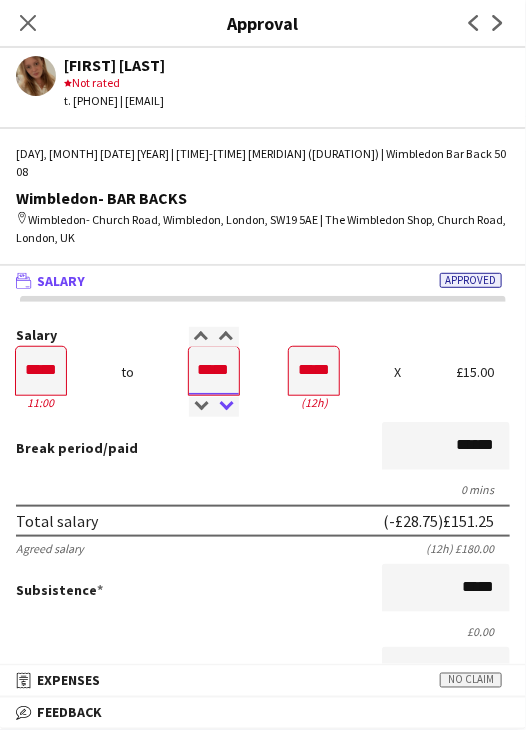 click at bounding box center [226, 407] 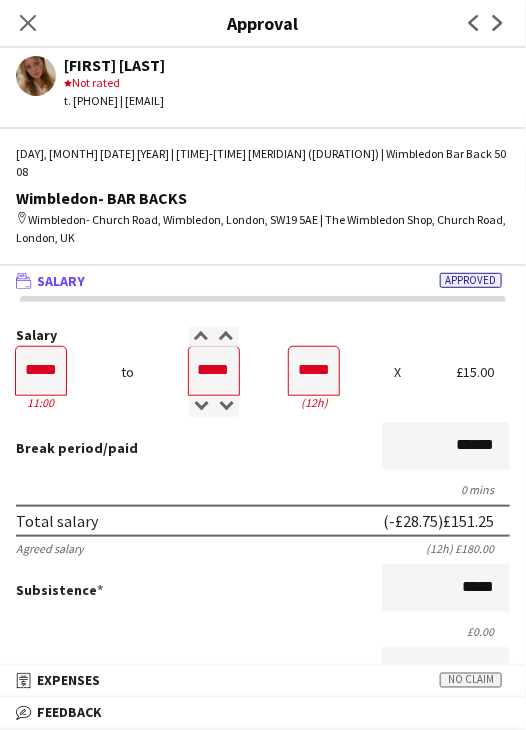 click on "Break period   /paid  ******" at bounding box center (263, 448) 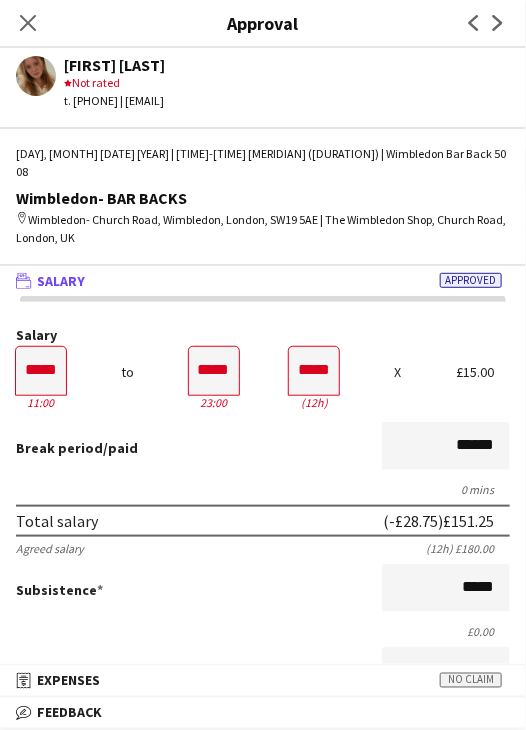 scroll, scrollTop: 500, scrollLeft: 0, axis: vertical 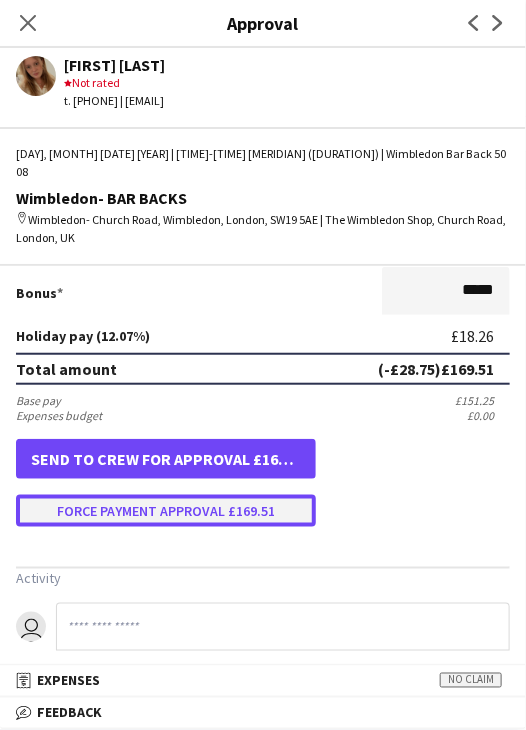 click on "Force payment approval £169.51" at bounding box center (166, 511) 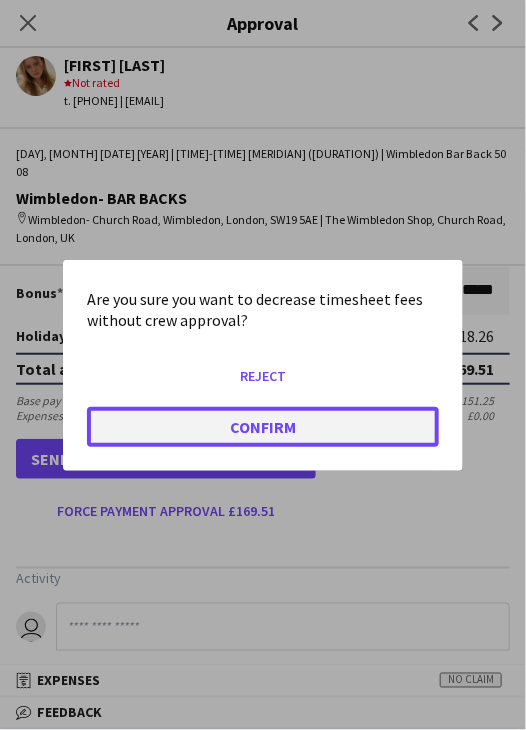 click on "Confirm" 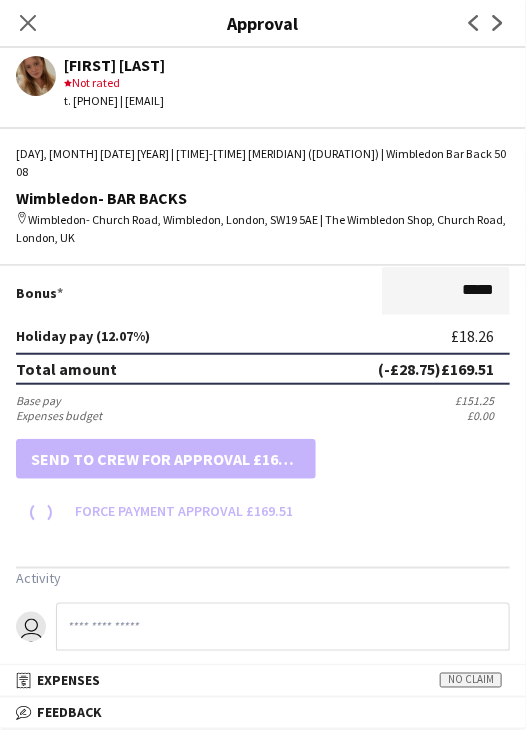 scroll, scrollTop: 500, scrollLeft: 0, axis: vertical 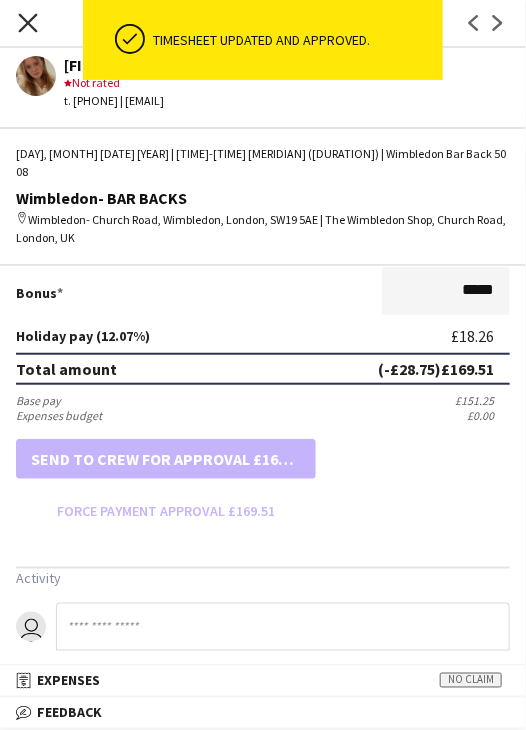 click on "Close pop-in" 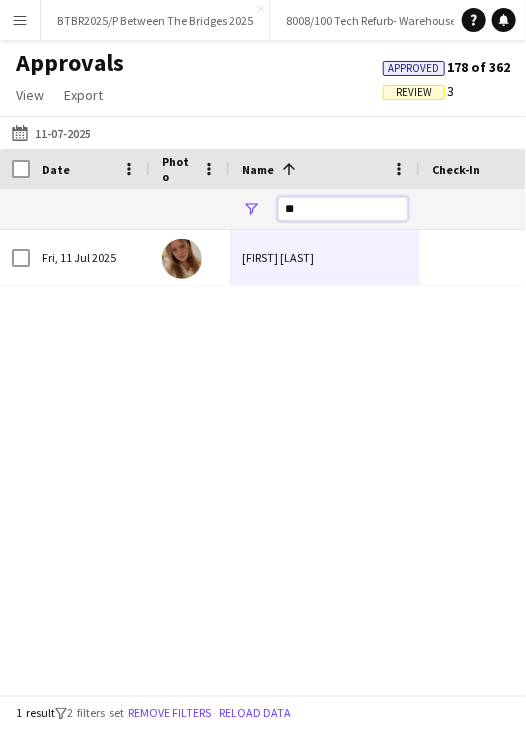 drag, startPoint x: 300, startPoint y: 205, endPoint x: 271, endPoint y: 206, distance: 29.017237 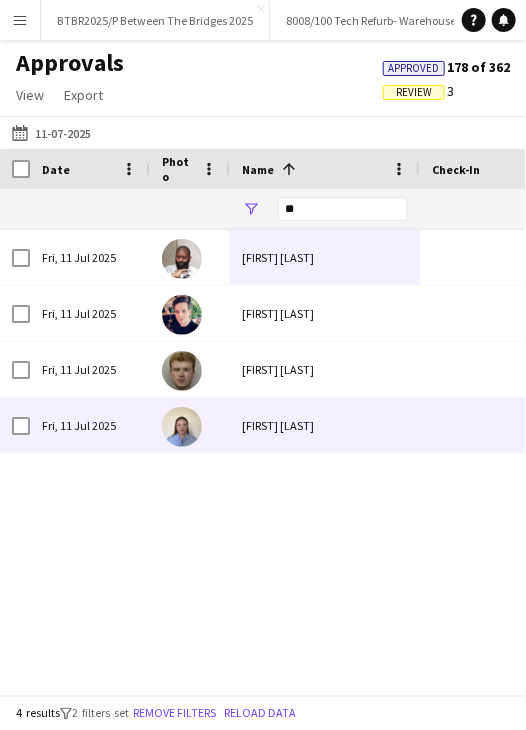 click on "Georgia Rennie" at bounding box center [325, 425] 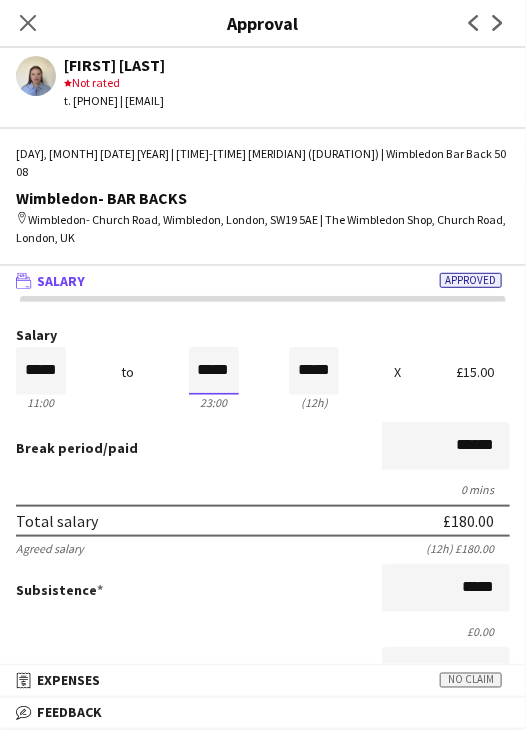 click on "*****" at bounding box center [214, 371] 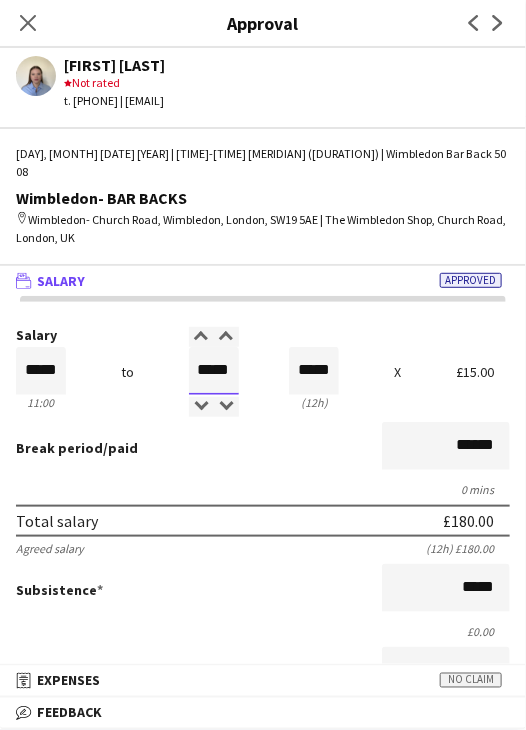 click at bounding box center [201, 407] 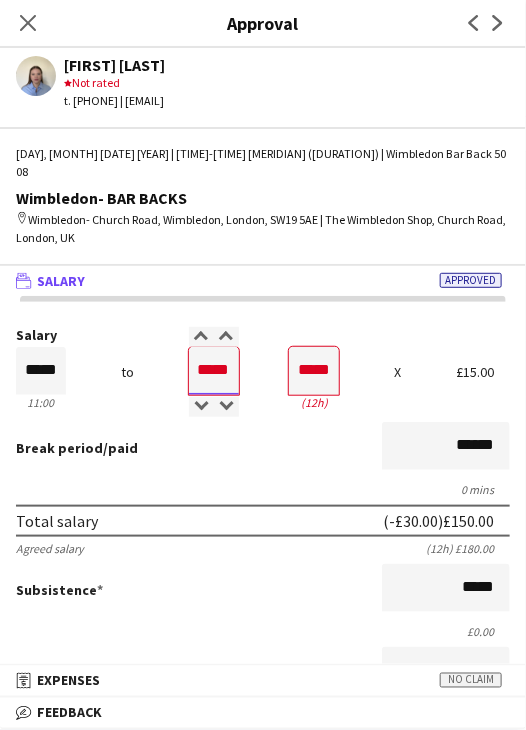 click at bounding box center [201, 407] 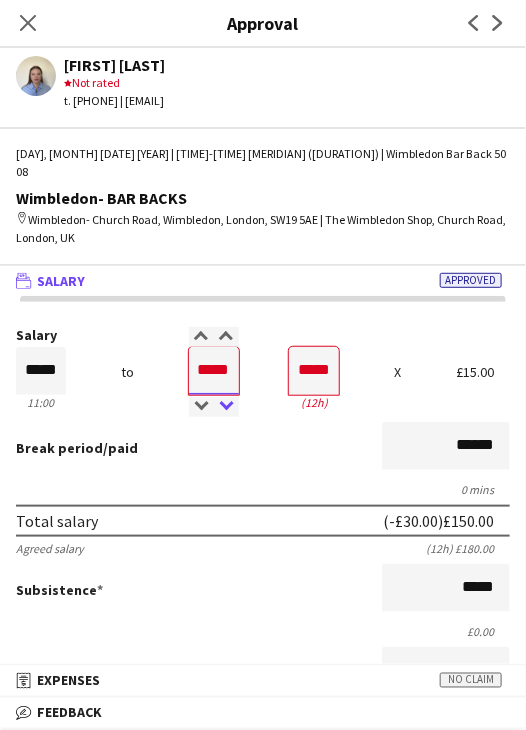 click at bounding box center (226, 407) 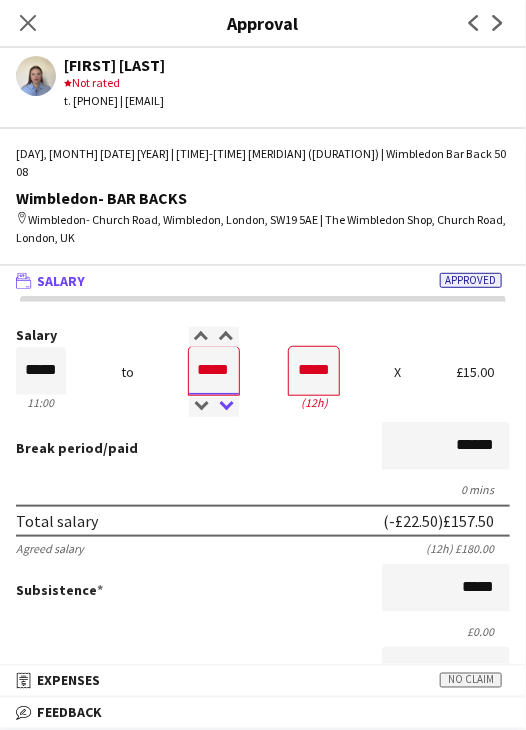 click at bounding box center [226, 407] 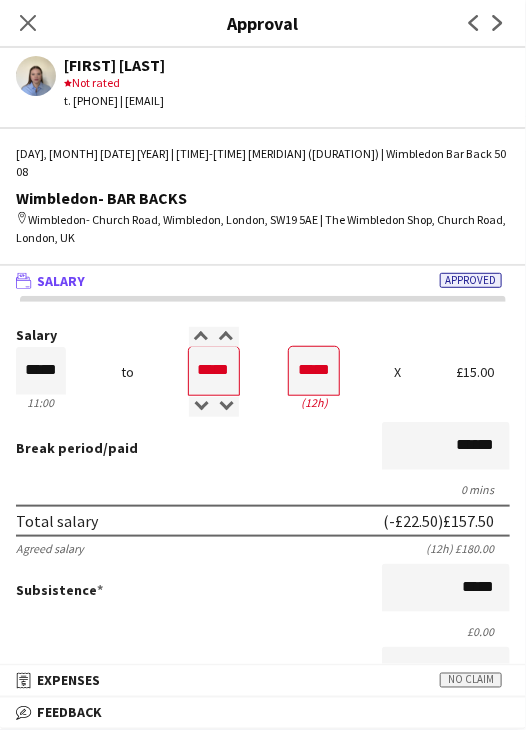 click on "Break period   /paid  ******" at bounding box center (263, 448) 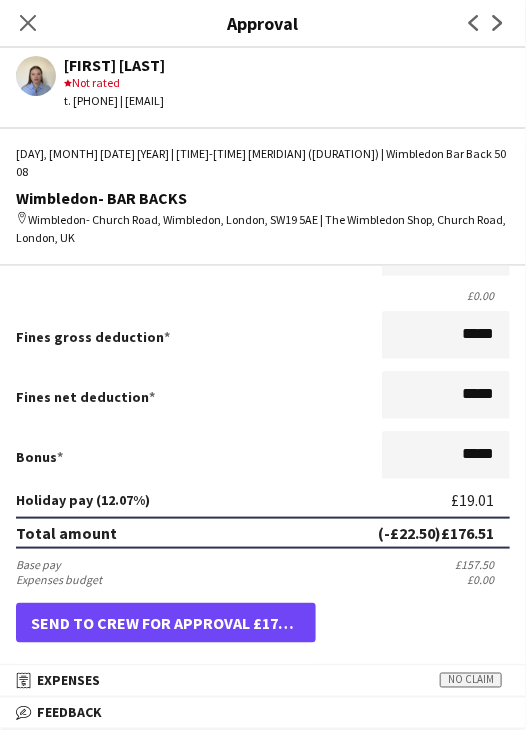 scroll, scrollTop: 400, scrollLeft: 0, axis: vertical 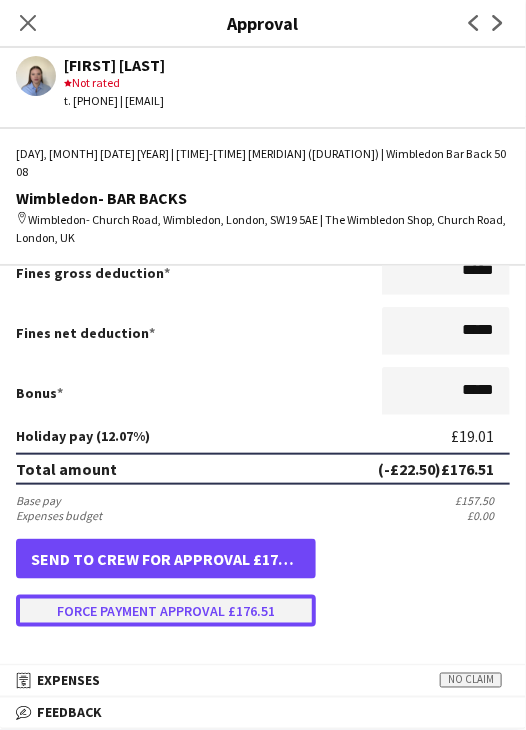 click on "Force payment approval £176.51" at bounding box center (166, 611) 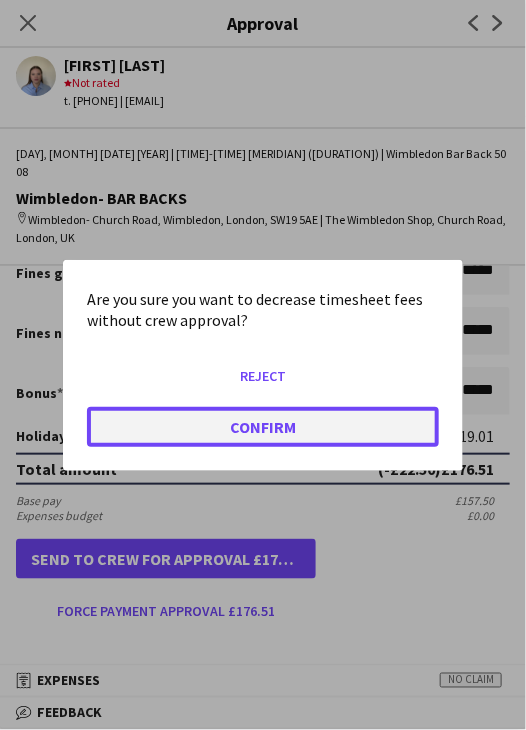 click on "Confirm" 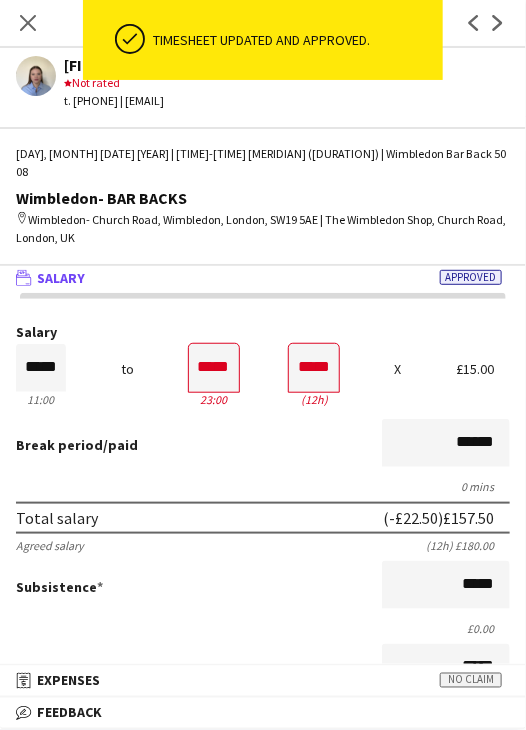 scroll, scrollTop: 0, scrollLeft: 0, axis: both 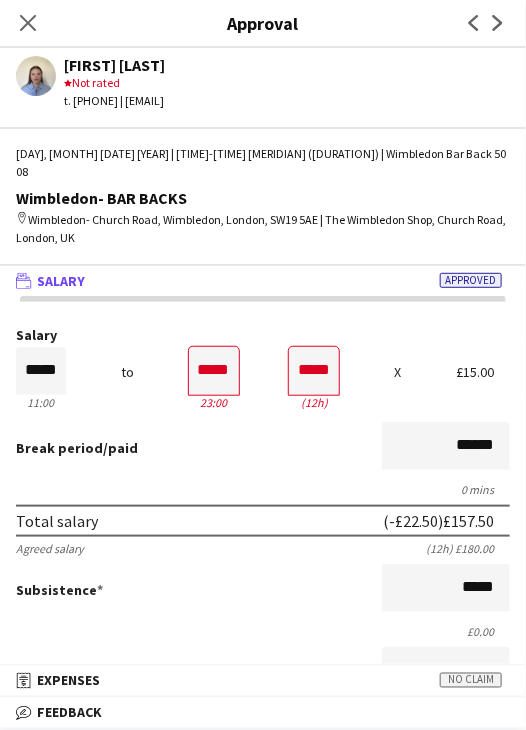 drag, startPoint x: 21, startPoint y: 23, endPoint x: 48, endPoint y: 49, distance: 37.48333 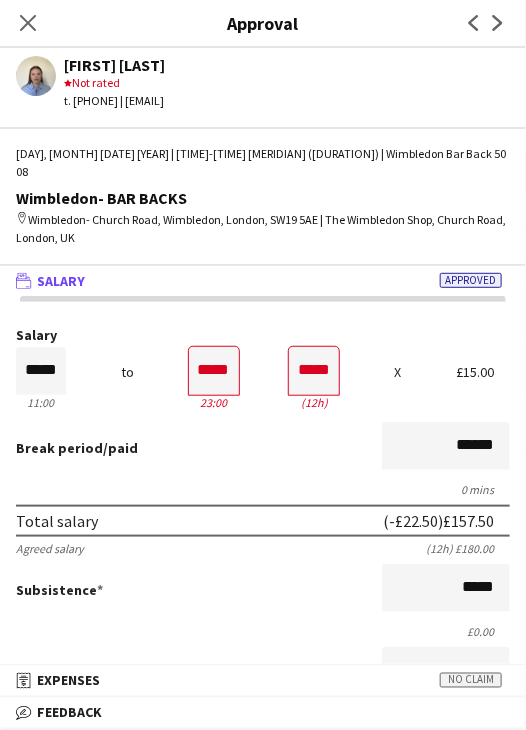 click on "Close pop-in" 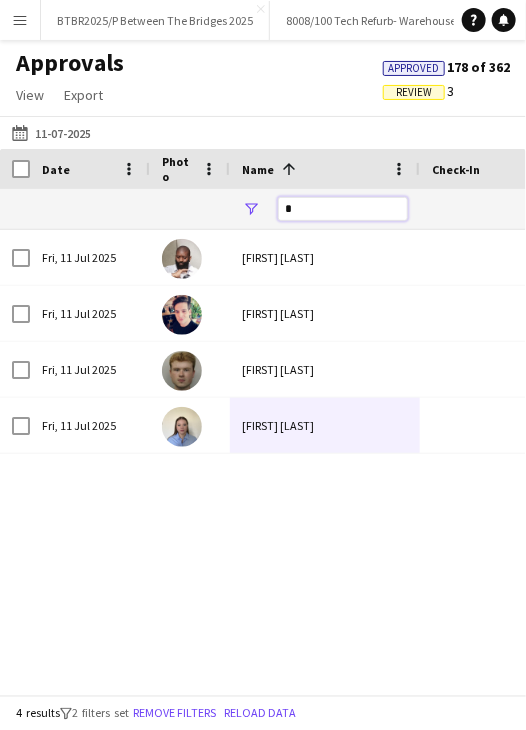 drag, startPoint x: 308, startPoint y: 213, endPoint x: 283, endPoint y: 216, distance: 25.179358 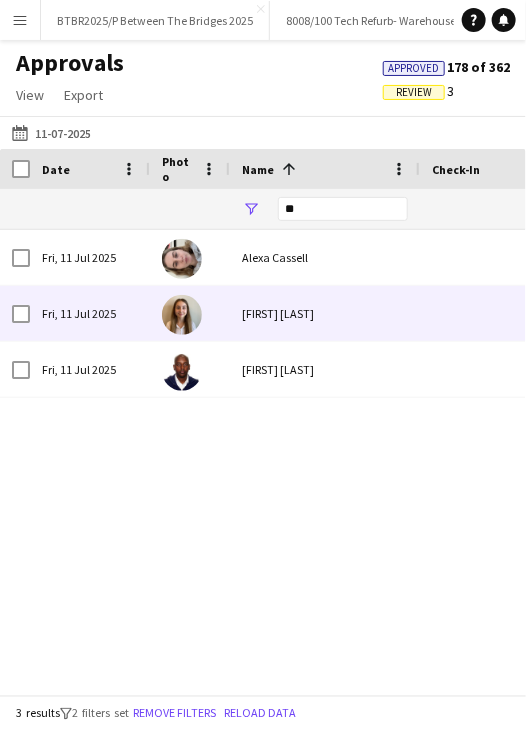 click on "Jessica Macnaughton" at bounding box center [325, 313] 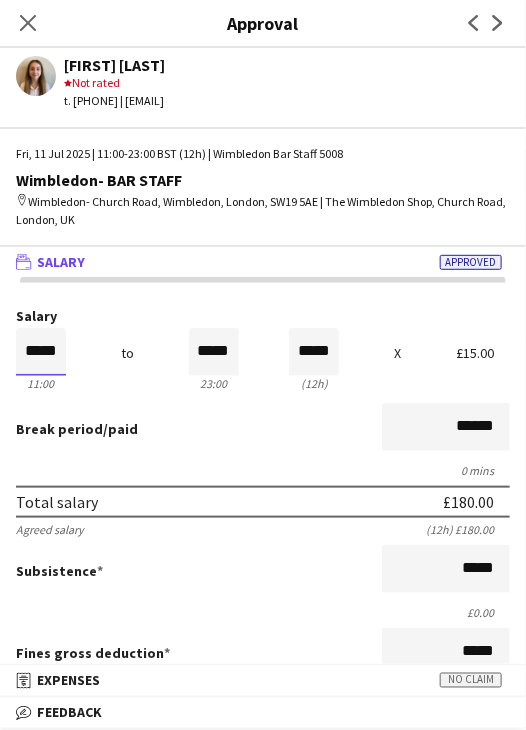 click on "*****" at bounding box center (41, 352) 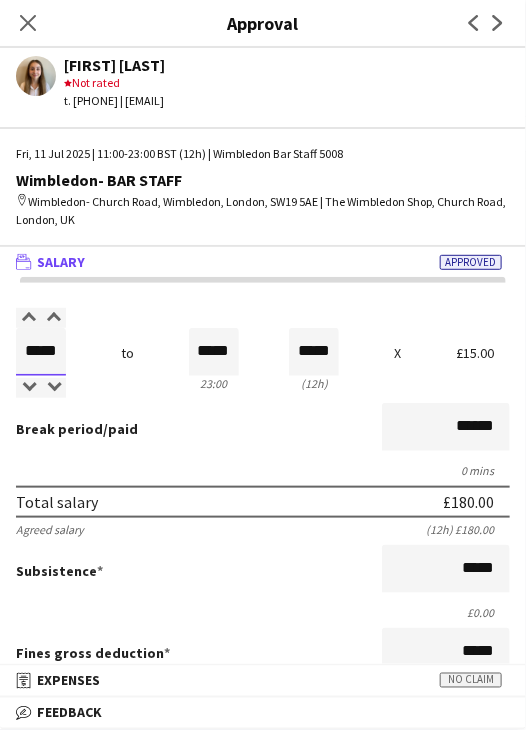 drag, startPoint x: 44, startPoint y: 351, endPoint x: 86, endPoint y: 351, distance: 42 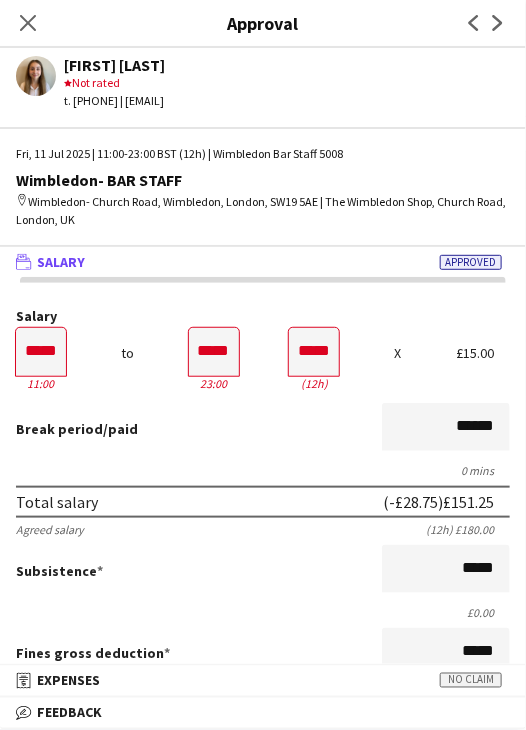 click on "Break period   /paid  ******" at bounding box center [263, 429] 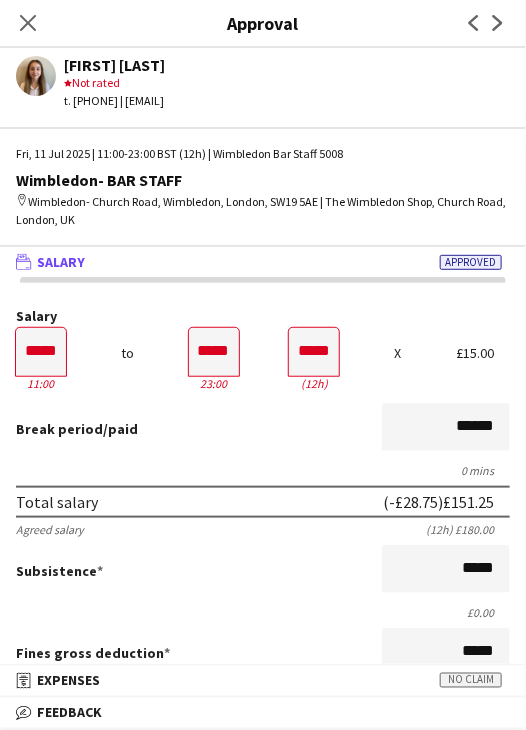 scroll, scrollTop: 500, scrollLeft: 0, axis: vertical 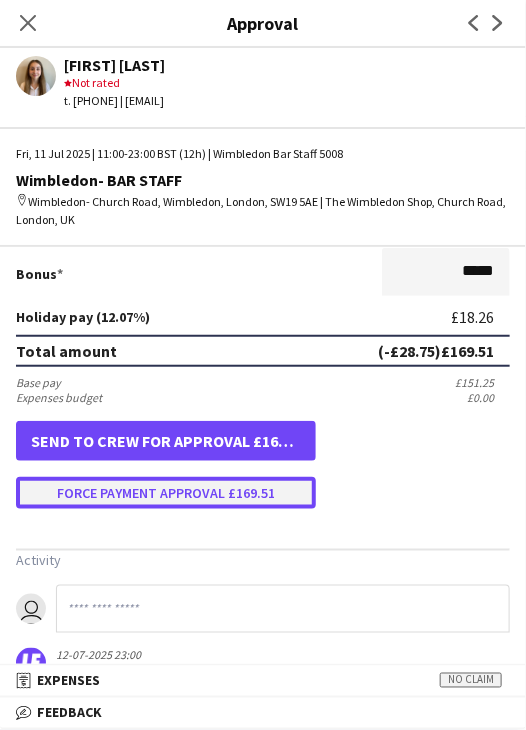 click on "Force payment approval £169.51" at bounding box center [166, 493] 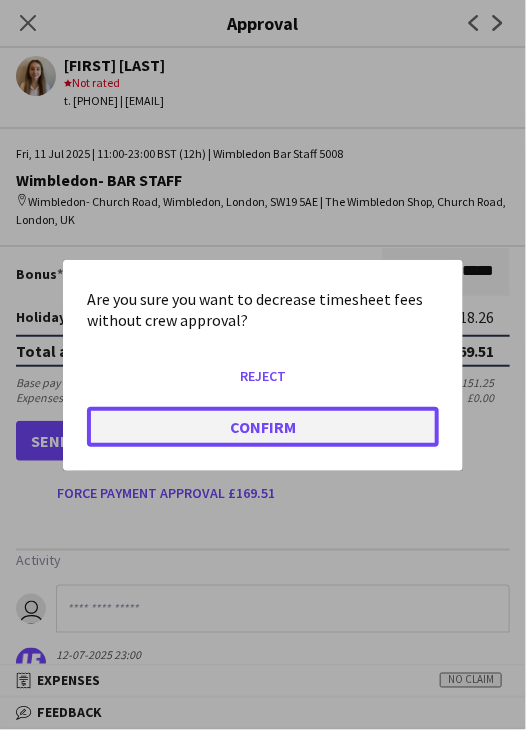 click on "Confirm" 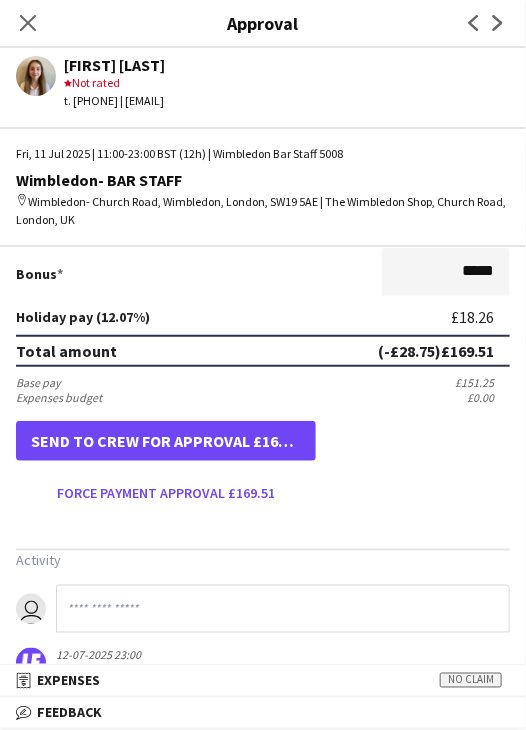scroll, scrollTop: 500, scrollLeft: 0, axis: vertical 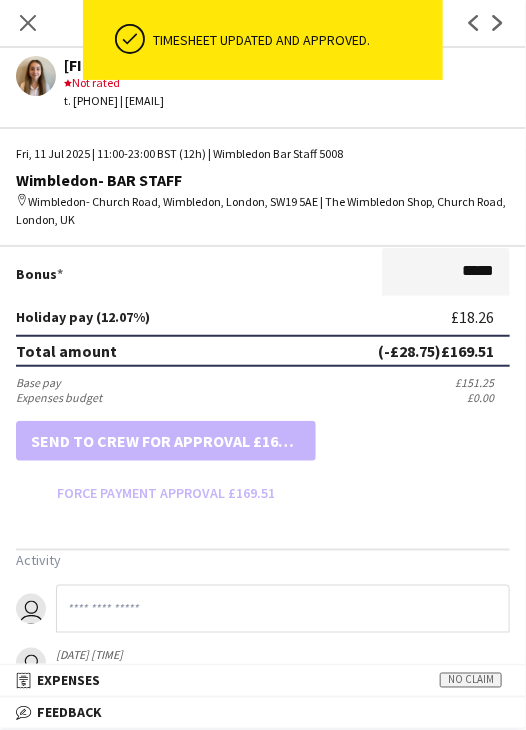 drag, startPoint x: 18, startPoint y: 21, endPoint x: 29, endPoint y: 28, distance: 13.038404 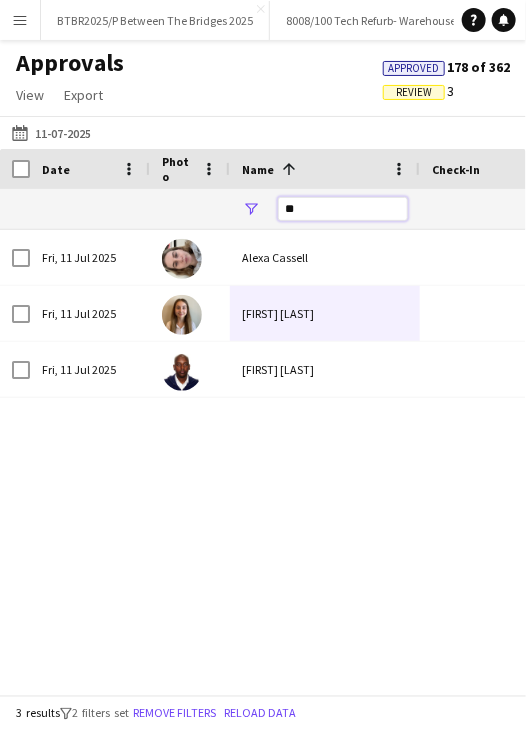 click on "**" at bounding box center (343, 209) 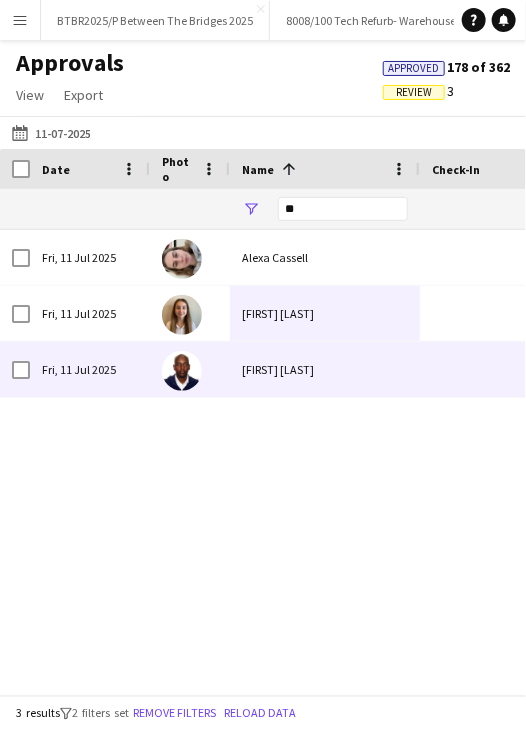 click on "Mussie Beyene" at bounding box center (325, 369) 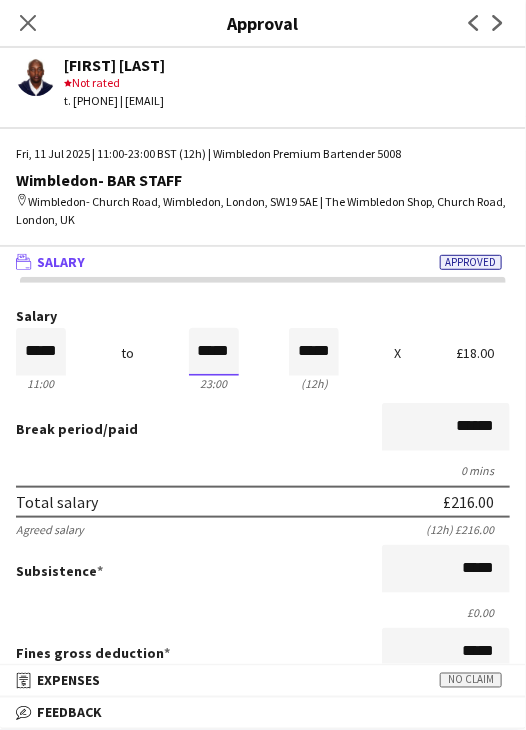 click on "*****" at bounding box center (214, 352) 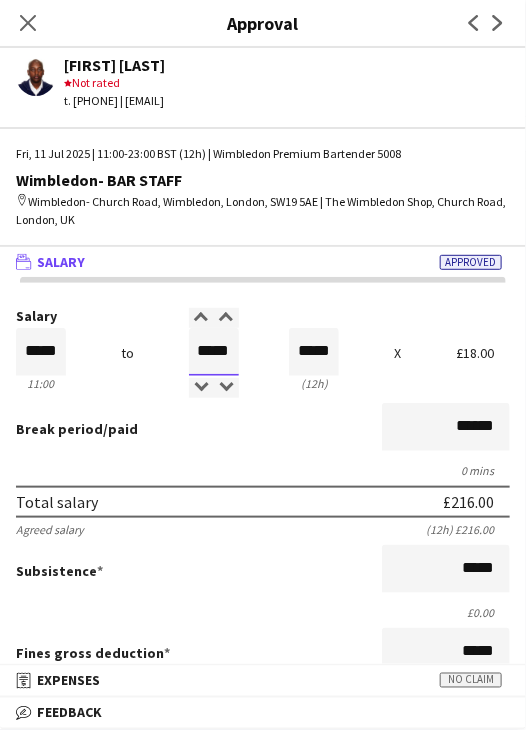 click at bounding box center [201, 388] 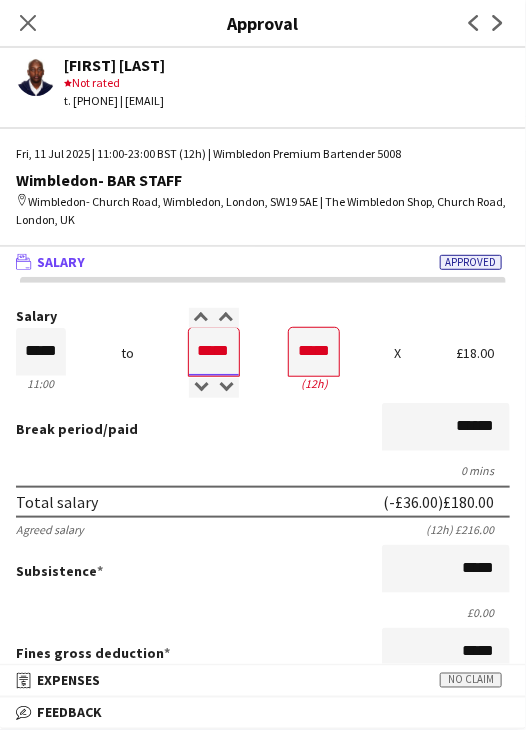 click at bounding box center (201, 388) 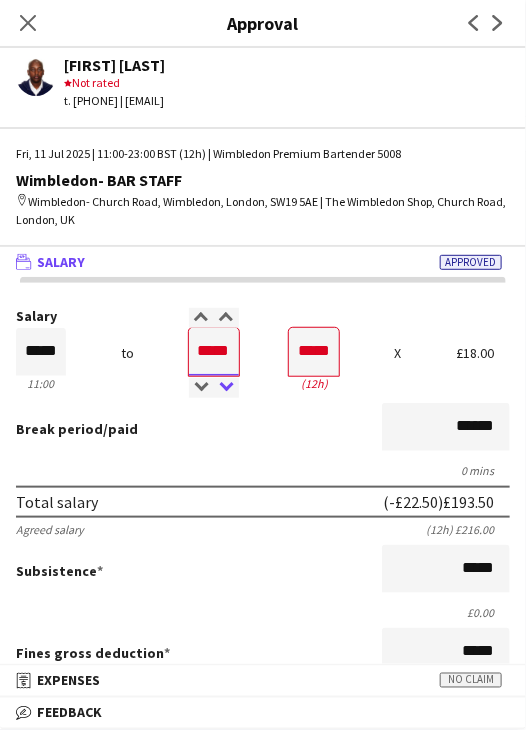 click at bounding box center (226, 388) 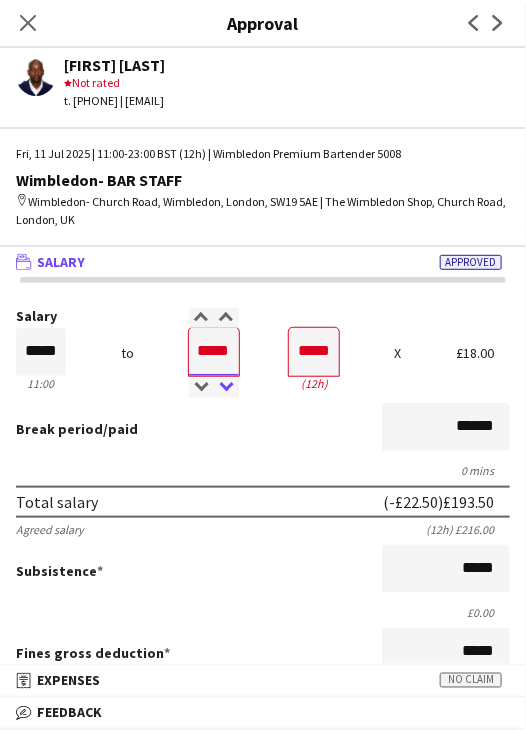 click at bounding box center [226, 388] 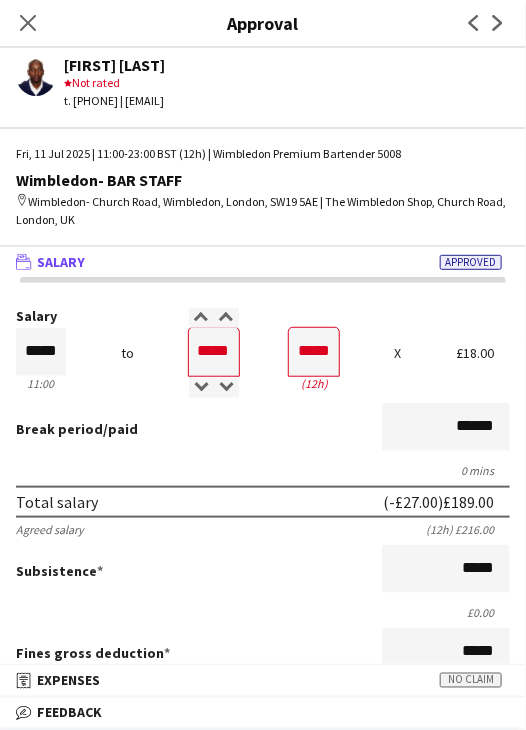 click on "Break period   /paid  ******" at bounding box center (263, 429) 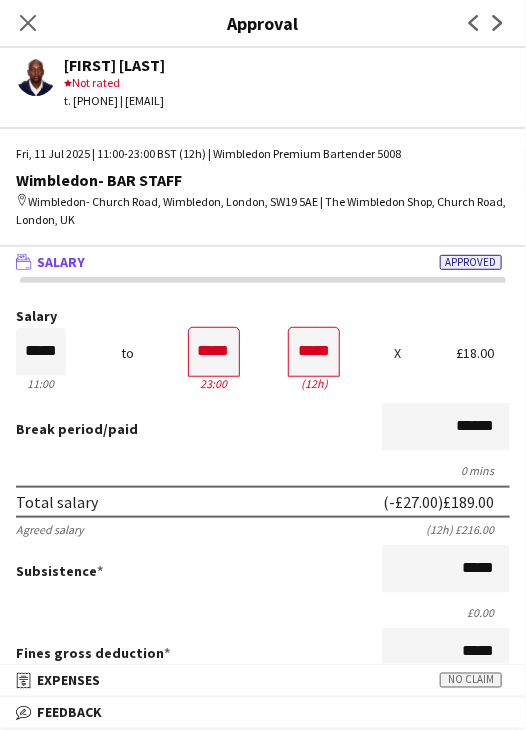 scroll, scrollTop: 537, scrollLeft: 0, axis: vertical 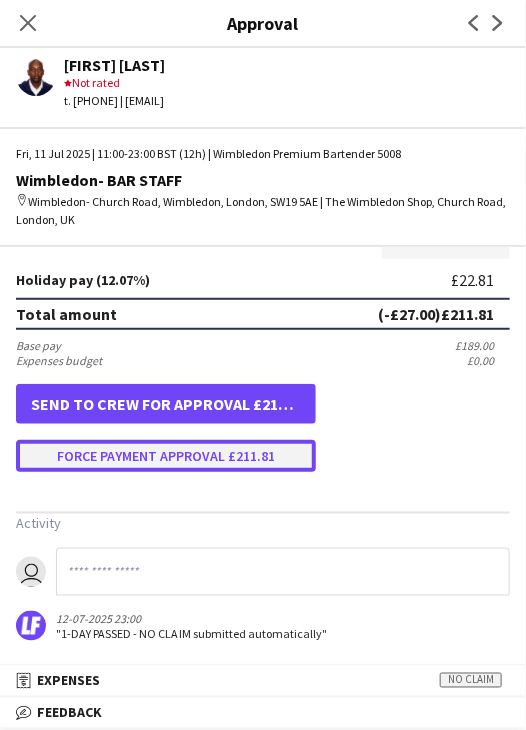 click on "Force payment approval £211.81" at bounding box center [166, 456] 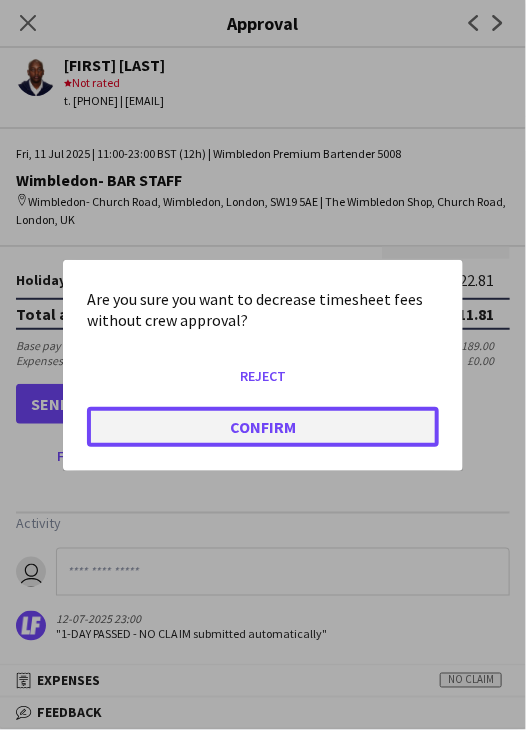 click on "Confirm" 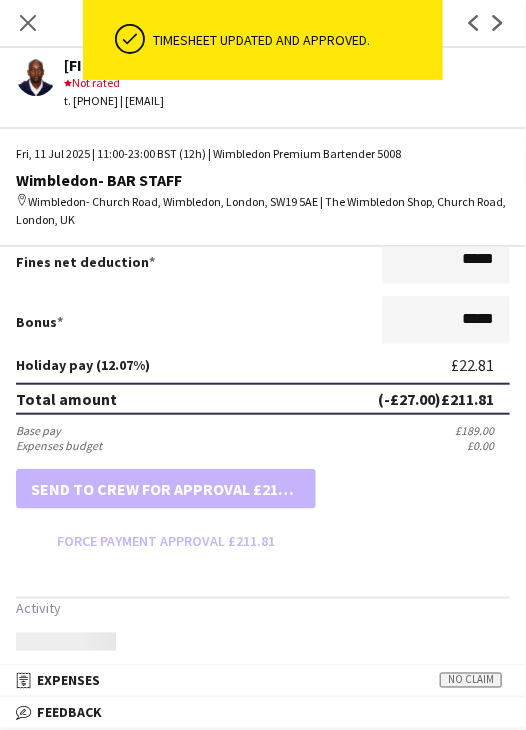 scroll, scrollTop: 537, scrollLeft: 0, axis: vertical 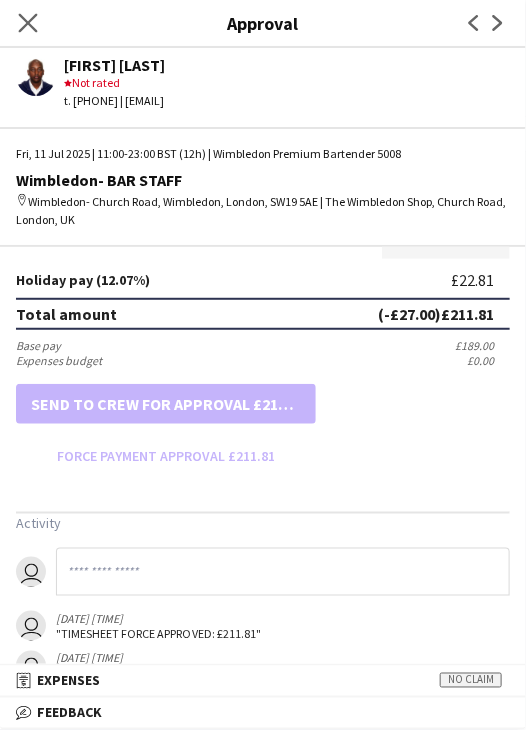click on "Close pop-in" 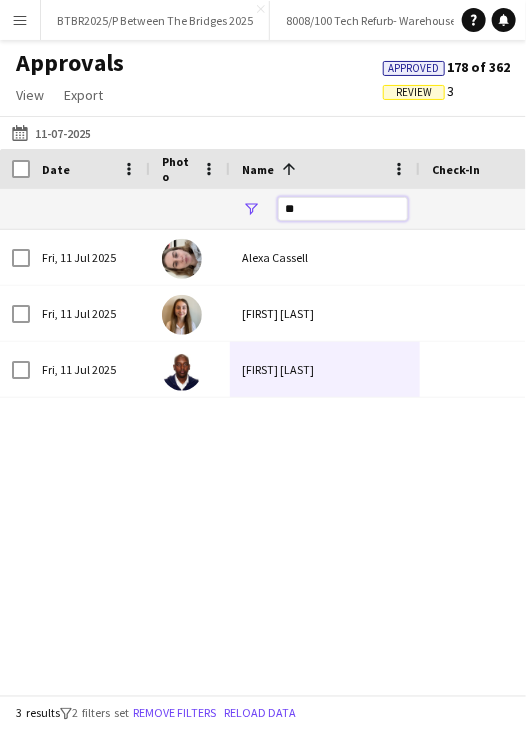 drag, startPoint x: 340, startPoint y: 211, endPoint x: 278, endPoint y: 206, distance: 62.201286 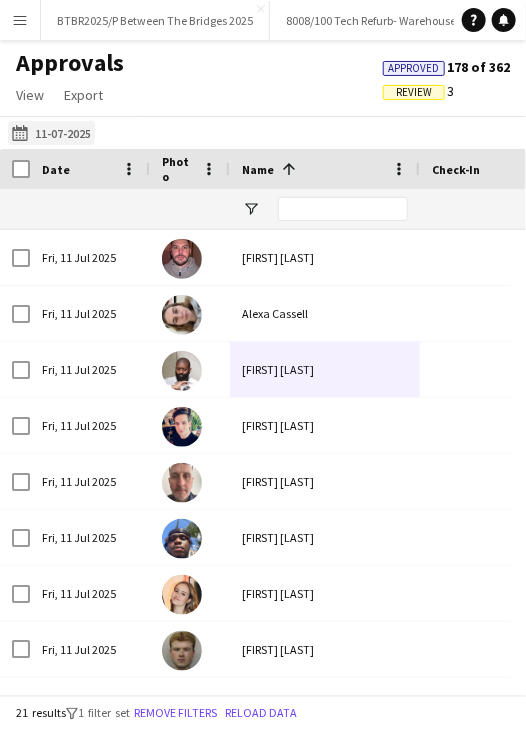 click on "16-06-2025 to 18-06-2025
11-07-2025" 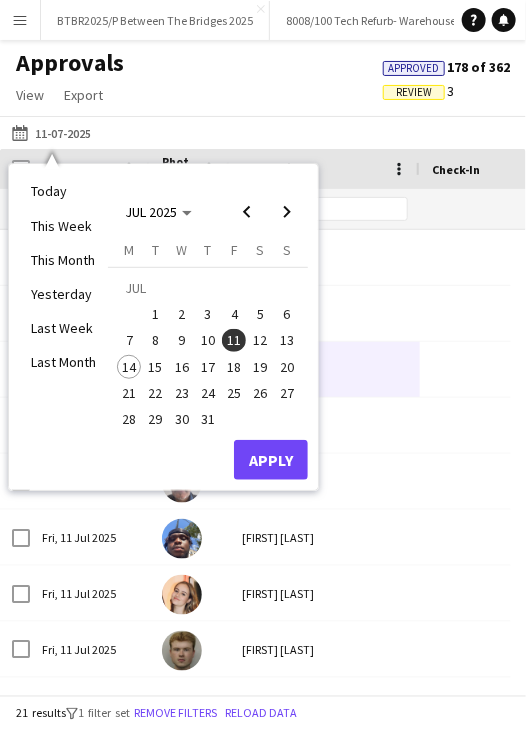 click on "12" at bounding box center [261, 341] 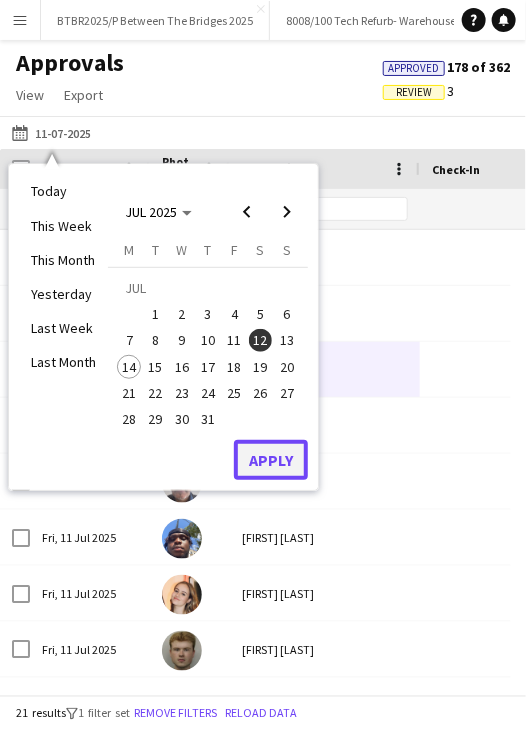 click on "Apply" at bounding box center (271, 460) 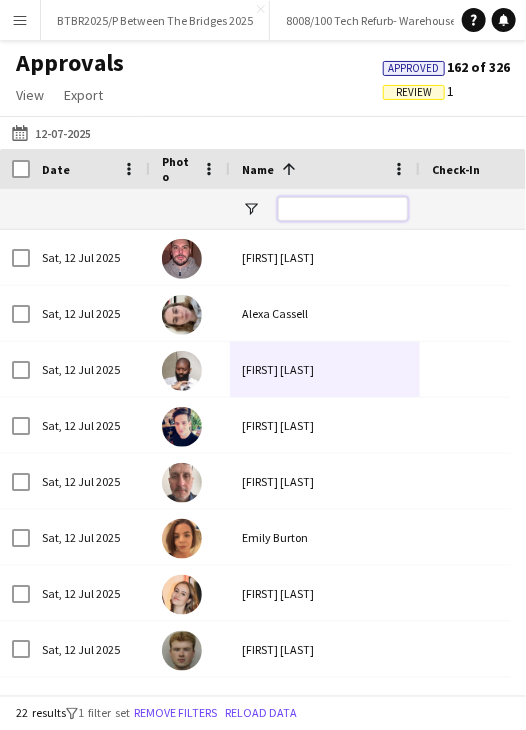 click at bounding box center (343, 209) 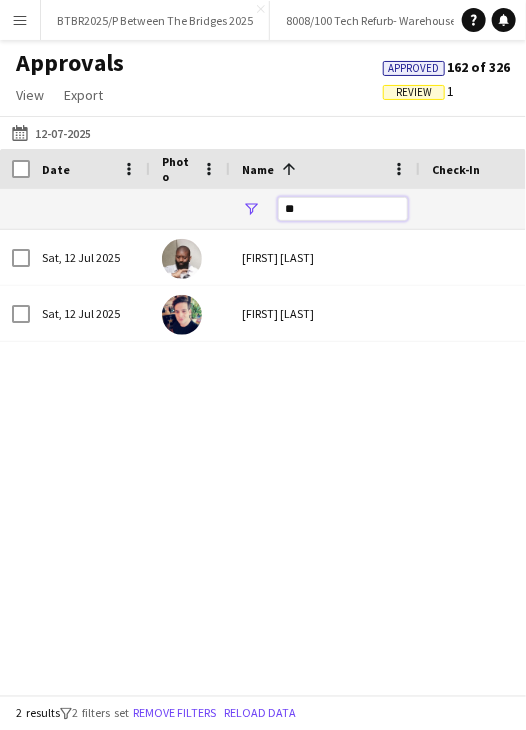 drag, startPoint x: 310, startPoint y: 210, endPoint x: 281, endPoint y: 209, distance: 29.017237 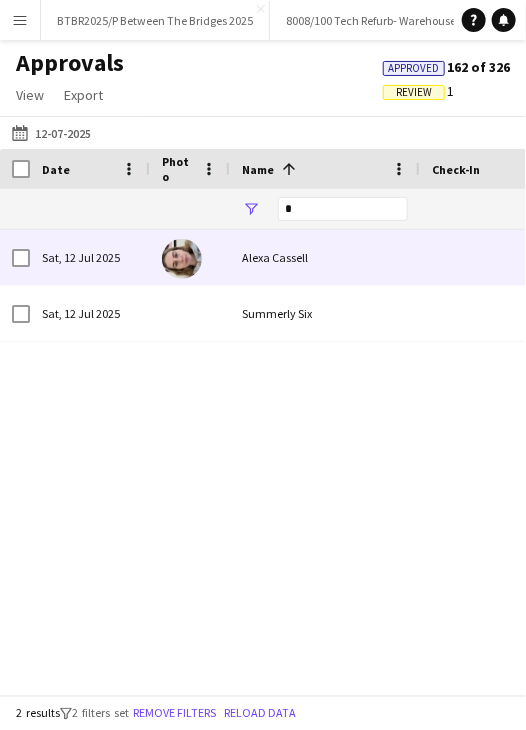 click on "Alexa Cassell" at bounding box center [325, 257] 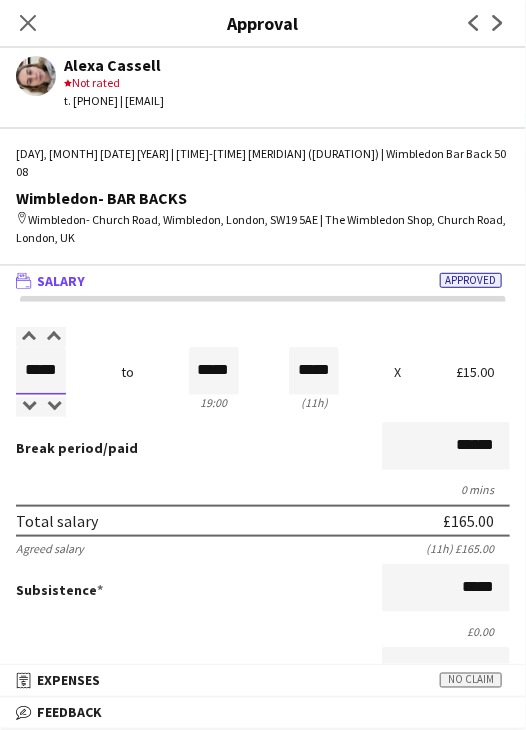 drag, startPoint x: 42, startPoint y: 349, endPoint x: 73, endPoint y: 349, distance: 31 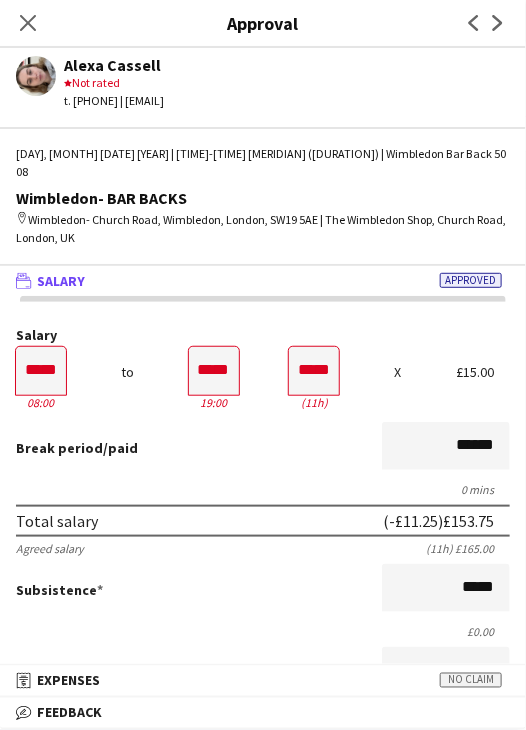 click on "0 mins" at bounding box center [263, 489] 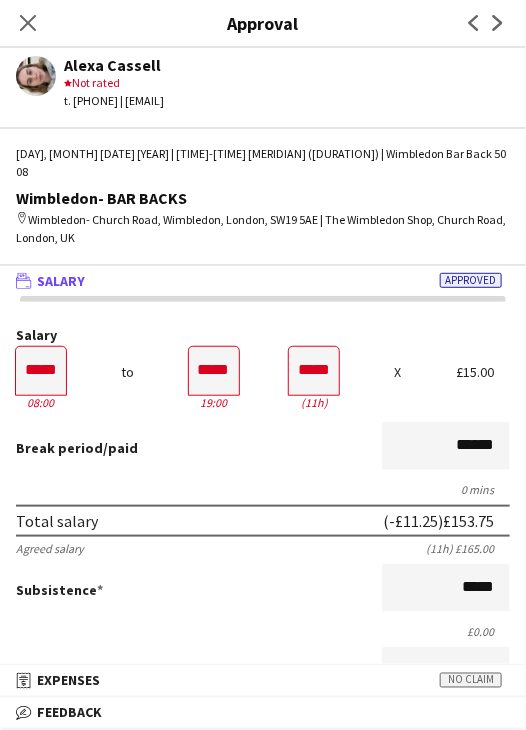 scroll, scrollTop: 400, scrollLeft: 0, axis: vertical 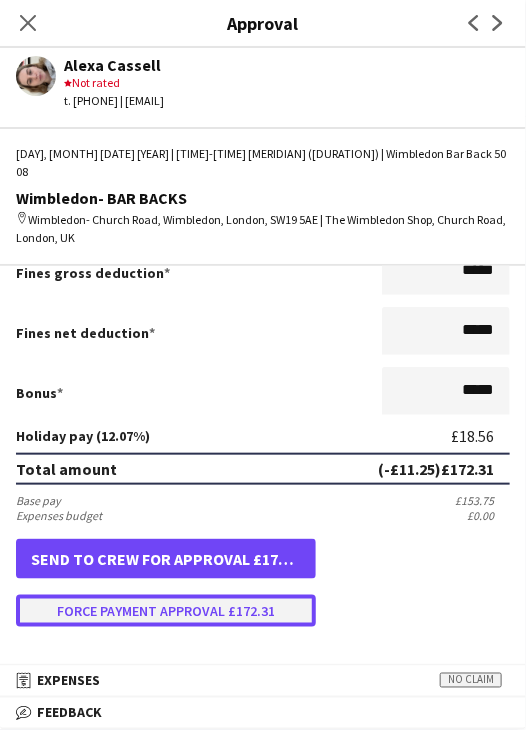 click on "Force payment approval £172.31" at bounding box center [166, 611] 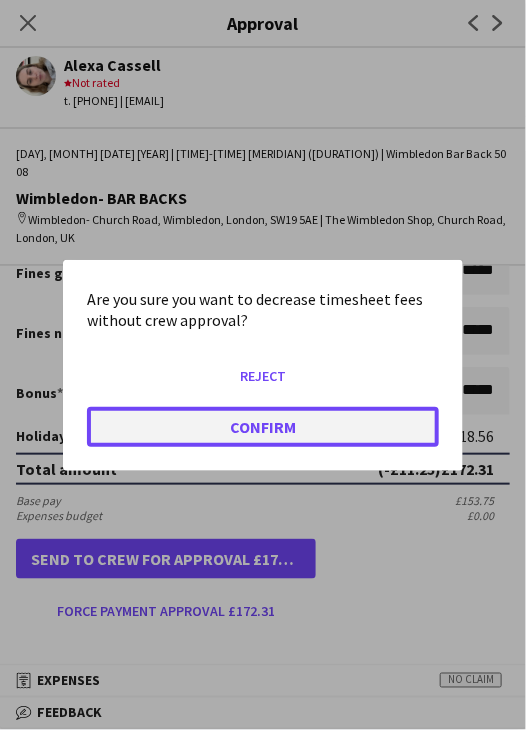 click on "Confirm" 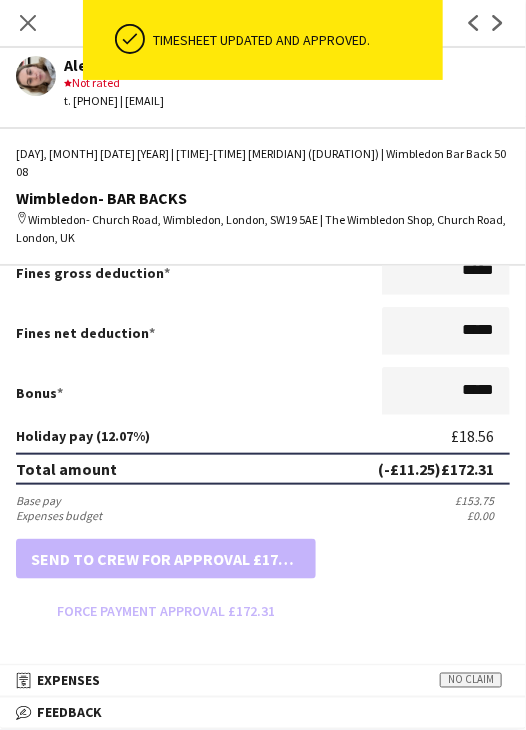 drag, startPoint x: 24, startPoint y: 18, endPoint x: 243, endPoint y: 114, distance: 239.11713 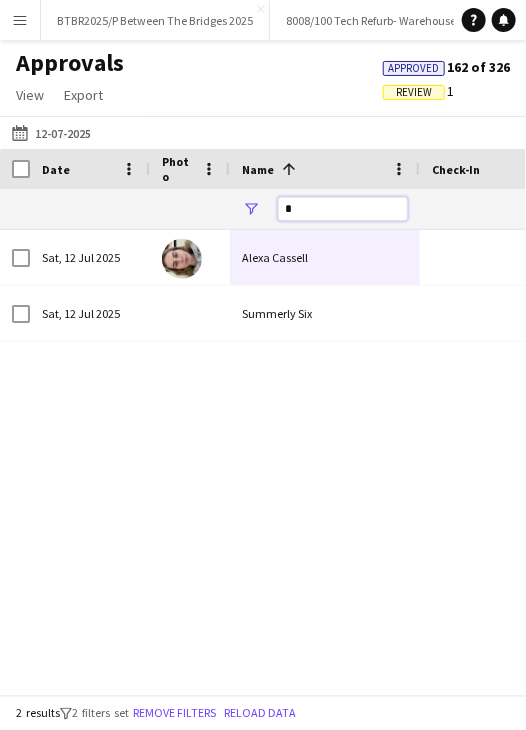 drag, startPoint x: 312, startPoint y: 202, endPoint x: 264, endPoint y: 205, distance: 48.09366 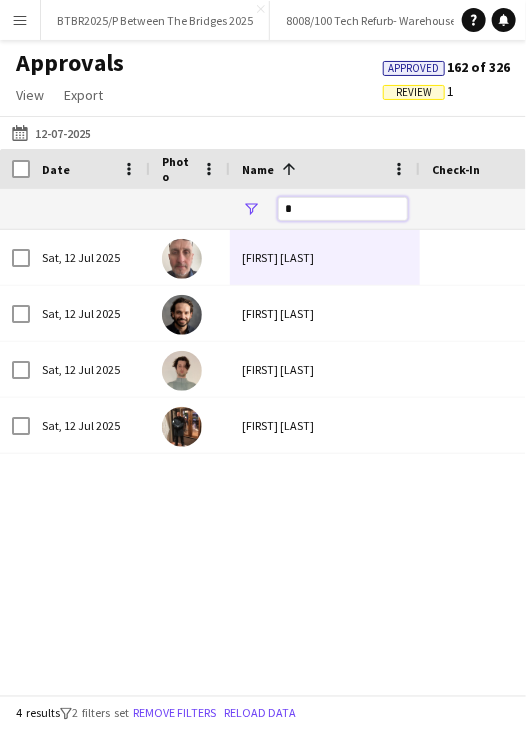 drag, startPoint x: 302, startPoint y: 210, endPoint x: 276, endPoint y: 208, distance: 26.076809 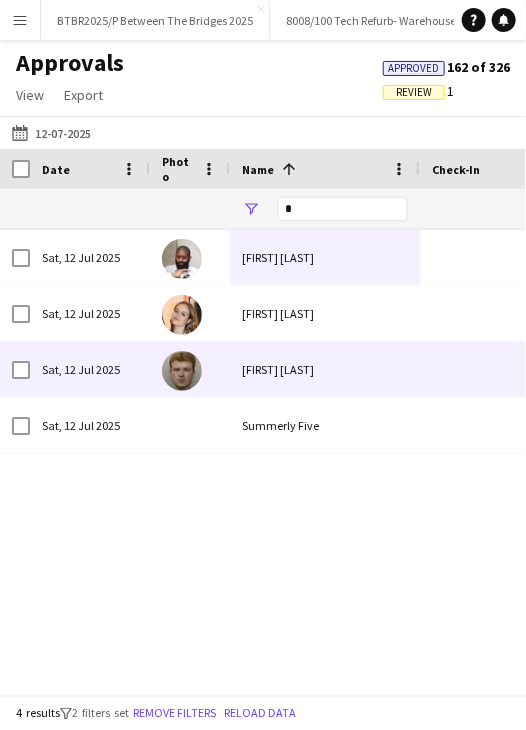 click on "Evan Wehrenberg" at bounding box center [325, 369] 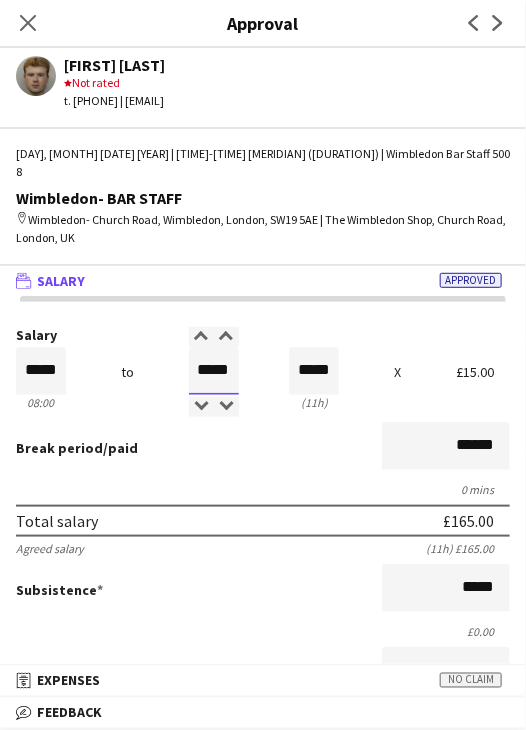 drag, startPoint x: 200, startPoint y: 351, endPoint x: 320, endPoint y: 371, distance: 121.65525 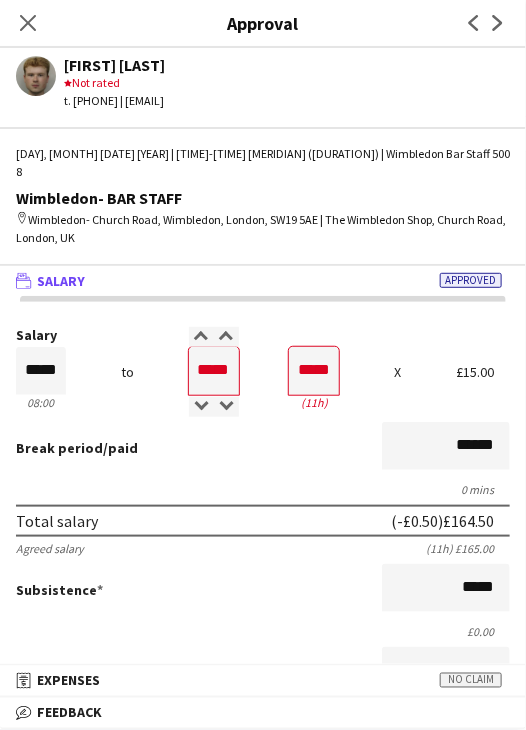 click on "Break period   /paid  ******" at bounding box center [263, 448] 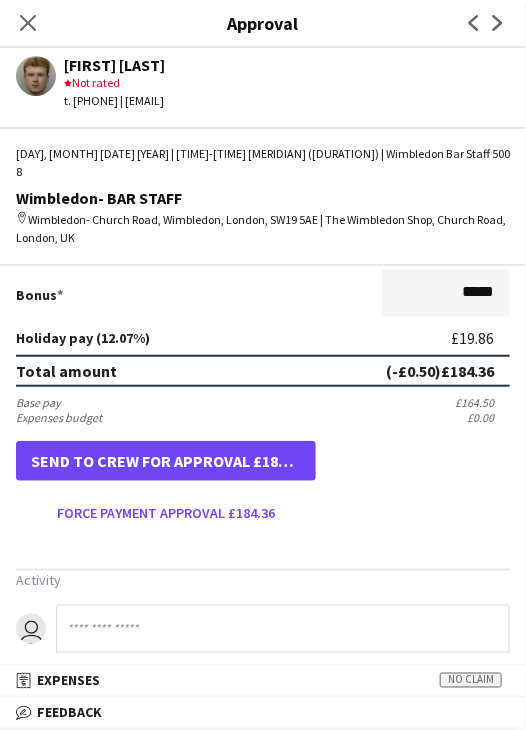 scroll, scrollTop: 500, scrollLeft: 0, axis: vertical 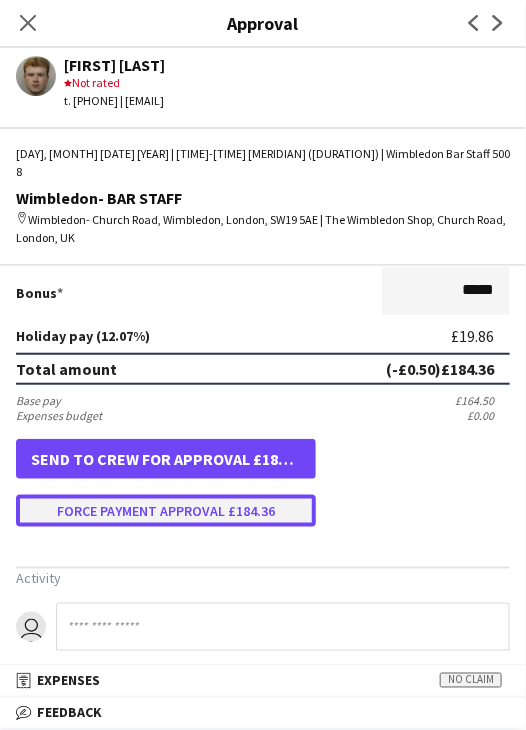 click on "Force payment approval £184.36" at bounding box center (166, 511) 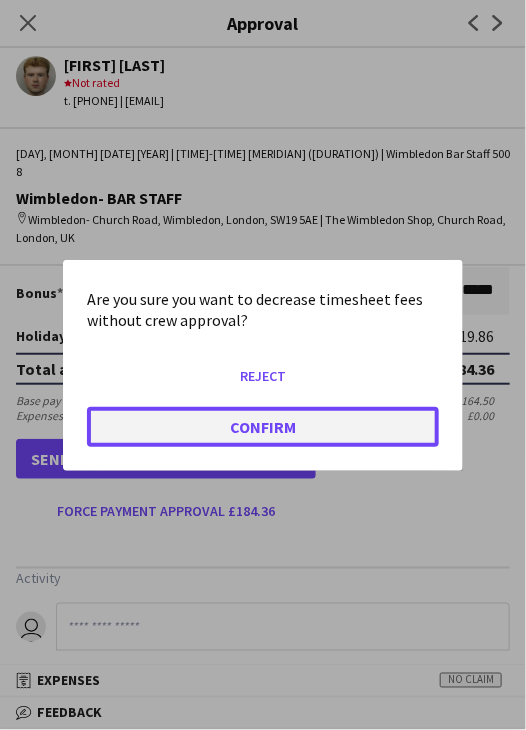 click on "Confirm" 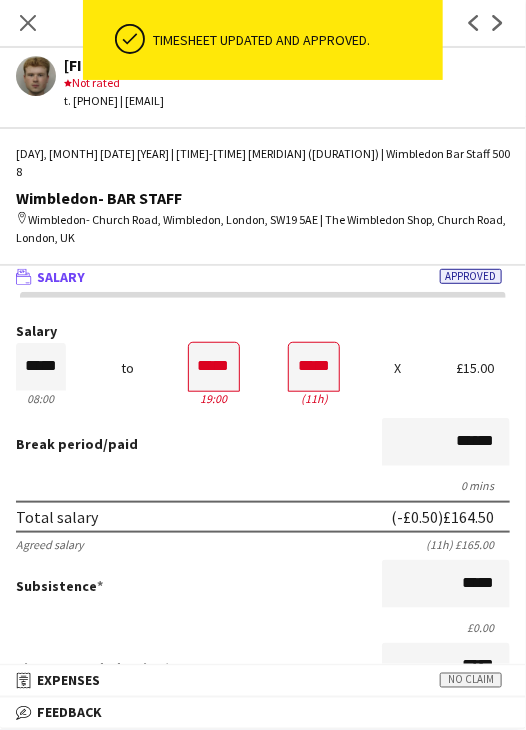 scroll, scrollTop: 0, scrollLeft: 0, axis: both 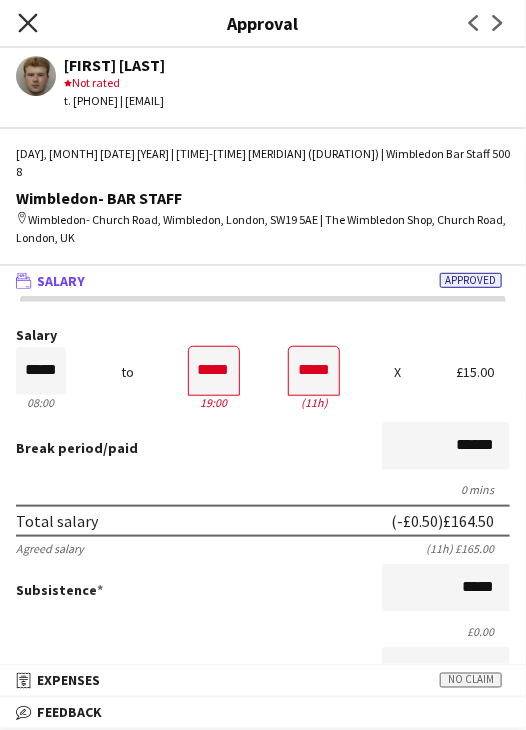 click on "Close pop-in" 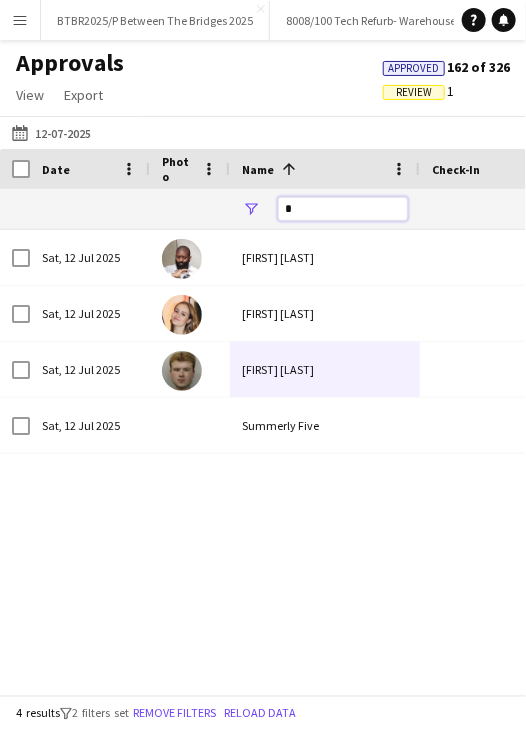 drag, startPoint x: 302, startPoint y: 213, endPoint x: 282, endPoint y: 210, distance: 20.22375 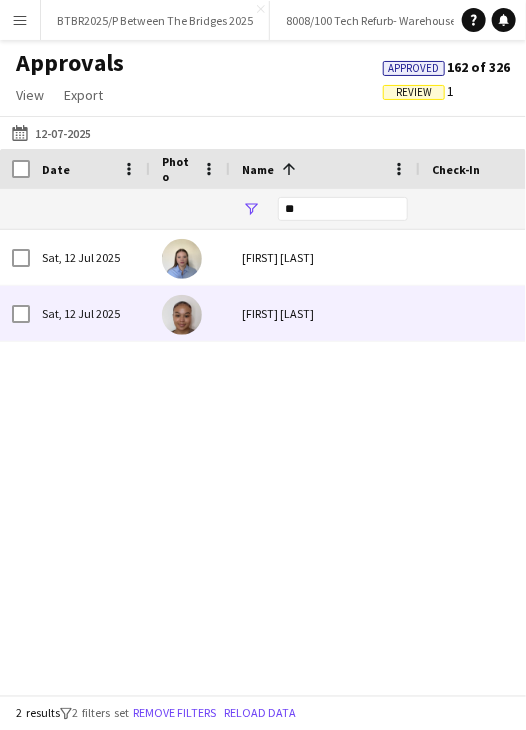click on "Jenna Boyce" at bounding box center [325, 313] 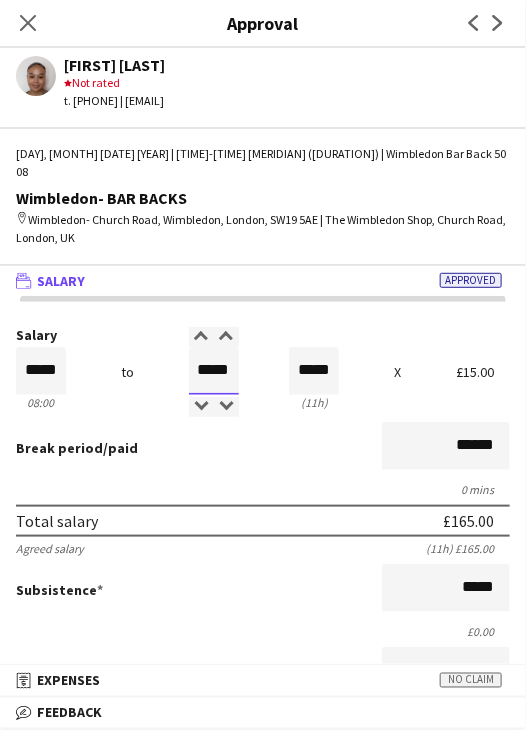 drag, startPoint x: 239, startPoint y: 349, endPoint x: 260, endPoint y: 352, distance: 21.213203 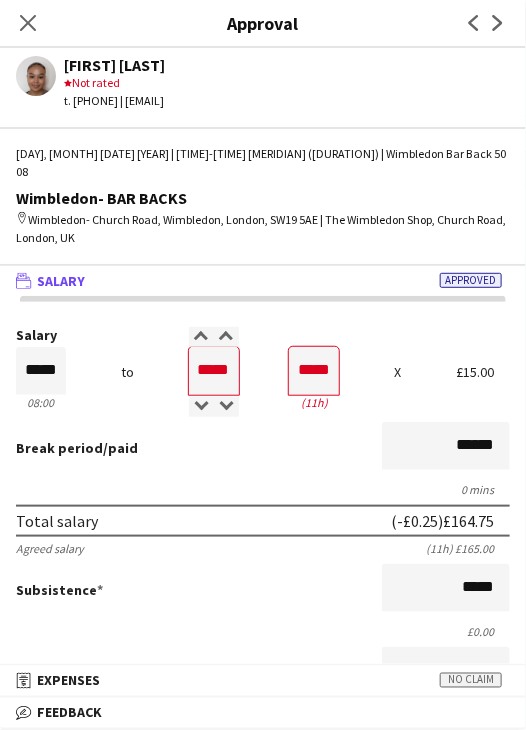 click on "Break period   /paid  ******" at bounding box center [263, 448] 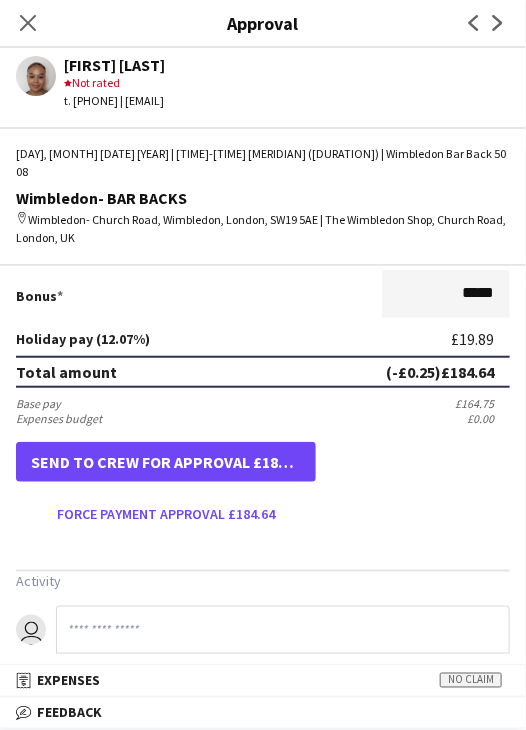 scroll, scrollTop: 500, scrollLeft: 0, axis: vertical 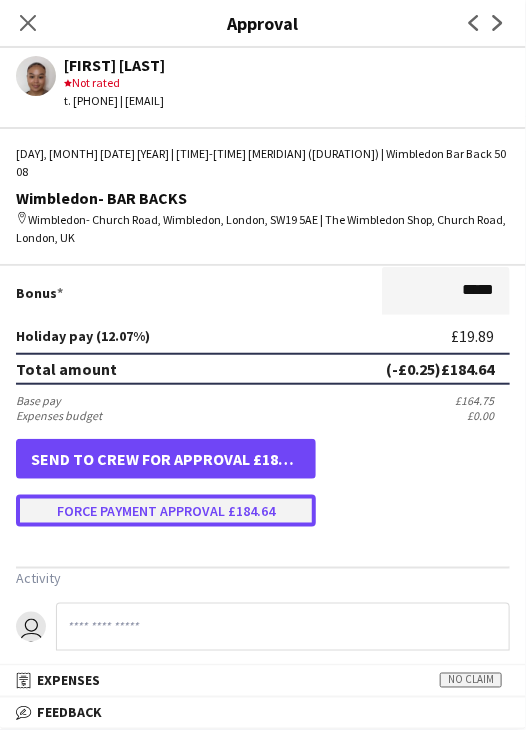 click on "Force payment approval £184.64" at bounding box center [166, 511] 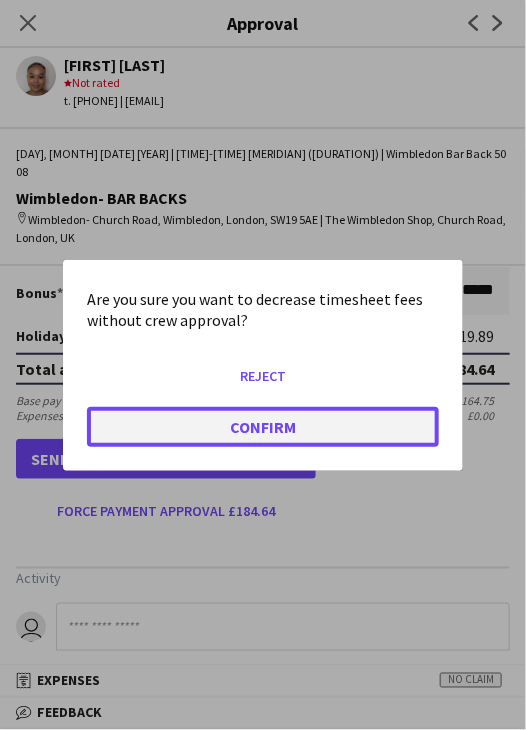 click on "Confirm" 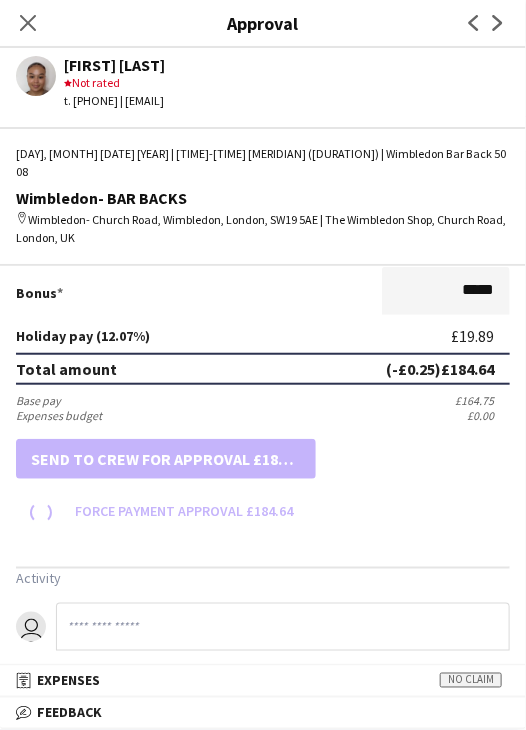 scroll, scrollTop: 500, scrollLeft: 0, axis: vertical 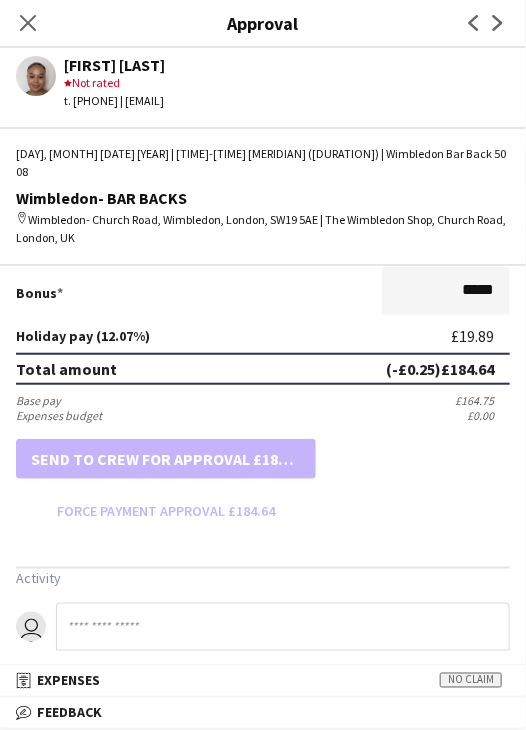 click 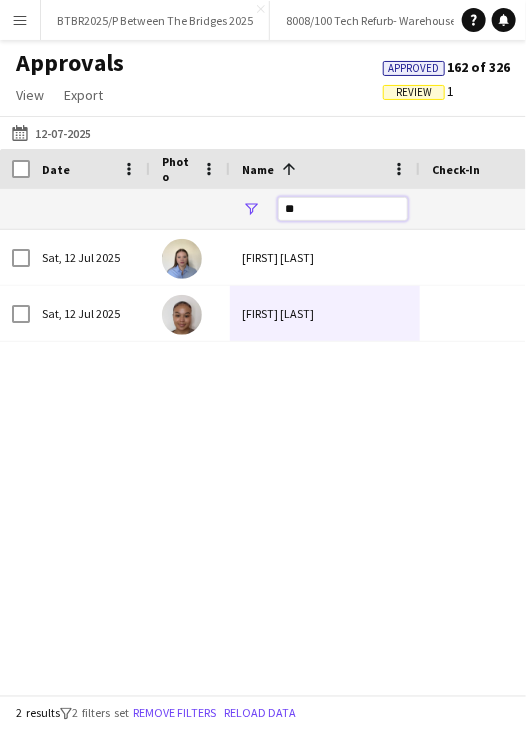 drag, startPoint x: 310, startPoint y: 212, endPoint x: 231, endPoint y: 214, distance: 79.025314 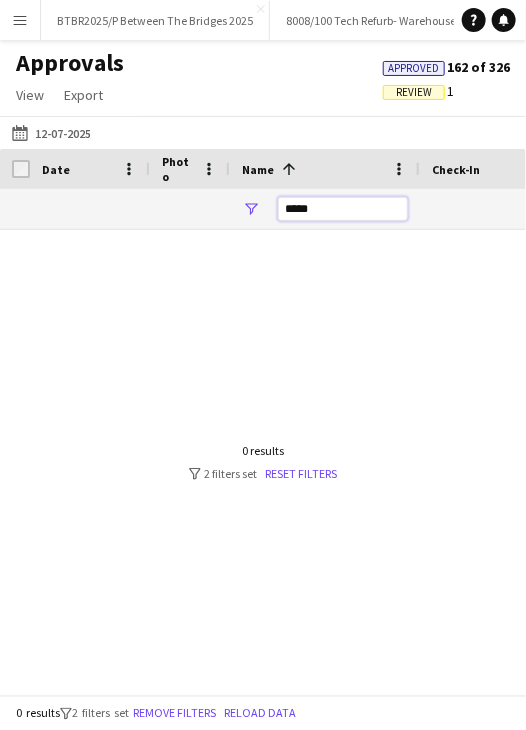 drag, startPoint x: 343, startPoint y: 205, endPoint x: 236, endPoint y: 205, distance: 107 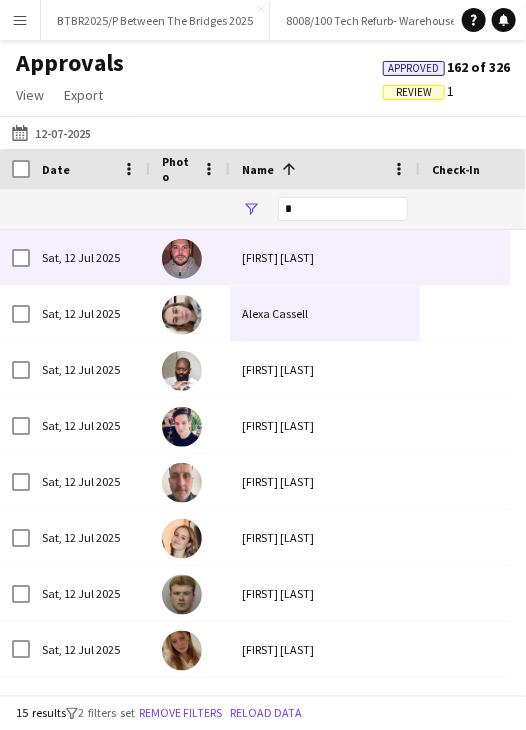 click on "Adrian Quigley" at bounding box center [325, 257] 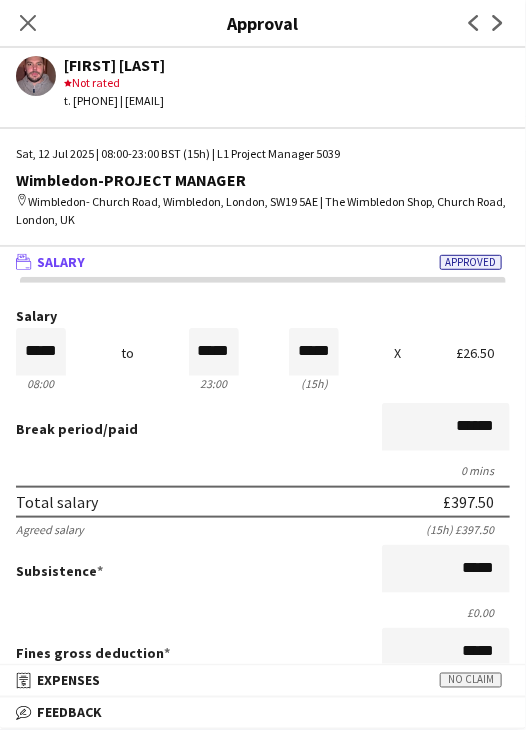 drag, startPoint x: 34, startPoint y: 30, endPoint x: 55, endPoint y: 47, distance: 27.018513 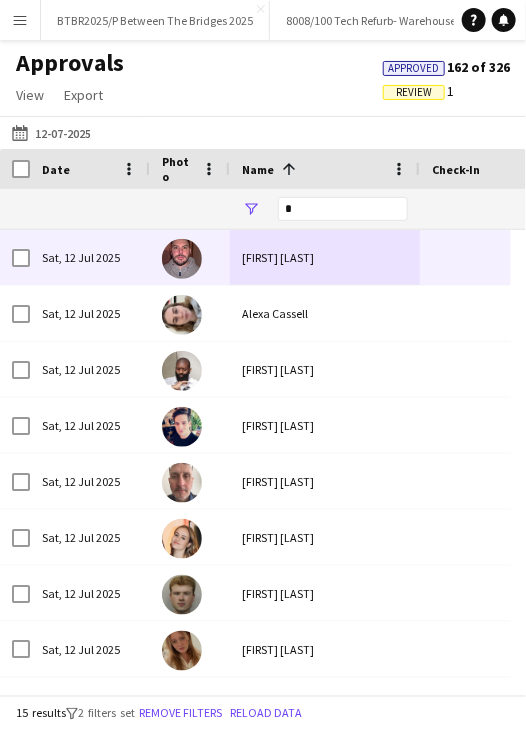 click on "Adrian Quigley" at bounding box center [325, 257] 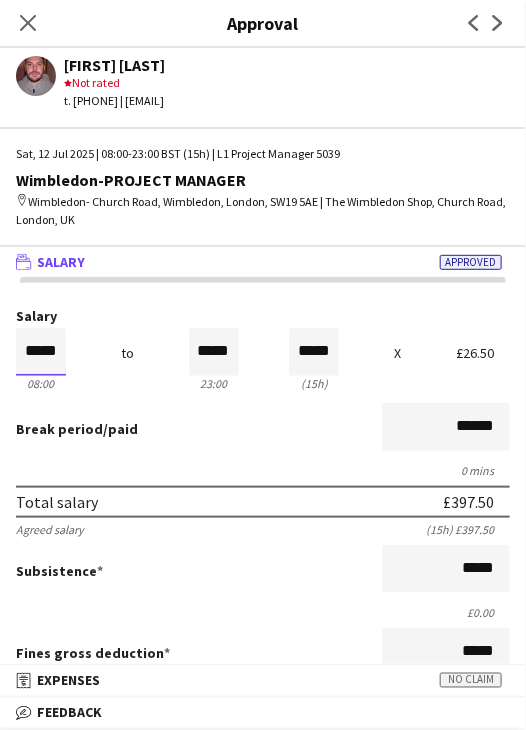 click on "*****" at bounding box center [41, 352] 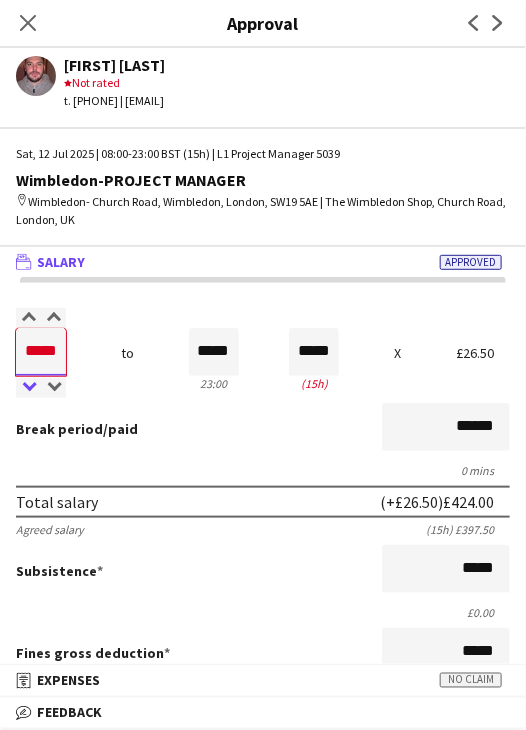 click at bounding box center [28, 388] 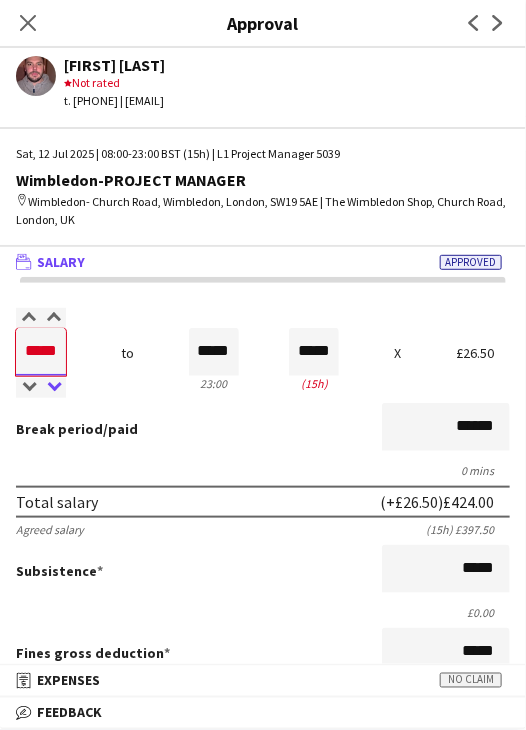 click at bounding box center [53, 388] 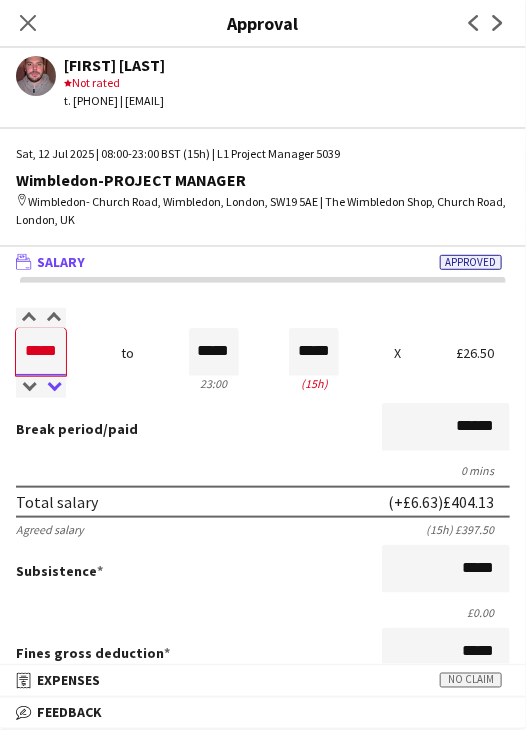 click at bounding box center [53, 388] 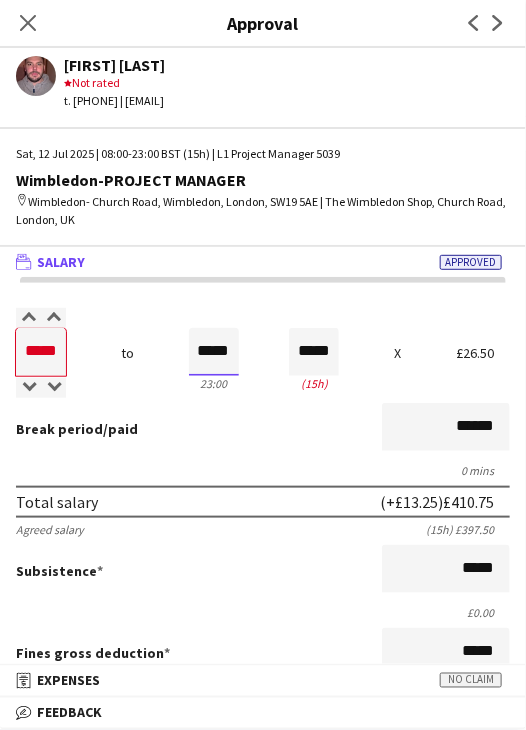 click on "*****" at bounding box center [214, 352] 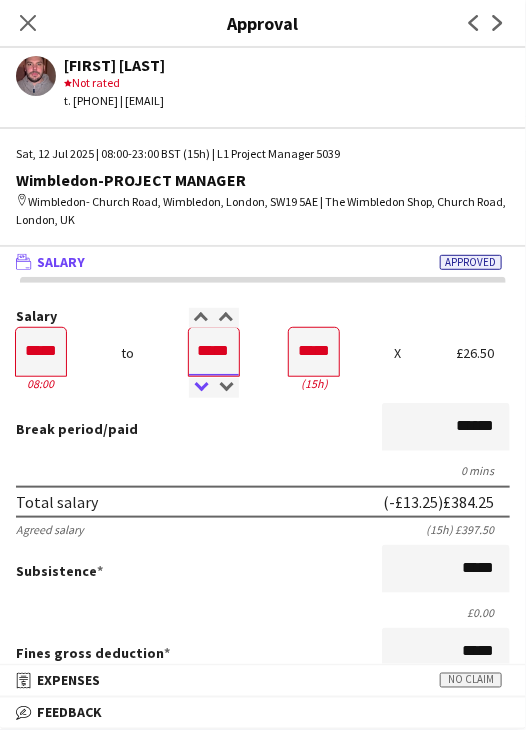 click at bounding box center (201, 388) 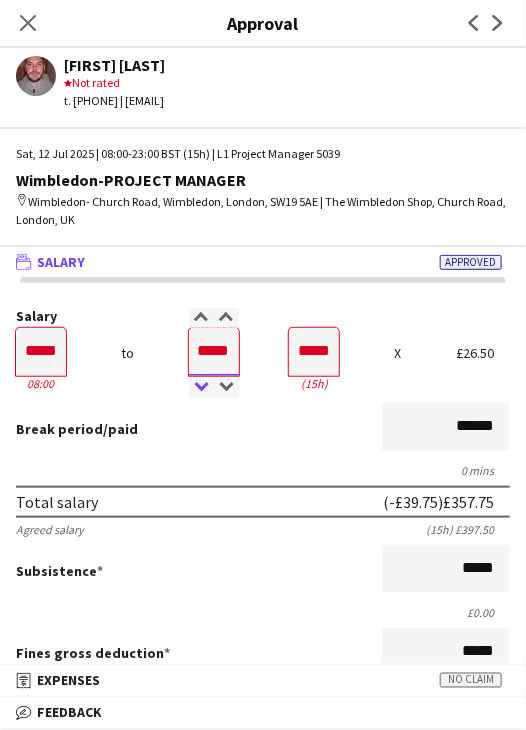 click at bounding box center (201, 388) 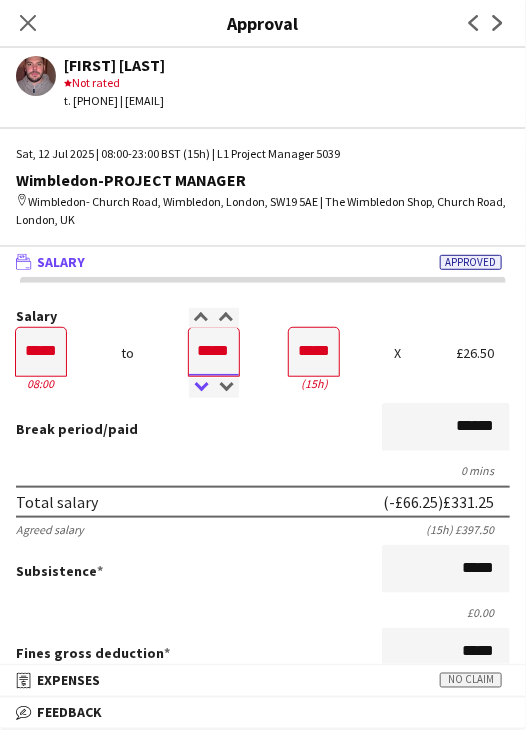 click at bounding box center [201, 388] 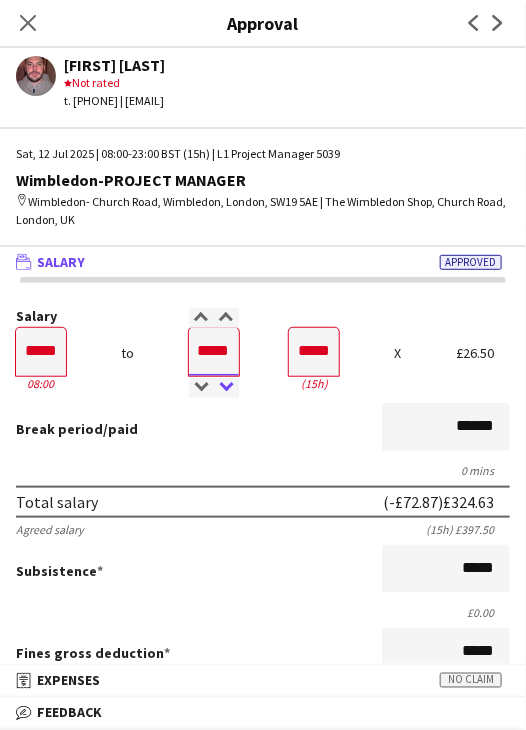 click at bounding box center [226, 388] 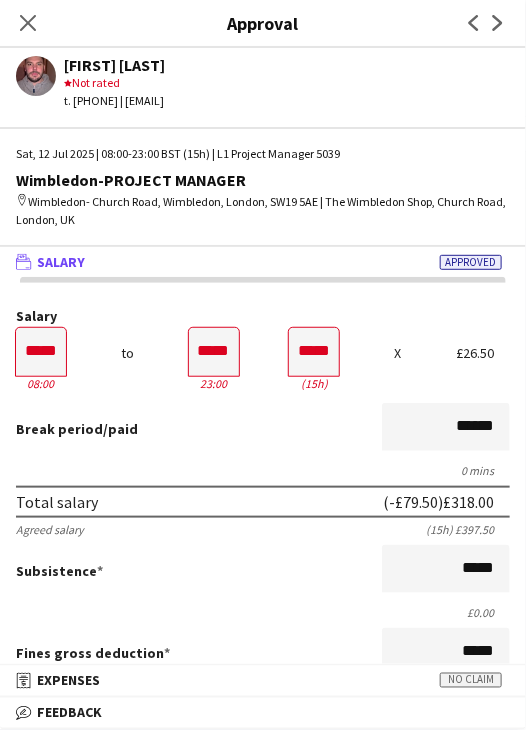 click on "Break period   /paid  ******" at bounding box center (263, 429) 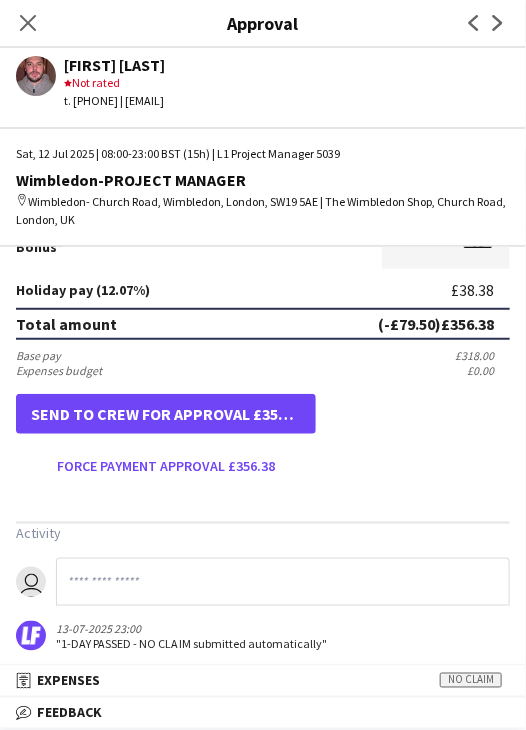 scroll, scrollTop: 537, scrollLeft: 0, axis: vertical 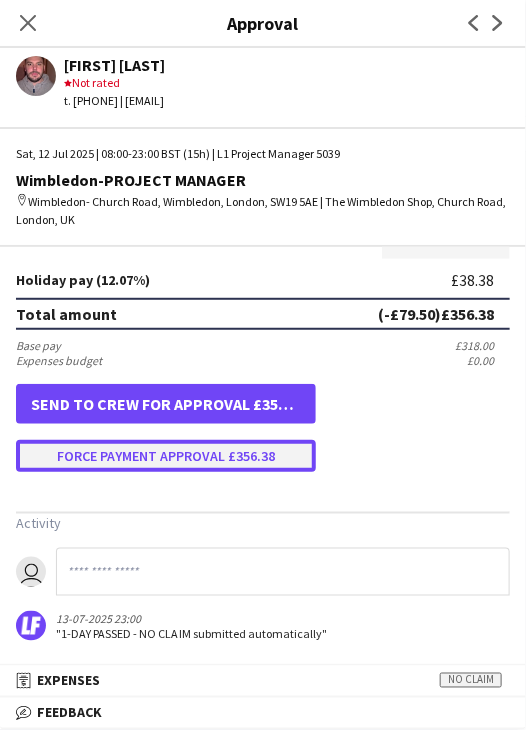 click on "Force payment approval £356.38" at bounding box center (166, 456) 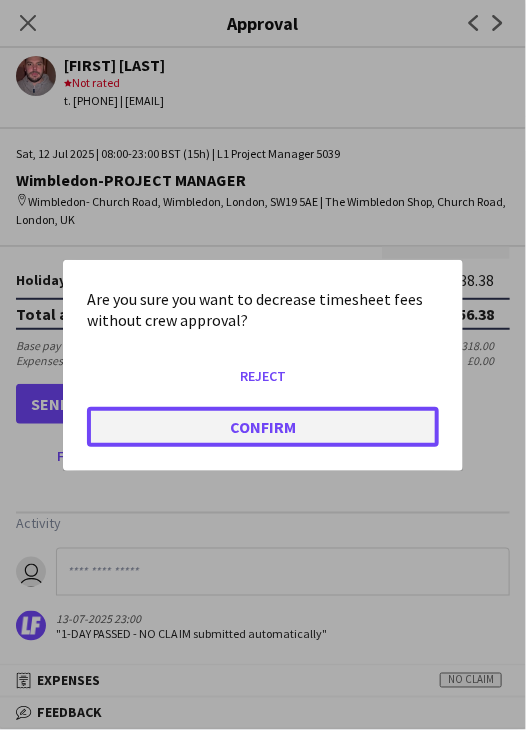 click on "Confirm" 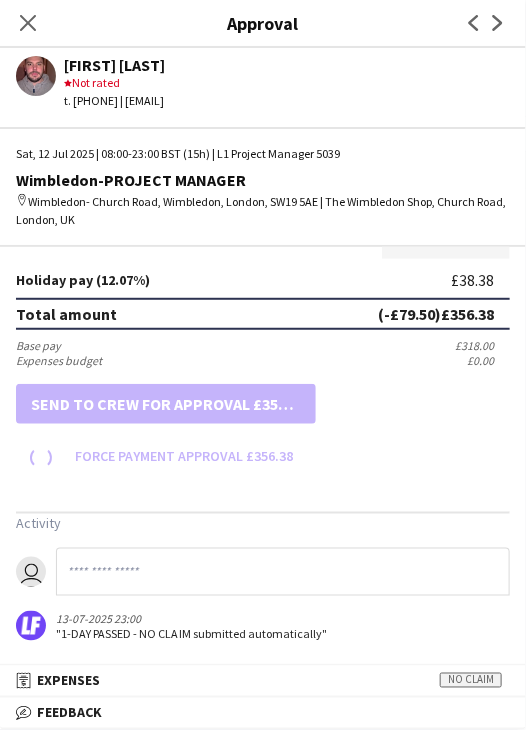 scroll, scrollTop: 537, scrollLeft: 0, axis: vertical 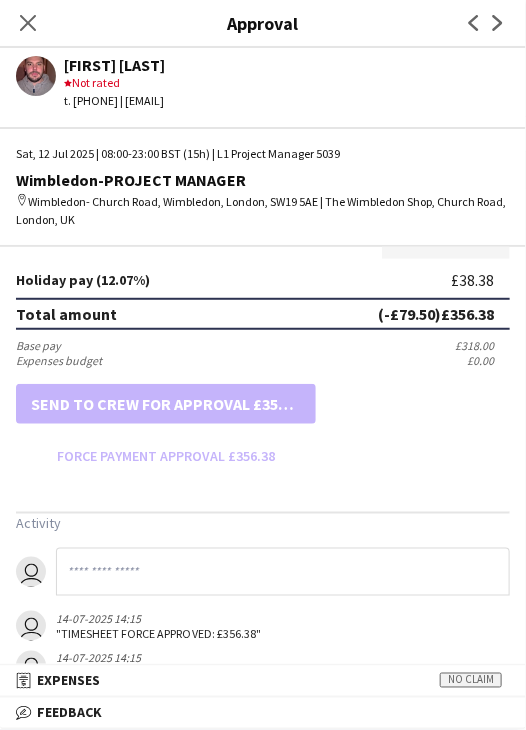 click 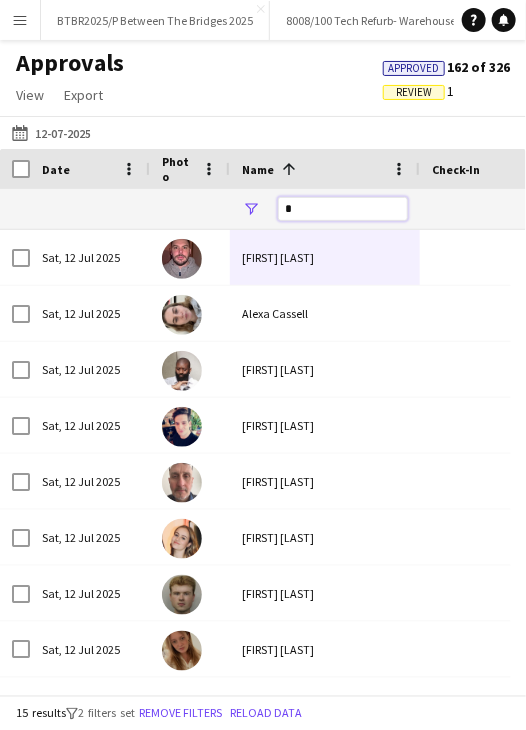 click on "*" at bounding box center (325, 209) 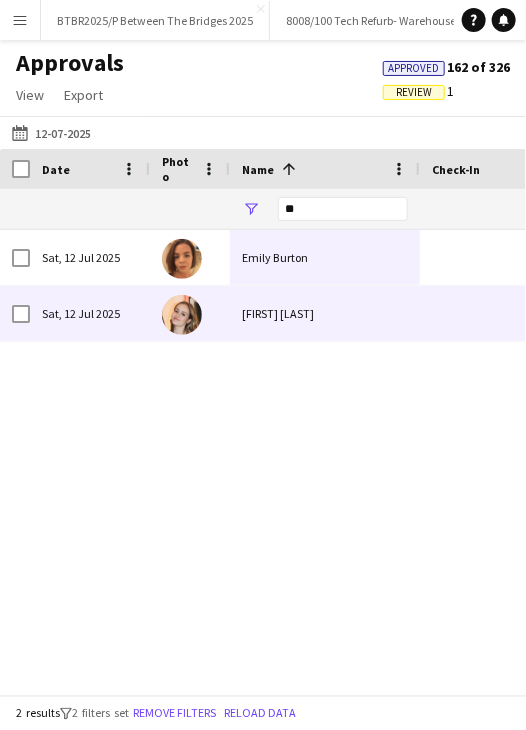 click on "Emily Burton" at bounding box center [325, 257] 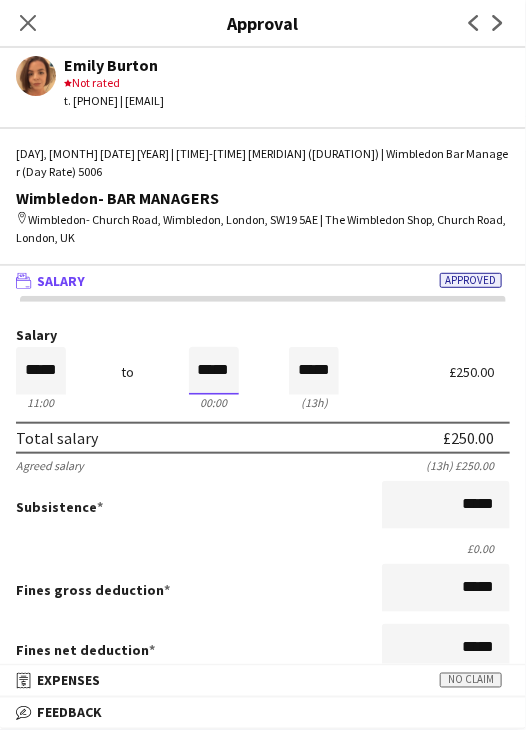 click on "*****" at bounding box center [214, 371] 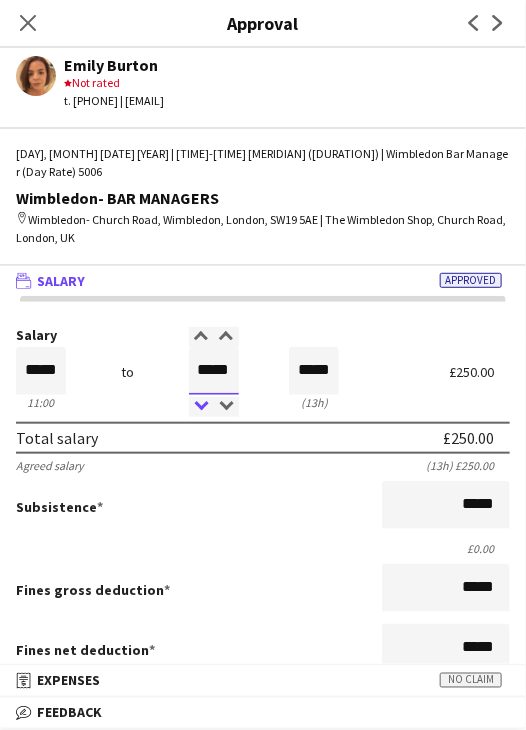 click at bounding box center (201, 407) 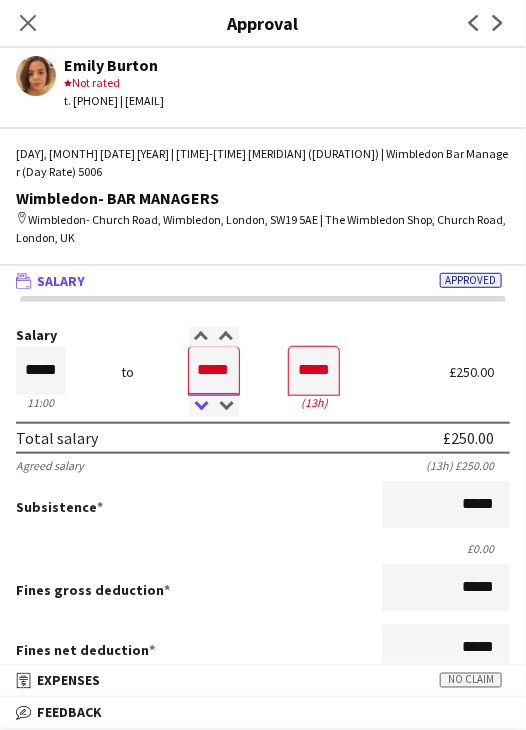 click at bounding box center [201, 407] 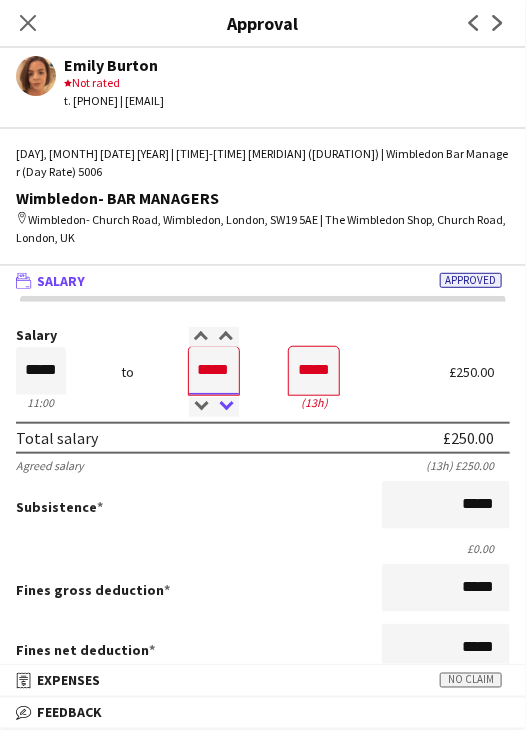 click at bounding box center (226, 407) 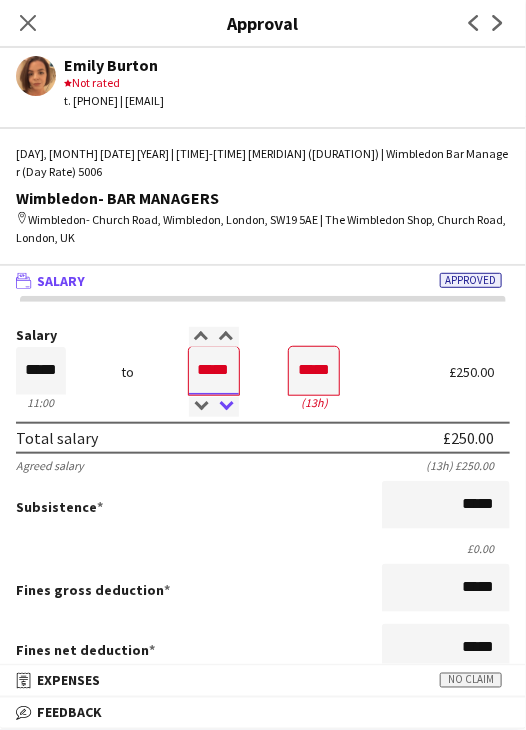 click at bounding box center (226, 407) 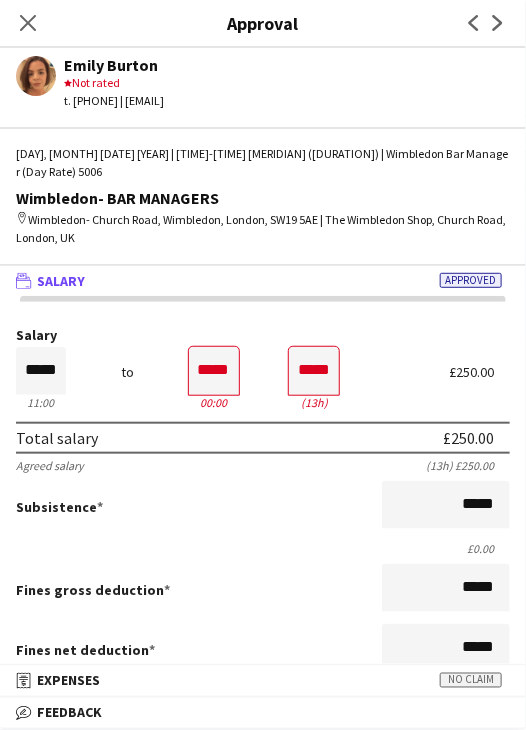 click on "Salary  *****  11:00   to  *****  00:00  *****  (13h)   £250.00   Total salary   £250.00   Agreed salary   (13h) £250.00   Subsistence  *****  £0.00   Fines gross deduction  *****  Fines net deduction  *****  Bonus  *****  Holiday pay (12.07%)   £30.18   Total amount   £280.18   Base pay   £250.00   Expenses budget   £0.00   Approve payment for £280.18   Force payment approval £280.18" at bounding box center (263, 636) 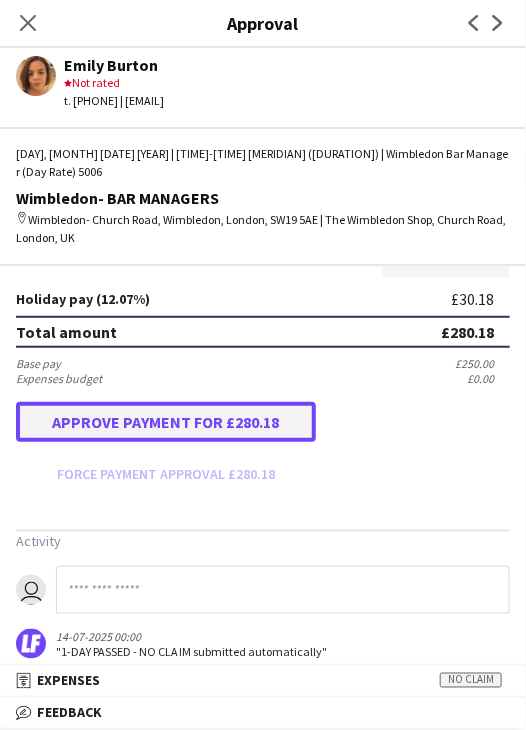 click on "Approve payment for £280.18" at bounding box center [166, 422] 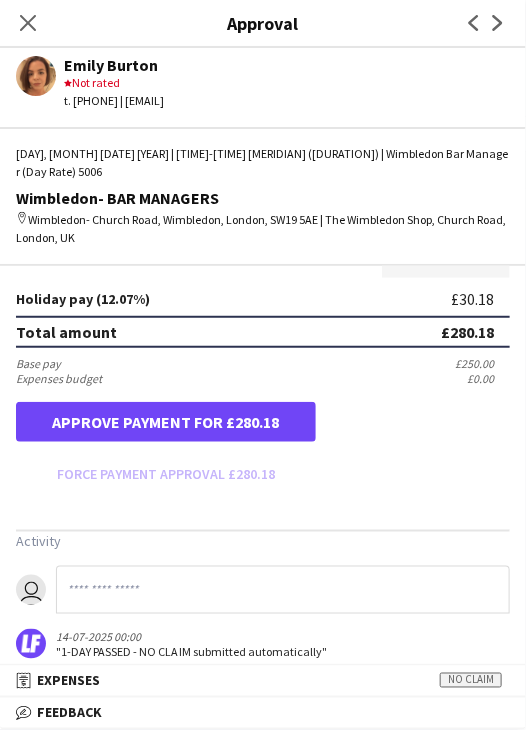 scroll, scrollTop: 454, scrollLeft: 0, axis: vertical 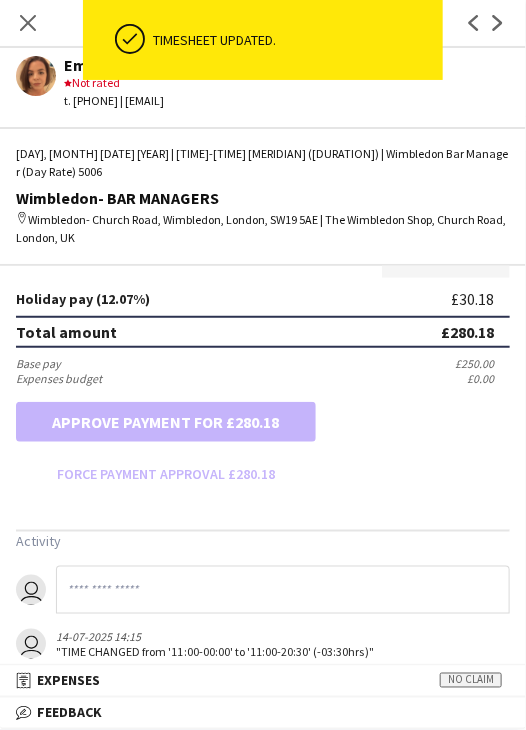 click on "Close pop-in" 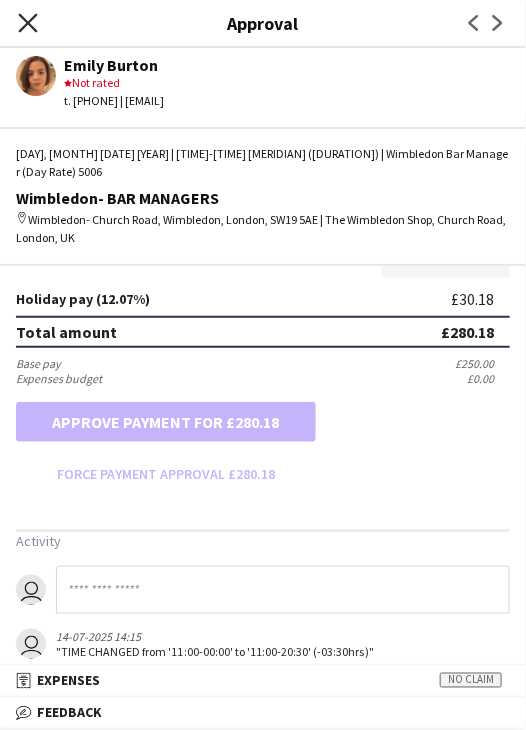 click 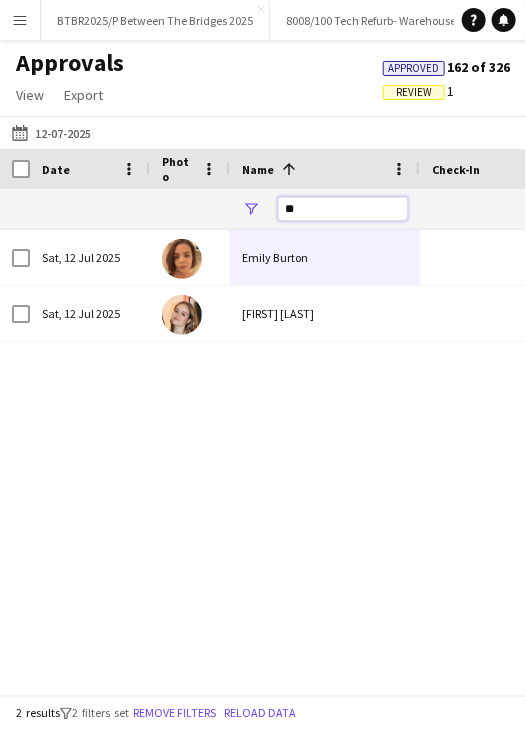 drag, startPoint x: 277, startPoint y: 202, endPoint x: 260, endPoint y: 201, distance: 17.029387 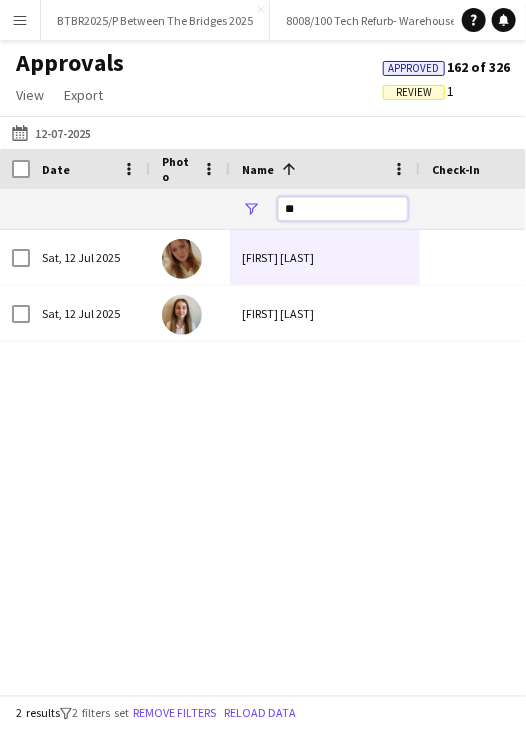 drag, startPoint x: 344, startPoint y: 209, endPoint x: 284, endPoint y: 210, distance: 60.00833 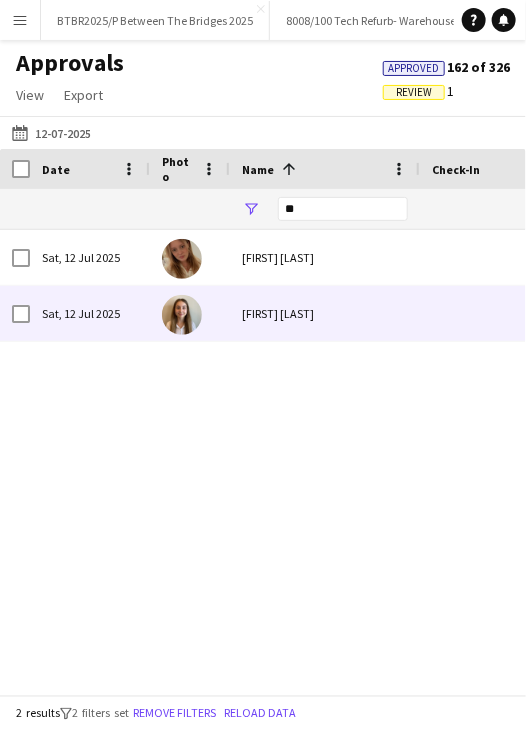 click on "Jessica Macnaughton" at bounding box center (325, 313) 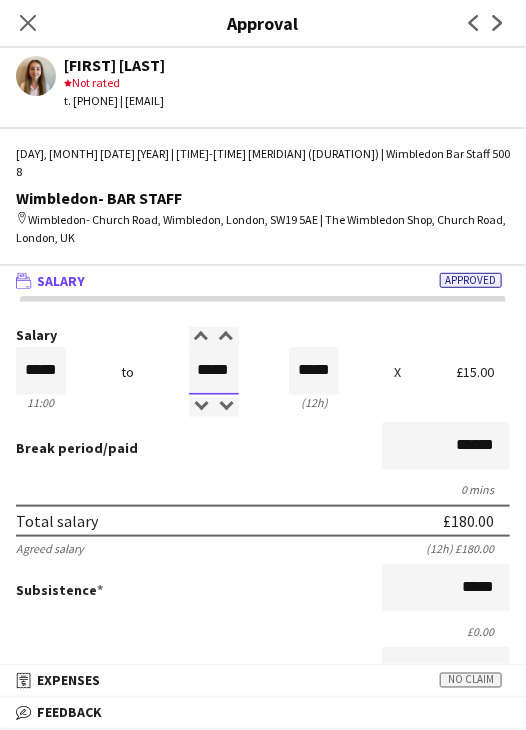drag, startPoint x: 188, startPoint y: 349, endPoint x: 260, endPoint y: 343, distance: 72.249565 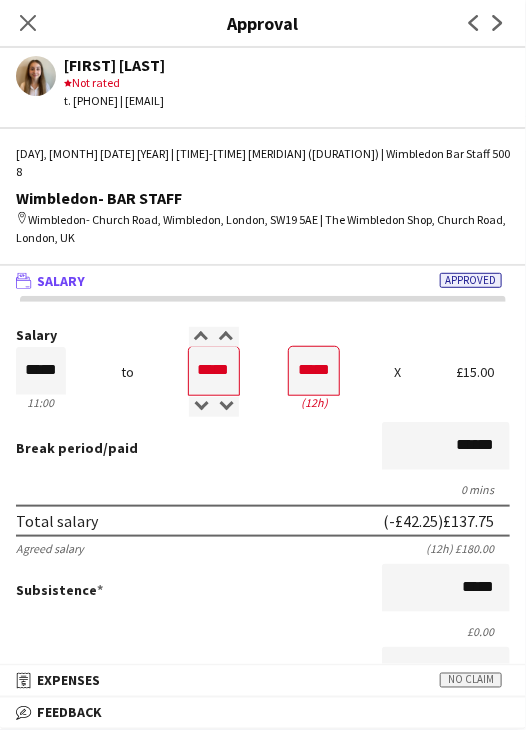 click on "Break period   /paid  ******" at bounding box center [263, 448] 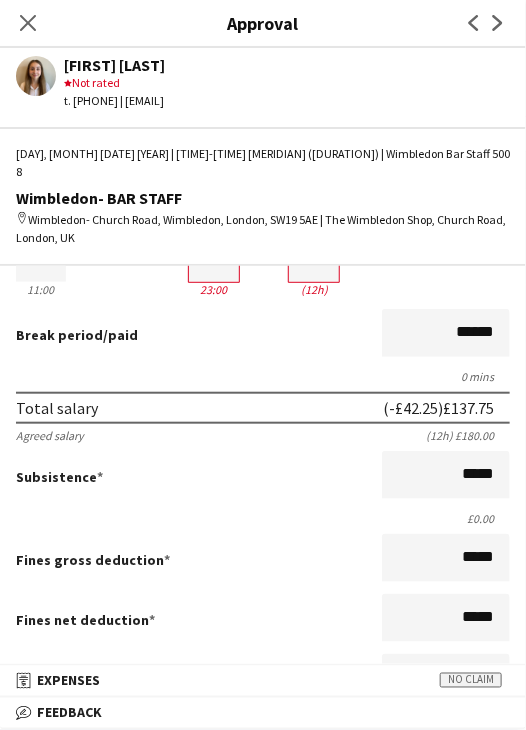 scroll, scrollTop: 500, scrollLeft: 0, axis: vertical 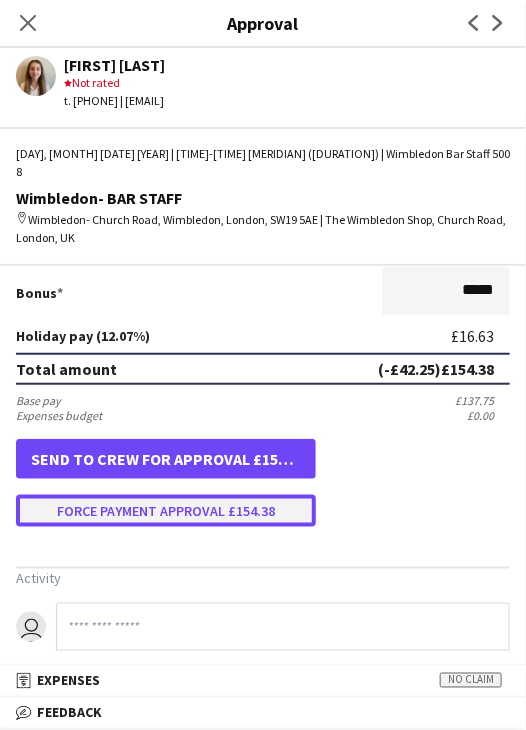 click on "Force payment approval £154.38" at bounding box center [166, 511] 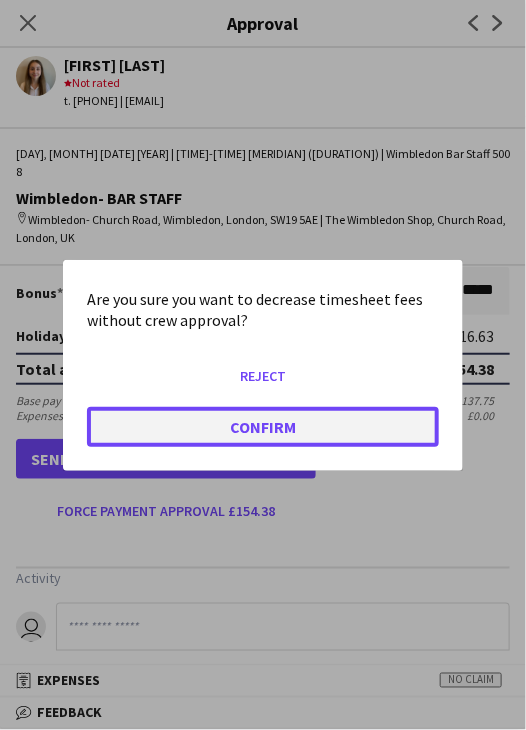 click on "Confirm" 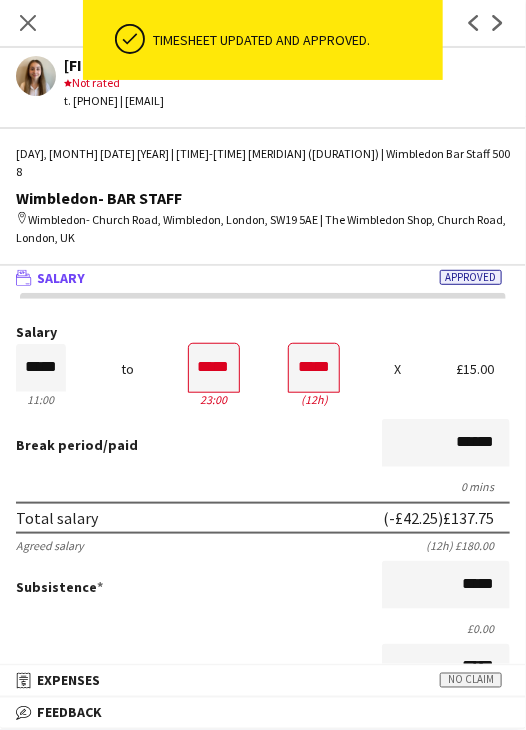 scroll, scrollTop: 0, scrollLeft: 0, axis: both 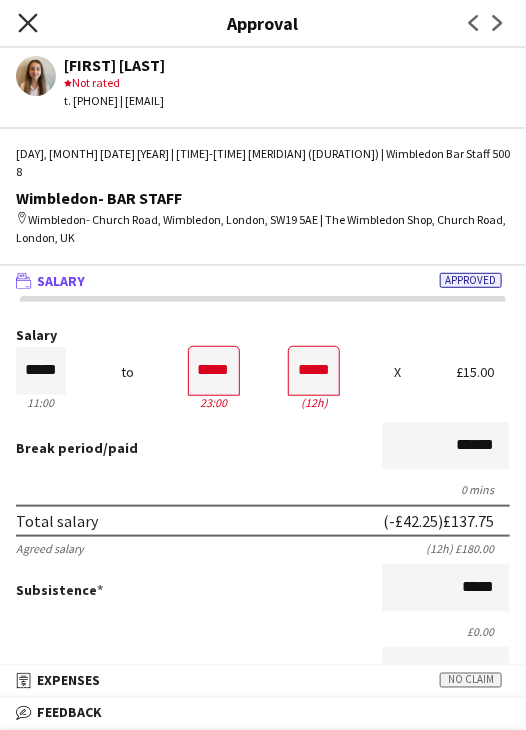 click on "Close pop-in" 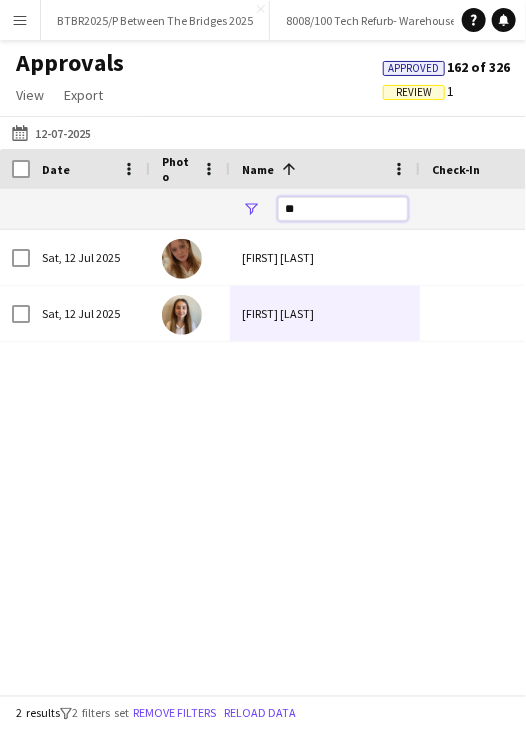 drag, startPoint x: 354, startPoint y: 212, endPoint x: 281, endPoint y: 217, distance: 73.171036 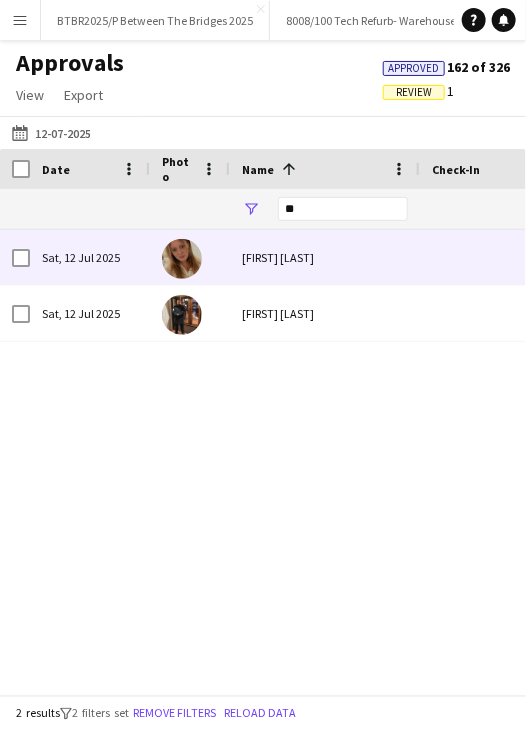 click on "Francesca Scott" at bounding box center [325, 257] 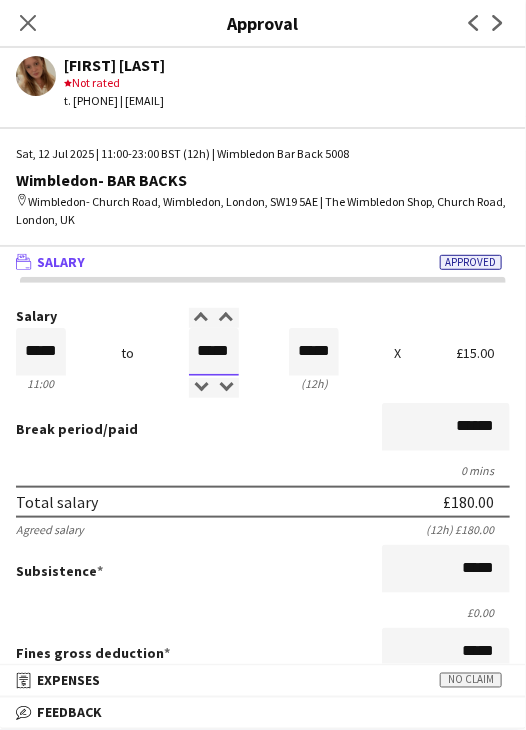 drag, startPoint x: 192, startPoint y: 361, endPoint x: 215, endPoint y: 355, distance: 23.769728 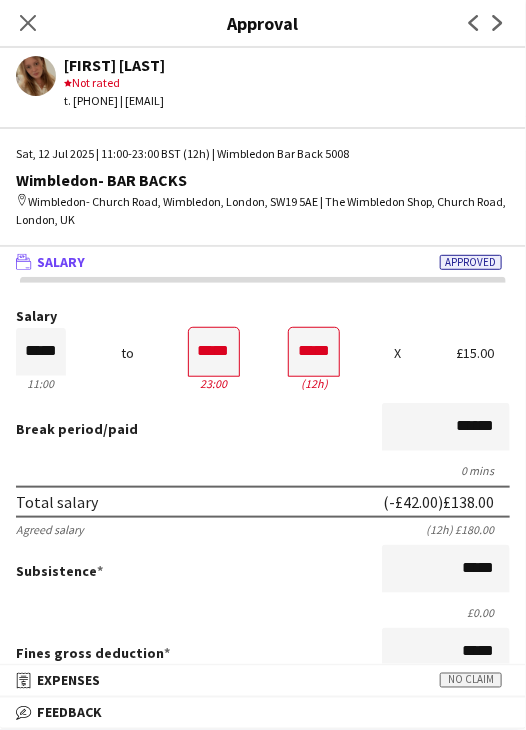 click on "0 mins" at bounding box center [263, 470] 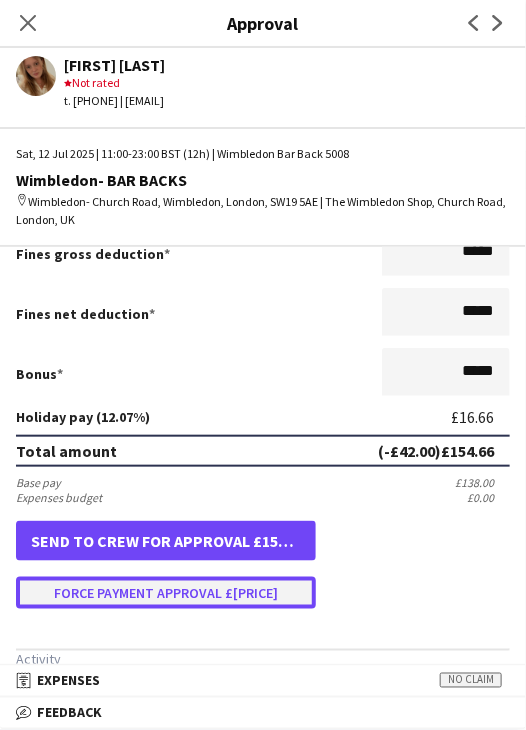 click on "Force payment approval £154.66" at bounding box center [166, 593] 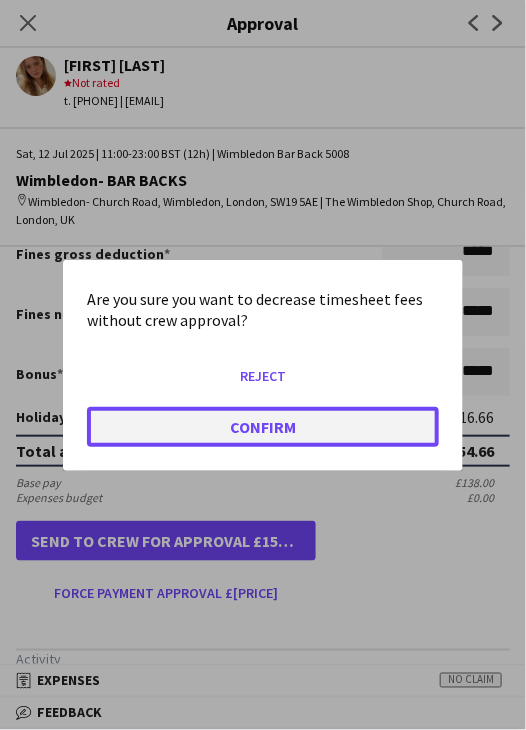 click on "Confirm" 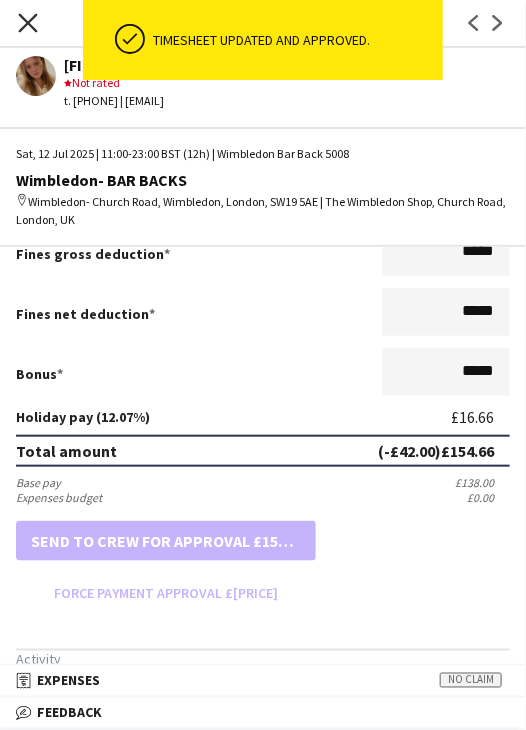 drag, startPoint x: 28, startPoint y: 25, endPoint x: 307, endPoint y: 193, distance: 325.6762 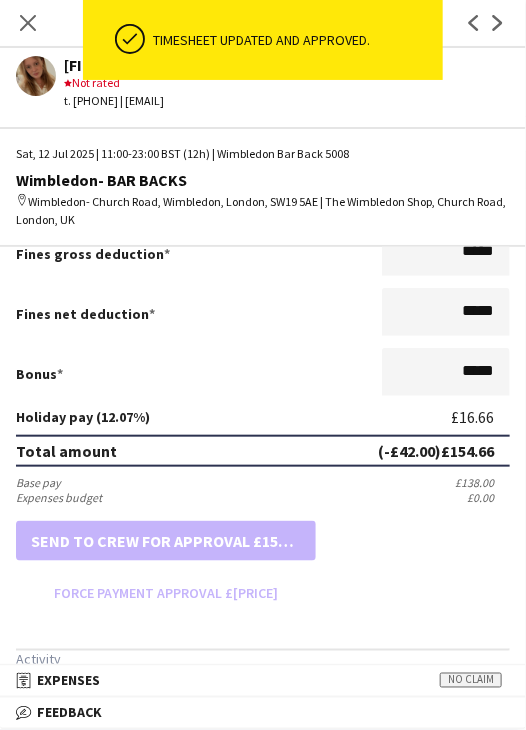 click on "Close pop-in" 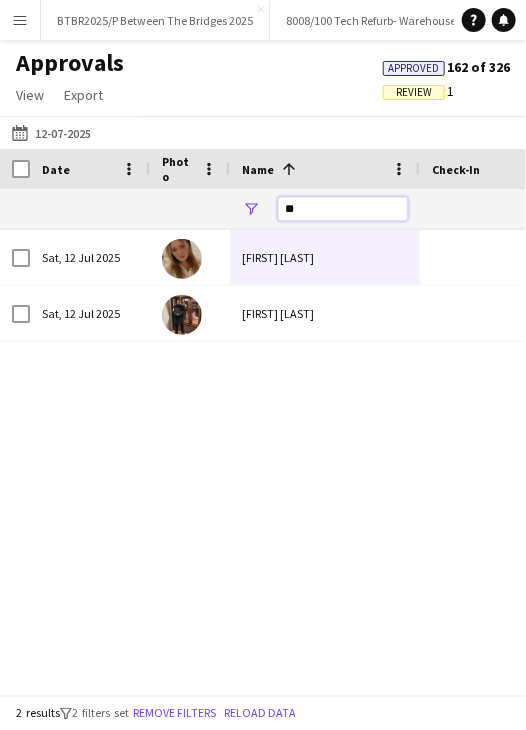 drag, startPoint x: 304, startPoint y: 211, endPoint x: 282, endPoint y: 209, distance: 22.090721 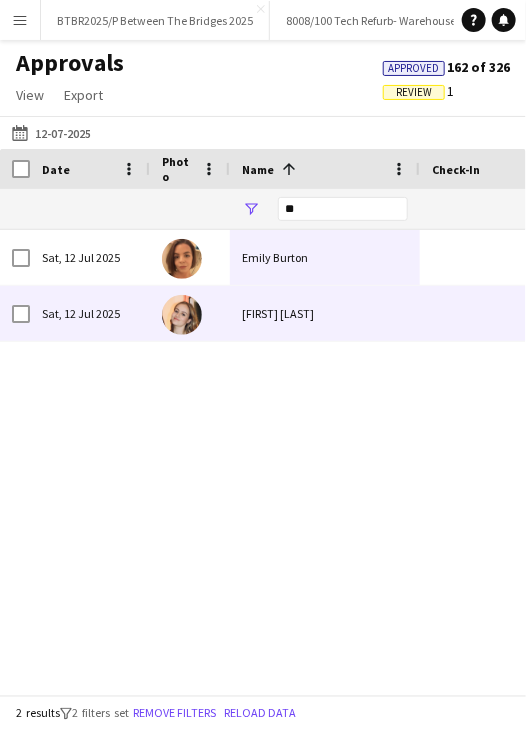click on "Emily Cleveland" at bounding box center [325, 313] 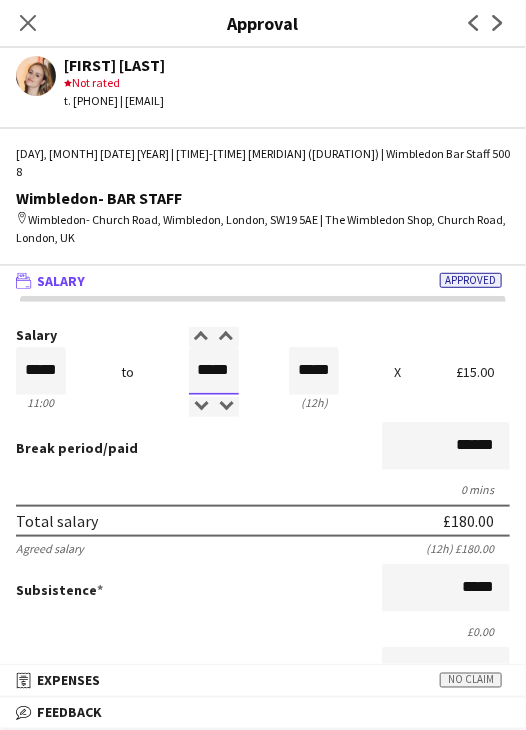 drag, startPoint x: 192, startPoint y: 353, endPoint x: 234, endPoint y: 348, distance: 42.296574 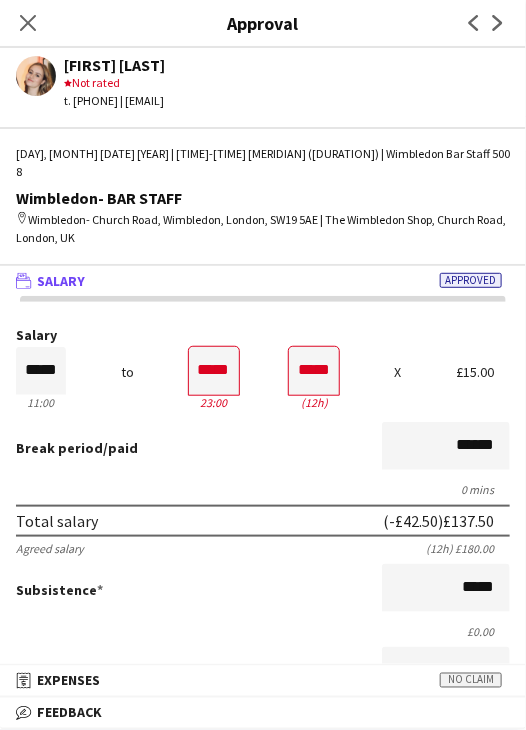 click on "Break period   /paid  ******" at bounding box center [263, 448] 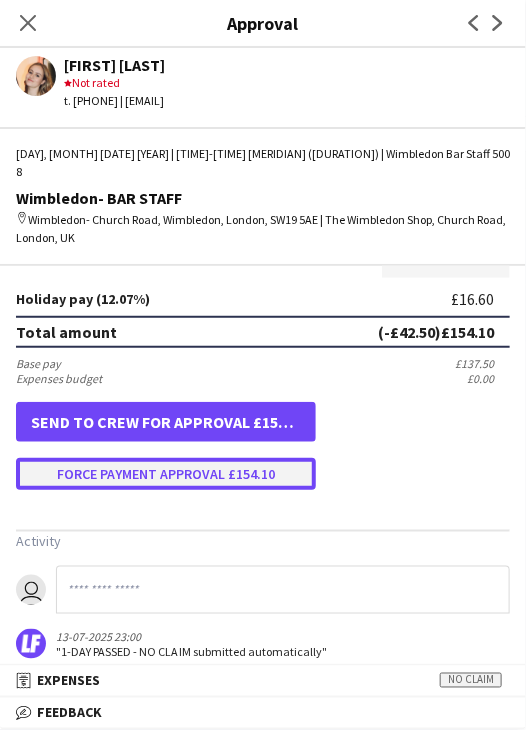 click on "Force payment approval £154.10" at bounding box center [166, 474] 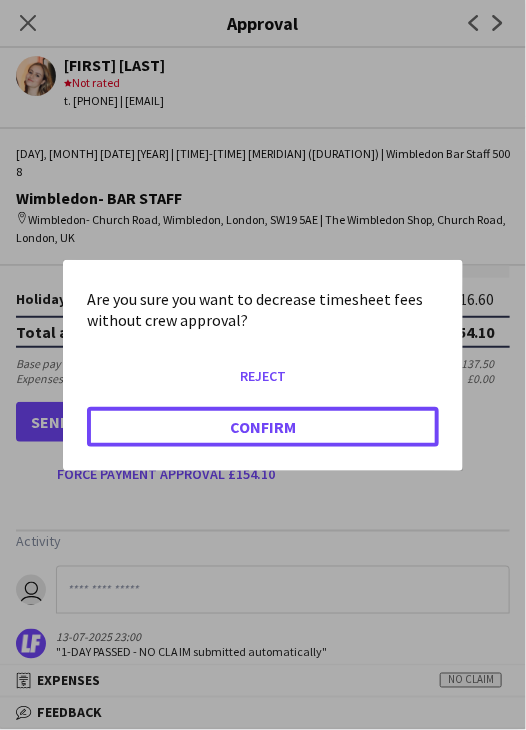 drag, startPoint x: 224, startPoint y: 429, endPoint x: 196, endPoint y: 438, distance: 29.410883 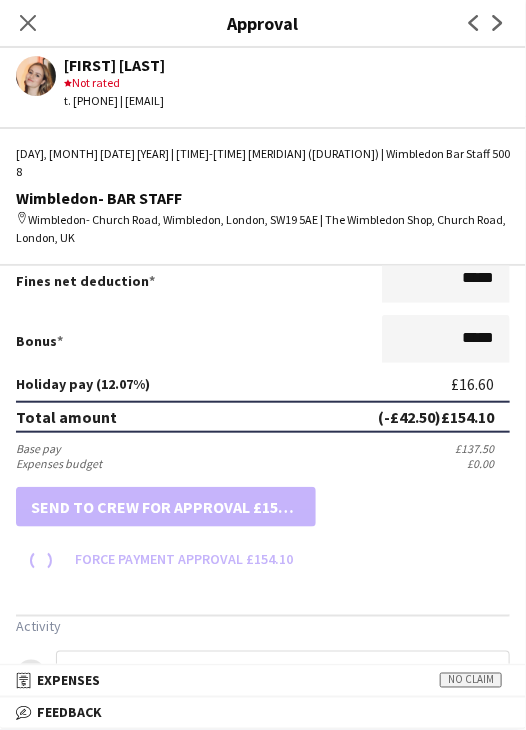 scroll, scrollTop: 537, scrollLeft: 0, axis: vertical 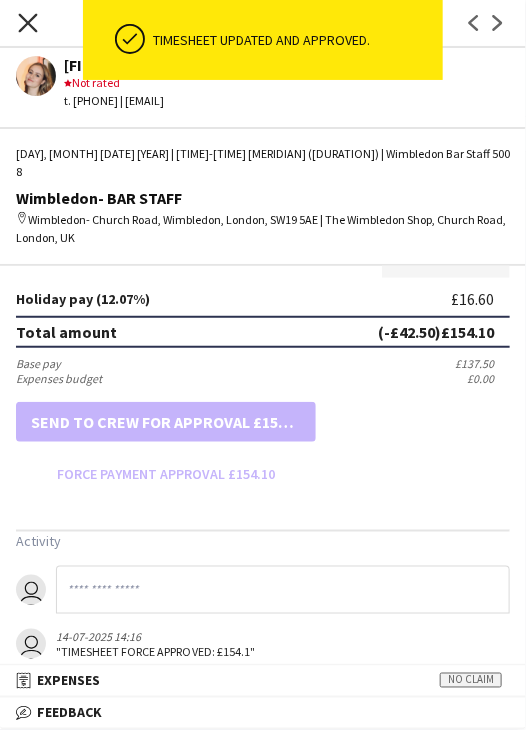 click on "Close pop-in" 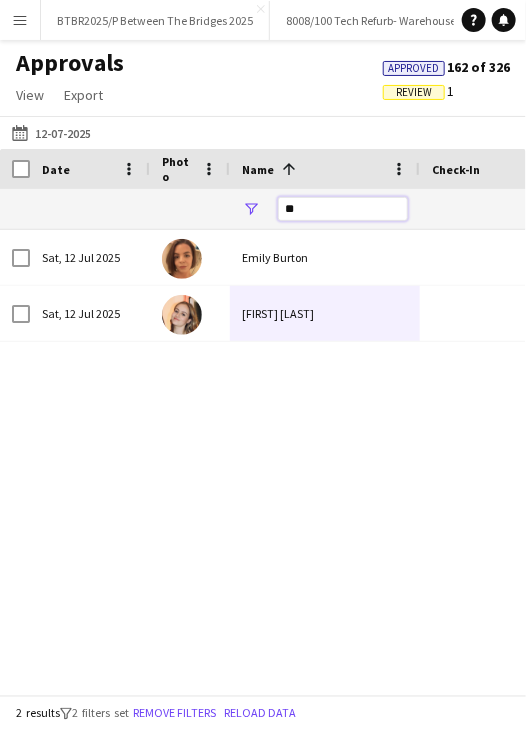 drag, startPoint x: 301, startPoint y: 212, endPoint x: 279, endPoint y: 213, distance: 22.022715 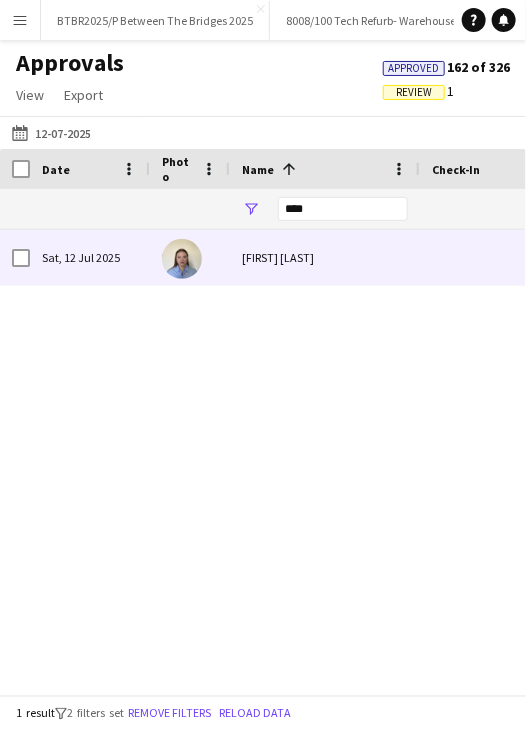 click on "Georgia Rennie" at bounding box center (325, 257) 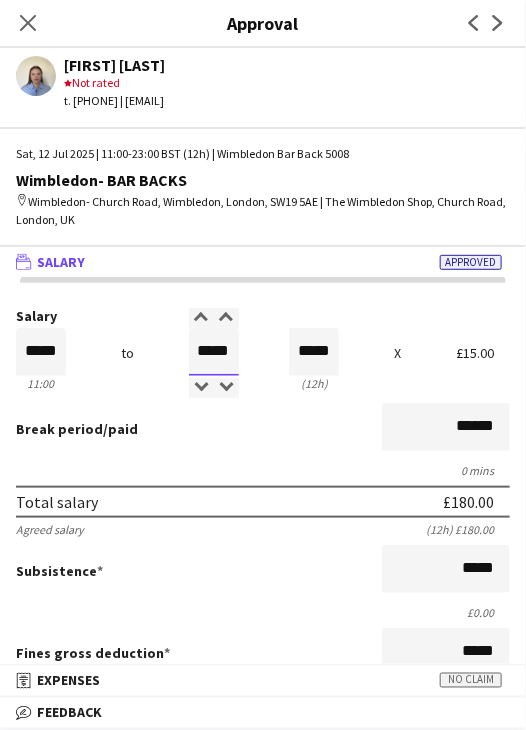 drag, startPoint x: 188, startPoint y: 352, endPoint x: 225, endPoint y: 353, distance: 37.01351 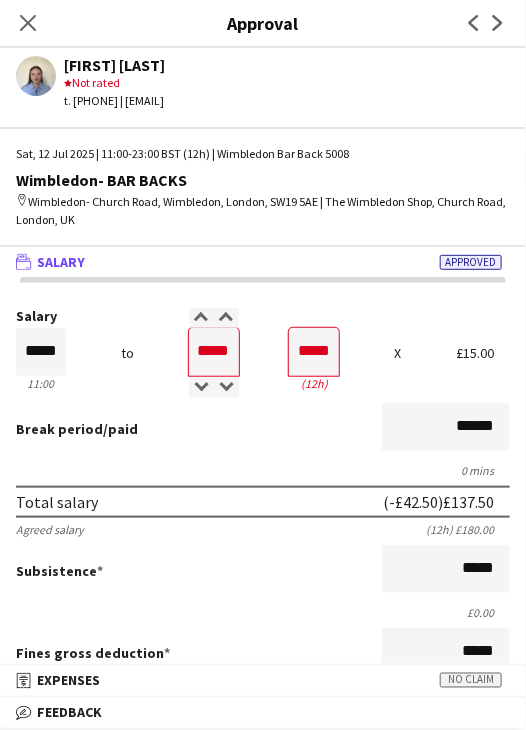 click on "Break period   /paid  ******" at bounding box center (263, 429) 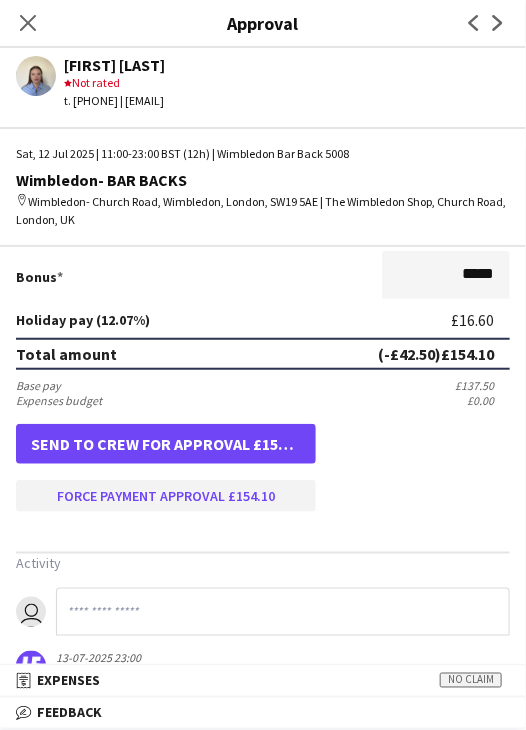scroll, scrollTop: 500, scrollLeft: 0, axis: vertical 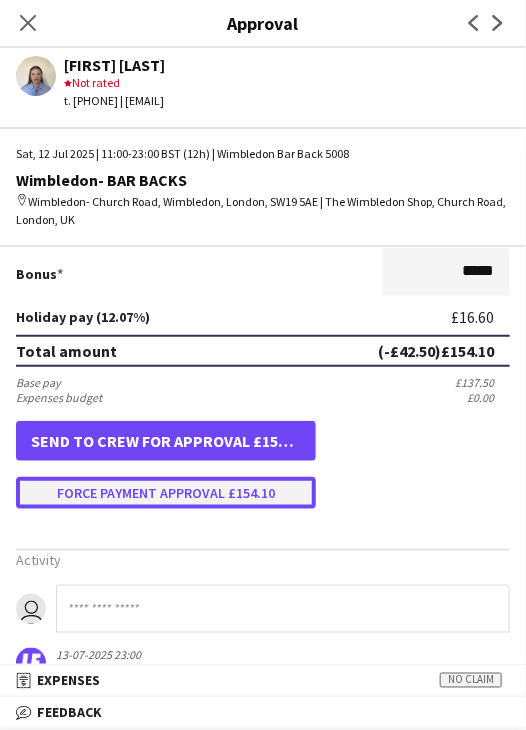 click on "Force payment approval £154.10" at bounding box center [166, 493] 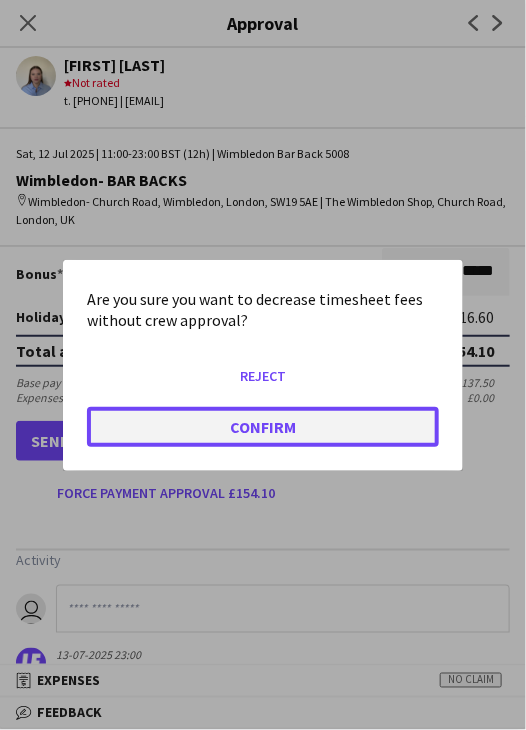 click on "Confirm" 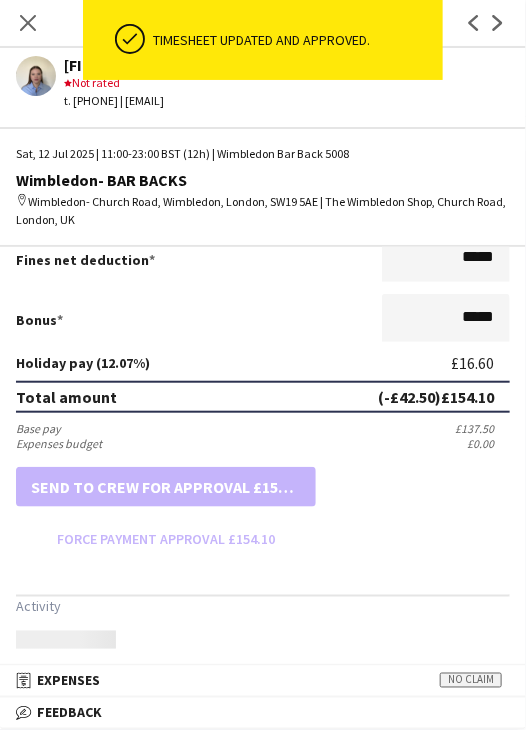 scroll, scrollTop: 500, scrollLeft: 0, axis: vertical 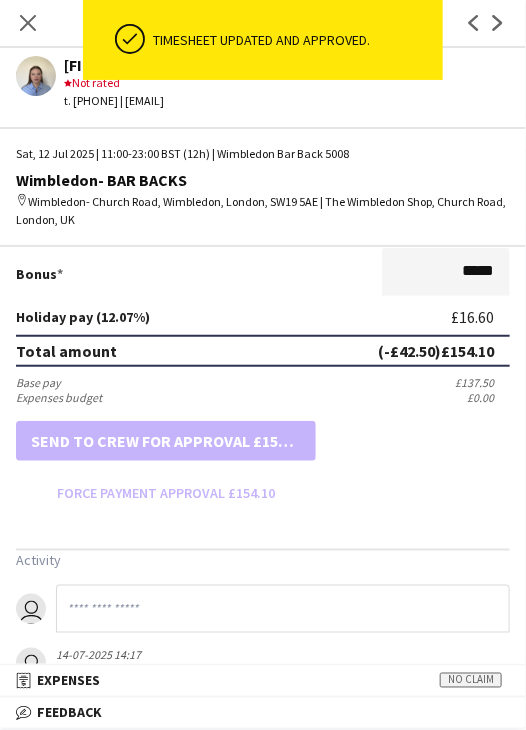drag, startPoint x: 34, startPoint y: 24, endPoint x: 304, endPoint y: 164, distance: 304.13812 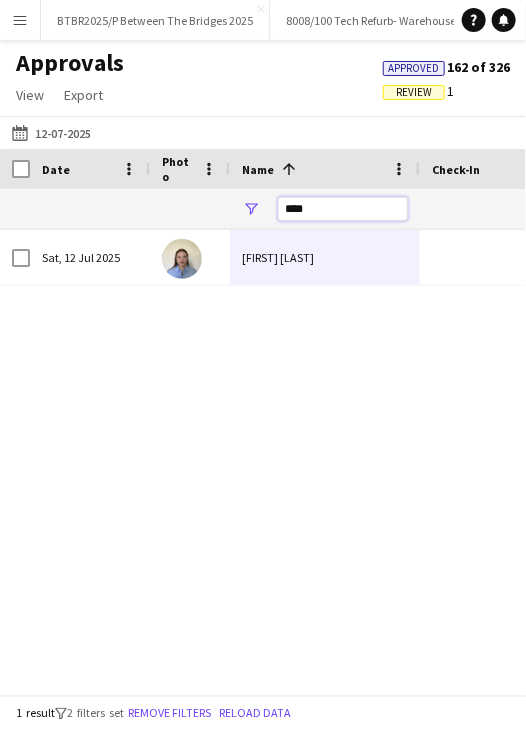 click on "****" at bounding box center [1815, 209] 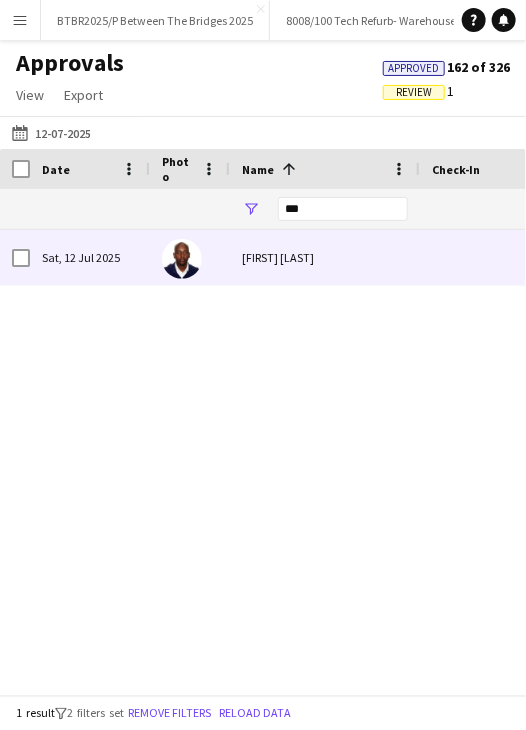 click on "Mussie Beyene" at bounding box center [325, 257] 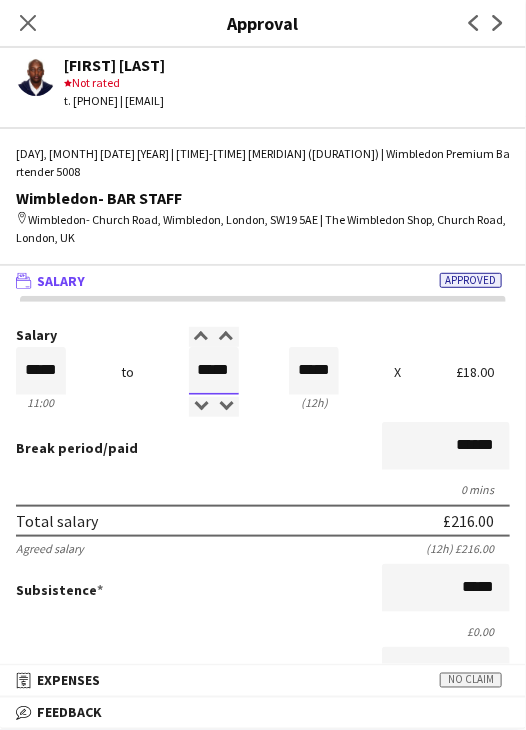 drag, startPoint x: 190, startPoint y: 350, endPoint x: 244, endPoint y: 349, distance: 54.00926 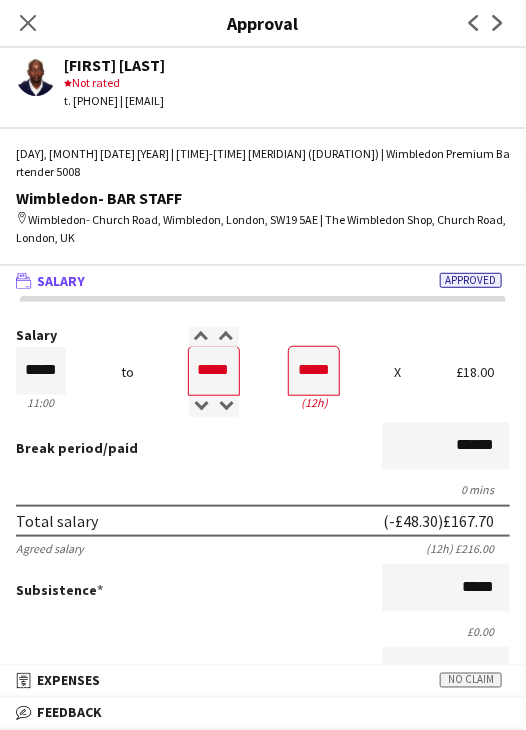 click on "Break period   /paid  ******" at bounding box center (263, 448) 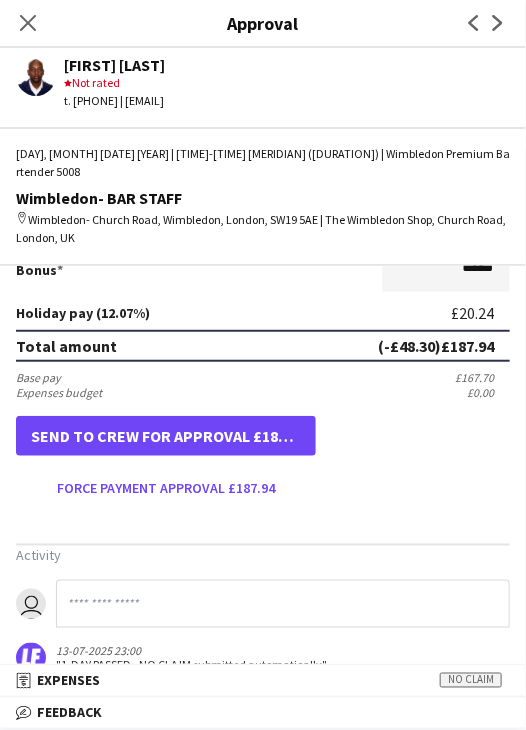 scroll, scrollTop: 537, scrollLeft: 0, axis: vertical 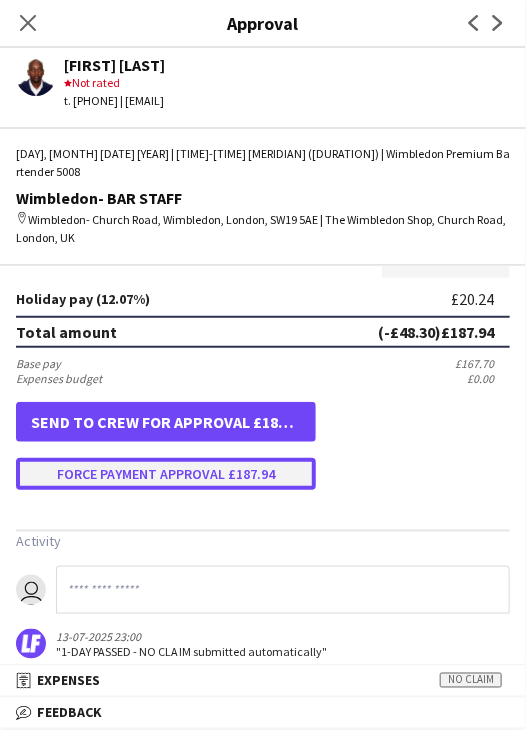 click on "Force payment approval £187.94" at bounding box center [166, 474] 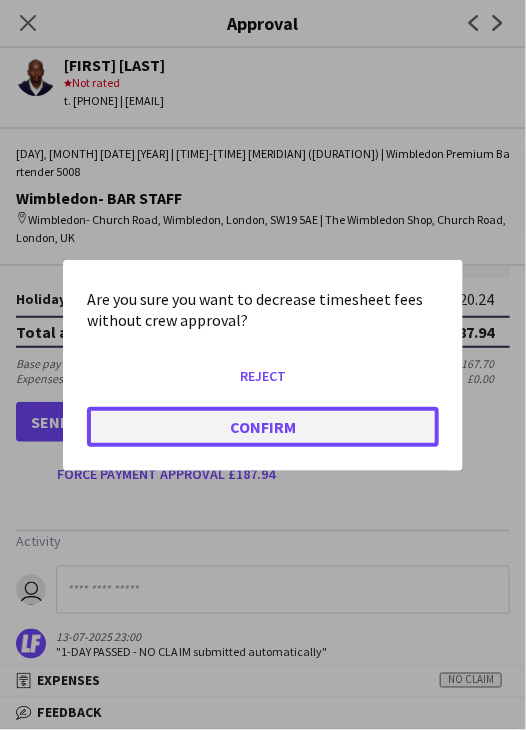 click on "Confirm" 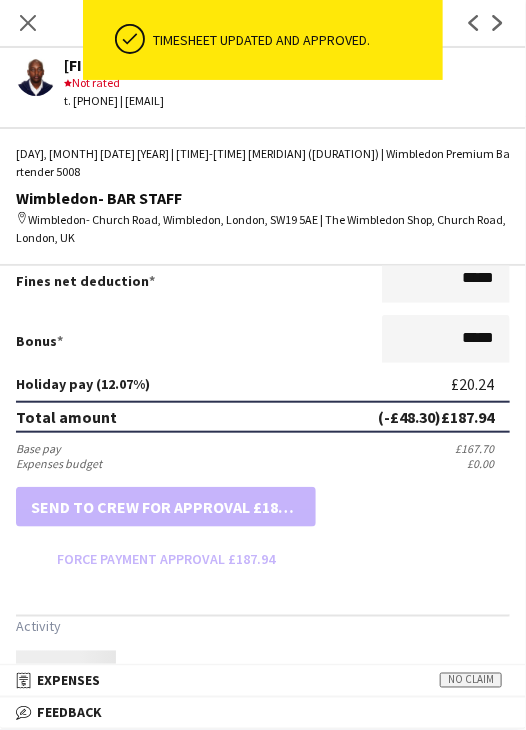 scroll, scrollTop: 537, scrollLeft: 0, axis: vertical 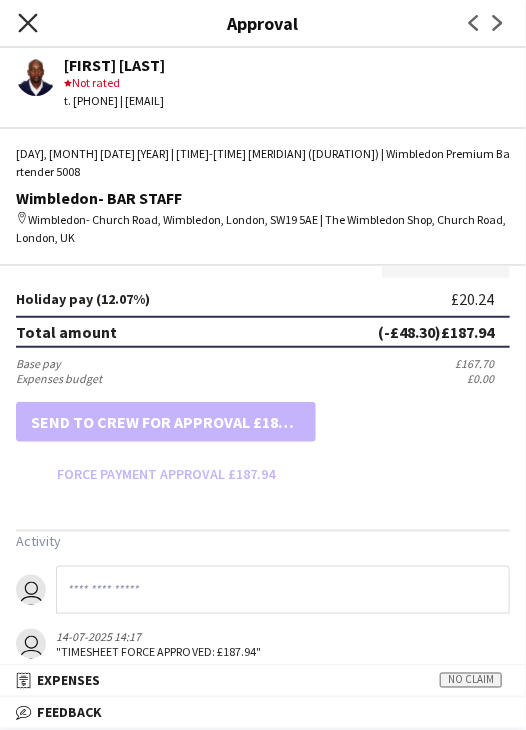 click on "Close pop-in" 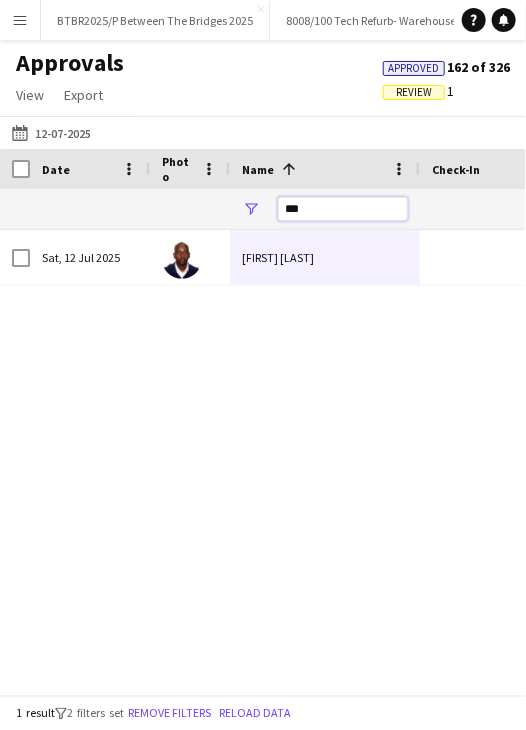 click on "***" at bounding box center [343, 209] 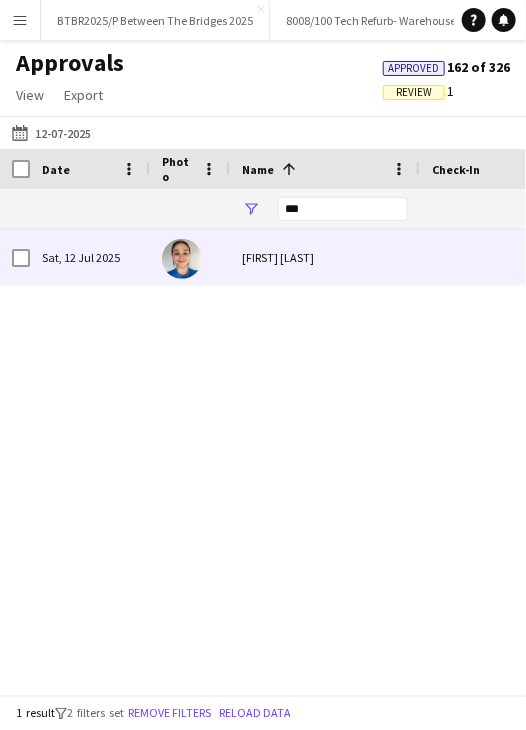 click on "Hermione Banyon" at bounding box center (325, 257) 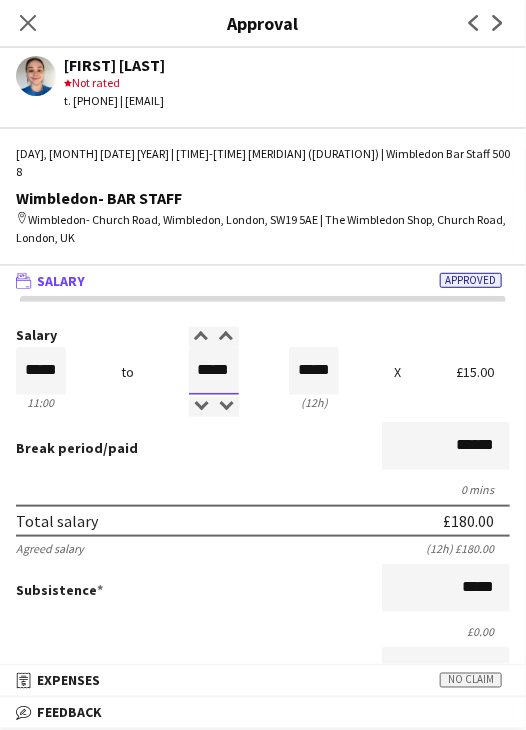 drag, startPoint x: 184, startPoint y: 348, endPoint x: 300, endPoint y: 354, distance: 116.15507 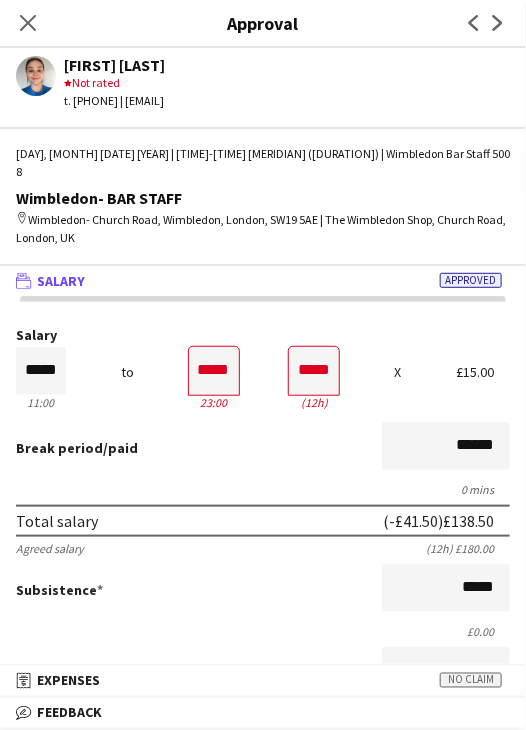 click on "Break period   /paid  ******" at bounding box center (263, 448) 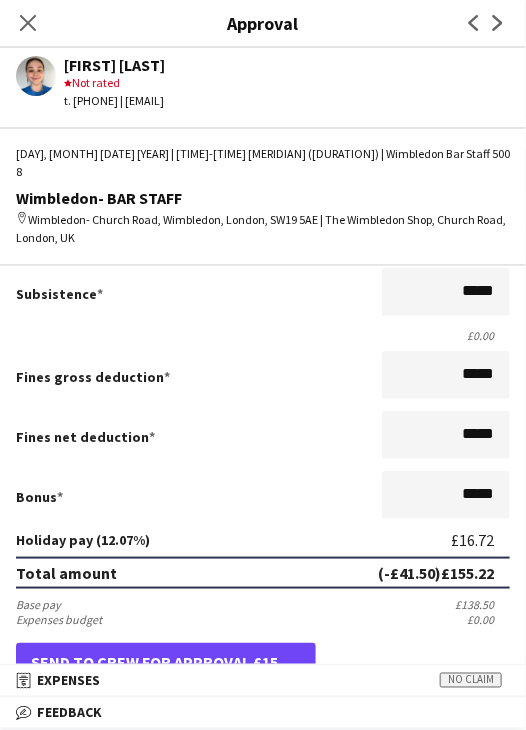 scroll, scrollTop: 537, scrollLeft: 0, axis: vertical 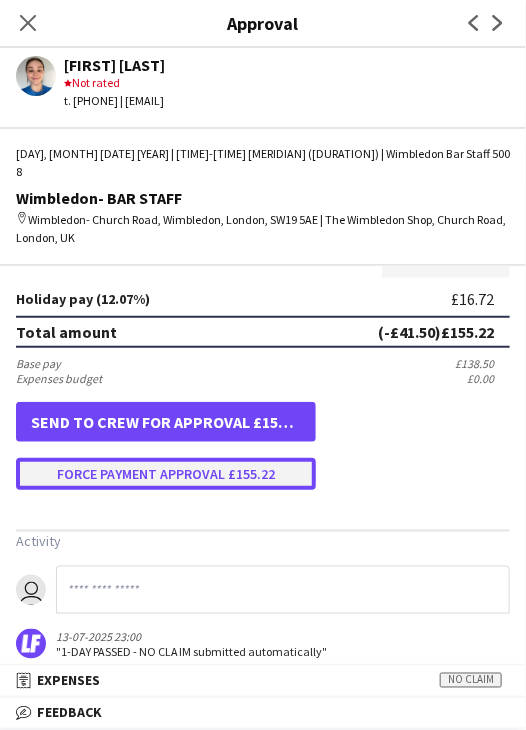 click on "Force payment approval £155.22" at bounding box center (166, 474) 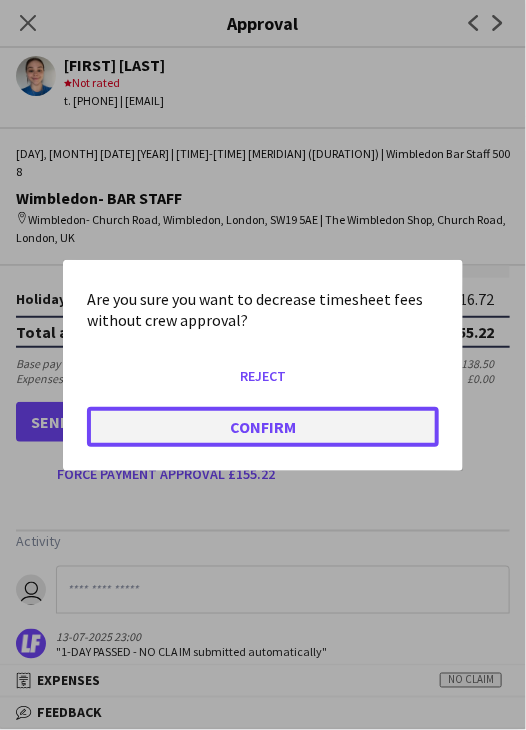 click on "Confirm" 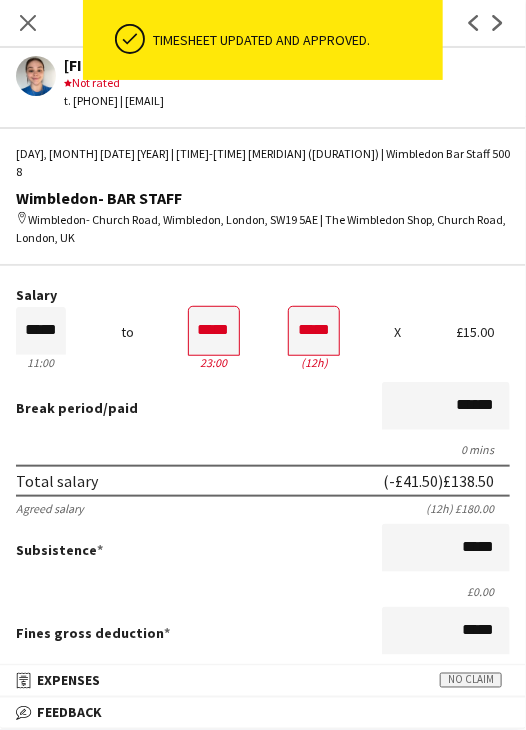 scroll, scrollTop: 37, scrollLeft: 0, axis: vertical 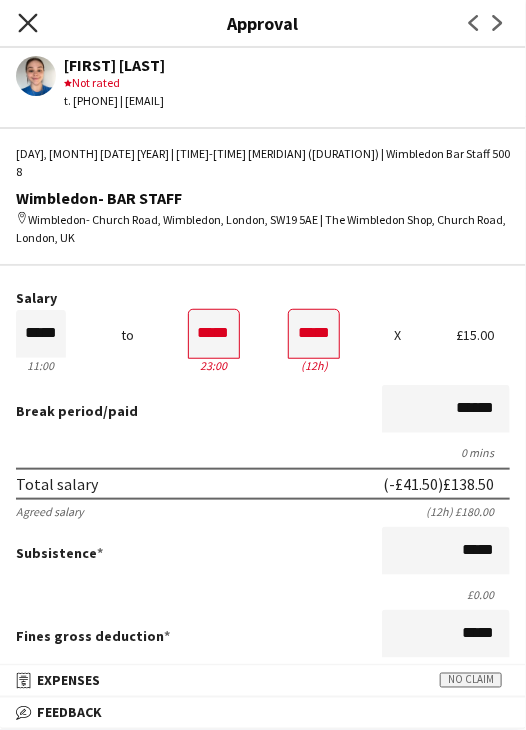 click 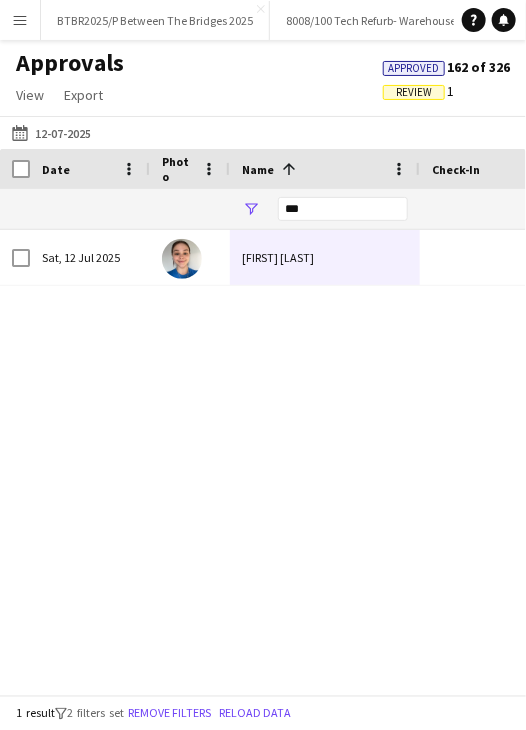 click on "Reload data" 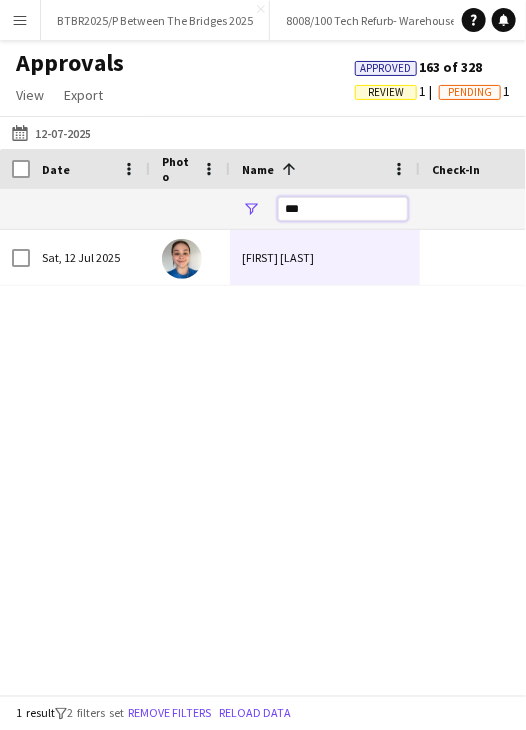 drag, startPoint x: 318, startPoint y: 207, endPoint x: 263, endPoint y: 211, distance: 55.145264 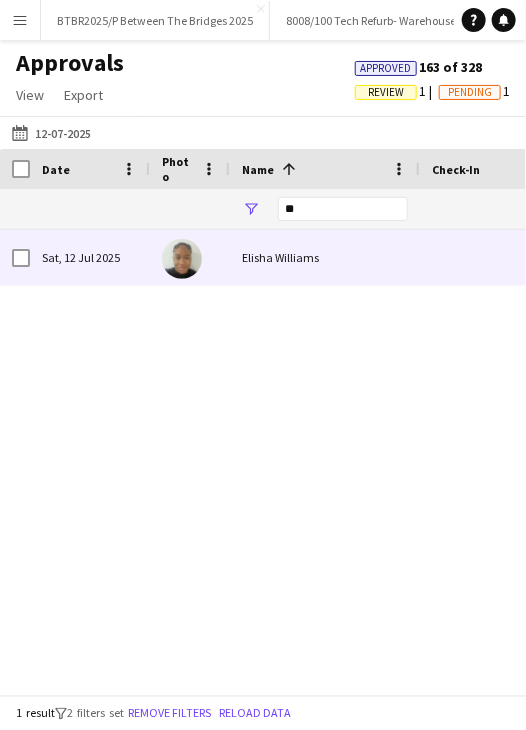 click on "Elisha Williams" at bounding box center [325, 257] 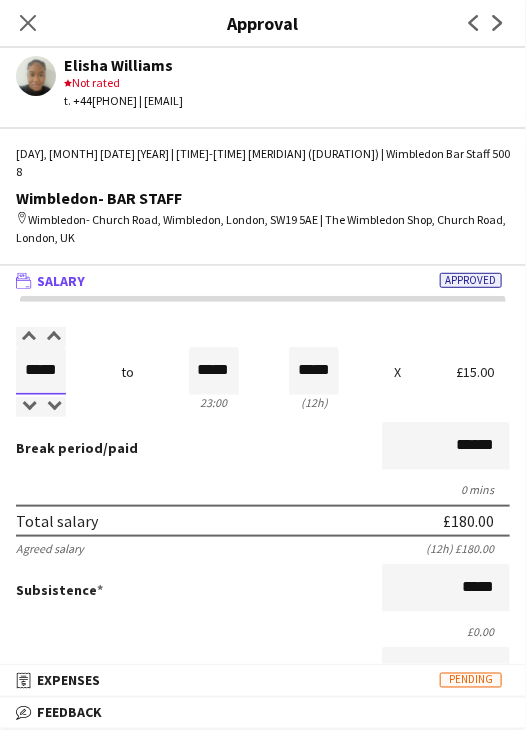 drag, startPoint x: 39, startPoint y: 344, endPoint x: 12, endPoint y: 344, distance: 27 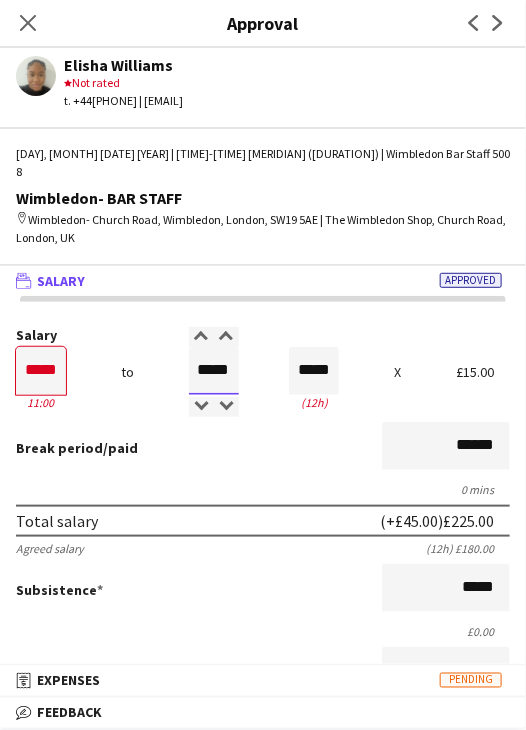 drag, startPoint x: 201, startPoint y: 350, endPoint x: 140, endPoint y: 355, distance: 61.204575 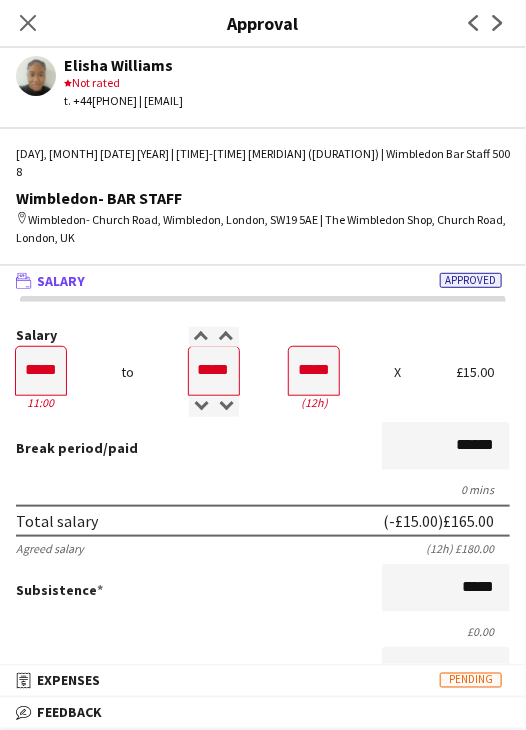 click on "Break period   /paid  ******" at bounding box center (263, 448) 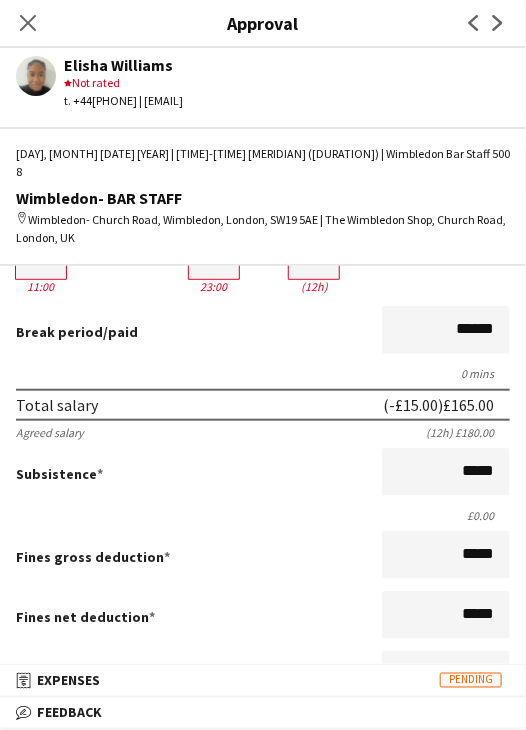 scroll, scrollTop: 497, scrollLeft: 0, axis: vertical 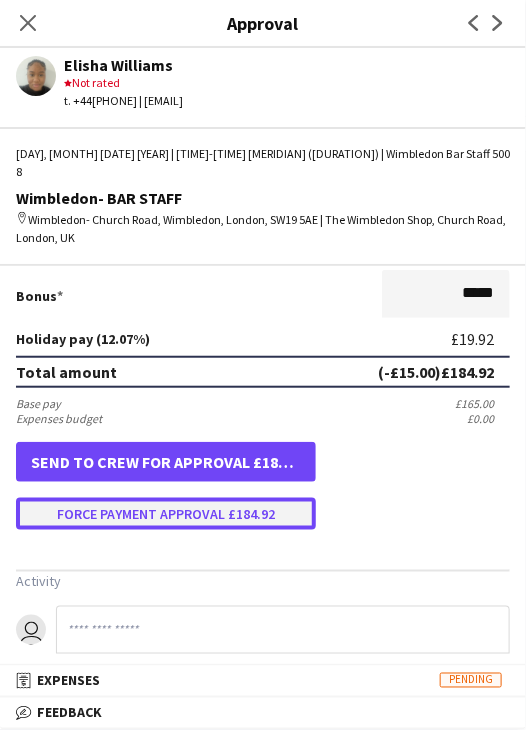 click on "Force payment approval £184.92" at bounding box center [166, 514] 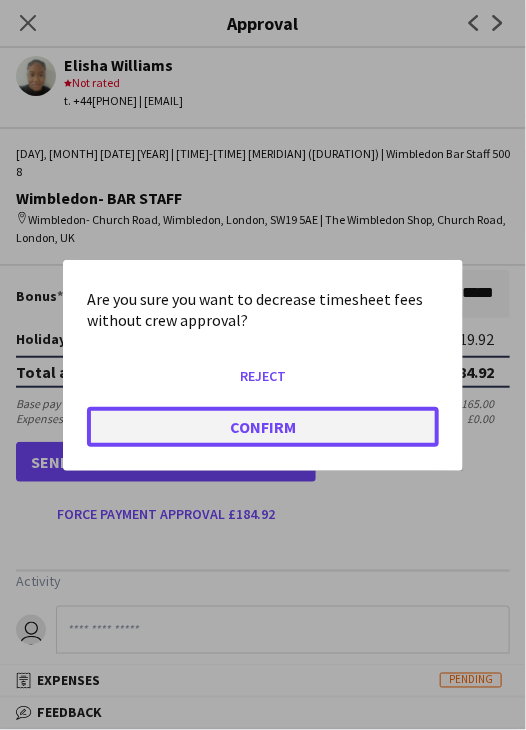 click on "Confirm" 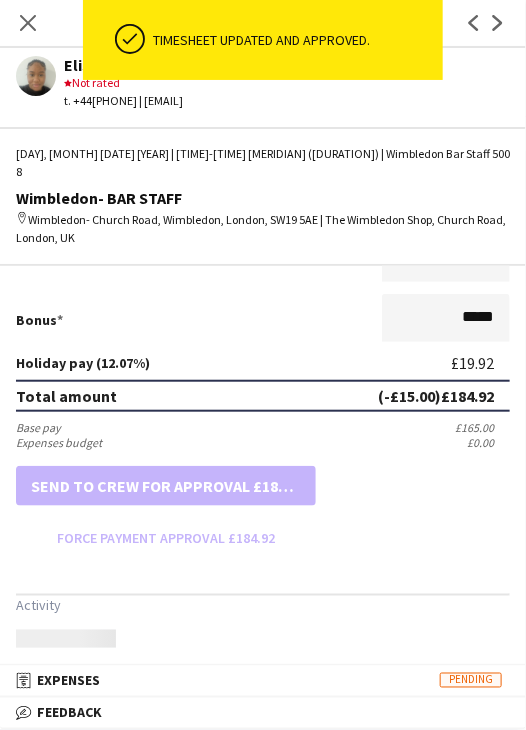 scroll, scrollTop: 497, scrollLeft: 0, axis: vertical 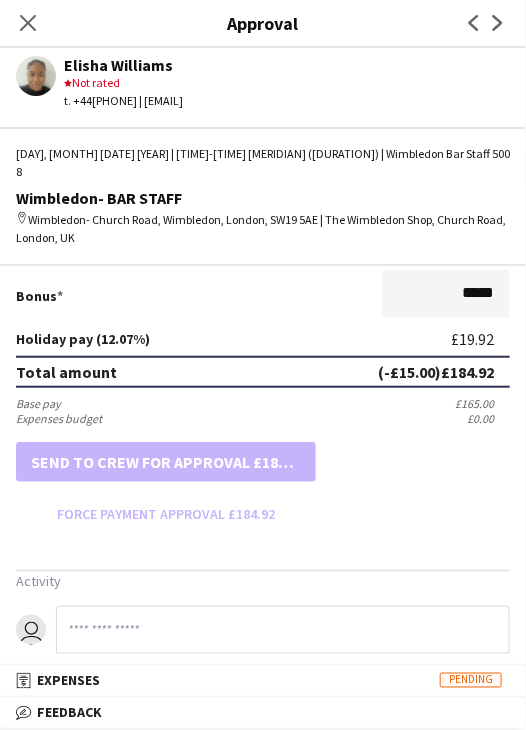 click on "Close pop-in" 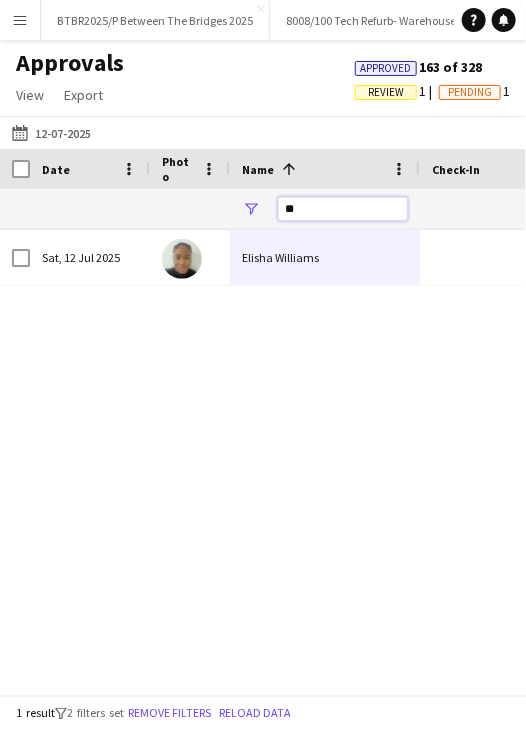 drag, startPoint x: 272, startPoint y: 213, endPoint x: 254, endPoint y: 211, distance: 18.110771 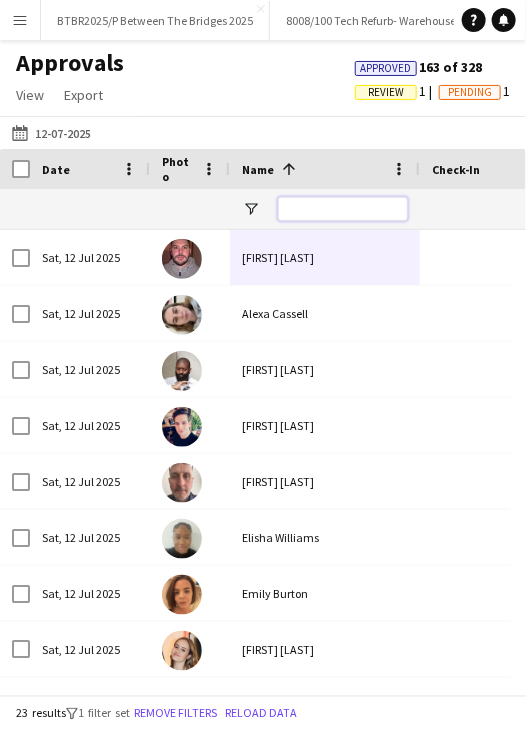click at bounding box center [343, 209] 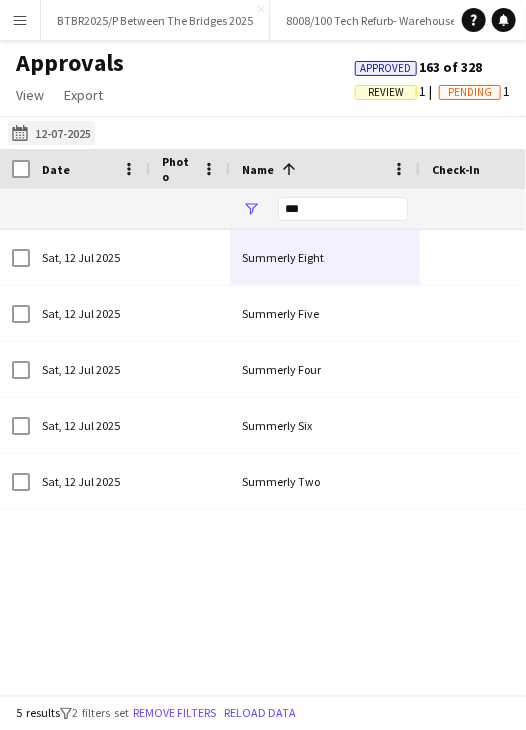 click on "16-06-2025 to 18-06-2025
12-07-2025" 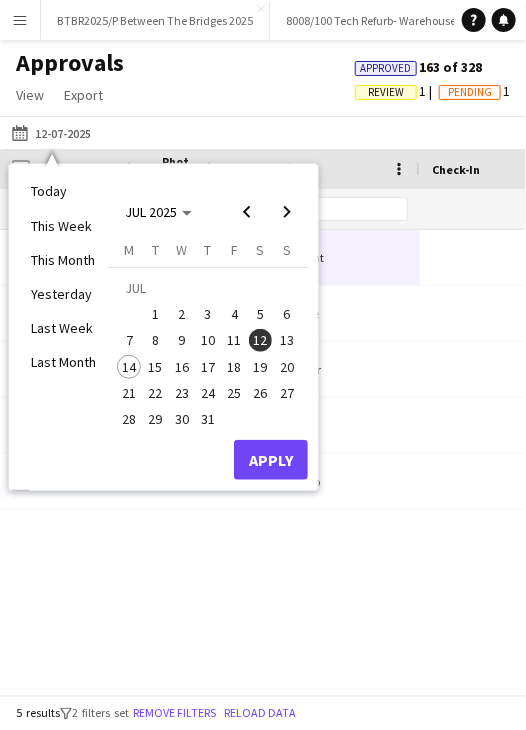 click on "Approvals   View  Customise view Customise filters Reset Filters Reset View Reset All  Export  Export as XLSX Export as CSV Export as PDF Approved  163 of 328   Review   1   Pending   1" 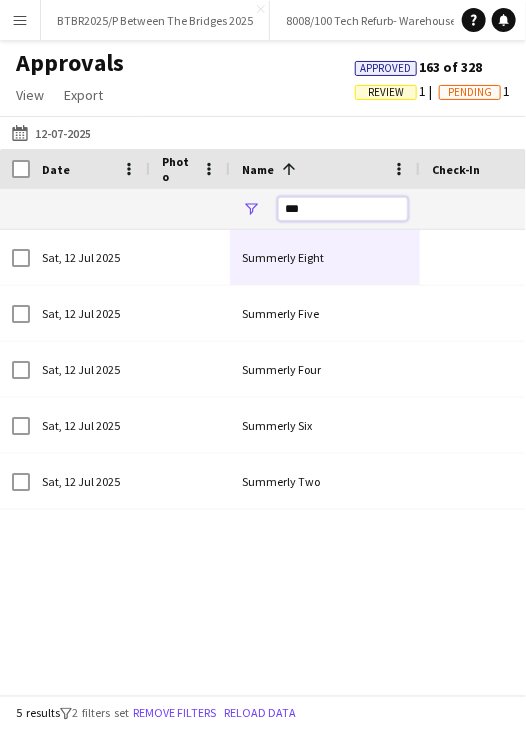drag, startPoint x: 335, startPoint y: 214, endPoint x: 272, endPoint y: 219, distance: 63.1981 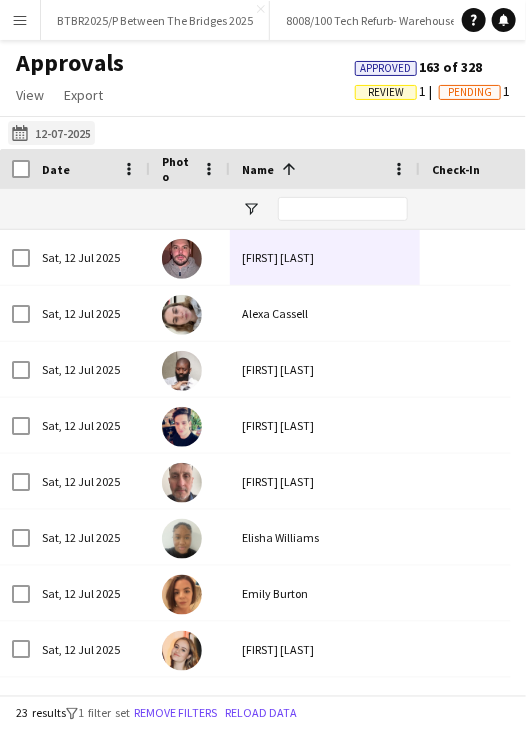 click on "16-06-2025 to 18-06-2025
12-07-2025" 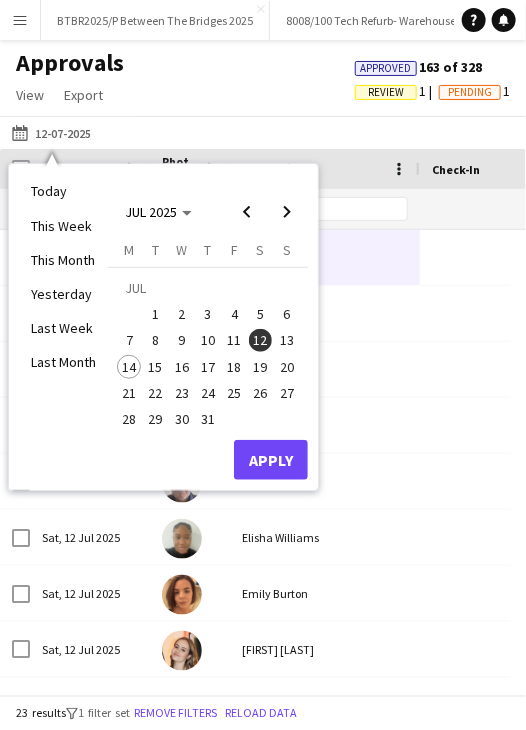 click on "13" at bounding box center (287, 341) 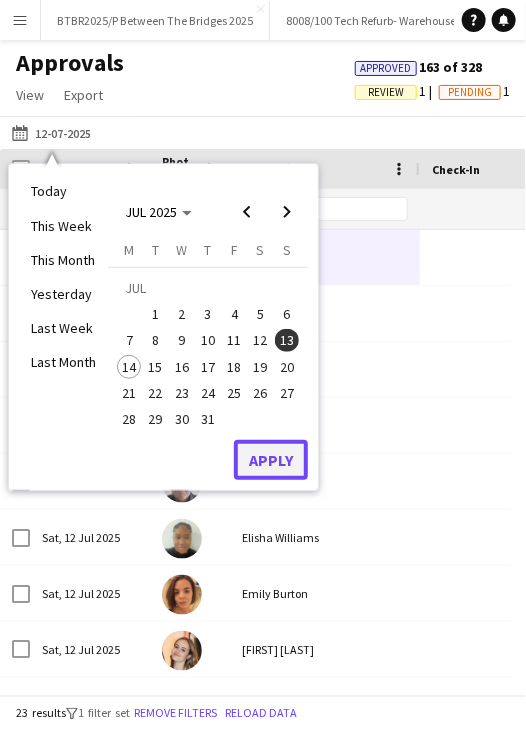 click on "Apply" at bounding box center [271, 460] 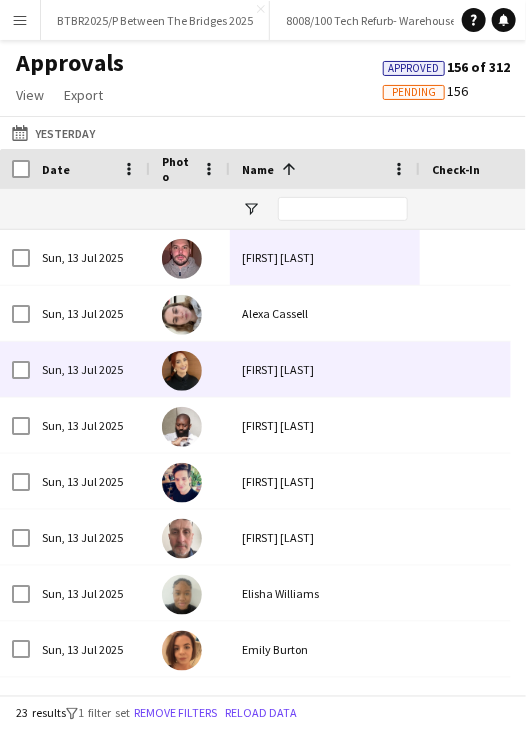 scroll, scrollTop: 191, scrollLeft: 0, axis: vertical 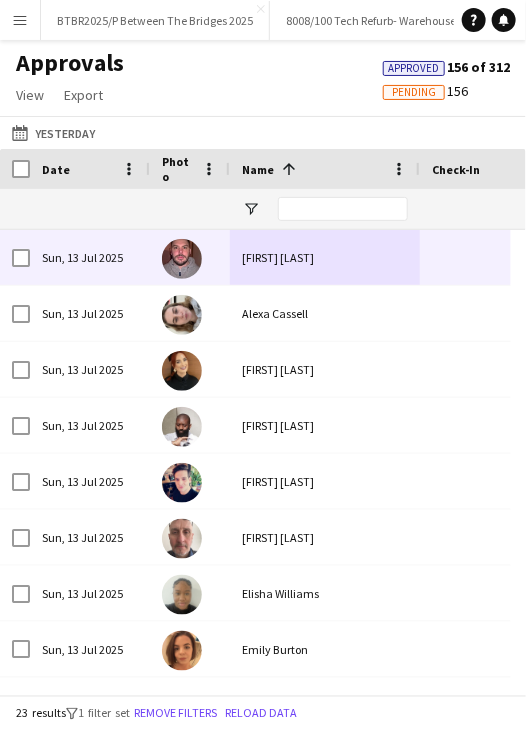 click on "Adrian Quigley" at bounding box center [325, 257] 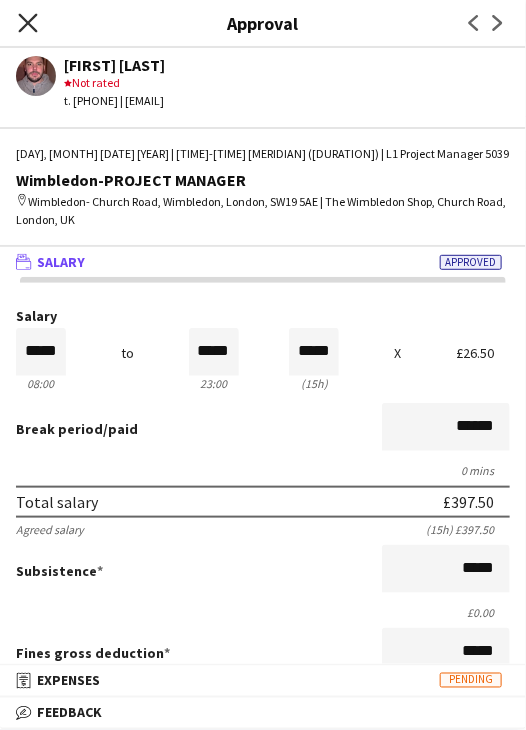 click 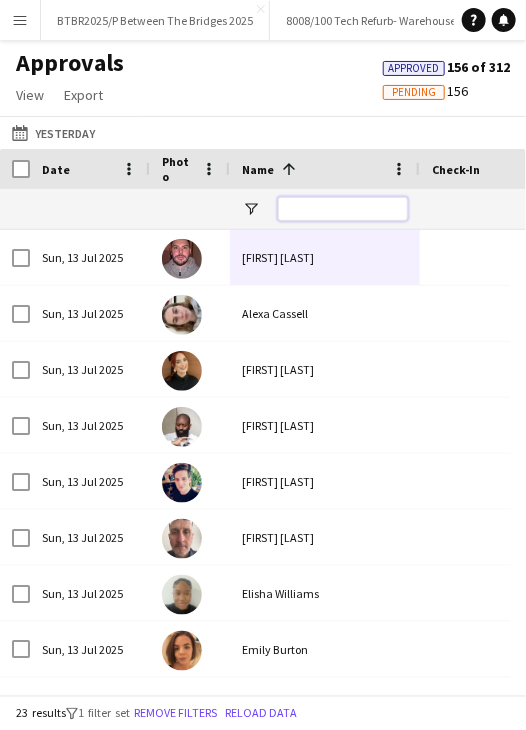 click at bounding box center (343, 209) 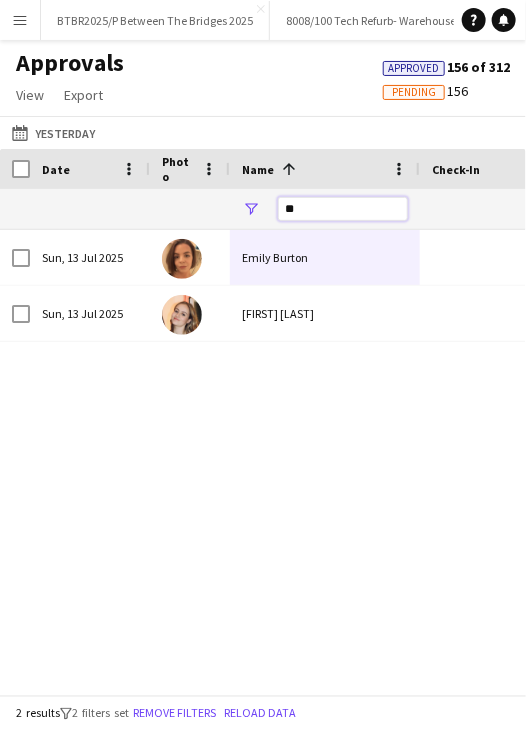 drag, startPoint x: 292, startPoint y: 214, endPoint x: 246, endPoint y: 211, distance: 46.09772 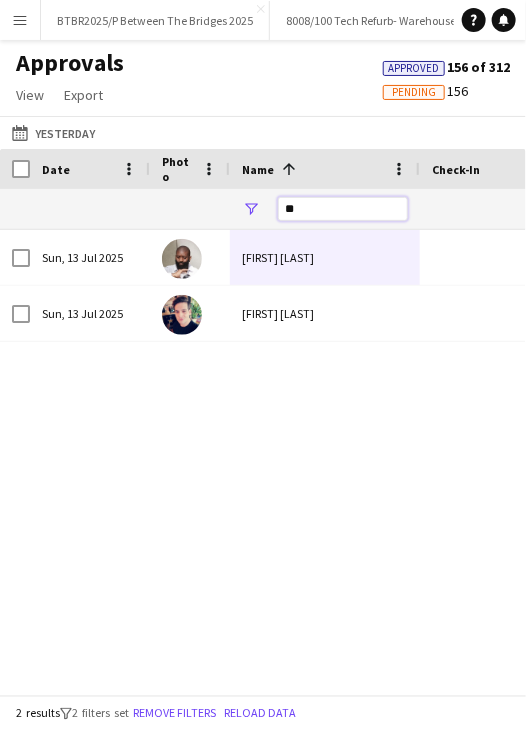 drag, startPoint x: 308, startPoint y: 213, endPoint x: 274, endPoint y: 209, distance: 34.234486 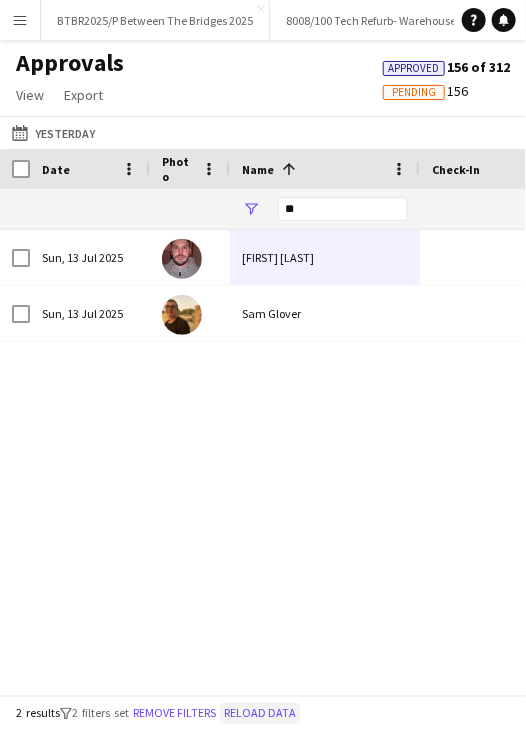 click on "Reload data" 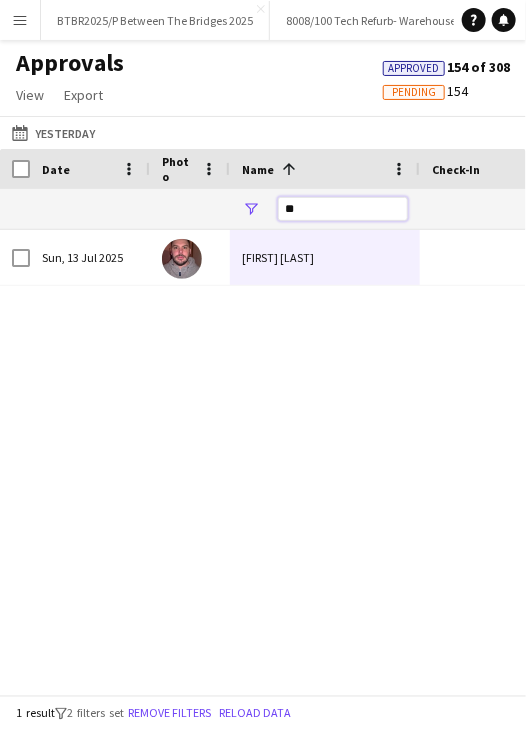 drag, startPoint x: 292, startPoint y: 206, endPoint x: 277, endPoint y: 205, distance: 15.033297 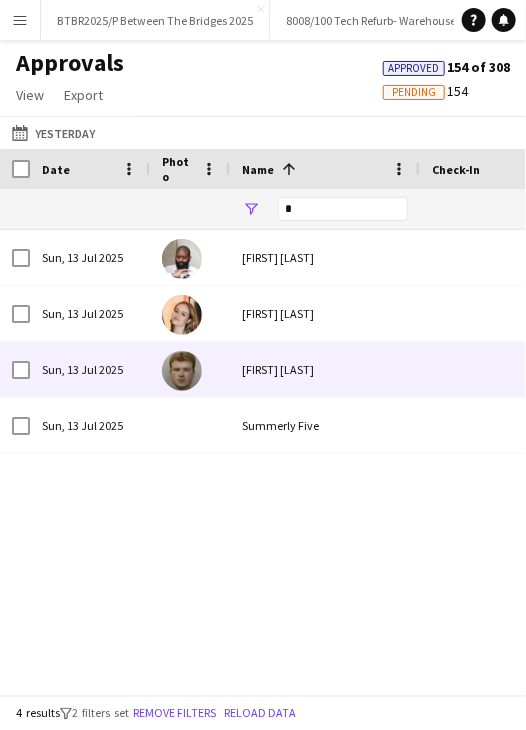 click on "Evan Wehrenberg" at bounding box center [325, 369] 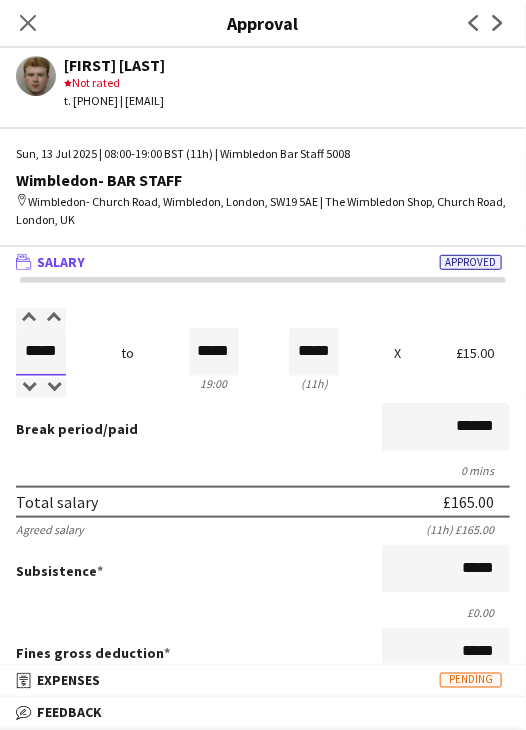 click on "Salary  *****  08:00   to  *****  19:00  *****  (11h)   X   £15.00" at bounding box center (263, 352) 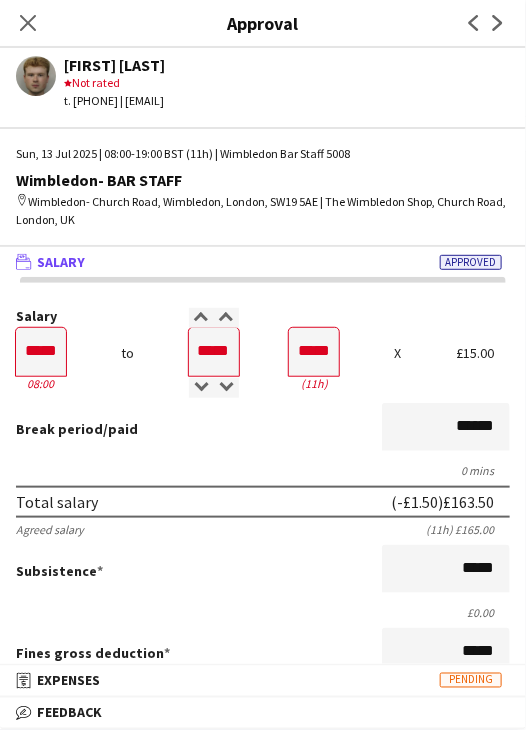 click on "Break period   /paid  ******" at bounding box center [263, 429] 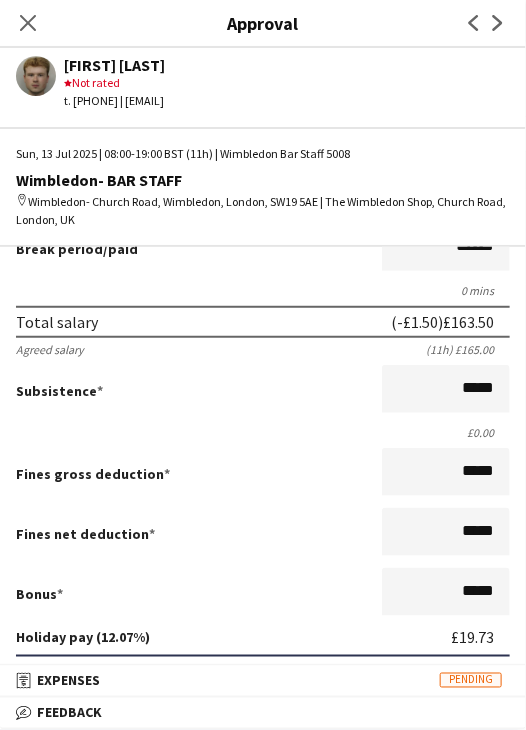 scroll, scrollTop: 400, scrollLeft: 0, axis: vertical 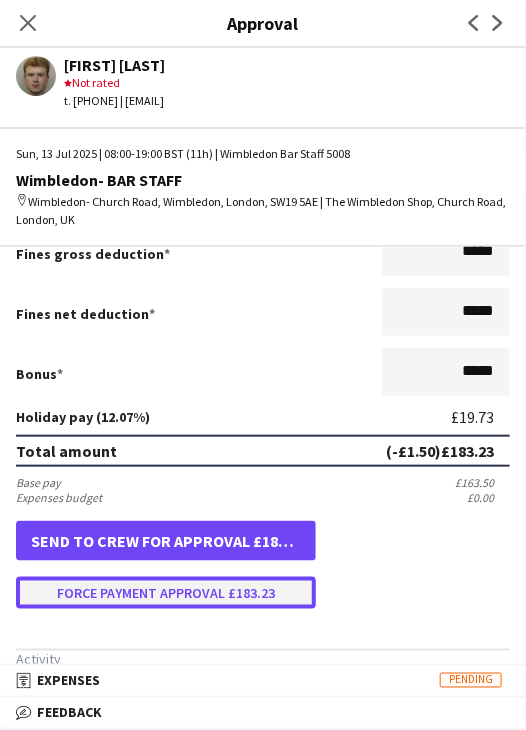 click on "Force payment approval £183.23" at bounding box center (166, 593) 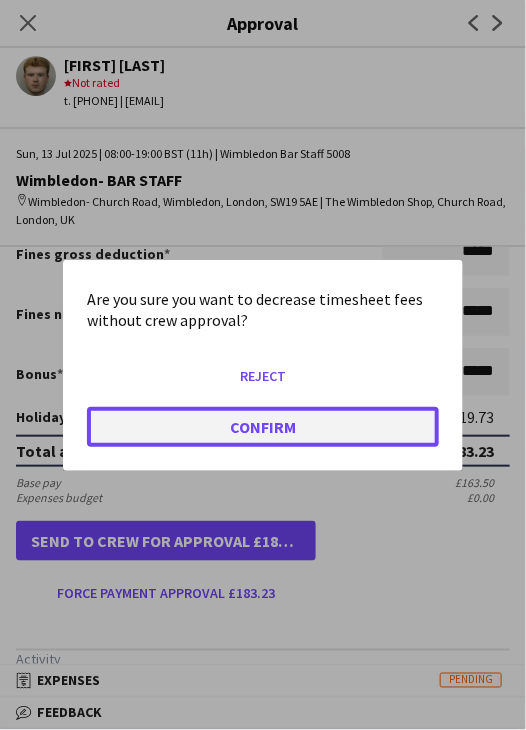 click on "Confirm" 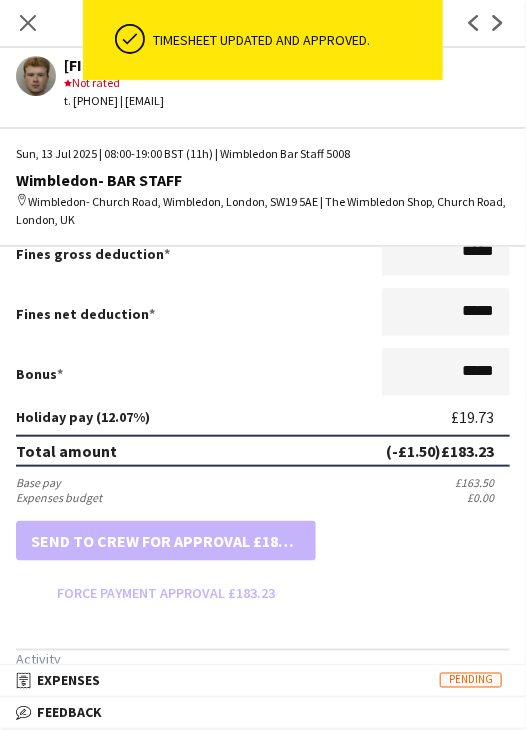 drag, startPoint x: 28, startPoint y: 15, endPoint x: 270, endPoint y: 153, distance: 278.58212 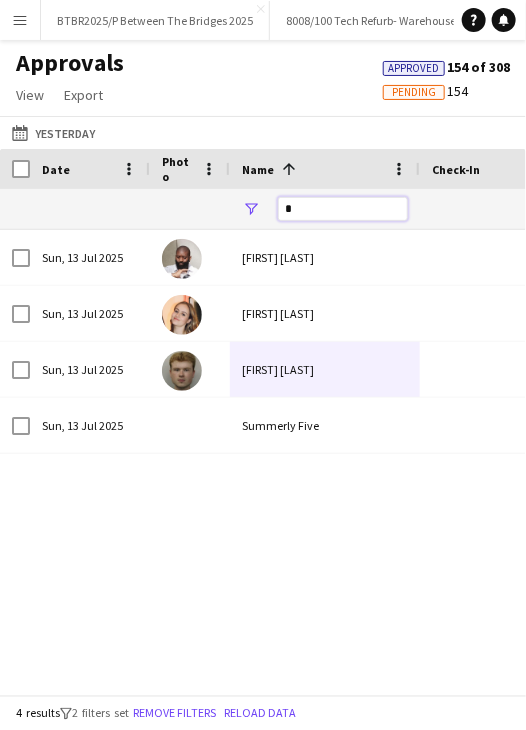 drag, startPoint x: 334, startPoint y: 215, endPoint x: 242, endPoint y: 205, distance: 92.541885 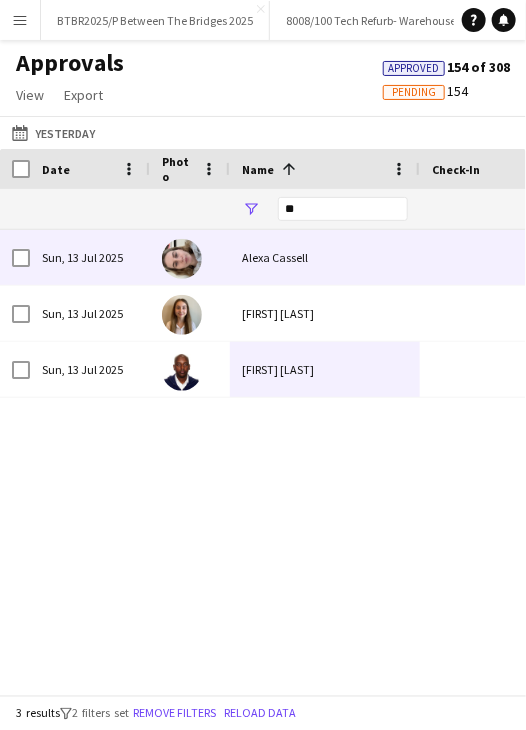 click on "Alexa Cassell" at bounding box center [325, 257] 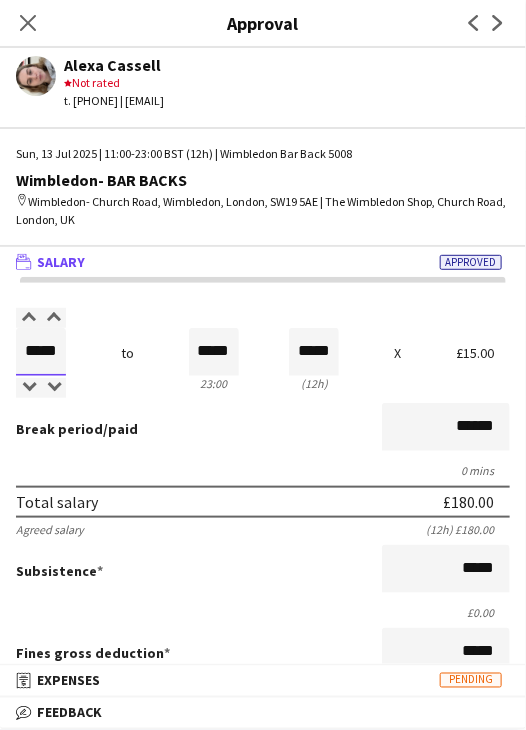 drag, startPoint x: 41, startPoint y: 346, endPoint x: 60, endPoint y: 346, distance: 19 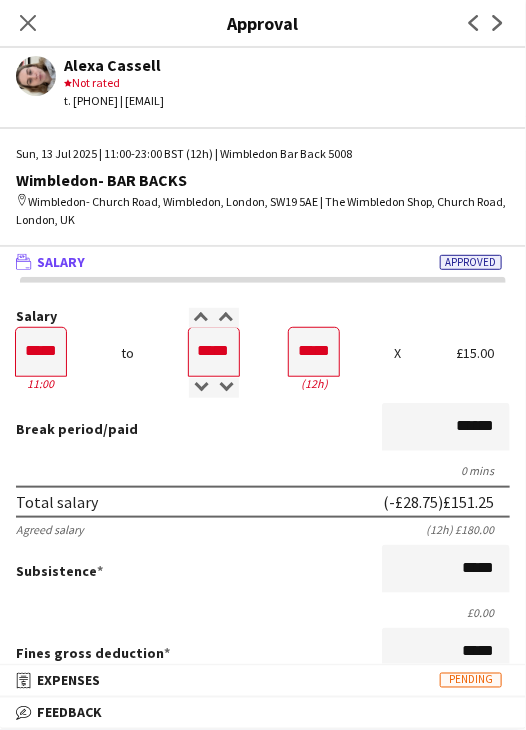 click on "Break period   /paid  ******" at bounding box center [263, 429] 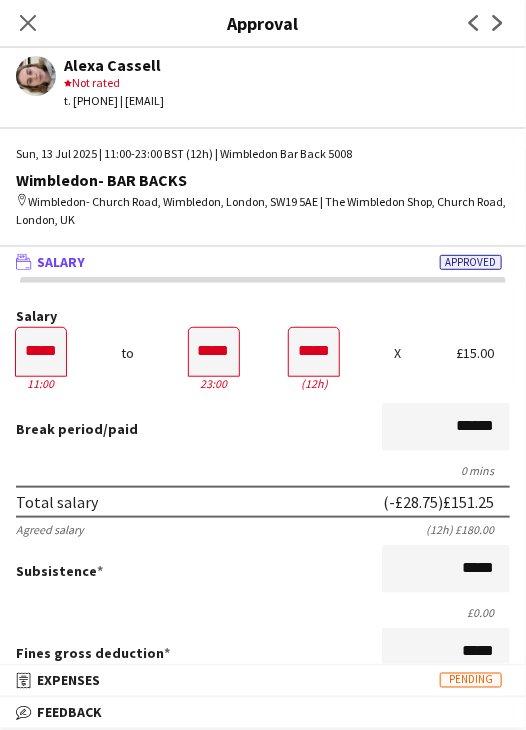scroll, scrollTop: 497, scrollLeft: 0, axis: vertical 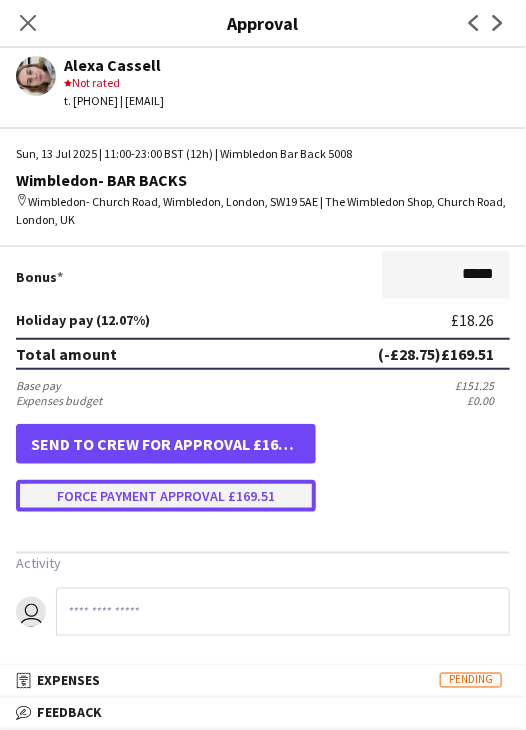 click on "Force payment approval £169.51" at bounding box center [166, 496] 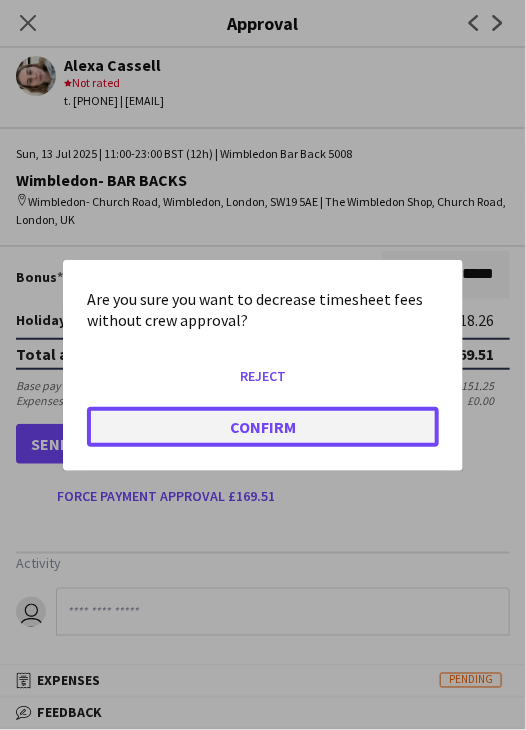 click on "Confirm" 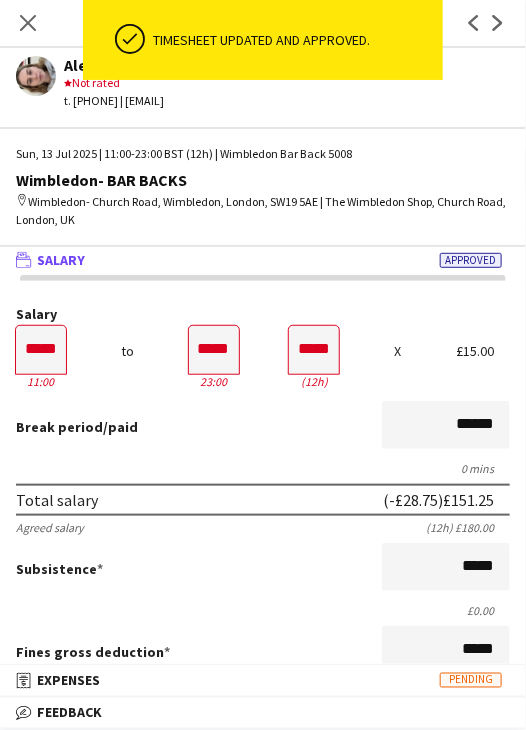 scroll, scrollTop: 0, scrollLeft: 0, axis: both 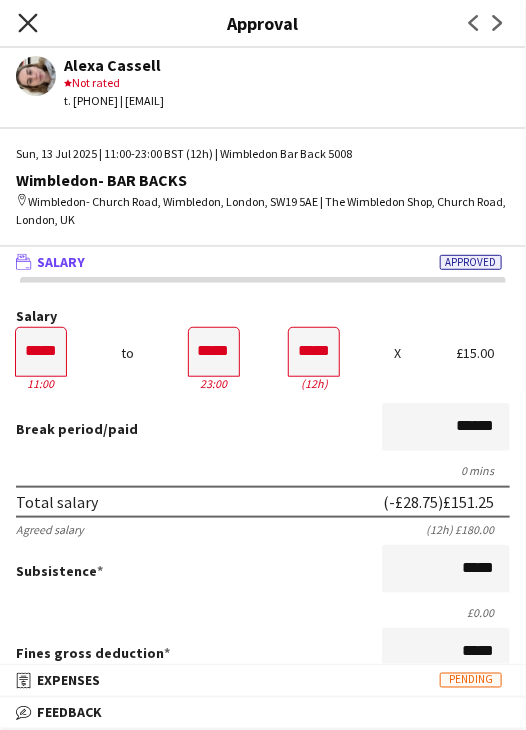 click on "Close pop-in" 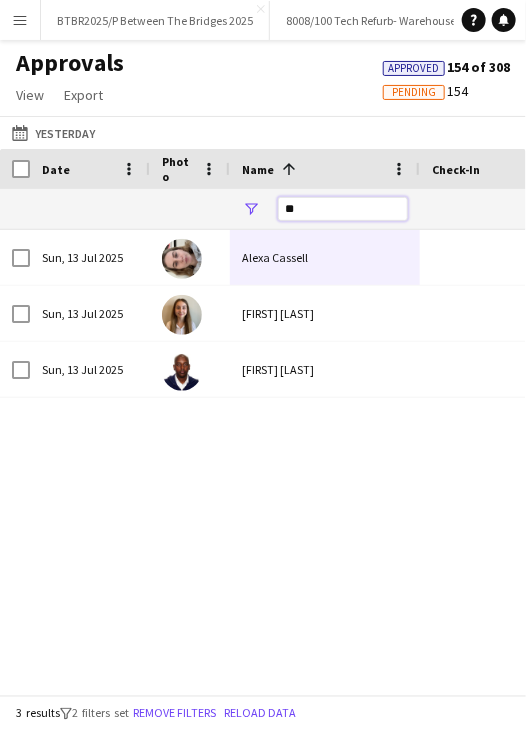 click on "**" at bounding box center (343, 209) 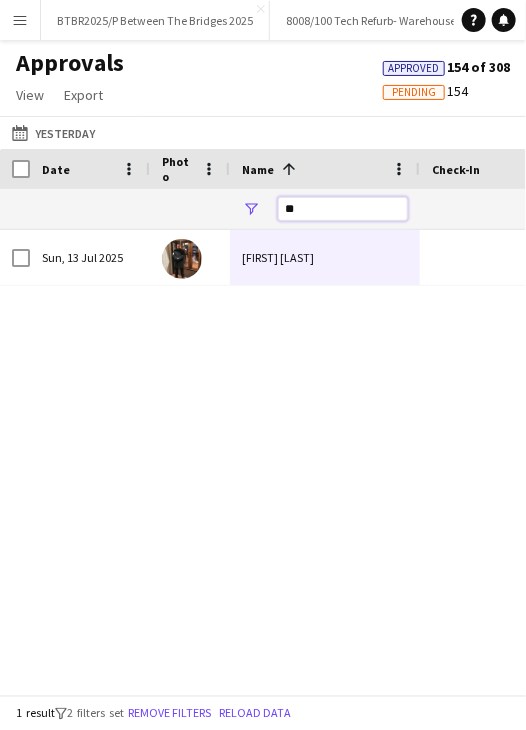 drag, startPoint x: 311, startPoint y: 206, endPoint x: 252, endPoint y: 206, distance: 59 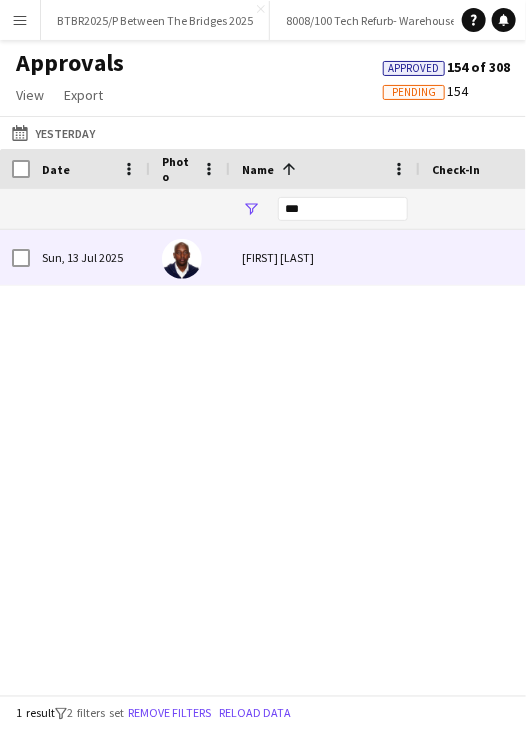 click on "Mussie Beyene" at bounding box center (325, 257) 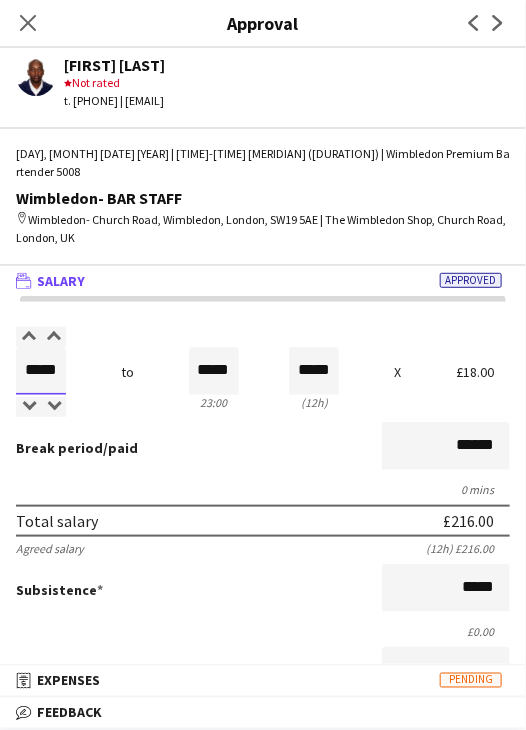 drag, startPoint x: 20, startPoint y: 349, endPoint x: 192, endPoint y: 334, distance: 172.65283 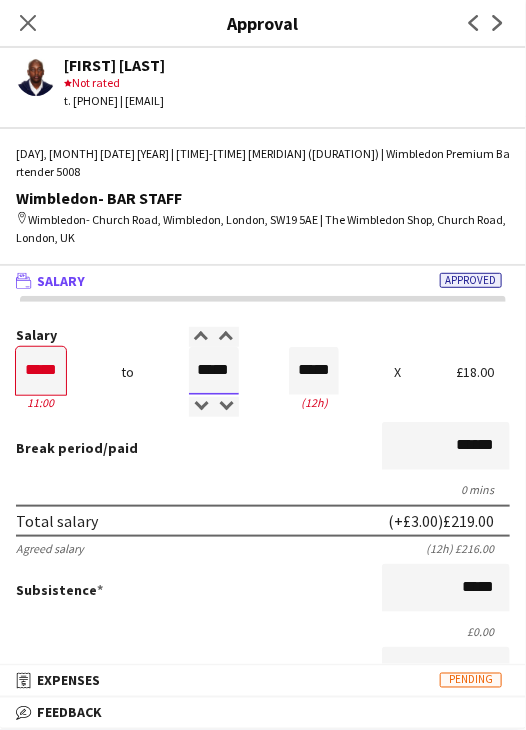 drag, startPoint x: 191, startPoint y: 356, endPoint x: 250, endPoint y: 350, distance: 59.3043 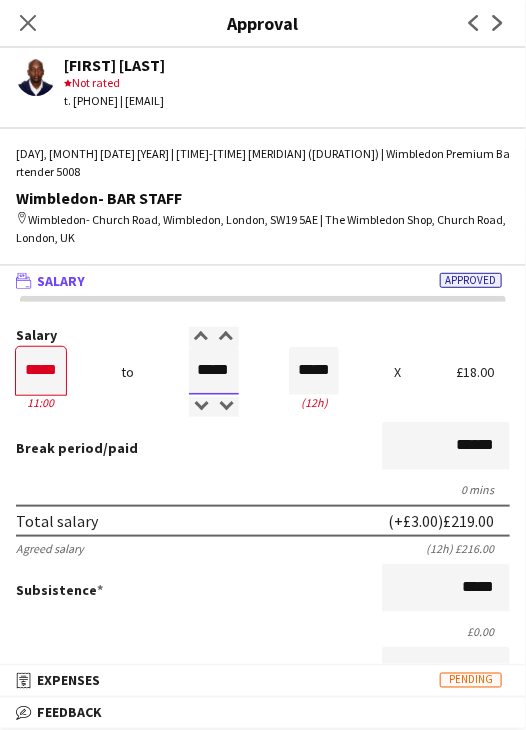 click on "Salary  *****  11:00   to  *****  23:00  *****  (12h)   X   £18.00" at bounding box center (263, 371) 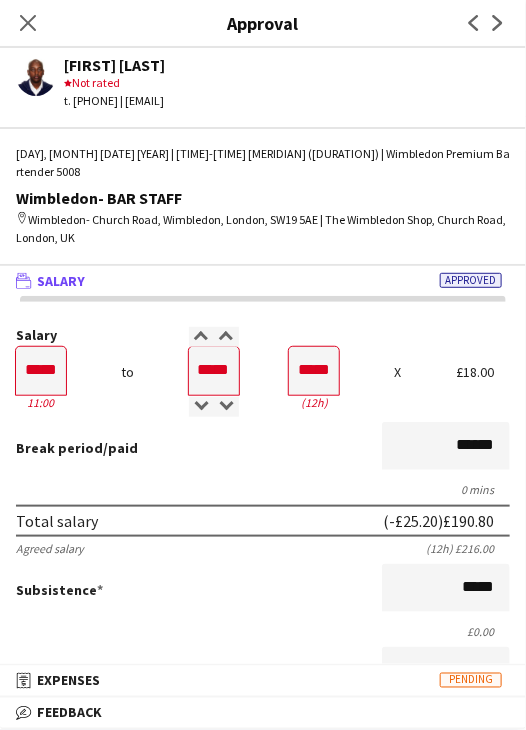 click on "Break period   /paid  ******" at bounding box center [263, 448] 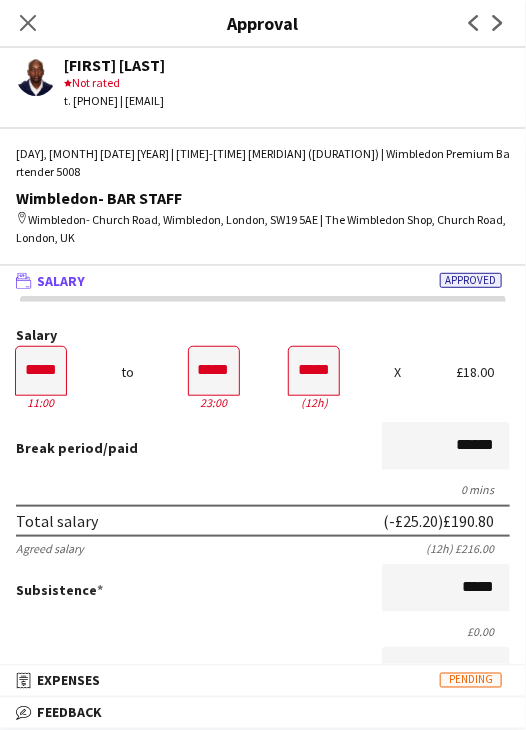 scroll, scrollTop: 400, scrollLeft: 0, axis: vertical 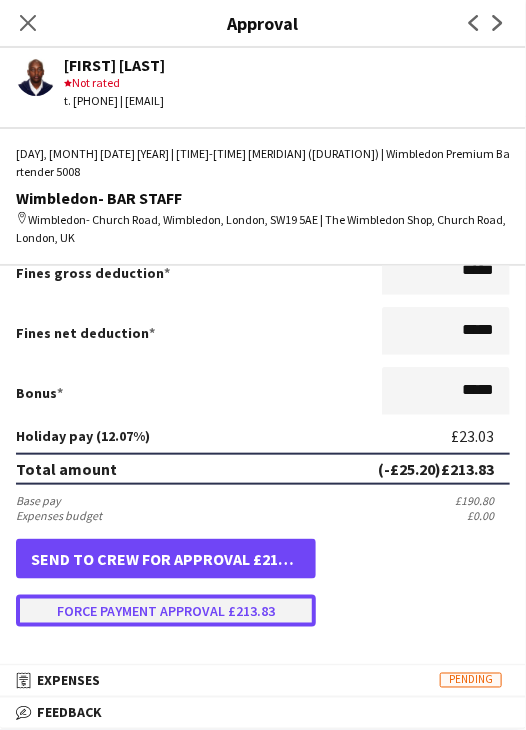 click on "Force payment approval £213.83" at bounding box center (166, 611) 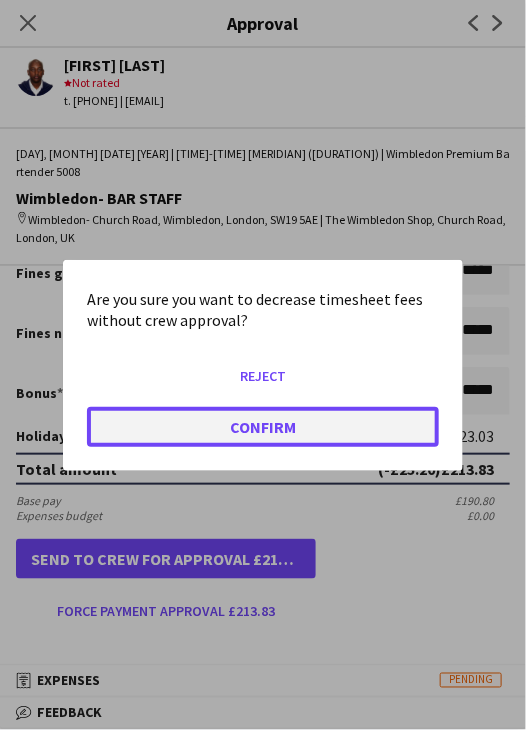 click on "Confirm" 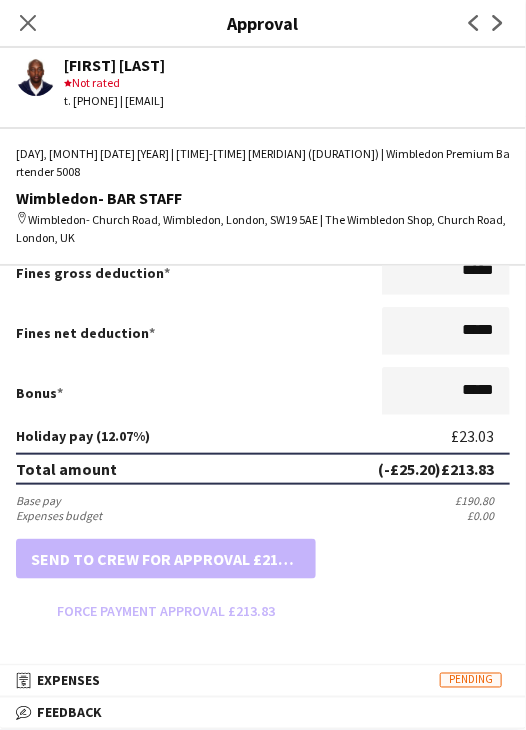 drag, startPoint x: 32, startPoint y: 19, endPoint x: 136, endPoint y: 153, distance: 169.62311 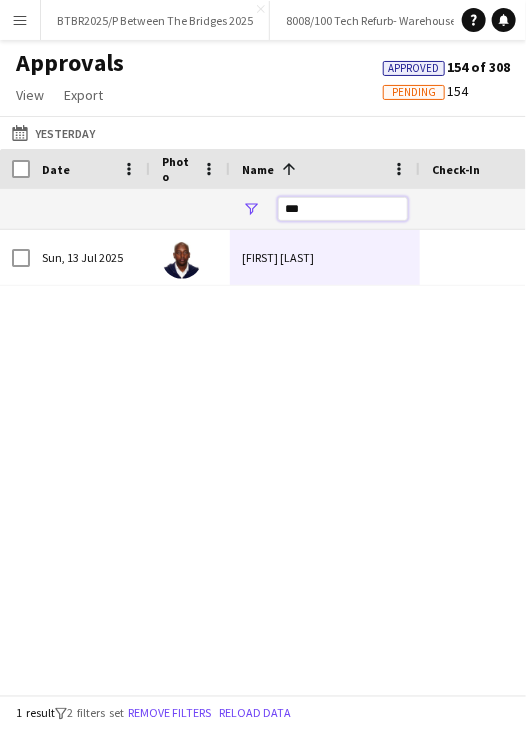 drag, startPoint x: 312, startPoint y: 201, endPoint x: 279, endPoint y: 201, distance: 33 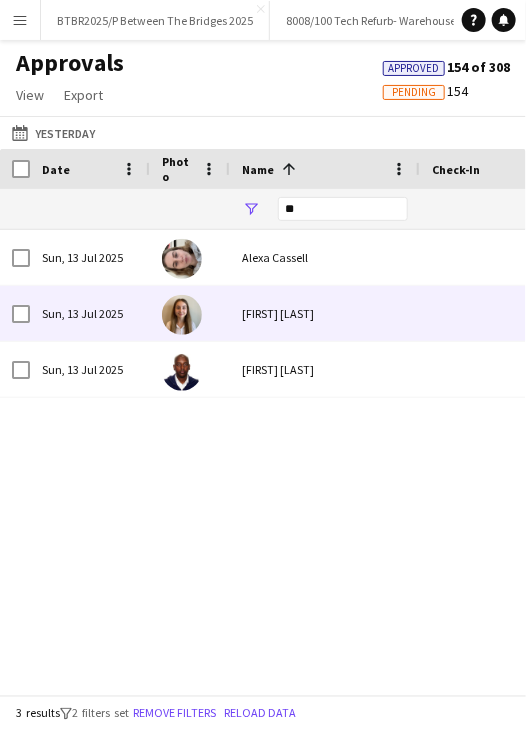 click on "Jessica Macnaughton" at bounding box center (325, 313) 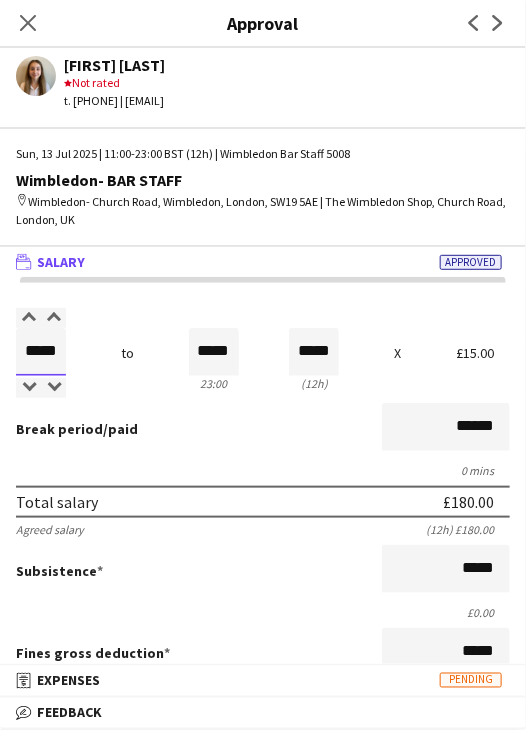drag, startPoint x: 56, startPoint y: 348, endPoint x: 101, endPoint y: 349, distance: 45.01111 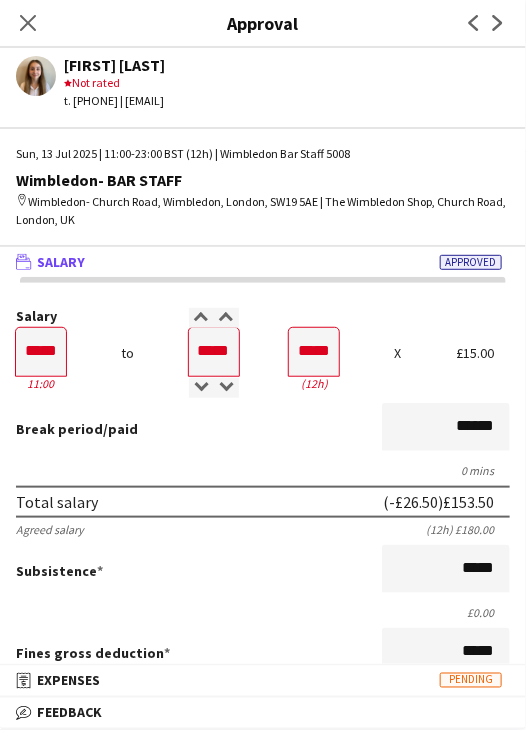 click on "Break period   /paid  ******" at bounding box center (263, 429) 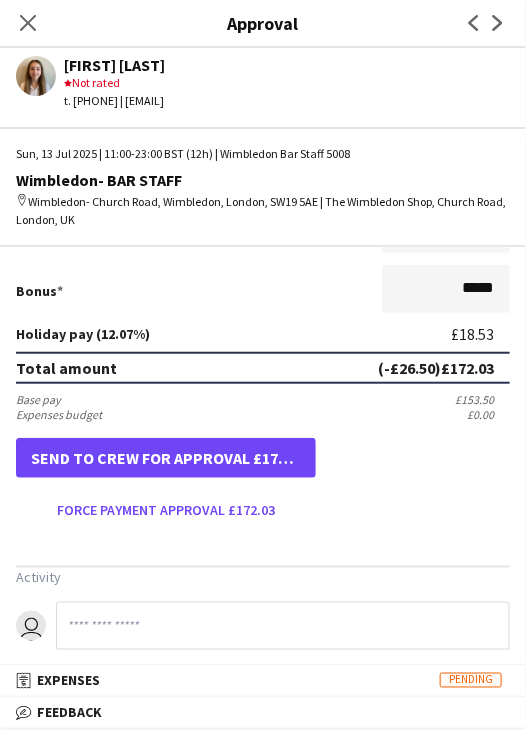 scroll, scrollTop: 497, scrollLeft: 0, axis: vertical 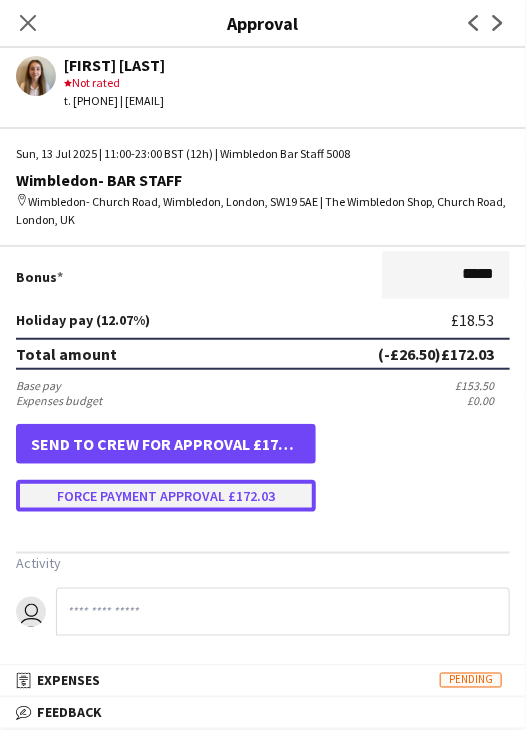 click on "Force payment approval £172.03" at bounding box center [166, 496] 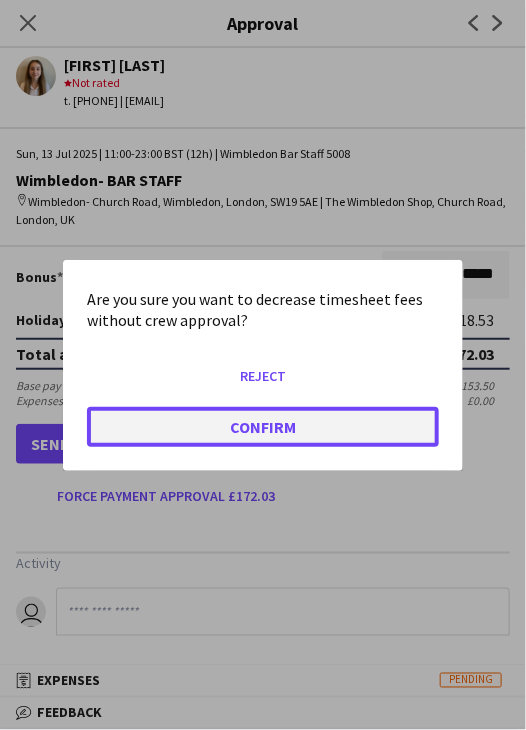 click on "Confirm" 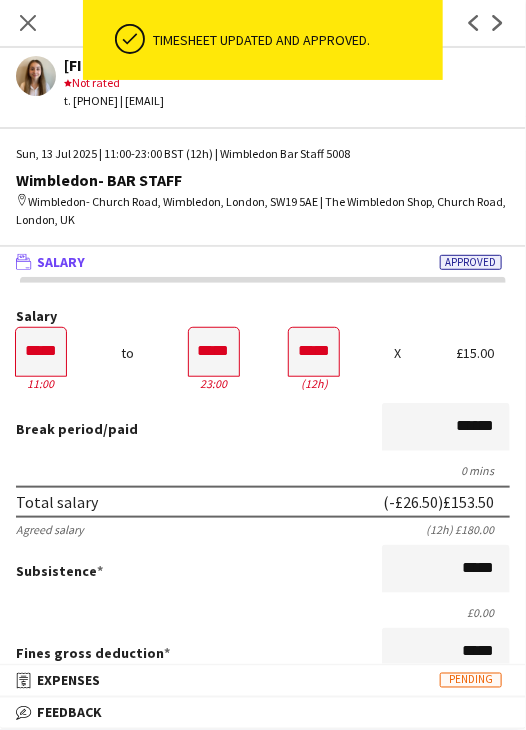 scroll, scrollTop: 0, scrollLeft: 0, axis: both 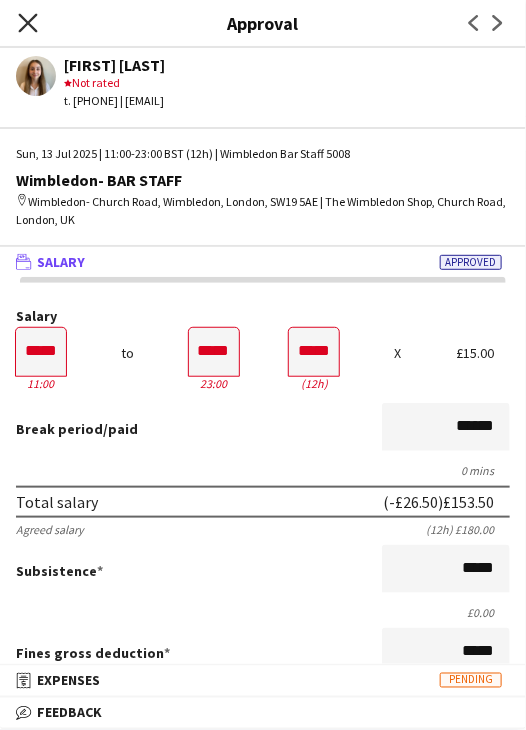 click on "Close pop-in" 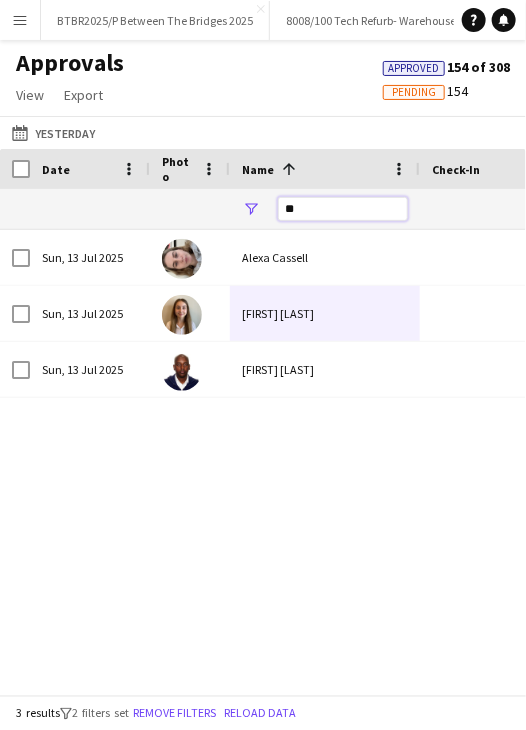drag, startPoint x: 311, startPoint y: 210, endPoint x: 292, endPoint y: 209, distance: 19.026299 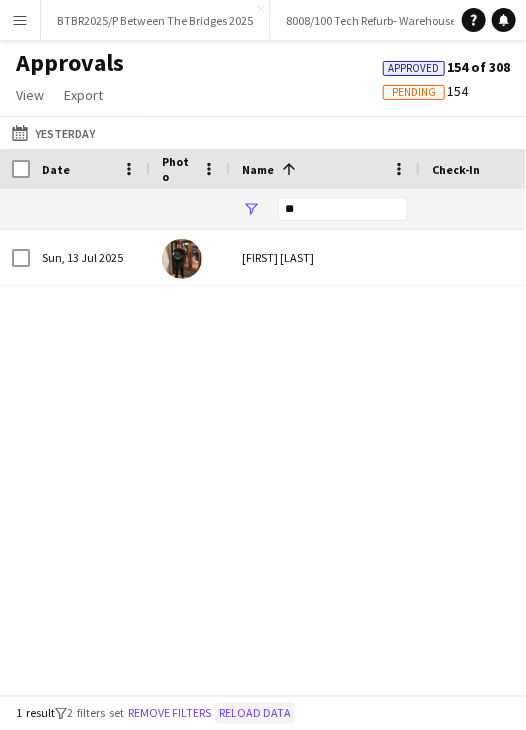 click on "Reload data" 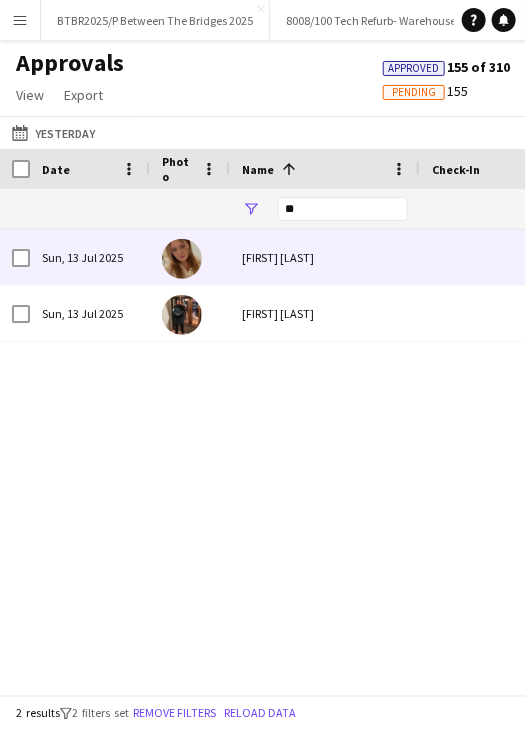 click on "Francesca Scott" at bounding box center [325, 257] 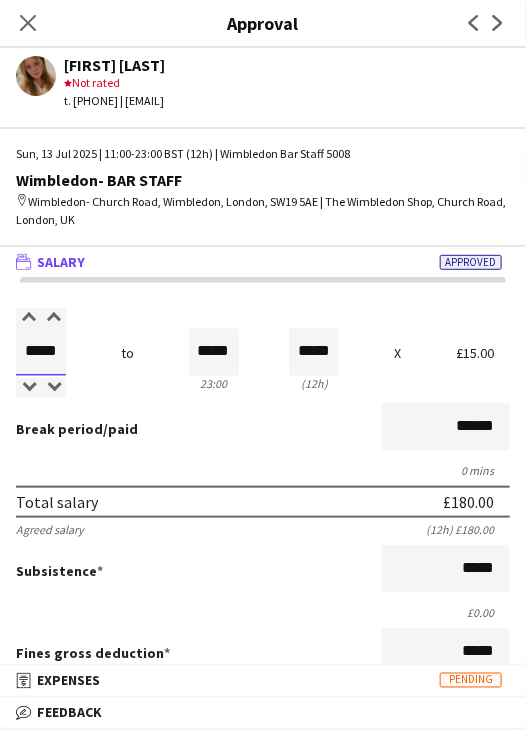 drag, startPoint x: 44, startPoint y: 349, endPoint x: 145, endPoint y: 352, distance: 101.04455 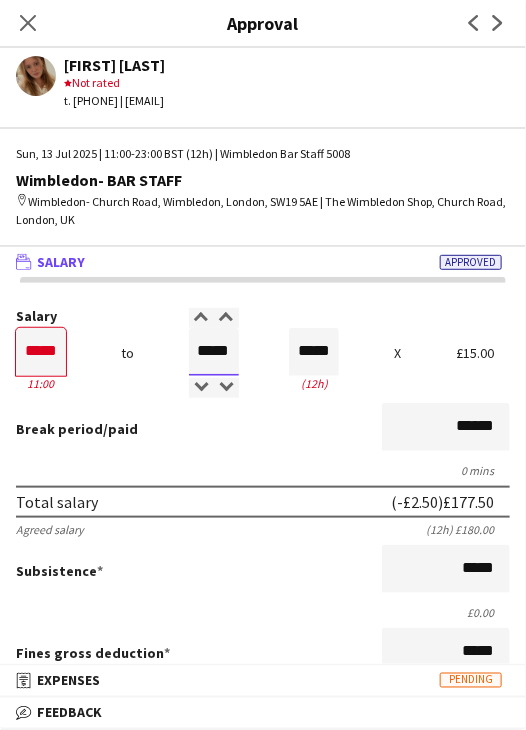 drag, startPoint x: 196, startPoint y: 353, endPoint x: 264, endPoint y: 358, distance: 68.18358 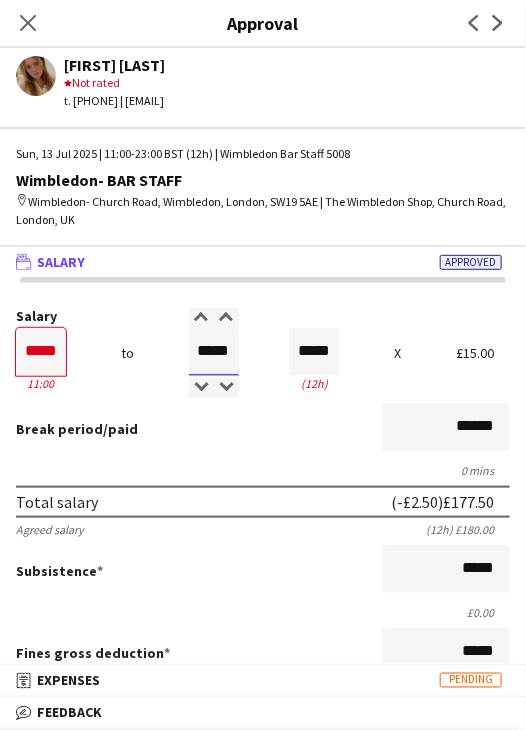 click on "Salary  *****  11:00   to  *****  23:00  *****  (12h)   X   £15.00" at bounding box center (263, 352) 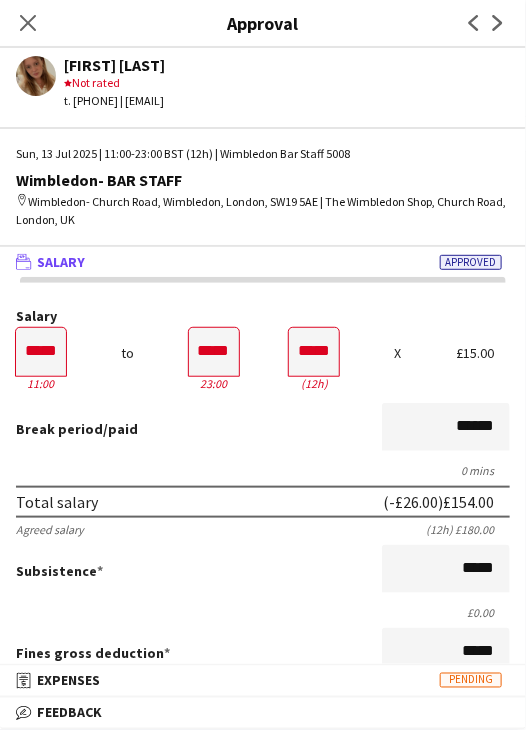click on "Break period   /paid  ******" at bounding box center [263, 429] 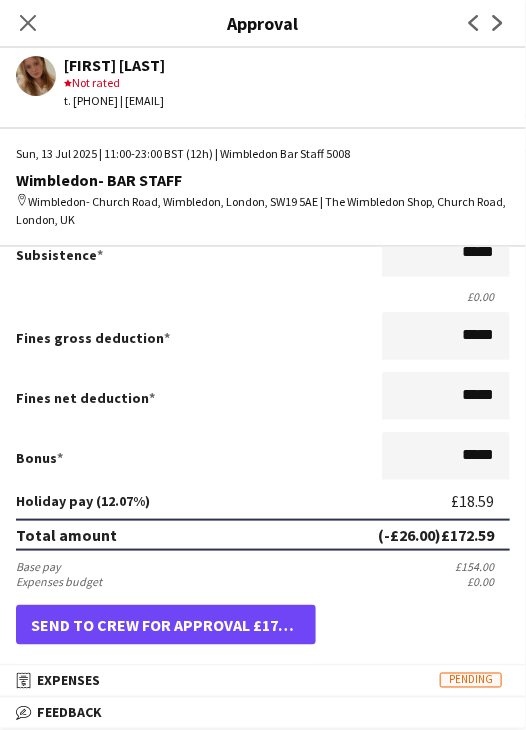 scroll, scrollTop: 497, scrollLeft: 0, axis: vertical 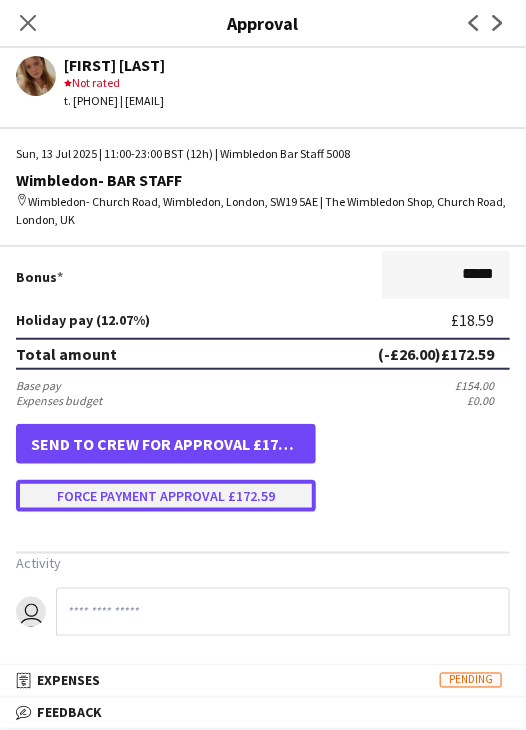 click on "Force payment approval £172.59" at bounding box center [166, 496] 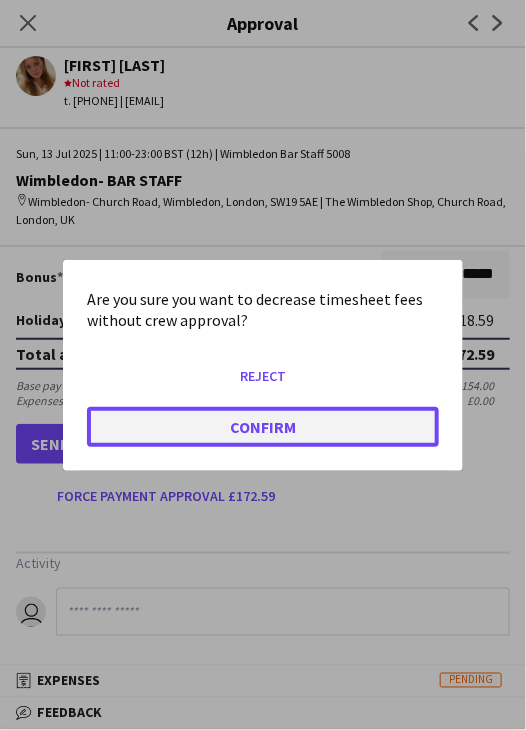 click on "Confirm" 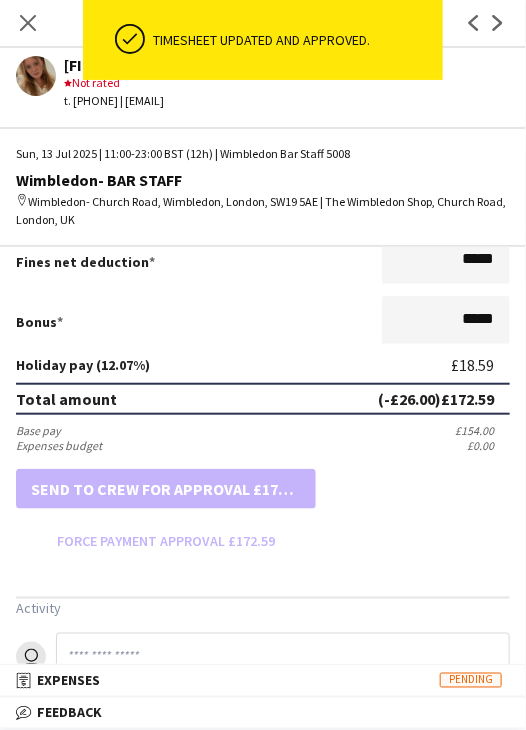 scroll, scrollTop: 497, scrollLeft: 0, axis: vertical 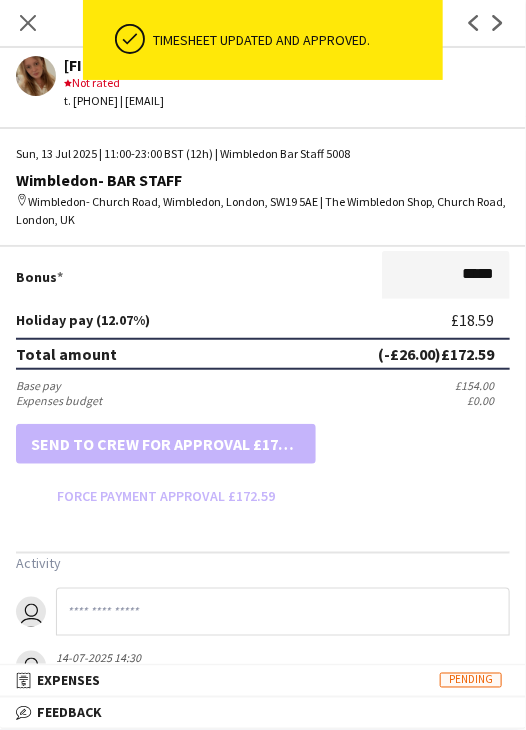 click on "Close pop-in" 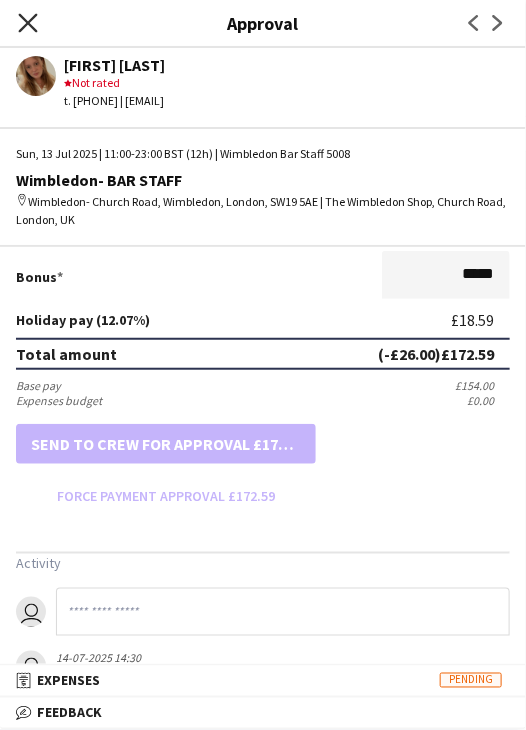 click on "Close pop-in" 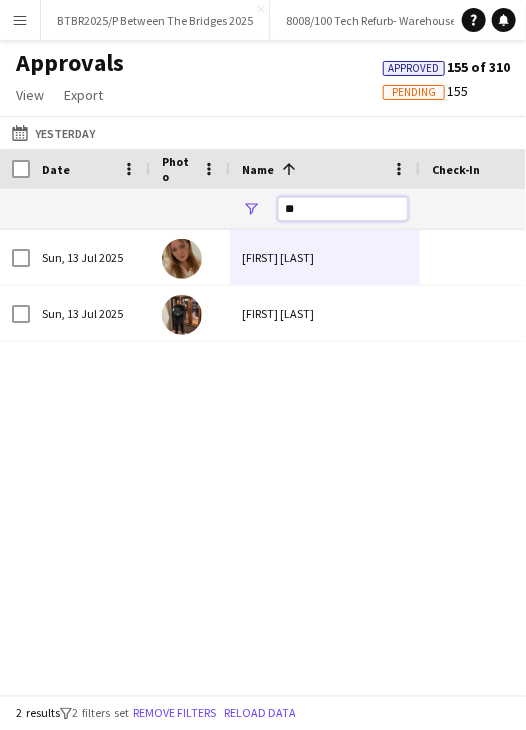 drag, startPoint x: 328, startPoint y: 211, endPoint x: 236, endPoint y: 210, distance: 92.00543 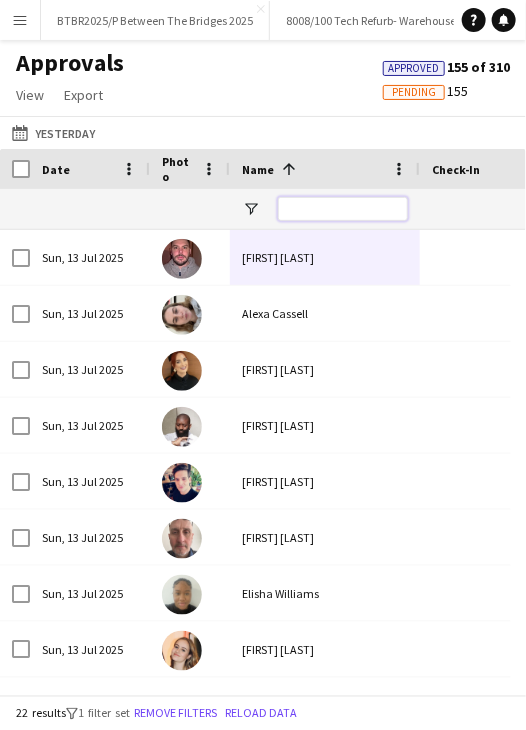 click at bounding box center (343, 209) 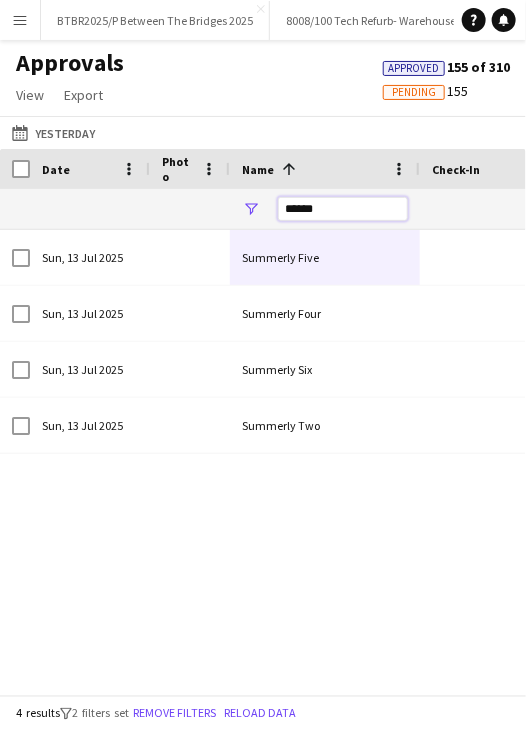drag, startPoint x: 337, startPoint y: 214, endPoint x: 276, endPoint y: 214, distance: 61 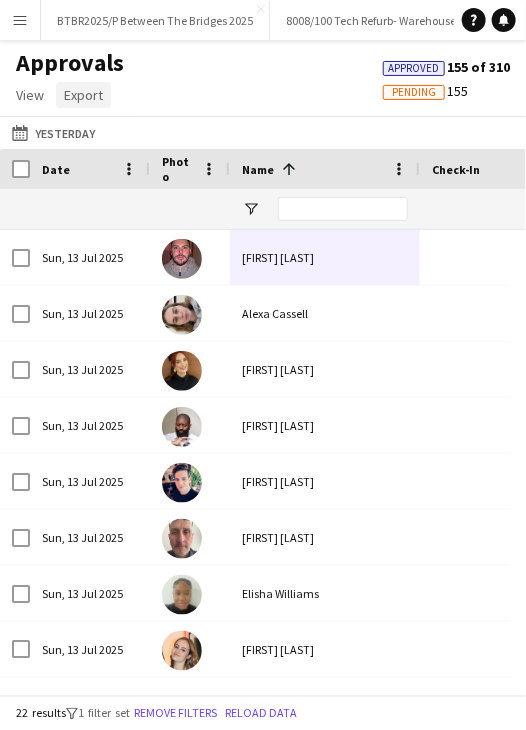click on "Export" 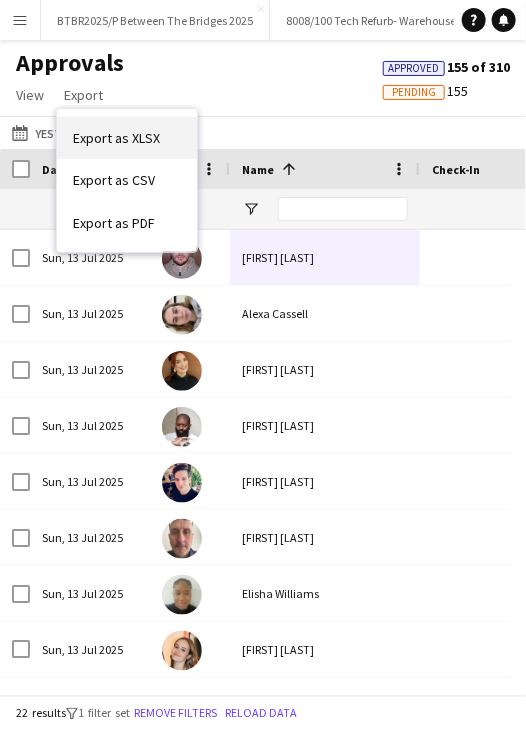 click on "Export as XLSX" at bounding box center (116, 138) 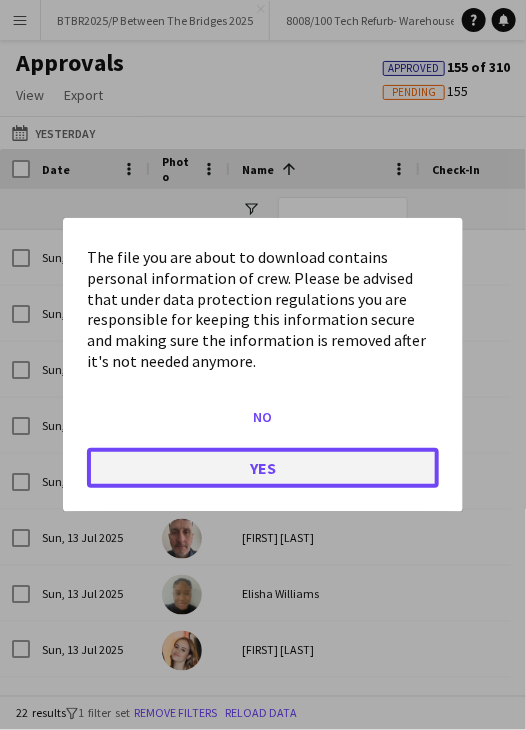 click on "Yes" 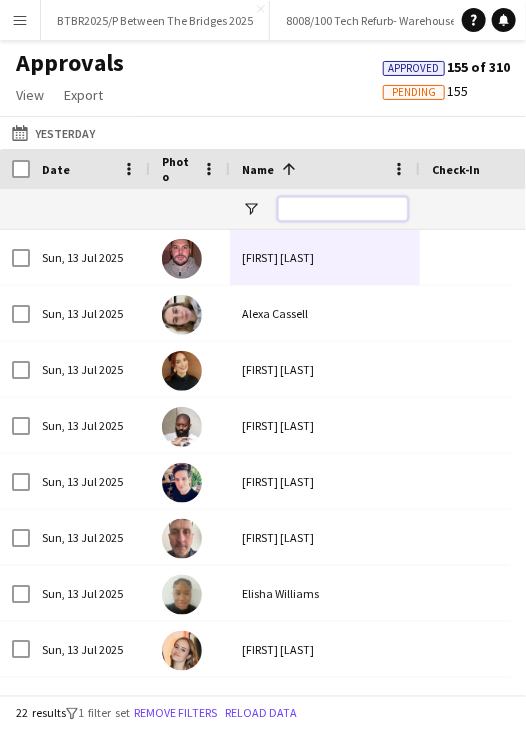 click at bounding box center [343, 209] 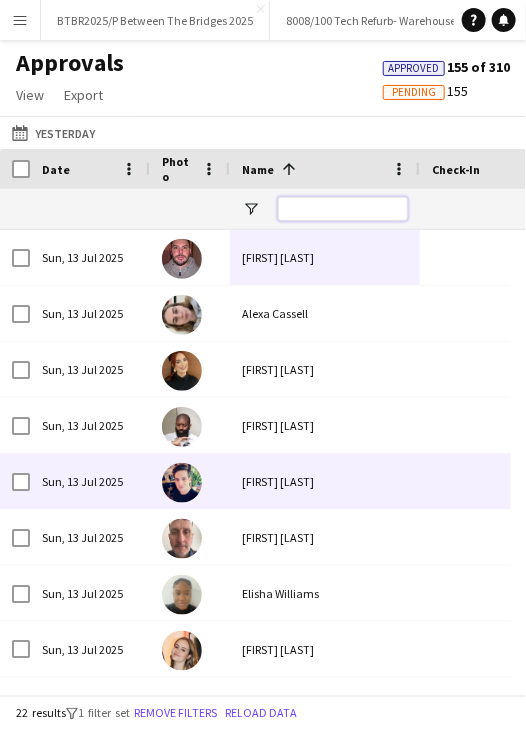 scroll, scrollTop: 325, scrollLeft: 0, axis: vertical 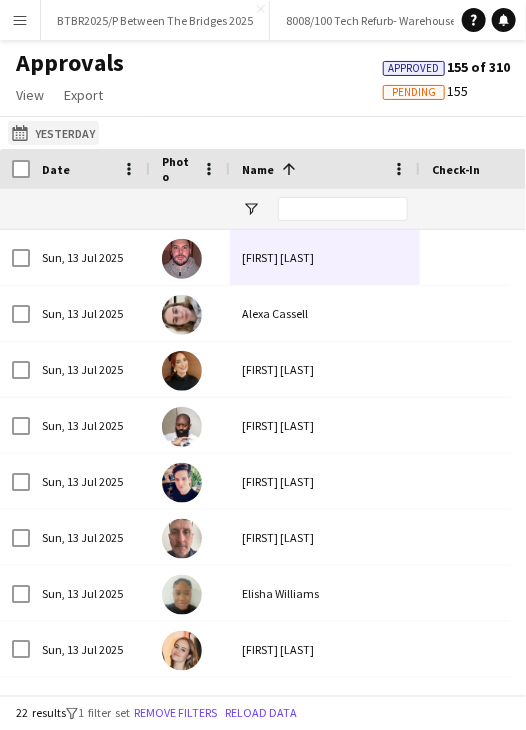 drag, startPoint x: 76, startPoint y: 124, endPoint x: 86, endPoint y: 126, distance: 10.198039 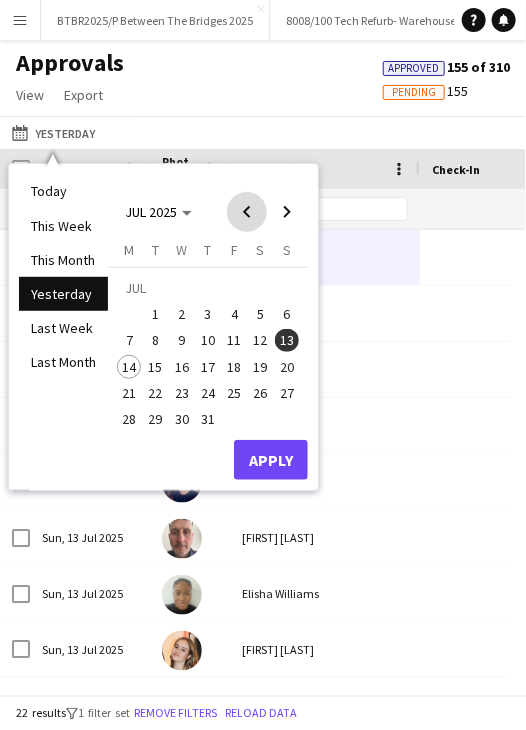 click at bounding box center [247, 212] 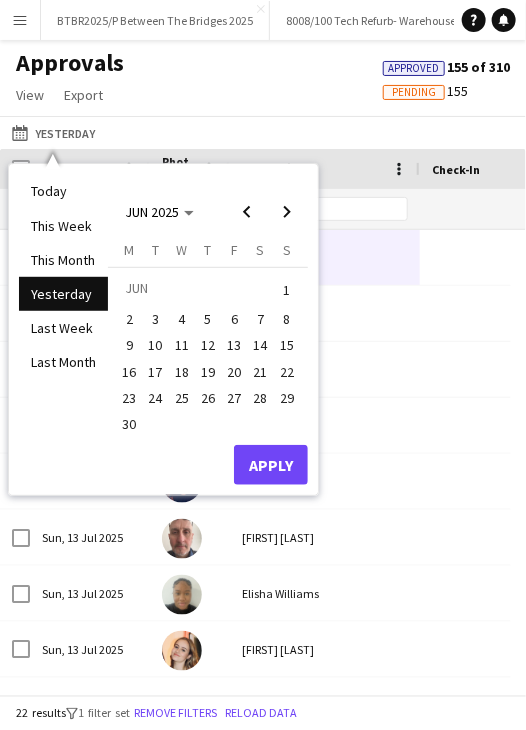 click on "27" at bounding box center (234, 398) 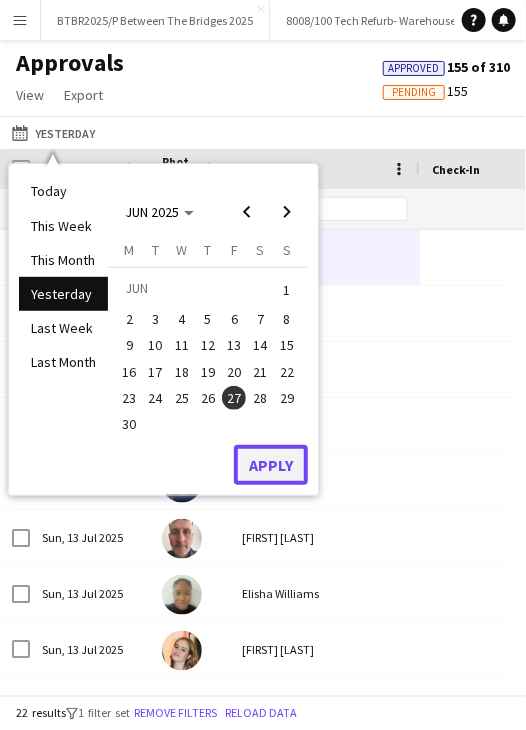 click on "Apply" at bounding box center (271, 465) 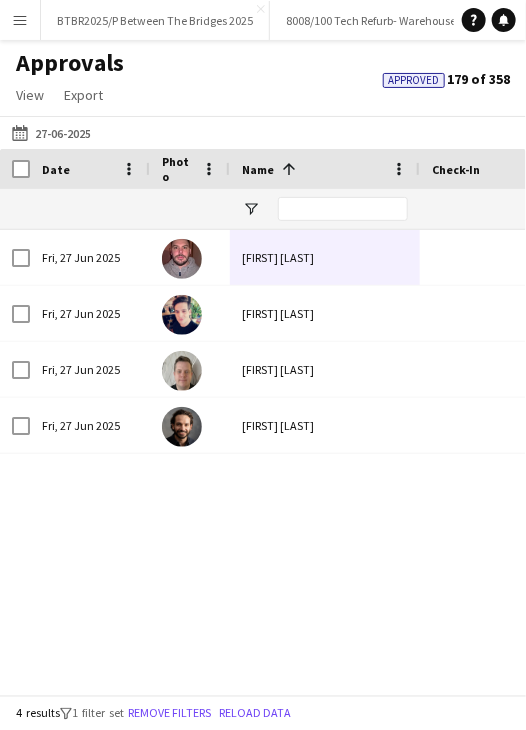 scroll, scrollTop: 0, scrollLeft: 498, axis: horizontal 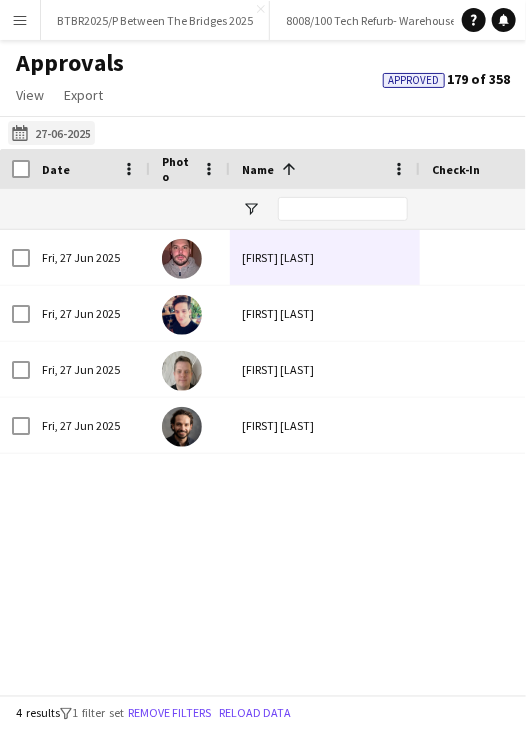 click on "16-06-2025 to 18-06-2025
27-06-2025" 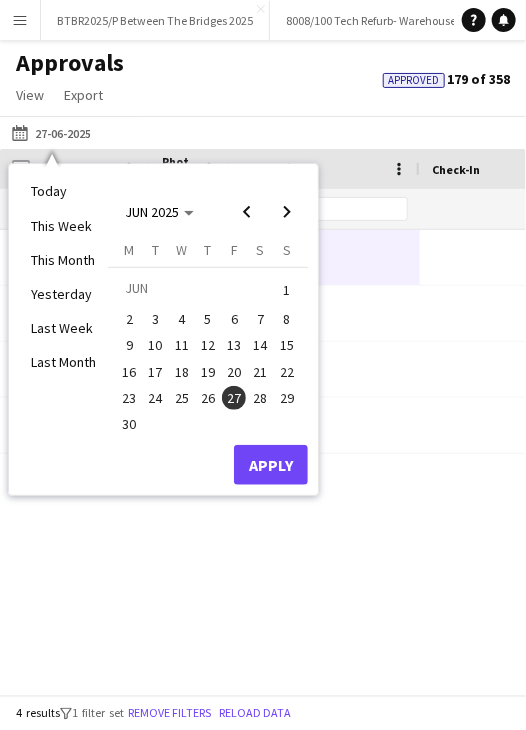 click on "28" at bounding box center [261, 398] 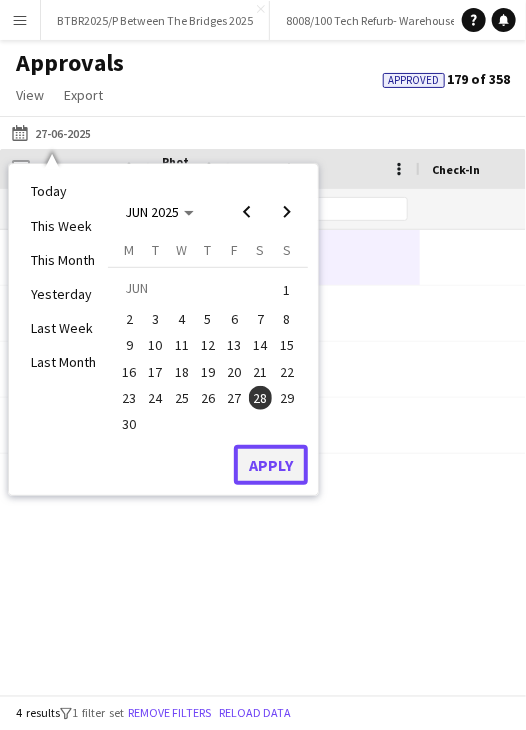 click on "Apply" at bounding box center (271, 465) 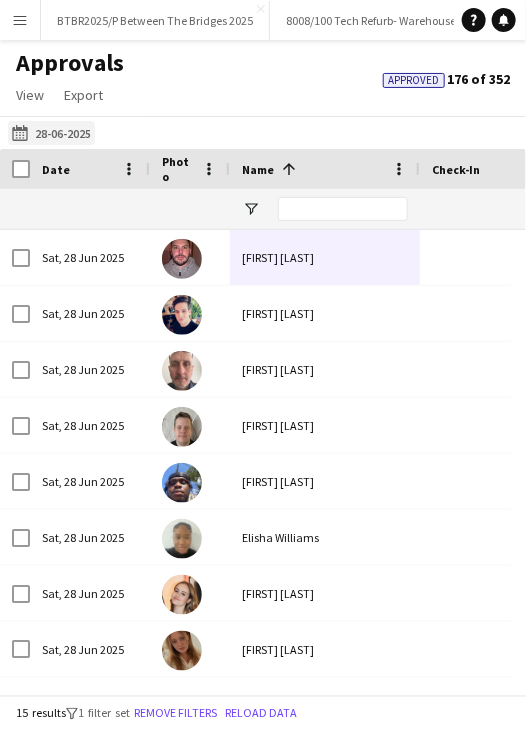 click on "16-06-2025 to 18-06-2025
28-06-2025" 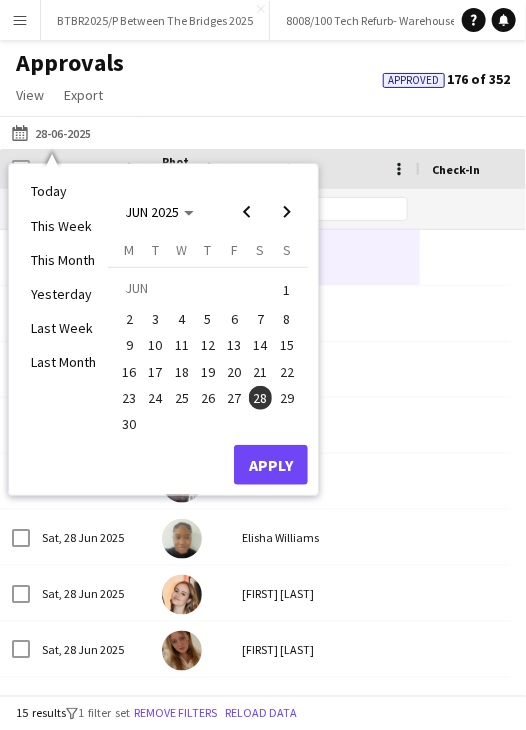 click on "29" at bounding box center (287, 398) 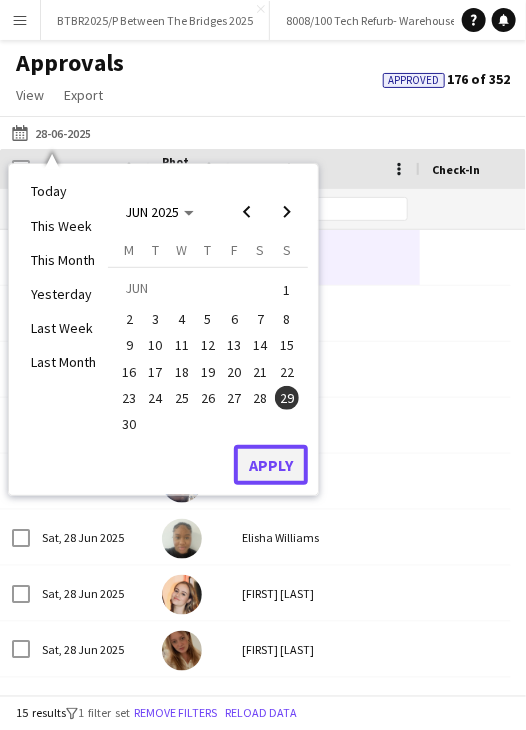 click on "Apply" at bounding box center [271, 465] 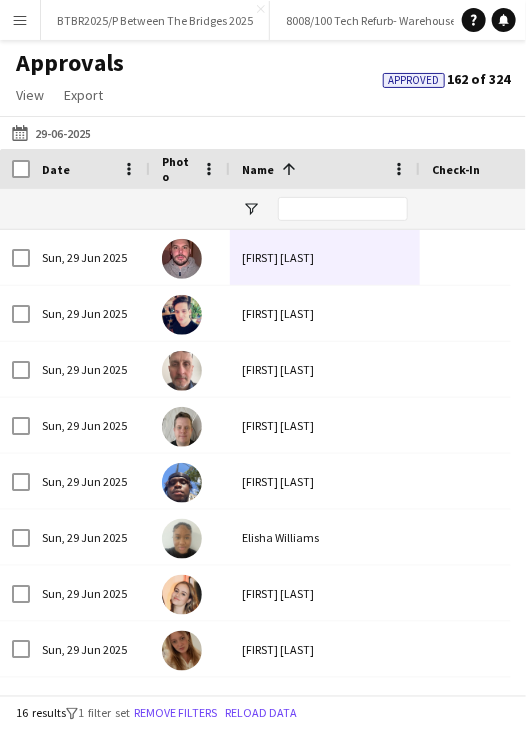 drag, startPoint x: 69, startPoint y: 135, endPoint x: 172, endPoint y: 217, distance: 131.65485 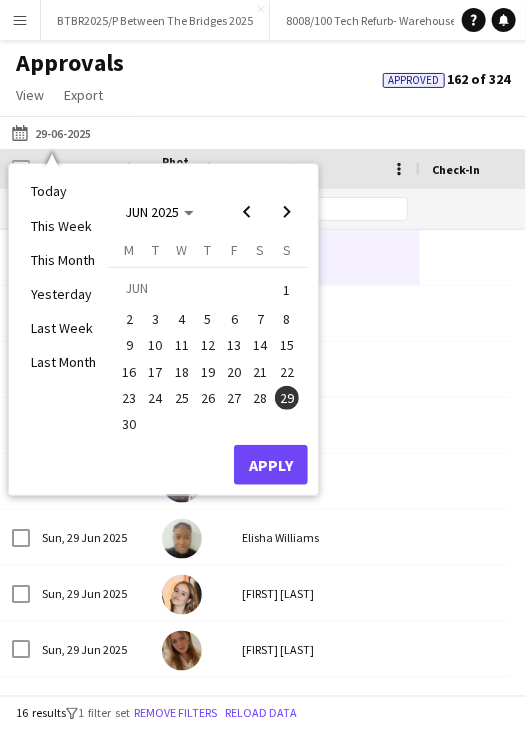 click on "30" at bounding box center [129, 424] 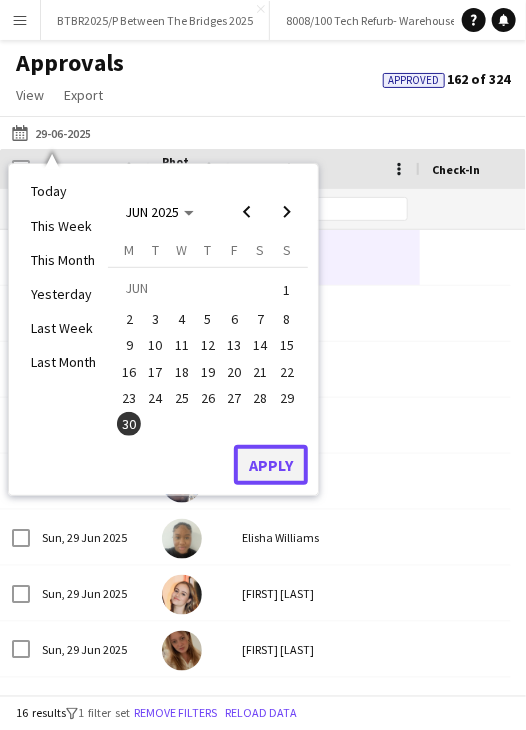 click on "Apply" at bounding box center [271, 465] 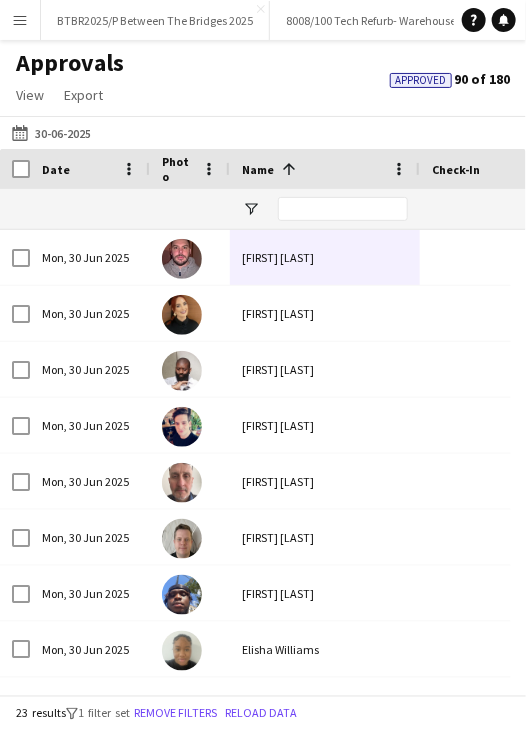 drag, startPoint x: 79, startPoint y: 129, endPoint x: 94, endPoint y: 177, distance: 50.289165 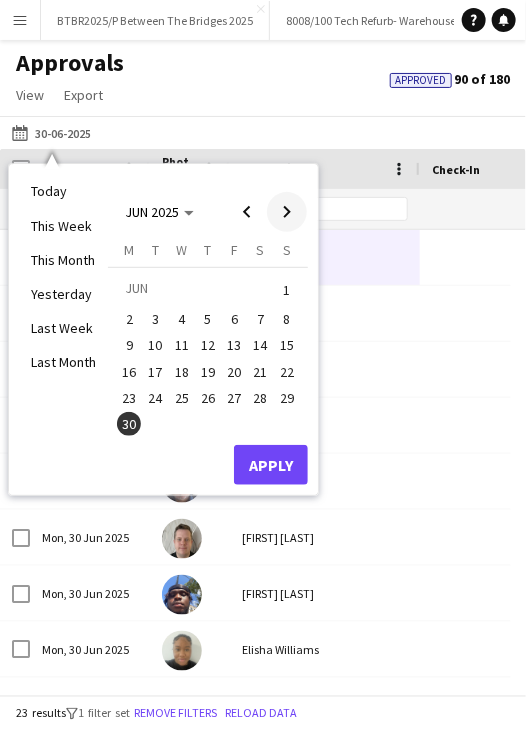 click at bounding box center (287, 212) 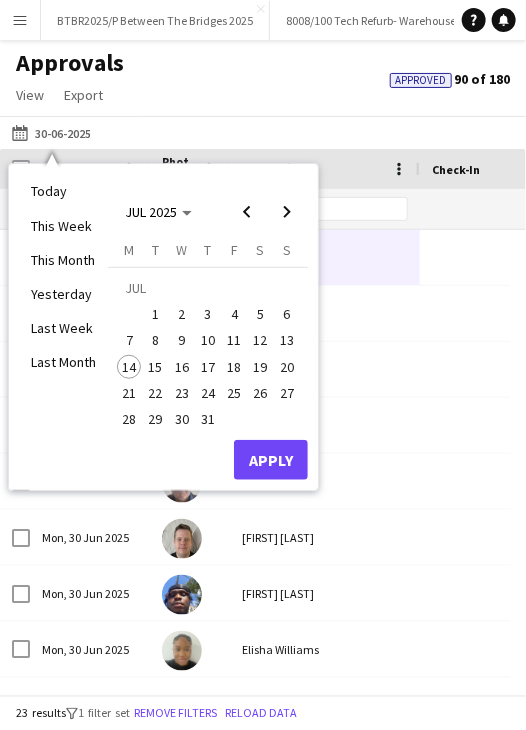 click on "1" at bounding box center (156, 314) 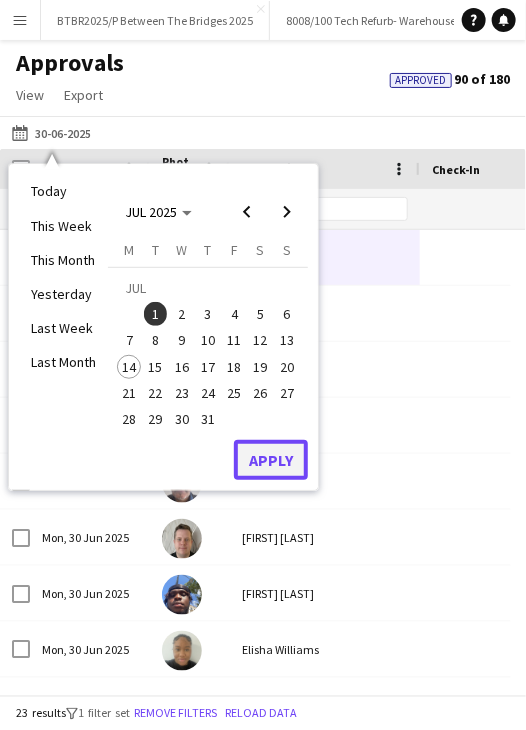 click on "Apply" at bounding box center (271, 460) 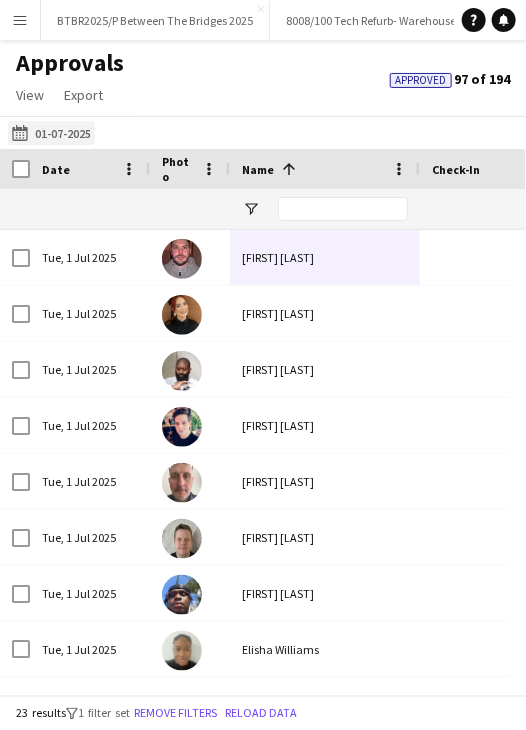 click on "16-06-2025 to 18-06-2025
01-07-2025" 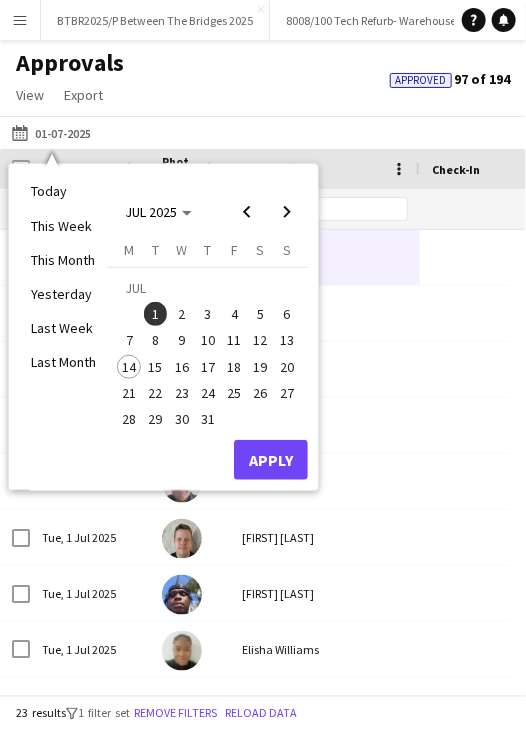 click on "2" at bounding box center (182, 314) 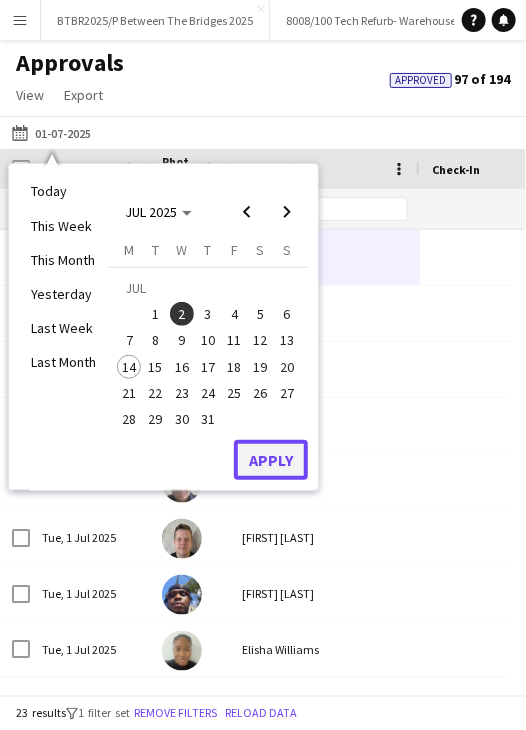click on "Apply" at bounding box center (271, 460) 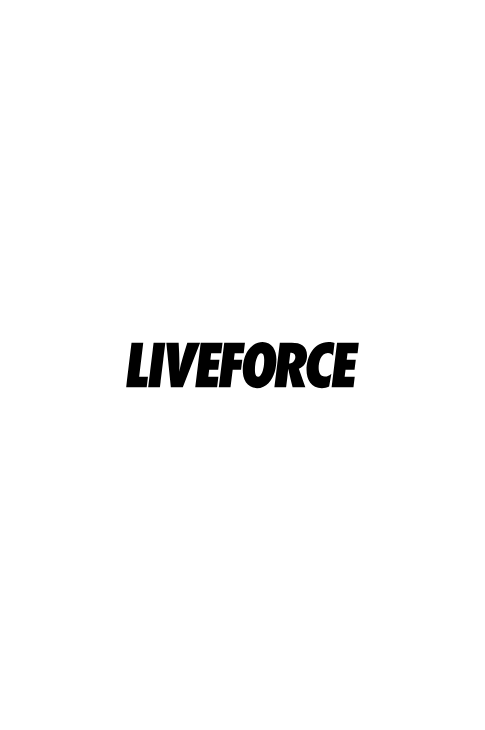 scroll, scrollTop: 0, scrollLeft: 0, axis: both 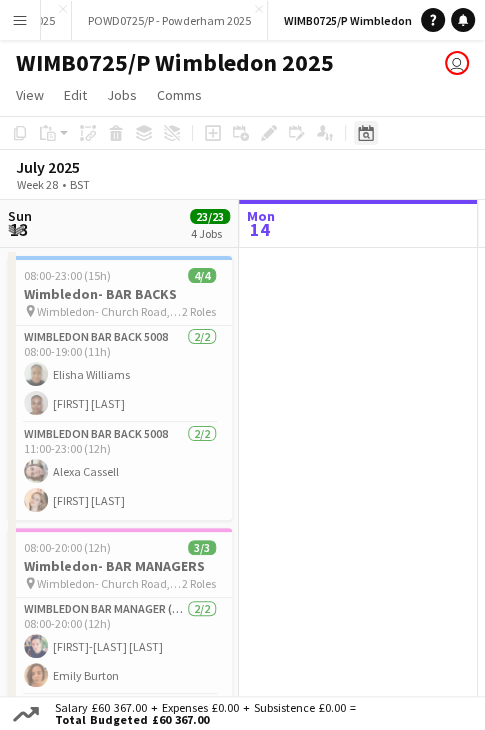 click on "Date picker" 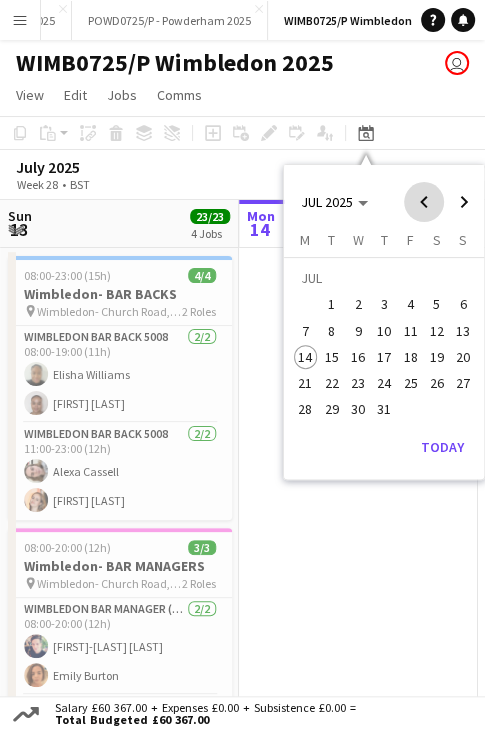 click at bounding box center (424, 202) 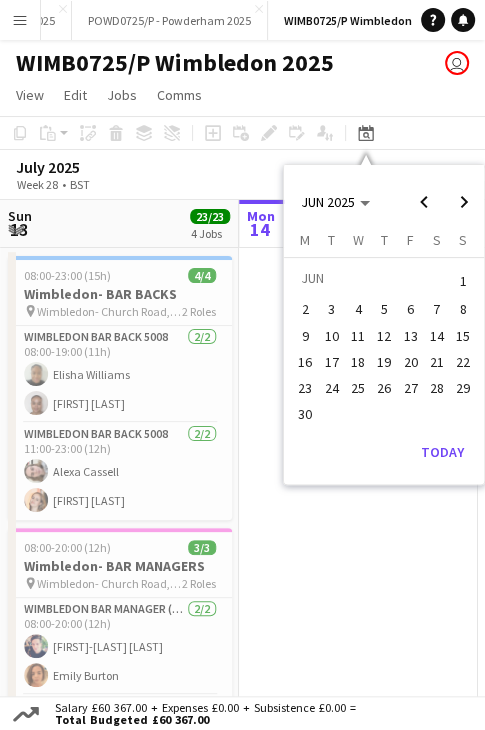 click on "27" at bounding box center [411, 388] 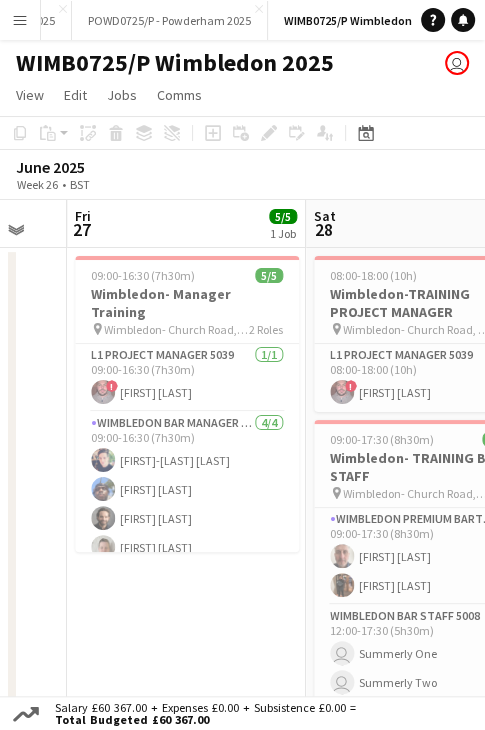 scroll, scrollTop: 0, scrollLeft: 635, axis: horizontal 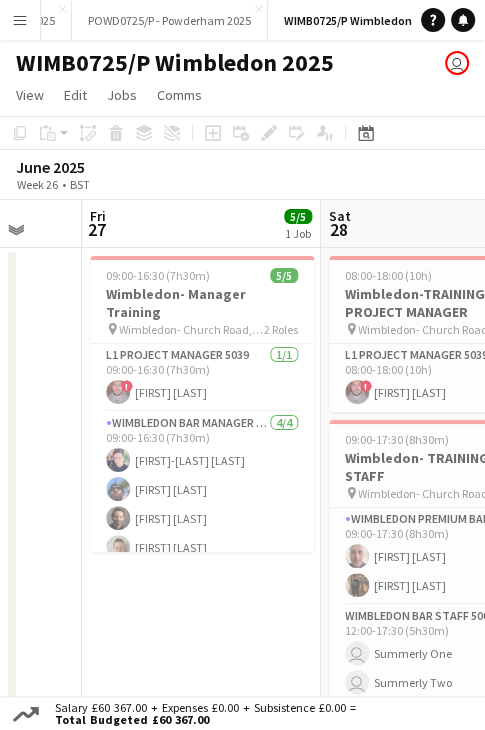drag, startPoint x: 361, startPoint y: 235, endPoint x: 144, endPoint y: 276, distance: 220.83931 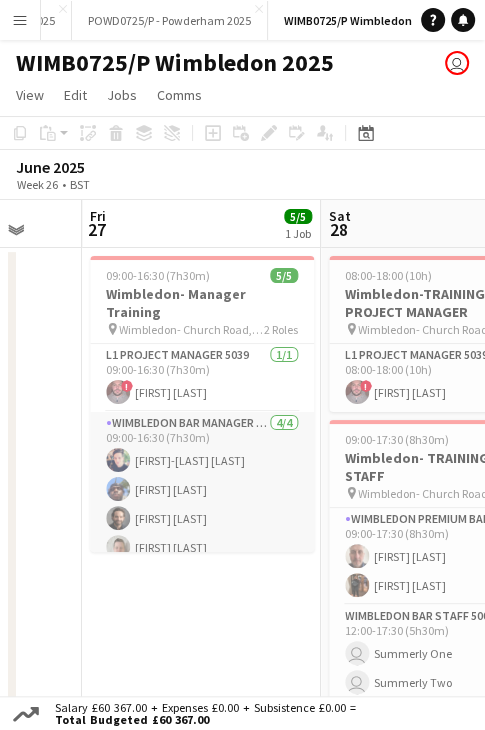 click on "Wimbledon Bar Manager (Day Rate) 5006   4/4   09:00-16:30 (7h30m)
Bogdan-Andrei Popa Destiny Olusegun Jake Pearce Daniel York" at bounding box center (202, 489) 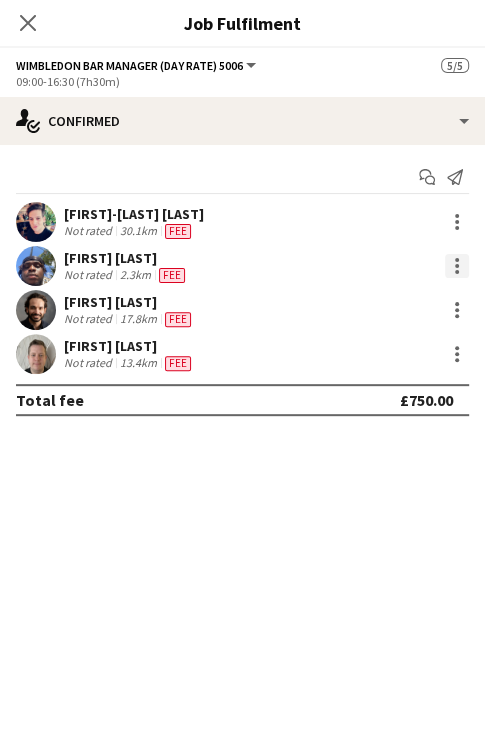 click at bounding box center [457, 266] 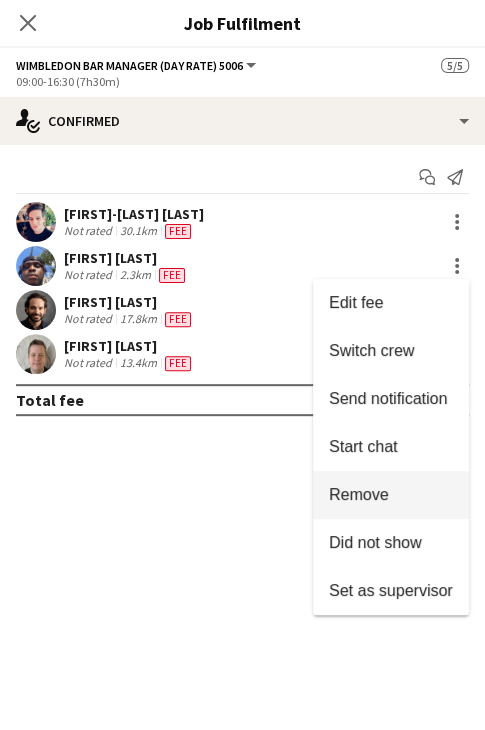 click on "Remove" at bounding box center [359, 494] 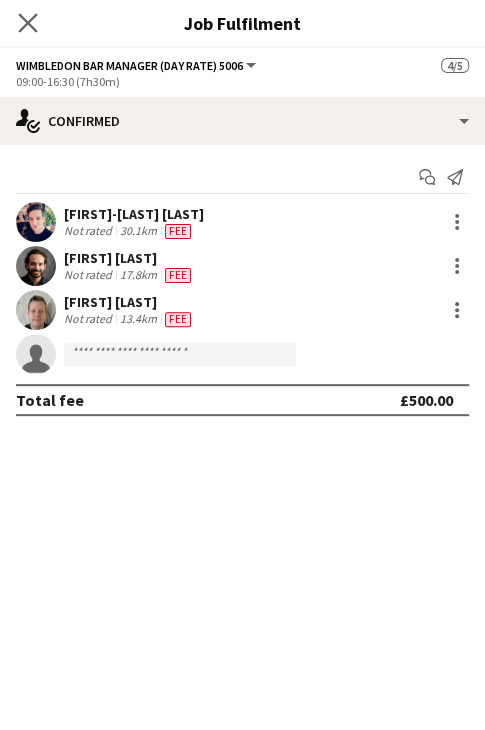 click on "Close pop-in" 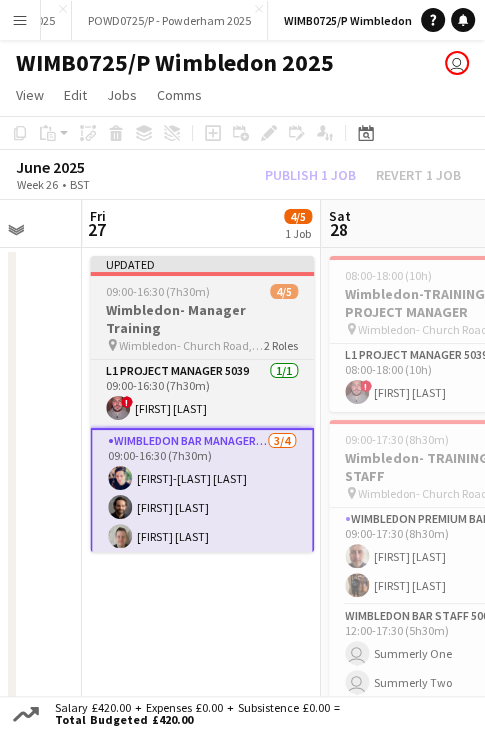 click on "Updated" at bounding box center [202, 264] 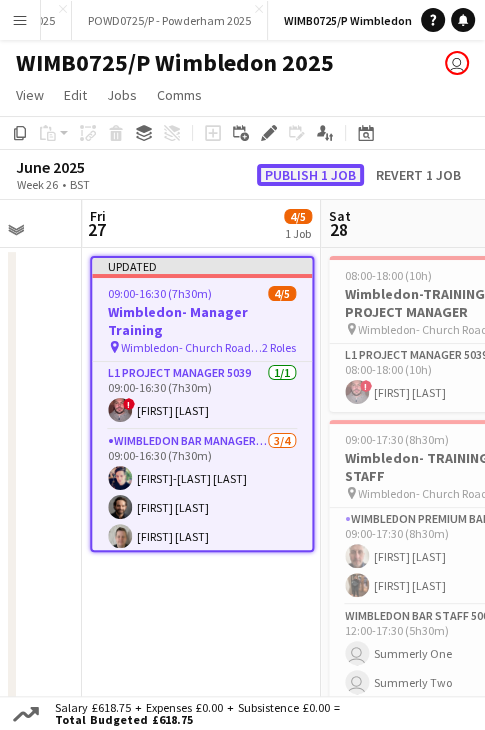 click on "Publish 1 job" 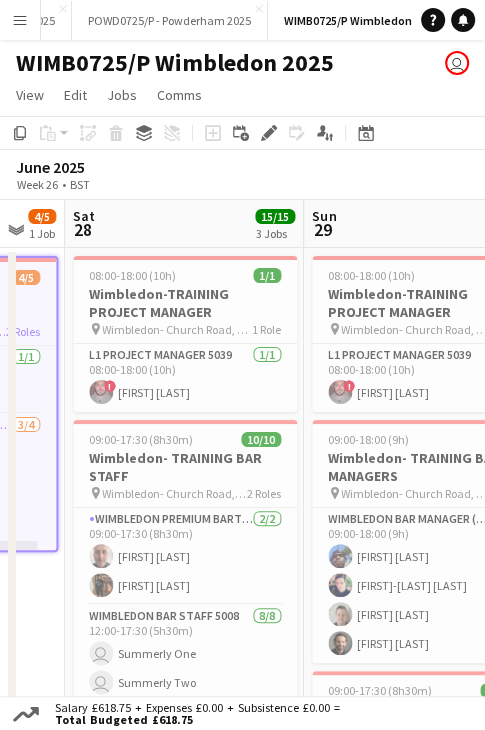 drag, startPoint x: 404, startPoint y: 225, endPoint x: 148, endPoint y: 252, distance: 257.4199 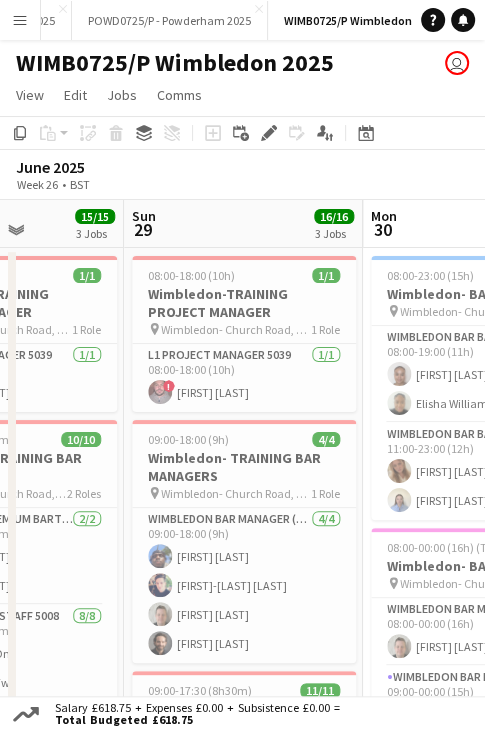 drag, startPoint x: 334, startPoint y: 233, endPoint x: 154, endPoint y: 253, distance: 181.1077 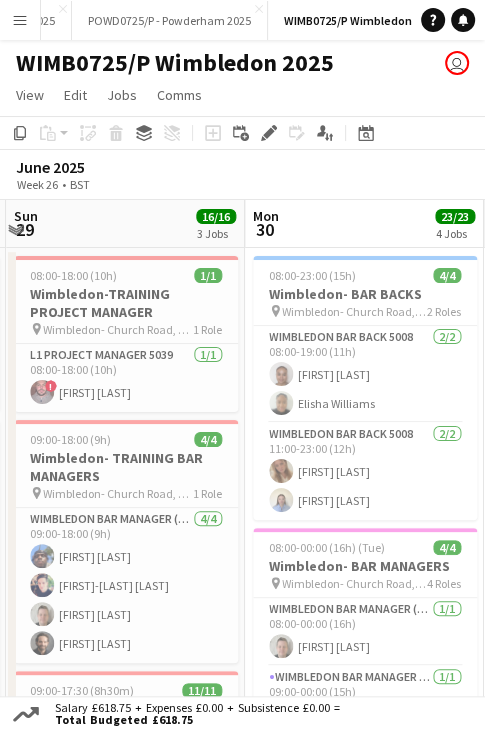 drag, startPoint x: 283, startPoint y: 235, endPoint x: 174, endPoint y: 245, distance: 109.457756 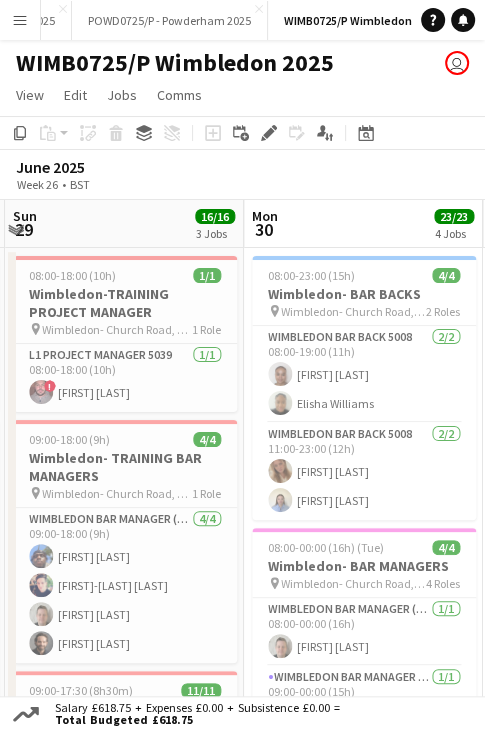 click on "Thu   26   Fri   27   4/5   1 Job   Sat   28   15/15   3 Jobs   Sun   29   16/16   3 Jobs   Mon   30   23/23   4 Jobs   Tue   1   23/23   4 Jobs   Wed   2   24/24   4 Jobs   Thu   3   25/25   4 Jobs      09:00-16:30 (7h30m)    4/5   Wimbledon- Manager Training
pin
Wimbledon- Church Road, Wimbledon, London, SW19 5AE   2 Roles   L1 Project Manager 5039   1/1   09:00-16:30 (7h30m)
! Adrian Quigley  Wimbledon Bar Manager (Day Rate) 5006   3/4   09:00-16:30 (7h30m)
Bogdan-Andrei Popa Jake Pearce Daniel York
single-neutral-actions
08:00-18:00 (10h)    1/1   Wimbledon-TRAINING PROJECT MANAGER
pin
Wimbledon- Church Road, Wimbledon, London, SW19 5AE   1 Role   L1 Project Manager 5039   1/1   08:00-18:00 (10h)
! Adrian Quigley     09:00-17:30 (8h30m)    10/10   Wimbledon- TRAINING BAR STAFF
pin
Wimbledon- Church Road, Wimbledon, London, SW19 5AE   2 Roles   2/2" at bounding box center (242, 767) 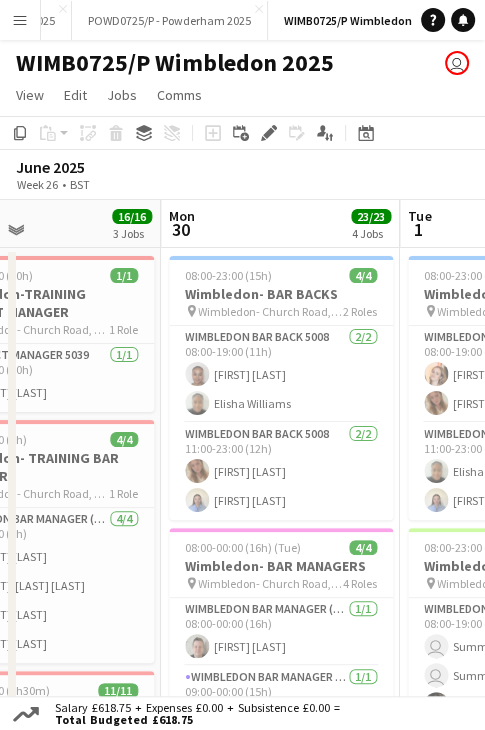click on "Thu   26   Fri   27   4/5   1 Job   Sat   28   15/15   3 Jobs   Sun   29   16/16   3 Jobs   Mon   30   23/23   4 Jobs   Tue   1   23/23   4 Jobs   Wed   2   24/24   4 Jobs   Thu   3   25/25   4 Jobs      09:00-16:30 (7h30m)    4/5   Wimbledon- Manager Training
pin
Wimbledon- Church Road, Wimbledon, London, SW19 5AE   2 Roles   L1 Project Manager 5039   1/1   09:00-16:30 (7h30m)
! Adrian Quigley  Wimbledon Bar Manager (Day Rate) 5006   3/4   09:00-16:30 (7h30m)
Bogdan-Andrei Popa Jake Pearce Daniel York
single-neutral-actions
08:00-18:00 (10h)    1/1   Wimbledon-TRAINING PROJECT MANAGER
pin
Wimbledon- Church Road, Wimbledon, London, SW19 5AE   1 Role   L1 Project Manager 5039   1/1   08:00-18:00 (10h)
! Adrian Quigley     09:00-17:30 (8h30m)    10/10   Wimbledon- TRAINING BAR STAFF
pin
Wimbledon- Church Road, Wimbledon, London, SW19 5AE   2 Roles   2/2" at bounding box center [242, 767] 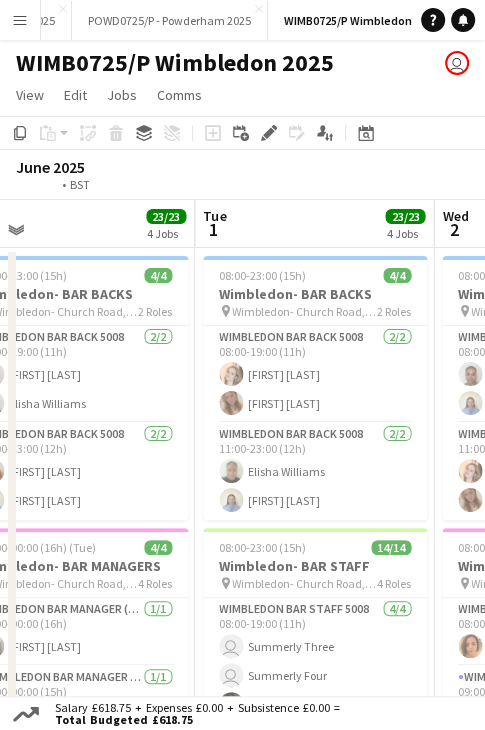 drag, startPoint x: 304, startPoint y: 227, endPoint x: 92, endPoint y: 233, distance: 212.08488 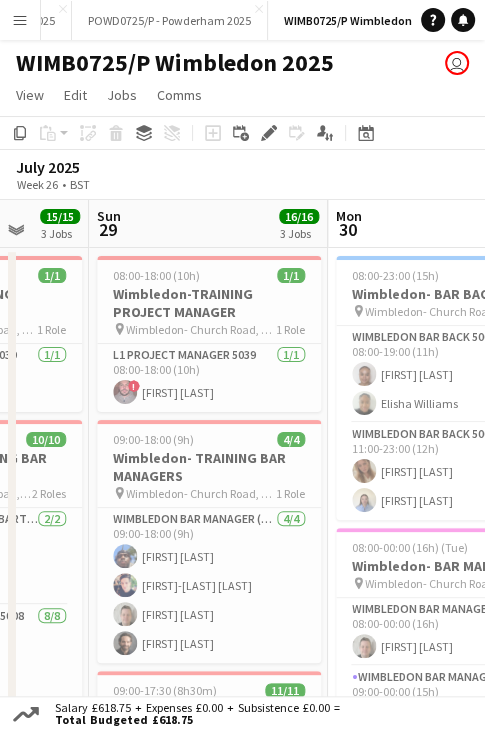 drag, startPoint x: 307, startPoint y: 228, endPoint x: 263, endPoint y: 225, distance: 44.102154 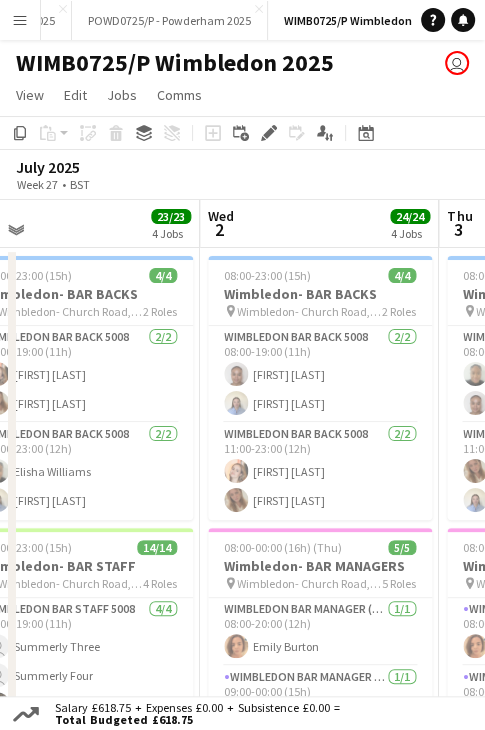 drag, startPoint x: 354, startPoint y: 223, endPoint x: 311, endPoint y: 220, distance: 43.104523 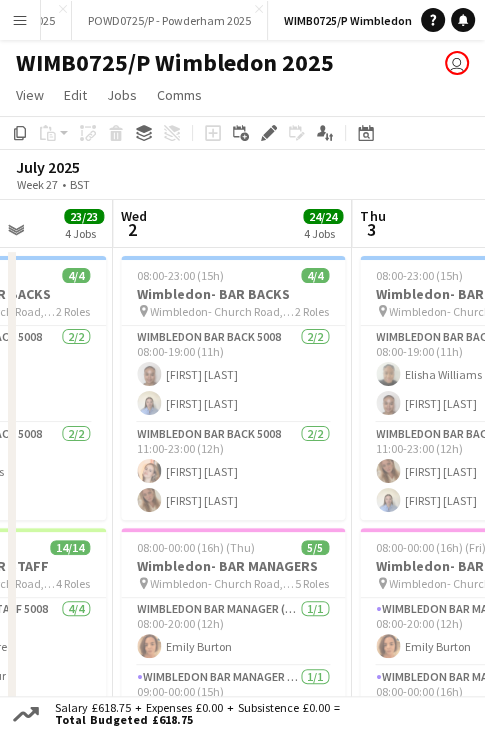 drag, startPoint x: 259, startPoint y: 222, endPoint x: 286, endPoint y: 222, distance: 27 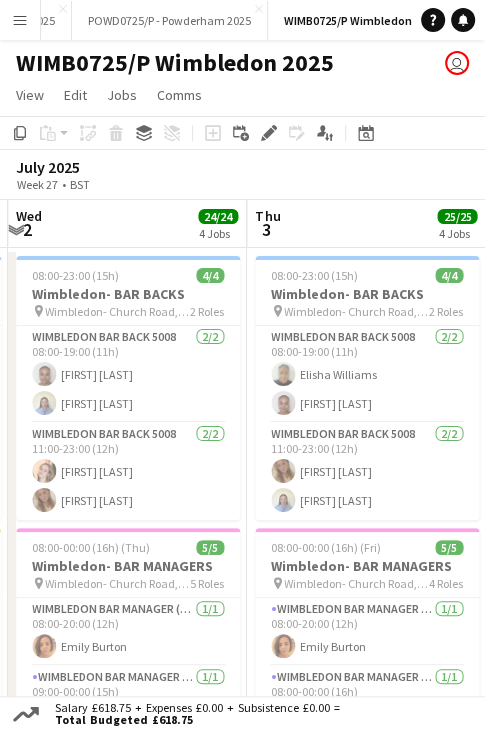 drag, startPoint x: 344, startPoint y: 222, endPoint x: 253, endPoint y: 221, distance: 91.00549 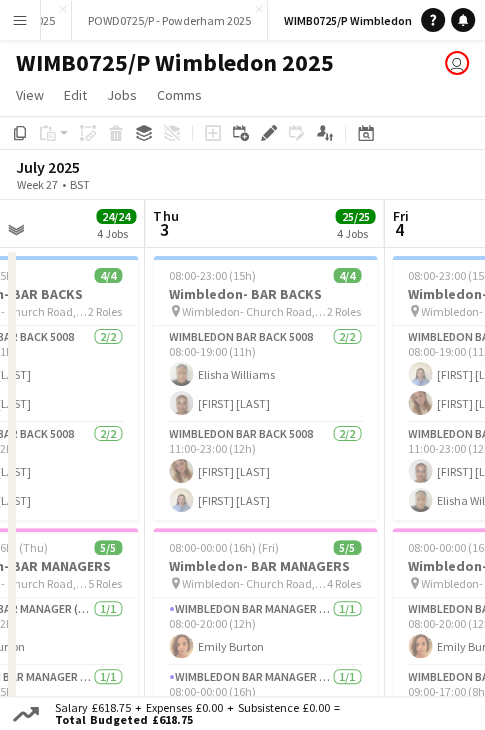 drag, startPoint x: 284, startPoint y: 220, endPoint x: 196, endPoint y: 220, distance: 88 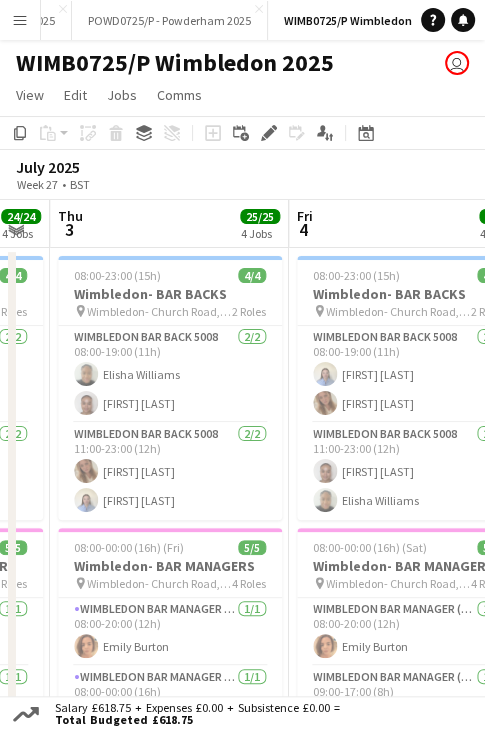 drag, startPoint x: 240, startPoint y: 223, endPoint x: 177, endPoint y: 247, distance: 67.41662 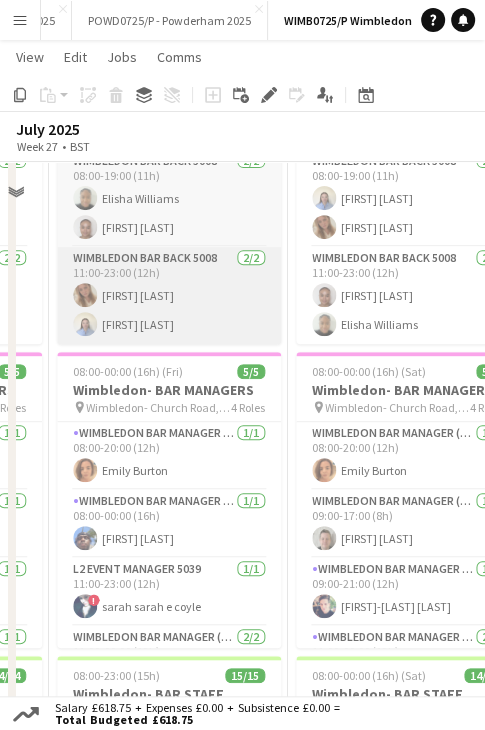 scroll, scrollTop: 200, scrollLeft: 0, axis: vertical 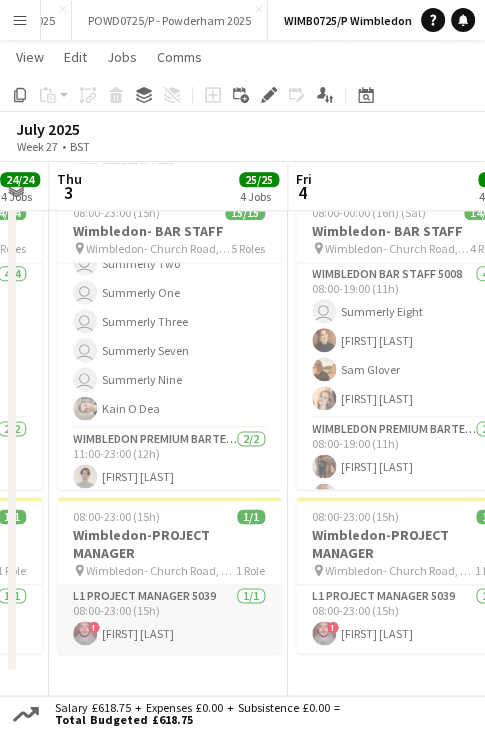 click on "L1 Project Manager 5039   1/1   08:00-23:00 (15h)
! Adrian Quigley" at bounding box center (169, 619) 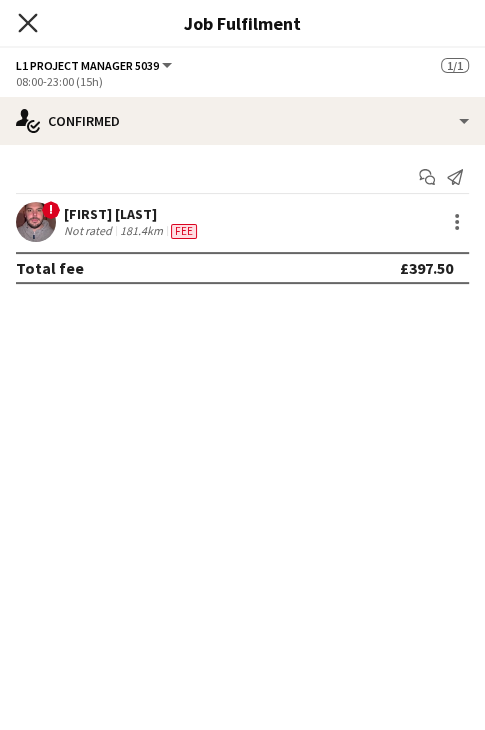 click on "Close pop-in" 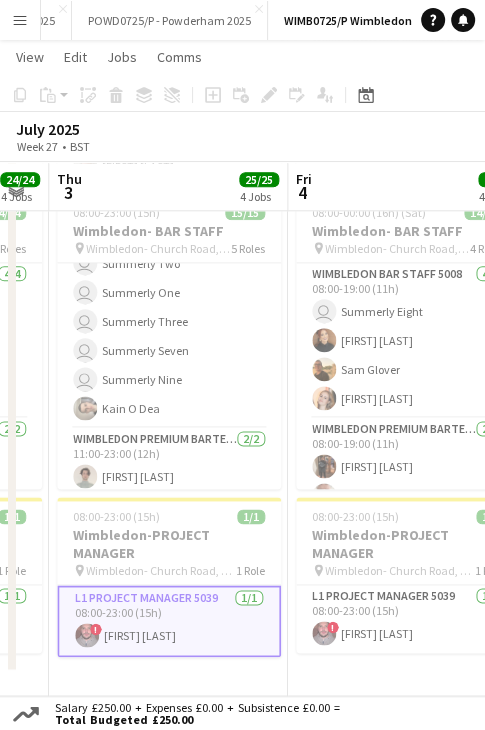 click on "L1 Project Manager 5039   1/1   08:00-23:00 (15h)
! Adrian Quigley" at bounding box center [169, 621] 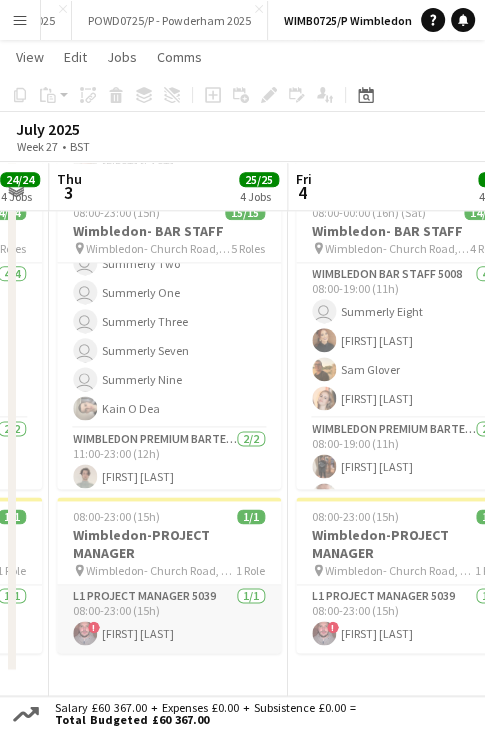 click on "L1 Project Manager 5039   1/1   08:00-23:00 (15h)
! Adrian Quigley" at bounding box center [169, 619] 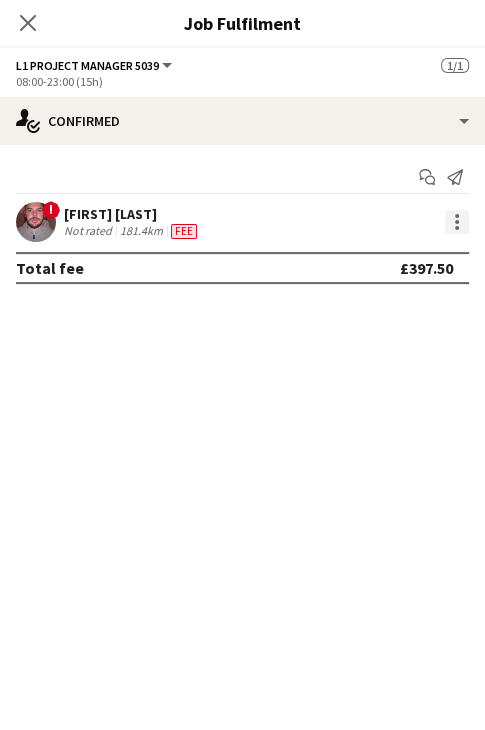 click at bounding box center [457, 222] 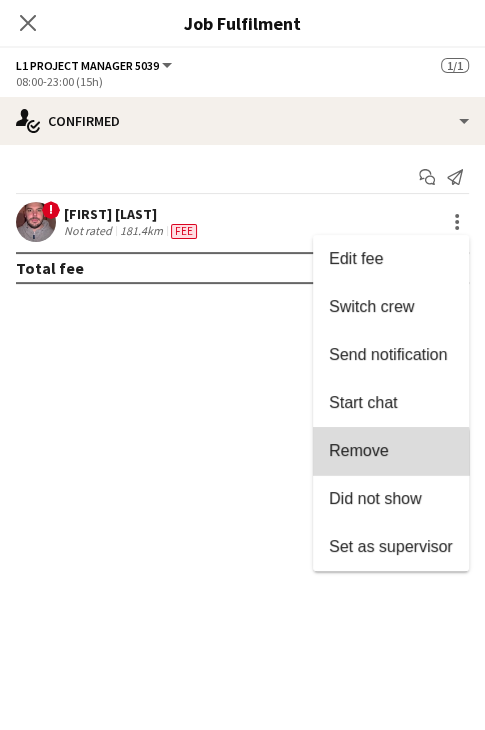 click on "Remove" at bounding box center [359, 450] 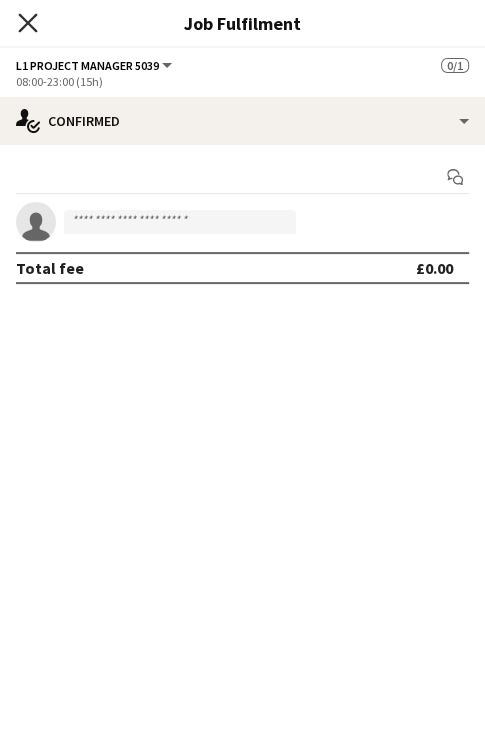 click on "Close pop-in" 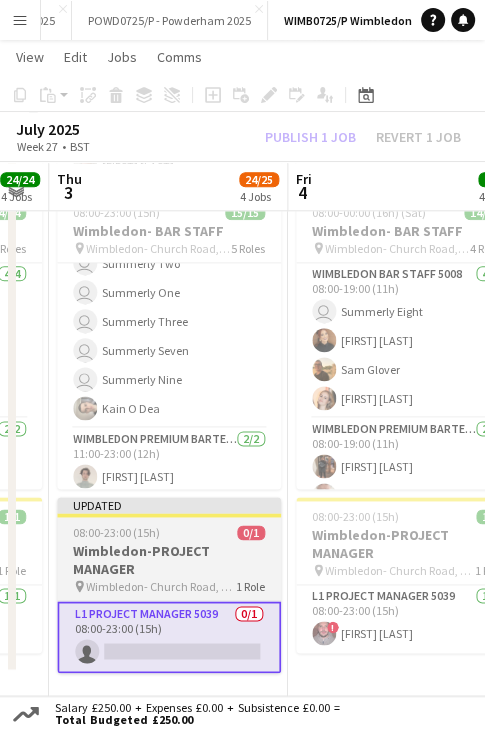 click on "Updated" at bounding box center [169, 505] 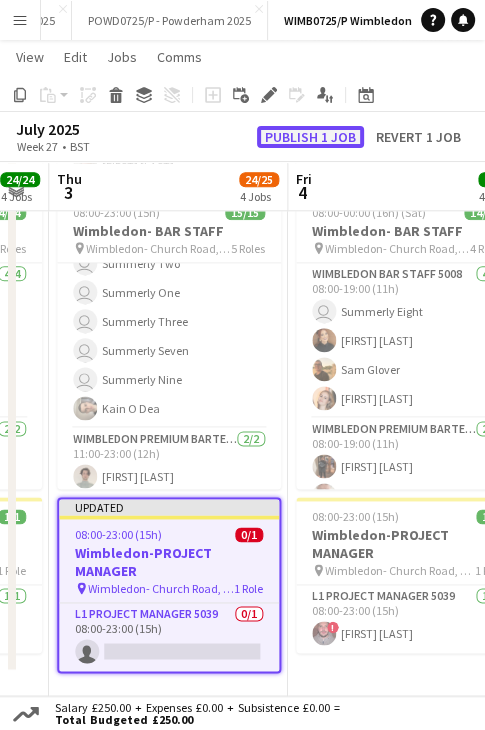 click on "Publish 1 job" 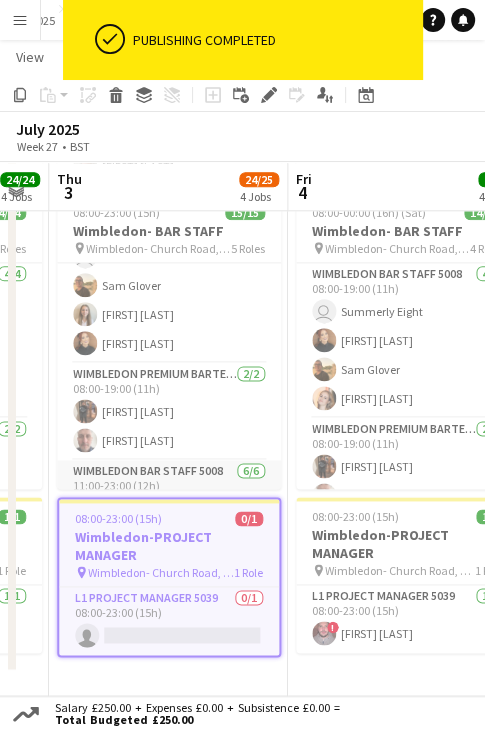 scroll, scrollTop: 0, scrollLeft: 0, axis: both 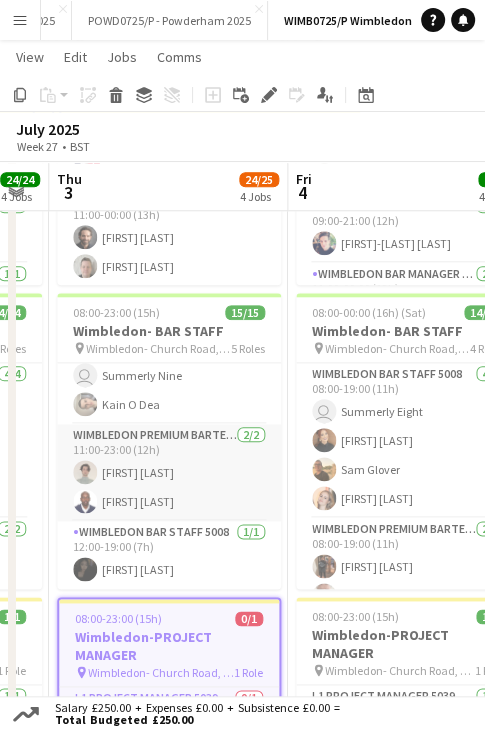 click on "Wimbledon Premium Bartender 5008   2/2   11:00-23:00 (12h)
Peter Malasinski Mussie Beyene" at bounding box center [169, 472] 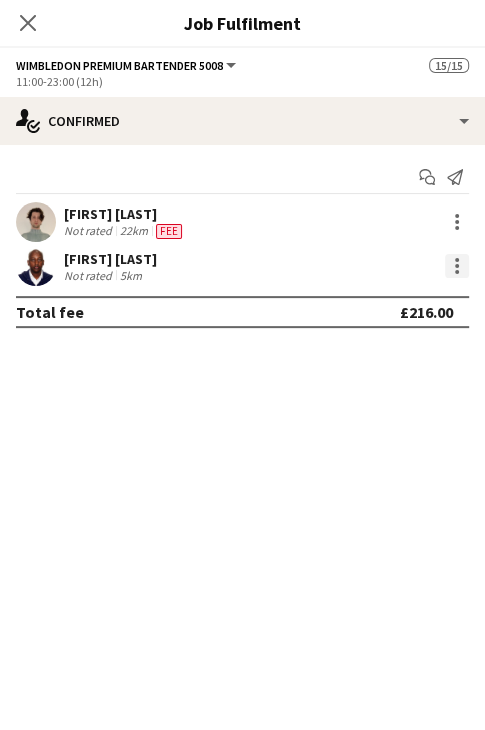 click at bounding box center (457, 266) 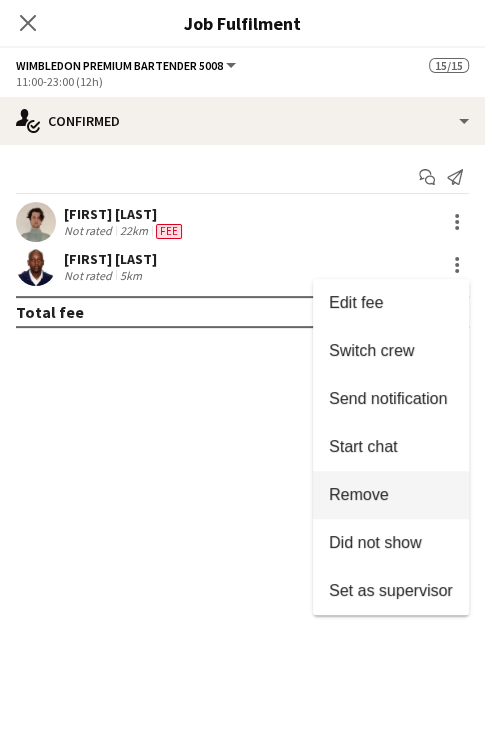 click on "Remove" at bounding box center [359, 494] 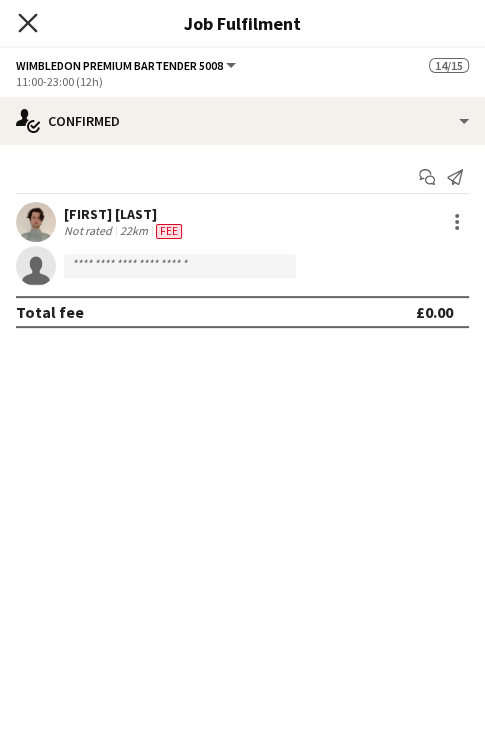 click on "Close pop-in" 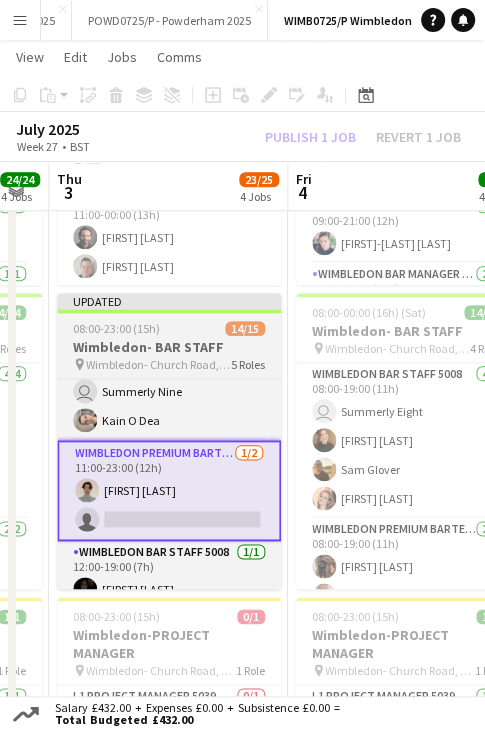 click on "Updated   08:00-23:00 (15h)    14/15   Wimbledon- BAR STAFF
pin
Wimbledon- Church Road, Wimbledon, London, SW19 5AE   5 Roles   Wimbledon Bar Staff 5008   4/4   08:00-19:00 (11h)
user
Summerly Eight Sam Glover Jessica Macnaughton Amy Thomas  Wimbledon Premium Bartender 5008   2/2   08:00-19:00 (11h)
Scott Hawkins Carl Hawkins  Wimbledon Bar Staff 5008   6/6   11:00-23:00 (12h)
user
Summerly Two
user
Summerly One
user
Summerly Three
user
Summerly Seven
user
Summerly Nine Kain O Dea  Wimbledon Premium Bartender 5008   1/2   11:00-23:00 (12h)
Peter Malasinski
single-neutral-actions
Wimbledon Bar Staff 5008   1/1   12:00-19:00 (7h)
Thu Phan" at bounding box center (169, 441) 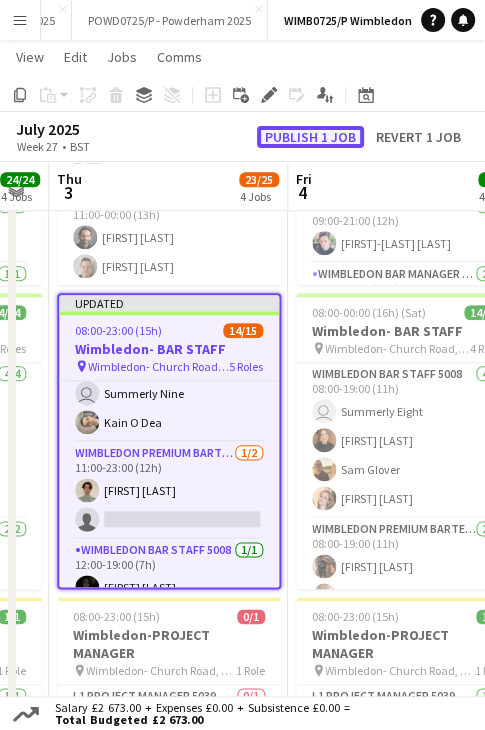 click on "Publish 1 job" 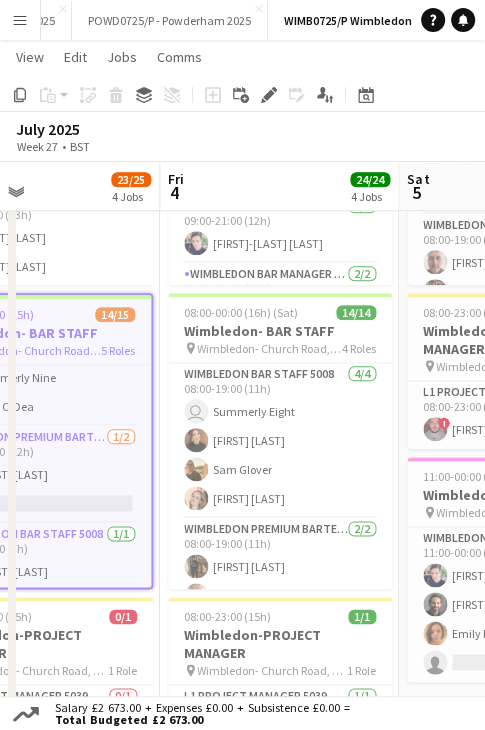drag, startPoint x: 351, startPoint y: 182, endPoint x: 222, endPoint y: 203, distance: 130.69812 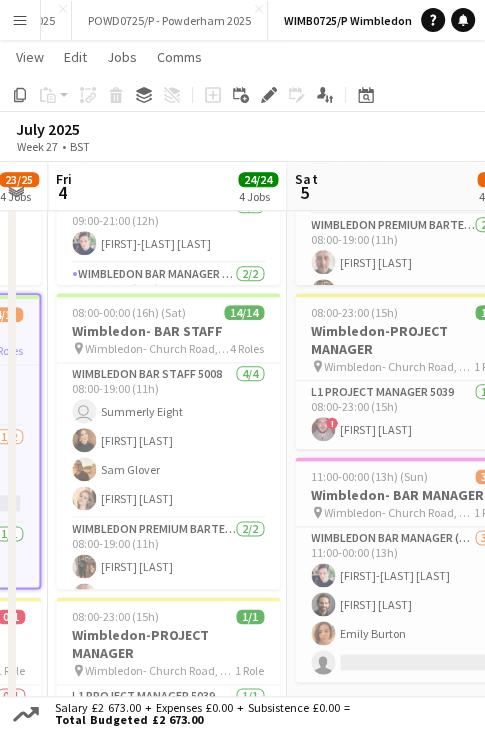 click on "Mon   30   23/23   4 Jobs   Tue   1   23/23   4 Jobs   Wed   2   24/24   4 Jobs   Thu   3   23/25   4 Jobs   Fri   4   24/24   4 Jobs   Sat   5   22/23   4 Jobs   Sun   6   22/22   4 Jobs   Mon   7   23/23   4 Jobs      08:00-23:00 (15h)    4/4   Wimbledon- BAR BACKS
pin
Wimbledon- Church Road, Wimbledon, London, SW19 5AE   2 Roles   Wimbledon Bar Back 5008   2/2   08:00-19:00 (11h)
Jenna Boyce Elisha Williams  Wimbledon Bar Back 5008   2/2   11:00-23:00 (12h)
Francesca Scott Georgia Rennie     08:00-00:00 (16h) (Tue)   4/4   Wimbledon- BAR MANAGERS
pin
Wimbledon- Church Road, Wimbledon, London, SW19 5AE   4 Roles   Wimbledon Bar Manager (Day Rate) 5006   1/1   08:00-00:00 (16h)
Daniel York  Wimbledon Bar Manager (Day Rate) 5006   1/1   09:00-00:00 (15h)
Bogdan-Andrei Popa  Wimbledon Bar Manager (Day Rate) 5006   1/1   11:00-00:00 (13h)
Destiny Olusegun  Wimbledon Bar Manager (Day Rate) 5006   1/1   11:00-00:00 (13h)
14/14" at bounding box center [242, 168] 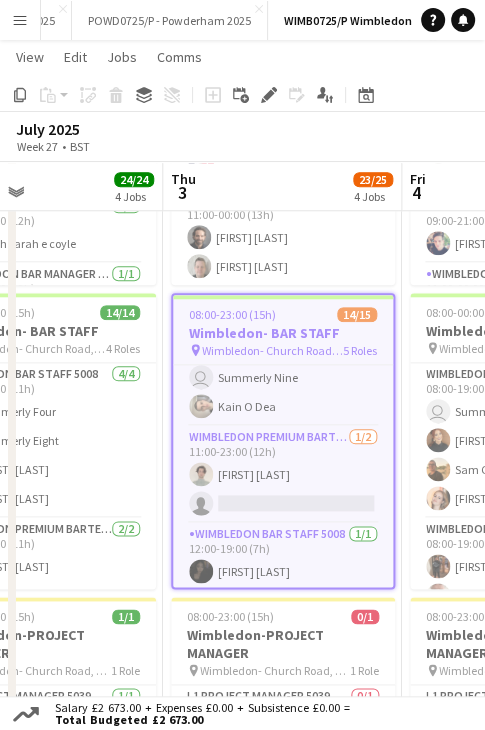 drag, startPoint x: 258, startPoint y: 191, endPoint x: 289, endPoint y: 189, distance: 31.06445 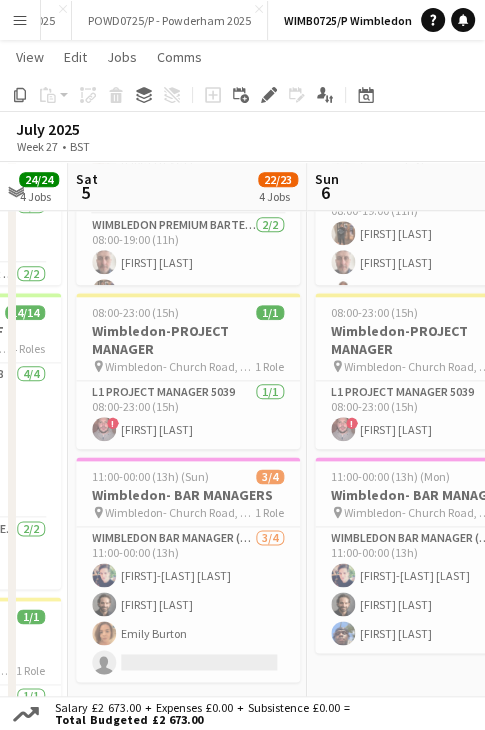 drag, startPoint x: 330, startPoint y: 189, endPoint x: 264, endPoint y: 191, distance: 66.0303 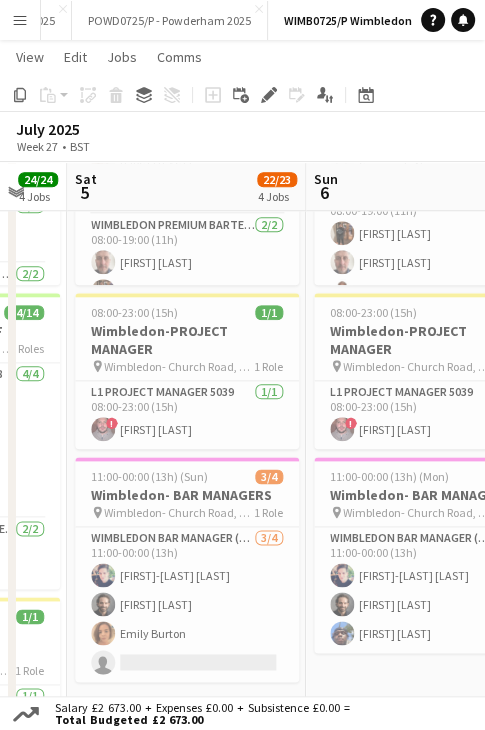 click on "Wed   2   24/24   4 Jobs   Thu   3   23/25   4 Jobs   Fri   4   24/24   4 Jobs   Sat   5   22/23   4 Jobs   Sun   6   22/22   4 Jobs   Mon   7   23/23   4 Jobs   Tue   8   23/23   4 Jobs   Wed   9   24/24   4 Jobs      08:00-23:00 (15h)    4/4   Wimbledon- BAR BACKS
pin
Wimbledon- Church Road, Wimbledon, London, SW19 5AE   2 Roles   Wimbledon Bar Back 5008   2/2   08:00-19:00 (11h)
Jenna Boyce Georgia Rennie  Wimbledon Bar Back 5008   2/2   11:00-23:00 (12h)
Emily Cleveland Francesca Scott     08:00-00:00 (16h) (Thu)   5/5   Wimbledon- BAR MANAGERS
pin
Wimbledon- Church Road, Wimbledon, London, SW19 5AE   5 Roles   Wimbledon Bar Manager (Day Rate) 5006   1/1   08:00-20:00 (12h)
Emily Burton  Wimbledon Bar Manager (Day Rate) 5006   1/1   09:00-00:00 (15h)
Bogdan-Andrei Popa  L2 Event Manager 5039   1/1   11:00-23:00 (12h)
! sarah sarah e coyle  Wimbledon Bar Manager (Day Rate) 5006   1/1   11:00-00:00 (13h)
Destiny Olusegun" at bounding box center [242, 168] 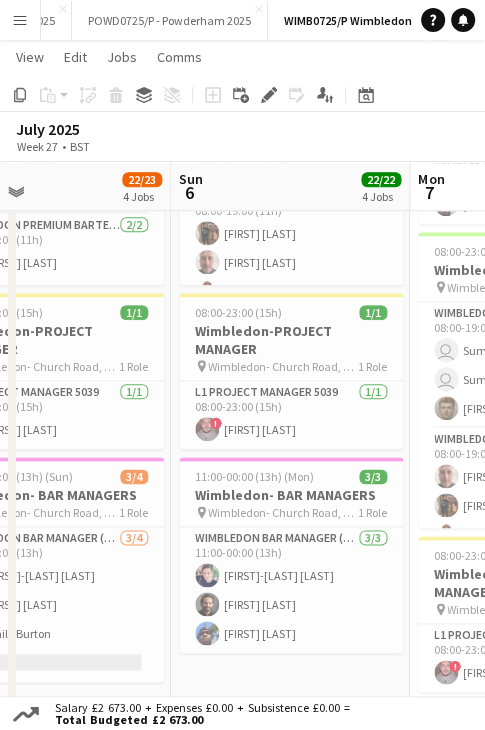 drag, startPoint x: 296, startPoint y: 194, endPoint x: 168, endPoint y: 194, distance: 128 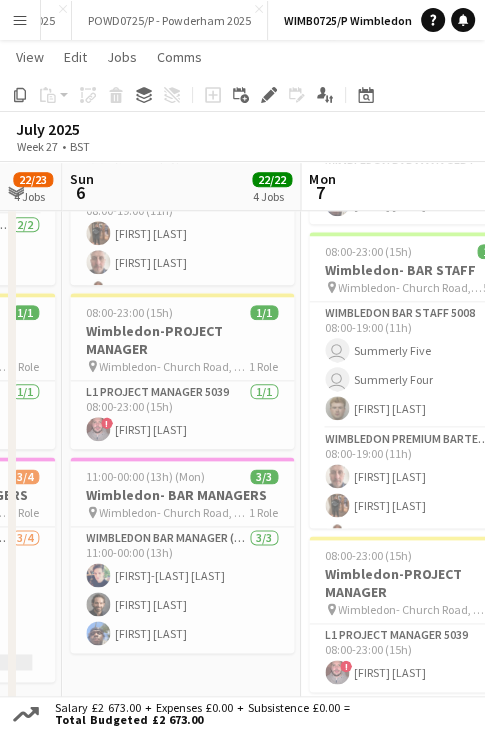 scroll, scrollTop: 0, scrollLeft: 917, axis: horizontal 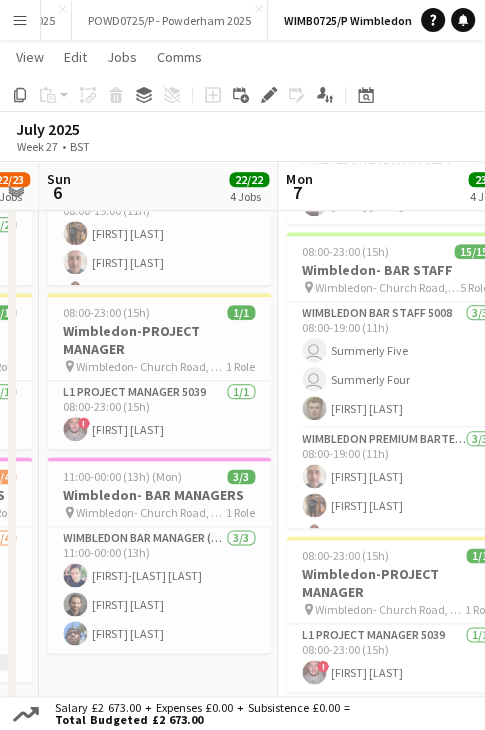 drag, startPoint x: 280, startPoint y: 191, endPoint x: 176, endPoint y: 197, distance: 104.172935 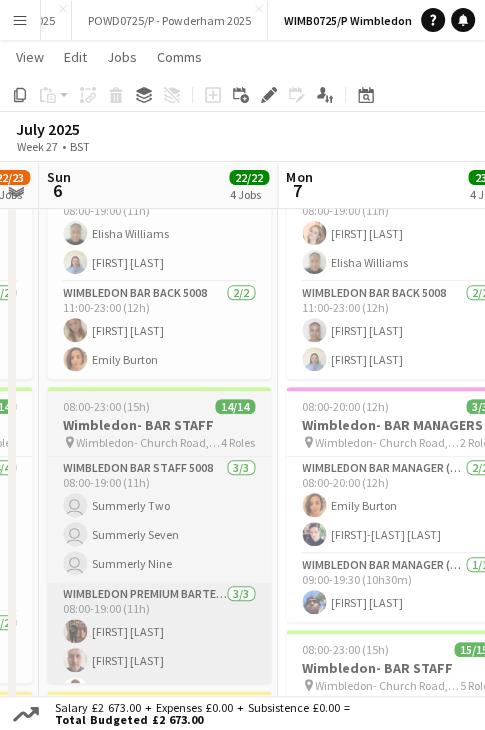 scroll, scrollTop: 137, scrollLeft: 0, axis: vertical 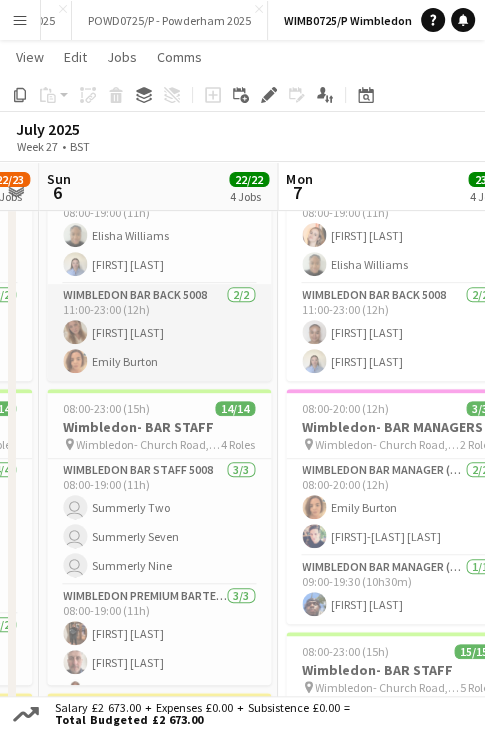 click on "Wimbledon Bar Back 5008   2/2   11:00-23:00 (12h)
Francesca Scott Emily Burton" at bounding box center [159, 332] 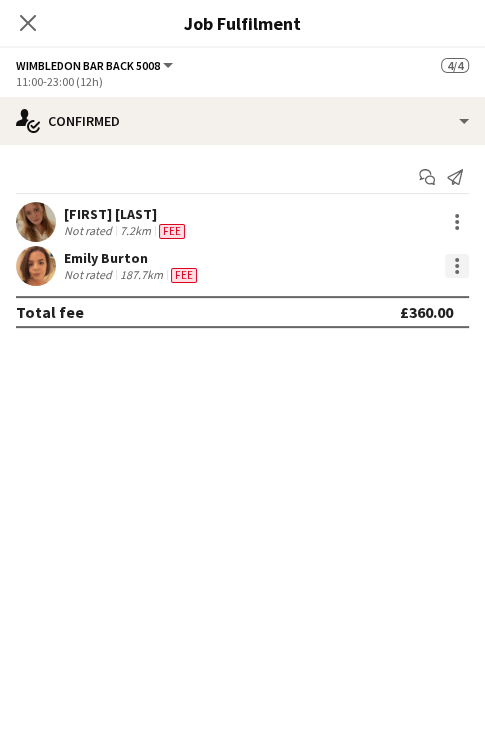 click at bounding box center [457, 266] 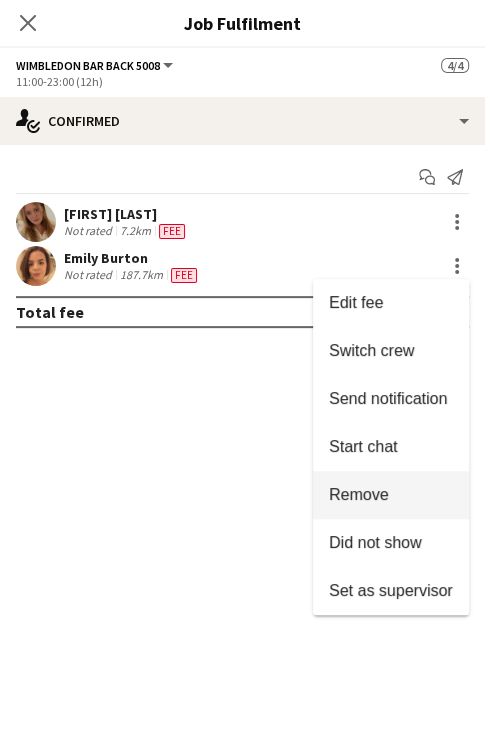 click on "Remove" at bounding box center [391, 495] 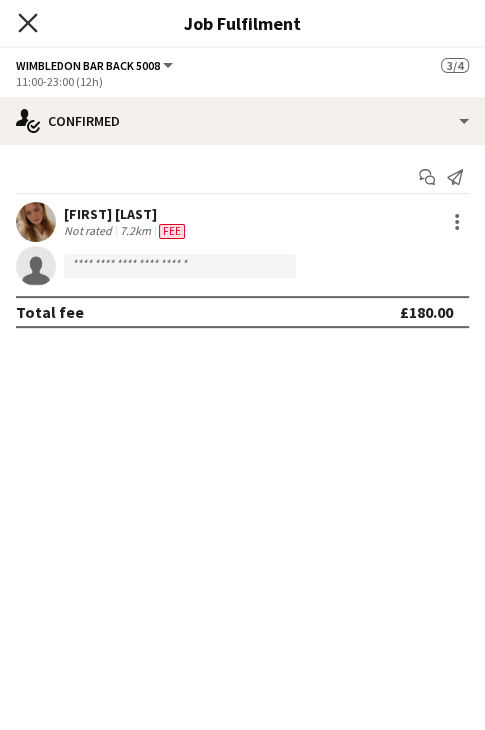 click 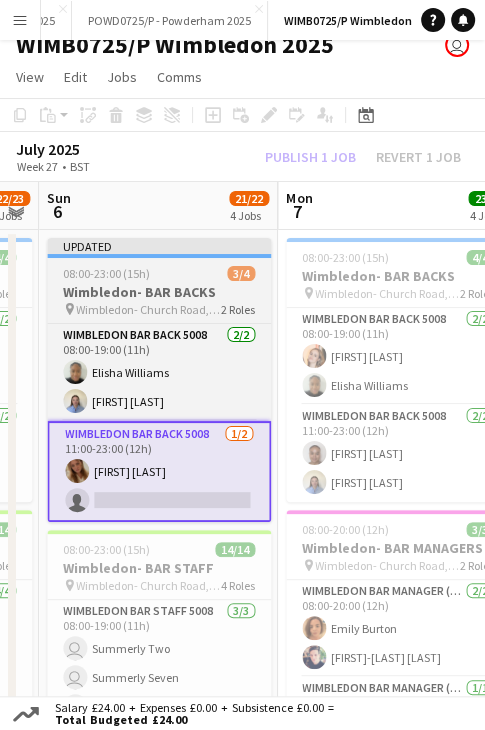 scroll, scrollTop: 0, scrollLeft: 0, axis: both 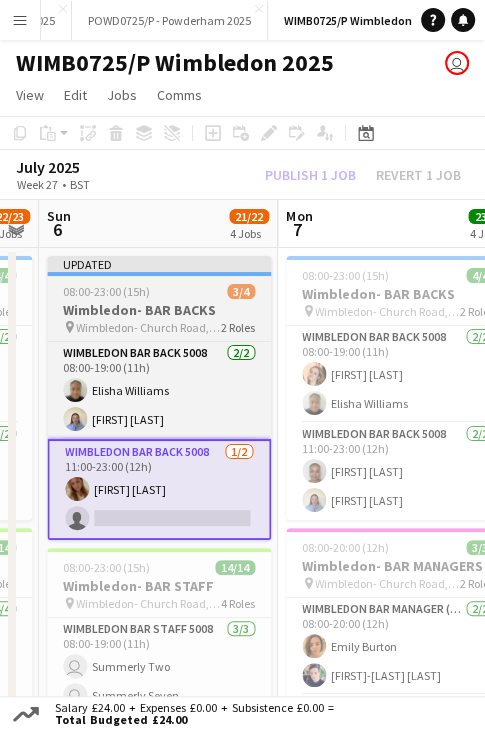 click at bounding box center (159, 274) 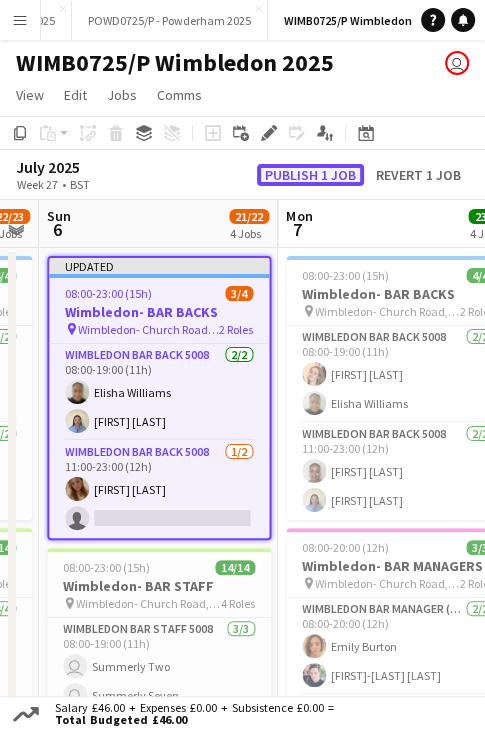 click on "Publish 1 job" 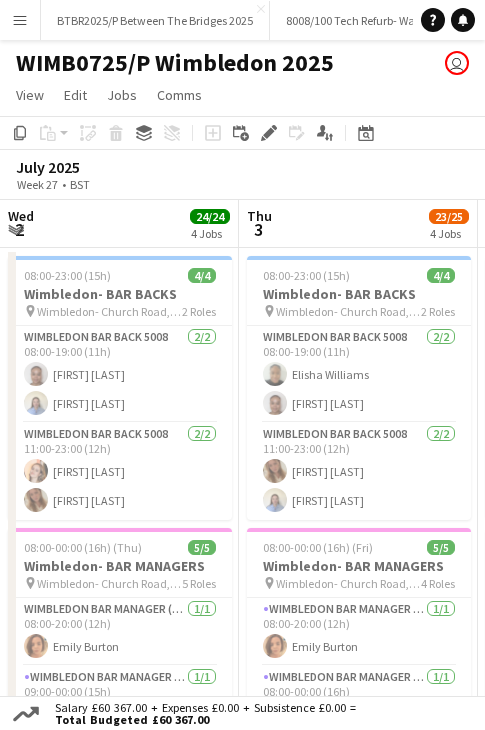 scroll, scrollTop: 0, scrollLeft: 0, axis: both 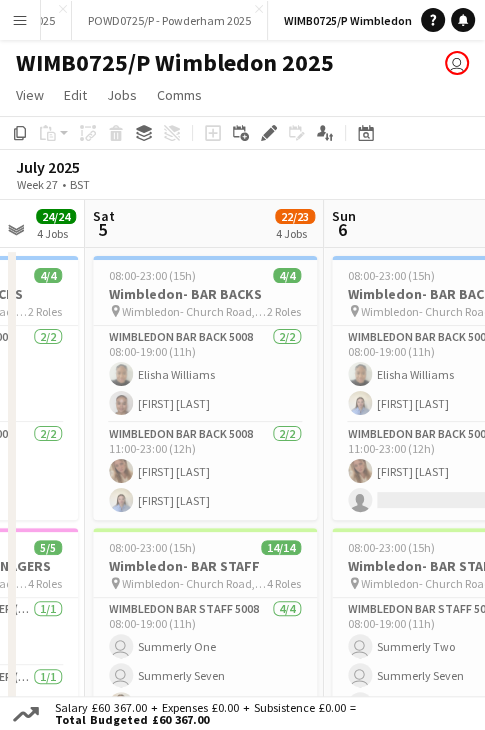 drag, startPoint x: 367, startPoint y: 226, endPoint x: 200, endPoint y: 237, distance: 167.36188 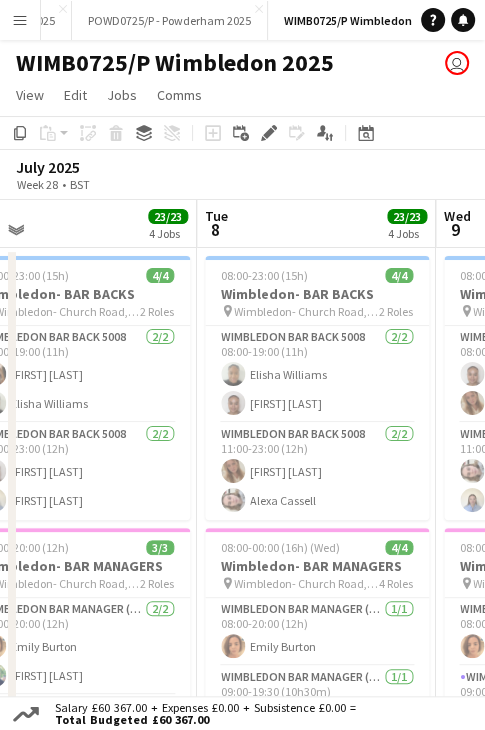 drag, startPoint x: 334, startPoint y: 231, endPoint x: 208, endPoint y: 233, distance: 126.01587 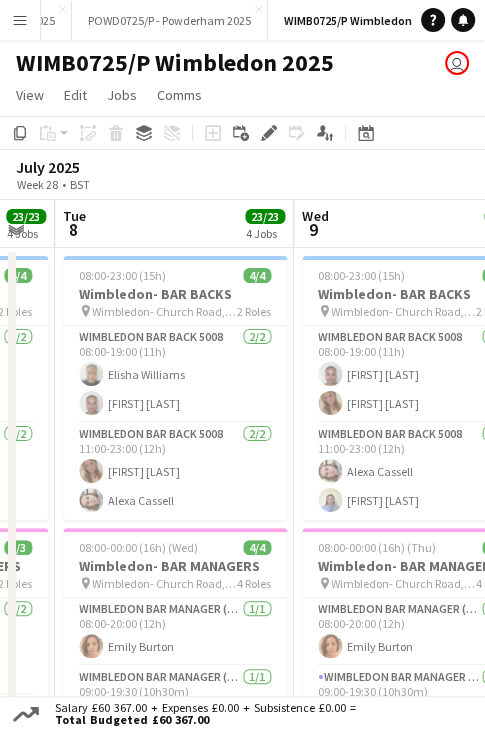 drag, startPoint x: 304, startPoint y: 233, endPoint x: 175, endPoint y: 234, distance: 129.00388 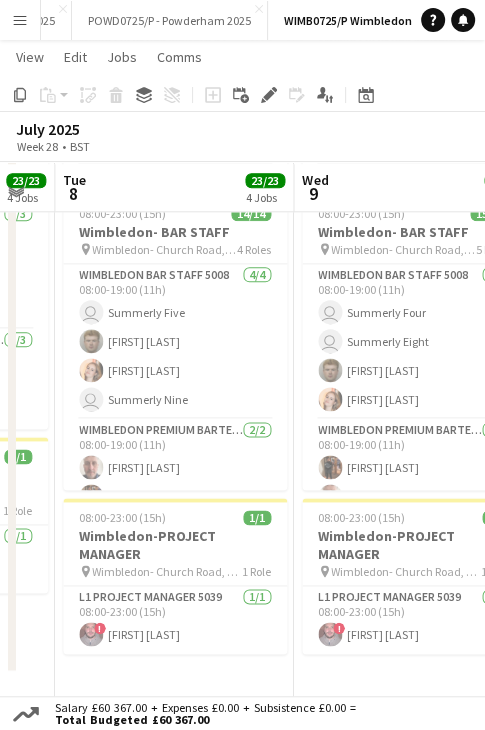 scroll, scrollTop: 637, scrollLeft: 0, axis: vertical 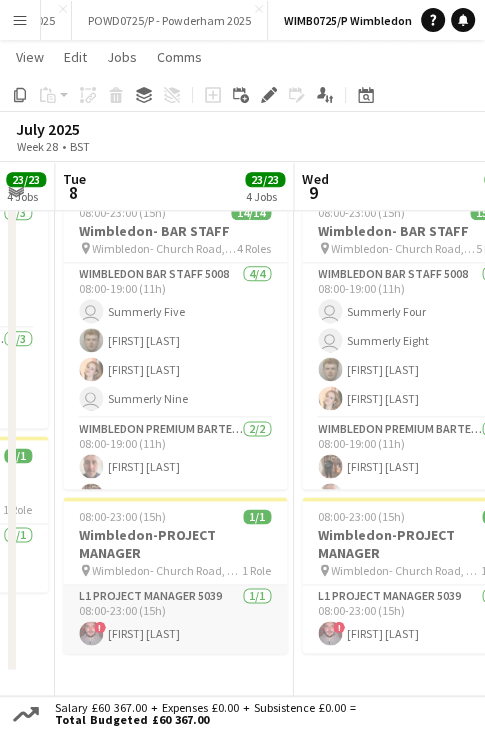 click on "L1 Project Manager 5039   1/1   08:00-23:00 (15h)
! Adrian Quigley" at bounding box center [175, 619] 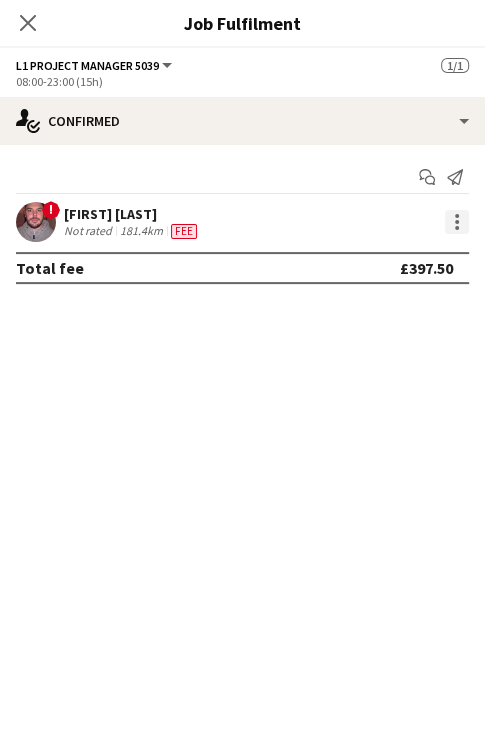 click at bounding box center (457, 228) 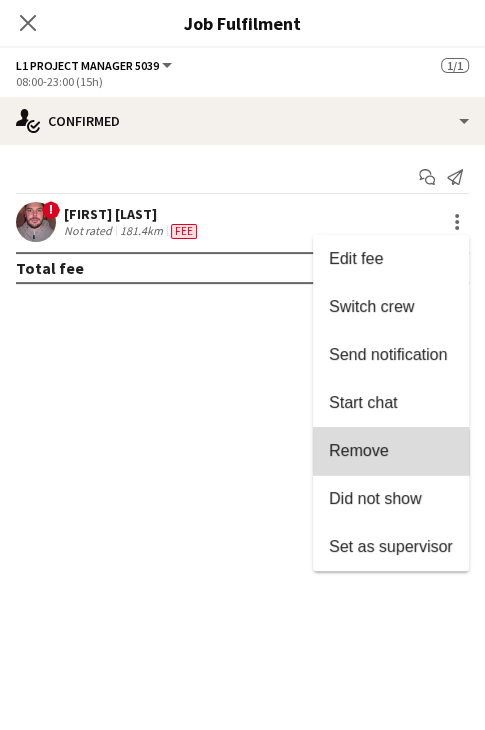 click on "Remove" at bounding box center (359, 450) 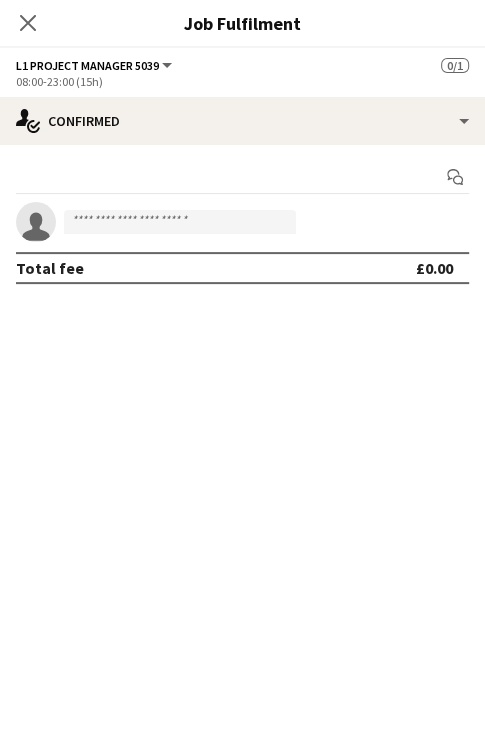 click on "Close pop-in" 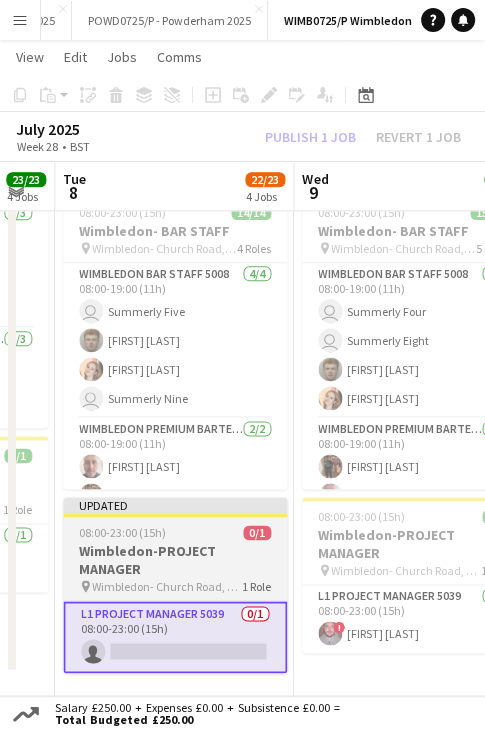click at bounding box center (175, 515) 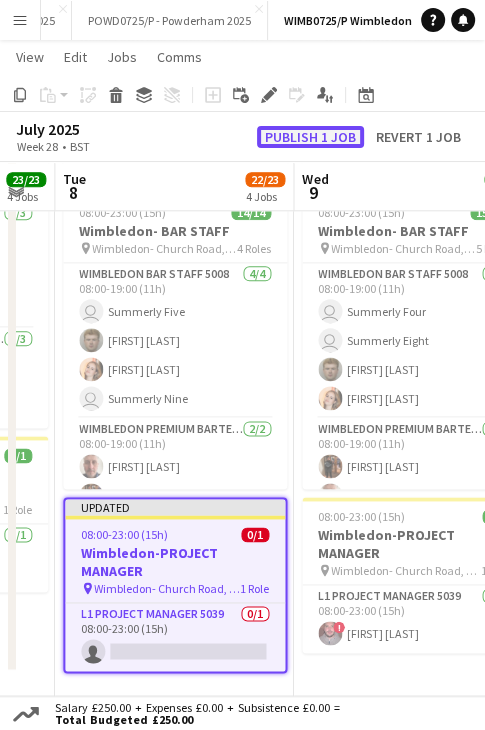 click on "Publish 1 job" 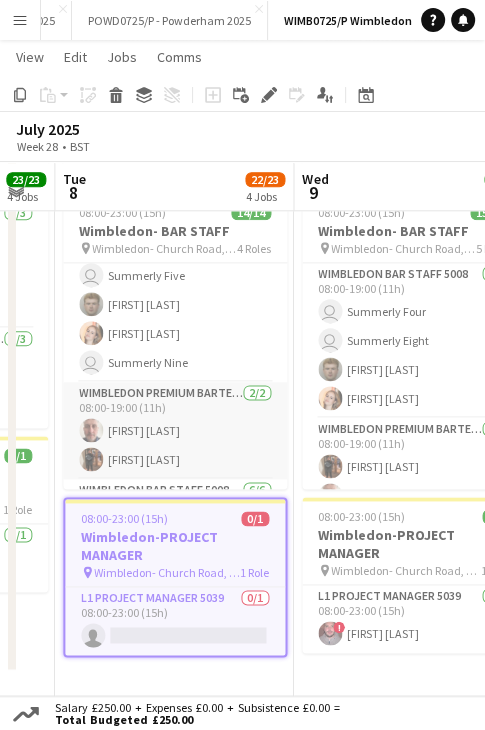 scroll, scrollTop: 0, scrollLeft: 0, axis: both 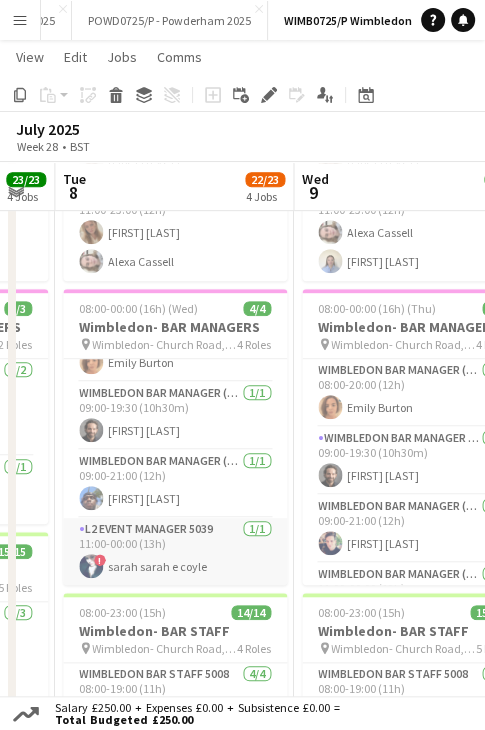 click on "L2 Event Manager 5039   1/1   11:00-00:00 (13h)
! sarah sarah e coyle" at bounding box center [175, 552] 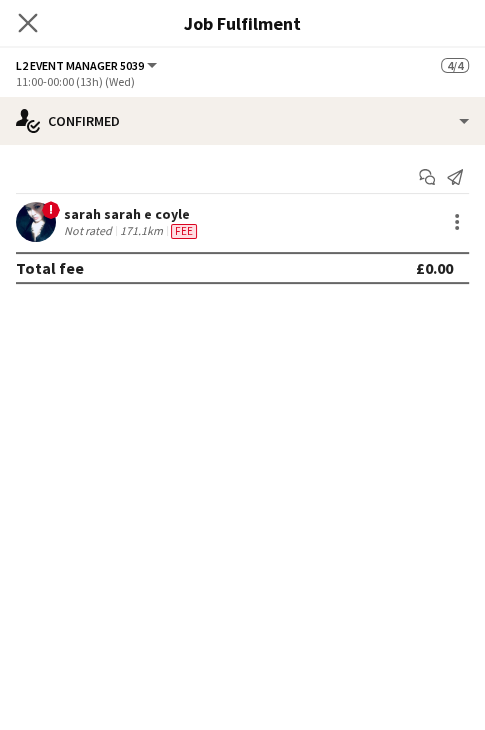 click on "Close pop-in" 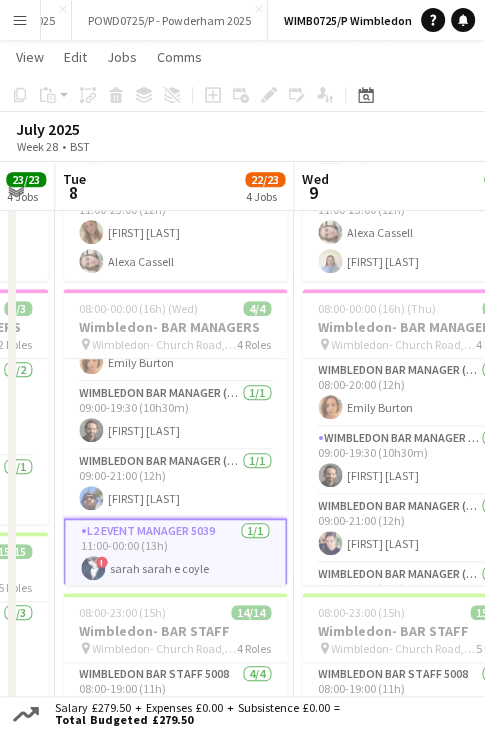 click on "L2 Event Manager 5039   1/1   11:00-00:00 (13h)
! sarah sarah e coyle" at bounding box center (175, 554) 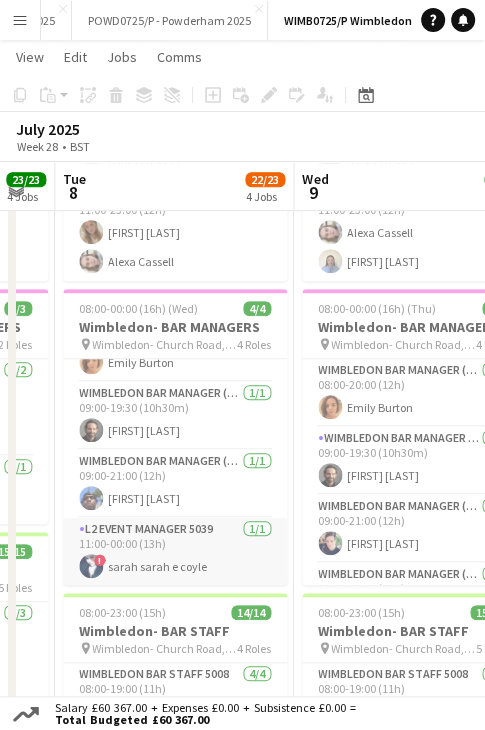 click on "L2 Event Manager 5039   1/1   11:00-00:00 (13h)
! sarah sarah e coyle" at bounding box center [175, 552] 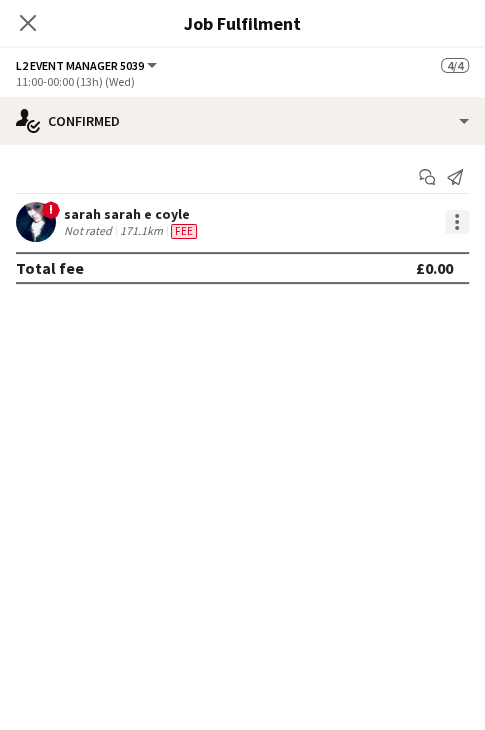click at bounding box center (457, 228) 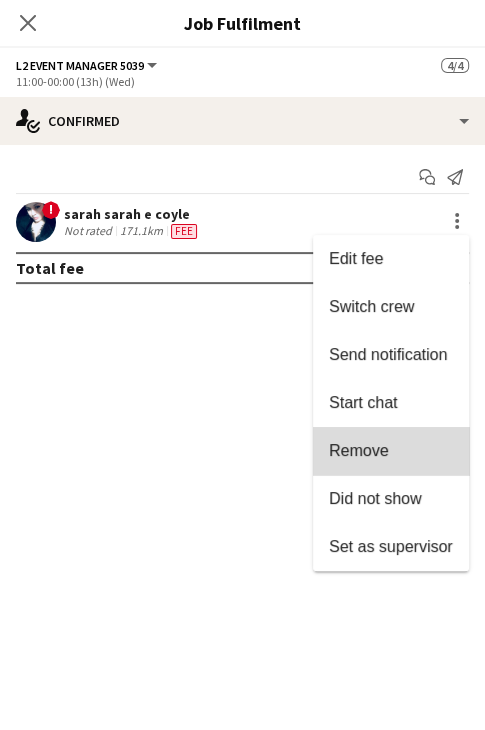 click on "Remove" at bounding box center (391, 451) 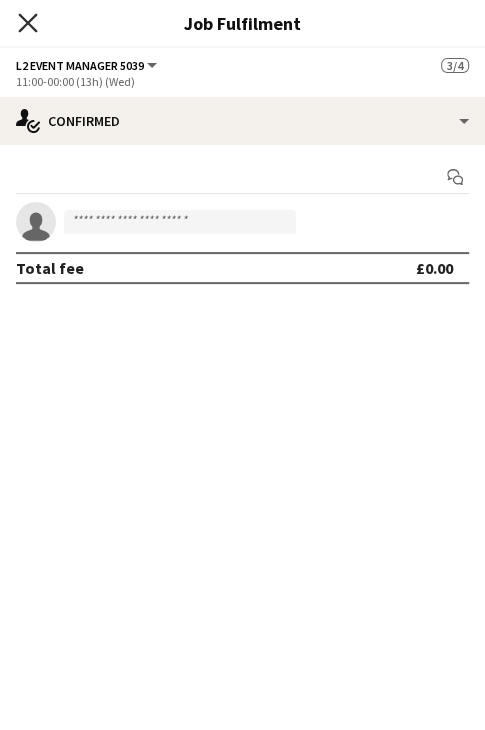 click 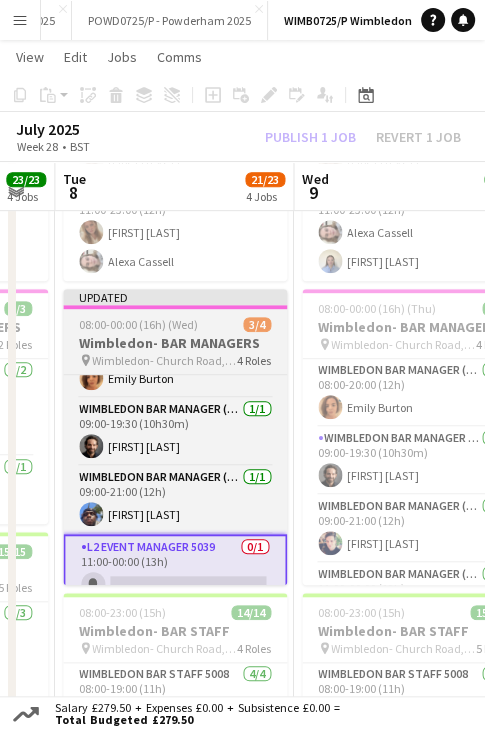 click on "Updated   08:00-00:00 (16h) (Wed)   3/4   Wimbledon- BAR MANAGERS
pin
Wimbledon- Church Road, Wimbledon, London, SW19 5AE   4 Roles   Wimbledon Bar Manager (Day Rate) 5006   1/1   08:00-20:00 (12h)
Emily Burton  Wimbledon Bar Manager (Day Rate) 5006   1/1   09:00-19:30 (10h30m)
Jake Pearce  Wimbledon Bar Manager (Day Rate) 5006   1/1   09:00-21:00 (12h)
Destiny Olusegun  L2 Event Manager 5039   0/1   11:00-00:00 (13h)
single-neutral-actions" at bounding box center [175, 437] 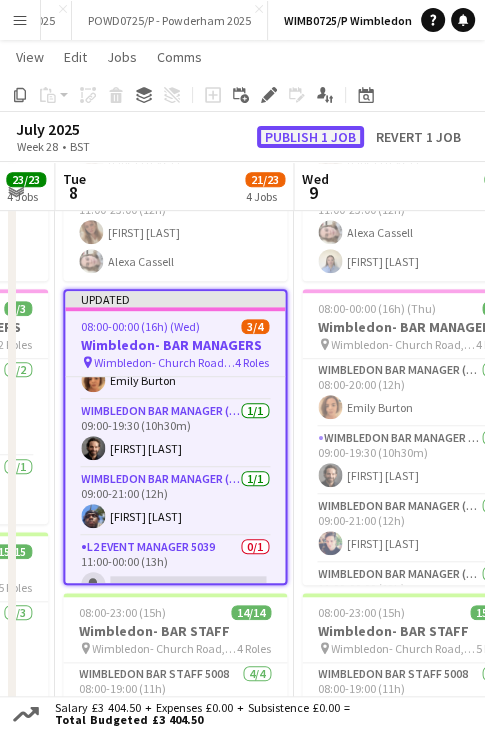 click on "Publish 1 job" 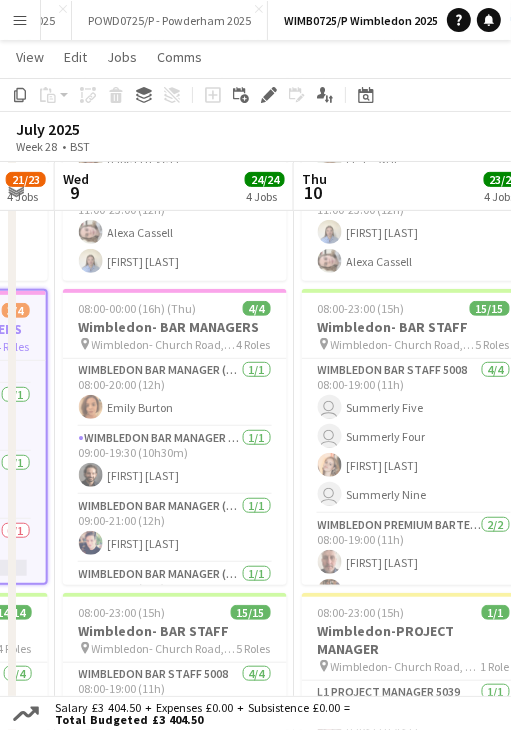 scroll, scrollTop: 0, scrollLeft: 7149, axis: horizontal 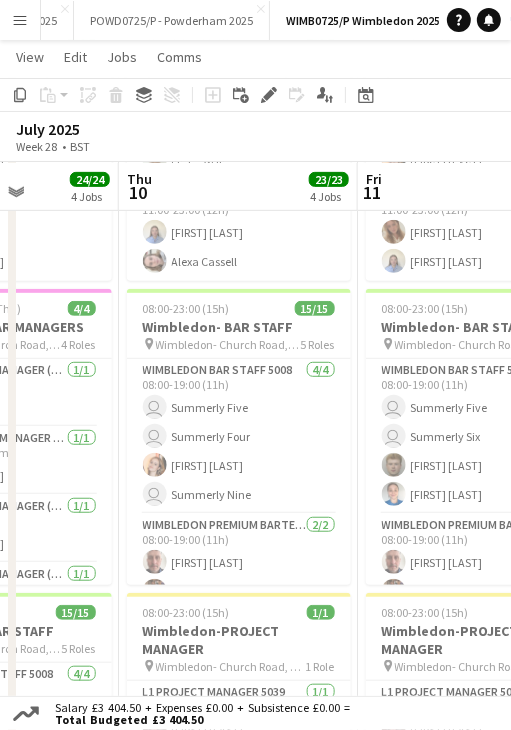 drag, startPoint x: 380, startPoint y: 193, endPoint x: 205, endPoint y: 201, distance: 175.18275 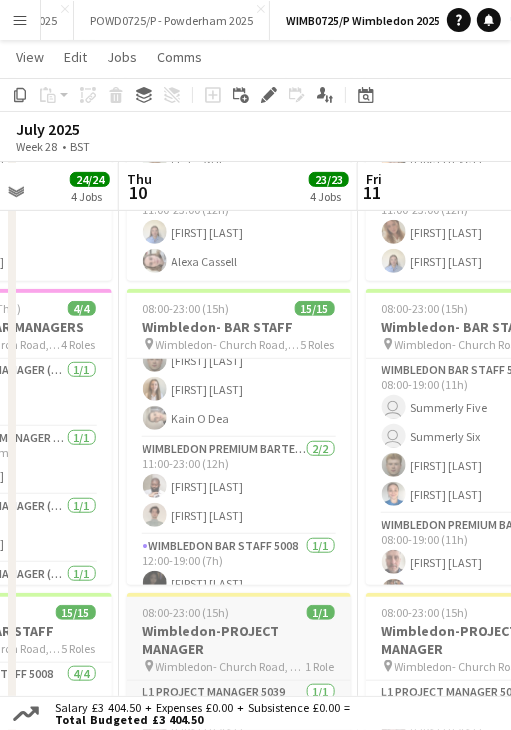scroll, scrollTop: 400, scrollLeft: 0, axis: vertical 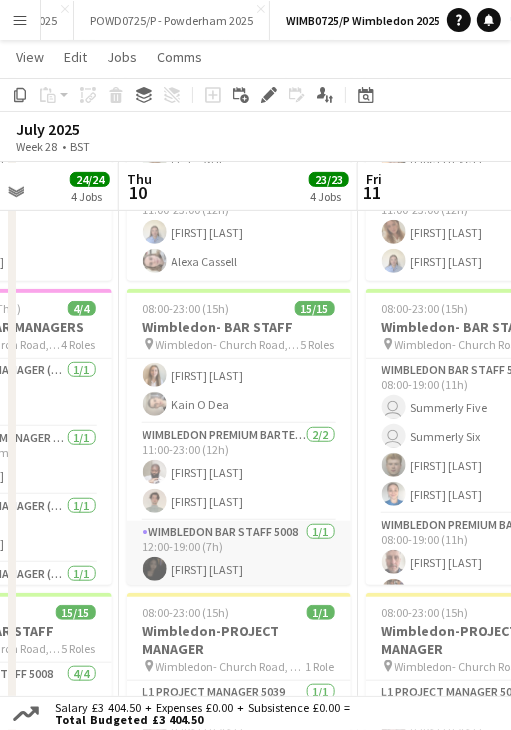 click on "Wimbledon Bar Staff 5008   1/1   12:00-19:00 (7h)
Thu Phan" at bounding box center [239, 555] 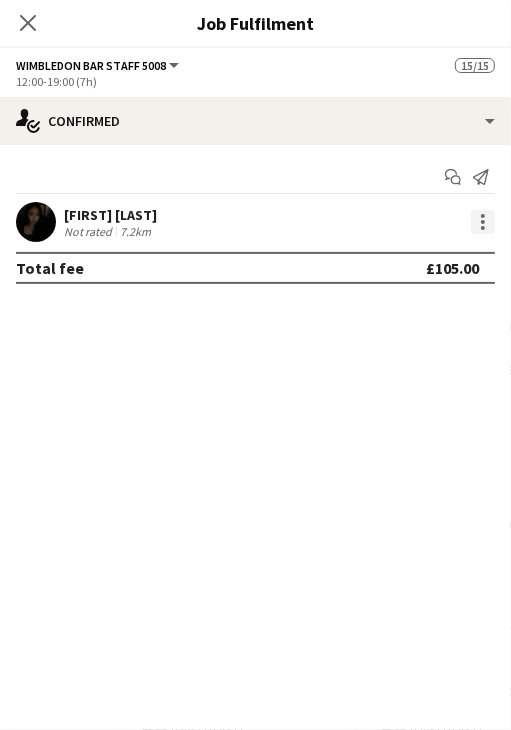 click at bounding box center [483, 222] 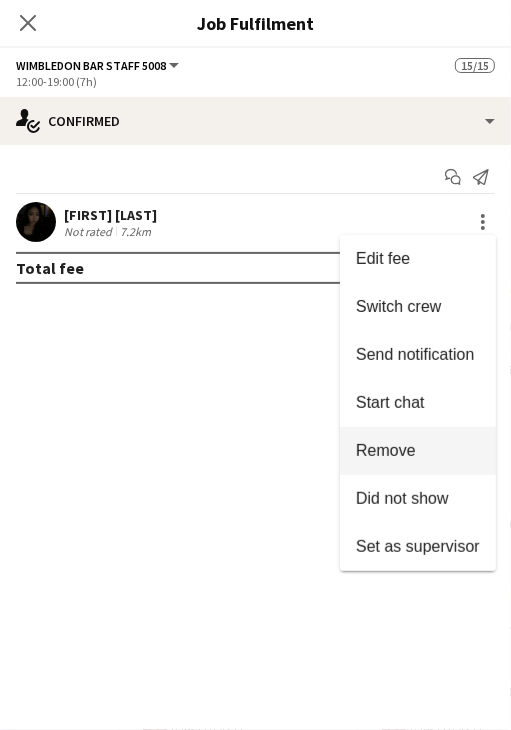 click on "Remove" at bounding box center [418, 451] 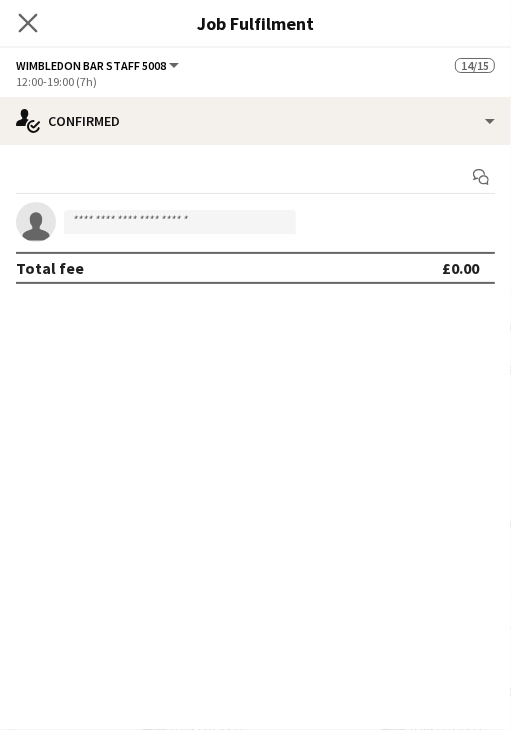 click on "Close pop-in" 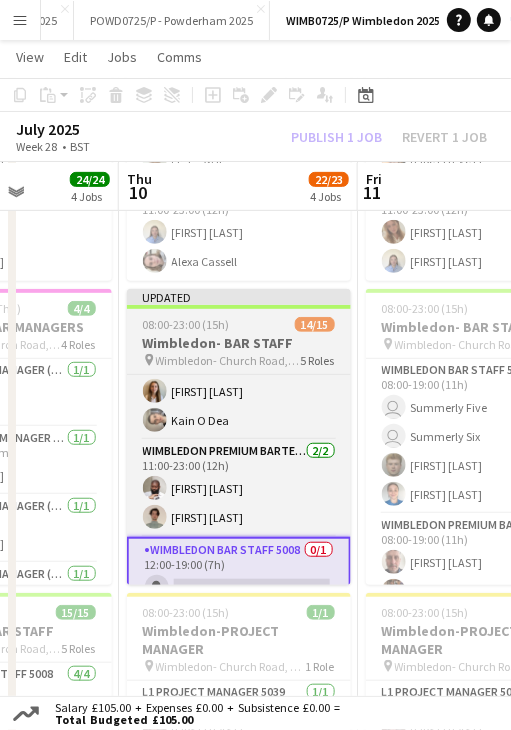 click on "Updated   08:00-23:00 (15h)    14/15   Wimbledon- BAR STAFF
pin
Wimbledon- Church Road, Wimbledon, London, SW19 5AE   5 Roles   Wimbledon Bar Staff 5008   4/4   08:00-19:00 (11h)
user
Summerly Five
user
Summerly Four Emily Cleveland
user
Summerly Nine  Wimbledon Premium Bartender 5008   2/2   08:00-19:00 (11h)
Carl Hawkins Scott Hawkins  Wimbledon Bar Staff 5008   6/6   11:00-23:00 (12h)
user
Summerly Two
user
Summerly Three
user
Summerly Eight Evan Wehrenberg Jessica Macnaughton Kain O Dea  Wimbledon Premium Bartender 5008   2/2   11:00-23:00 (12h)
Benvinda Berretta Peter Malasinski  Wimbledon Bar Staff 5008   0/1   12:00-19:00 (7h)
single-neutral-actions" at bounding box center [239, 437] 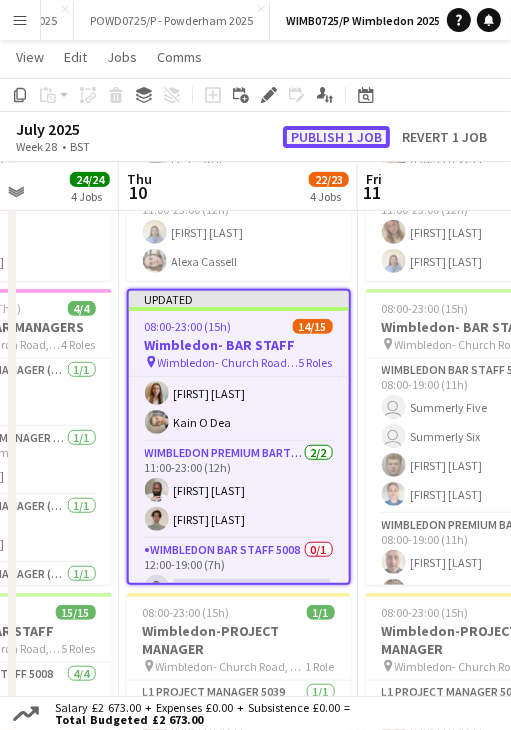 click on "Publish 1 job" 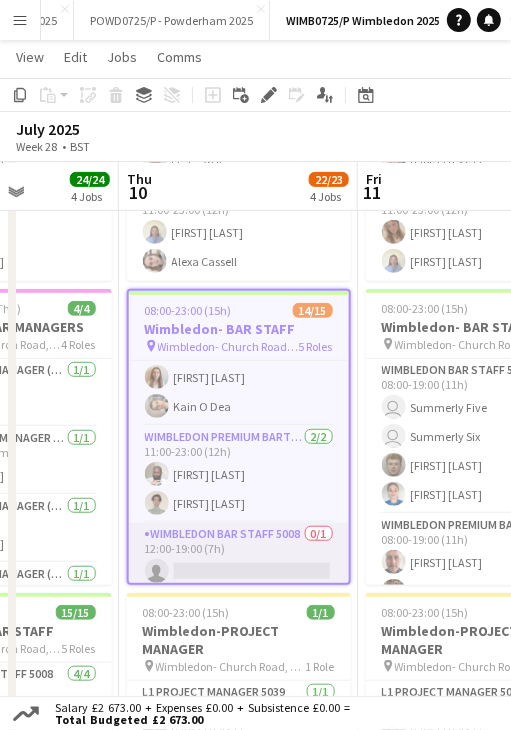 click on "Wimbledon Bar Staff 5008   0/1   12:00-19:00 (7h)
single-neutral-actions" at bounding box center [239, 557] 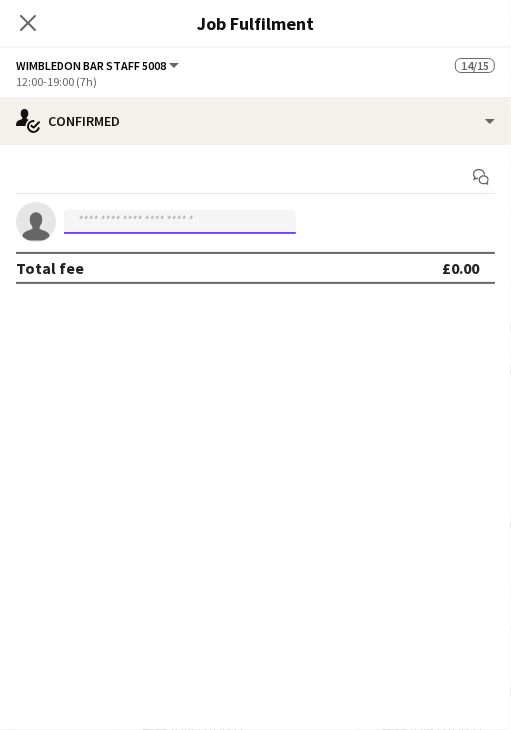 click at bounding box center (180, 222) 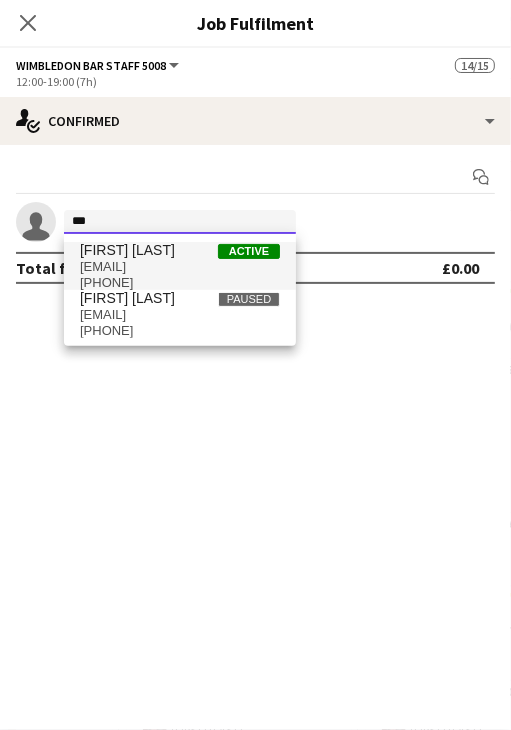 type on "***" 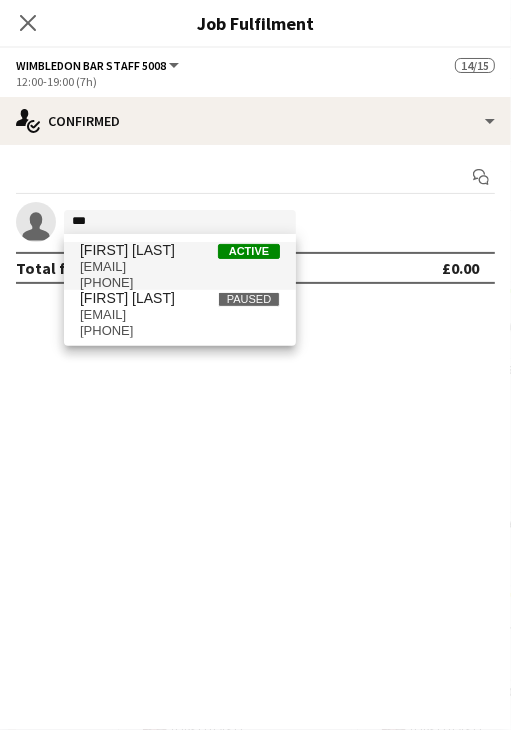 click on "[FIRST] [LAST]" at bounding box center [127, 250] 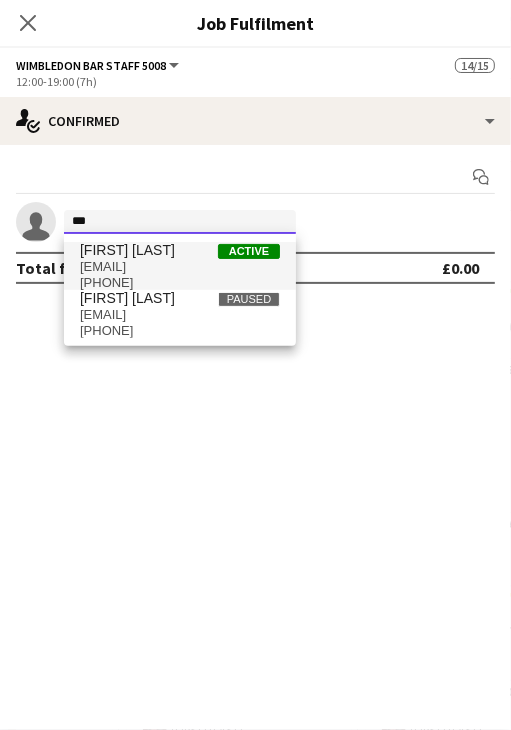 type 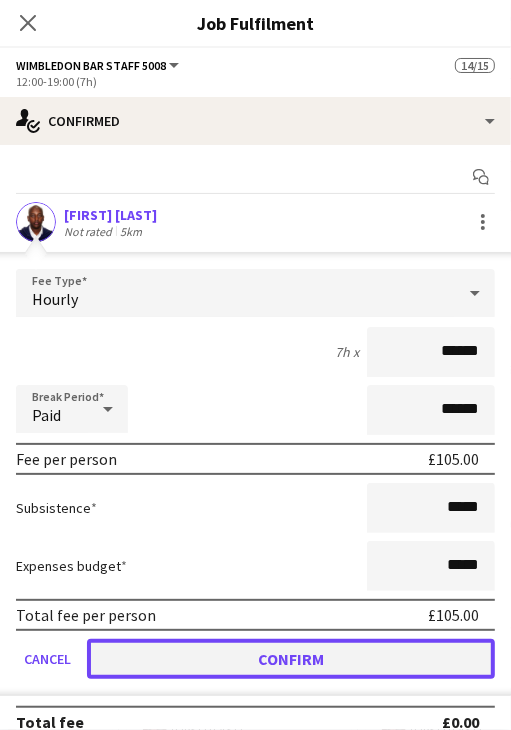 click on "Confirm" at bounding box center (291, 659) 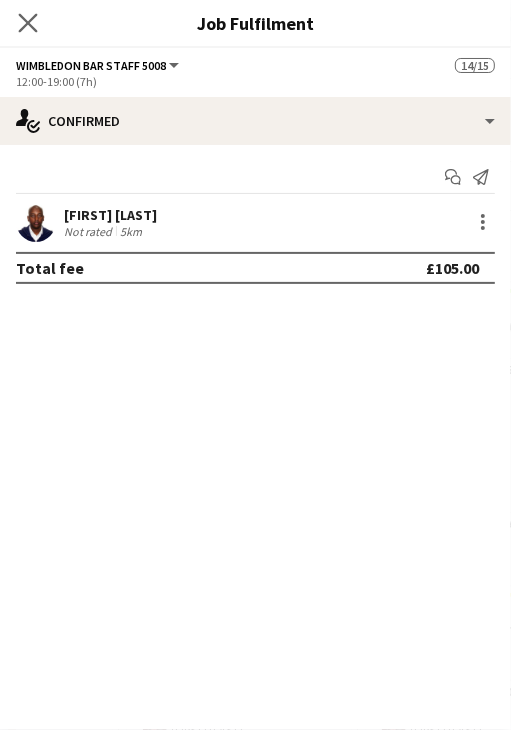 click on "Close pop-in" 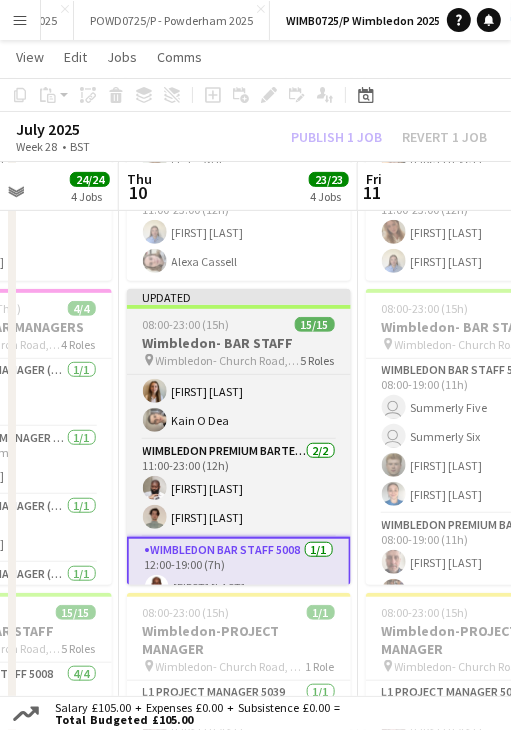 click on "Updated   08:00-23:00 (15h)    15/15   Wimbledon- BAR STAFF
pin
Wimbledon- Church Road, Wimbledon, London, SW19 5AE   5 Roles   Wimbledon Bar Staff 5008   4/4   08:00-19:00 (11h)
user
Summerly Five
user
Summerly Four Emily Cleveland
user
Summerly Nine  Wimbledon Premium Bartender 5008   2/2   08:00-19:00 (11h)
Carl Hawkins Scott Hawkins  Wimbledon Bar Staff 5008   6/6   11:00-23:00 (12h)
user
Summerly Two
user
Summerly Three
user
Summerly Eight Evan Wehrenberg Jessica Macnaughton Kain O Dea  Wimbledon Premium Bartender 5008   2/2   11:00-23:00 (12h)
Benvinda Berretta Peter Malasinski  Wimbledon Bar Staff 5008   1/1   12:00-19:00 (7h)
Mussie Beyene" at bounding box center [239, 437] 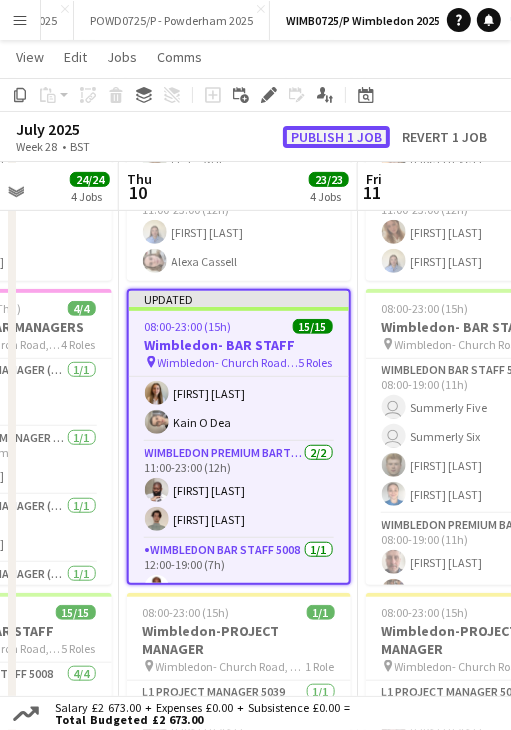click on "Publish 1 job" 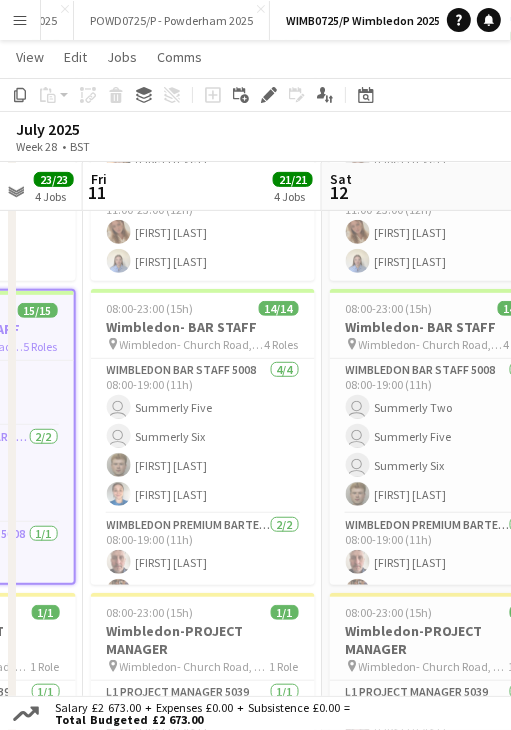 drag, startPoint x: 456, startPoint y: 193, endPoint x: 180, endPoint y: 215, distance: 276.87543 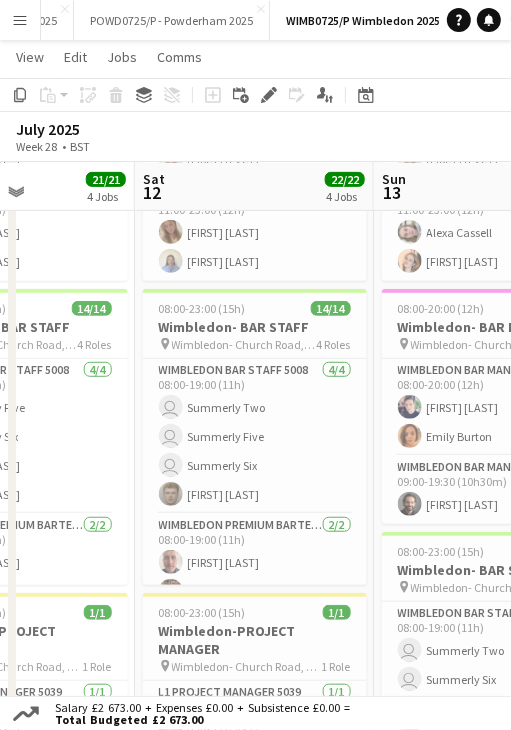 scroll, scrollTop: 0, scrollLeft: 597, axis: horizontal 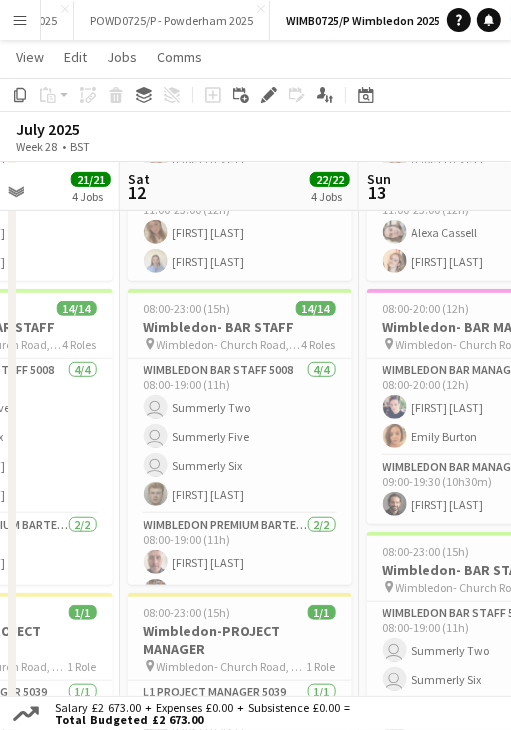 drag, startPoint x: 368, startPoint y: 201, endPoint x: 167, endPoint y: 224, distance: 202.31165 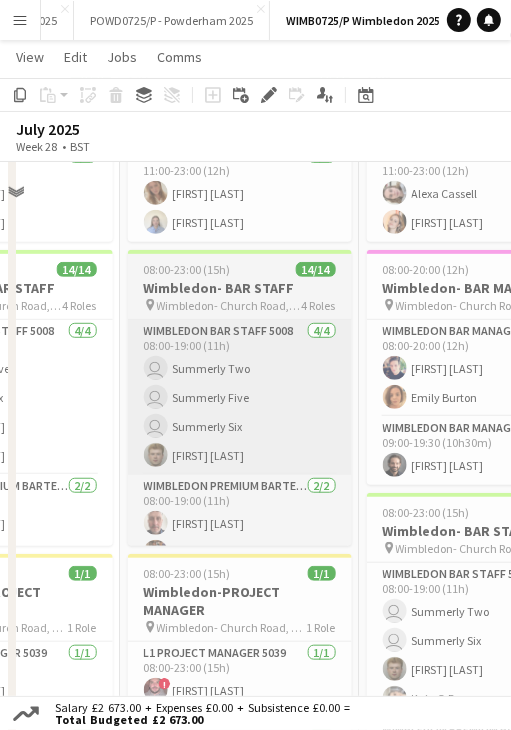 scroll, scrollTop: 300, scrollLeft: 0, axis: vertical 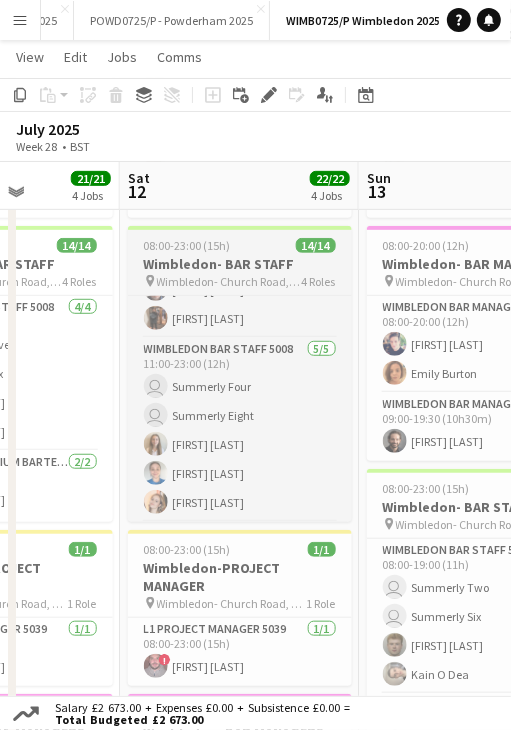 click on "08:00-23:00 (15h)    14/14" at bounding box center [240, 245] 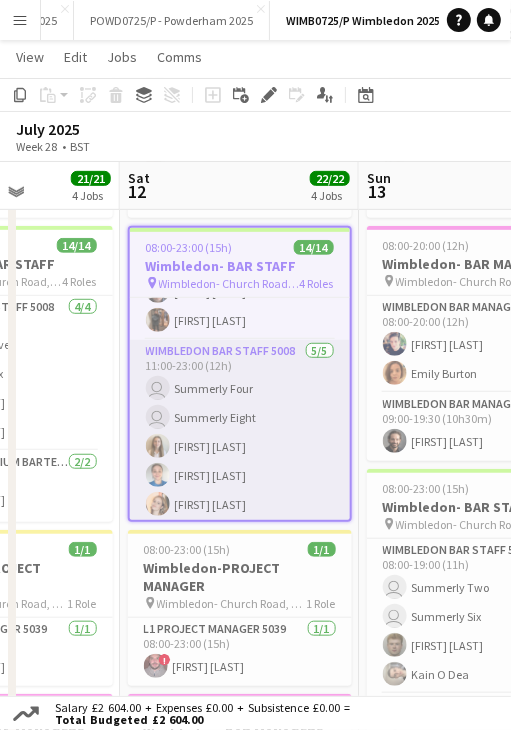 click on "Wimbledon Bar Staff 5008   5/5   11:00-23:00 (12h)
user
Summerly Four
user
Summerly Eight Jessica Macnaughton Hermione Banyon Emily Cleveland" at bounding box center [240, 432] 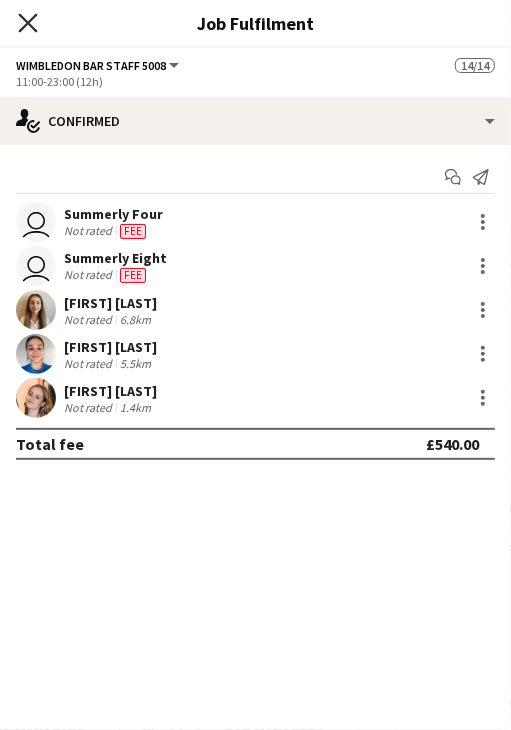 click on "Close pop-in" 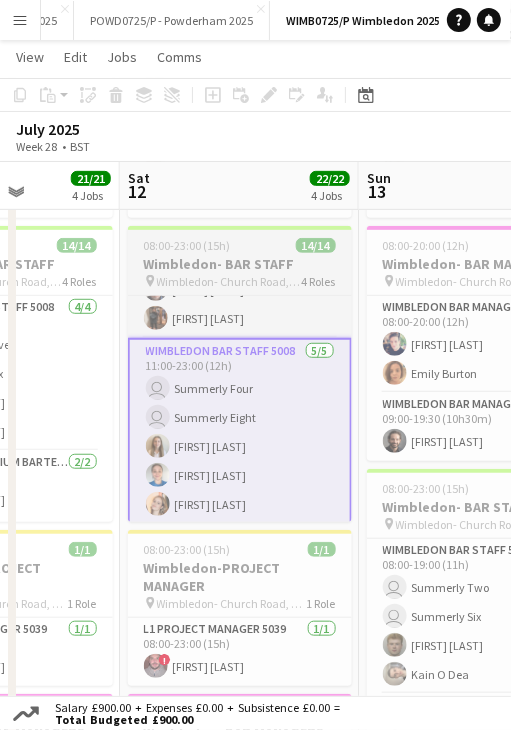 click on "08:00-23:00 (15h)    14/14" at bounding box center (240, 245) 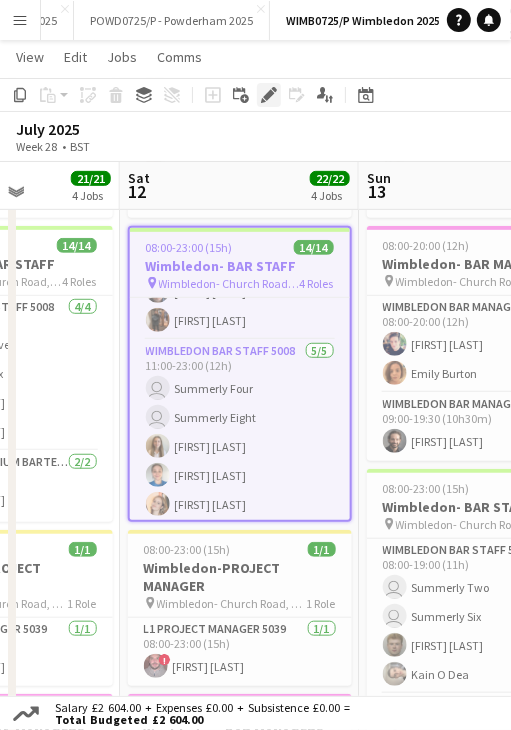 click 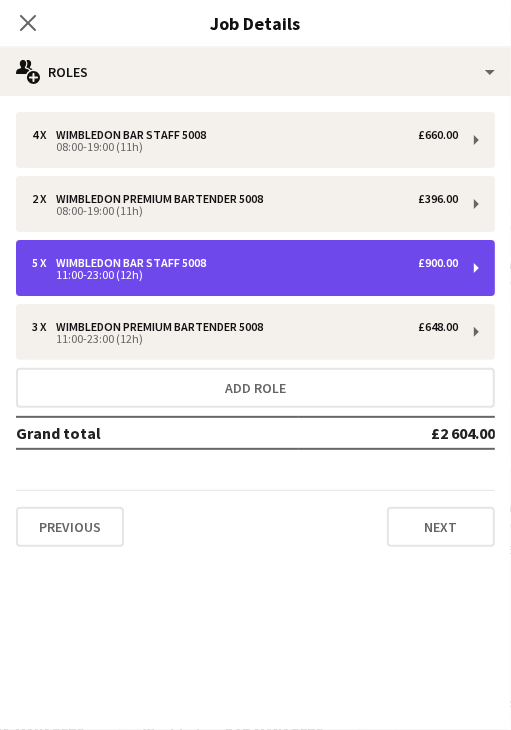 click on "5 x   Wimbledon Bar Staff 5008   £900.00" at bounding box center [245, 263] 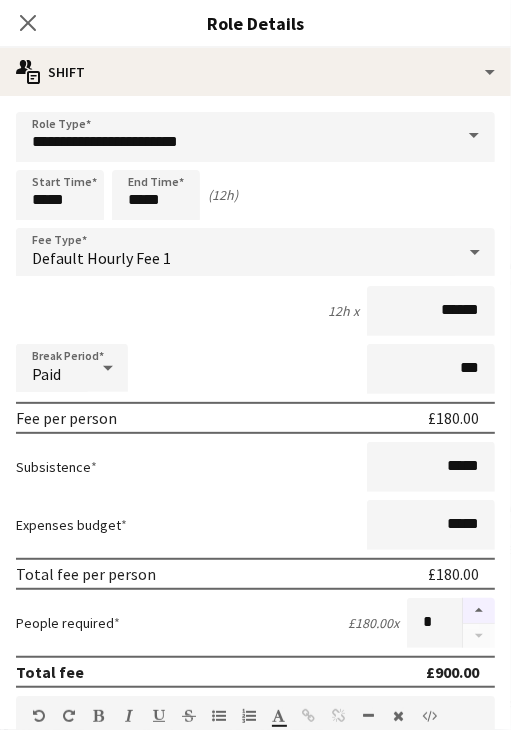 click at bounding box center [479, 611] 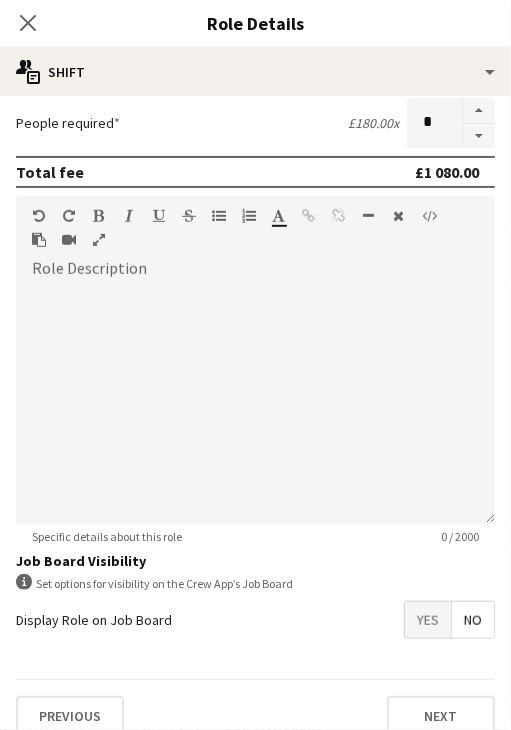 scroll, scrollTop: 518, scrollLeft: 0, axis: vertical 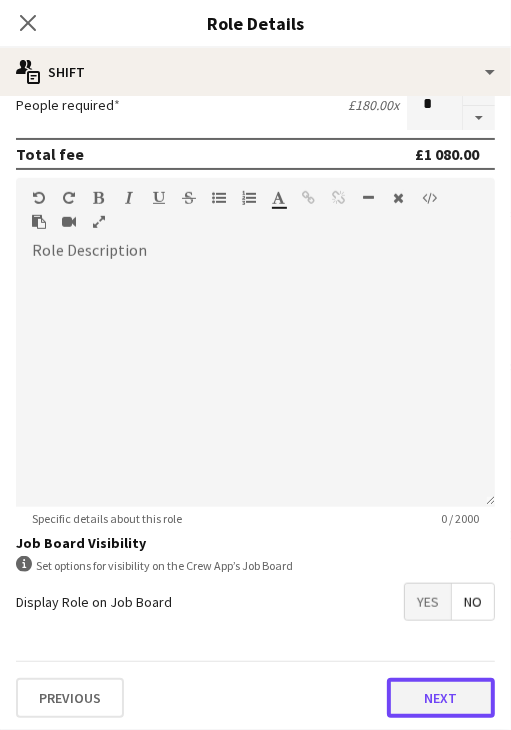 click on "Next" at bounding box center [441, 698] 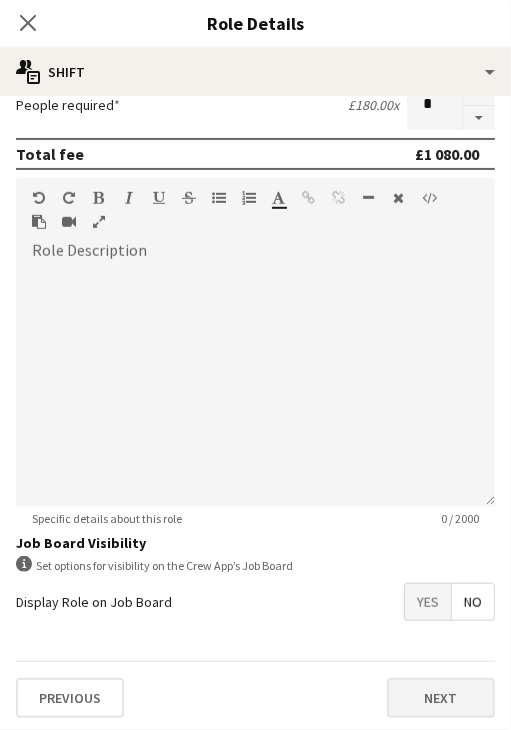 scroll, scrollTop: 0, scrollLeft: 0, axis: both 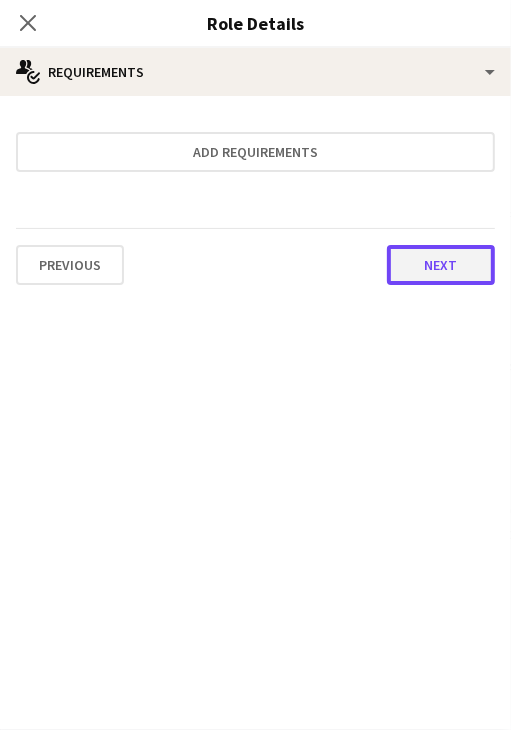click on "Next" at bounding box center (441, 265) 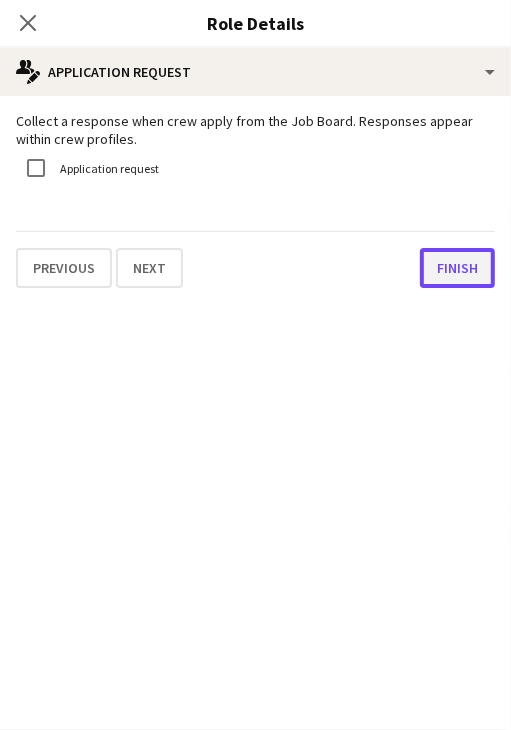 click on "Finish" at bounding box center [457, 268] 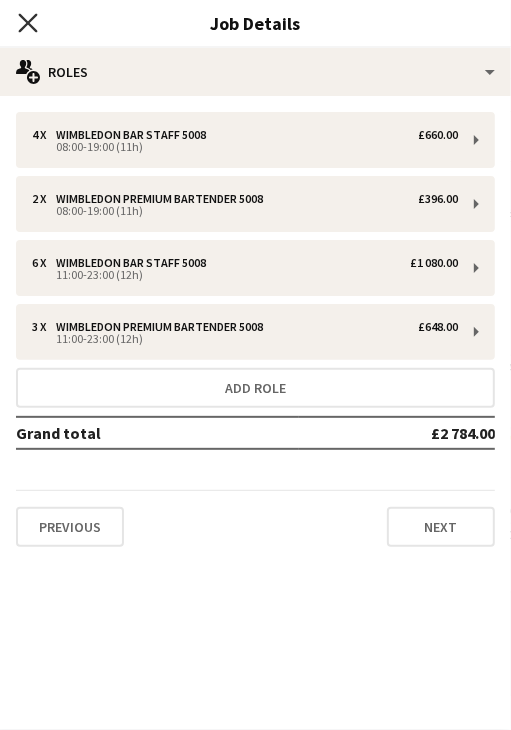click on "Close pop-in" 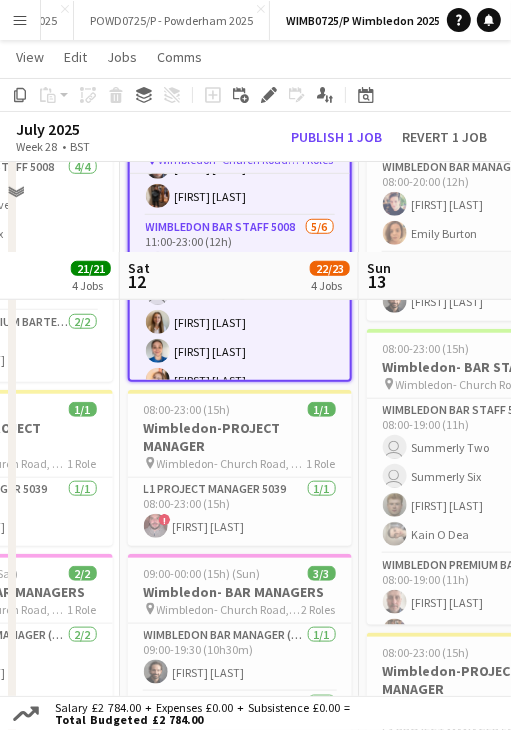 scroll, scrollTop: 437, scrollLeft: 0, axis: vertical 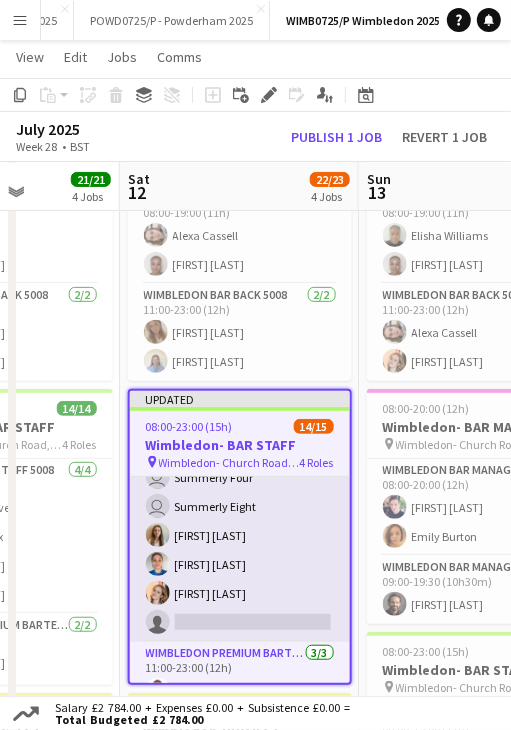 click on "Wimbledon Bar Staff 5008   5/6   11:00-23:00 (12h)
user
Summerly Four
user
Summerly Eight Jessica Macnaughton Hermione Banyon Emily Cleveland
single-neutral-actions" at bounding box center (240, 535) 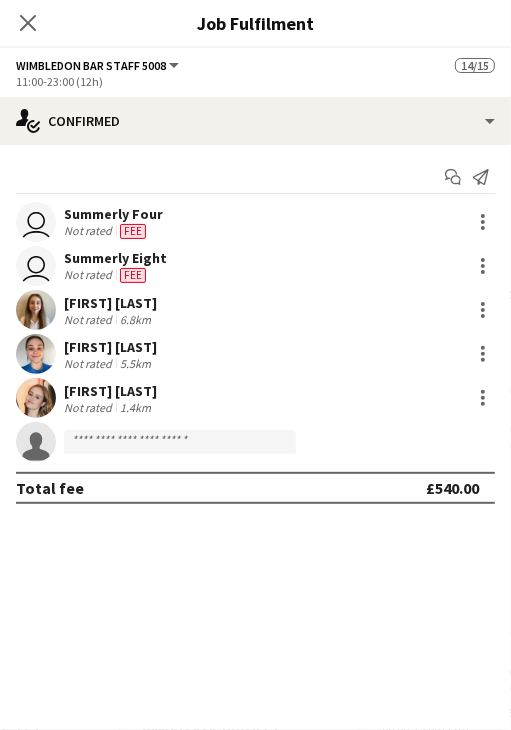 scroll, scrollTop: 301, scrollLeft: 0, axis: vertical 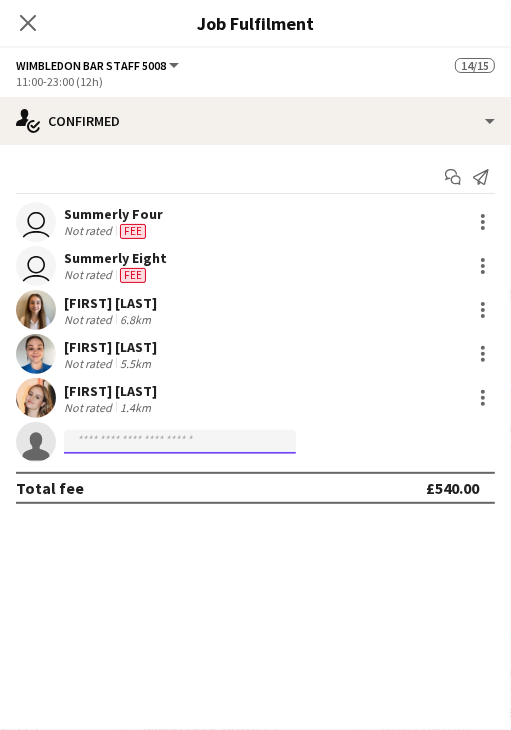click 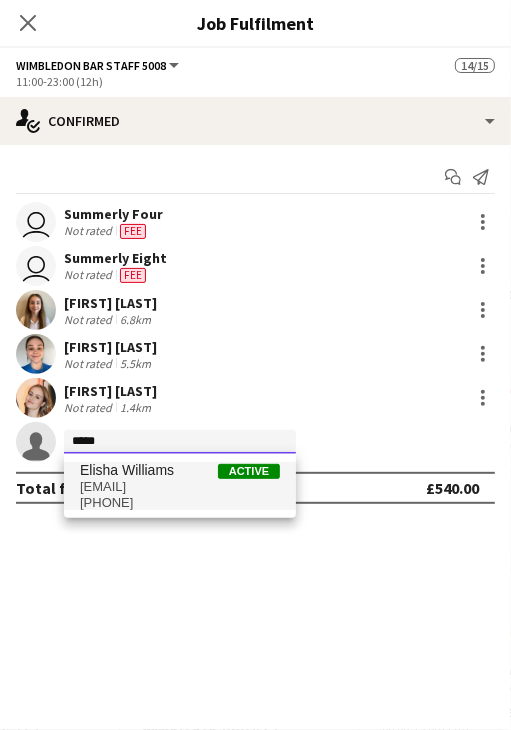 type on "*****" 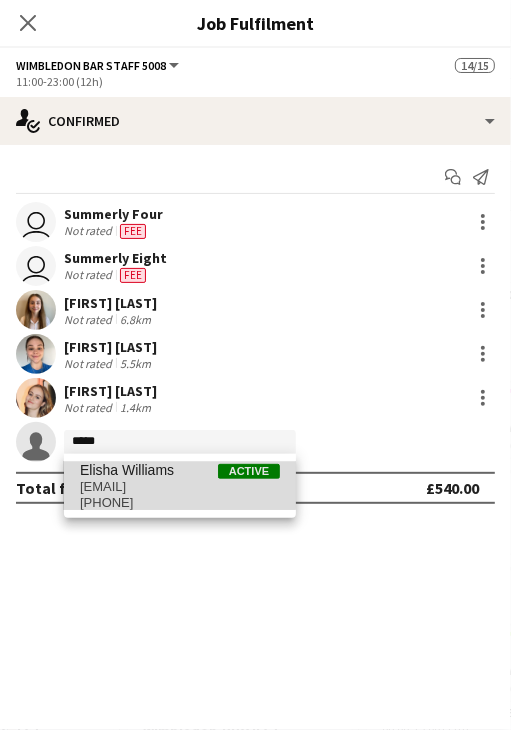 click on "Elisha Williams" at bounding box center [127, 470] 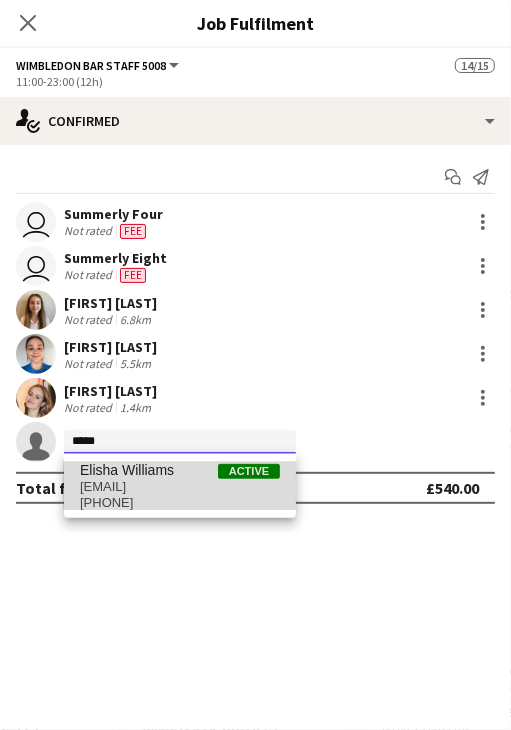 type 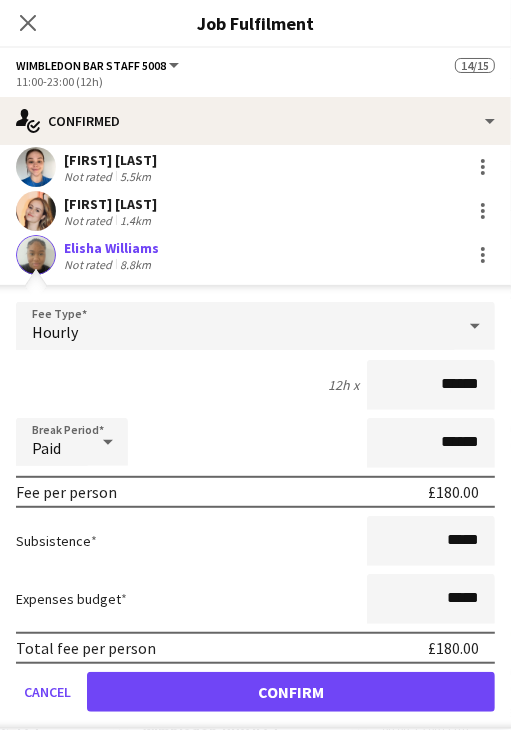 scroll, scrollTop: 241, scrollLeft: 0, axis: vertical 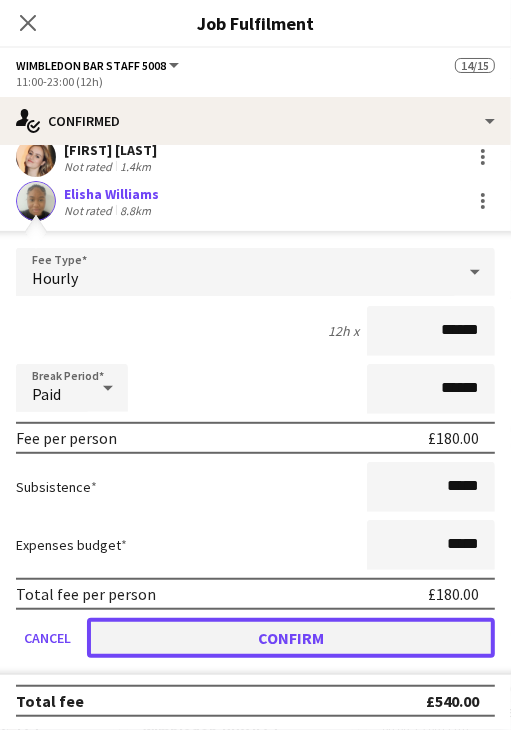 click on "Confirm" at bounding box center (291, 638) 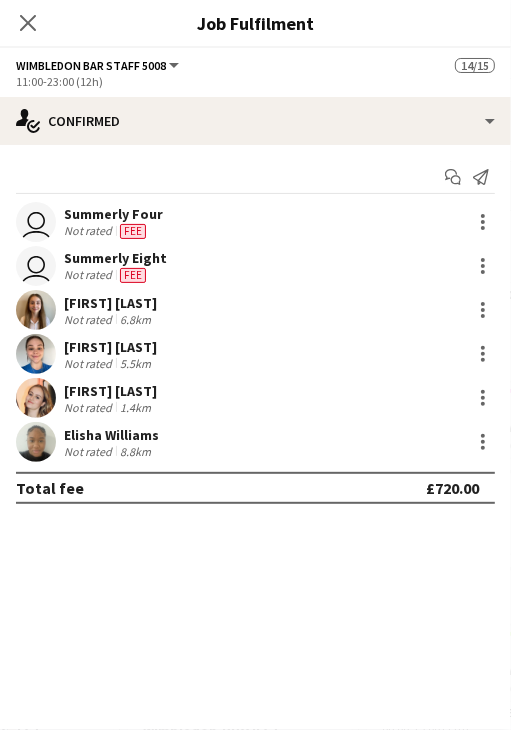 scroll, scrollTop: 0, scrollLeft: 0, axis: both 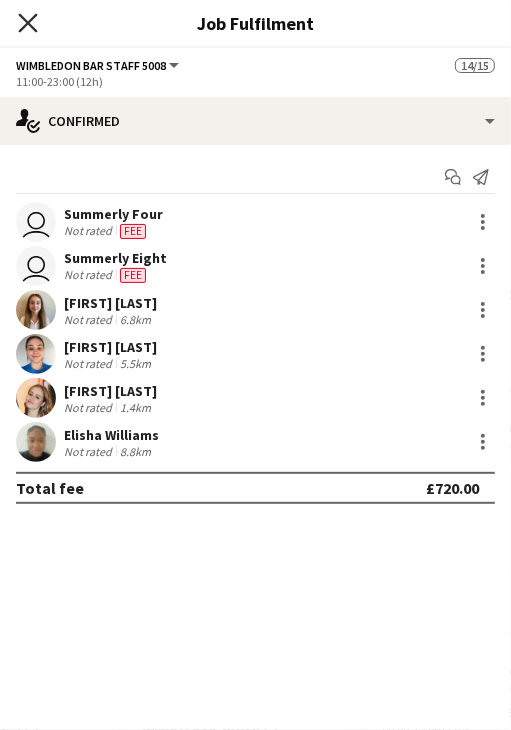 click on "Close pop-in" 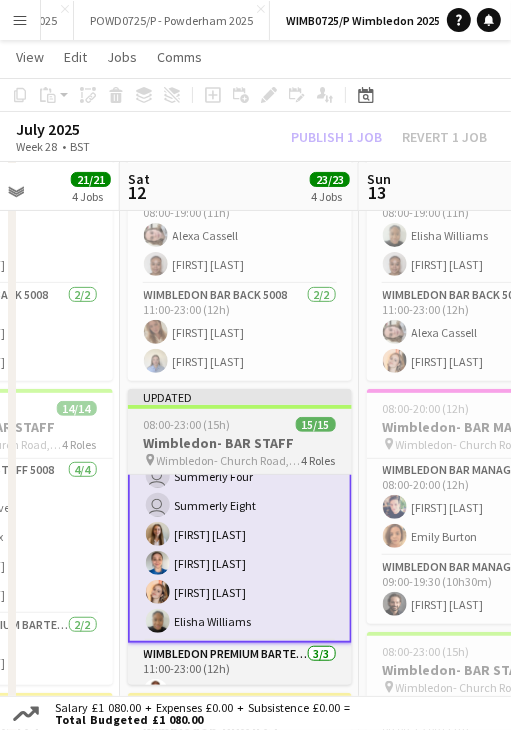 click on "Updated" at bounding box center (240, 397) 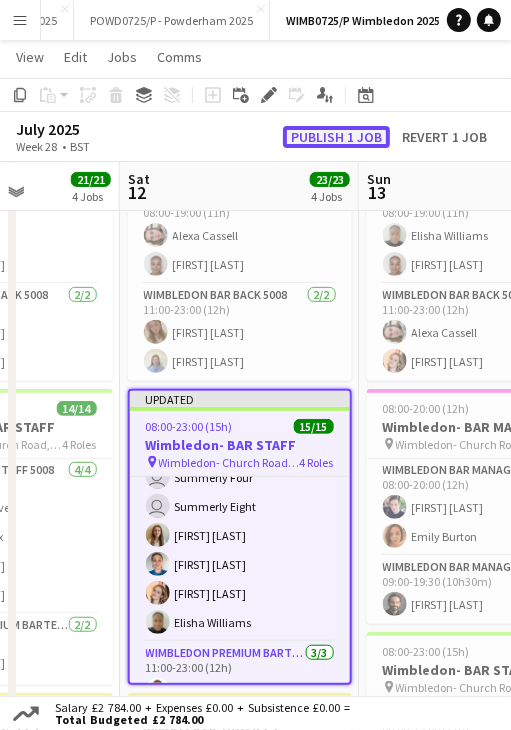 click on "Publish 1 job" 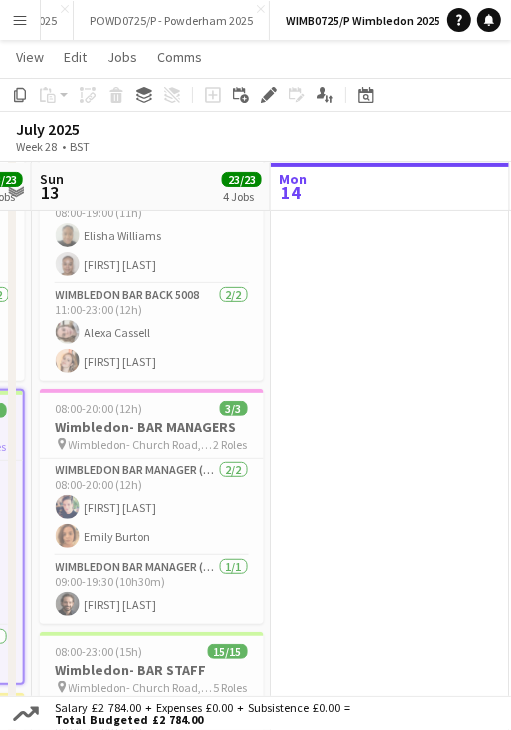 scroll, scrollTop: 0, scrollLeft: 832, axis: horizontal 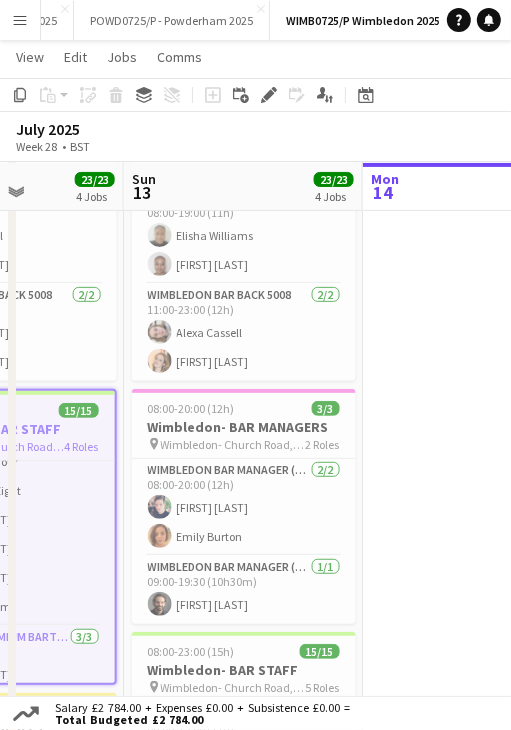 drag, startPoint x: 425, startPoint y: 185, endPoint x: 196, endPoint y: 218, distance: 231.36551 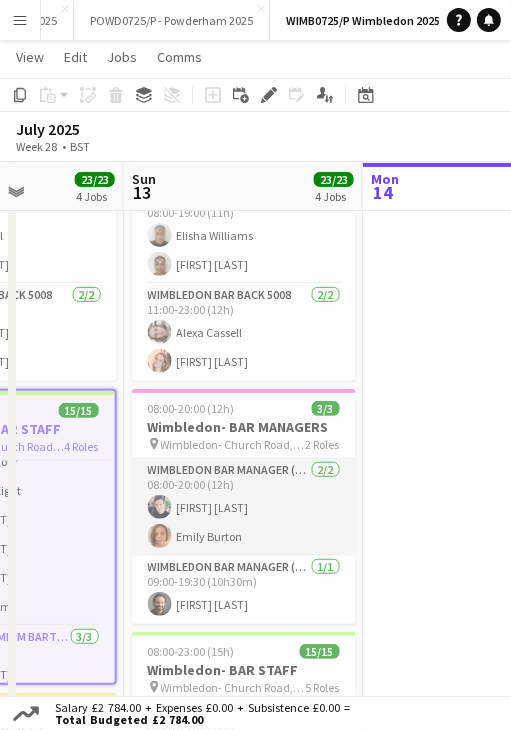 click on "Wimbledon Bar Manager (Day Rate) 5006   2/2   08:00-20:00 (12h)
Bogdan-Andrei Popa Emily Burton" at bounding box center (244, 507) 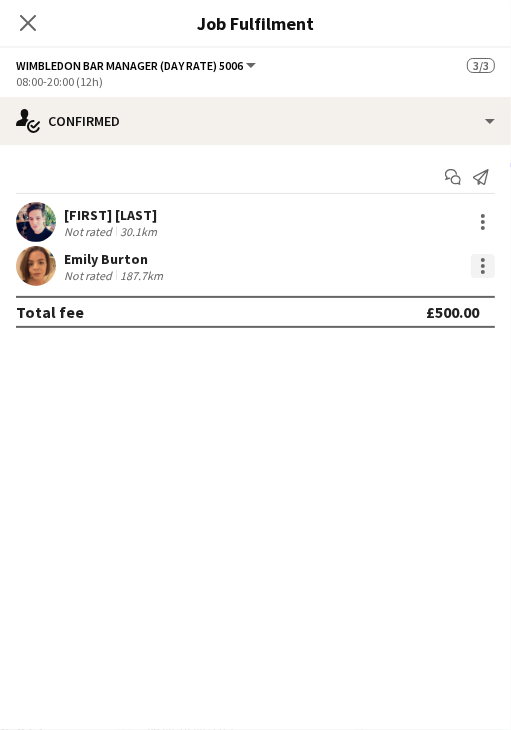 click at bounding box center (483, 266) 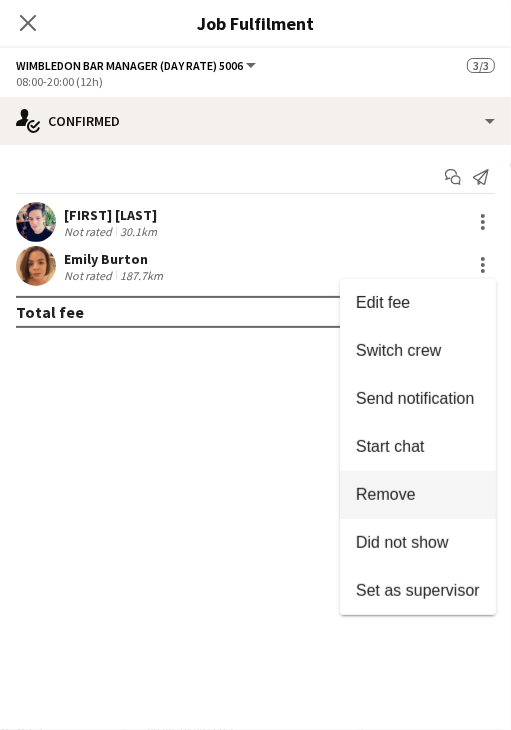 click on "Remove" at bounding box center [418, 495] 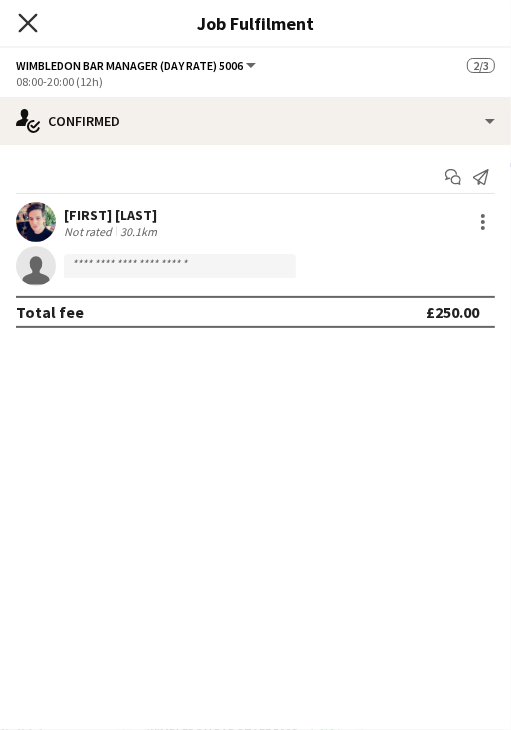 click 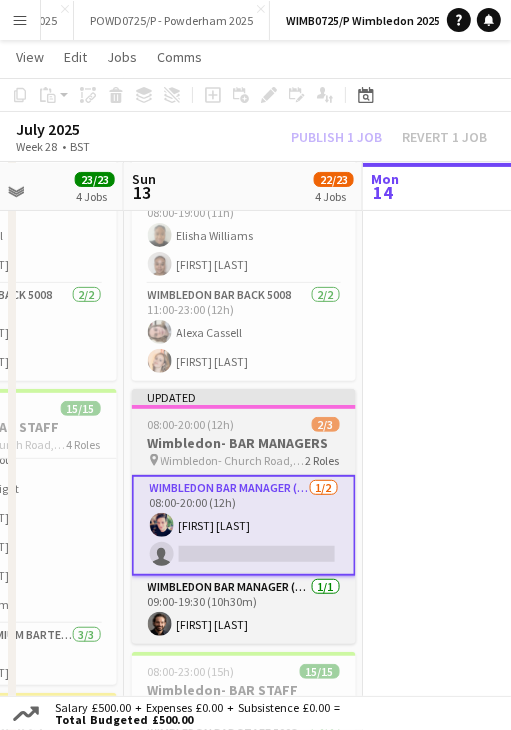 click on "Updated   08:00-20:00 (12h)    2/3   Wimbledon- BAR MANAGERS
pin
Wimbledon- Church Road, Wimbledon, London, SW19 5AE   2 Roles   Wimbledon Bar Manager (Day Rate) 5006   1/2   08:00-20:00 (12h)
Bogdan-Andrei Popa
single-neutral-actions
Wimbledon Bar Manager (Day Rate) 5006   1/1   09:00-19:30 (10h30m)
Jake Pearce" at bounding box center [244, 516] 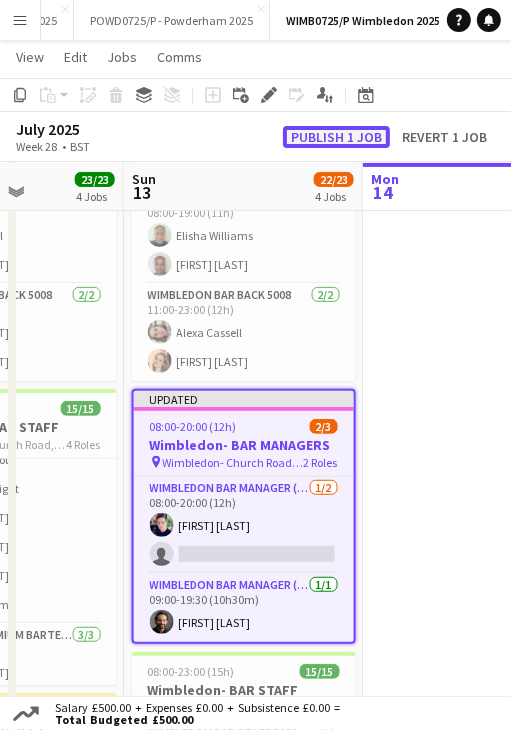 click on "Publish 1 job" 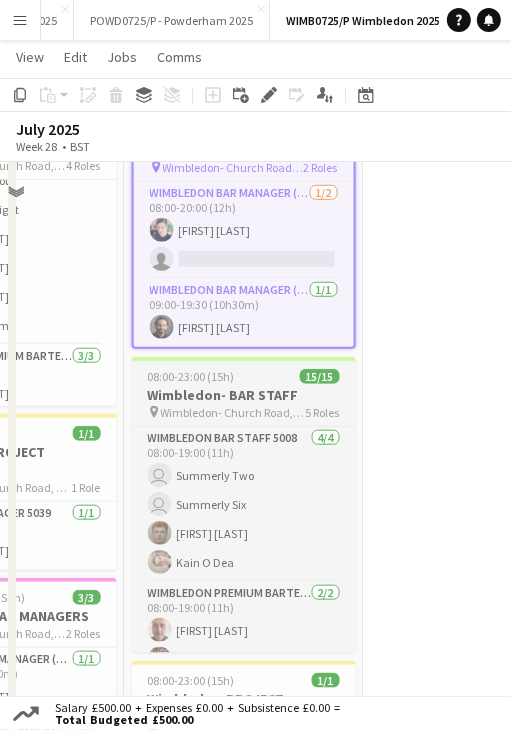 scroll, scrollTop: 437, scrollLeft: 0, axis: vertical 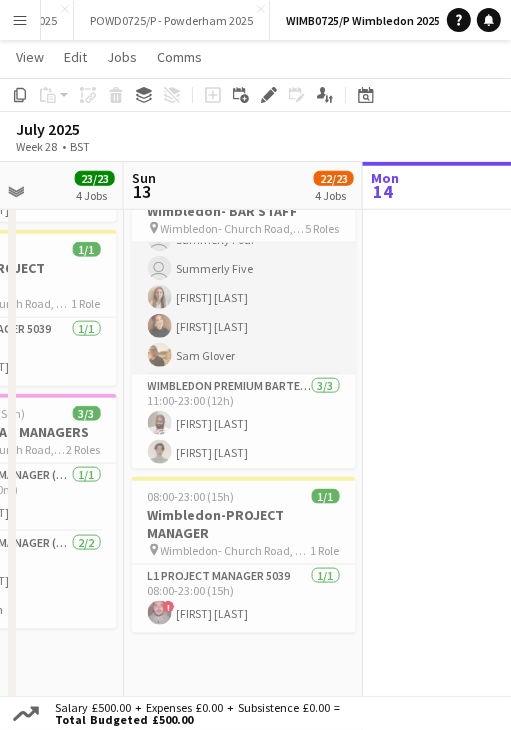 click on "Wimbledon Bar Staff 5008   5/5   11:00-23:00 (12h)
user
Summerly Four
user
Summerly Five Jessica Macnaughton Amy Thomas Sam Glover" at bounding box center [244, 283] 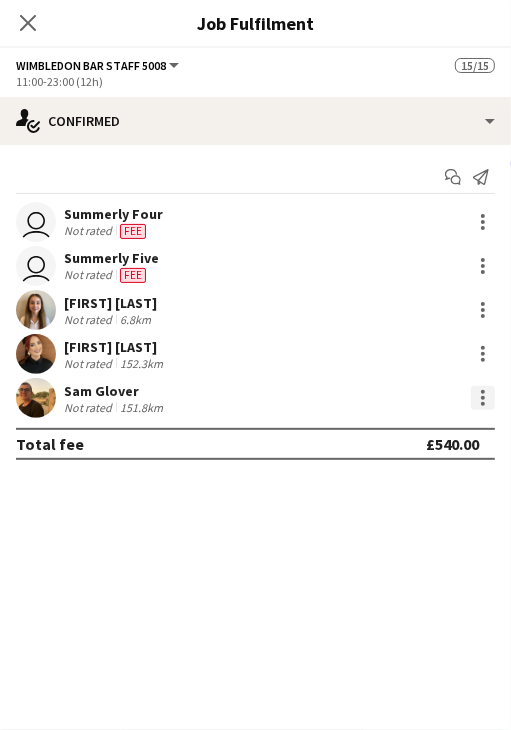 click at bounding box center (483, 398) 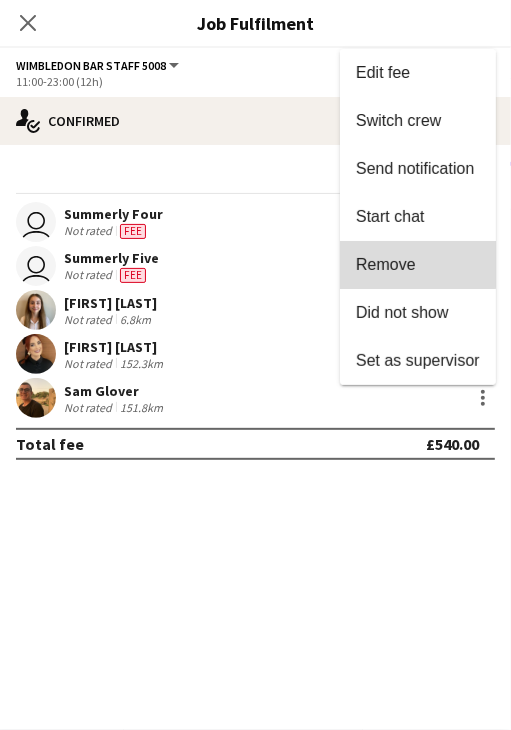 click on "Remove" at bounding box center (386, 264) 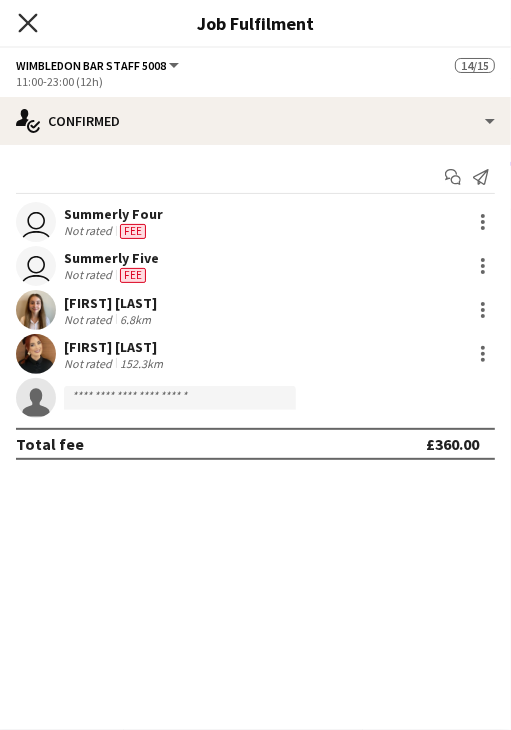 click 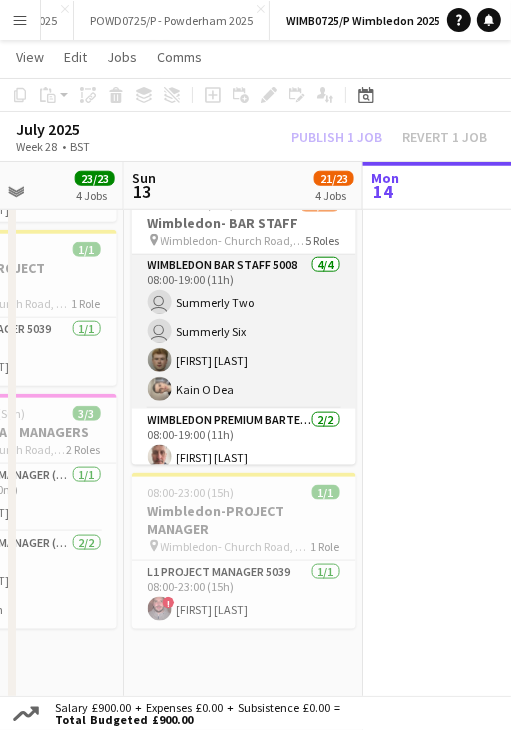 scroll, scrollTop: 0, scrollLeft: 0, axis: both 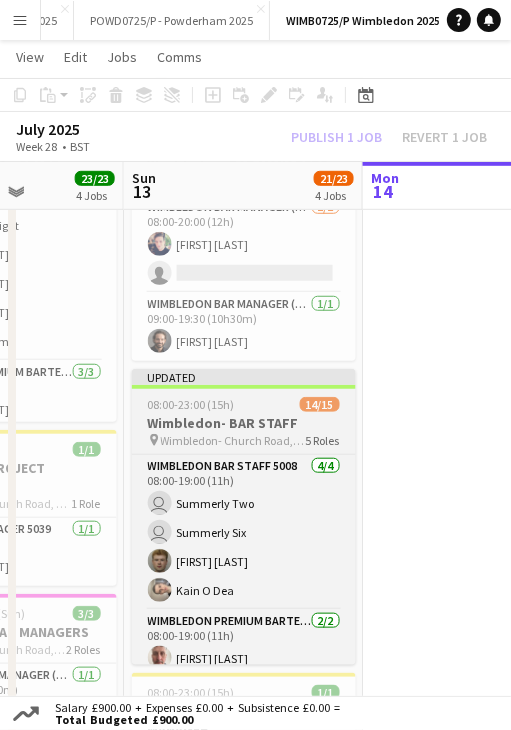 click on "Updated   08:00-23:00 (15h)    14/15   Wimbledon- BAR STAFF
pin
Wimbledon- Church Road, Wimbledon, London, SW19 5AE   5 Roles   Wimbledon Bar Staff 5008   4/4   08:00-19:00 (11h)
user
Summerly Two
user
Summerly Six Evan Wehrenberg Kain O Dea  Wimbledon Premium Bartender 5008   2/2   08:00-19:00 (11h)
Carl Hawkins Scott Hawkins  Wimbledon Bar Staff 5008   4/5   11:00-23:00 (12h)
user
Summerly Four
user
Summerly Five Jessica Macnaughton Amy Thomas
single-neutral-actions
Wimbledon Premium Bartender 5008   3/3   11:00-23:00 (12h)
Benvinda Berretta Peter Malasinski Mussie Beyene  Wimbledon Bar Staff 5008   1/1   12:00-19:00 (7h)
Thu Phan" at bounding box center [244, 517] 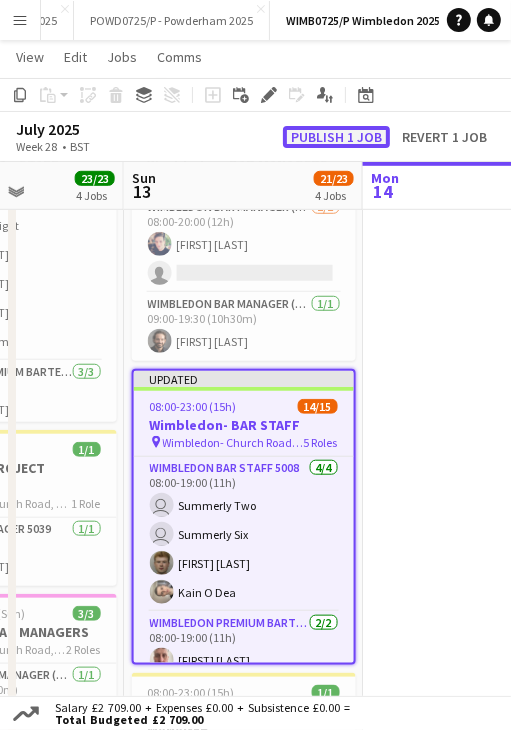 click on "Publish 1 job" 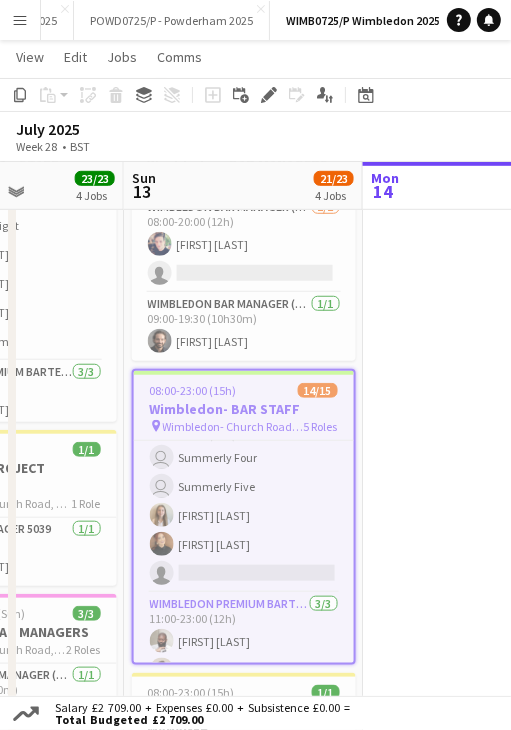 scroll, scrollTop: 300, scrollLeft: 0, axis: vertical 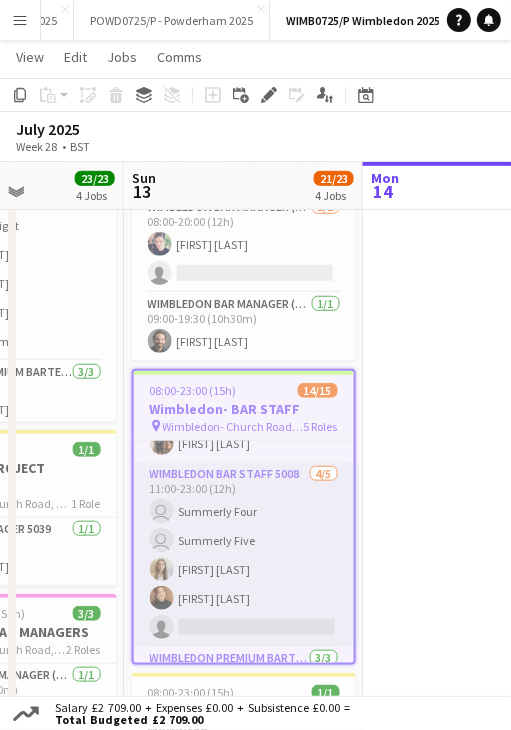 click on "Wimbledon Bar Staff 5008   4/5   11:00-23:00 (12h)
user
Summerly Four
user
Summerly Five Jessica Macnaughton Amy Thomas
single-neutral-actions" at bounding box center (244, 555) 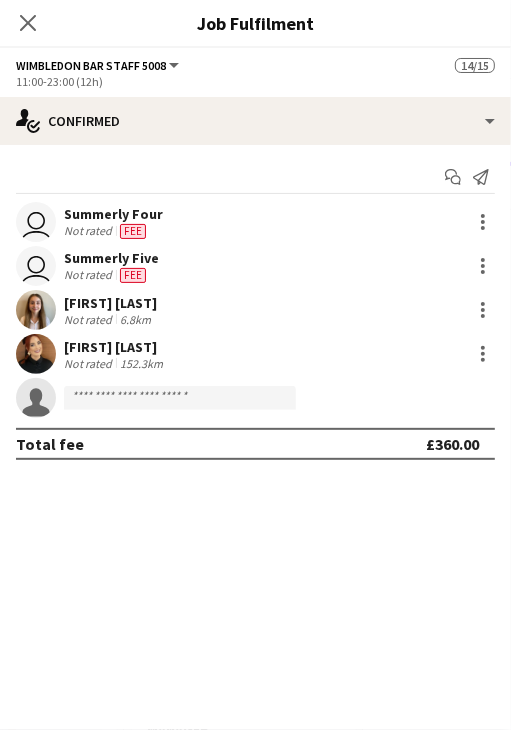 click on "single-neutral-actions" 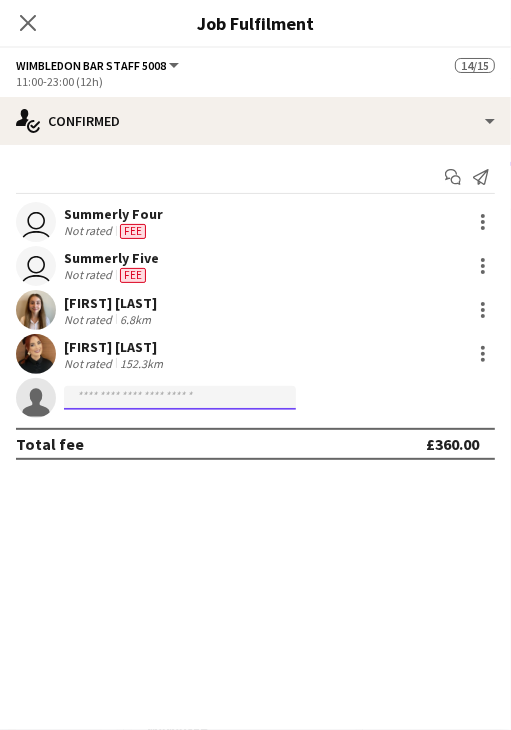 click 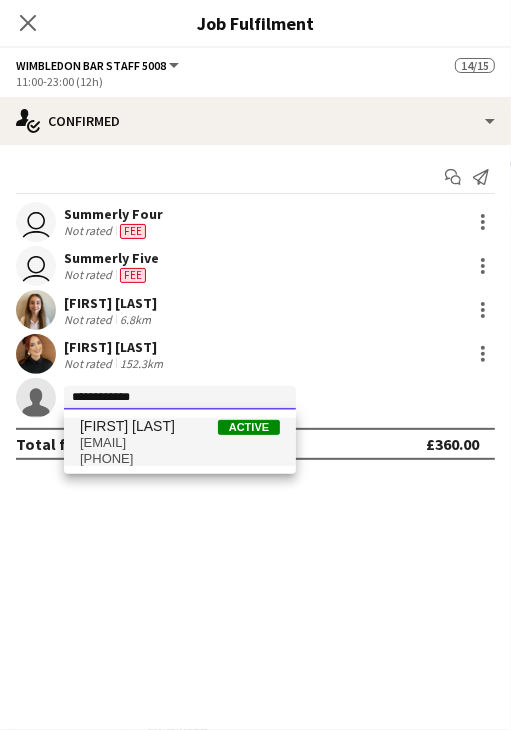 type on "**********" 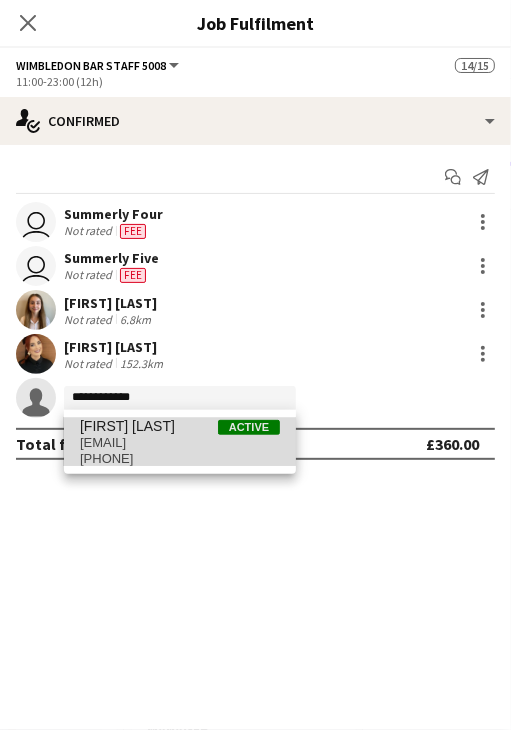 click on "Francesca Scott" at bounding box center (127, 426) 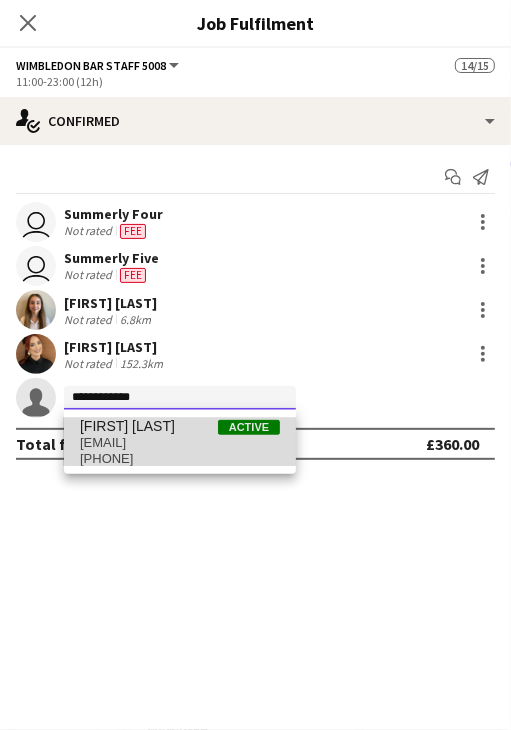type 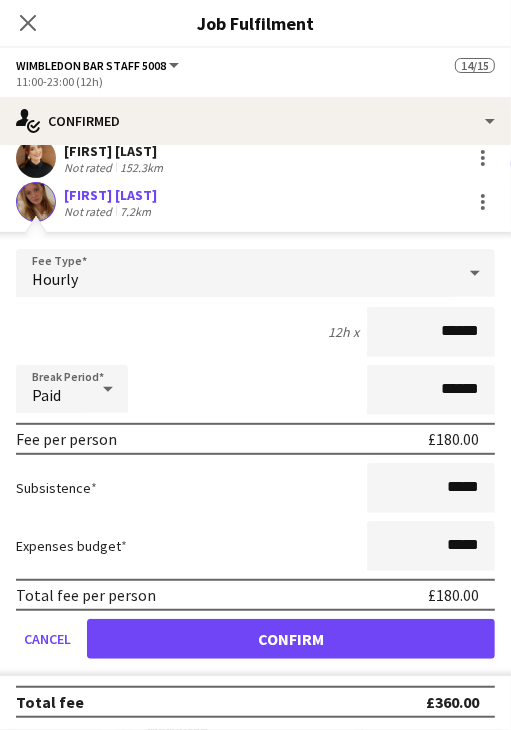scroll, scrollTop: 197, scrollLeft: 0, axis: vertical 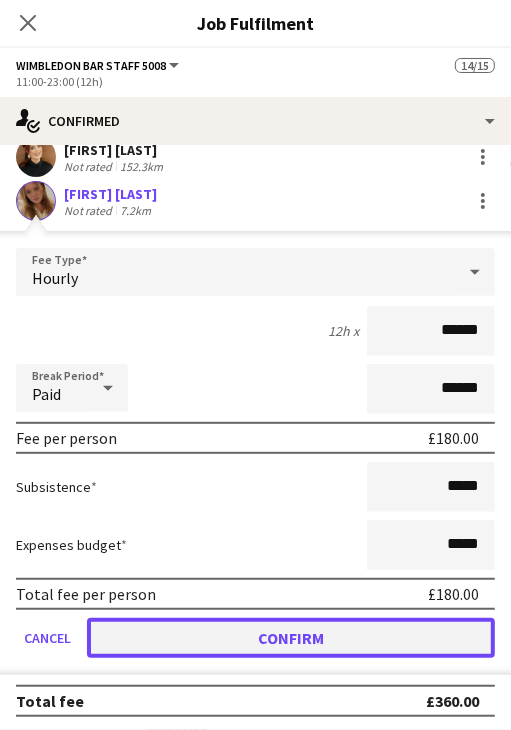 click on "Confirm" at bounding box center (291, 638) 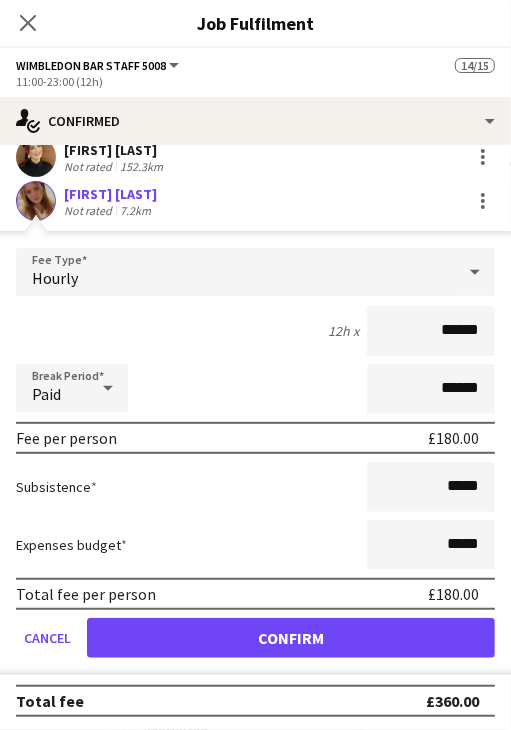 scroll, scrollTop: 0, scrollLeft: 0, axis: both 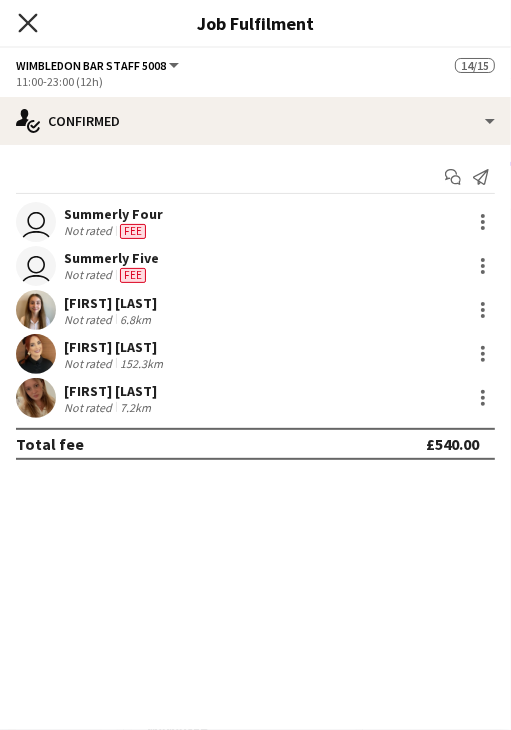 click 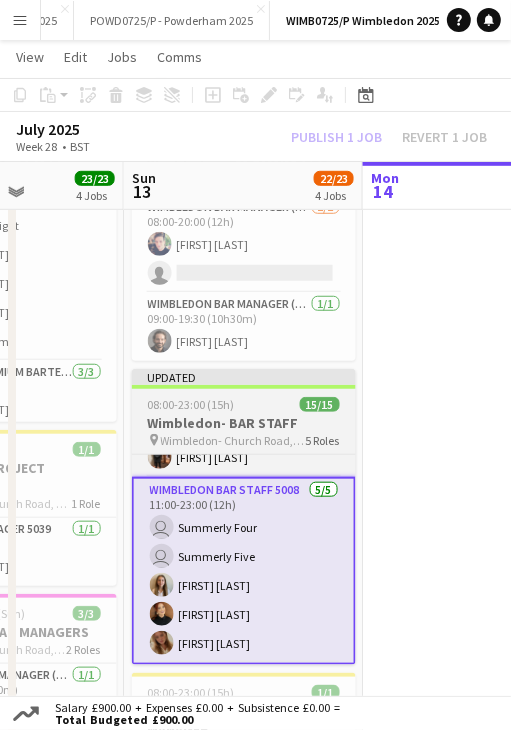 click on "Updated" at bounding box center [244, 377] 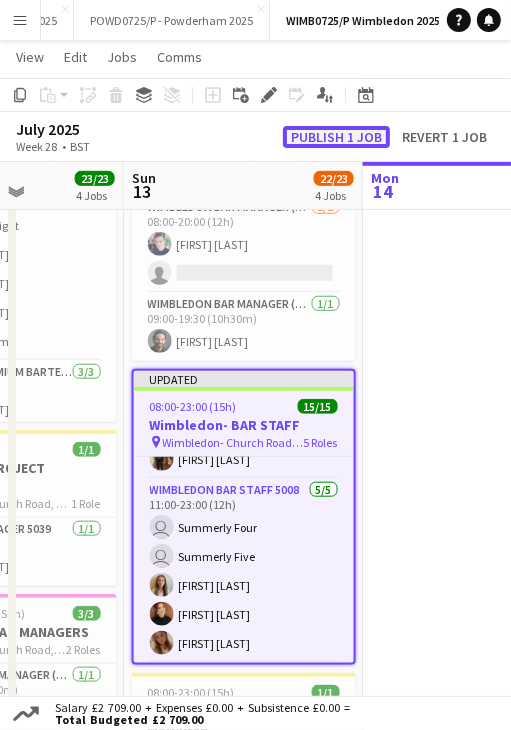 click on "Publish 1 job" 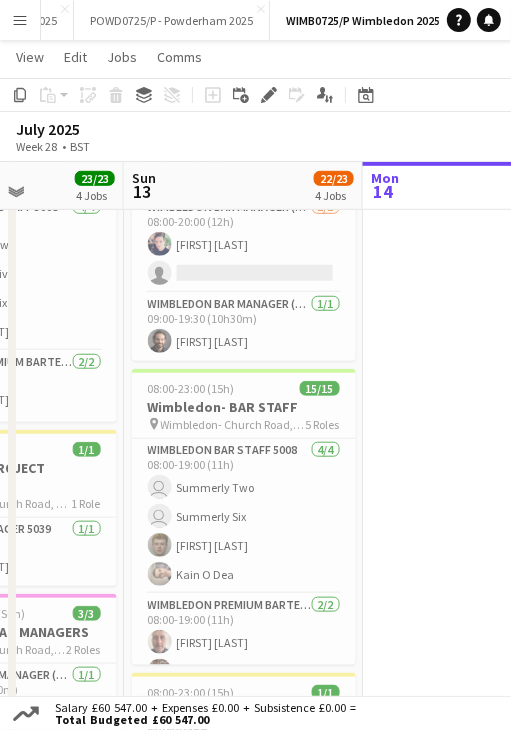 scroll, scrollTop: 20, scrollLeft: 0, axis: vertical 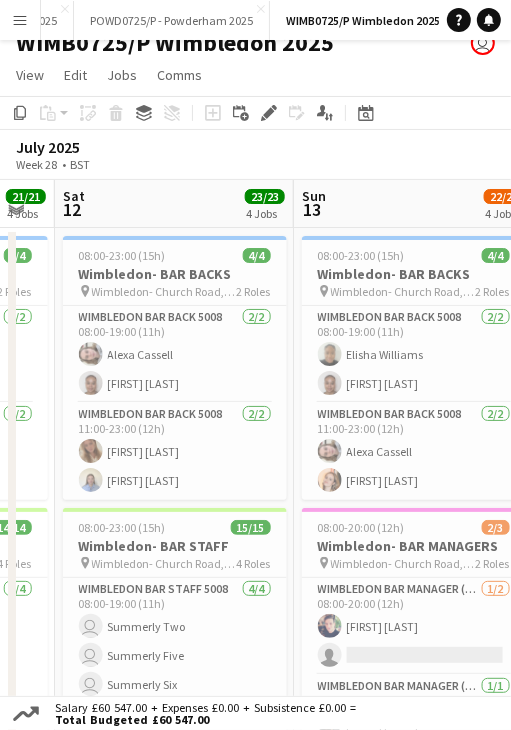 drag, startPoint x: 187, startPoint y: 197, endPoint x: 335, endPoint y: 203, distance: 148.12157 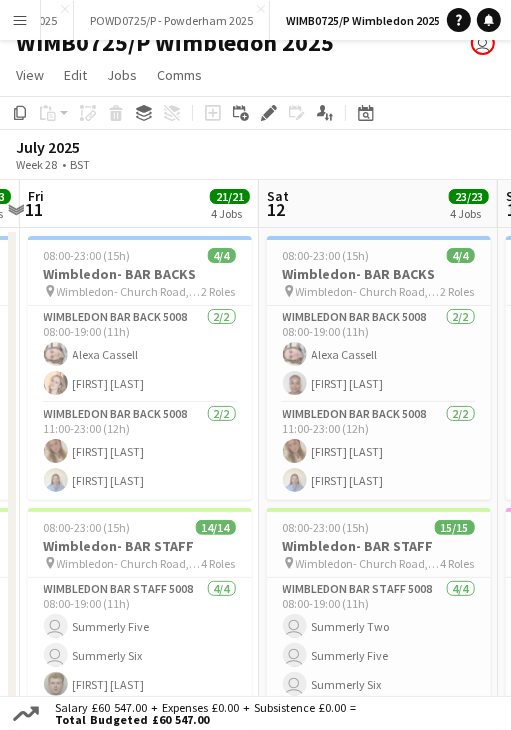 drag, startPoint x: 87, startPoint y: 219, endPoint x: 291, endPoint y: 217, distance: 204.0098 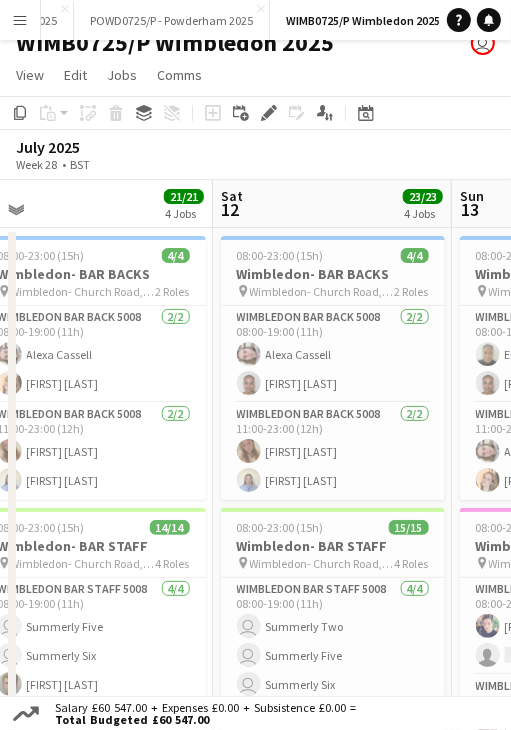 drag, startPoint x: 127, startPoint y: 213, endPoint x: 320, endPoint y: 213, distance: 193 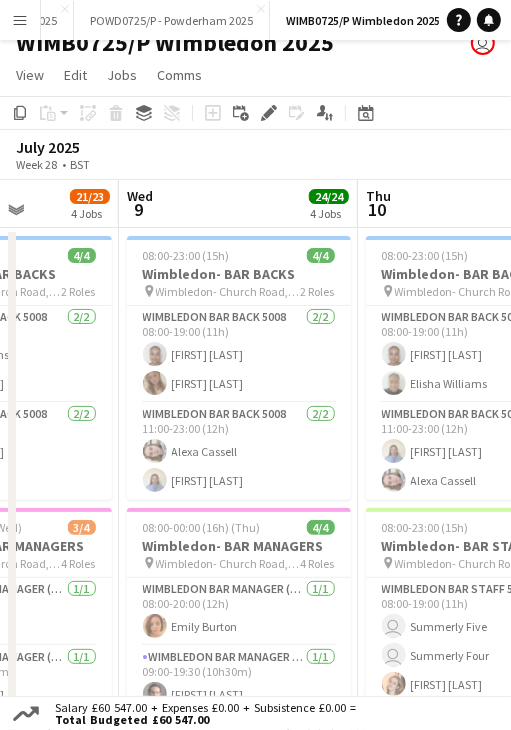drag, startPoint x: 206, startPoint y: 207, endPoint x: 388, endPoint y: 206, distance: 182.00275 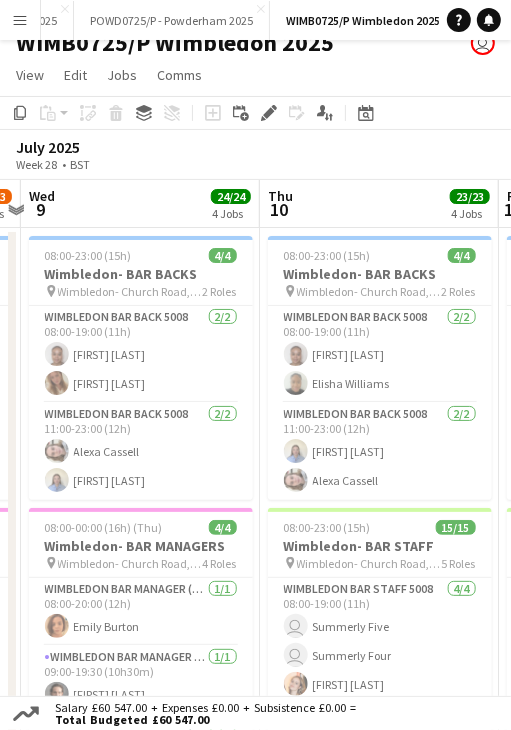 drag, startPoint x: 185, startPoint y: 206, endPoint x: 290, endPoint y: 211, distance: 105.11898 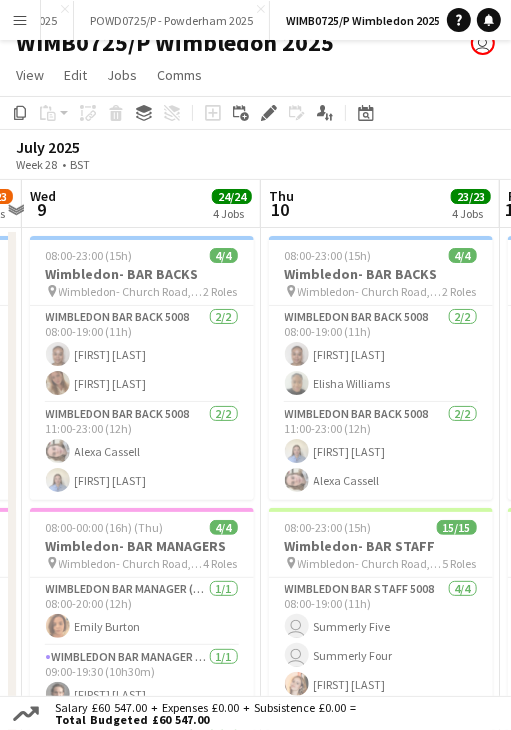 drag, startPoint x: 175, startPoint y: 211, endPoint x: 293, endPoint y: 217, distance: 118.15244 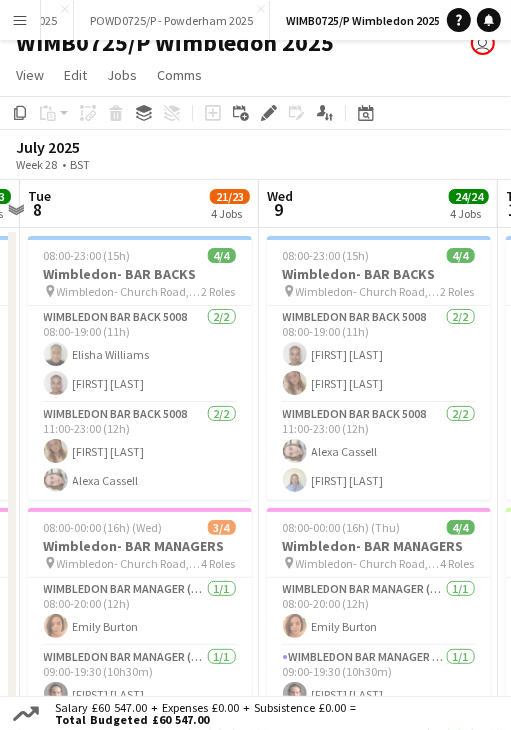 drag, startPoint x: 140, startPoint y: 216, endPoint x: 328, endPoint y: 221, distance: 188.06648 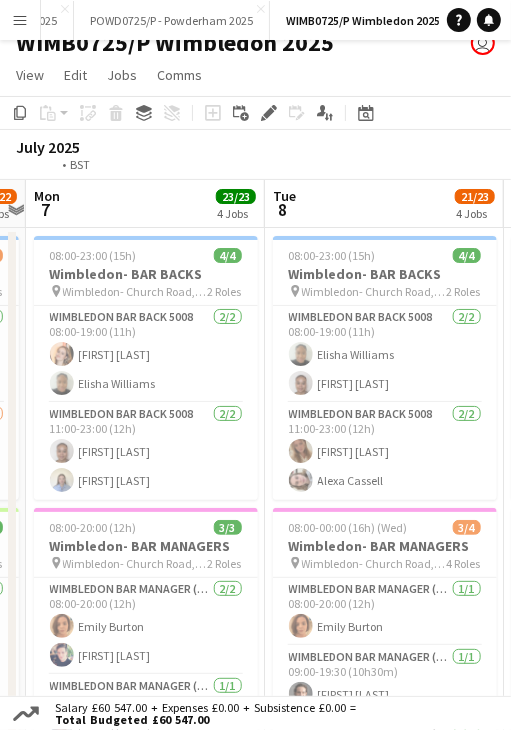 drag, startPoint x: 158, startPoint y: 219, endPoint x: 336, endPoint y: 223, distance: 178.04494 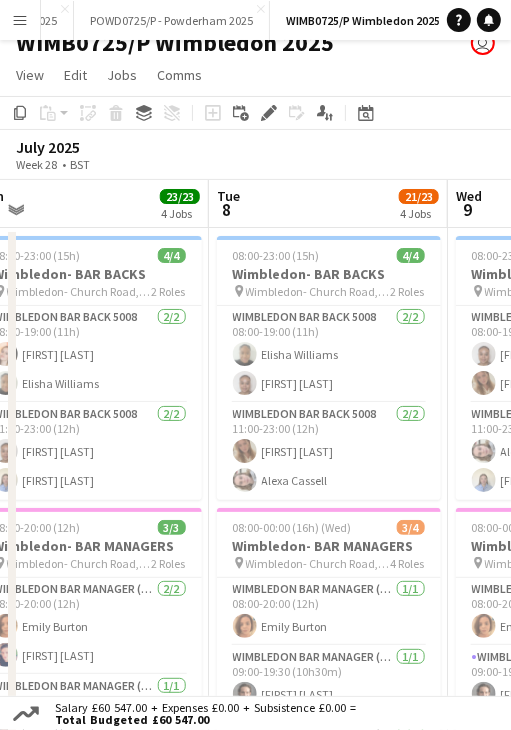 drag, startPoint x: 211, startPoint y: 213, endPoint x: 375, endPoint y: 213, distance: 164 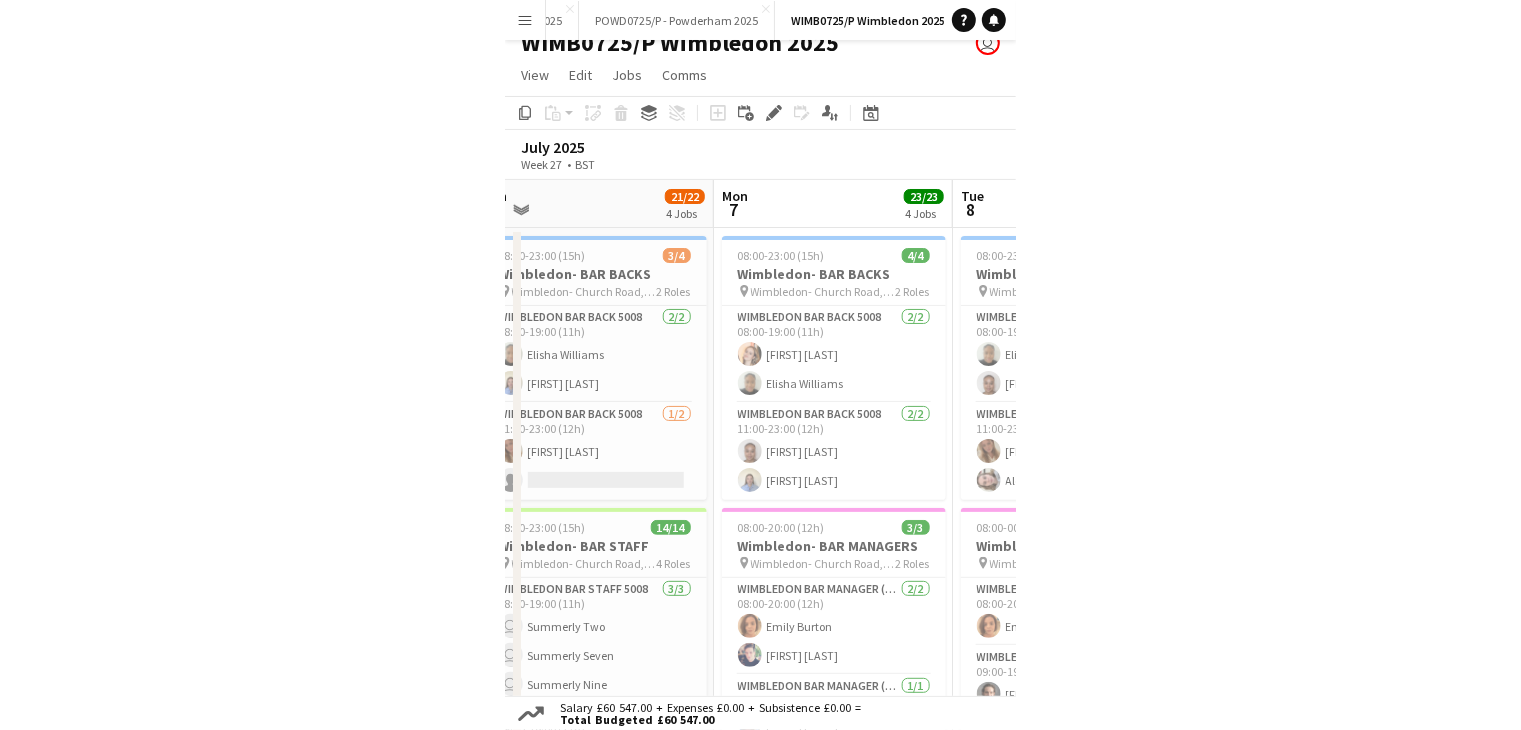 scroll, scrollTop: 0, scrollLeft: 413, axis: horizontal 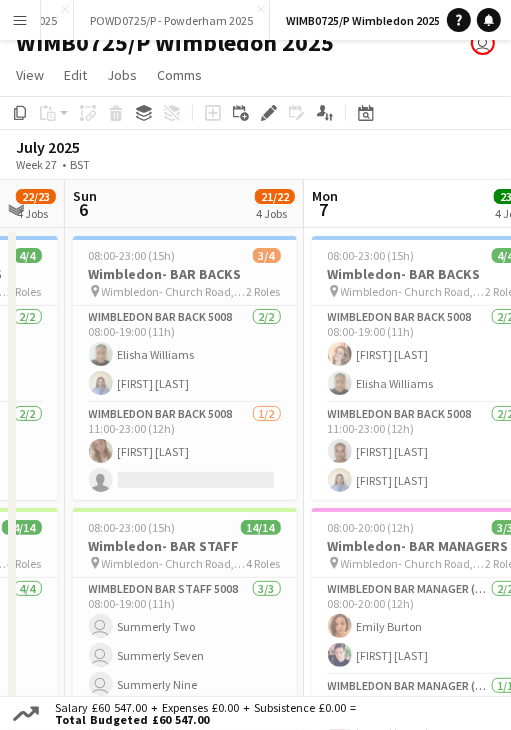 drag, startPoint x: 226, startPoint y: 204, endPoint x: 321, endPoint y: 205, distance: 95.005264 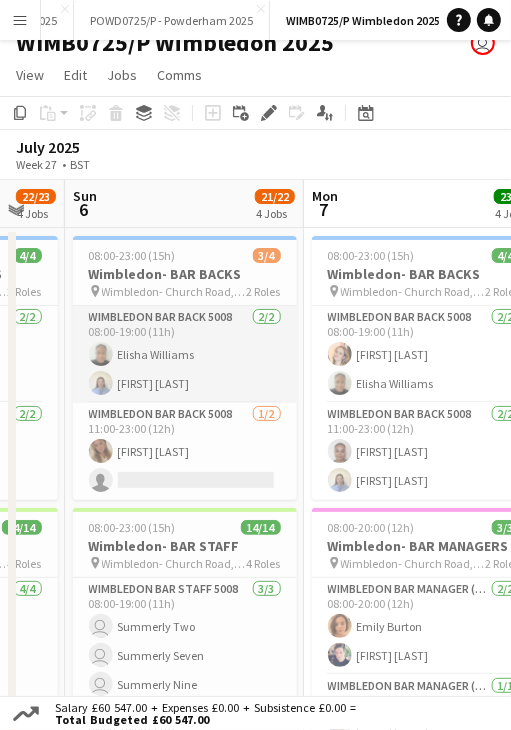 click on "Wimbledon Bar Back 5008   2/2   08:00-19:00 (11h)
Elisha Williams Georgia Rennie" at bounding box center (185, 354) 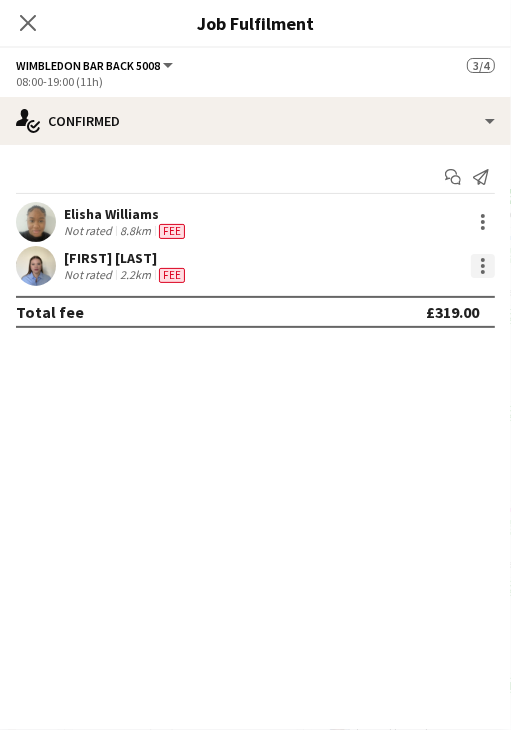 click at bounding box center [483, 272] 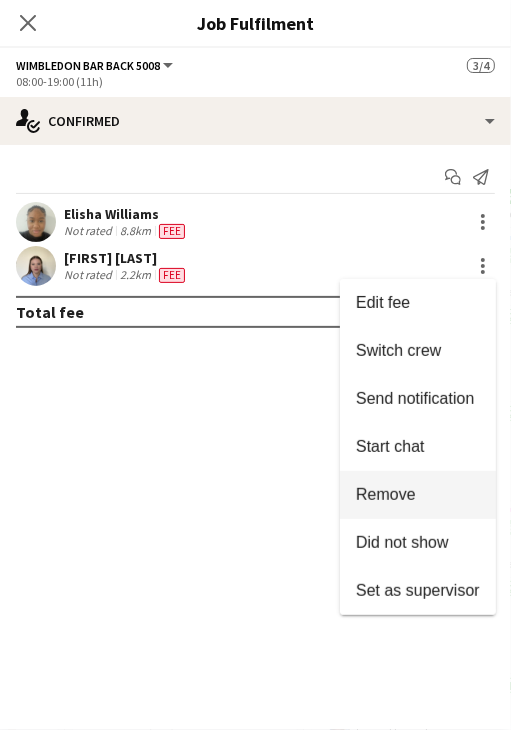 click on "Remove" at bounding box center (386, 494) 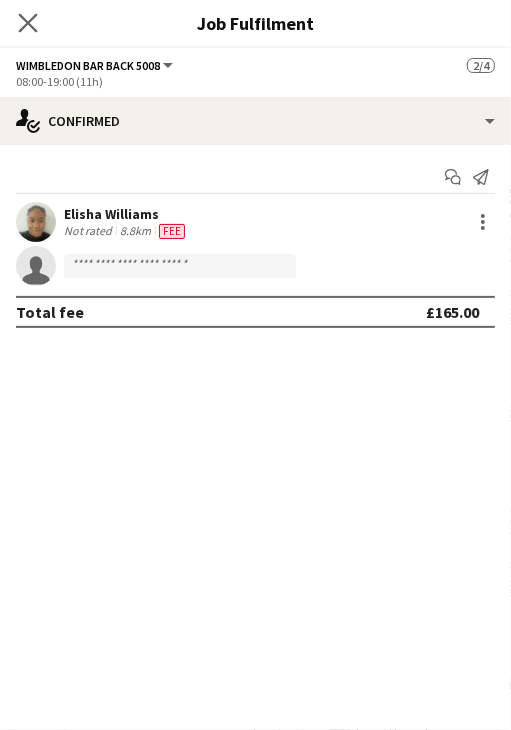 click on "Close pop-in" 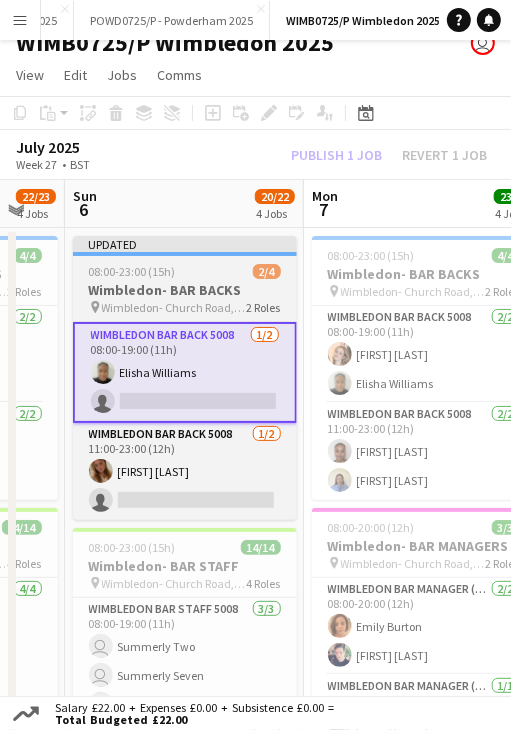click at bounding box center (185, 254) 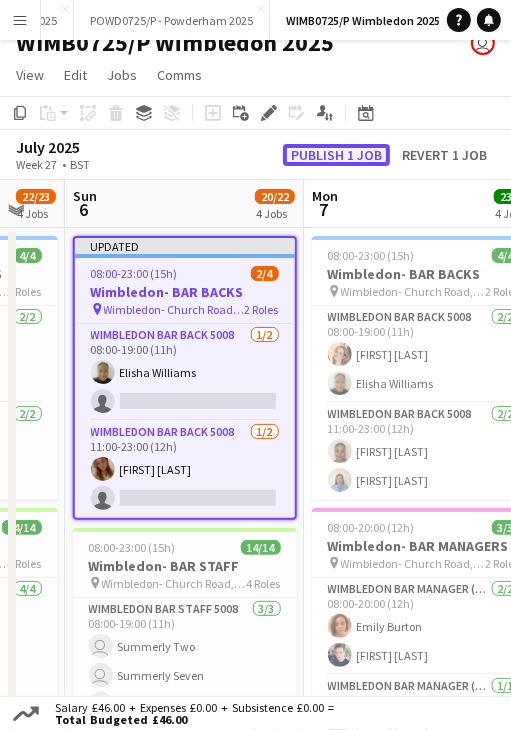 click on "Publish 1 job" 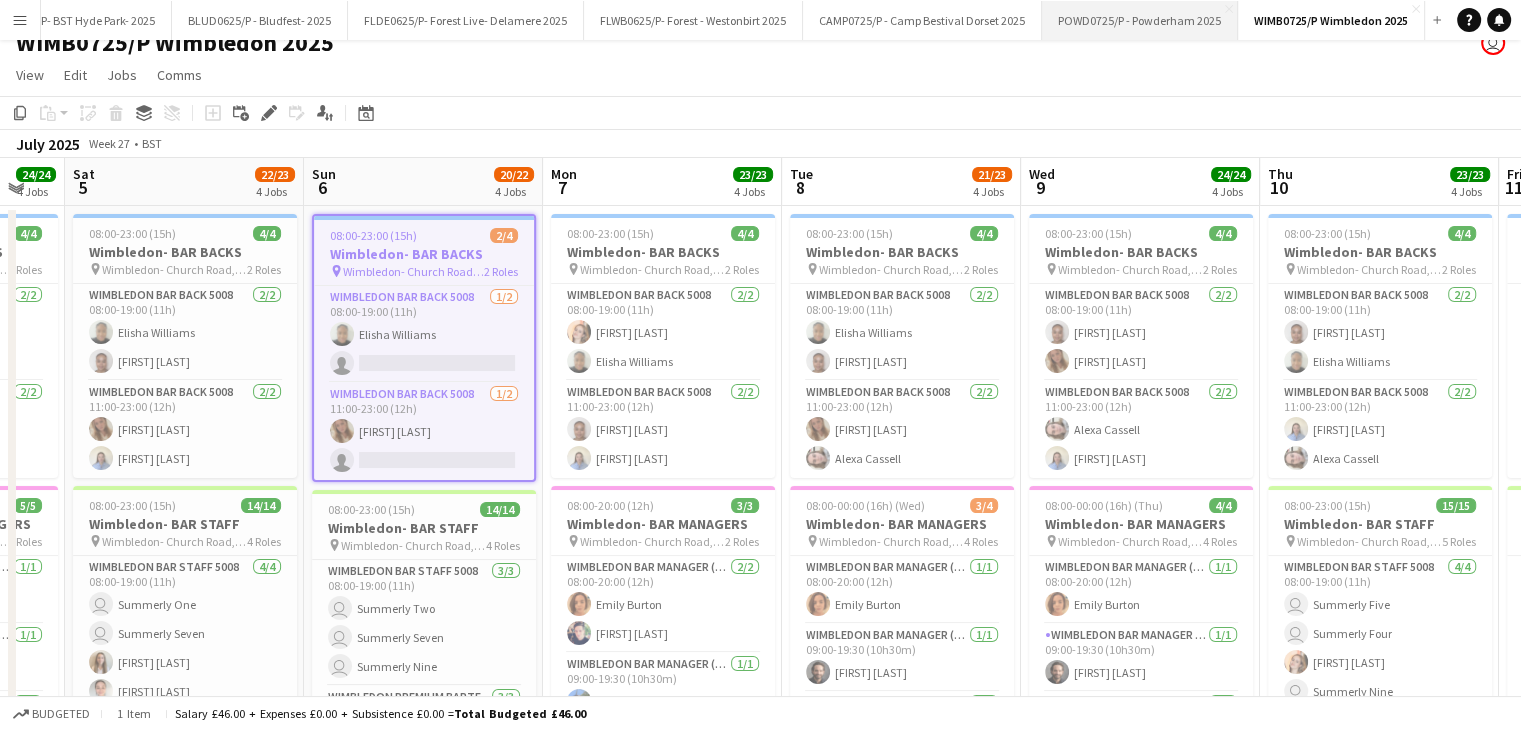 scroll, scrollTop: 0, scrollLeft: 6140, axis: horizontal 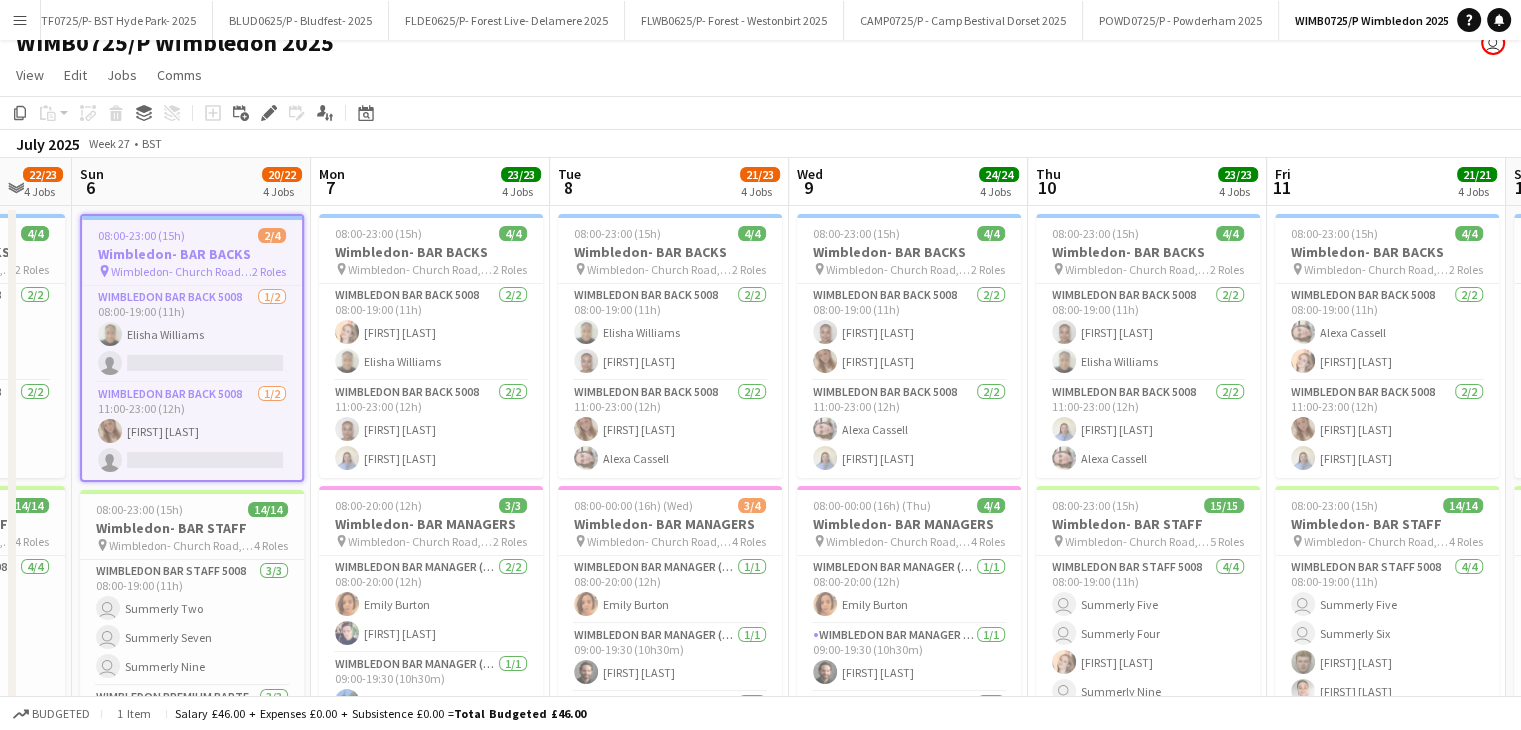 drag, startPoint x: 888, startPoint y: 194, endPoint x: 656, endPoint y: 199, distance: 232.05388 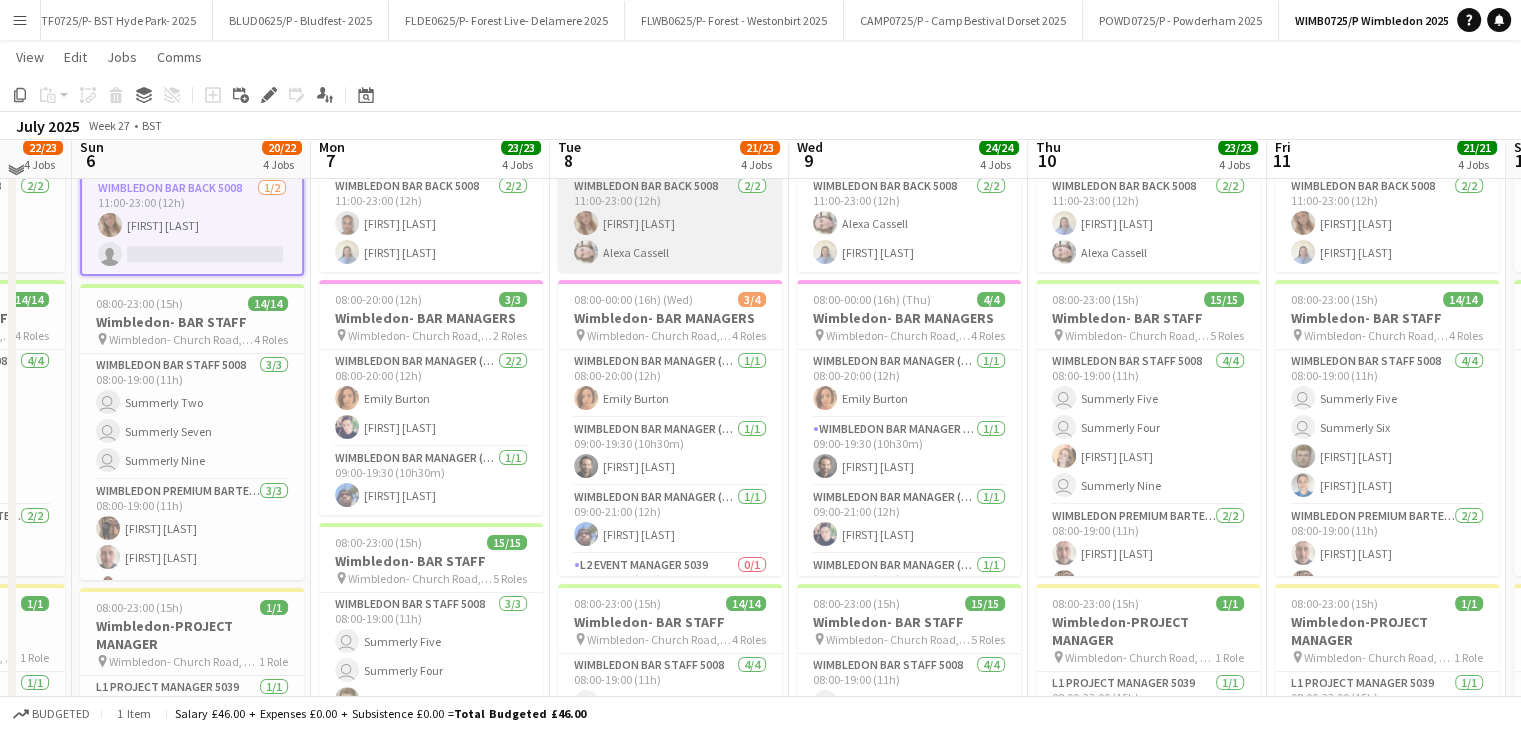 scroll, scrollTop: 320, scrollLeft: 0, axis: vertical 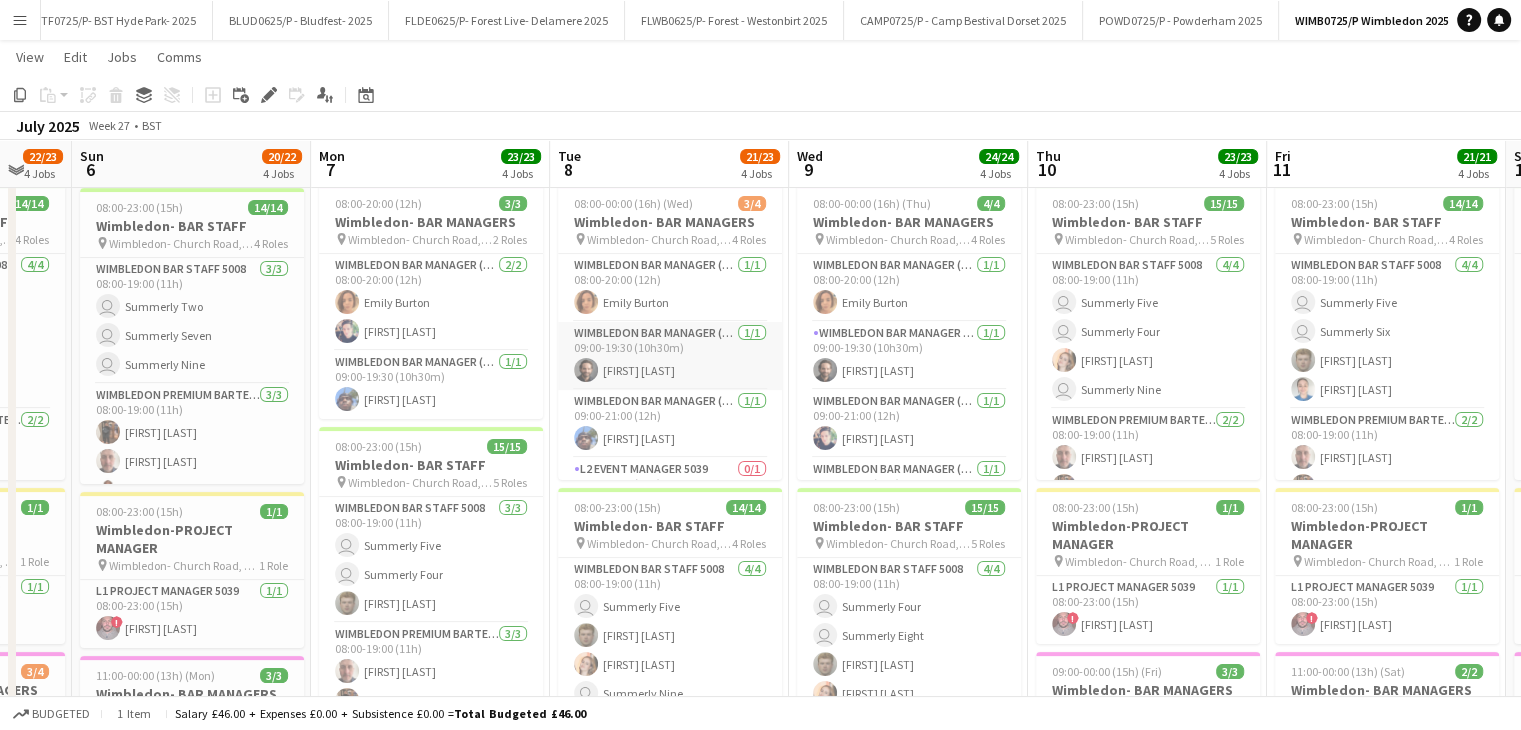 click on "Wimbledon Bar Manager (Day Rate) 5006   1/1   09:00-19:30 (10h30m)
Jake Pearce" at bounding box center (670, 356) 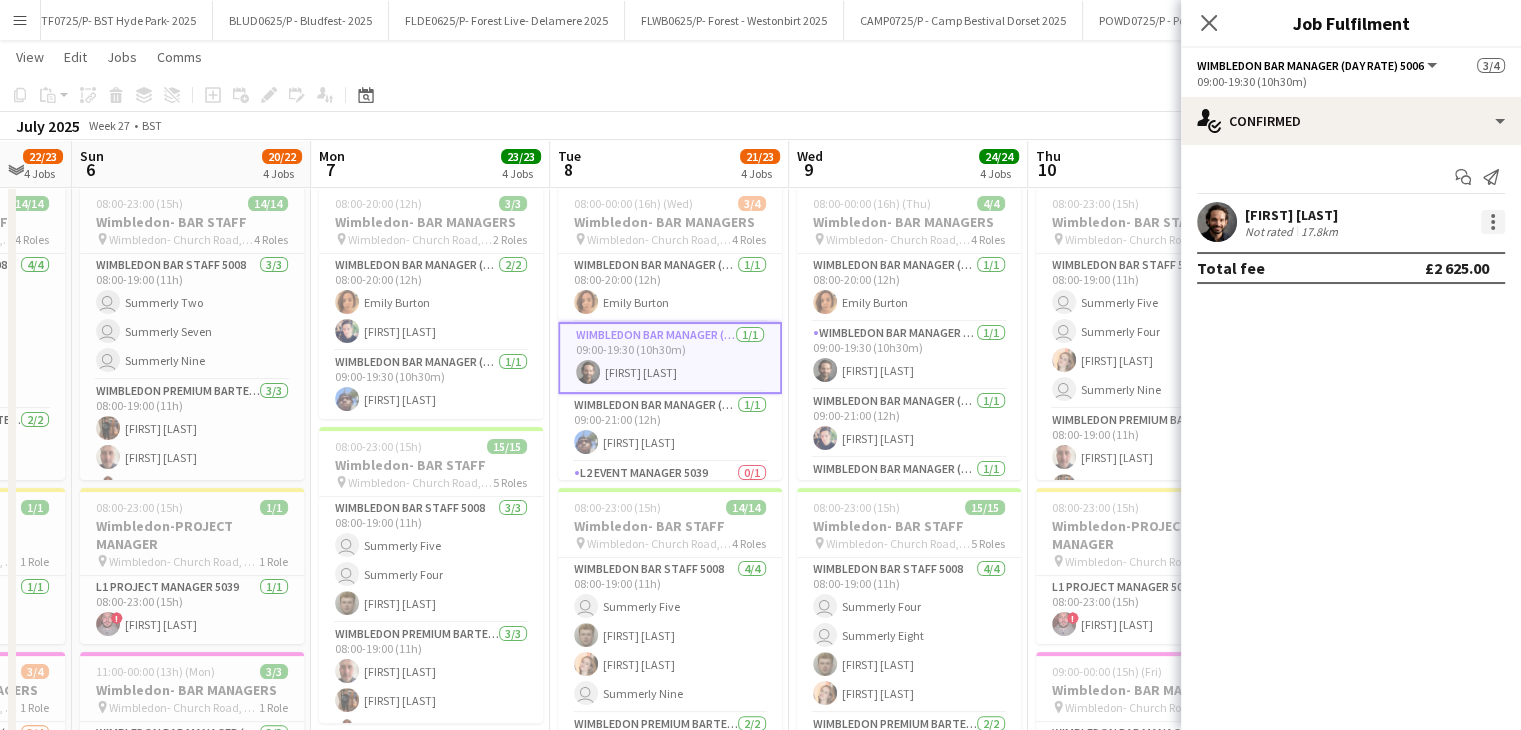 click at bounding box center (1493, 222) 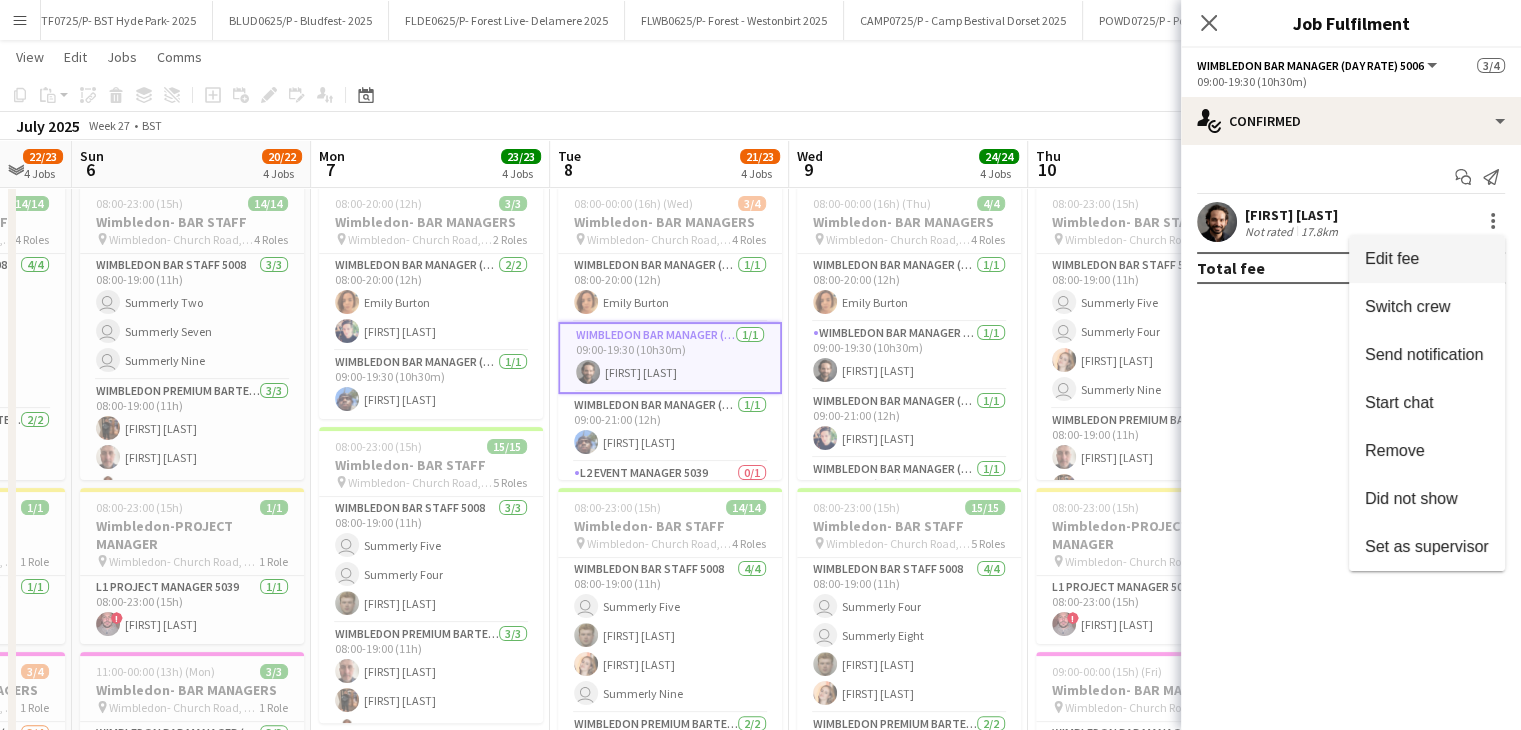 click on "Edit fee" at bounding box center [1427, 259] 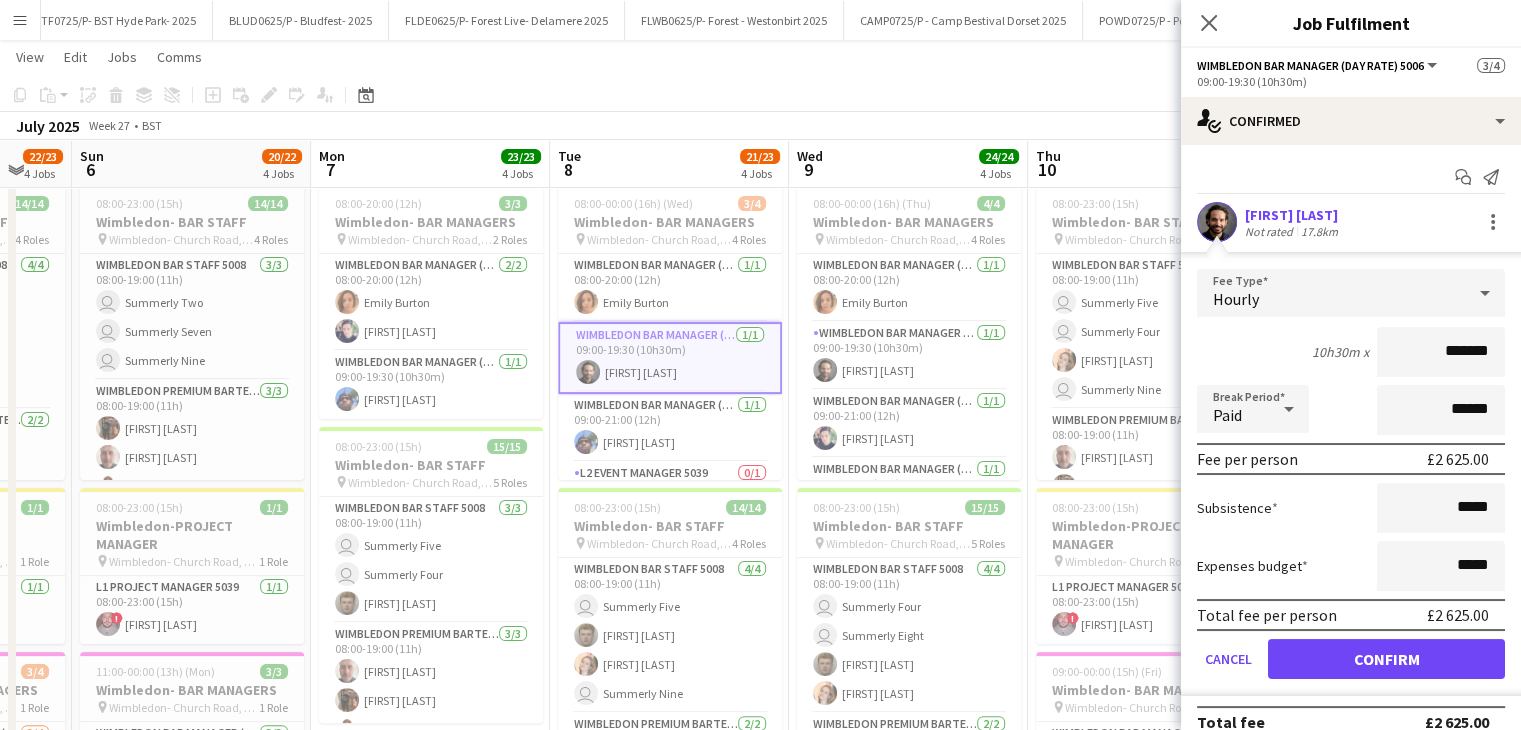 click on "Hourly" at bounding box center (1331, 293) 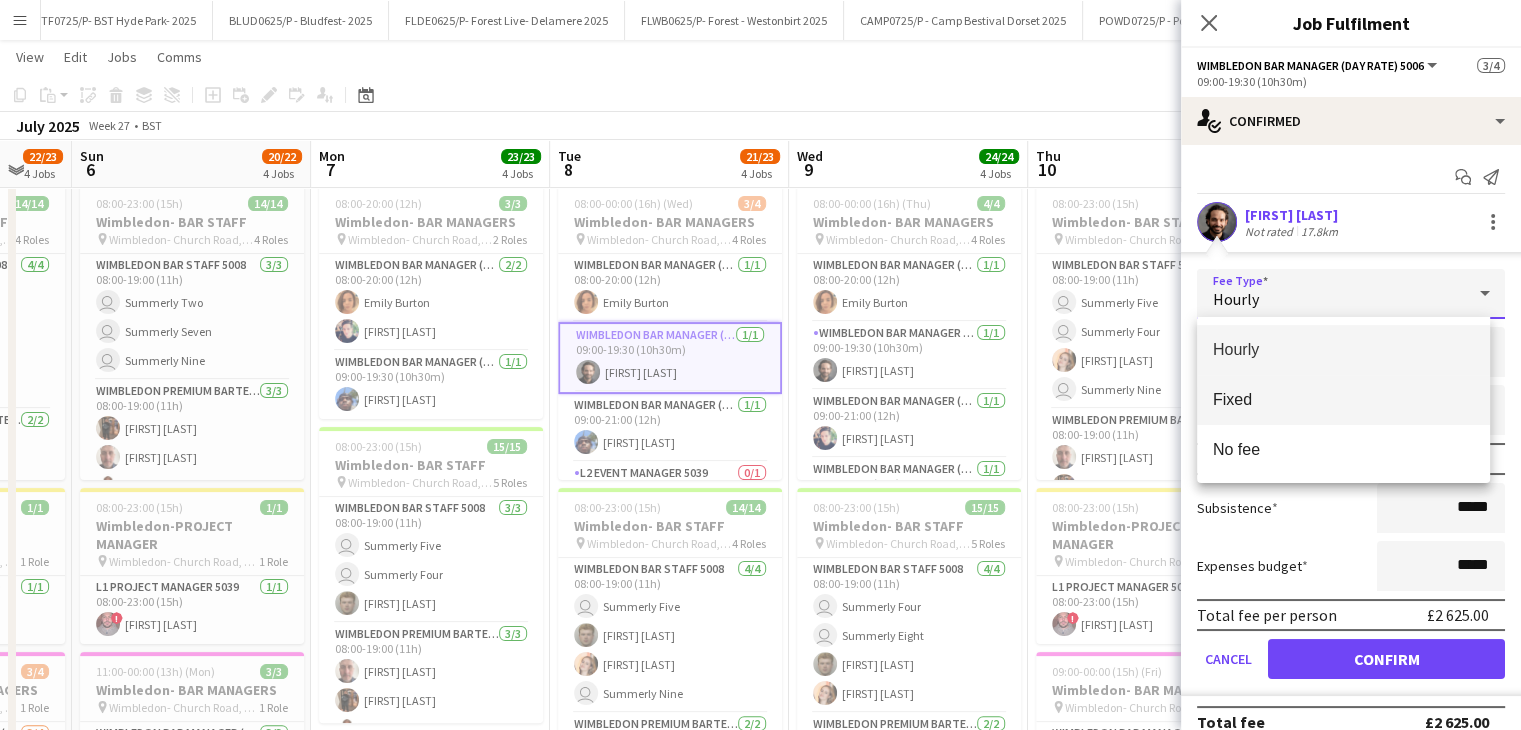 click on "Fixed" at bounding box center (1343, 400) 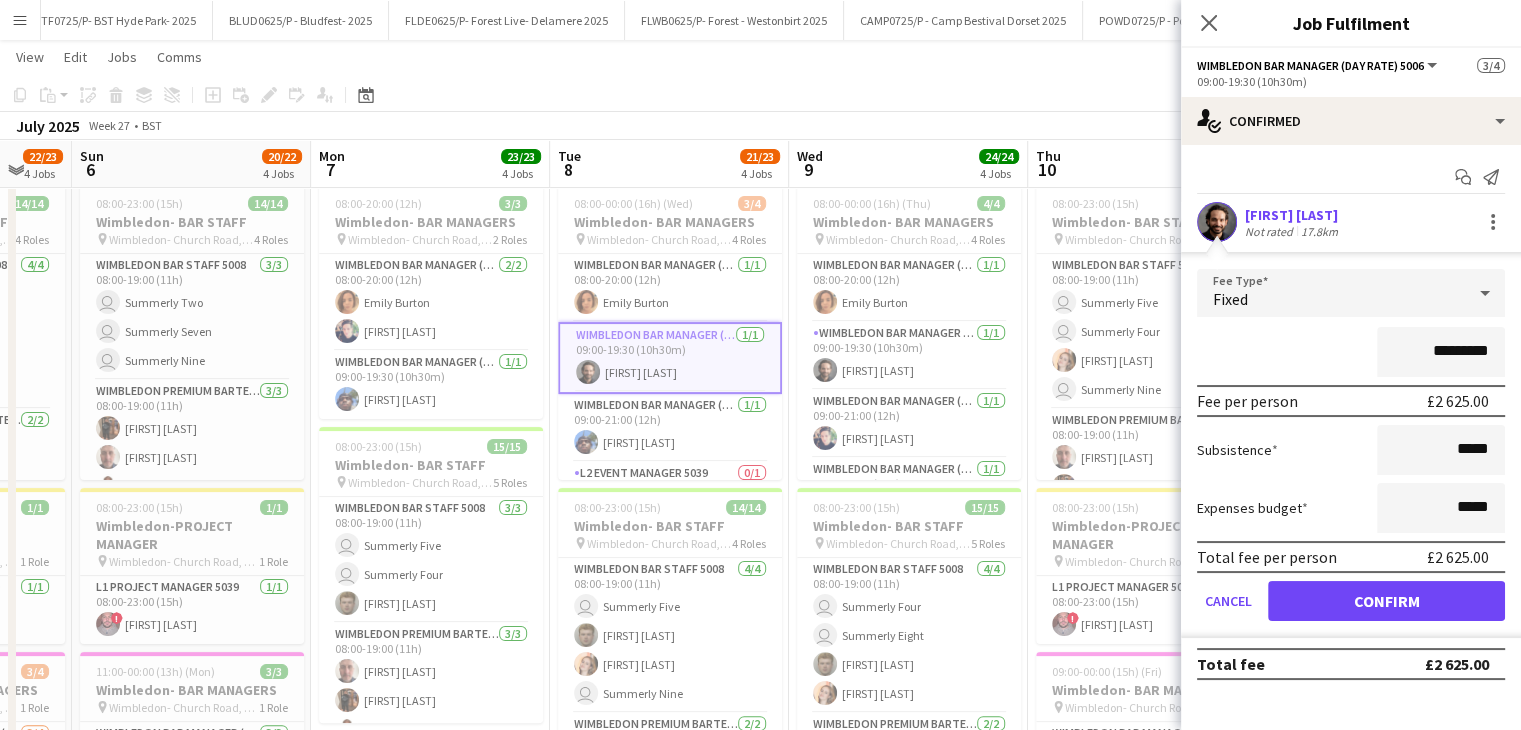 drag, startPoint x: 1491, startPoint y: 353, endPoint x: 1440, endPoint y: 358, distance: 51.24451 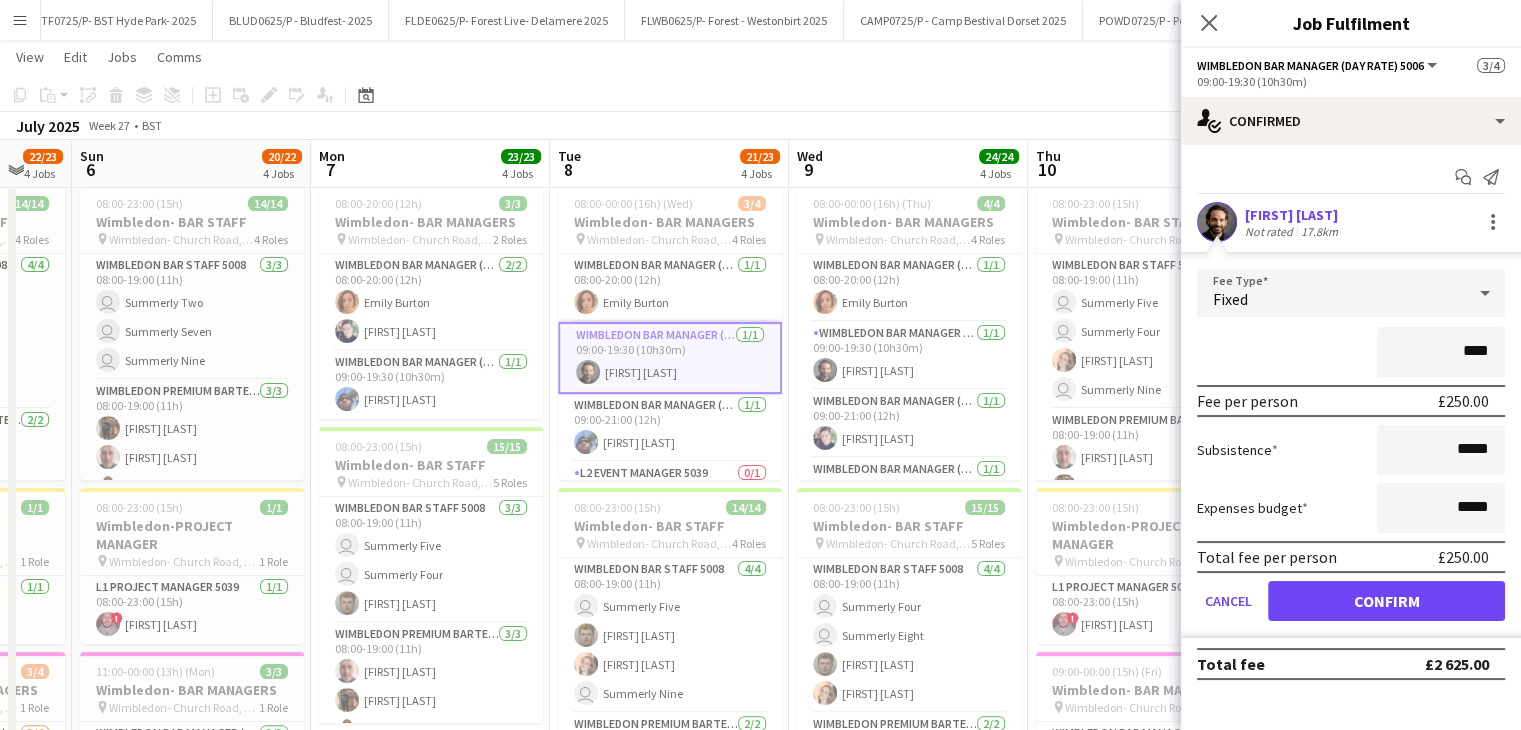 type on "****" 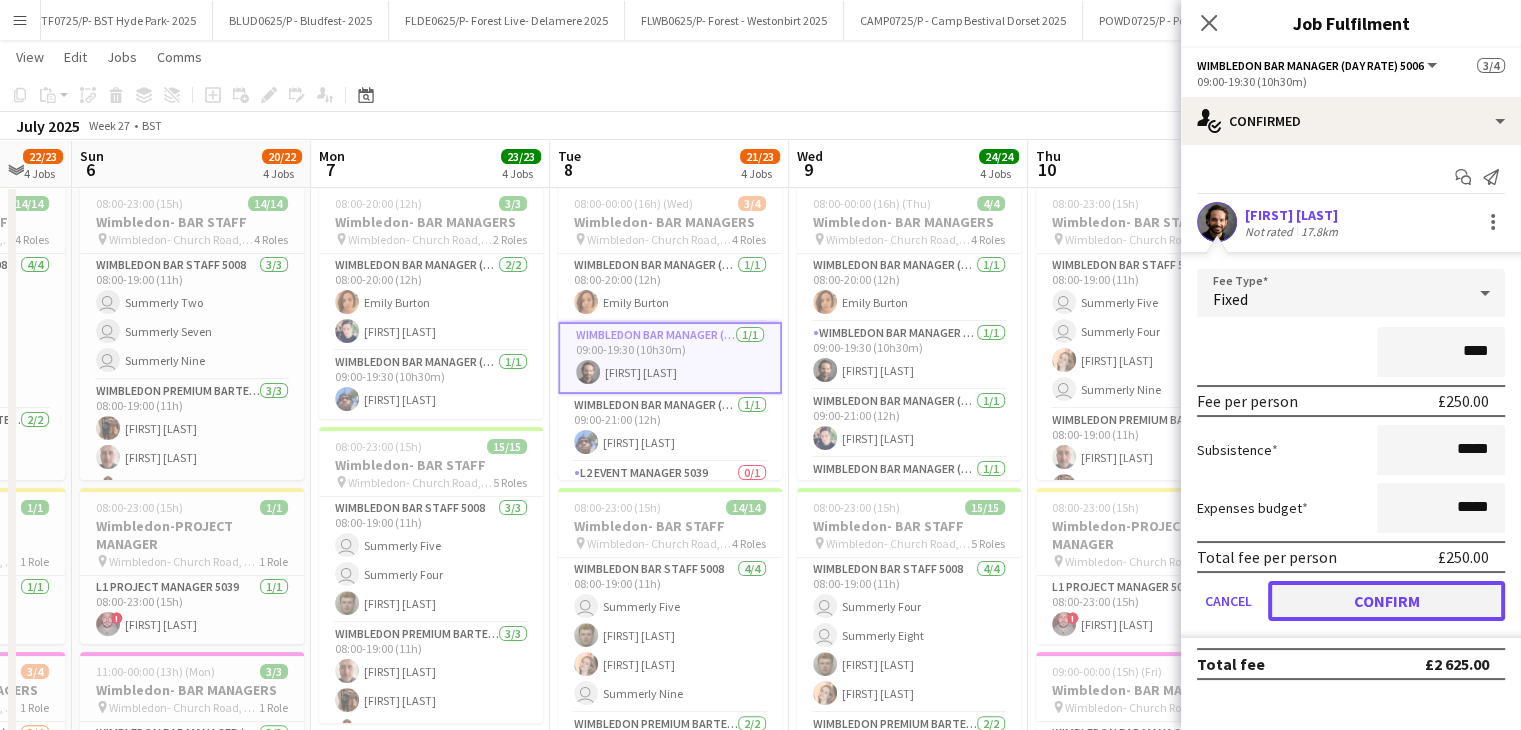 click on "Confirm" at bounding box center (1386, 601) 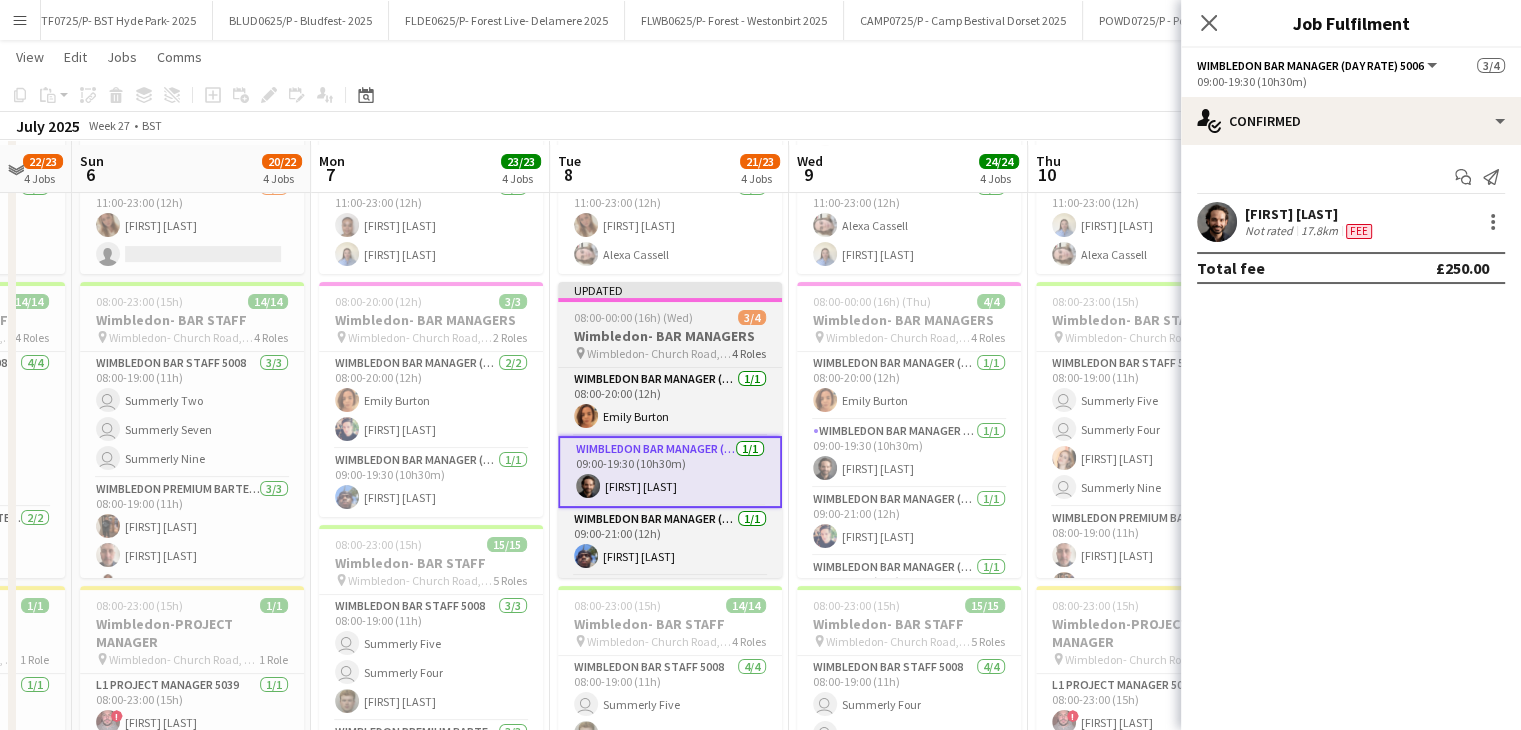 scroll, scrollTop: 220, scrollLeft: 0, axis: vertical 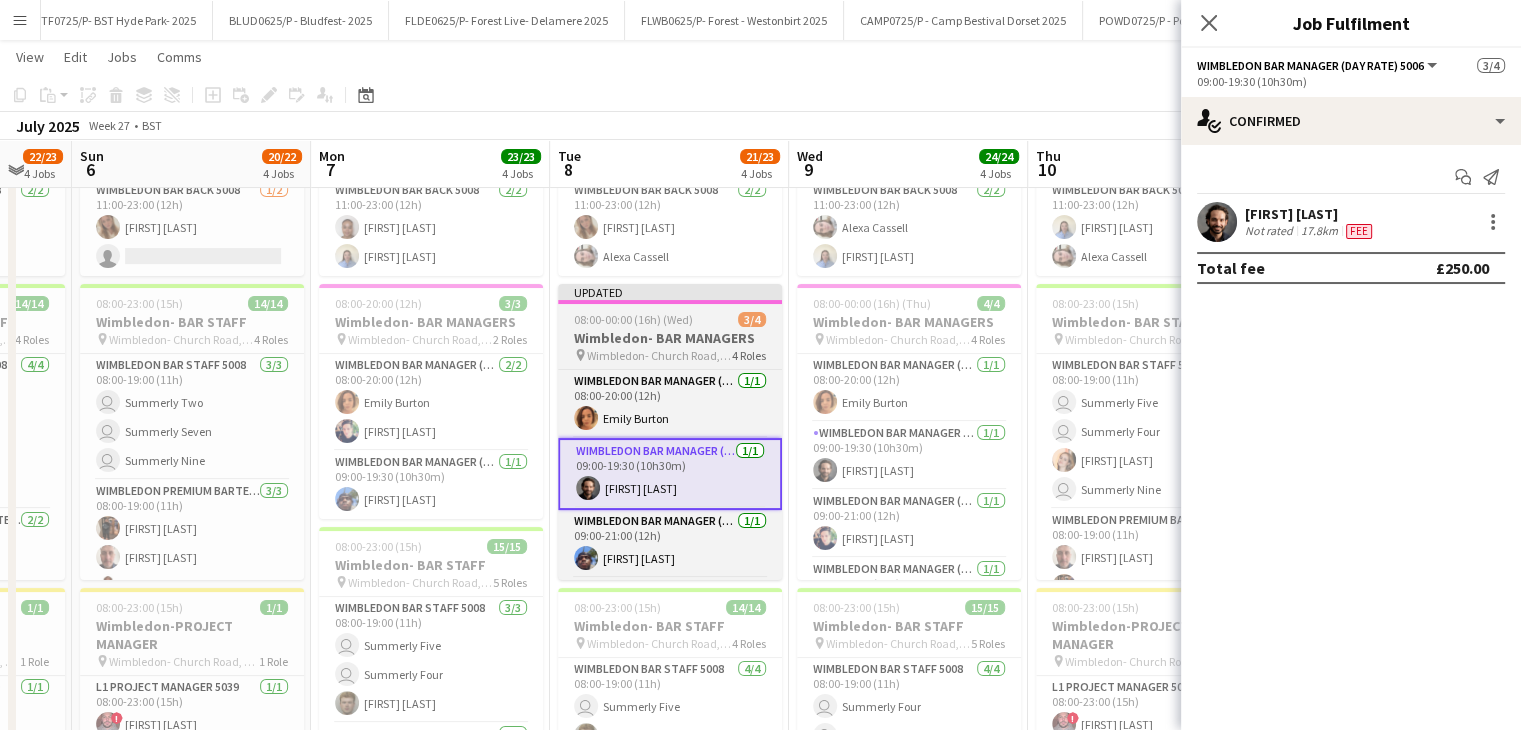 click at bounding box center [670, 302] 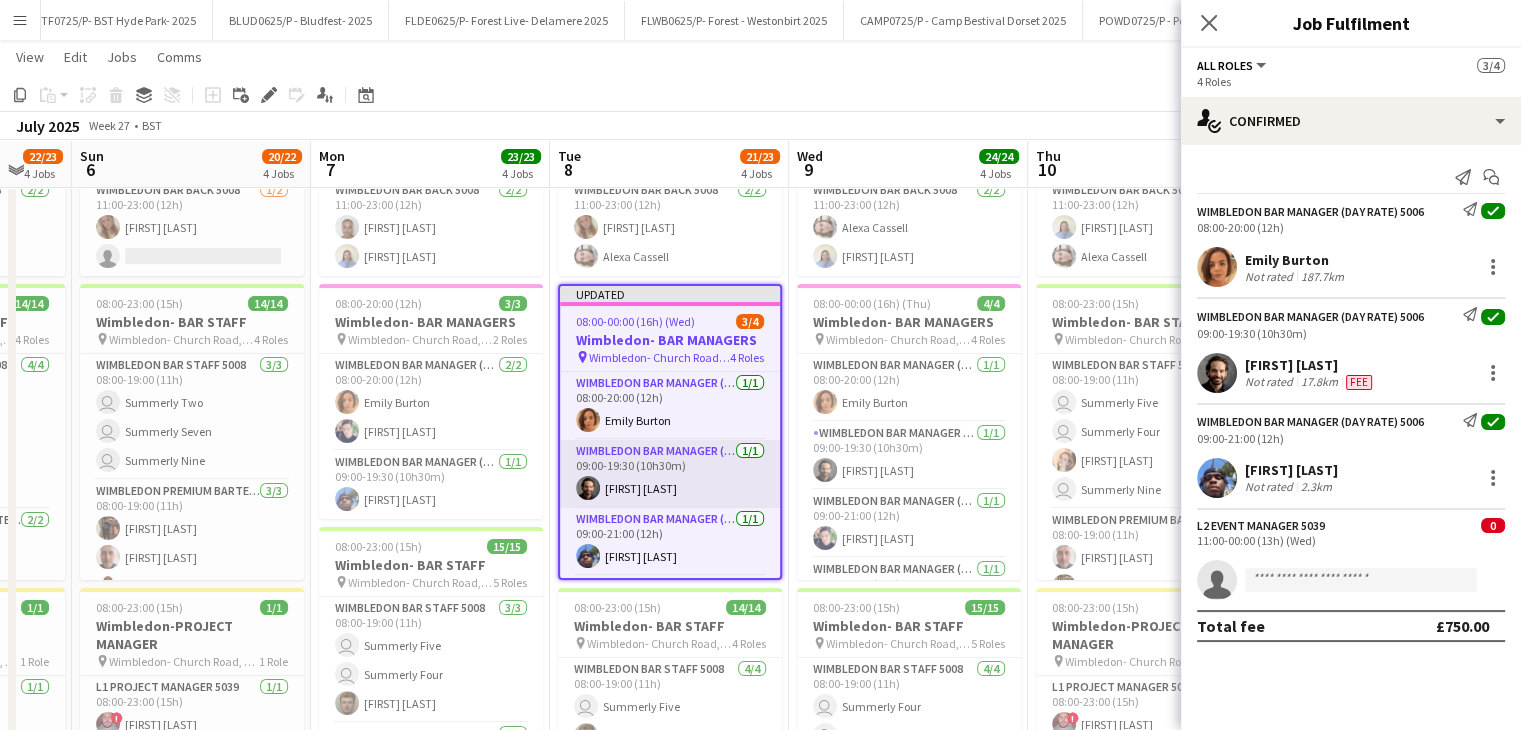 click on "Wimbledon Bar Manager (Day Rate) 5006   1/1   09:00-19:30 (10h30m)
Jake Pearce" at bounding box center (670, 474) 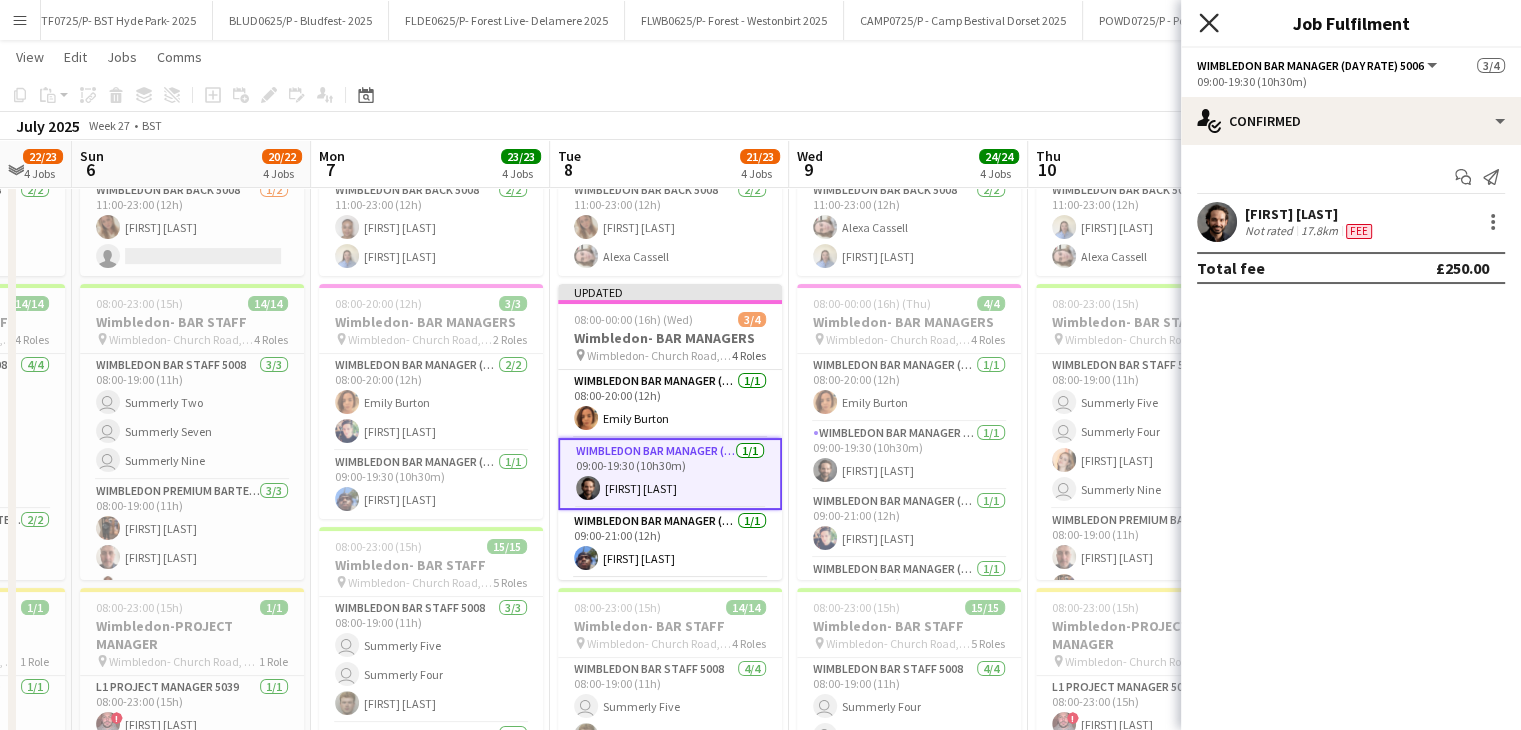 click on "Close pop-in" 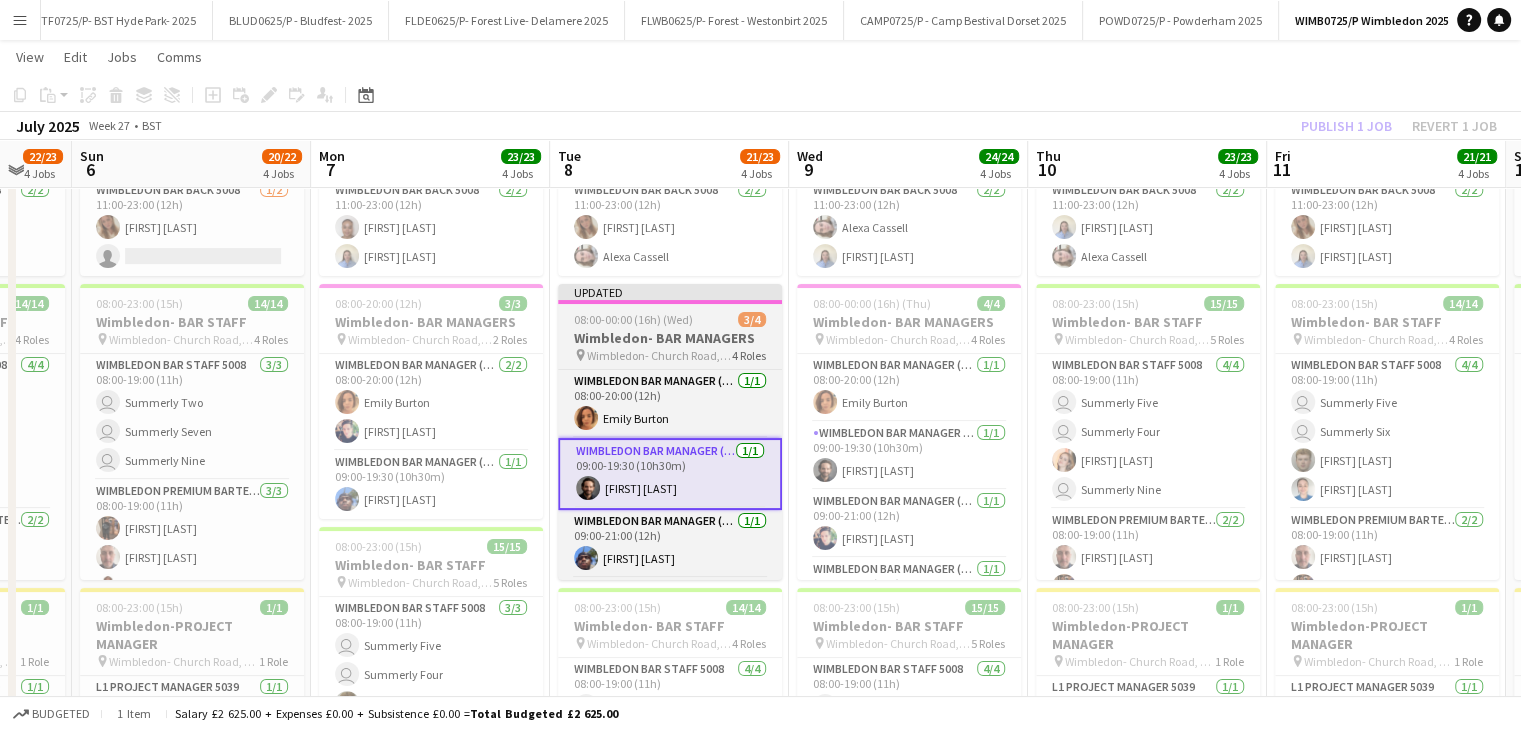 click on "Updated" at bounding box center [670, 292] 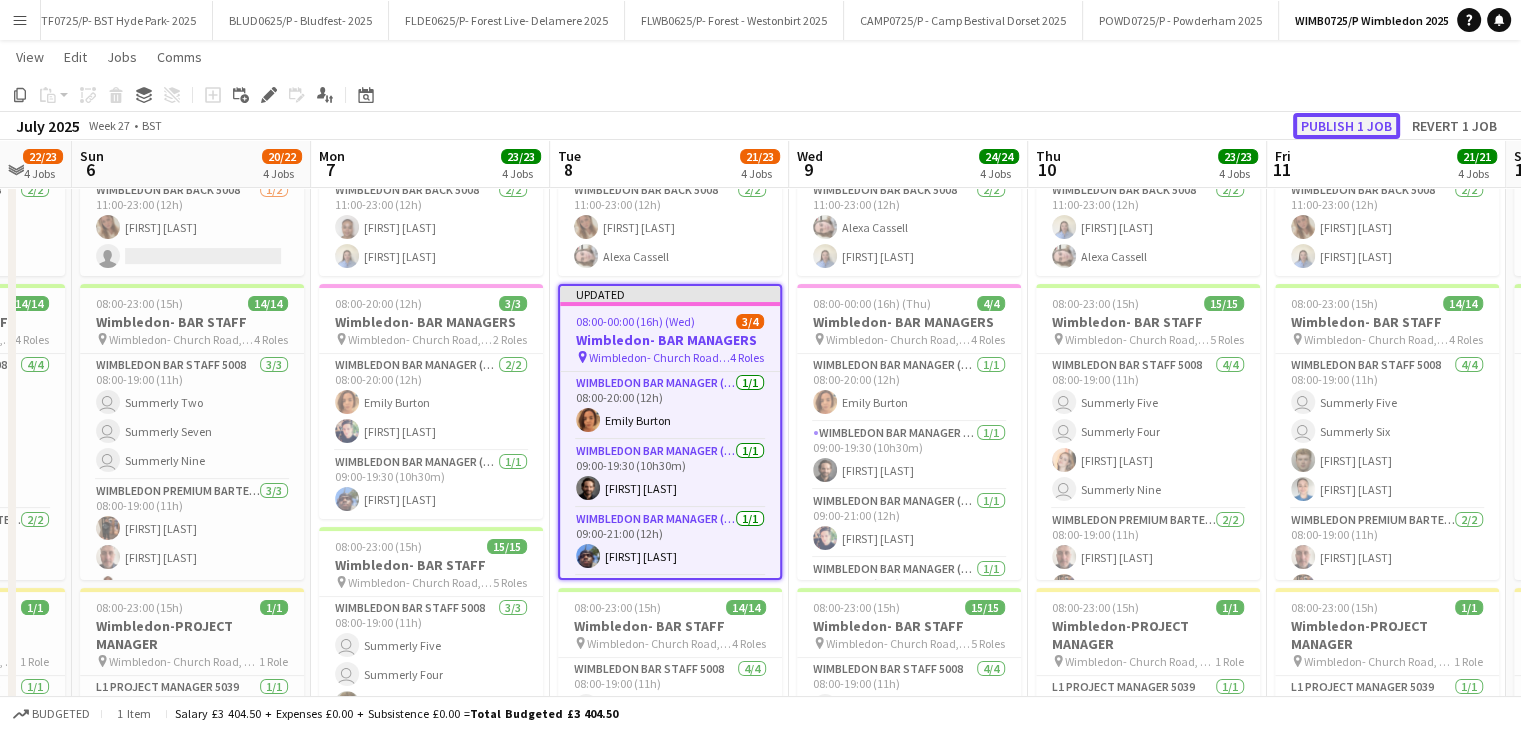 click on "Publish 1 job" 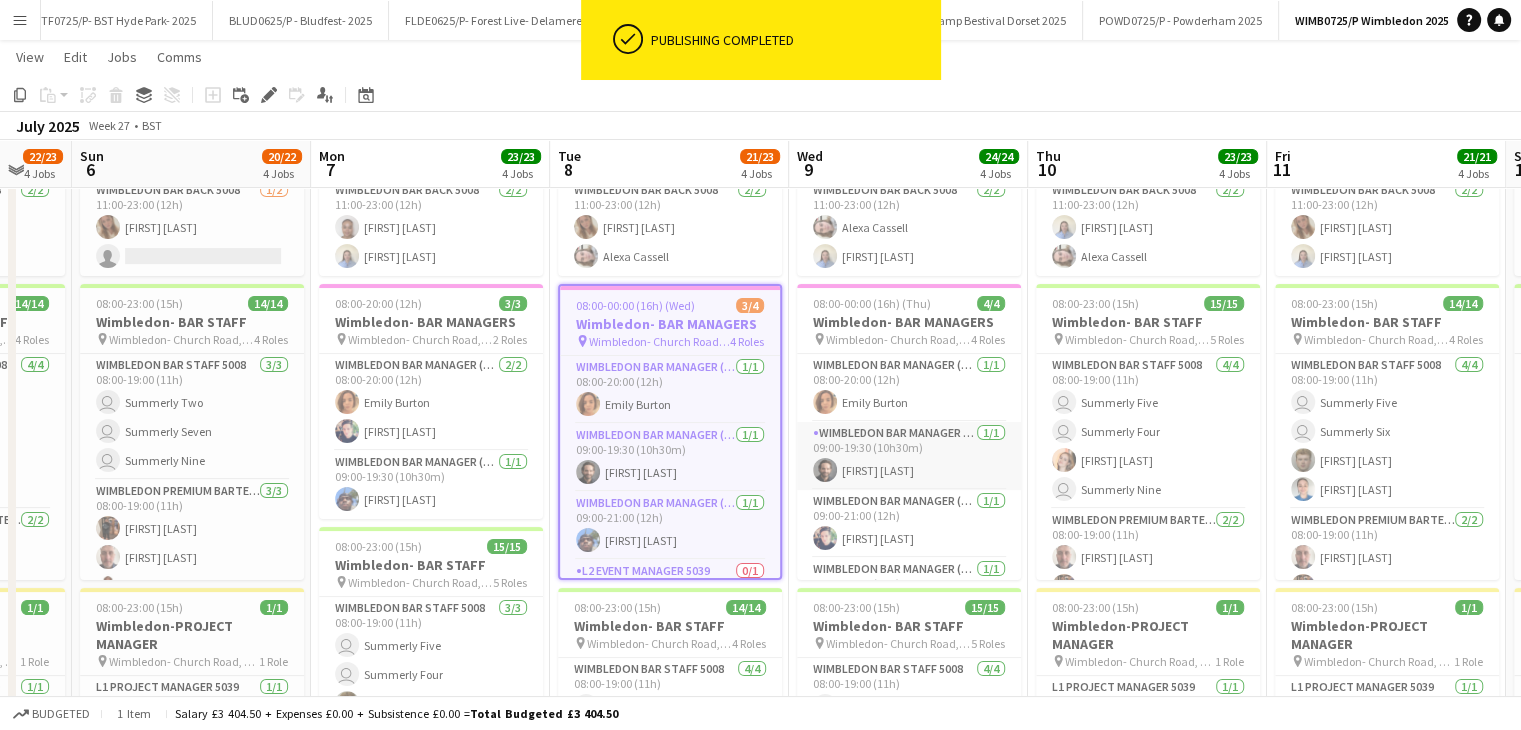 click on "Wimbledon Bar Manager (Day Rate) 5006   1/1   09:00-19:30 (10h30m)
Jake Pearce" at bounding box center (909, 456) 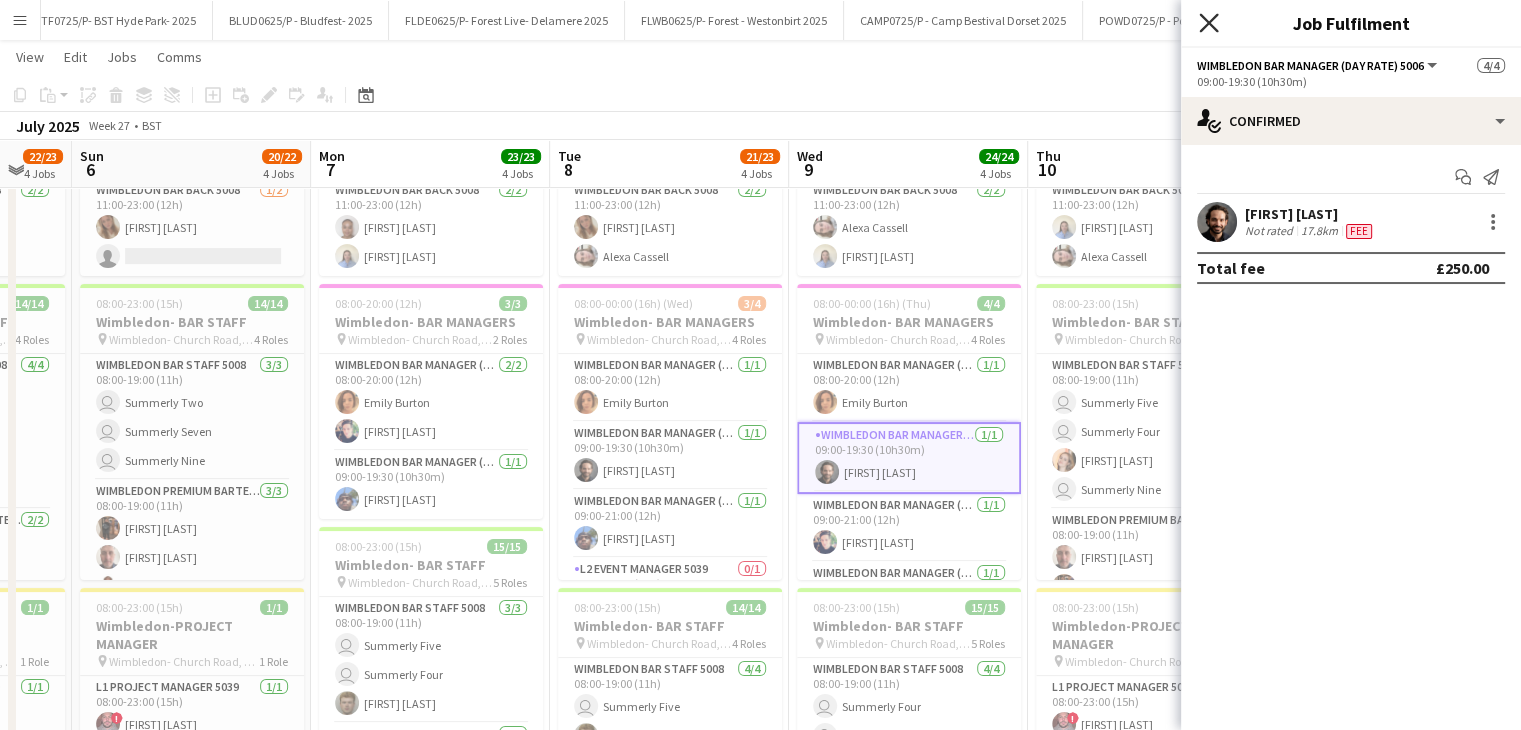 click 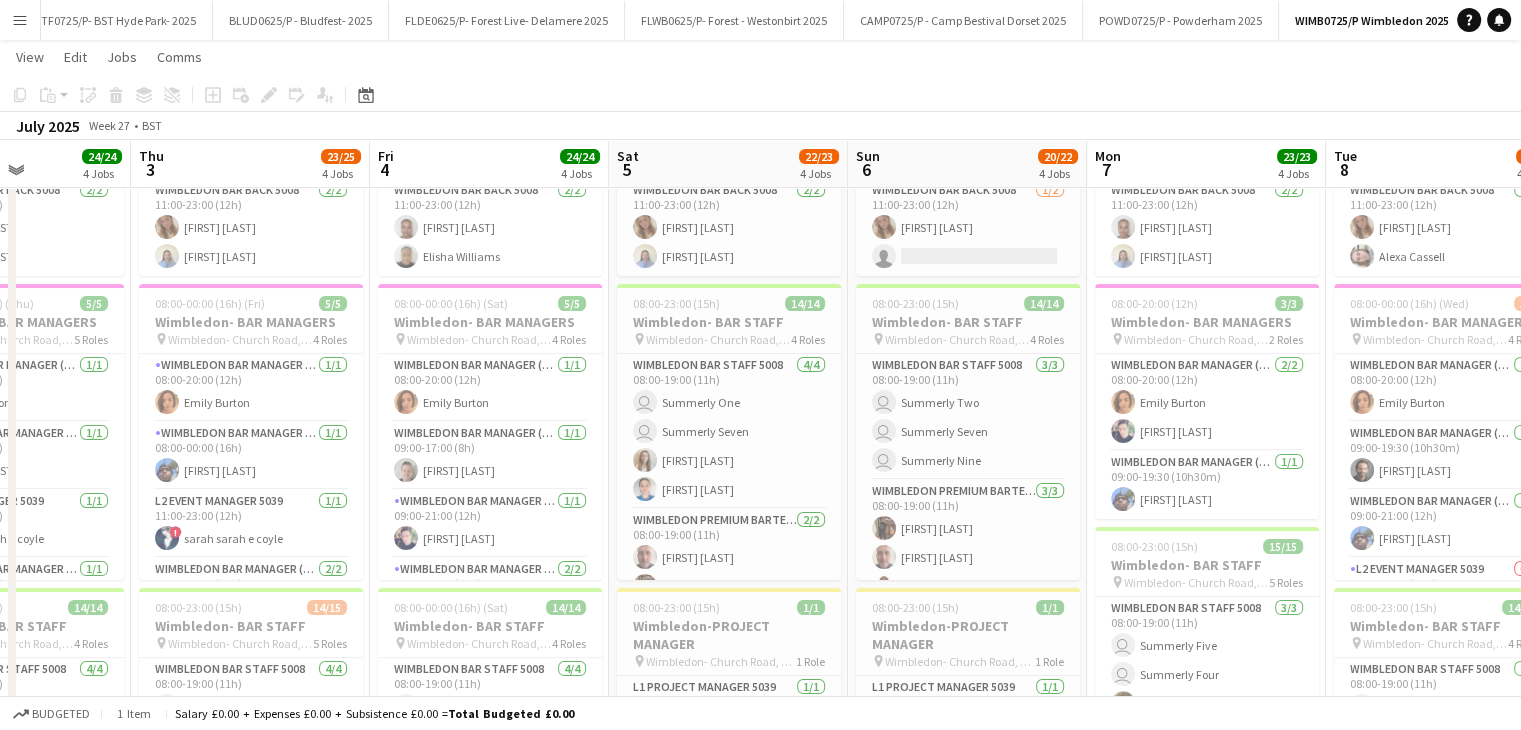 drag, startPoint x: 162, startPoint y: 170, endPoint x: 934, endPoint y: 185, distance: 772.1457 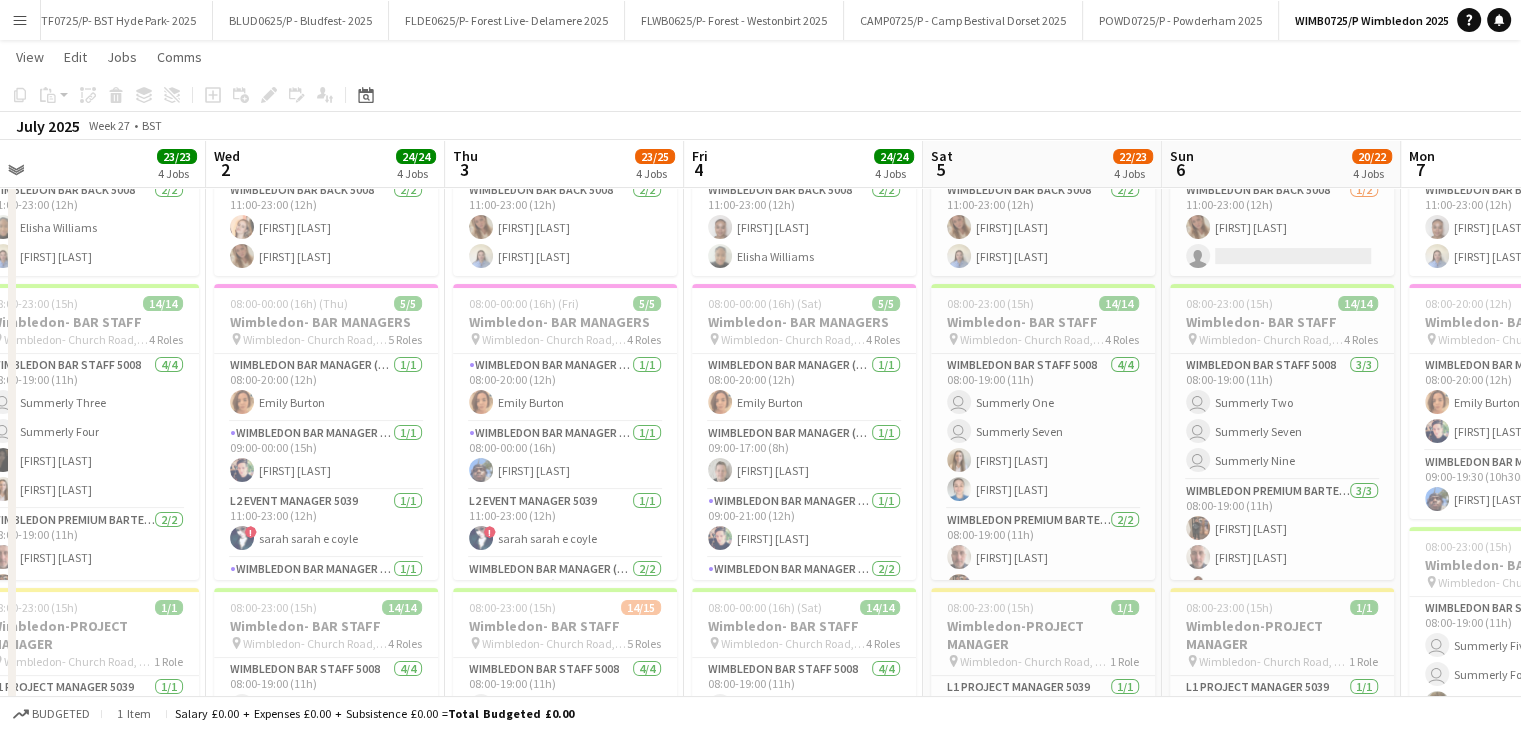 drag, startPoint x: 321, startPoint y: 181, endPoint x: 684, endPoint y: 187, distance: 363.0496 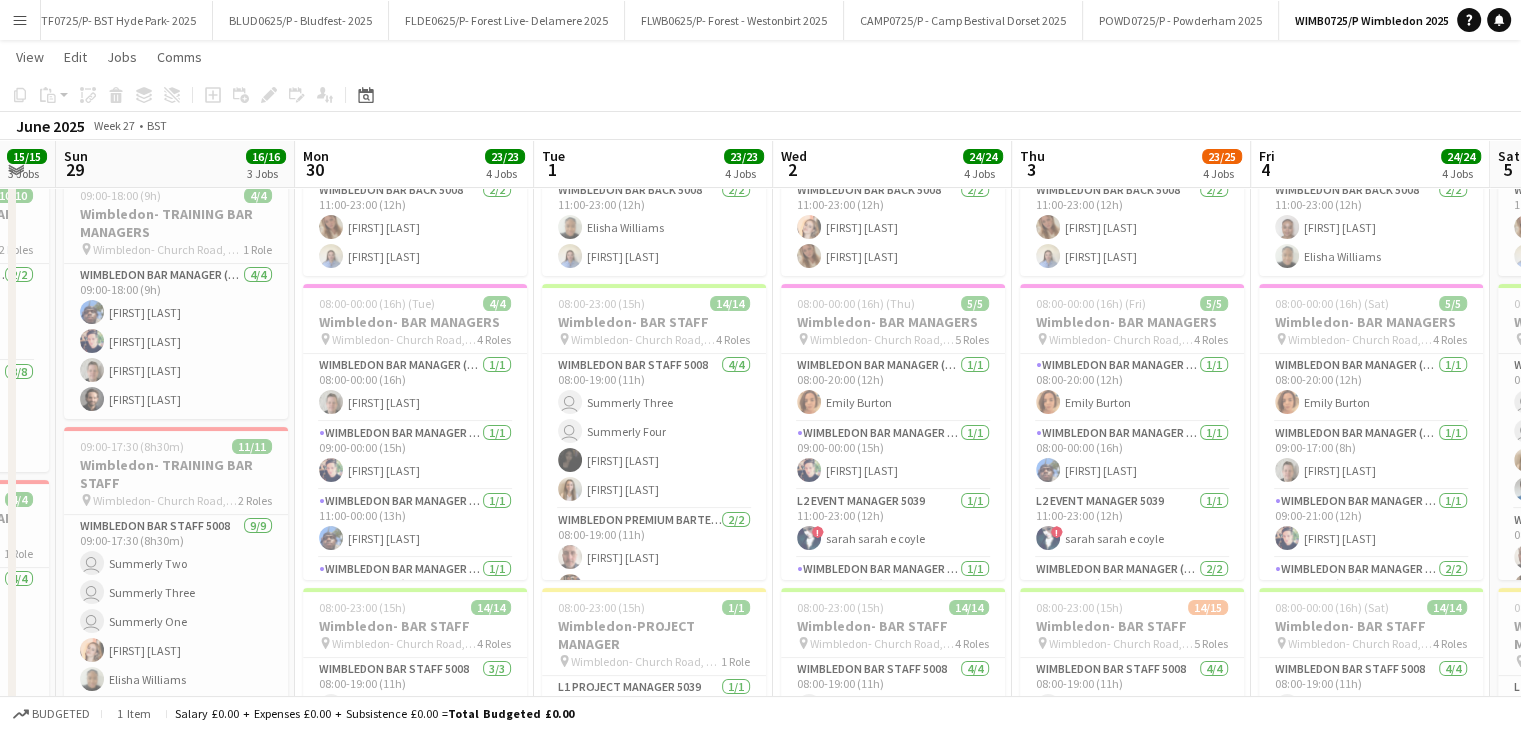 scroll, scrollTop: 0, scrollLeft: 627, axis: horizontal 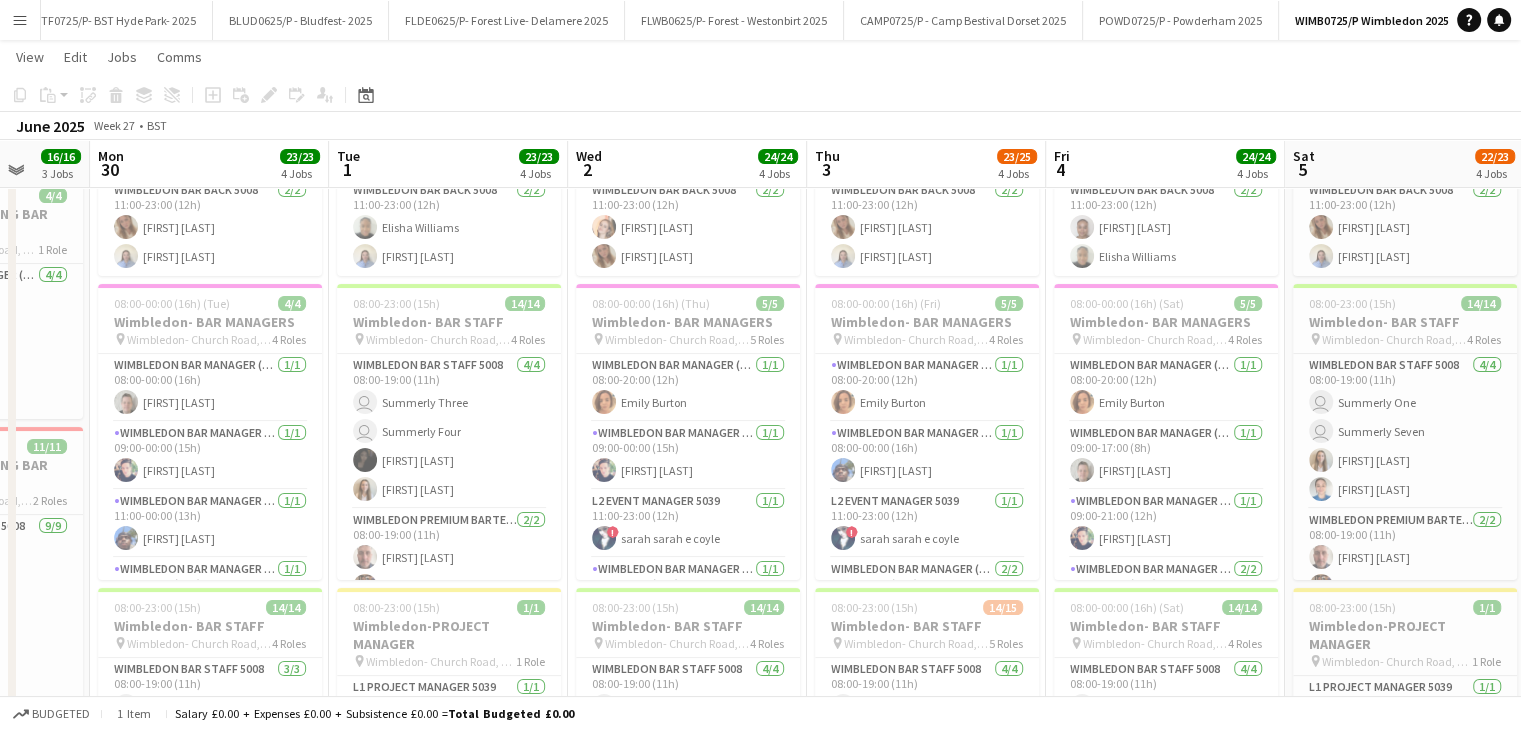 drag, startPoint x: 272, startPoint y: 181, endPoint x: 634, endPoint y: 189, distance: 362.08838 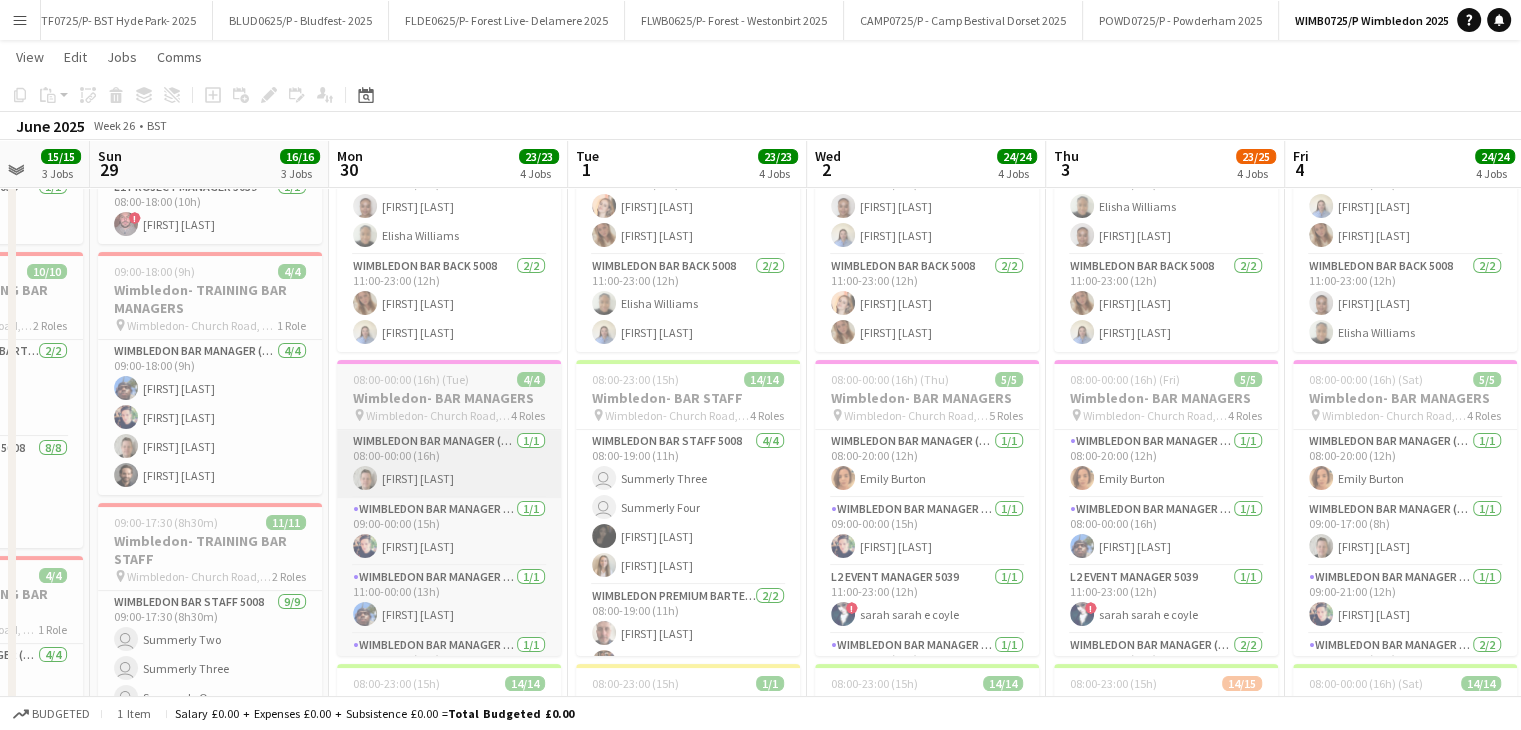 scroll, scrollTop: 200, scrollLeft: 0, axis: vertical 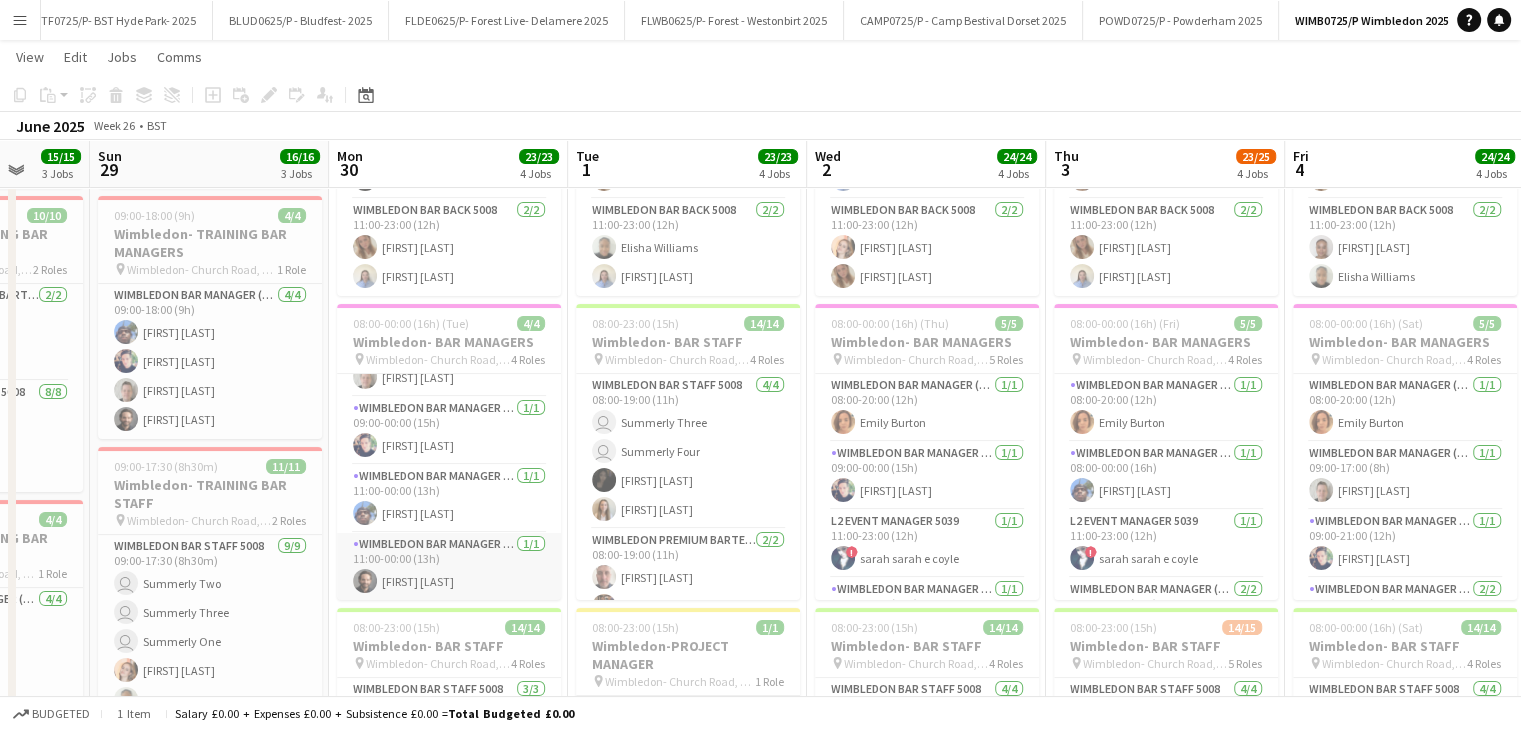 click on "Wimbledon Bar Manager (Day Rate) 5006   1/1   11:00-00:00 (13h)
Jake Pearce" at bounding box center [449, 567] 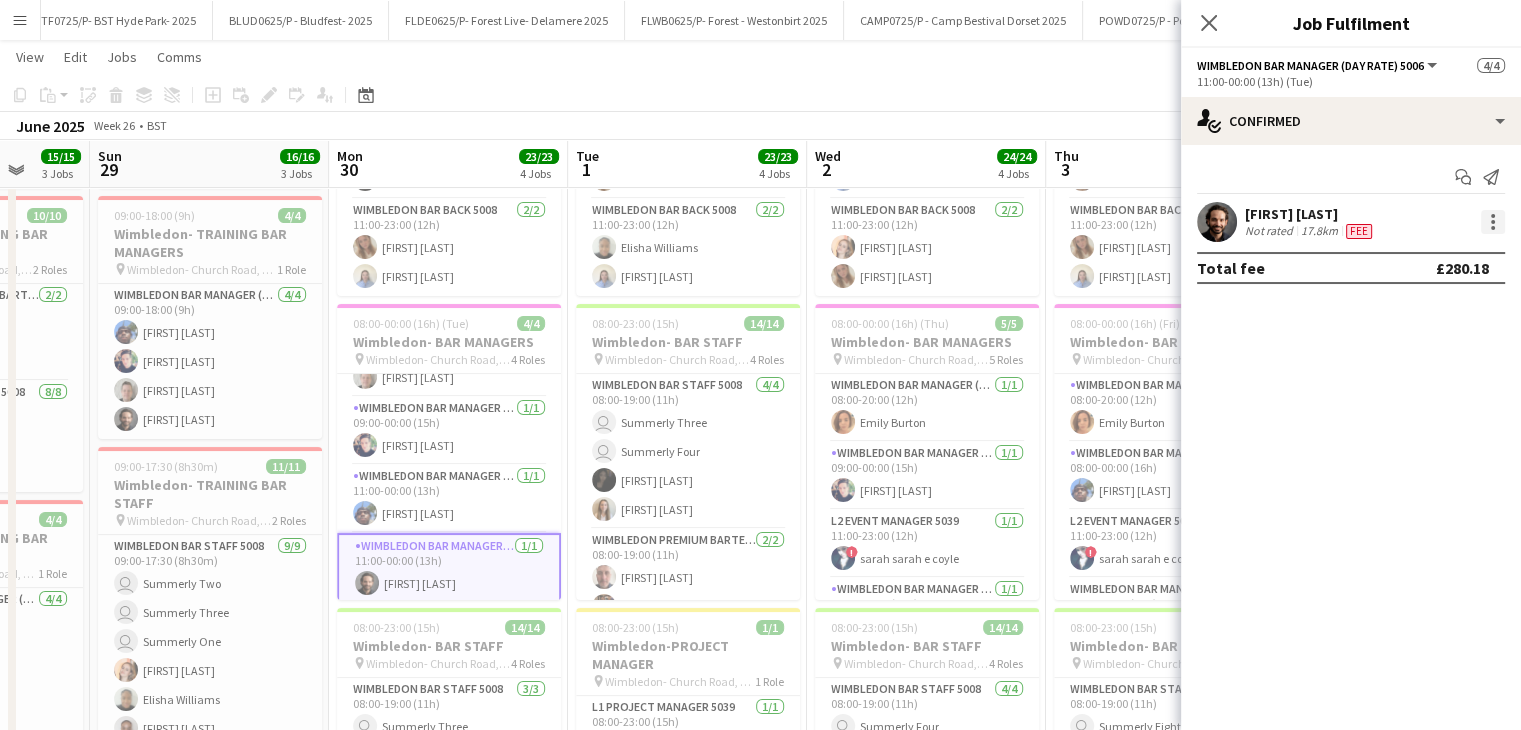 click at bounding box center [1493, 222] 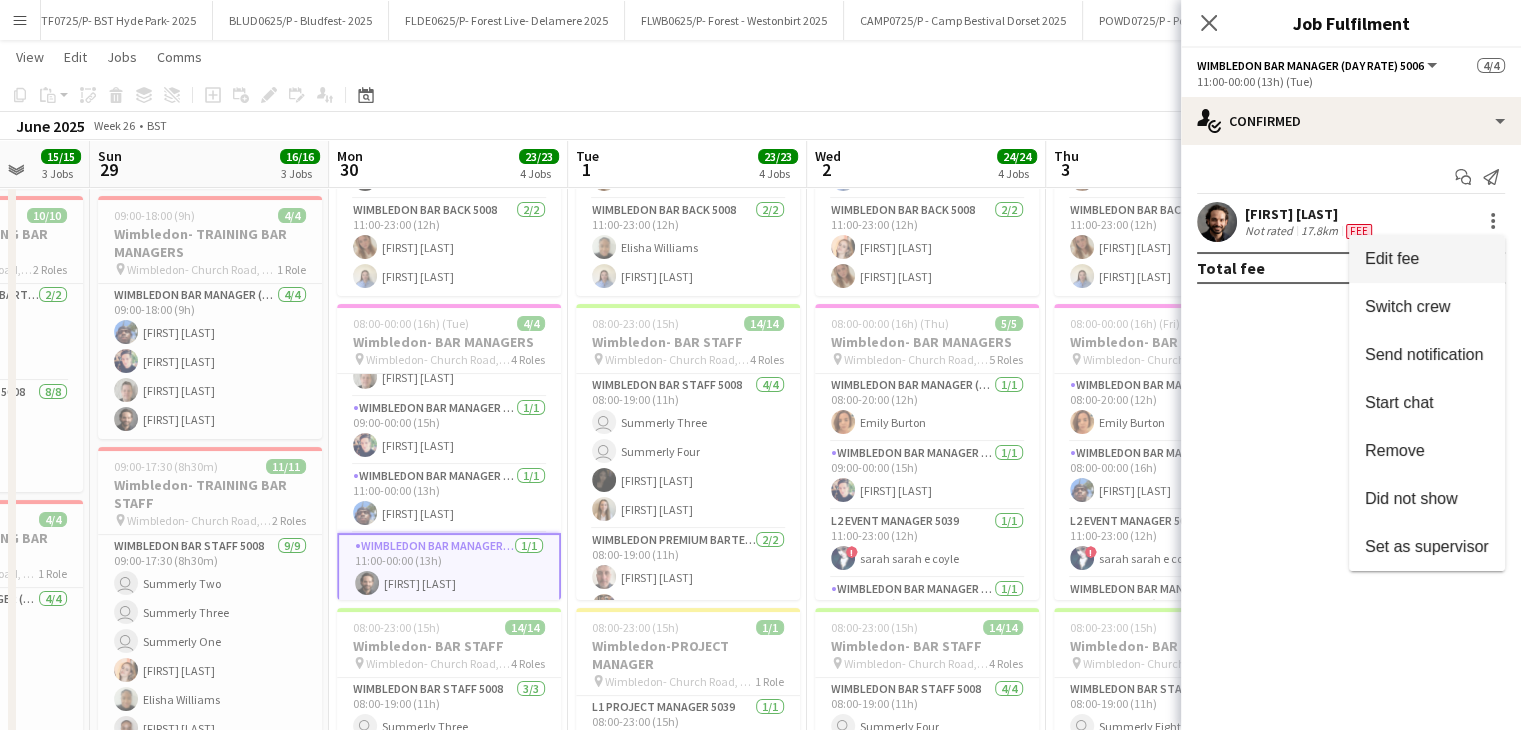 click on "Edit fee" at bounding box center [1427, 259] 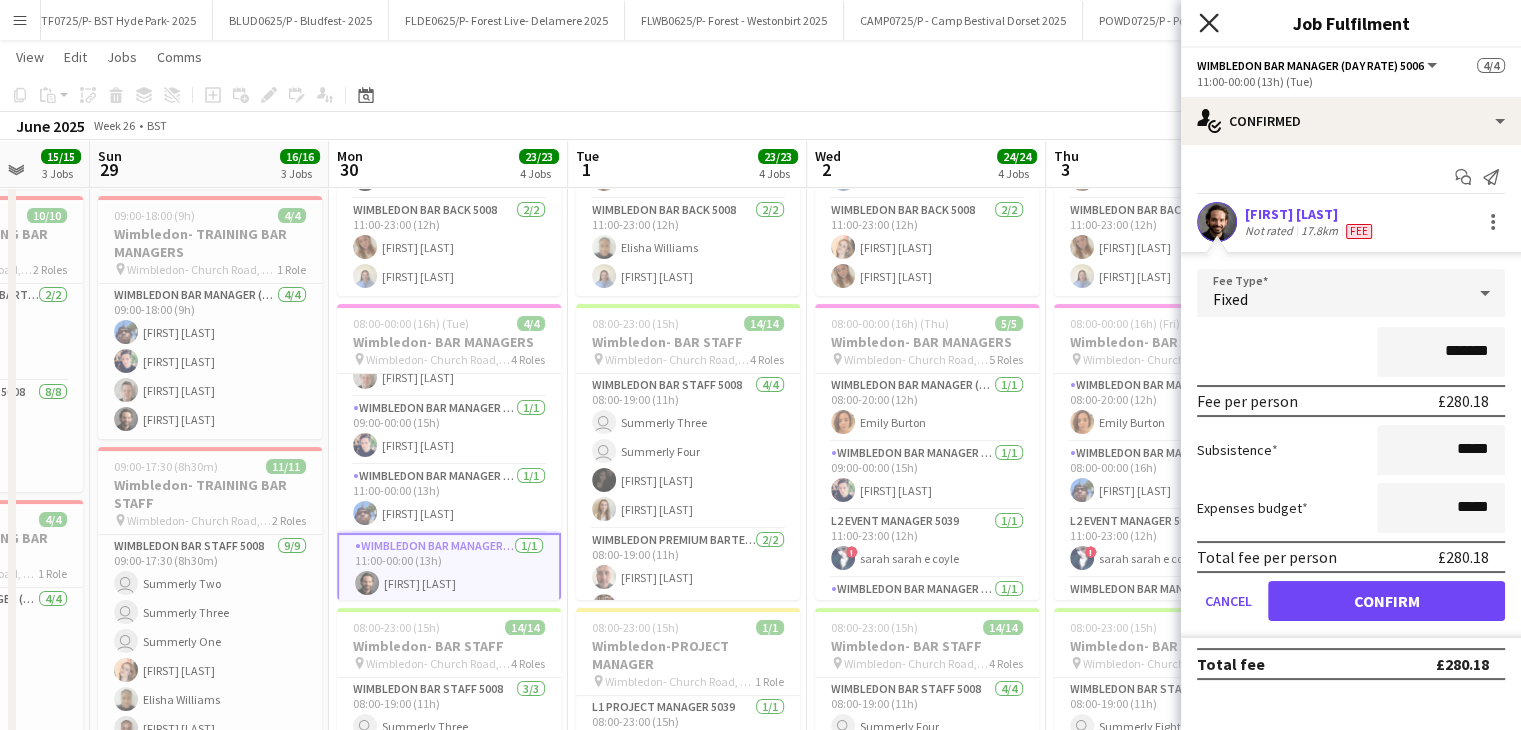 click 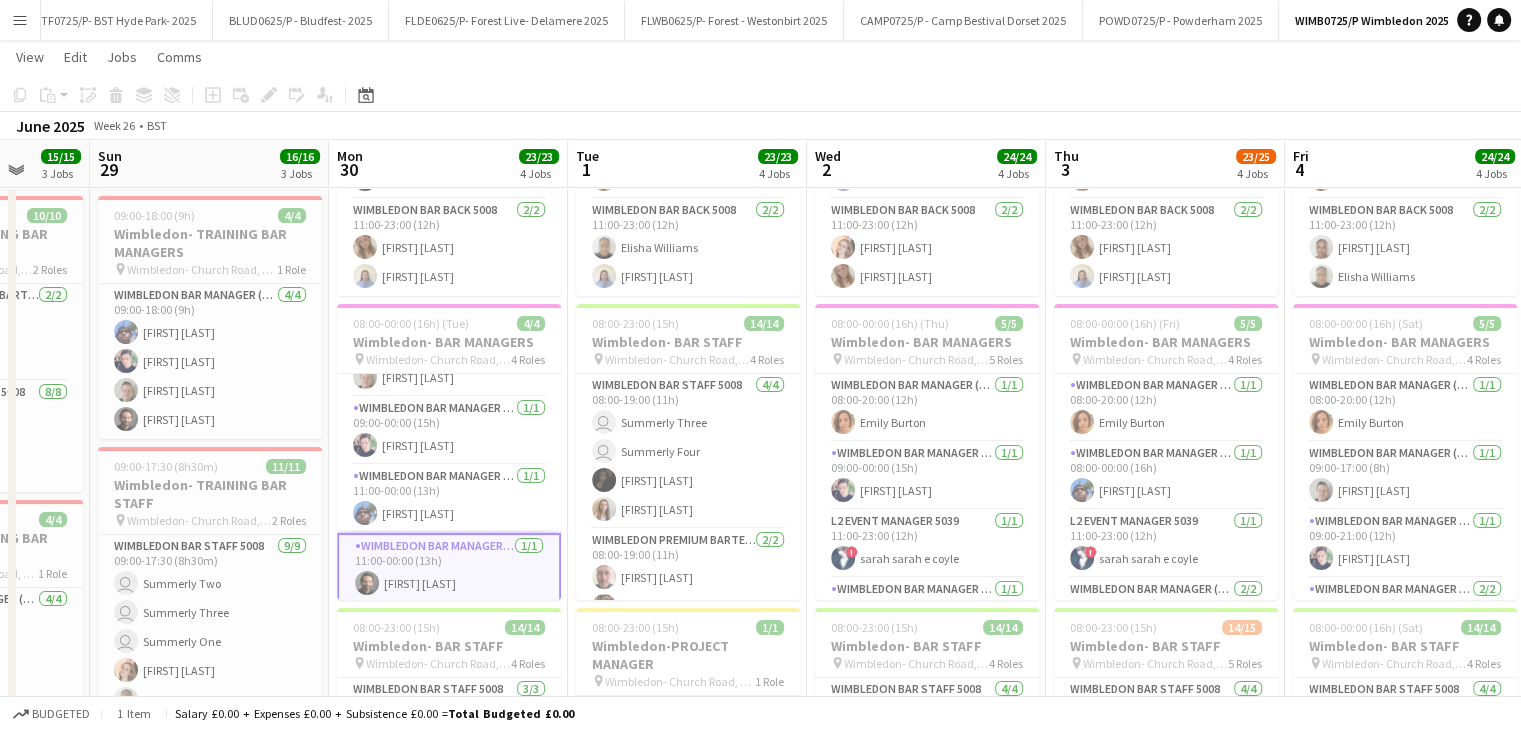 click on "Copy
Paste
Paste   Ctrl+V Paste with crew  Ctrl+Shift+V
Paste linked Job
Delete
Group
Ungroup
Add job
Add linked Job
Edit
Edit linked Job
Applicants
Date picker
JUN 2025 JUN 2025 Monday M Tuesday T Wednesday W Thursday T Friday F Saturday S Sunday S  JUN   1   2   3   4   5   6   7   8   9   10   11   12   13   14   15   16   17   18   19   20   21   22   23   24   25   26   27   28   29   30
Comparison range
Comparison range
Today" 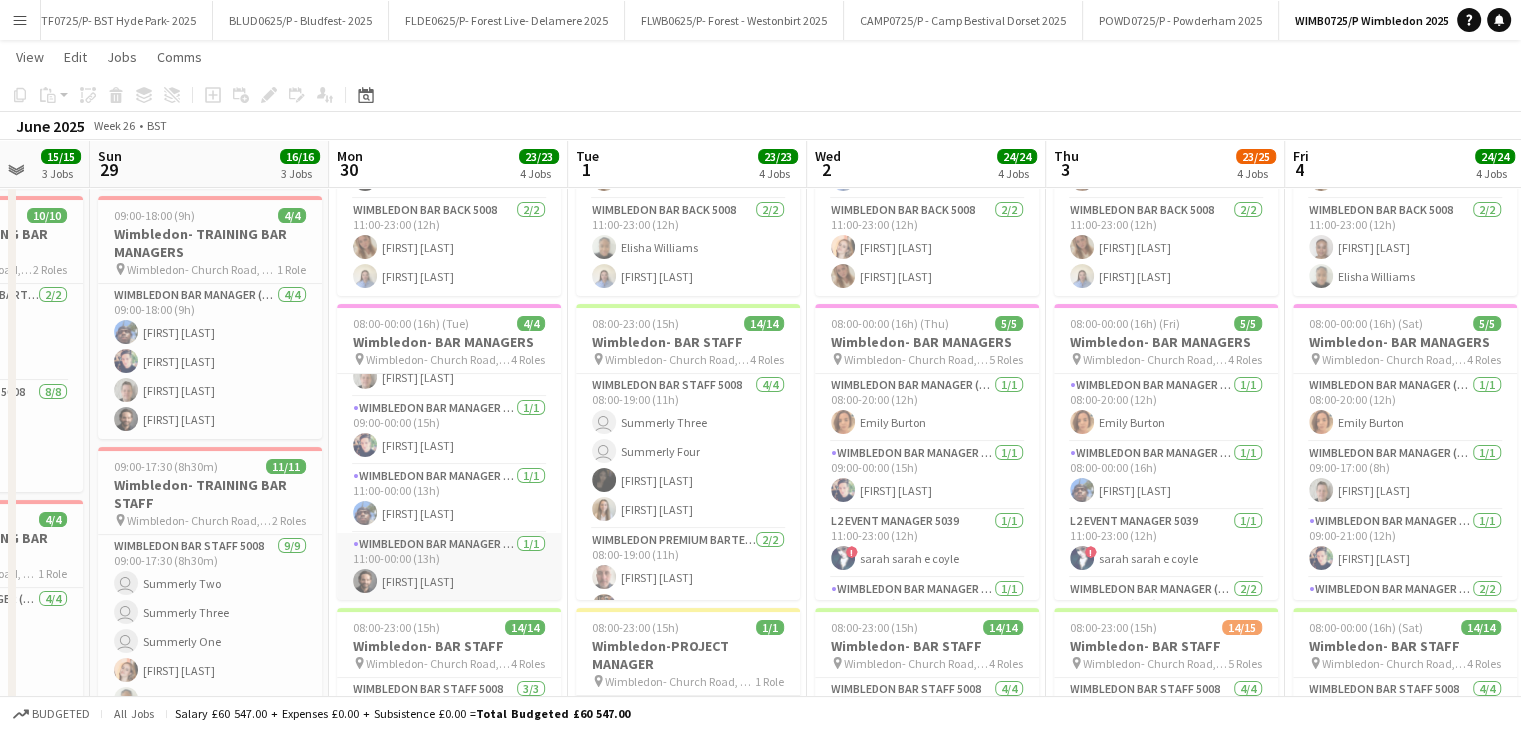 click on "Wimbledon Bar Manager (Day Rate) 5006   1/1   11:00-00:00 (13h)
Jake Pearce" at bounding box center [449, 567] 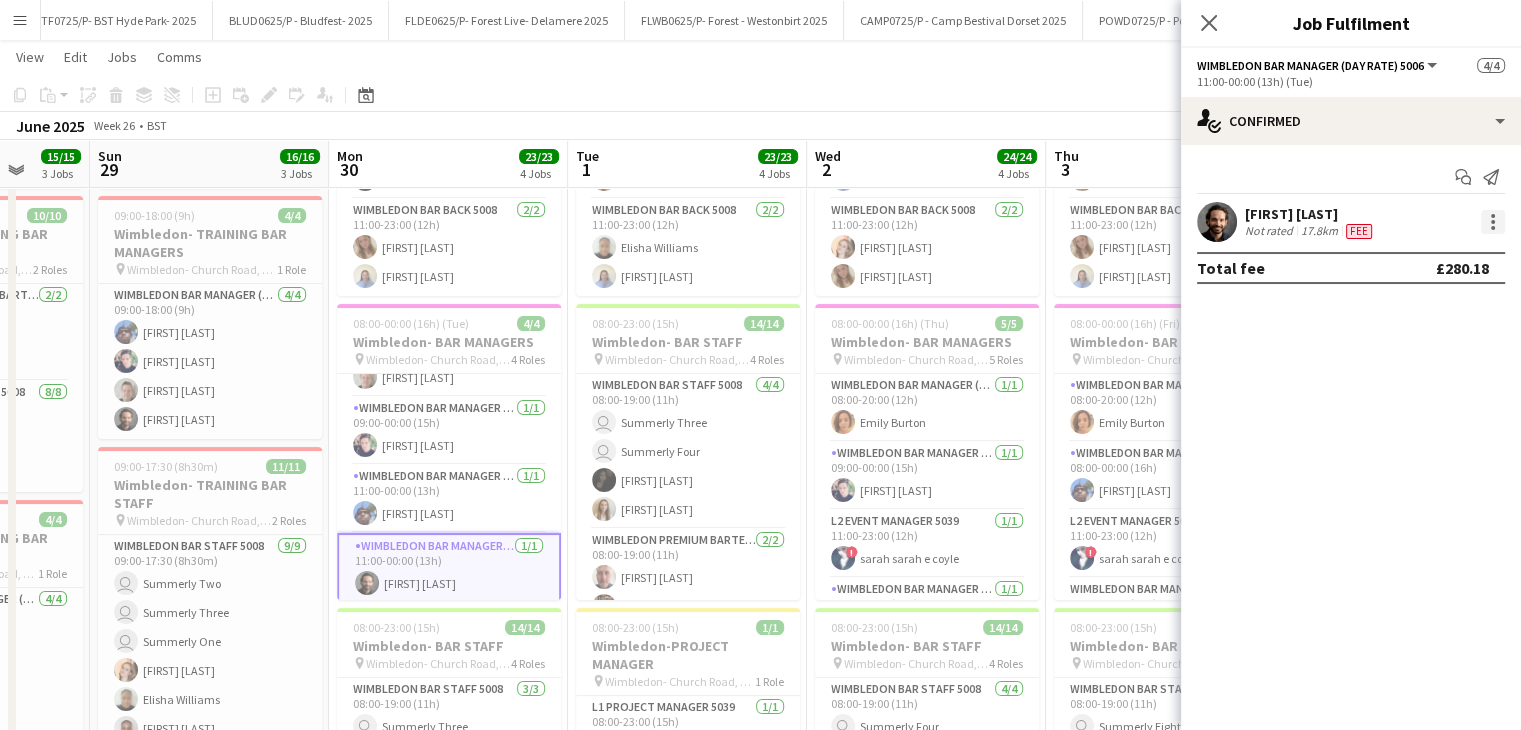 click at bounding box center [1493, 222] 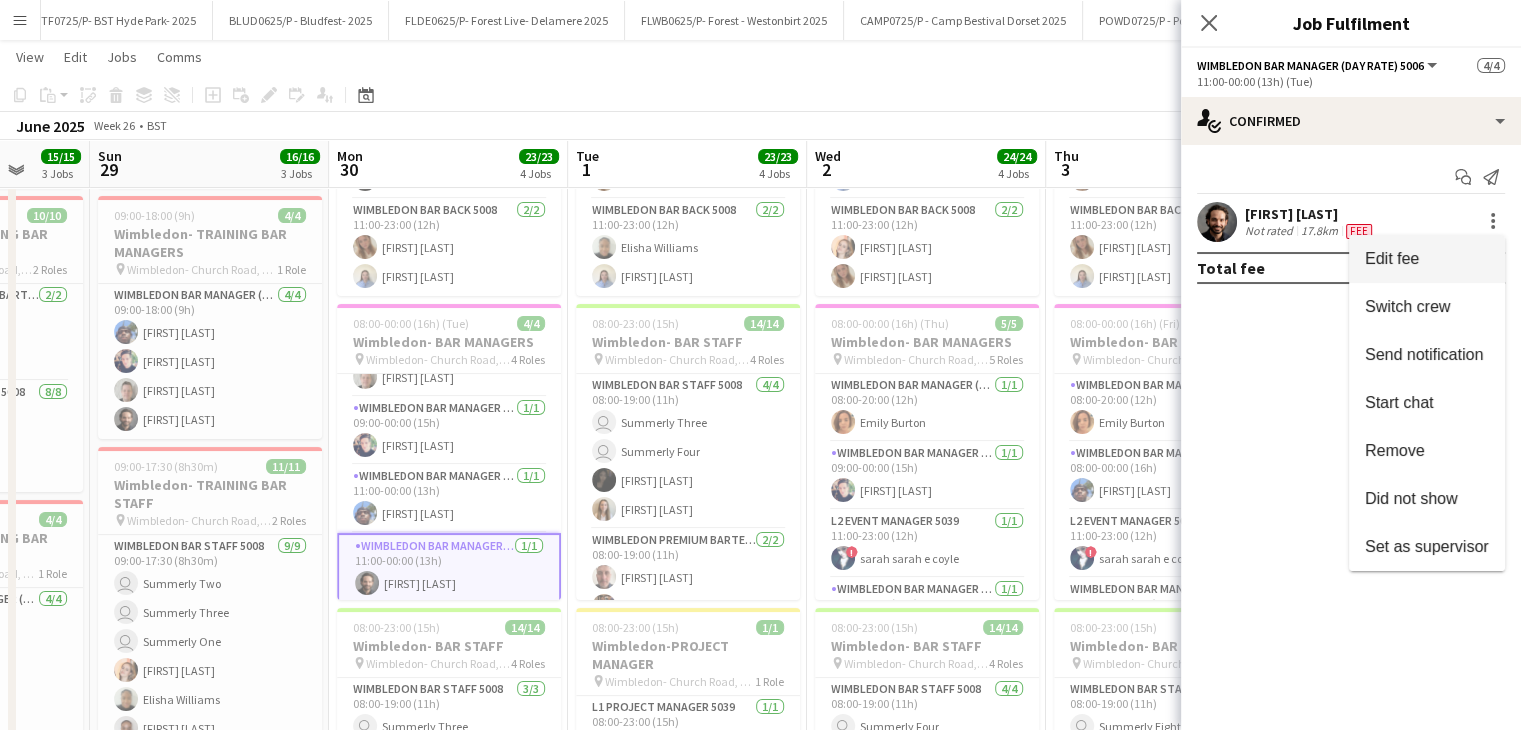 click on "Edit fee" at bounding box center (1427, 259) 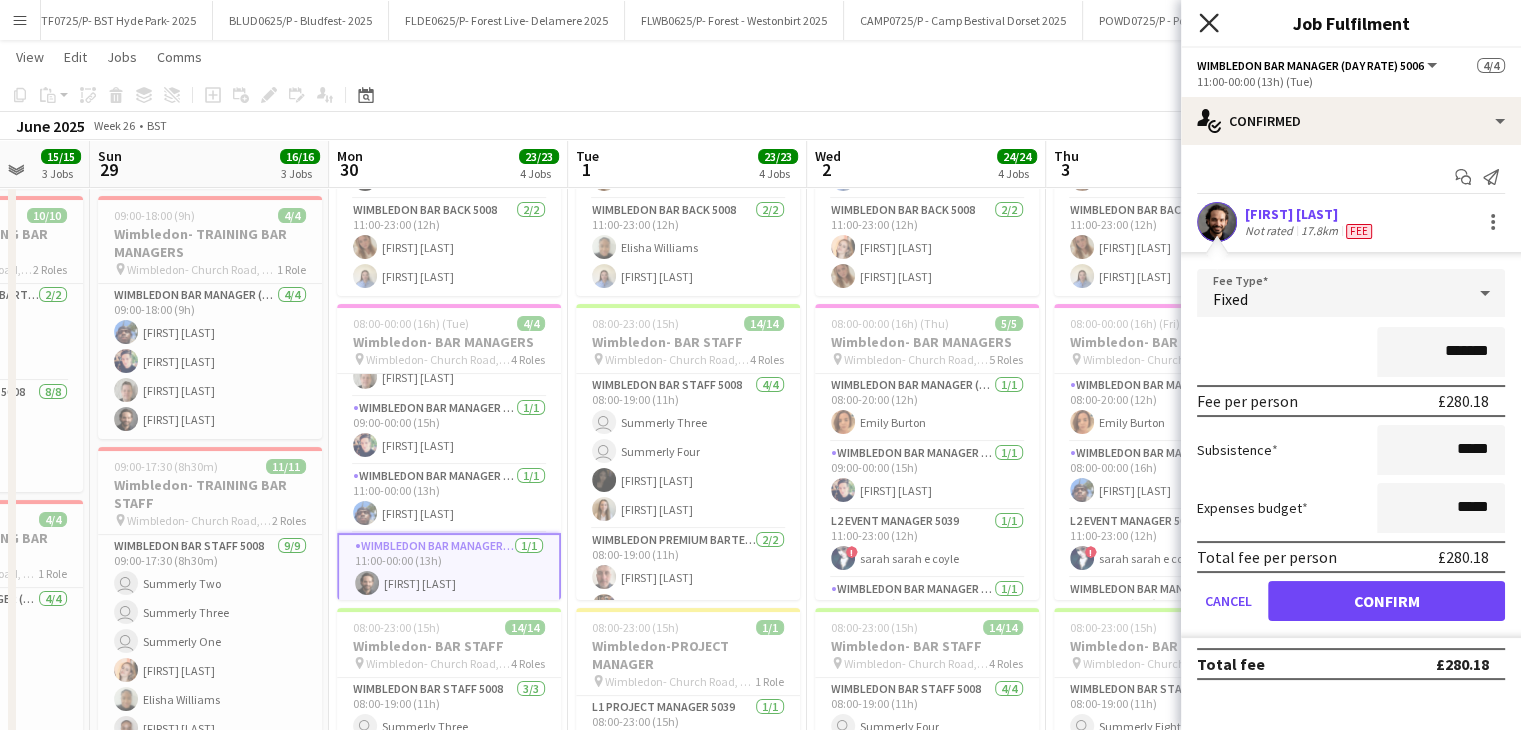 click 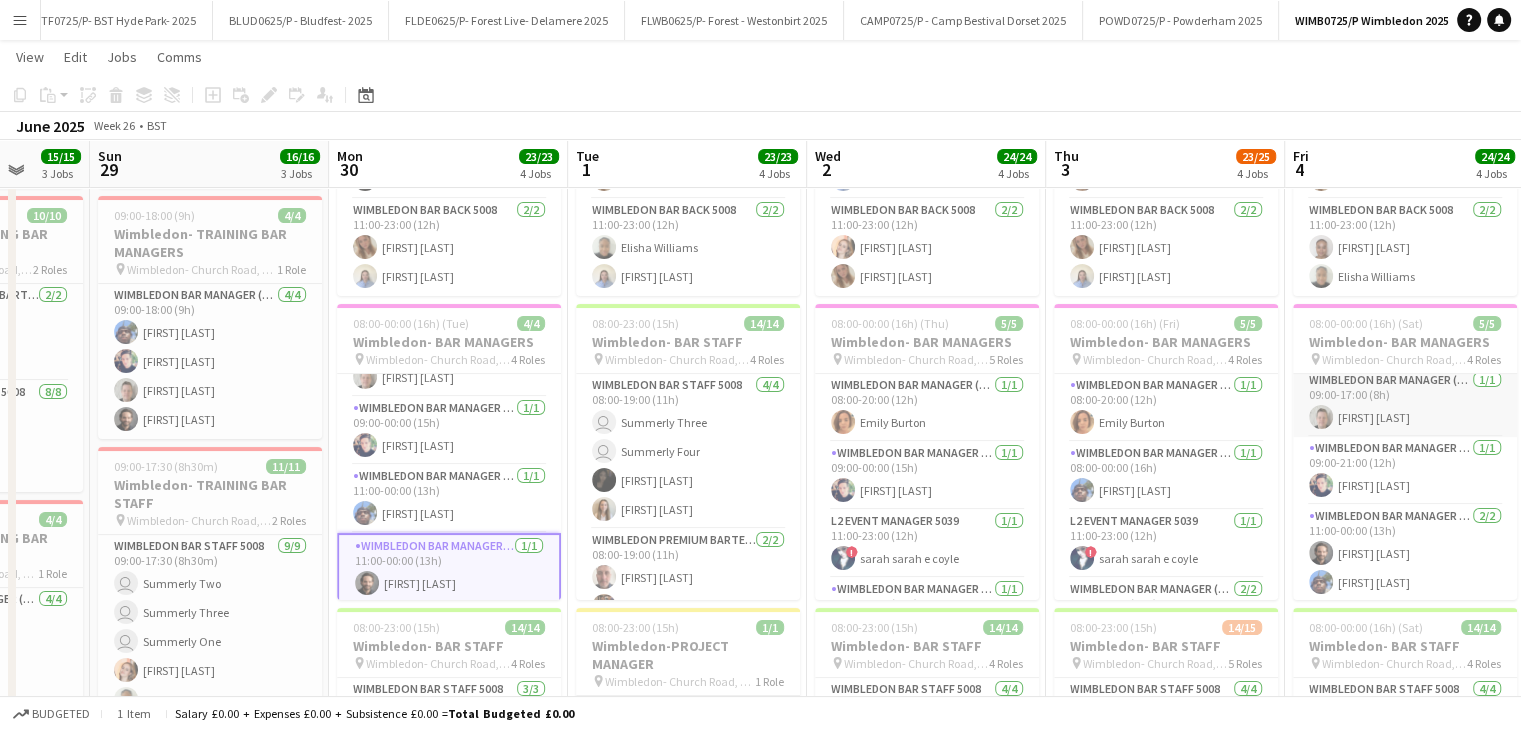 scroll, scrollTop: 74, scrollLeft: 0, axis: vertical 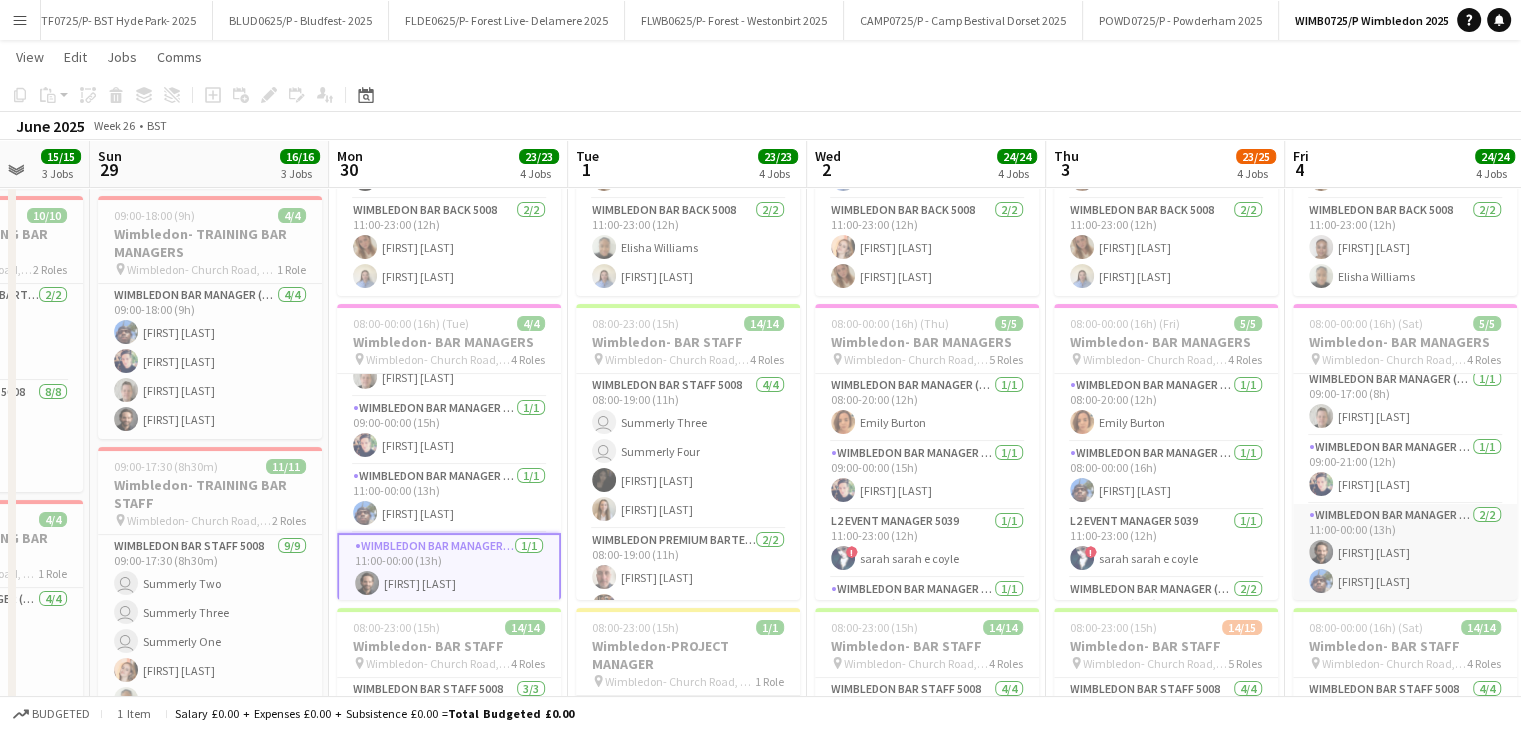 click on "Wimbledon Bar Manager (Day Rate) 5006   2/2   11:00-00:00 (13h)
Jake Pearce Destiny Olusegun" at bounding box center (1405, 552) 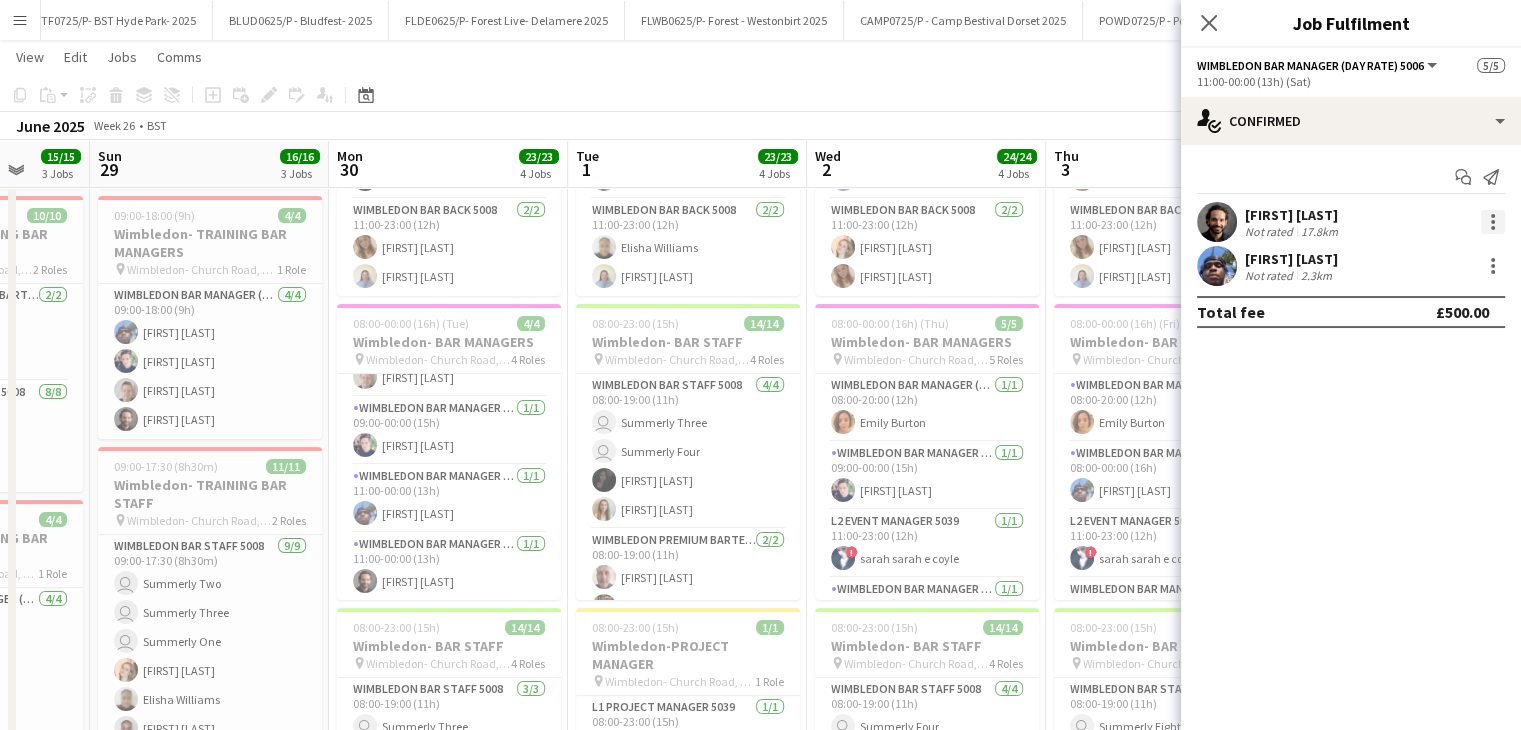 click at bounding box center (1493, 222) 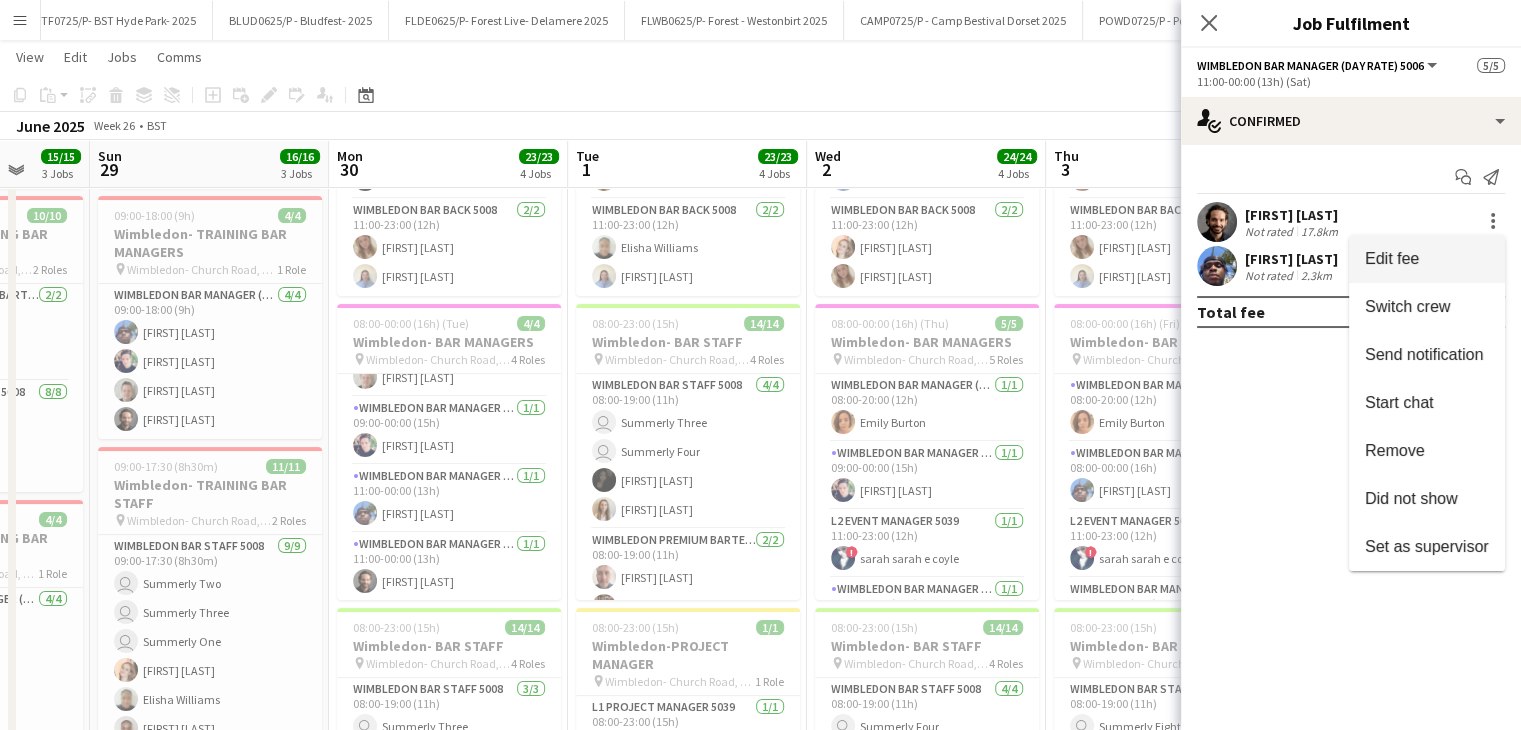 click on "Edit fee" at bounding box center [1427, 259] 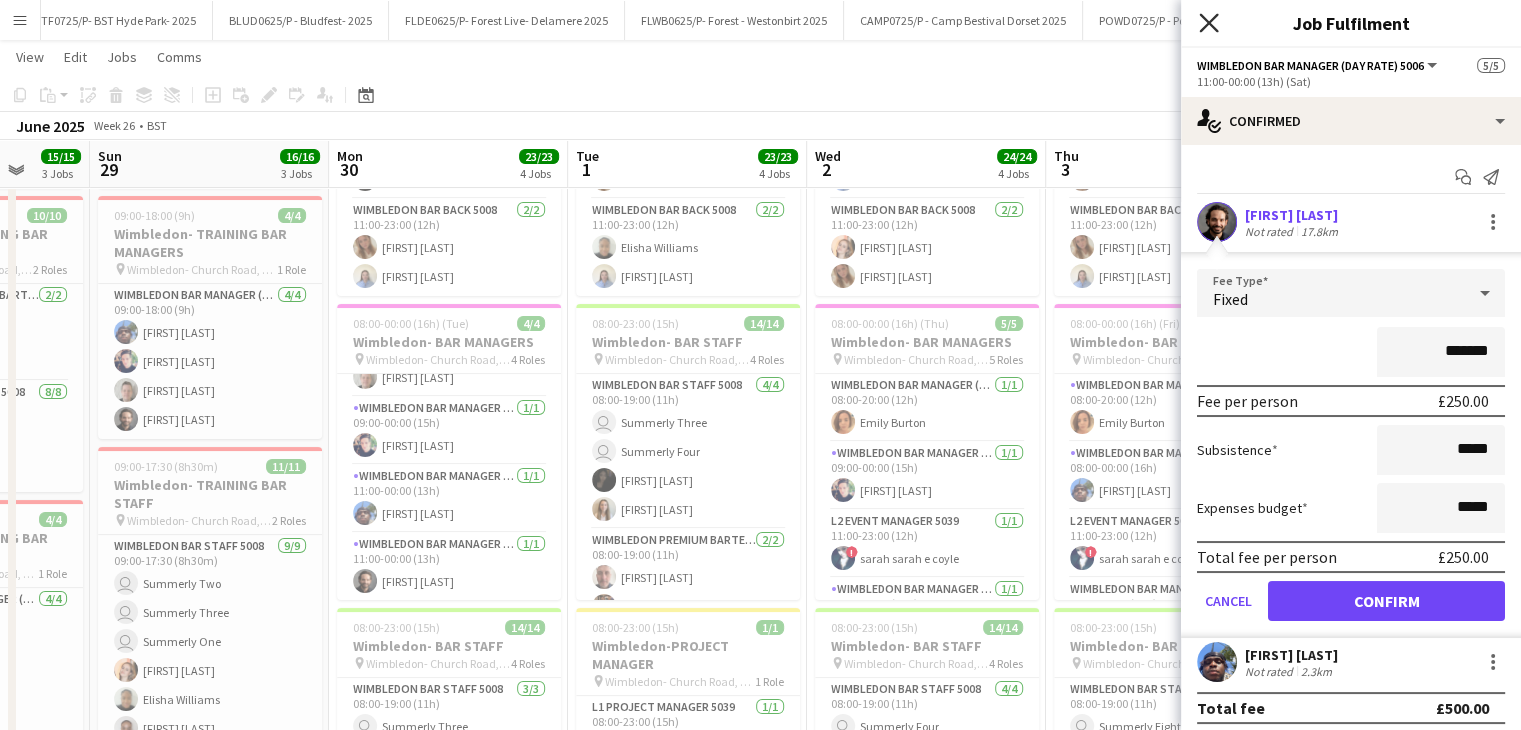 click 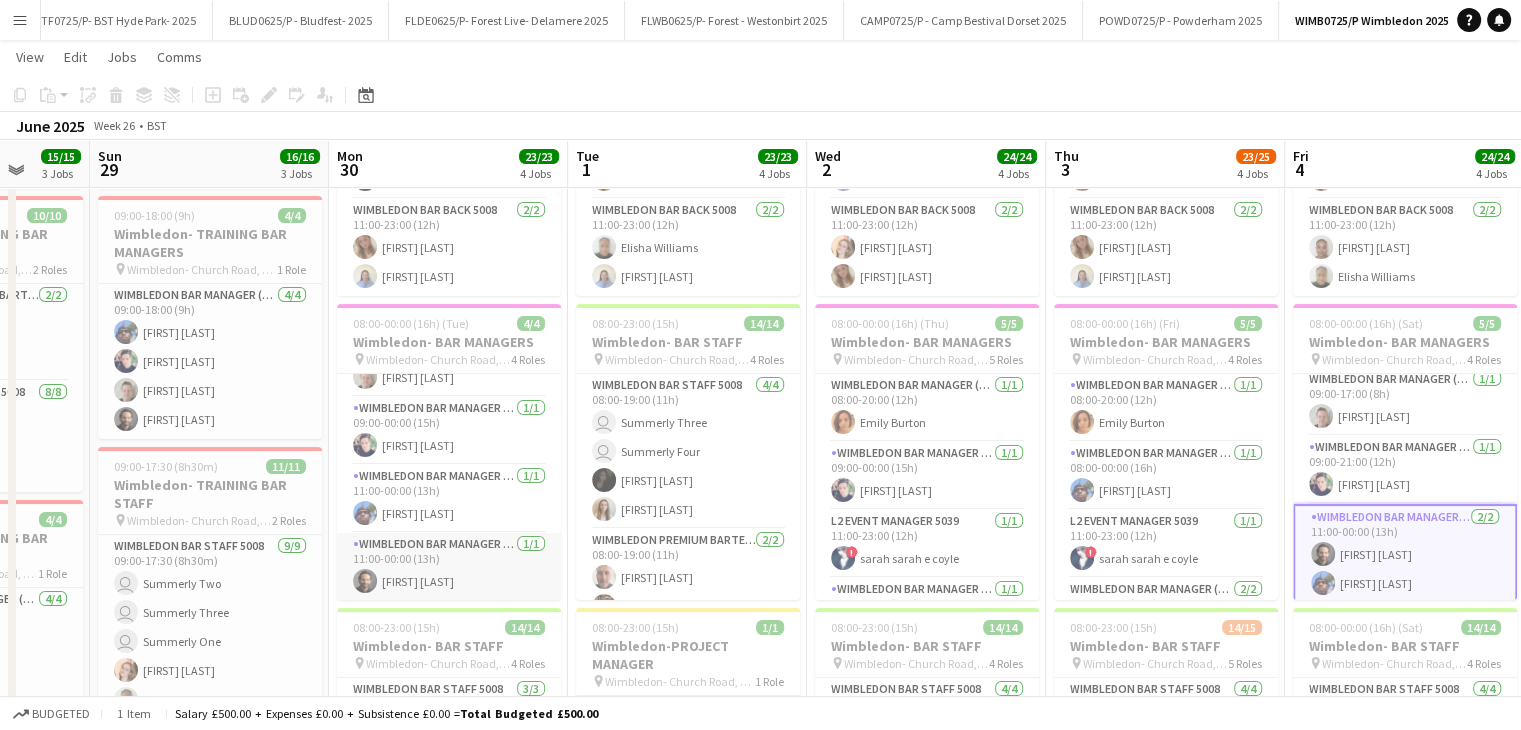 click on "Wimbledon Bar Manager (Day Rate) 5006   1/1   11:00-00:00 (13h)
Jake Pearce" at bounding box center [449, 567] 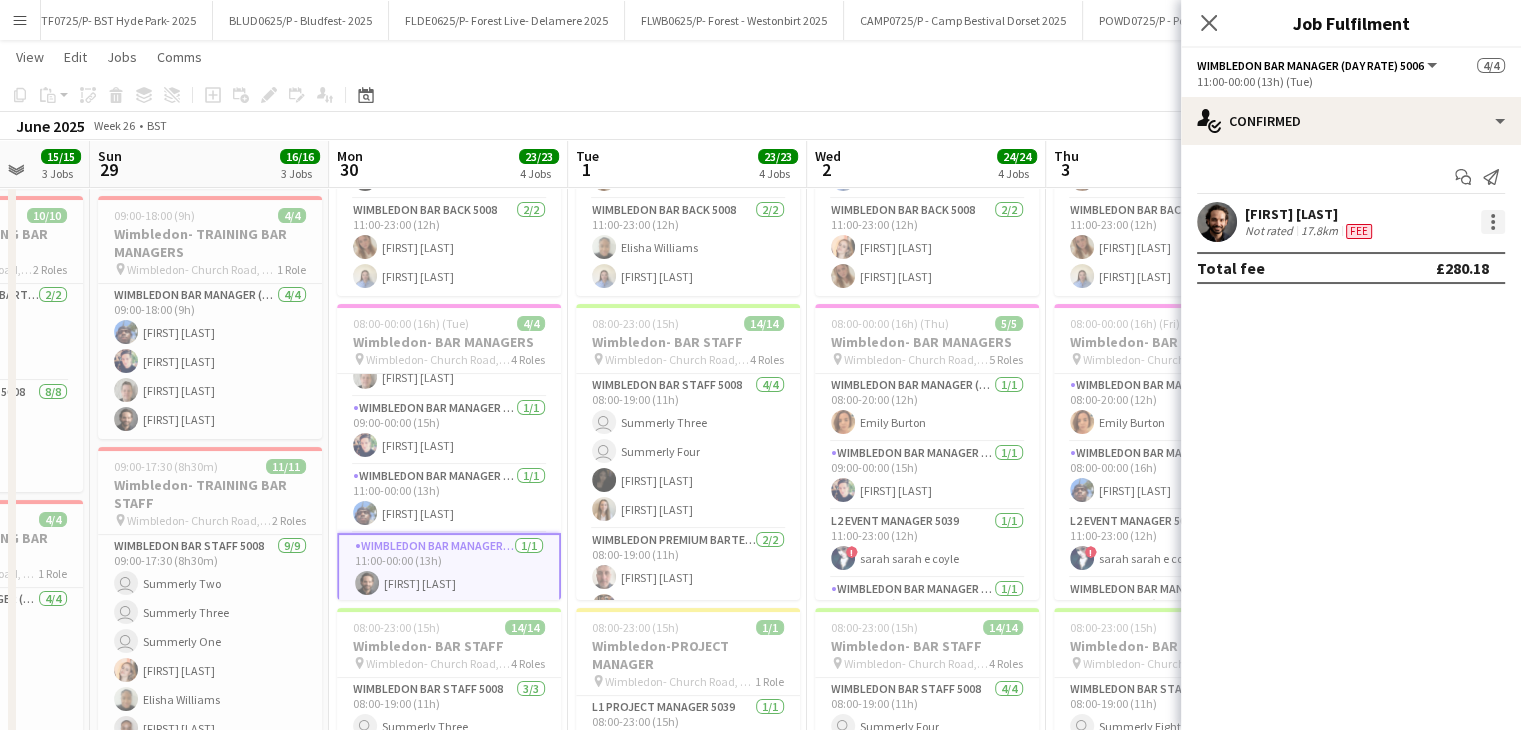 click at bounding box center [1493, 222] 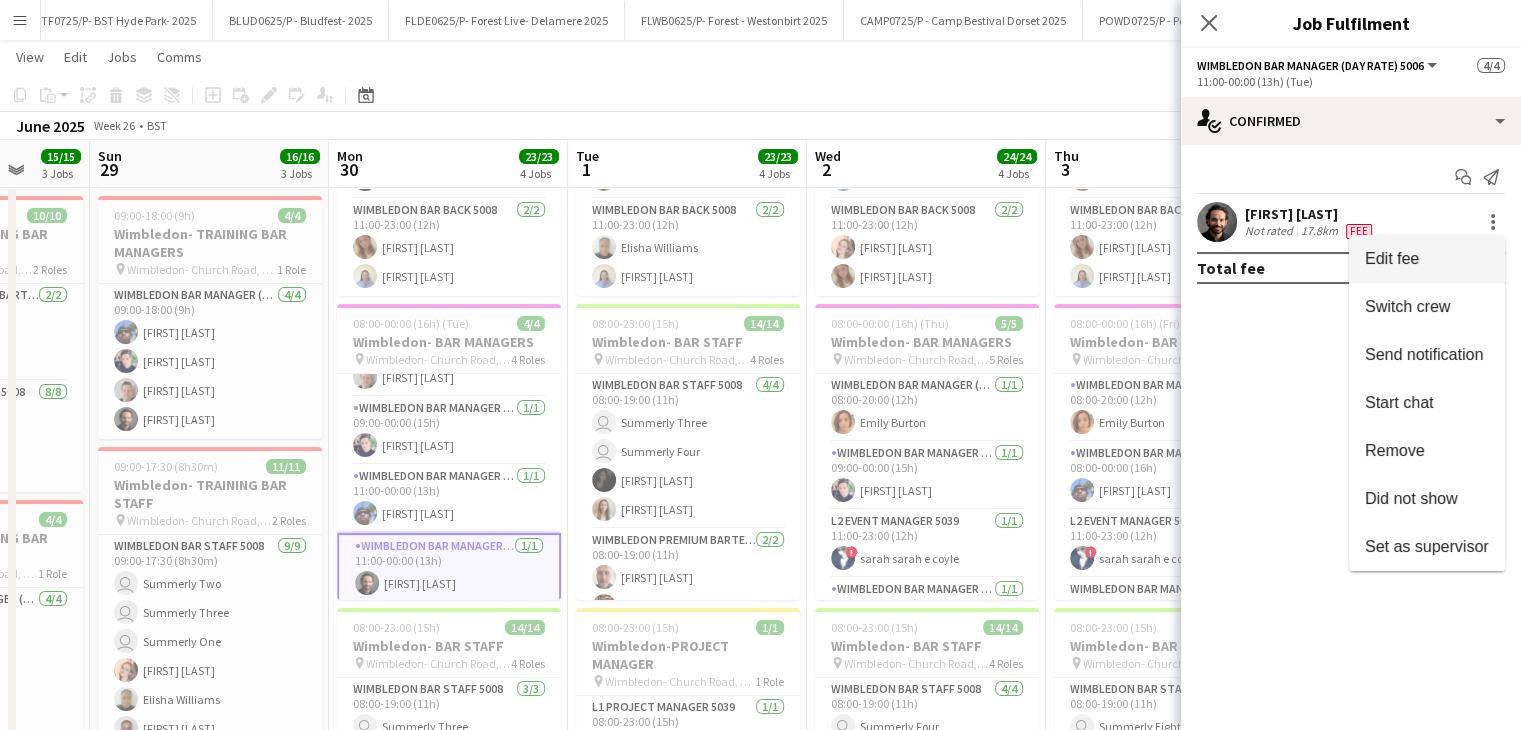 click on "Edit fee" at bounding box center [1427, 259] 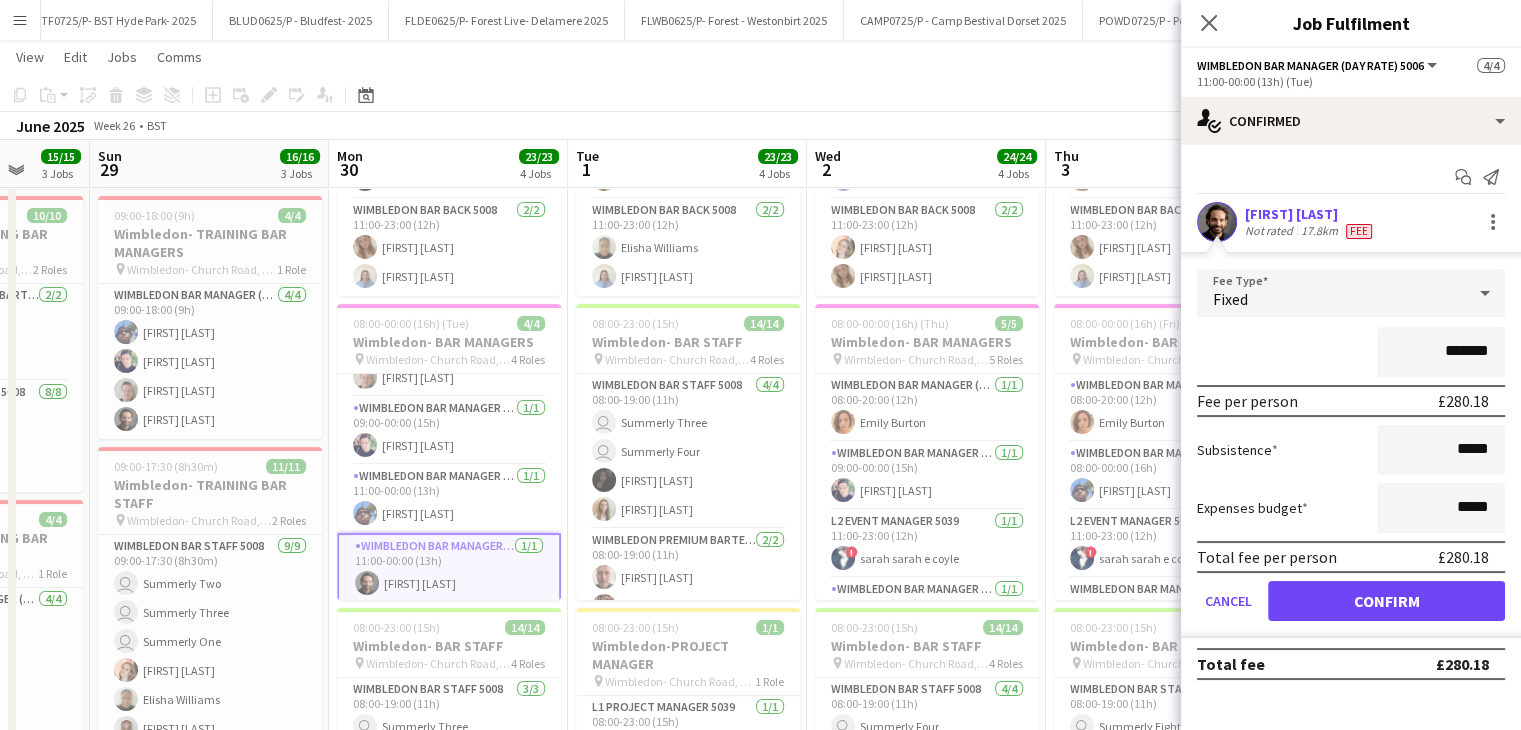 drag, startPoint x: 1445, startPoint y: 351, endPoint x: 1505, endPoint y: 349, distance: 60.033325 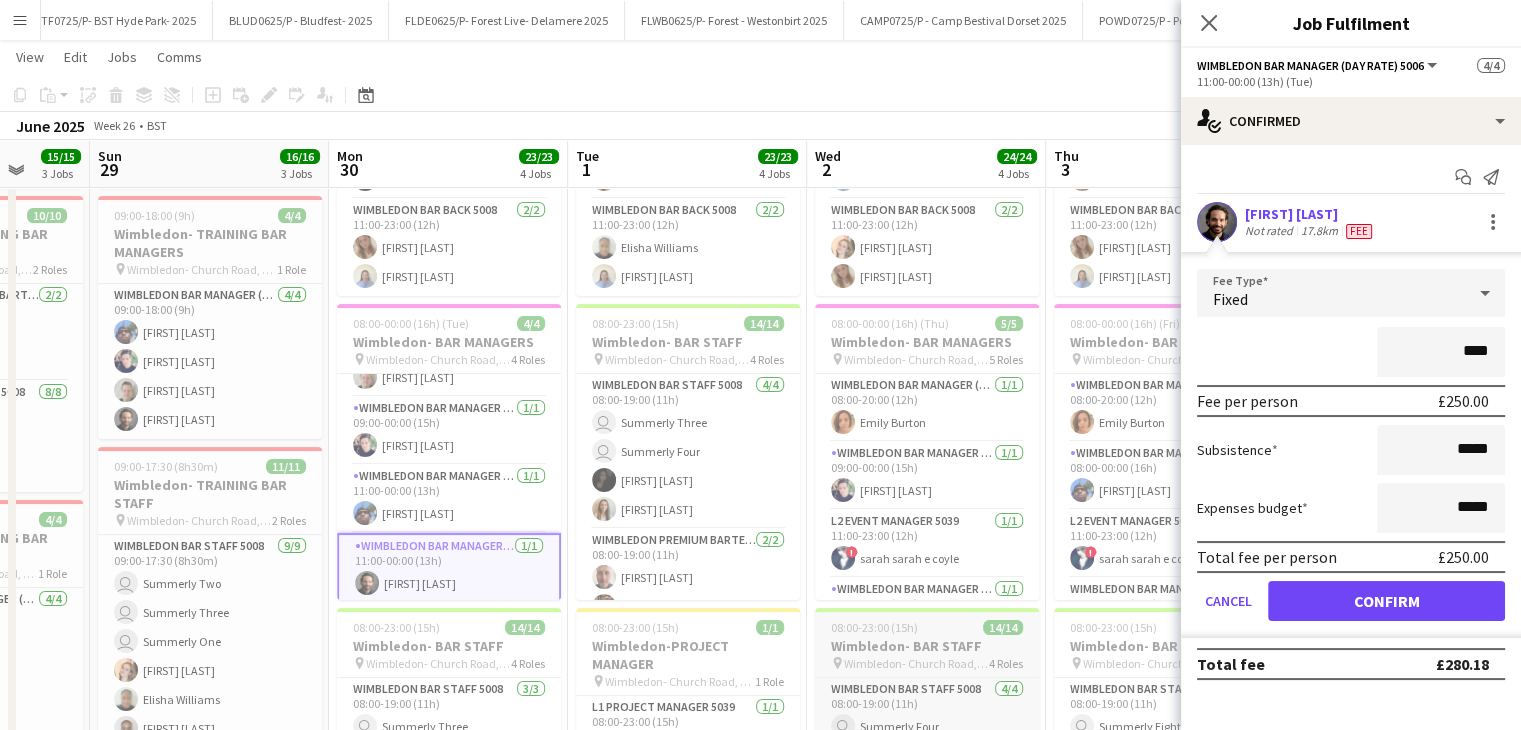 type on "****" 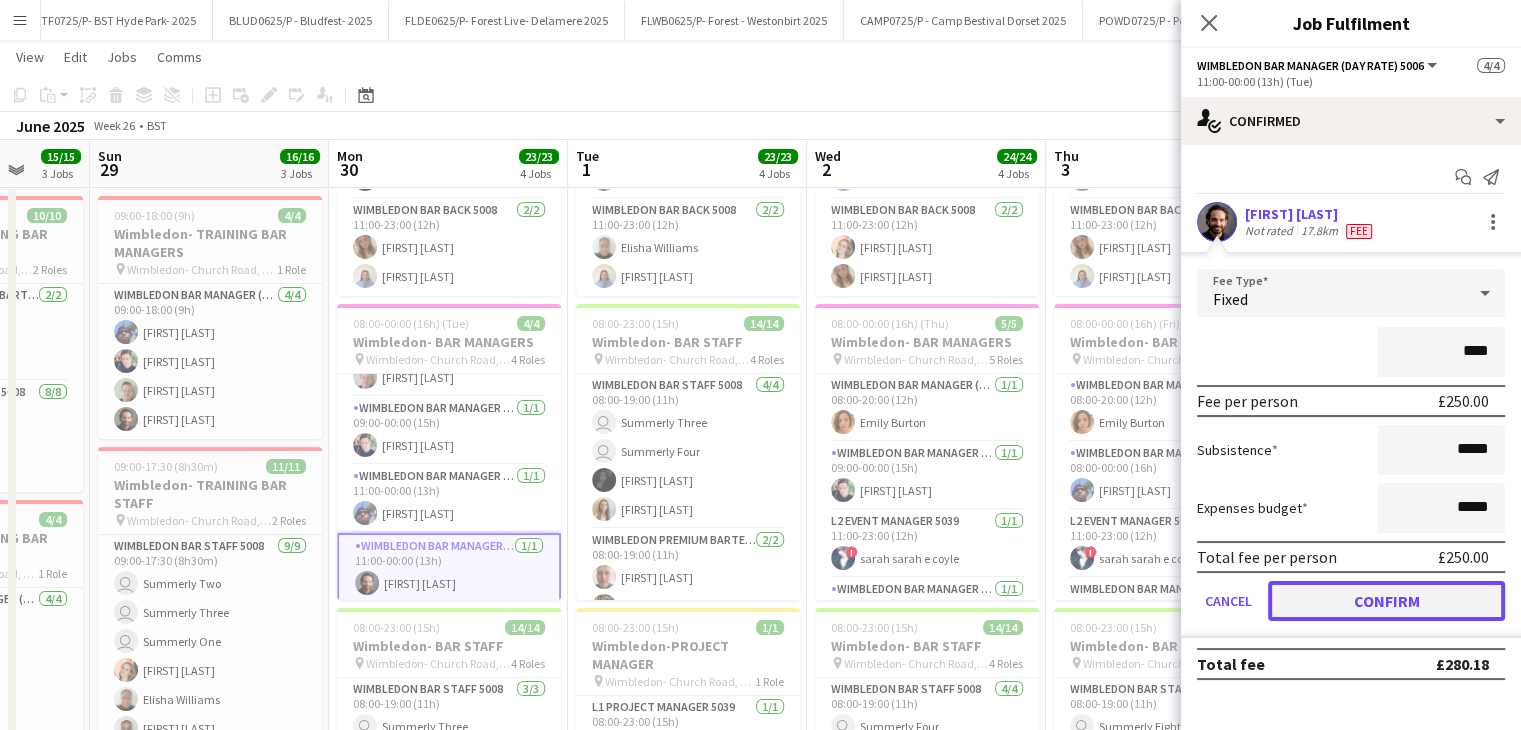 click on "Confirm" at bounding box center [1386, 601] 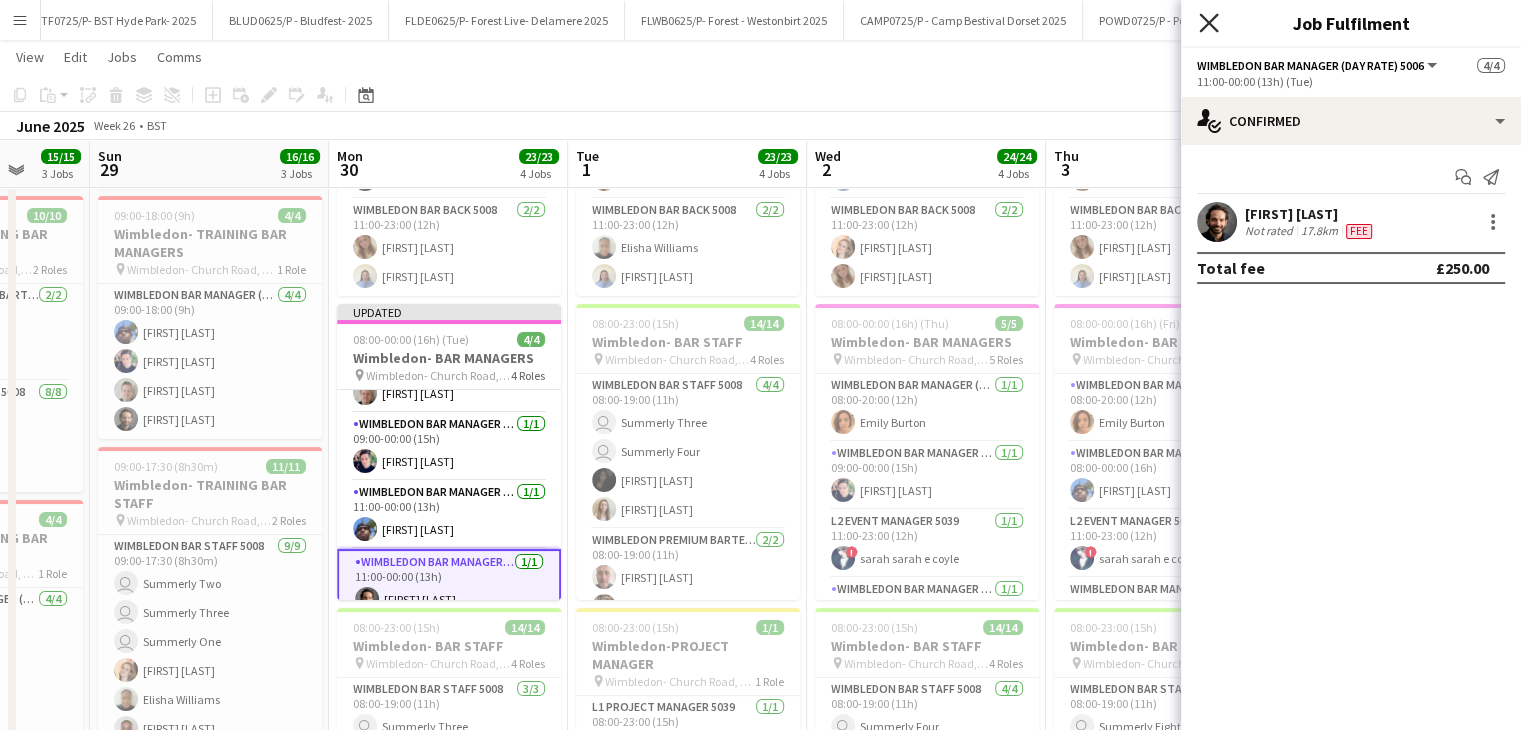 click on "Close pop-in" 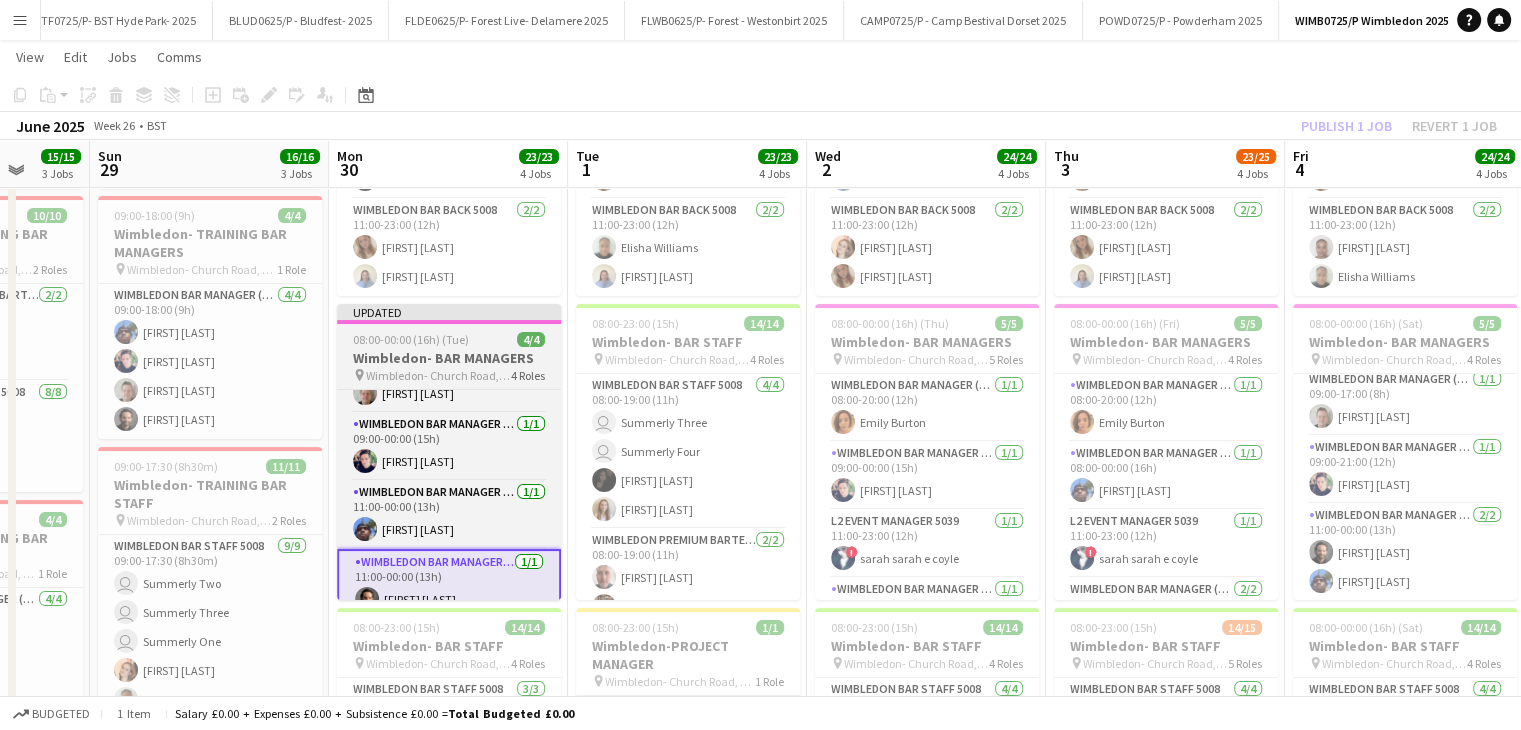 click at bounding box center [449, 322] 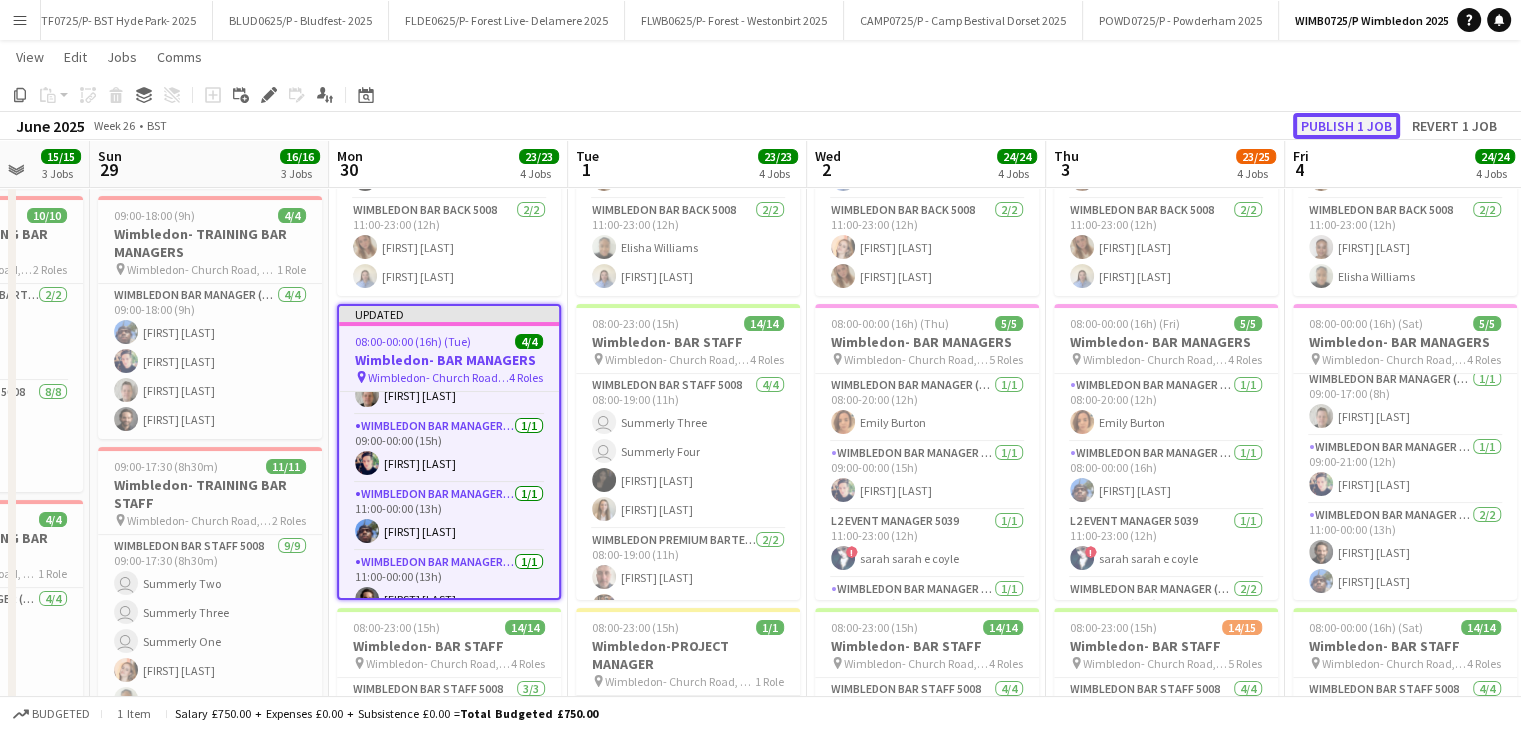 click on "Publish 1 job" 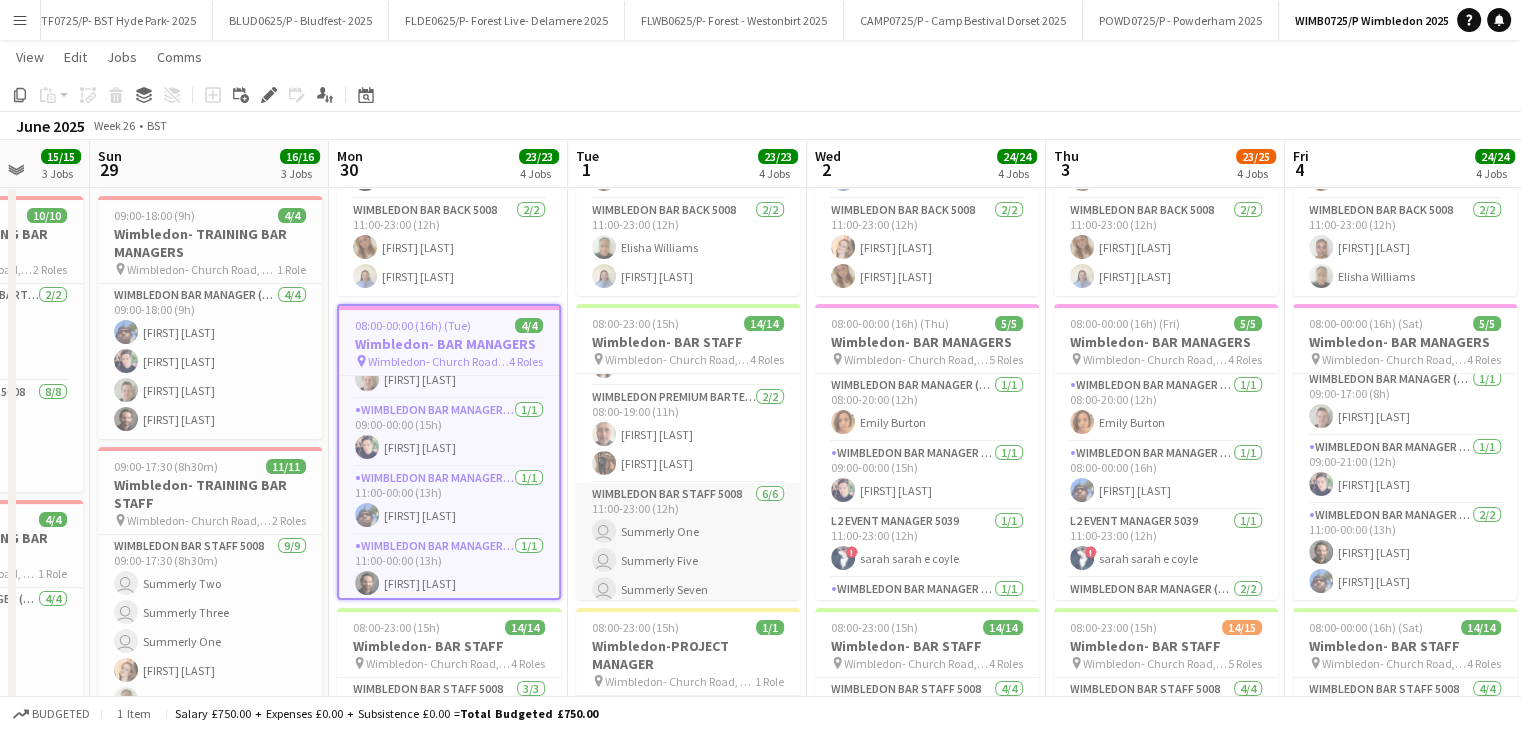 scroll, scrollTop: 0, scrollLeft: 0, axis: both 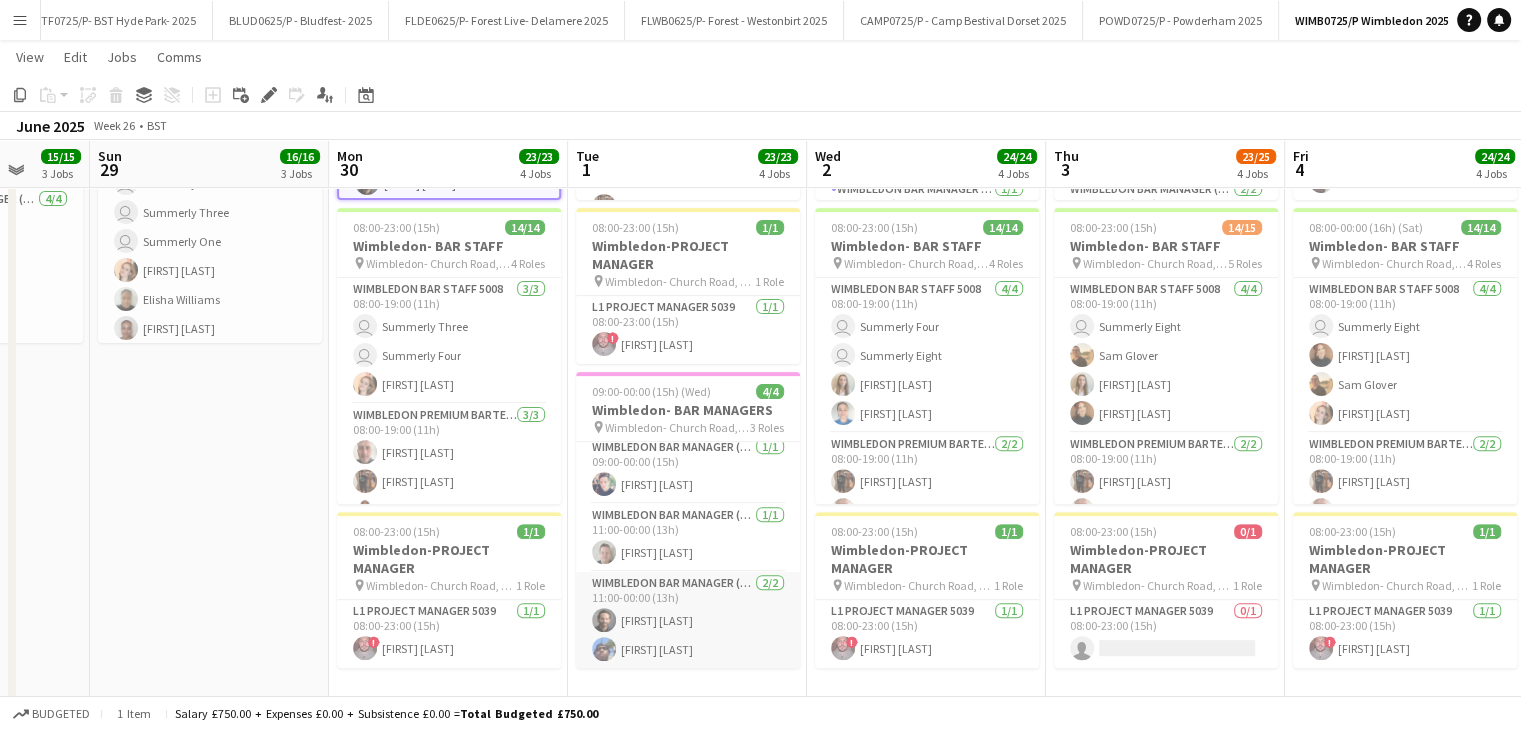 click on "Wimbledon Bar Manager (Day Rate) 5006   2/2   11:00-00:00 (13h)
Jake Pearce Destiny Olusegun" at bounding box center [688, 620] 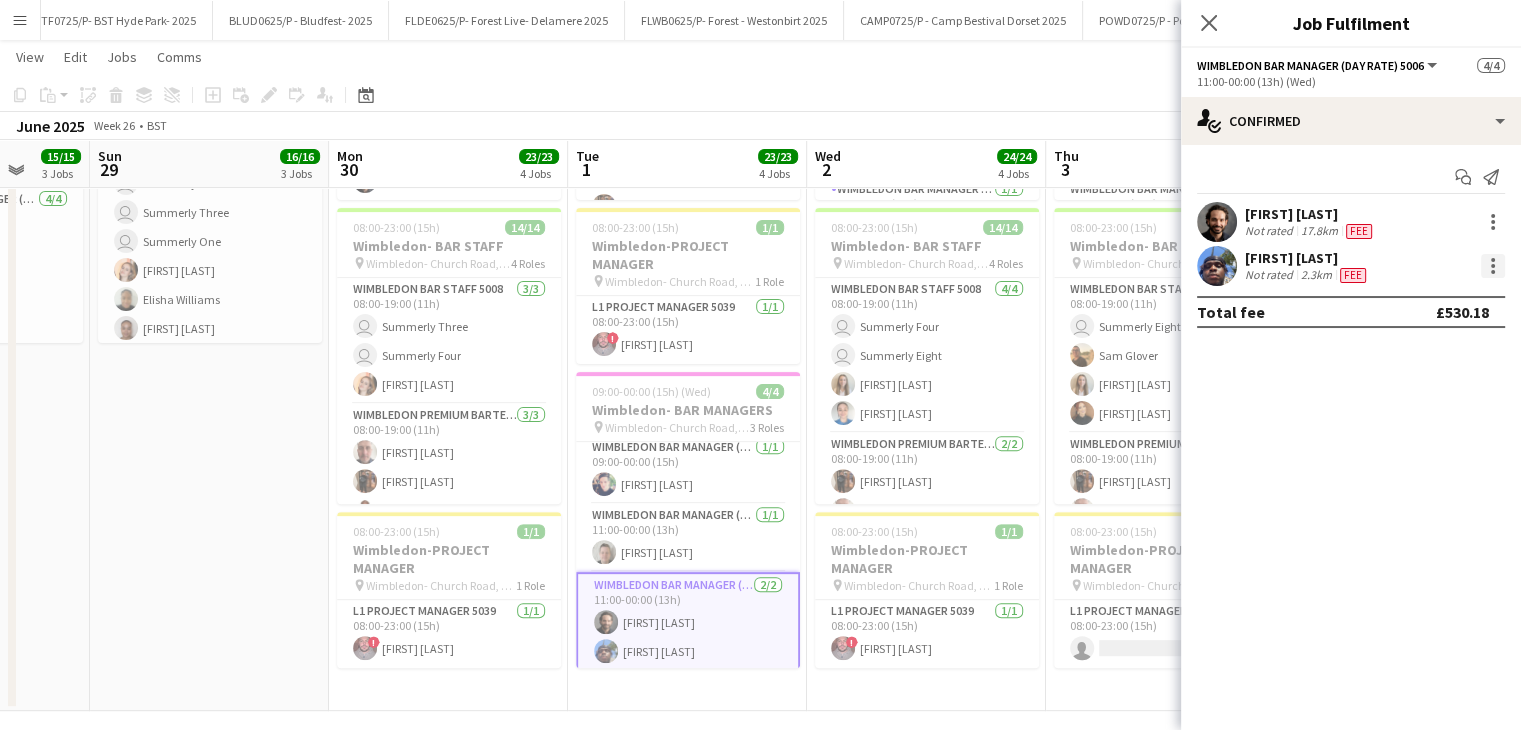 click at bounding box center (1493, 272) 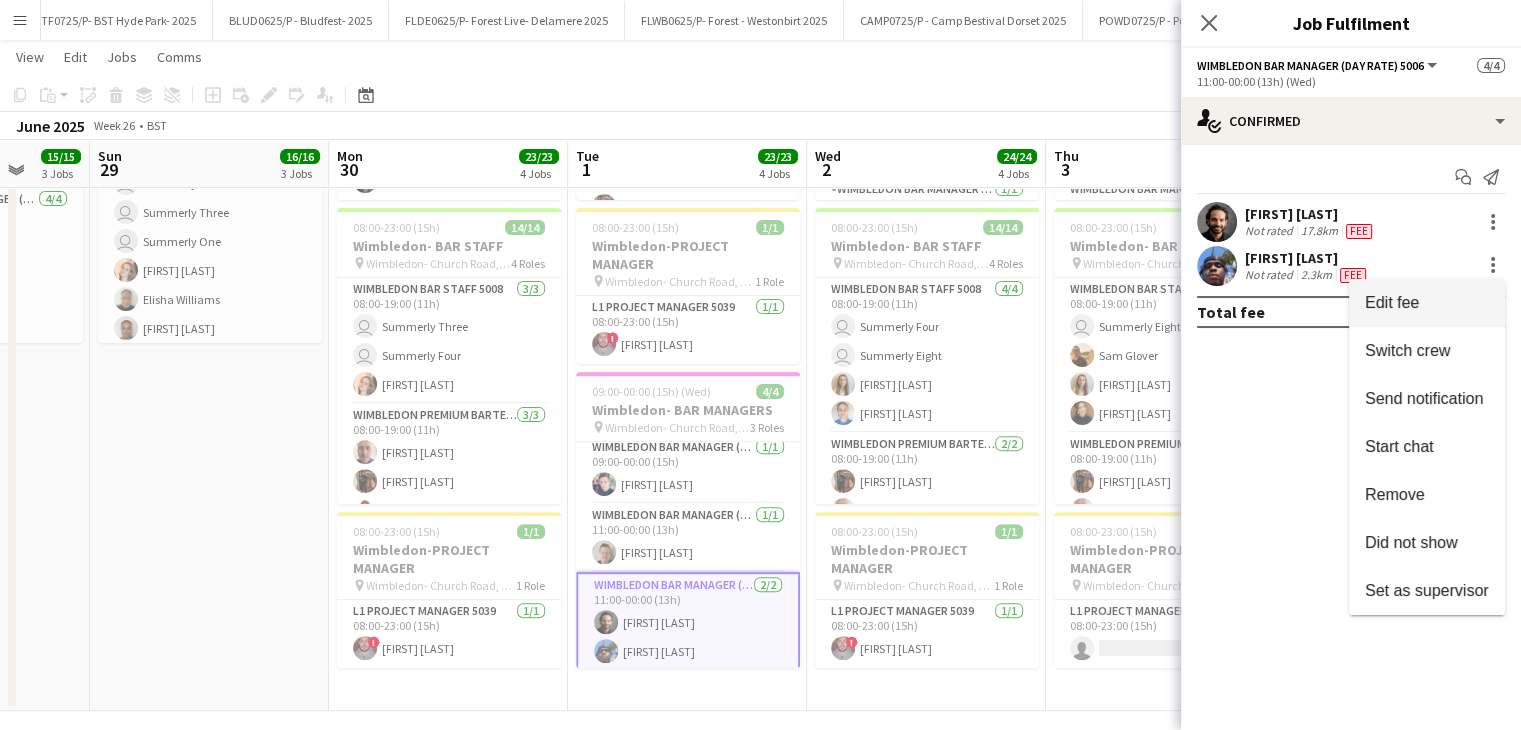 click on "Edit fee" at bounding box center (1427, 303) 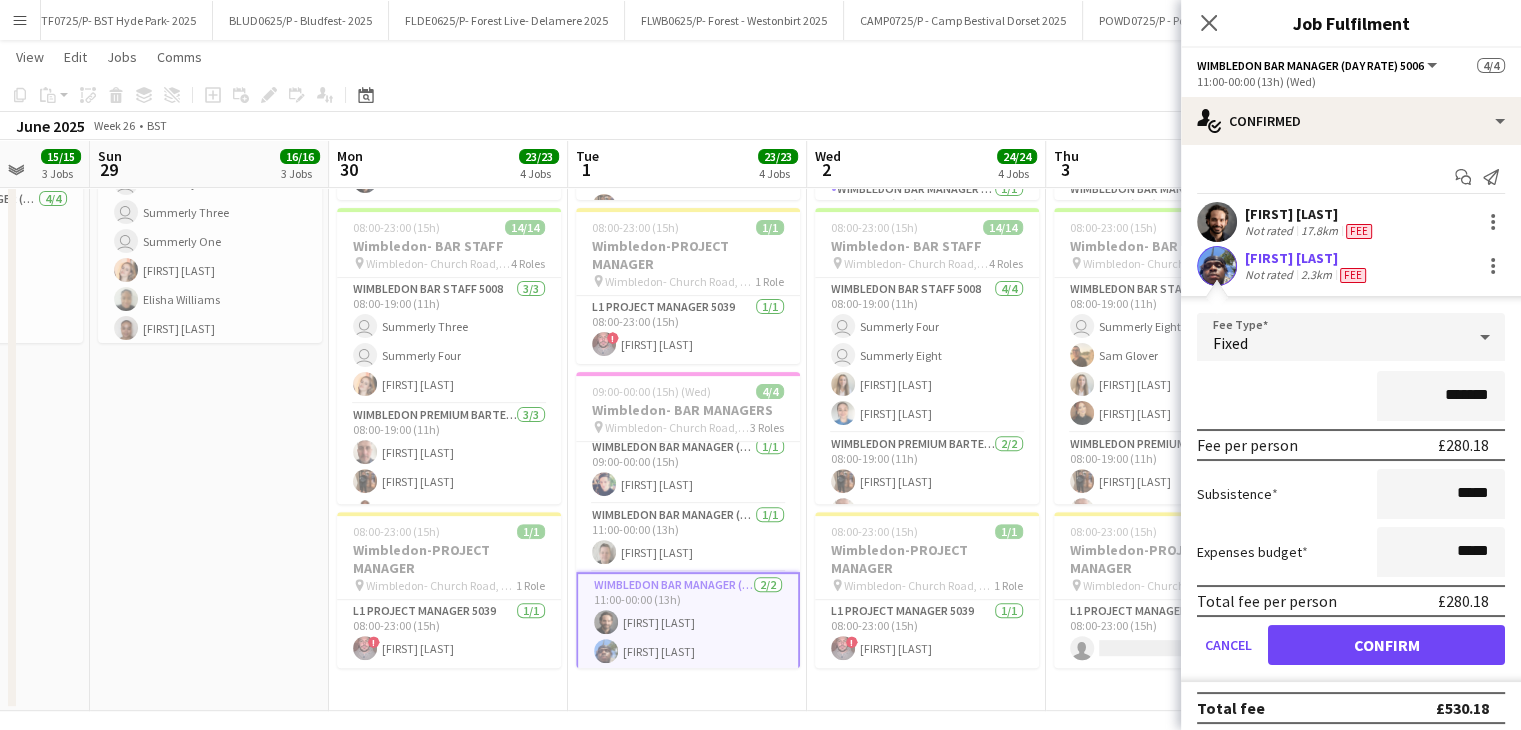 drag, startPoint x: 1473, startPoint y: 399, endPoint x: 1429, endPoint y: 398, distance: 44.011364 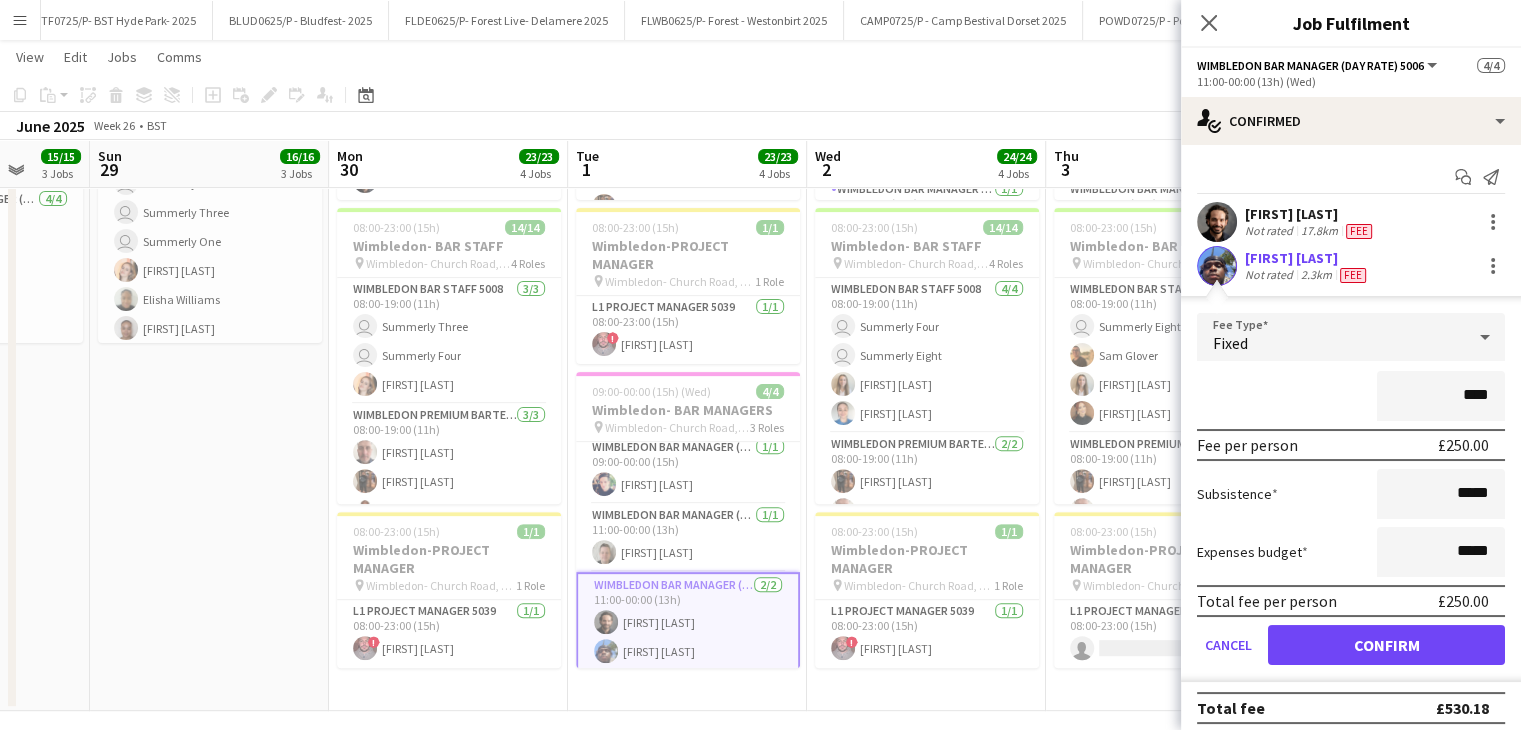 type on "****" 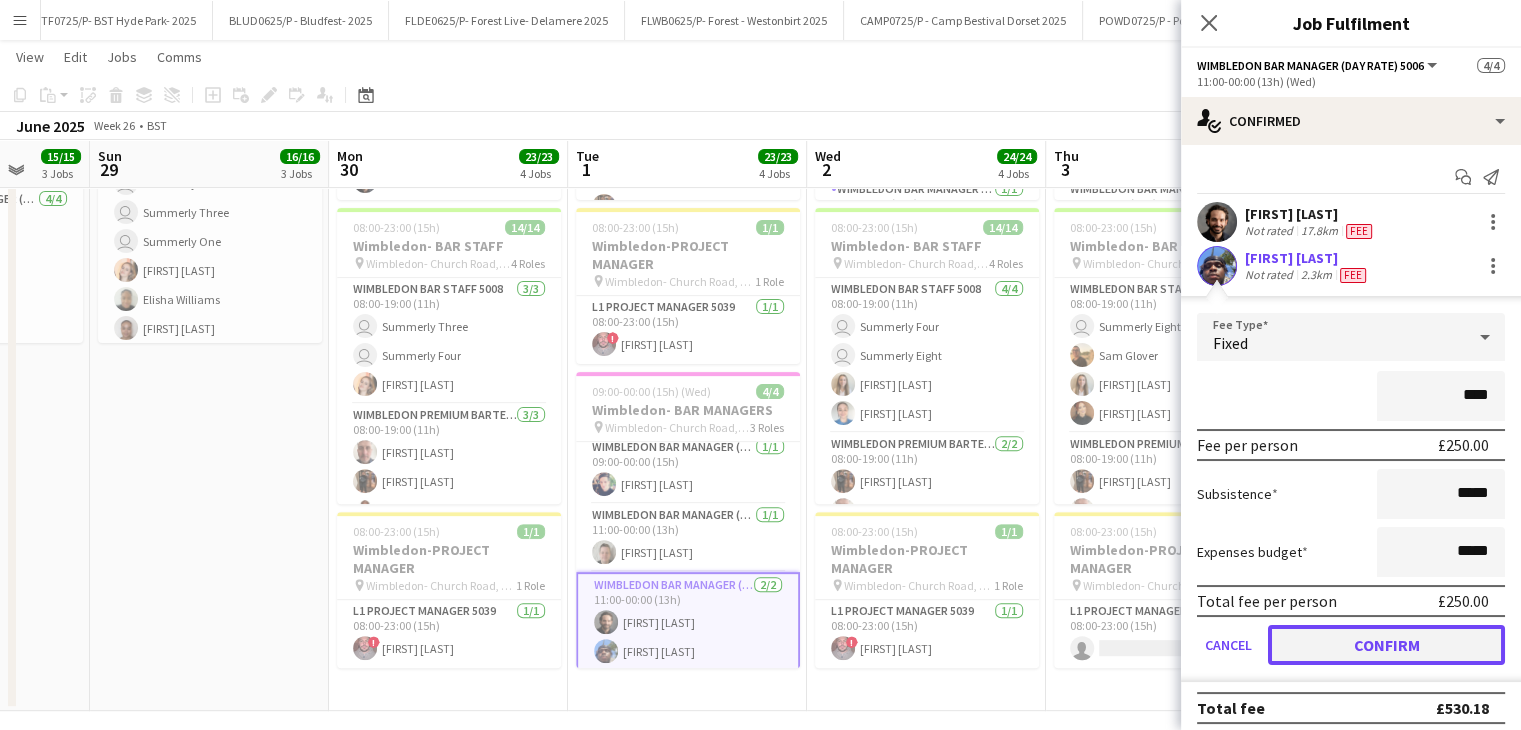 click on "Confirm" at bounding box center [1386, 645] 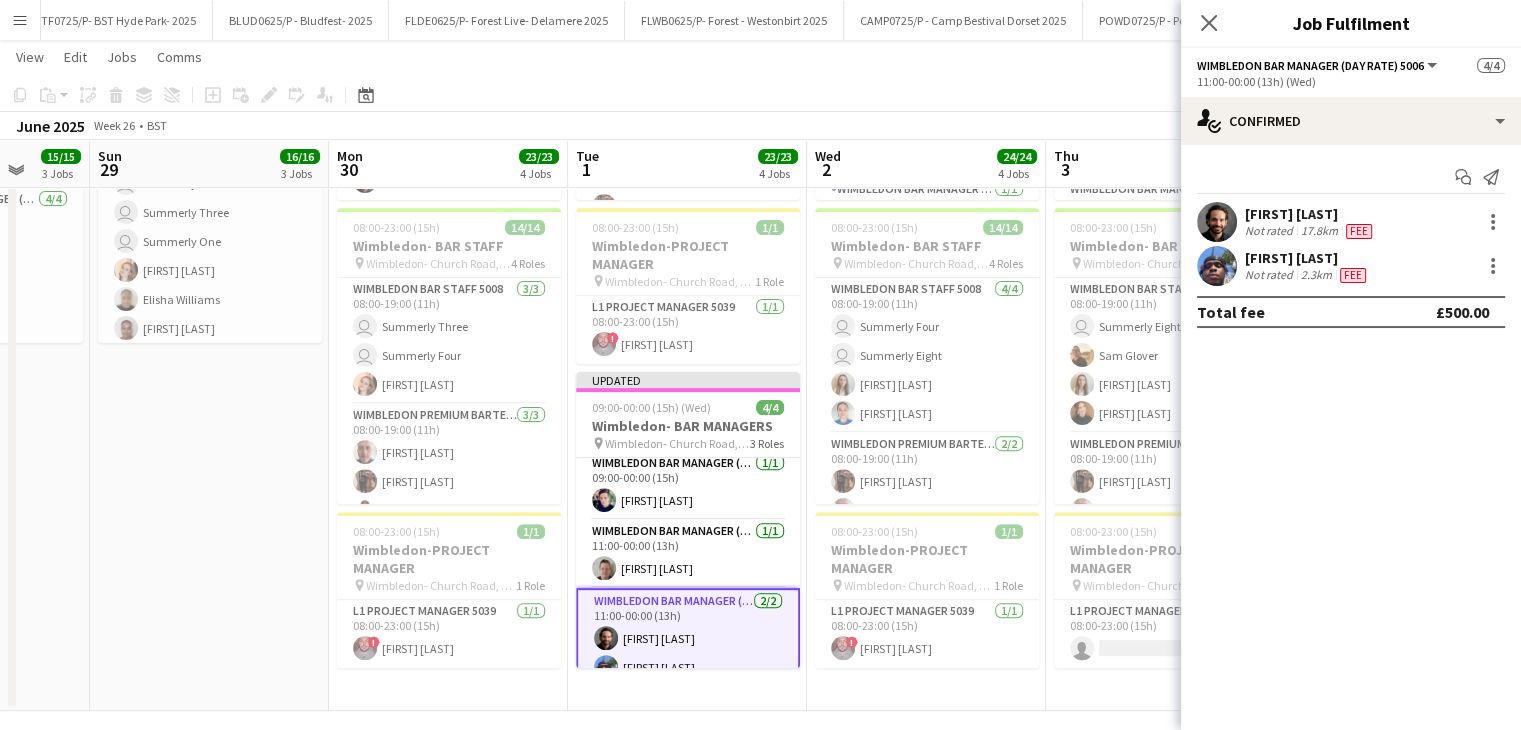 click on "Close pop-in" 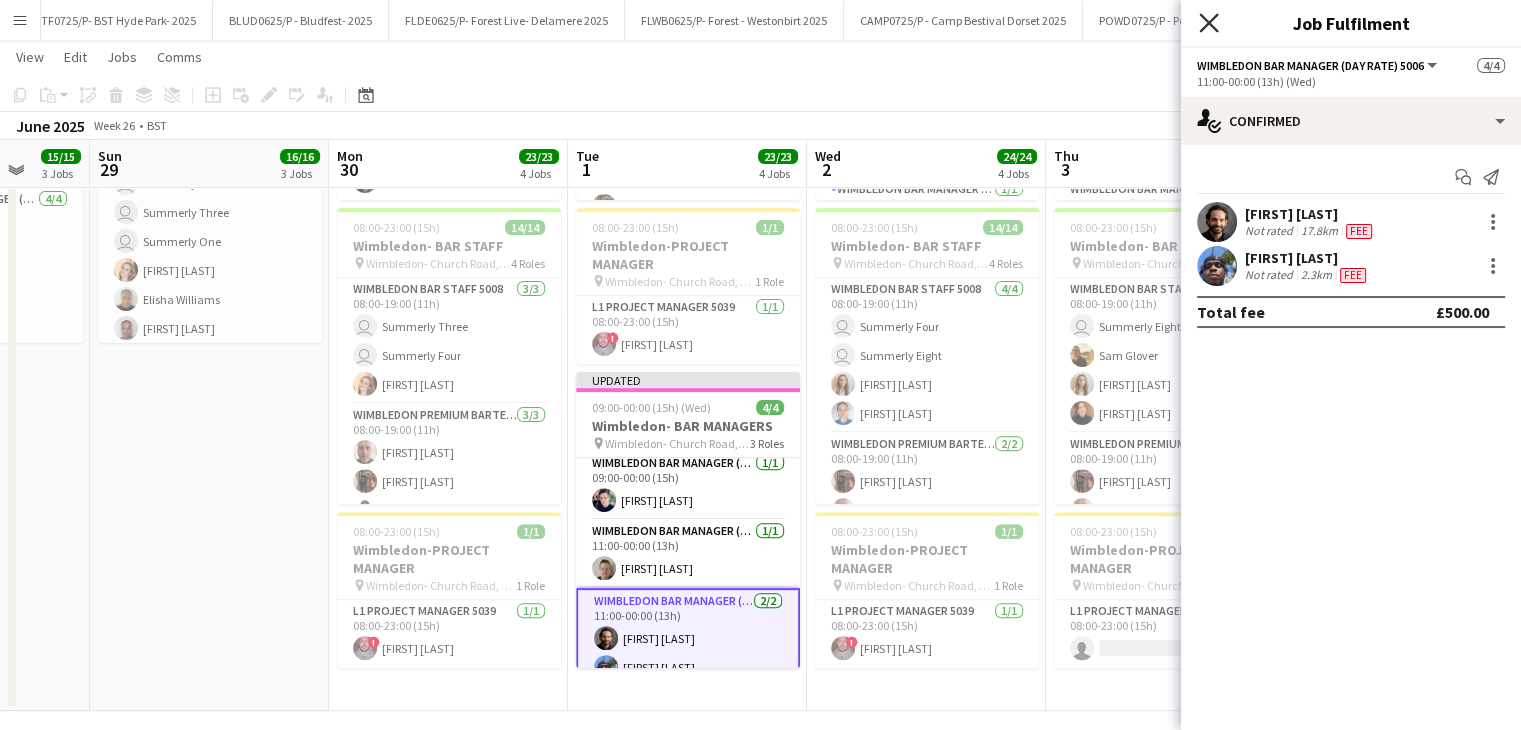 click 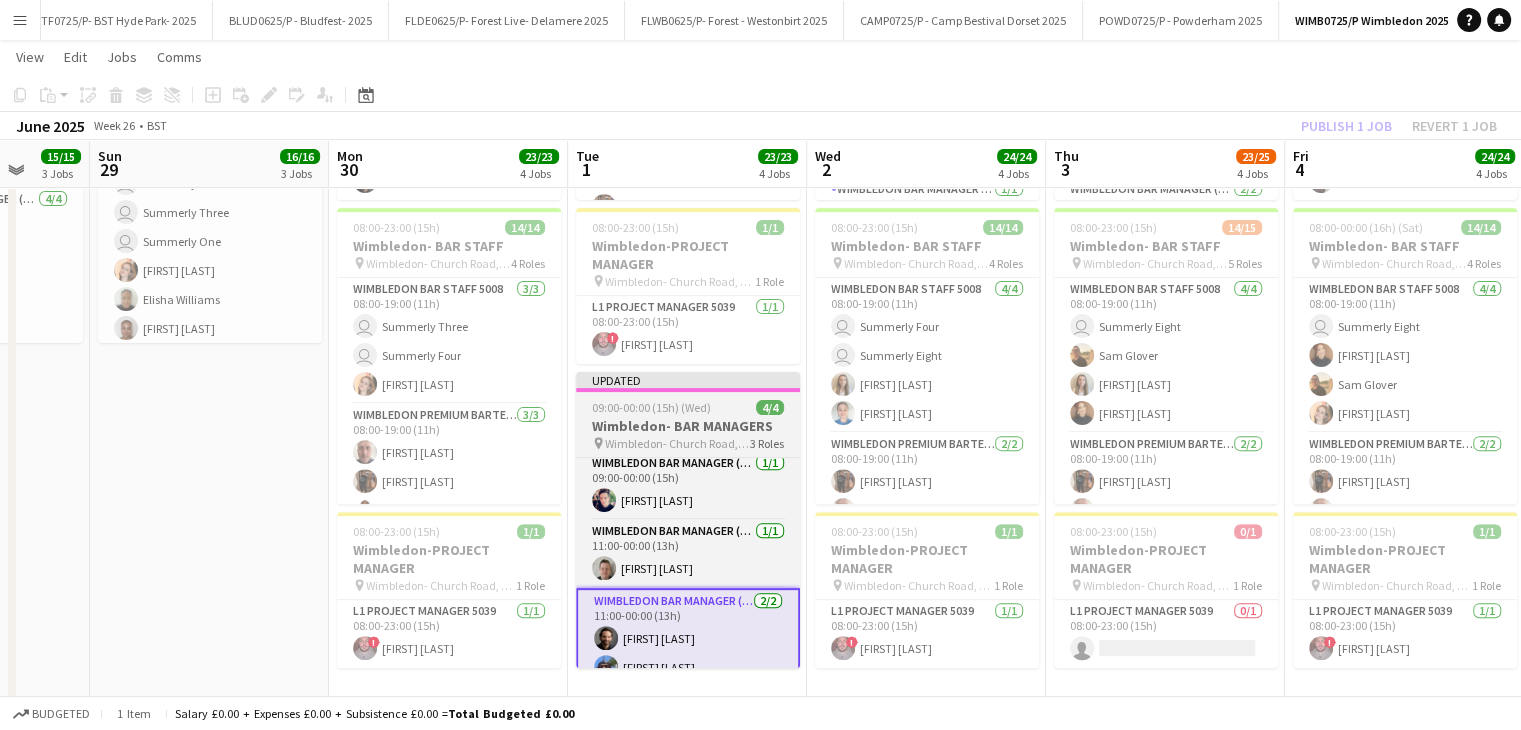 click at bounding box center (688, 390) 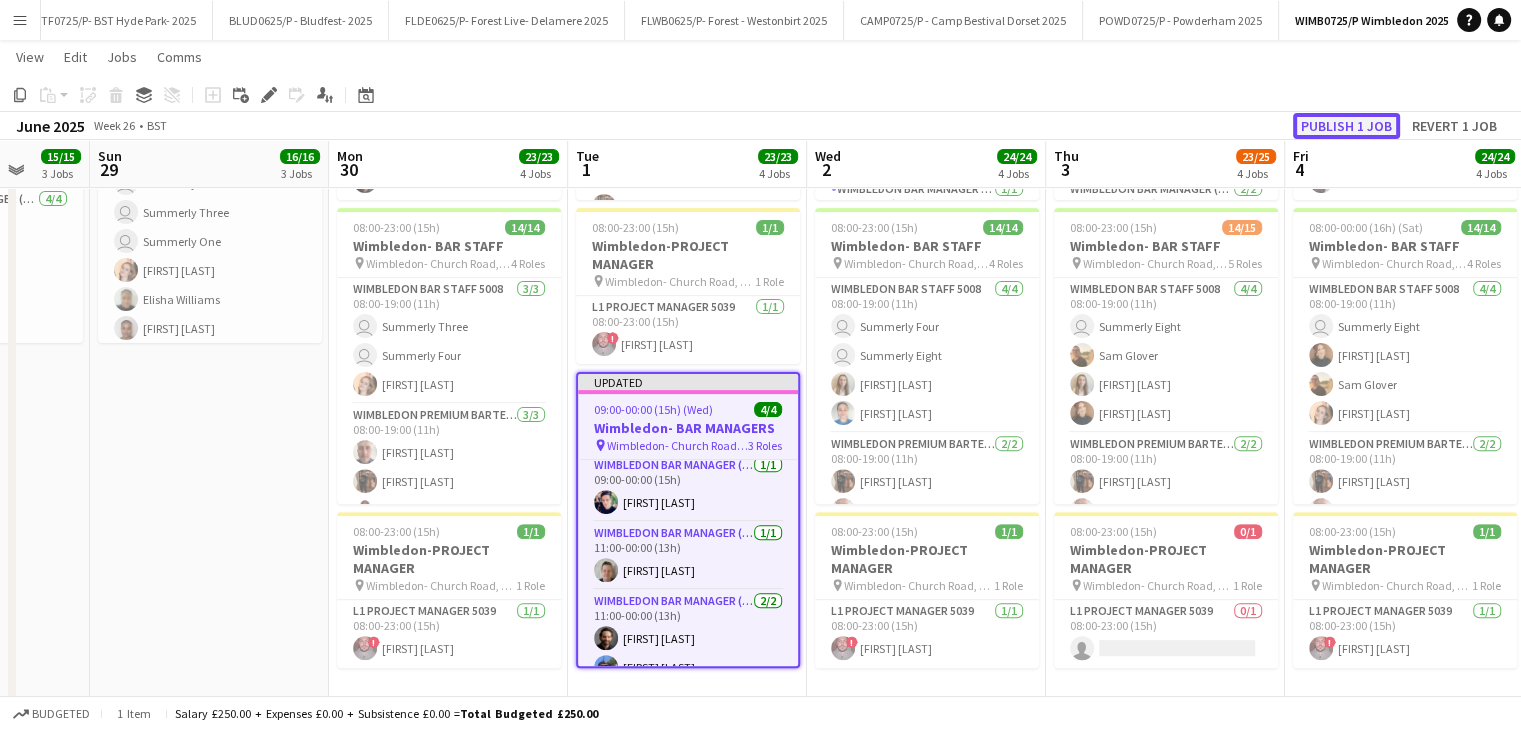 click on "Publish 1 job" 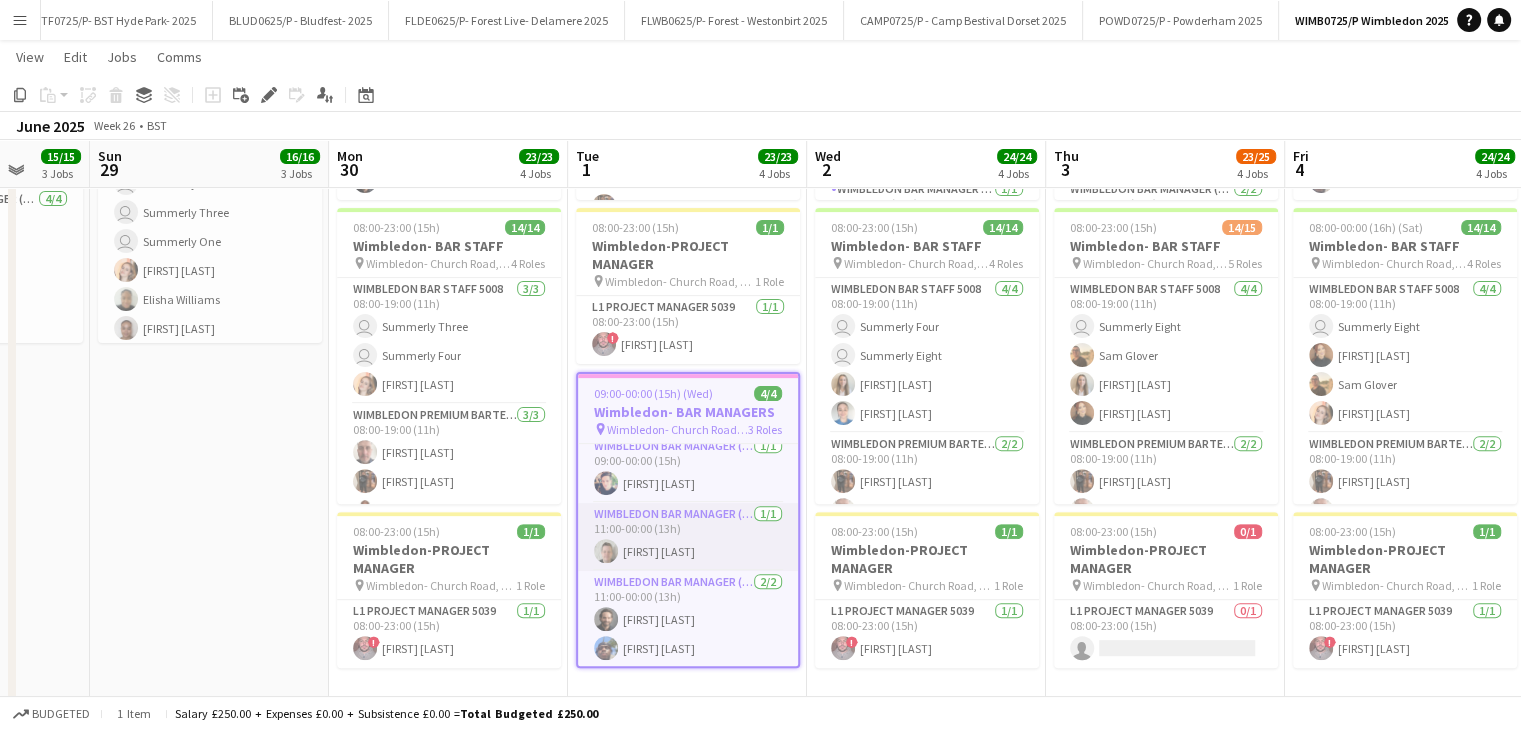 scroll, scrollTop: 0, scrollLeft: 0, axis: both 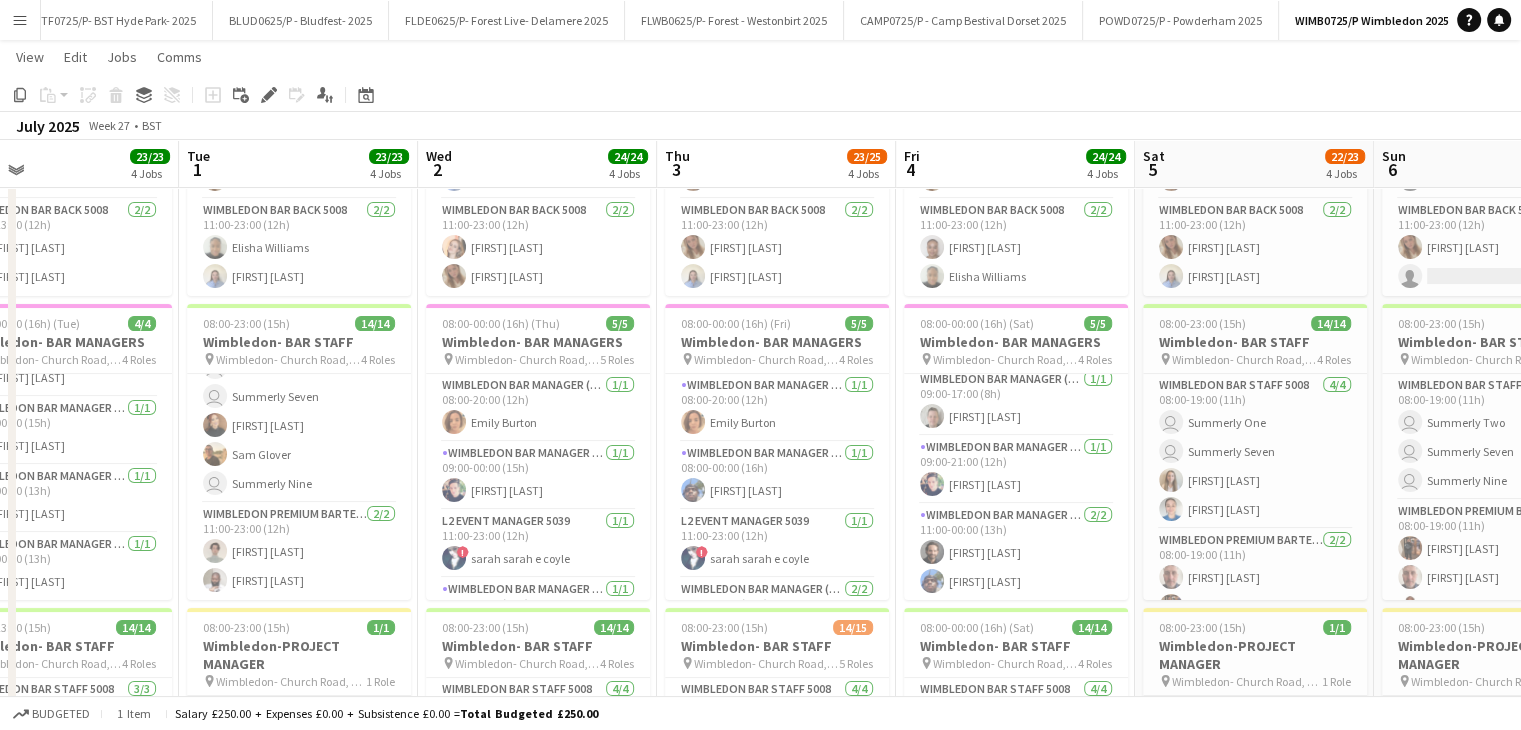 drag, startPoint x: 864, startPoint y: 165, endPoint x: 475, endPoint y: 182, distance: 389.37128 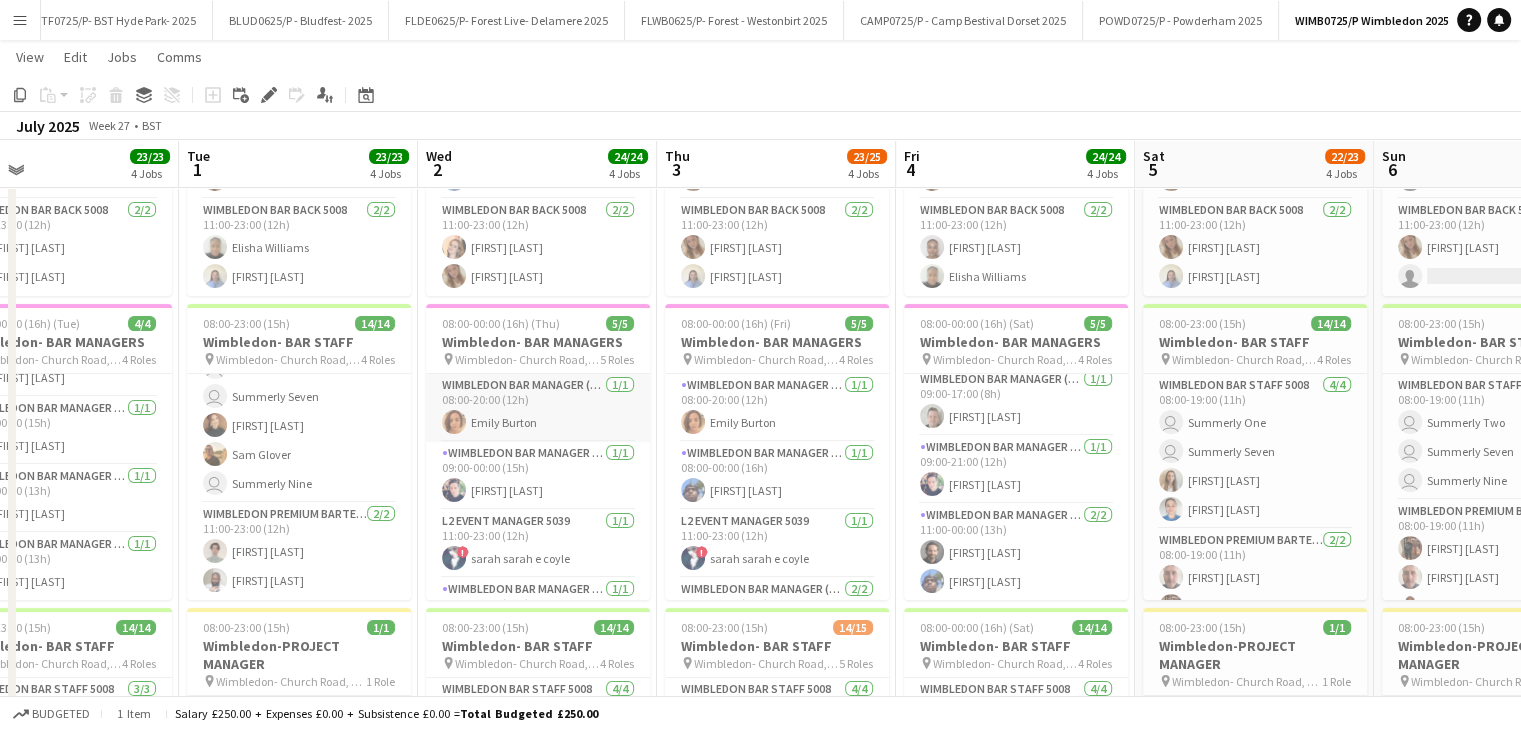 click on "Wimbledon Bar Manager (Day Rate) 5006   1/1   08:00-20:00 (12h)
Emily Burton" at bounding box center [538, 408] 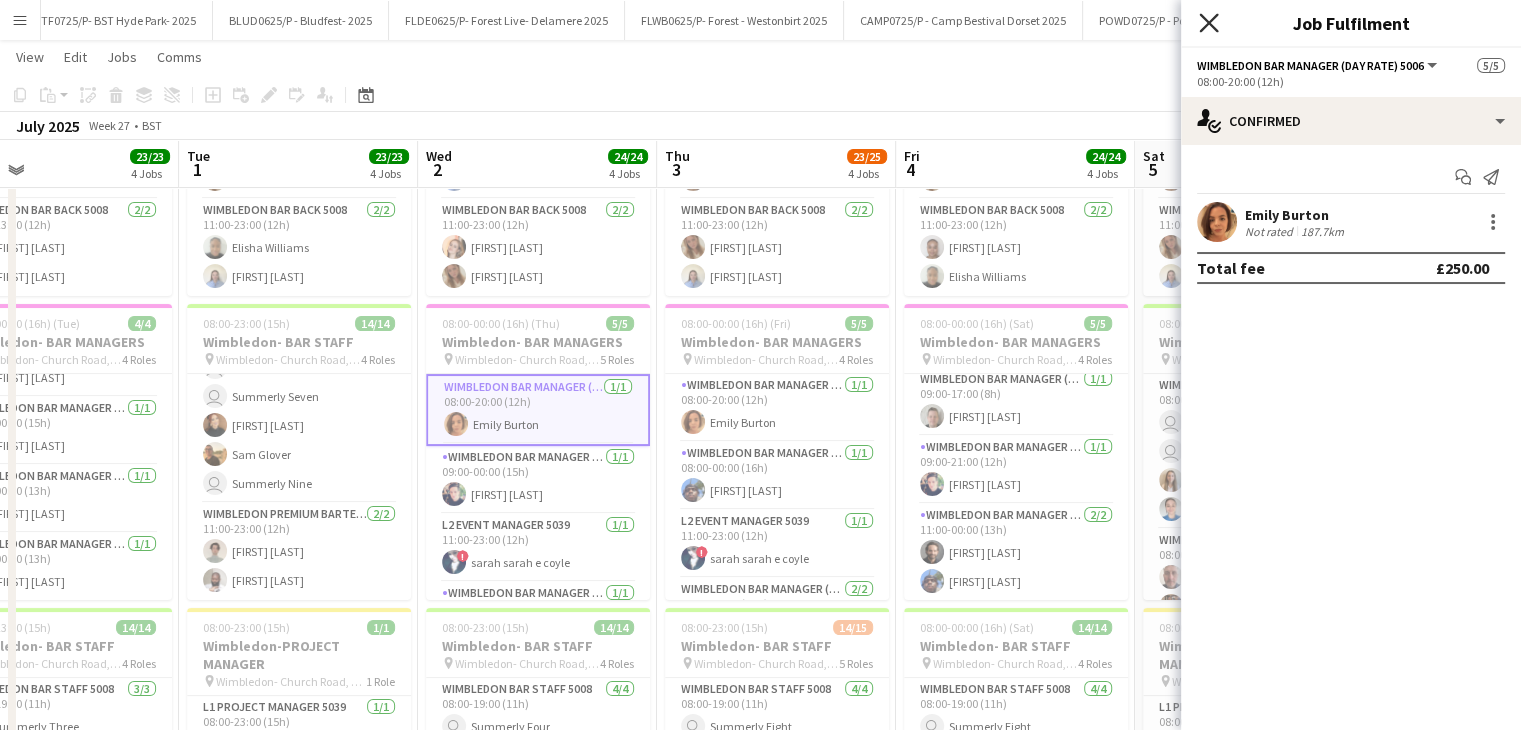 click 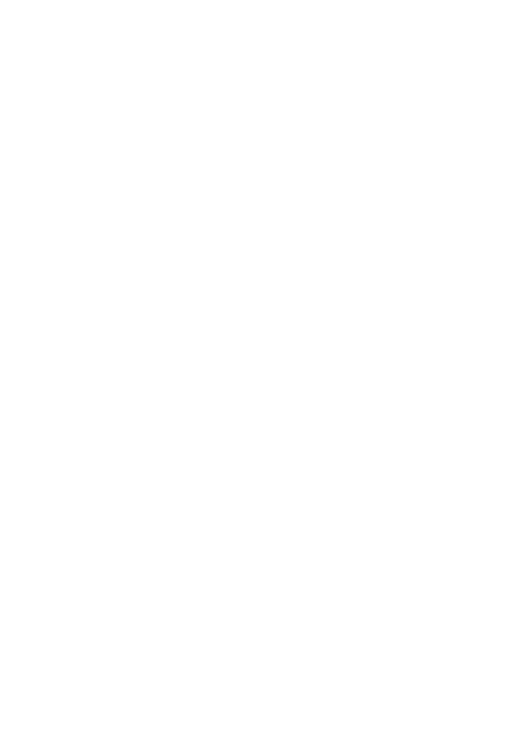 scroll, scrollTop: 0, scrollLeft: 0, axis: both 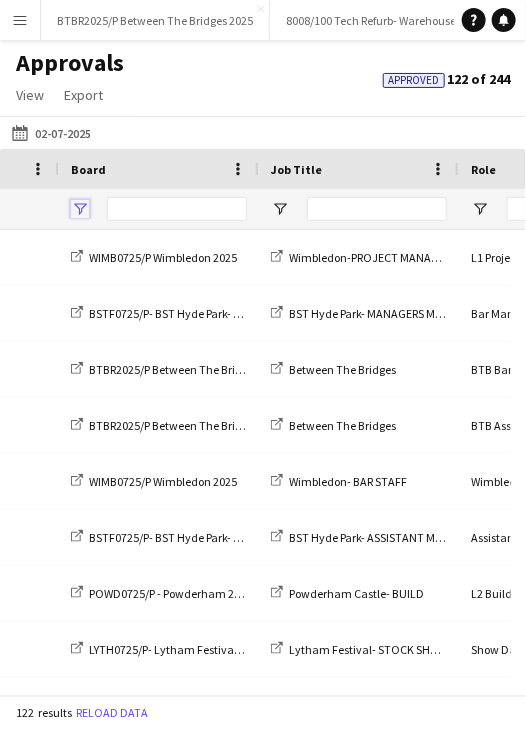 click at bounding box center [80, 209] 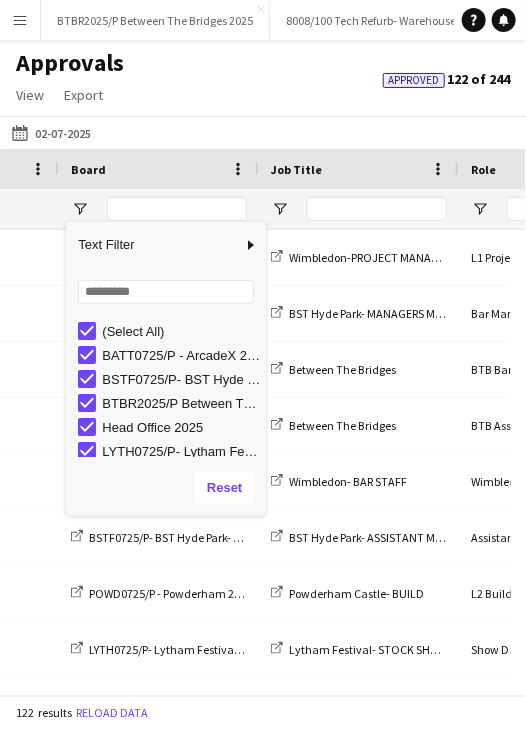 click on "(Select All)" at bounding box center (181, 331) 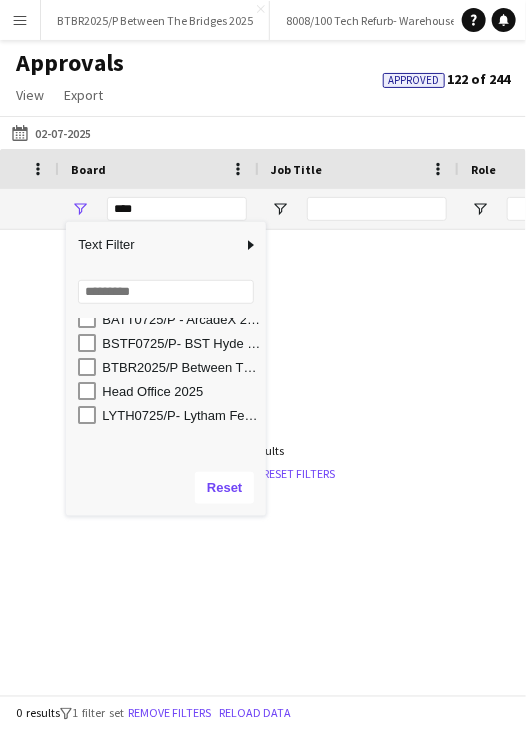 scroll, scrollTop: 101, scrollLeft: 0, axis: vertical 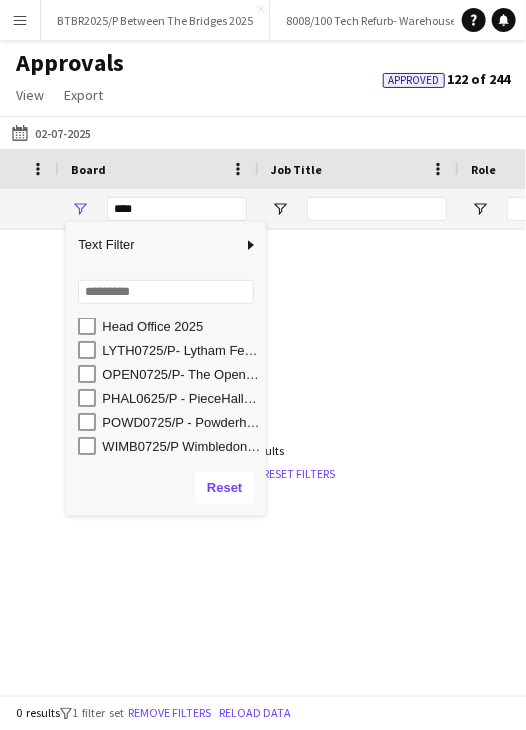 click on "WIMB0725/P Wimbledon 2025" at bounding box center (181, 446) 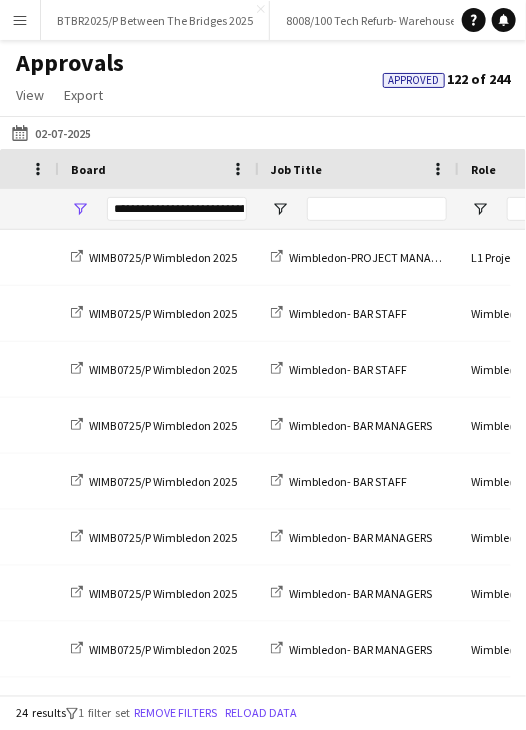 click on "Approvals   View  Customise view Customise filters Reset Filters Reset View Reset All  Export  Export as XLSX Export as CSV Export as PDF Approved  122 of 244" 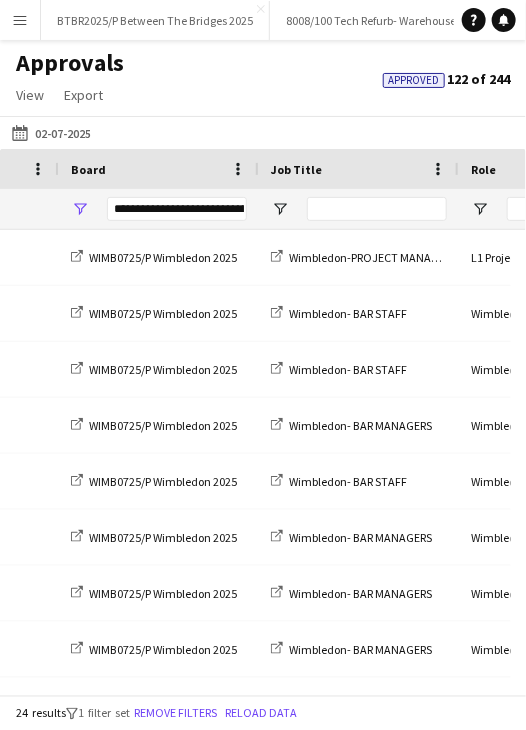 scroll, scrollTop: 0, scrollLeft: 85, axis: horizontal 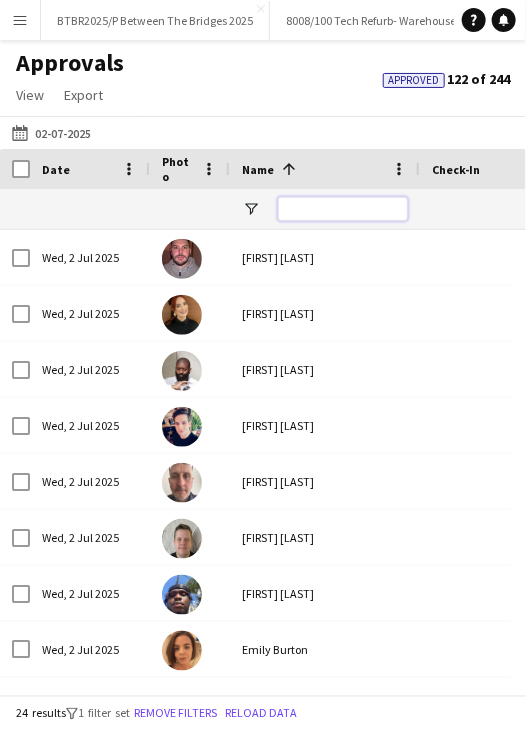 click at bounding box center (343, 209) 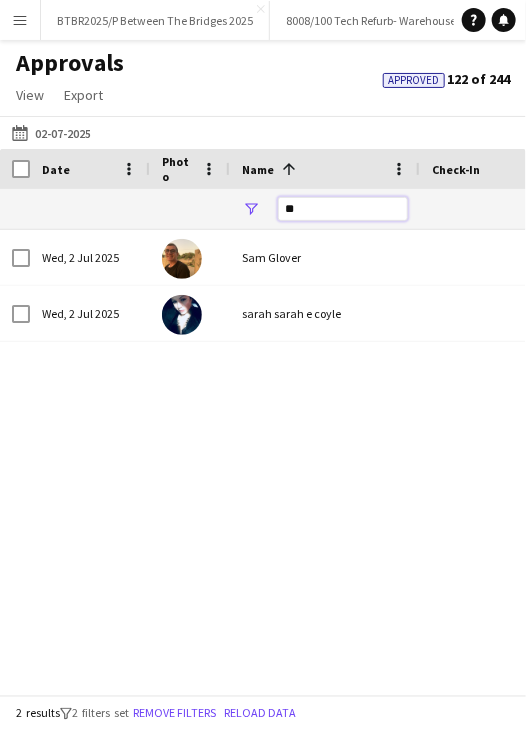 type on "*" 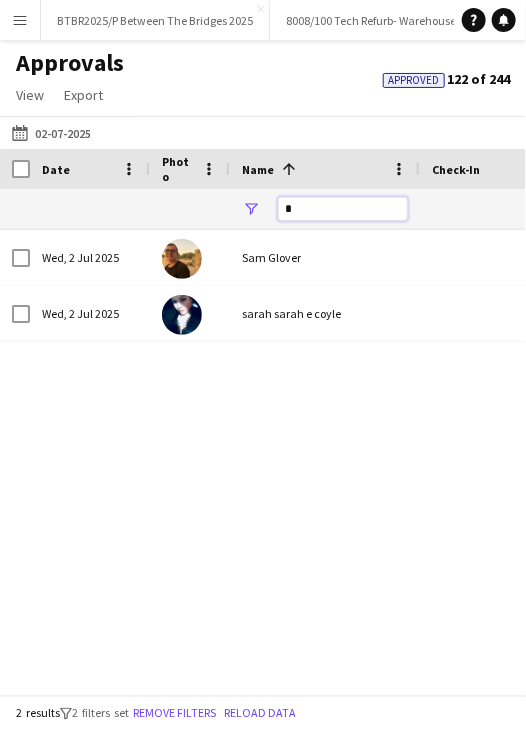 type 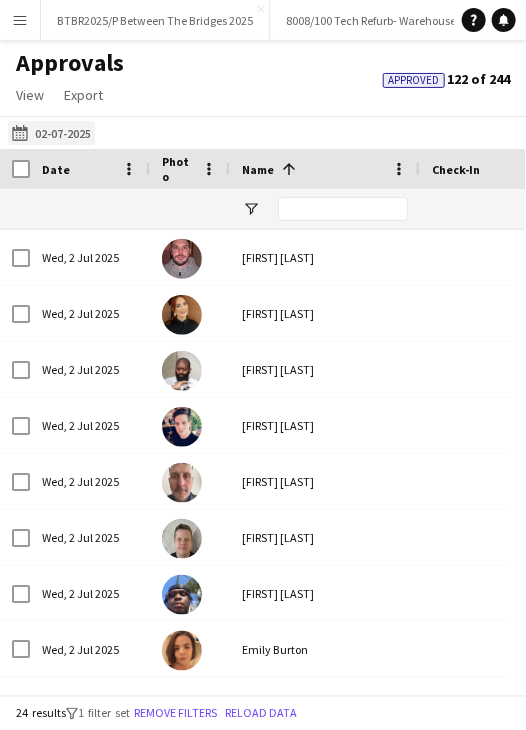 click on "02-07-2025
02-07-2025" 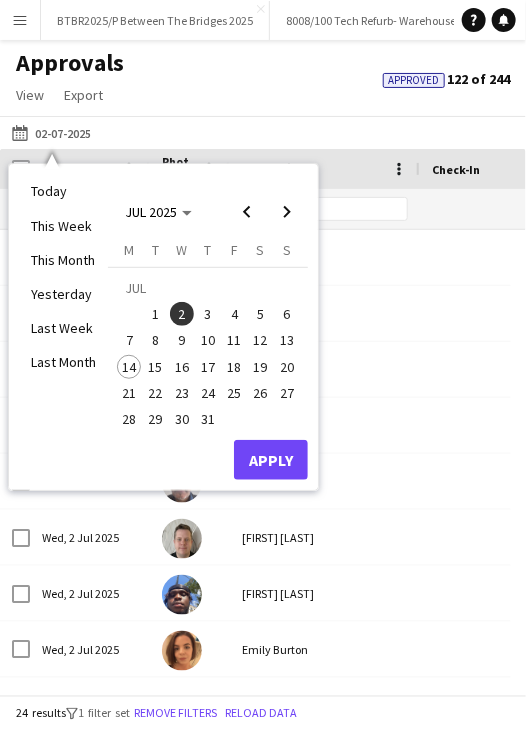 click on "3" at bounding box center (208, 314) 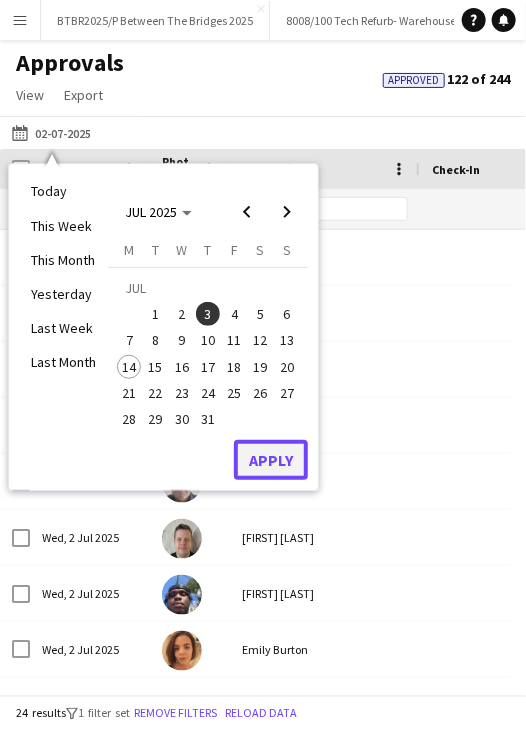 click on "Apply" at bounding box center (271, 460) 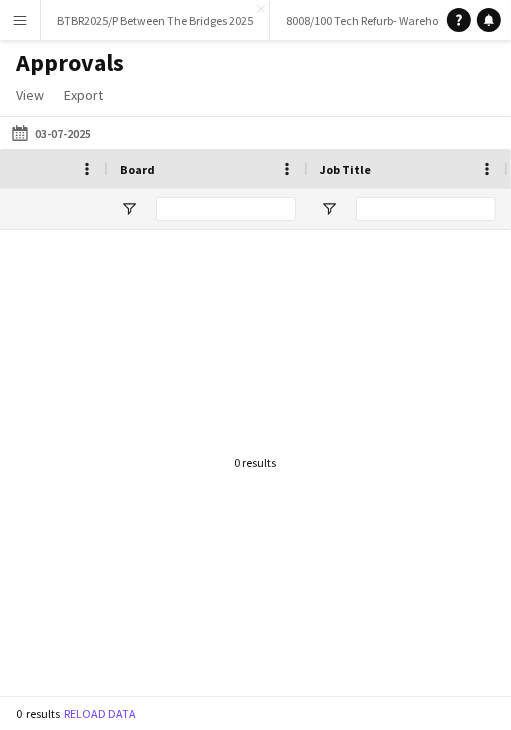 click at bounding box center [208, 209] 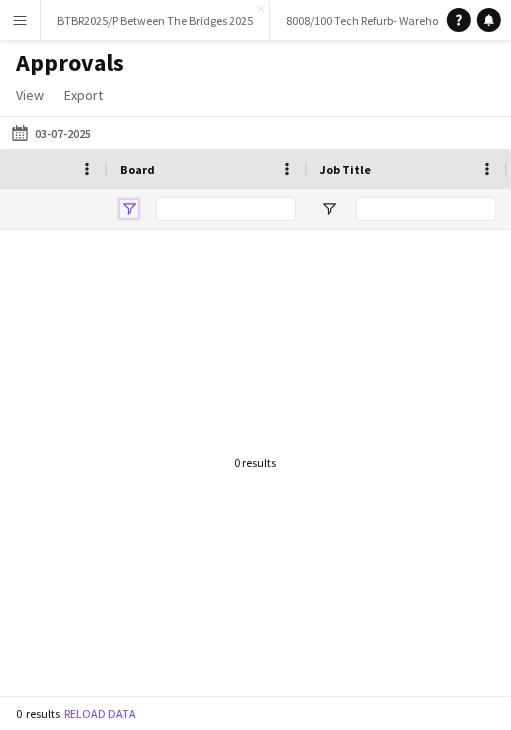 click at bounding box center (129, 209) 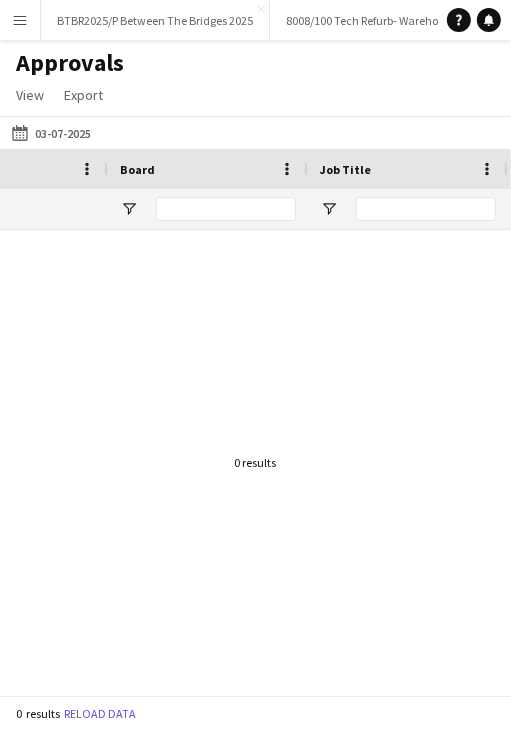 click on "02-07-2025
03-07-2025
Today   This Week   This Month   Yesterday   Last Week   Last Month  JUL 2025 JUL 2025 Monday M Tuesday T Wednesday W Thursday T Friday F Saturday S Sunday S  JUL      1   2   3   4   5   6   7   8   9   10   11   12   13   14   15   16   17   18   19   20   21   22   23   24   25   26   27   28   29   30   31
Comparison range
Comparison range
Apply" 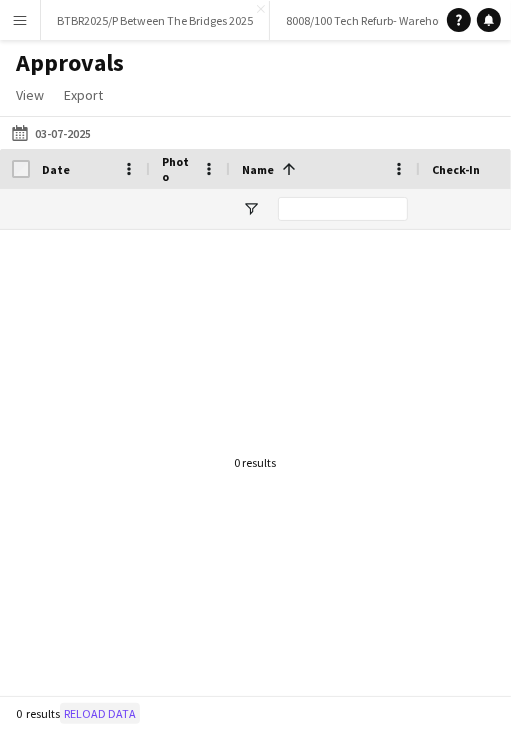 click on "Reload data" 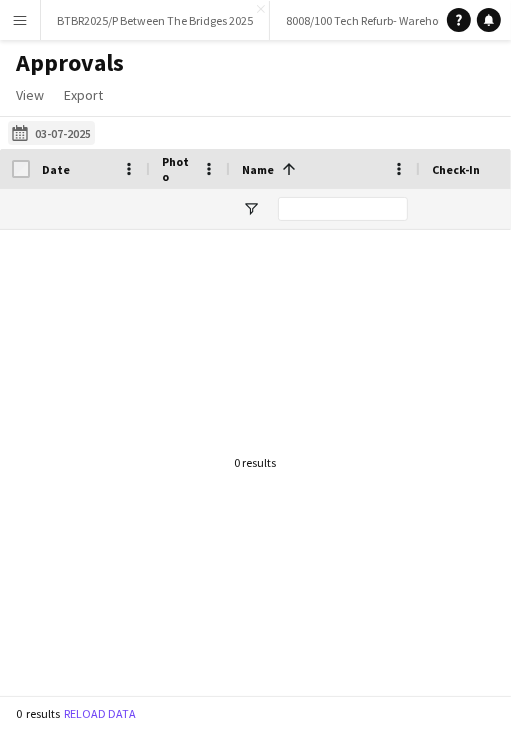 click on "02-07-2025
03-07-2025" 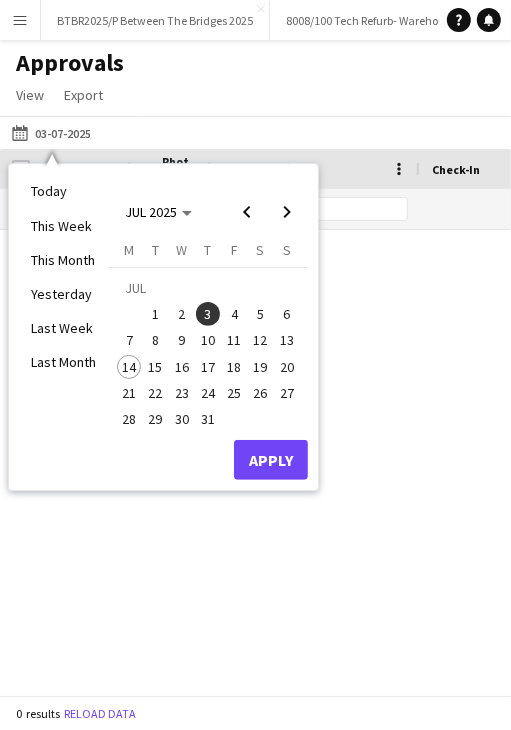 click on "3" at bounding box center (208, 314) 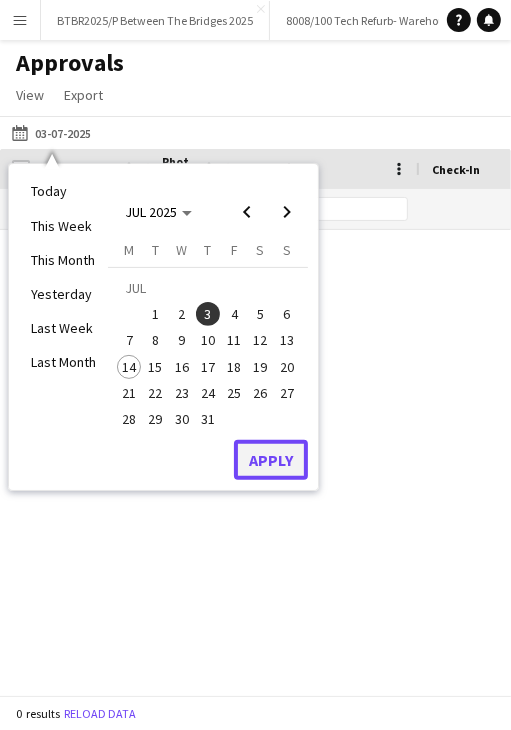 click on "Apply" at bounding box center (271, 460) 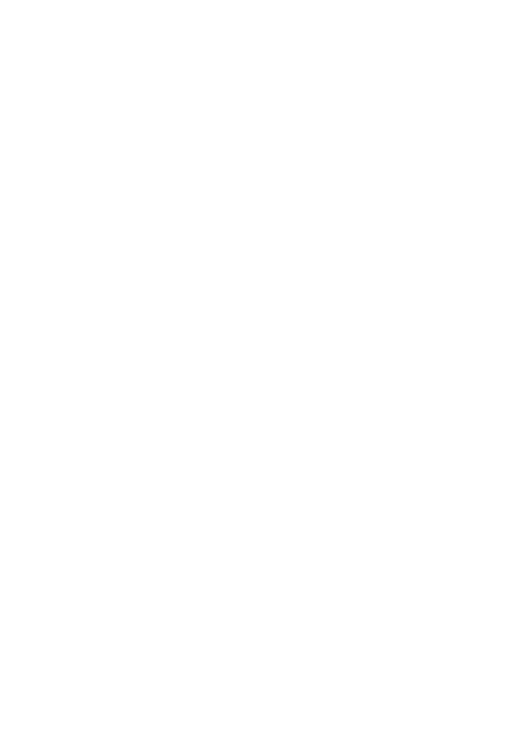 scroll, scrollTop: 0, scrollLeft: 0, axis: both 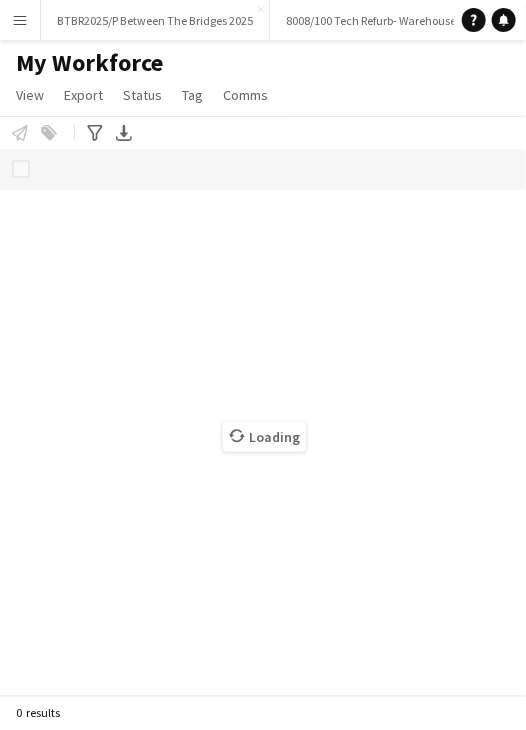 click on "Menu" at bounding box center (20, 20) 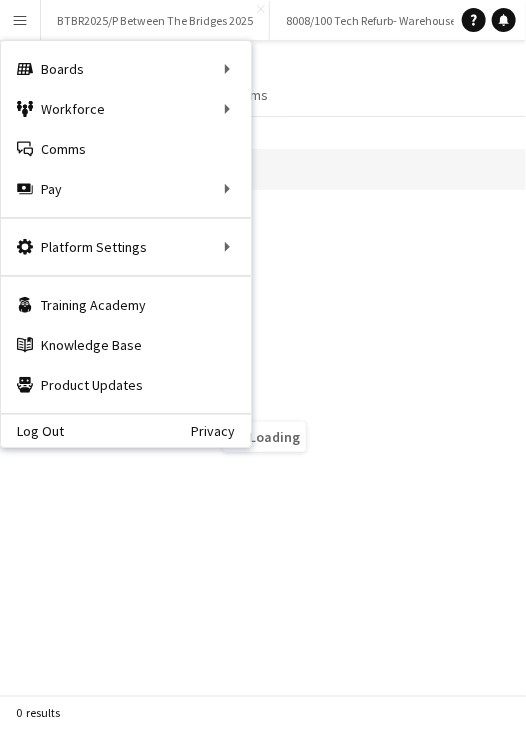 click on "My Workforce   View   Views  Default view Details New Starters New starters report New view Update view Delete view Edit name Customise view Customise filters Reset Filters Reset View Reset All  Export  New starters report Export as XLSX Export as PDF  Status  Edit  Tag  New tag  Edit tag  2023 crew newsletter (209) 20hr student (14) Active (76) Barista (1) Bath/Bristol (19) BTB (18) Check bank details (57) Driver (14) FI (8) Food Safety L3 (15) Forks (23) Key Holder (1) Legal Stuff (1) London (0) Lytham Staff (50) Maybe (63) Newsletter (309) Orbit (17) Over 2years (3) P45 (22) Pending approval (21) PLH (15) RTW approved 2024 (0) RTW check approved (274) Stadiums (47) To agree (4) TUPE (27) WW 22 (19)  Add to tag  2023 crew newsletter (209) 20hr student (14) Active (76) Barista (1) Bath/Bristol (19) BTB (18) Check bank details (57) Driver (14) FI (8) Food Safety L3 (15) Forks (23) Key Holder (1) Legal Stuff (1) London (0) Lytham Staff (50) Maybe (63) Newsletter (309) Orbit (17) Over 2years (3) P45 (22)" 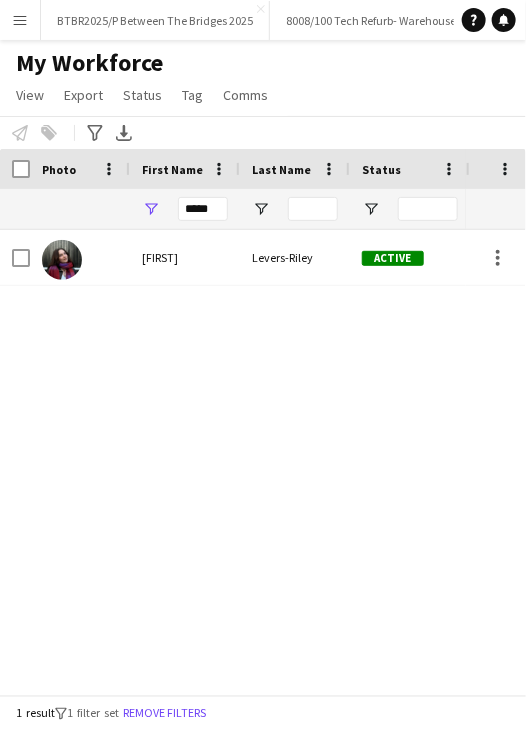 click on "Menu" at bounding box center [20, 20] 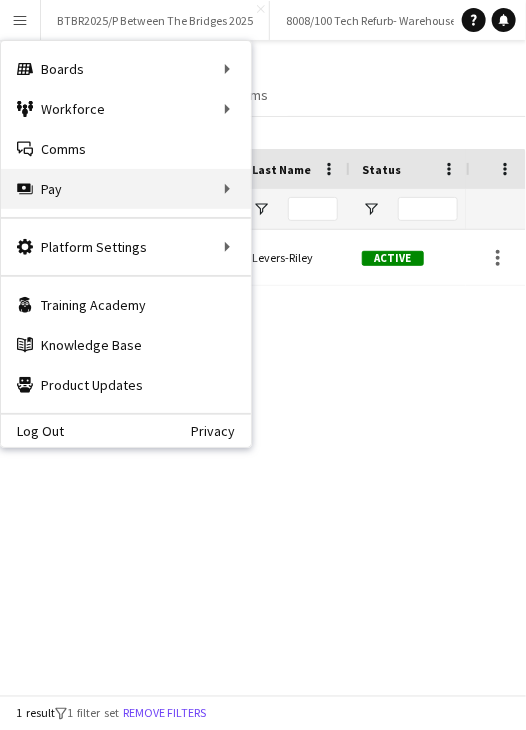 click on "Pay
Pay" at bounding box center (126, 189) 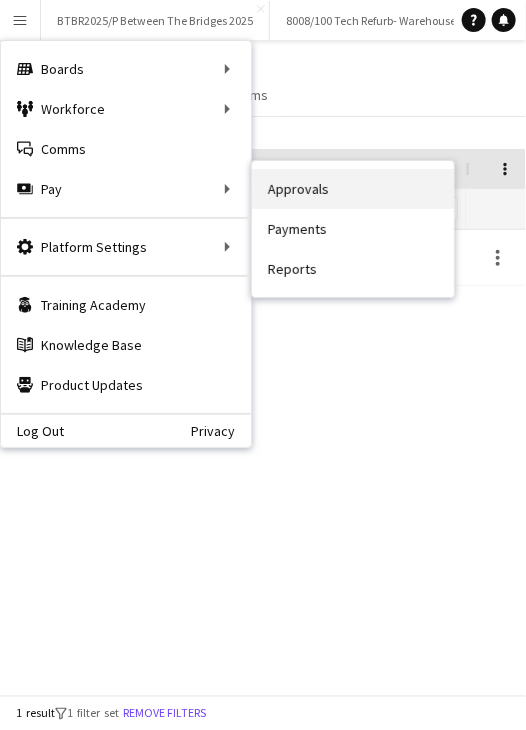 click on "Approvals" at bounding box center [353, 189] 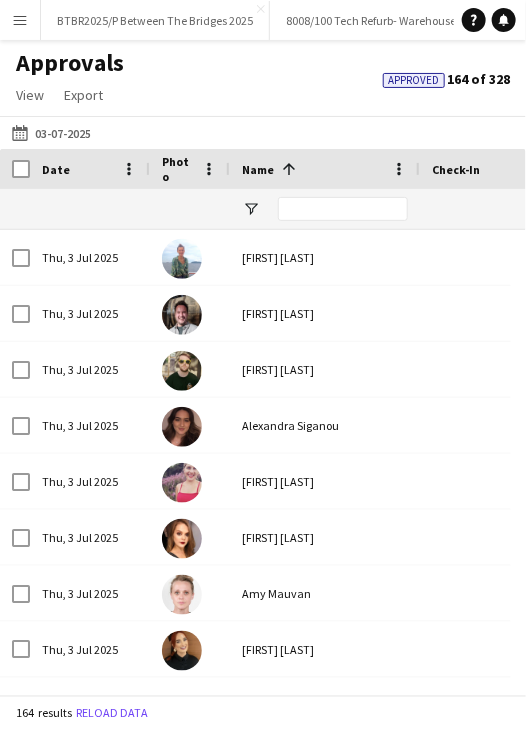 scroll, scrollTop: 0, scrollLeft: 428, axis: horizontal 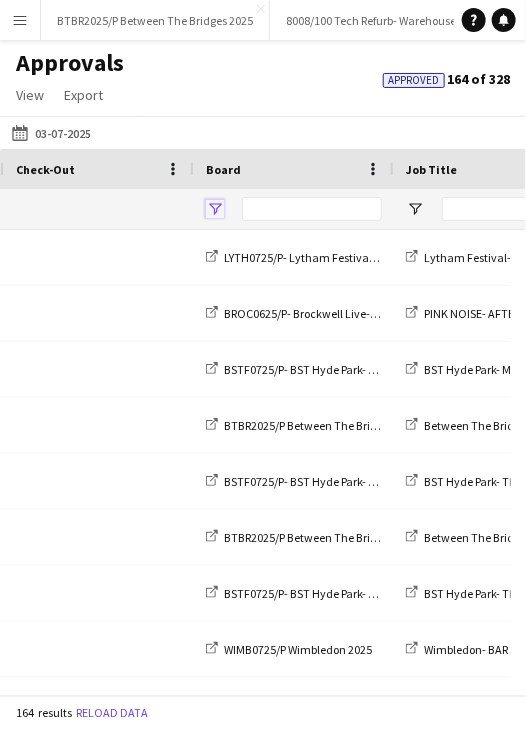 click at bounding box center (215, 209) 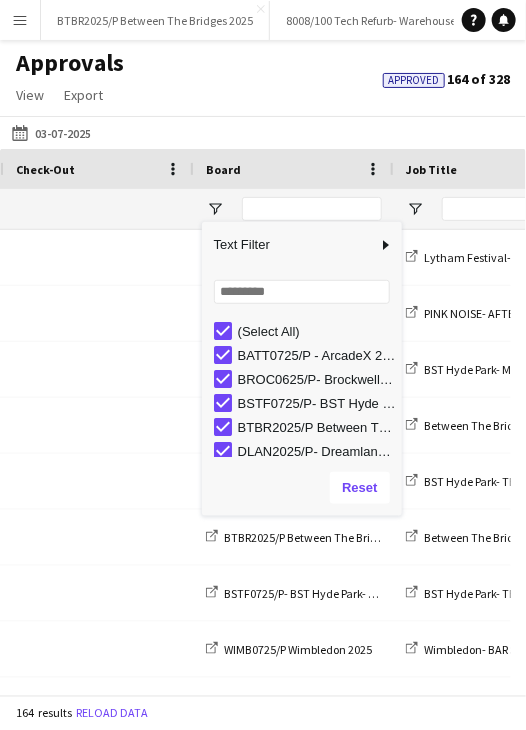 click on "(Select All)" at bounding box center [317, 331] 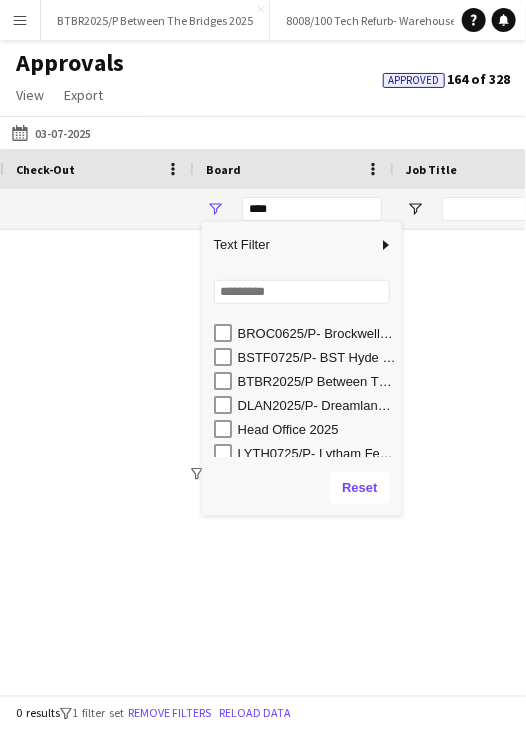 scroll, scrollTop: 125, scrollLeft: 0, axis: vertical 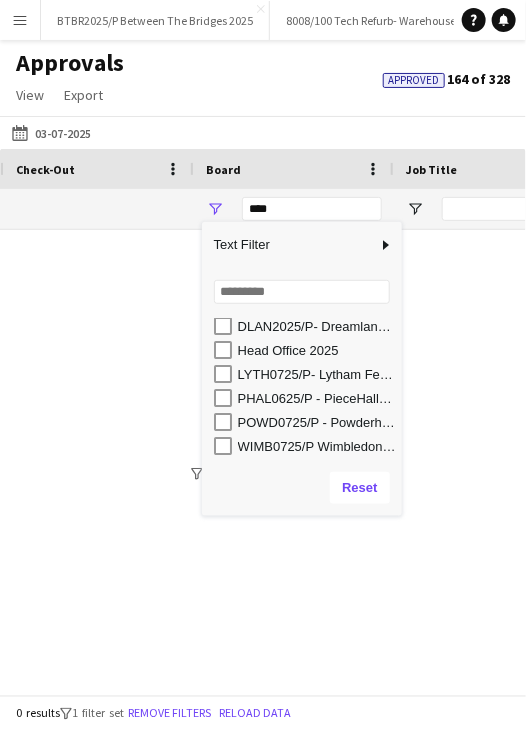 click on "WIMB0725/P Wimbledon 2025" at bounding box center (317, 446) 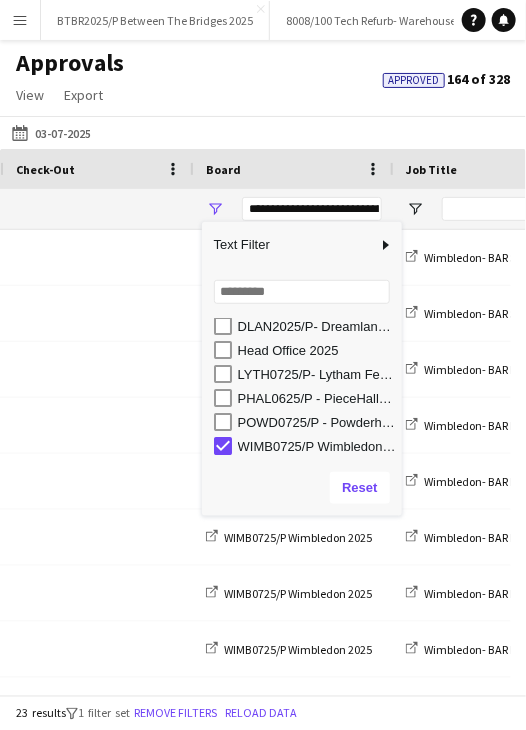 scroll, scrollTop: 0, scrollLeft: 0, axis: both 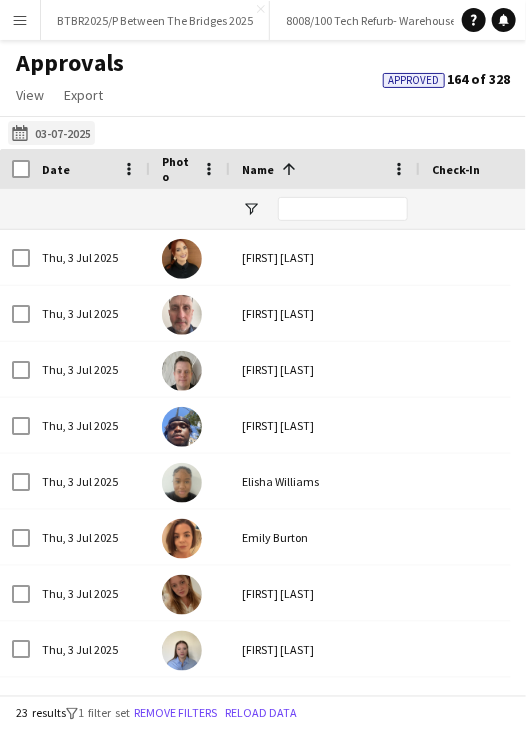 click on "03-07-2025
03-07-2025" 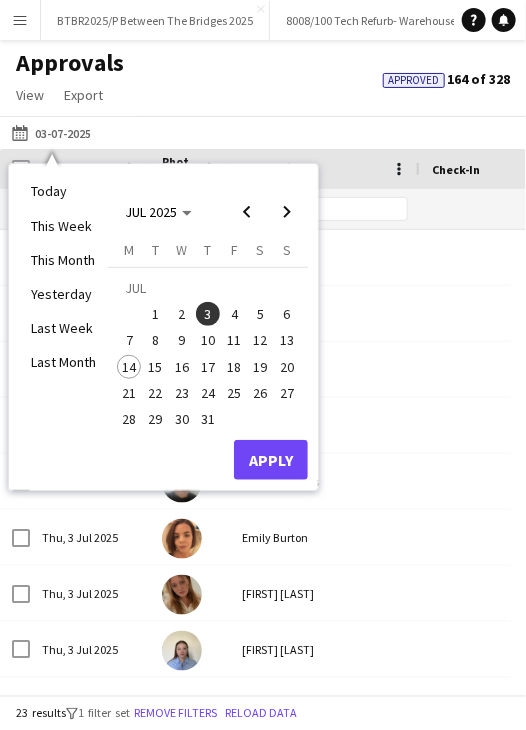 click on "4" at bounding box center [234, 314] 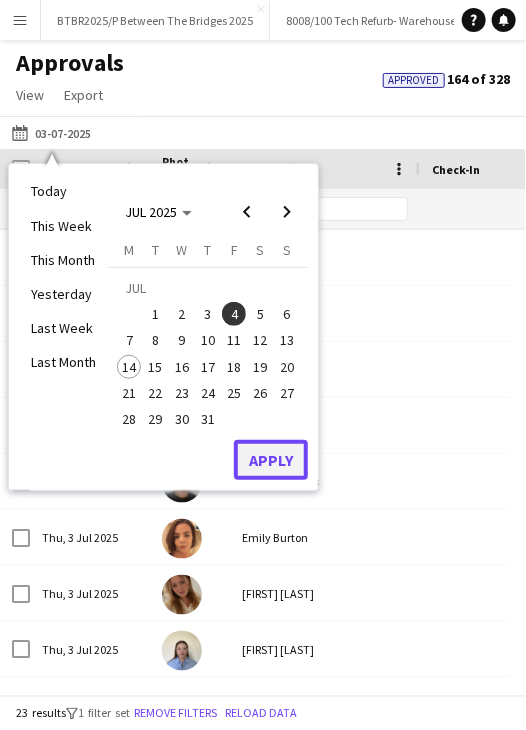 click on "Apply" at bounding box center [271, 460] 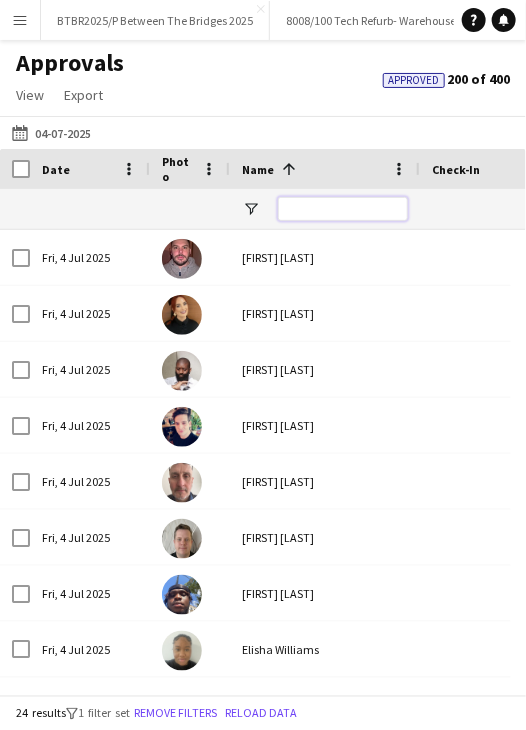 click at bounding box center (343, 209) 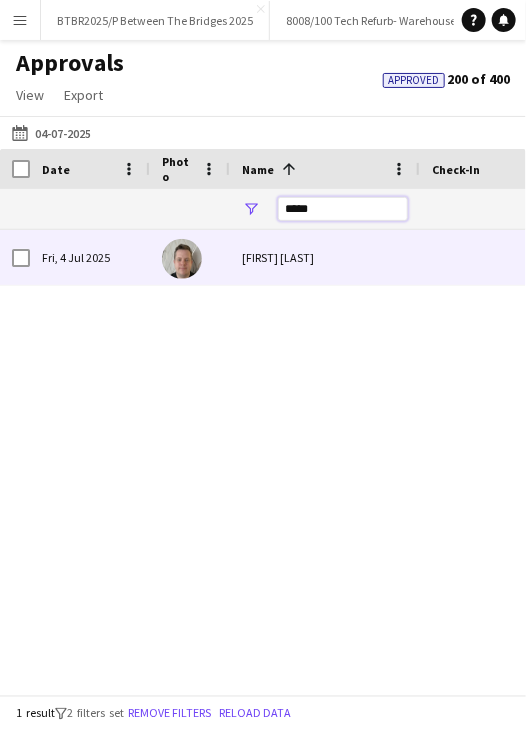 type on "*****" 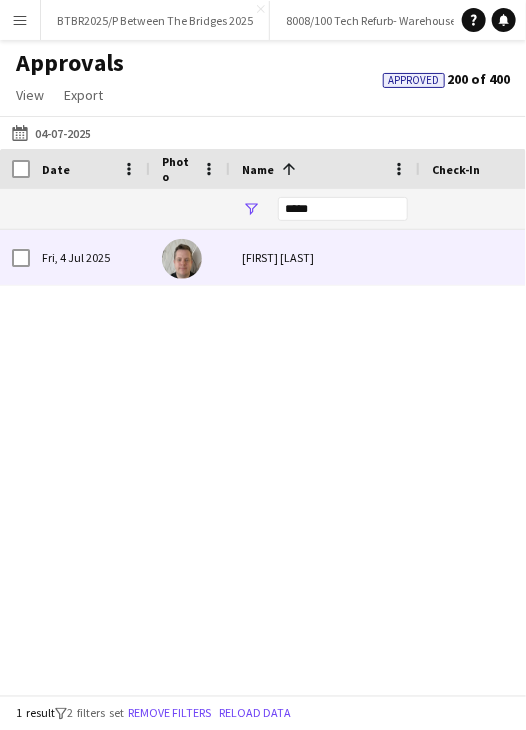 click on "[FIRST] [LAST]" at bounding box center [325, 257] 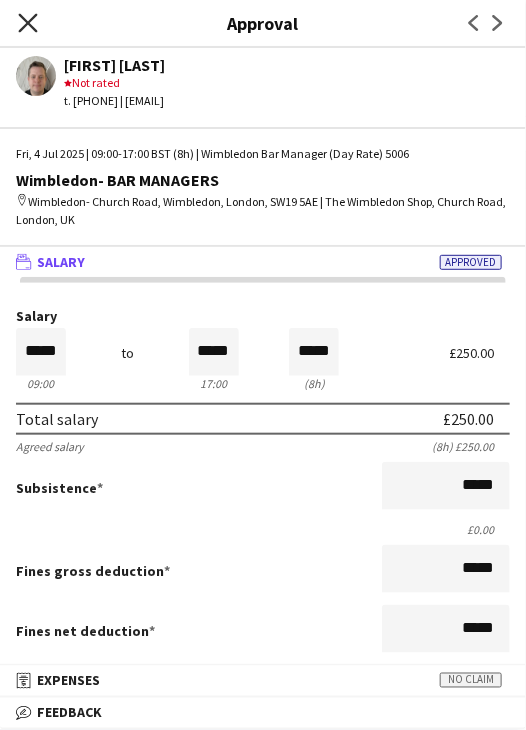 click on "Close pop-in" 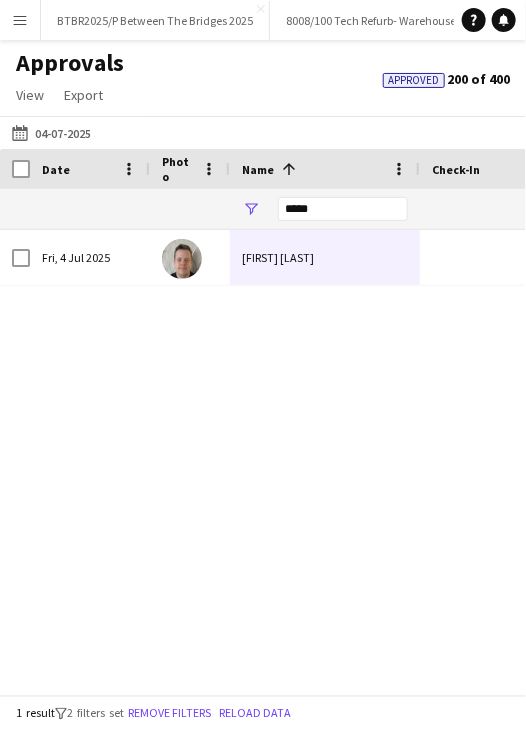 scroll, scrollTop: 0, scrollLeft: 694, axis: horizontal 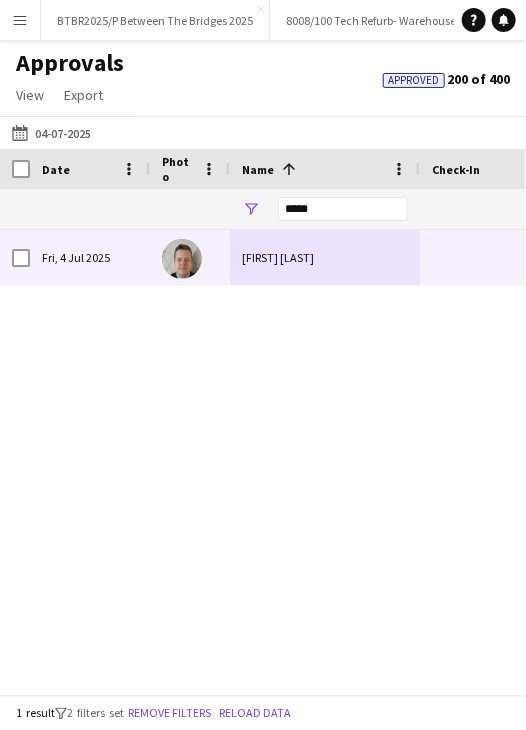 click on "[FIRST] [LAST]" at bounding box center (325, 257) 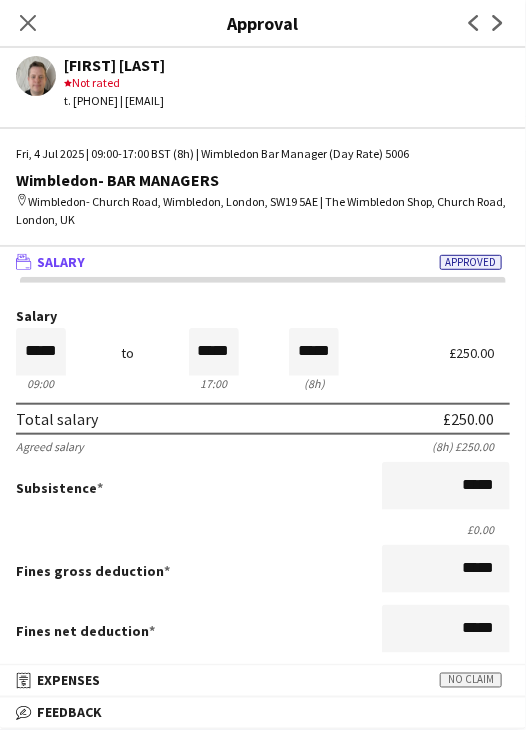 drag, startPoint x: 39, startPoint y: 18, endPoint x: 48, endPoint y: 32, distance: 16.643316 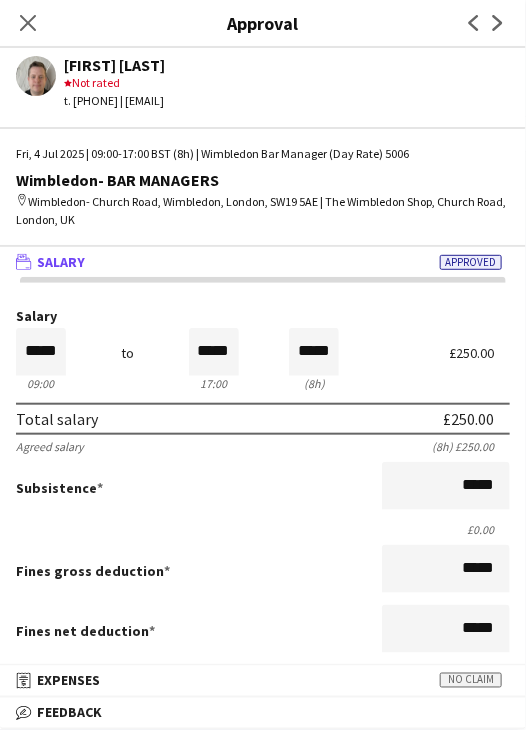 click on "Close pop-in" 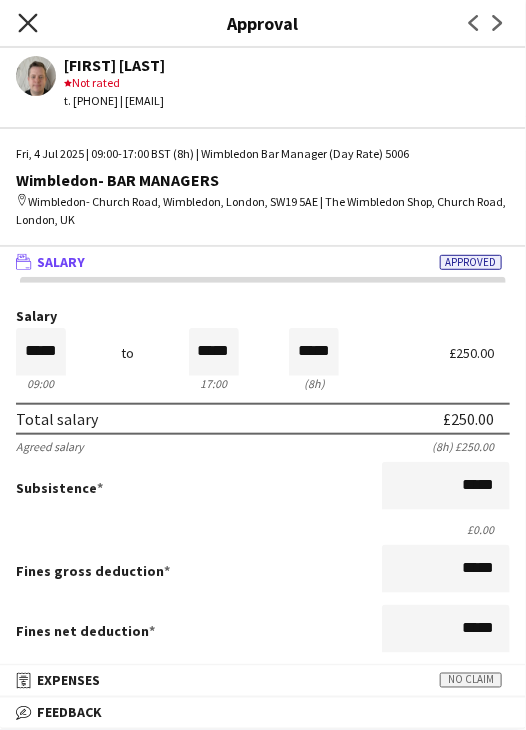 click on "Close pop-in" 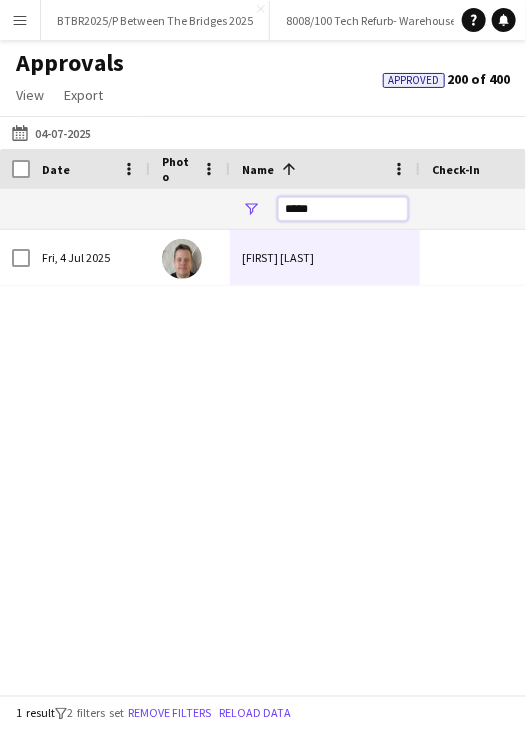 drag, startPoint x: 340, startPoint y: 211, endPoint x: 228, endPoint y: 210, distance: 112.00446 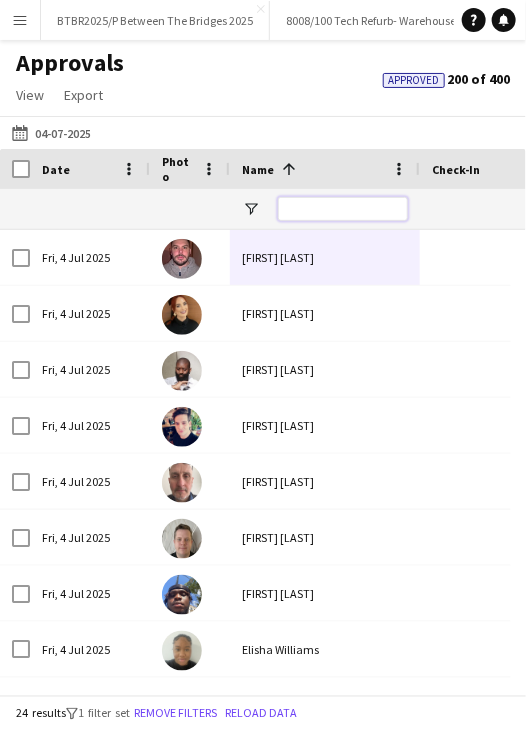 type 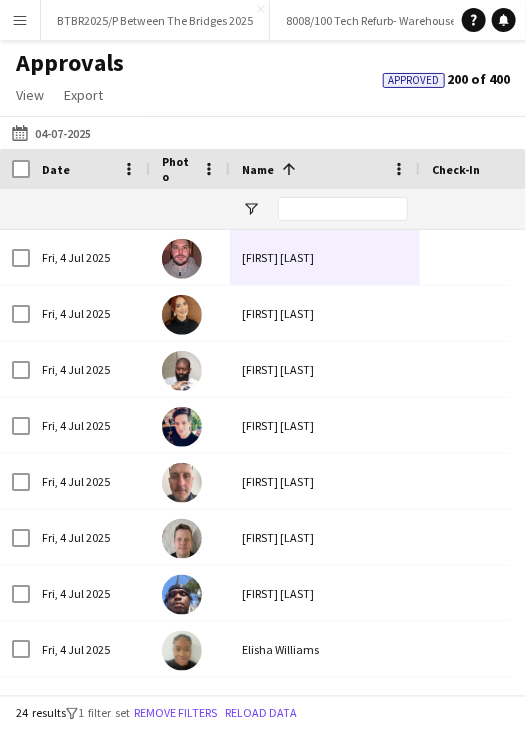 drag, startPoint x: 51, startPoint y: 130, endPoint x: 165, endPoint y: 211, distance: 139.84634 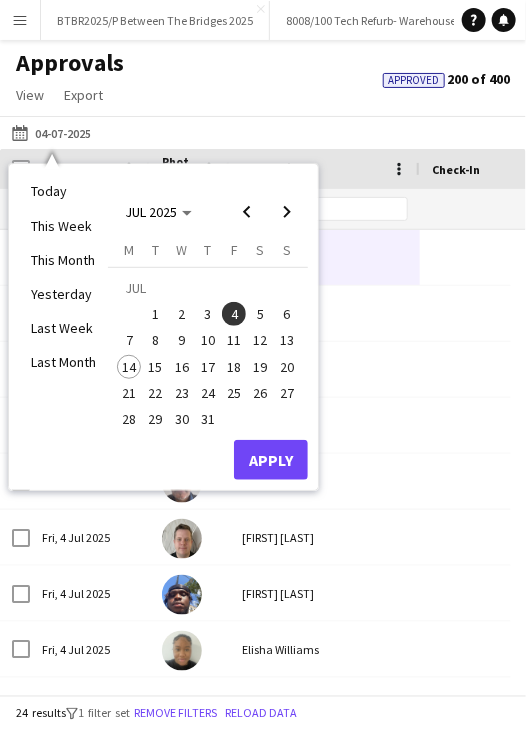 click on "5" at bounding box center [261, 314] 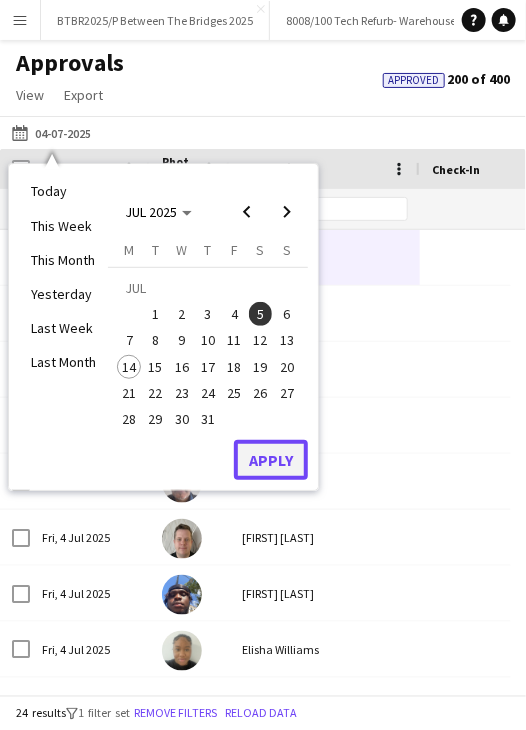 click on "Apply" at bounding box center (271, 460) 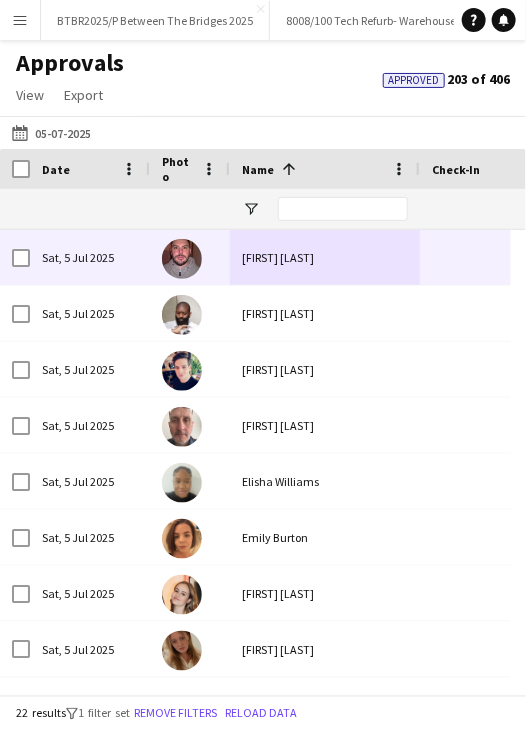 click on "[FIRST] [LAST]" at bounding box center (325, 257) 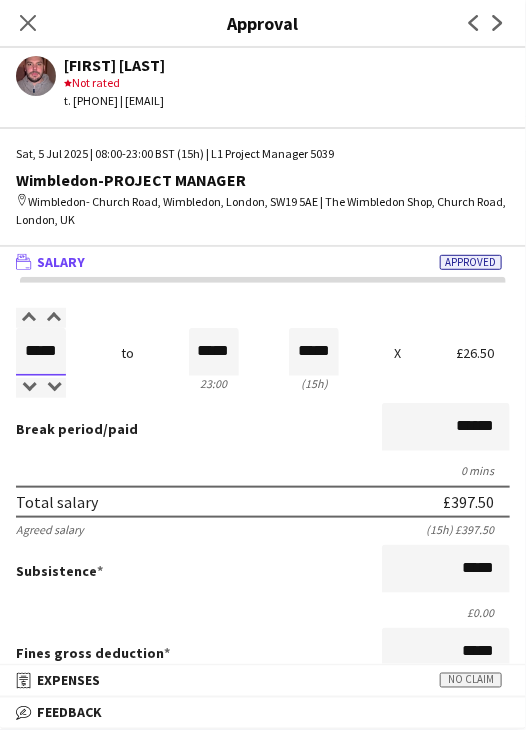 click on "*****" at bounding box center (41, 352) 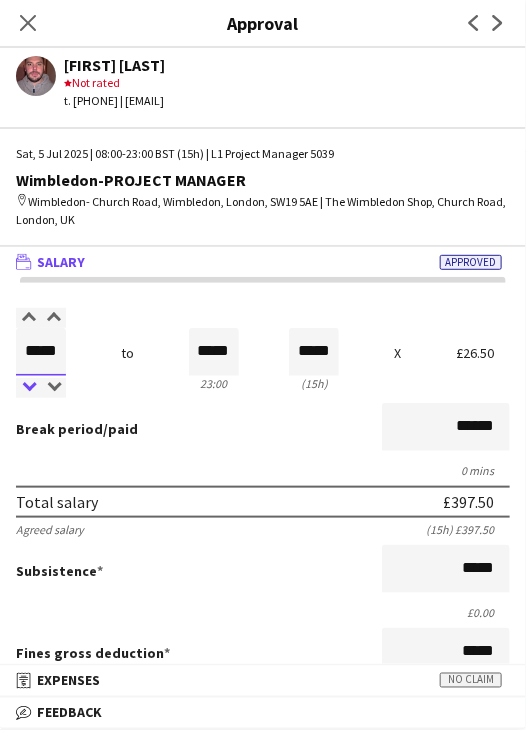 type on "*****" 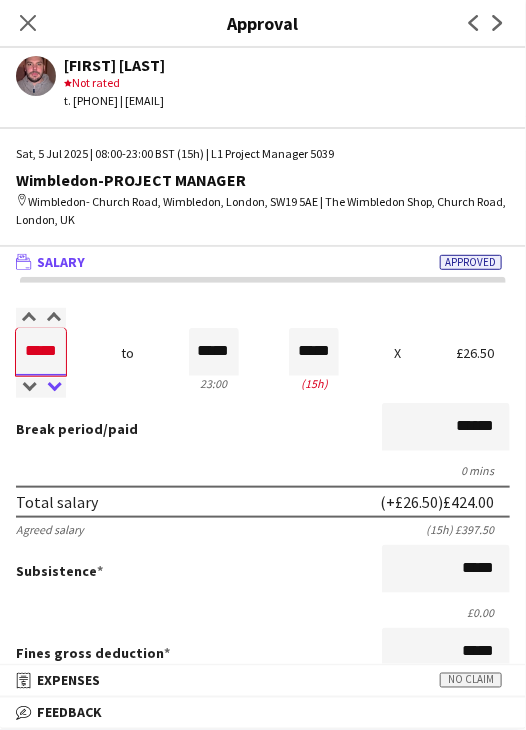 type on "*****" 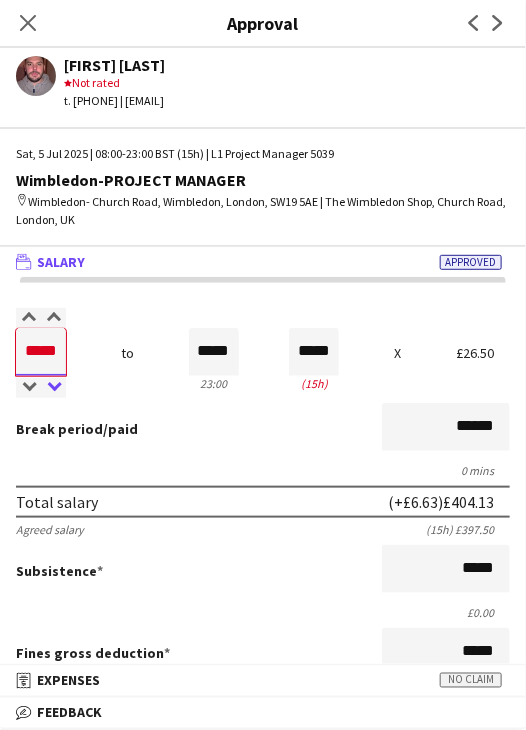click at bounding box center (53, 388) 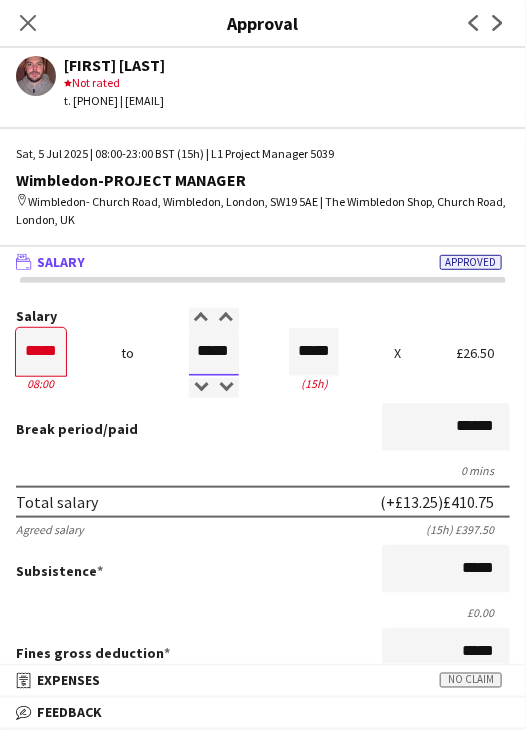 click on "*****" at bounding box center (214, 352) 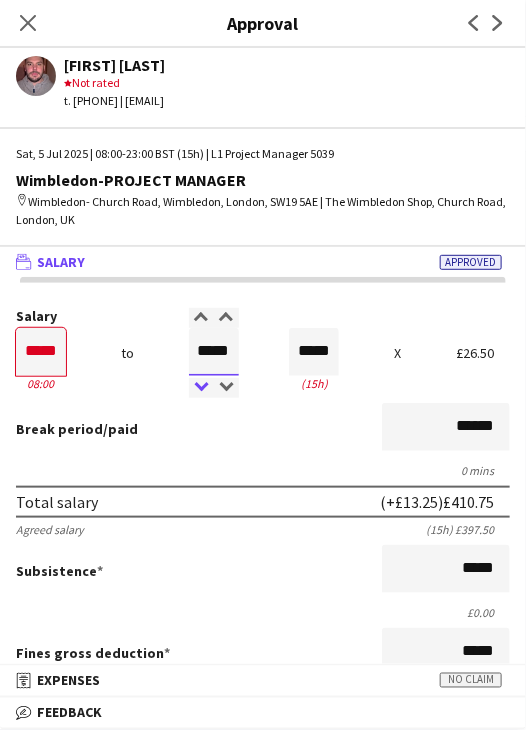 type on "*****" 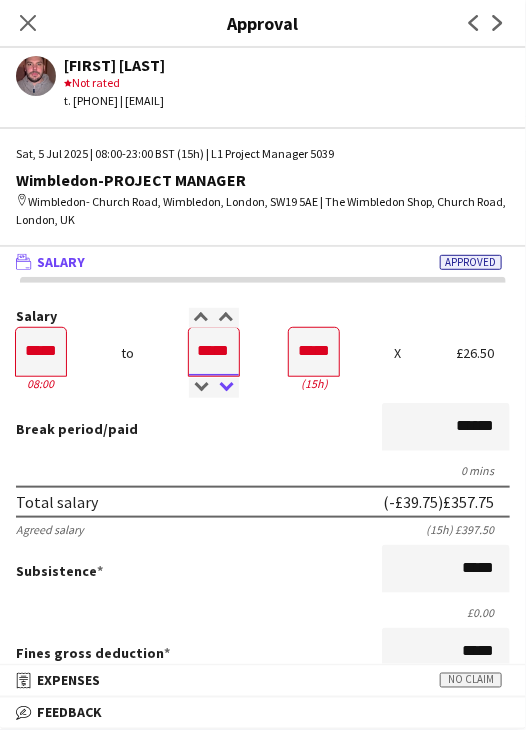 type on "*****" 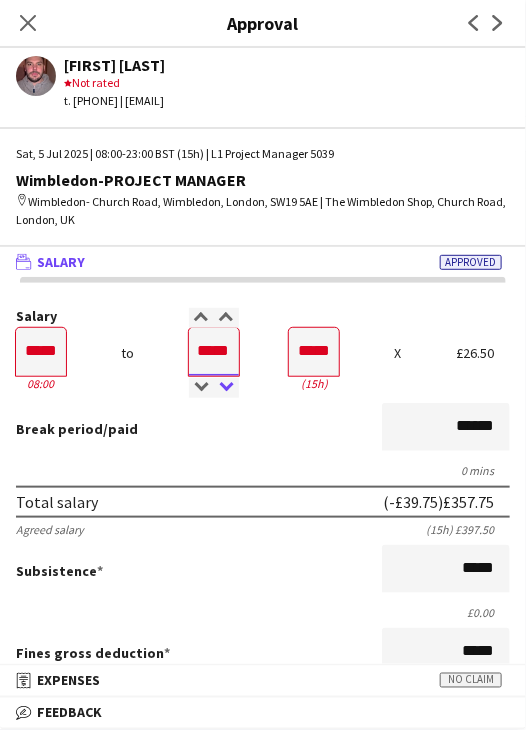 type on "*****" 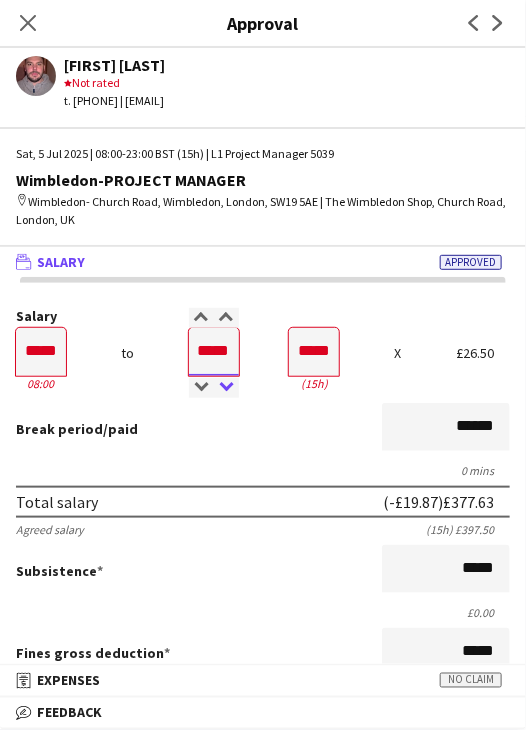 type on "*****" 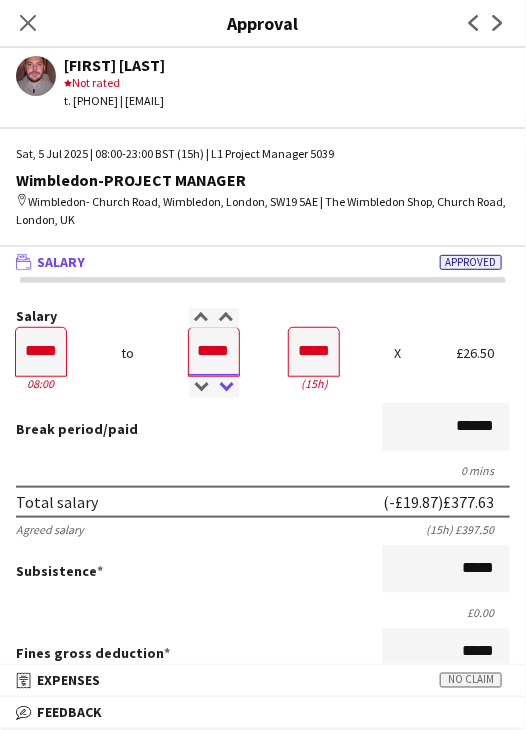 type on "*****" 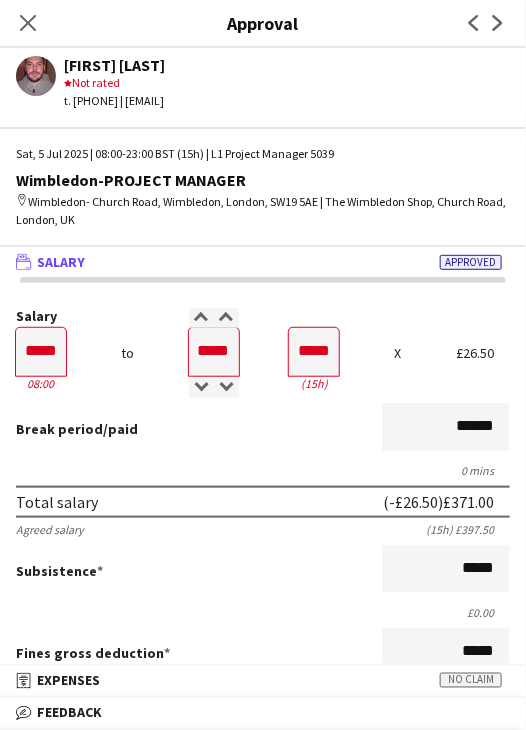 click on "Break period   /paid  ******" at bounding box center (263, 429) 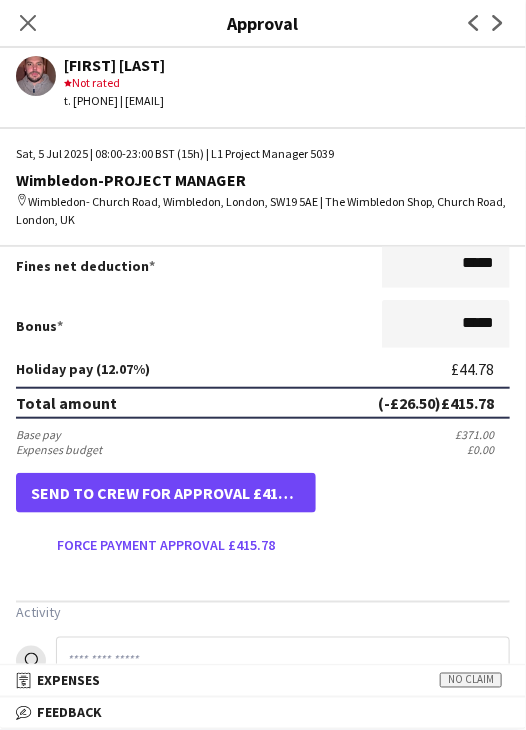 scroll, scrollTop: 500, scrollLeft: 0, axis: vertical 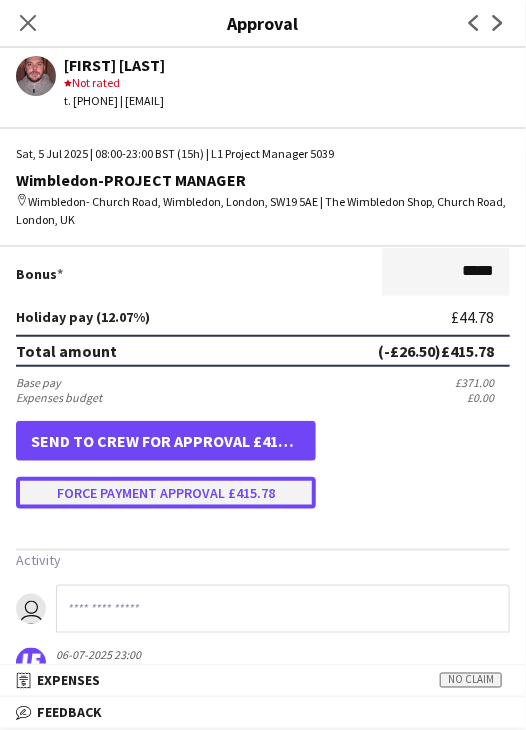 click on "Force payment approval £415.78" at bounding box center (166, 493) 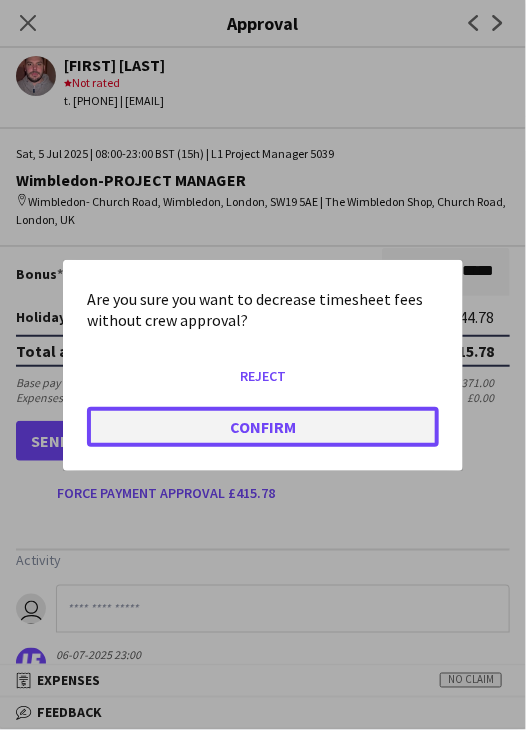 click on "Confirm" 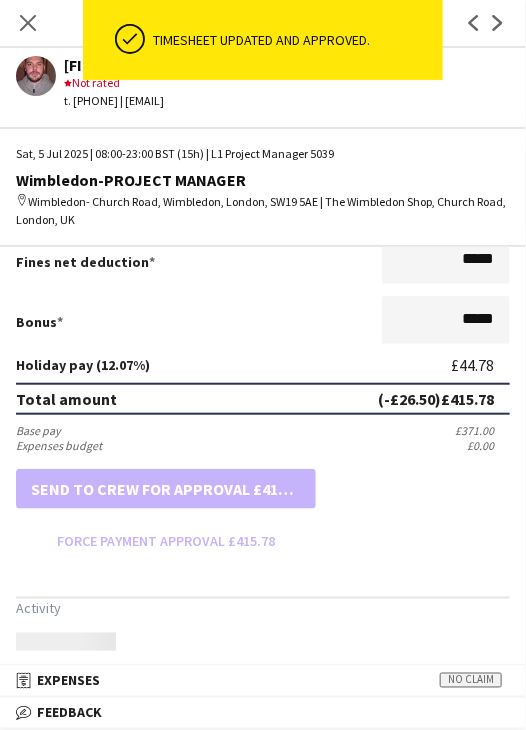 scroll, scrollTop: 500, scrollLeft: 0, axis: vertical 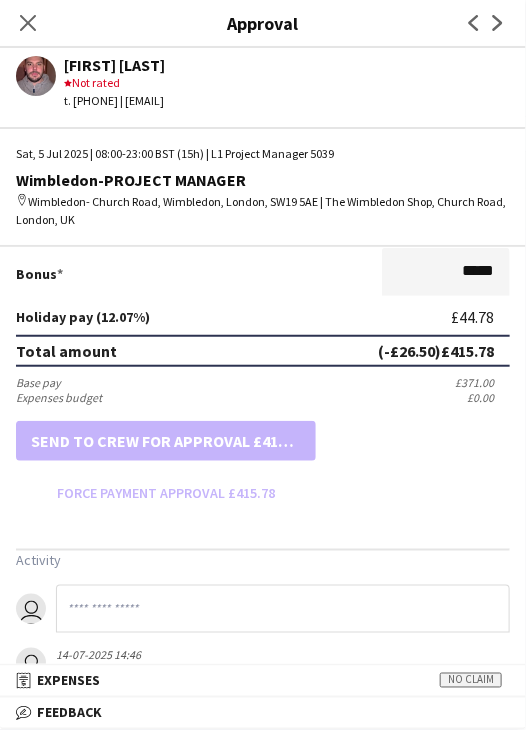 drag, startPoint x: 38, startPoint y: 28, endPoint x: 68, endPoint y: 57, distance: 41.725292 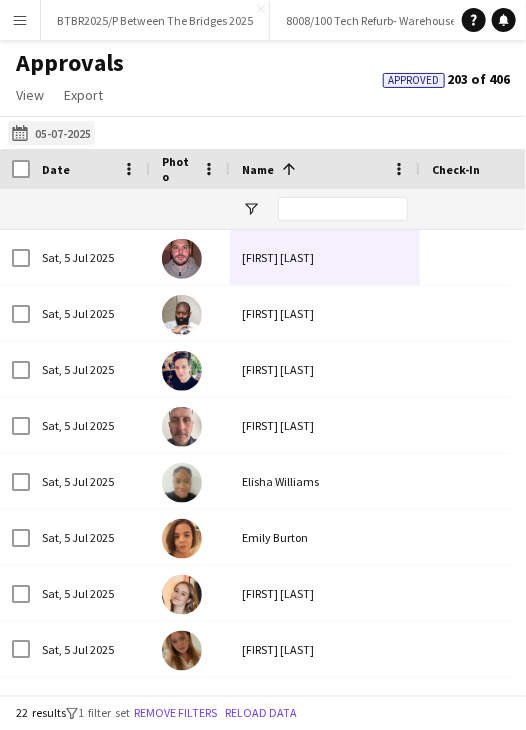 click on "03-07-2025
05-07-2025" 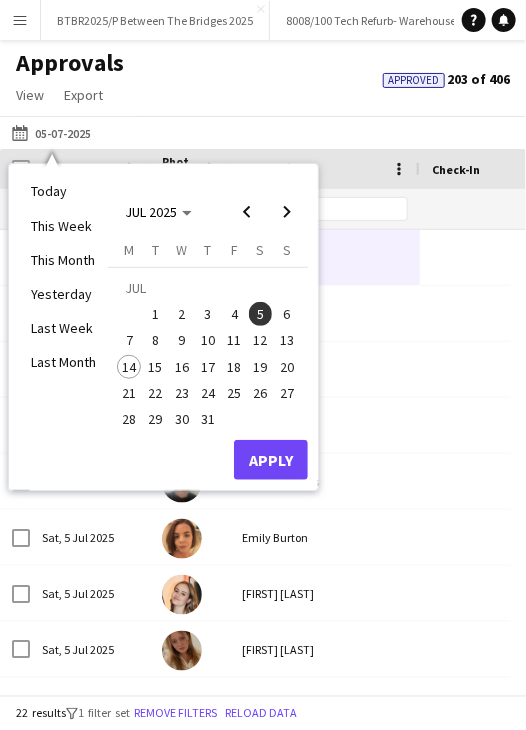 drag, startPoint x: 238, startPoint y: 319, endPoint x: 275, endPoint y: 445, distance: 131.32022 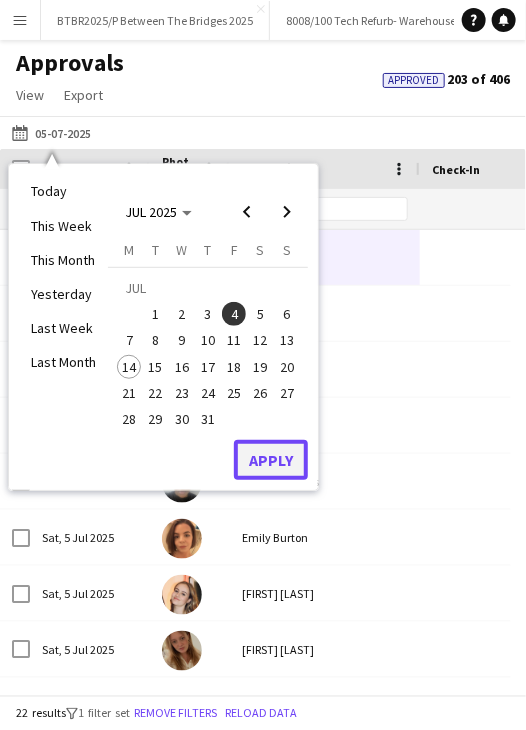 click on "Apply" at bounding box center (271, 460) 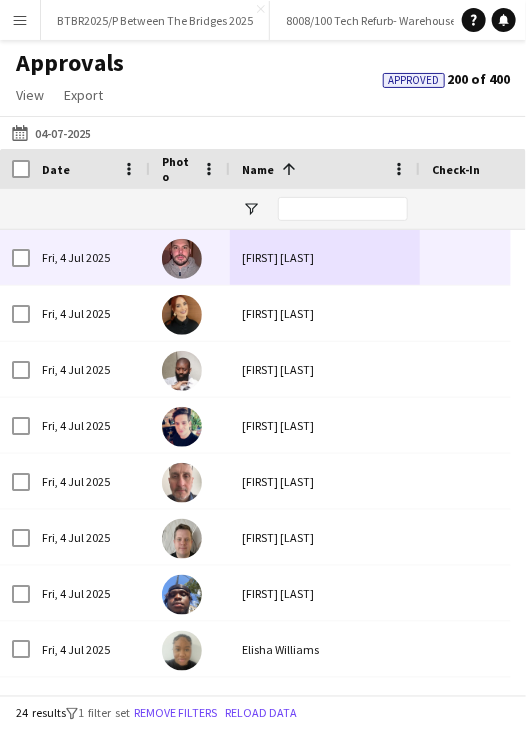 click on "[FIRST] [LAST]" at bounding box center (325, 257) 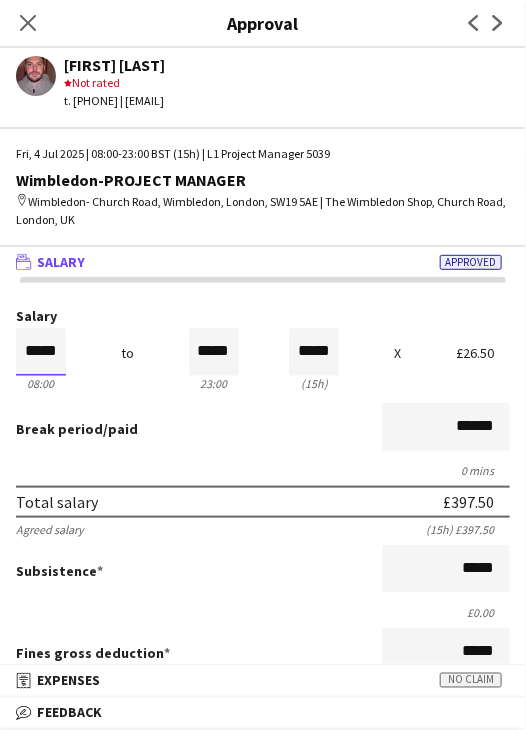click on "*****" at bounding box center [41, 352] 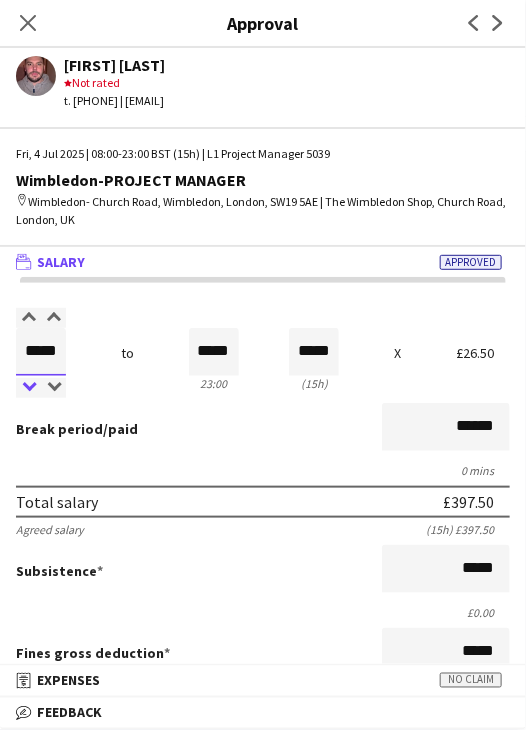 type on "*****" 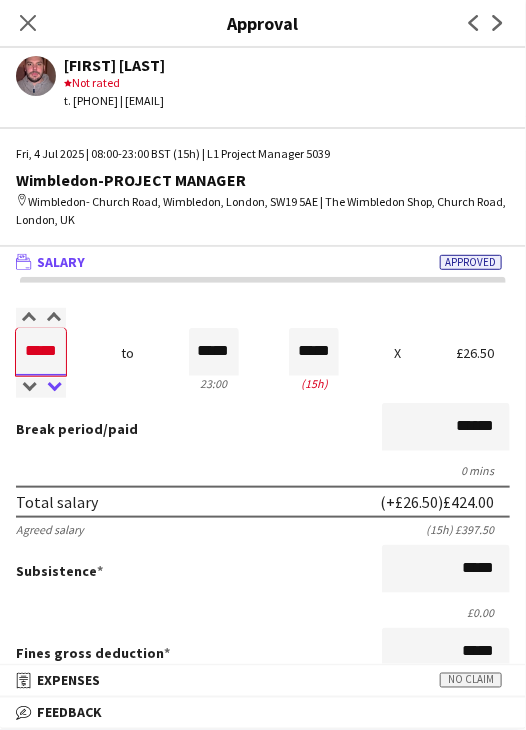 type on "*****" 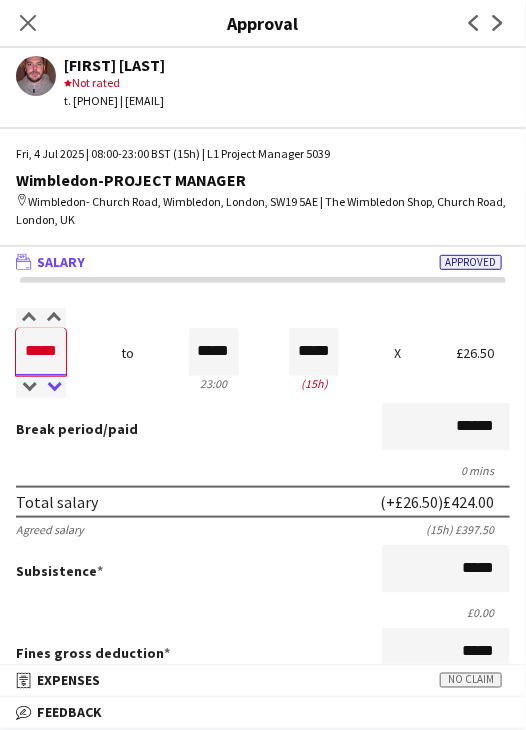 type on "*****" 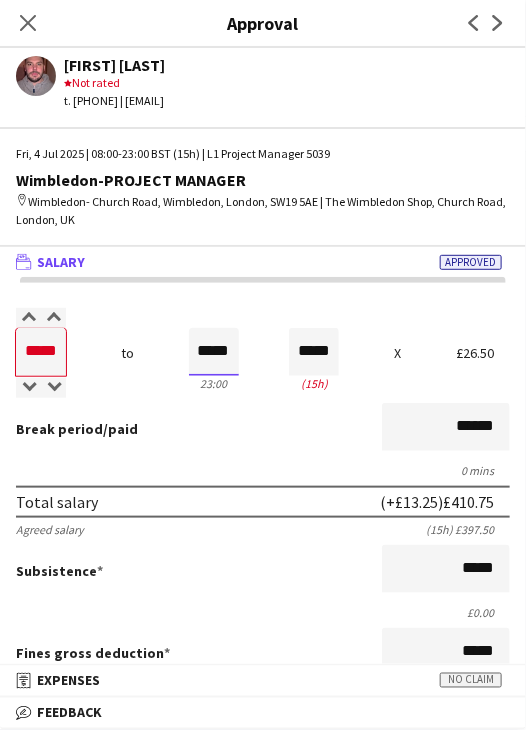 click on "*****" at bounding box center [214, 352] 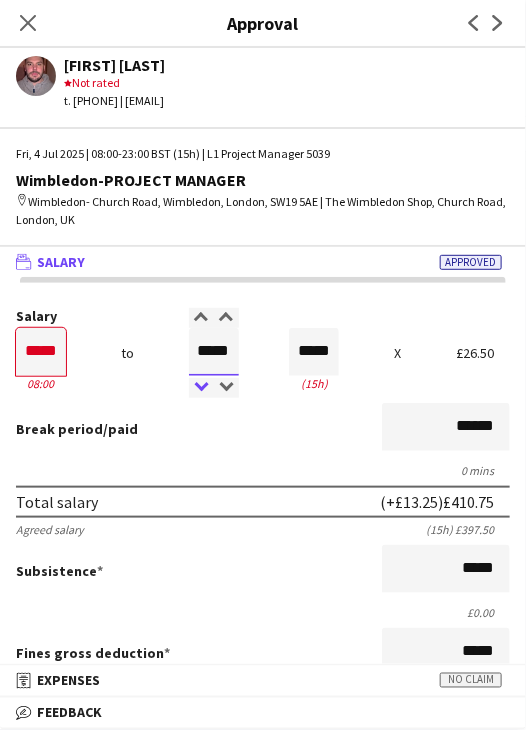 type on "*****" 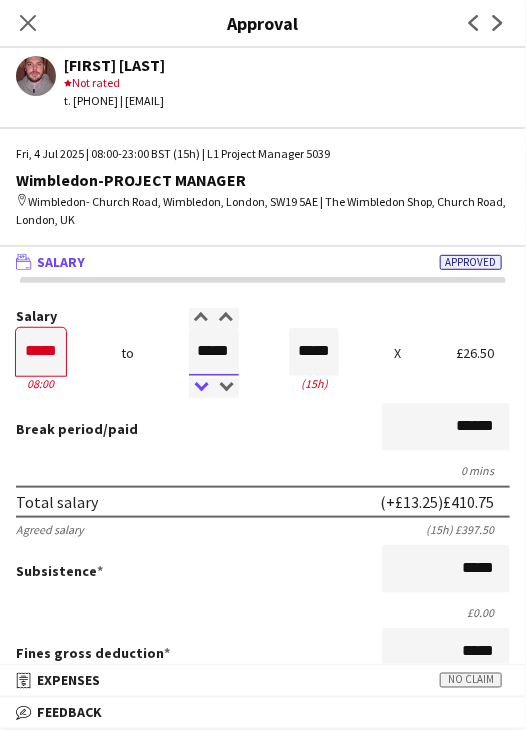 type on "*****" 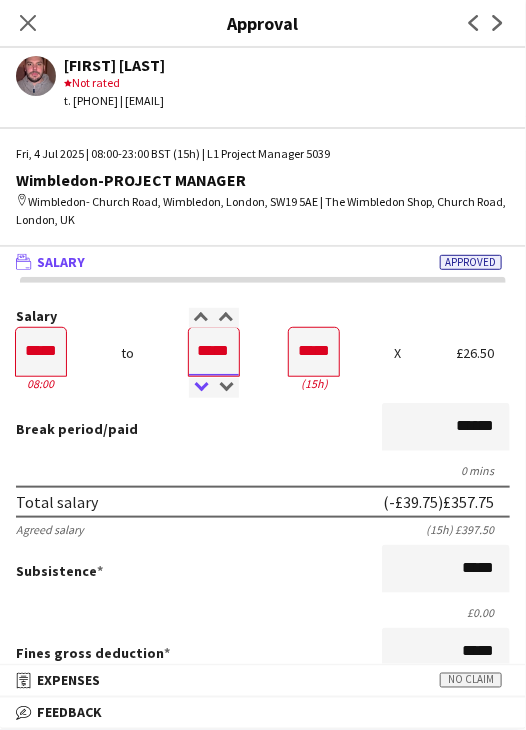 click at bounding box center [201, 388] 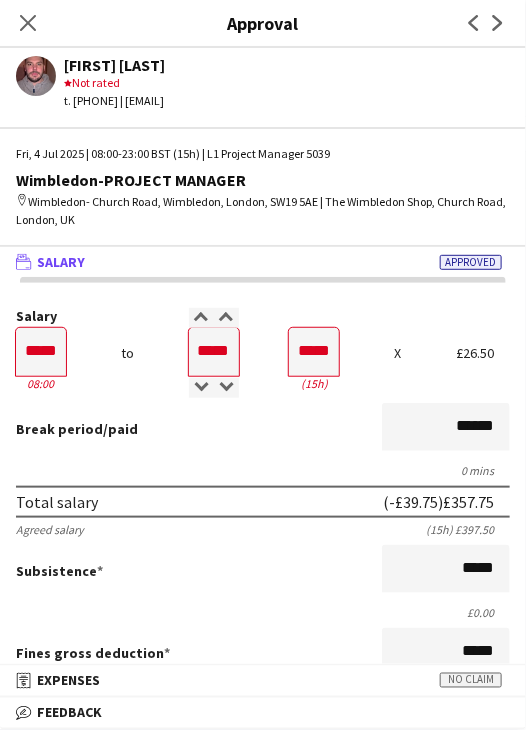 click on "Salary  *****  08:00   to  *****  23:00  *****  (15h)   X   £26.50" at bounding box center [263, 352] 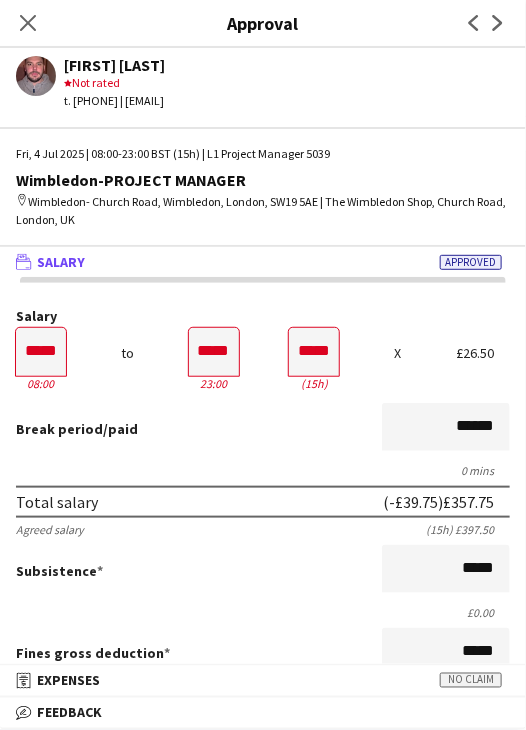 click on "23:00" at bounding box center (214, 383) 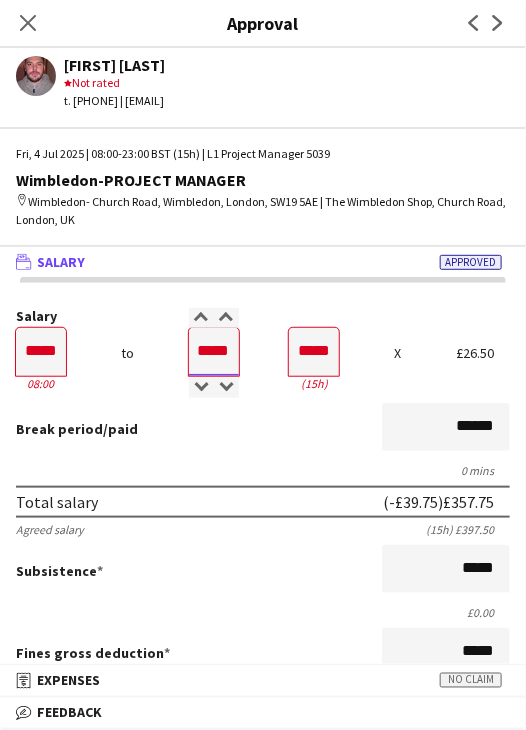 click on "*****" at bounding box center (214, 352) 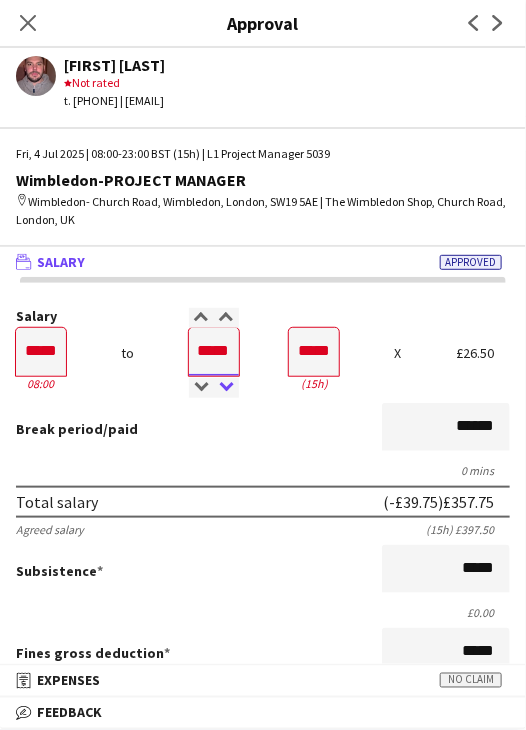 type on "*****" 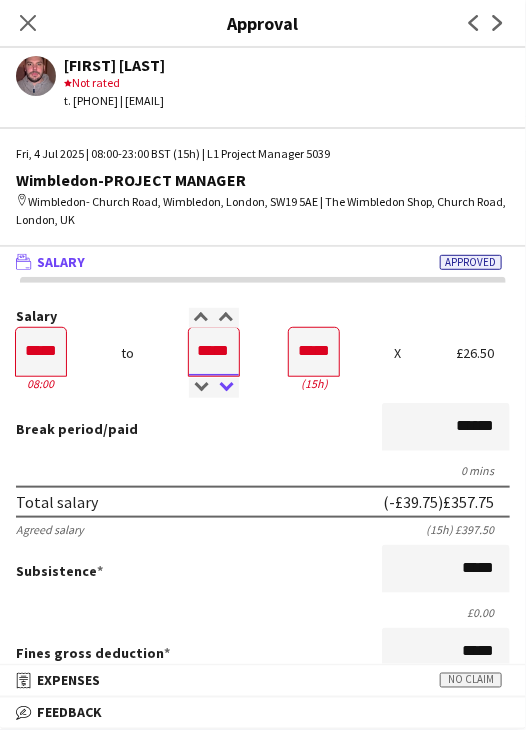 type on "*****" 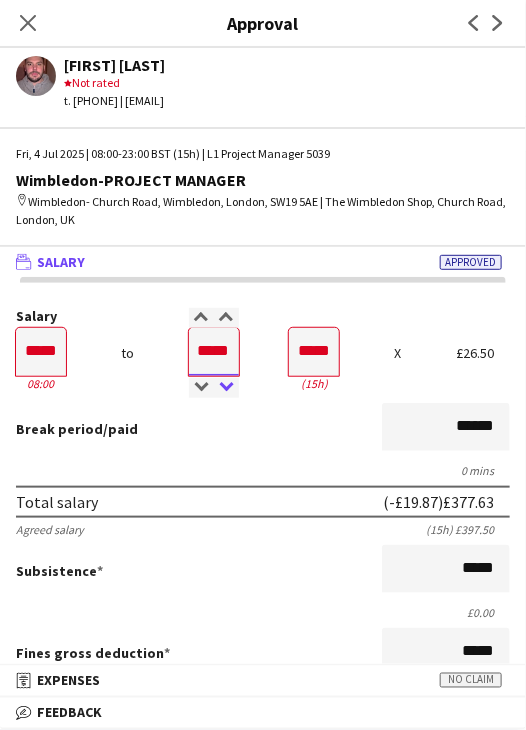 click at bounding box center [226, 388] 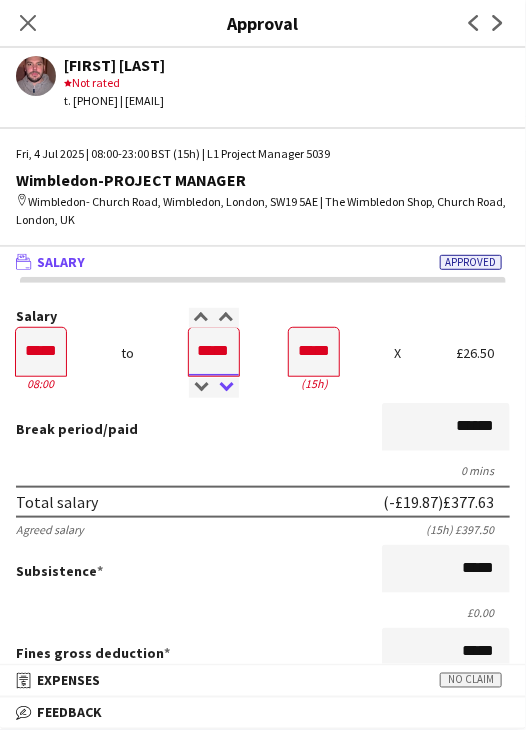 type on "*****" 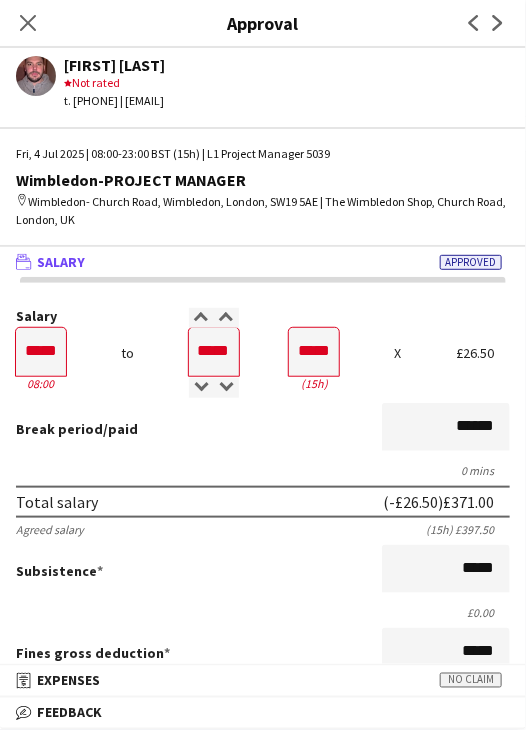 click on "Break period   /paid  ******" at bounding box center (263, 429) 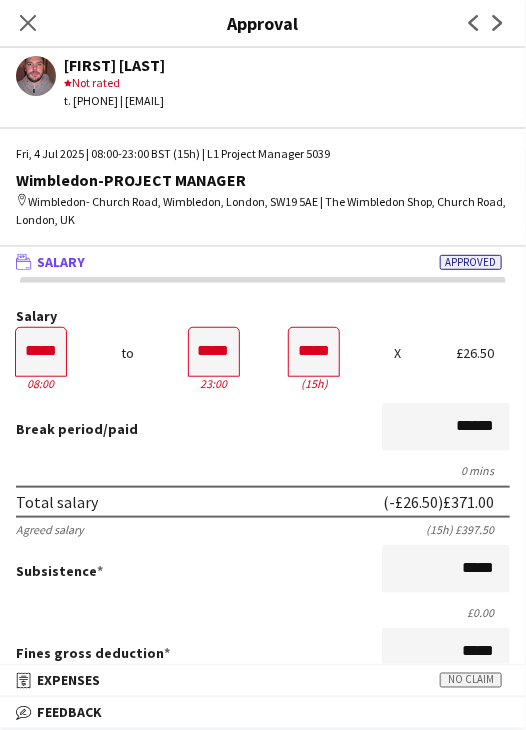 scroll, scrollTop: 500, scrollLeft: 0, axis: vertical 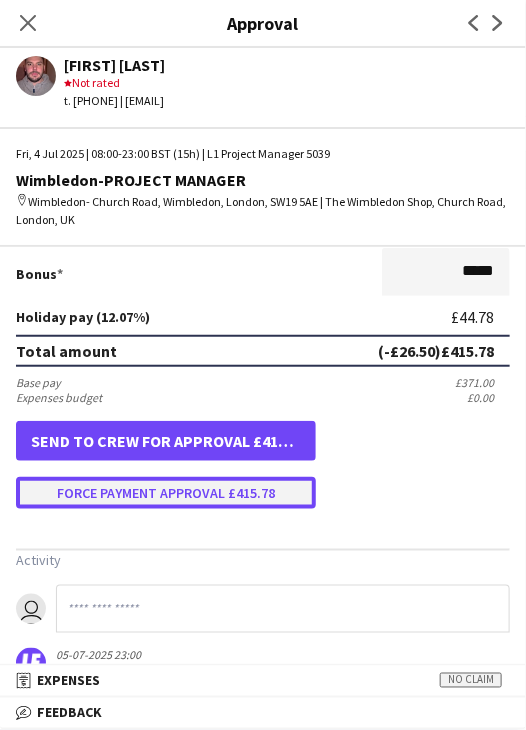 click on "Force payment approval £415.78" at bounding box center [166, 493] 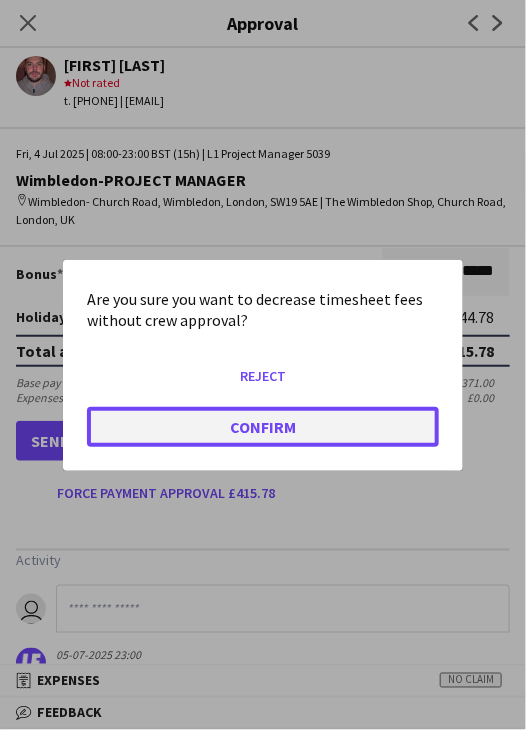 click on "Confirm" 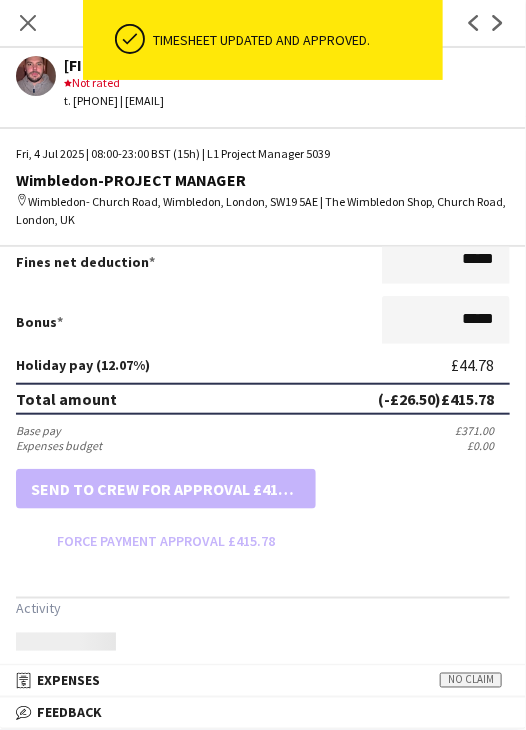 scroll, scrollTop: 500, scrollLeft: 0, axis: vertical 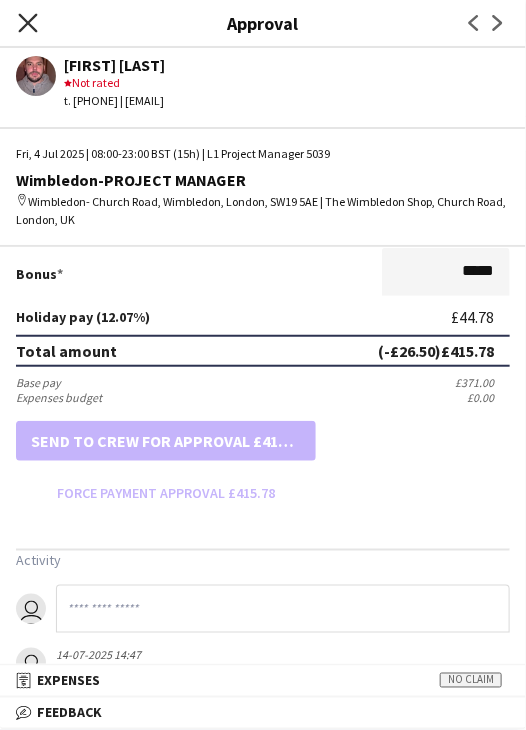 drag, startPoint x: 32, startPoint y: 25, endPoint x: 101, endPoint y: 120, distance: 117.413795 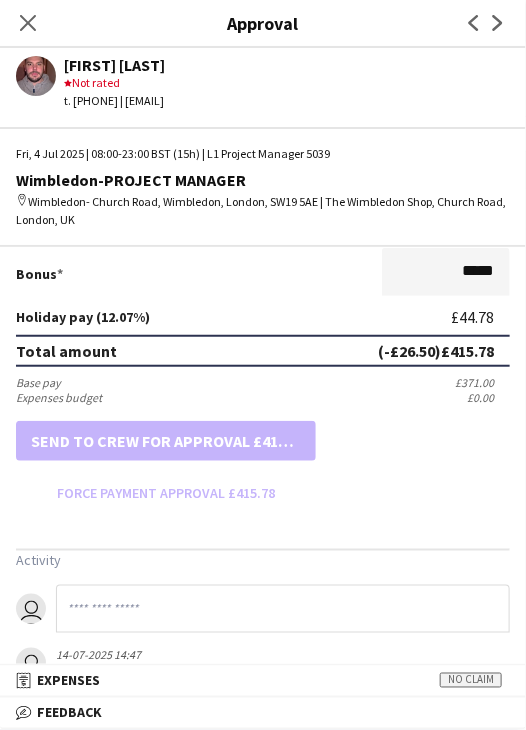click on "Close pop-in" 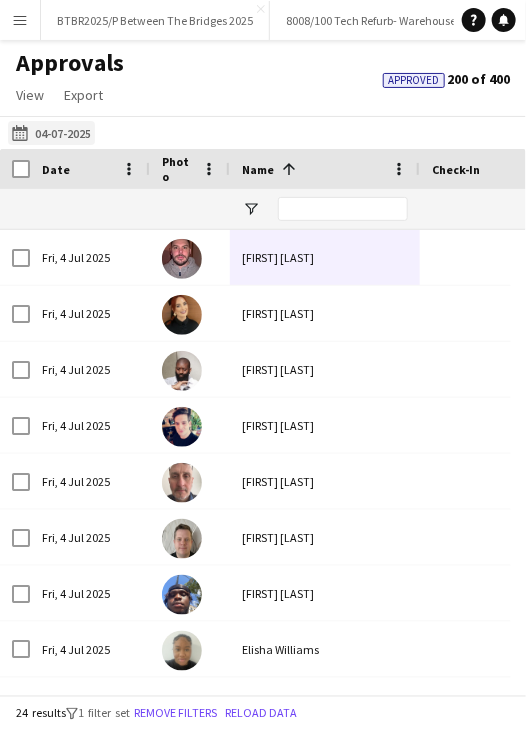 click on "03-07-2025
04-07-2025" 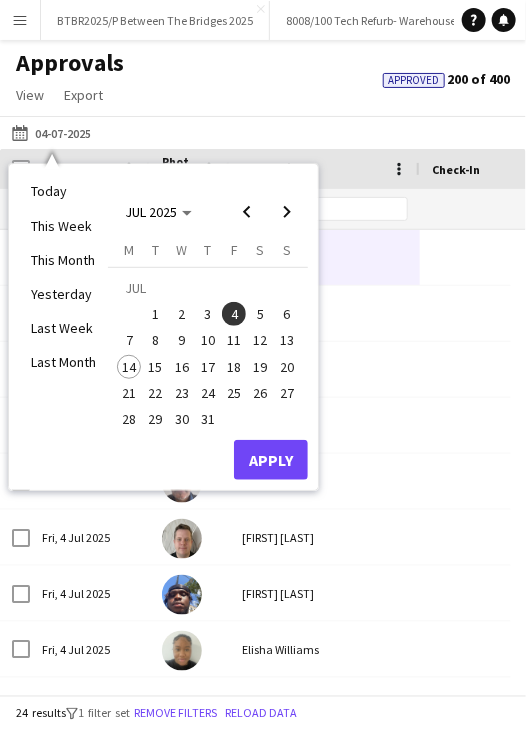 click on "5" at bounding box center (261, 314) 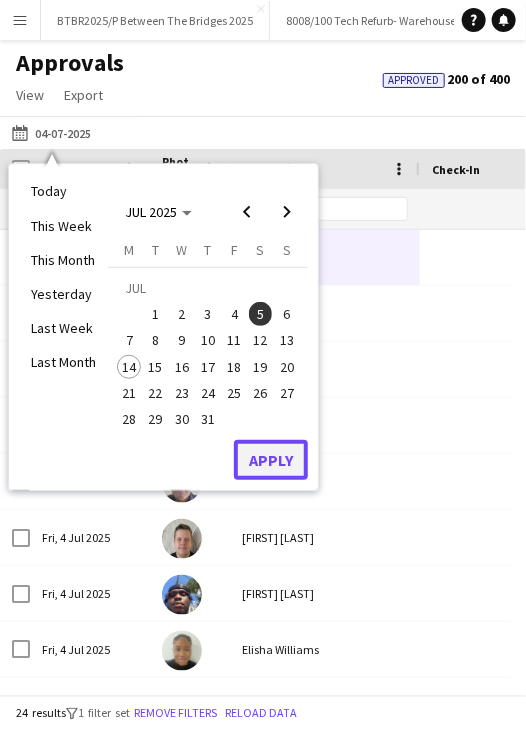 click on "Apply" at bounding box center [271, 460] 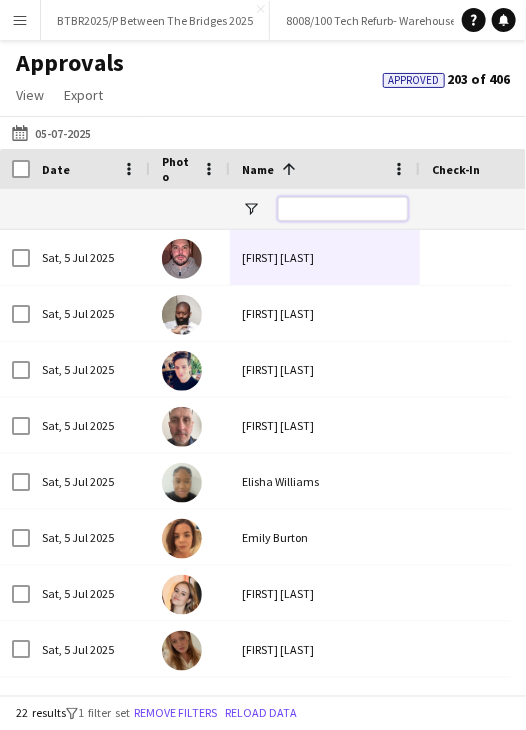 click at bounding box center (343, 209) 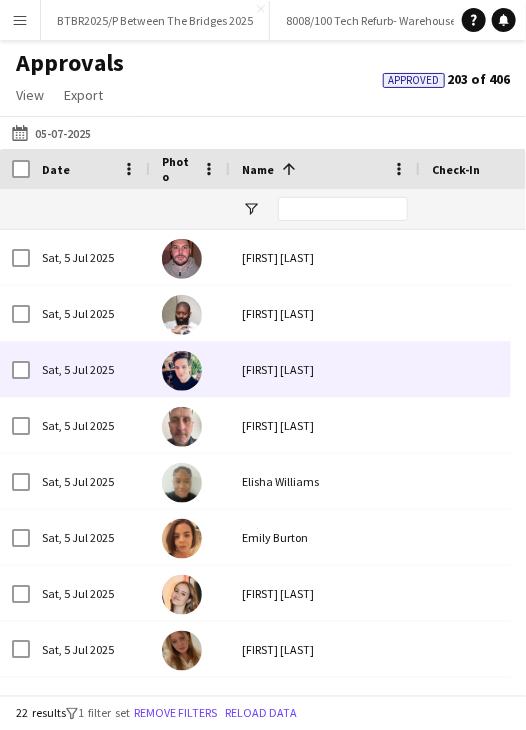 click on "[FIRST] [LAST]" at bounding box center [325, 369] 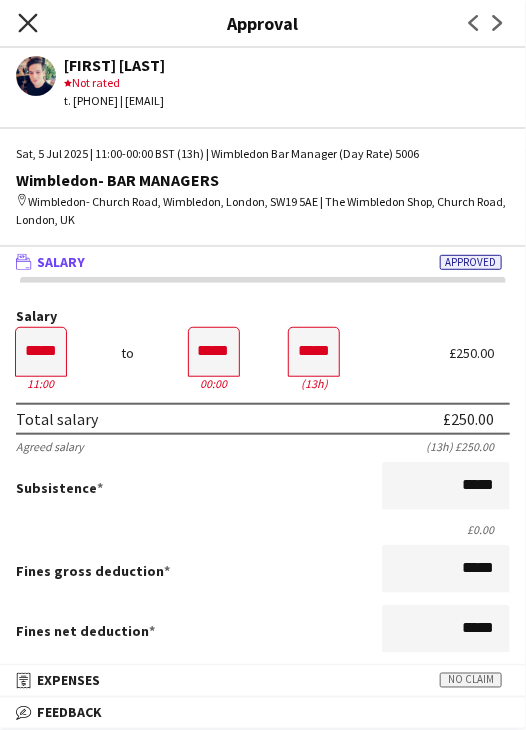 click on "Close pop-in" 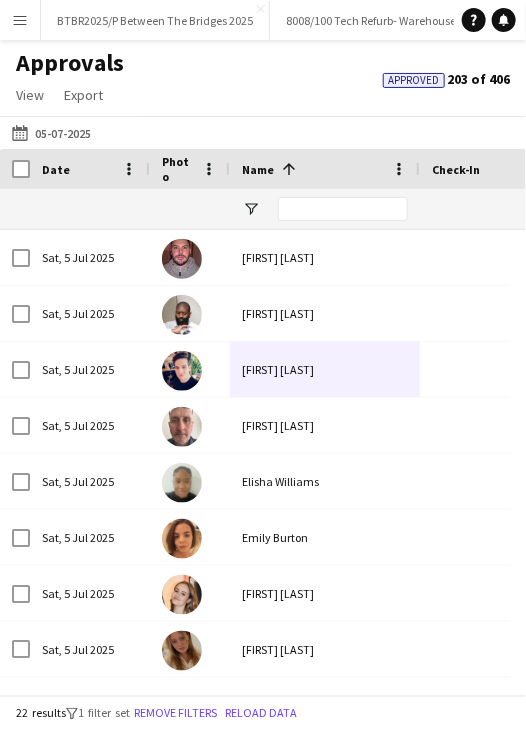 scroll, scrollTop: 0, scrollLeft: 1170, axis: horizontal 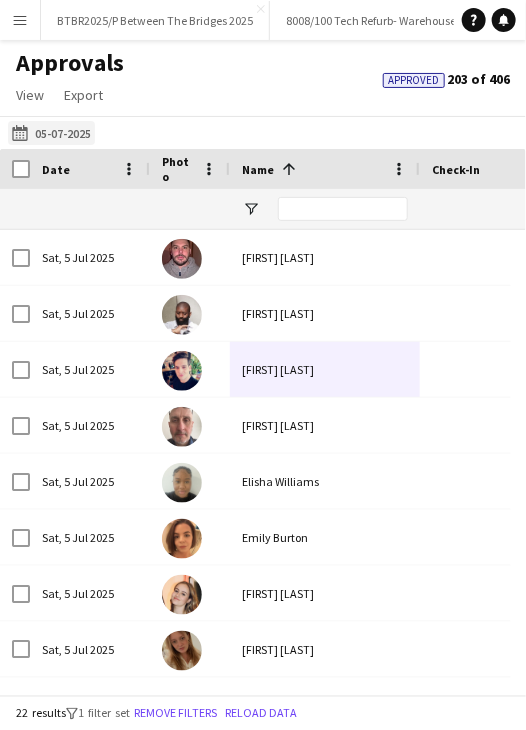 click on "03-07-2025
05-07-2025" 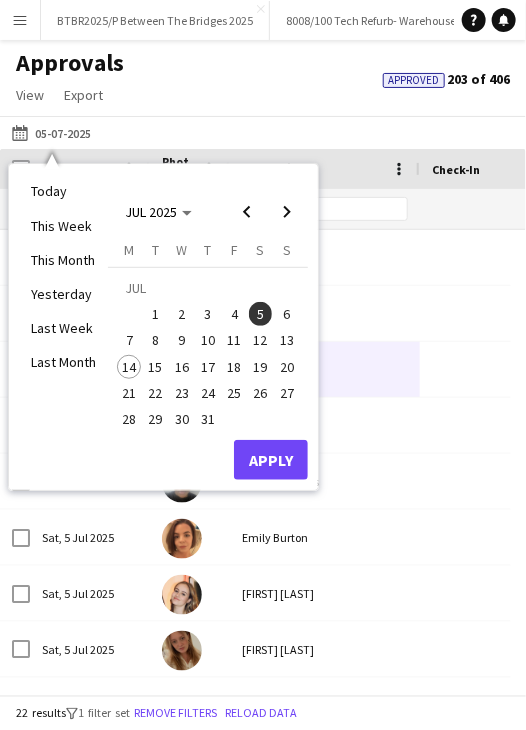 click on "2" at bounding box center [182, 314] 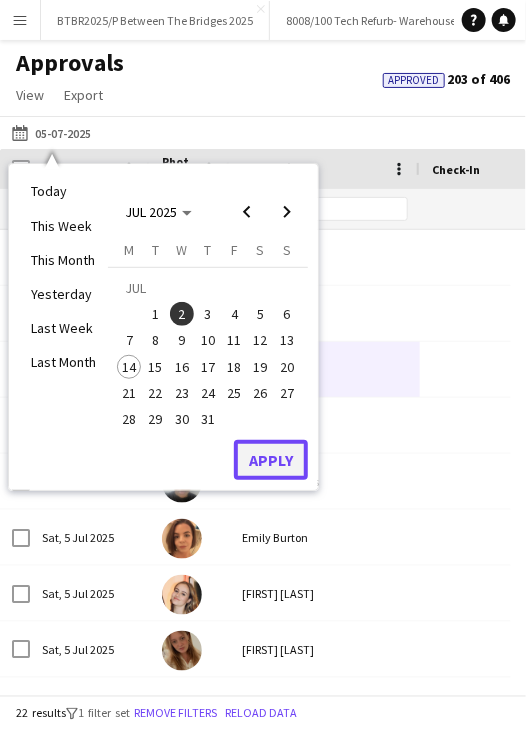 click on "Apply" at bounding box center (271, 460) 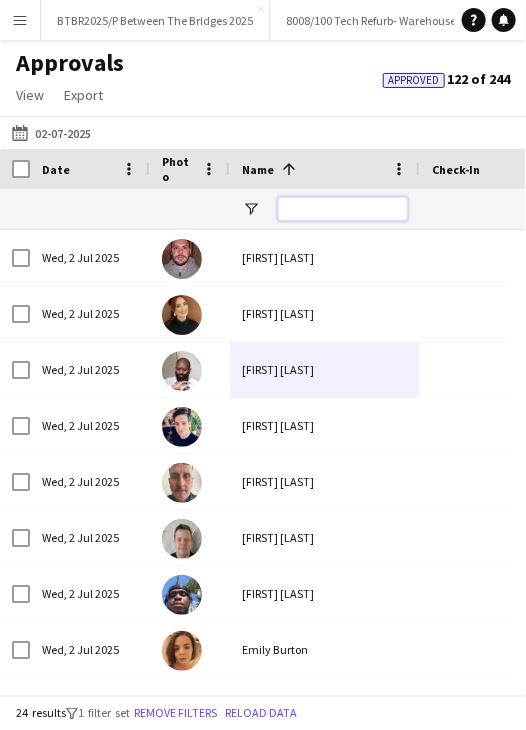 click at bounding box center (343, 209) 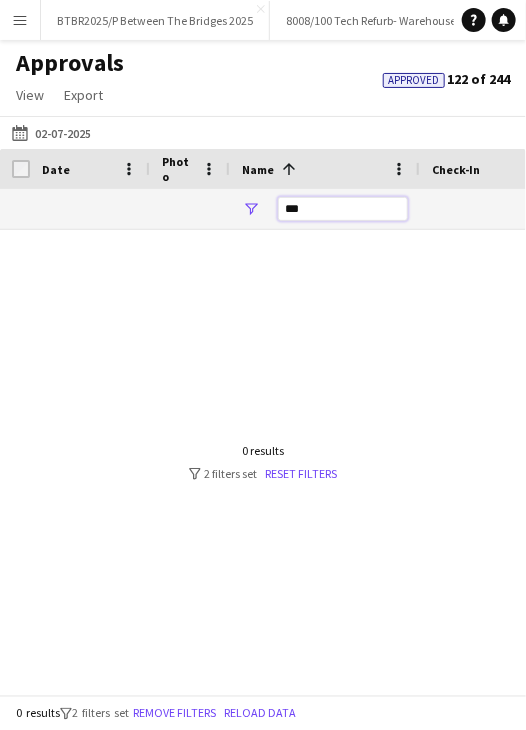 scroll, scrollTop: 0, scrollLeft: 356, axis: horizontal 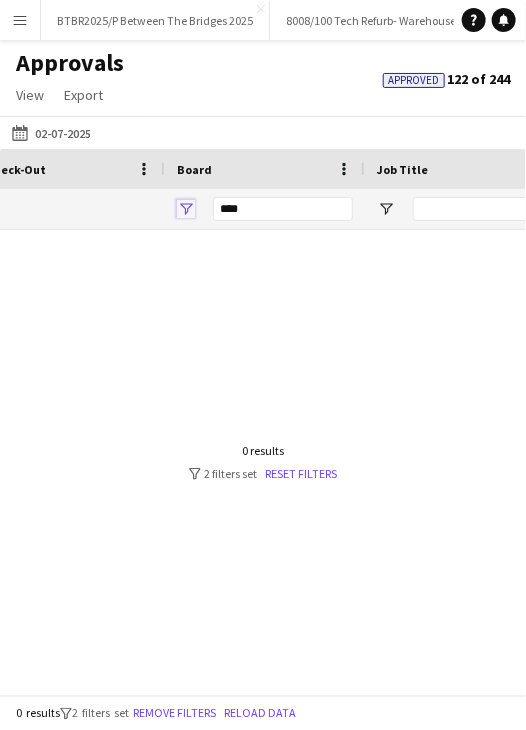 click at bounding box center [186, 209] 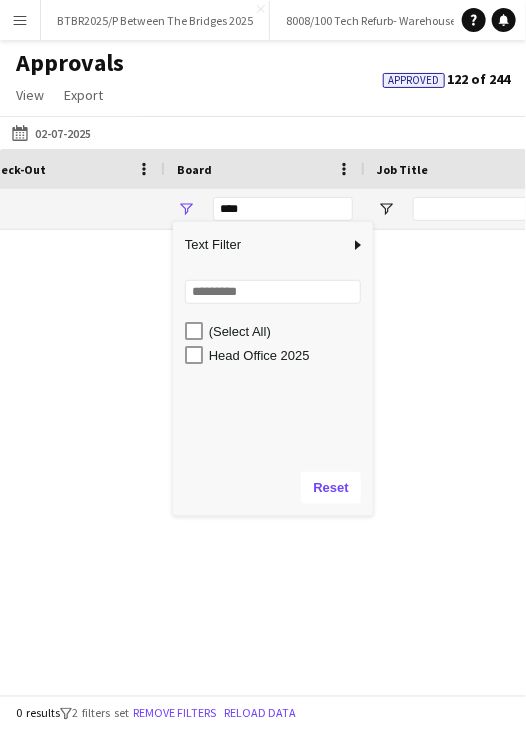 click on "Board" at bounding box center [265, 169] 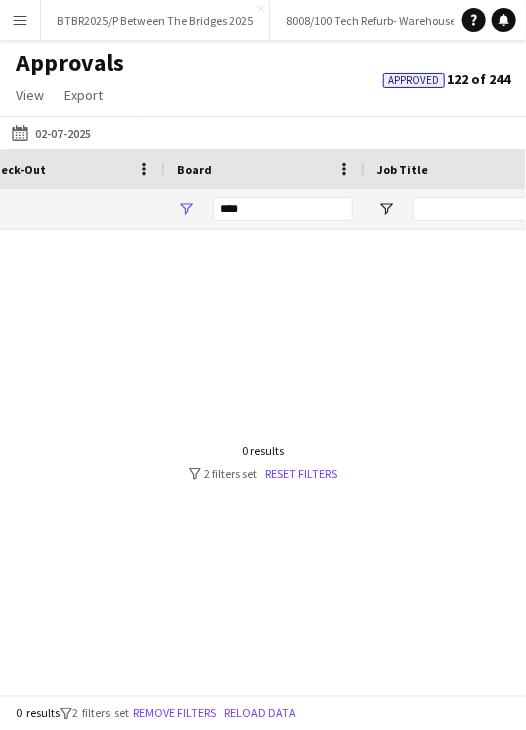 scroll, scrollTop: 0, scrollLeft: 0, axis: both 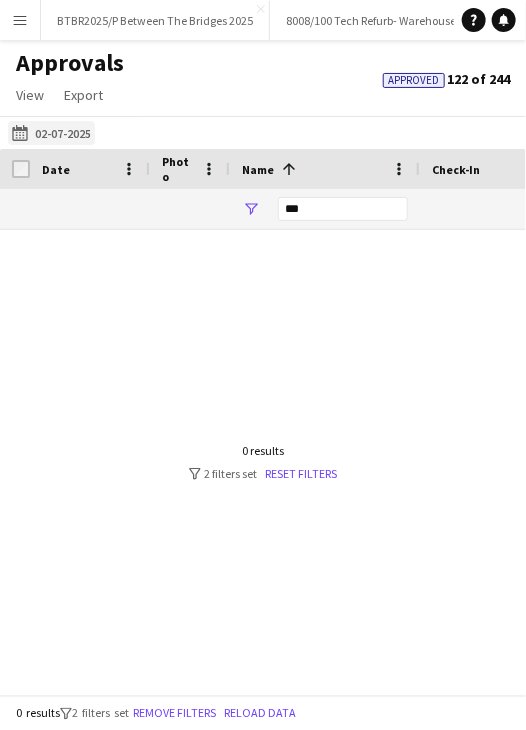 click on "03-07-2025
02-07-2025" 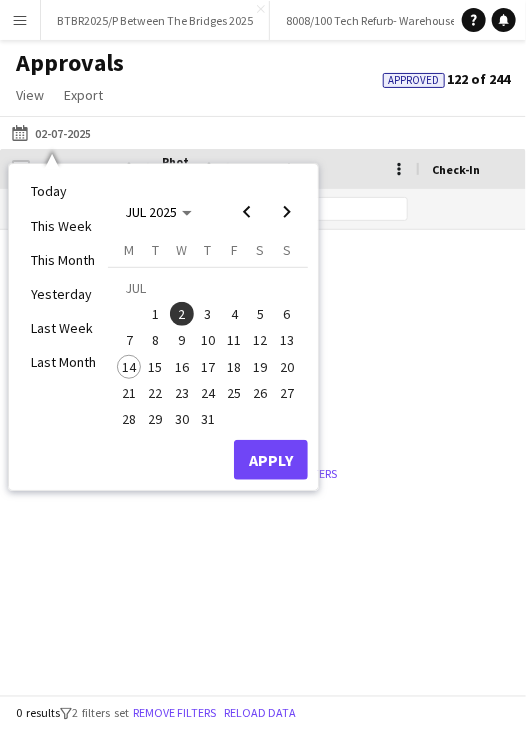click on "03-07-2025
02-07-2025
Today   This Week   This Month   Yesterday   Last Week   Last Month  JUL 2025 JUL 2025 Monday M Tuesday T Wednesday W Thursday T Friday F Saturday S Sunday S  JUL      1   2   3   4   5   6   7   8   9   10   11   12   13   14   15   16   17   18   19   20   21   22   23   24   25   26   27   28   29   30   31
Comparison range
Comparison range
Apply" 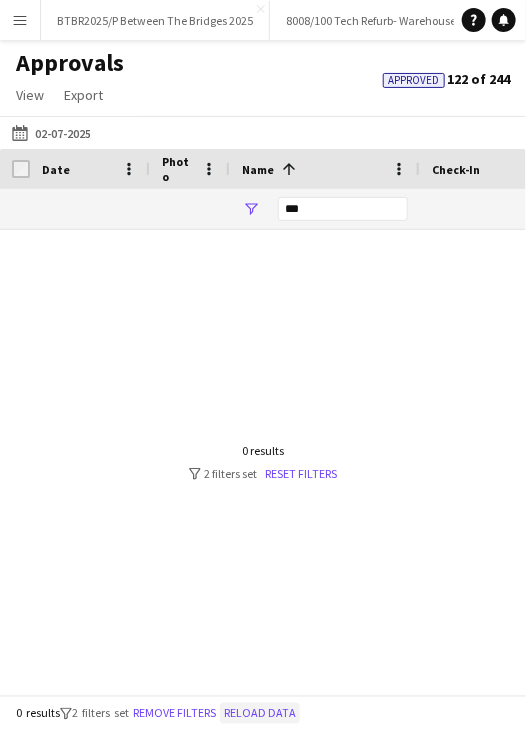 click on "Reload data" 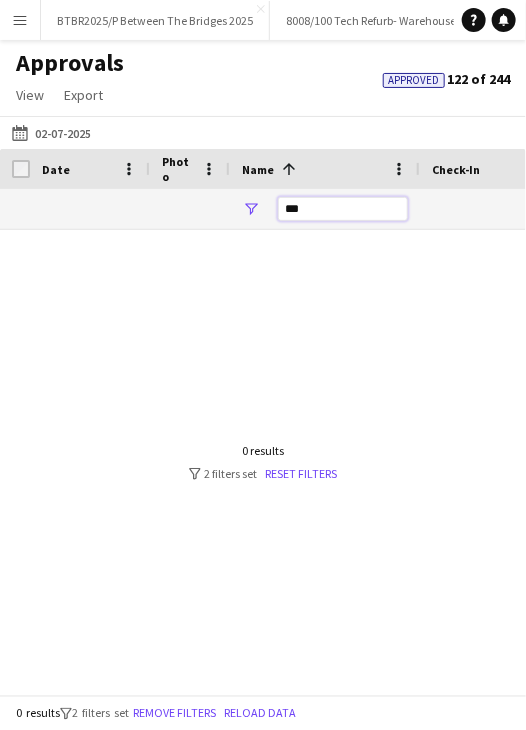 drag, startPoint x: 351, startPoint y: 197, endPoint x: 292, endPoint y: 203, distance: 59.3043 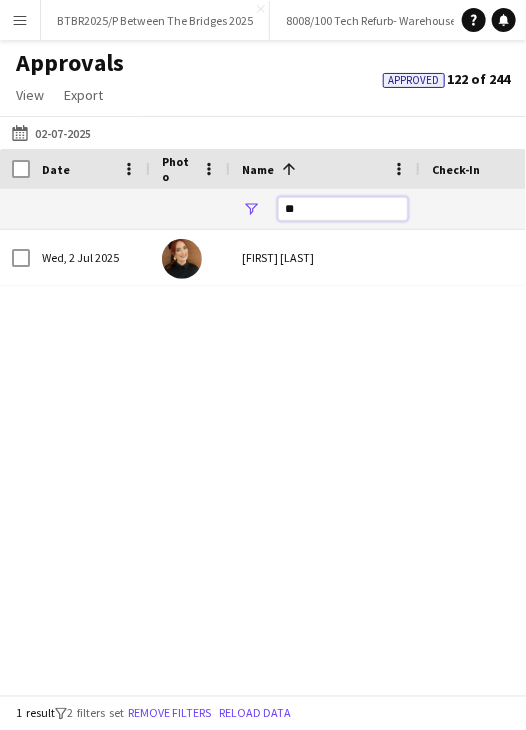 type on "*" 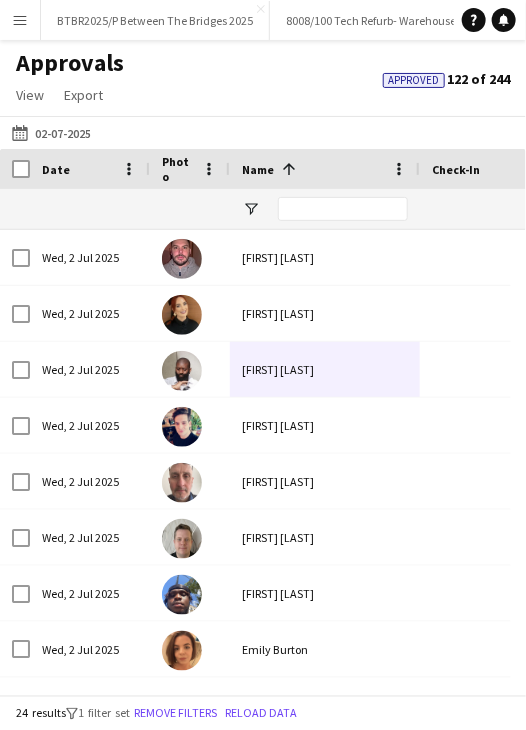 click on "03-07-2025
02-07-2025" 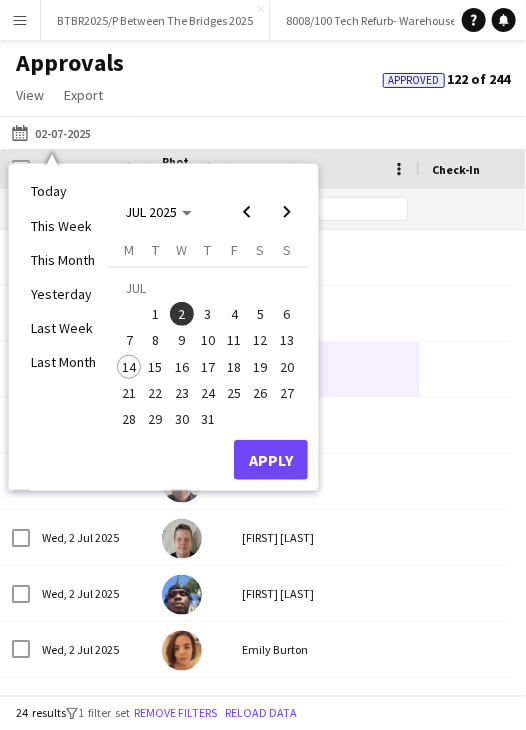 click on "6" at bounding box center (287, 314) 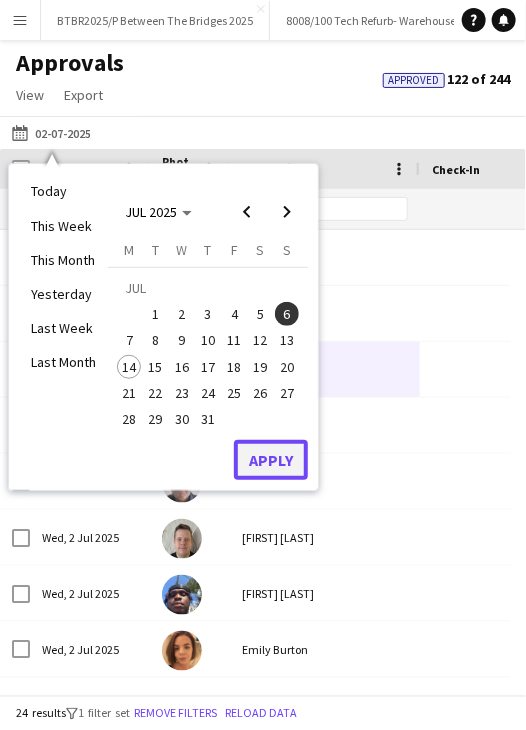 click on "Apply" at bounding box center (271, 460) 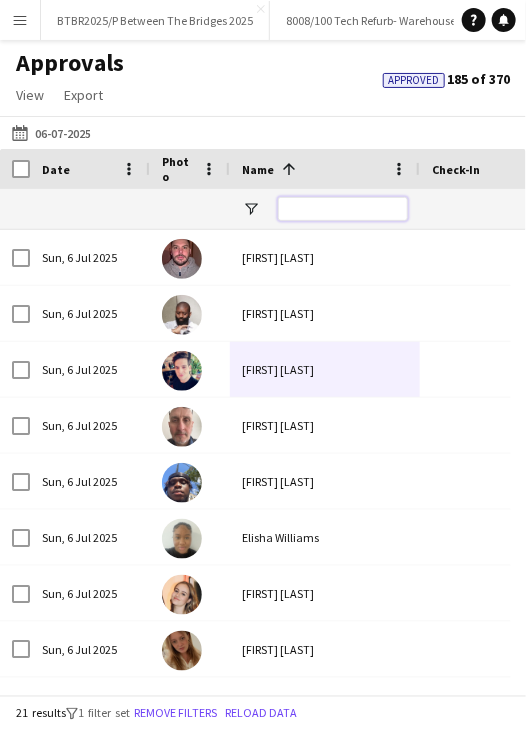 click at bounding box center [343, 209] 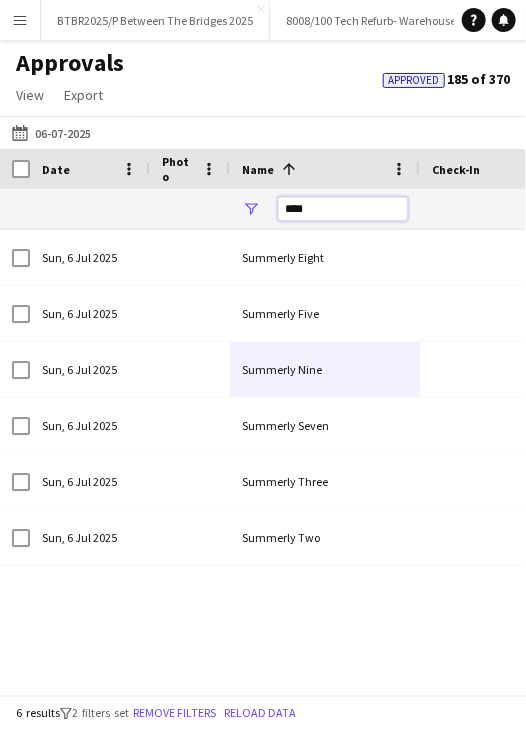 type on "****" 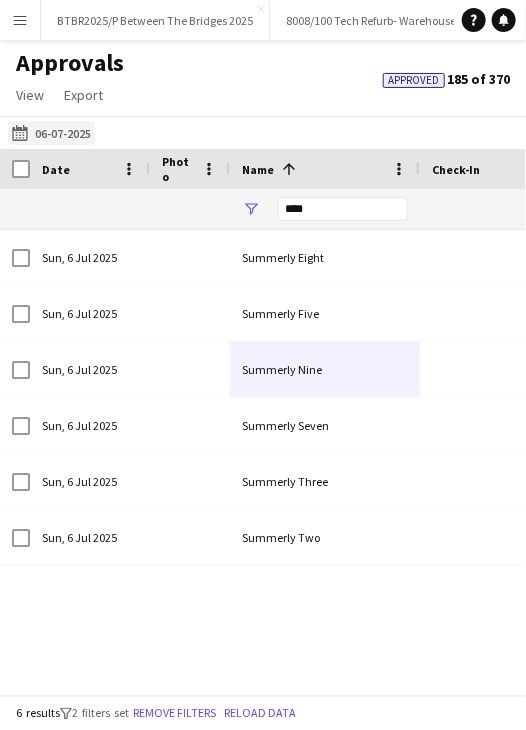 click on "03-07-2025
06-07-2025" 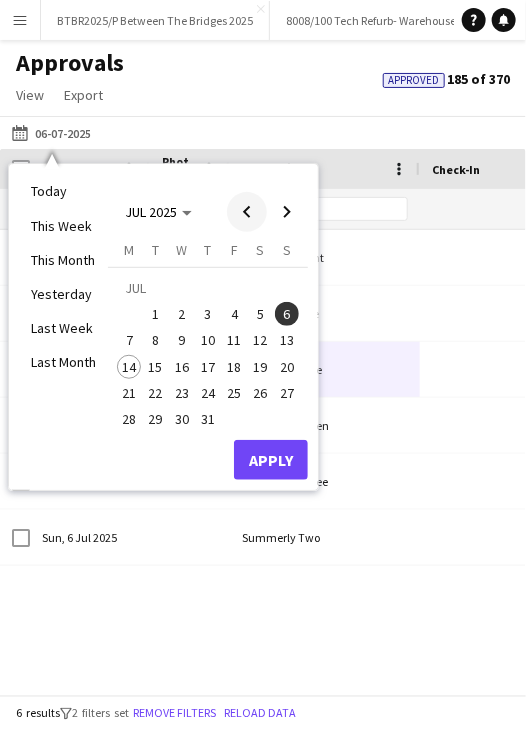 click at bounding box center [247, 212] 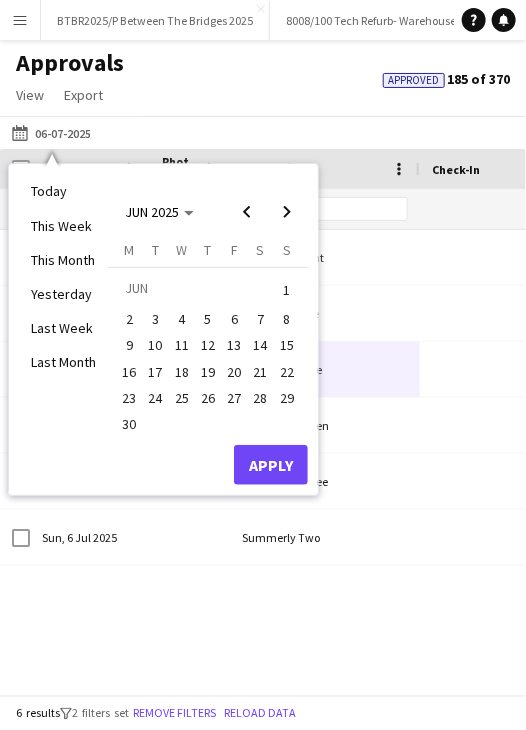 click on "27" at bounding box center (234, 398) 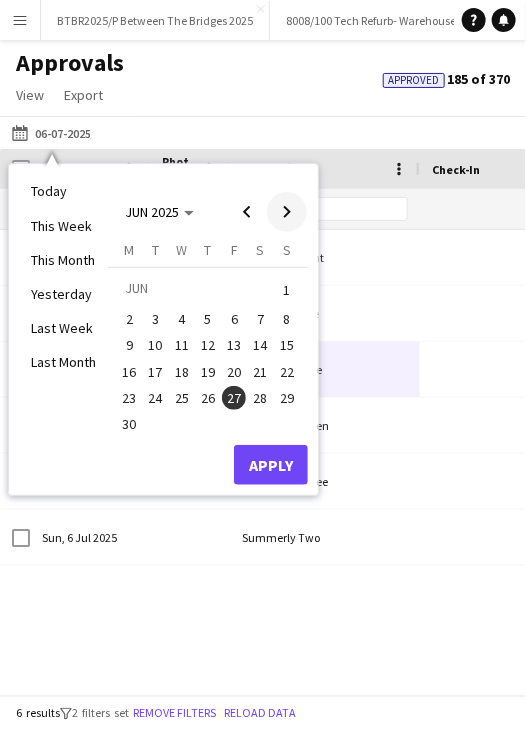 click at bounding box center [287, 212] 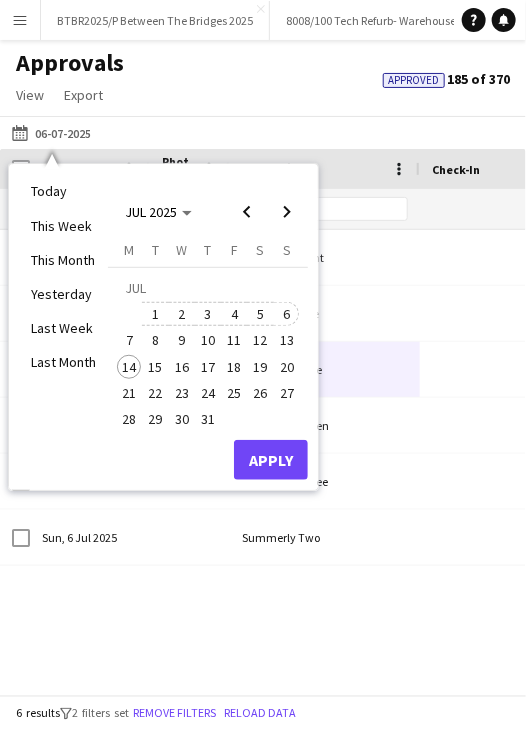 click on "6" at bounding box center [287, 314] 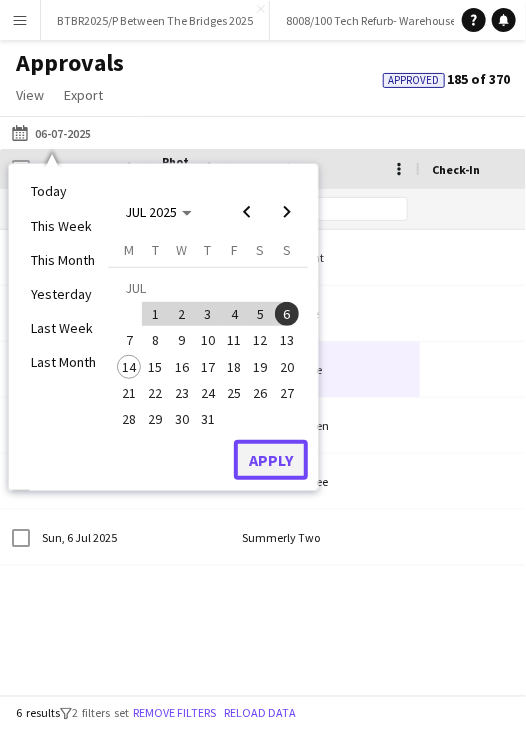 click on "Apply" at bounding box center (271, 460) 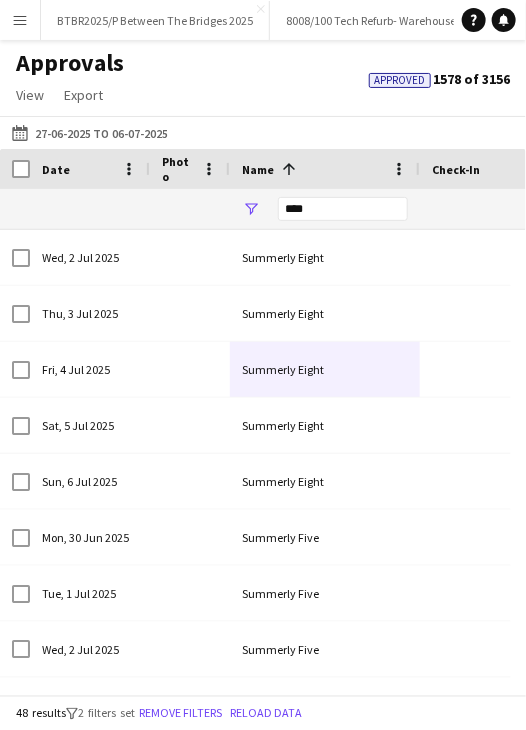 click on "Date" at bounding box center [78, 169] 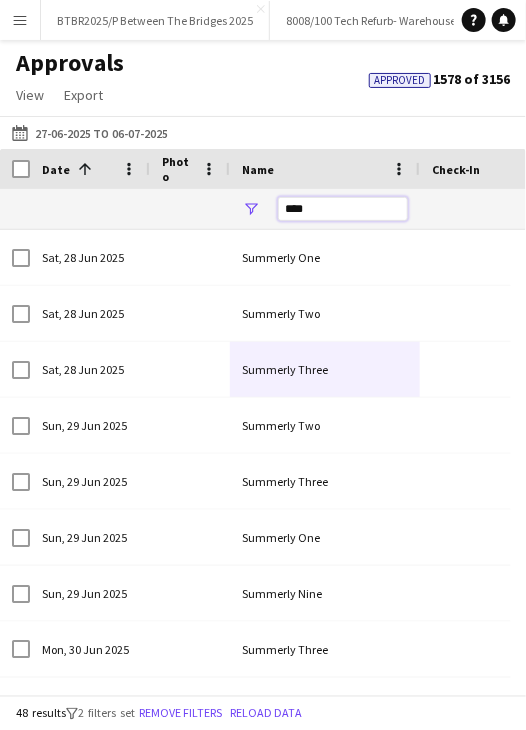 drag, startPoint x: 338, startPoint y: 213, endPoint x: 209, endPoint y: 213, distance: 129 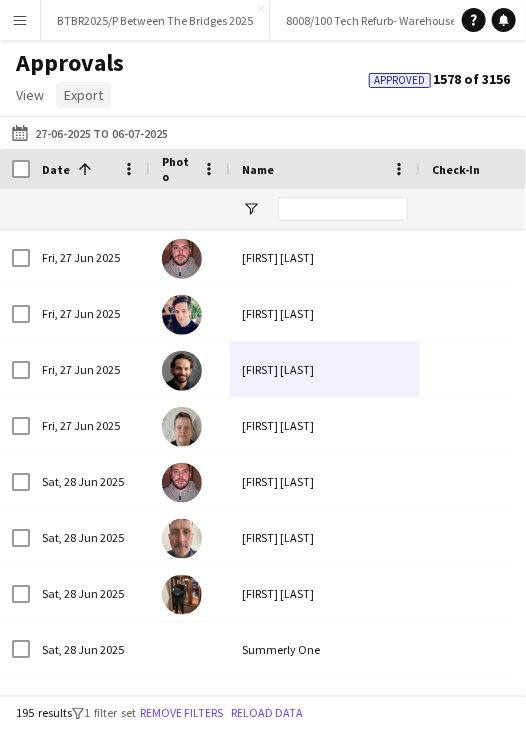click on "Export" 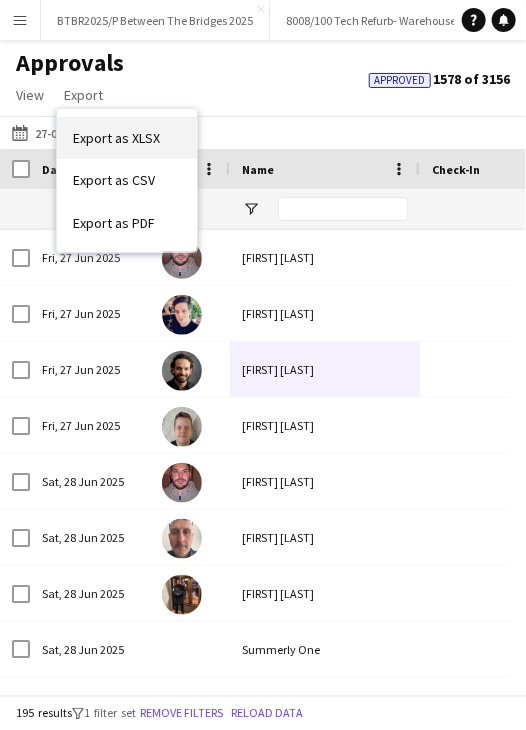 click on "Export as XLSX" at bounding box center (127, 138) 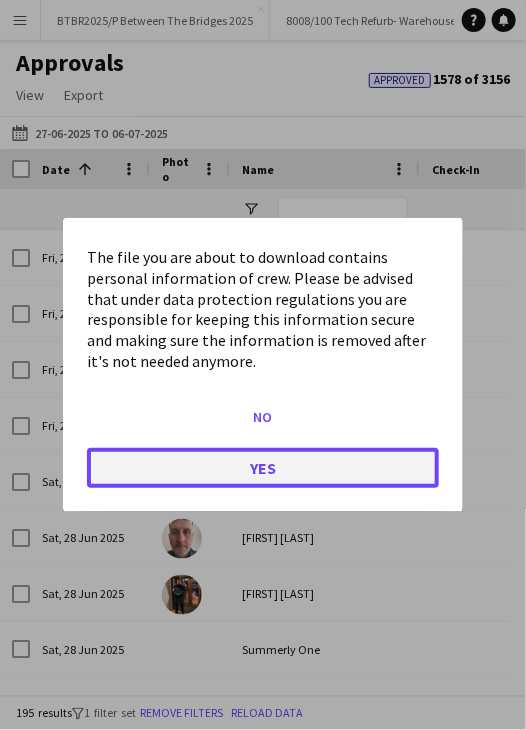 click on "Yes" 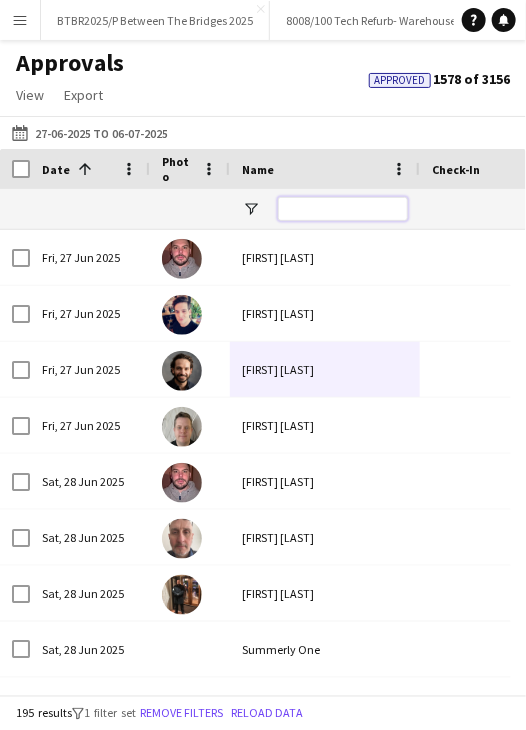 click at bounding box center (343, 209) 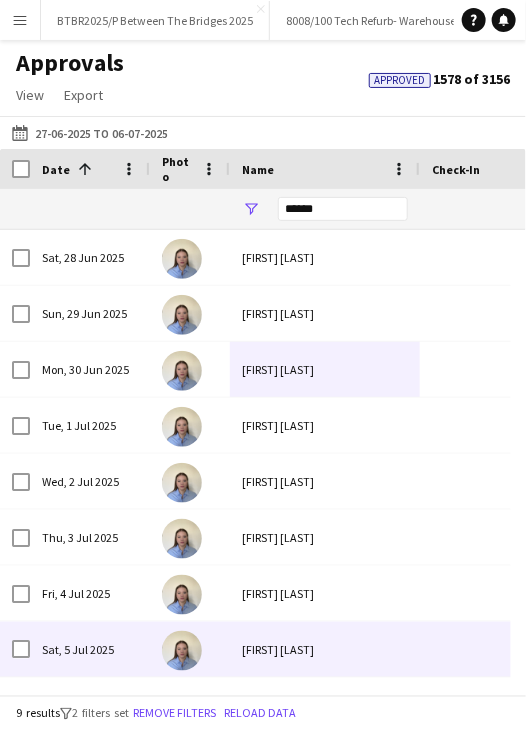 scroll, scrollTop: 53, scrollLeft: 0, axis: vertical 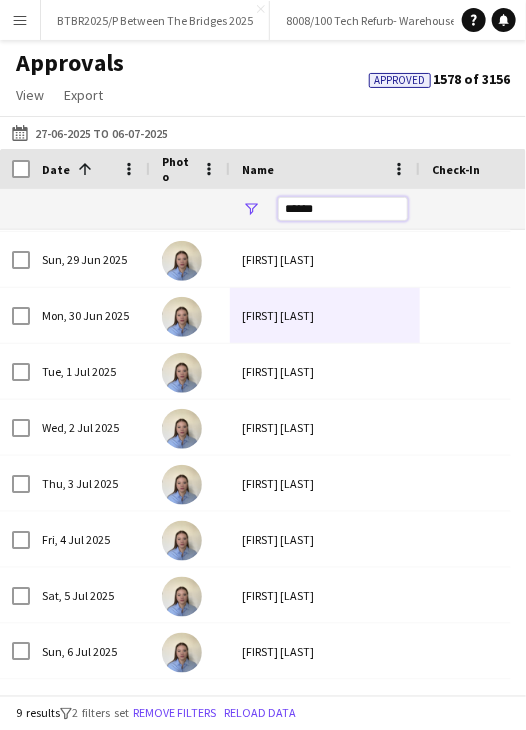 click on "******" at bounding box center (1815, 209) 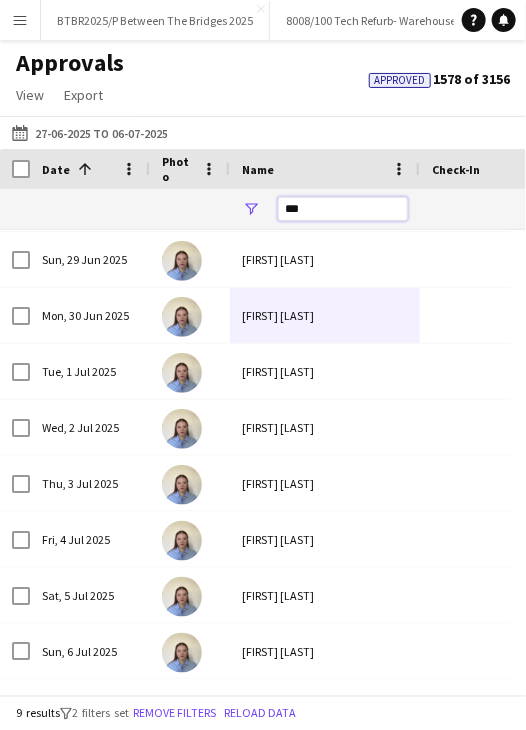 scroll, scrollTop: 0, scrollLeft: 0, axis: both 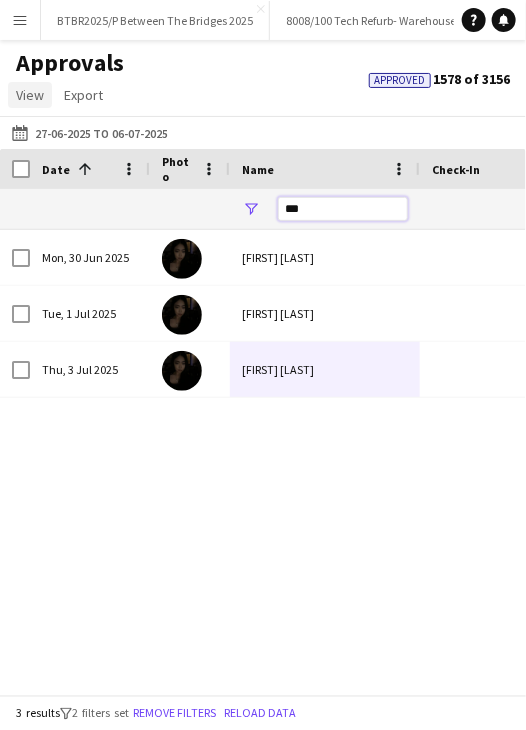 type on "***" 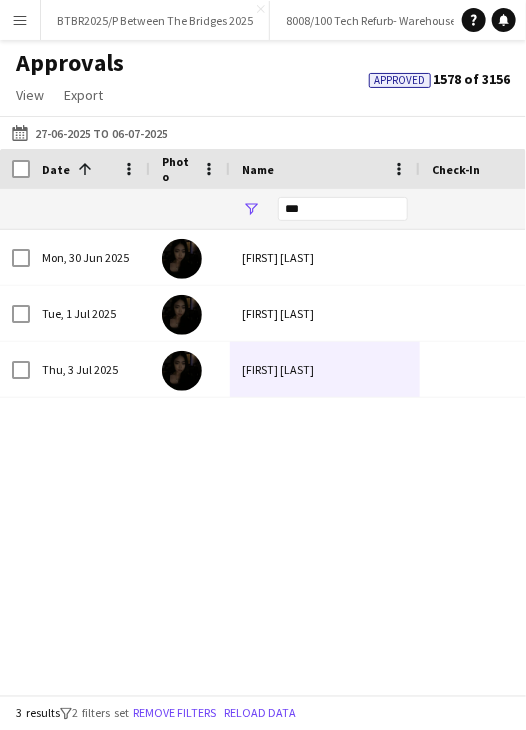 click on "Approvals   View  Customise view Customise filters Reset Filters Reset View Reset All  Export  Export as XLSX Export as CSV Export as PDF Approved  1578 of 3156
03-07-2025
27-06-2025 to 06-07-2025
Today   This Week   This Month   Yesterday   Last Week   Last Month  JUL 2025 JUL 2025 Monday M Tuesday T Wednesday W Thursday T Friday F Saturday S Sunday S  JUL      1   2   3   4   5   6   7   8   9   10   11   12   13   14   15   16   17   18   19   20   21   22   23   24   25   26   27   28   29   30   31
Comparison range
Comparison range
Apply  Press SPACE to select this row
Drag here to set row groups
Date
Photo
Name
1" 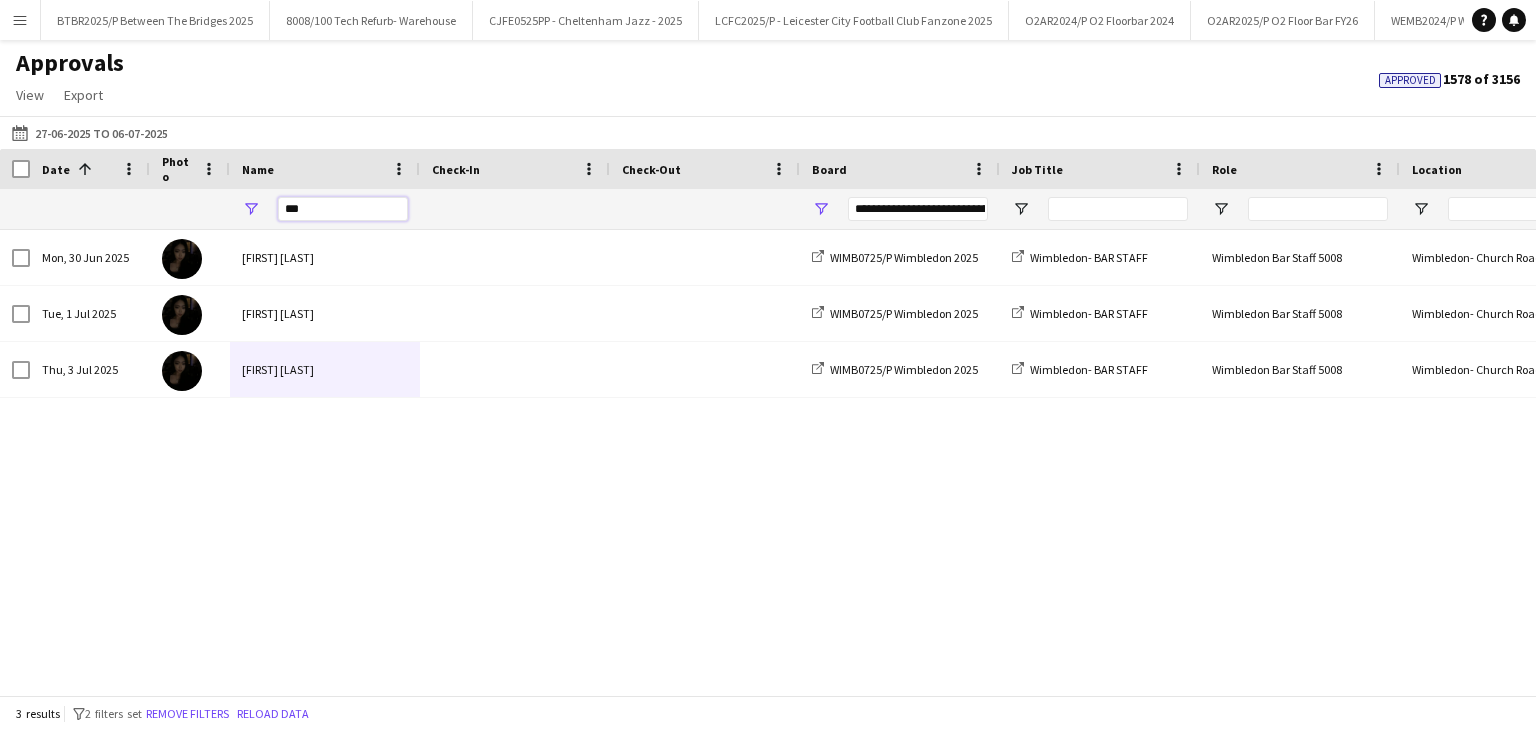 click on "***" at bounding box center (325, 209) 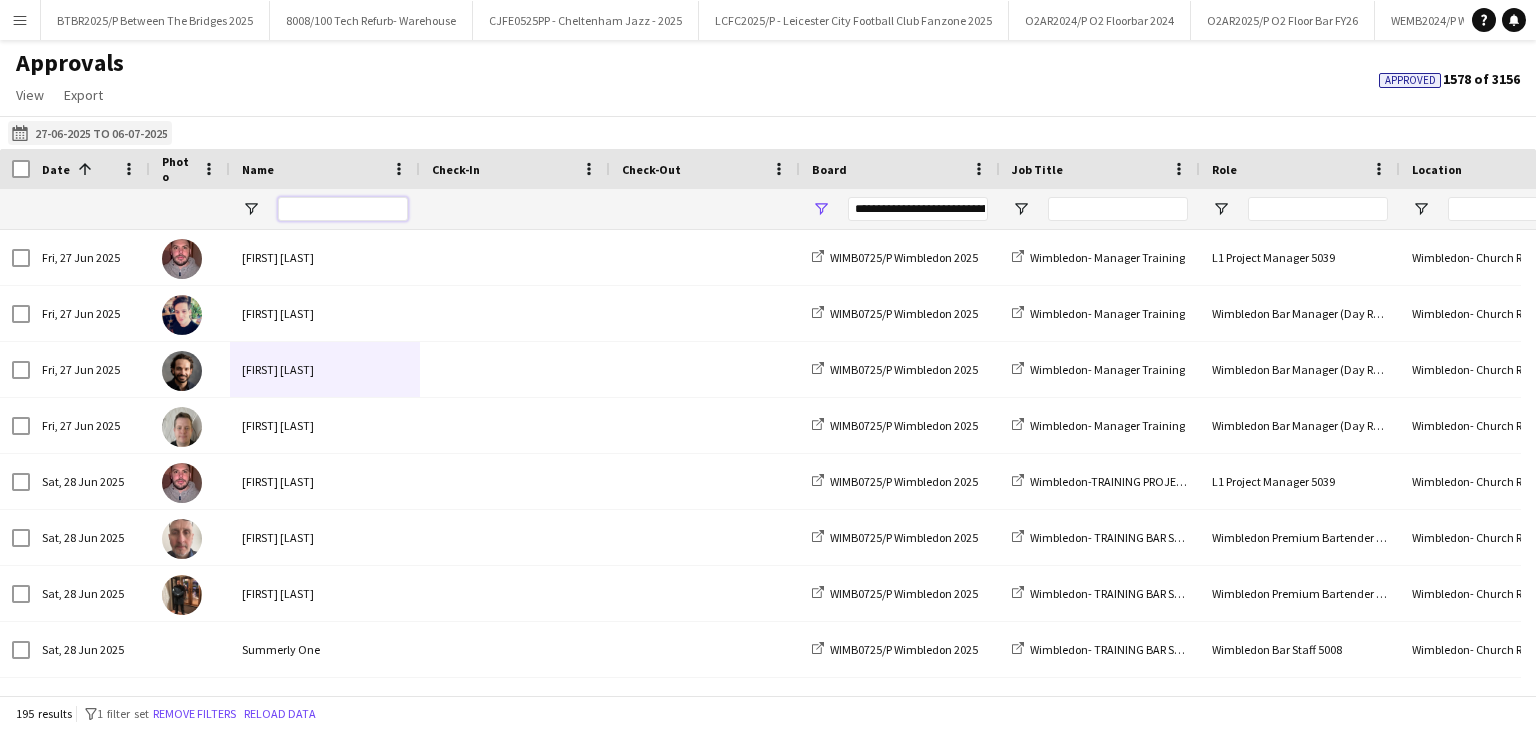 type 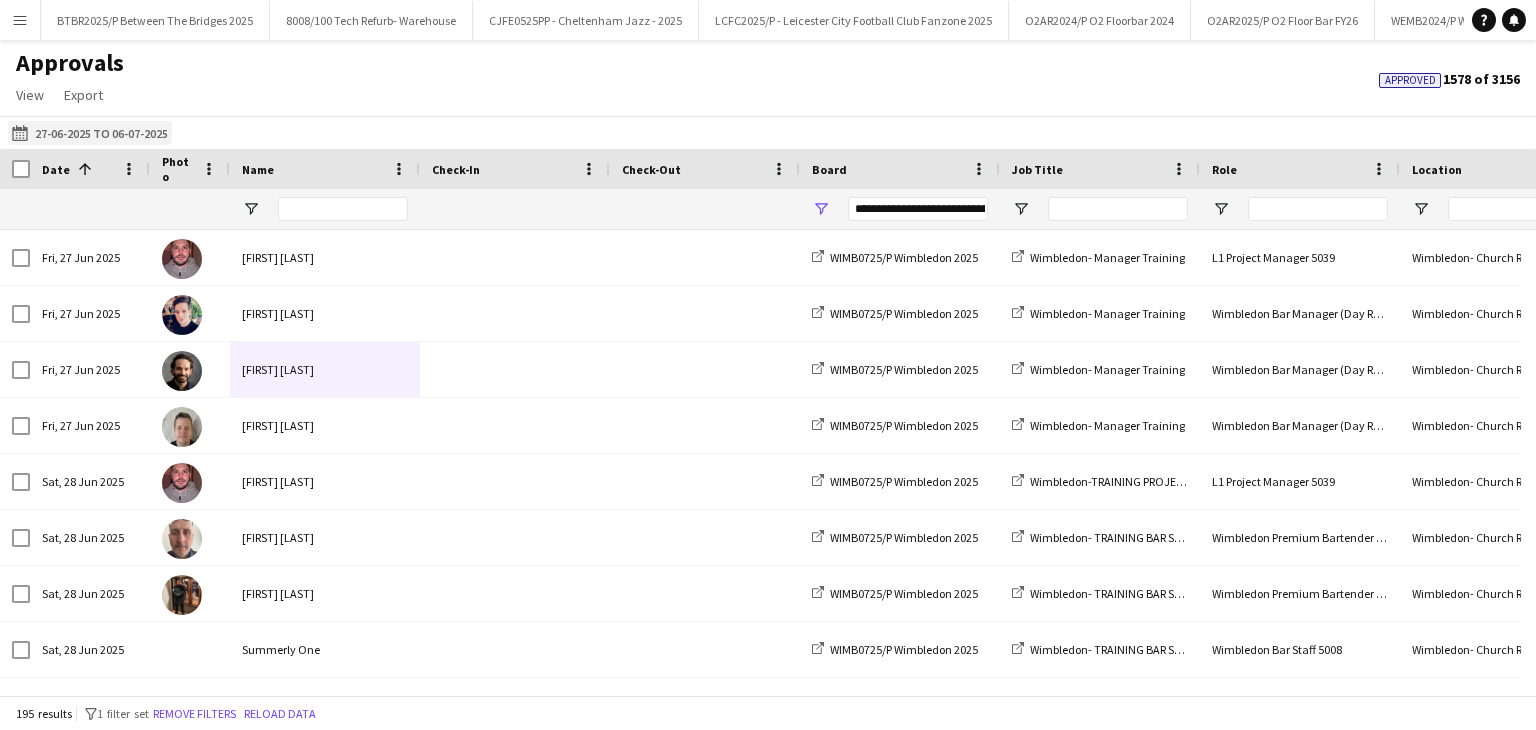 click on "03-07-2025
27-06-2025 to 06-07-2025" 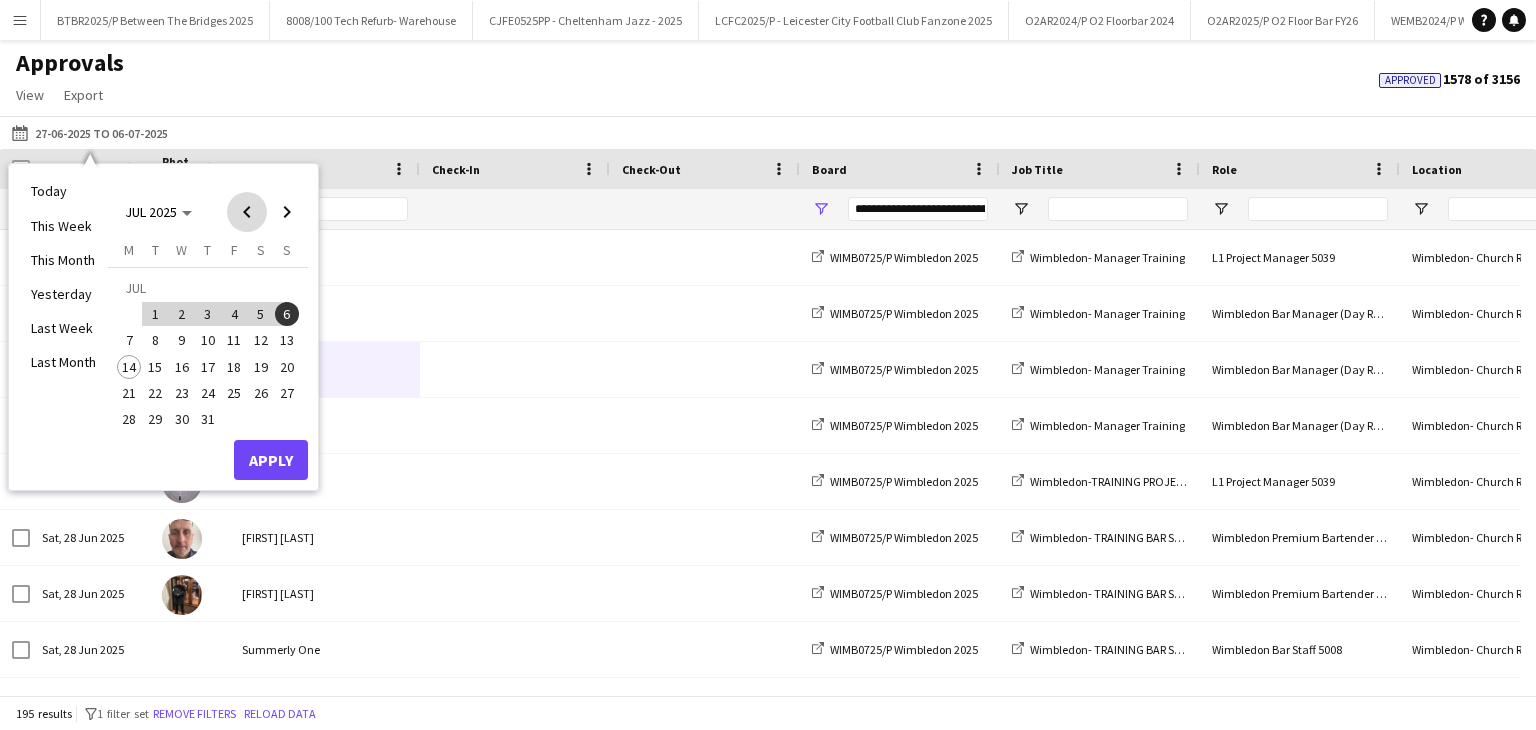 click at bounding box center (247, 212) 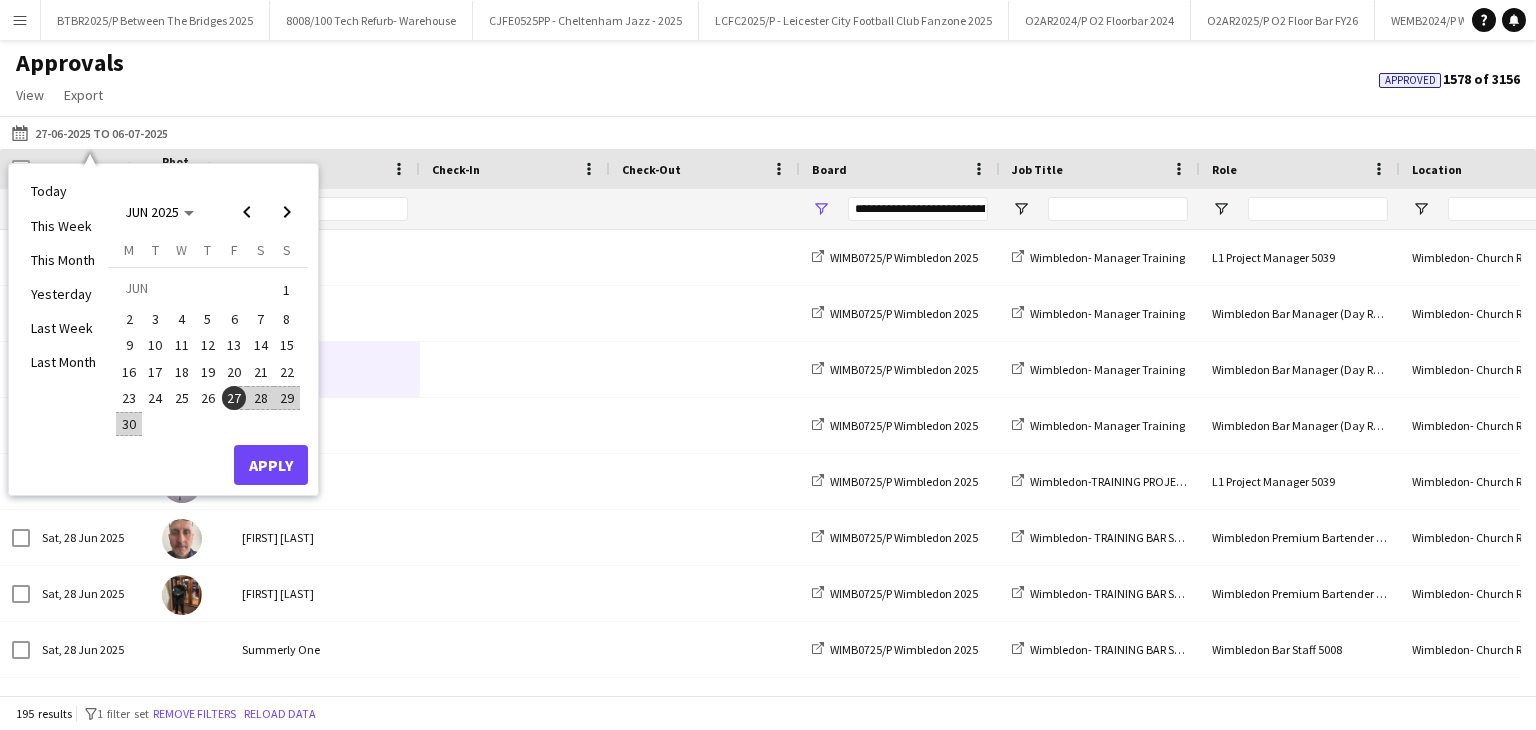 click on "27" at bounding box center [234, 398] 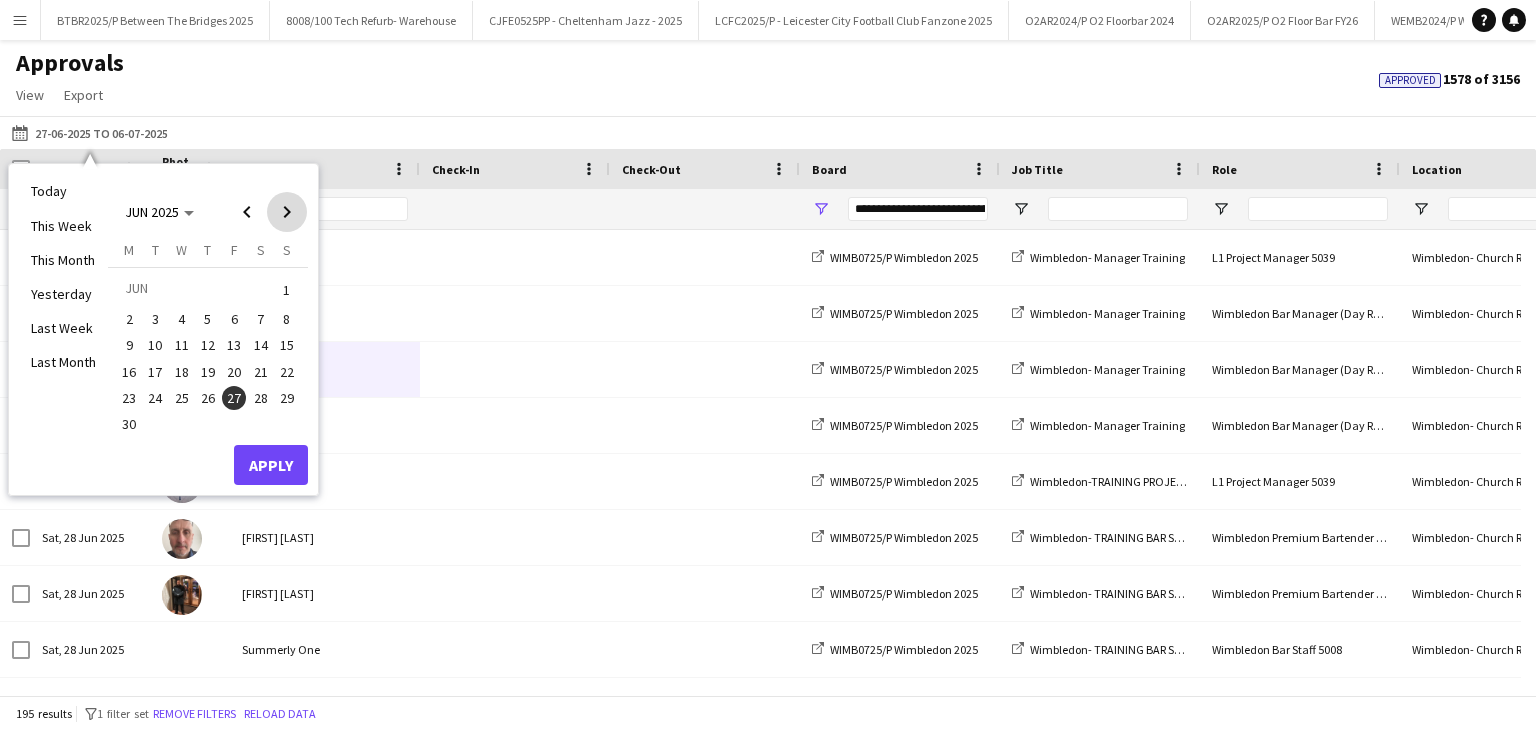 click at bounding box center [287, 212] 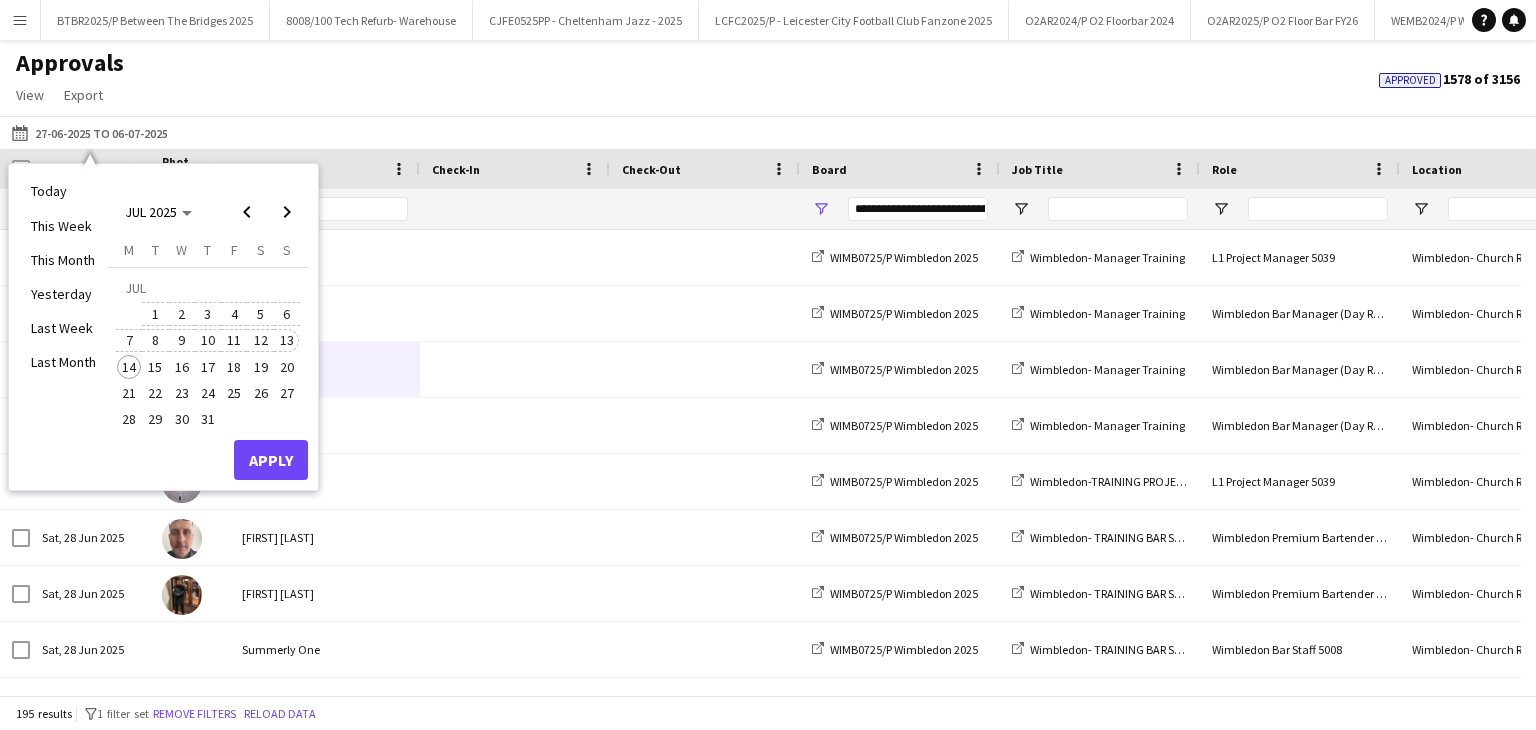 click on "13" at bounding box center [287, 341] 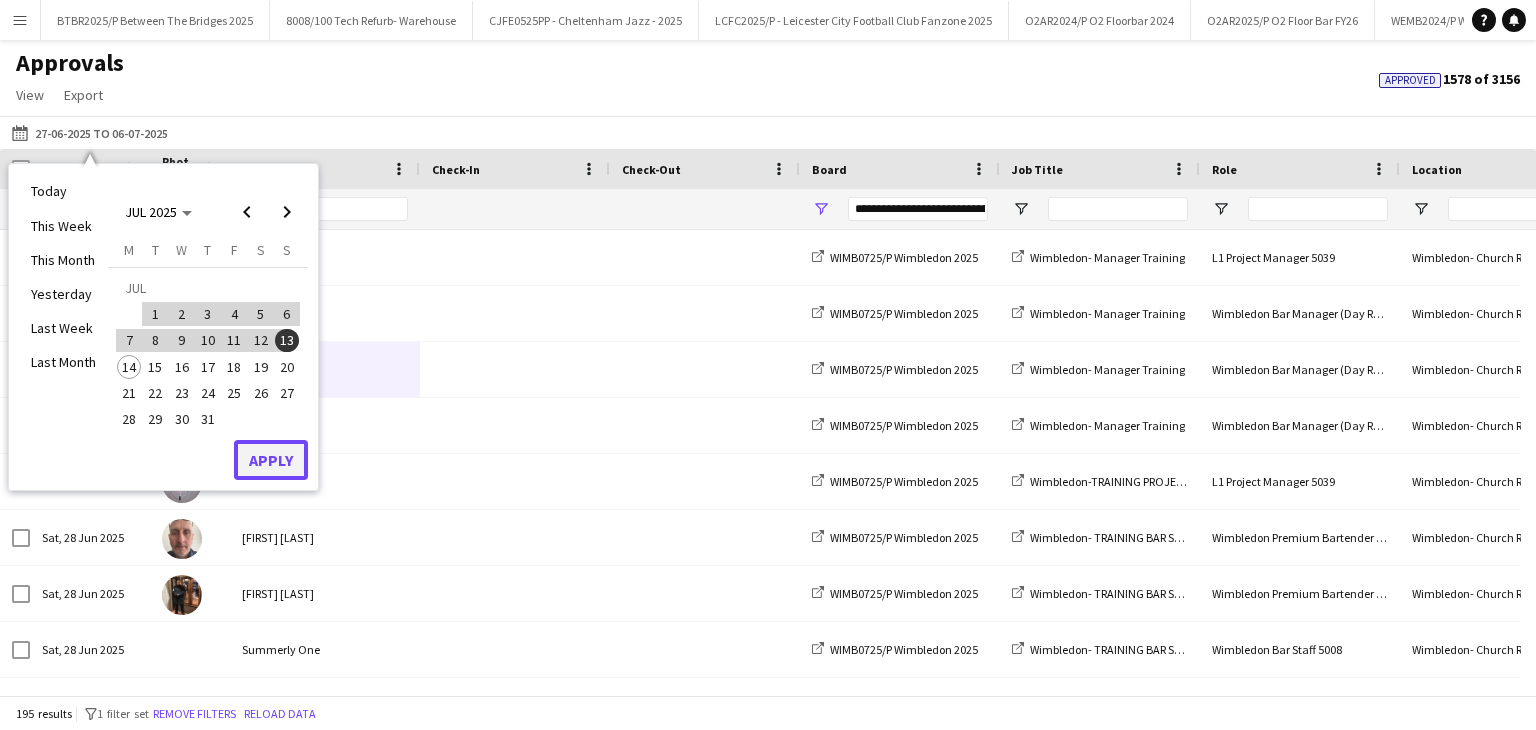 click on "Apply" at bounding box center (271, 460) 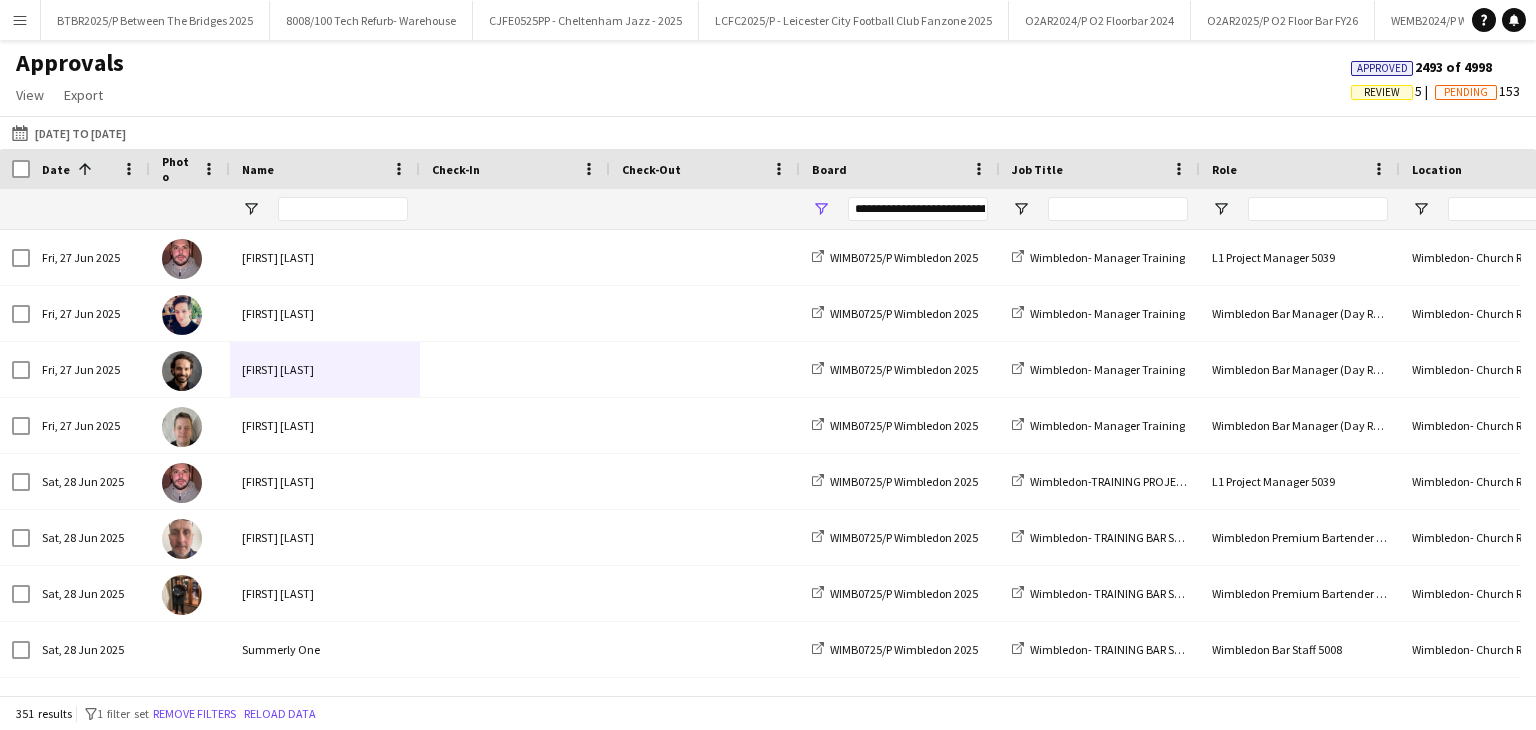 scroll, scrollTop: 0, scrollLeft: 244, axis: horizontal 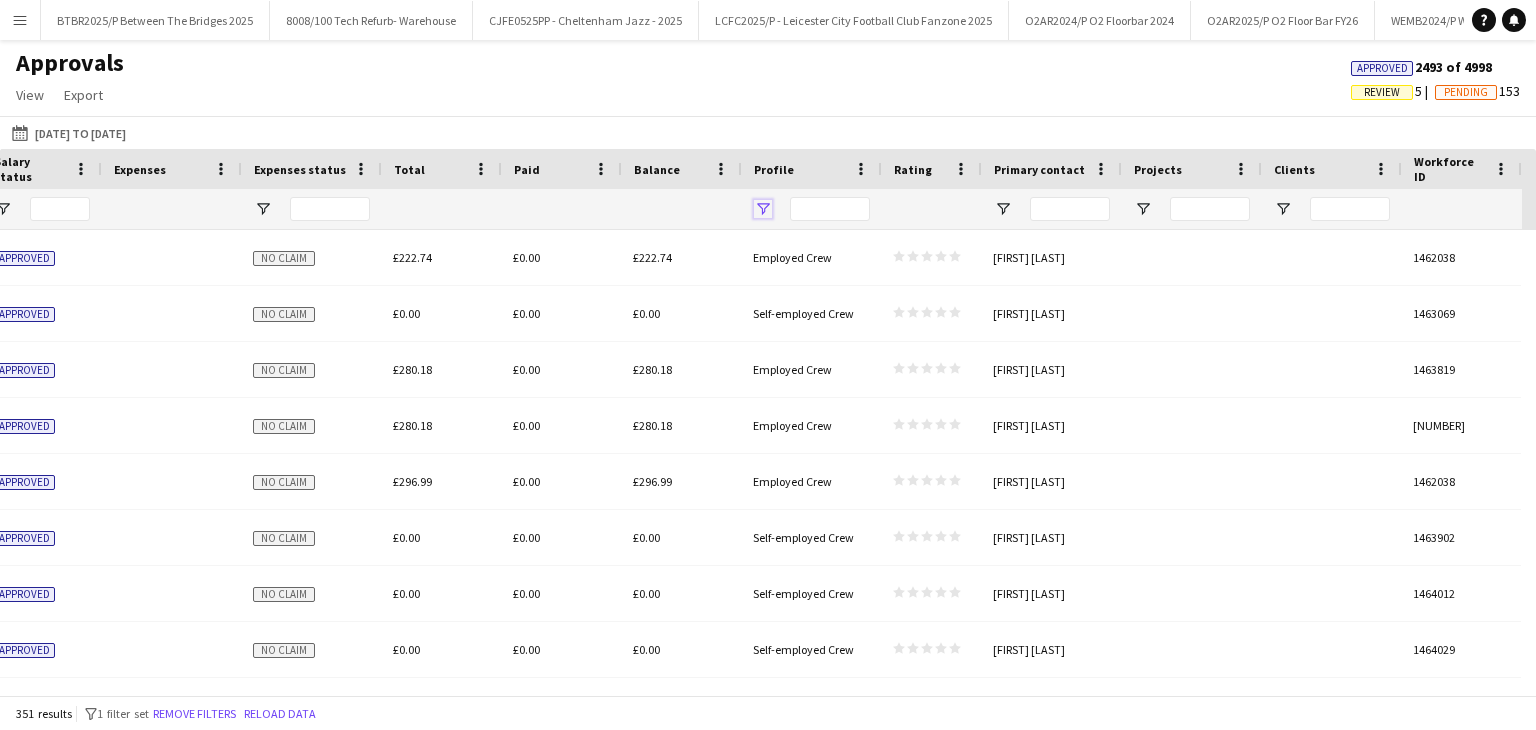click at bounding box center (763, 209) 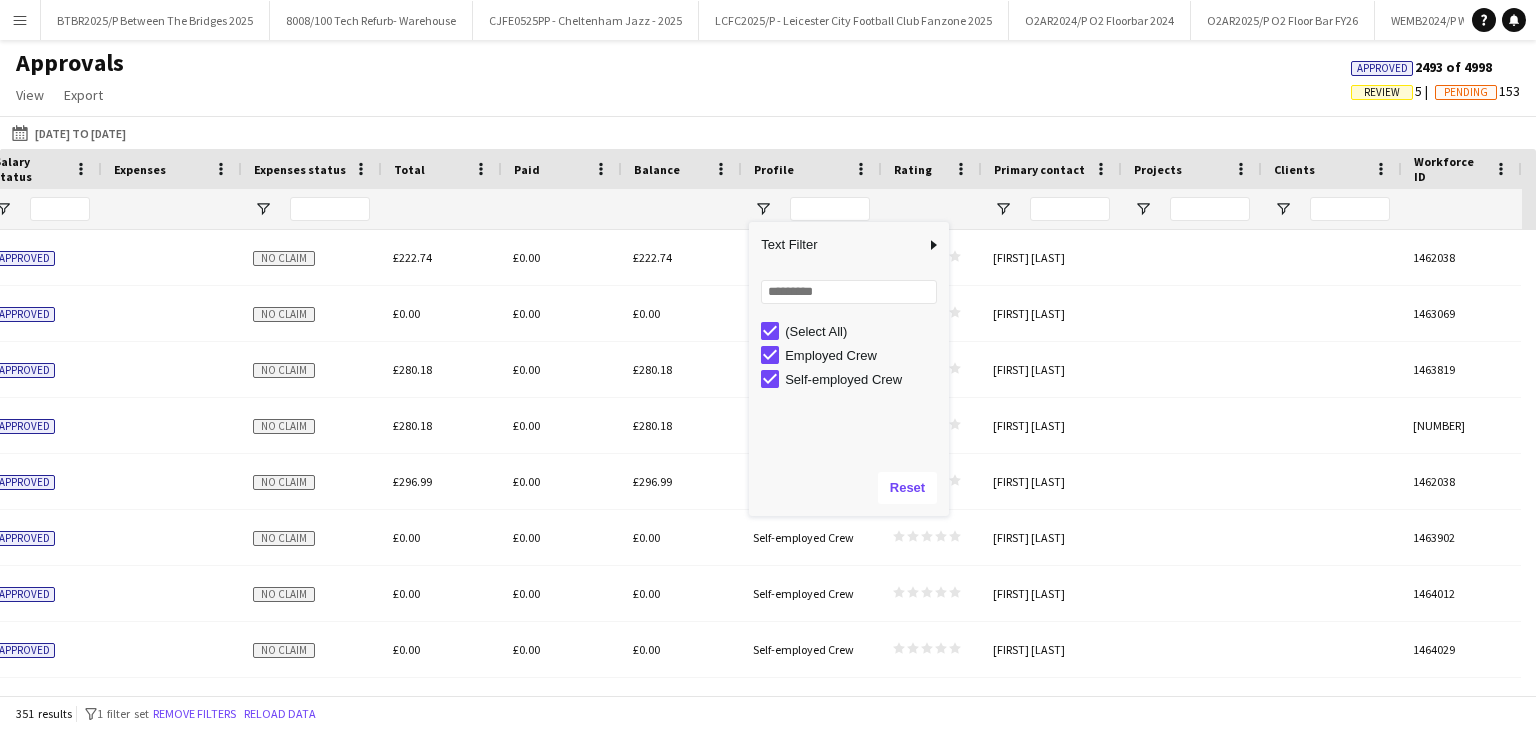 click on "(Select All)" at bounding box center [855, 331] 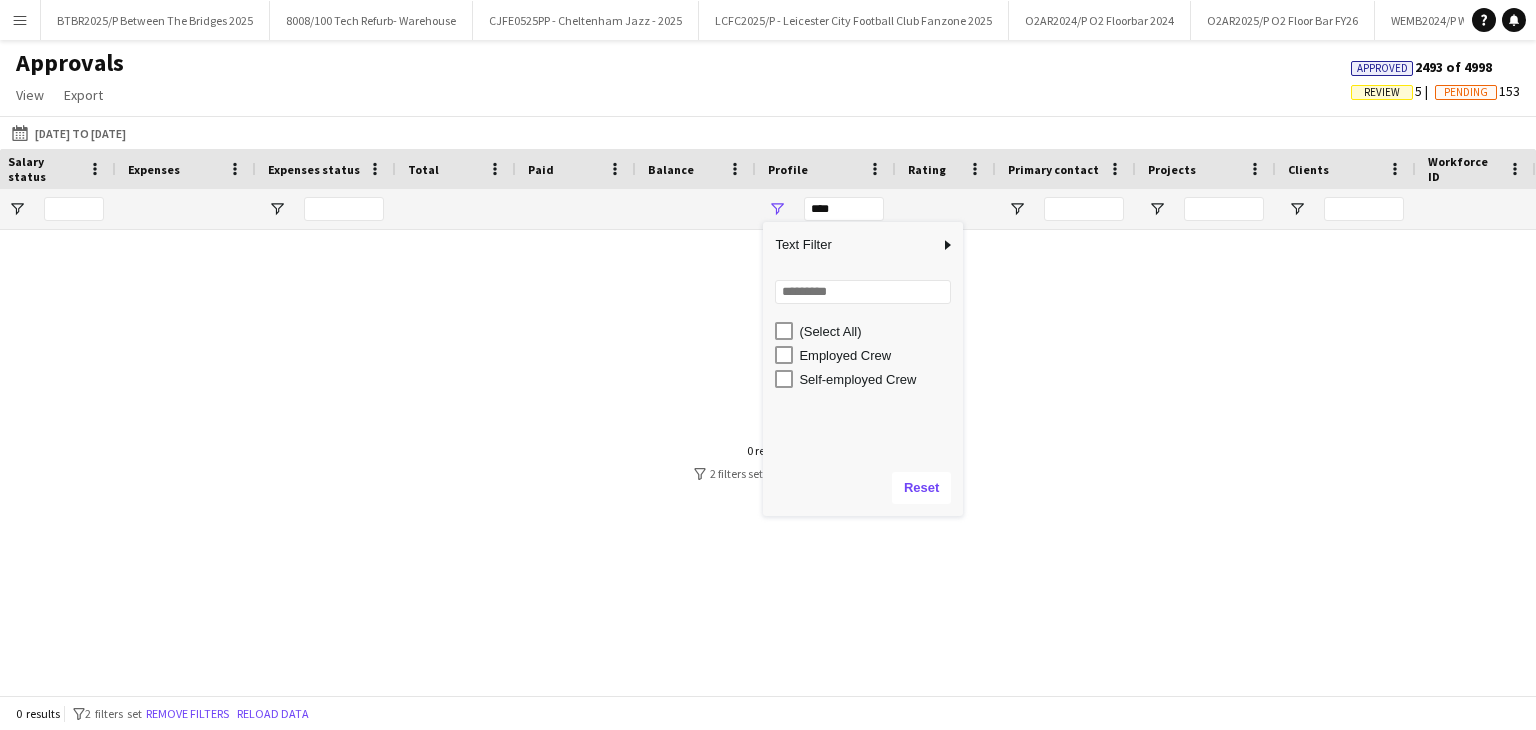 click on "Self-employed Crew" at bounding box center [878, 379] 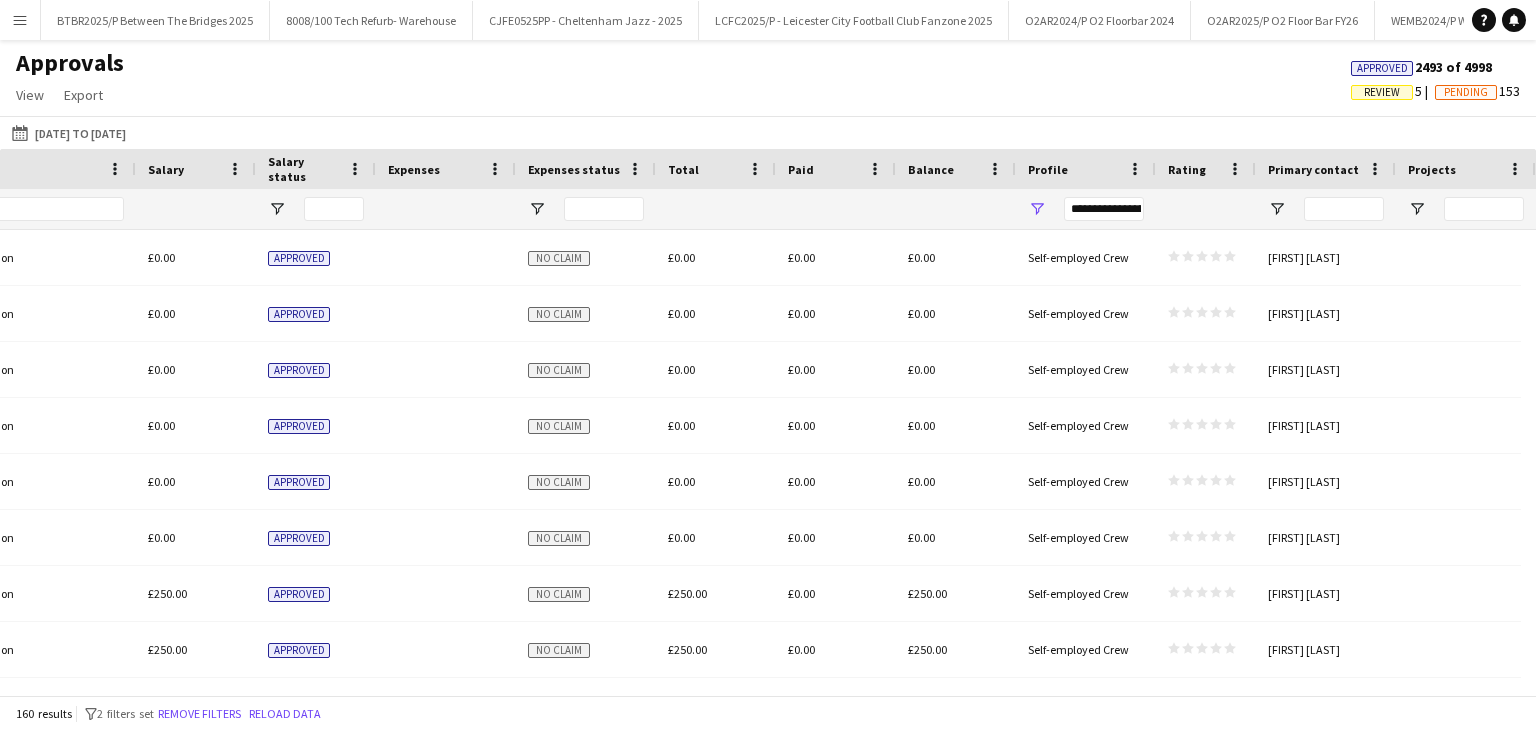 click on "Paid" at bounding box center [824, 169] 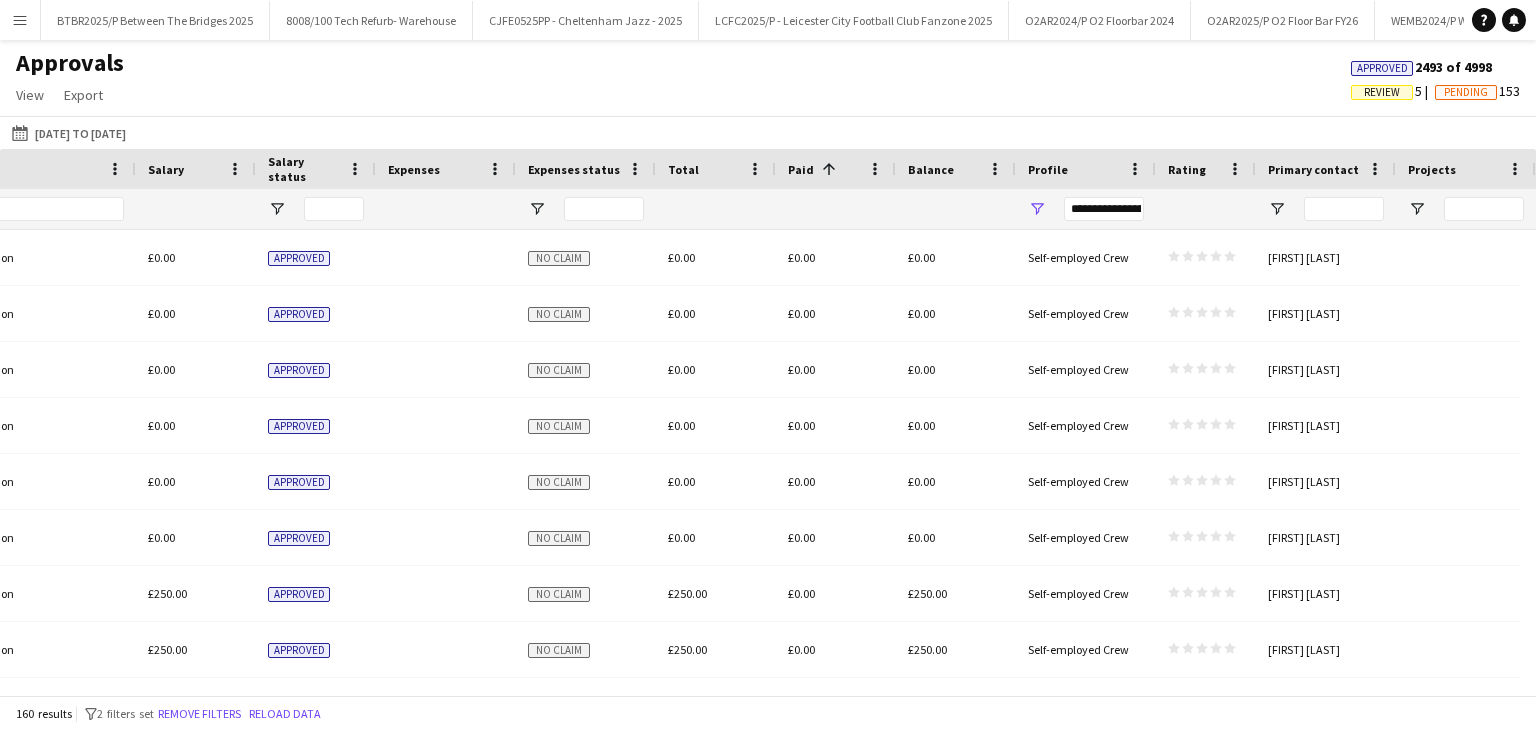 click at bounding box center [829, 169] 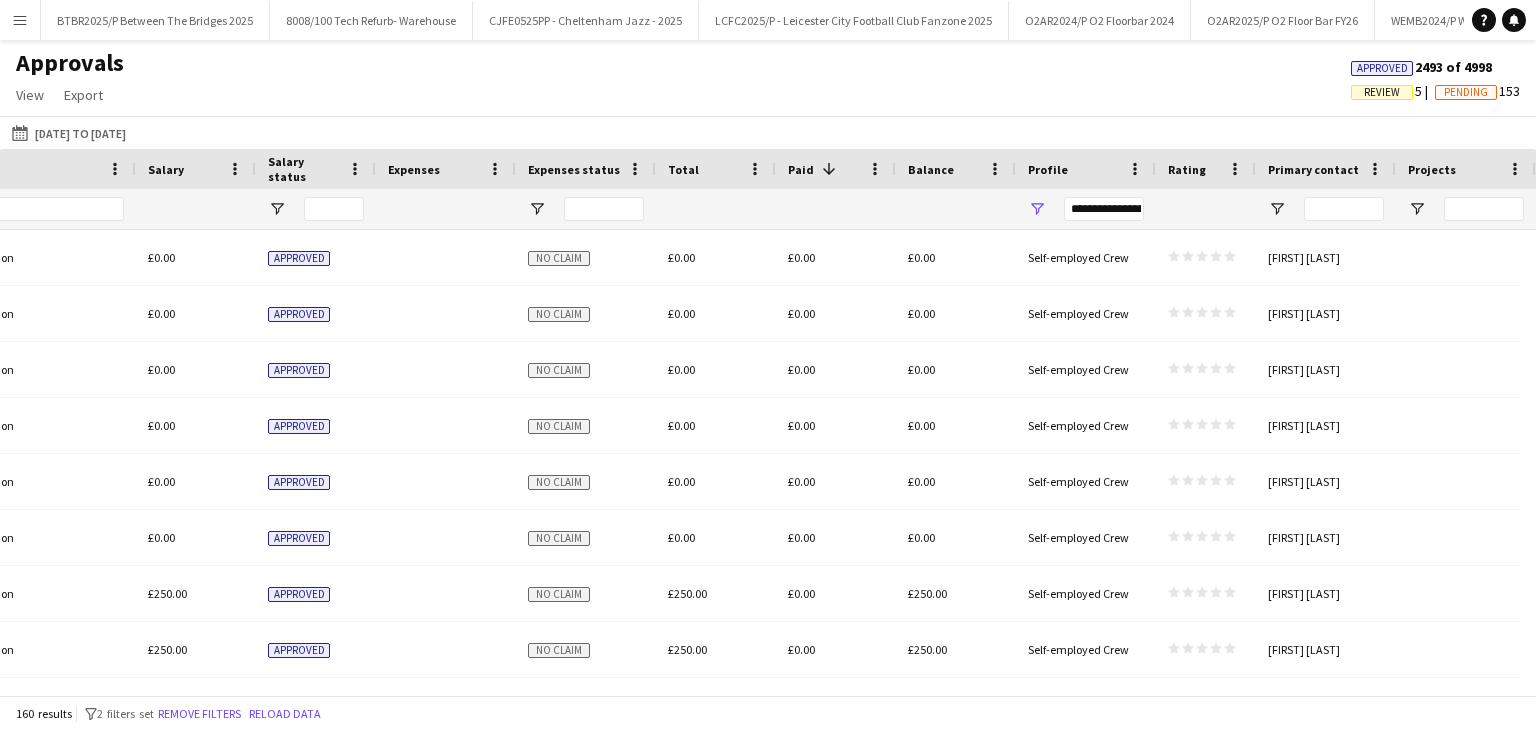 click at bounding box center [829, 169] 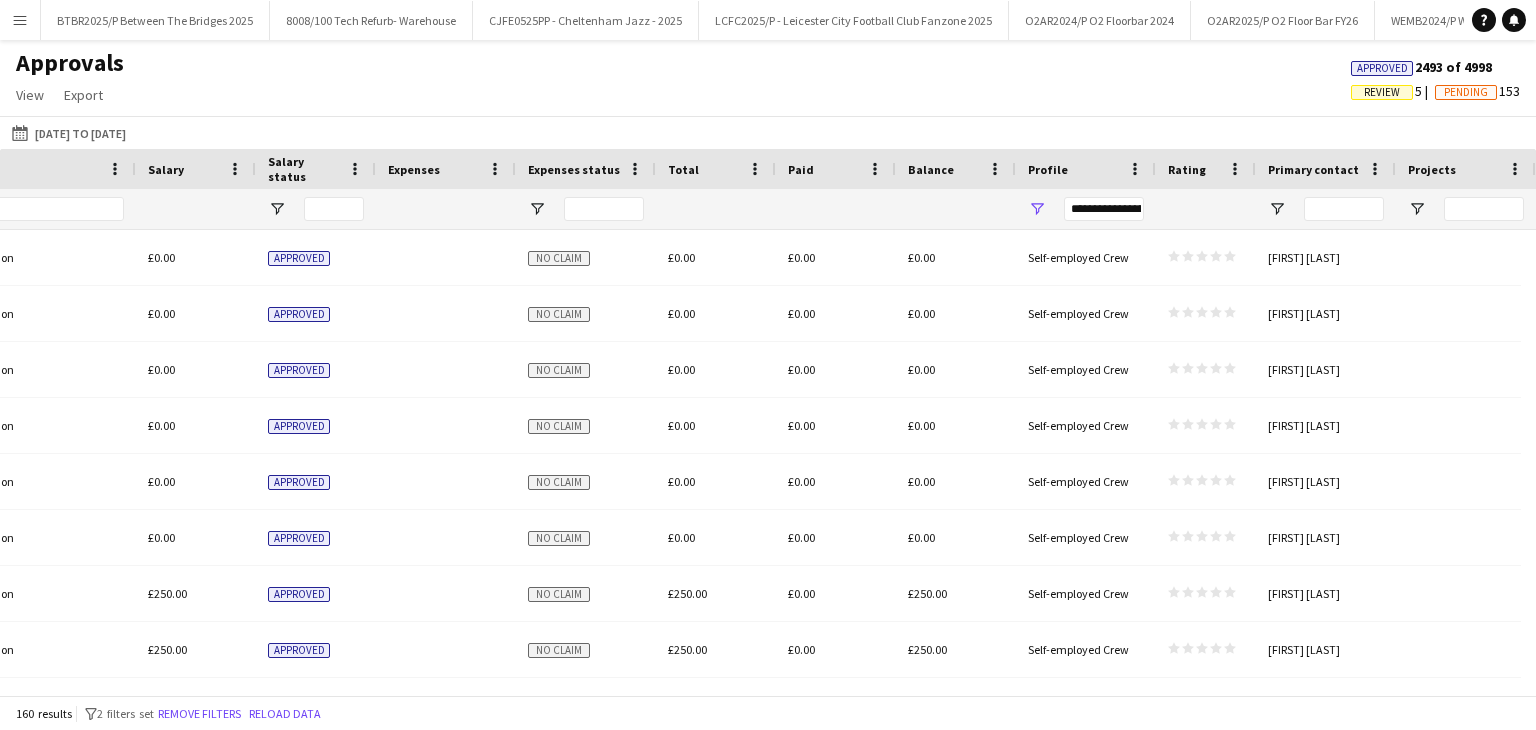 click on "Balance" at bounding box center (931, 169) 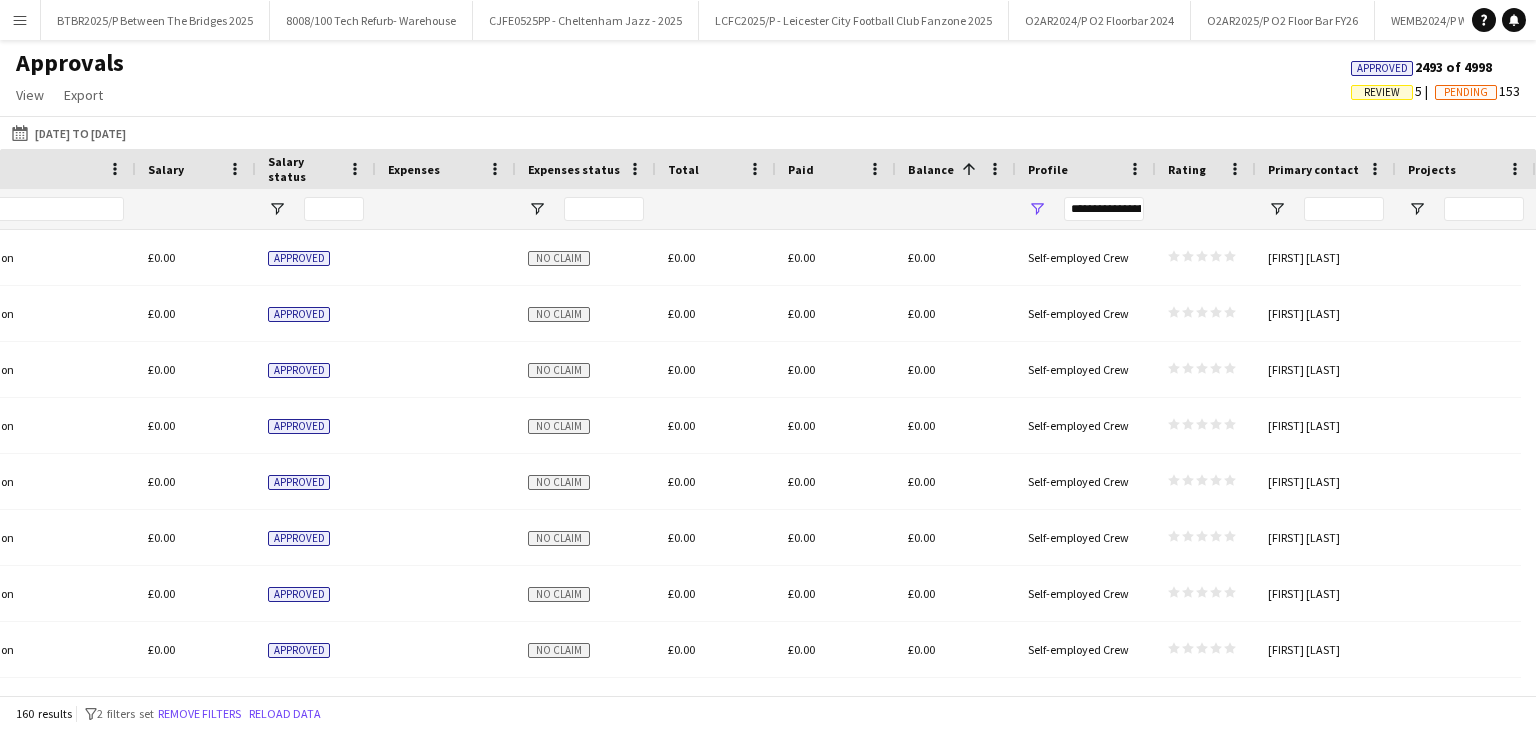 click at bounding box center [966, 169] 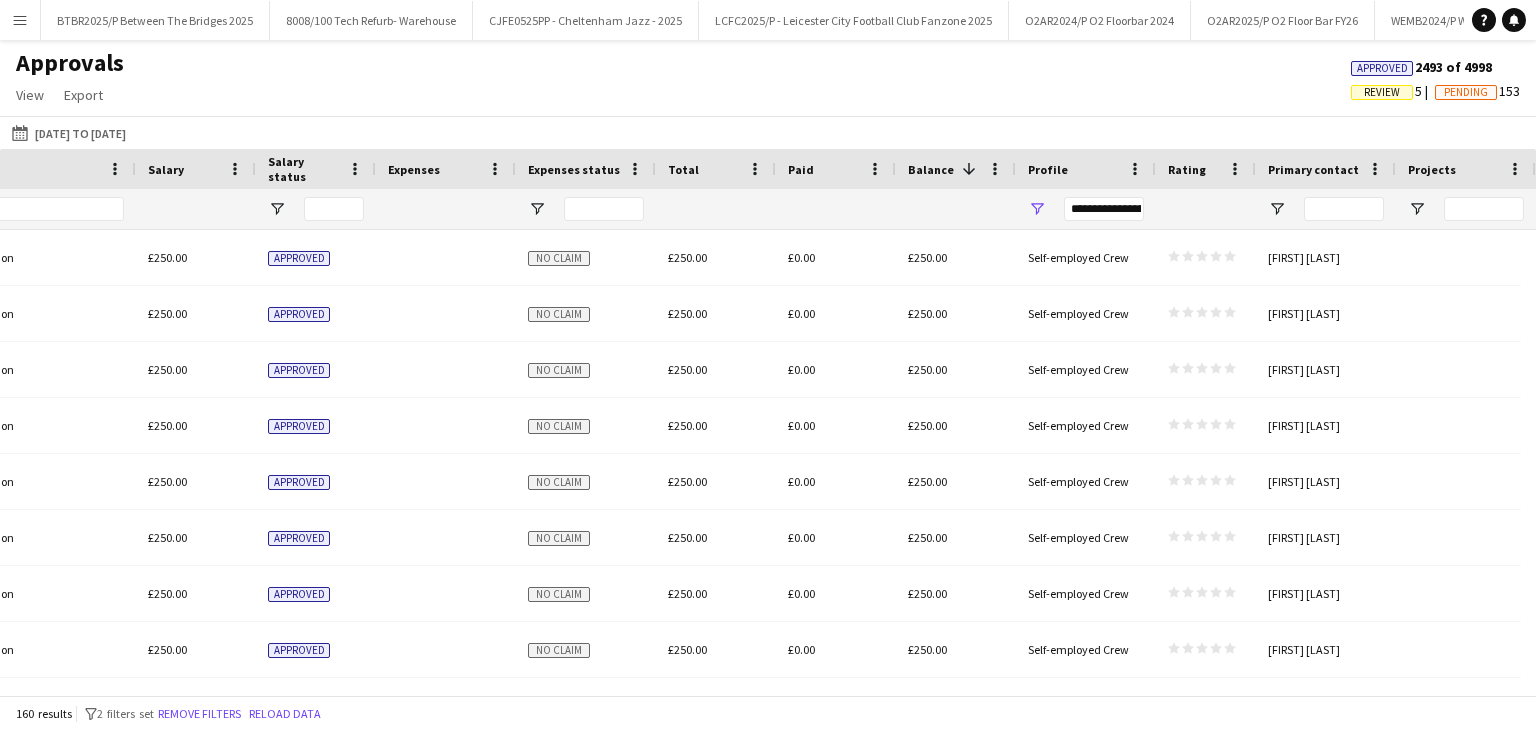 click on "Balance" at bounding box center [931, 169] 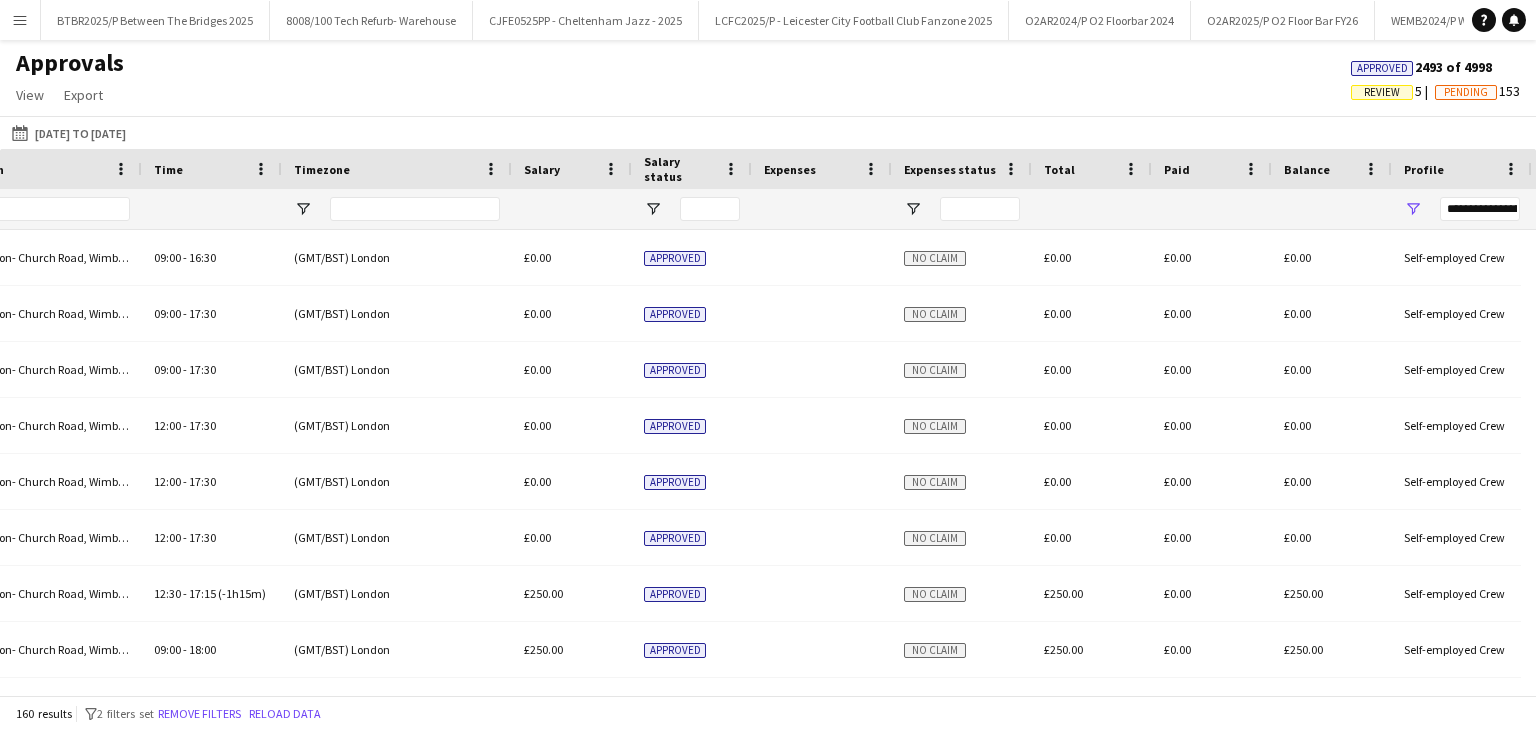 click on "Salary" at bounding box center (560, 169) 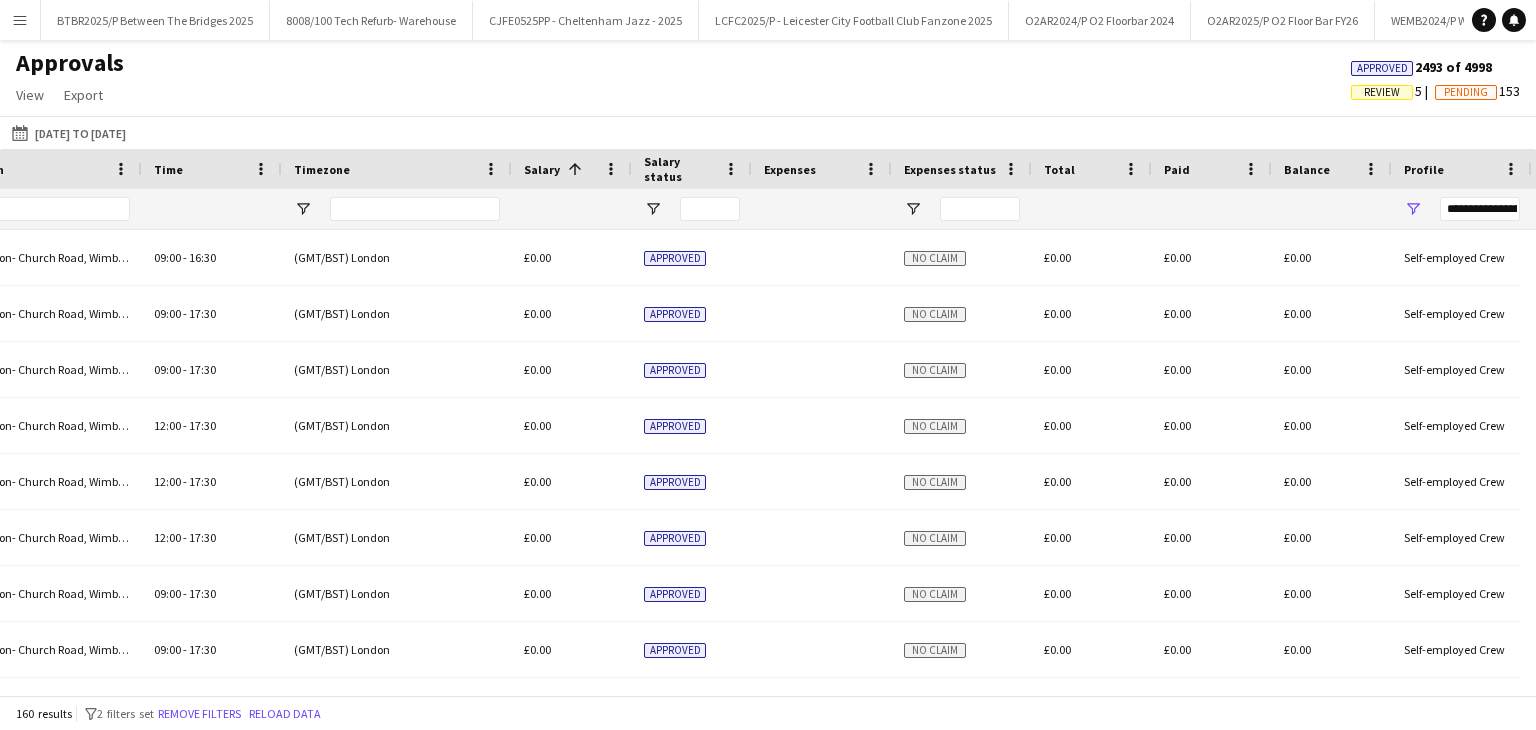 click at bounding box center [575, 169] 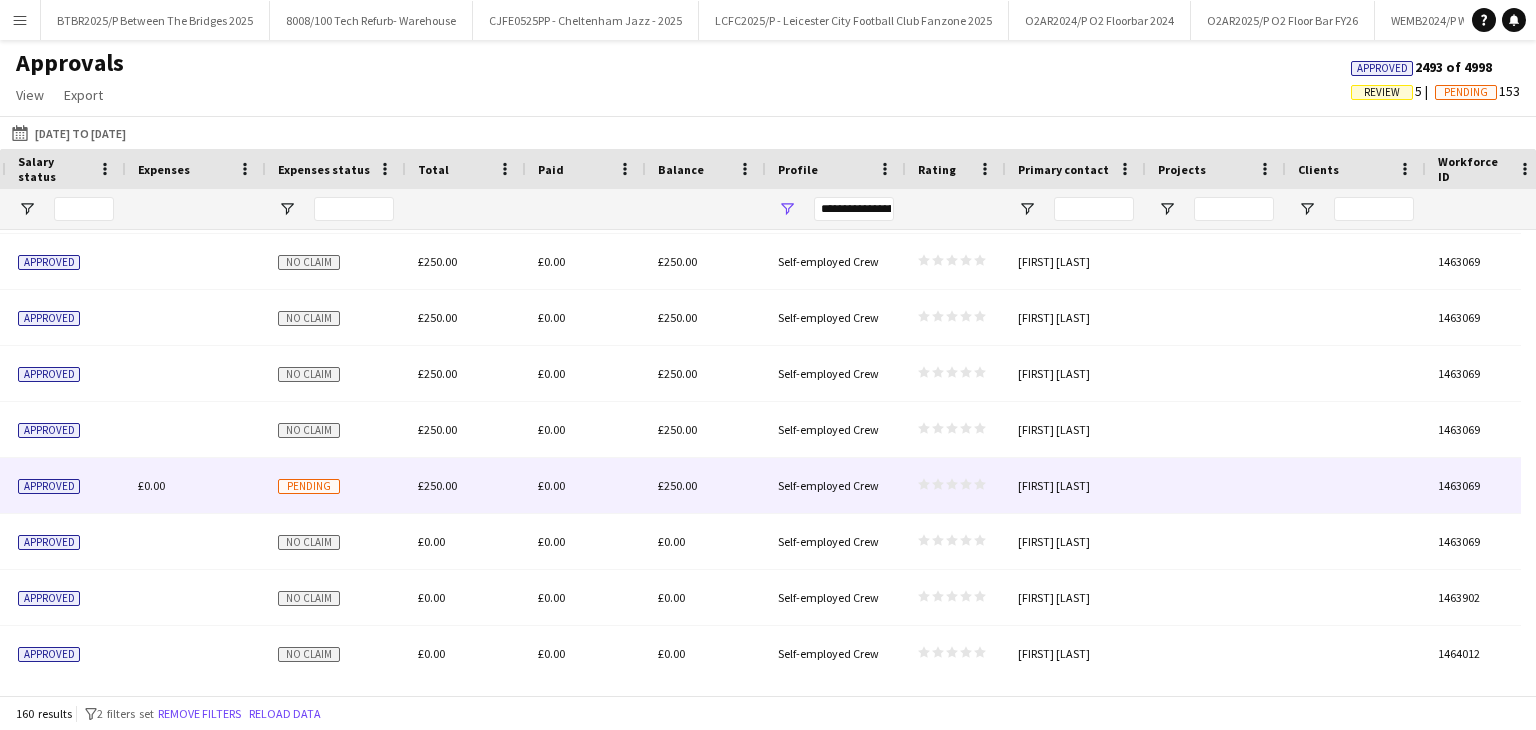 click at bounding box center [1216, 485] 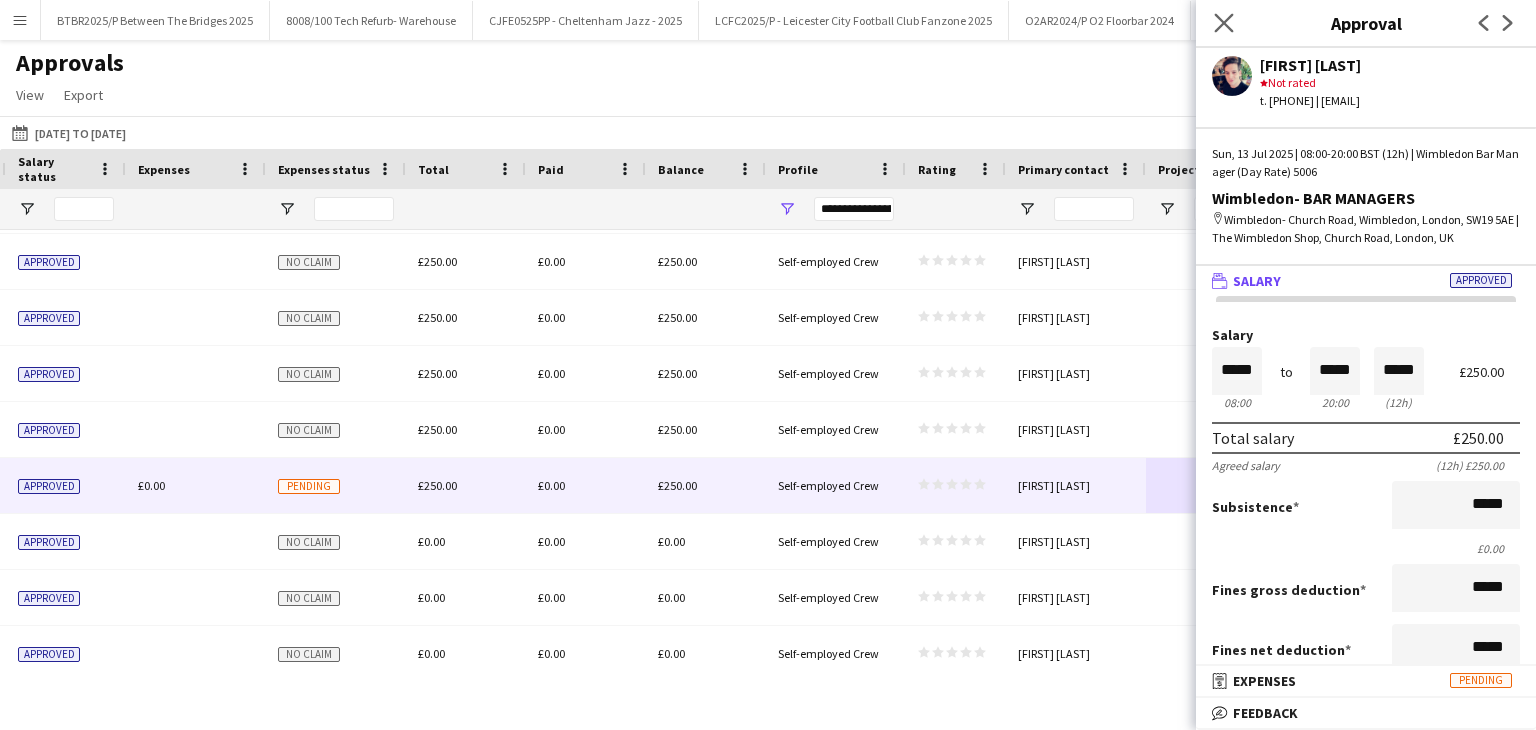 click on "Close pop-in" 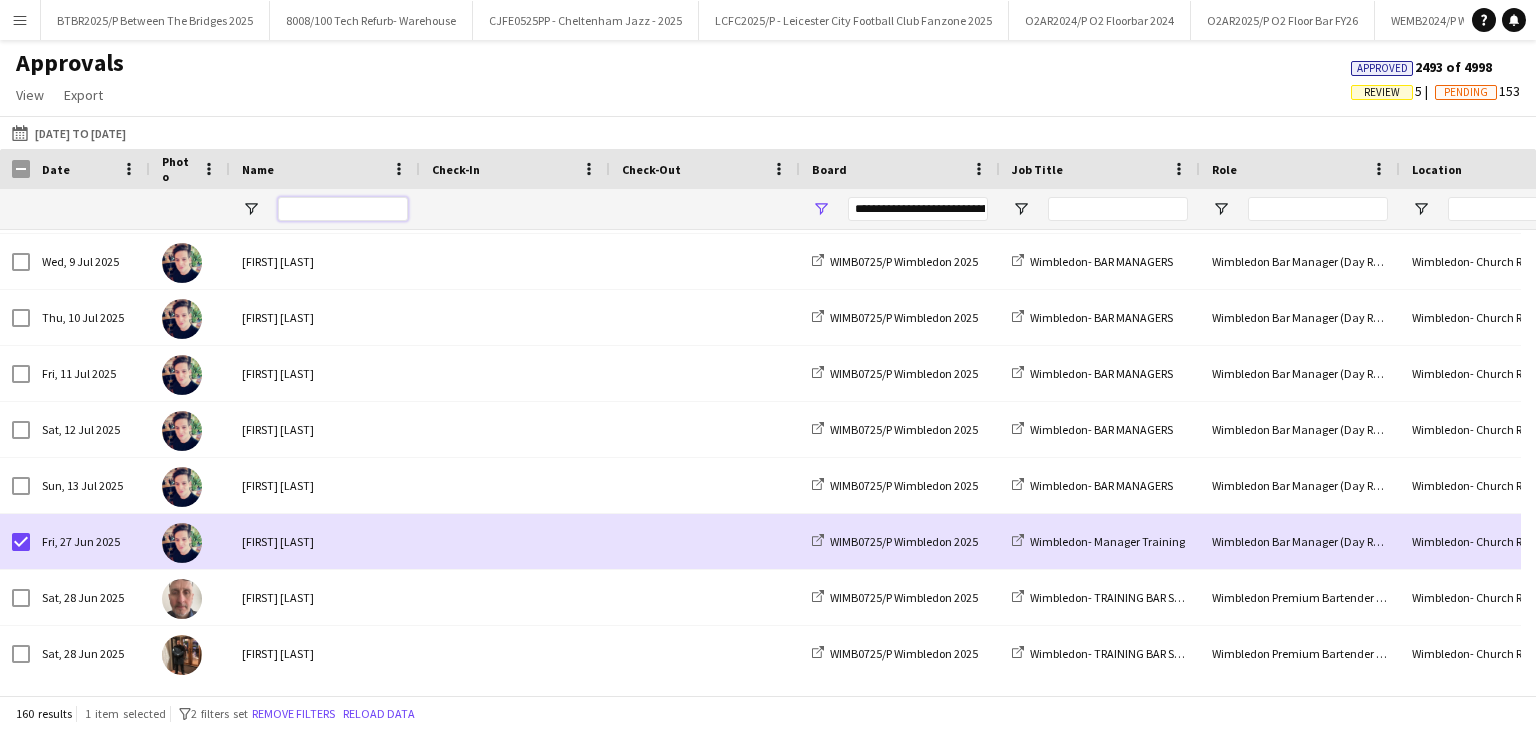 click at bounding box center [343, 209] 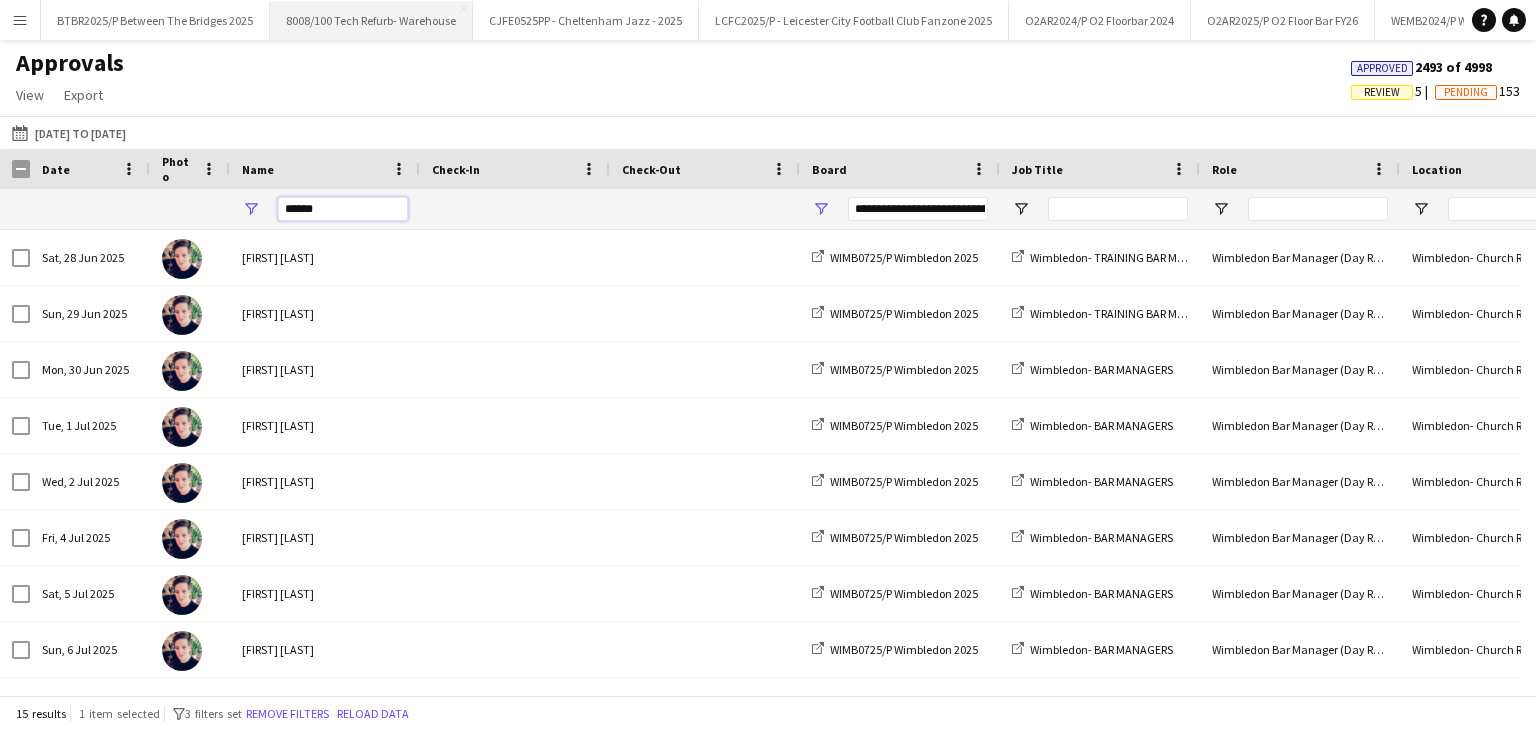 type on "******" 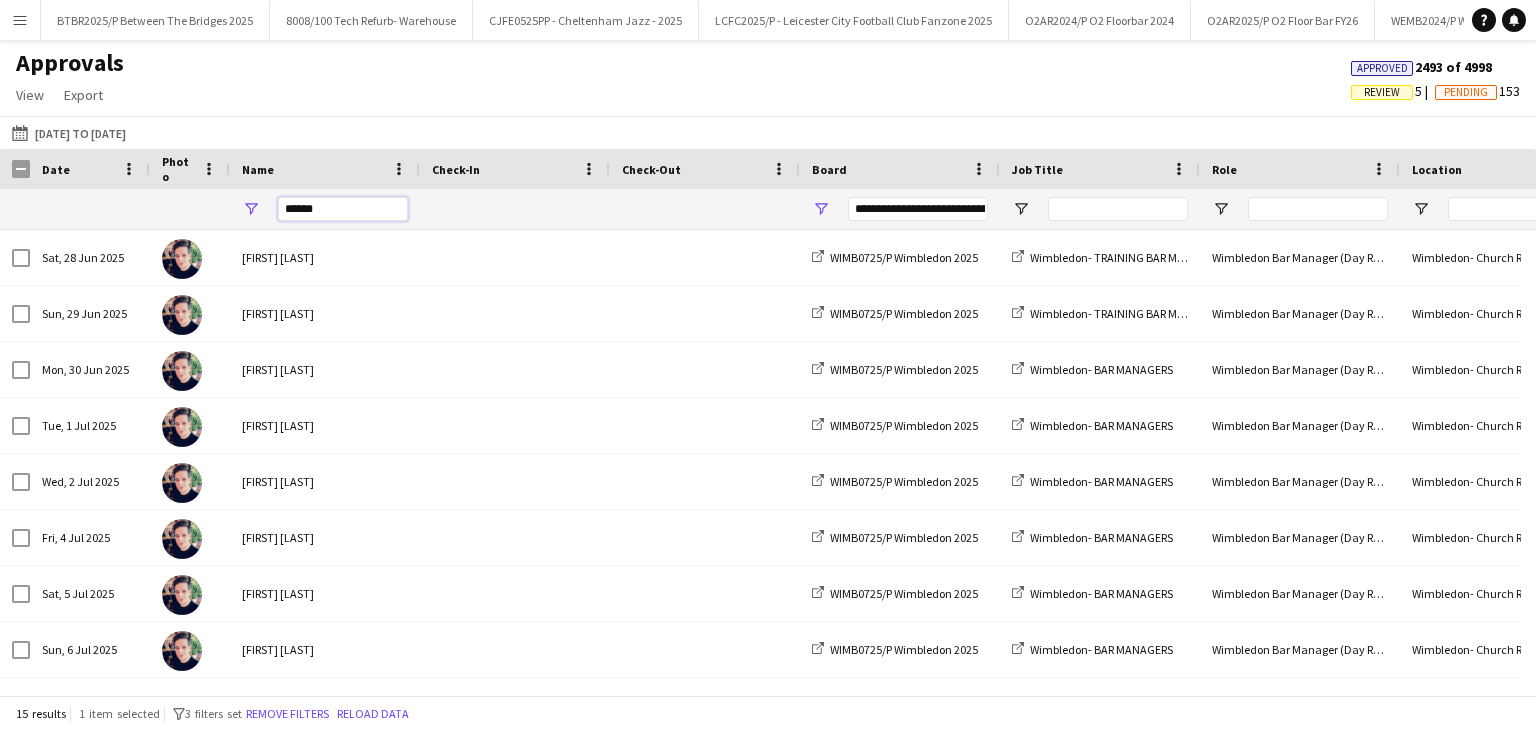 drag, startPoint x: 334, startPoint y: 207, endPoint x: 224, endPoint y: 208, distance: 110.00455 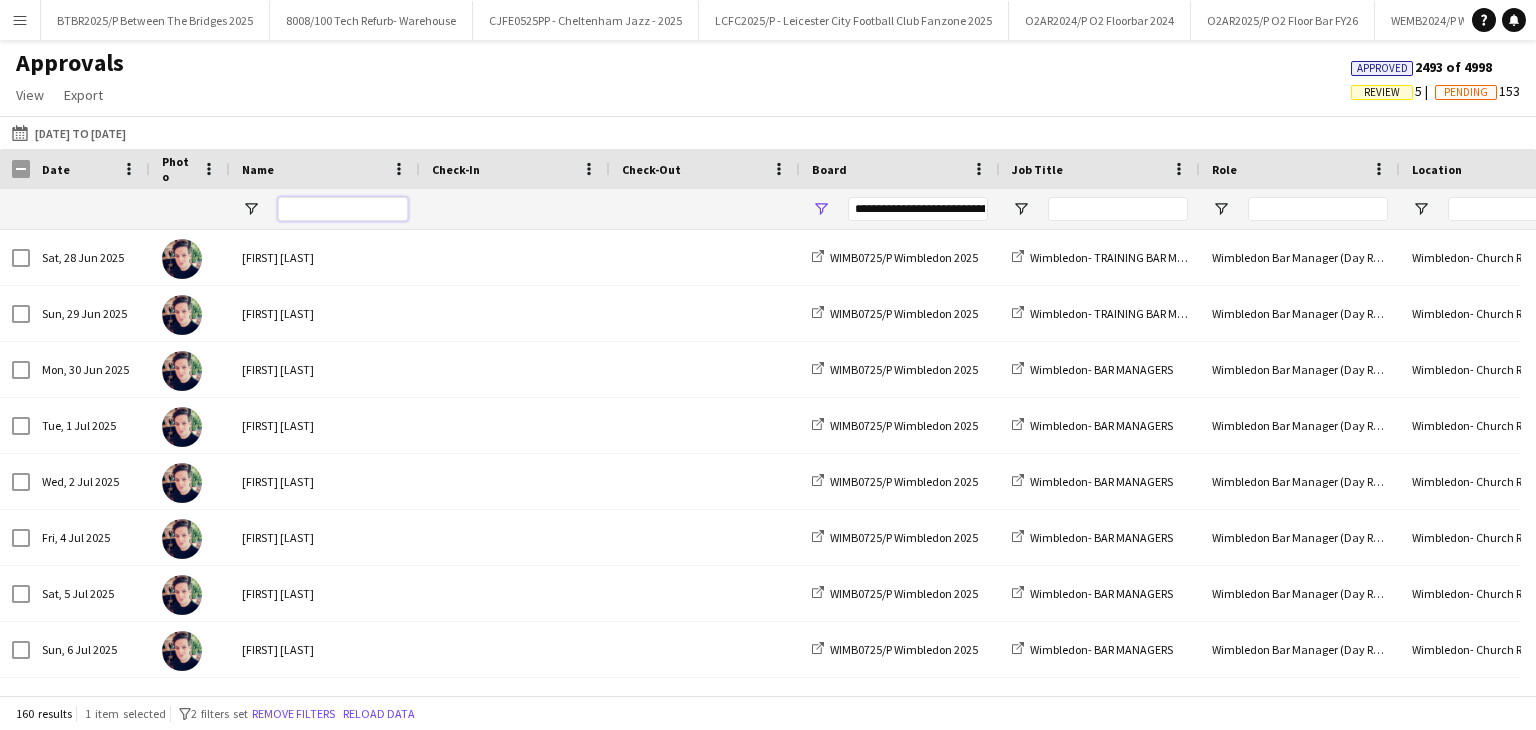 scroll, scrollTop: 0, scrollLeft: 540, axis: horizontal 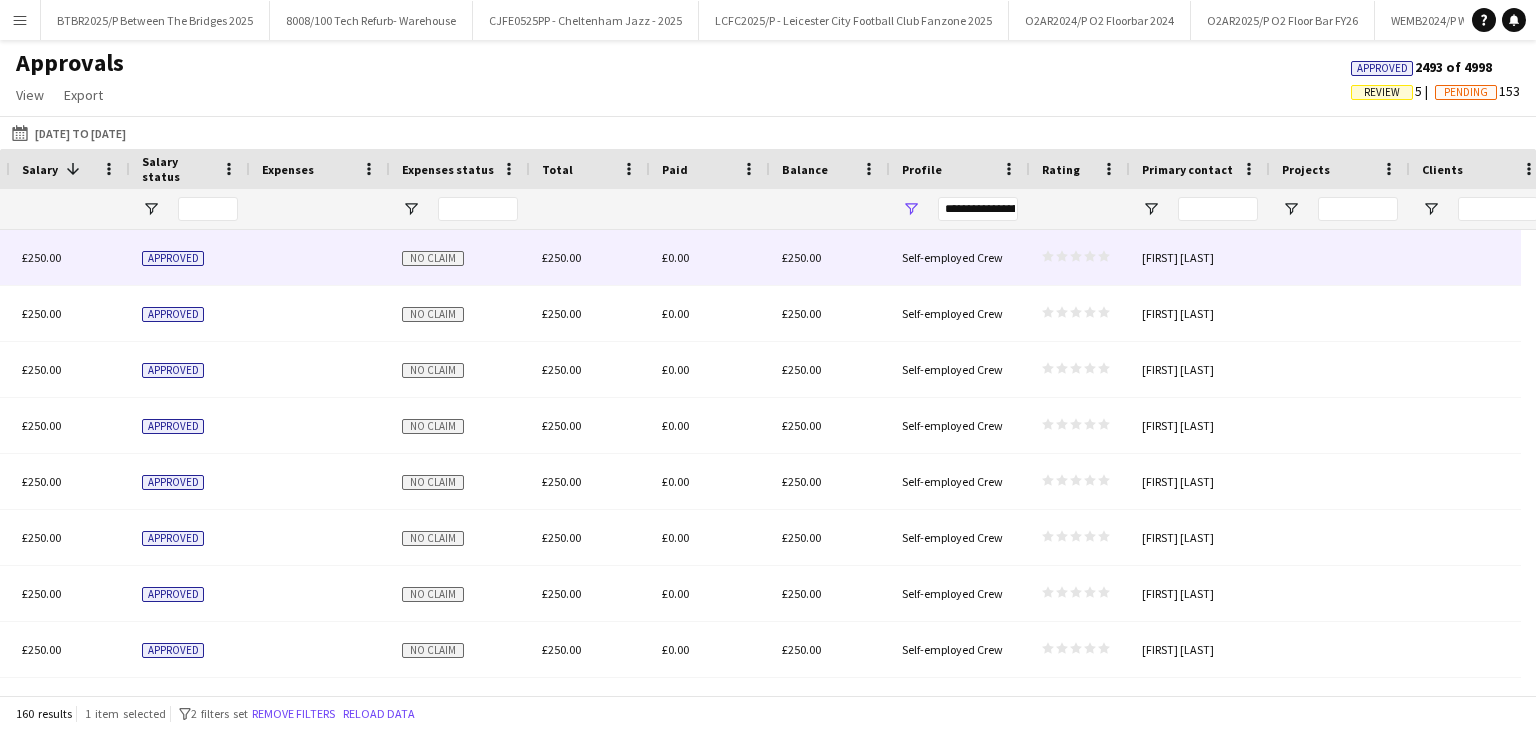 type 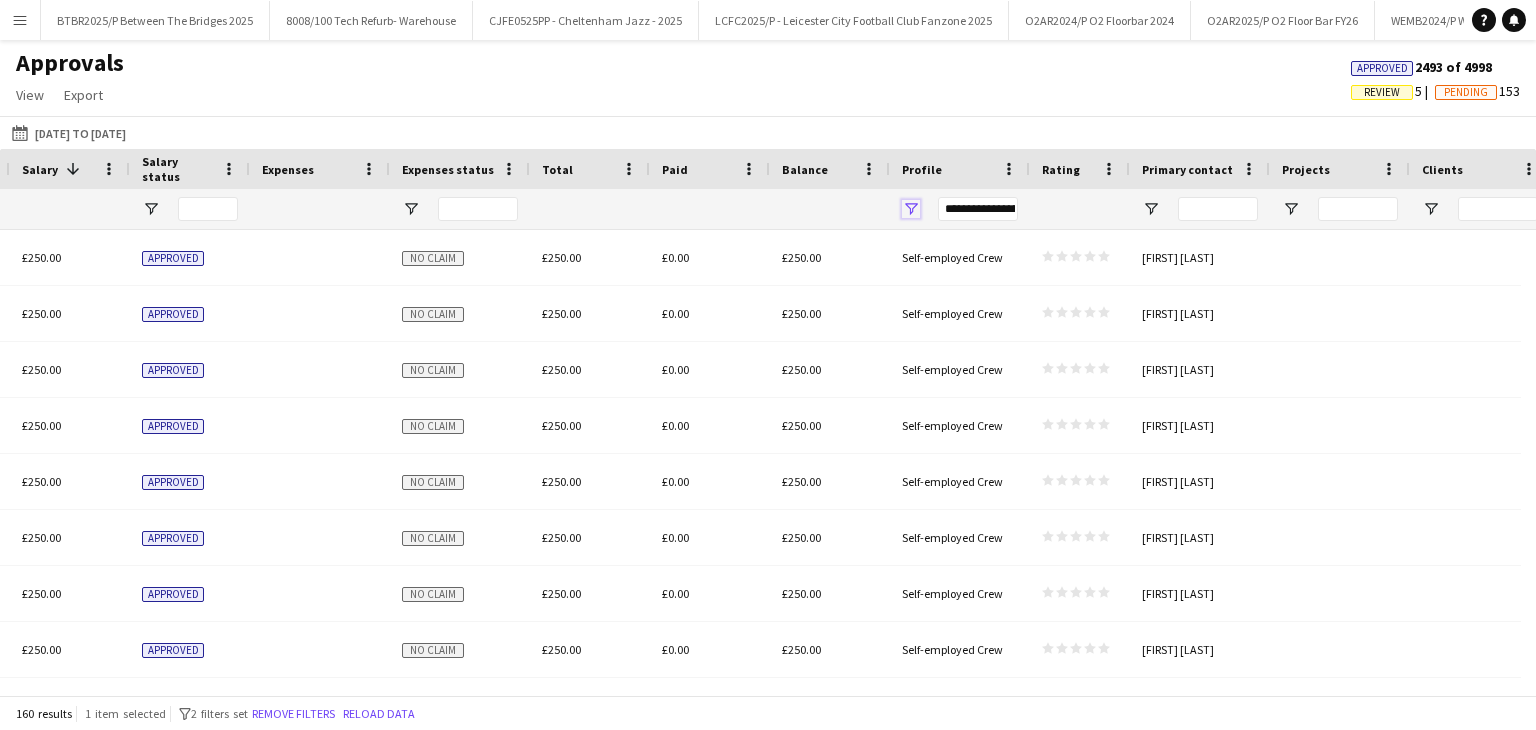 click at bounding box center (911, 209) 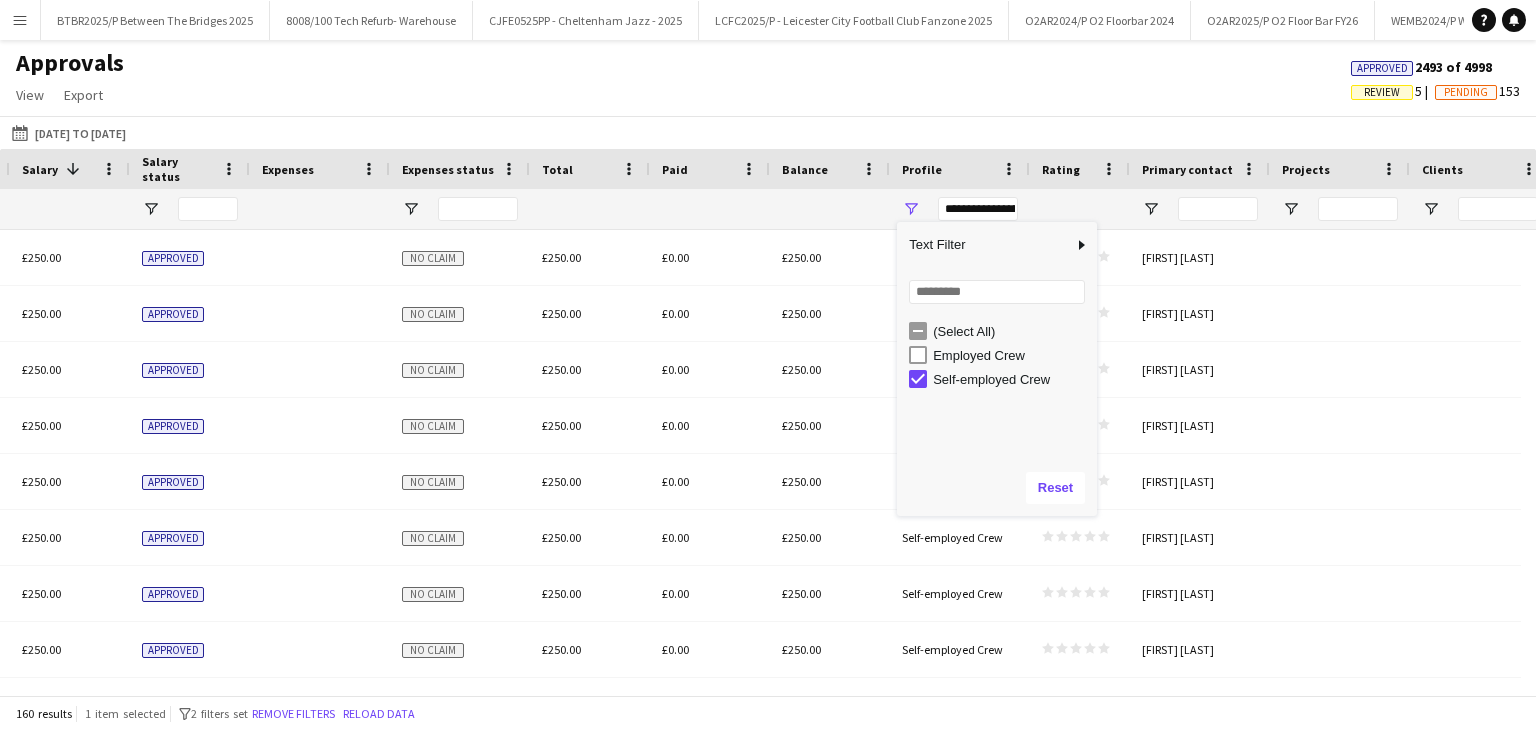 click on "Employed Crew" at bounding box center [1012, 355] 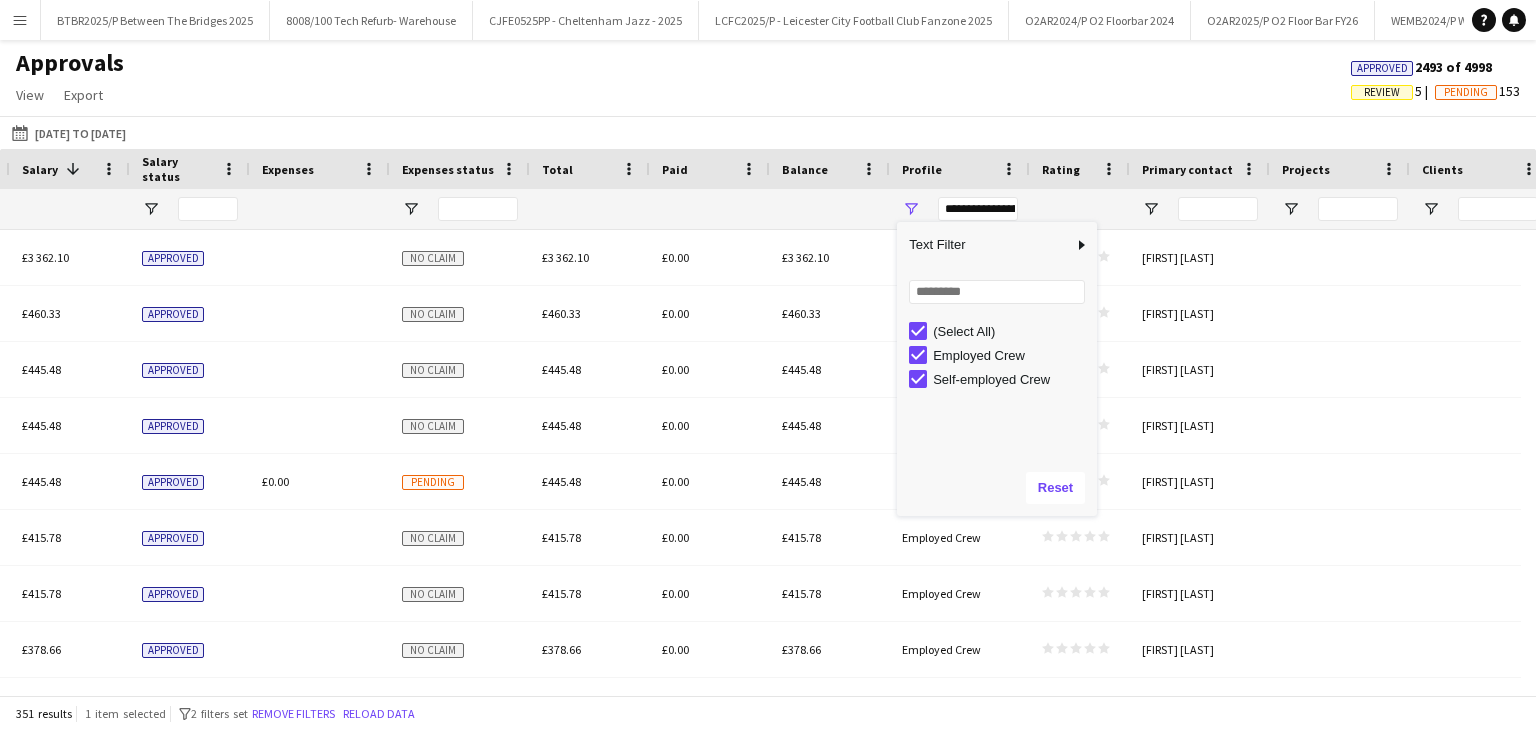 click on "Self-employed Crew" at bounding box center [1012, 379] 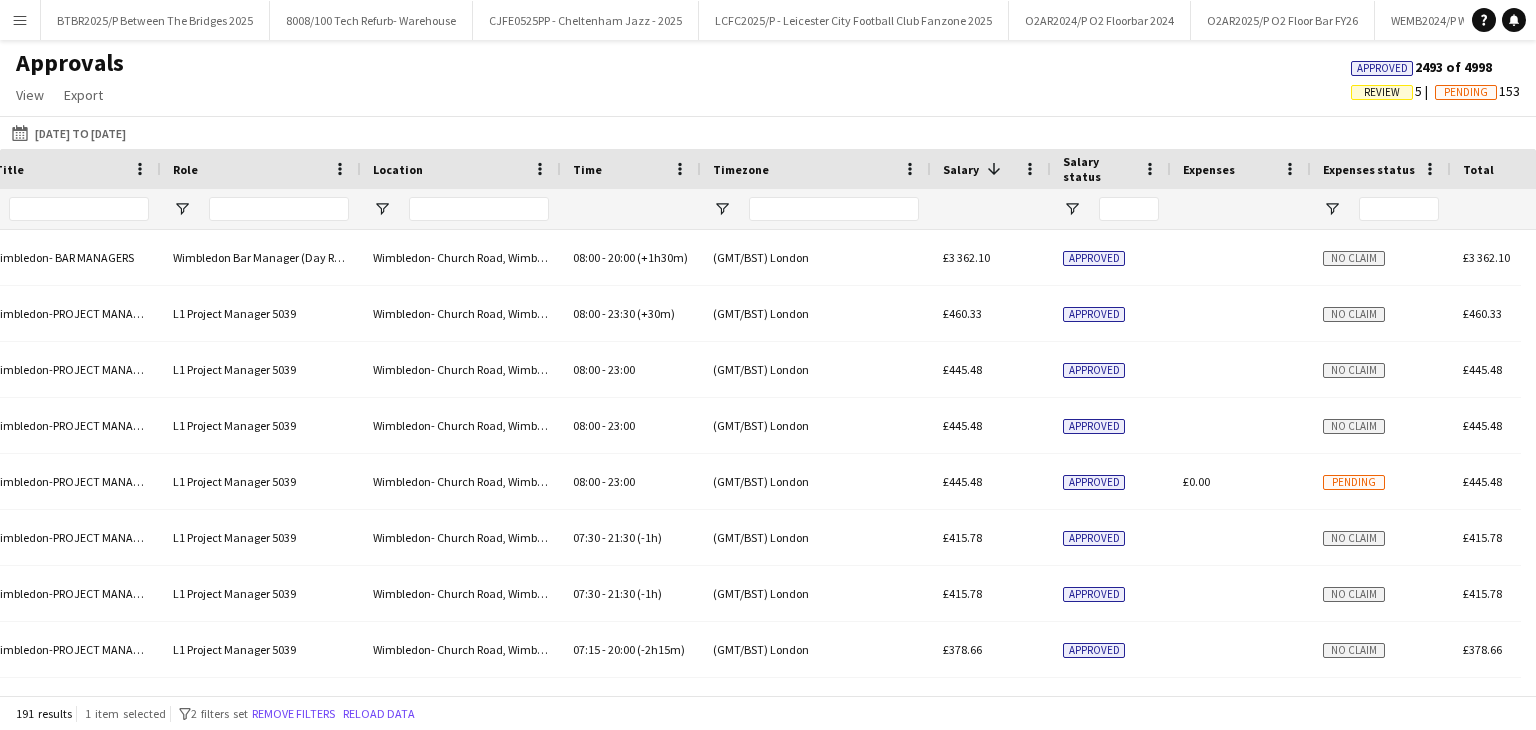 click on "Salary" at bounding box center (961, 169) 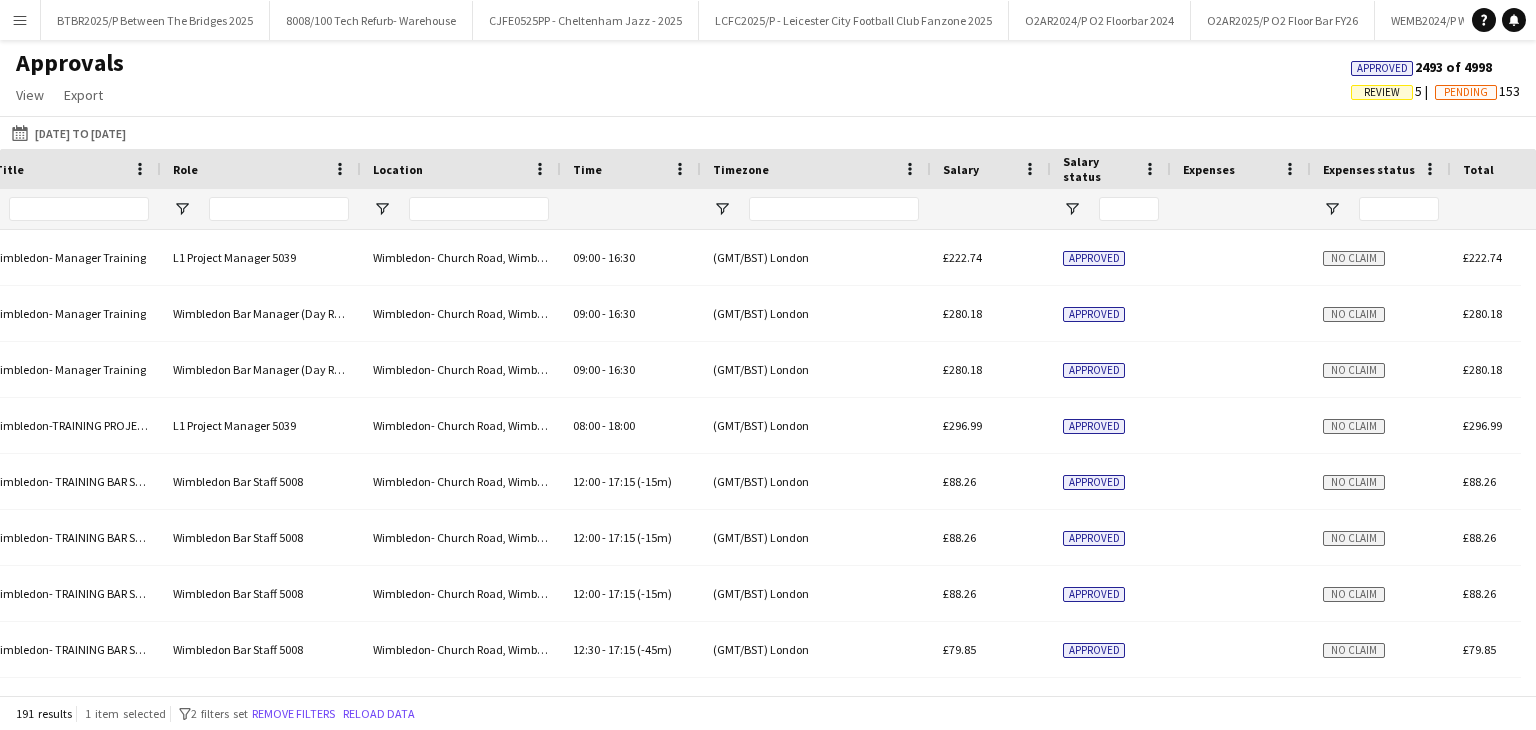 click on "Salary" at bounding box center (961, 169) 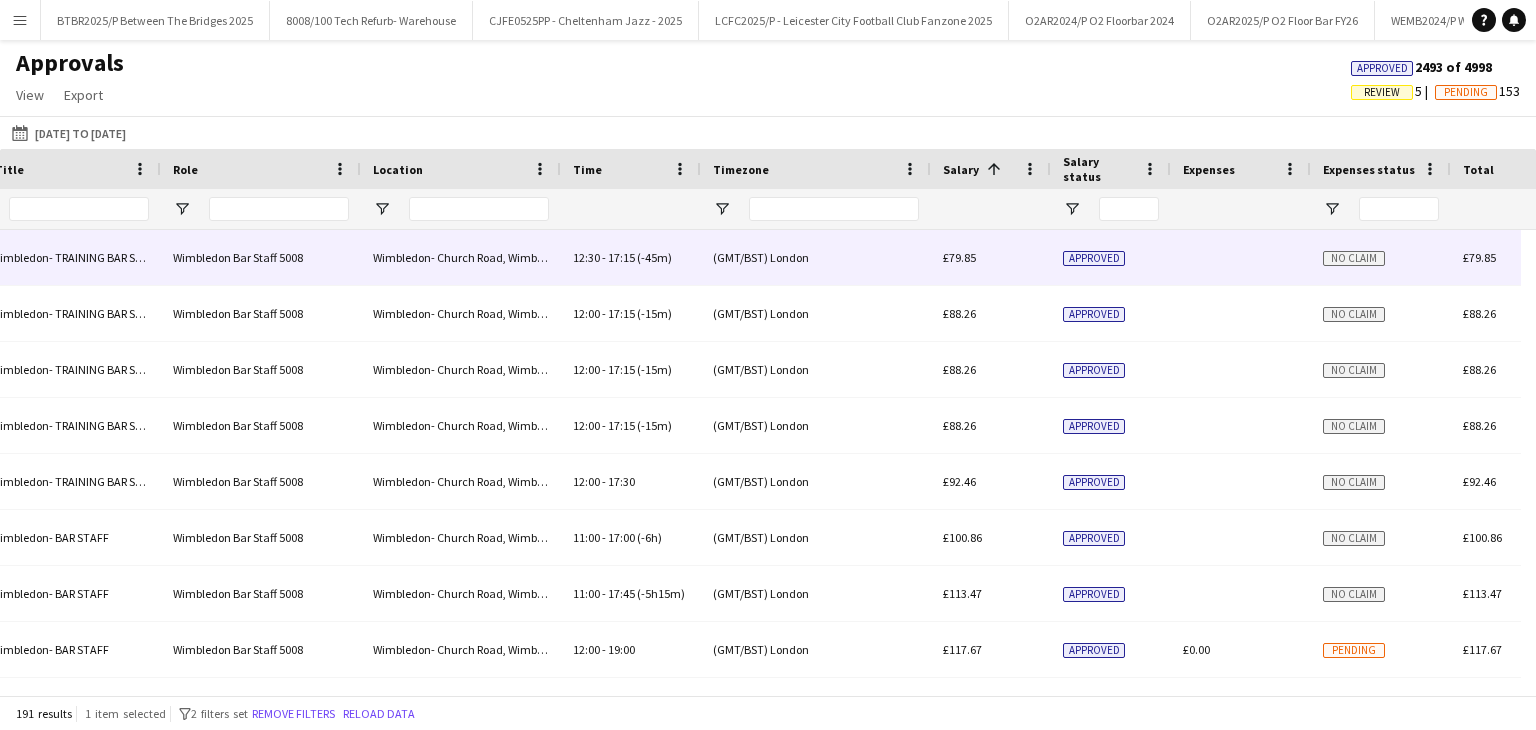 click on "£79.85" at bounding box center [959, 257] 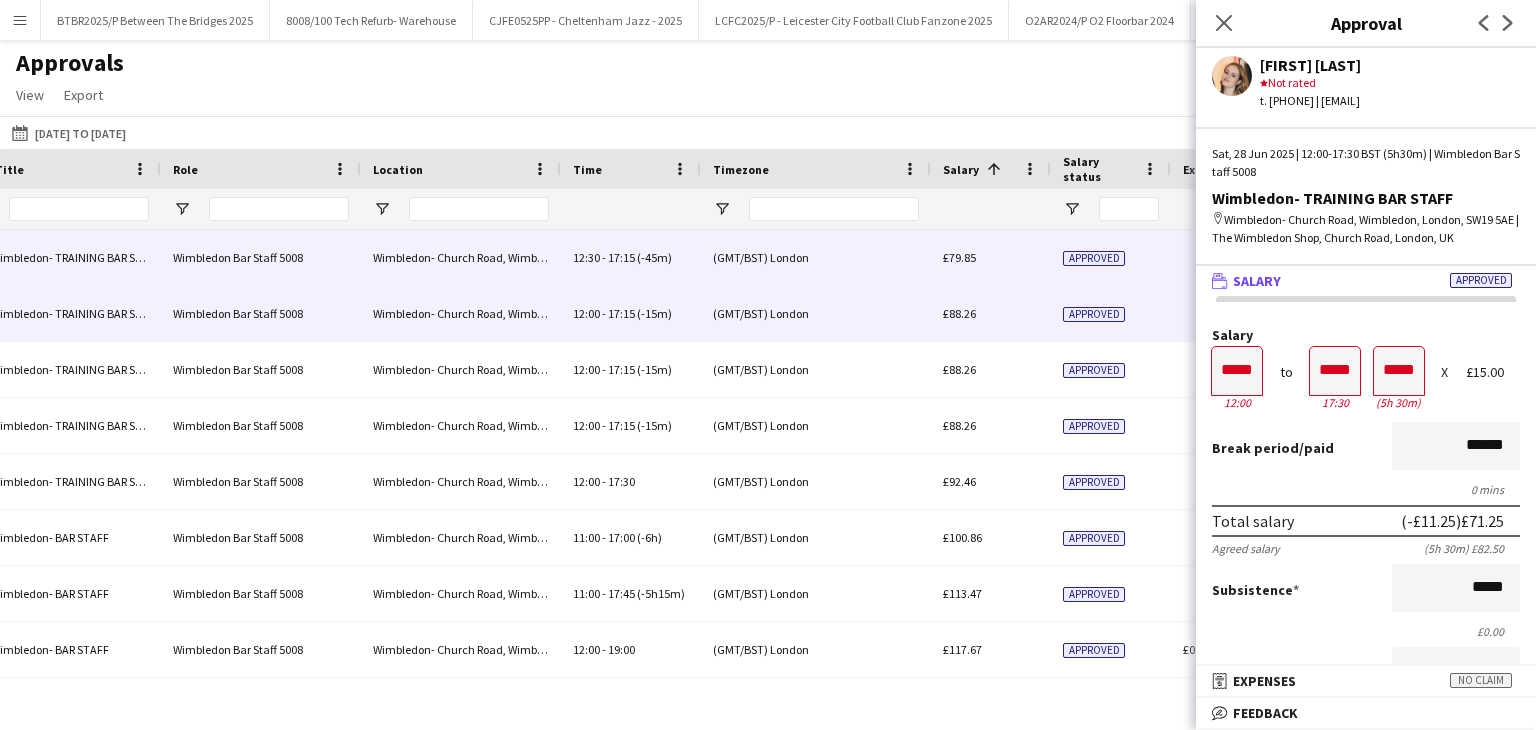 click on "£88.26" at bounding box center (991, 313) 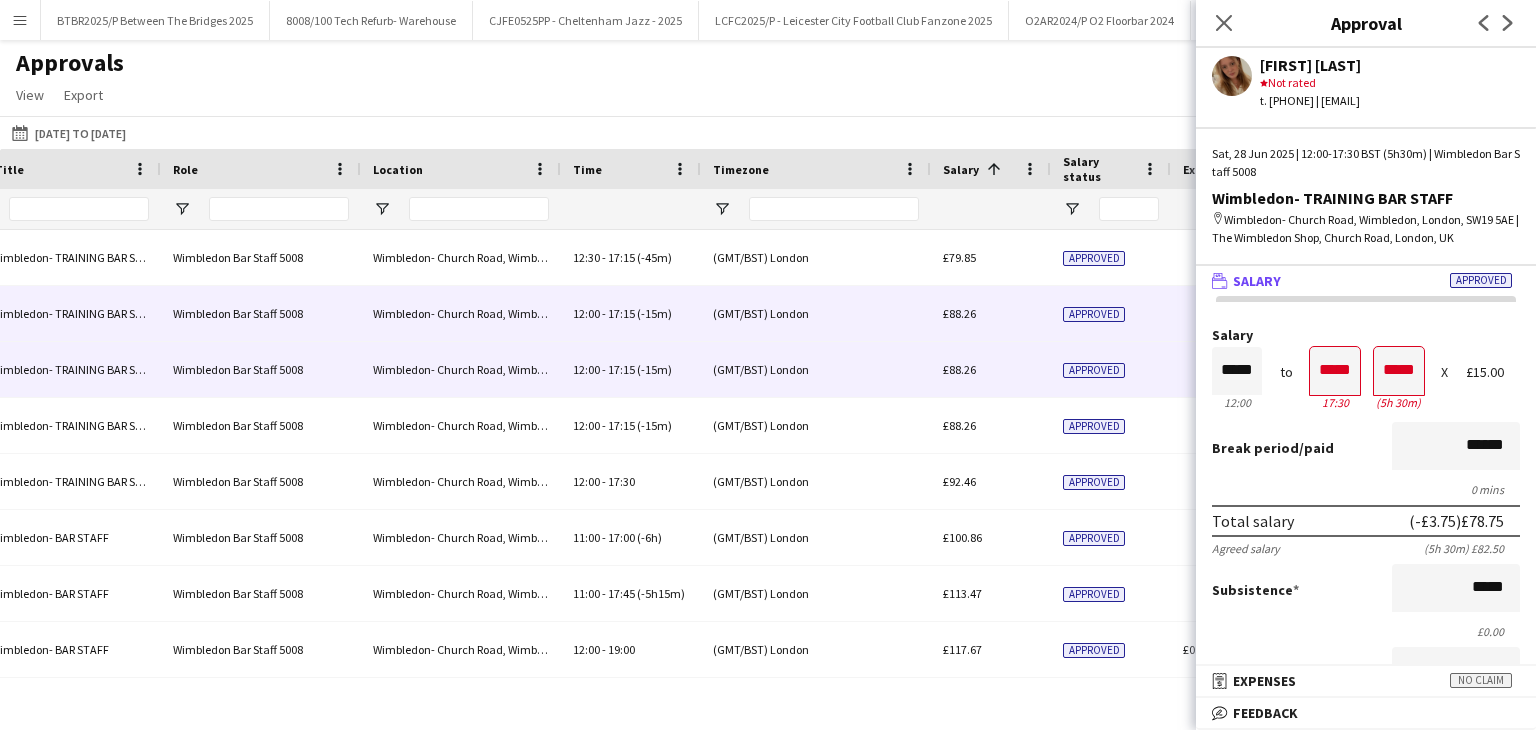 click on "£88.26" at bounding box center [991, 369] 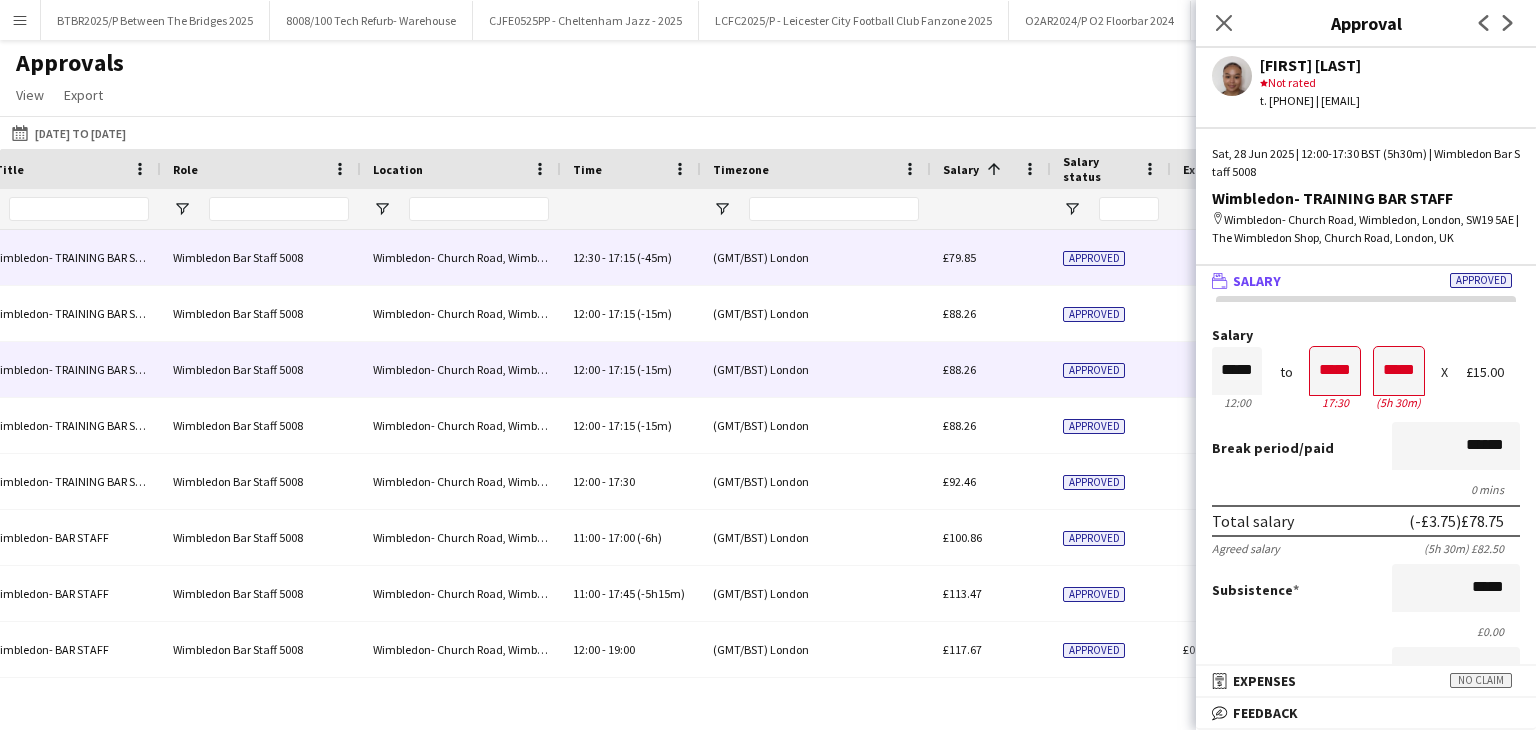 click on "£79.85" at bounding box center (991, 257) 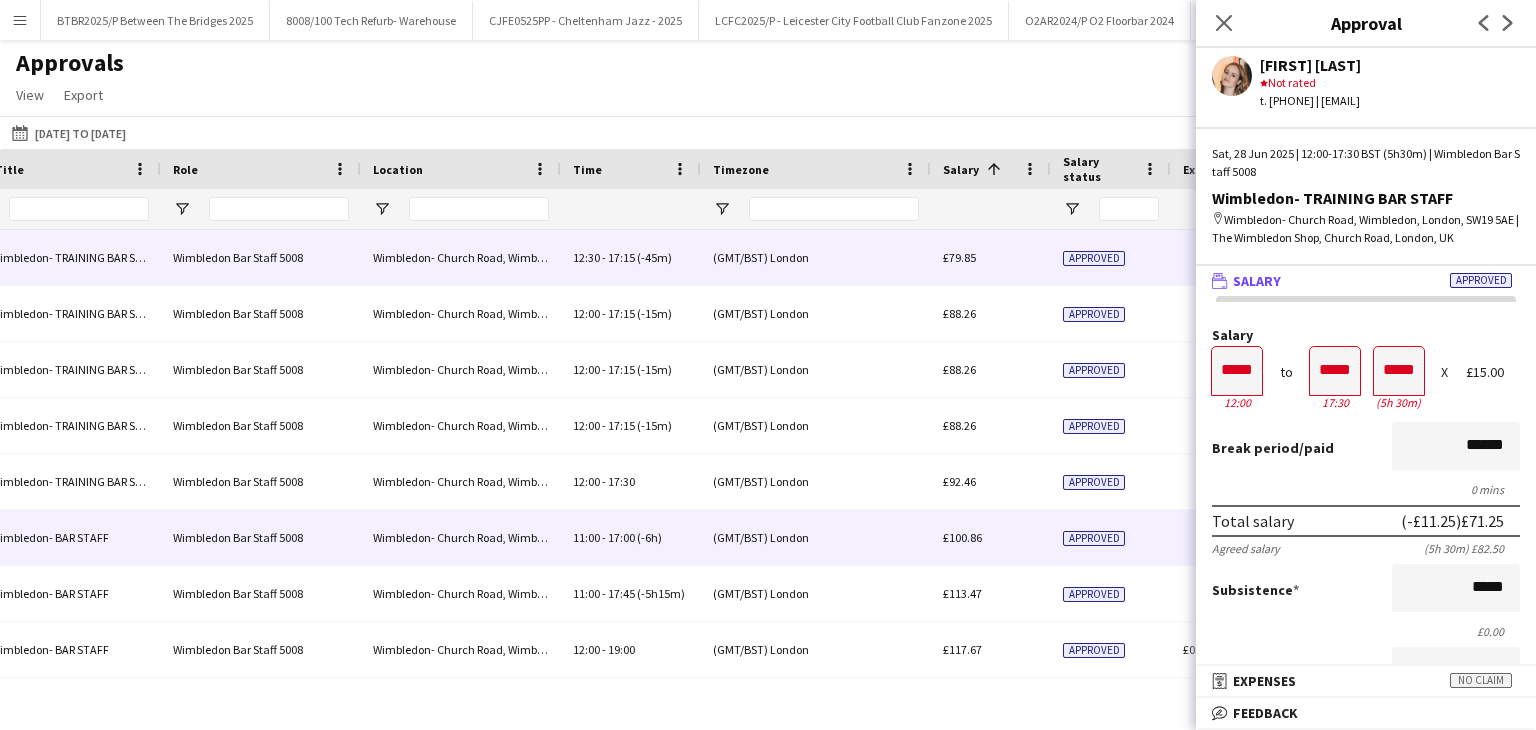click on "£100.86" at bounding box center [991, 537] 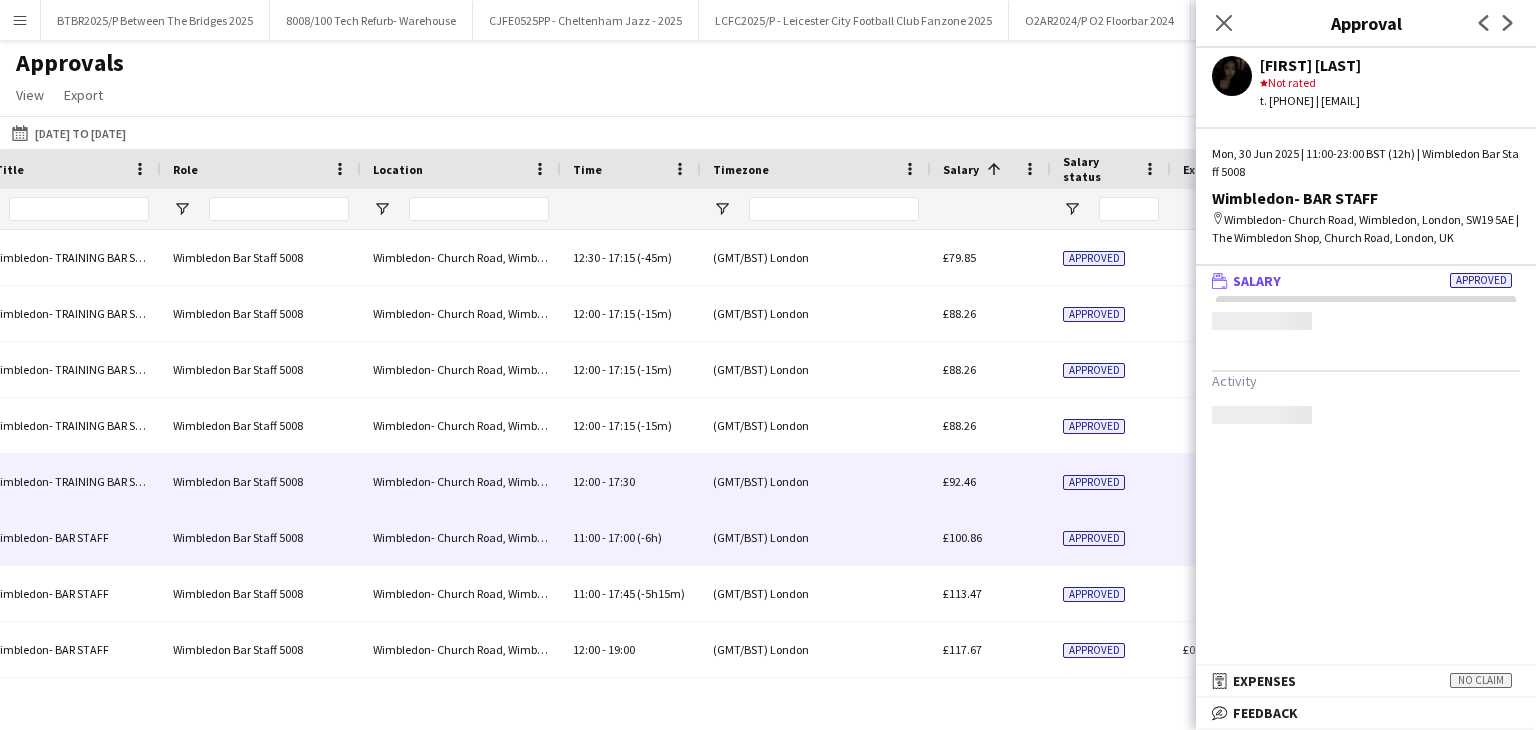 click on "£92.46" at bounding box center (991, 481) 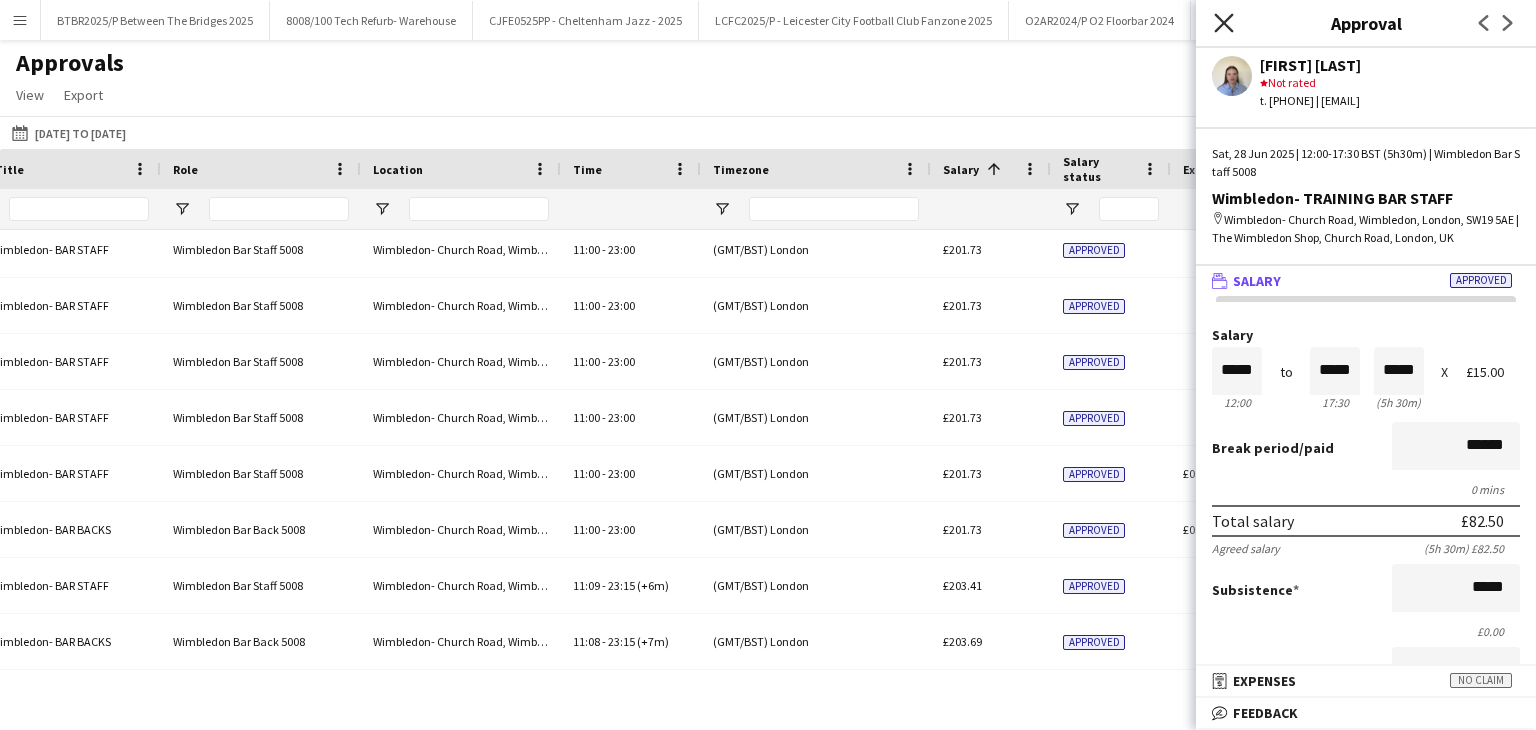 click on "Close pop-in" 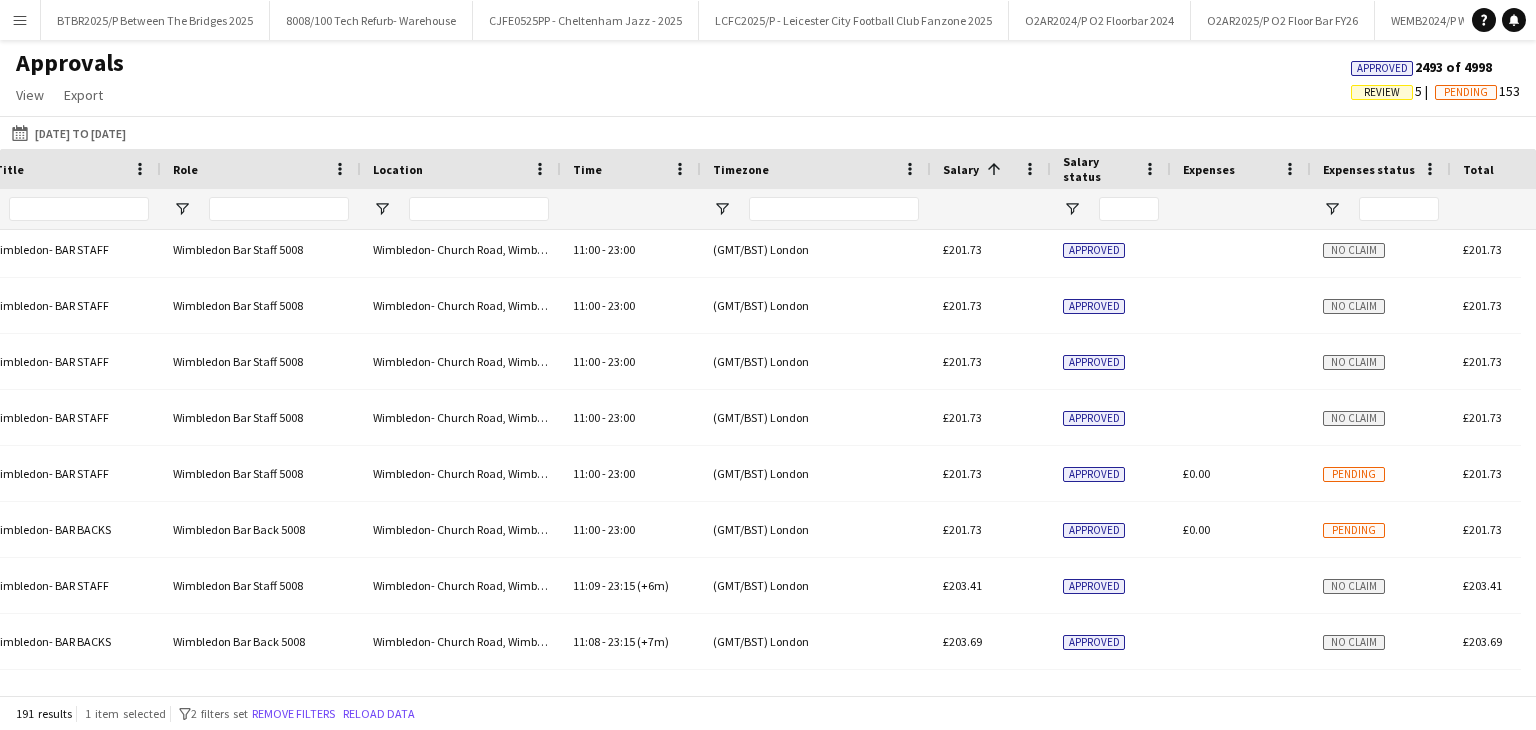 click on "Salary" at bounding box center (961, 169) 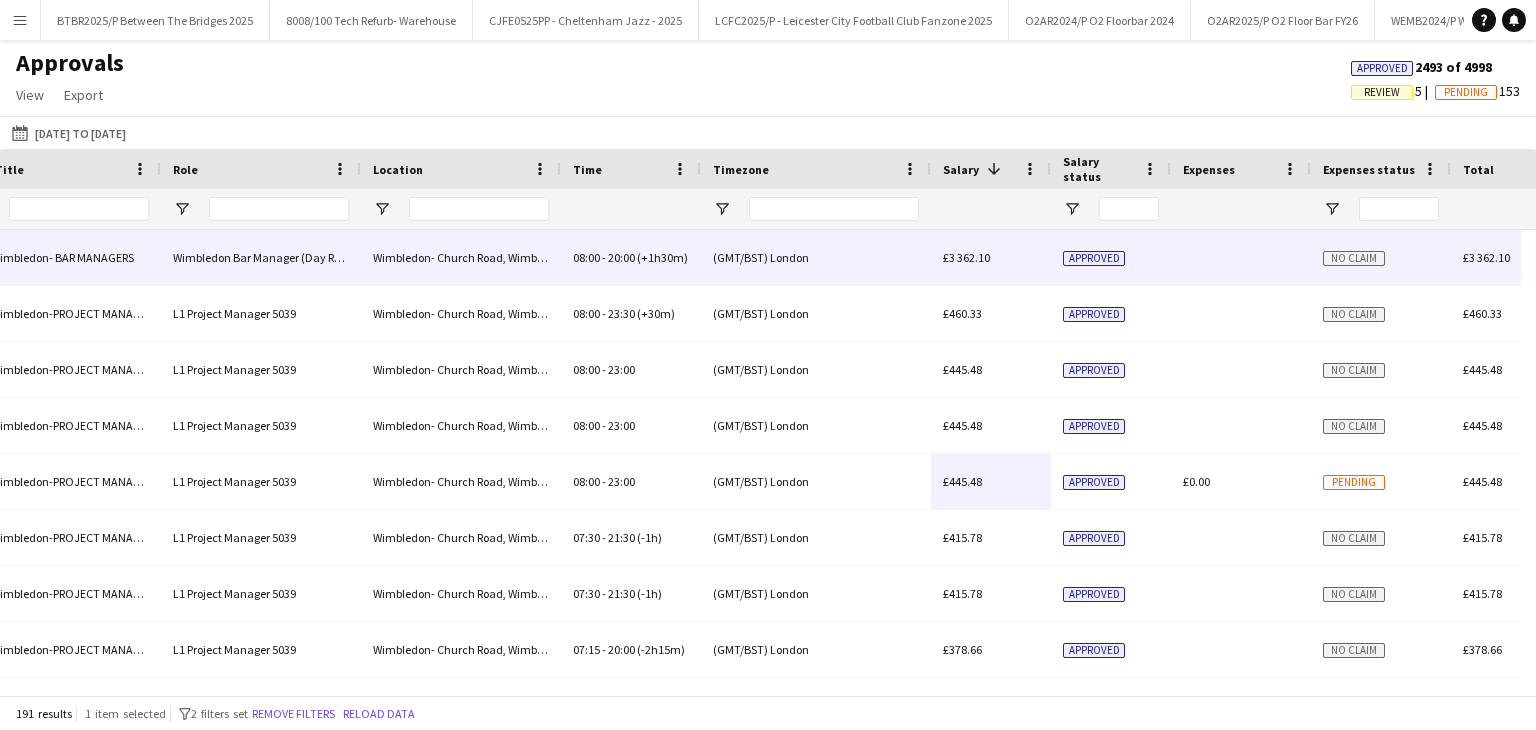 click on "(GMT/BST) London" at bounding box center (816, 257) 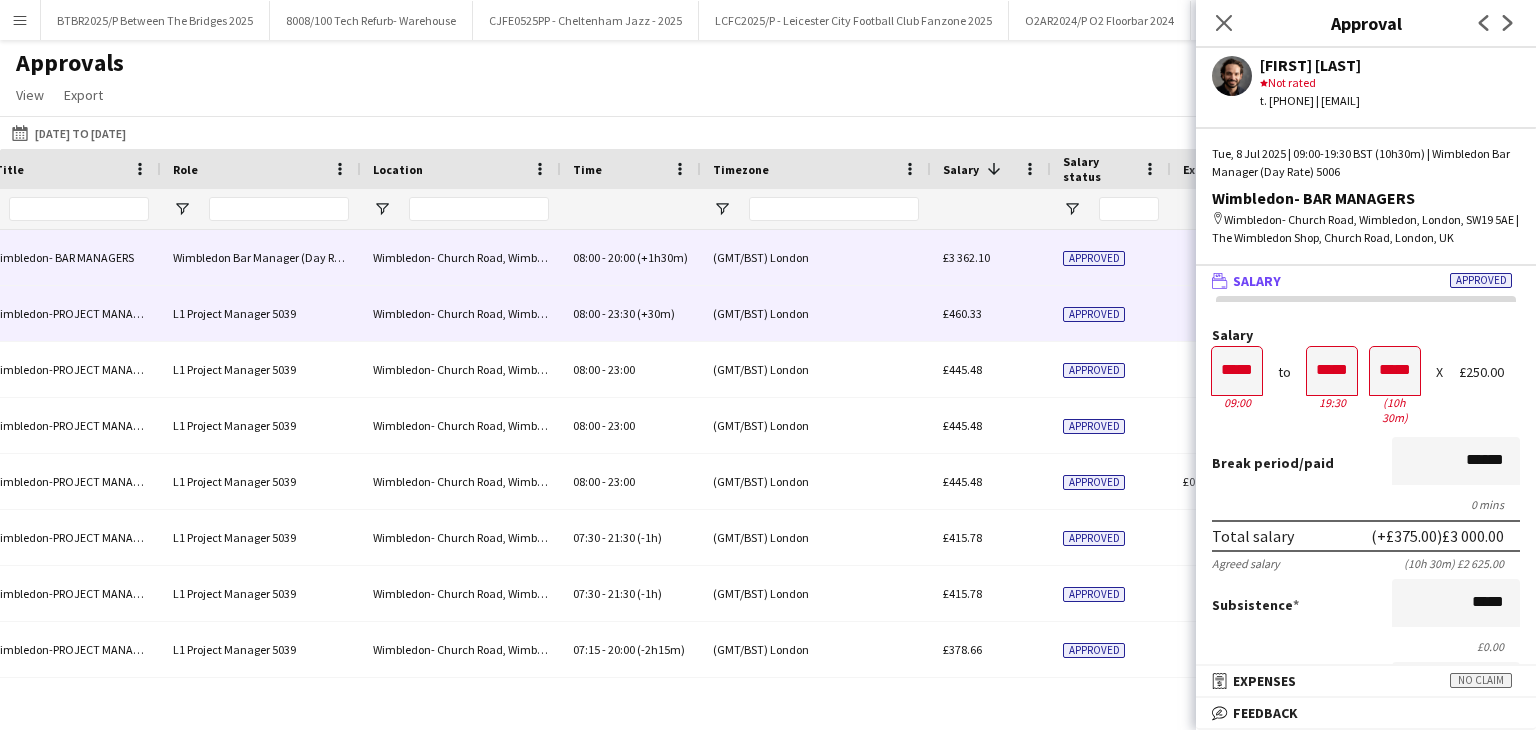 click on "£460.33" at bounding box center [991, 313] 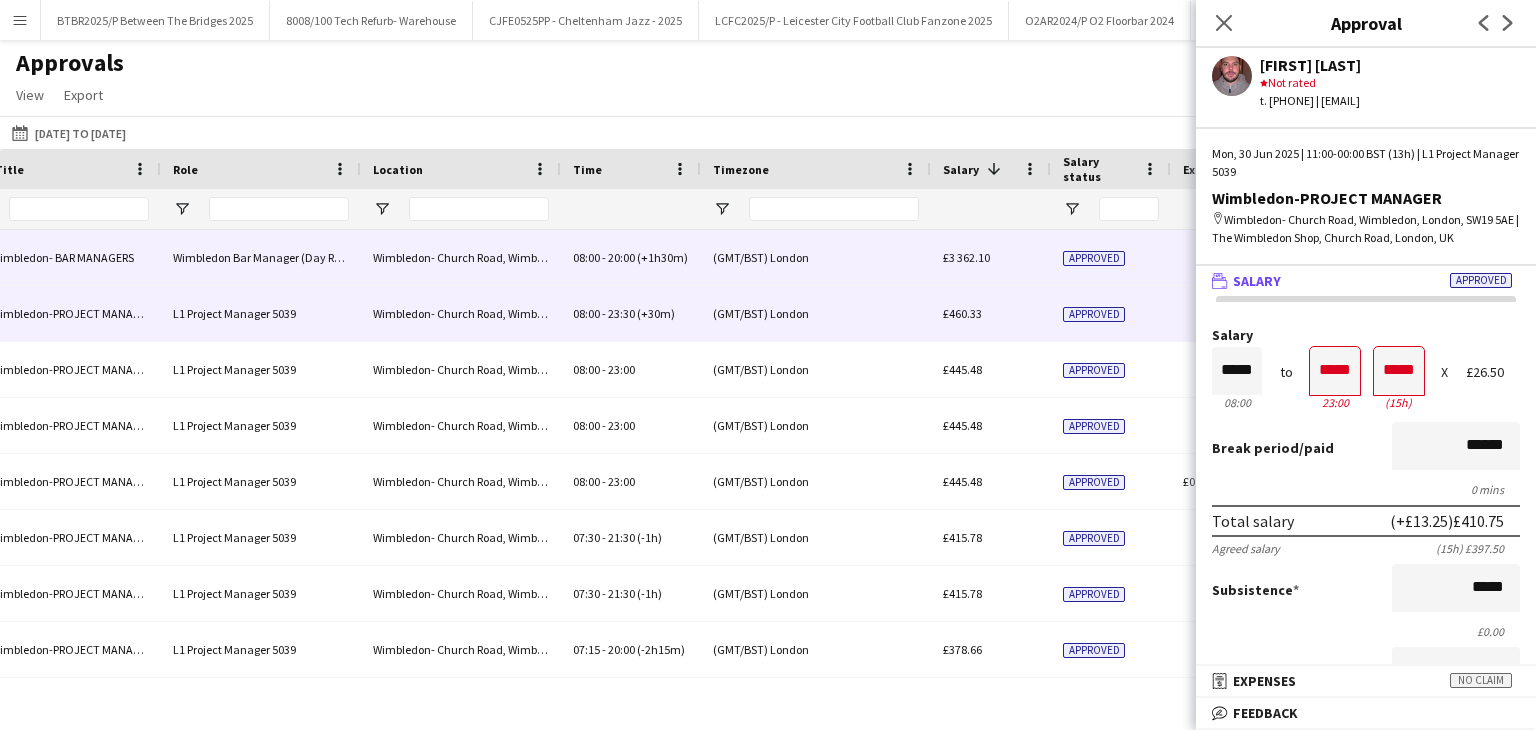 click on "£3 362.10" at bounding box center (991, 257) 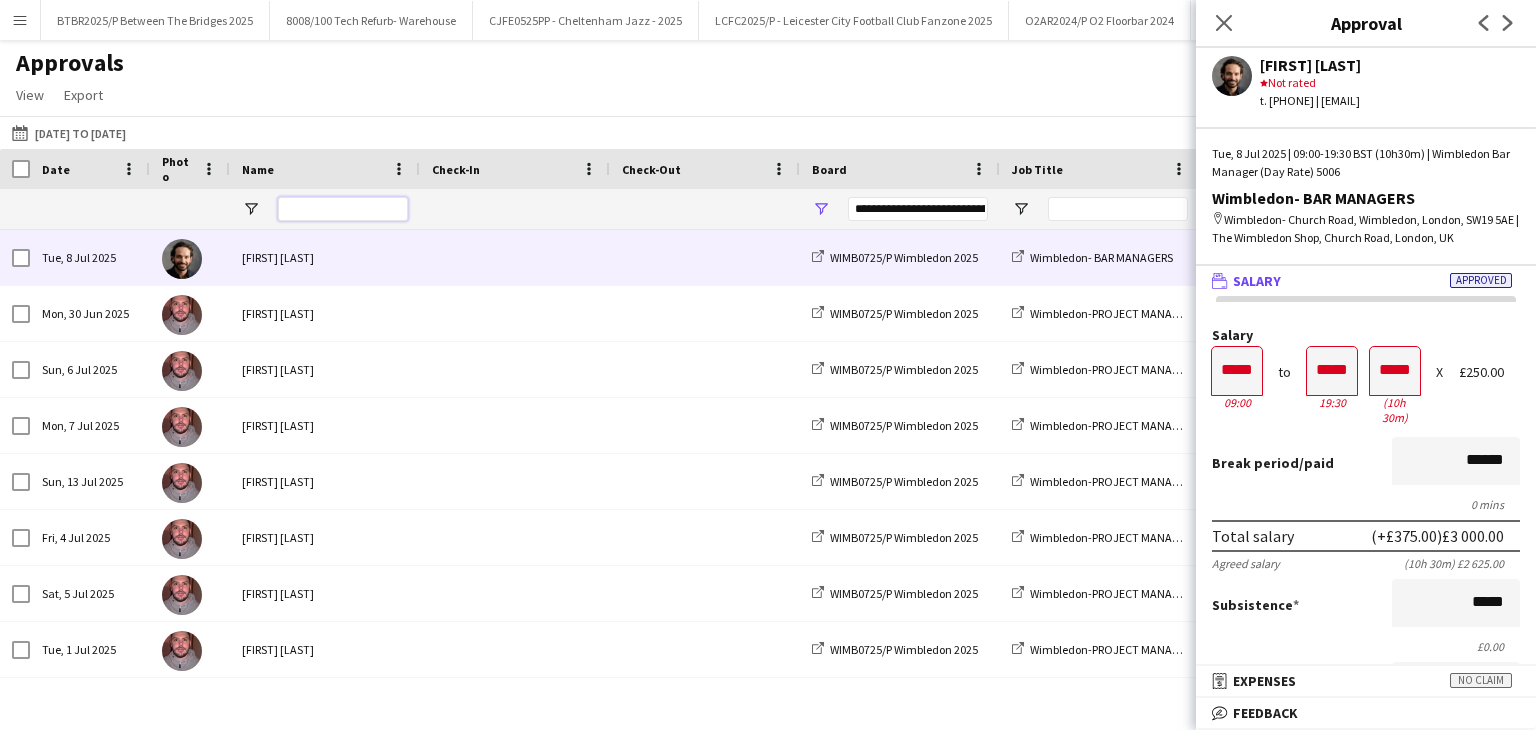 click at bounding box center [343, 209] 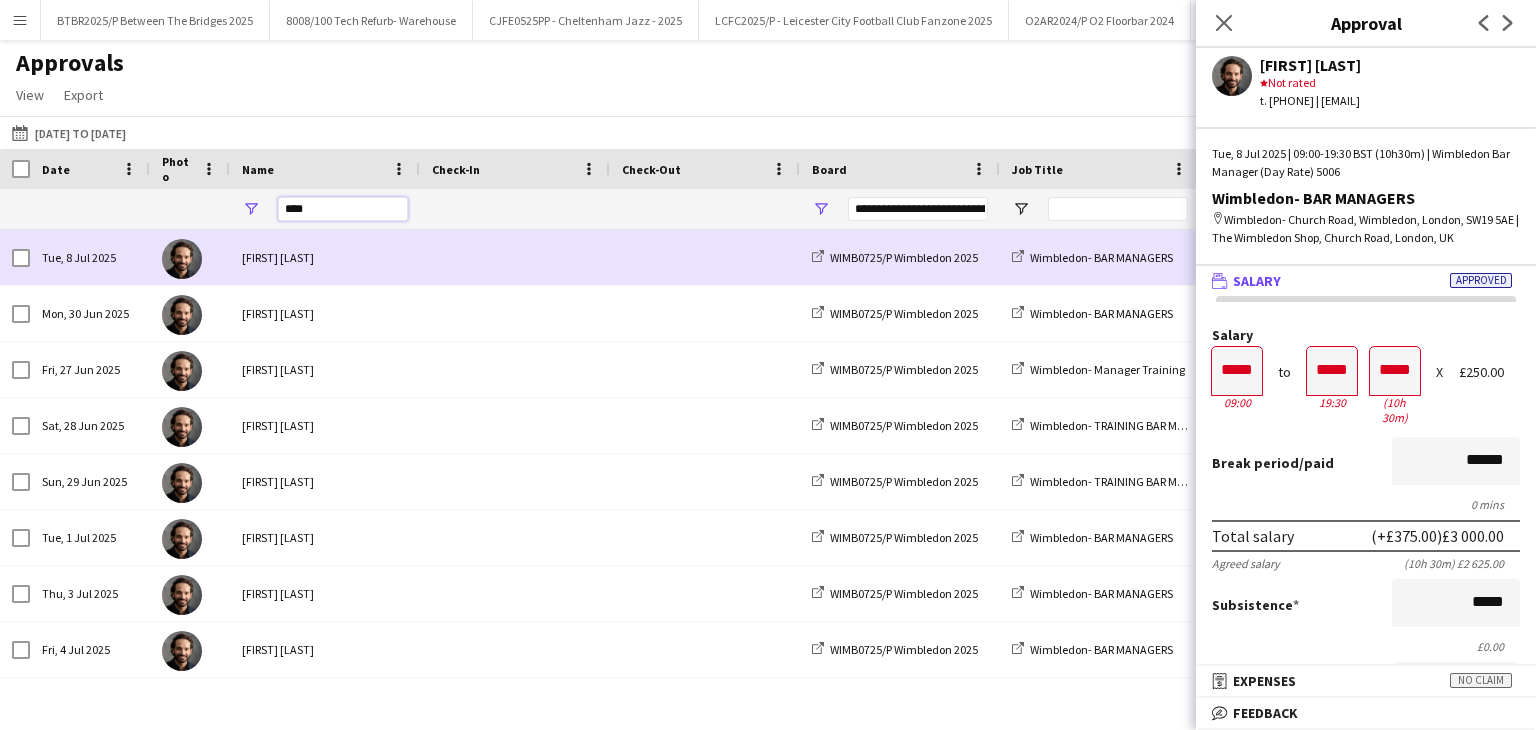 type on "****" 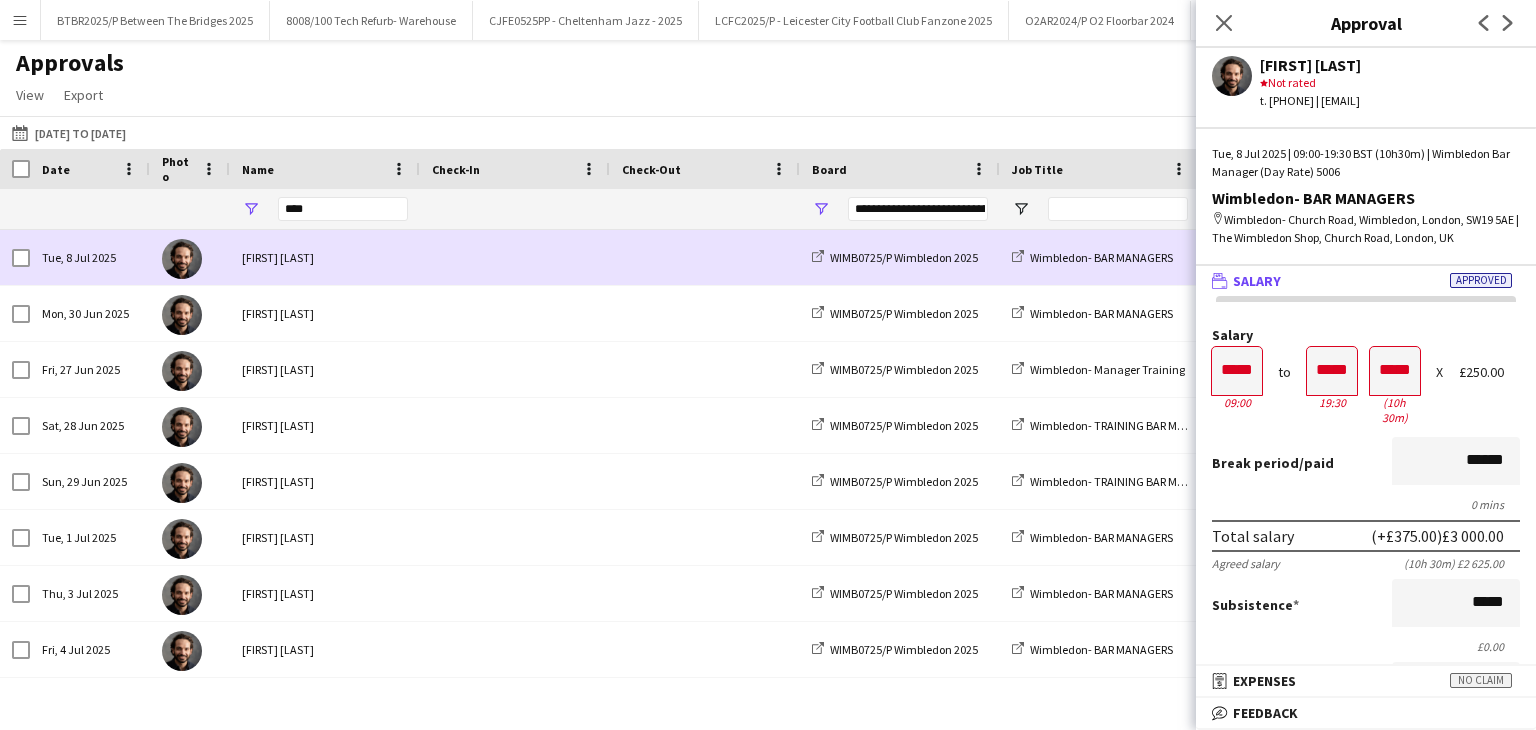 click at bounding box center (515, 257) 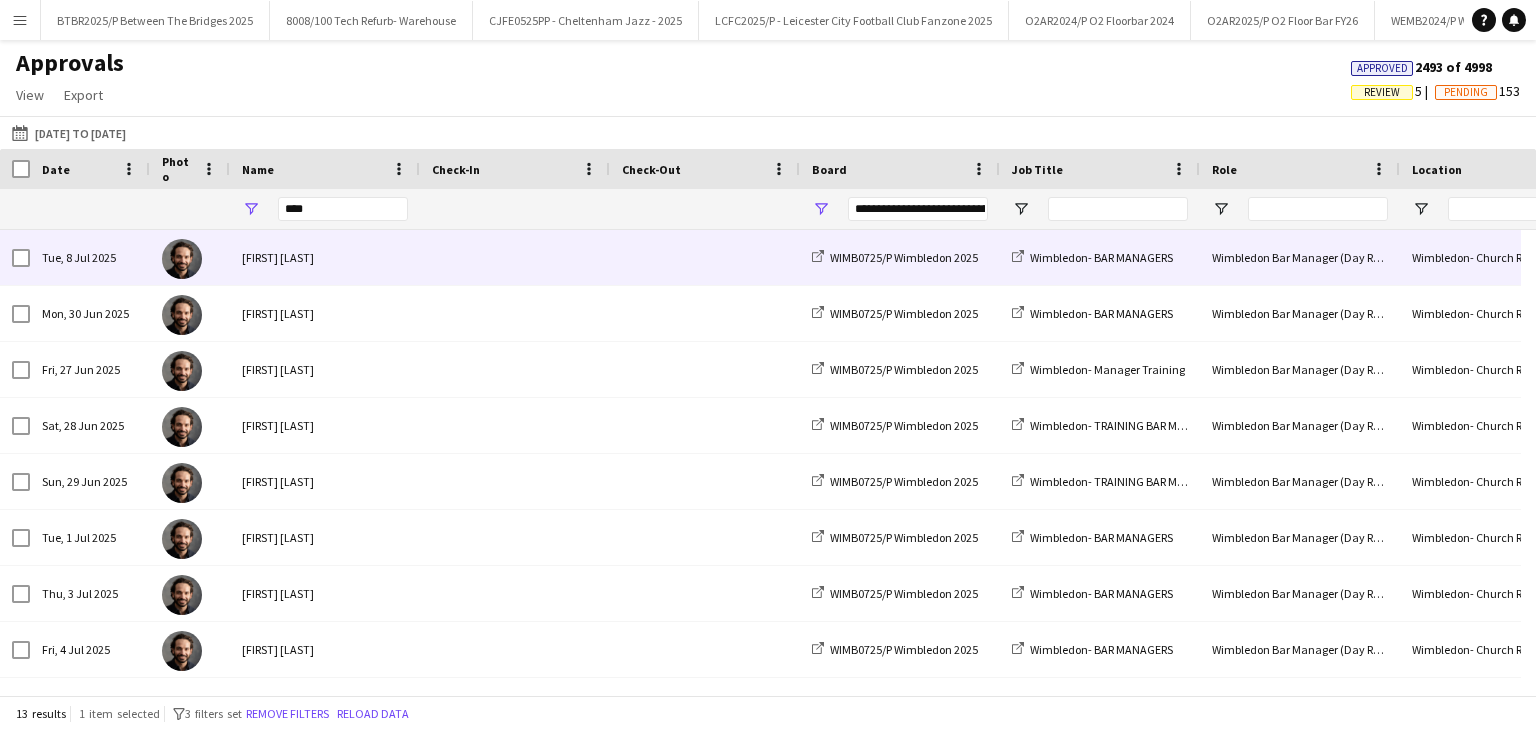 click at bounding box center [515, 257] 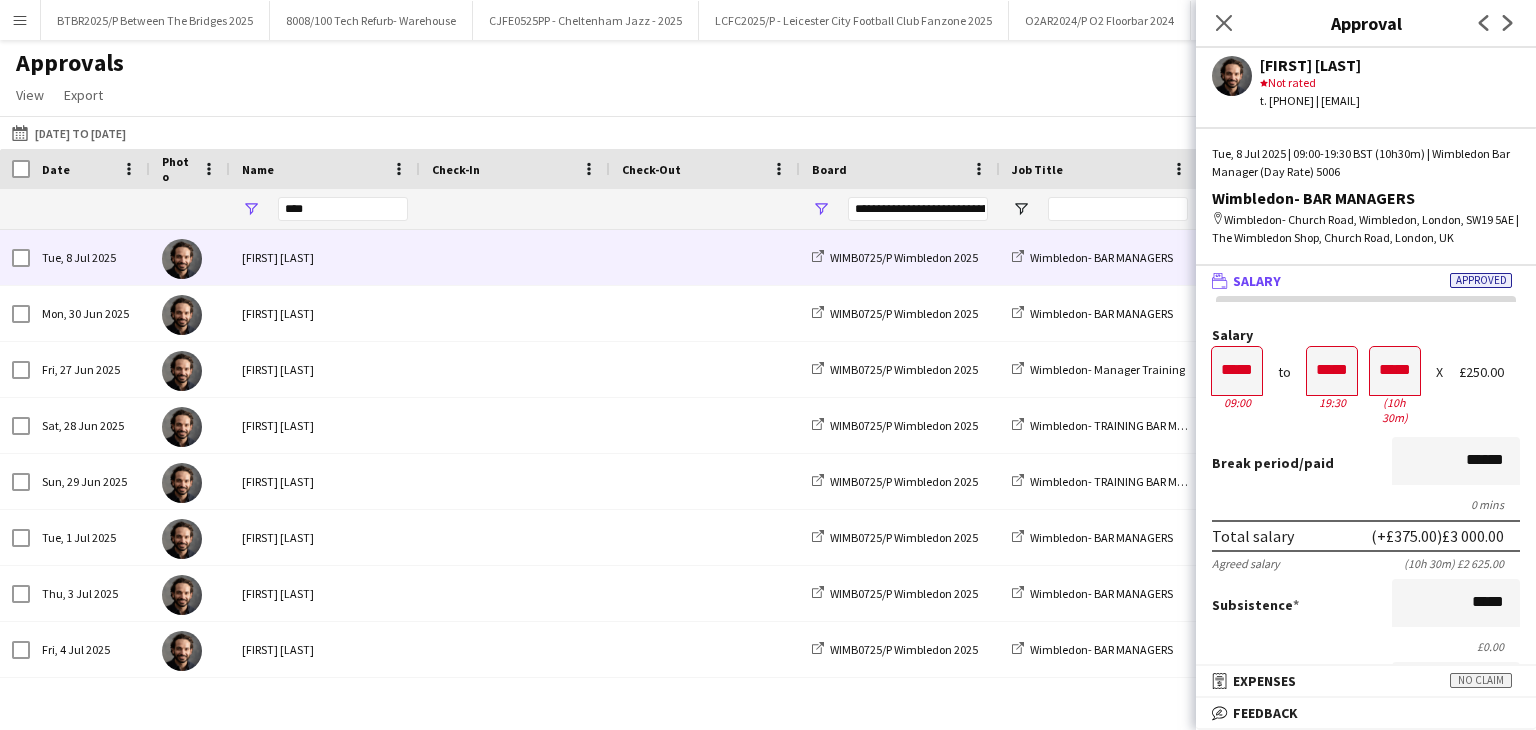 click on "Approvals   View  Customise view Customise filters Reset Filters Reset View Reset All  Export  Export as XLSX Export as CSV Export as PDF Approved  2493 of 4998   Review   5   Pending   153" 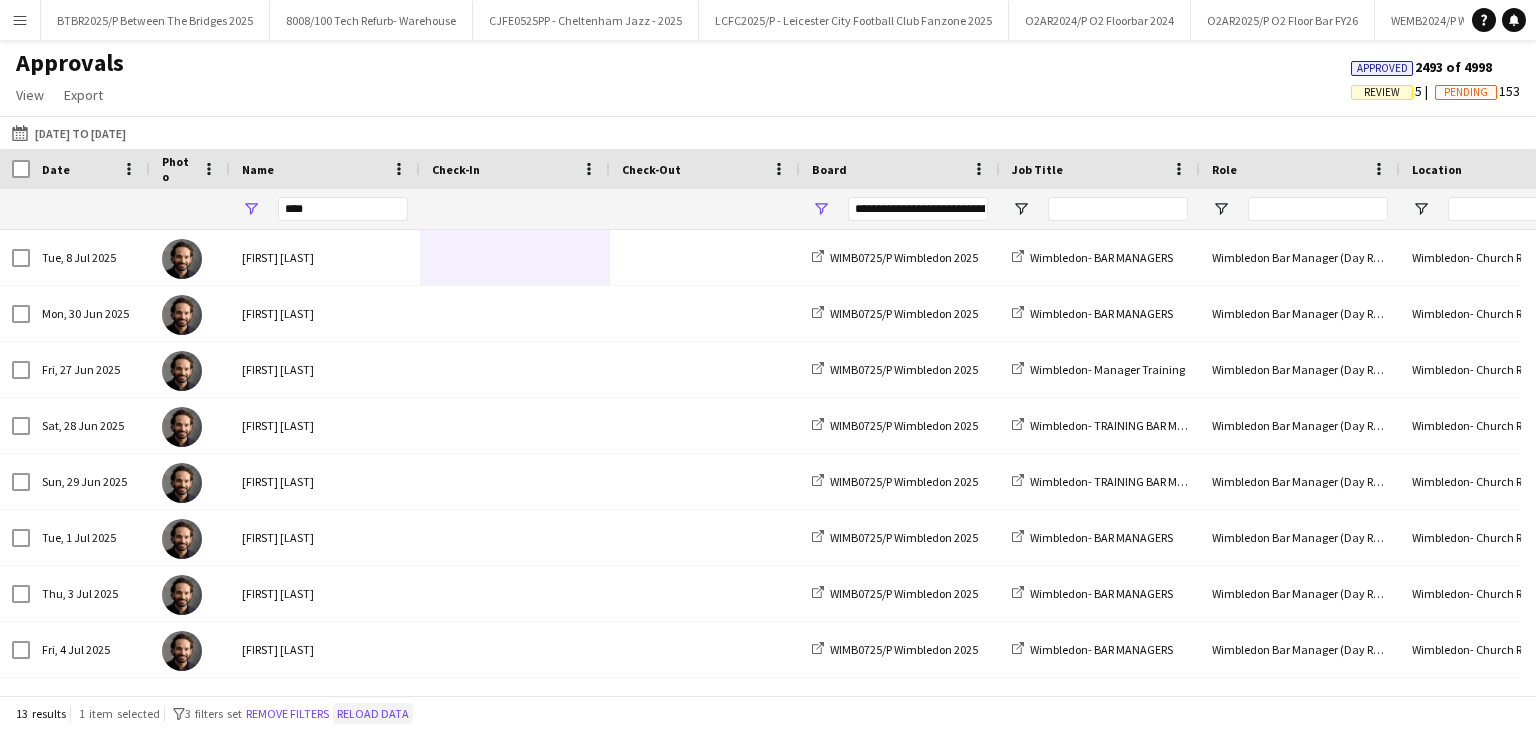 click on "Reload data" 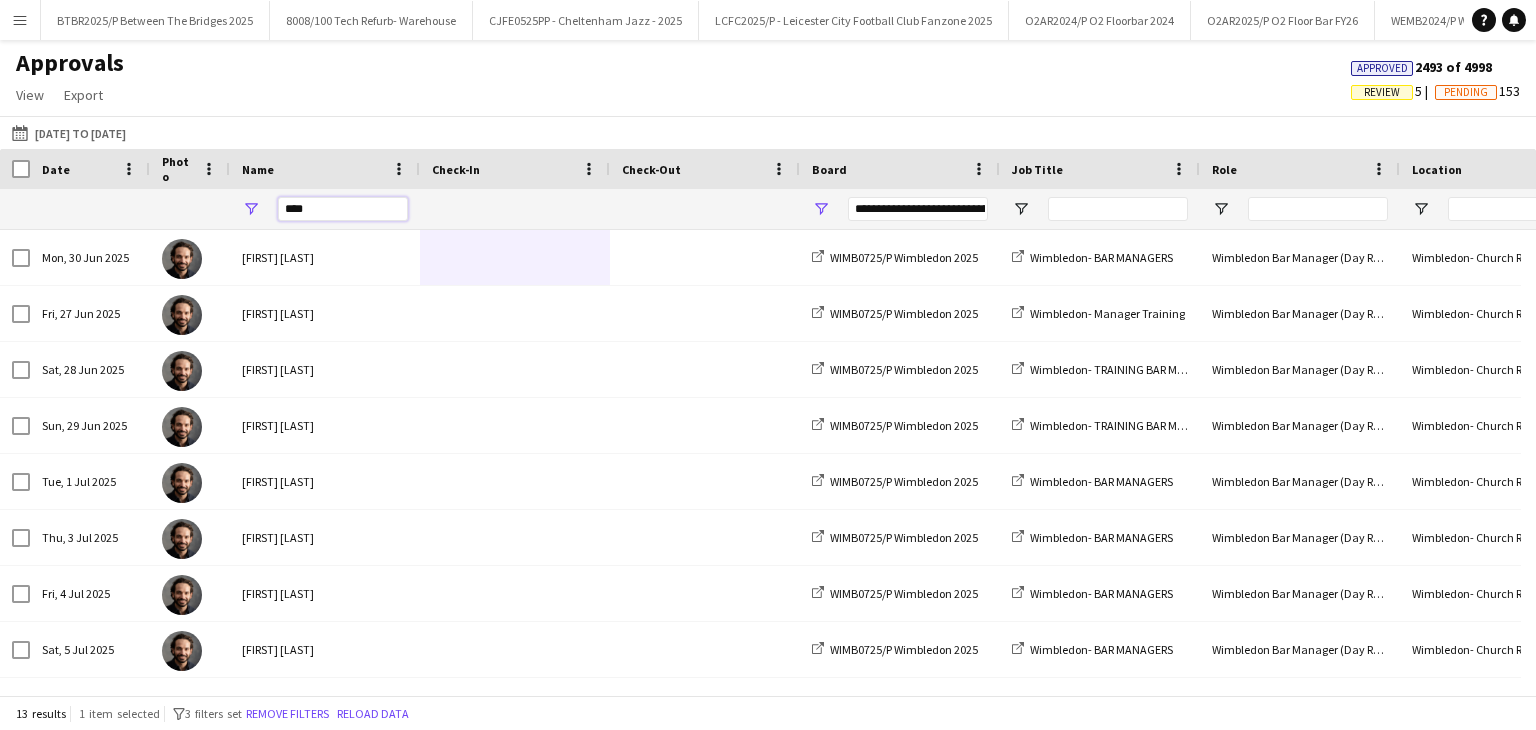 drag, startPoint x: 345, startPoint y: 214, endPoint x: 240, endPoint y: 211, distance: 105.04285 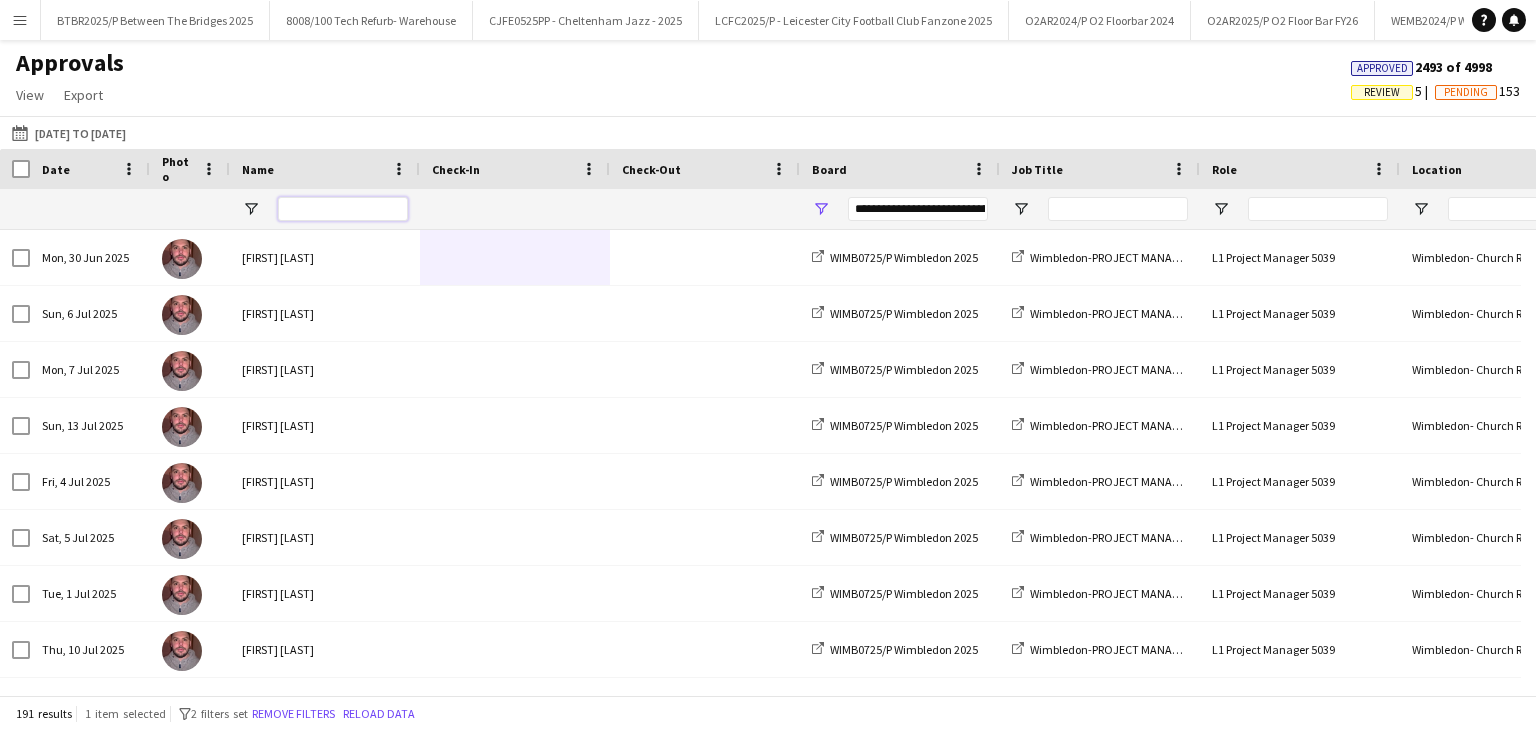 scroll, scrollTop: 0, scrollLeft: 196, axis: horizontal 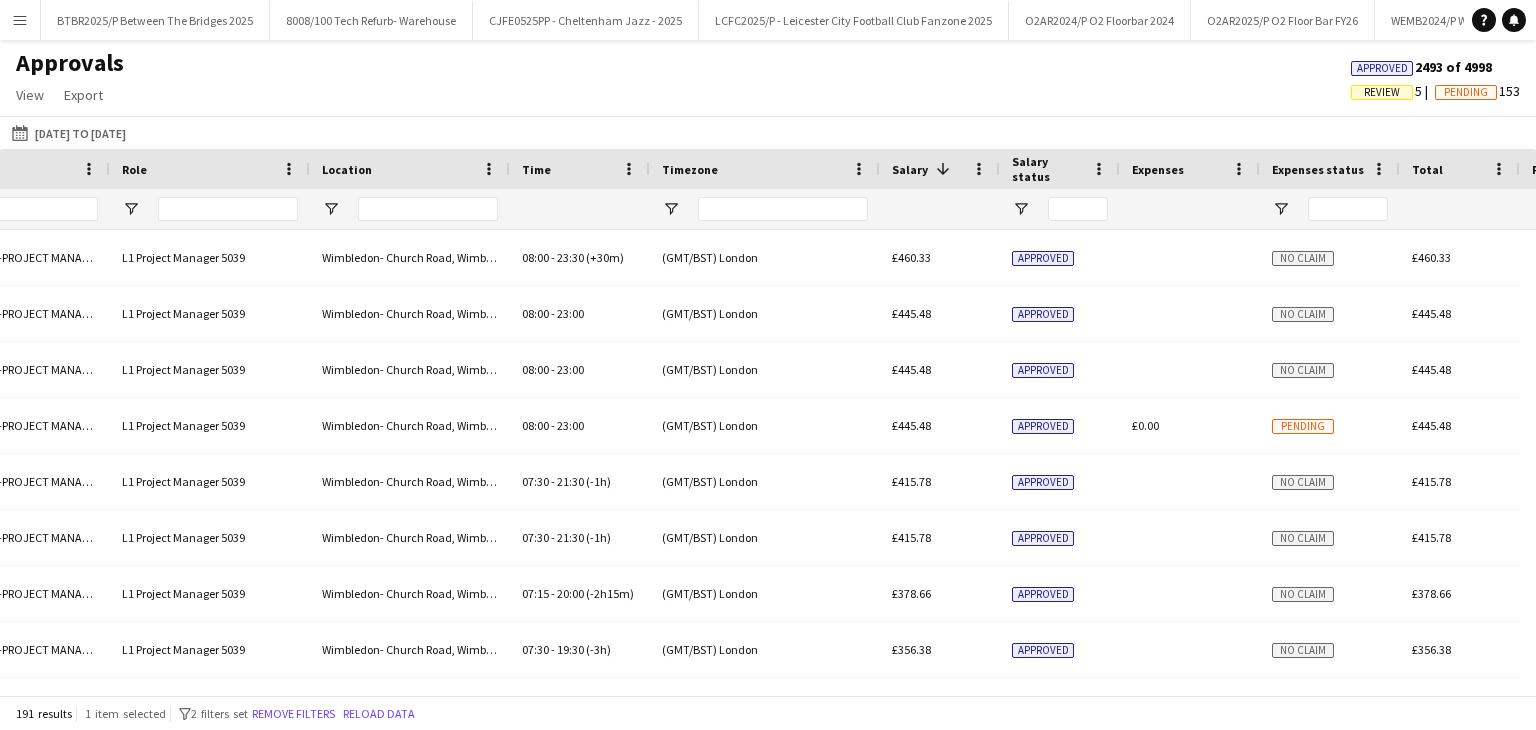 type 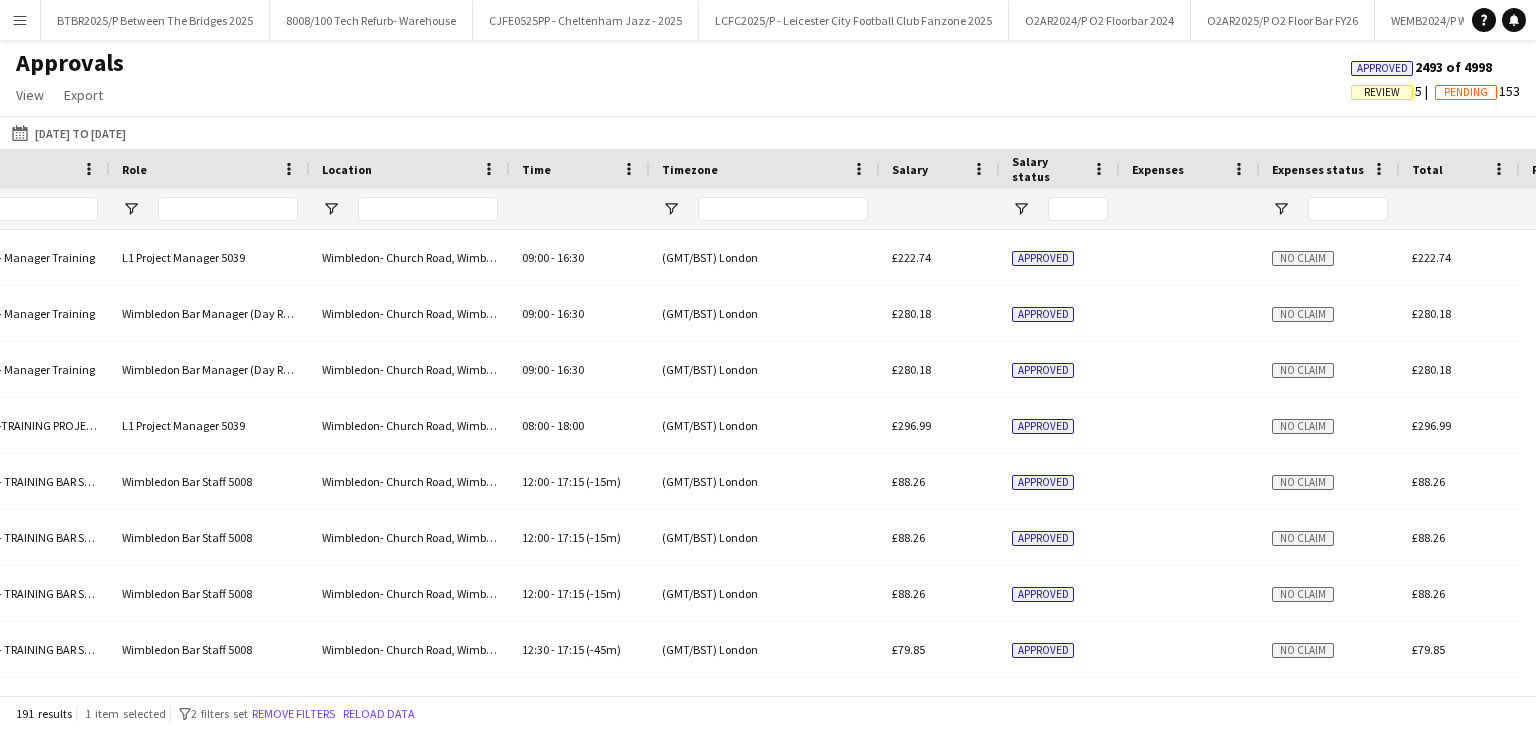 click on "Salary" at bounding box center [910, 169] 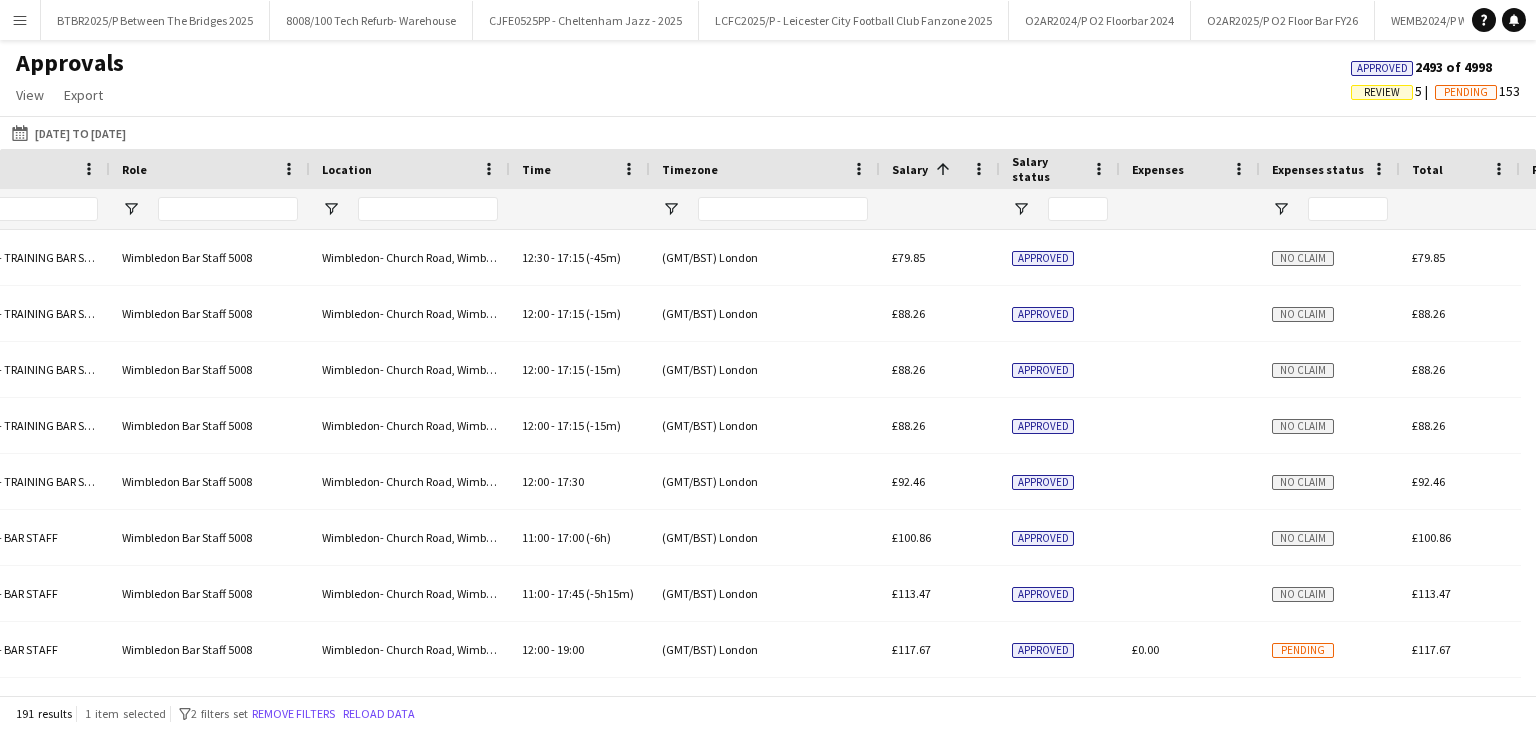 click on "Salary" at bounding box center (910, 169) 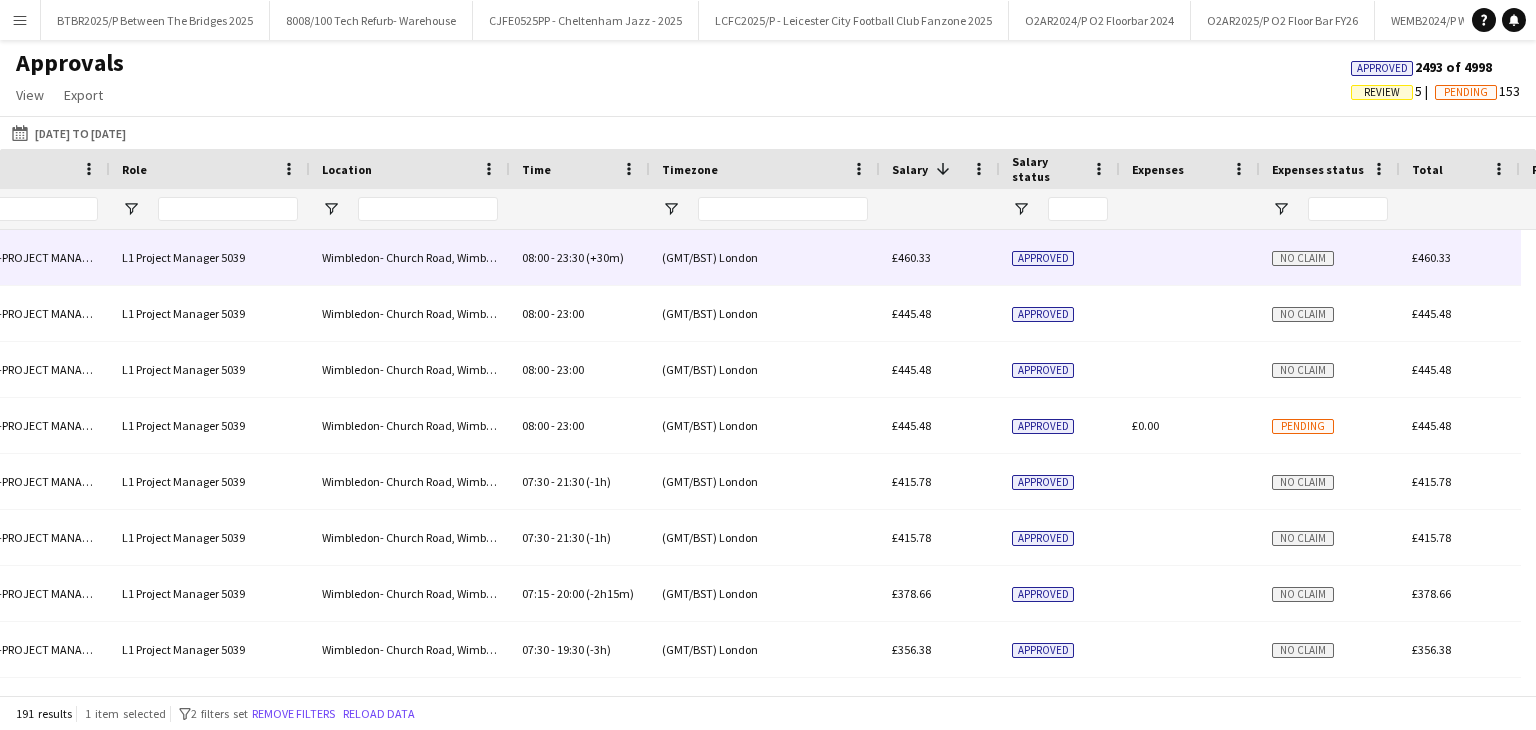 click on "£460.33" at bounding box center (940, 257) 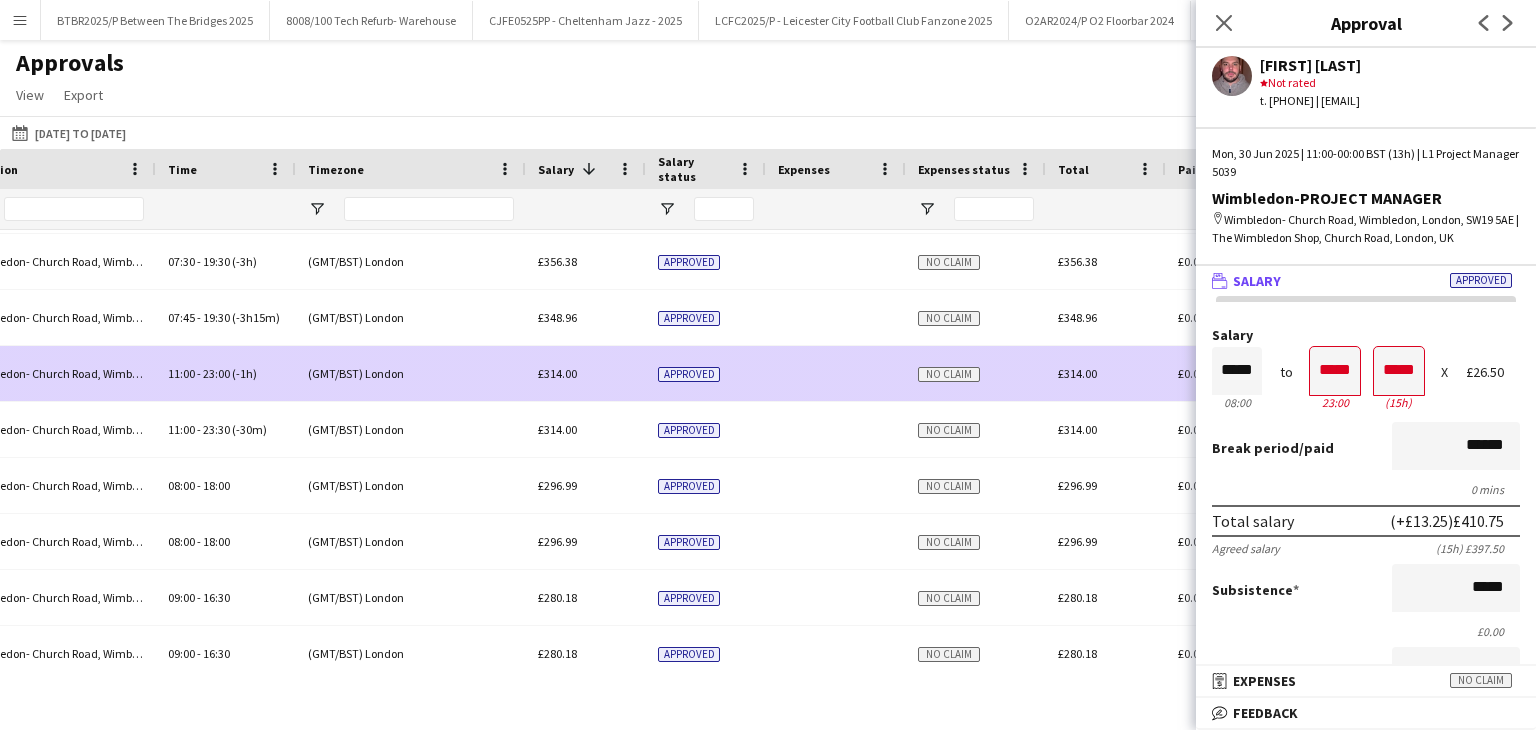 click at bounding box center (836, 373) 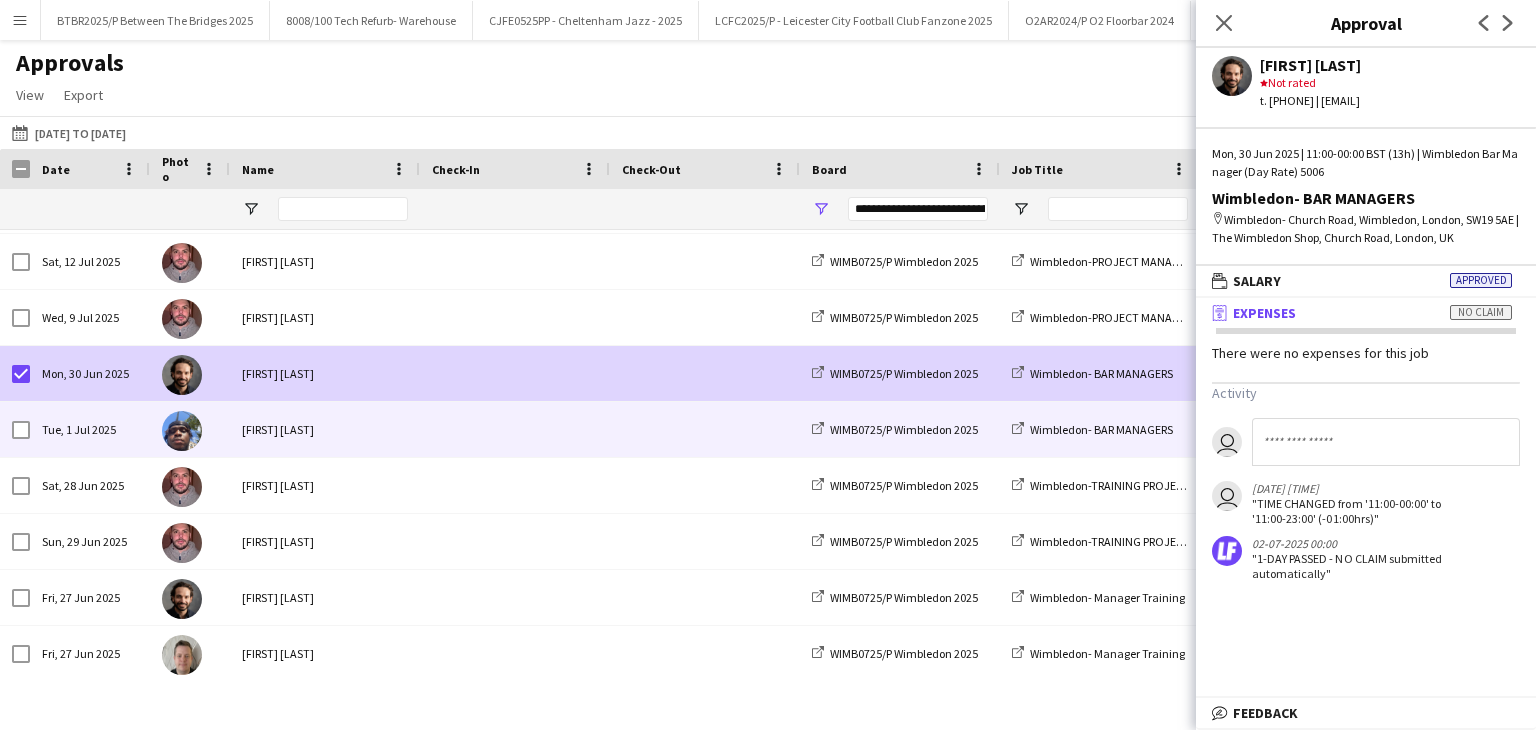 click on "Destiny Olusegun" at bounding box center [325, 429] 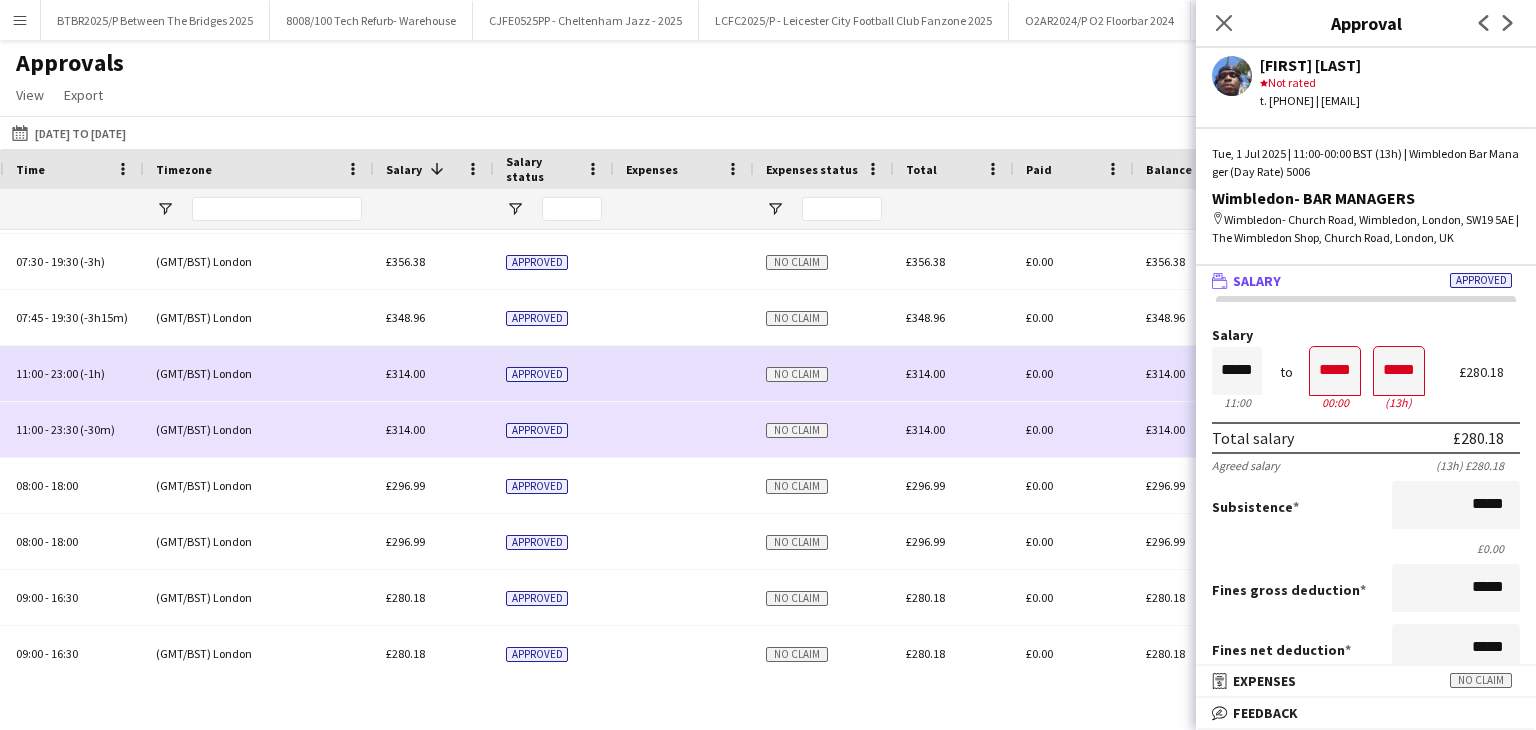 click at bounding box center [684, 429] 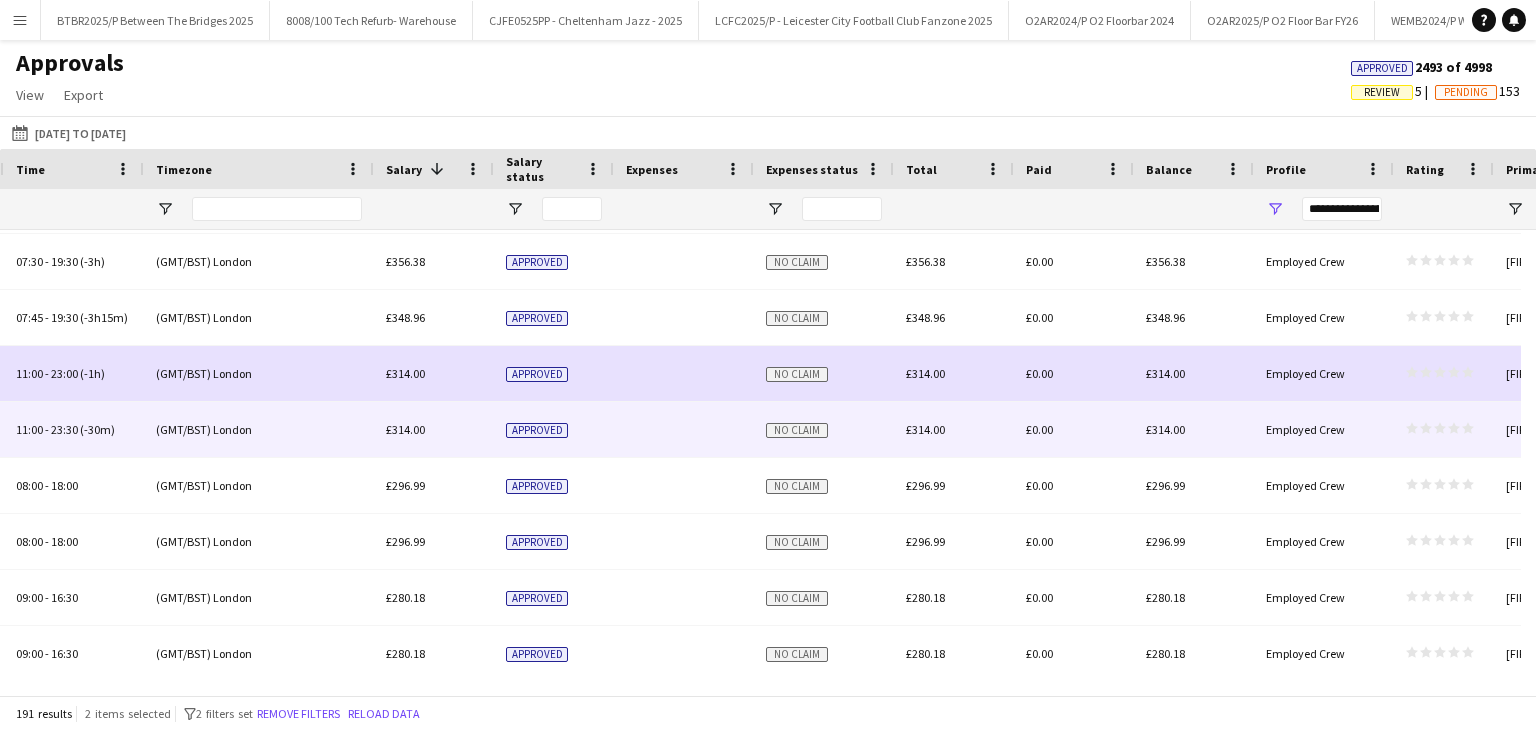 click at bounding box center [684, 429] 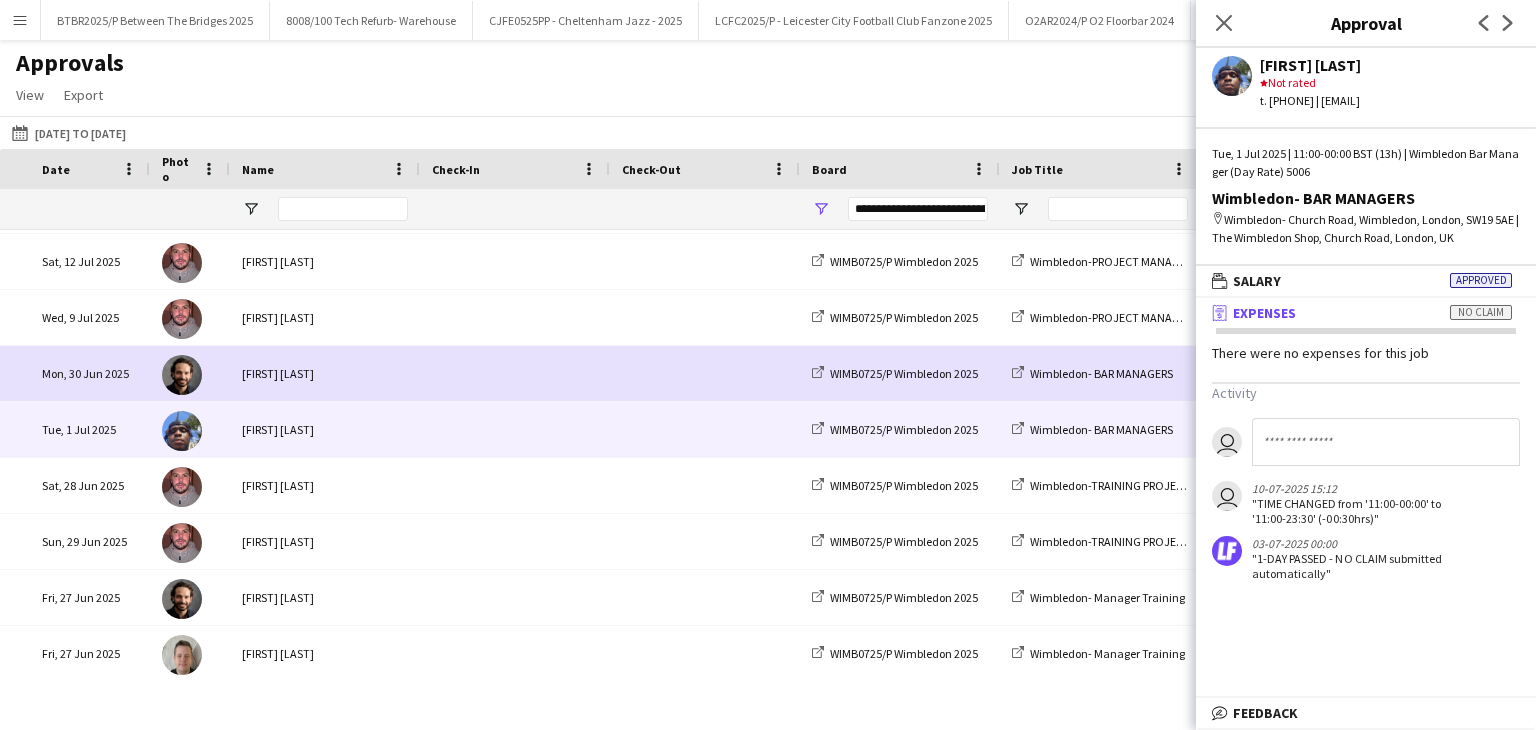 scroll, scrollTop: 0, scrollLeft: 492, axis: horizontal 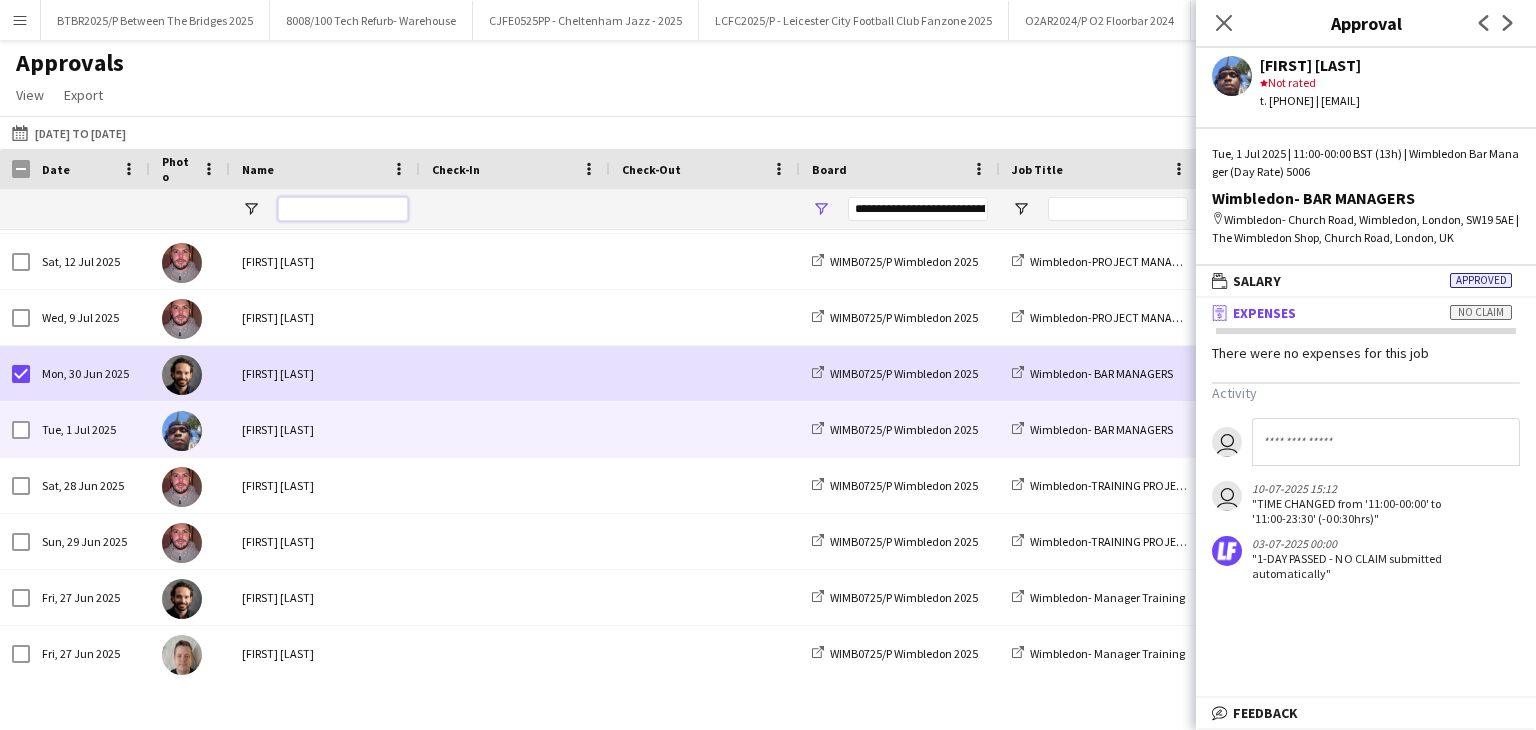 click at bounding box center (343, 209) 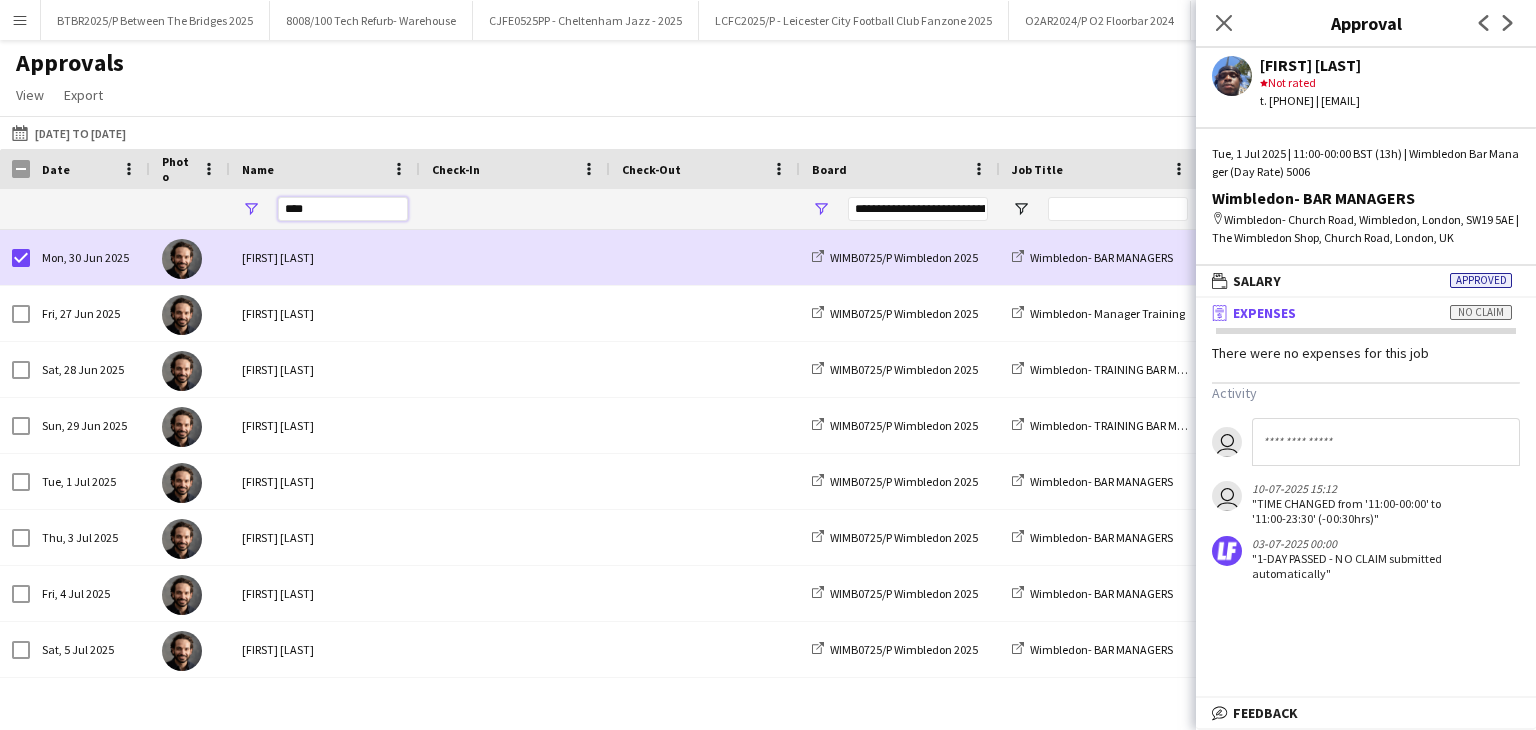 type on "****" 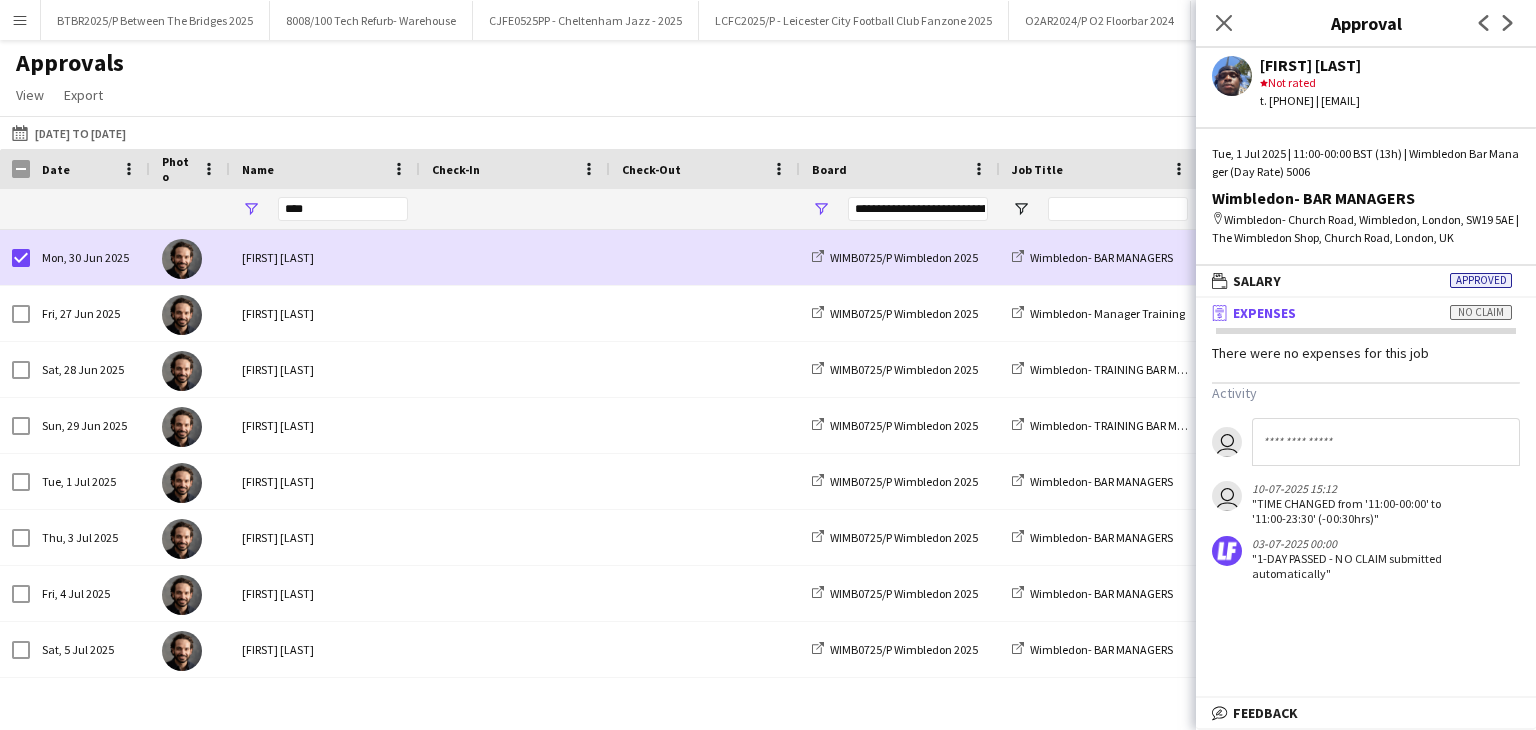 click on "Close pop-in" 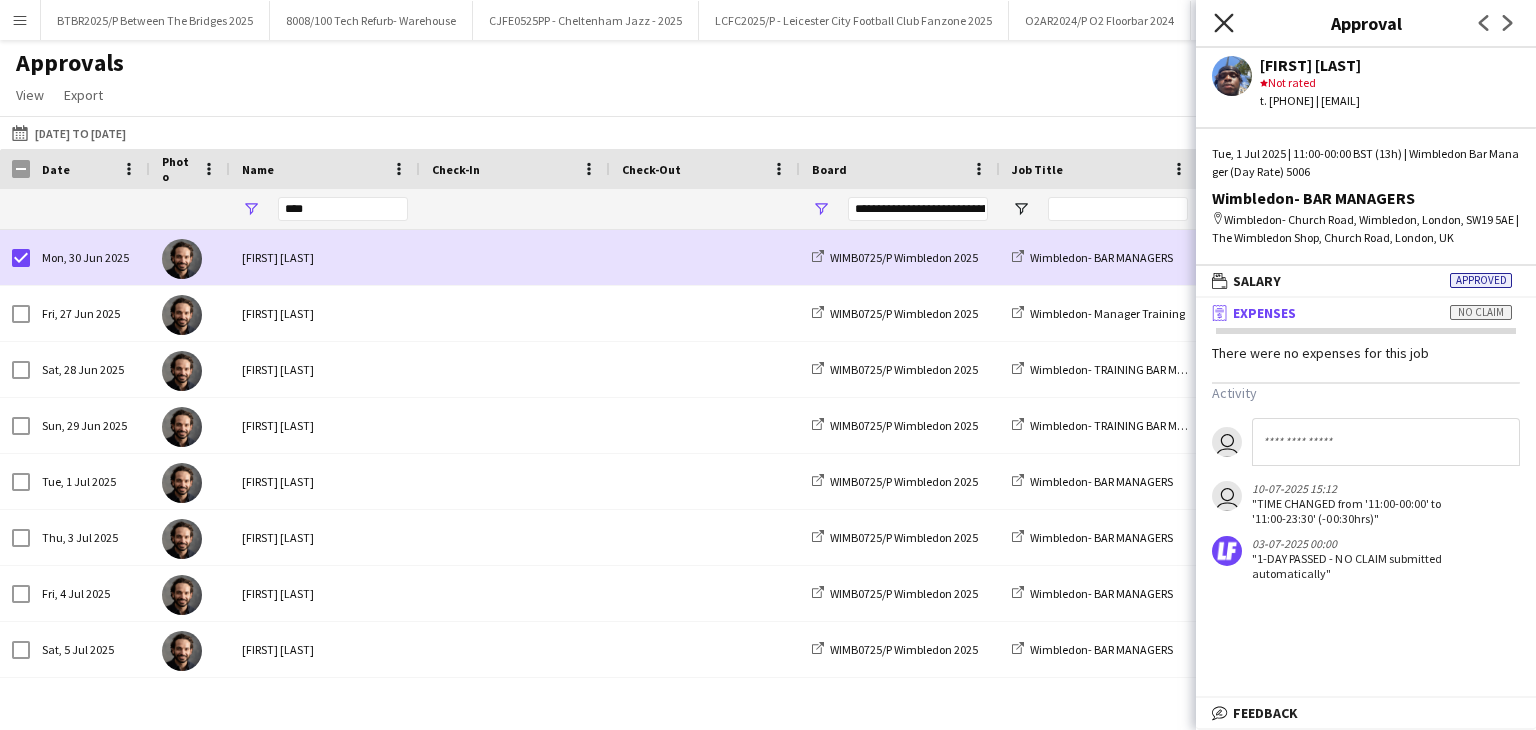 click 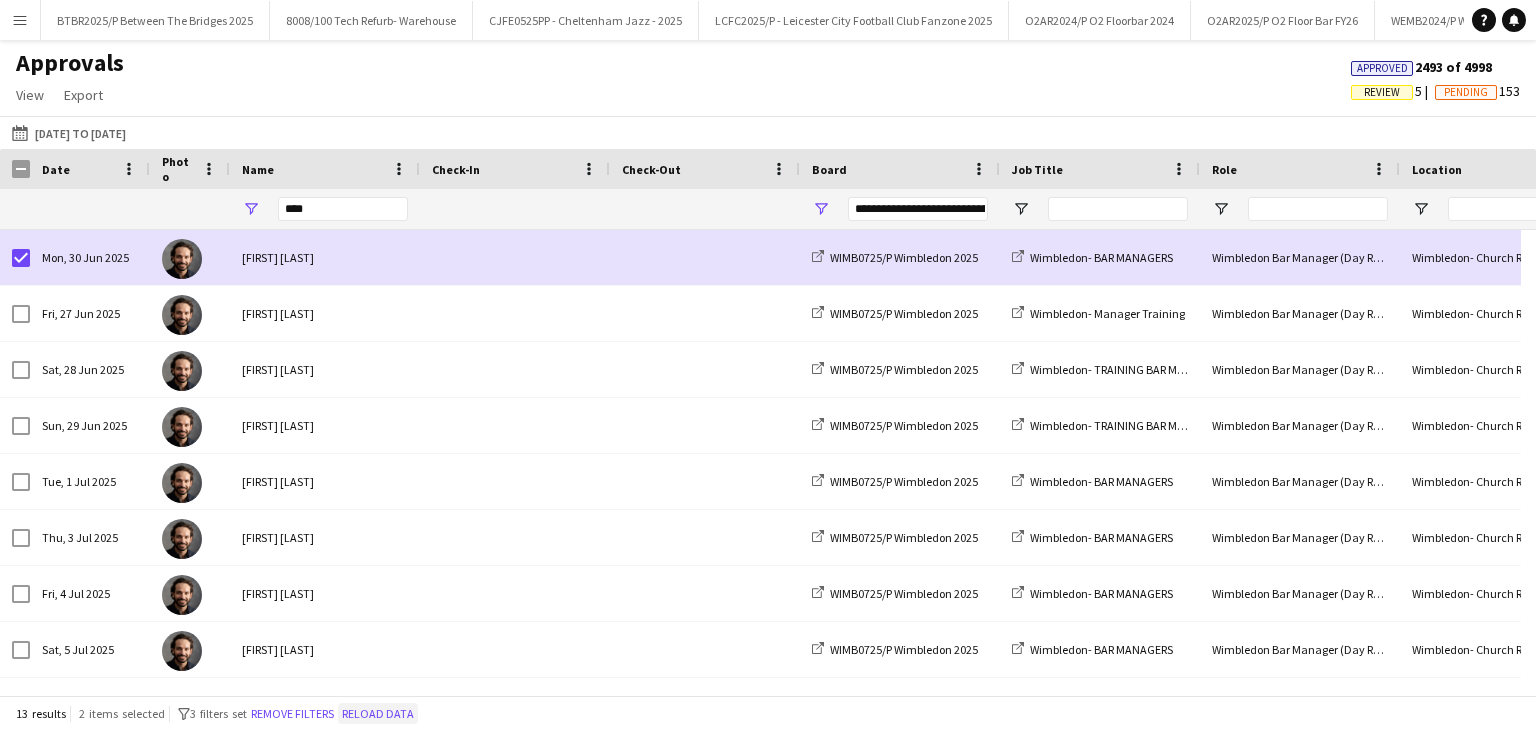 click on "Reload data" 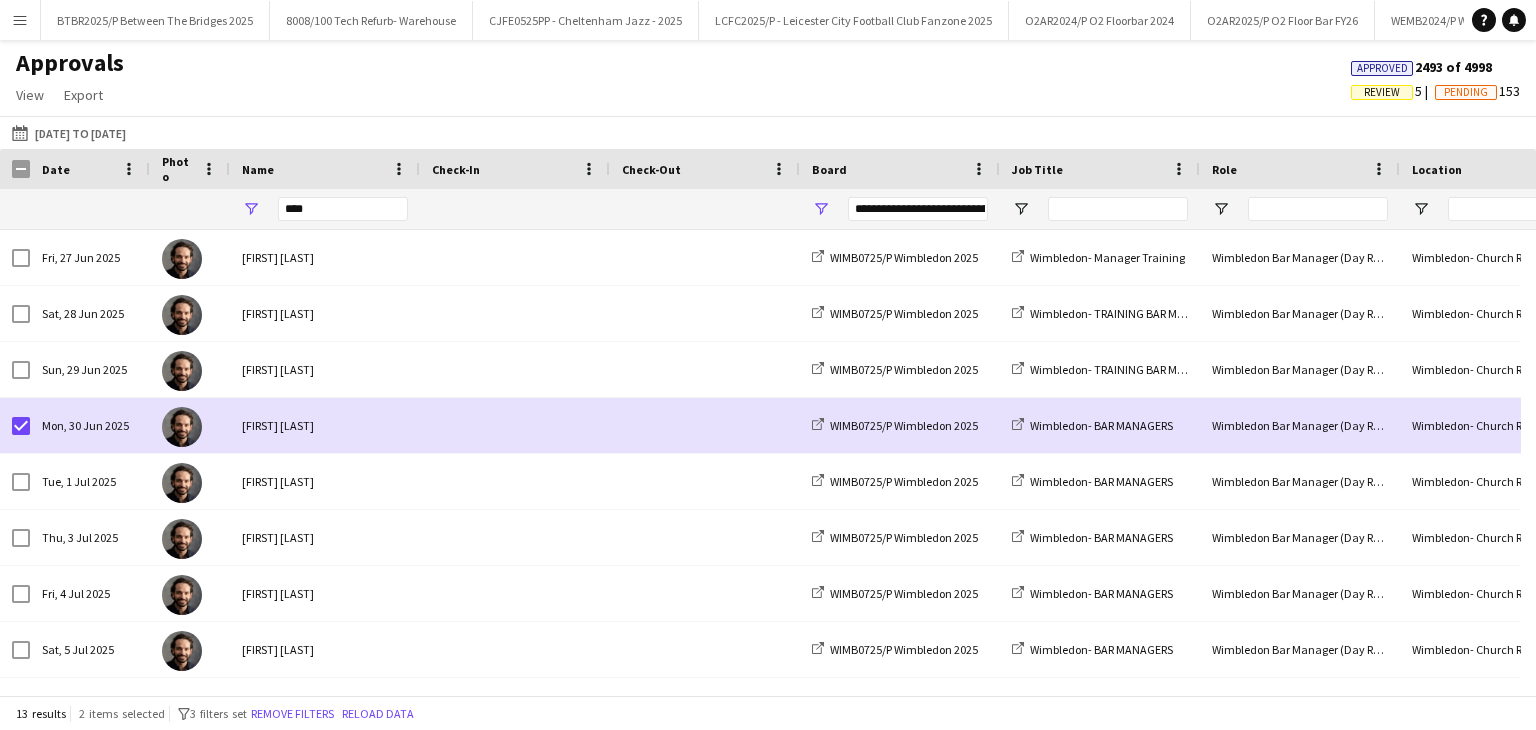 scroll, scrollTop: 0, scrollLeft: 140, axis: horizontal 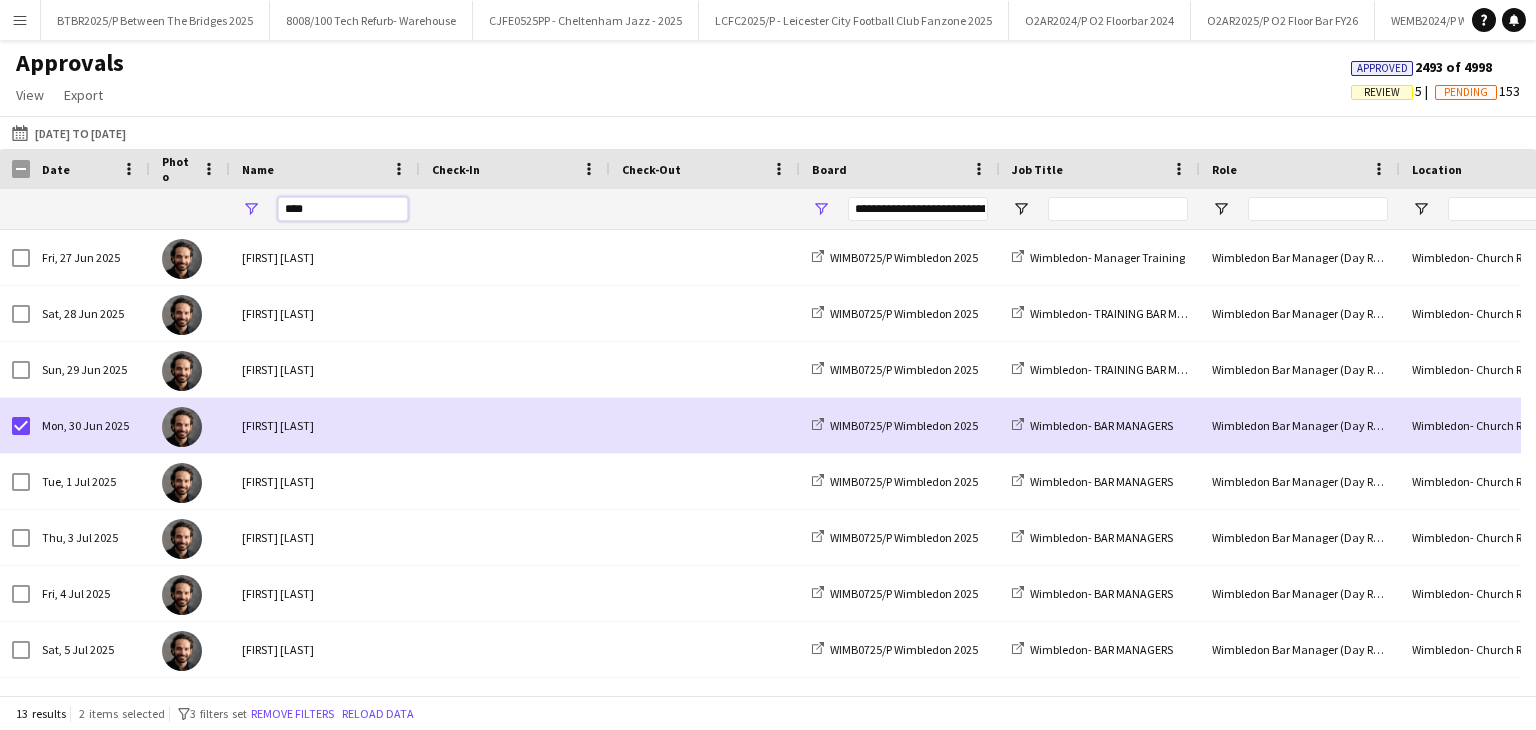 drag, startPoint x: 325, startPoint y: 197, endPoint x: 275, endPoint y: 204, distance: 50.48762 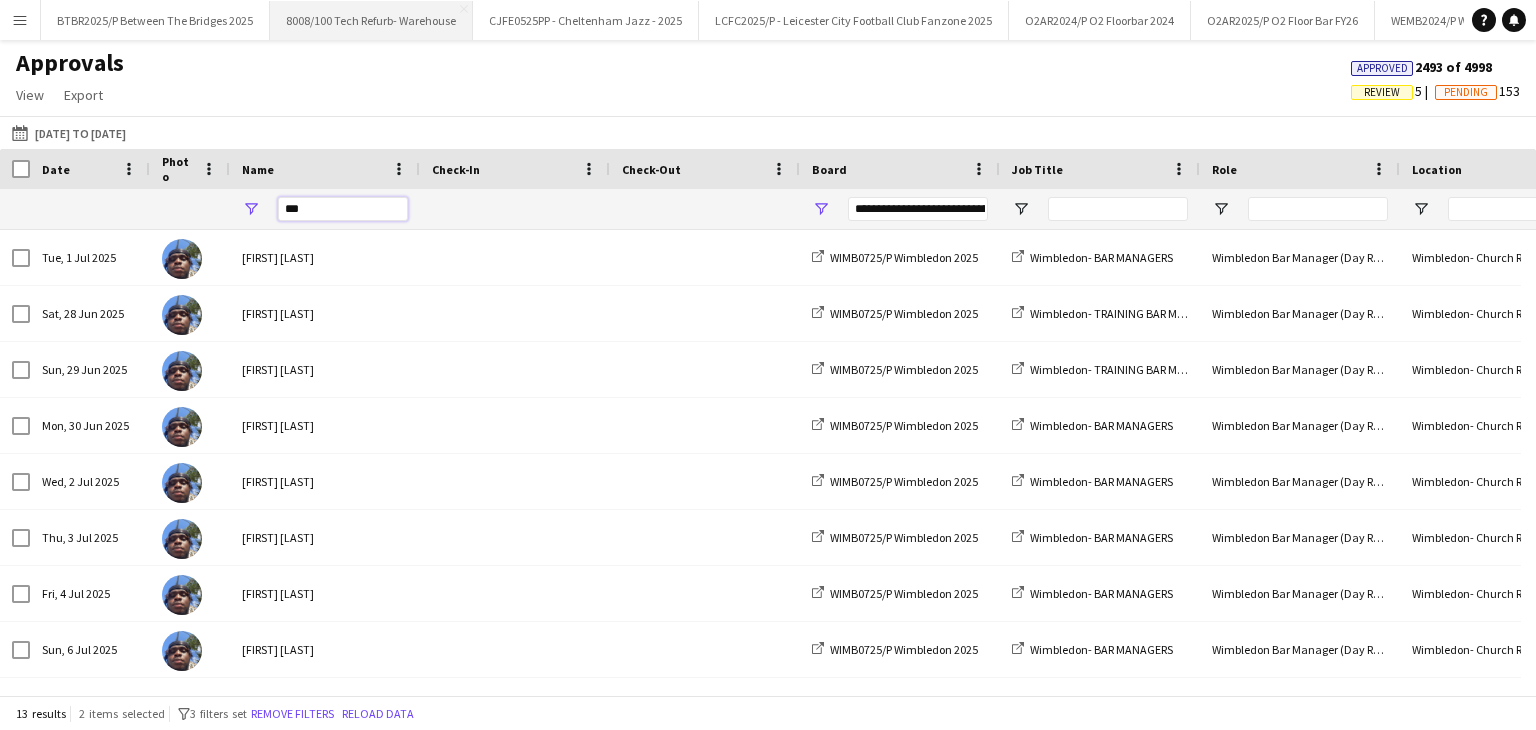 type on "***" 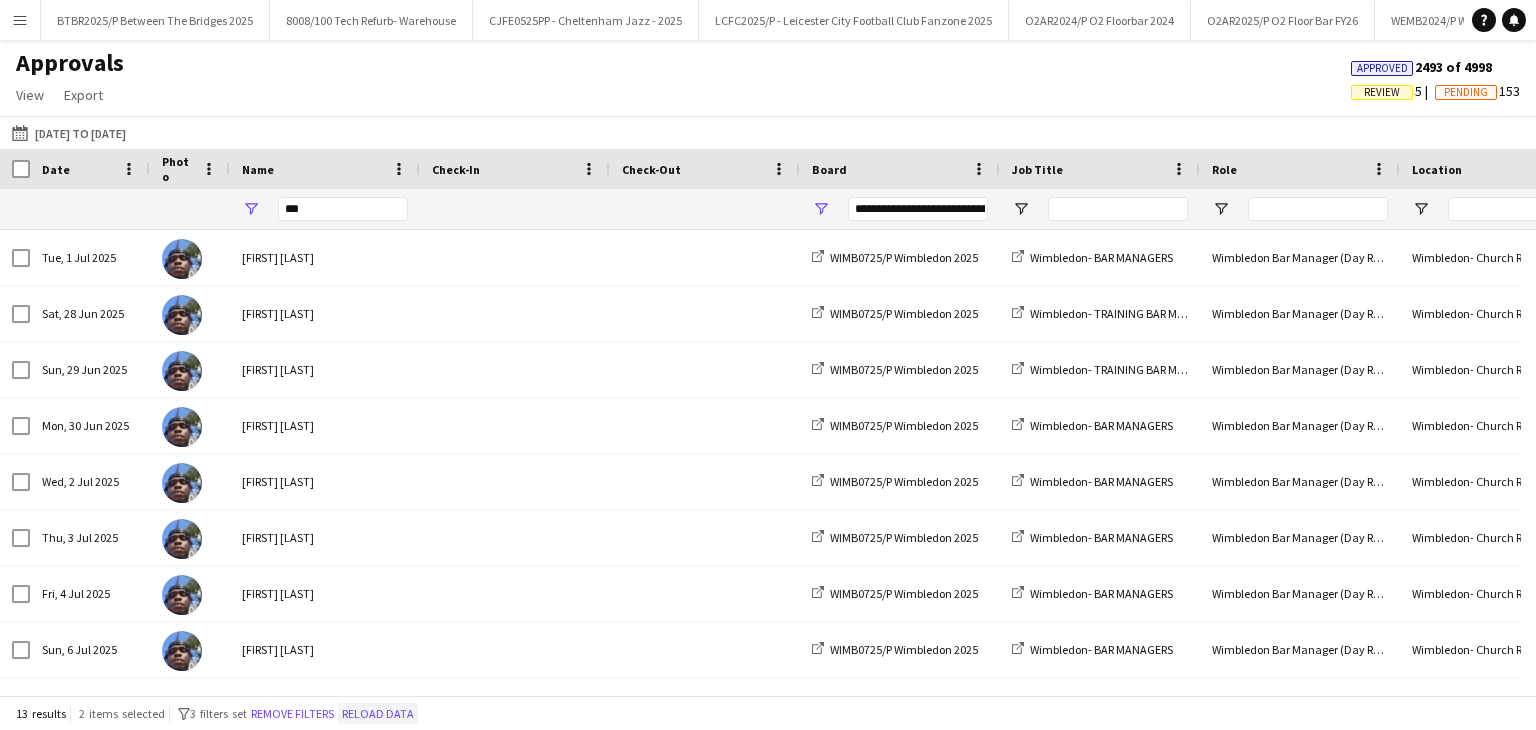 click on "Reload data" 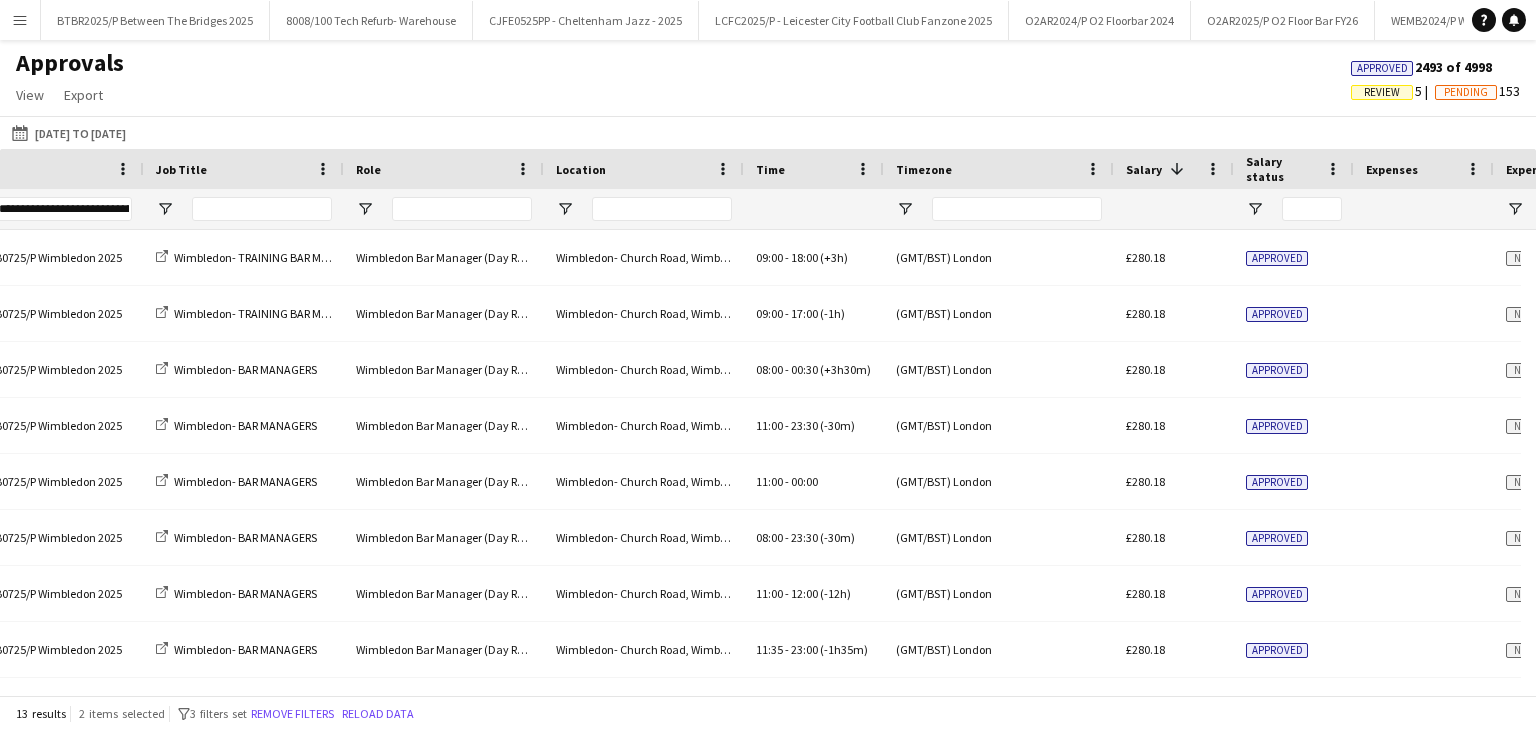 click at bounding box center (1177, 169) 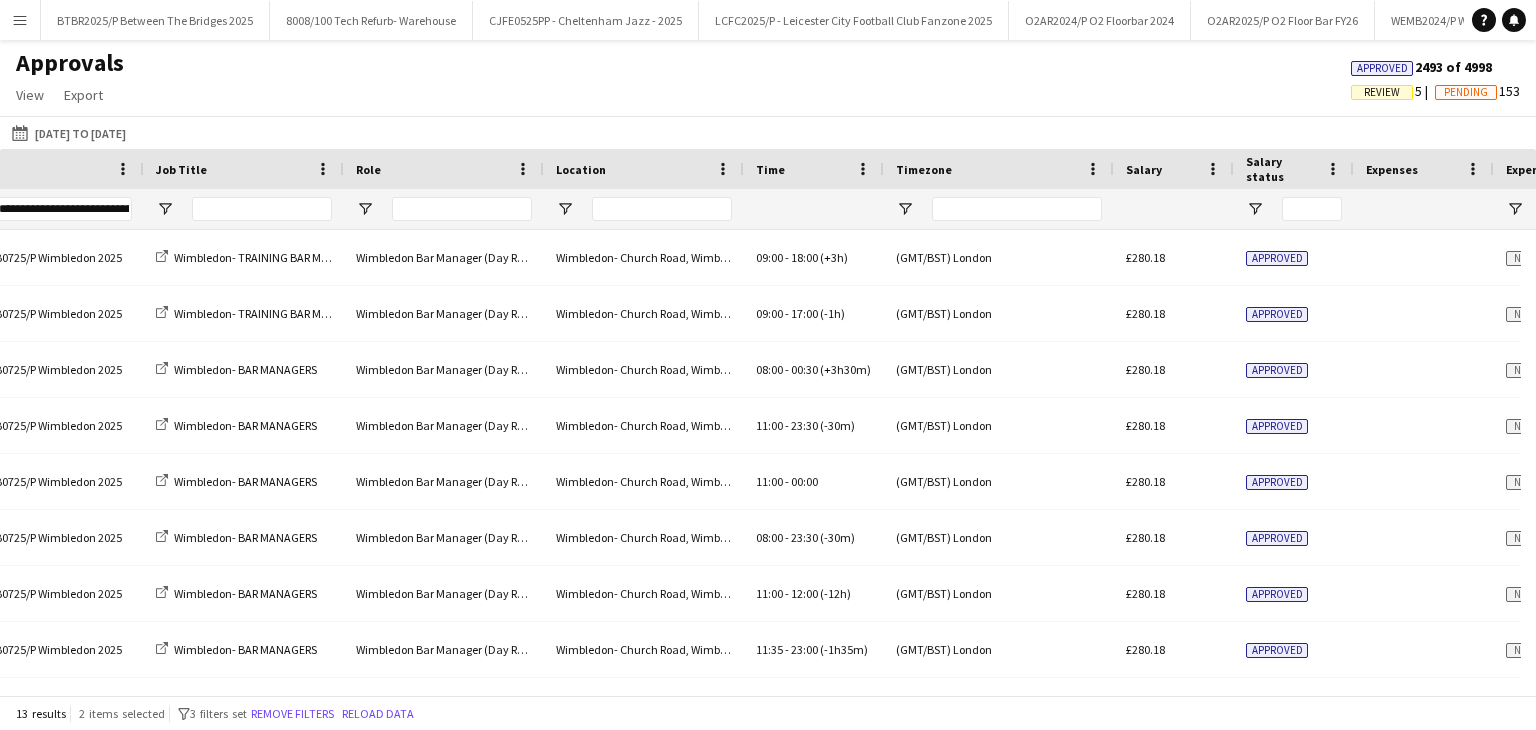 click on "Salary" at bounding box center [1162, 169] 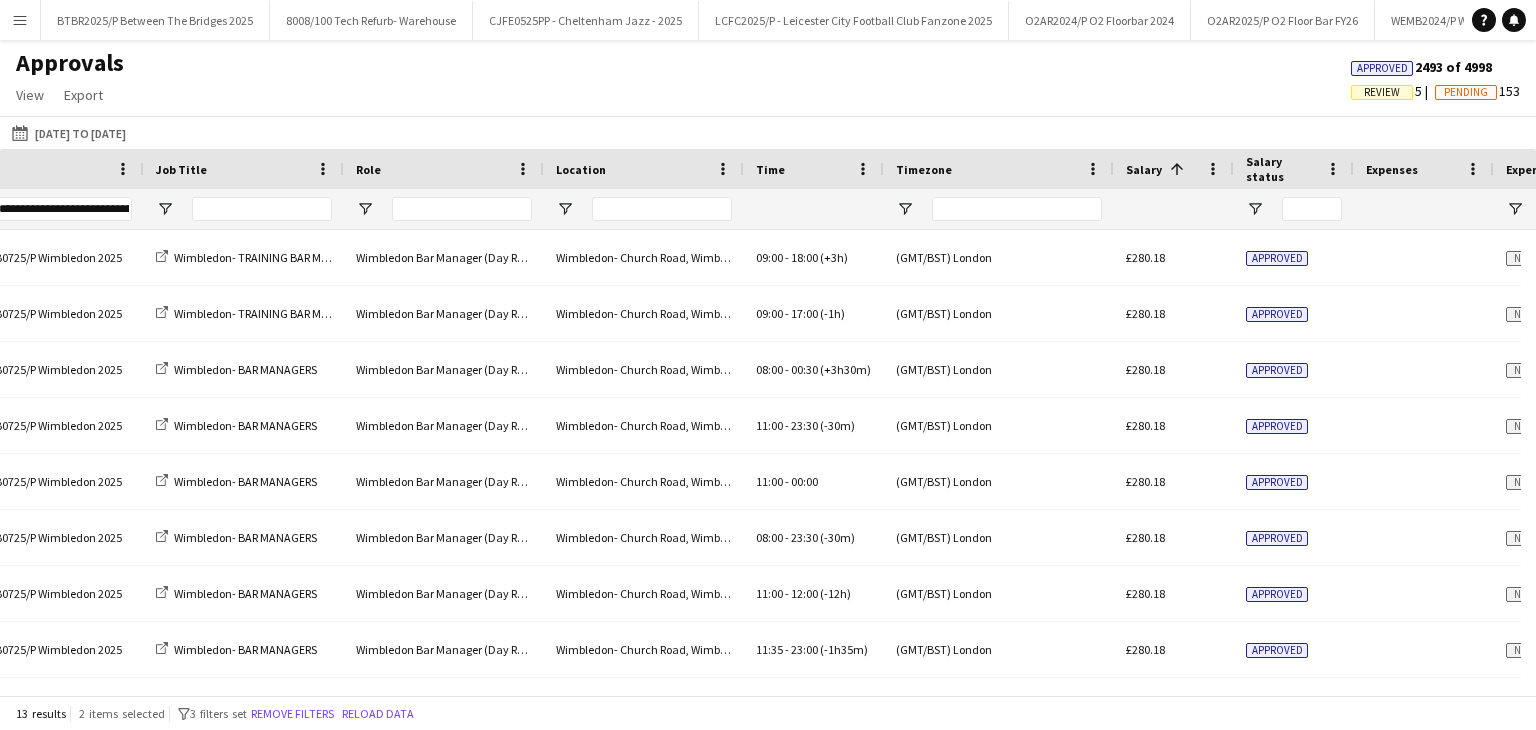 click at bounding box center [1177, 169] 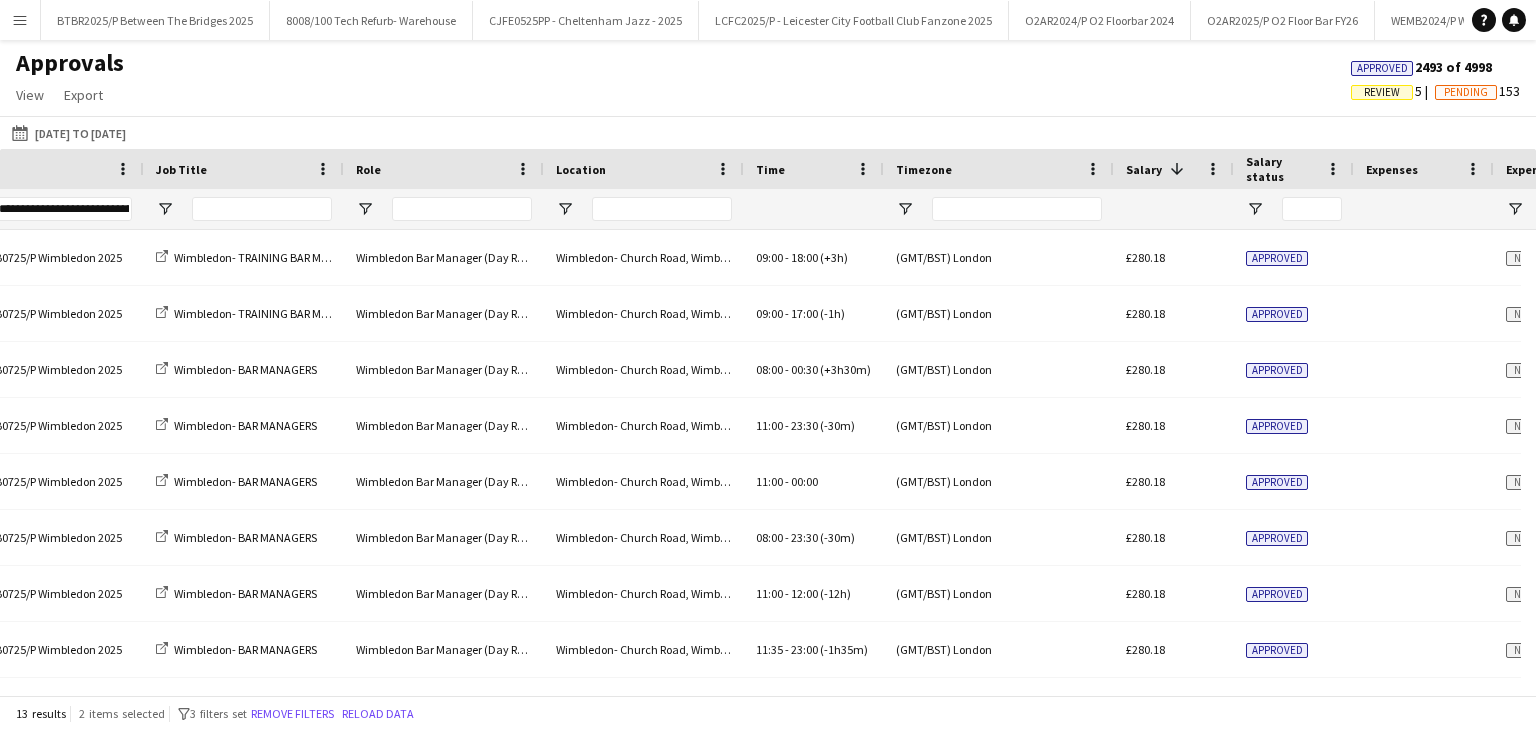 click at bounding box center [1177, 169] 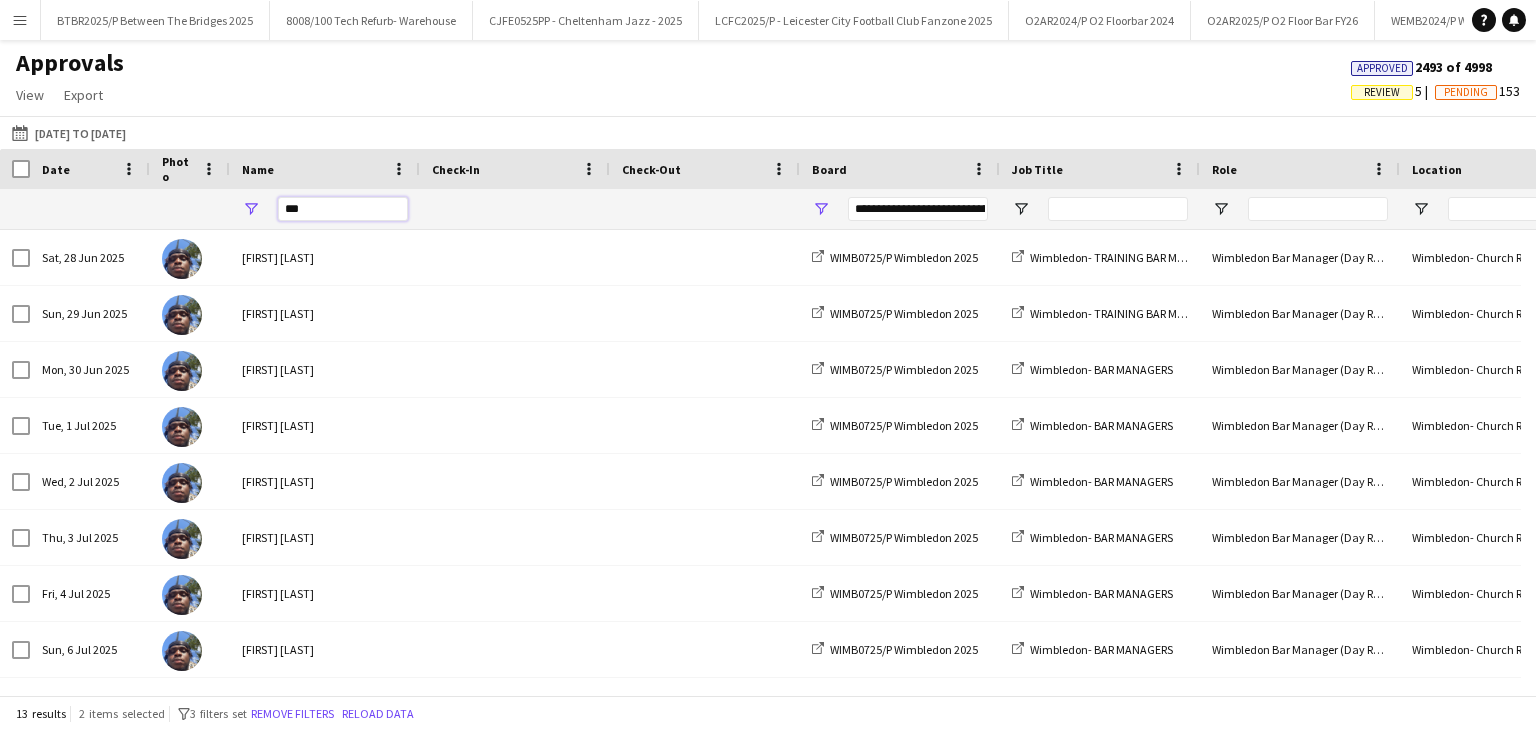click on "***" at bounding box center [325, 209] 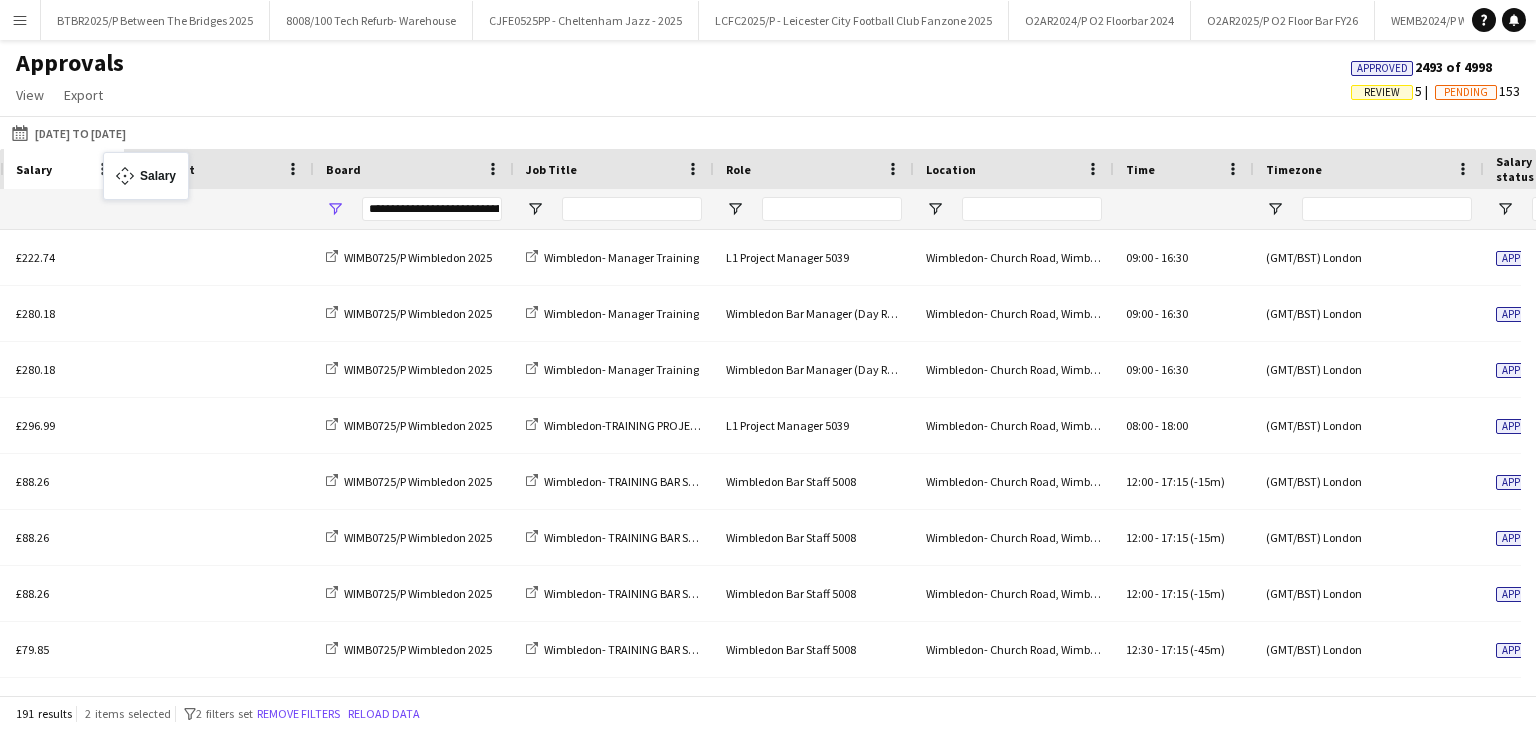 drag, startPoint x: 1454, startPoint y: 169, endPoint x: 113, endPoint y: 164, distance: 1341.0093 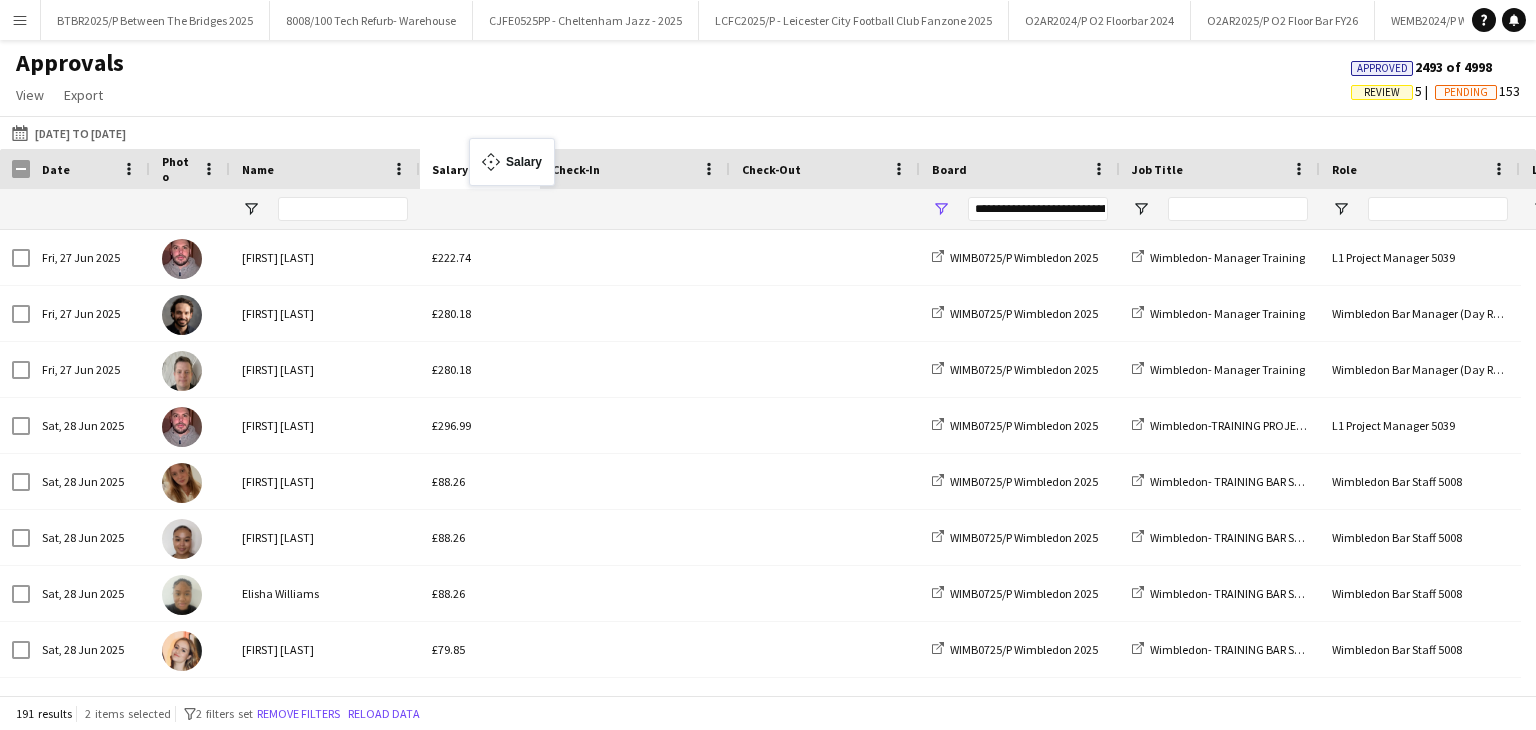 drag, startPoint x: 665, startPoint y: 173, endPoint x: 489, endPoint y: 152, distance: 177.24841 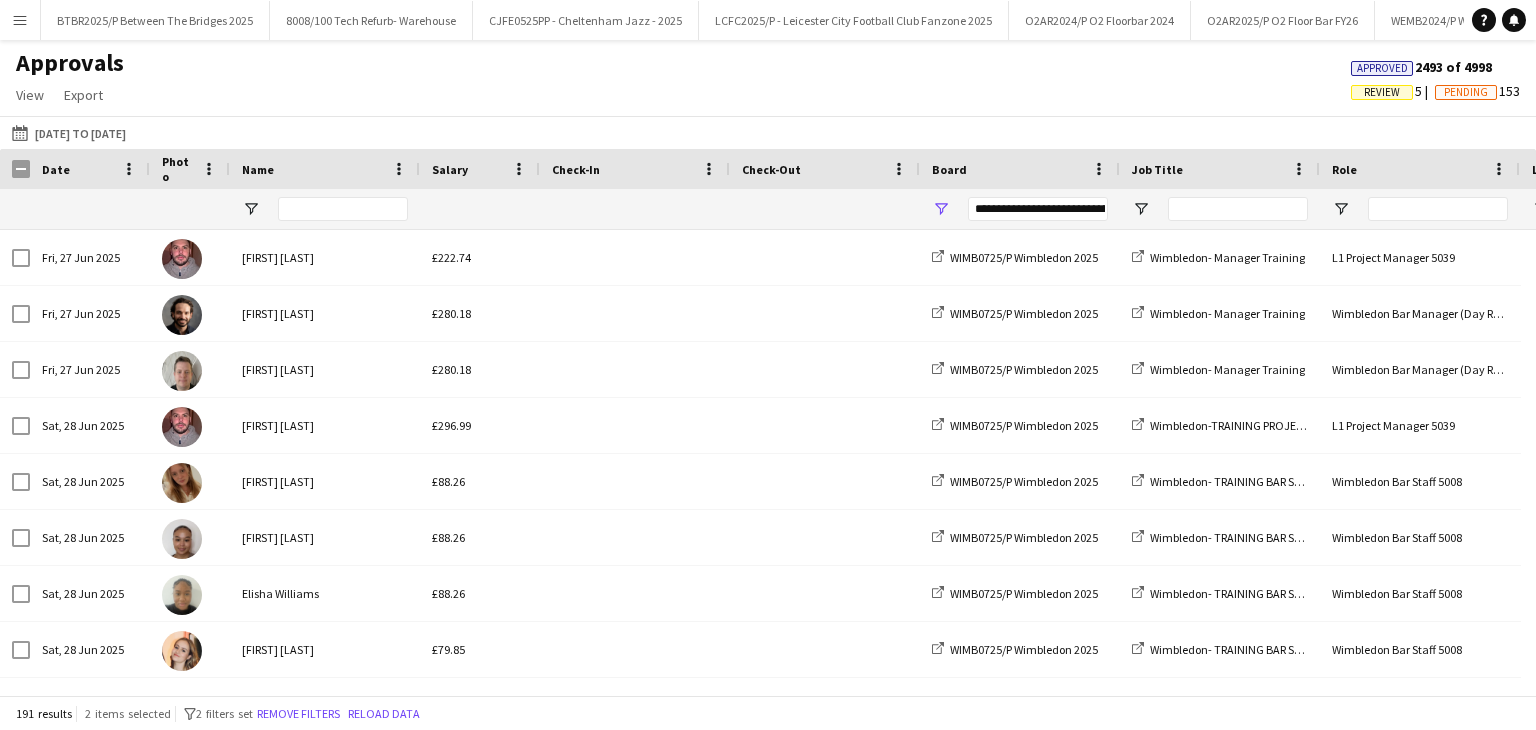 click on "Salary" at bounding box center [468, 169] 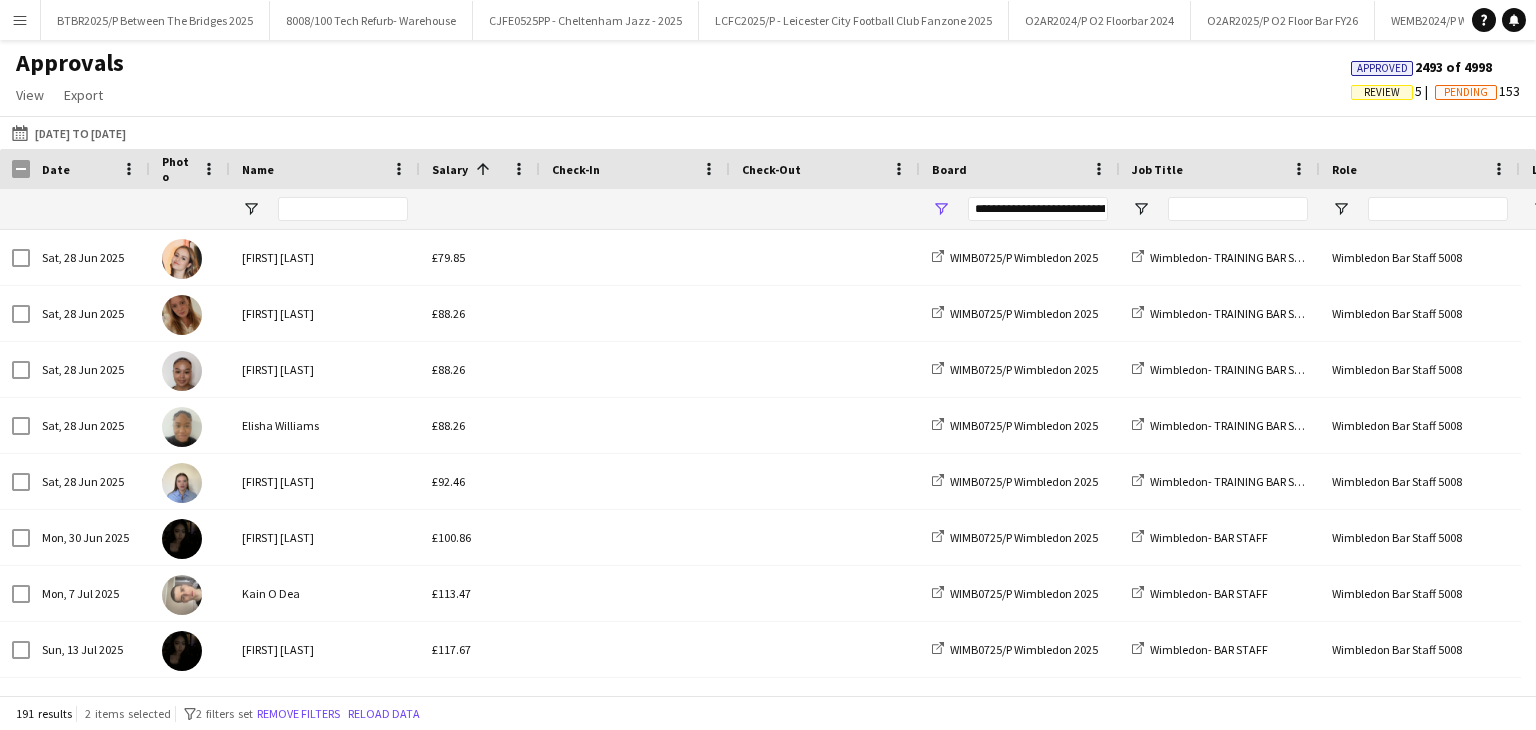 click at bounding box center [483, 169] 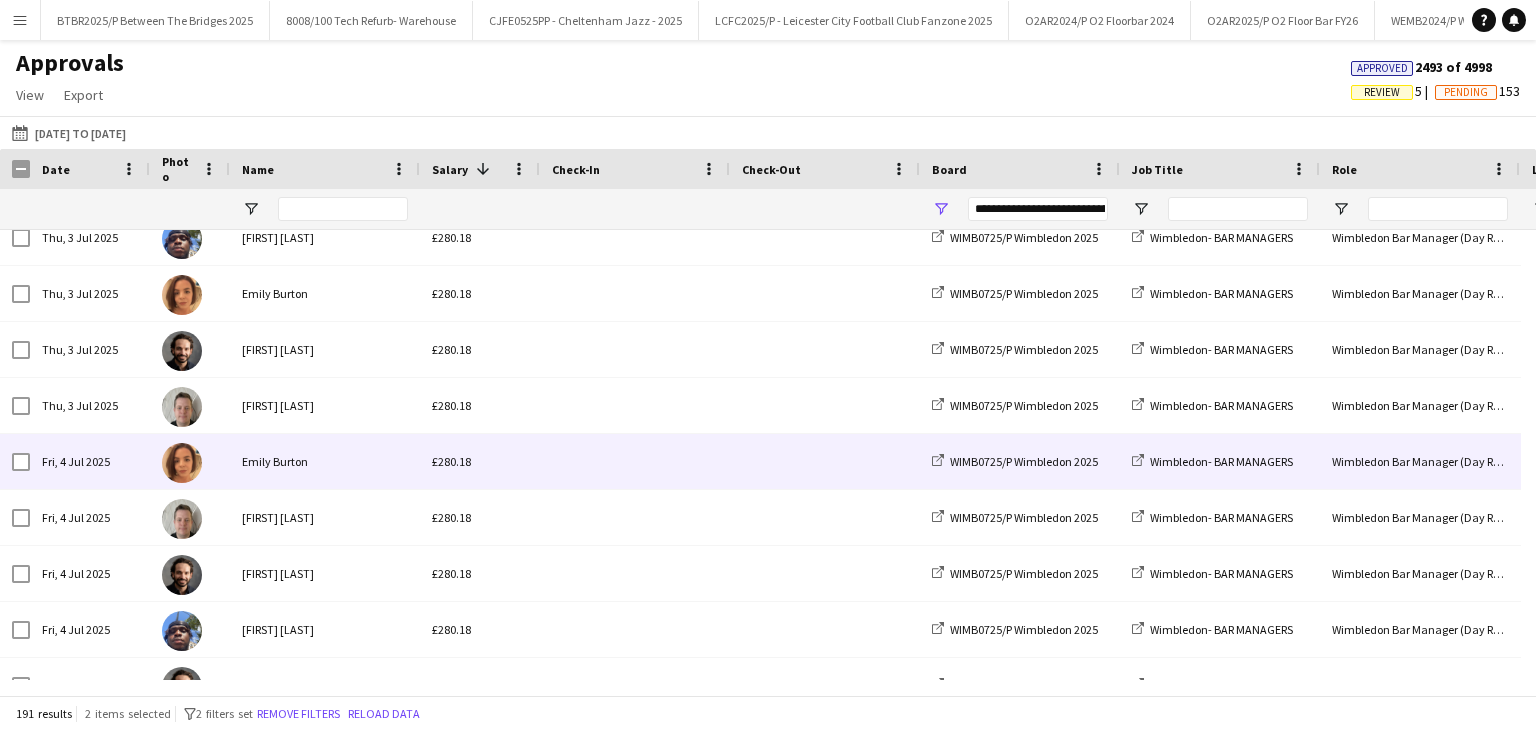 click on "£280.18" at bounding box center (480, 461) 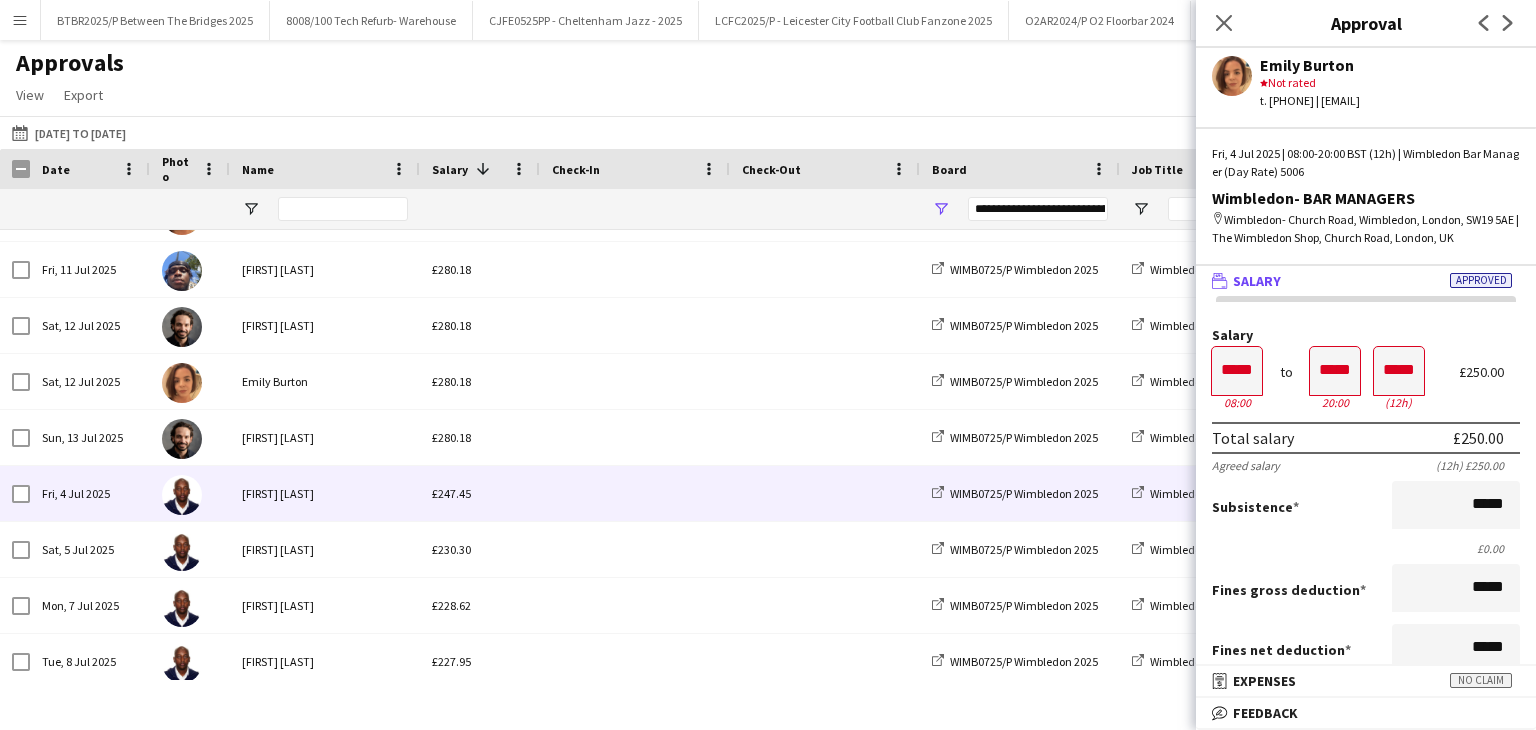 click at bounding box center [635, 493] 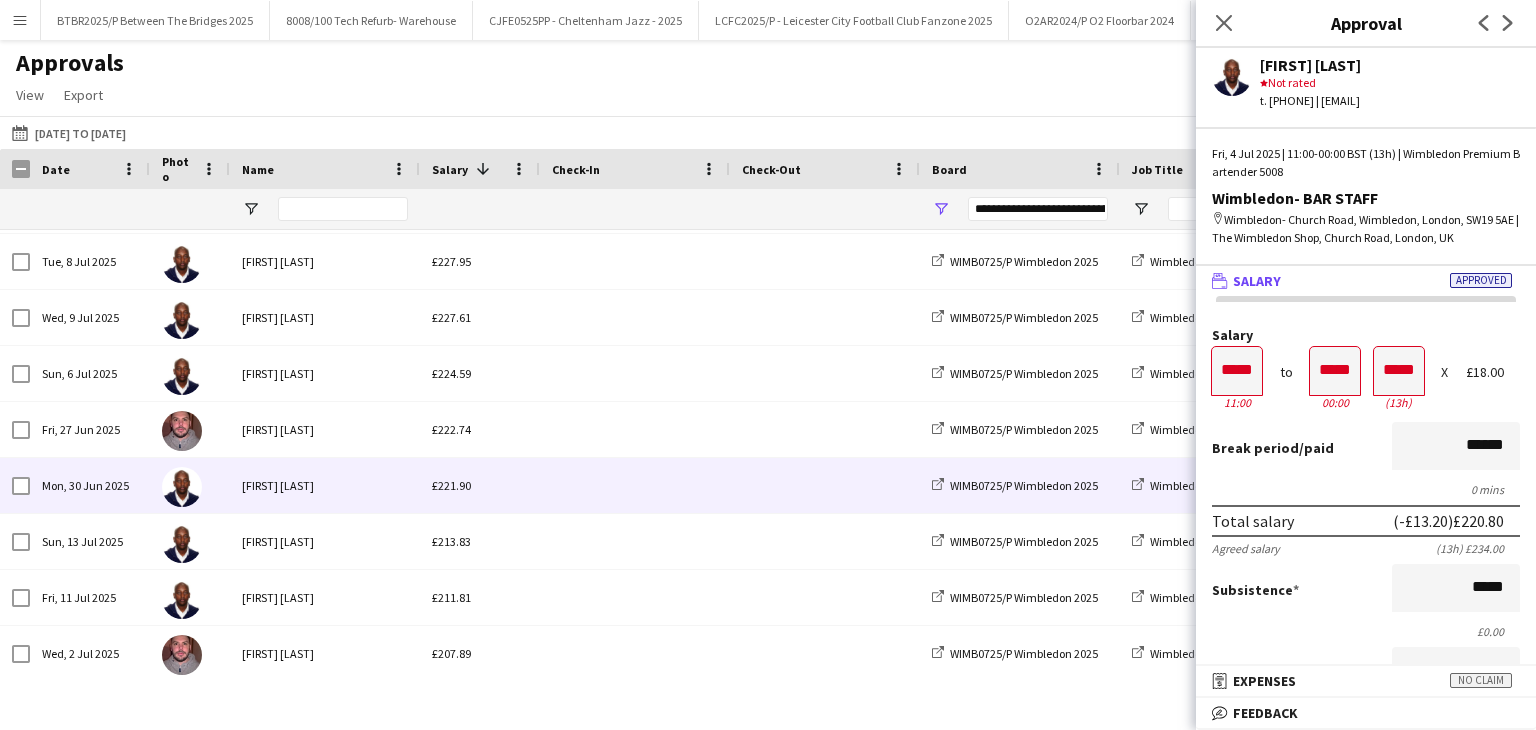 click at bounding box center (635, 485) 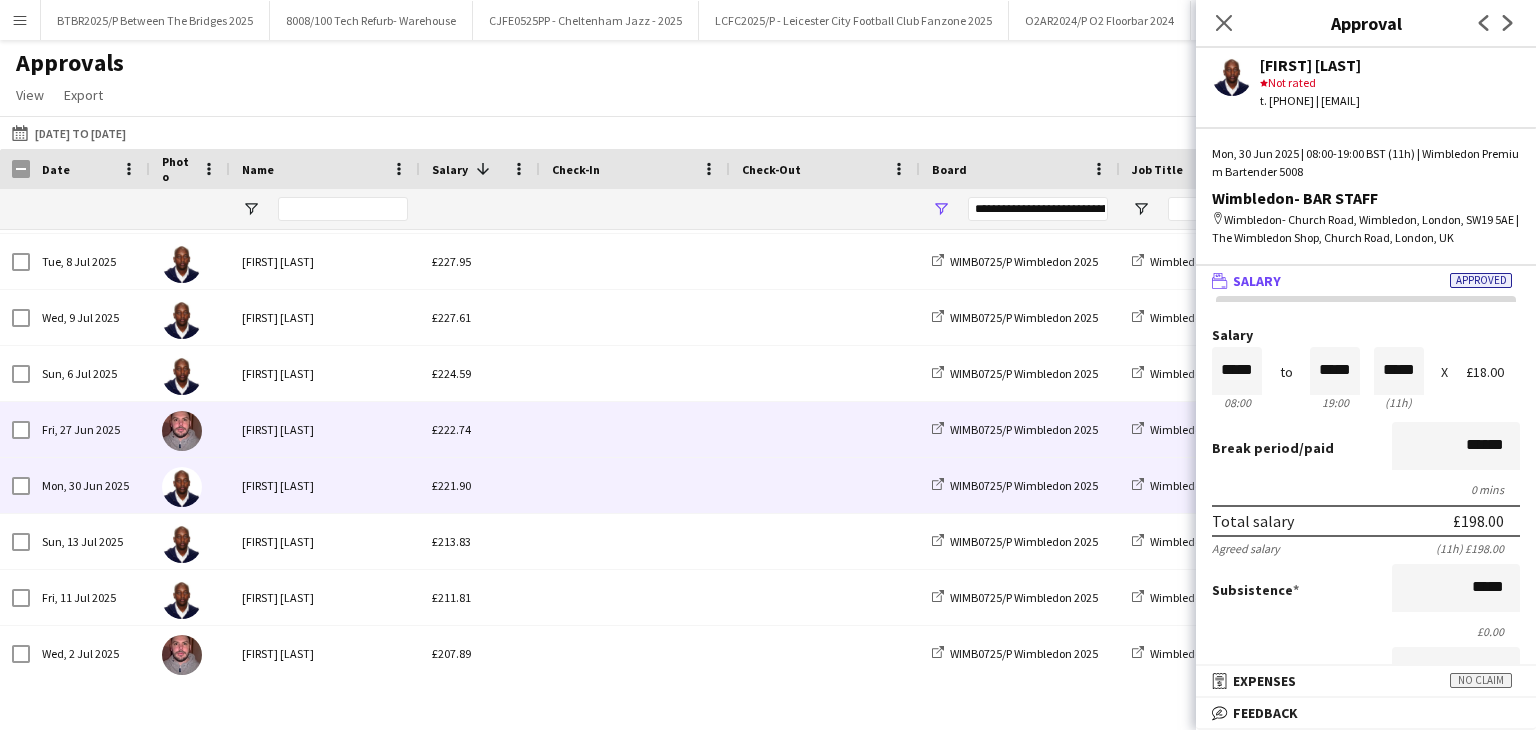 click at bounding box center (635, 429) 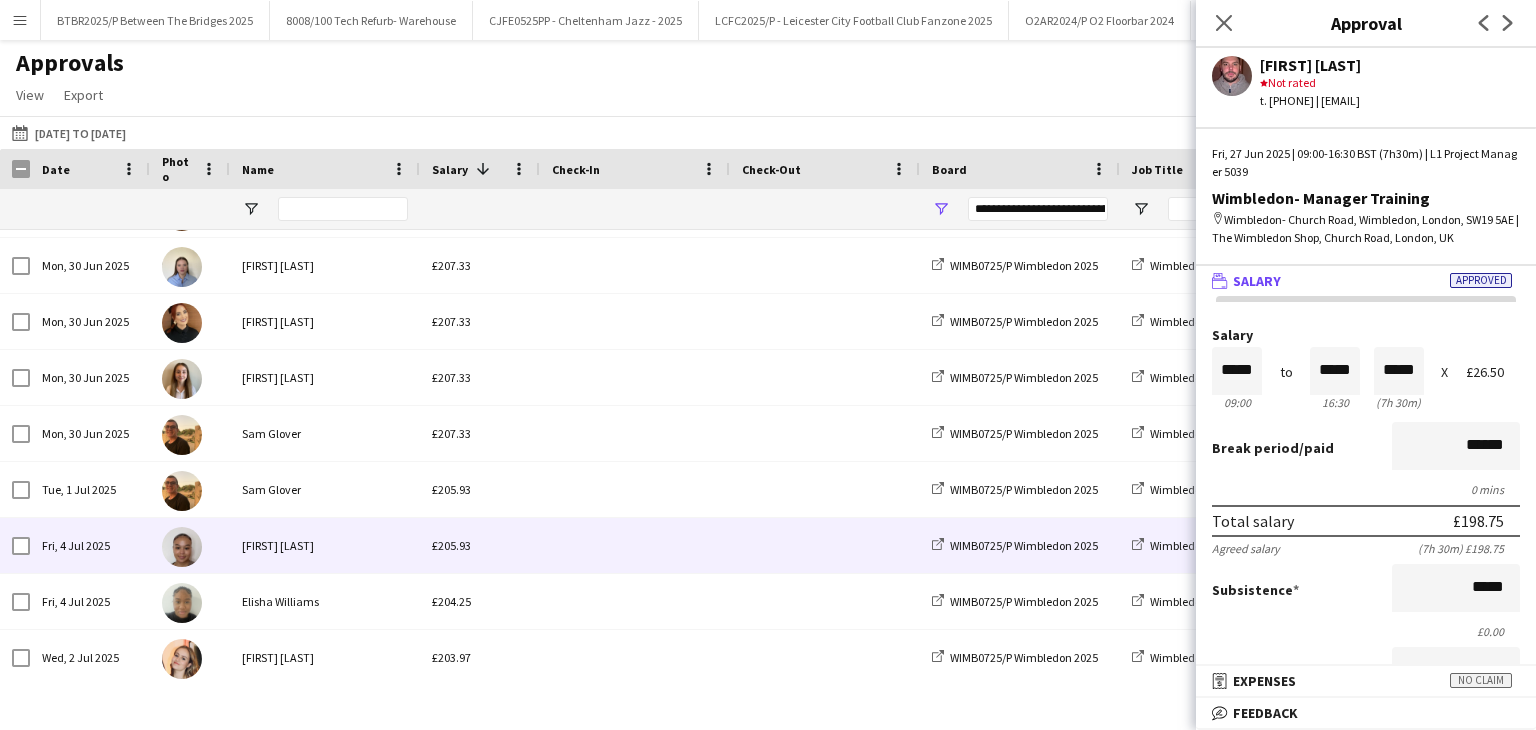 click at bounding box center [635, 545] 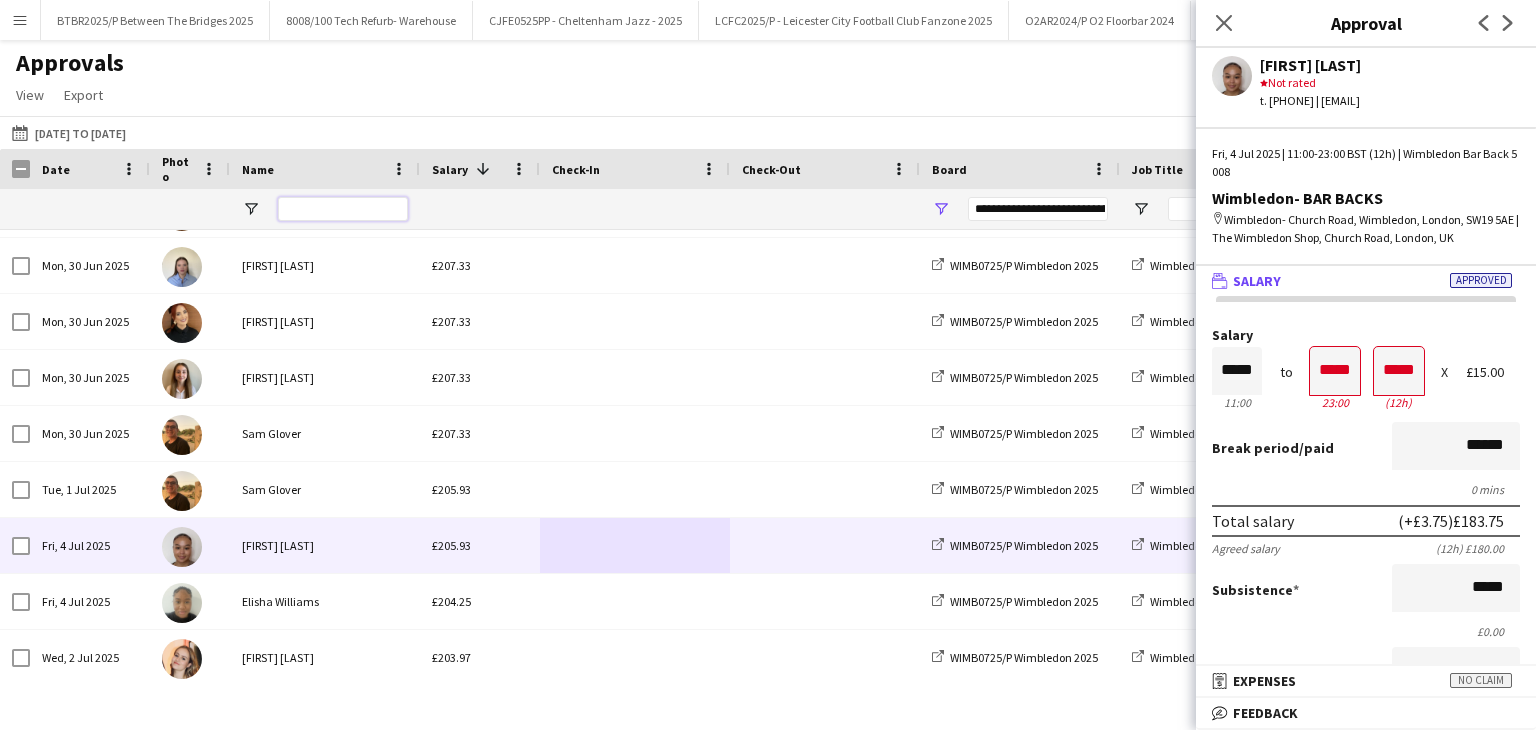 click at bounding box center [343, 209] 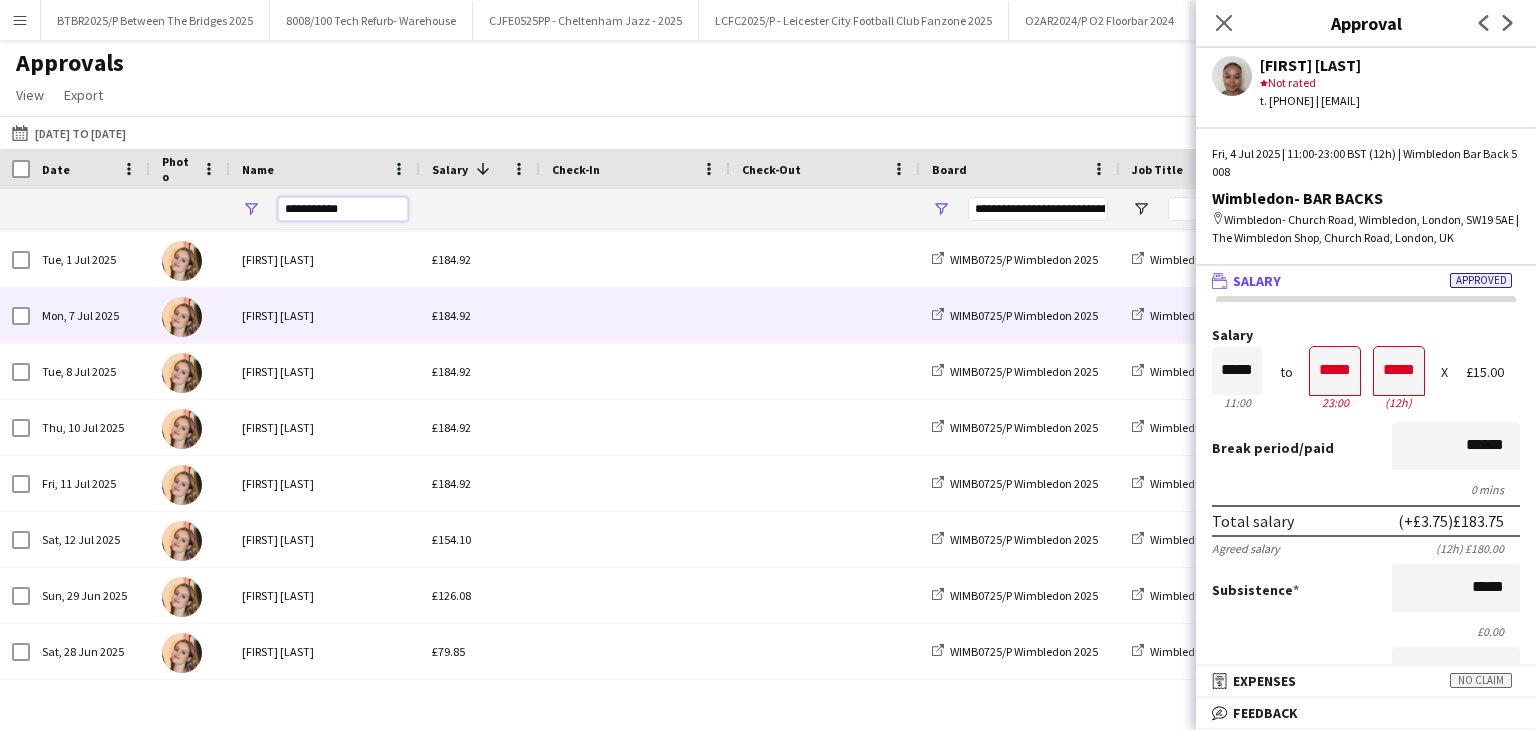 type on "**********" 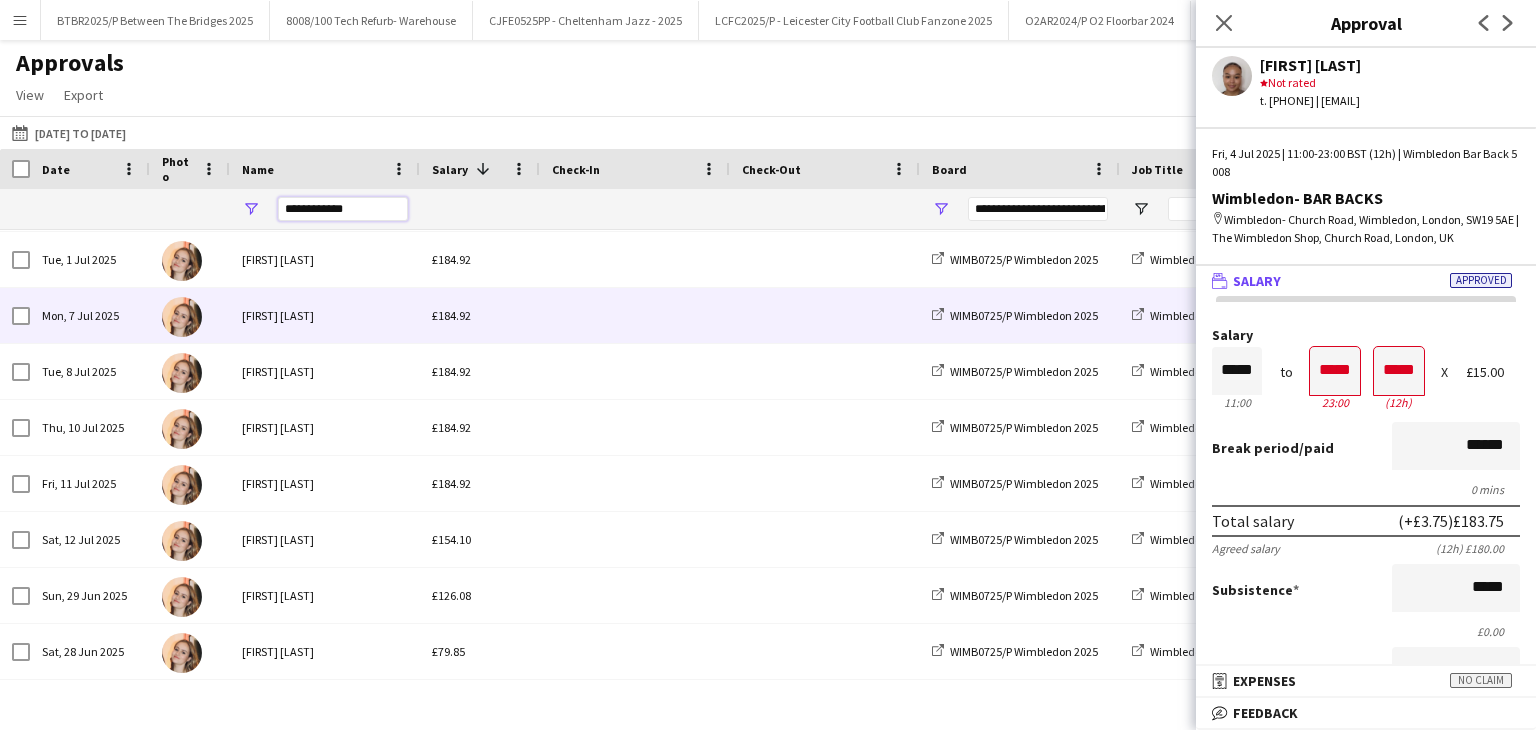 type on "***" 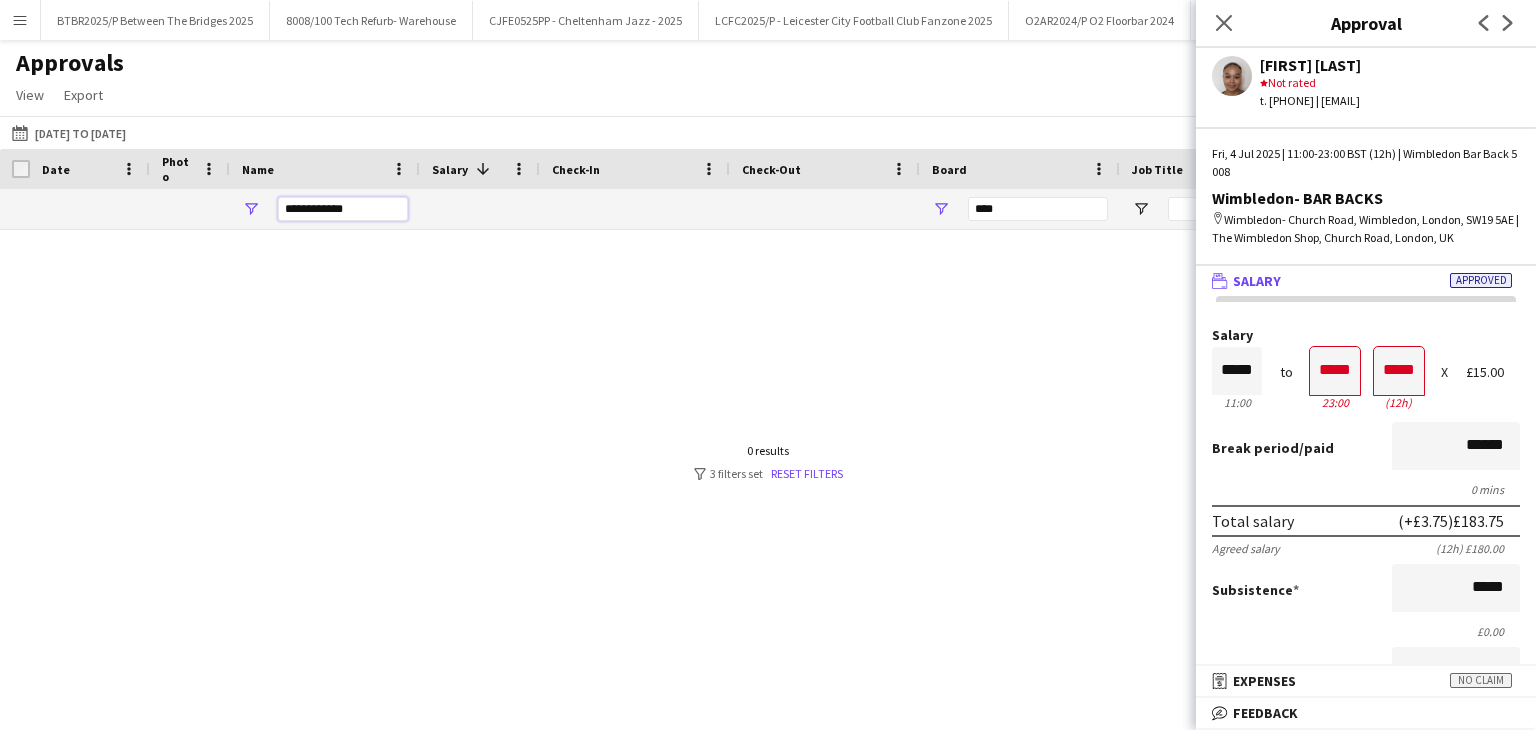 type on "**********" 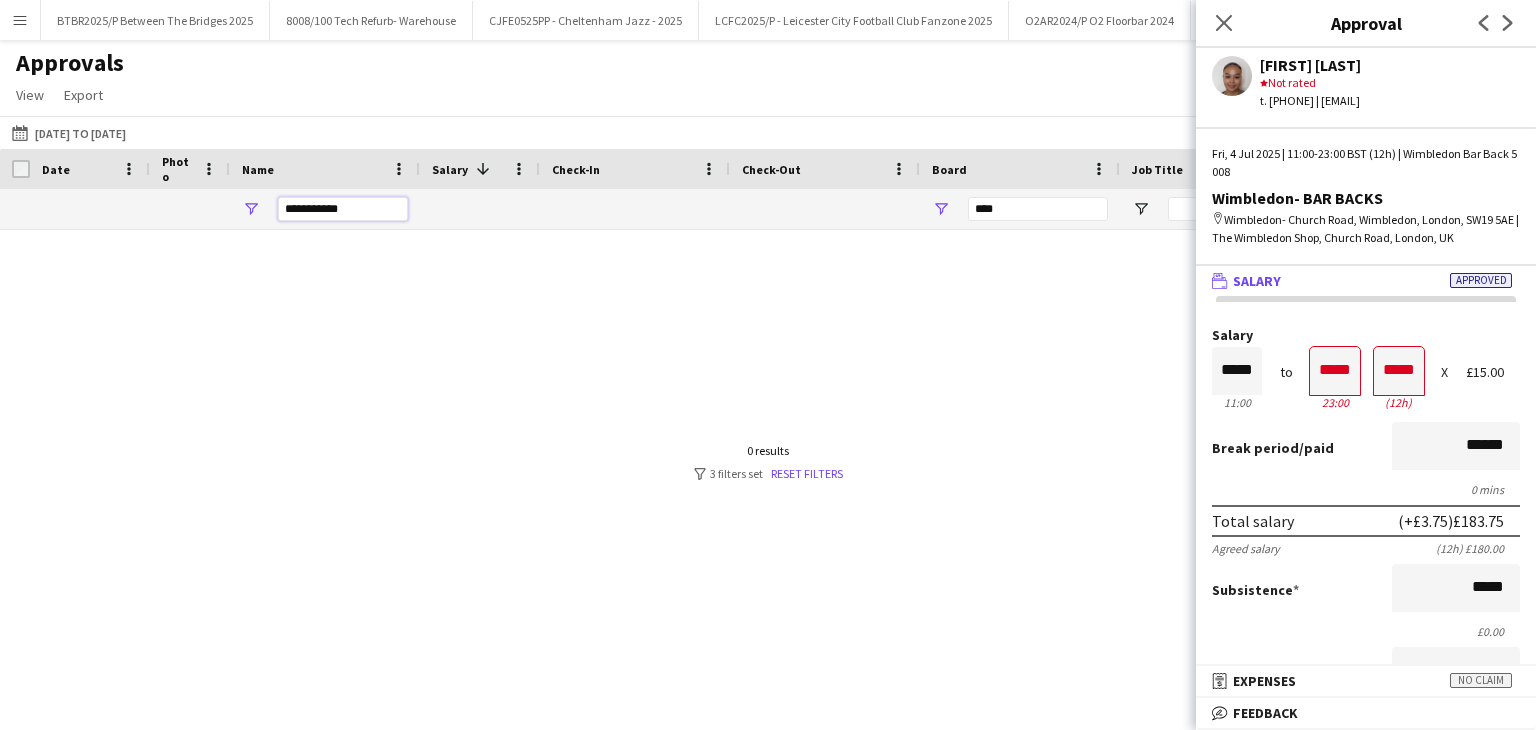 type on "**********" 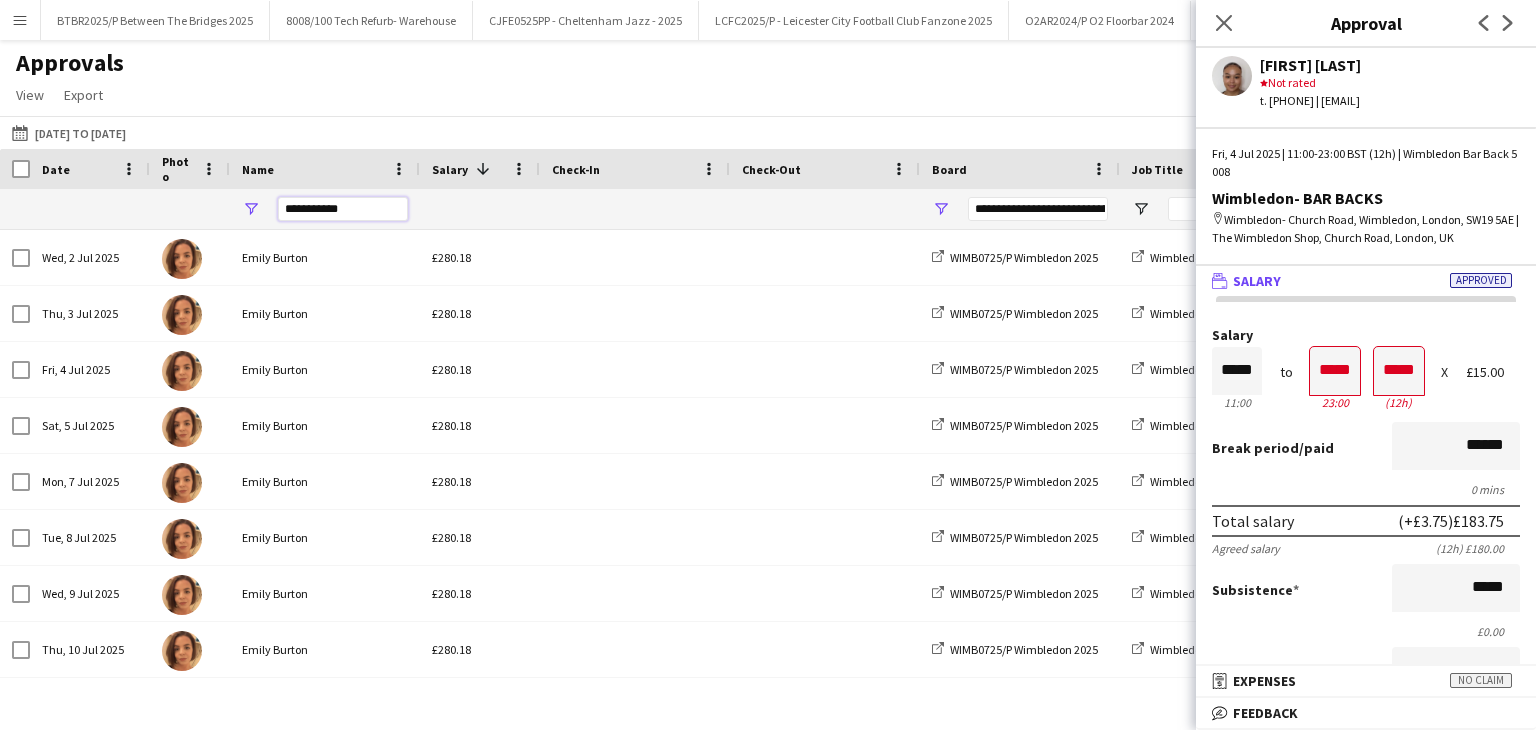 type on "**********" 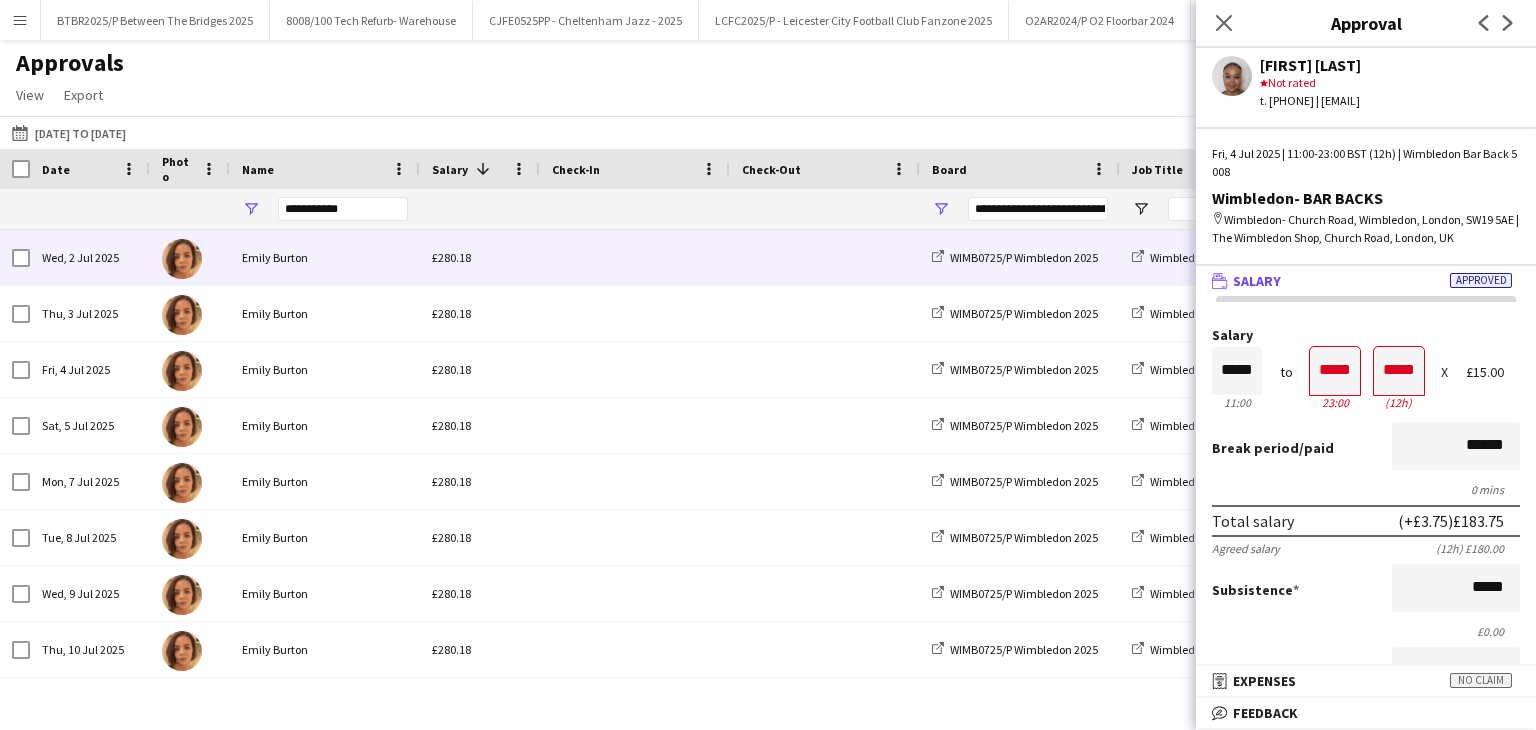 click at bounding box center [635, 257] 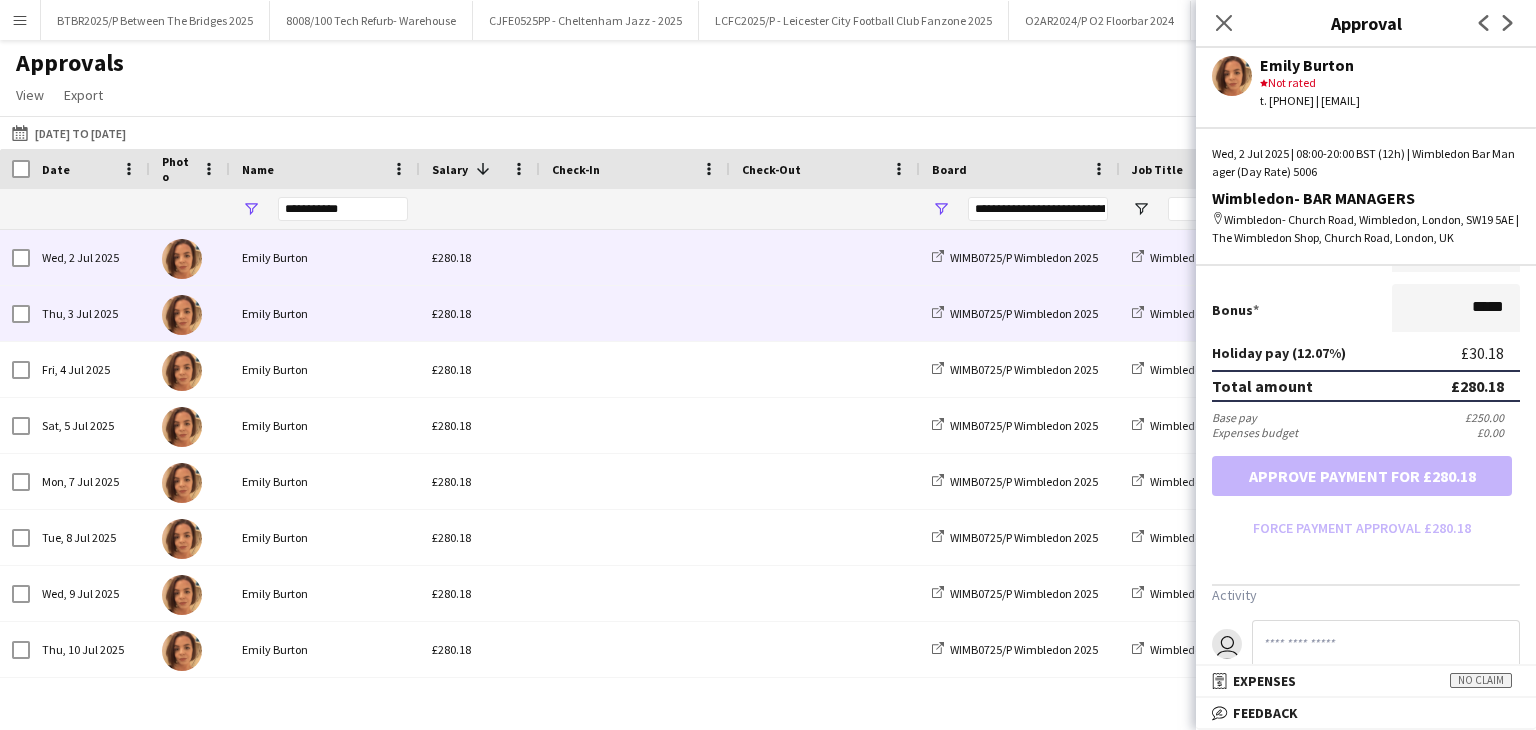 click at bounding box center [635, 313] 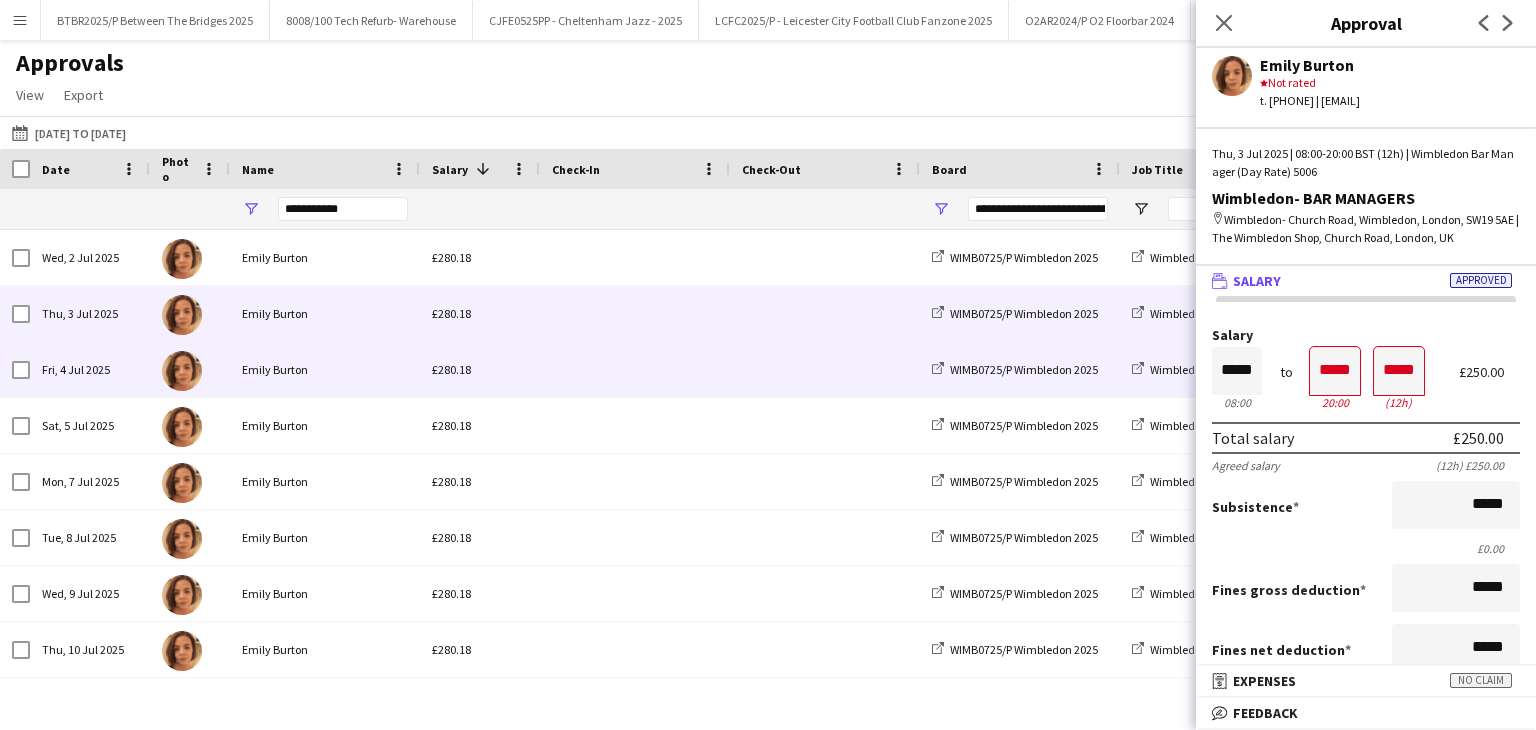 click at bounding box center (635, 369) 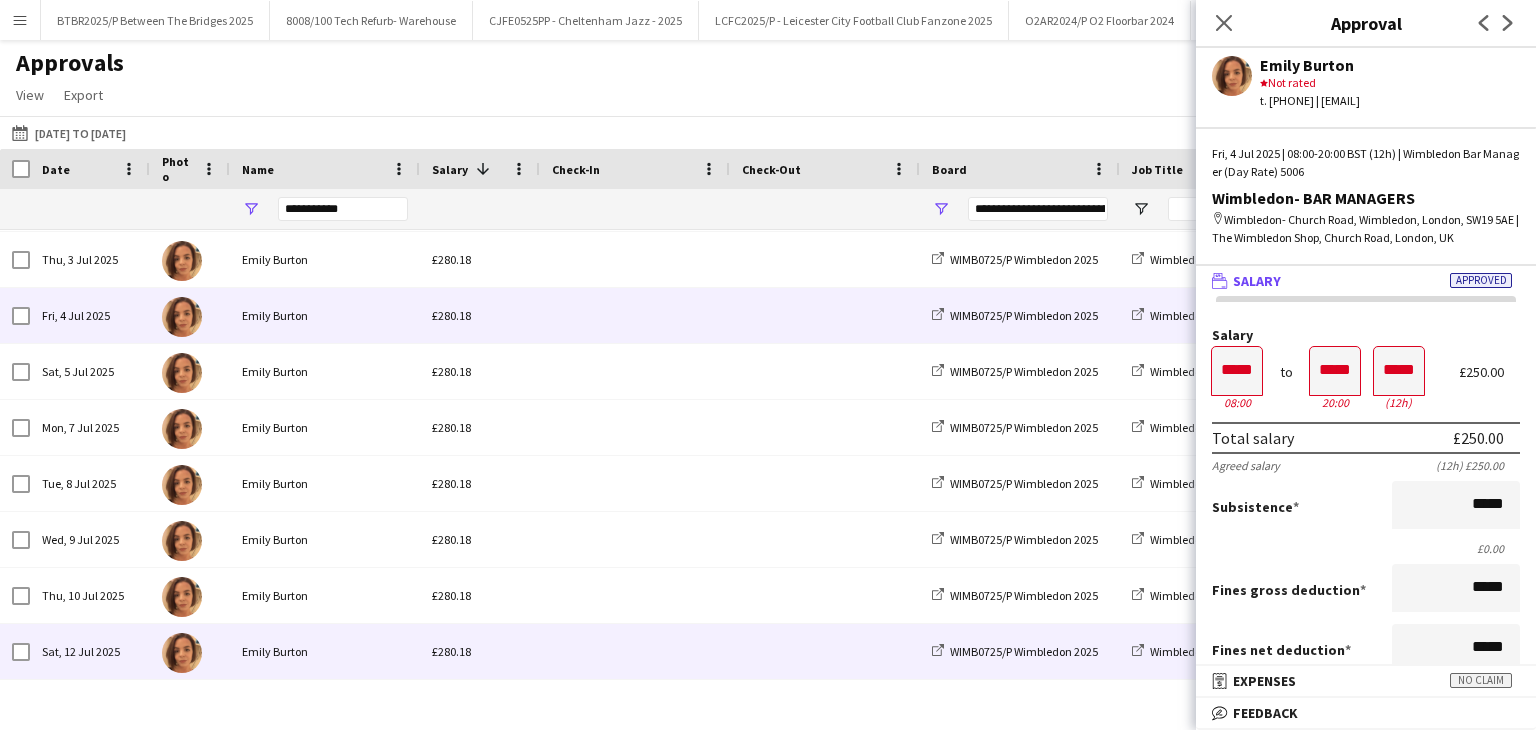 click at bounding box center (635, 651) 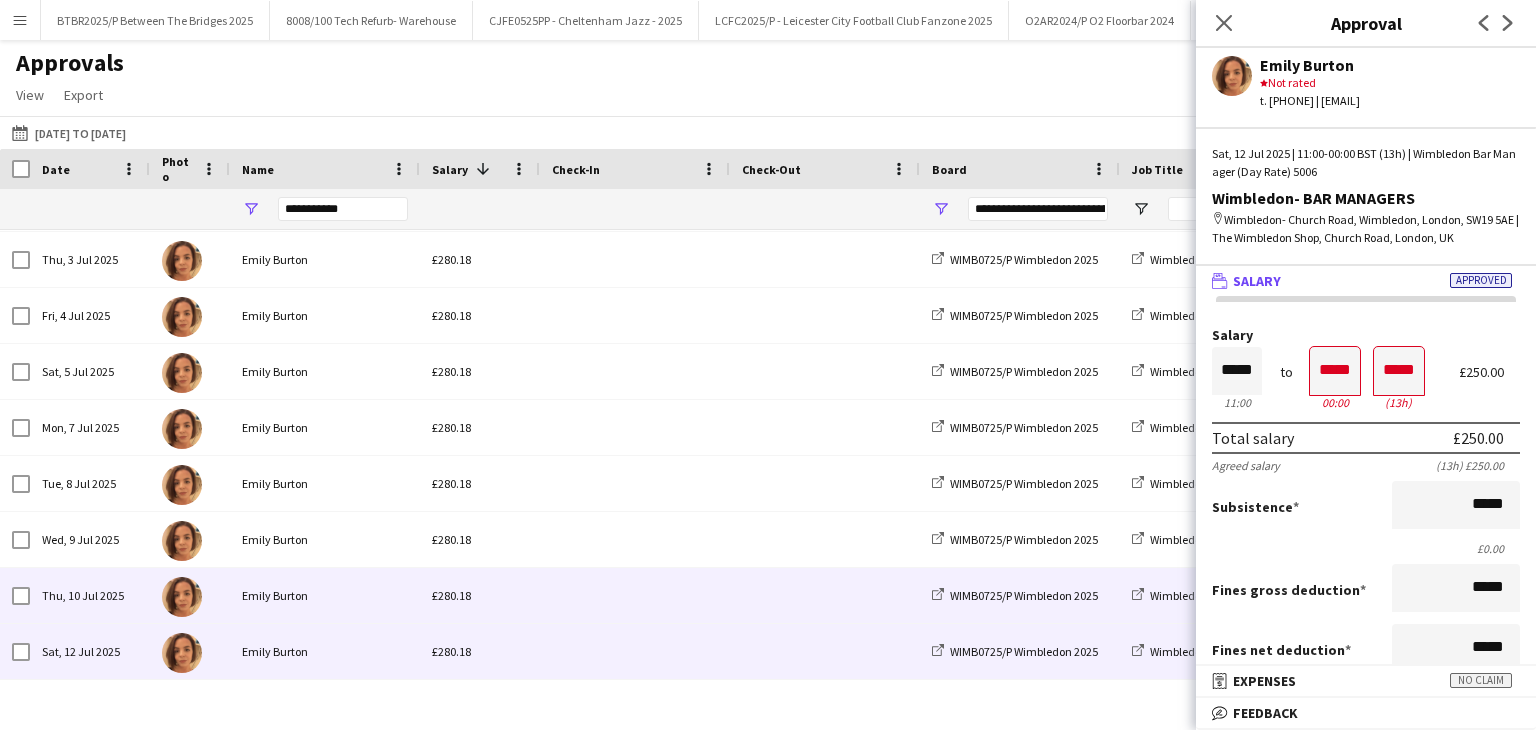 click at bounding box center (635, 595) 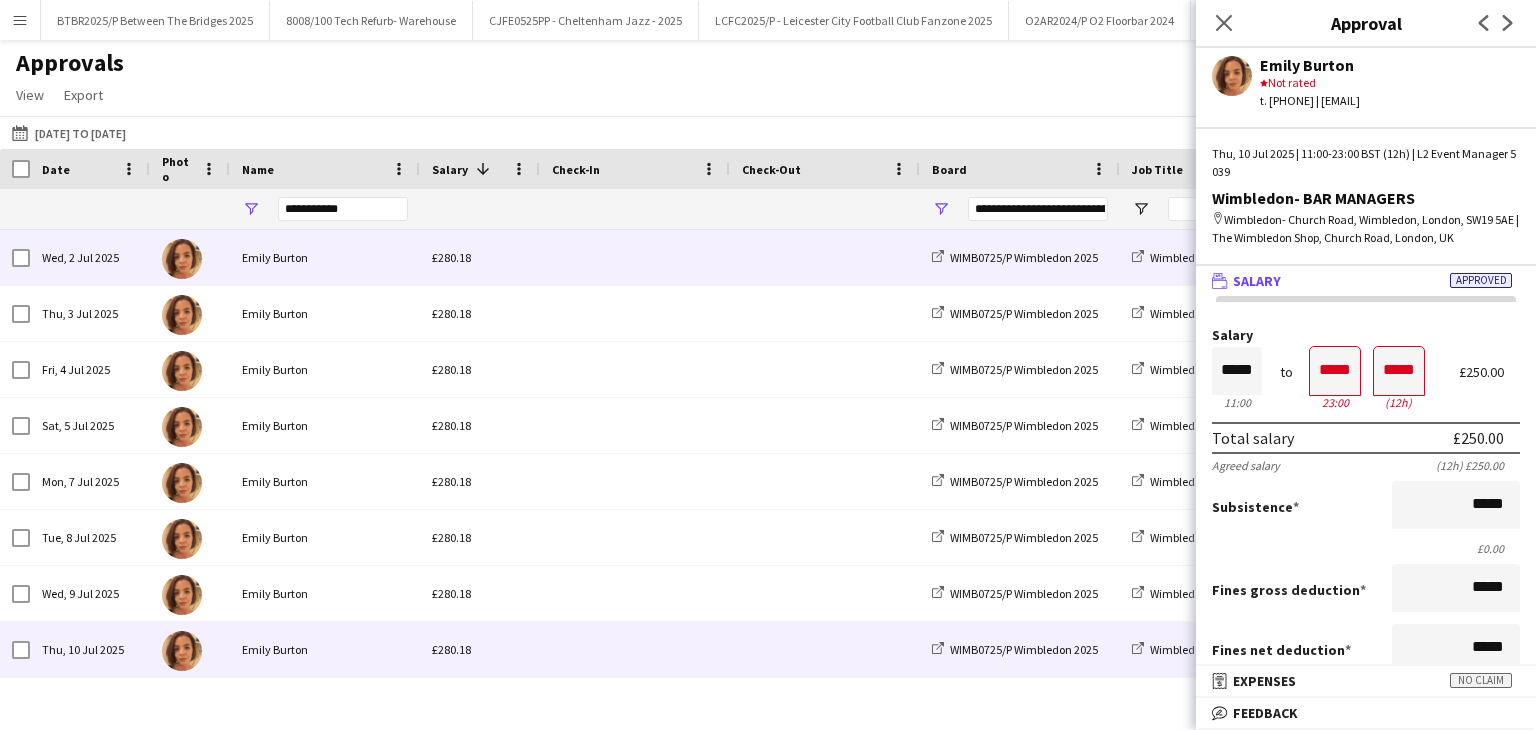 click at bounding box center (635, 257) 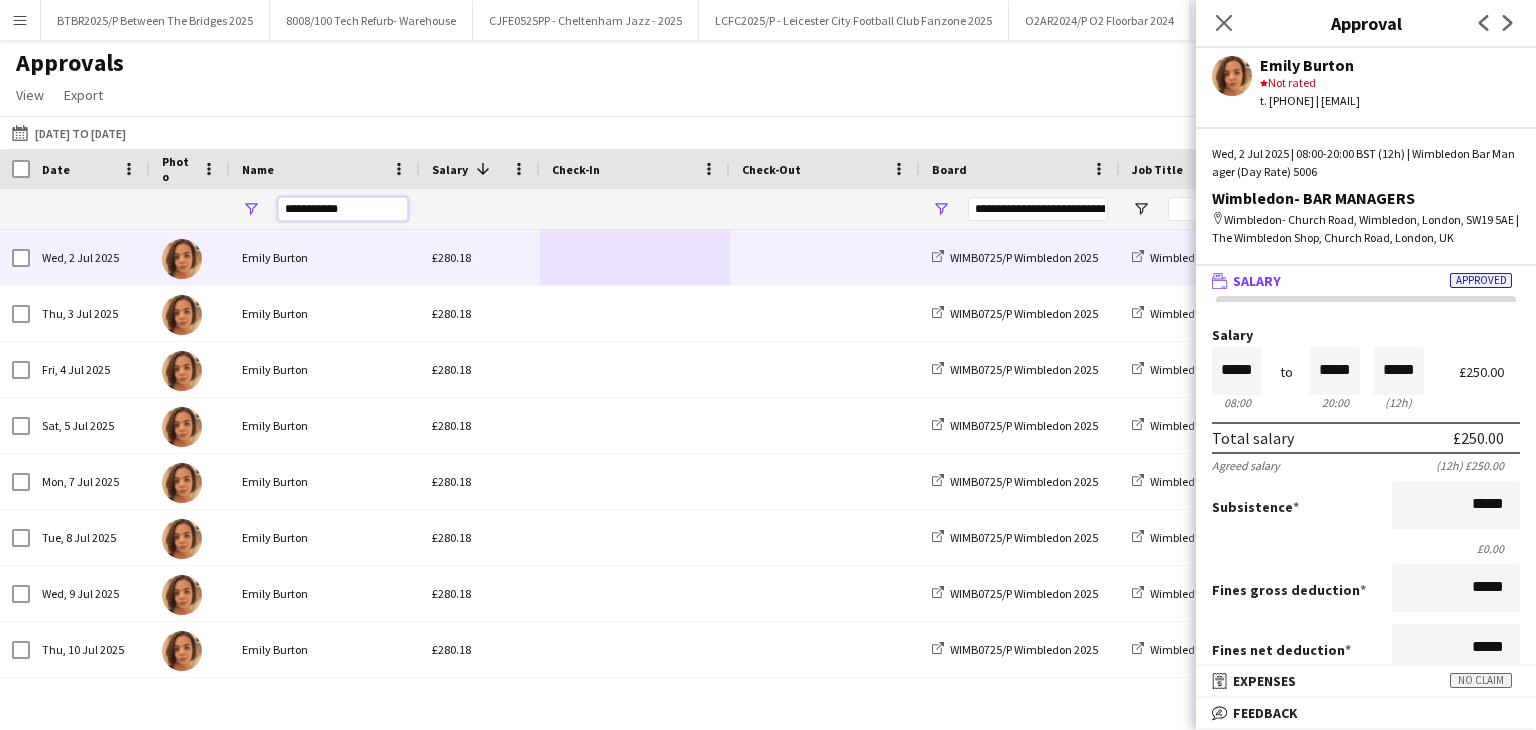 drag, startPoint x: 364, startPoint y: 211, endPoint x: 261, endPoint y: 211, distance: 103 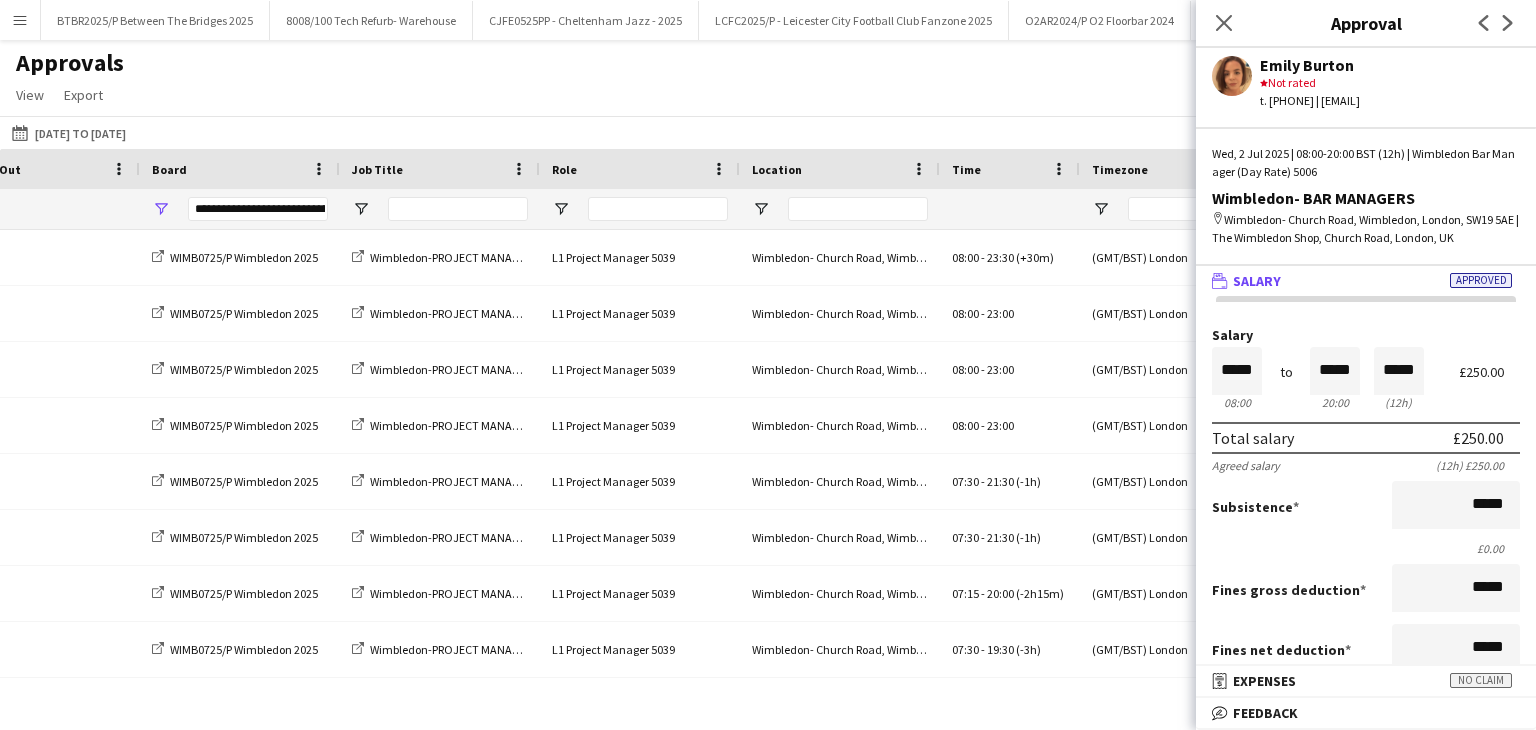 type 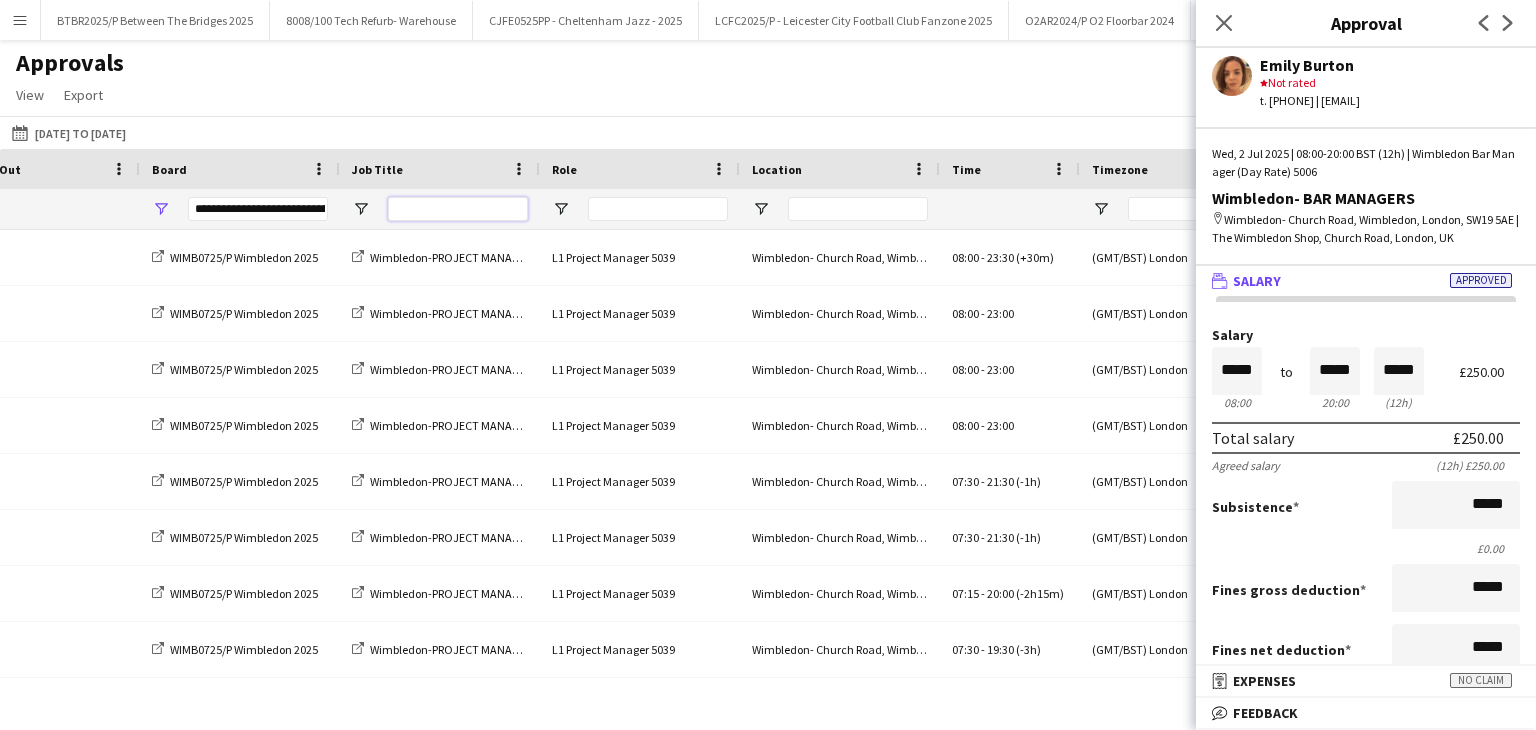 click at bounding box center (458, 209) 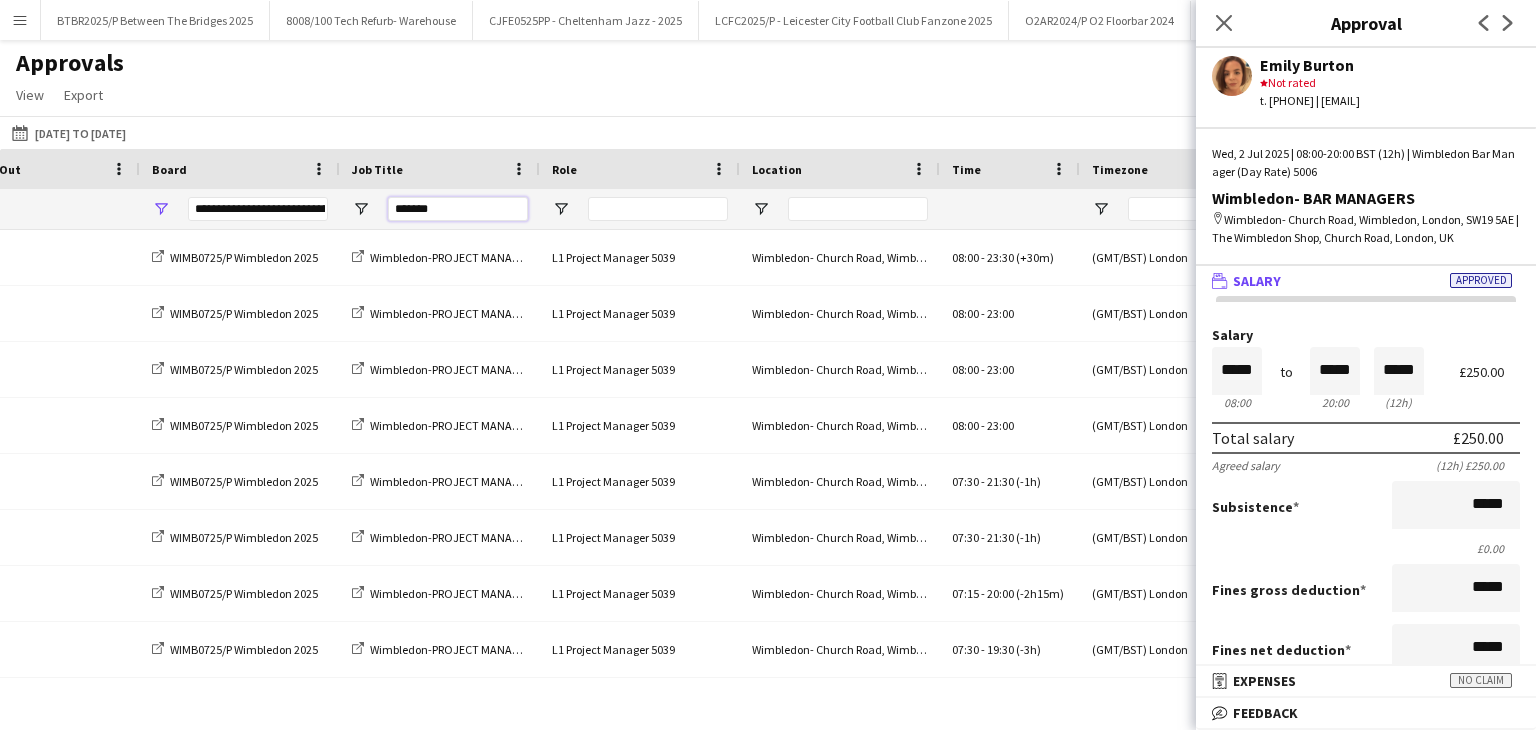 type on "********" 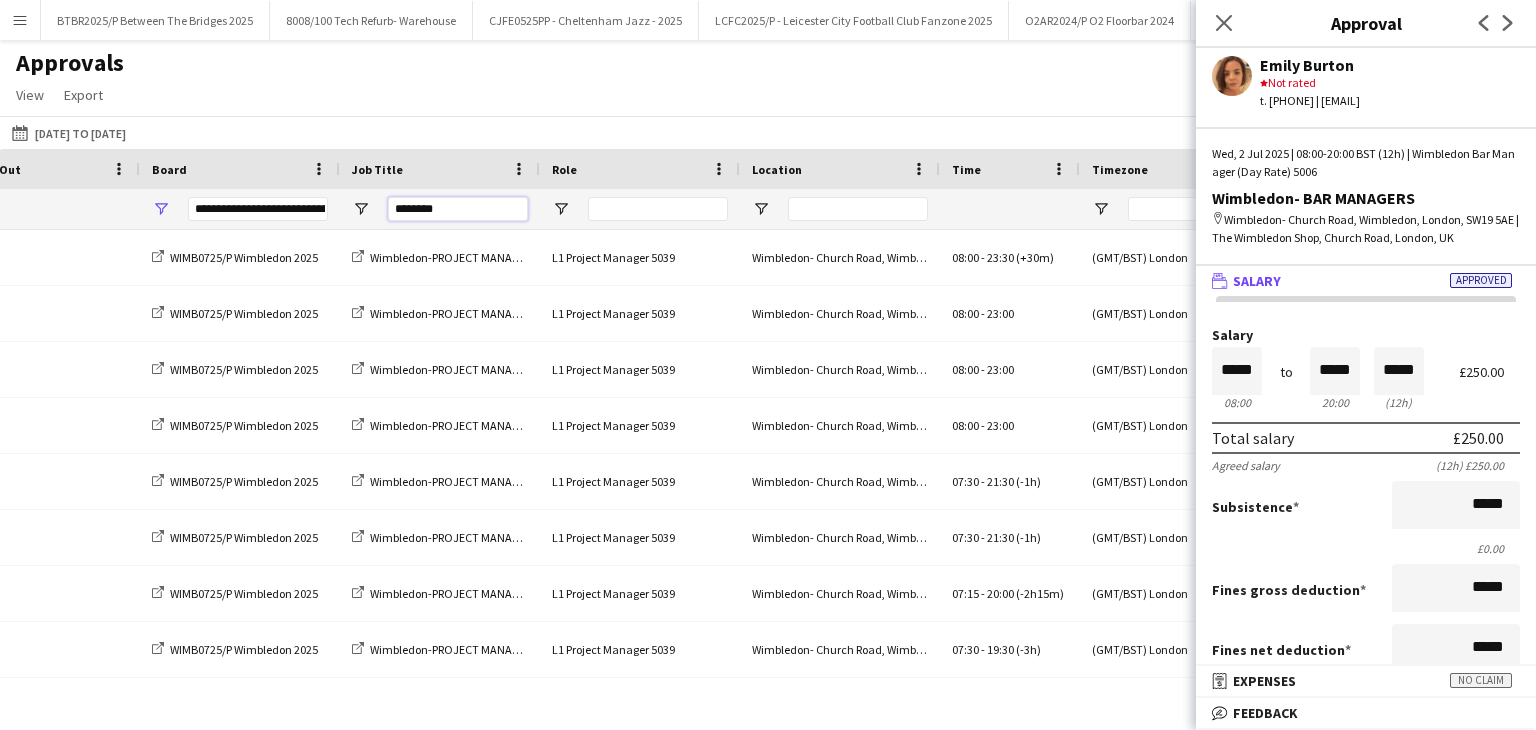type on "***" 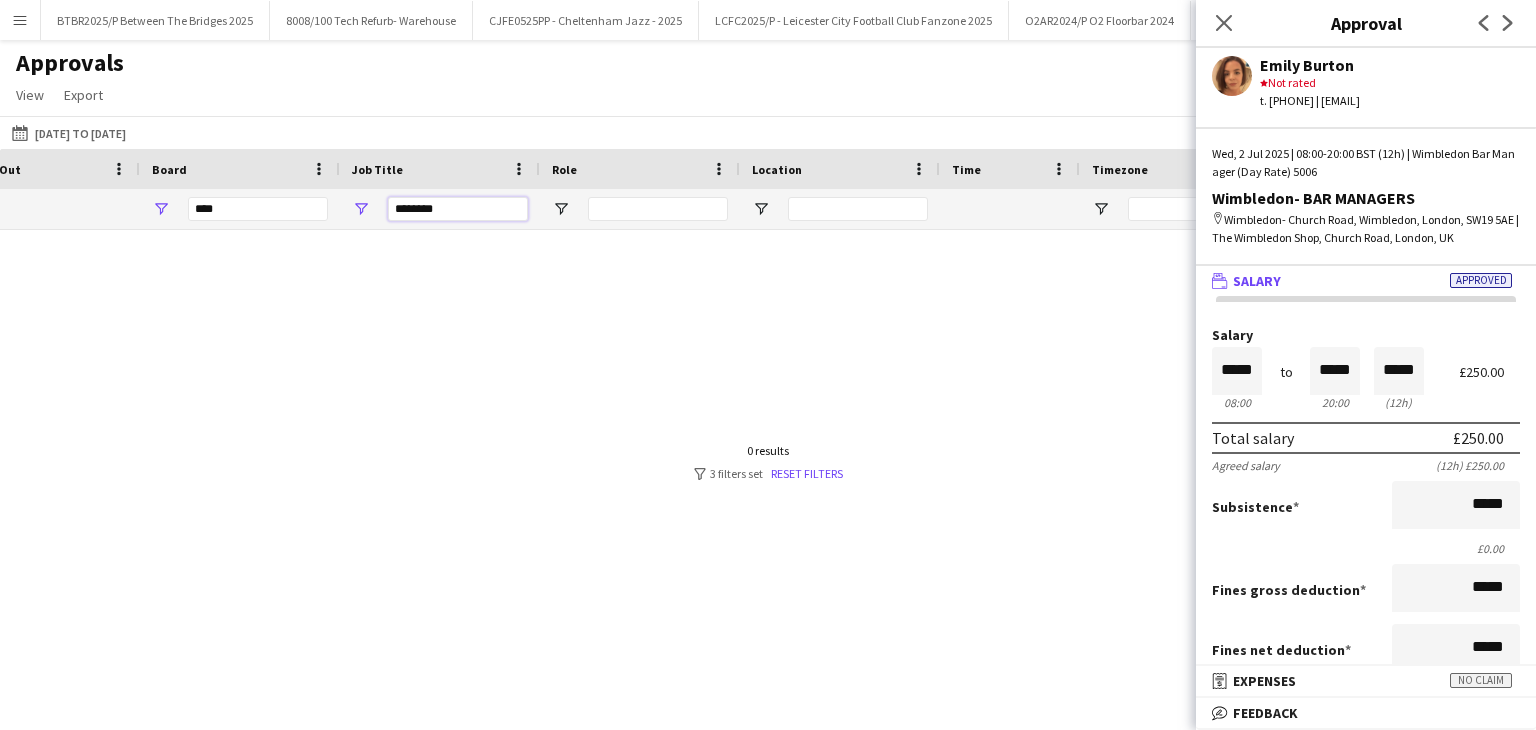drag, startPoint x: 465, startPoint y: 200, endPoint x: 337, endPoint y: 201, distance: 128.0039 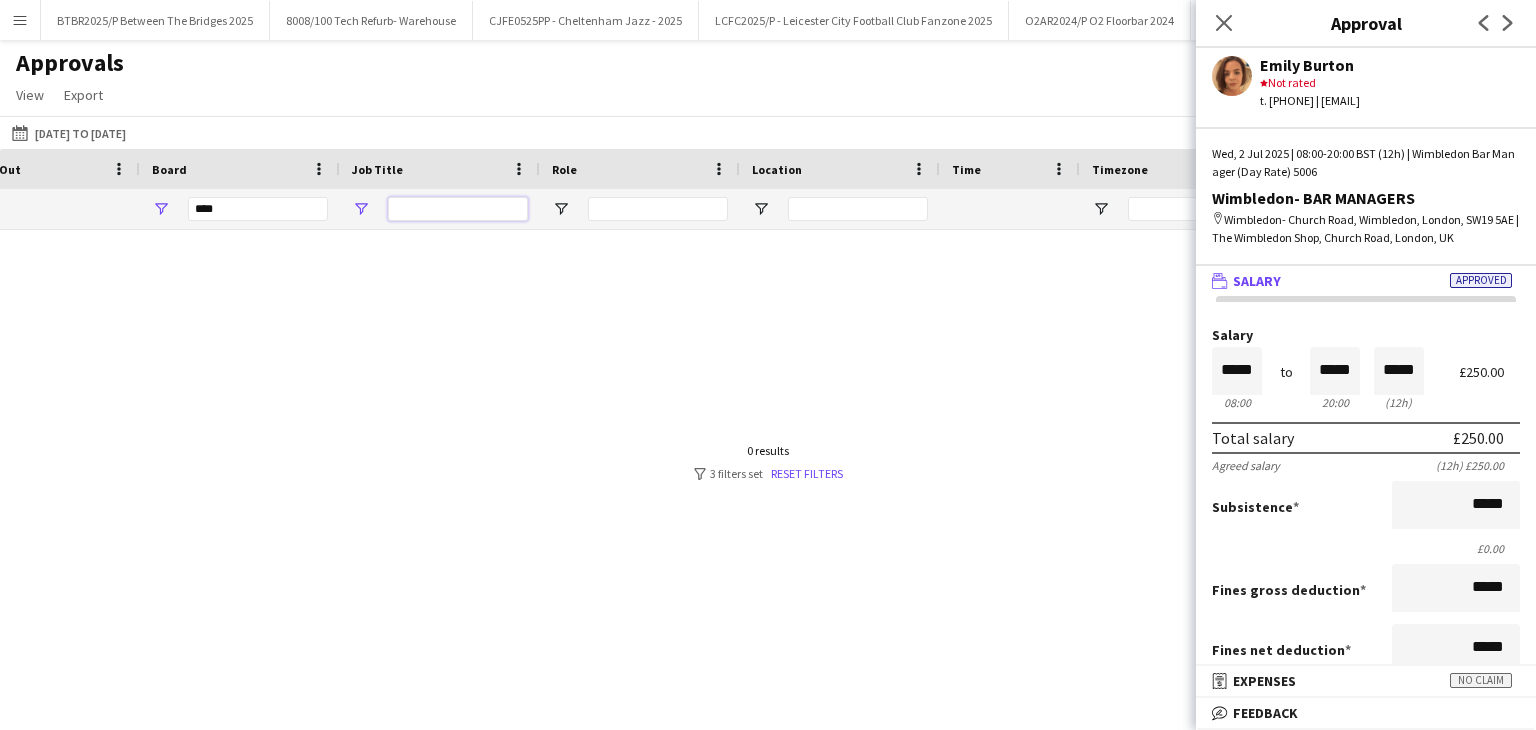 type on "**********" 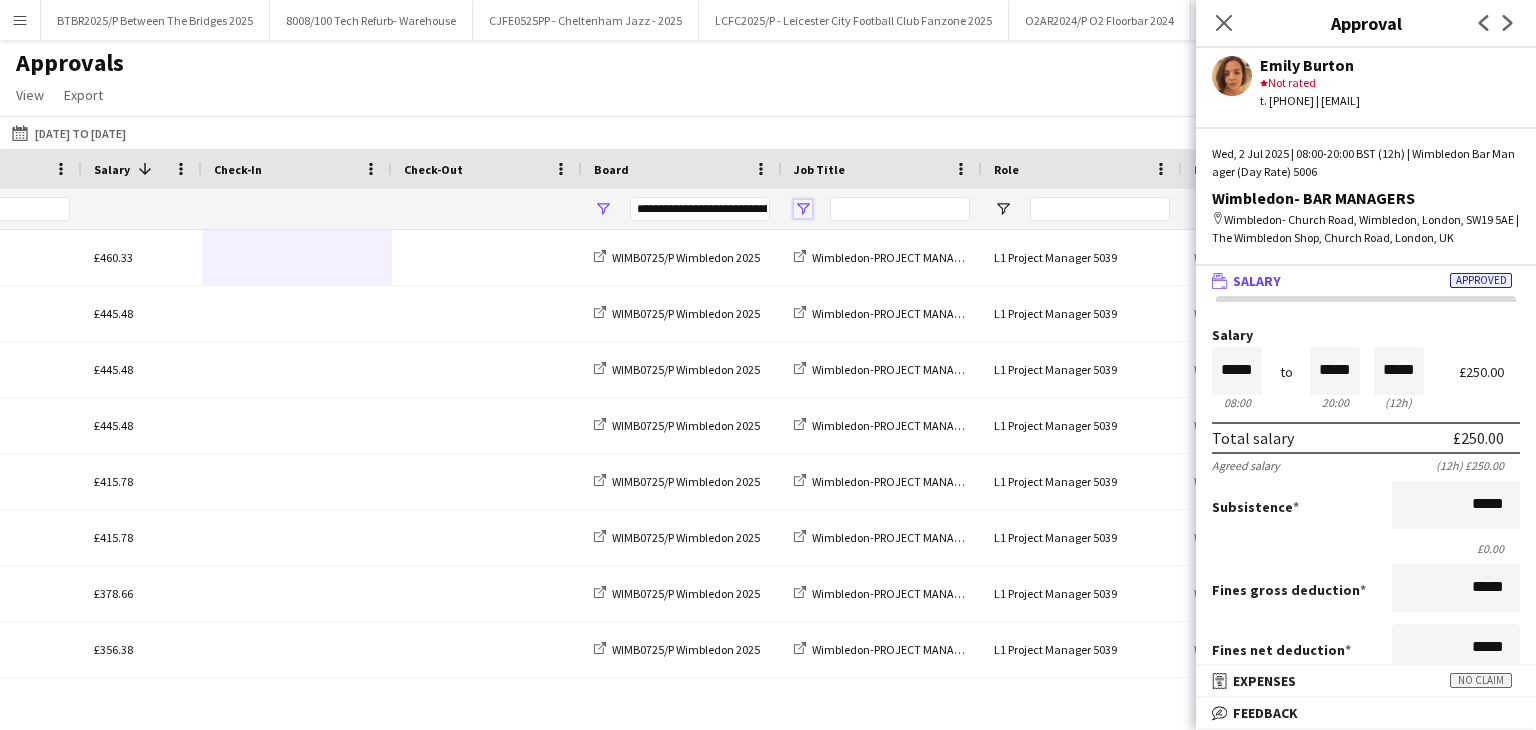click at bounding box center [803, 209] 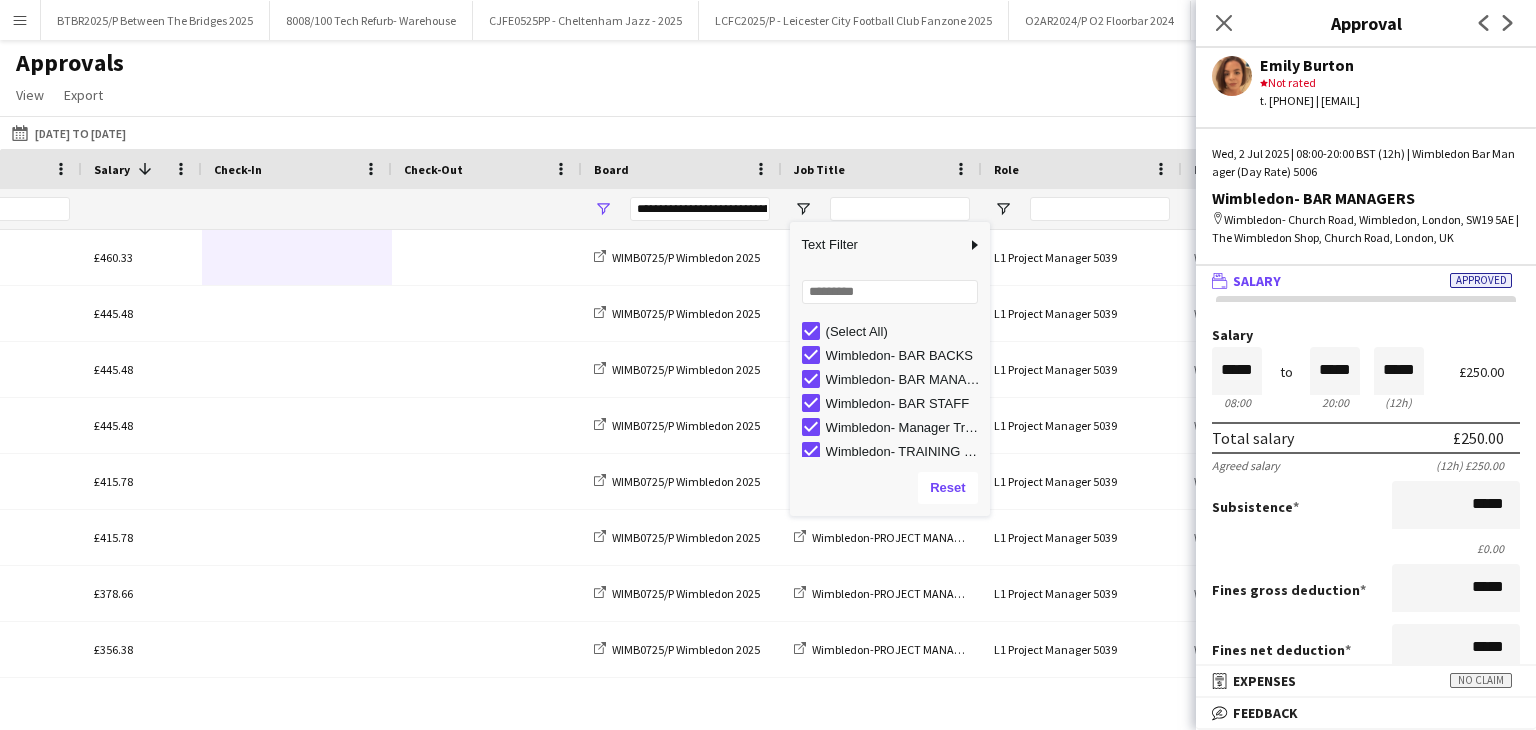click on "(Select All)" at bounding box center [905, 331] 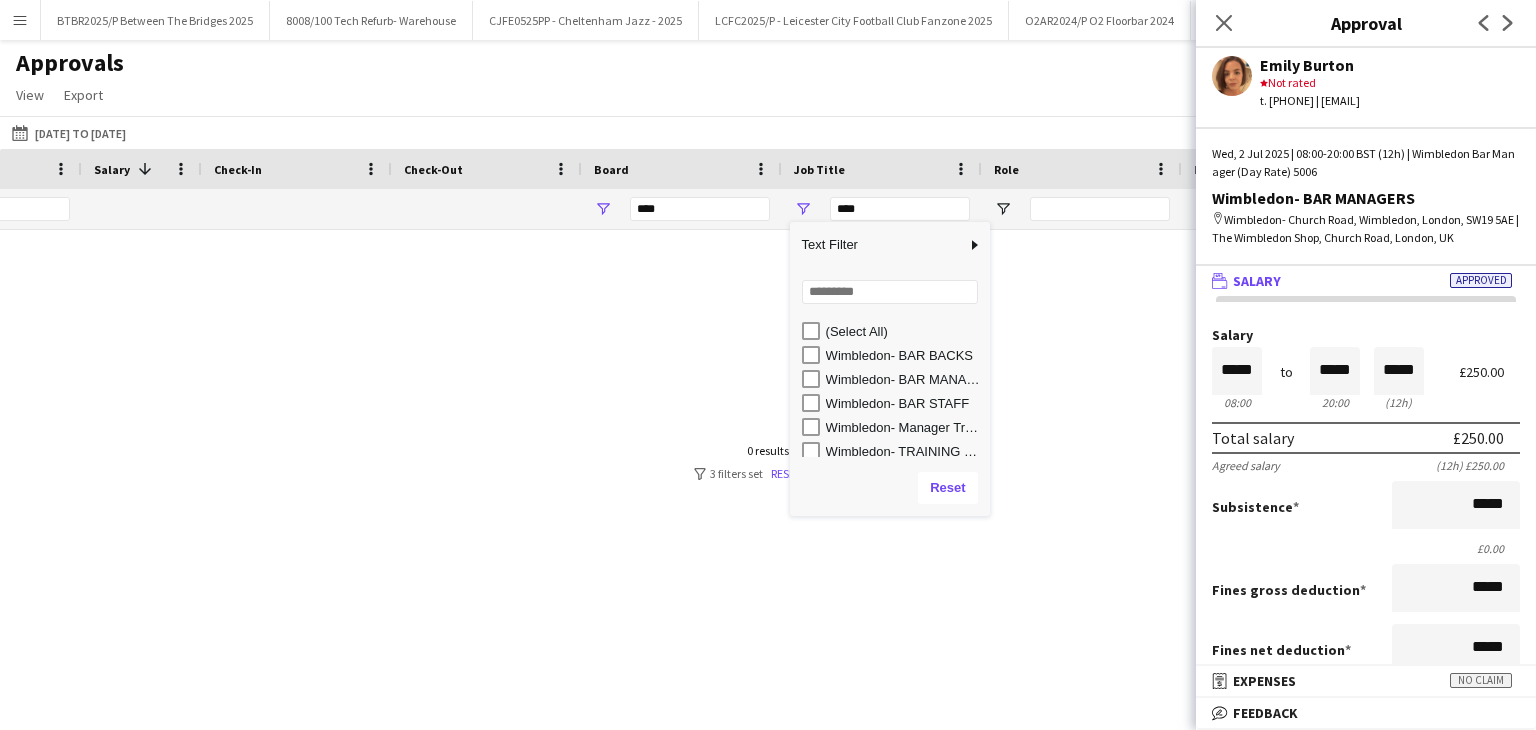 click on "Wimbledon- BAR MANAGERS" at bounding box center [905, 379] 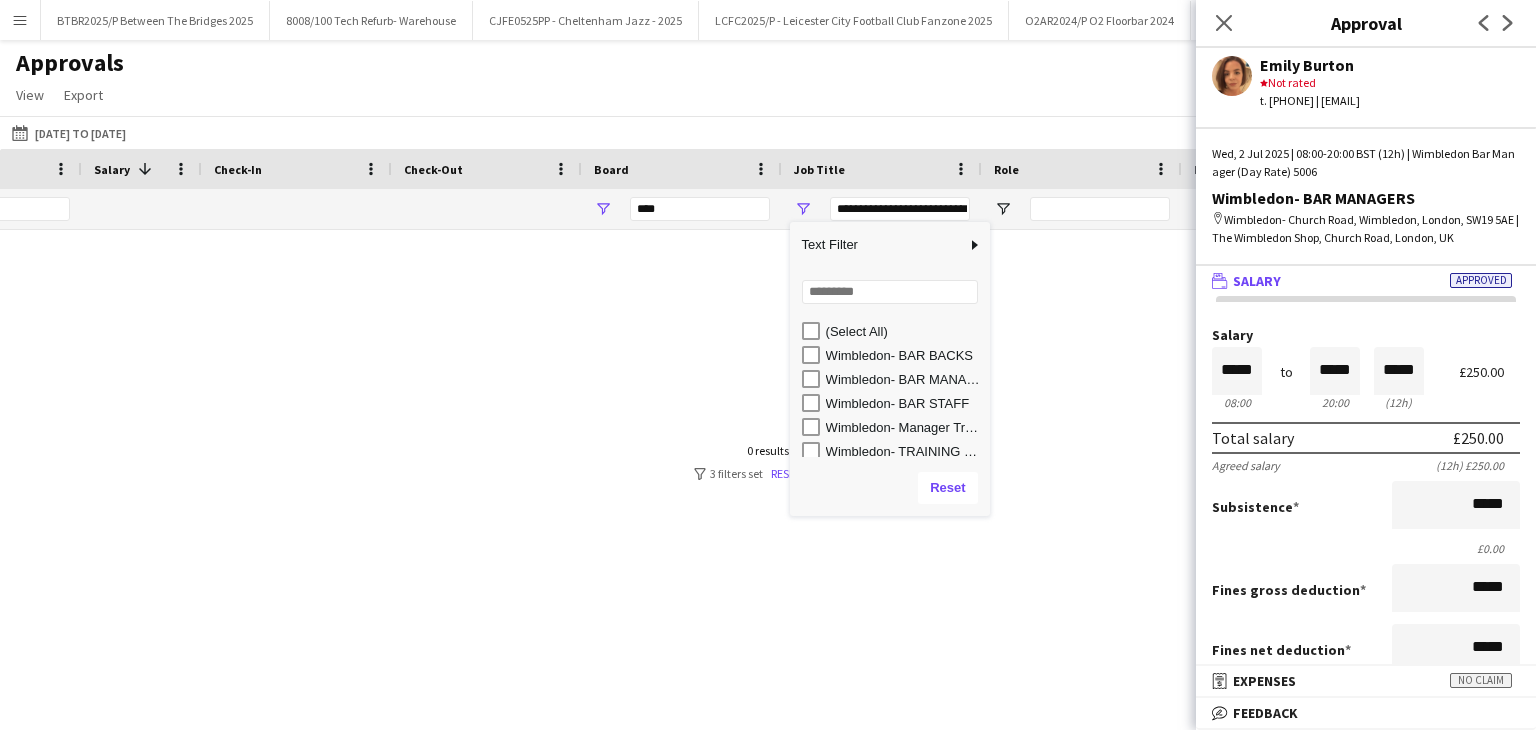 type on "**********" 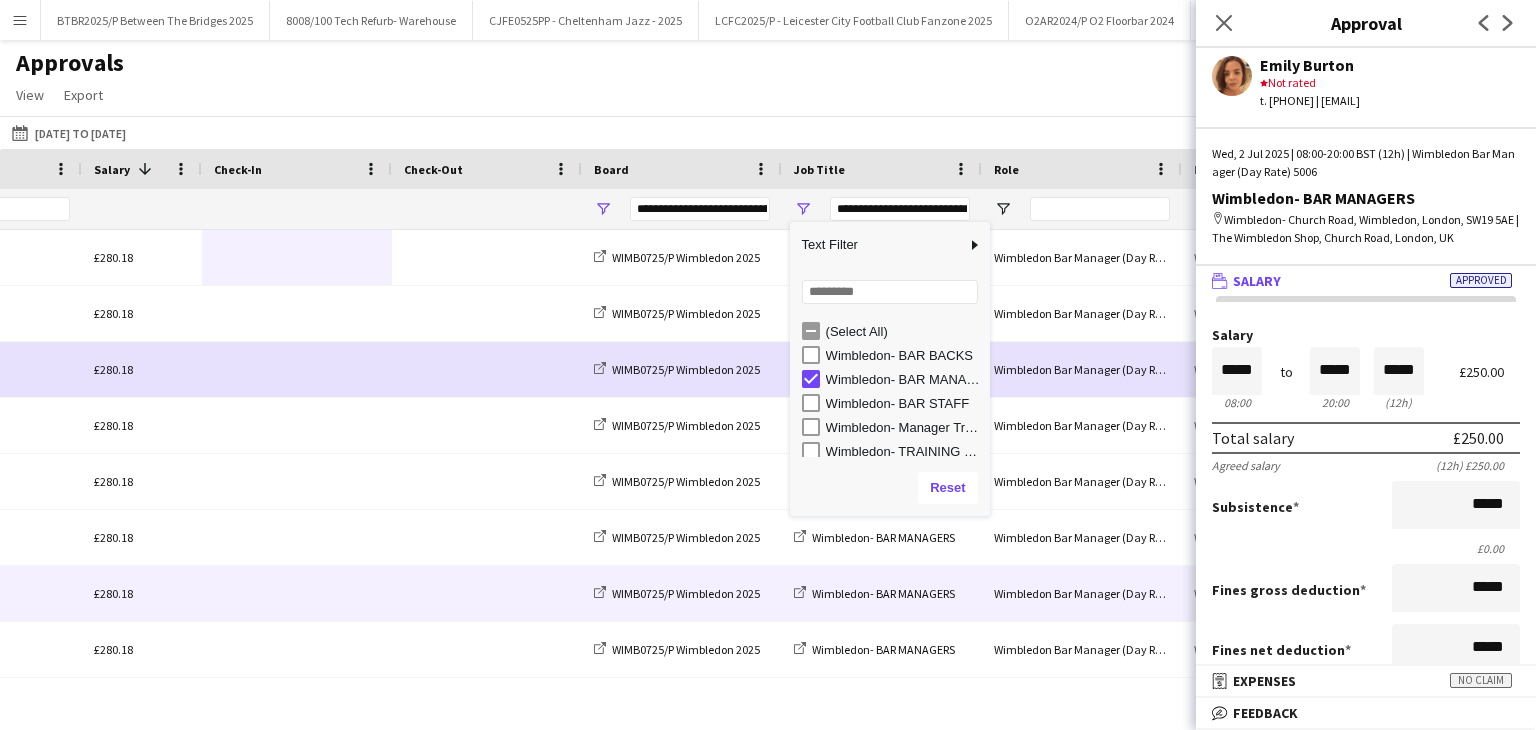 click on "03-07-2025
27-06-2025 to 13-07-2025
Today   This Week   This Month   Yesterday   Last Week   Last Month  JUL 2025 JUL 2025 Monday M Tuesday T Wednesday W Thursday T Friday F Saturday S Sunday S  JUL      1   2   3   4   5   6   7   8   9   10   11   12   13   14   15   16   17   18   19   20   21   22   23   24   25   26   27   28   29   30   31
Comparison range
Comparison range
Apply" 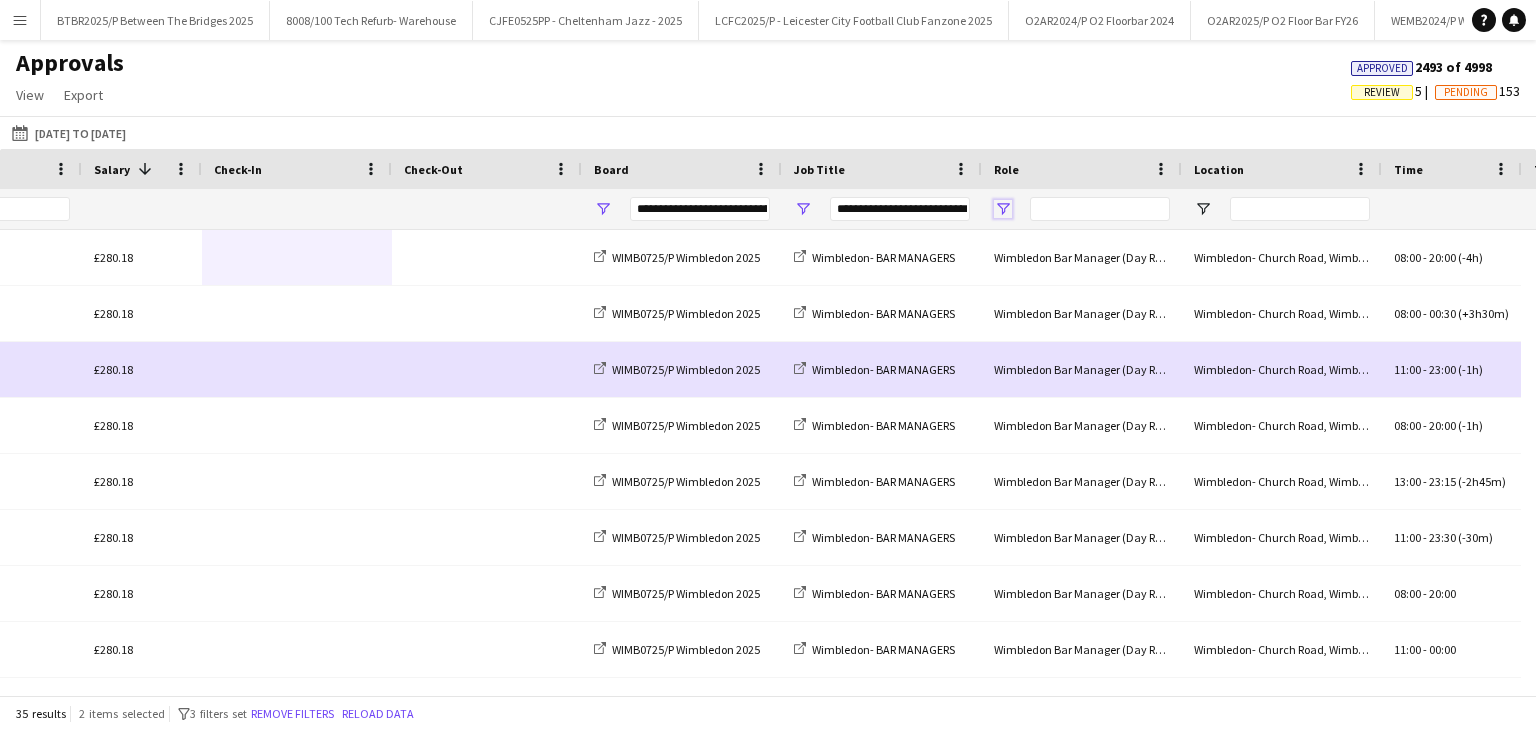 click at bounding box center (1003, 209) 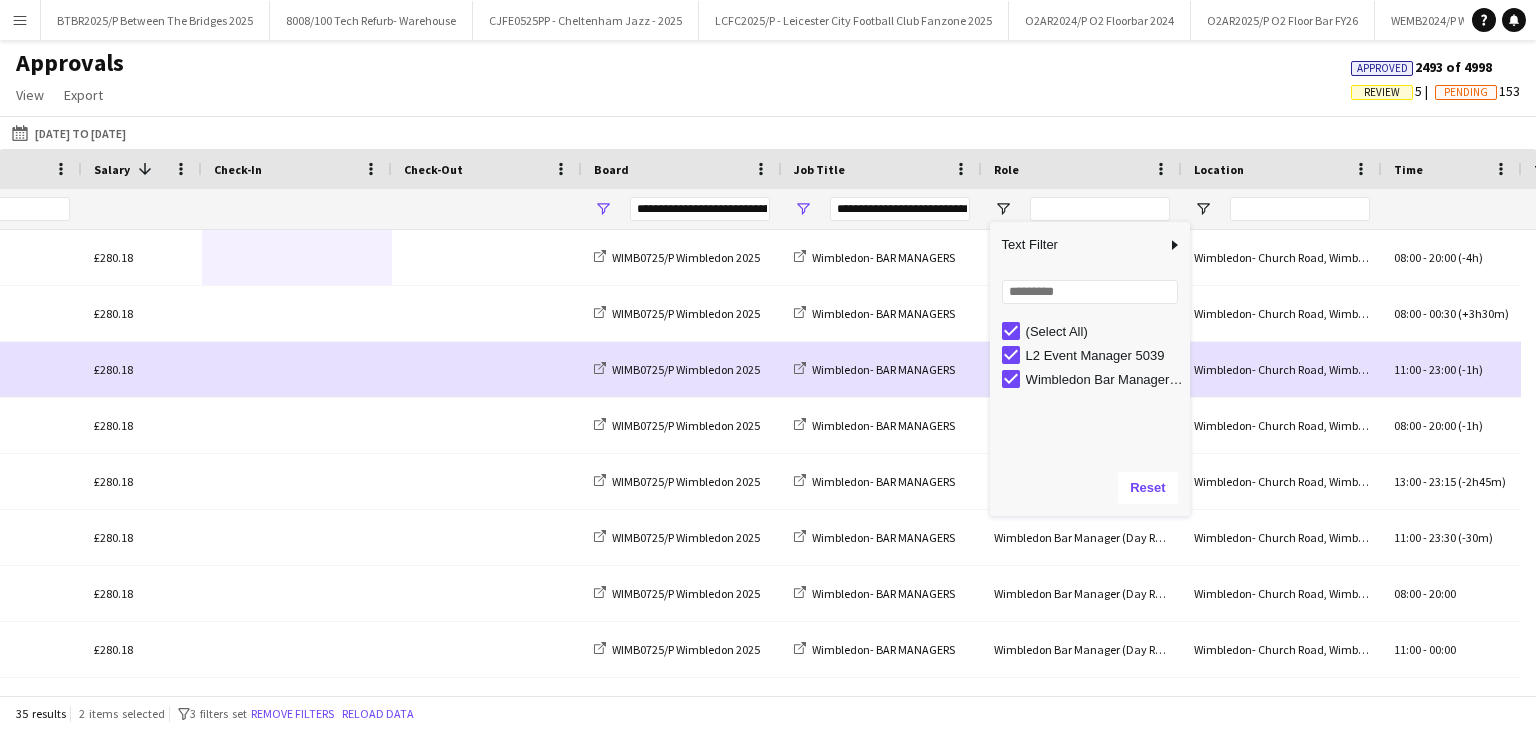 click on "L2 Event Manager 5039" at bounding box center (1105, 355) 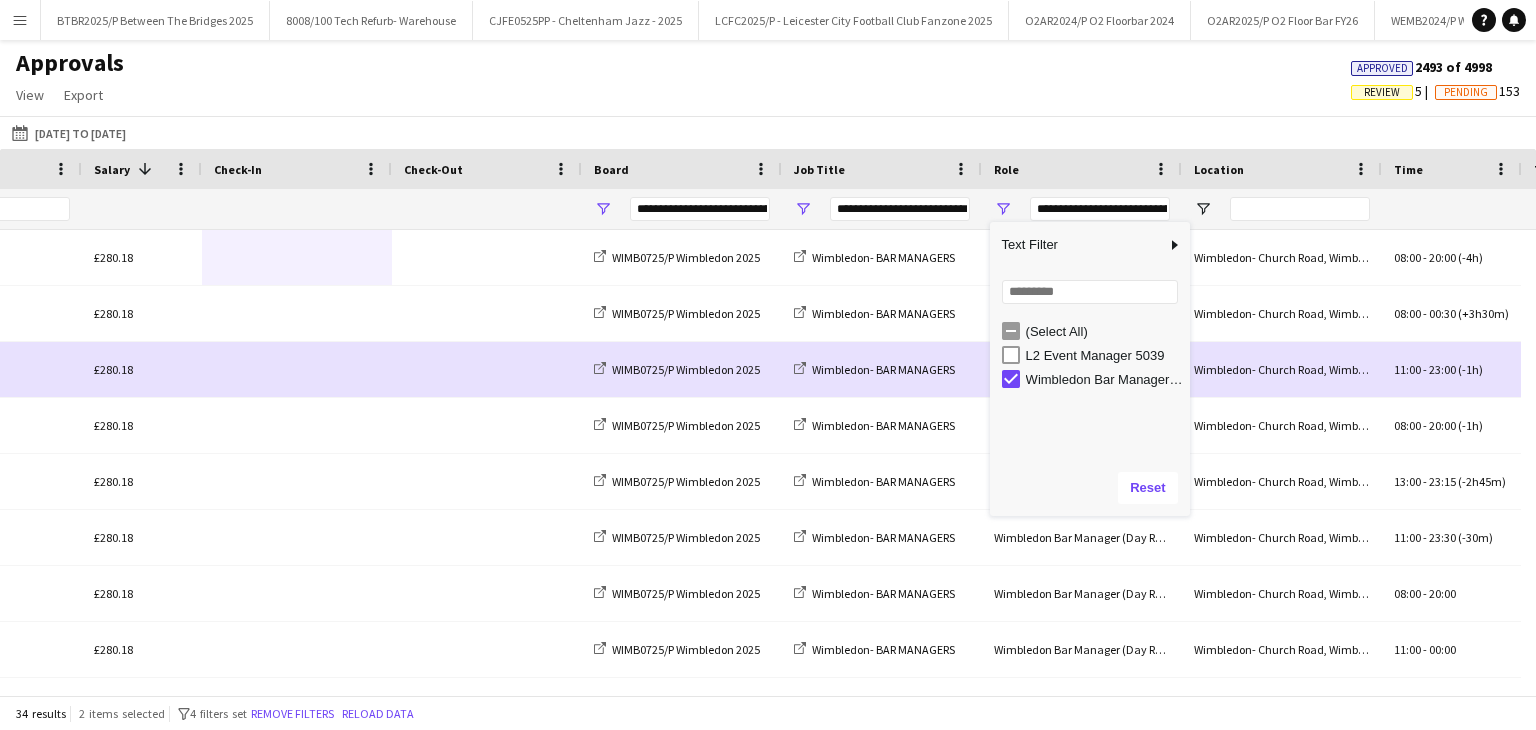 click on "03-07-2025
27-06-2025 to 13-07-2025
Today   This Week   This Month   Yesterday   Last Week   Last Month  JUL 2025 JUL 2025 Monday M Tuesday T Wednesday W Thursday T Friday F Saturday S Sunday S  JUL      1   2   3   4   5   6   7   8   9   10   11   12   13   14   15   16   17   18   19   20   21   22   23   24   25   26   27   28   29   30   31
Comparison range
Comparison range
Apply" 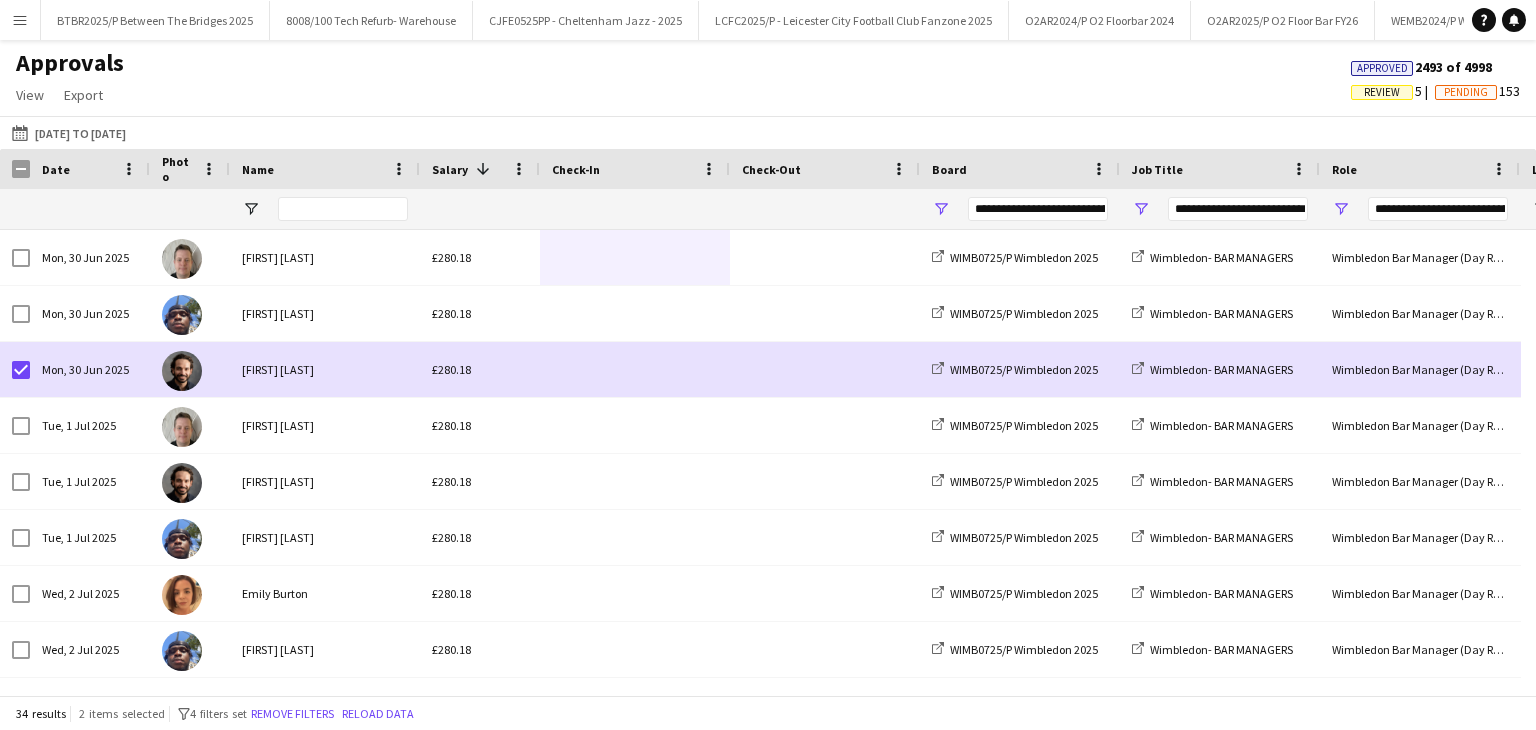 click at bounding box center [483, 169] 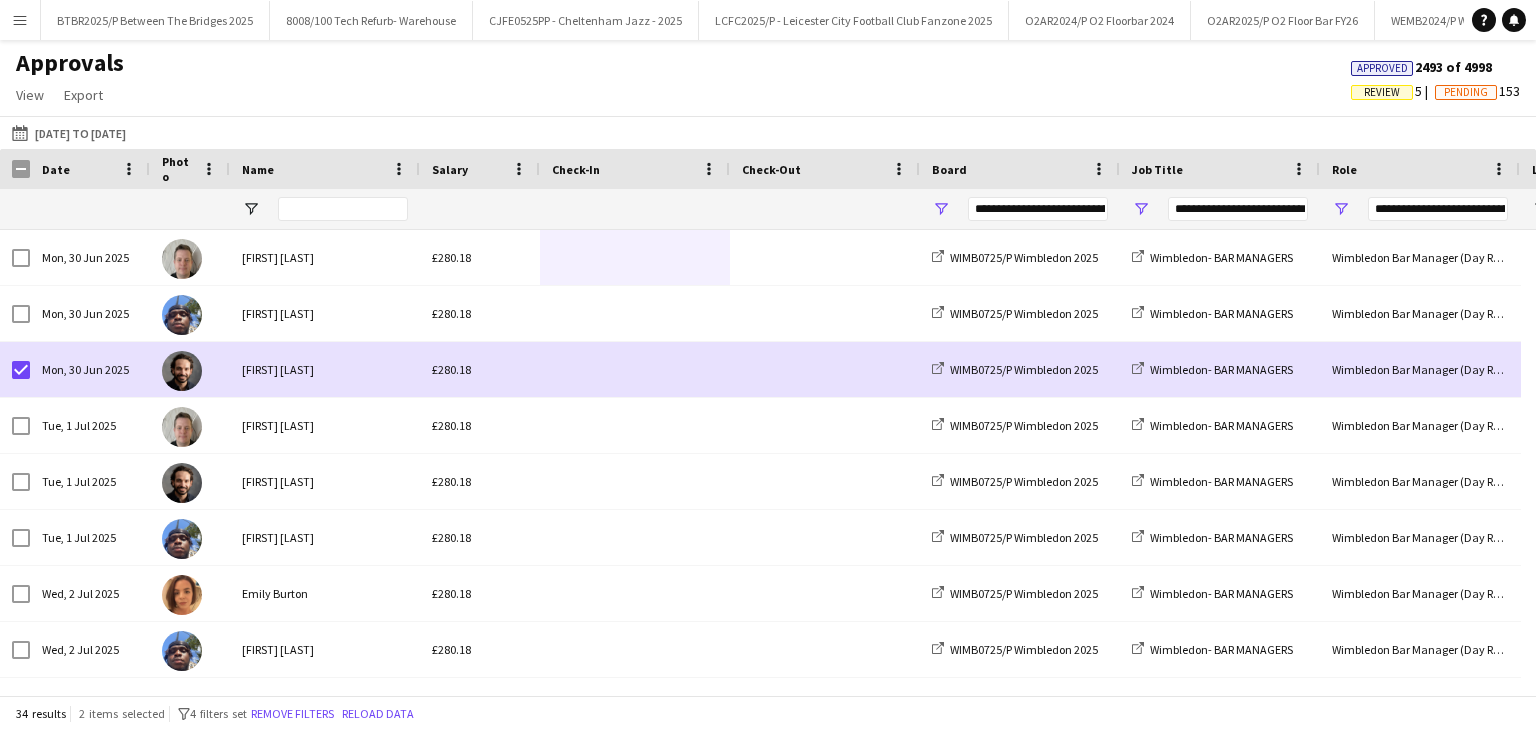 click on "Salary" at bounding box center (468, 169) 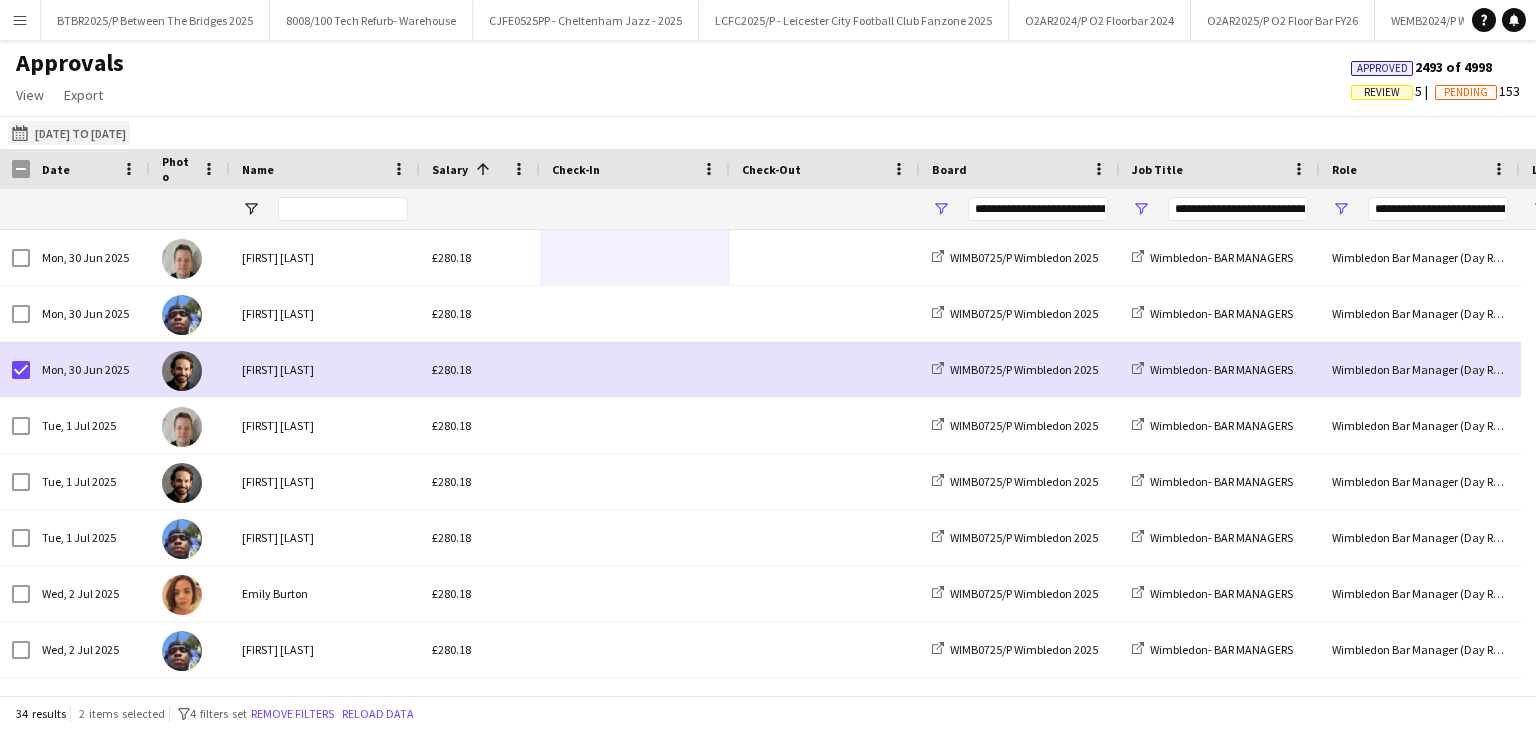 click on "03-07-2025
27-06-2025 to 13-07-2025" 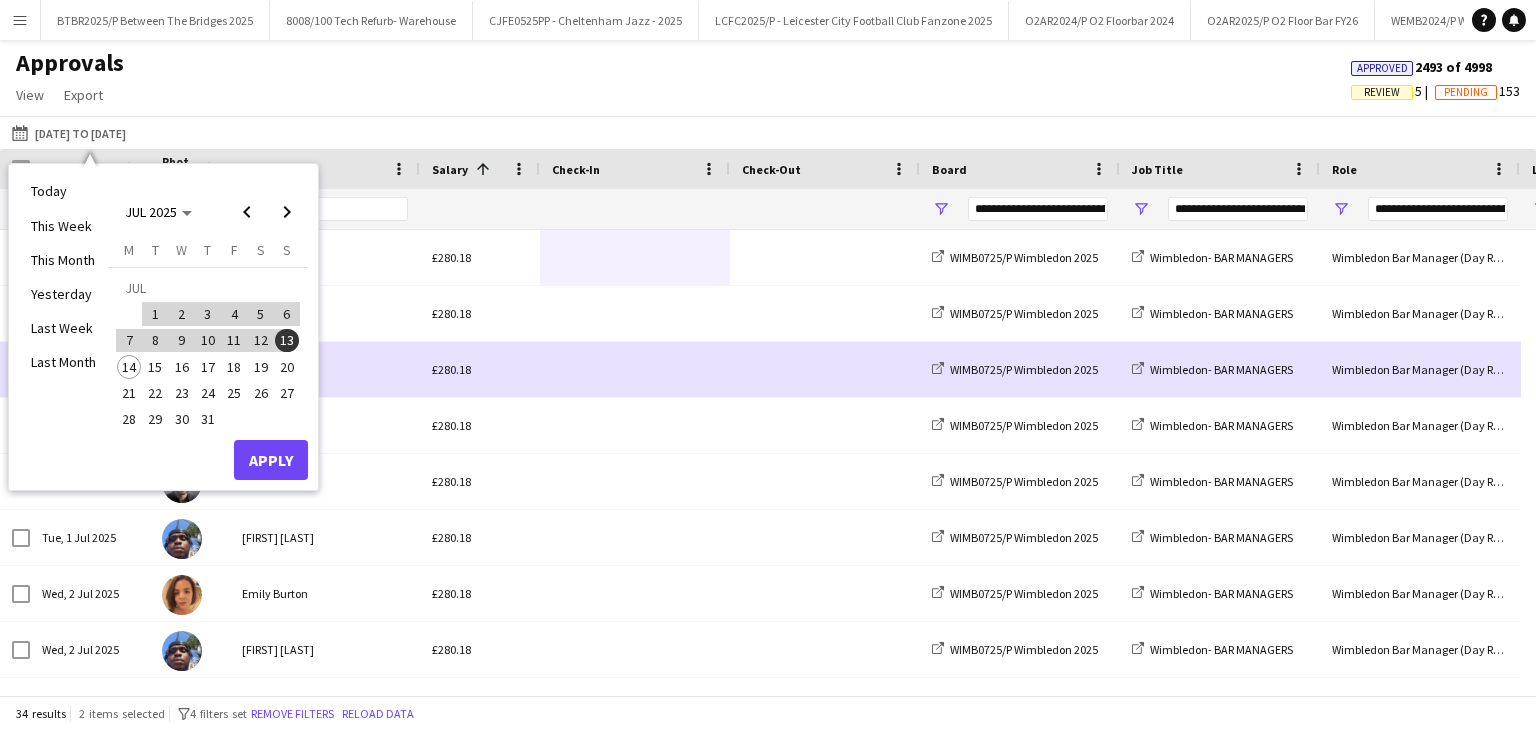 click on "6" at bounding box center [287, 314] 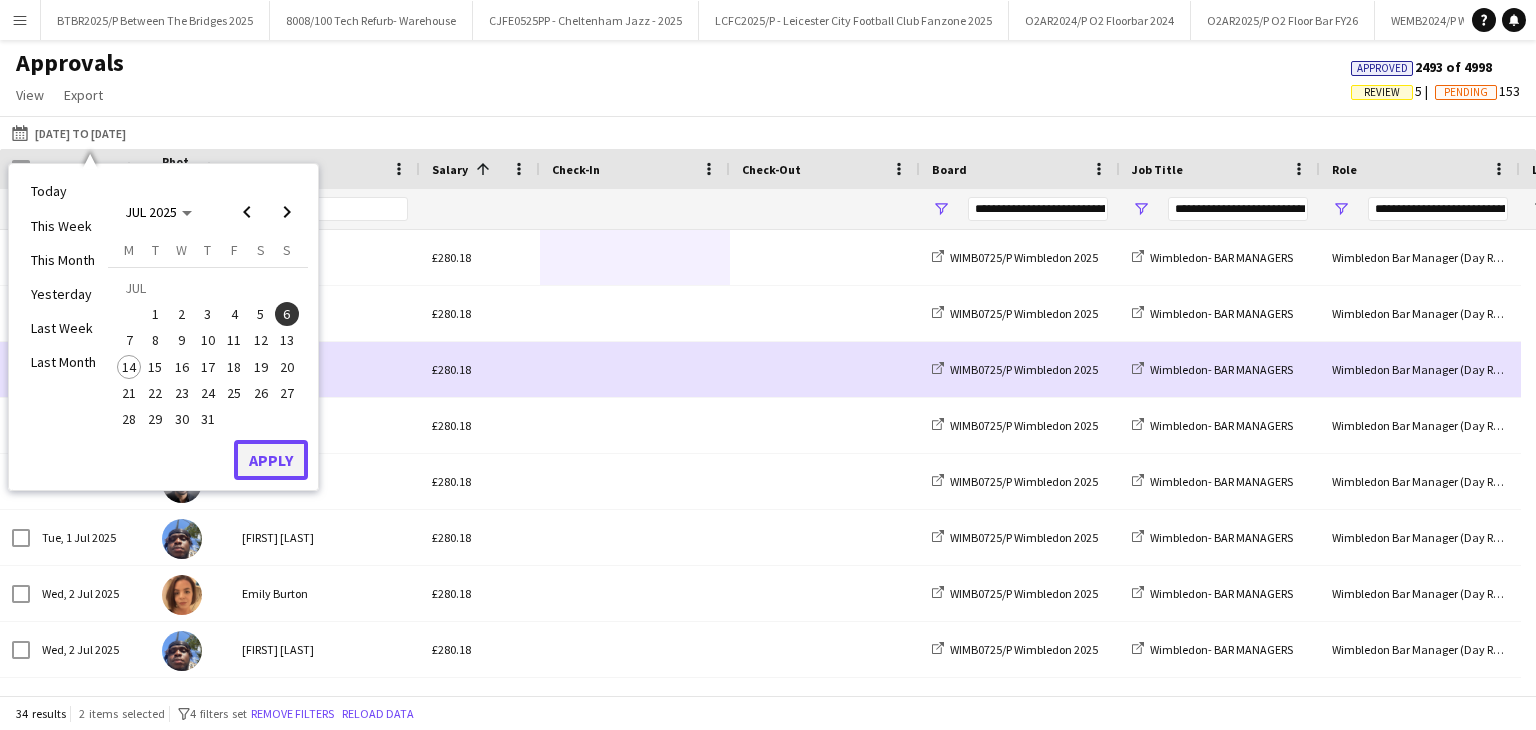 click on "Apply" at bounding box center (271, 460) 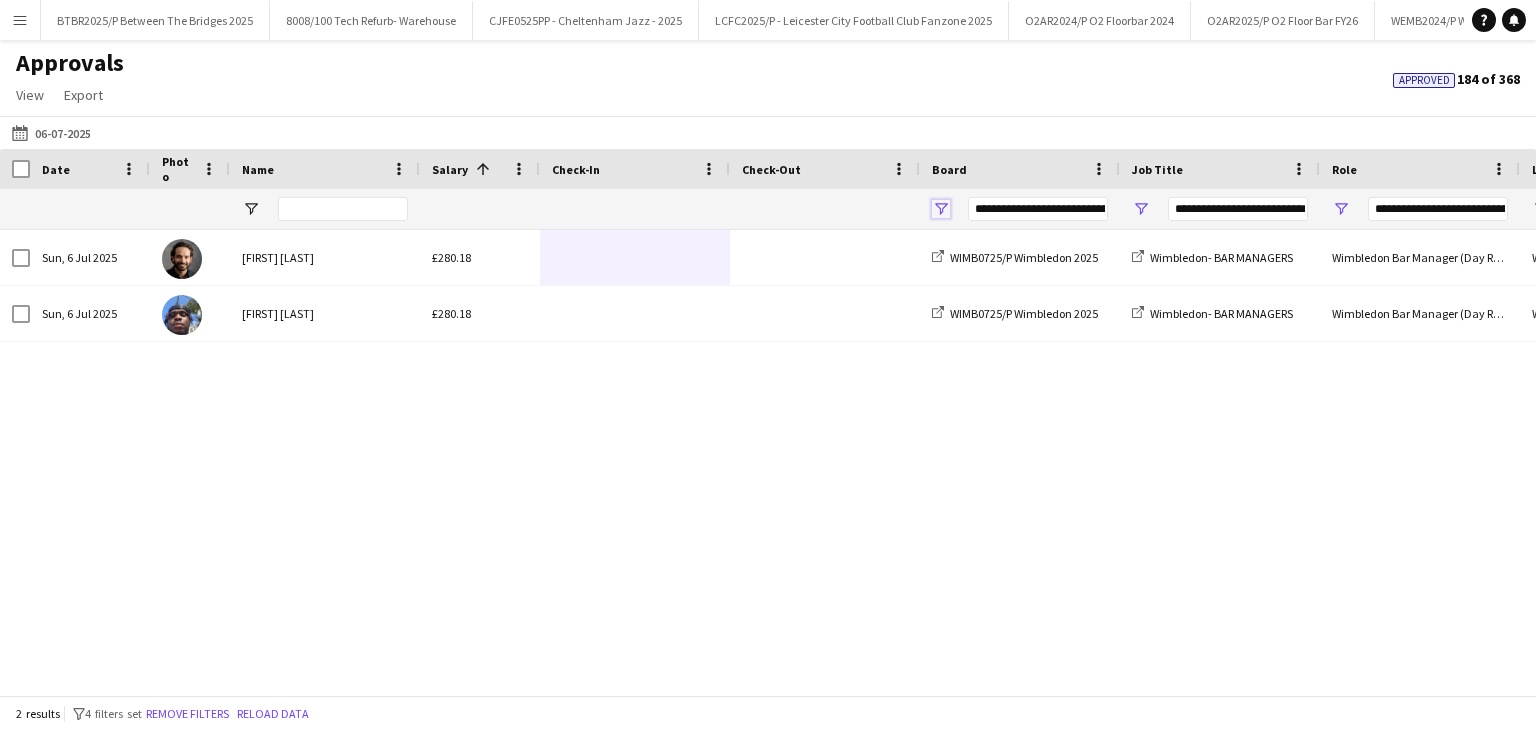 click at bounding box center [941, 209] 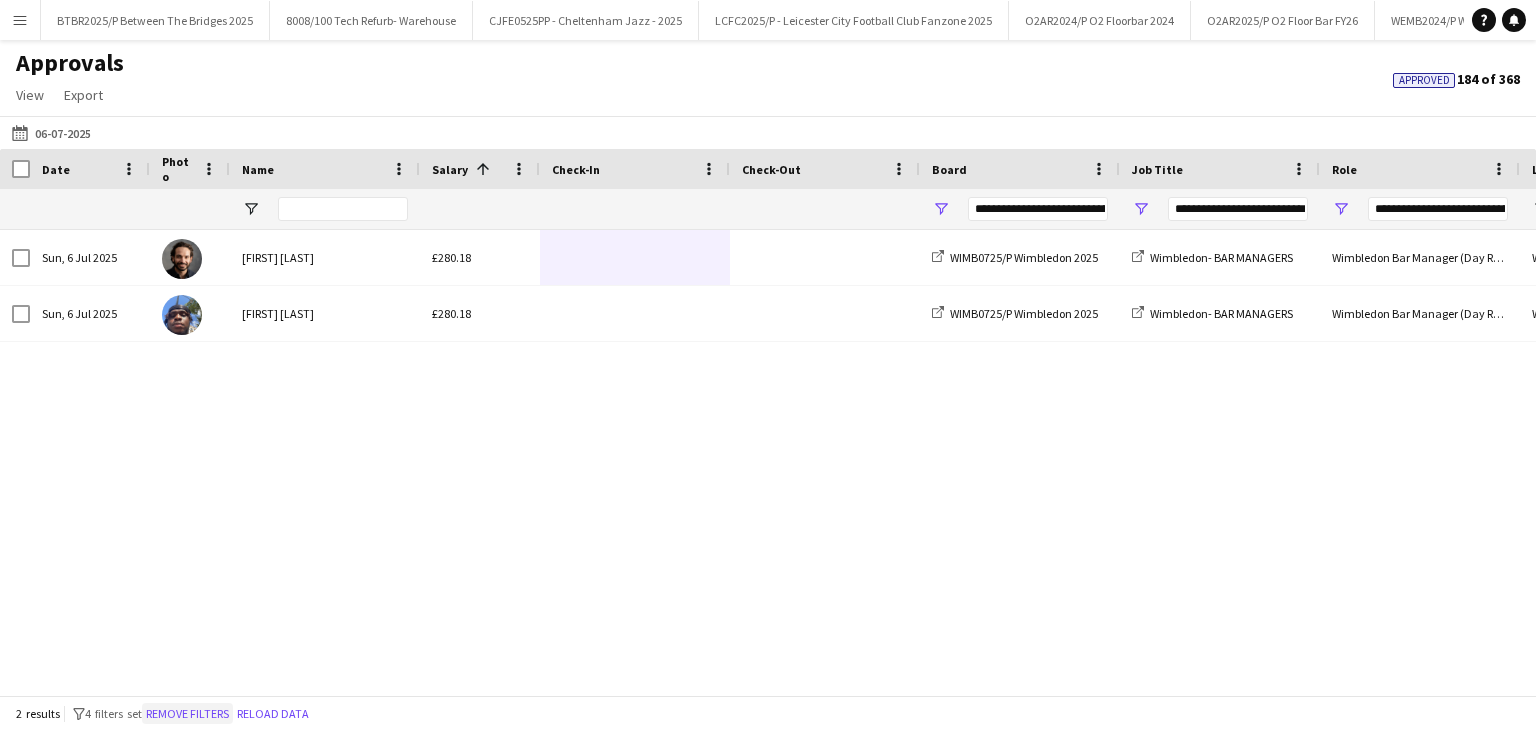 click on "Remove filters" 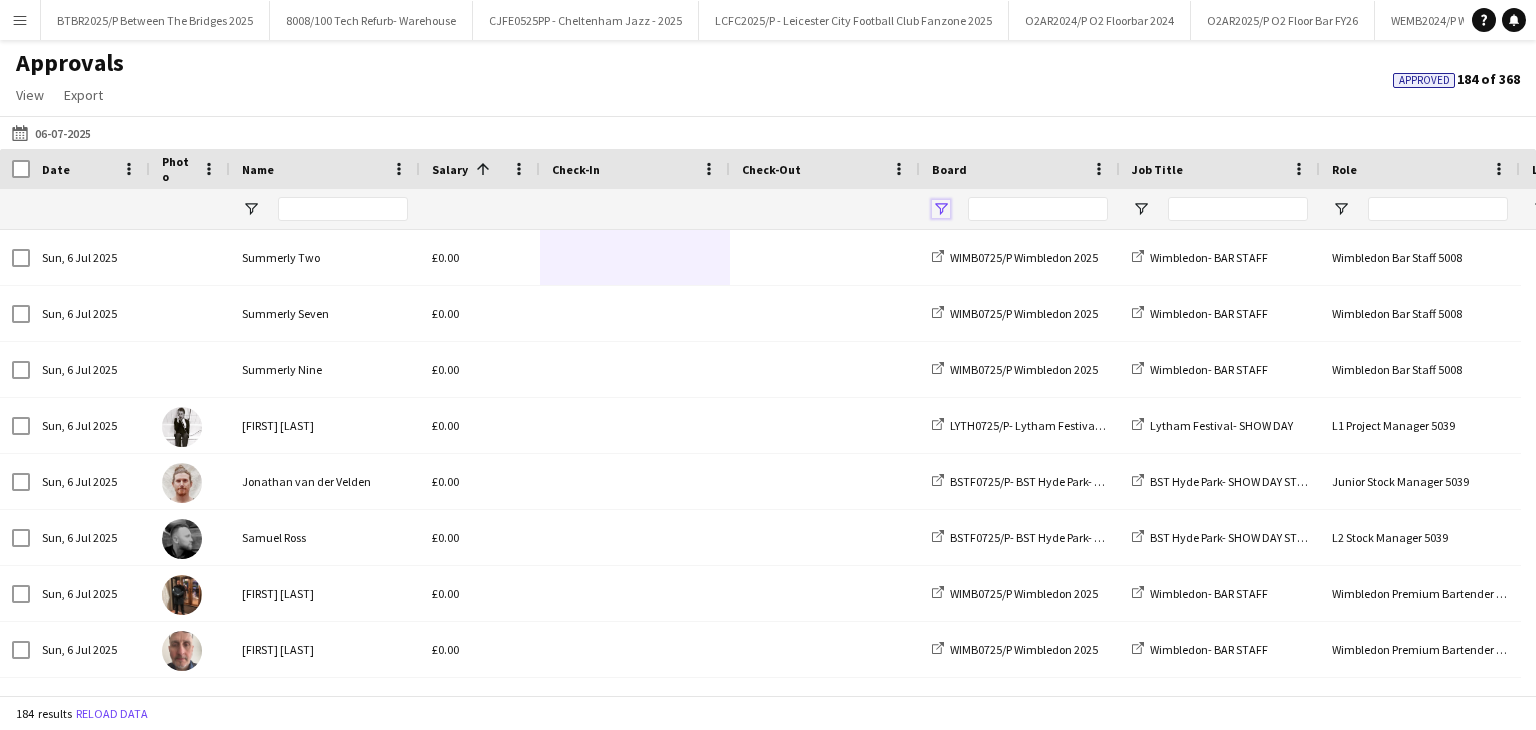 click at bounding box center (941, 209) 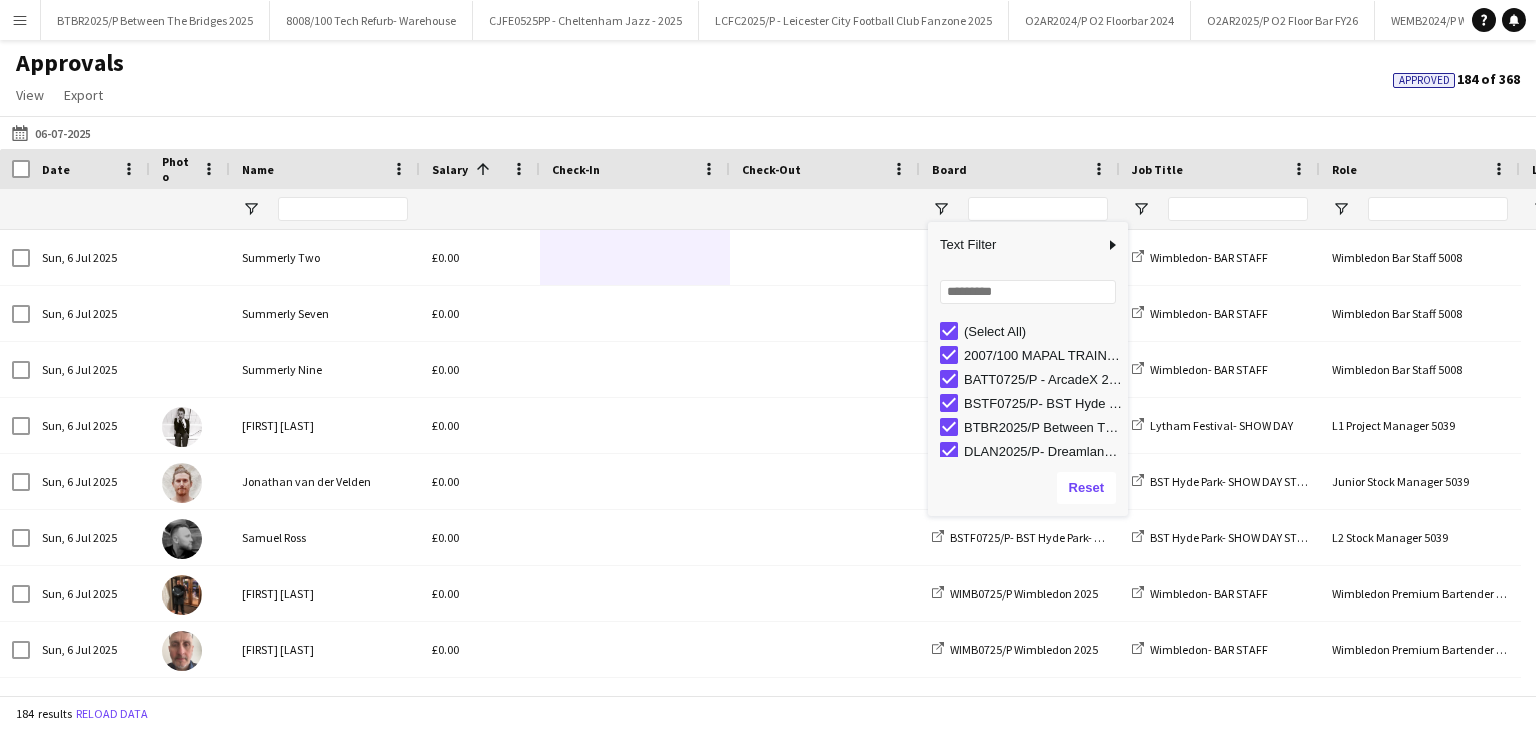 click on "(Select All)" at bounding box center [1043, 331] 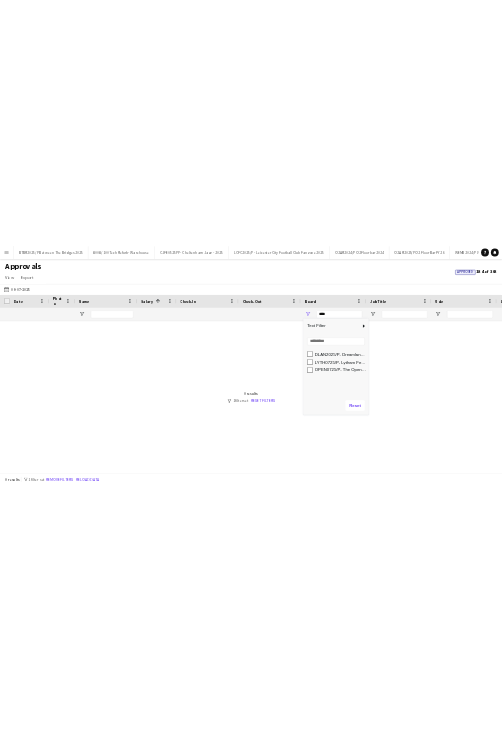 scroll, scrollTop: 125, scrollLeft: 0, axis: vertical 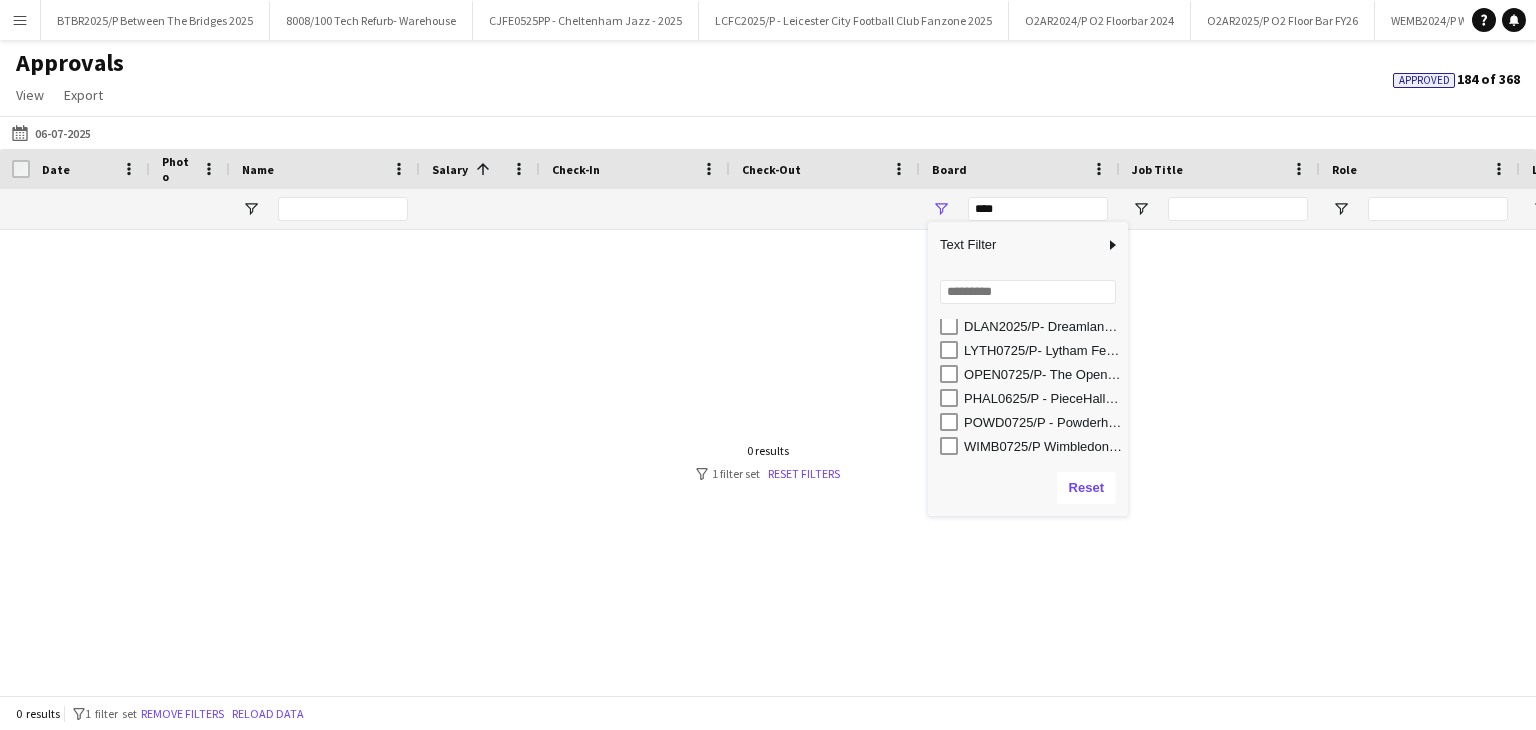 click on "WIMB0725/P Wimbledon 2025" at bounding box center [1043, 446] 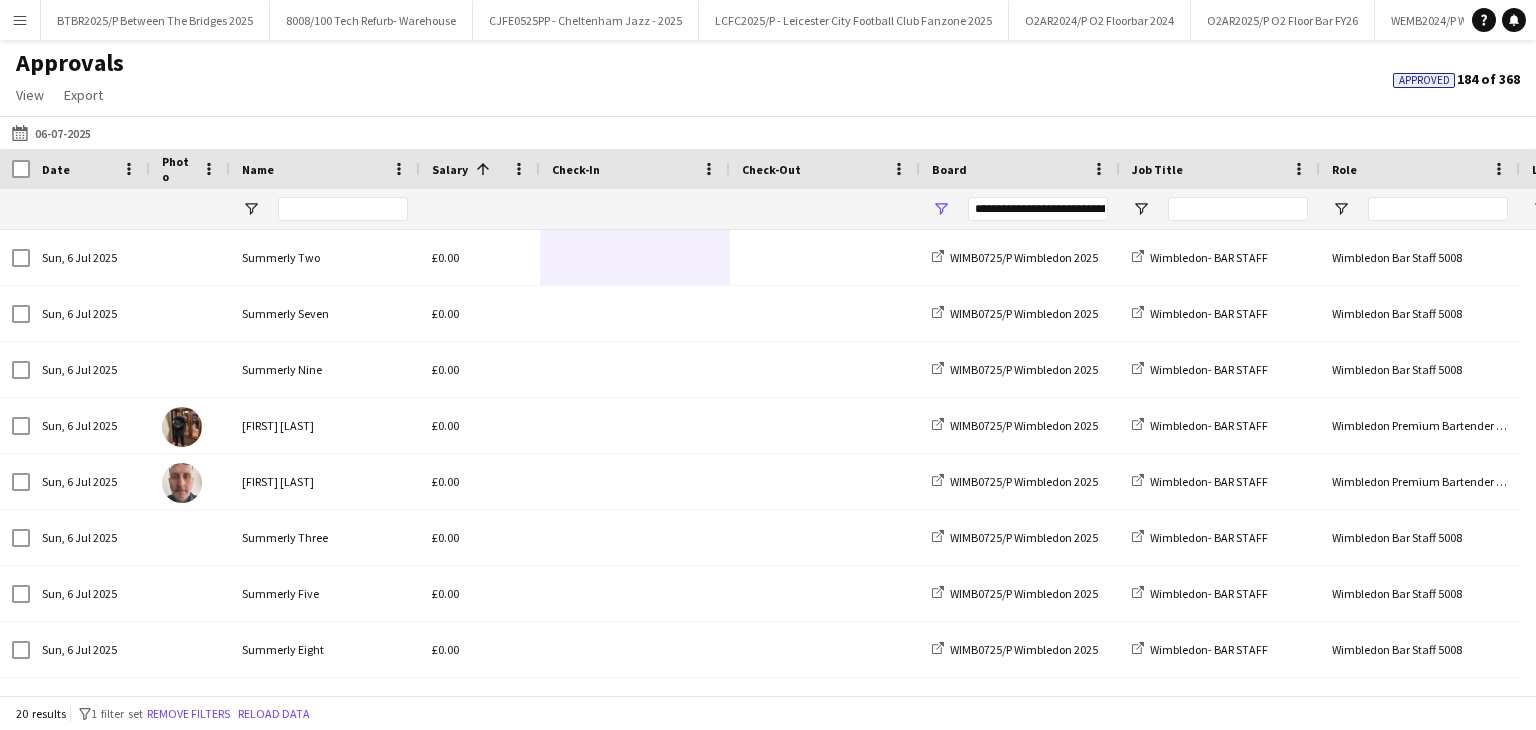 click on "Approvals   View  Customise view Customise filters Reset Filters Reset View Reset All  Export  Export as XLSX Export as CSV Export as PDF Approved  184 of 368" 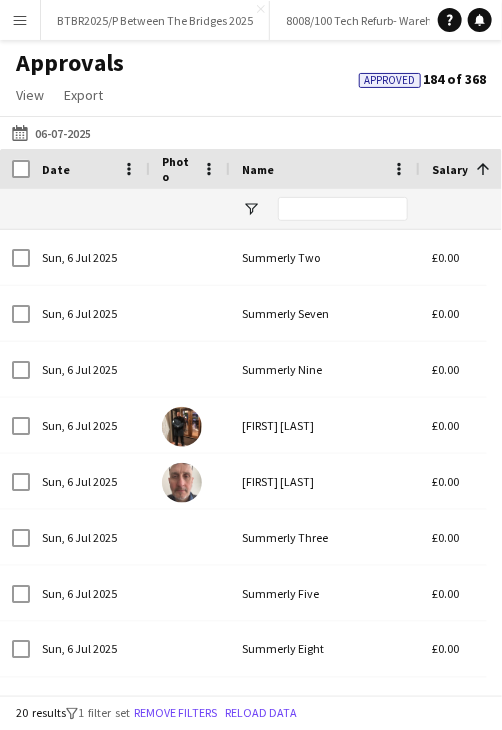 scroll, scrollTop: 0, scrollLeft: 64, axis: horizontal 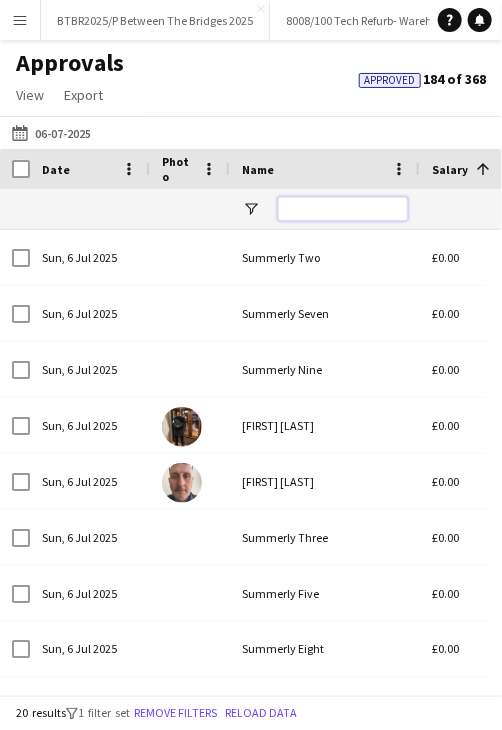 click at bounding box center [343, 209] 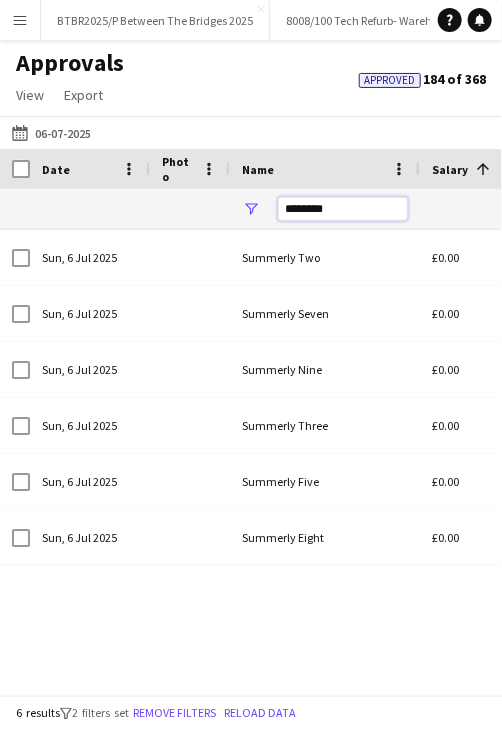 type on "********" 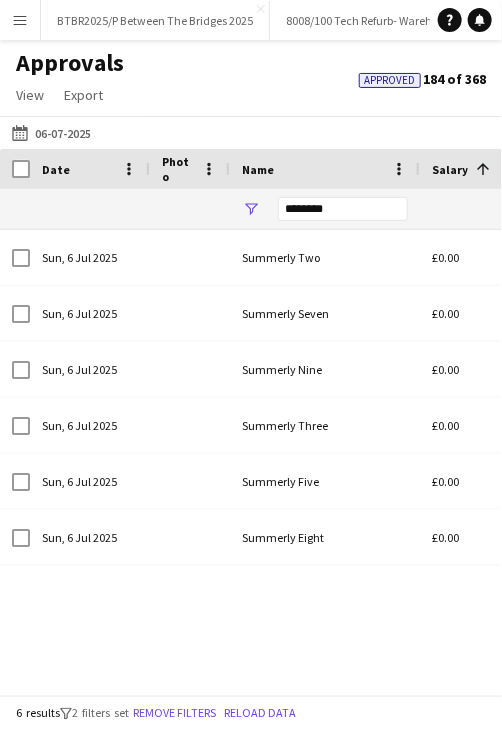 drag, startPoint x: 72, startPoint y: 135, endPoint x: 93, endPoint y: 149, distance: 25.23886 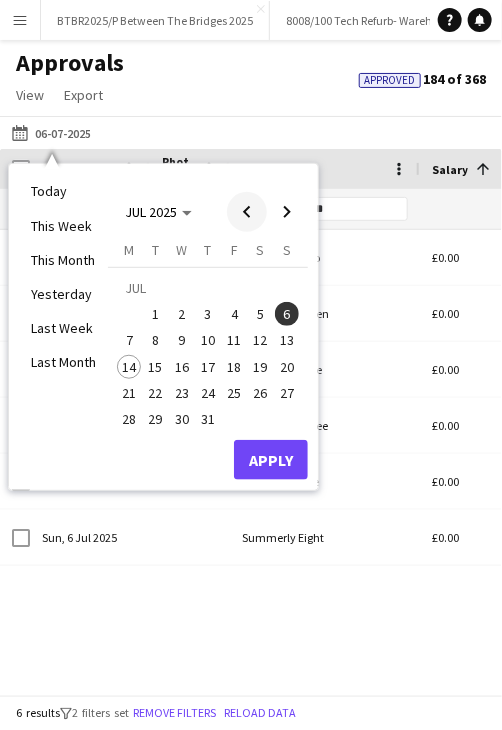 click at bounding box center [247, 212] 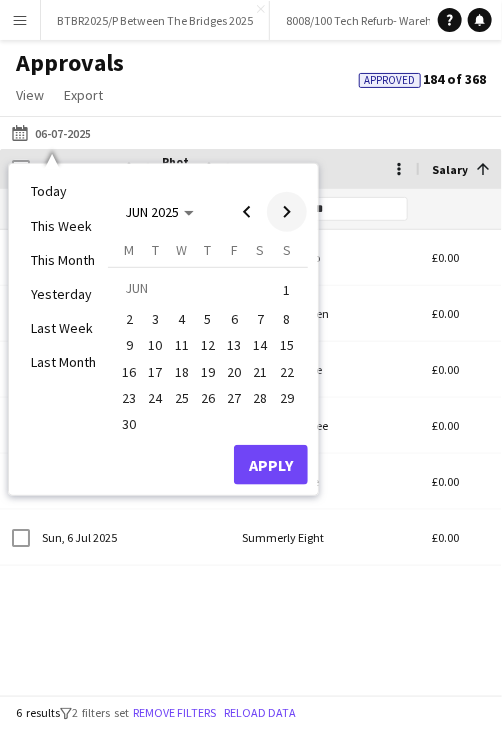 click at bounding box center (287, 212) 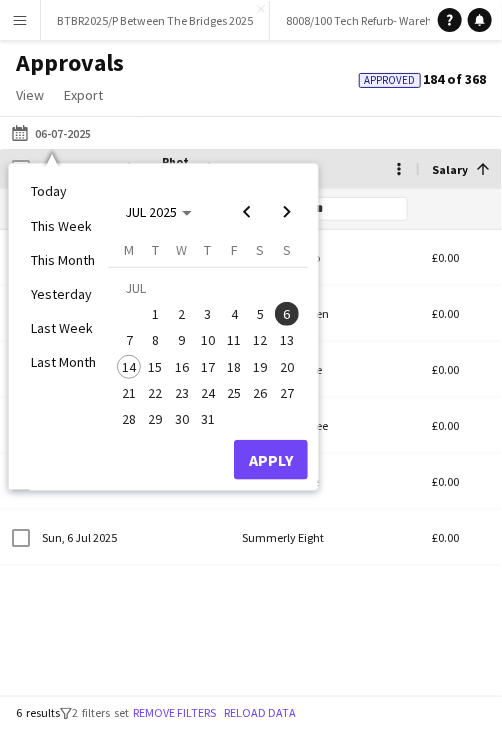 click on "7" at bounding box center (129, 341) 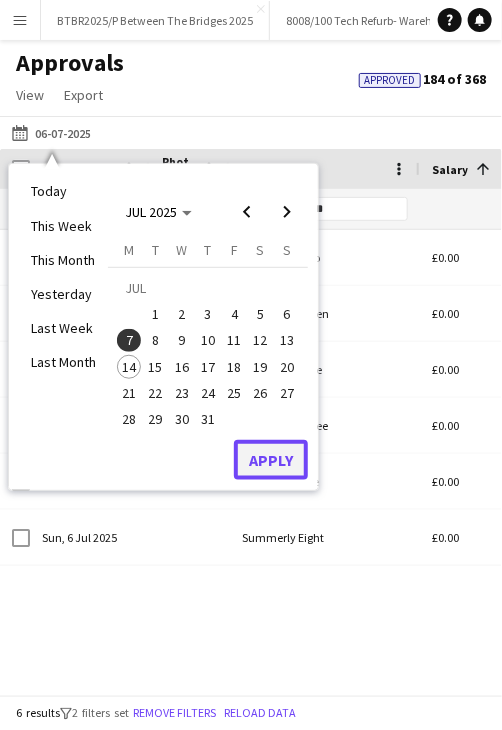 click on "Apply" at bounding box center (271, 460) 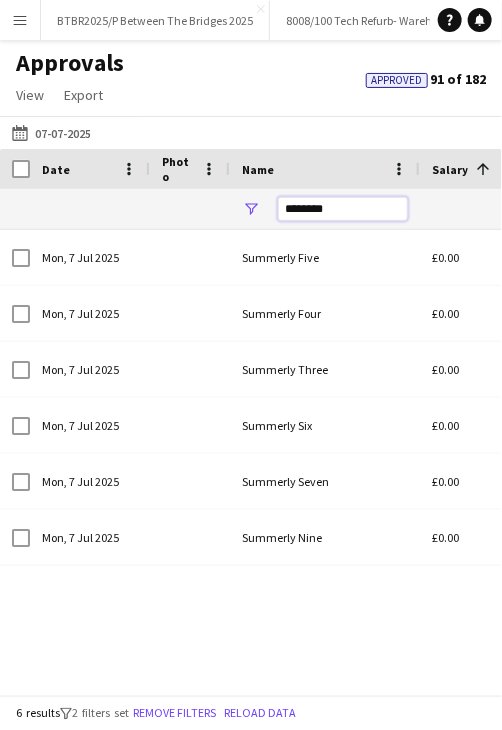 drag, startPoint x: 353, startPoint y: 208, endPoint x: 262, endPoint y: 208, distance: 91 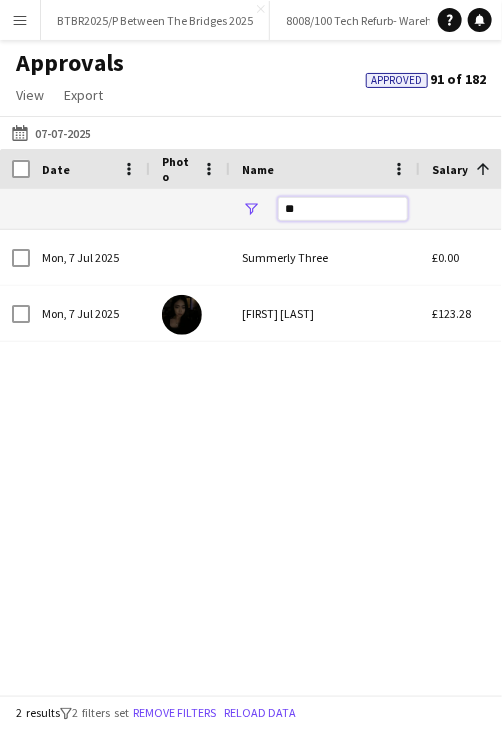 click on "**" at bounding box center (343, 209) 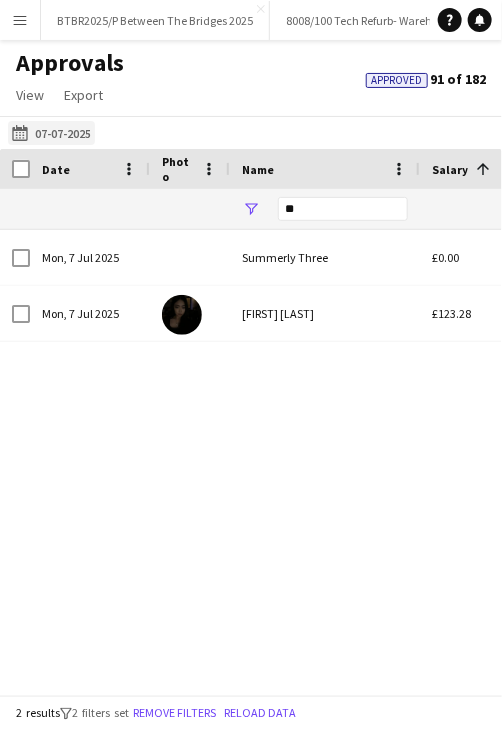 click on "03-07-2025
07-07-2025" 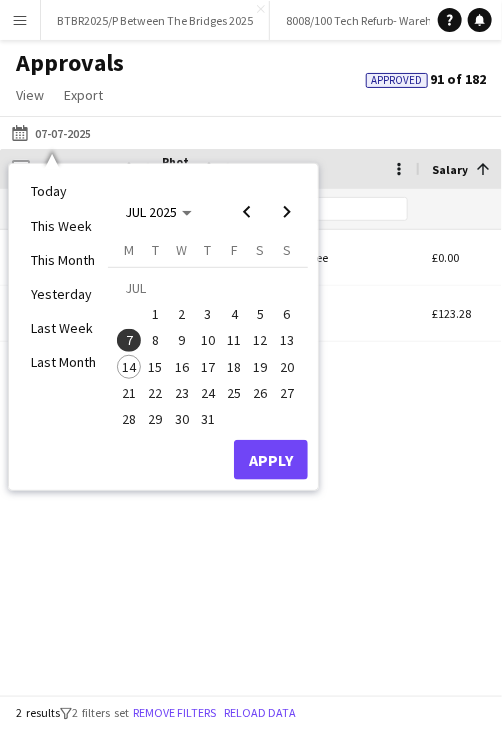 click on "6" at bounding box center (287, 314) 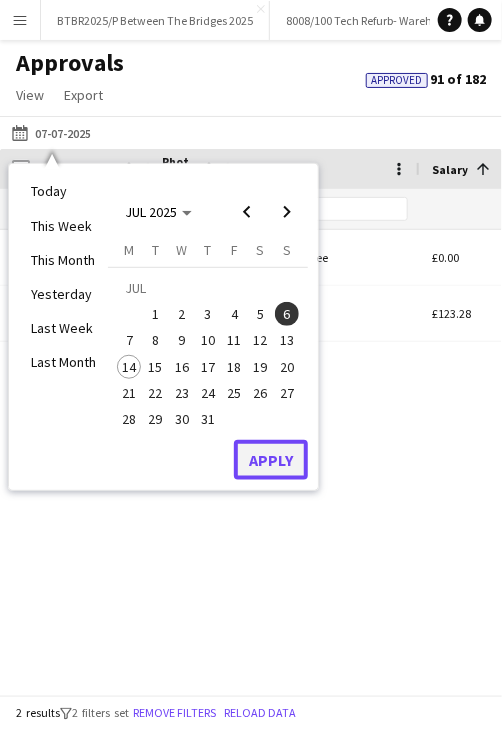 click on "Apply" at bounding box center (271, 460) 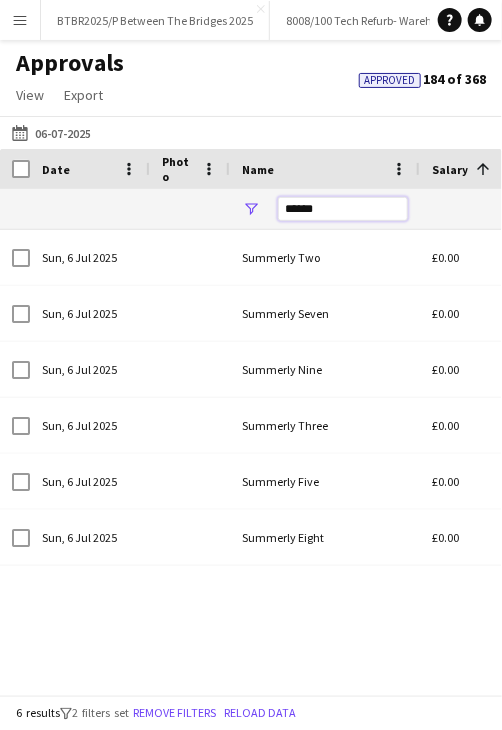 type on "******" 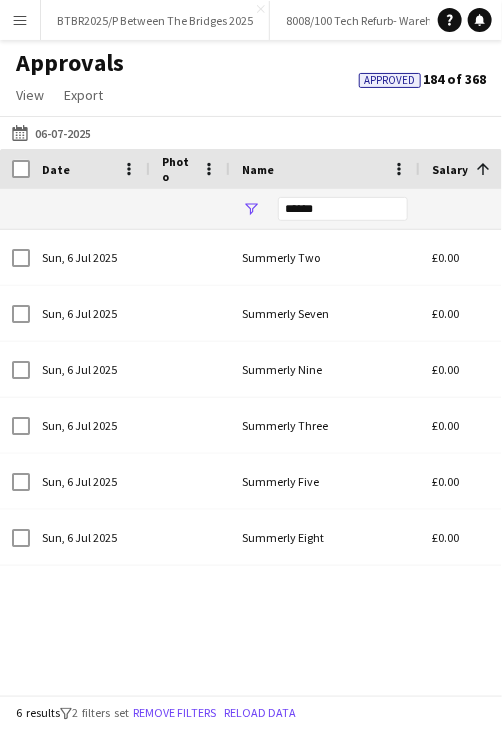 click on "03-07-2025
06-07-2025
Today   This Week   This Month   Yesterday   Last Week   Last Month  JUL 2025 JUL 2025 Monday M Tuesday T Wednesday W Thursday T Friday F Saturday S Sunday S  JUL      1   2   3   4   5   6   7   8   9   10   11   12   13   14   15   16   17   18   19   20   21   22   23   24   25   26   27   28   29   30   31
Comparison range
Comparison range
Apply" 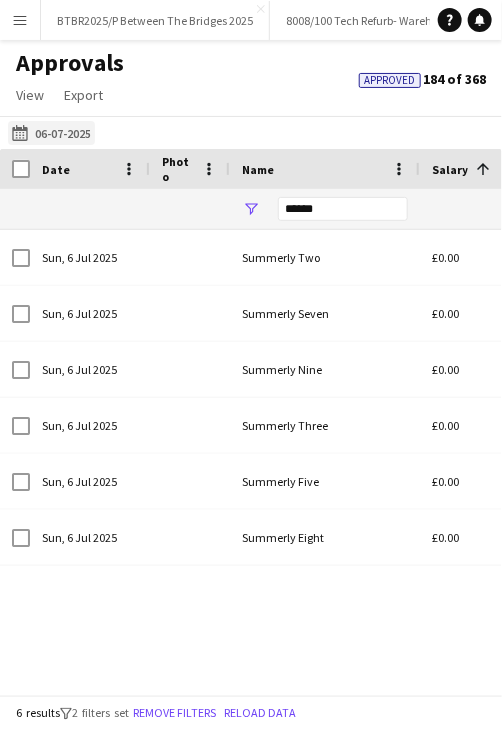 click on "03-07-2025
06-07-2025" 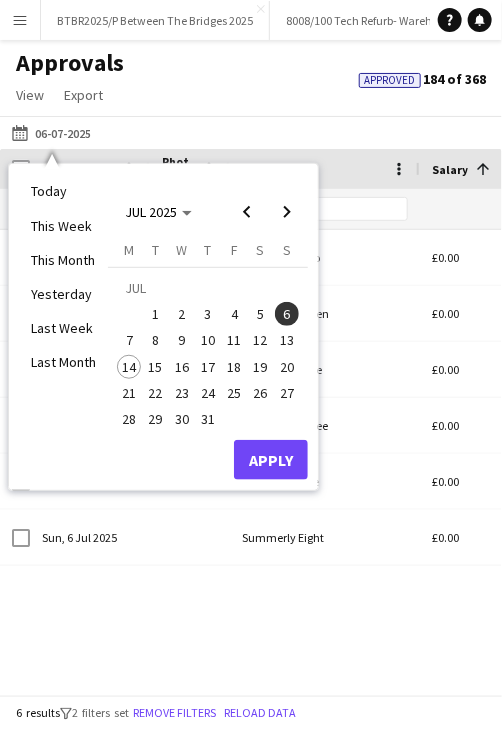 click on "12" at bounding box center (261, 341) 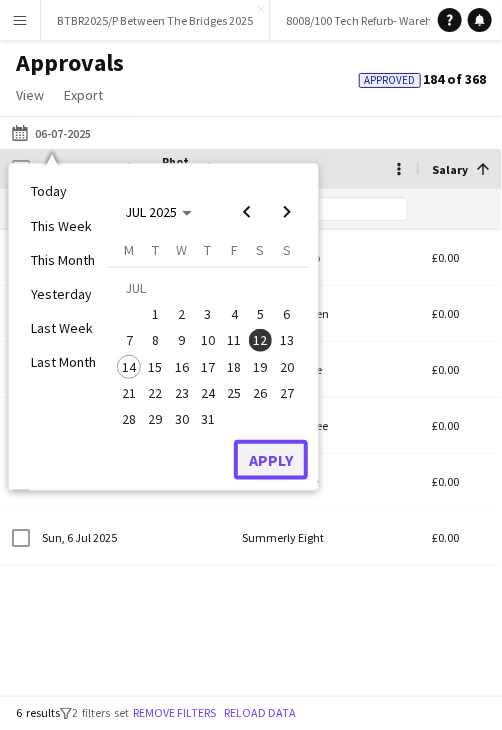click on "Apply" at bounding box center [271, 460] 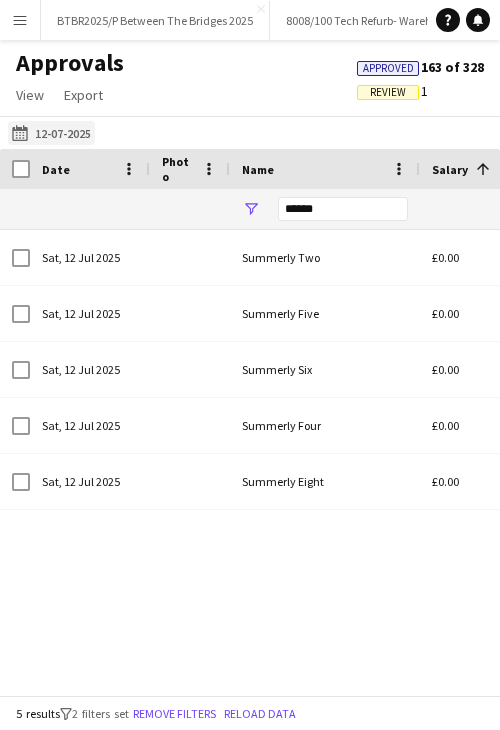 click on "03-07-2025
12-07-2025" 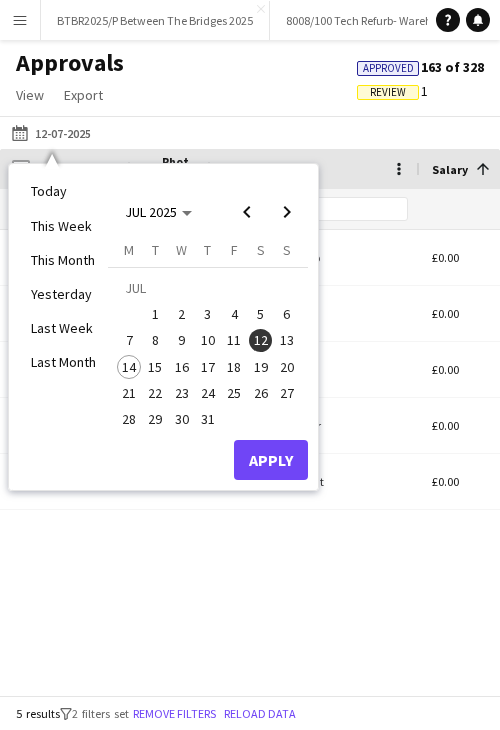 click on "7" at bounding box center [129, 341] 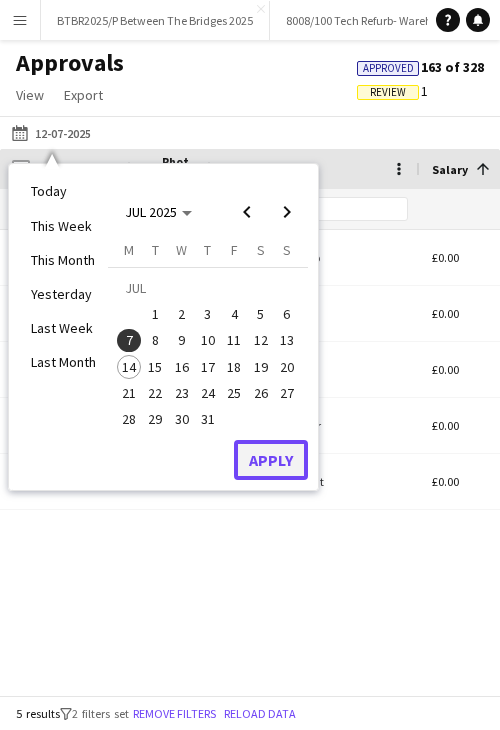 click on "Apply" at bounding box center [271, 460] 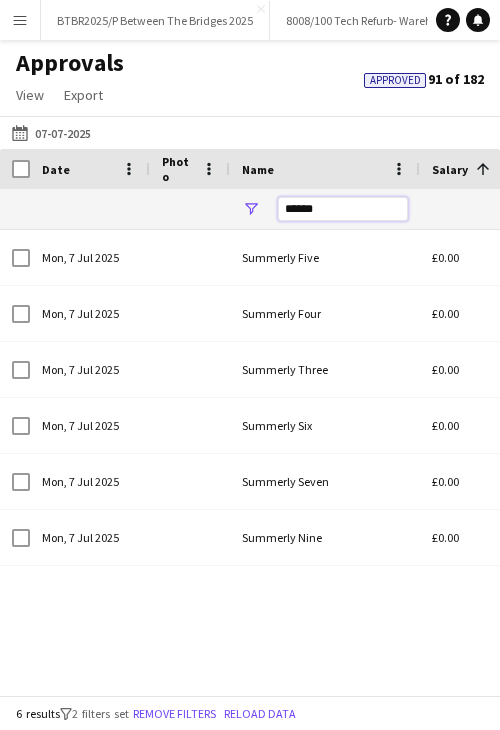 drag, startPoint x: 286, startPoint y: 207, endPoint x: 129, endPoint y: 189, distance: 158.02847 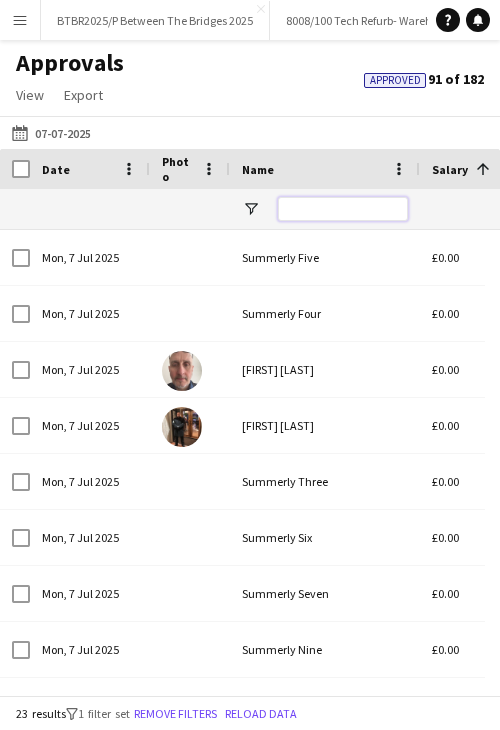 scroll, scrollTop: 0, scrollLeft: 324, axis: horizontal 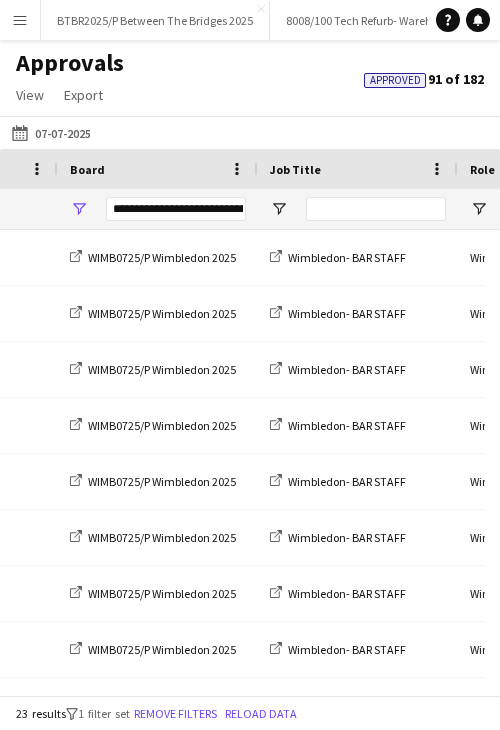 type 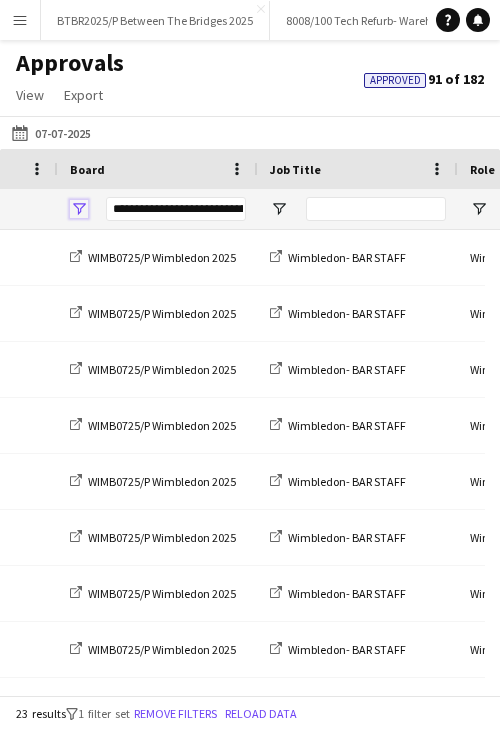 click at bounding box center (79, 209) 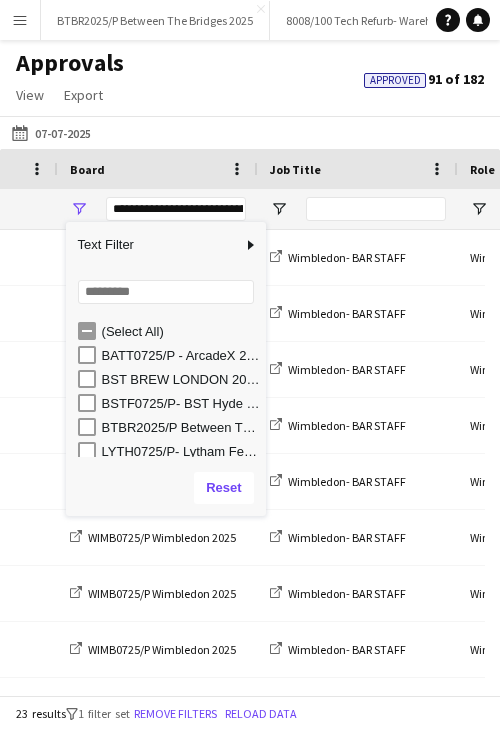 click on "(Select All)" at bounding box center (181, 331) 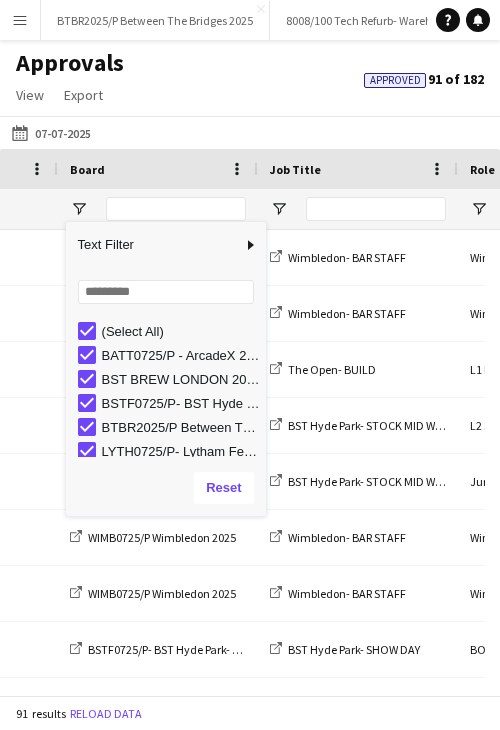 click on "(Select All)" at bounding box center (181, 331) 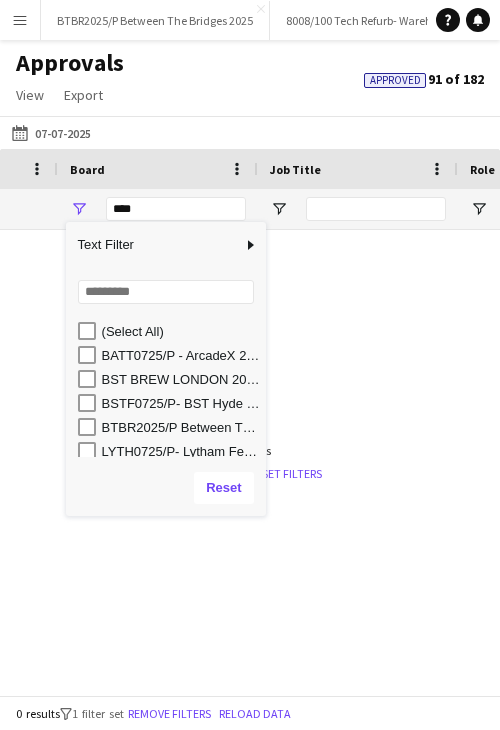 click on "LYTH0725/P- Lytham Festival- 2025" at bounding box center [181, 451] 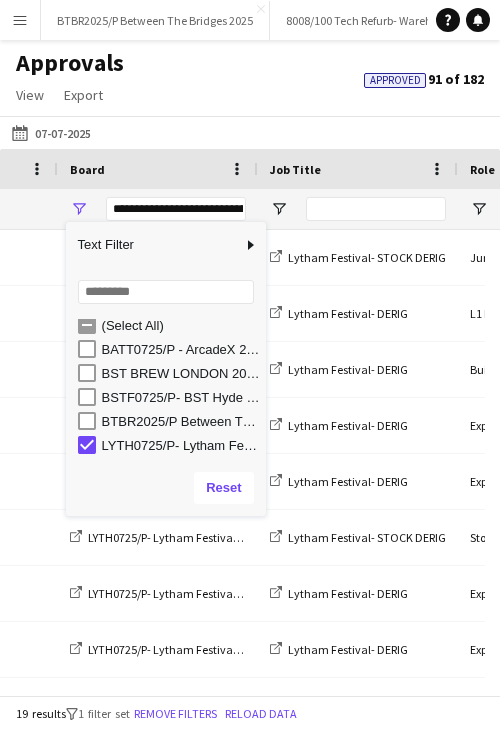 click on "03-07-2025
07-07-2025
Today   This Week   This Month   Yesterday   Last Week   Last Month  JUL 2025 JUL 2025 Monday M Tuesday T Wednesday W Thursday T Friday F Saturday S Sunday S  JUL      1   2   3   4   5   6   7   8   9   10   11   12   13   14   15   16   17   18   19   20   21   22   23   24   25   26   27   28   29   30   31
Comparison range
Comparison range
Apply" 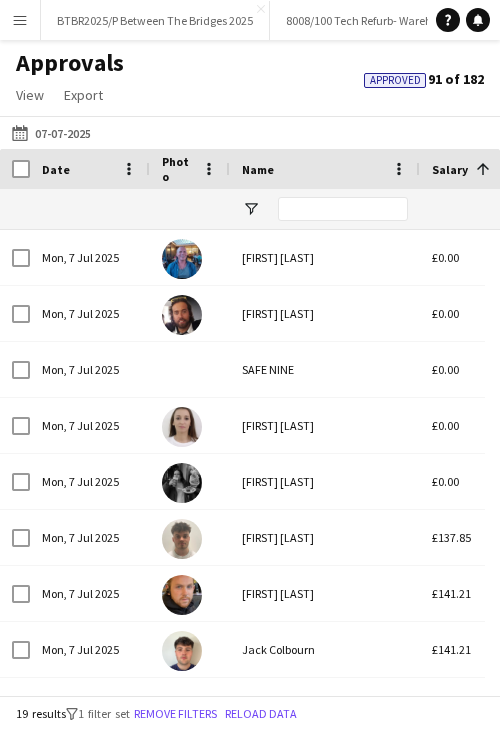 click on "Name" at bounding box center (313, 169) 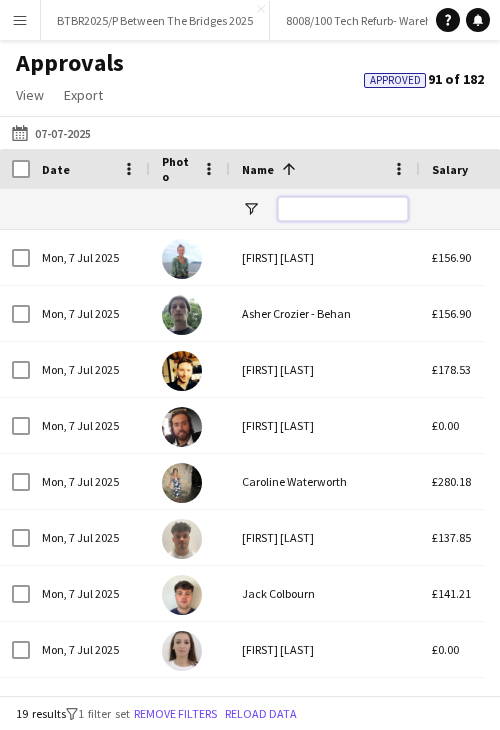 click at bounding box center [343, 209] 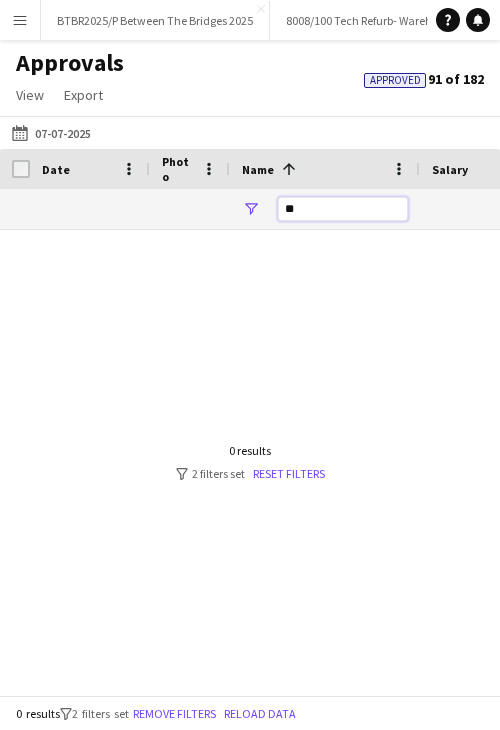 type on "*" 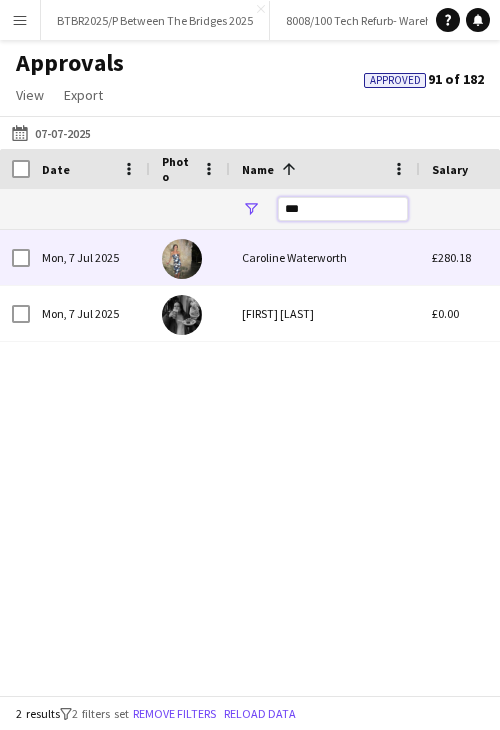 type on "***" 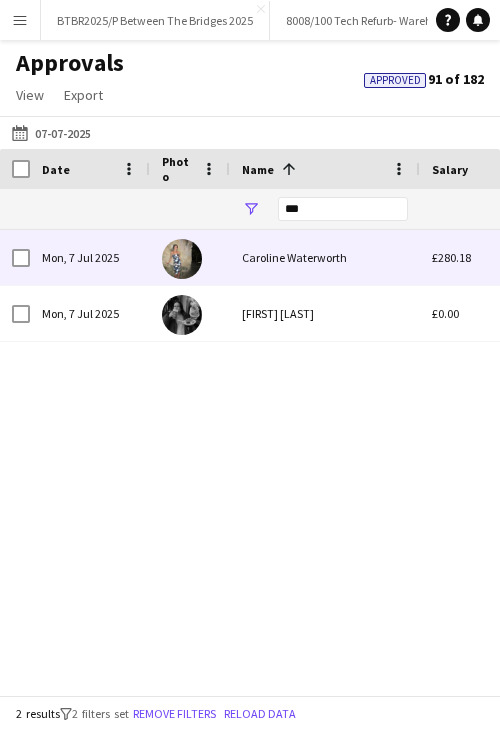 click on "Caroline Waterworth" at bounding box center (325, 257) 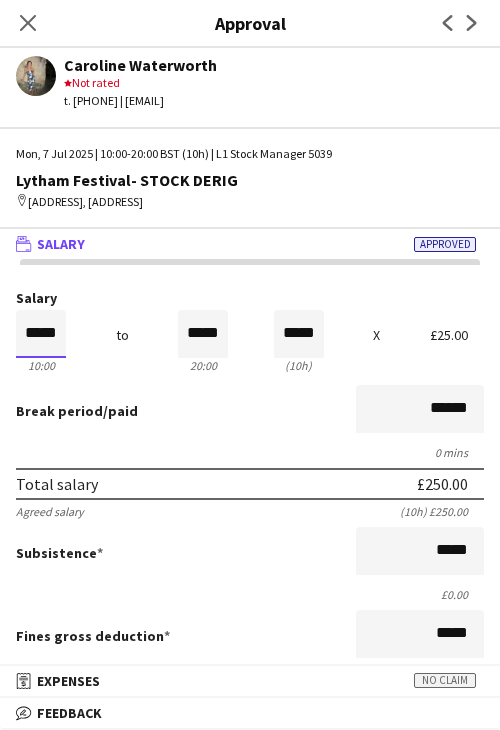 click on "*****" at bounding box center (41, 334) 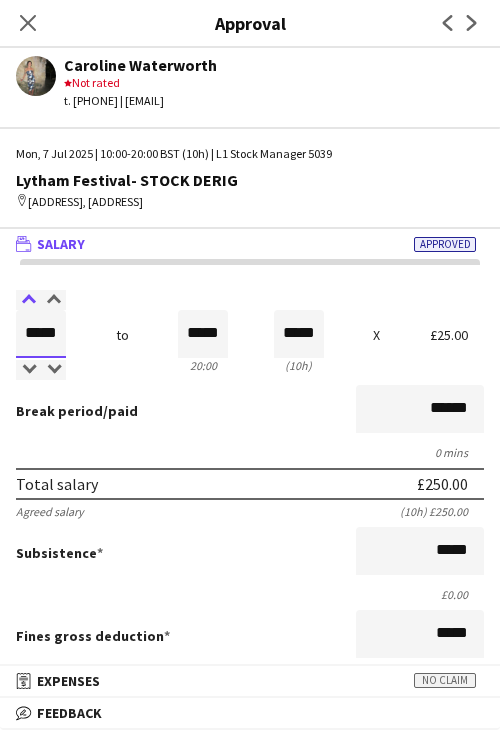 type on "*****" 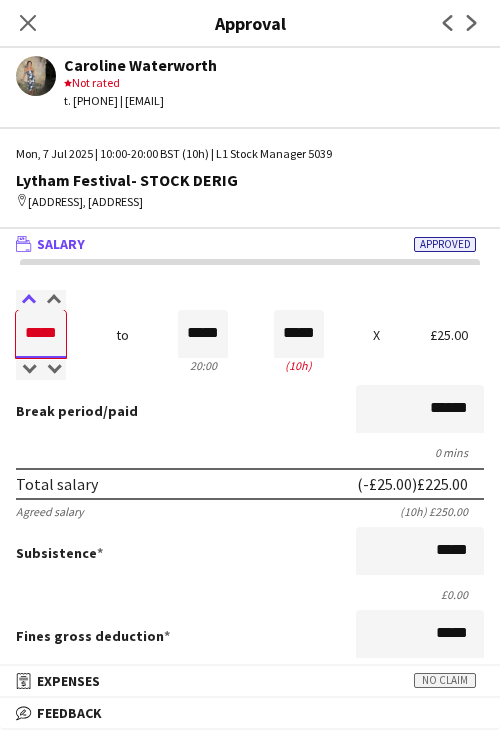 click at bounding box center [28, 300] 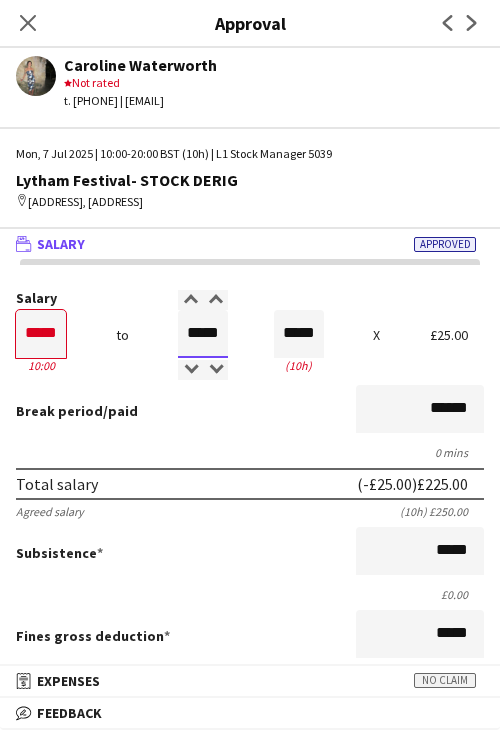 drag, startPoint x: 176, startPoint y: 354, endPoint x: 231, endPoint y: 361, distance: 55.443665 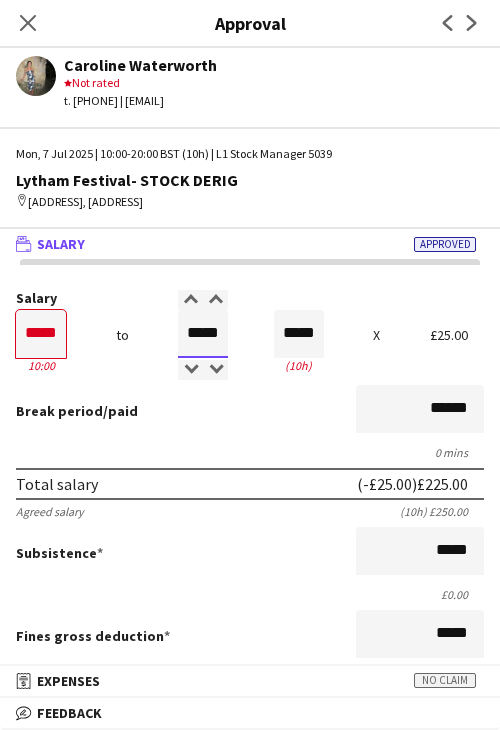 click on "Salary  *****  10:00   to  *****  20:00  *****  (10h)   X   £25.00" at bounding box center [250, 334] 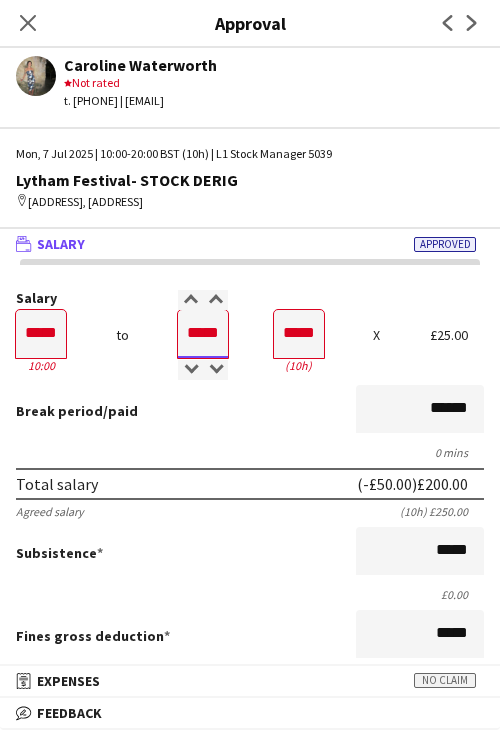 type on "*****" 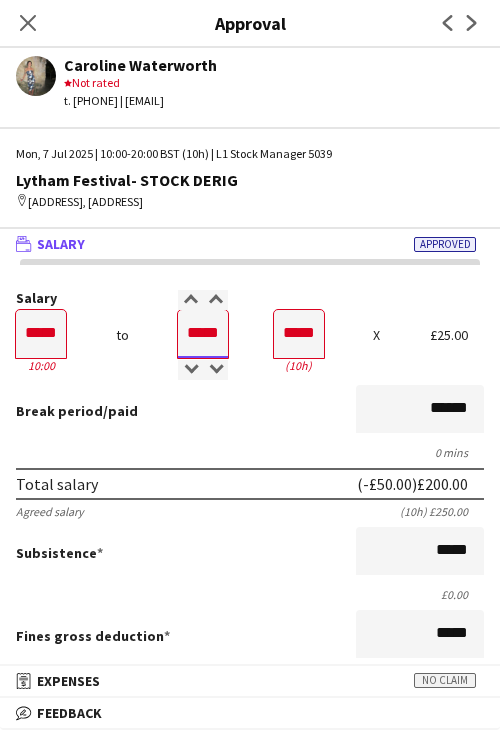 type on "*****" 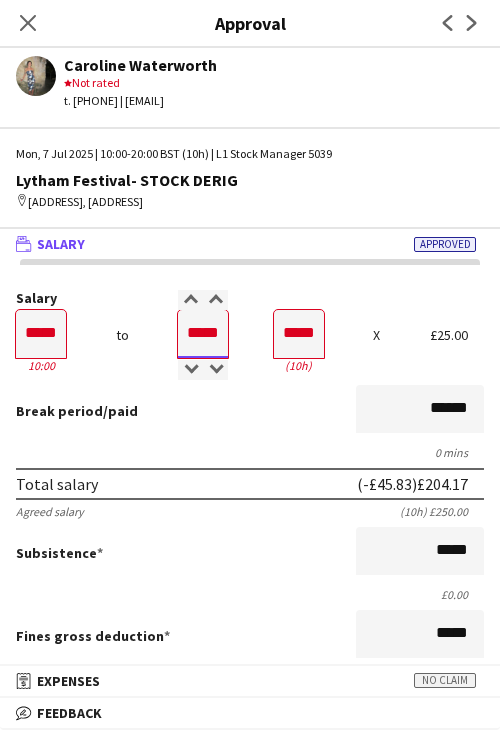 type on "*****" 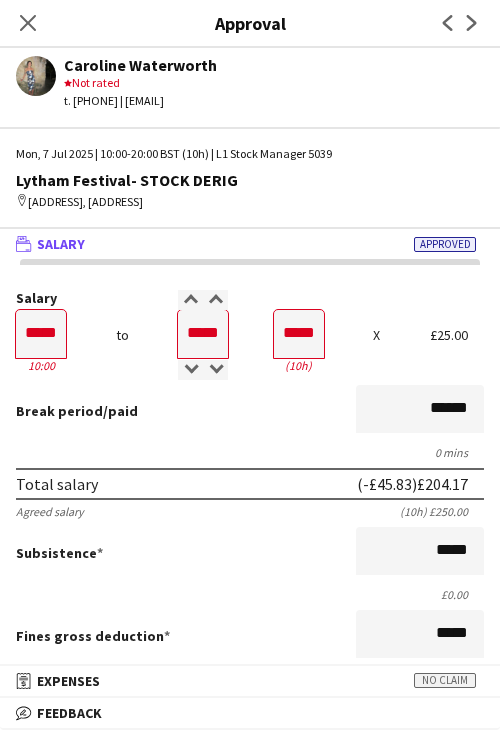 click on "Break period   /paid  ******" at bounding box center (250, 411) 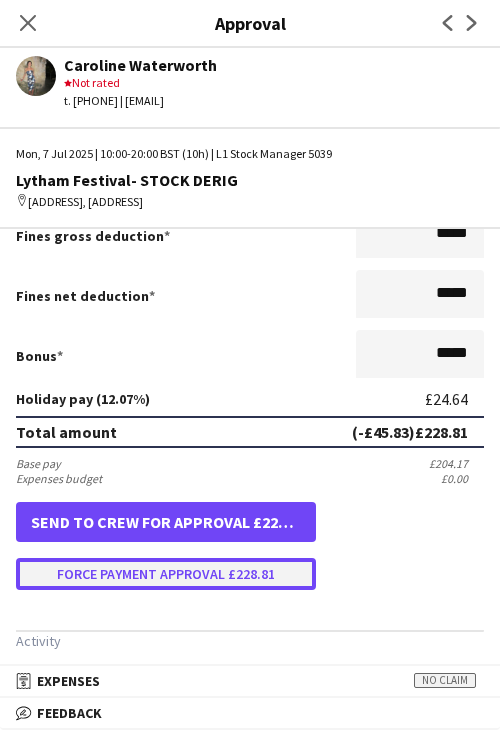 click on "Force payment approval £228.81" at bounding box center [166, 574] 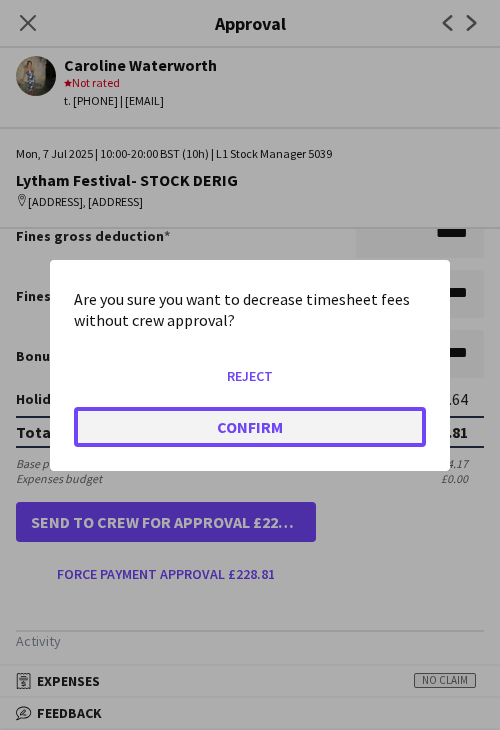 click on "Confirm" 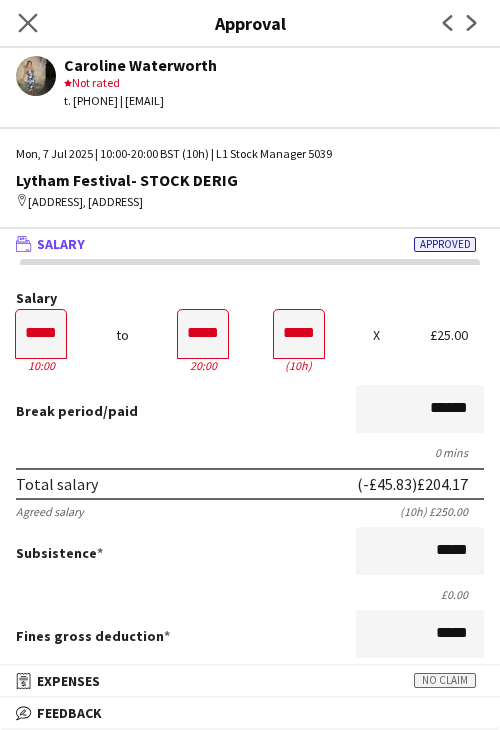 click on "Close pop-in" 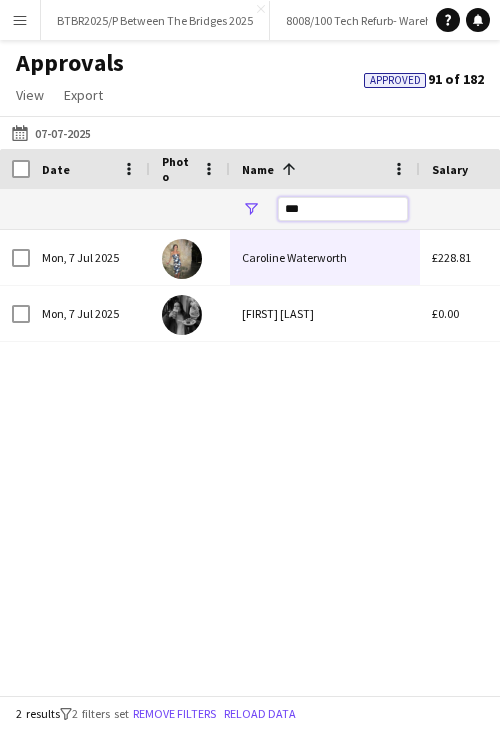 drag, startPoint x: 321, startPoint y: 220, endPoint x: 197, endPoint y: 196, distance: 126.30122 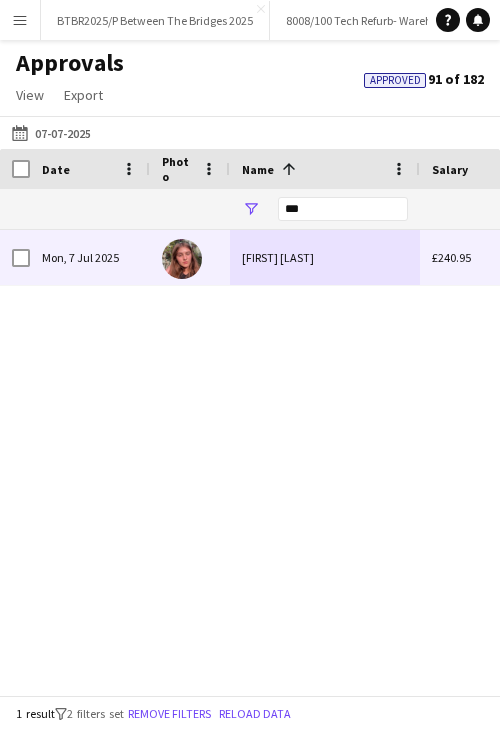 click on "[FIRST] [LAST]" at bounding box center (325, 257) 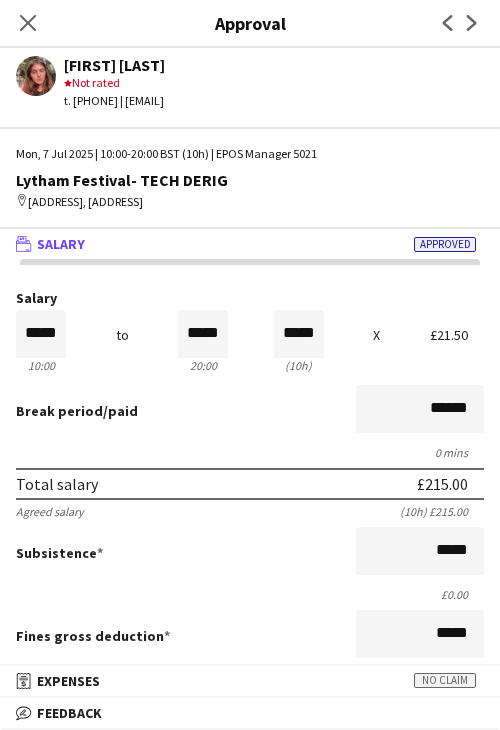 drag, startPoint x: 15, startPoint y: 19, endPoint x: 59, endPoint y: 45, distance: 51.10773 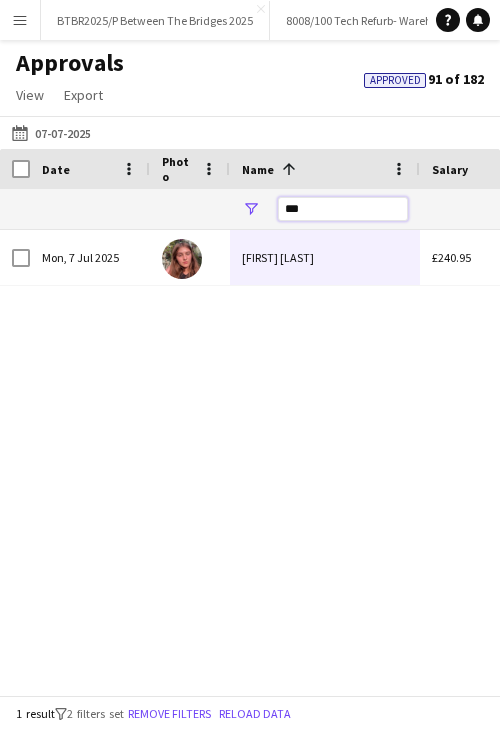 drag, startPoint x: 315, startPoint y: 207, endPoint x: 244, endPoint y: 198, distance: 71.568146 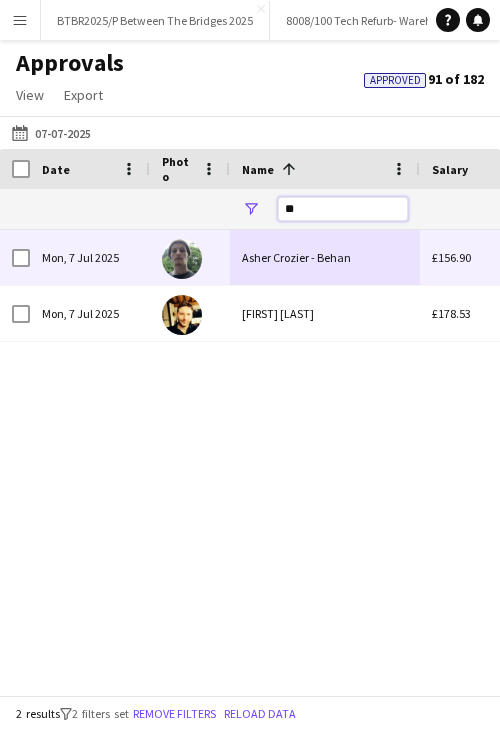 type on "**" 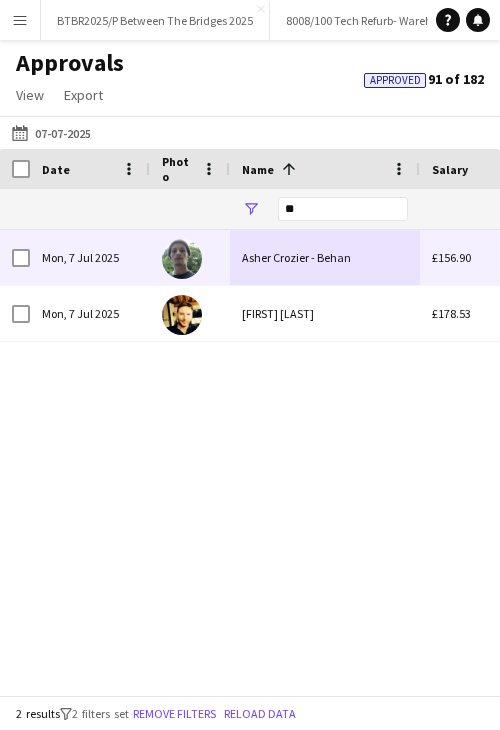 click on "Asher Crozier - Behan" at bounding box center [325, 257] 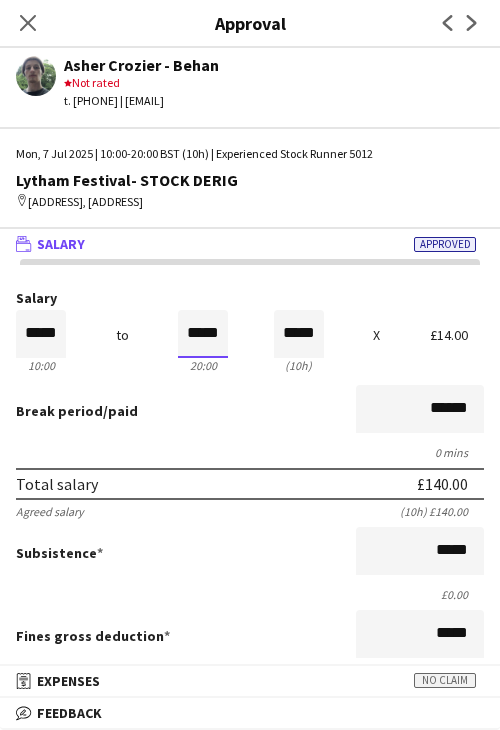drag, startPoint x: 193, startPoint y: 345, endPoint x: 182, endPoint y: 374, distance: 31.016125 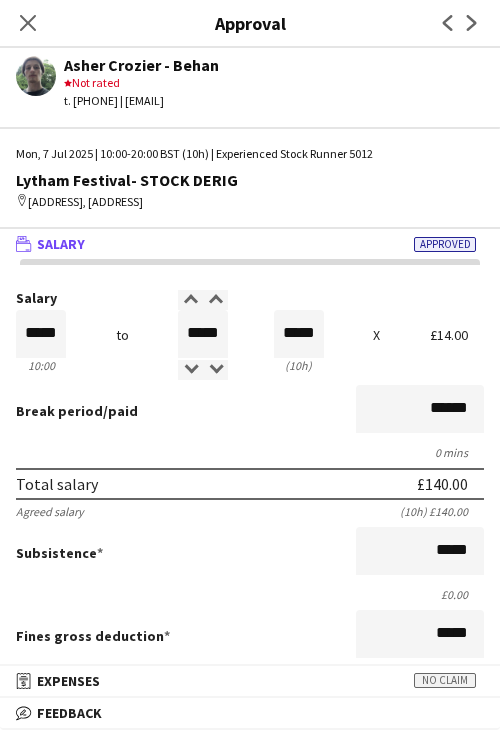 click on "20:00" at bounding box center (203, 365) 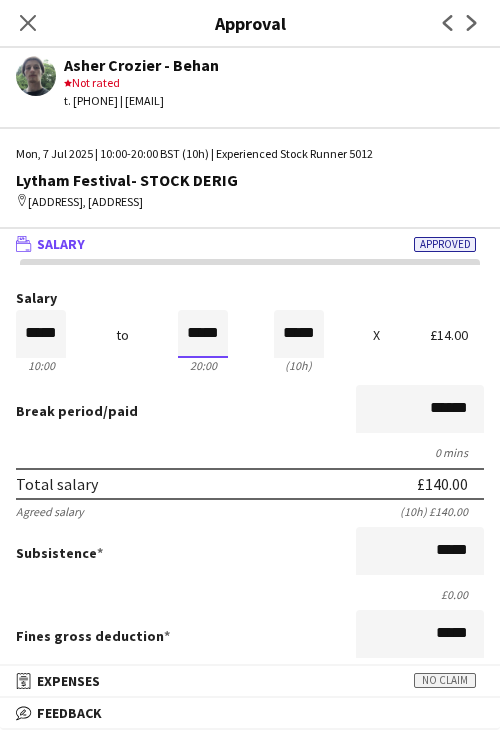 click on "*****" at bounding box center [203, 334] 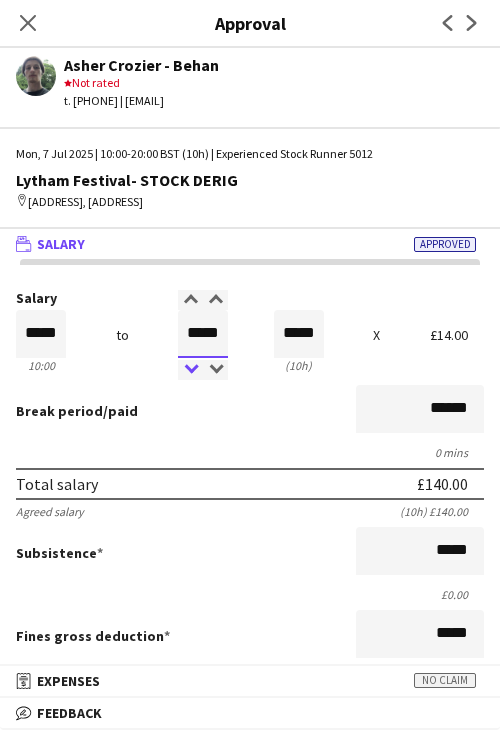 type on "*****" 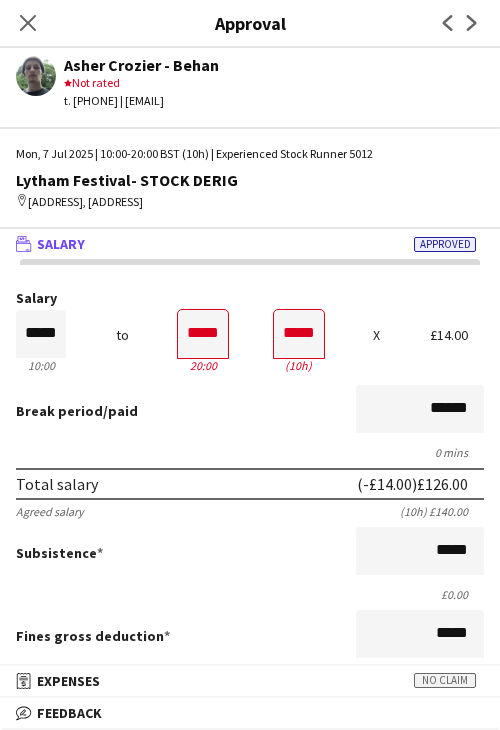 click on "Break period   /paid  ******" at bounding box center (250, 411) 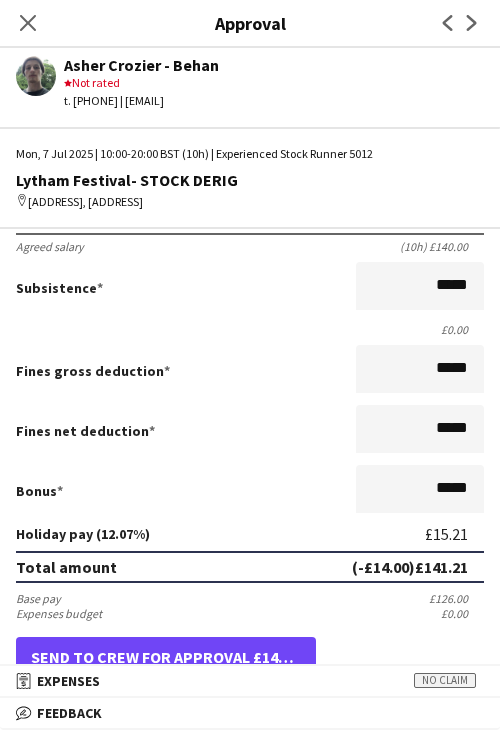 scroll, scrollTop: 500, scrollLeft: 0, axis: vertical 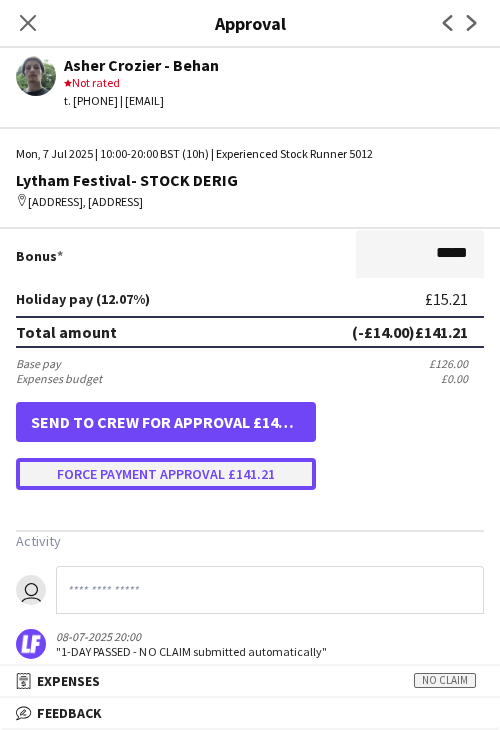 click on "Force payment approval £141.21" at bounding box center [166, 474] 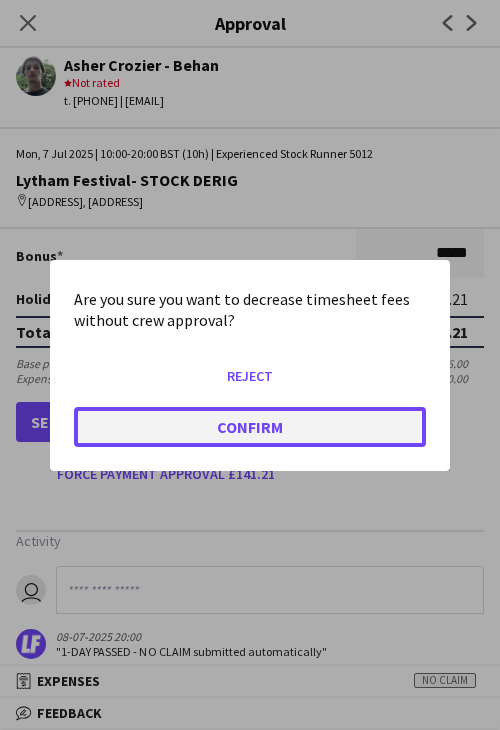 click on "Confirm" 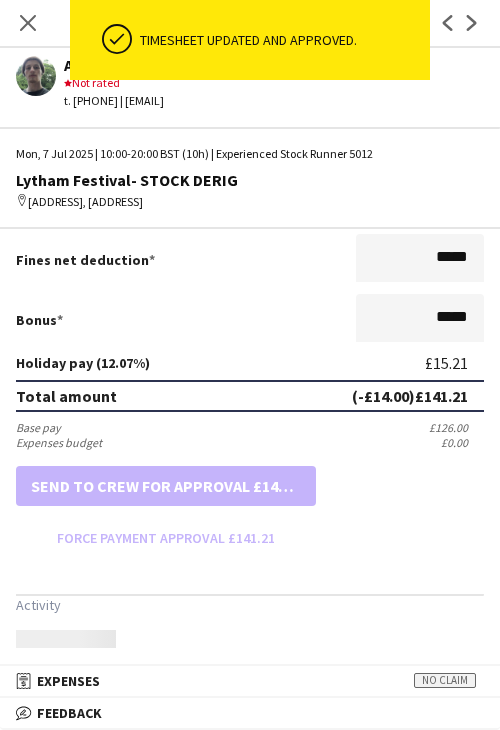 scroll, scrollTop: 500, scrollLeft: 0, axis: vertical 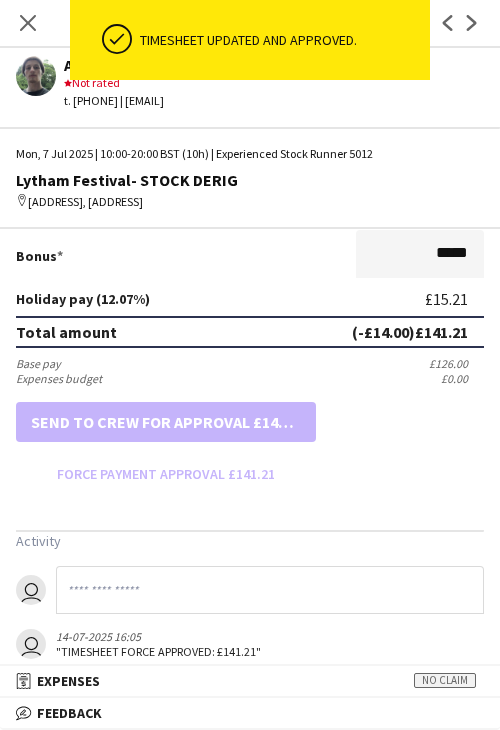 drag, startPoint x: 20, startPoint y: 25, endPoint x: 209, endPoint y: 150, distance: 226.59656 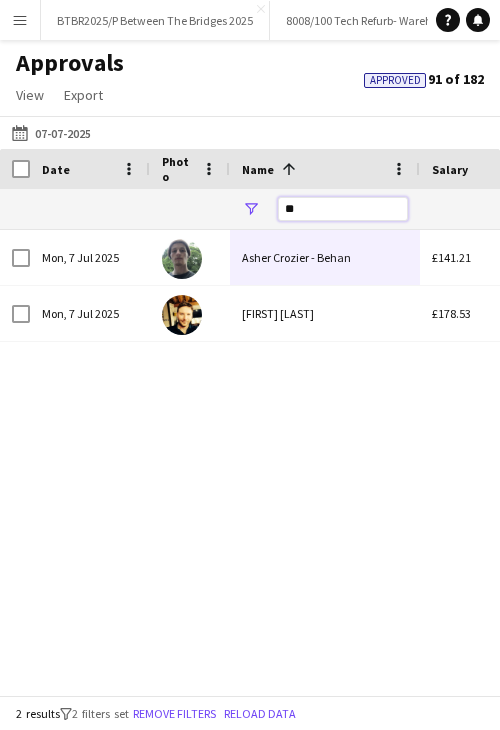 drag, startPoint x: 347, startPoint y: 213, endPoint x: 240, endPoint y: 193, distance: 108.85311 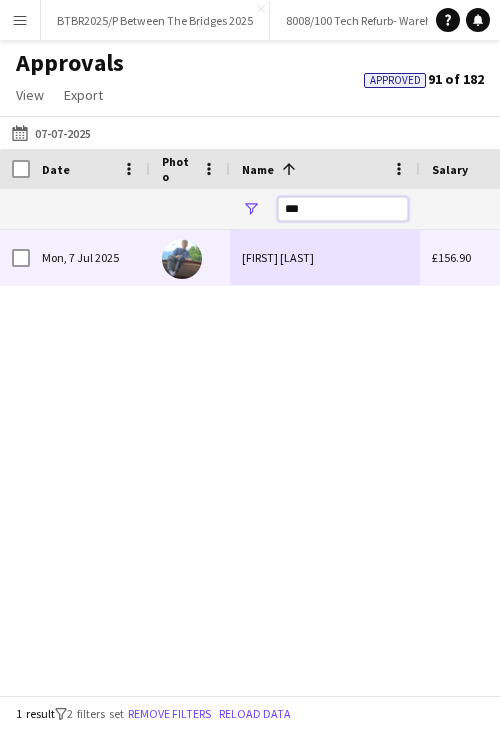 type on "***" 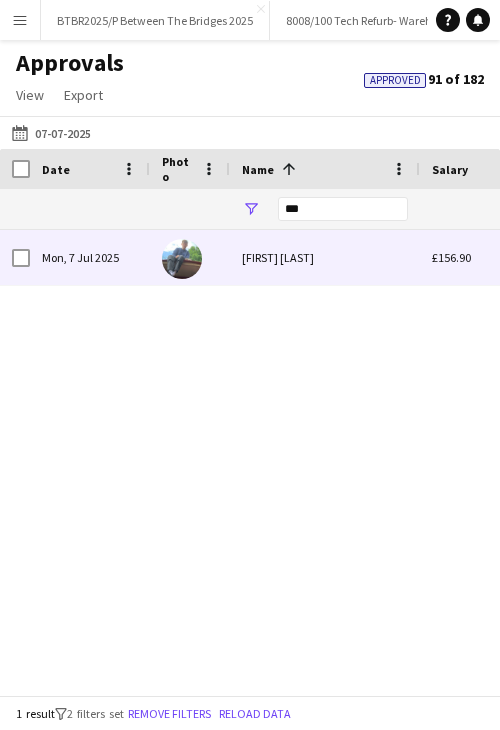 click on "[FIRST] [LAST] [LAST]" at bounding box center (325, 257) 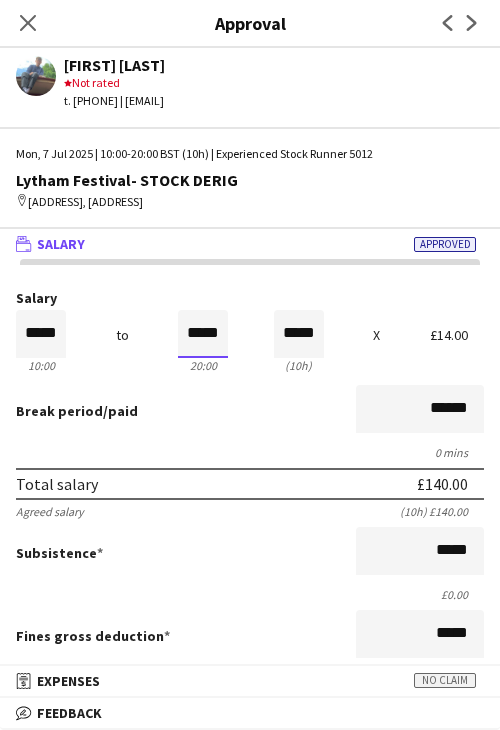click on "*****" at bounding box center (203, 334) 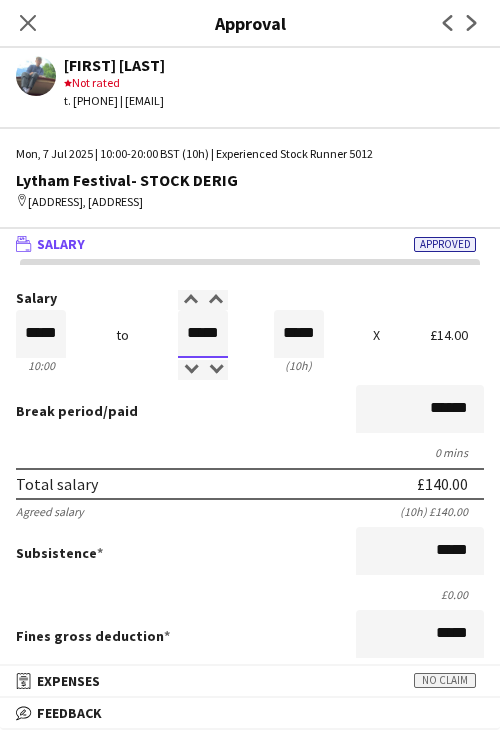 type on "*****" 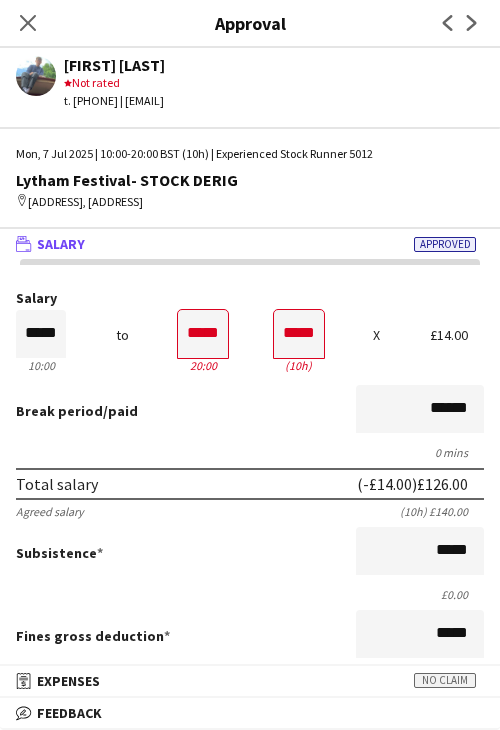 click on "Break period   /paid  ******" at bounding box center (250, 411) 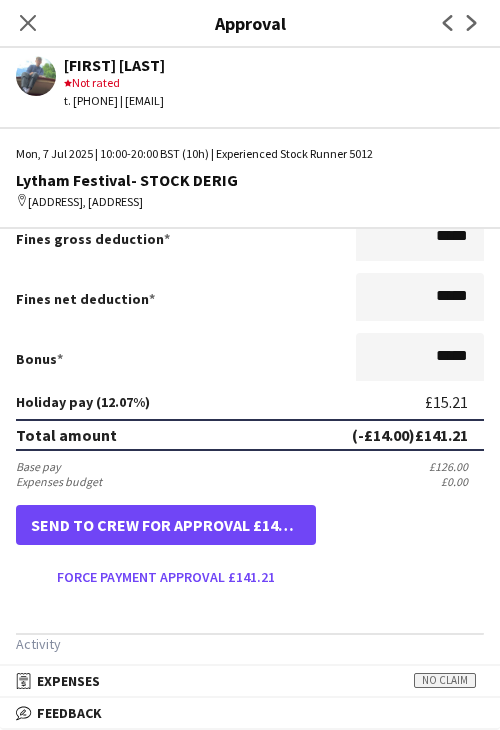 scroll, scrollTop: 400, scrollLeft: 0, axis: vertical 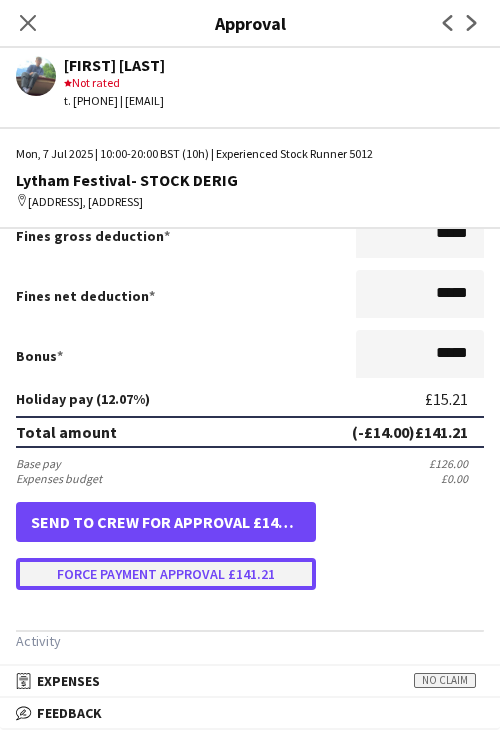 click on "Force payment approval £141.21" at bounding box center (166, 574) 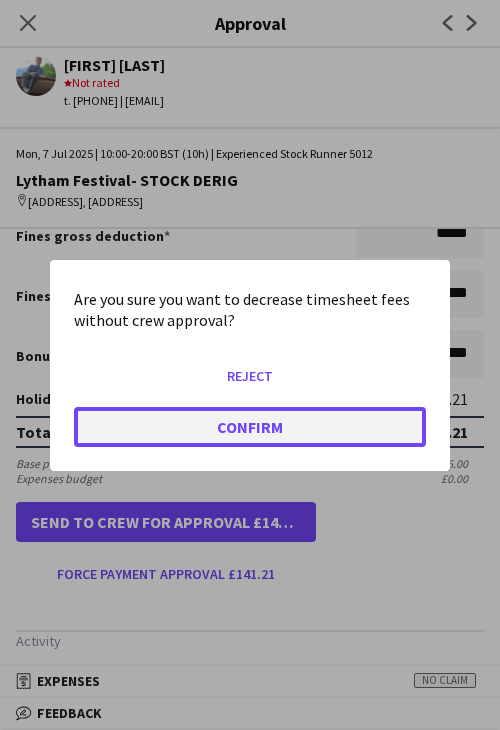 click on "Confirm" 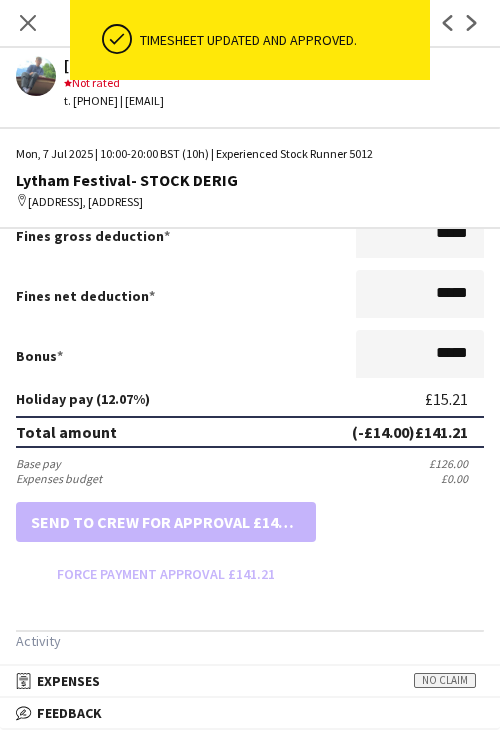 drag, startPoint x: 22, startPoint y: 21, endPoint x: 225, endPoint y: 160, distance: 246.02846 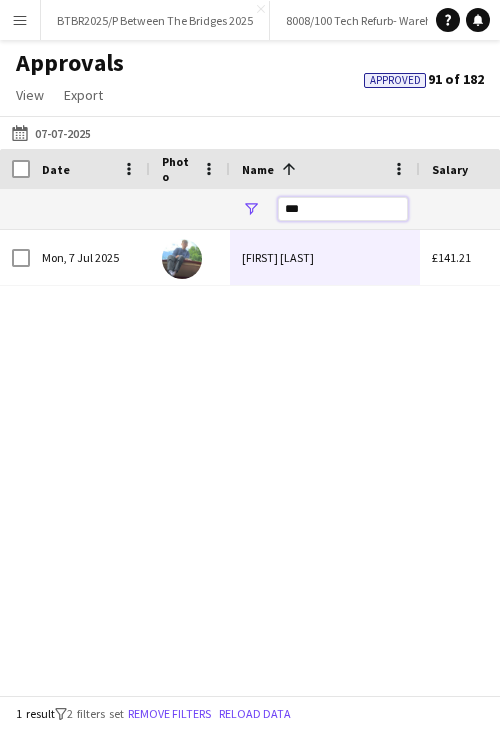 drag, startPoint x: 312, startPoint y: 214, endPoint x: 235, endPoint y: 208, distance: 77.23341 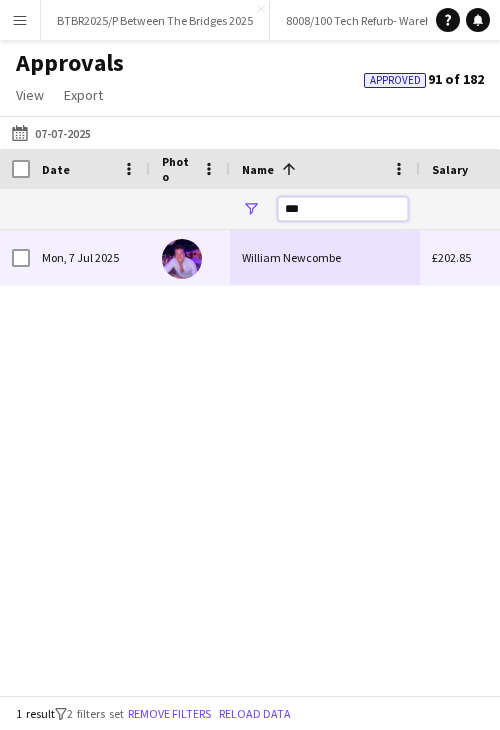 type on "***" 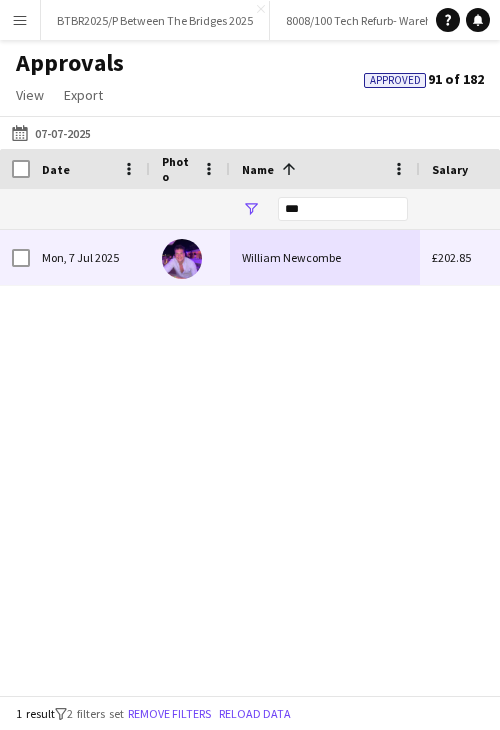 click on "William Newcombe" at bounding box center (325, 257) 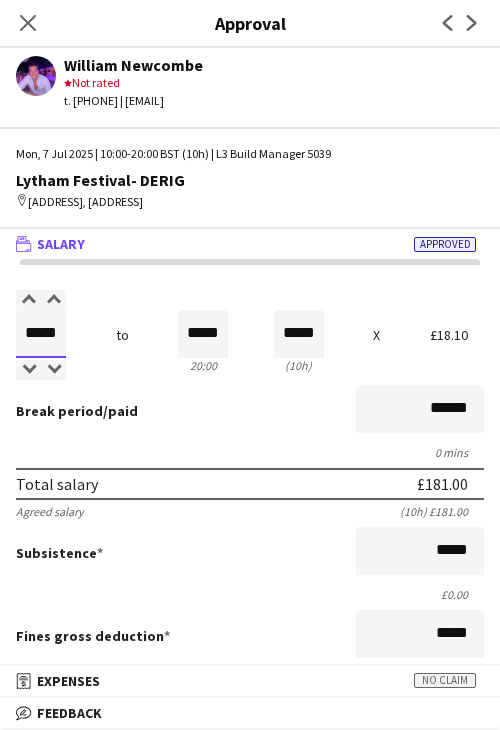 click on "*****" at bounding box center [41, 334] 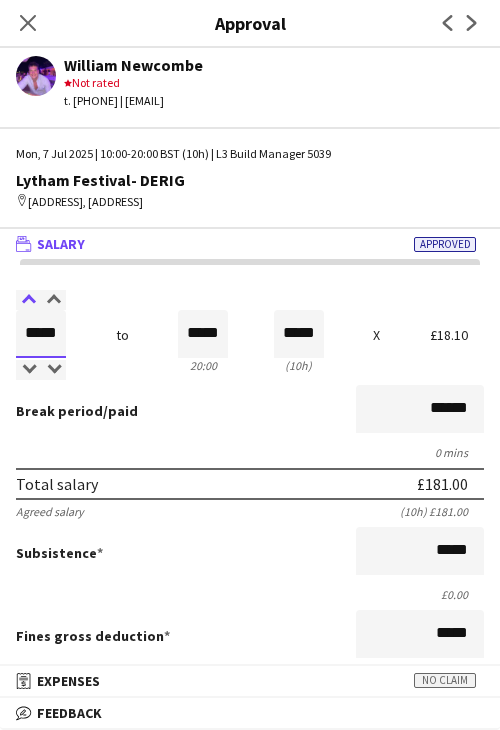 type on "*****" 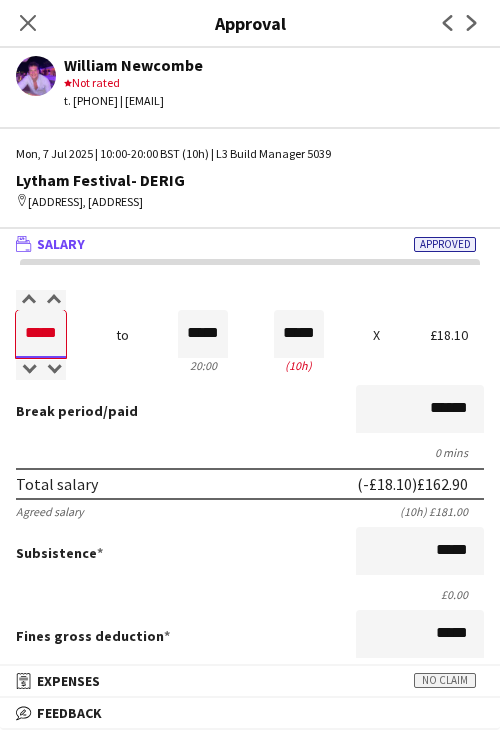 drag, startPoint x: 44, startPoint y: 353, endPoint x: 125, endPoint y: 351, distance: 81.02469 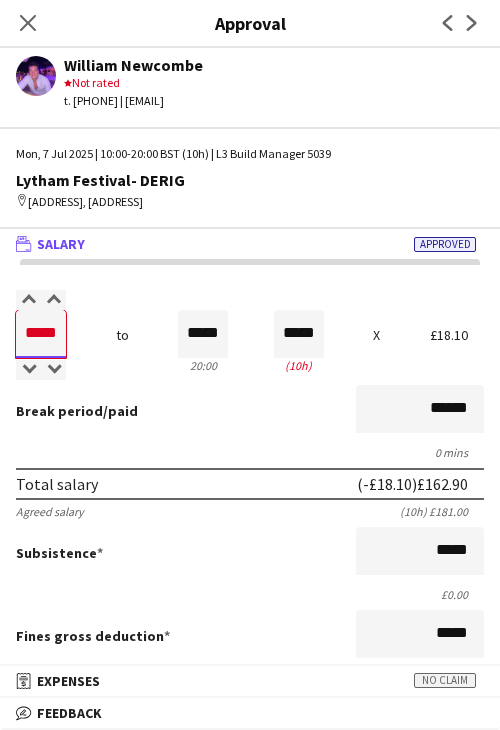 click on "Salary  *****  10:00   to  *****  20:00  *****  (10h)   X   £18.10" at bounding box center [250, 334] 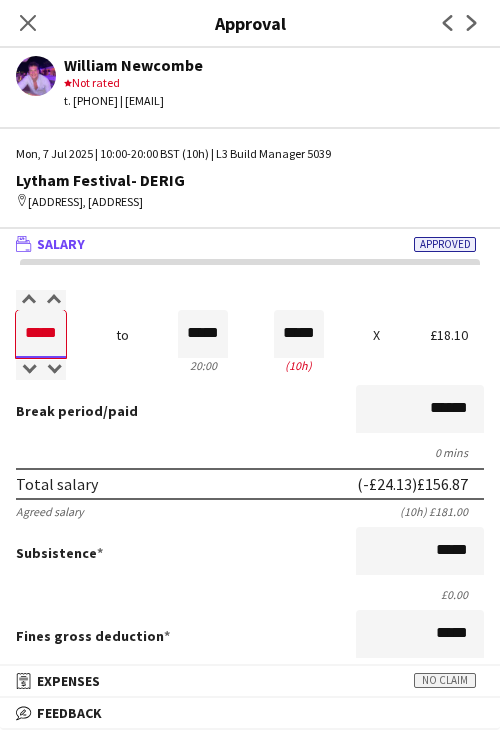 type on "*****" 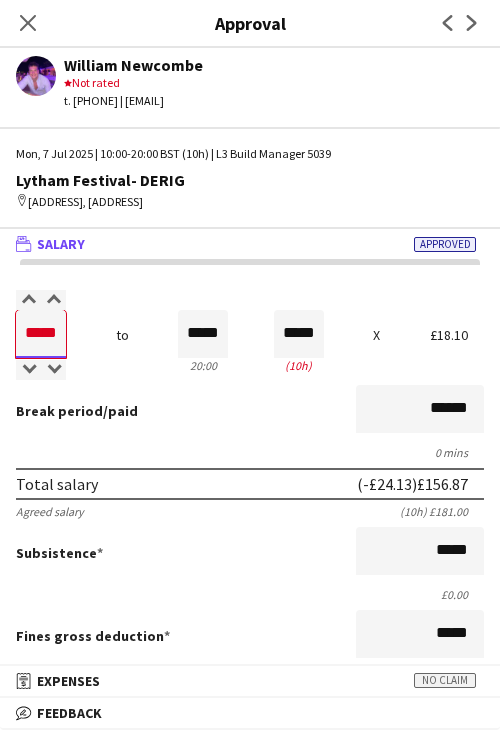 type on "*****" 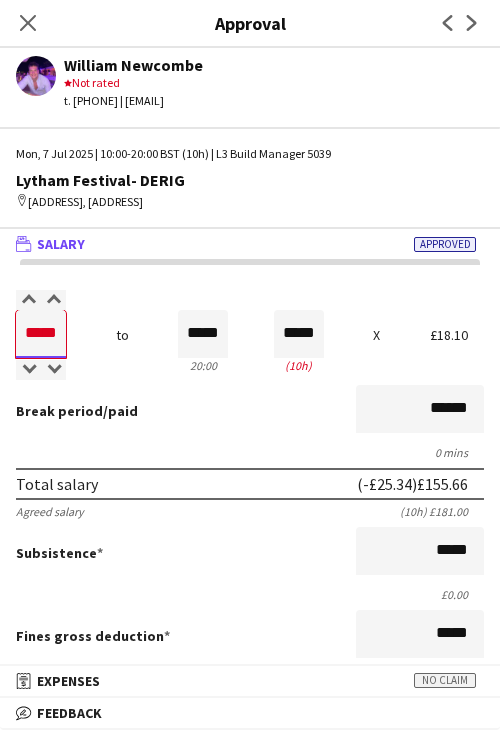 type on "*****" 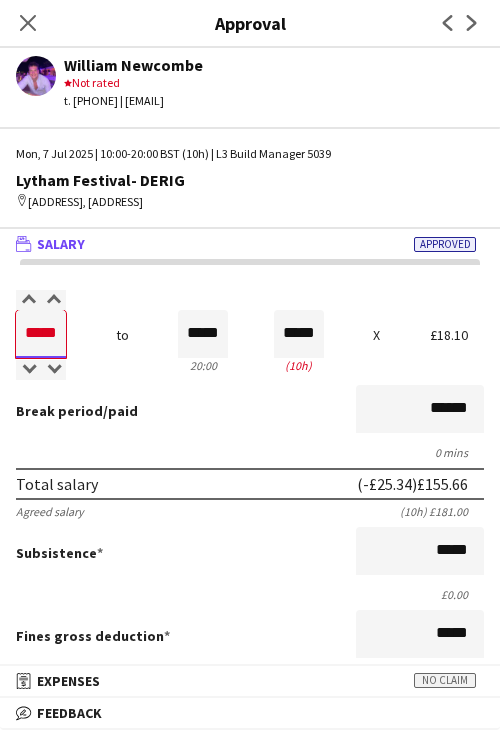 type on "*****" 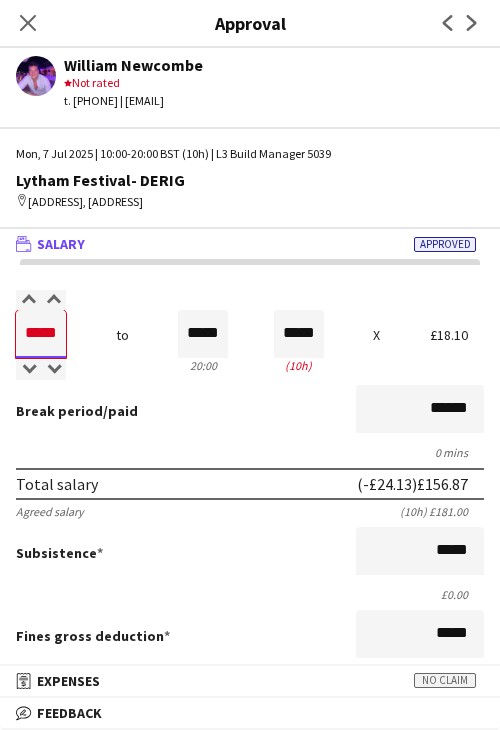 type on "*****" 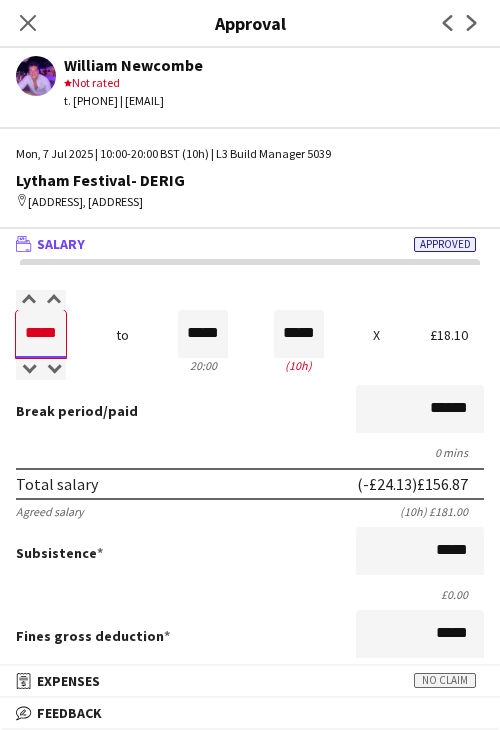 type on "*****" 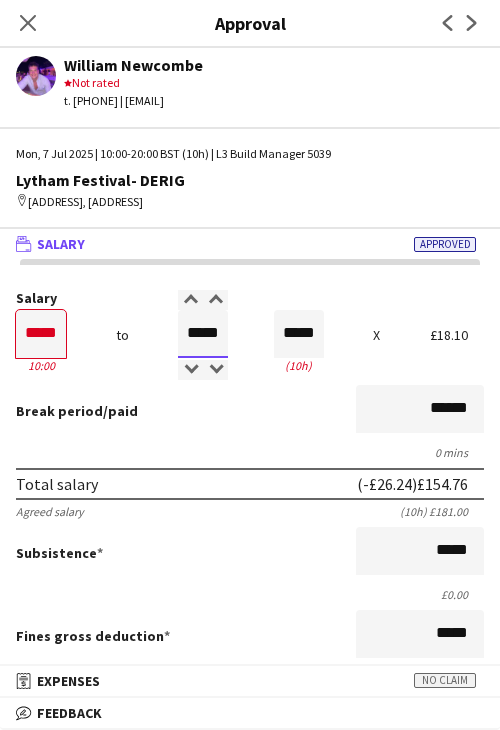 type on "*****" 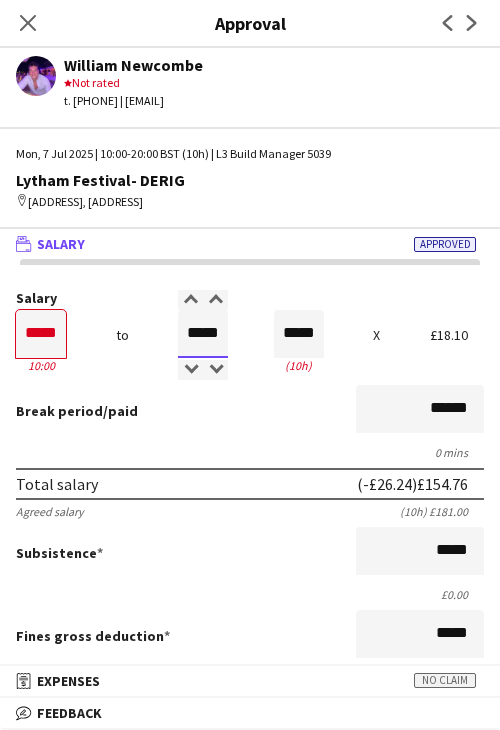 type on "*****" 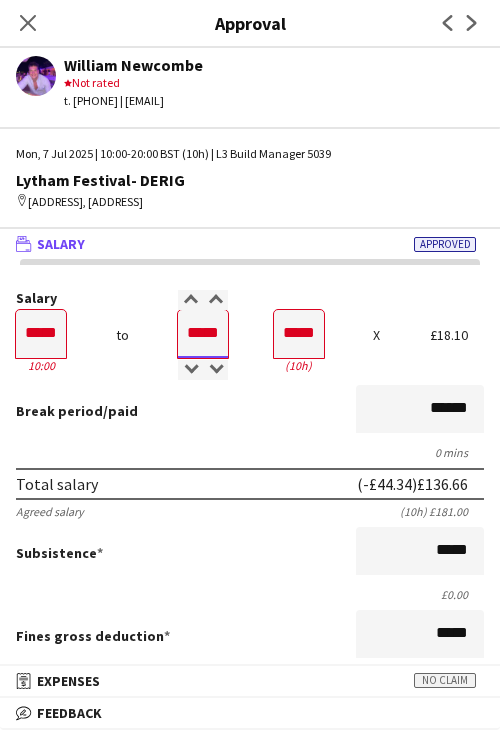 type on "*****" 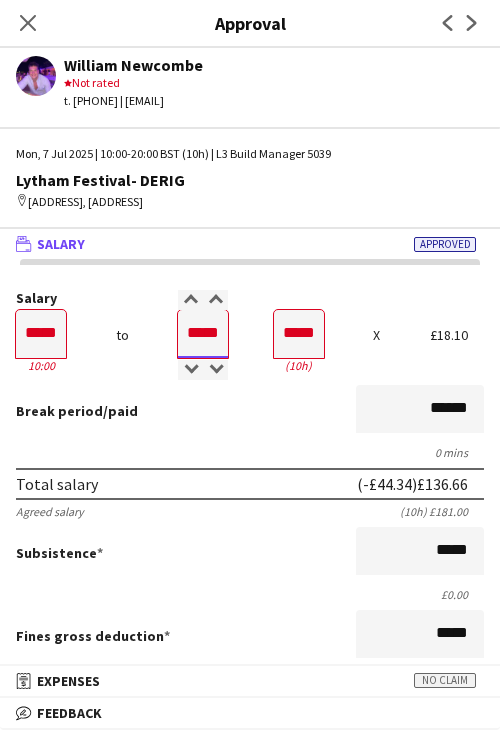 type on "*****" 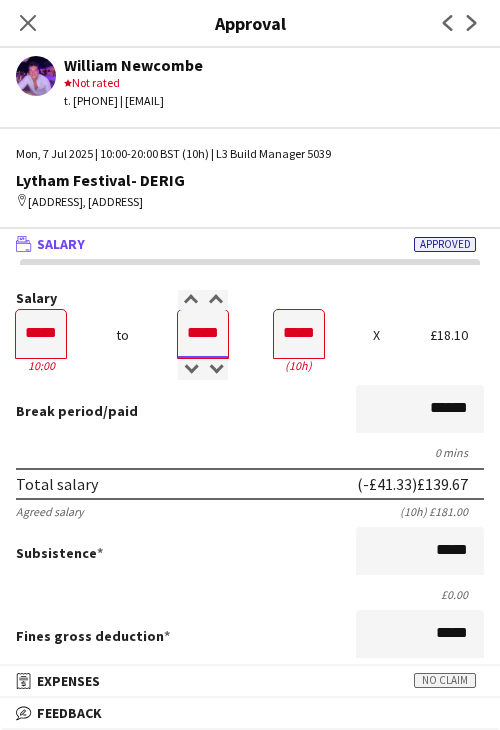 type on "*****" 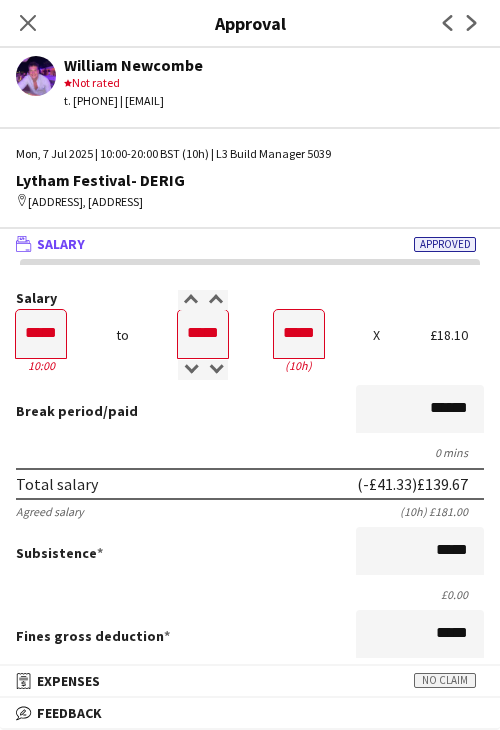 click on "Break period   /paid  ******" at bounding box center [250, 411] 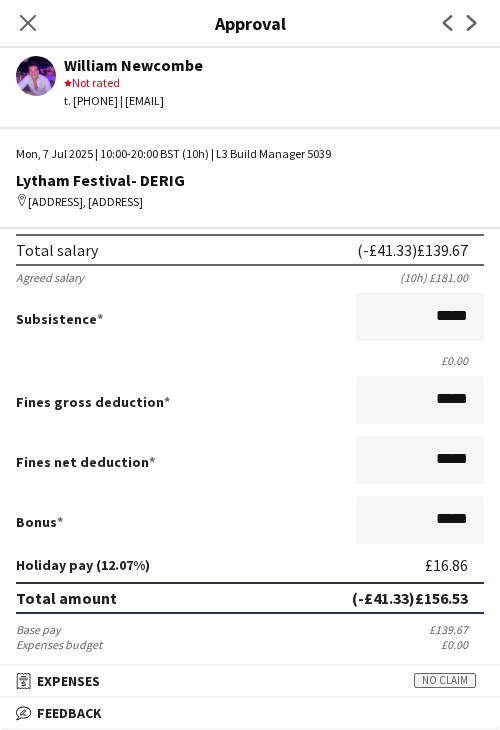 scroll, scrollTop: 500, scrollLeft: 0, axis: vertical 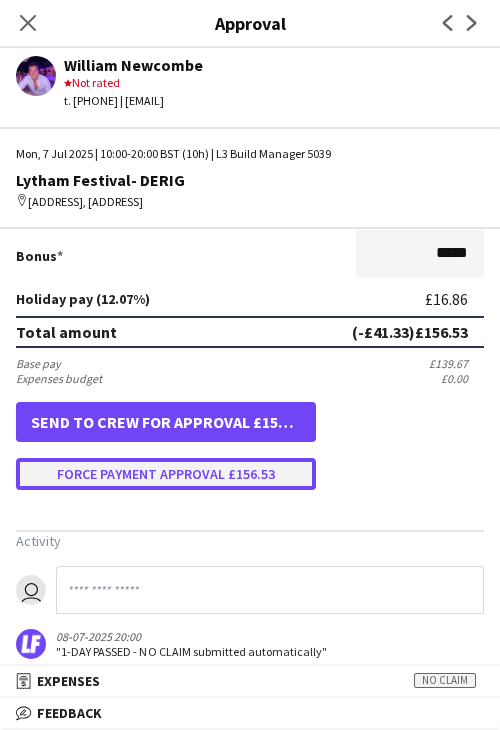 click on "Force payment approval £156.53" at bounding box center (166, 474) 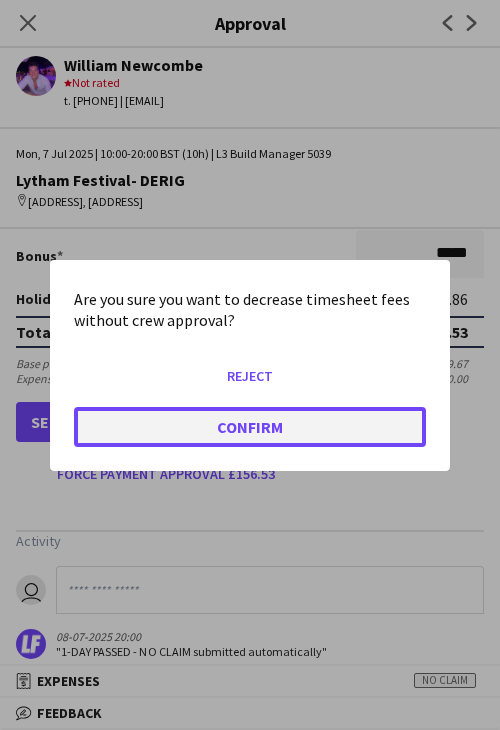 click on "Confirm" 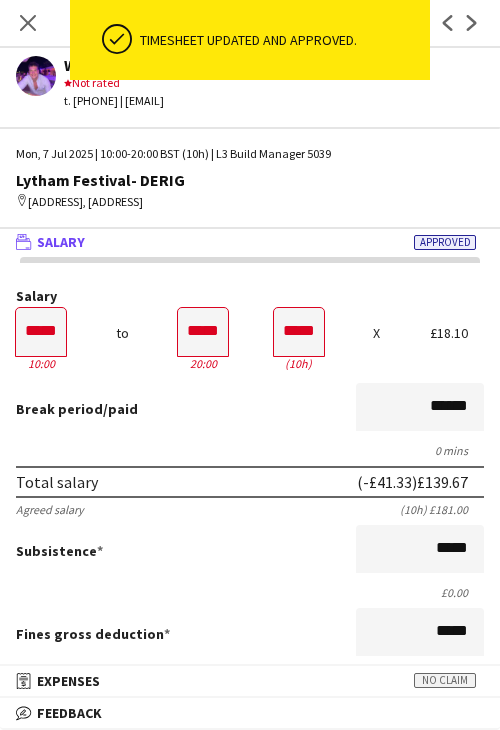scroll, scrollTop: 0, scrollLeft: 0, axis: both 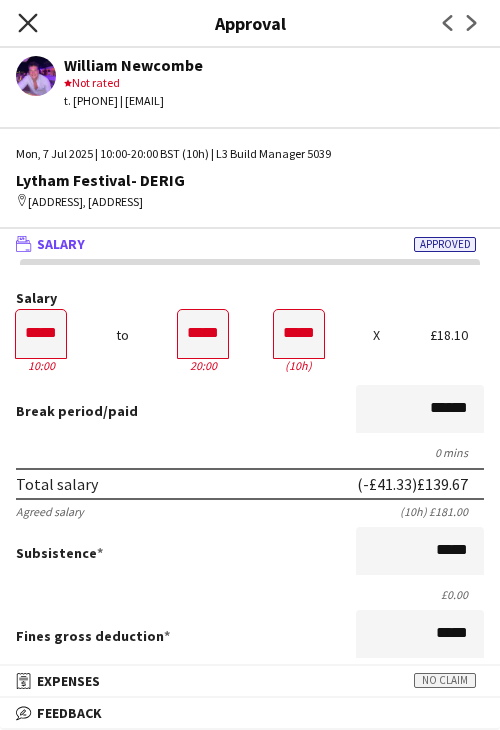 click 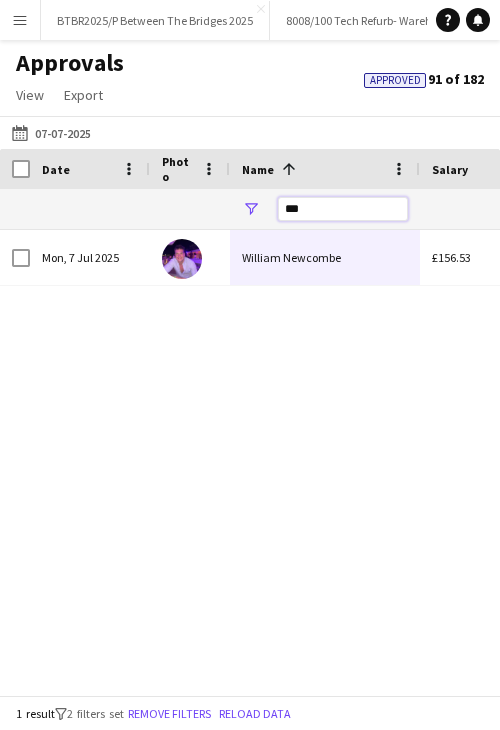 drag, startPoint x: 264, startPoint y: 208, endPoint x: 228, endPoint y: 194, distance: 38.626415 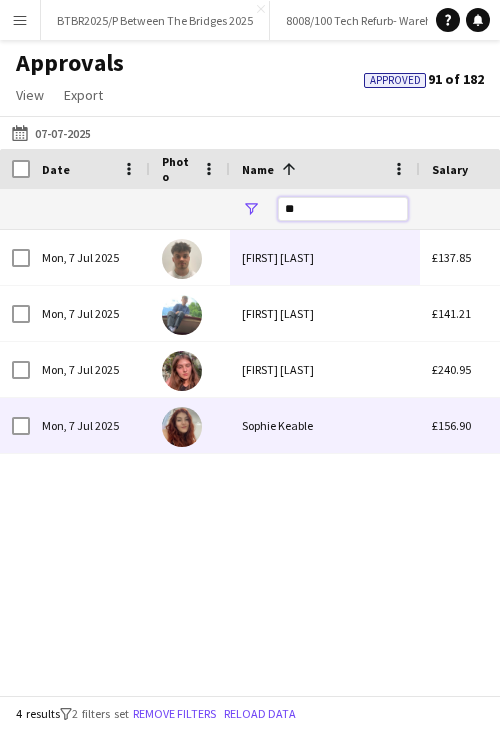 type on "**" 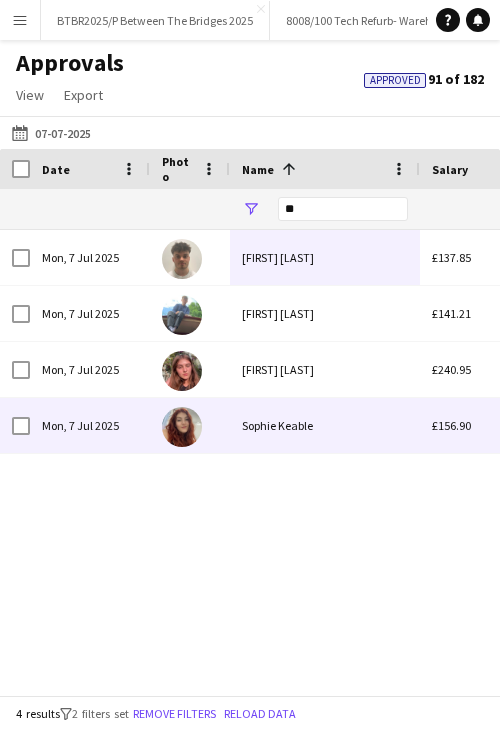 click on "Sophie Keable" at bounding box center [325, 425] 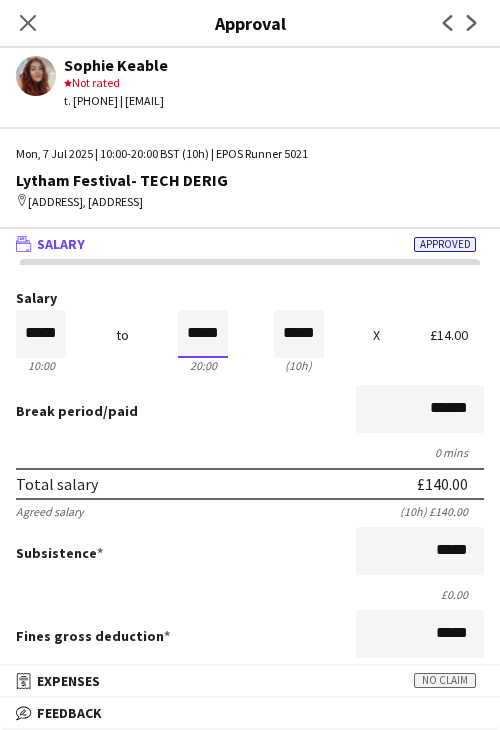 click on "*****" at bounding box center (203, 334) 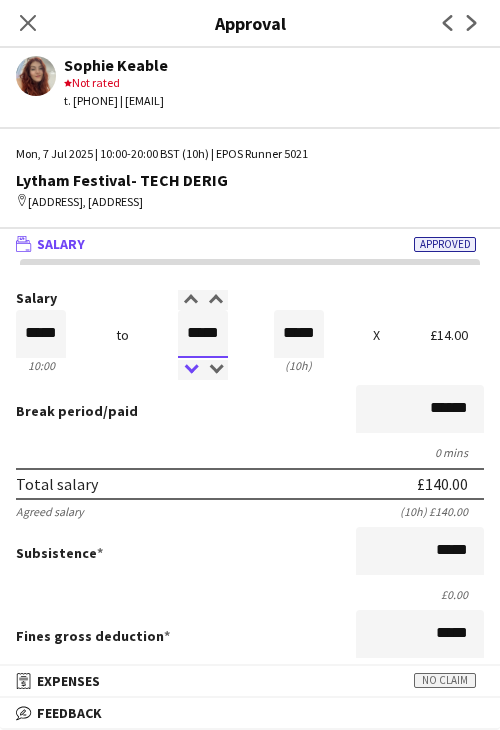 type on "*****" 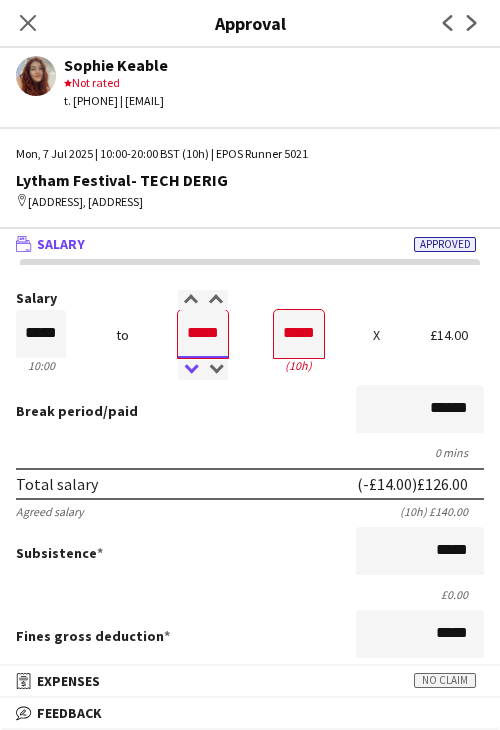 type on "*****" 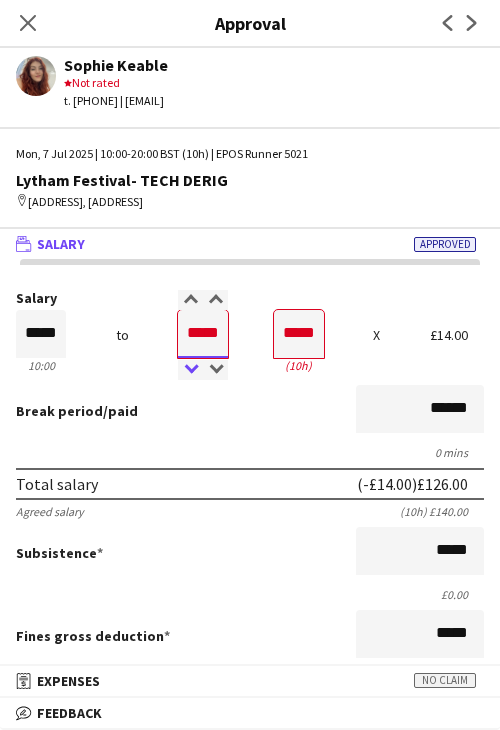 type on "*****" 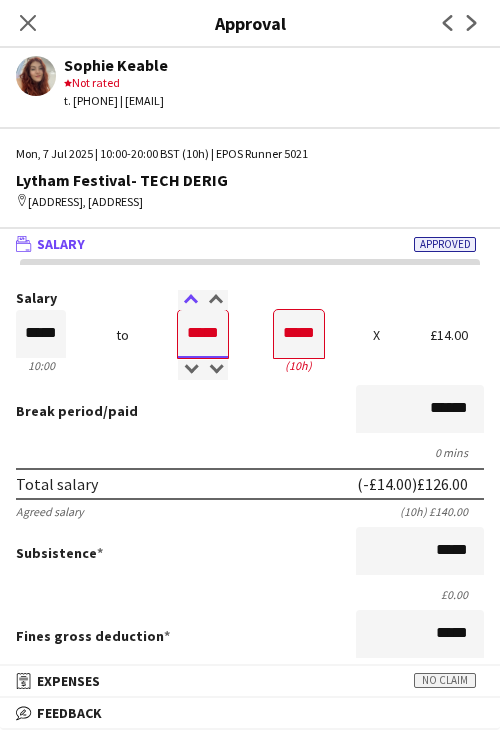 type on "*****" 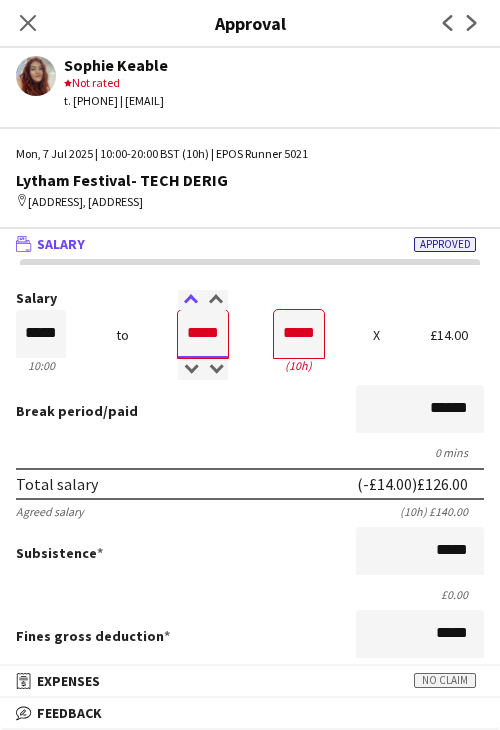 type on "*****" 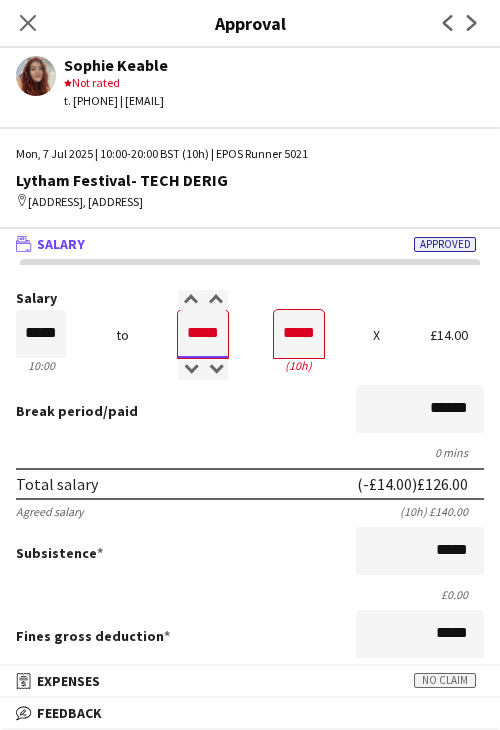 click on "*****" at bounding box center (203, 334) 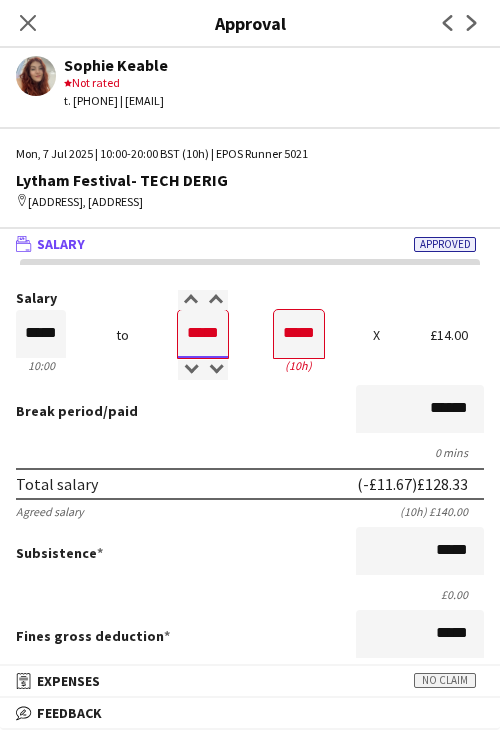 type on "*****" 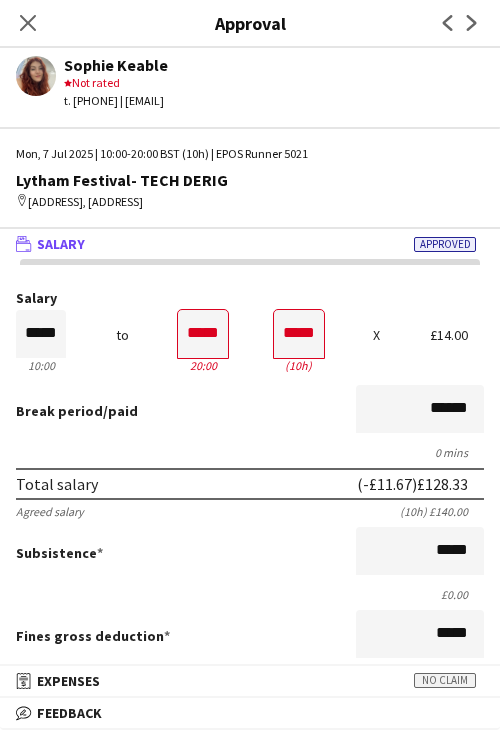 click on "Break period   /paid  ******" at bounding box center [250, 411] 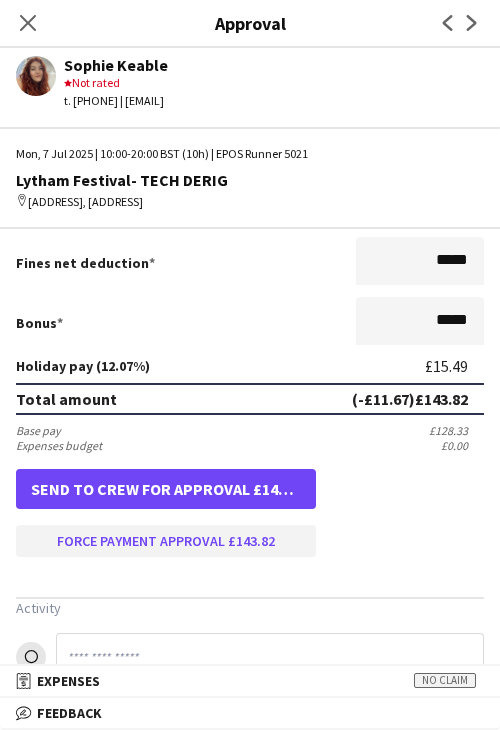 scroll, scrollTop: 537, scrollLeft: 0, axis: vertical 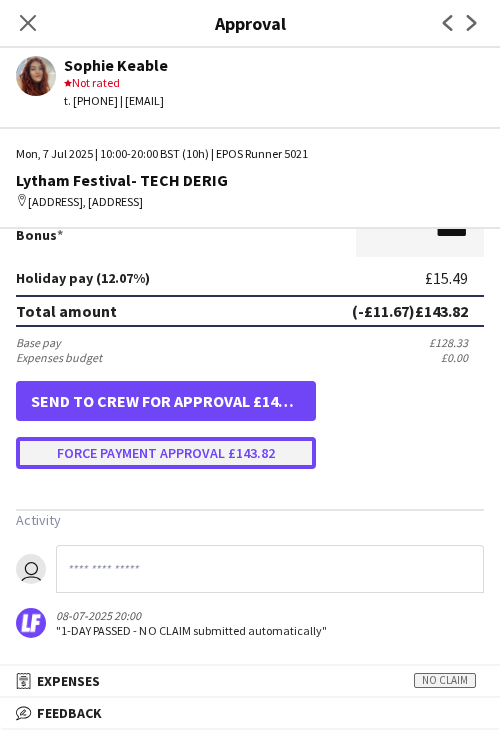 click on "Force payment approval £143.82" at bounding box center [166, 453] 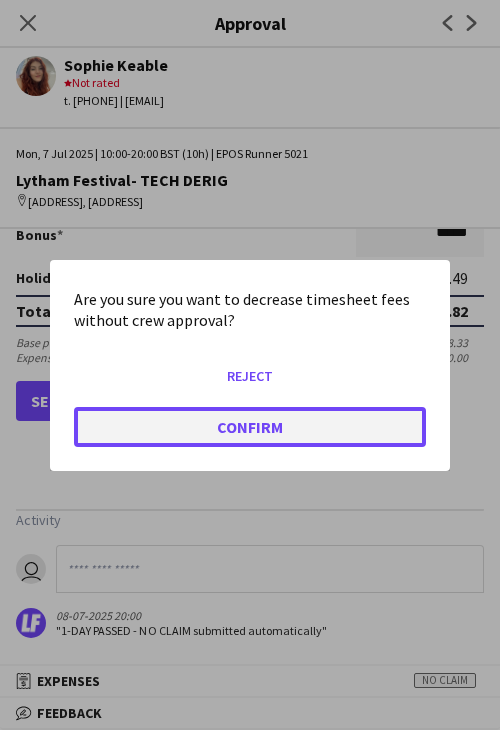 click on "Confirm" 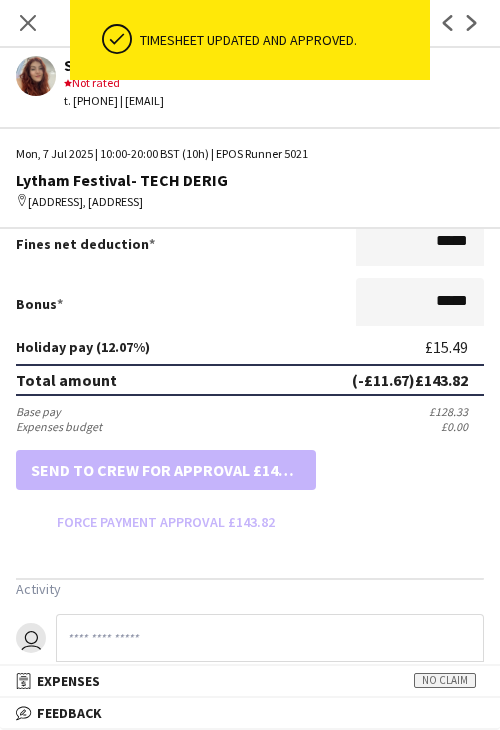 scroll, scrollTop: 537, scrollLeft: 0, axis: vertical 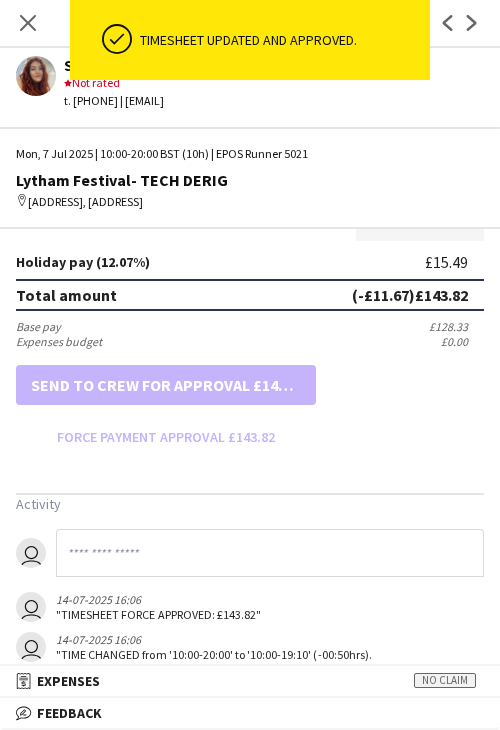 drag, startPoint x: 33, startPoint y: 23, endPoint x: 53, endPoint y: 44, distance: 29 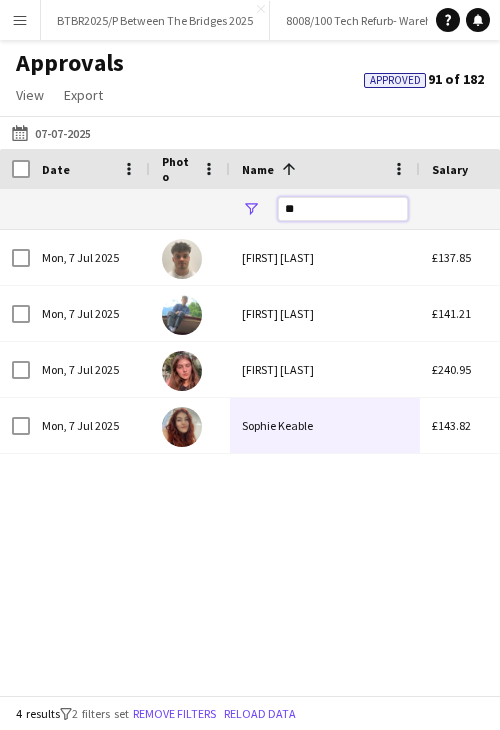 drag, startPoint x: 300, startPoint y: 209, endPoint x: 291, endPoint y: 204, distance: 10.29563 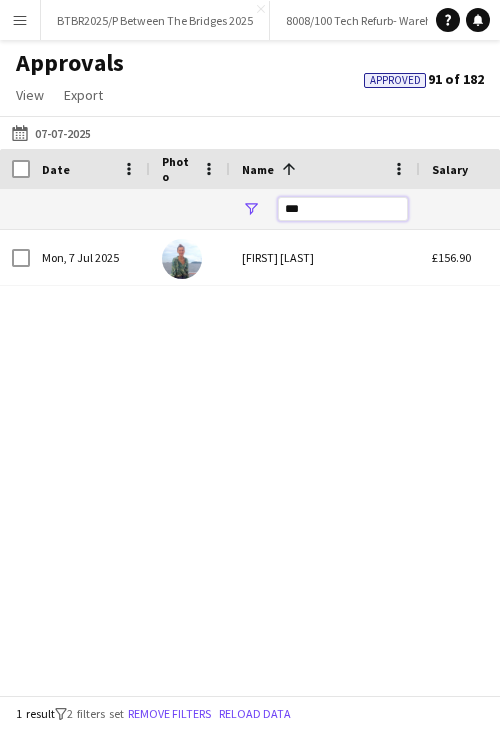 type on "***" 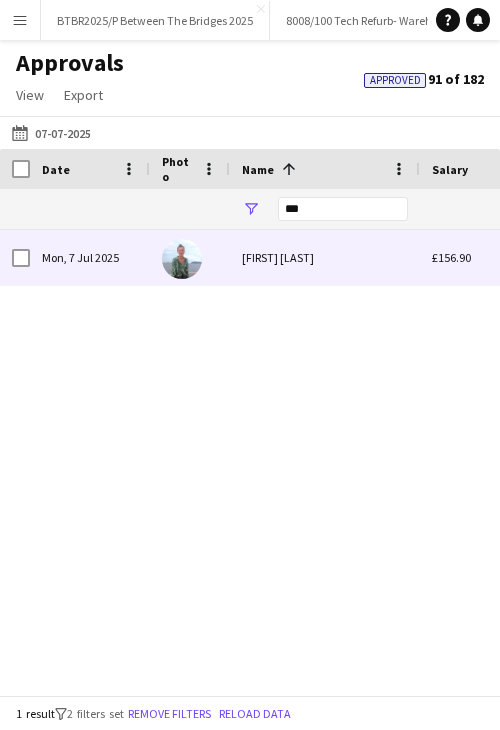 click on "[FIRST] [LAST]" at bounding box center [325, 257] 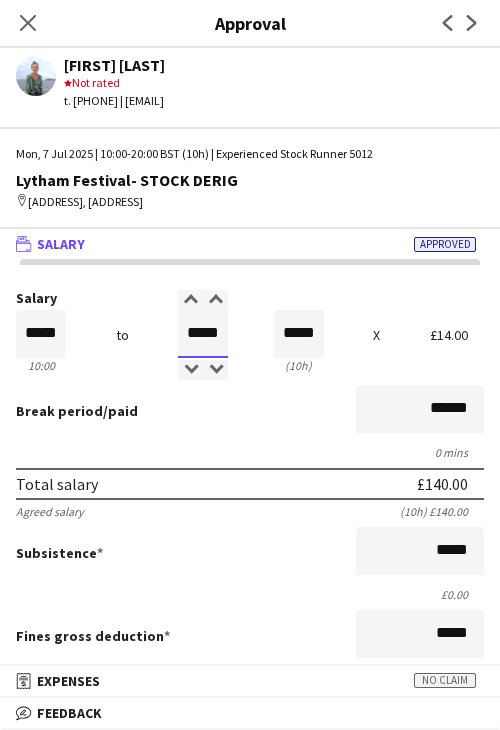 drag, startPoint x: 183, startPoint y: 353, endPoint x: 248, endPoint y: 345, distance: 65.490456 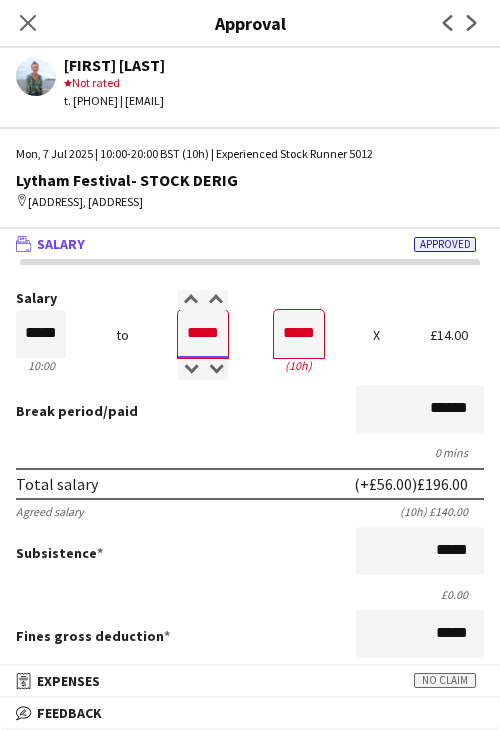 type on "*****" 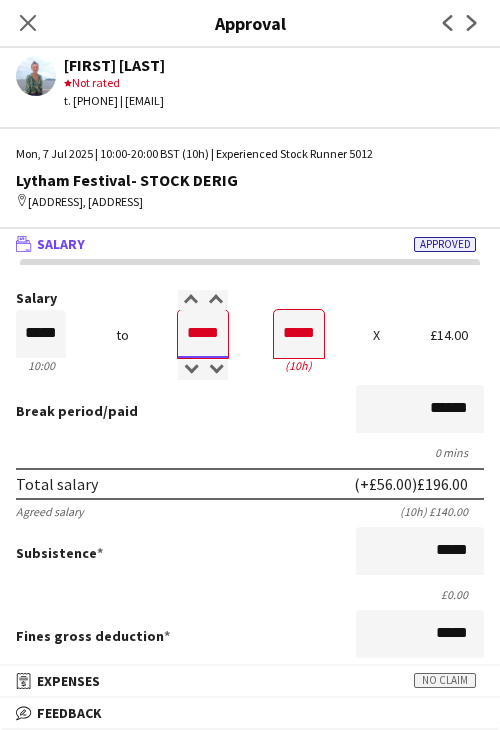 type on "*****" 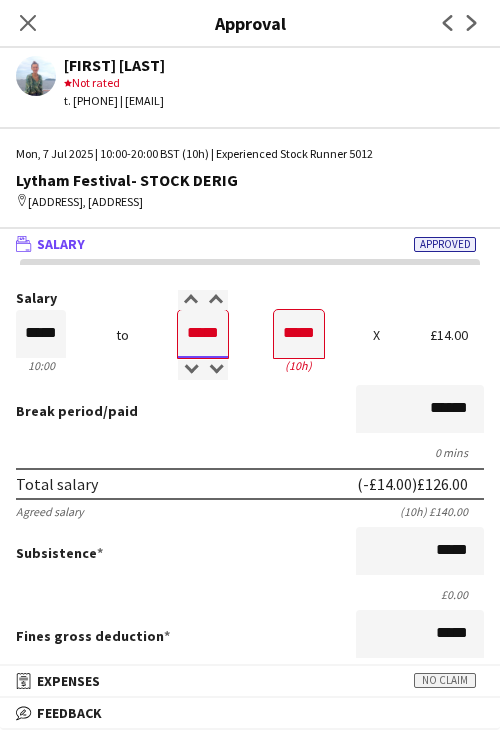 type on "*****" 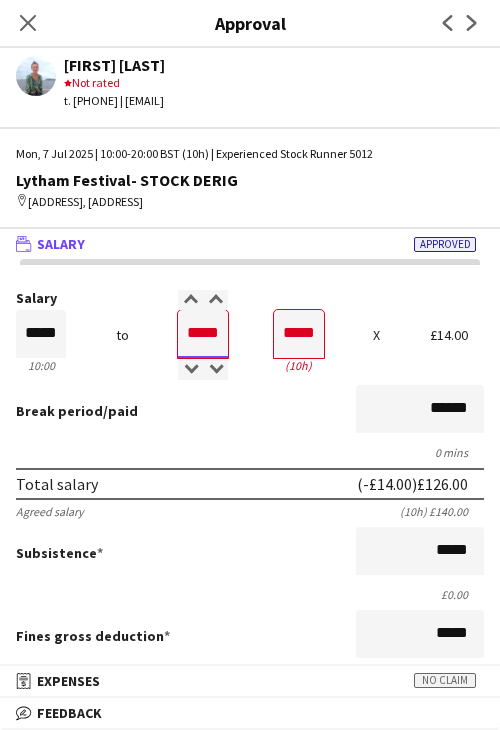 type on "*****" 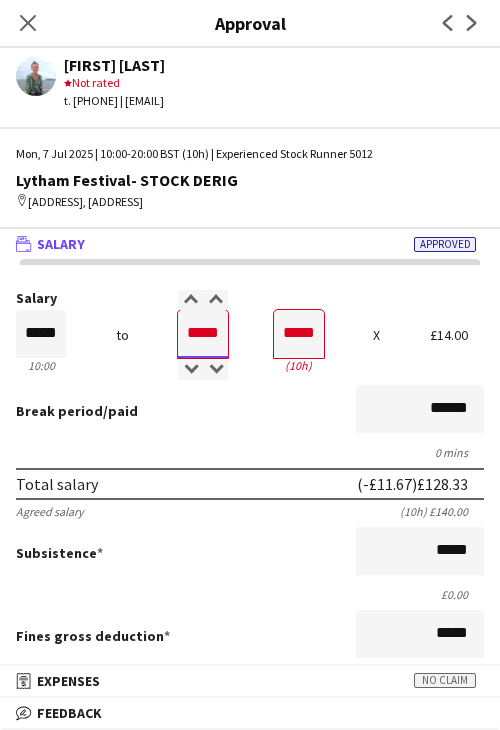 type on "*****" 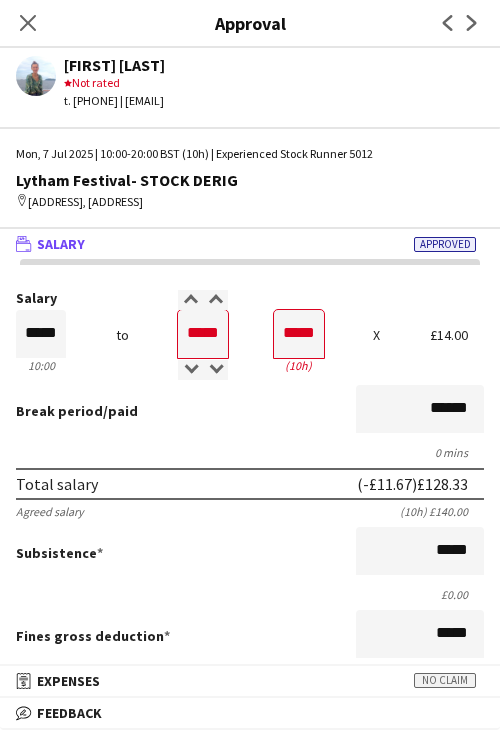 click on "Salary  *****  10:00   to  *****  20:00  *****  (10h)   X   £14.00   Break period   /paid  ******  0 mins   Total salary   (-£11.67)   £128.33   Agreed salary   (10h) £140.00   Subsistence  *****  £0.00   Fines gross deduction  *****  Fines net deduction  *****  Bonus  *****  Holiday pay (12.07%)   £15.49   Total amount   (-£11.67)   £143.82   Base pay   £128.33   Expenses budget   £0.00   Send to crew for approval £143.82   Force payment approval £143.82" at bounding box center [250, 640] 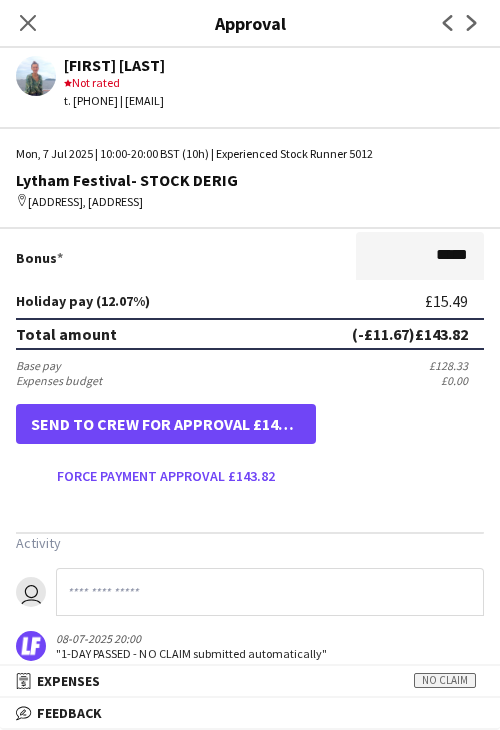 scroll, scrollTop: 500, scrollLeft: 0, axis: vertical 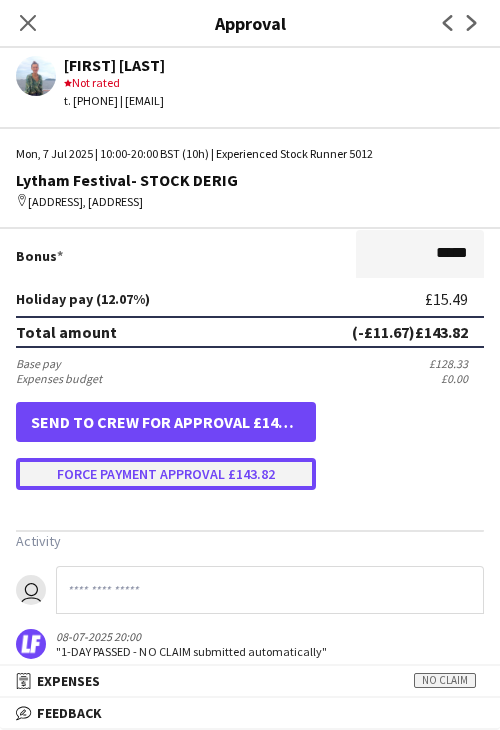 click on "Force payment approval £143.82" at bounding box center [166, 474] 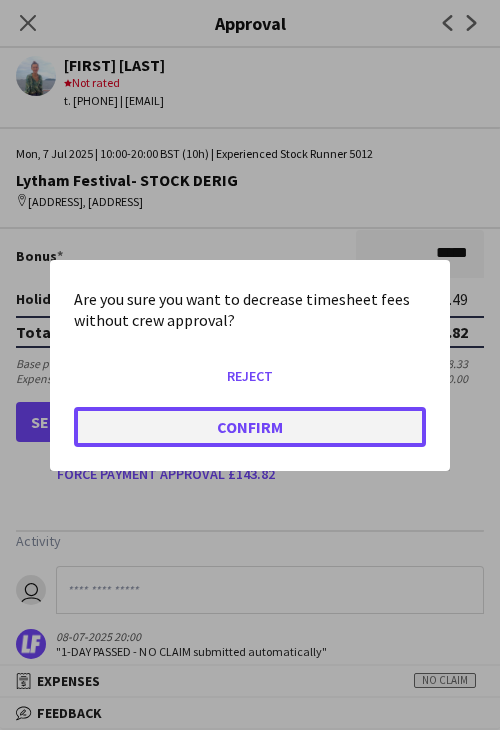 click on "Confirm" 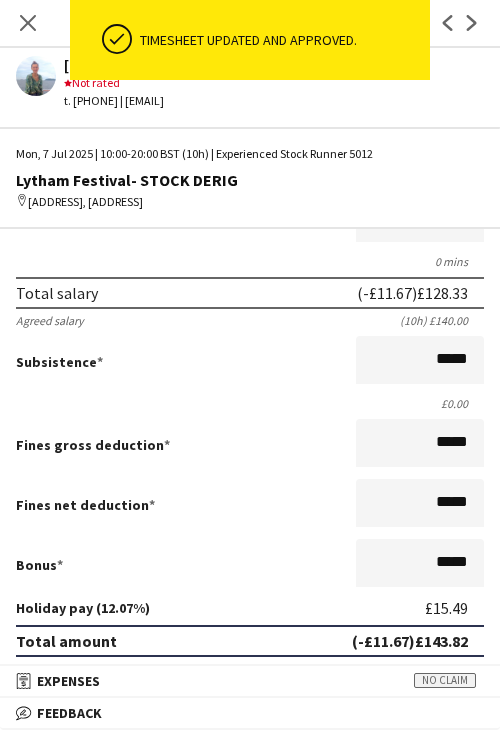 scroll, scrollTop: 0, scrollLeft: 0, axis: both 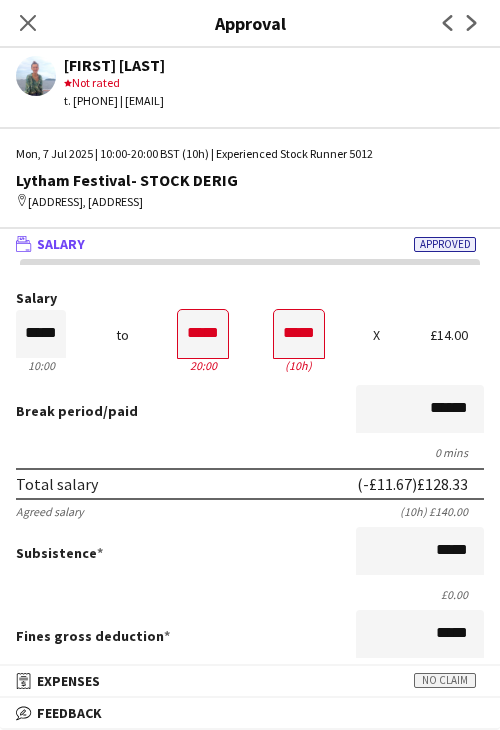 drag, startPoint x: 18, startPoint y: 19, endPoint x: 242, endPoint y: 196, distance: 285.4908 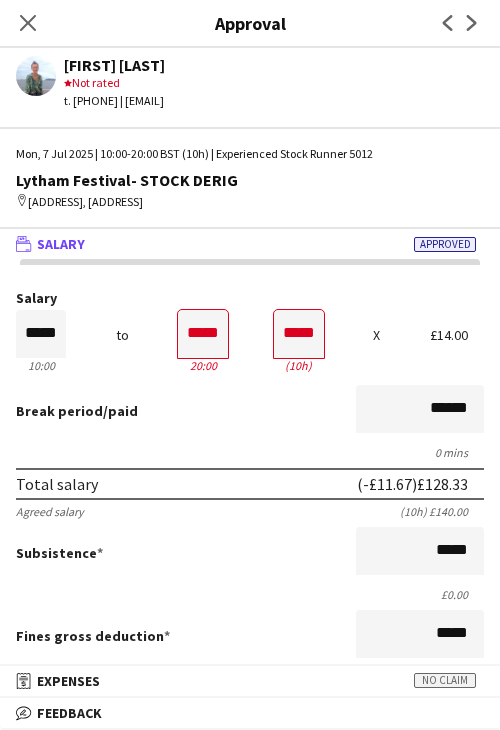 click on "Close pop-in" 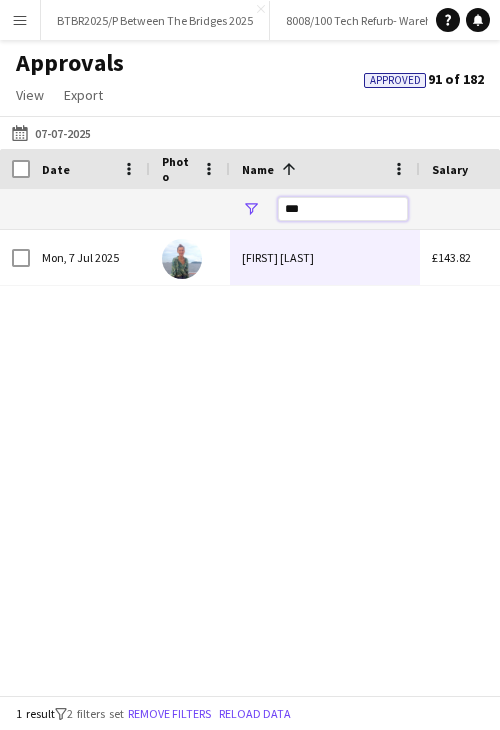drag, startPoint x: 237, startPoint y: 208, endPoint x: 160, endPoint y: 208, distance: 77 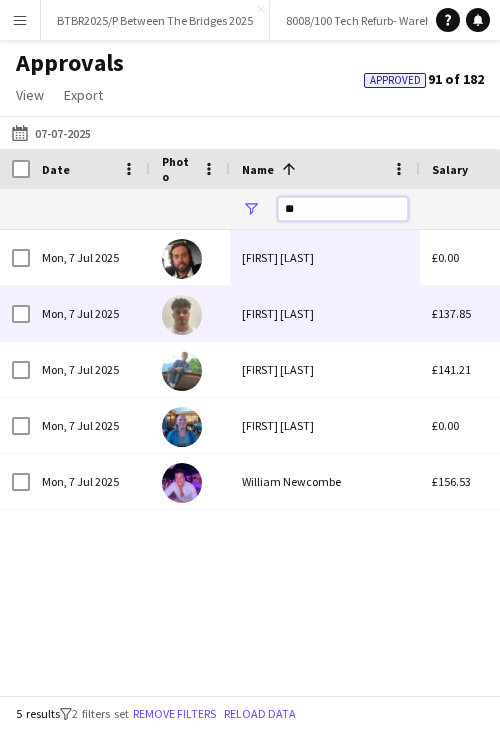 type on "**" 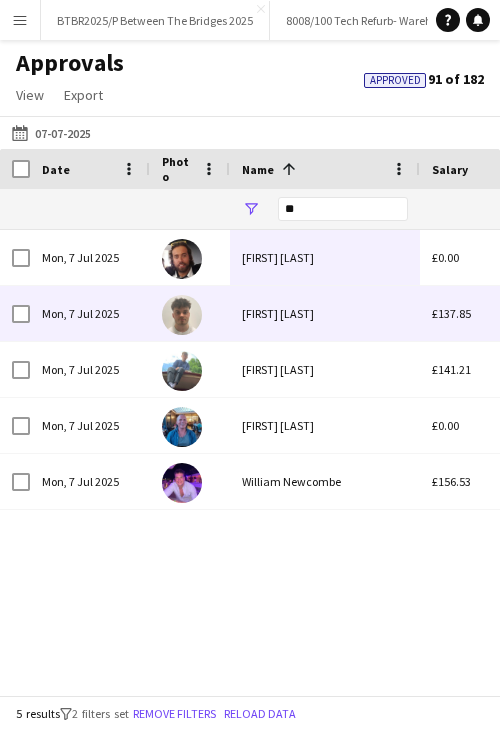 click on "[FIRST] [LAST] [LAST]" at bounding box center (325, 313) 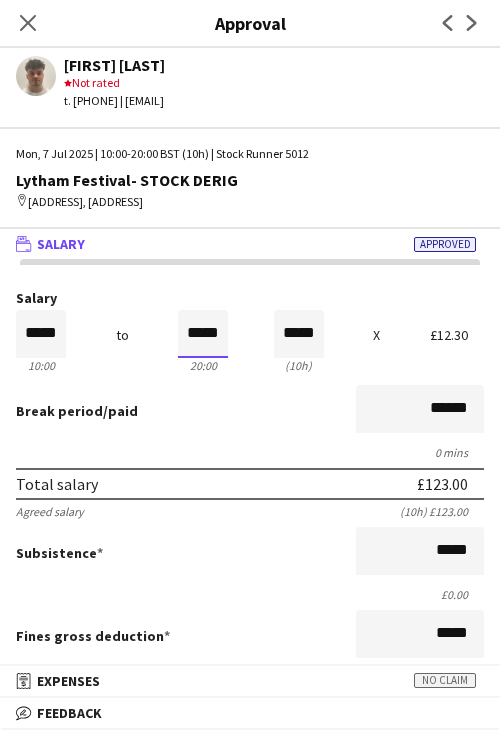 click on "*****" at bounding box center (203, 334) 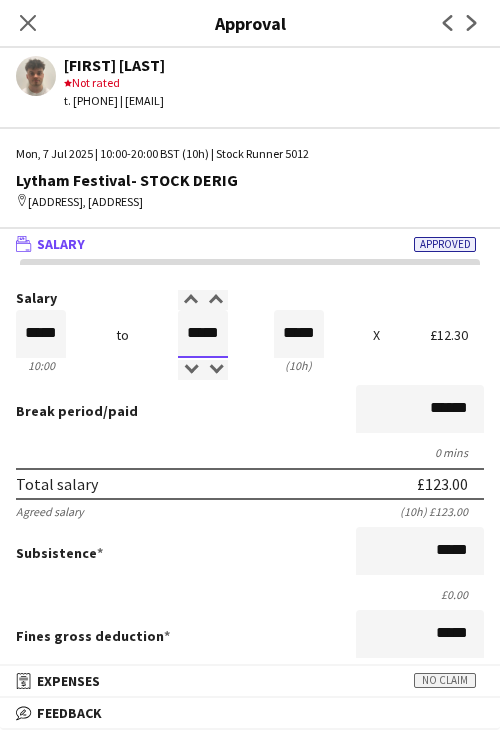 click on "*****" at bounding box center [203, 334] 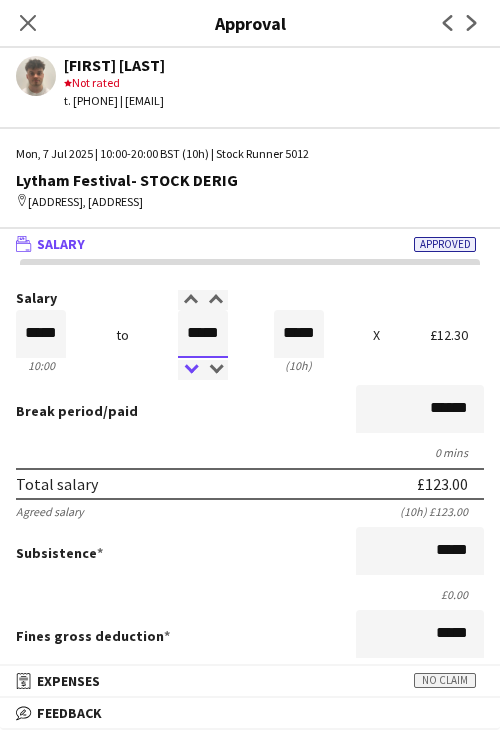 type on "*****" 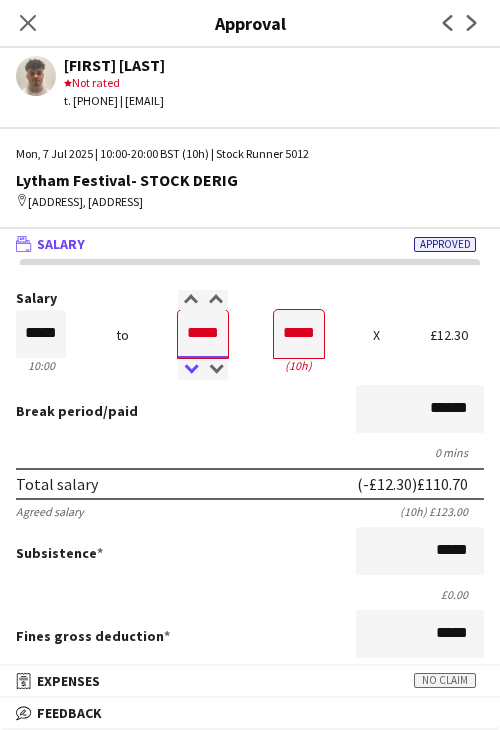 click at bounding box center (190, 370) 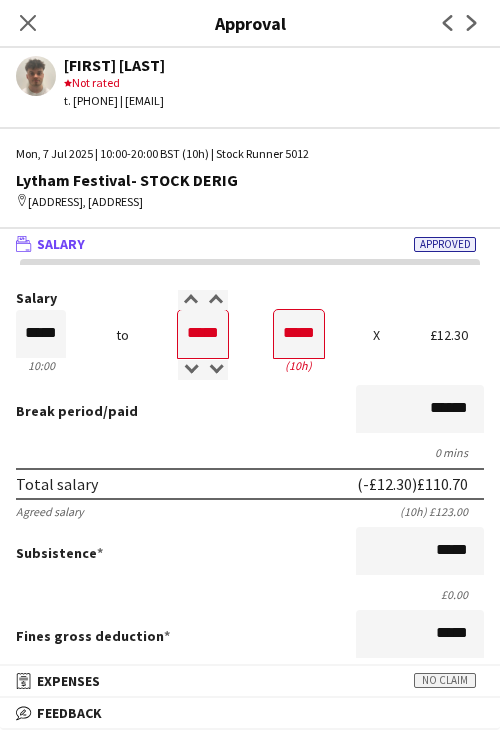 click on "Break period   /paid  ******" at bounding box center (250, 411) 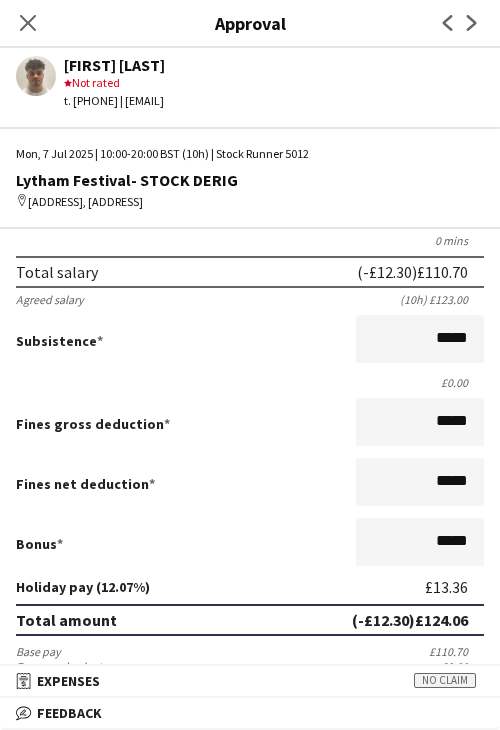 scroll, scrollTop: 400, scrollLeft: 0, axis: vertical 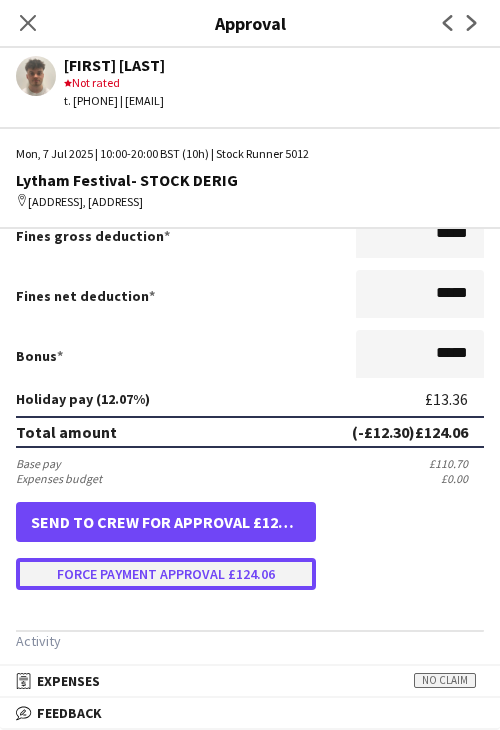 click on "Force payment approval £124.06" at bounding box center (166, 574) 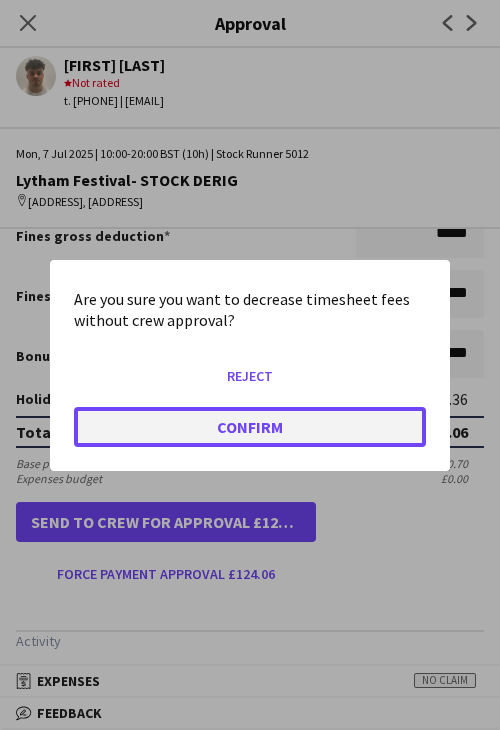 click on "Confirm" 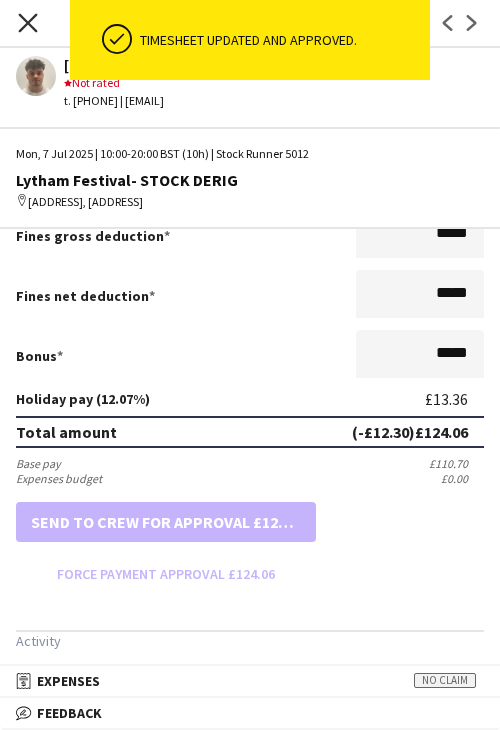 click 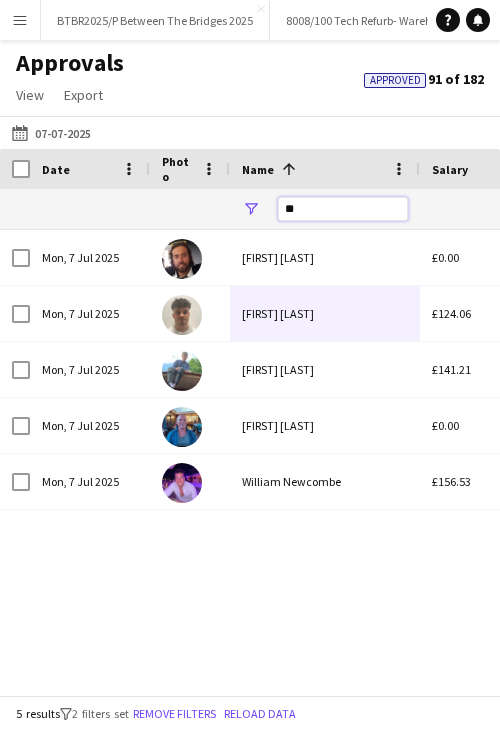 drag, startPoint x: 352, startPoint y: 204, endPoint x: 274, endPoint y: 197, distance: 78.31347 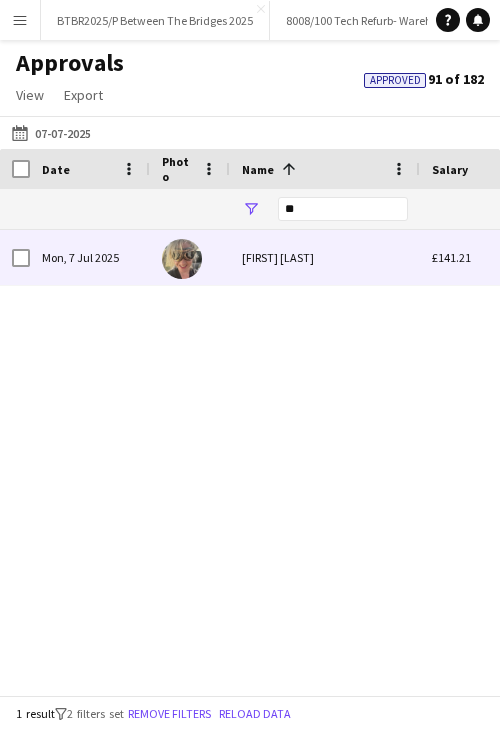 click on "[FIRST] [LAST]" at bounding box center (325, 257) 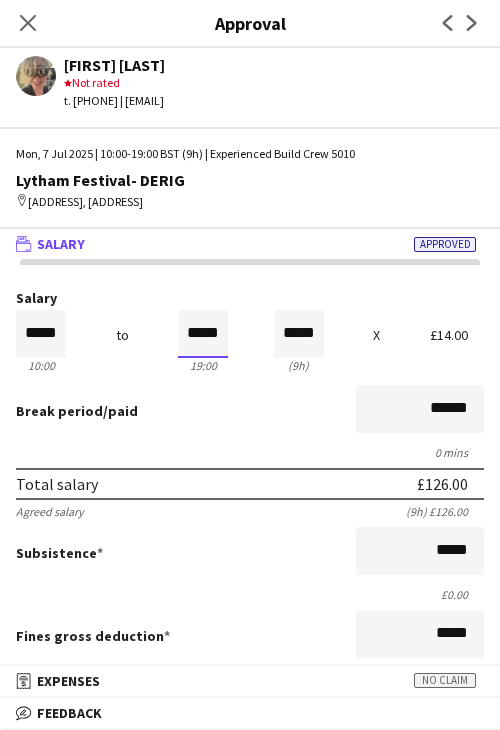 click on "*****" at bounding box center [203, 334] 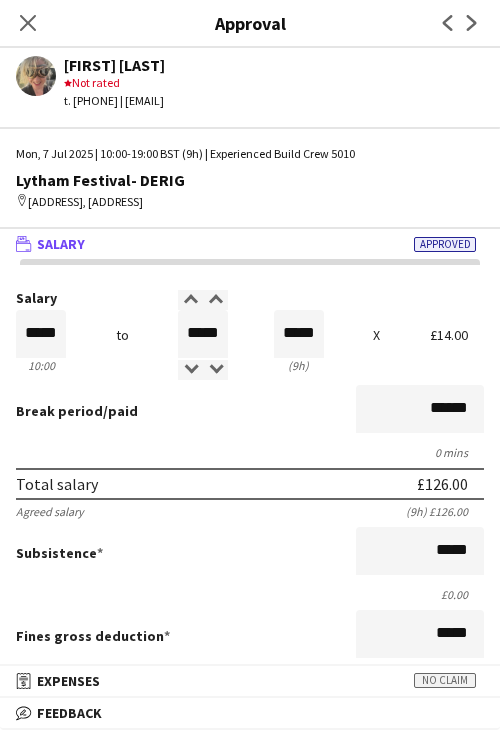 click on "Break period   /paid  ******" at bounding box center [250, 411] 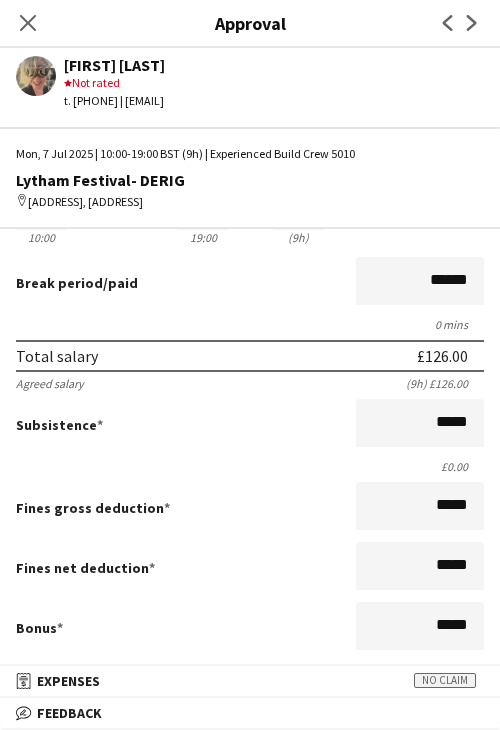 scroll, scrollTop: 500, scrollLeft: 0, axis: vertical 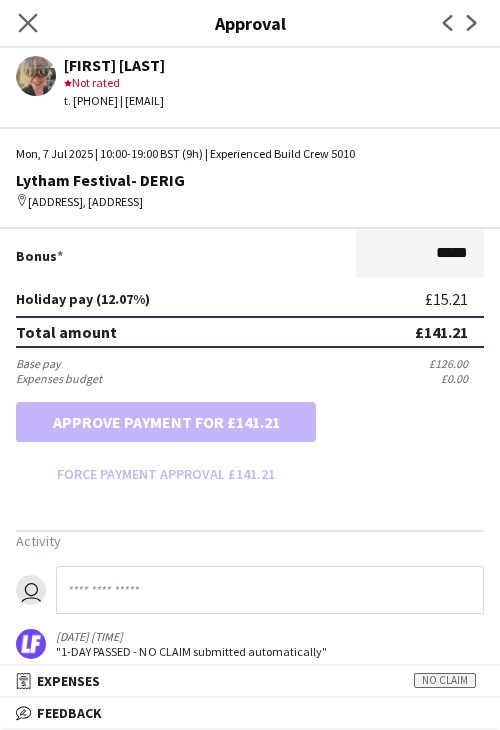 drag, startPoint x: 38, startPoint y: 26, endPoint x: 52, endPoint y: 38, distance: 18.439089 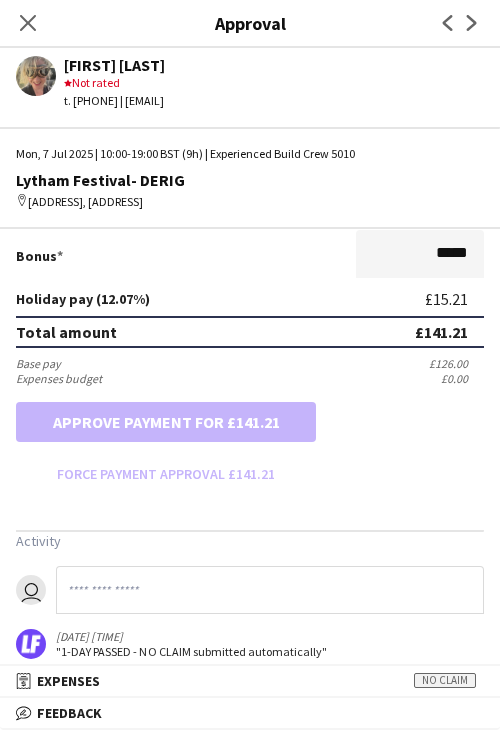 click on "Close pop-in" 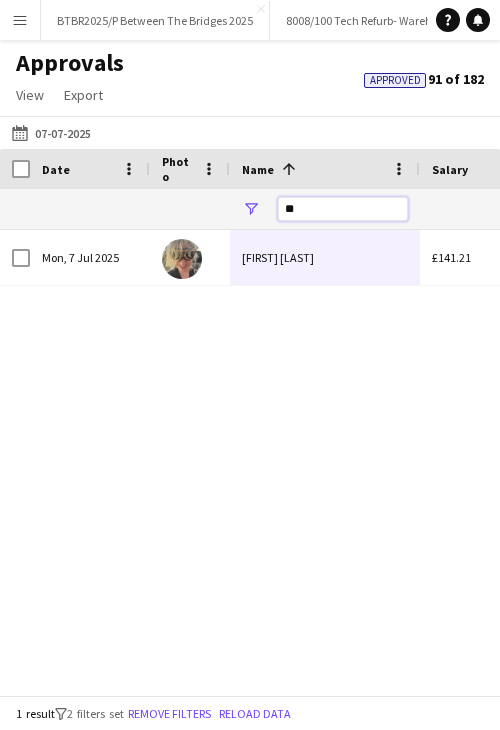 drag, startPoint x: 320, startPoint y: 211, endPoint x: 261, endPoint y: 204, distance: 59.413803 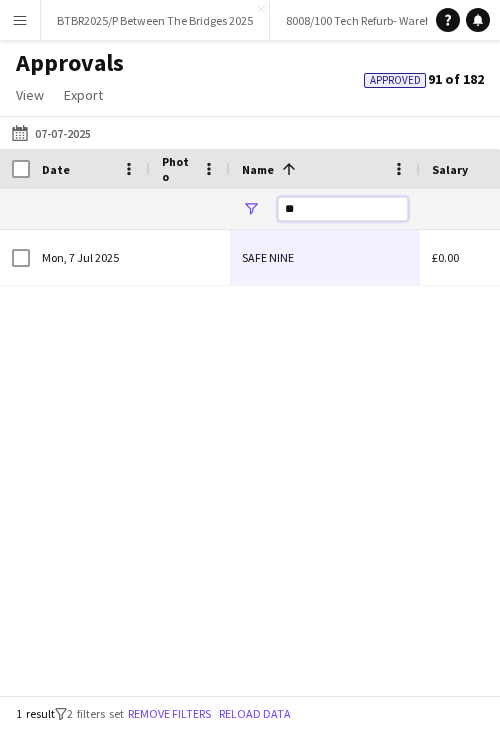 drag, startPoint x: 310, startPoint y: 207, endPoint x: 267, endPoint y: 205, distance: 43.046486 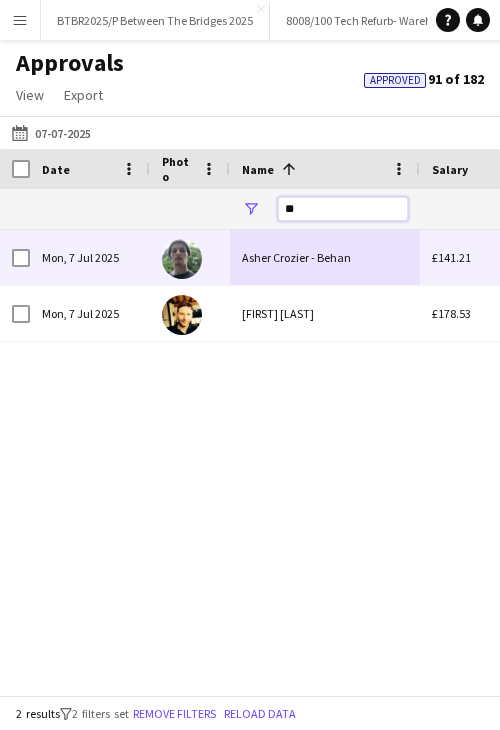 type on "**" 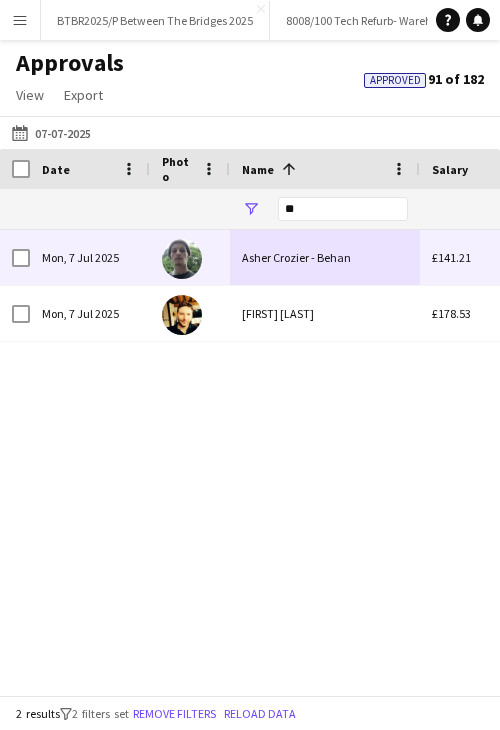 click on "[FIRST] [LAST]" at bounding box center (325, 313) 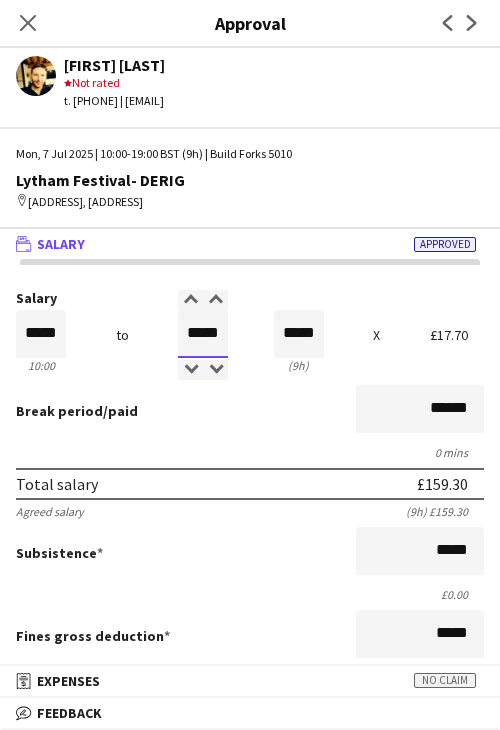 click on "*****" at bounding box center [203, 334] 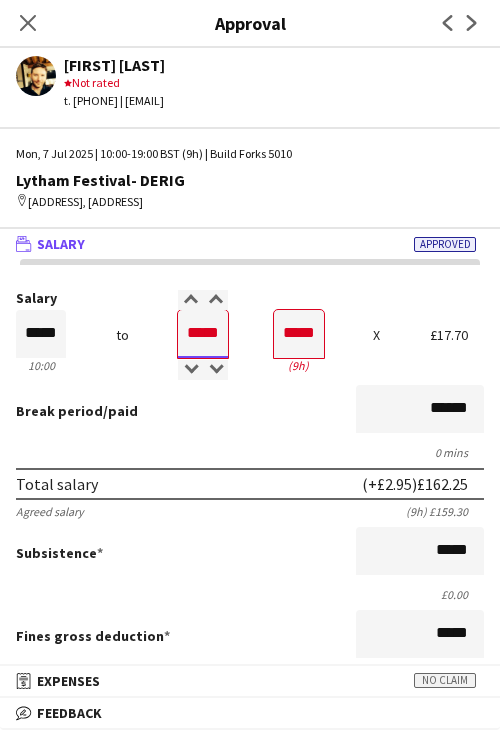 type on "*****" 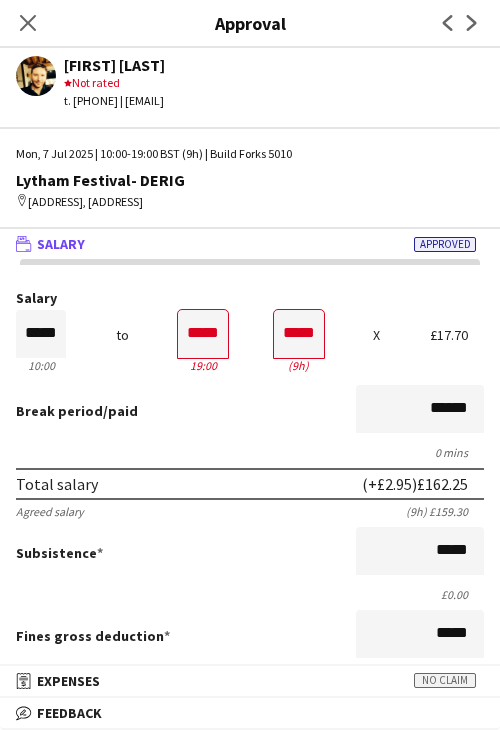 click on "0 mins" at bounding box center (250, 452) 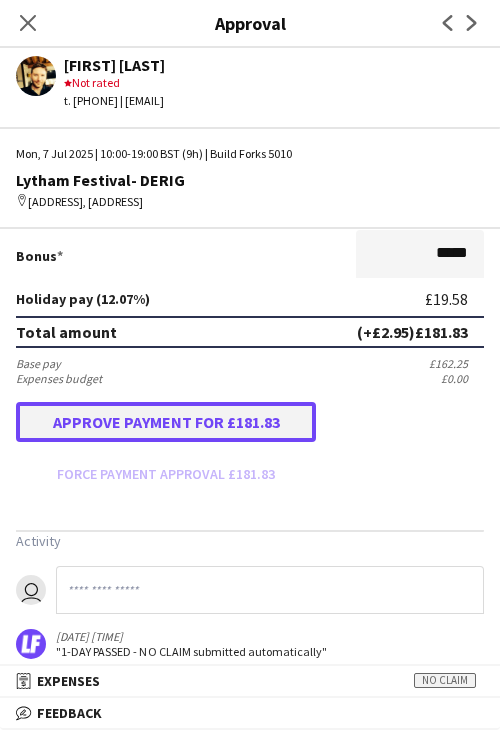 click on "Approve payment for £181.83" at bounding box center [166, 422] 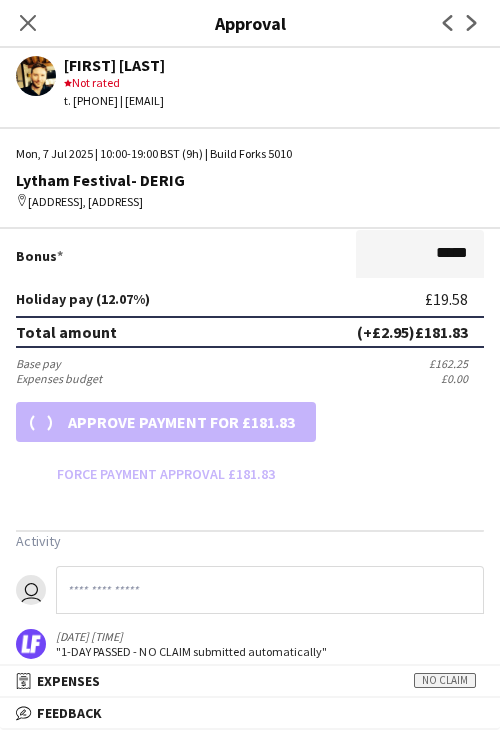 scroll, scrollTop: 500, scrollLeft: 0, axis: vertical 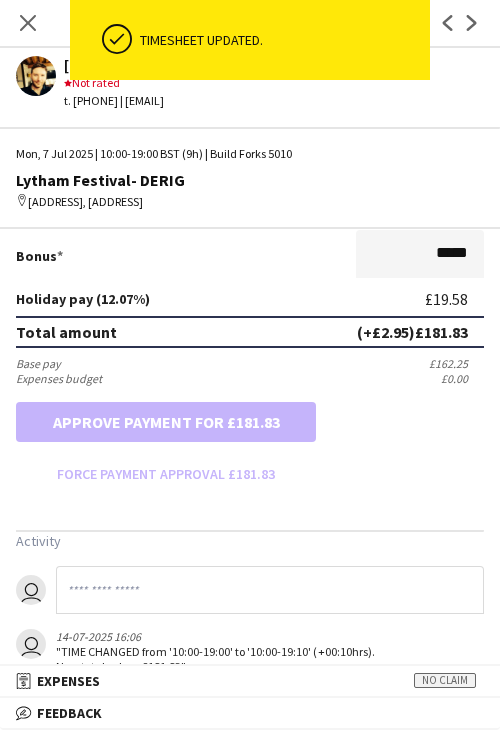 click on "Close pop-in" 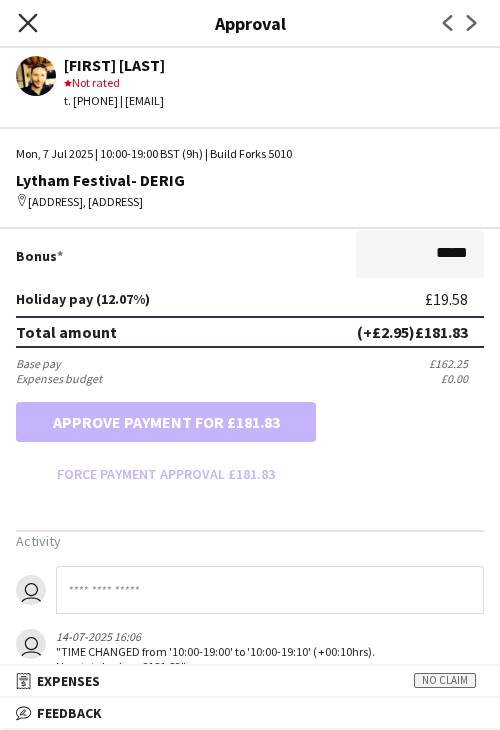 click on "Close pop-in" 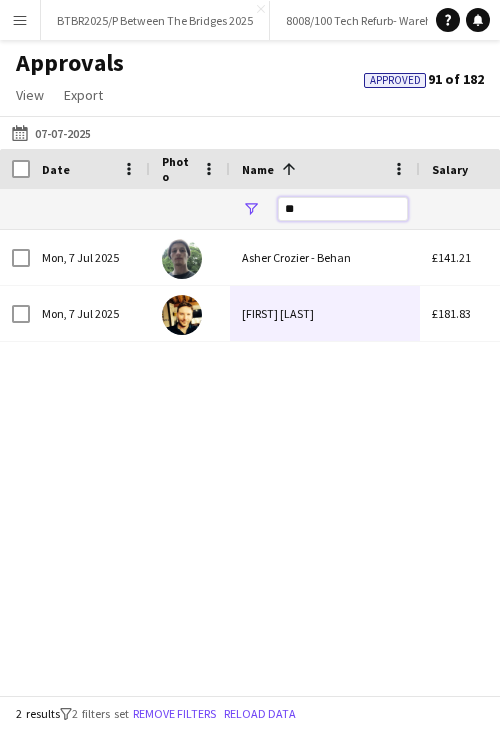 drag, startPoint x: 176, startPoint y: 189, endPoint x: 171, endPoint y: 153, distance: 36.345562 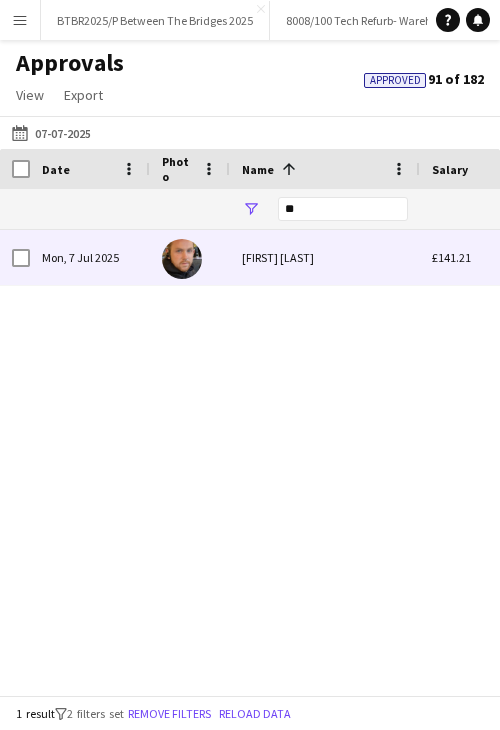 click on "[FIRST] [LAST]" at bounding box center (325, 257) 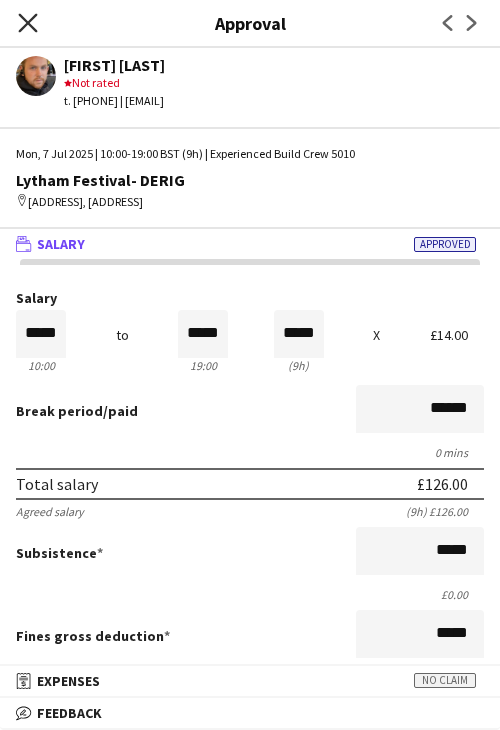 click 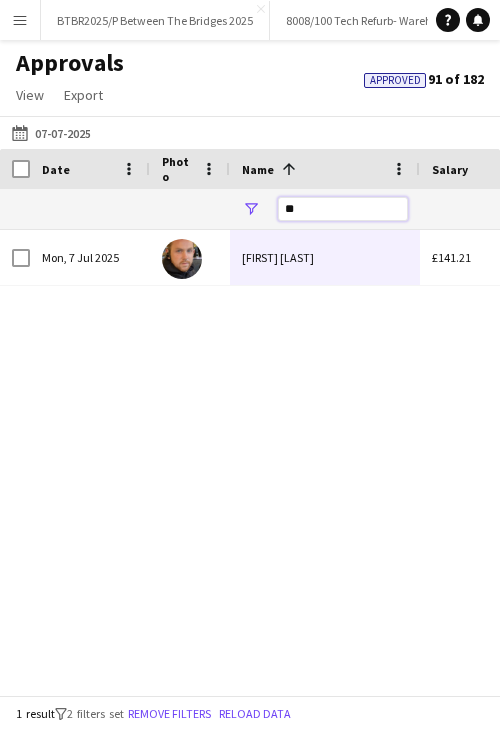 drag, startPoint x: 295, startPoint y: 217, endPoint x: 252, endPoint y: 209, distance: 43.737854 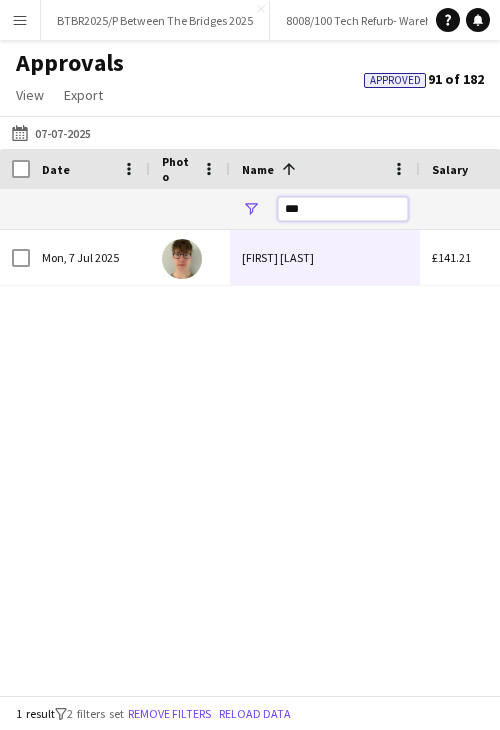 type on "***" 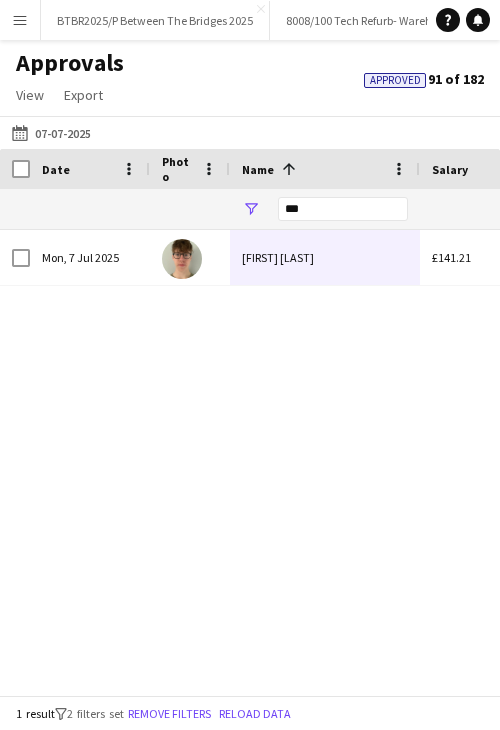 click on "[FIRST] [LAST]" at bounding box center (325, 257) 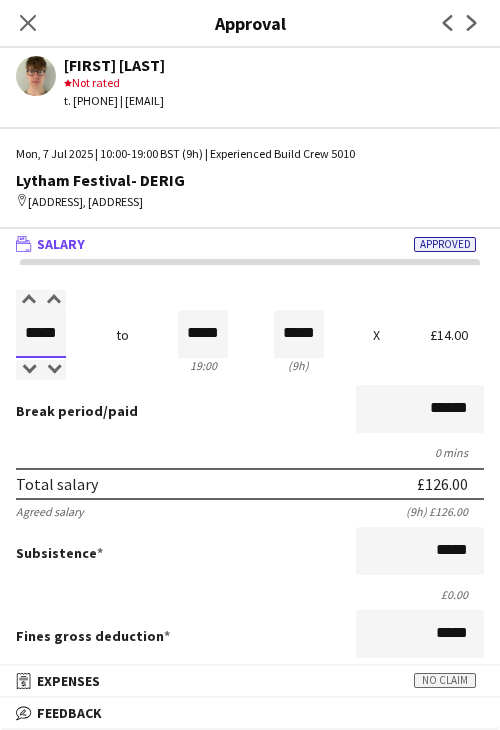 drag, startPoint x: 47, startPoint y: 353, endPoint x: 89, endPoint y: 353, distance: 42 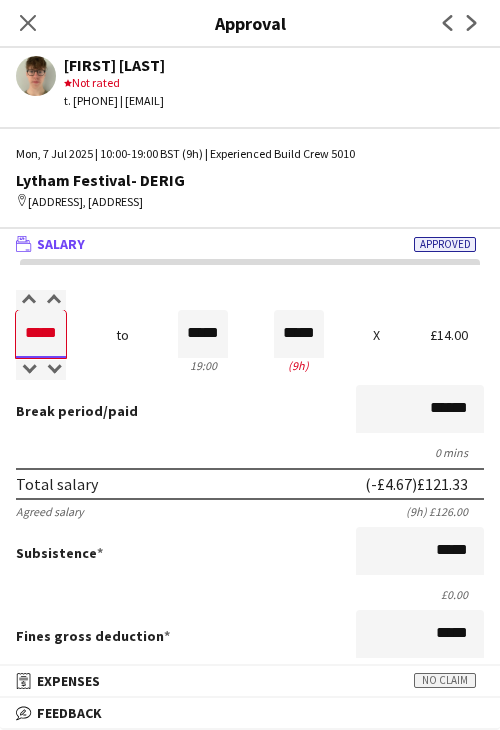 type on "*****" 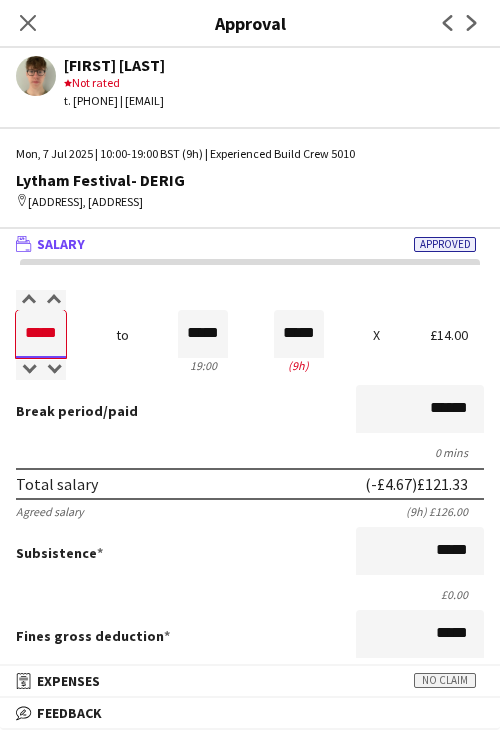 type on "*****" 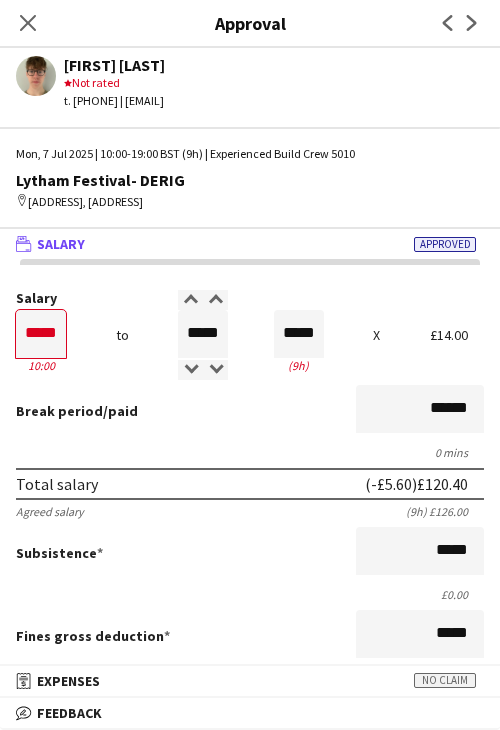 click on "Break period   /paid  ******" at bounding box center (250, 411) 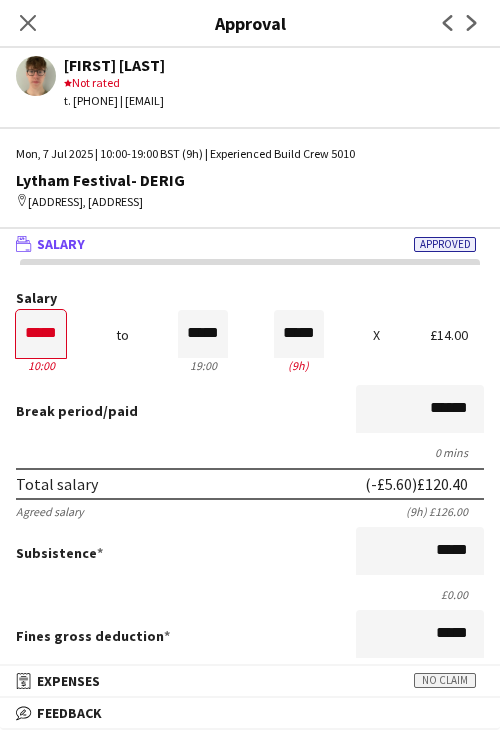 scroll, scrollTop: 500, scrollLeft: 0, axis: vertical 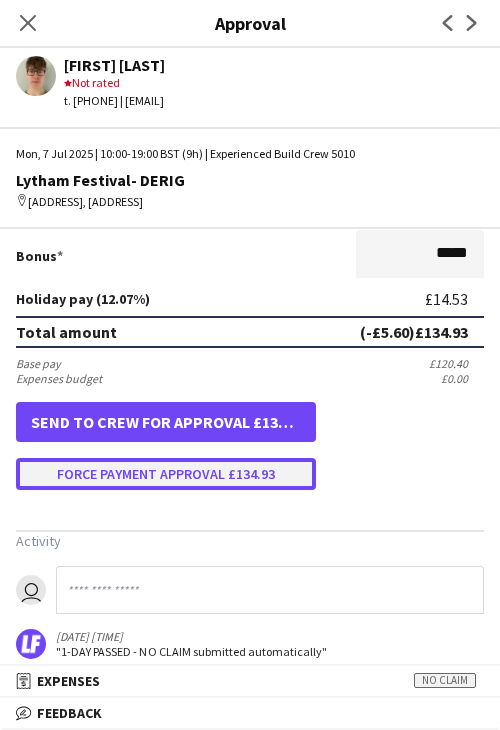 click on "Force payment approval £134.93" at bounding box center (166, 474) 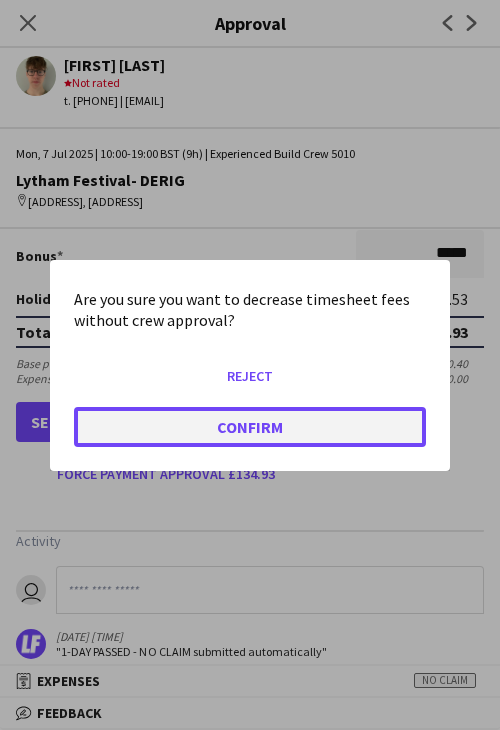 click on "Confirm" 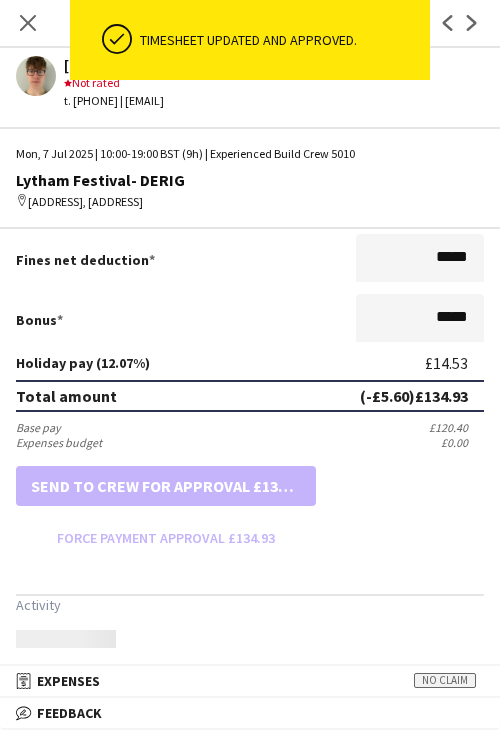 scroll, scrollTop: 500, scrollLeft: 0, axis: vertical 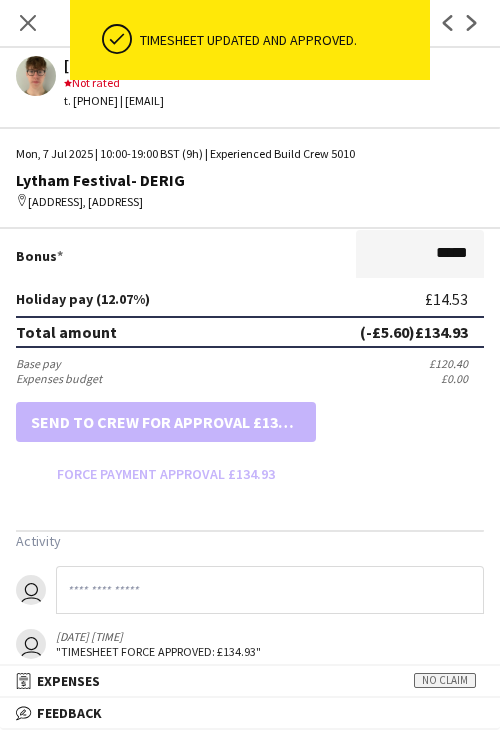 drag, startPoint x: 26, startPoint y: 15, endPoint x: 240, endPoint y: 166, distance: 261.91028 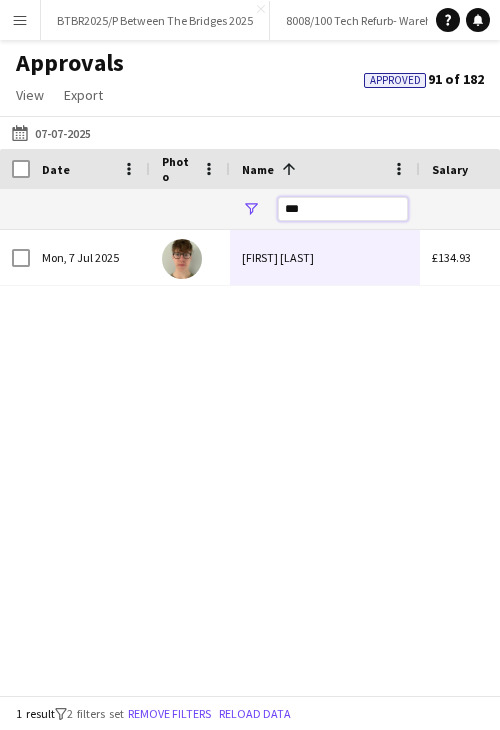 drag, startPoint x: 328, startPoint y: 218, endPoint x: 231, endPoint y: 197, distance: 99.24717 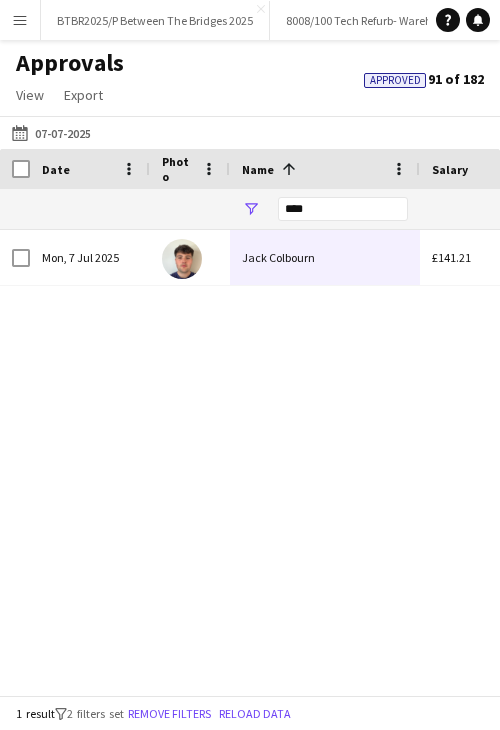 click on "Mon, 7 Jul 2025 Ned Sowden £134.93
Mon, 7 Jul 2025 Jack Colbourn £141.21" at bounding box center [250, 455] 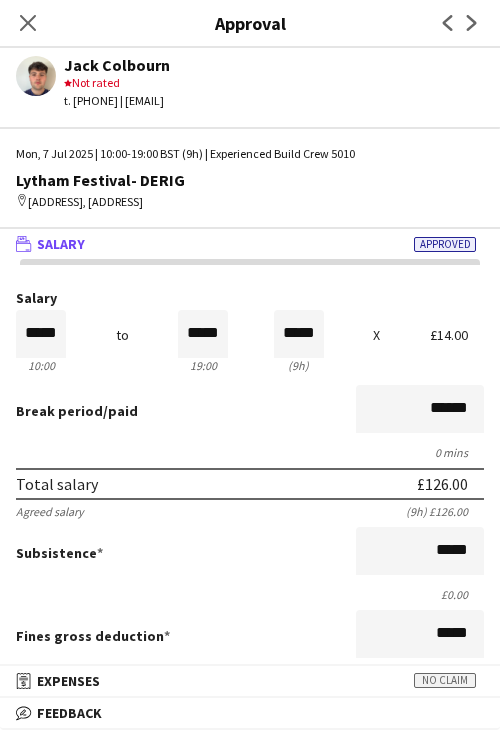 click on "Close pop-in" 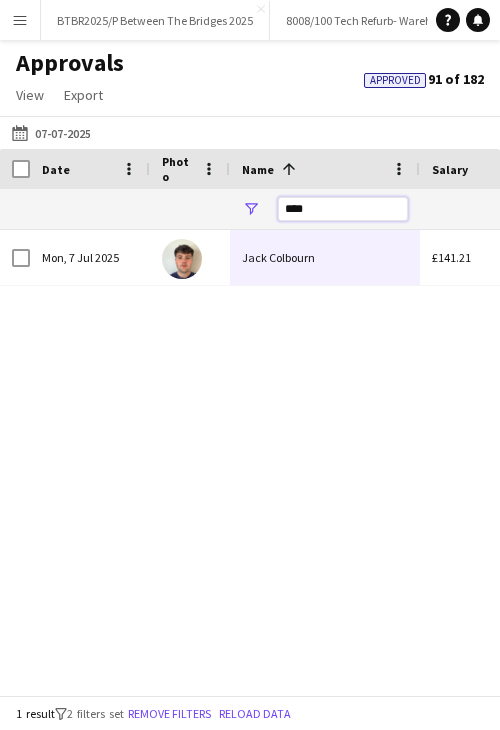 drag, startPoint x: 328, startPoint y: 209, endPoint x: 206, endPoint y: 195, distance: 122.80065 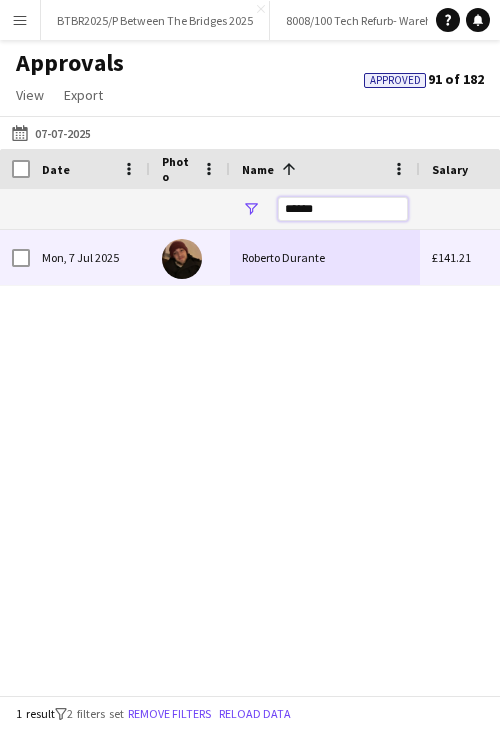 type on "******" 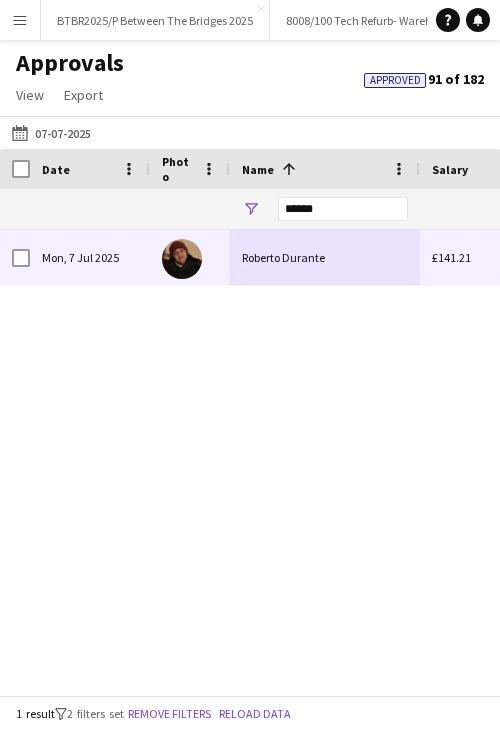 click on "Roberto Durante" at bounding box center [325, 257] 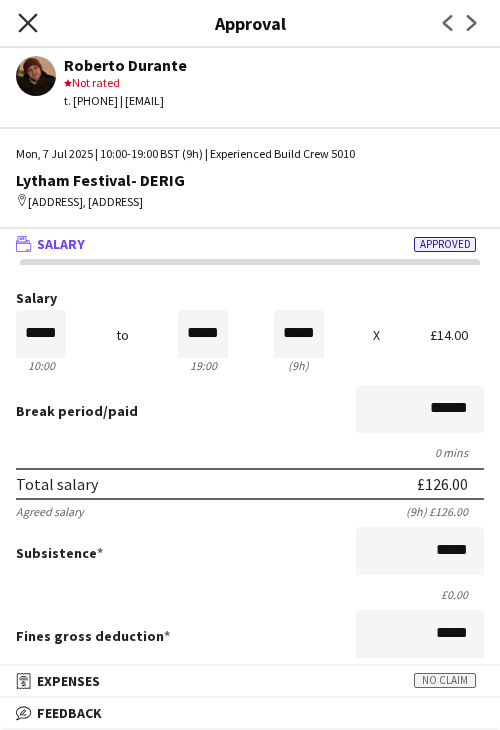 click on "Close pop-in" 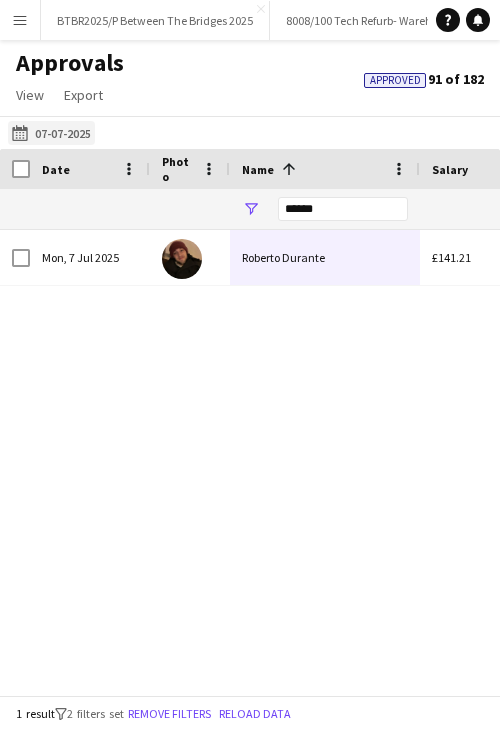 click on "03-07-2025
07-07-2025" 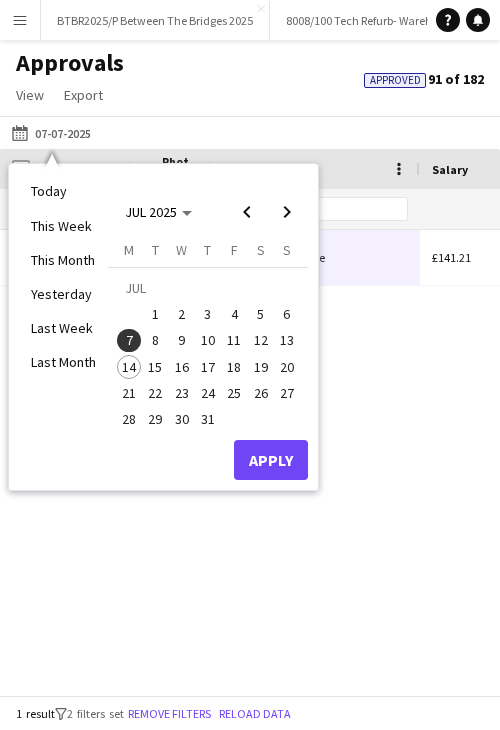 click on "8" at bounding box center (156, 341) 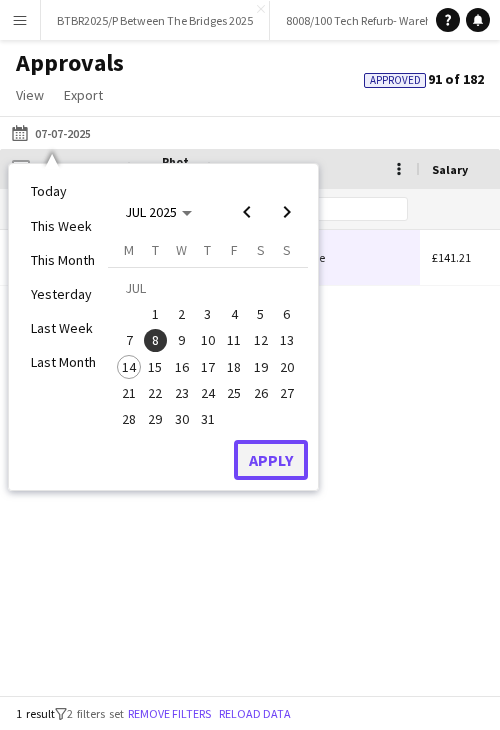click on "Apply" at bounding box center (271, 460) 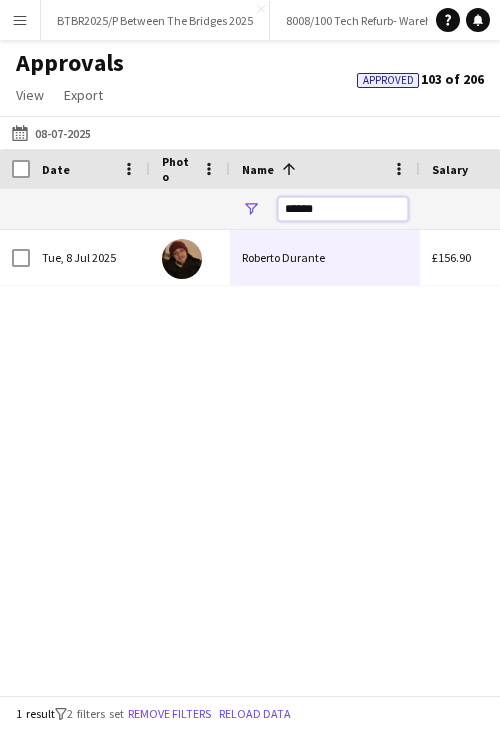 drag, startPoint x: 336, startPoint y: 210, endPoint x: 212, endPoint y: 210, distance: 124 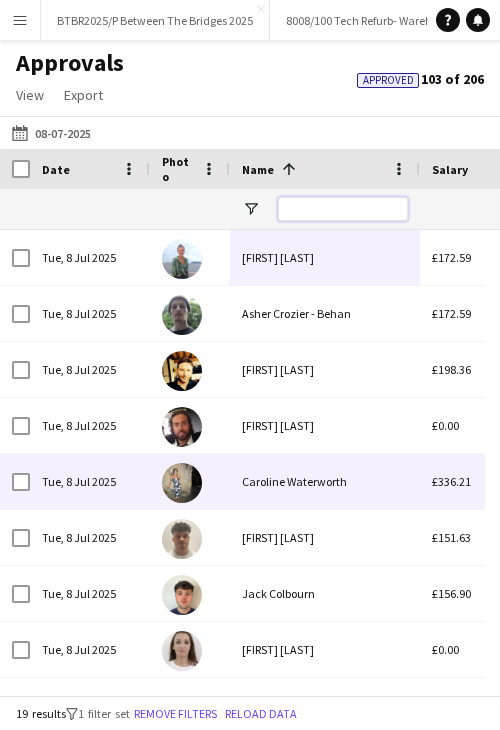 type 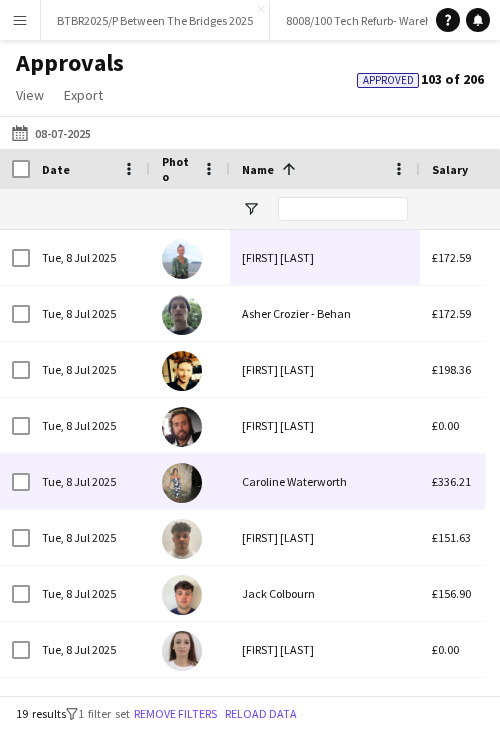 click on "Caroline Waterworth" at bounding box center (325, 481) 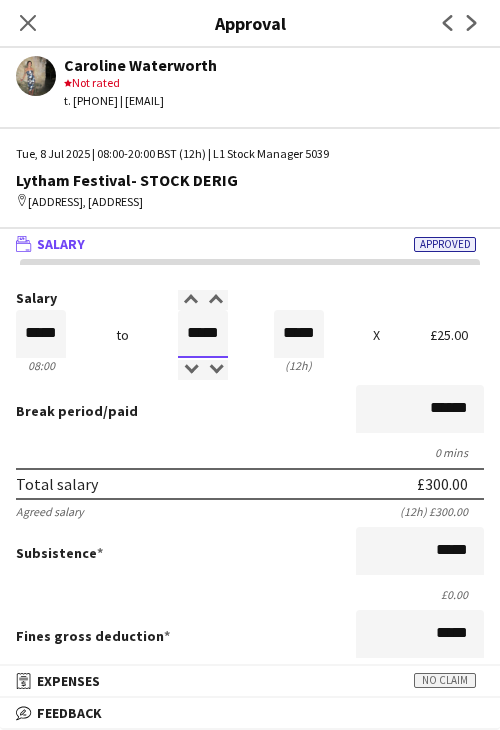 drag, startPoint x: 191, startPoint y: 352, endPoint x: 156, endPoint y: 349, distance: 35.128338 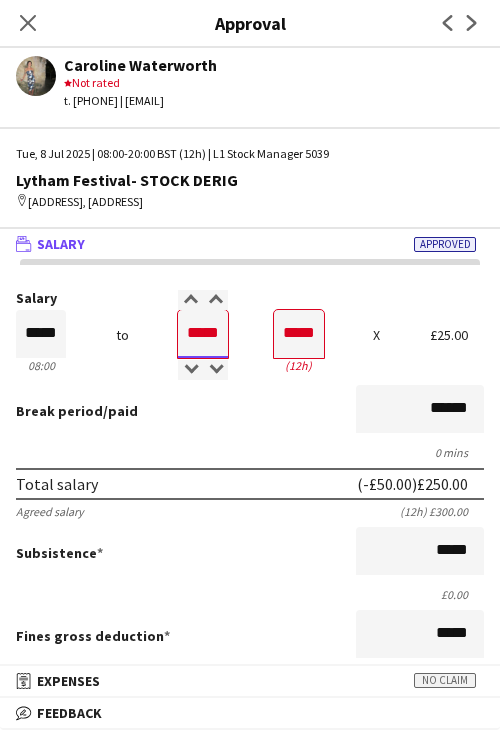 type on "*****" 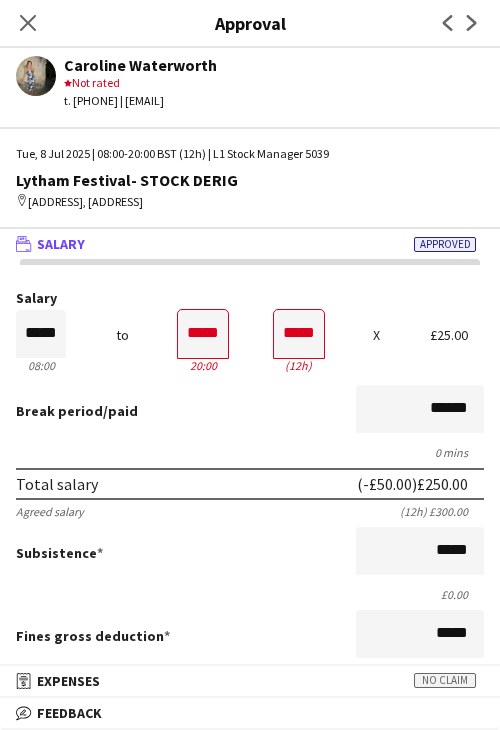 click on "Break period   /paid  ******" at bounding box center [250, 411] 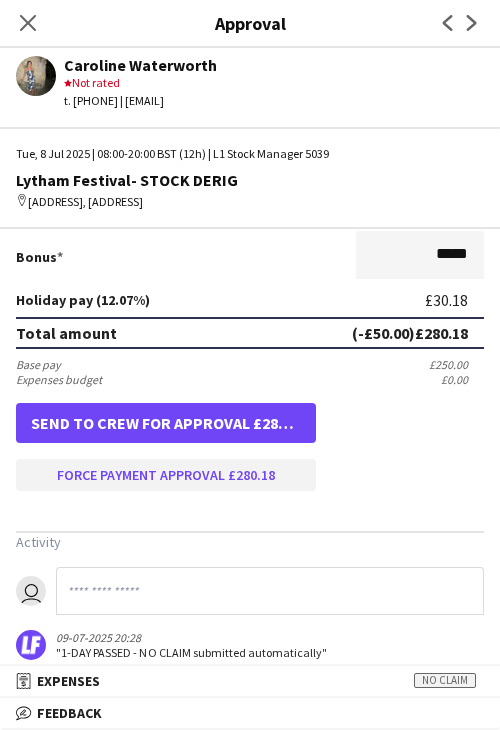 scroll, scrollTop: 500, scrollLeft: 0, axis: vertical 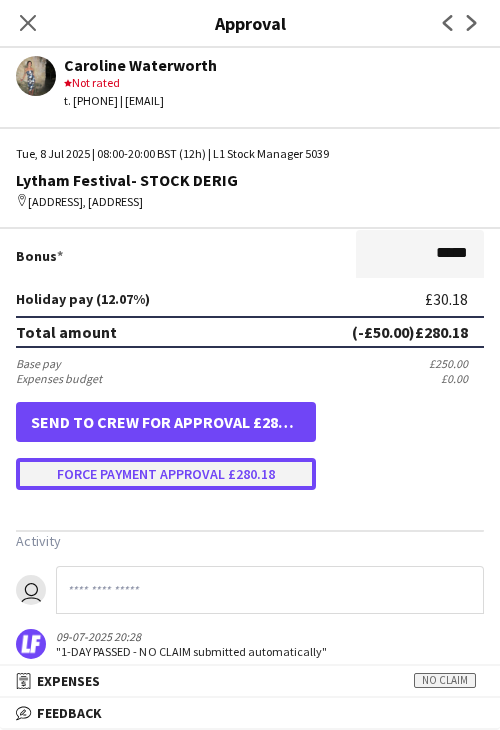 click on "Force payment approval £280.18" at bounding box center (166, 474) 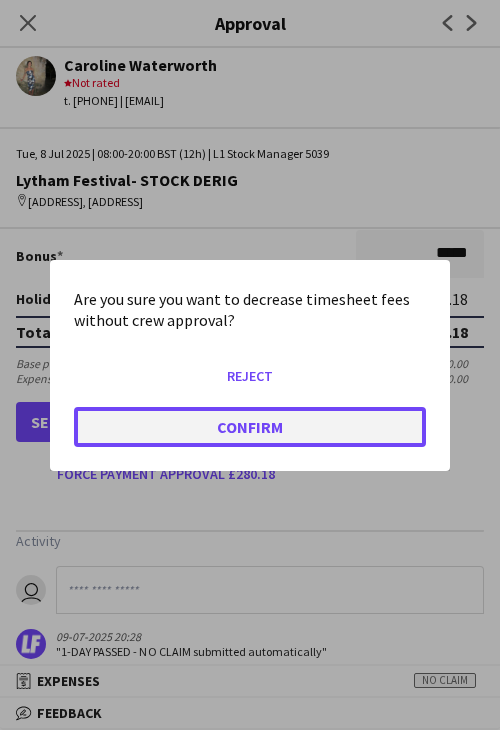 click on "Confirm" 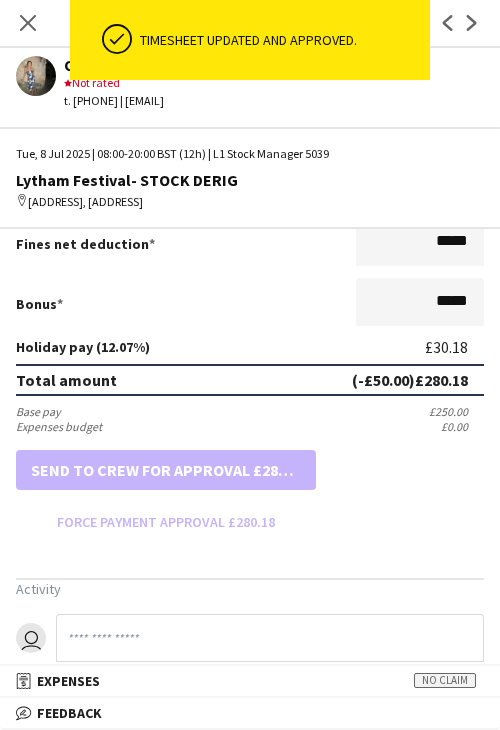 scroll, scrollTop: 500, scrollLeft: 0, axis: vertical 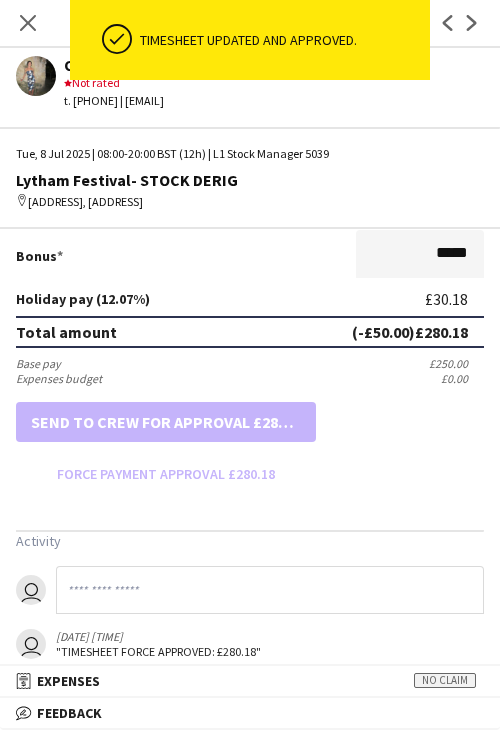click on "Close pop-in" 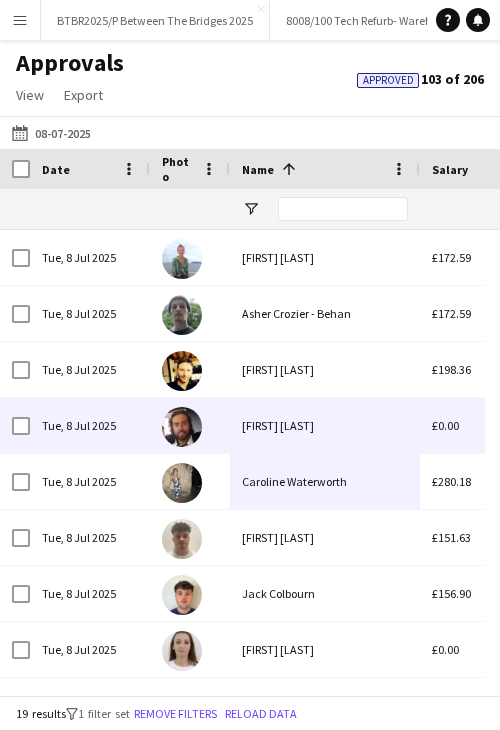 scroll, scrollTop: 154, scrollLeft: 0, axis: vertical 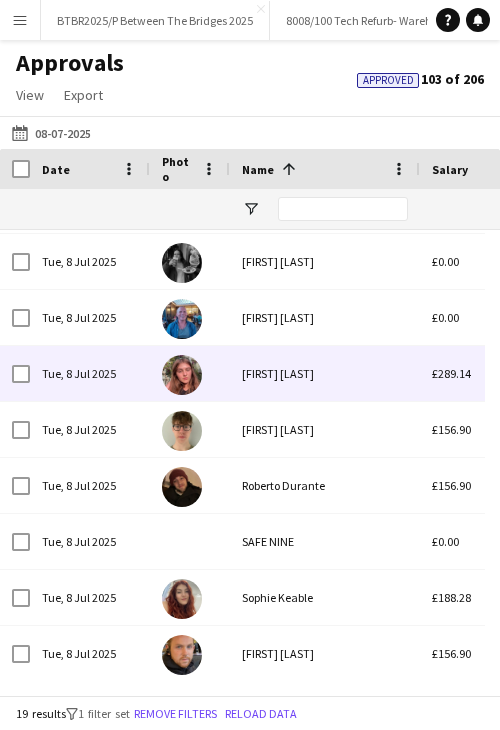 click on "[FIRST] [LAST]" at bounding box center (325, 373) 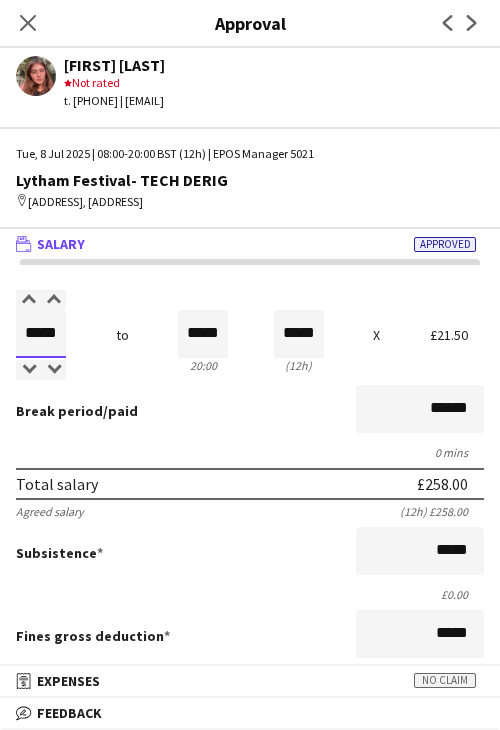 click on "*****" at bounding box center [41, 334] 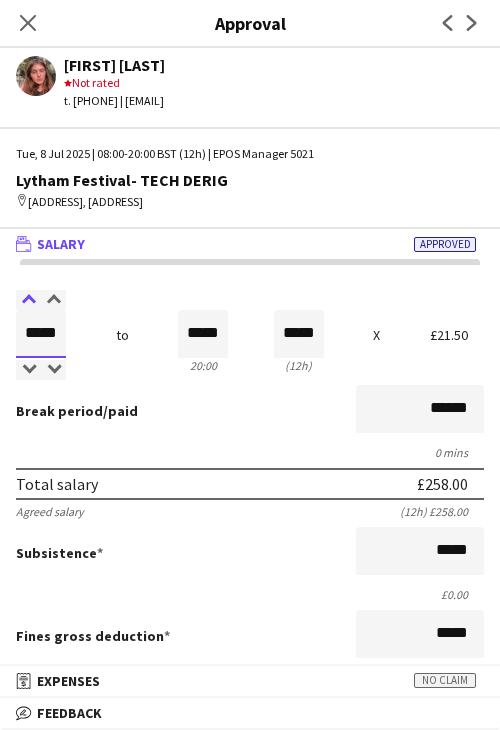 type on "*****" 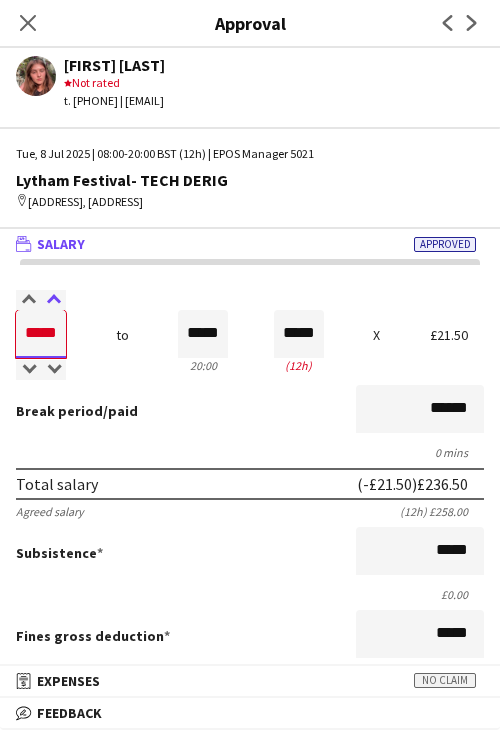 type on "*****" 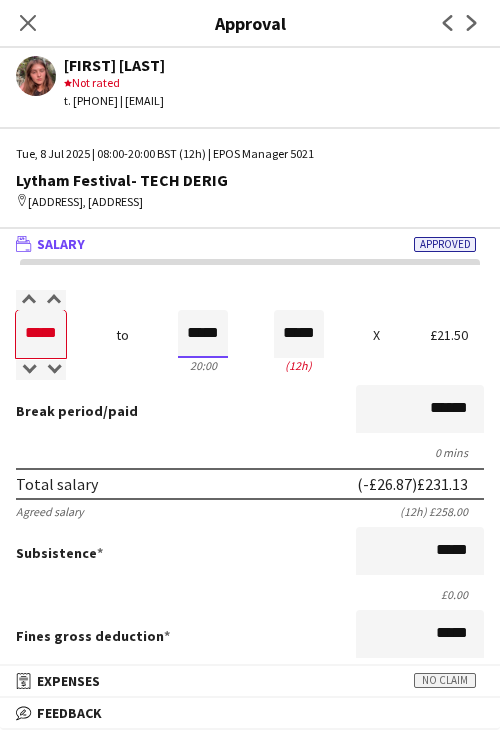 drag, startPoint x: 192, startPoint y: 349, endPoint x: 187, endPoint y: 374, distance: 25.495098 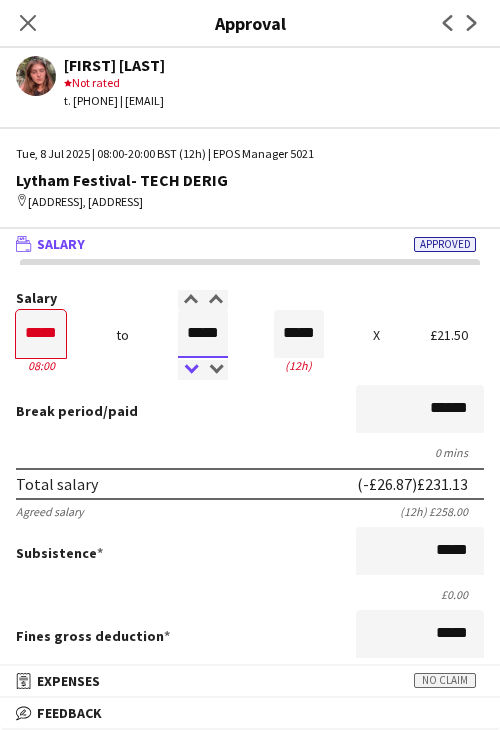 type on "*****" 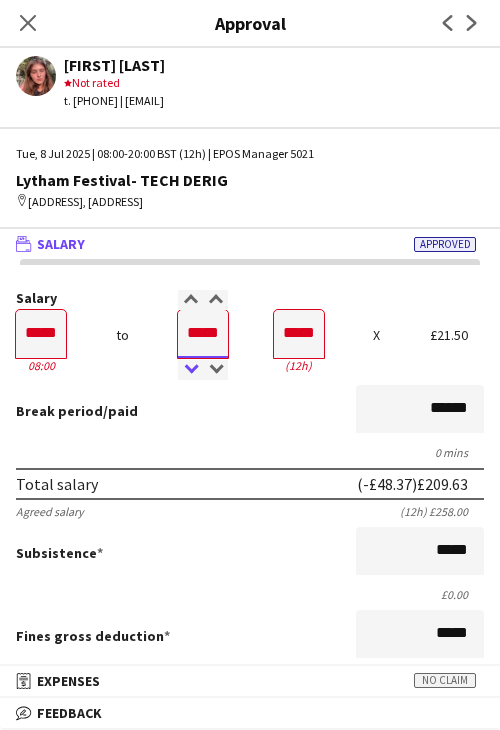 type on "*****" 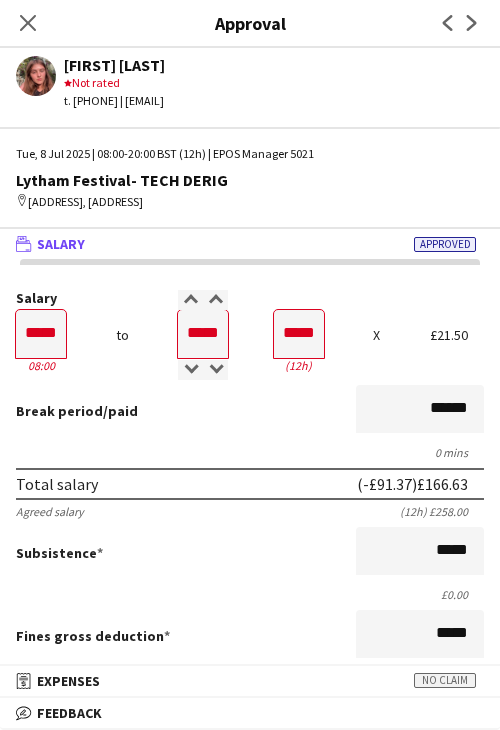 click on "Break period   /paid  ******" at bounding box center [250, 411] 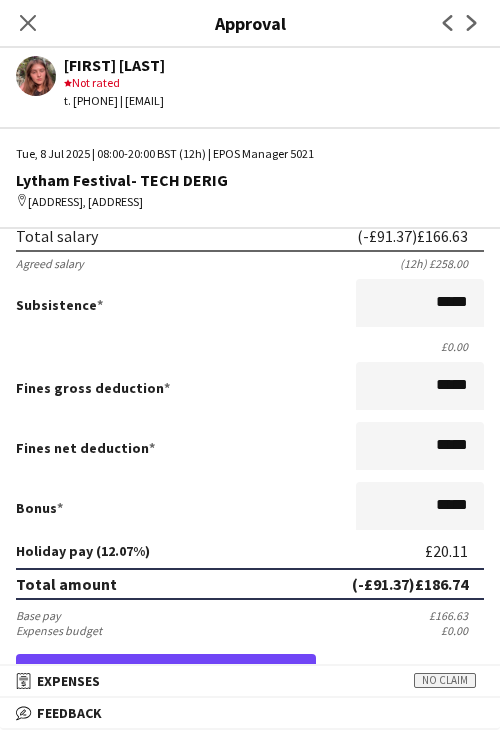 scroll, scrollTop: 537, scrollLeft: 0, axis: vertical 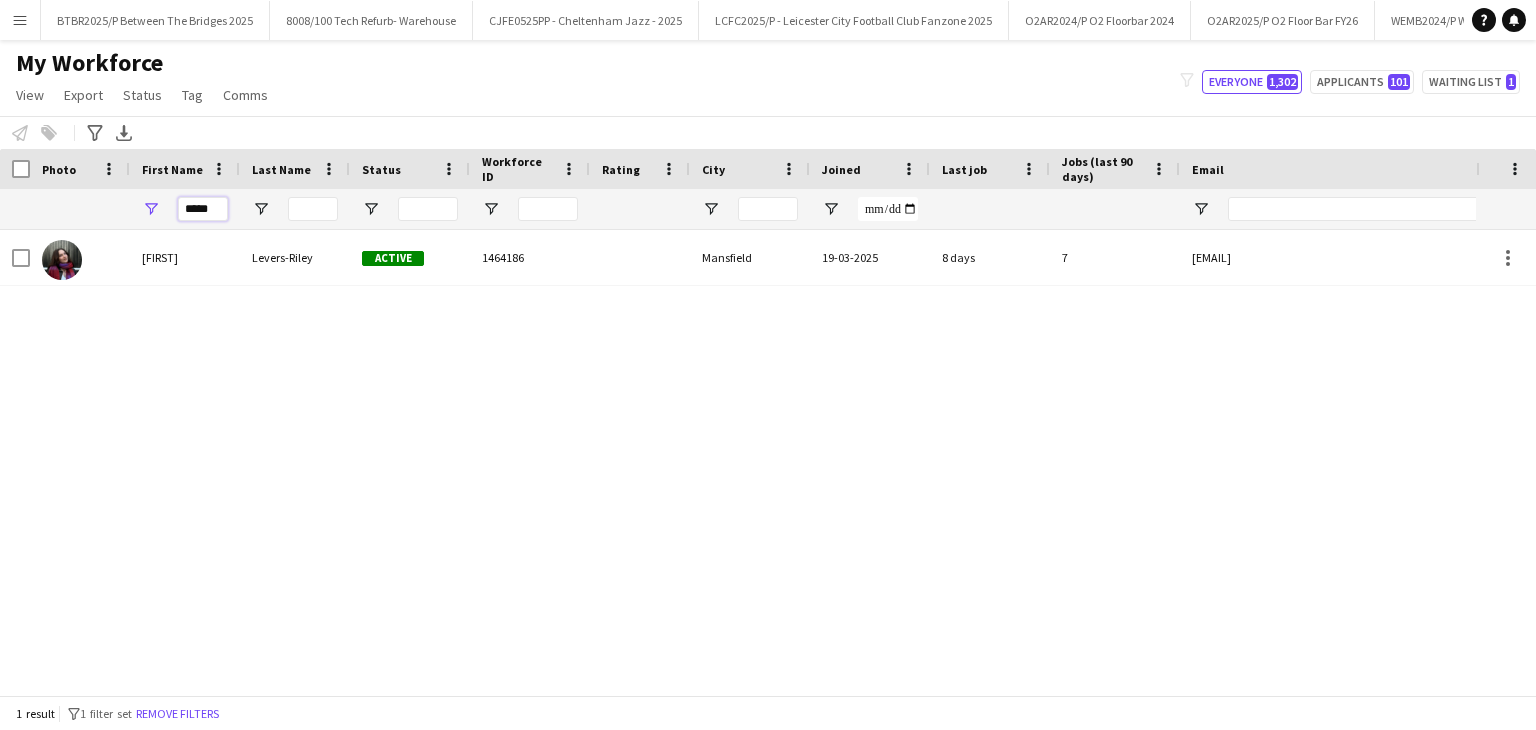 click on "*****" at bounding box center [203, 209] 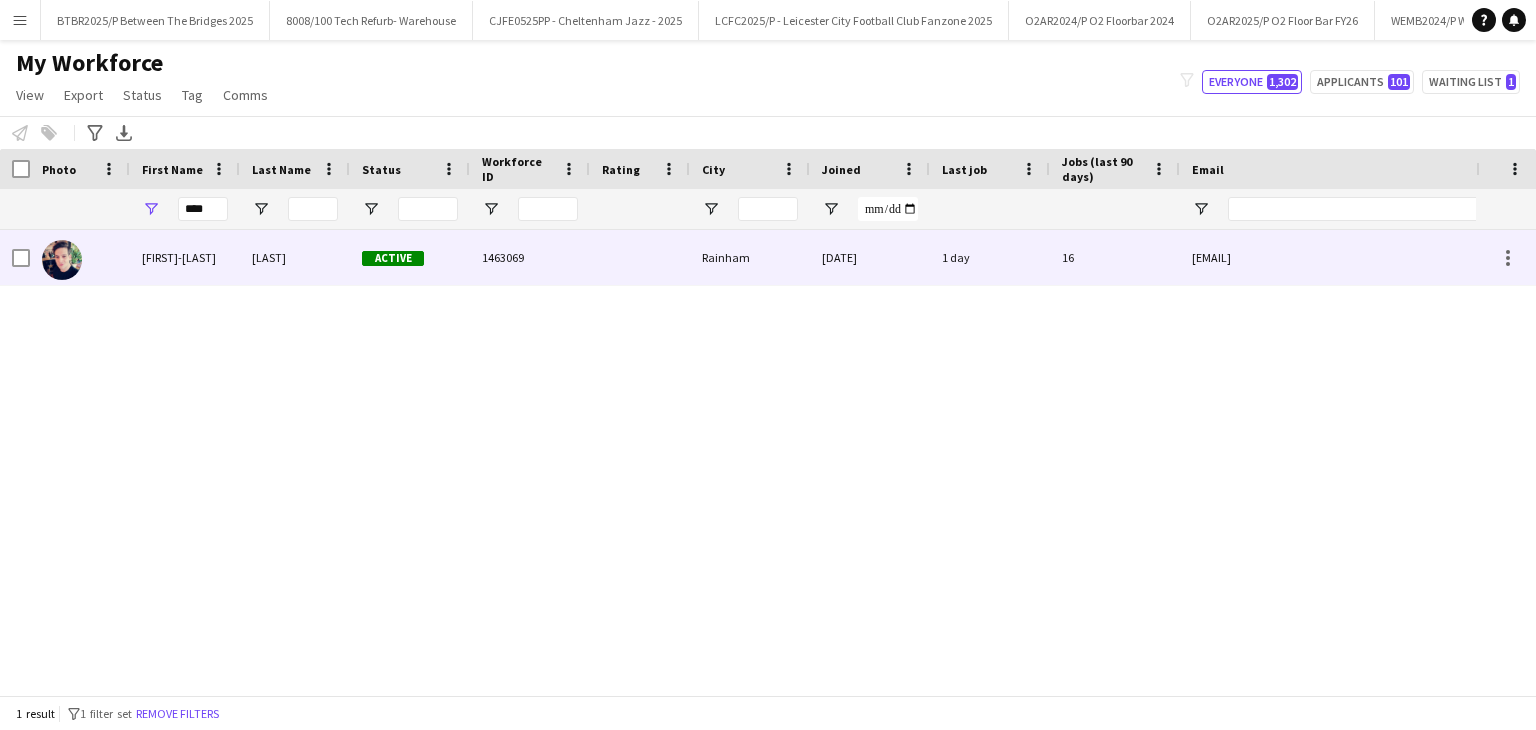 click on "[LAST]" at bounding box center [295, 257] 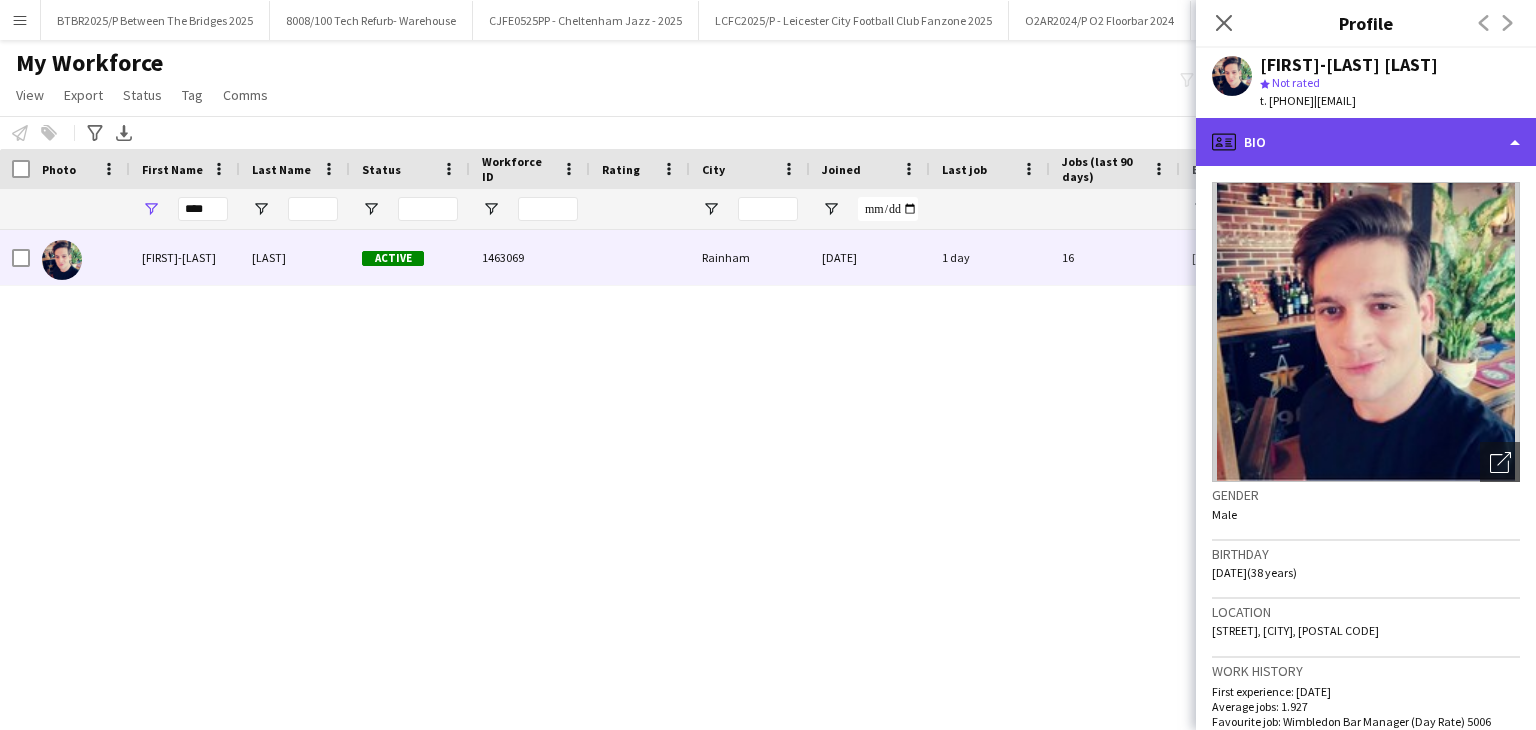 click on "profile
Bio" 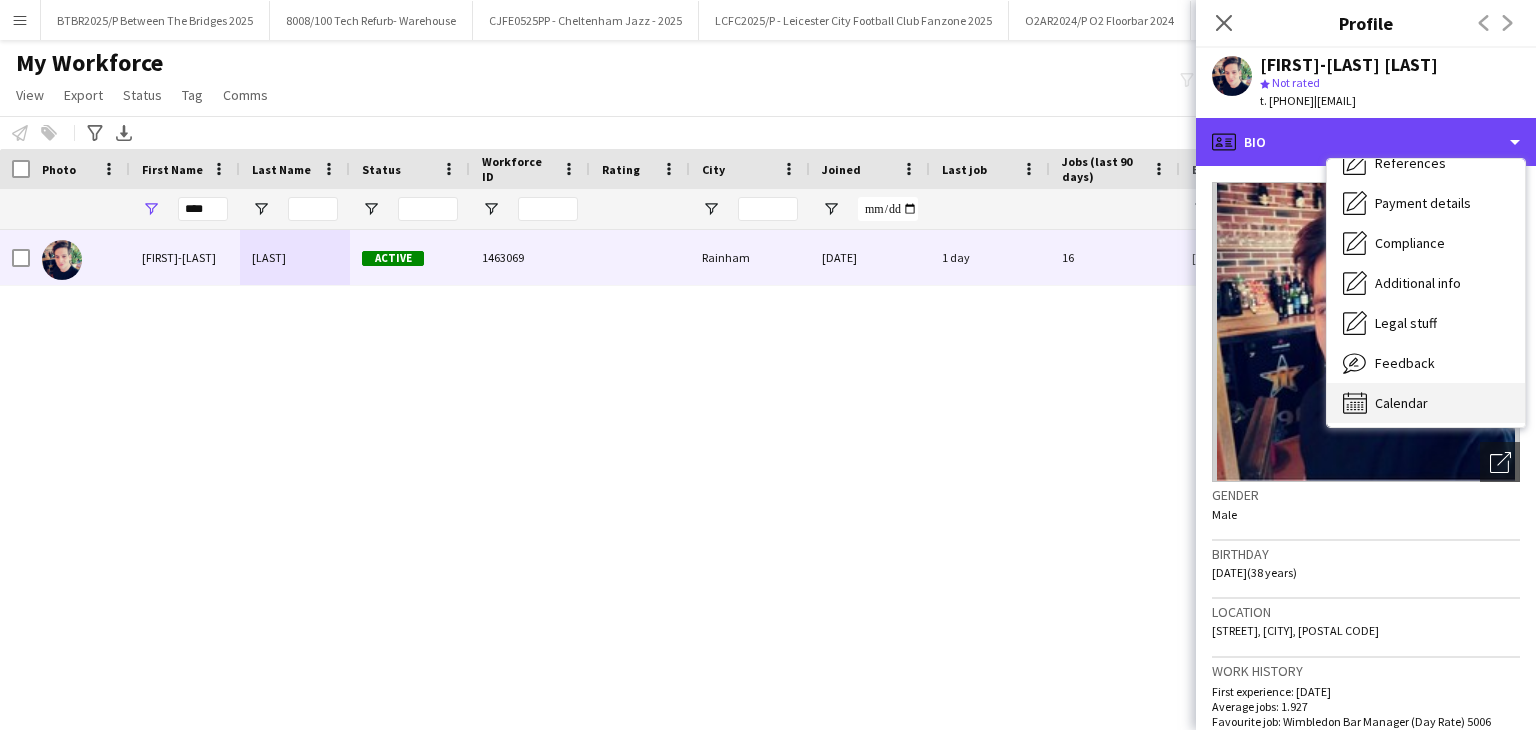 scroll, scrollTop: 228, scrollLeft: 0, axis: vertical 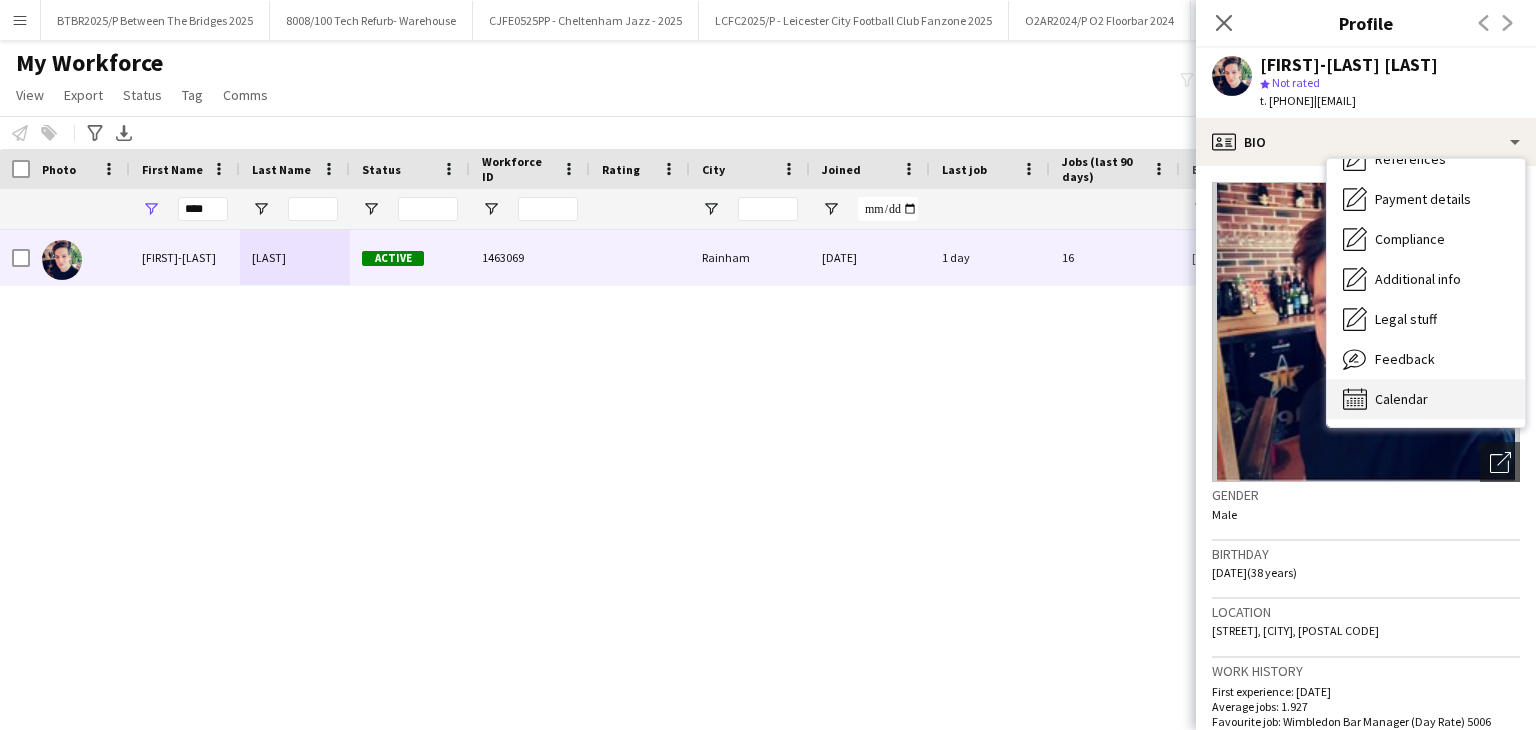 click on "Calendar
Calendar" at bounding box center [1426, 399] 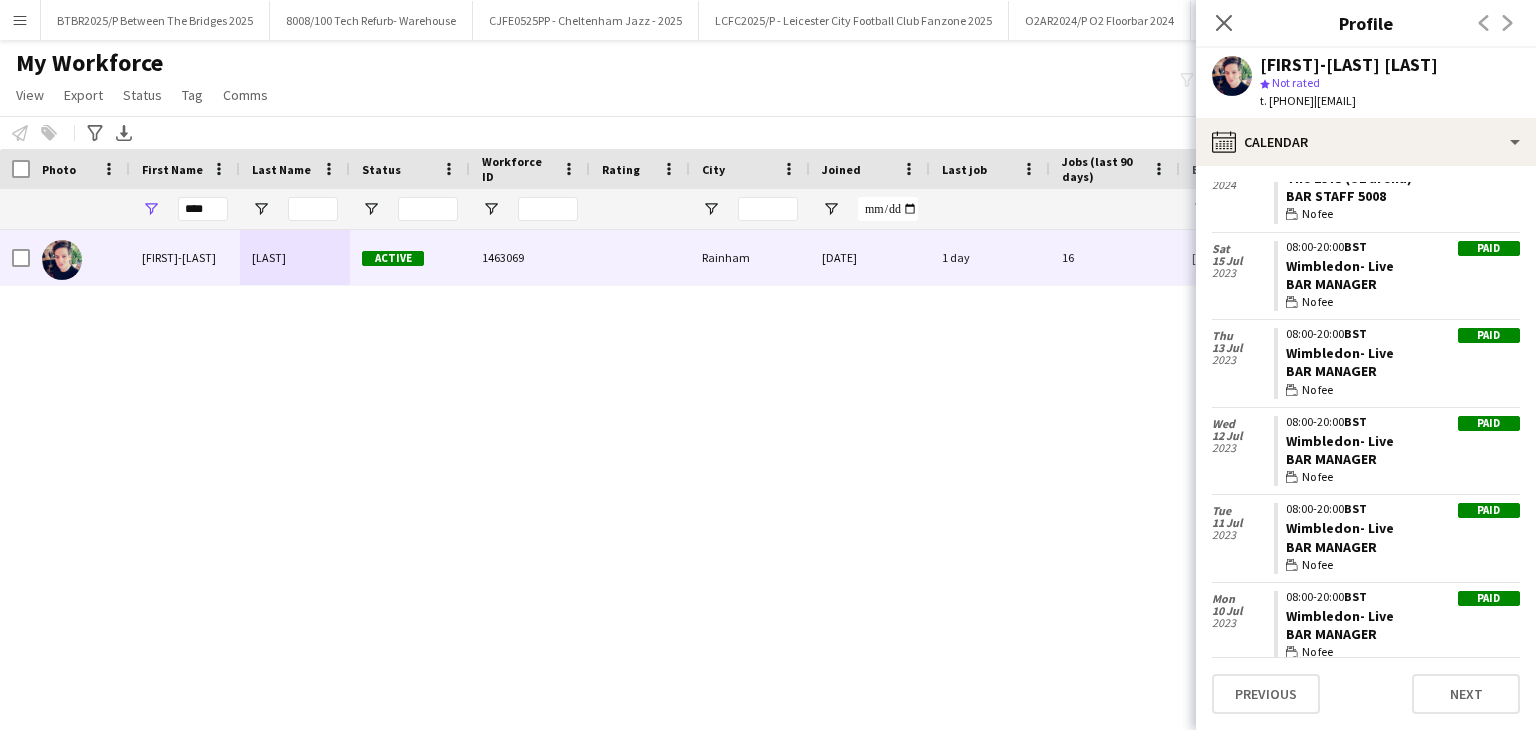 scroll, scrollTop: 4530, scrollLeft: 0, axis: vertical 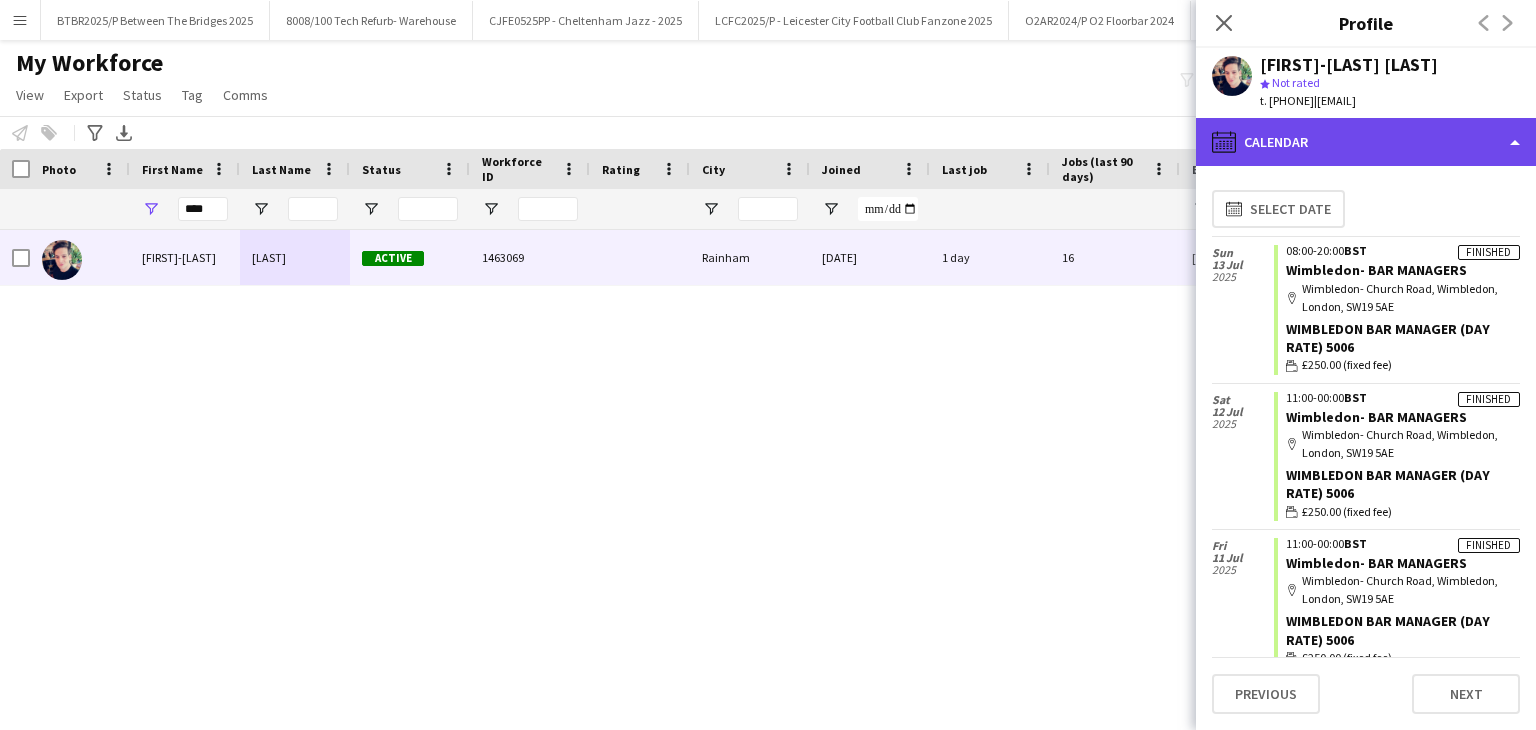 click on "calendar-full
Calendar" 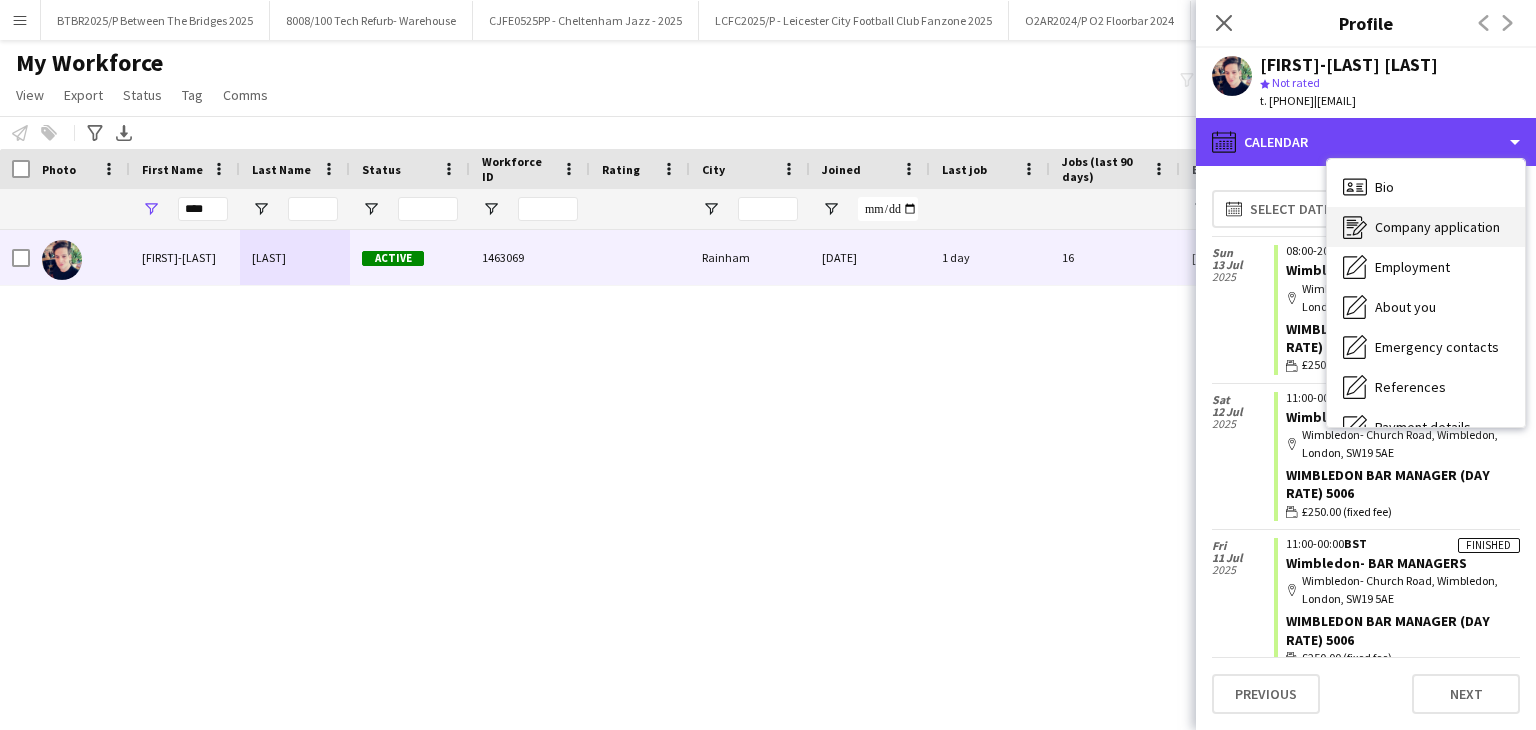 scroll, scrollTop: 0, scrollLeft: 0, axis: both 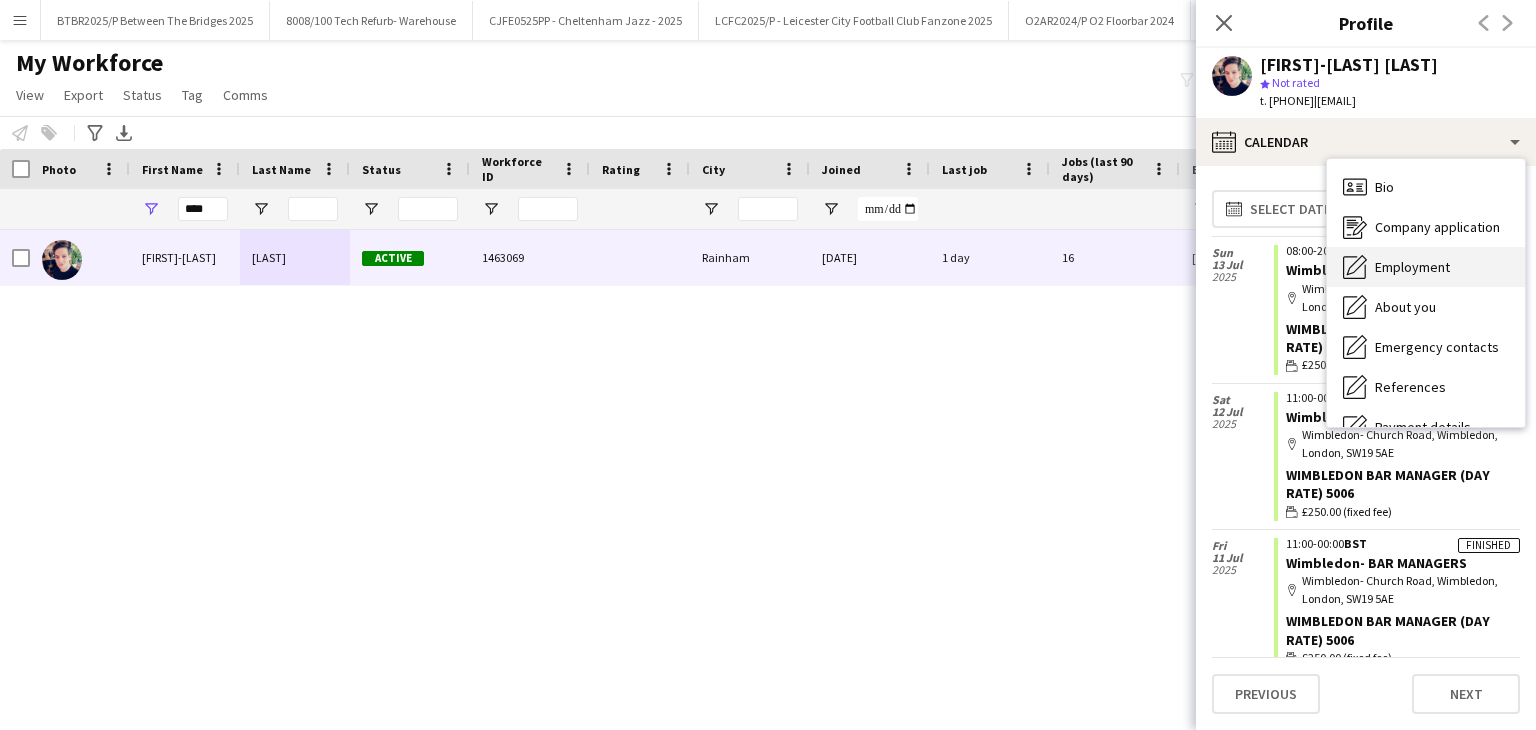 click on "Employment" at bounding box center [1412, 267] 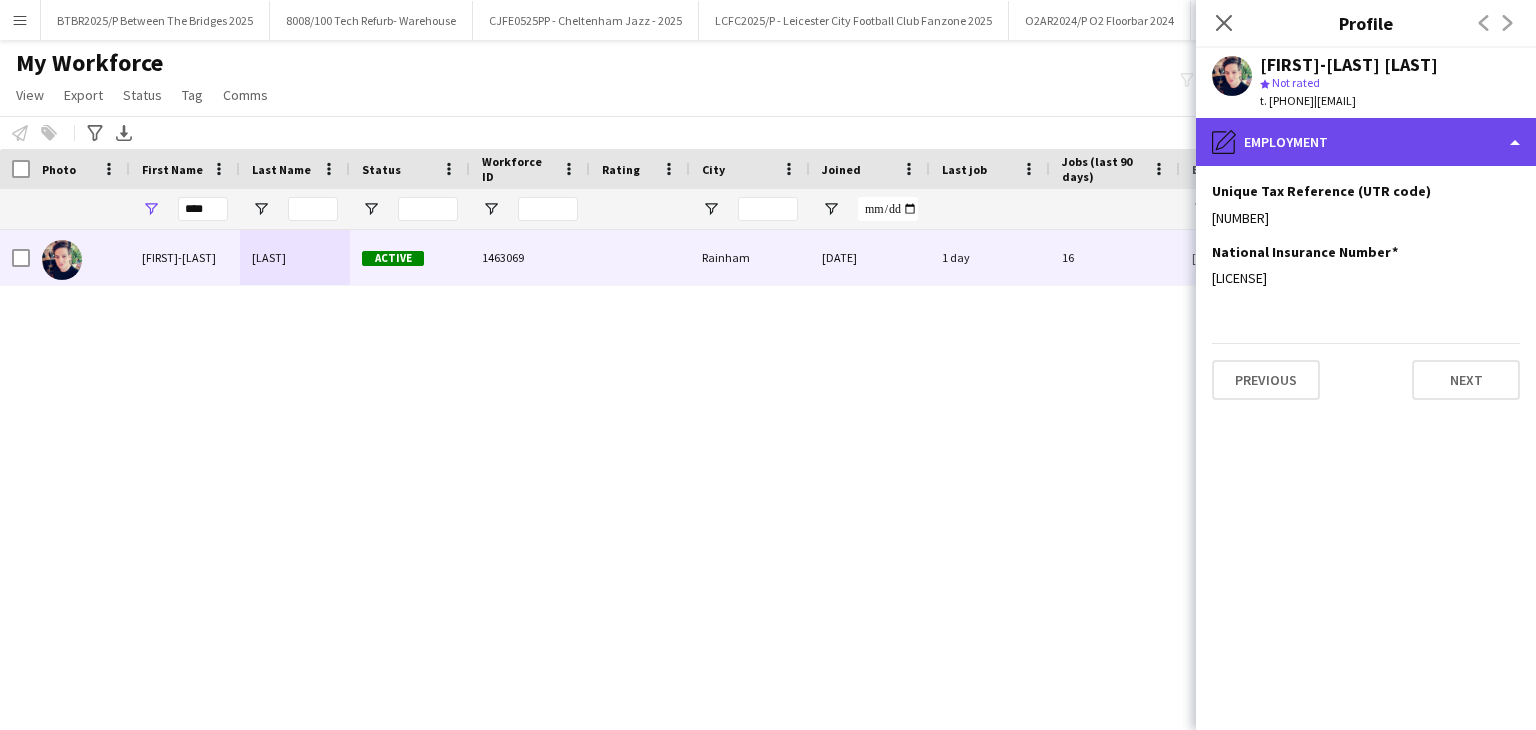 click on "pencil4
Employment" 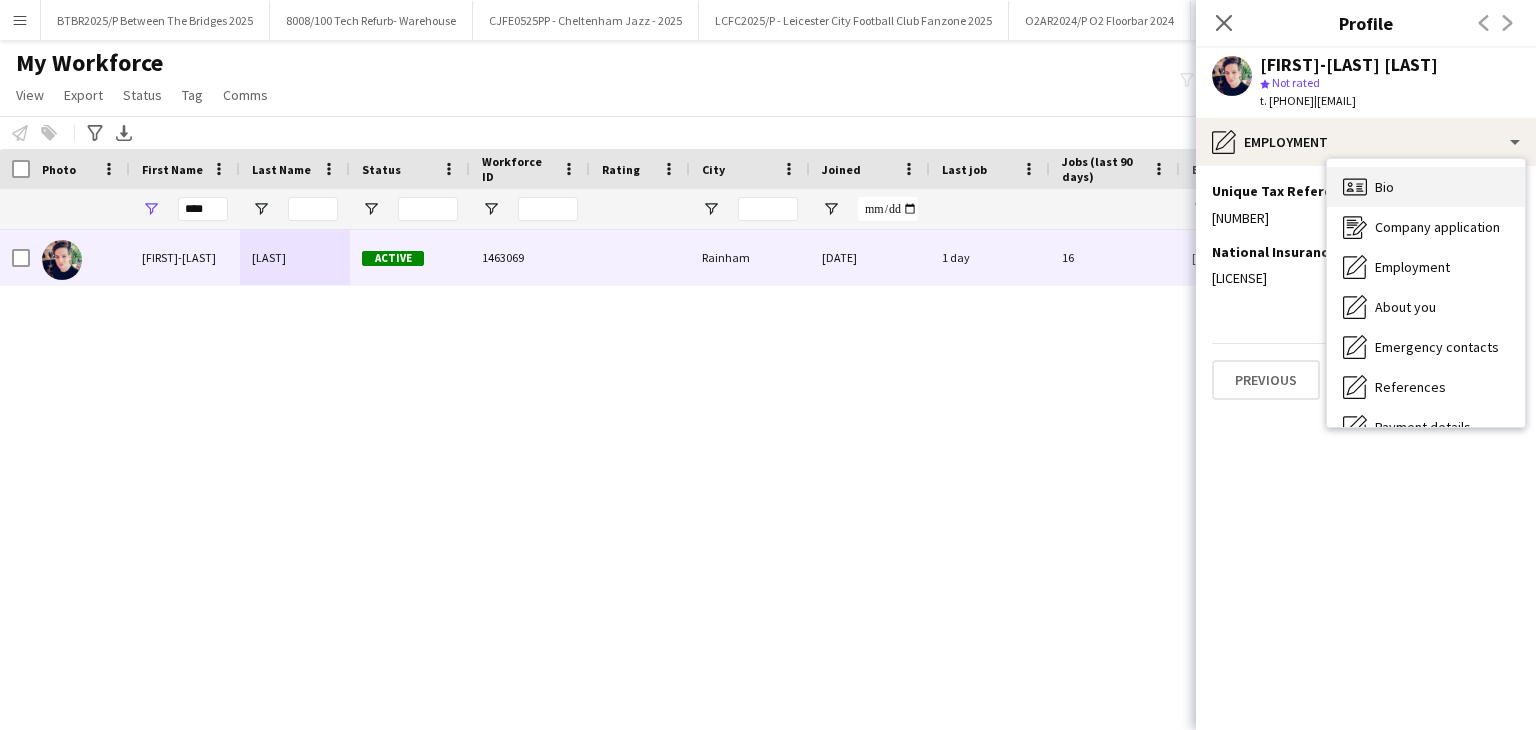 click on "Bio
Bio" at bounding box center [1426, 187] 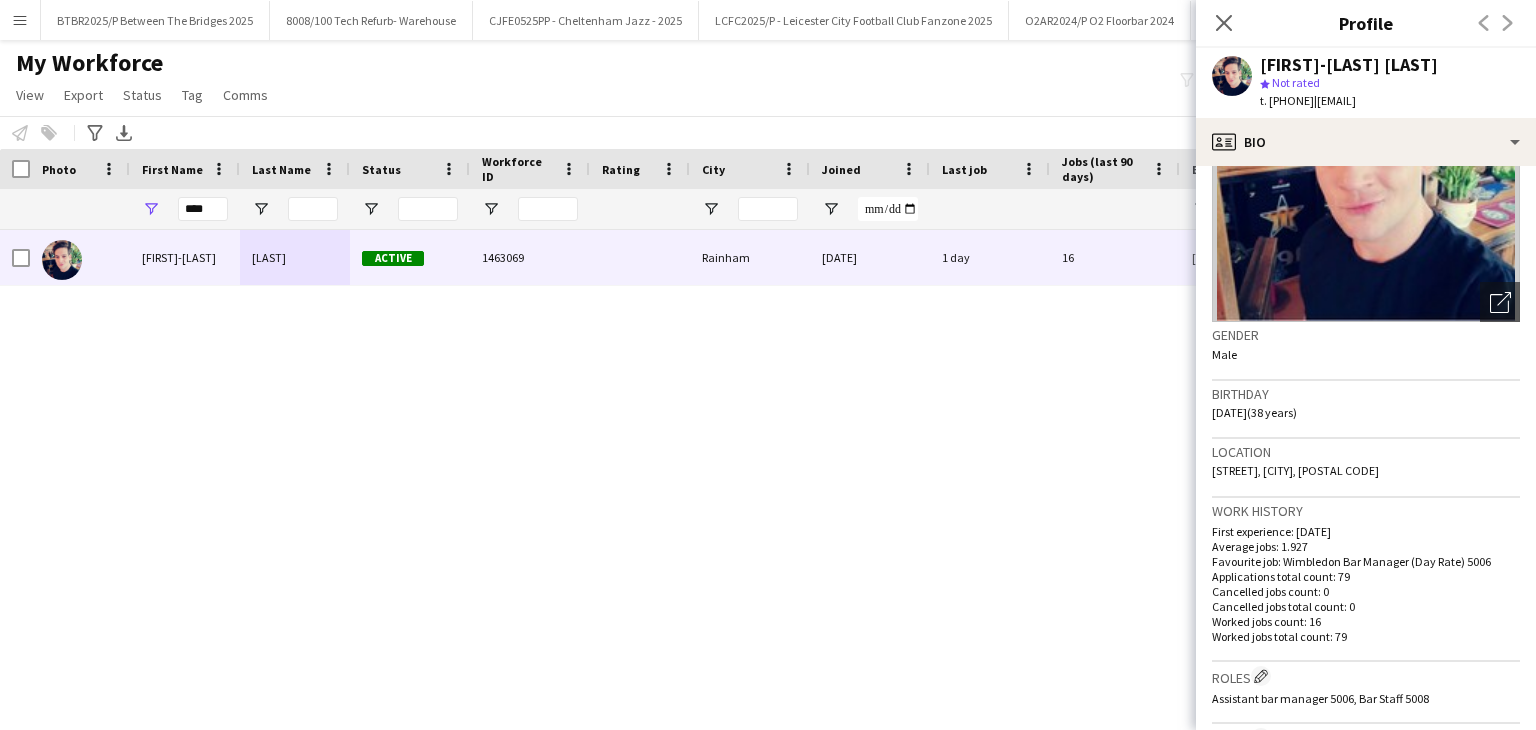 scroll, scrollTop: 400, scrollLeft: 0, axis: vertical 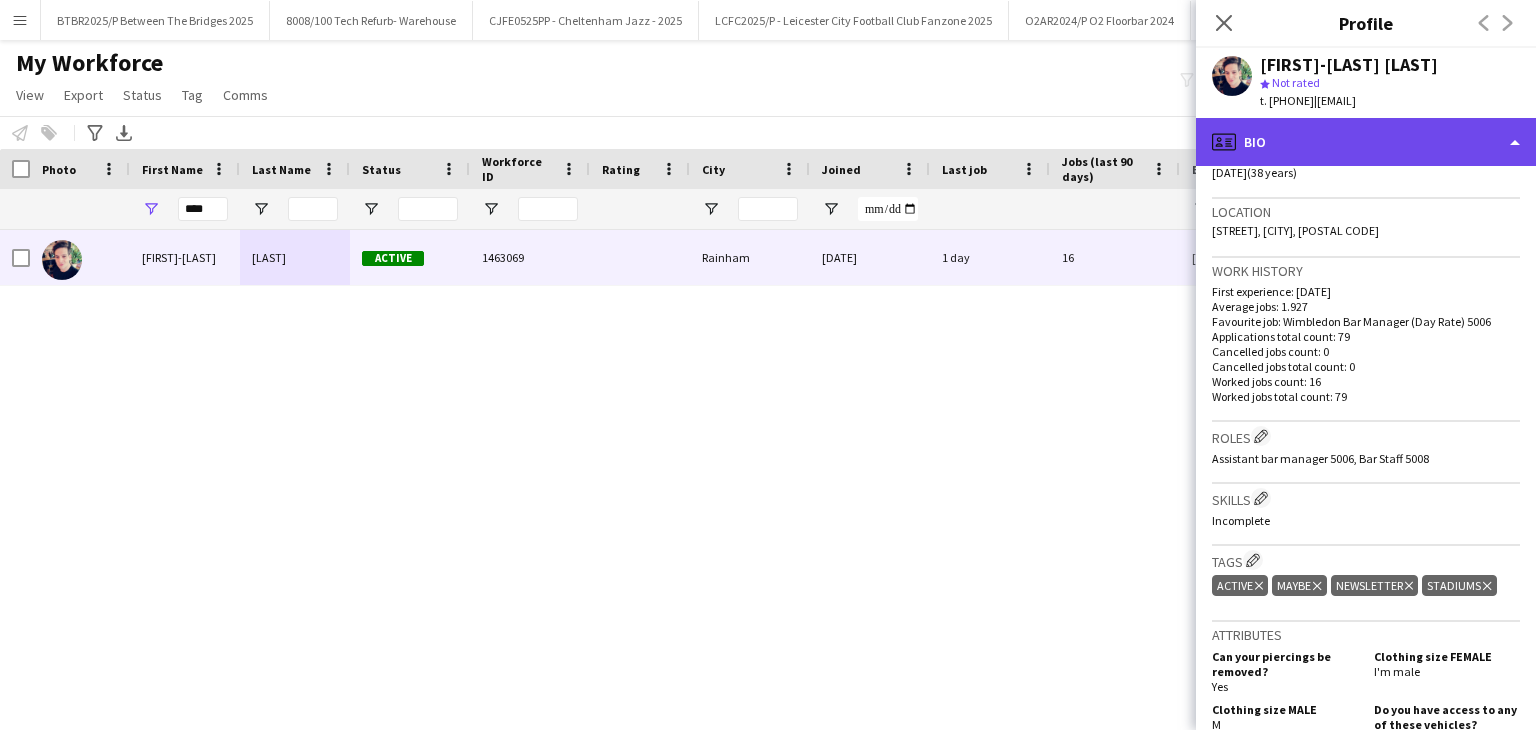 click on "profile
Bio" 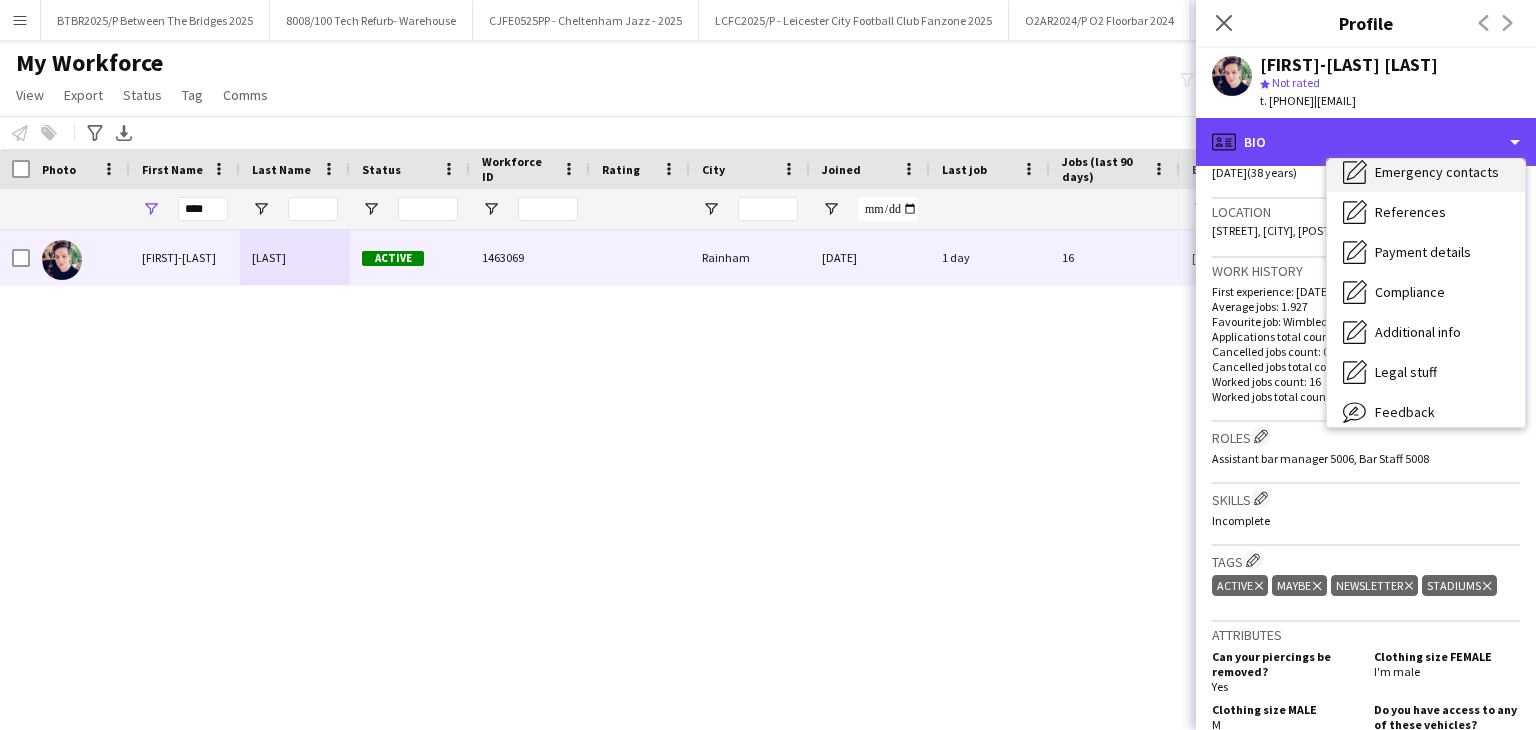 scroll, scrollTop: 200, scrollLeft: 0, axis: vertical 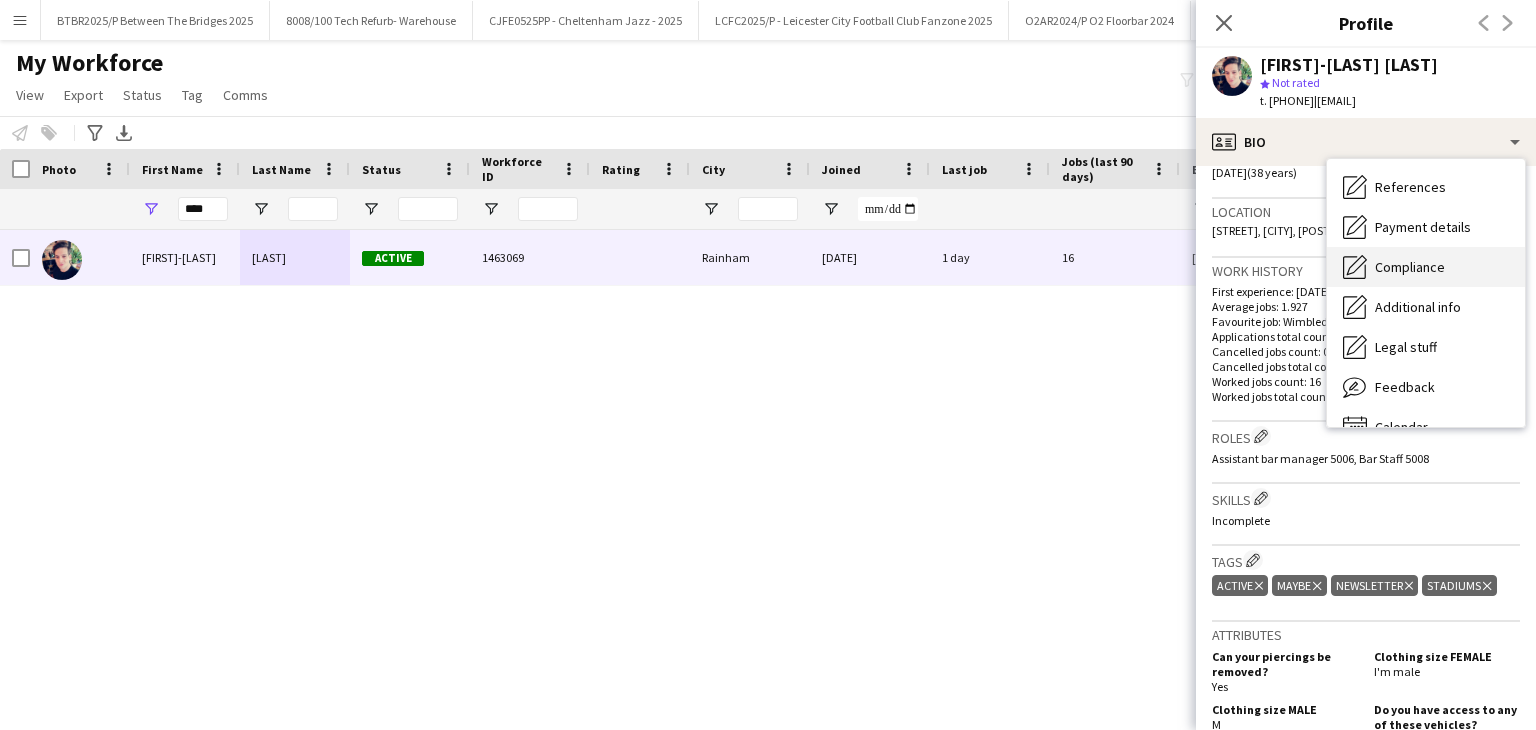 click on "Compliance
Compliance" at bounding box center (1426, 267) 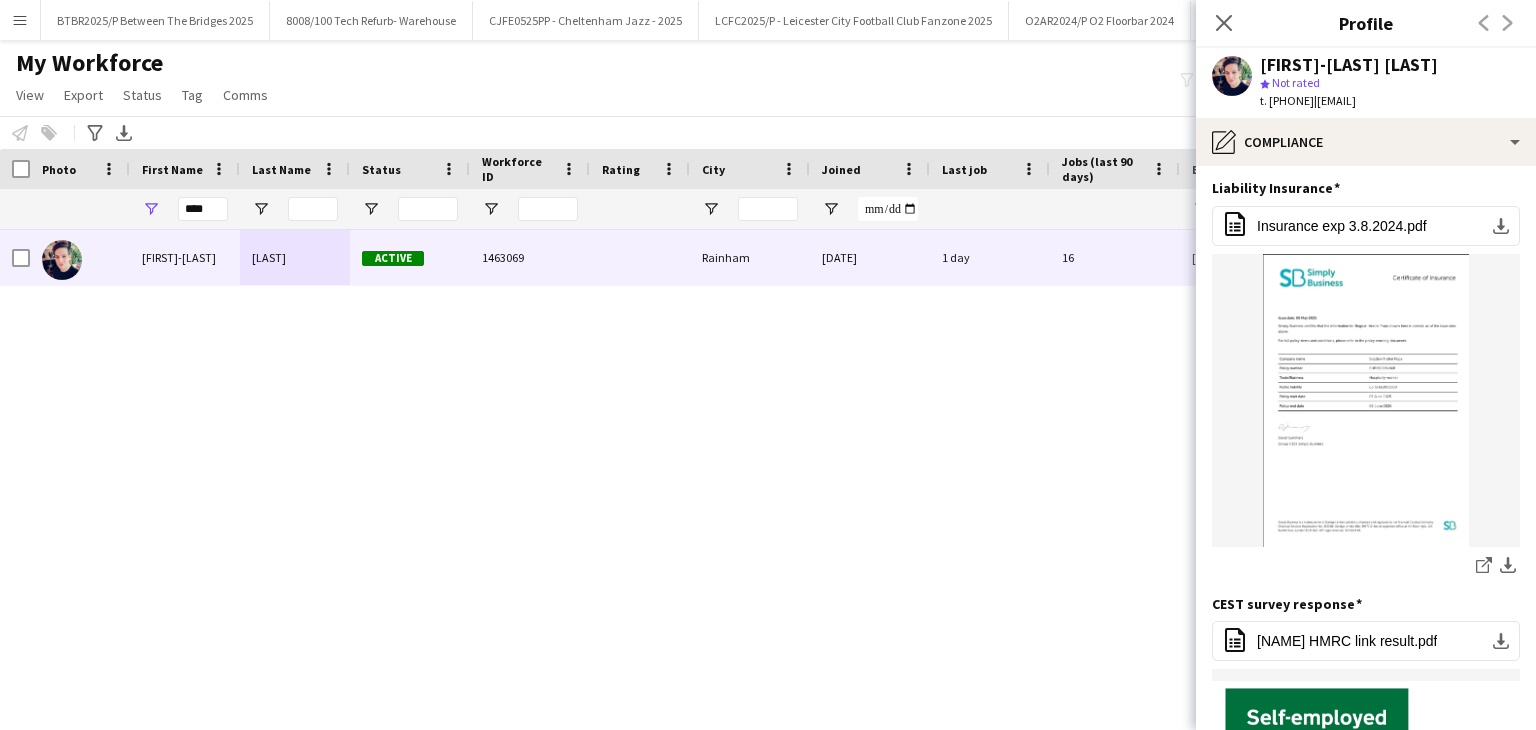 scroll, scrollTop: 1007, scrollLeft: 0, axis: vertical 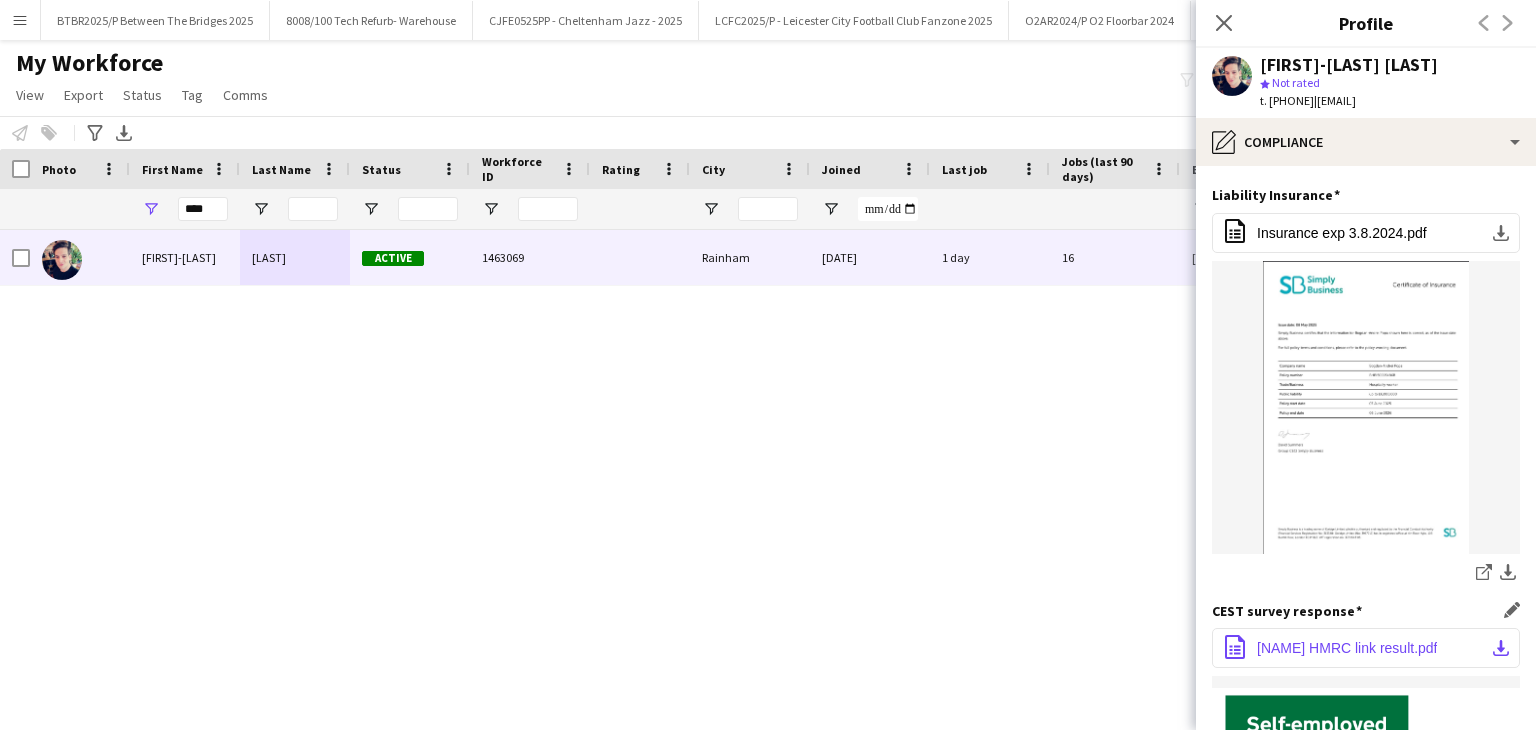 click on "[NAME] HMRC link result.pdf" 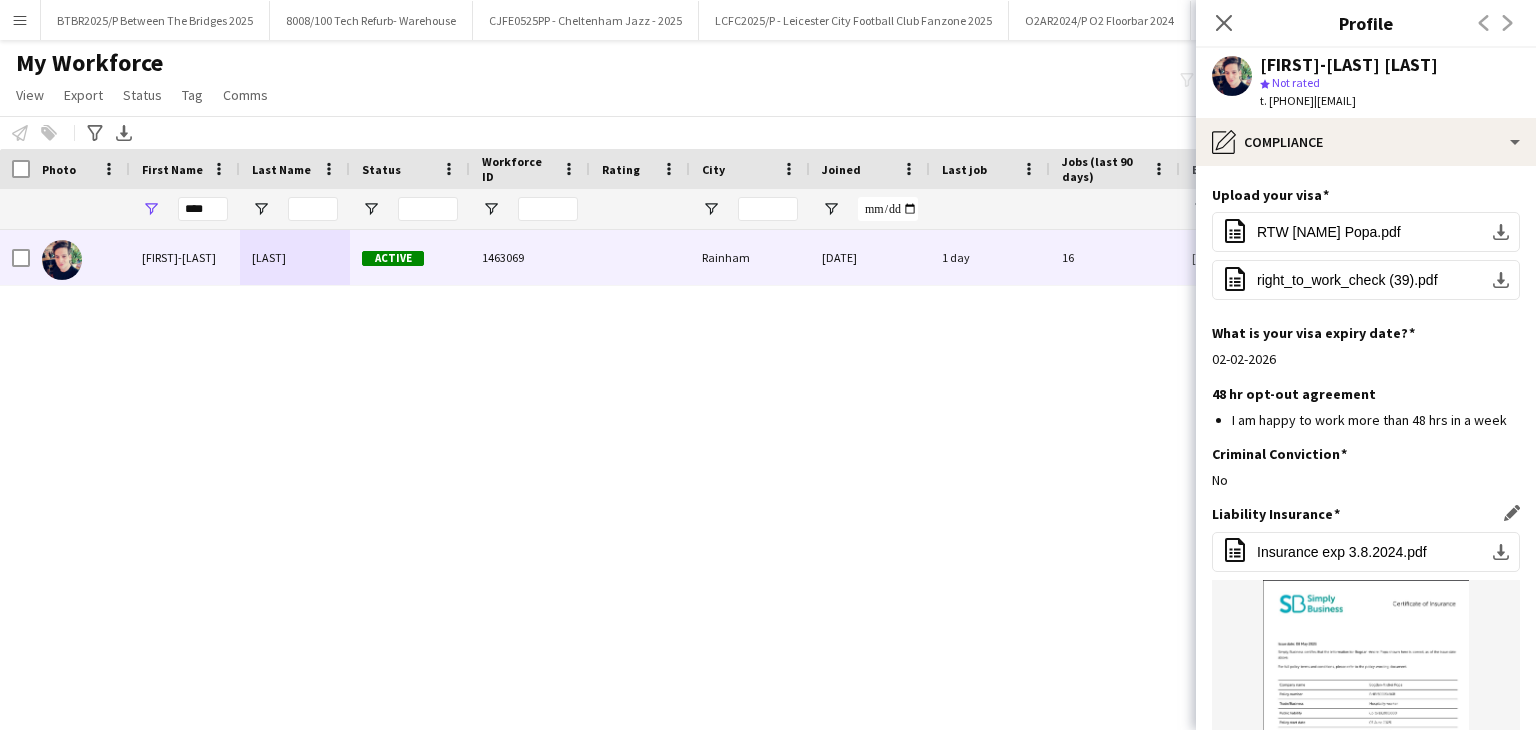 scroll, scrollTop: 607, scrollLeft: 0, axis: vertical 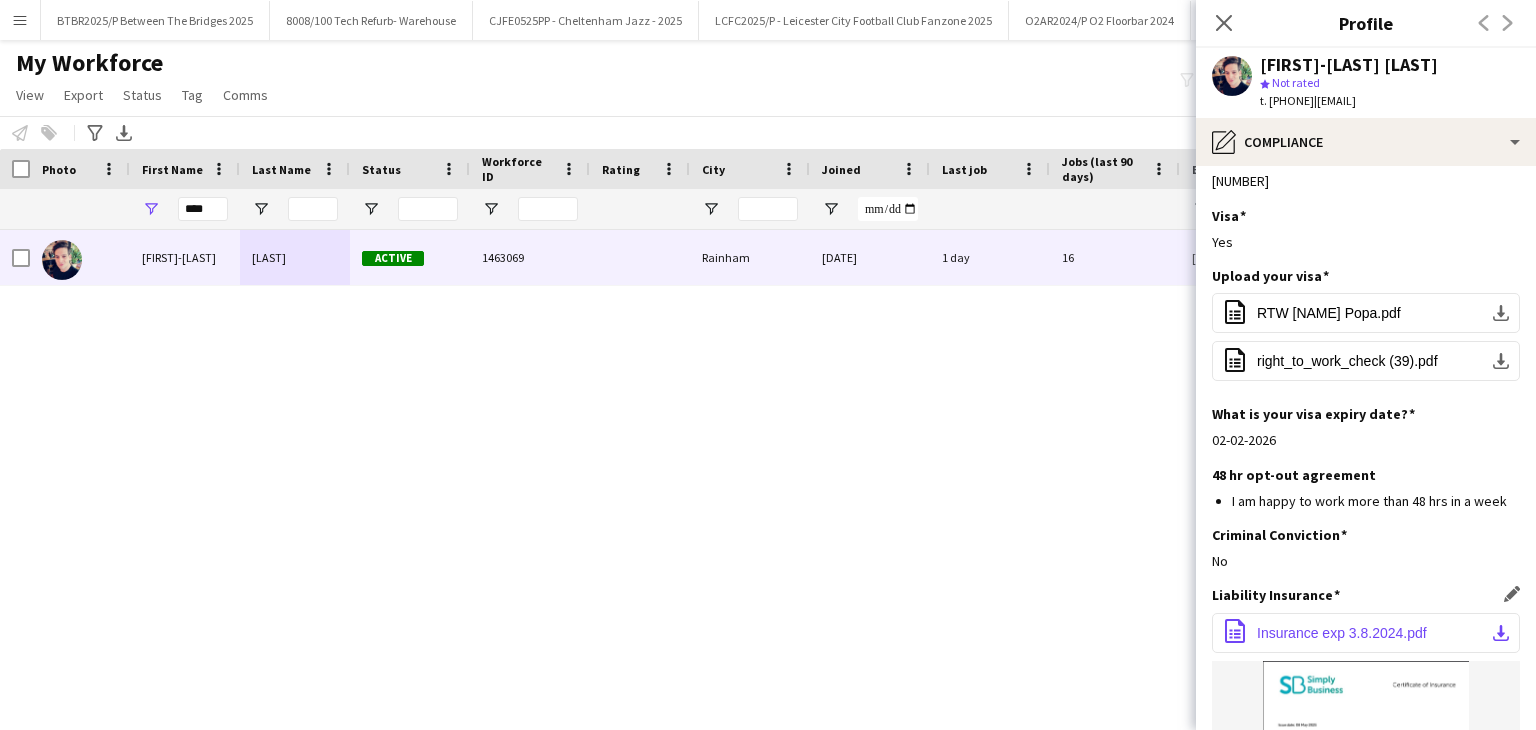 click on "Insurance exp 3.8.2024.pdf" 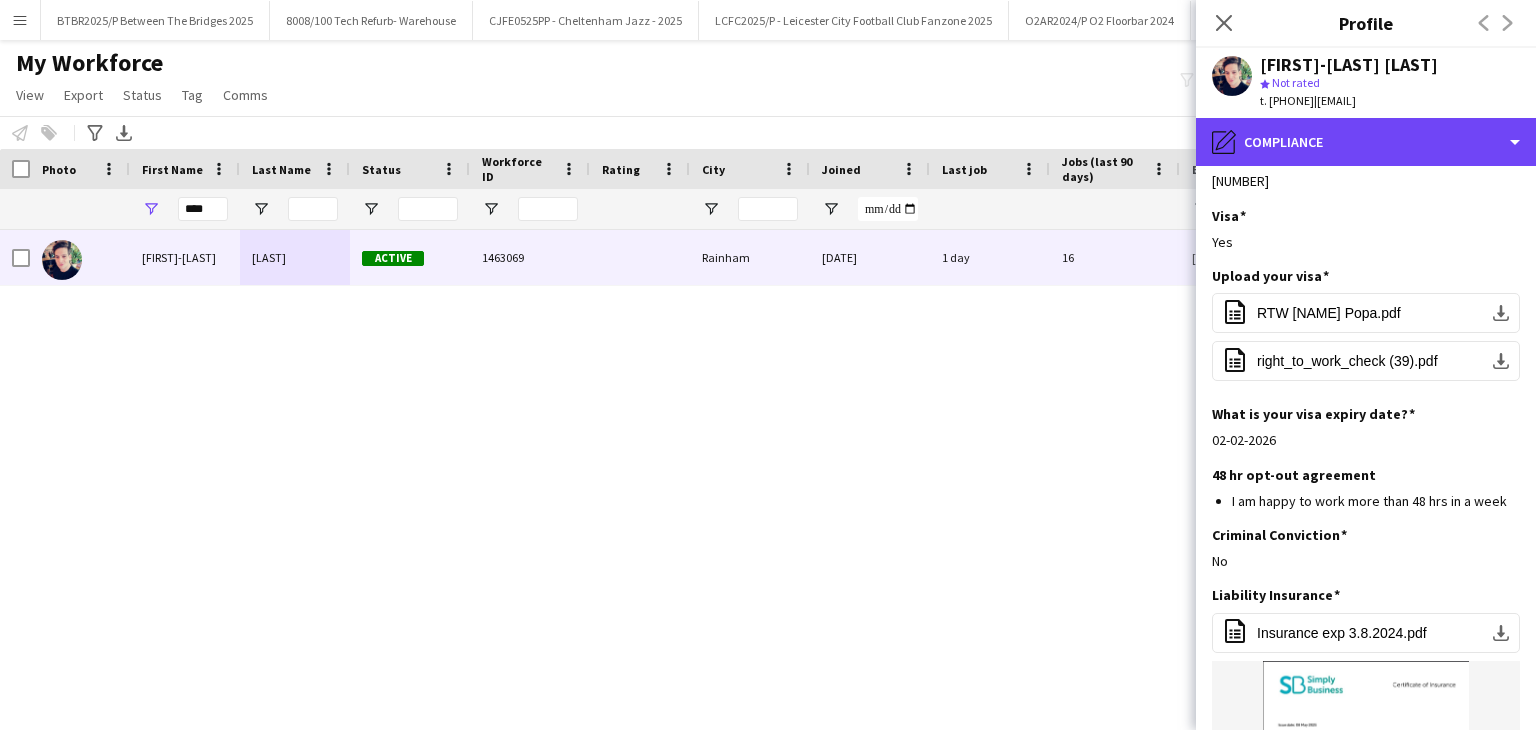 drag, startPoint x: 1348, startPoint y: 149, endPoint x: 1361, endPoint y: 168, distance: 23.021729 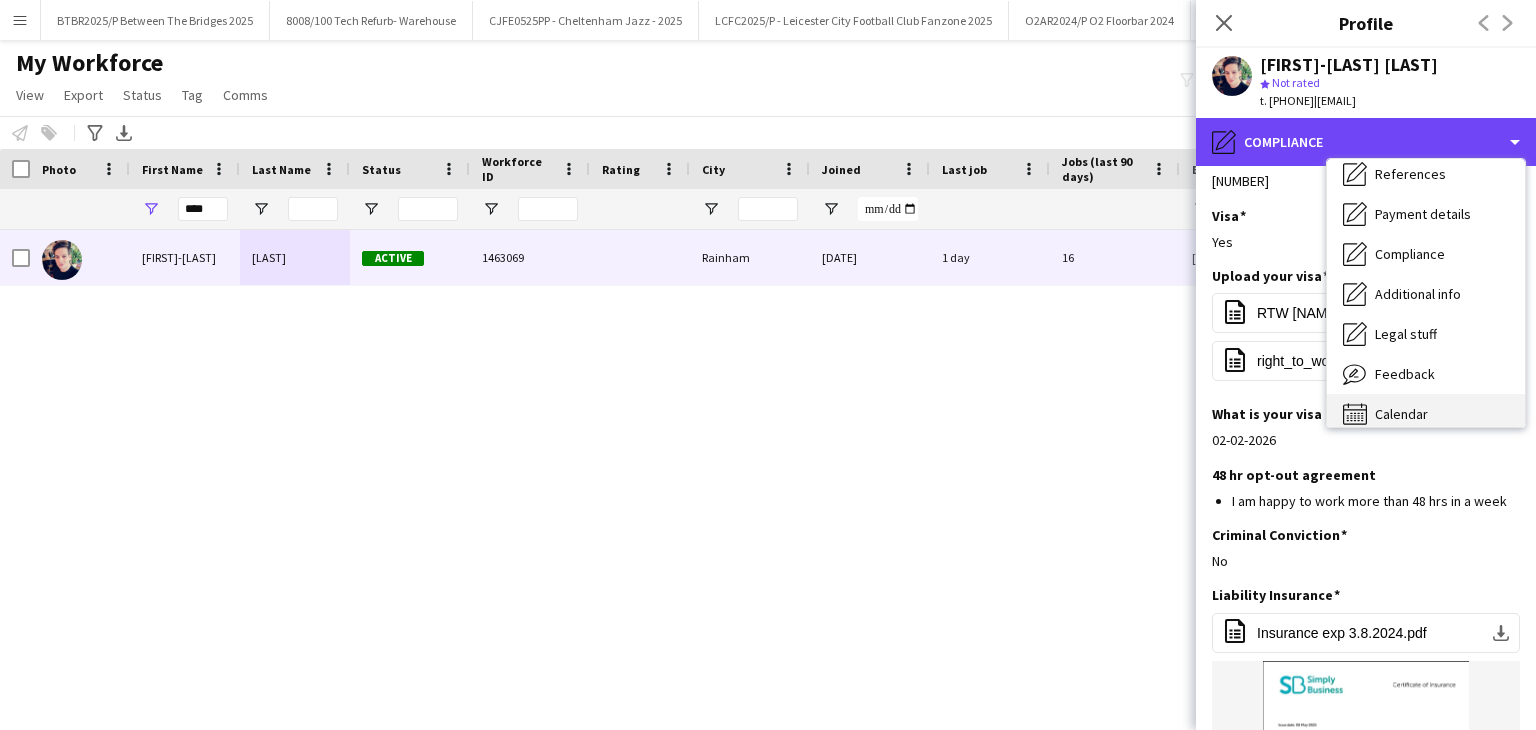 scroll, scrollTop: 228, scrollLeft: 0, axis: vertical 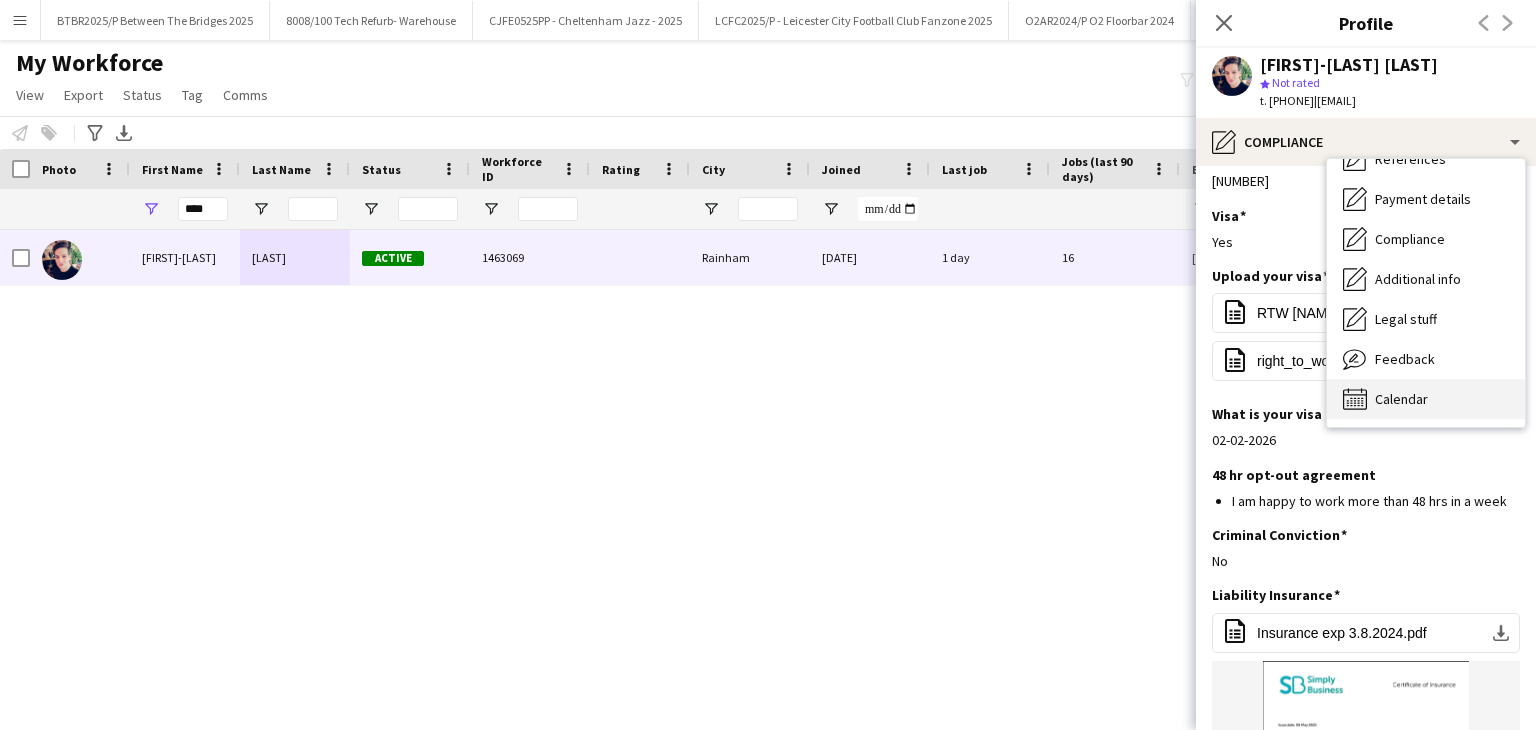 click on "Calendar
Calendar" at bounding box center (1426, 399) 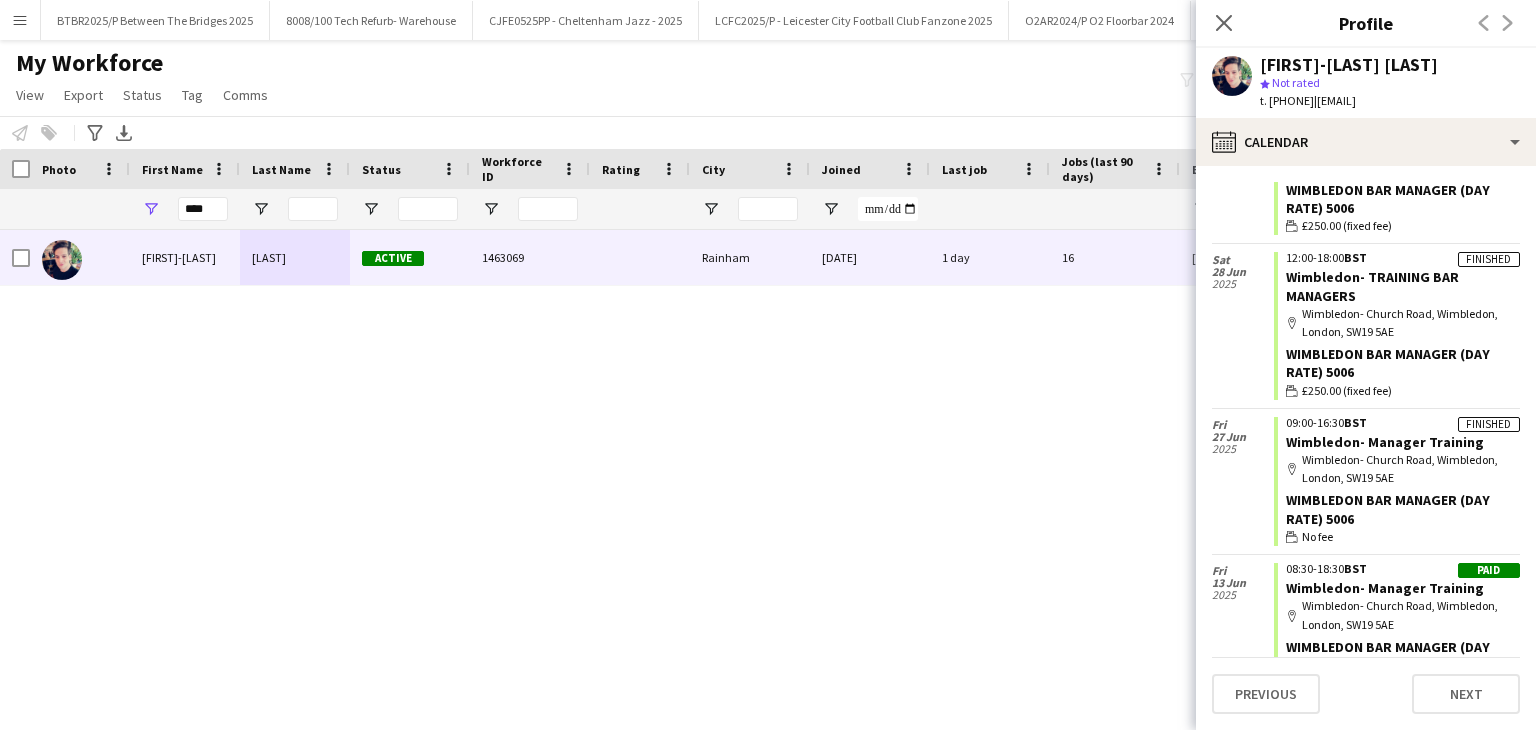 scroll, scrollTop: 1900, scrollLeft: 0, axis: vertical 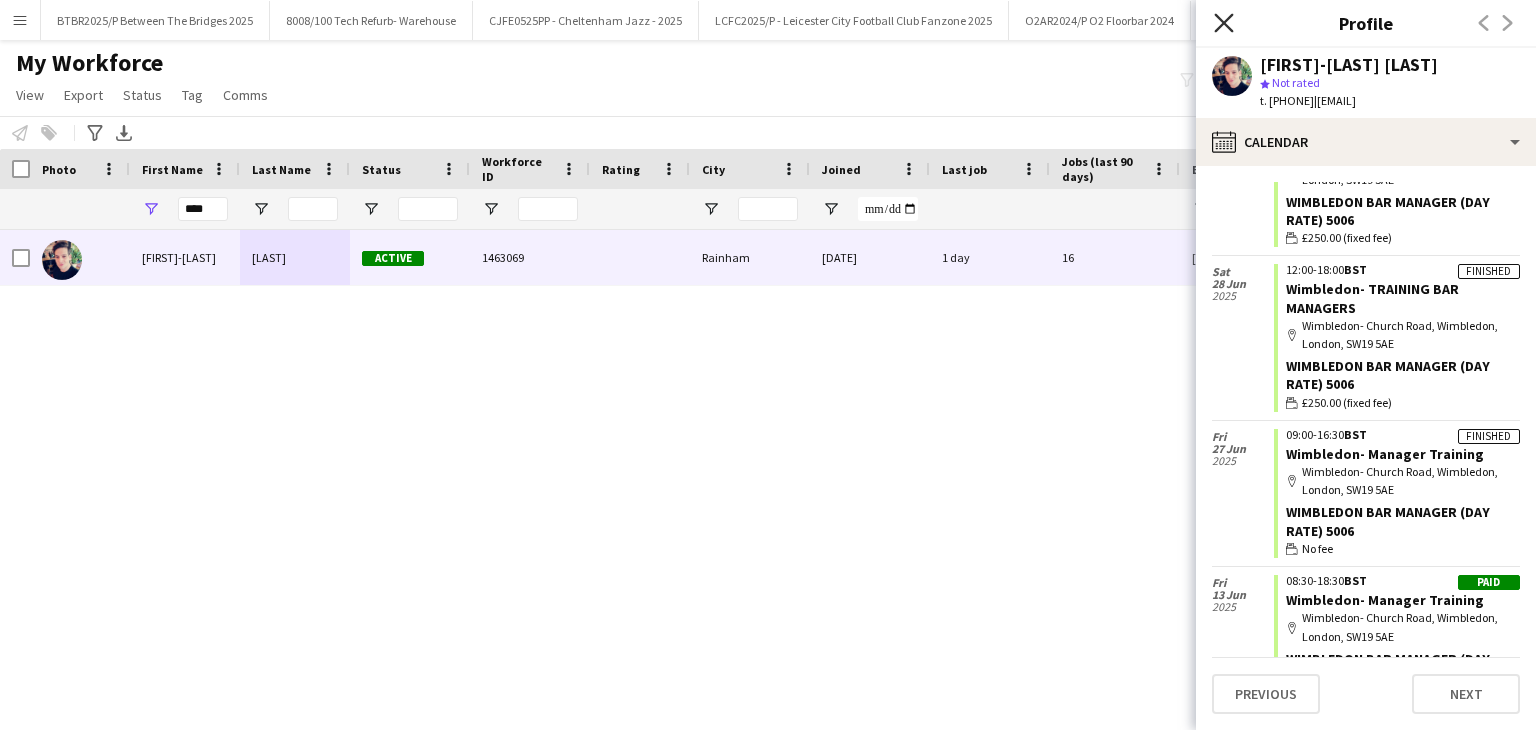click 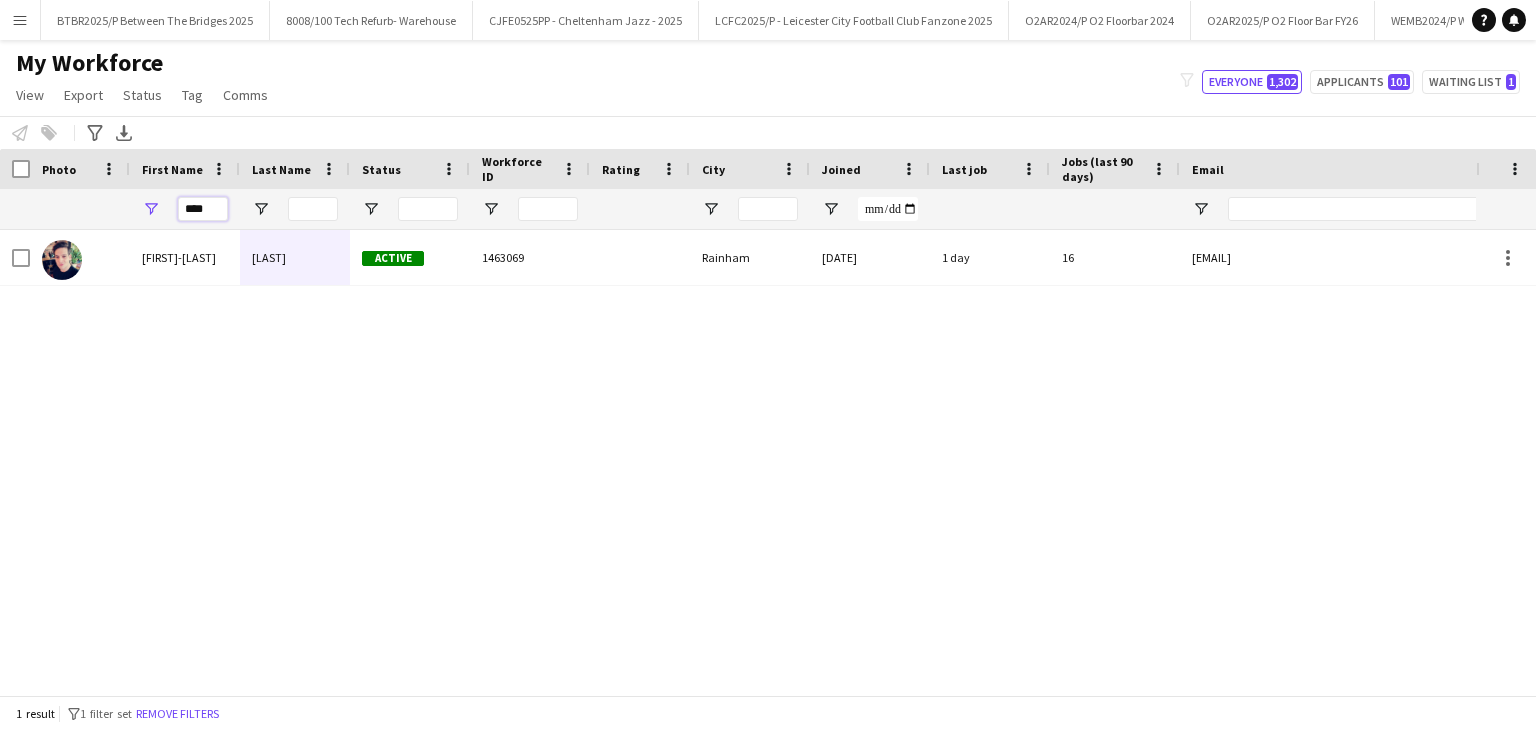 drag, startPoint x: 214, startPoint y: 207, endPoint x: 49, endPoint y: 206, distance: 165.00304 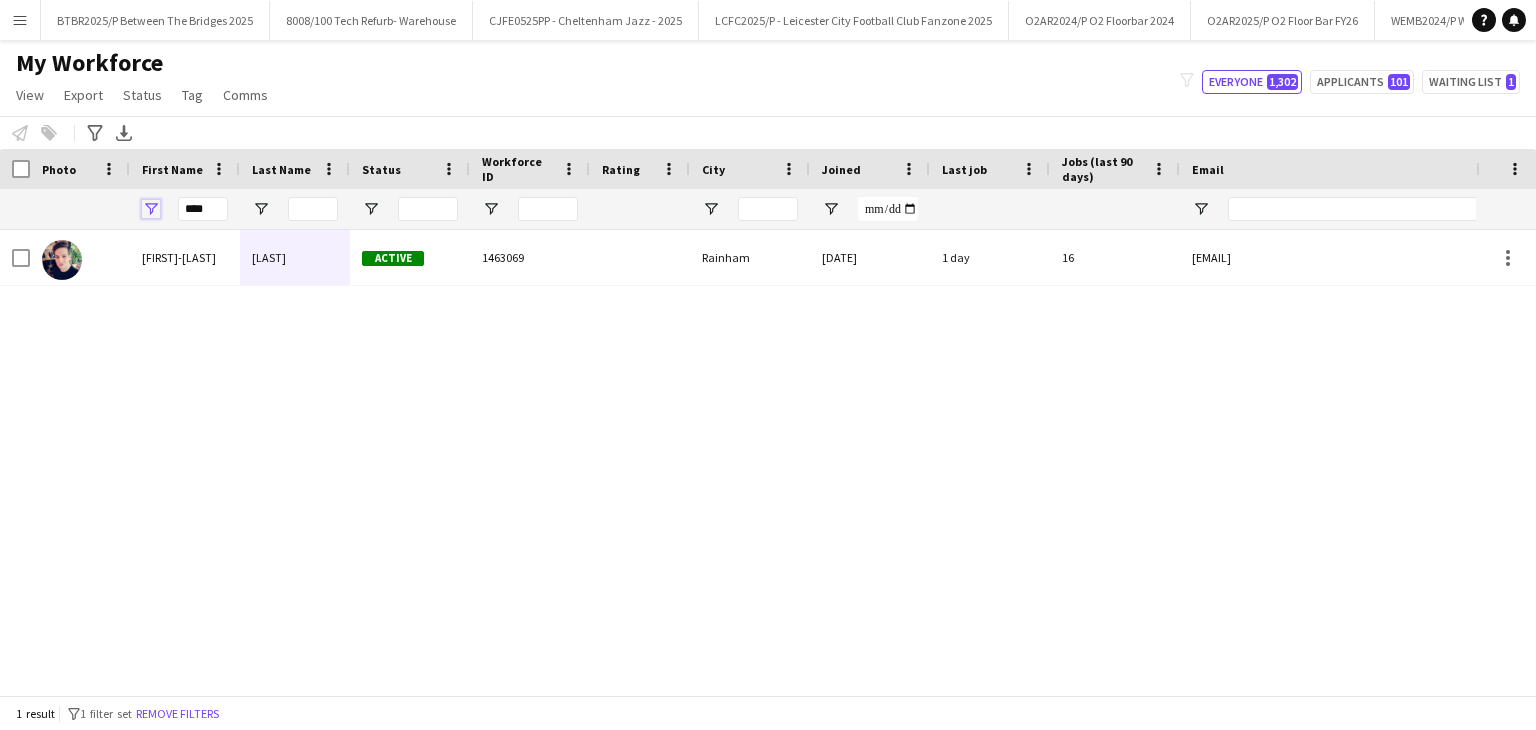 type 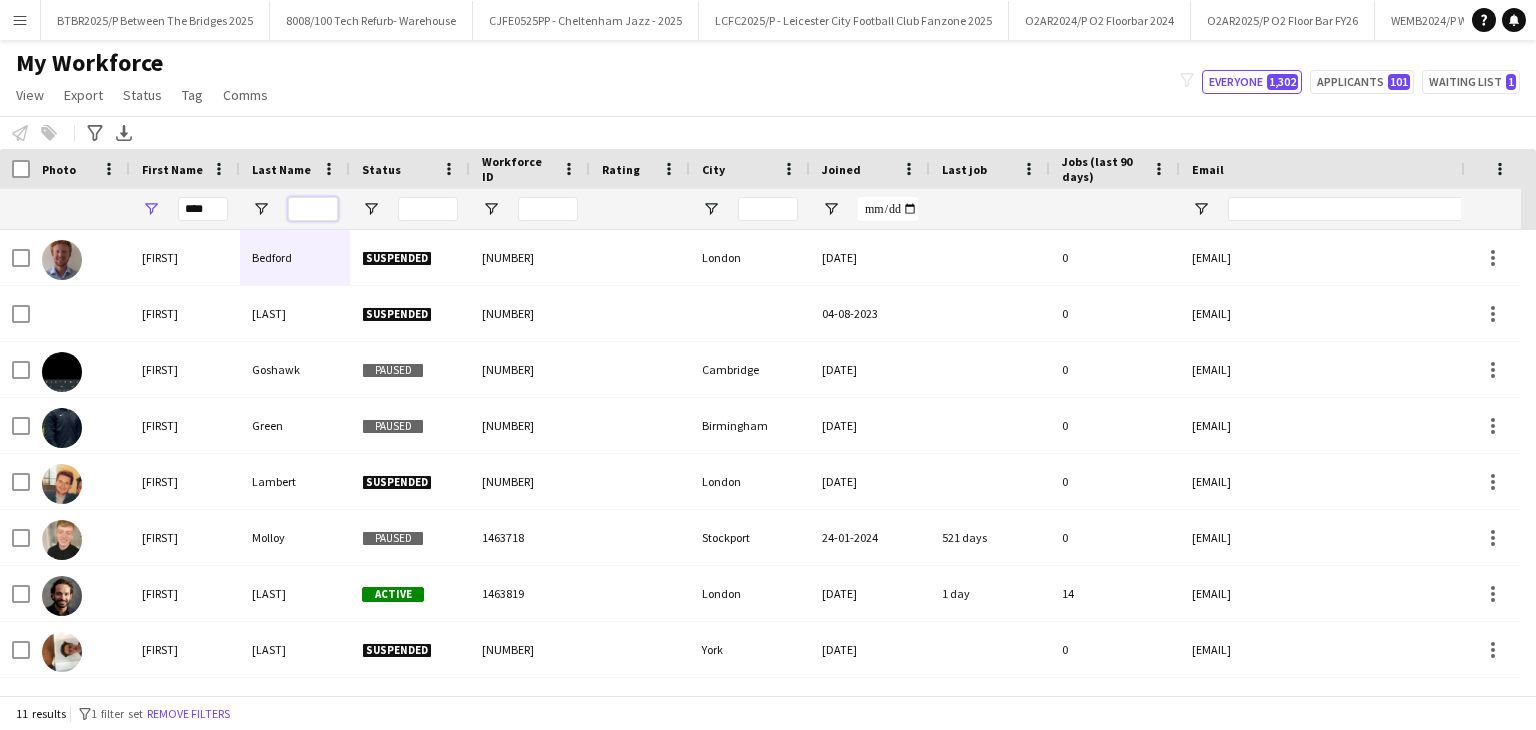 type on "*" 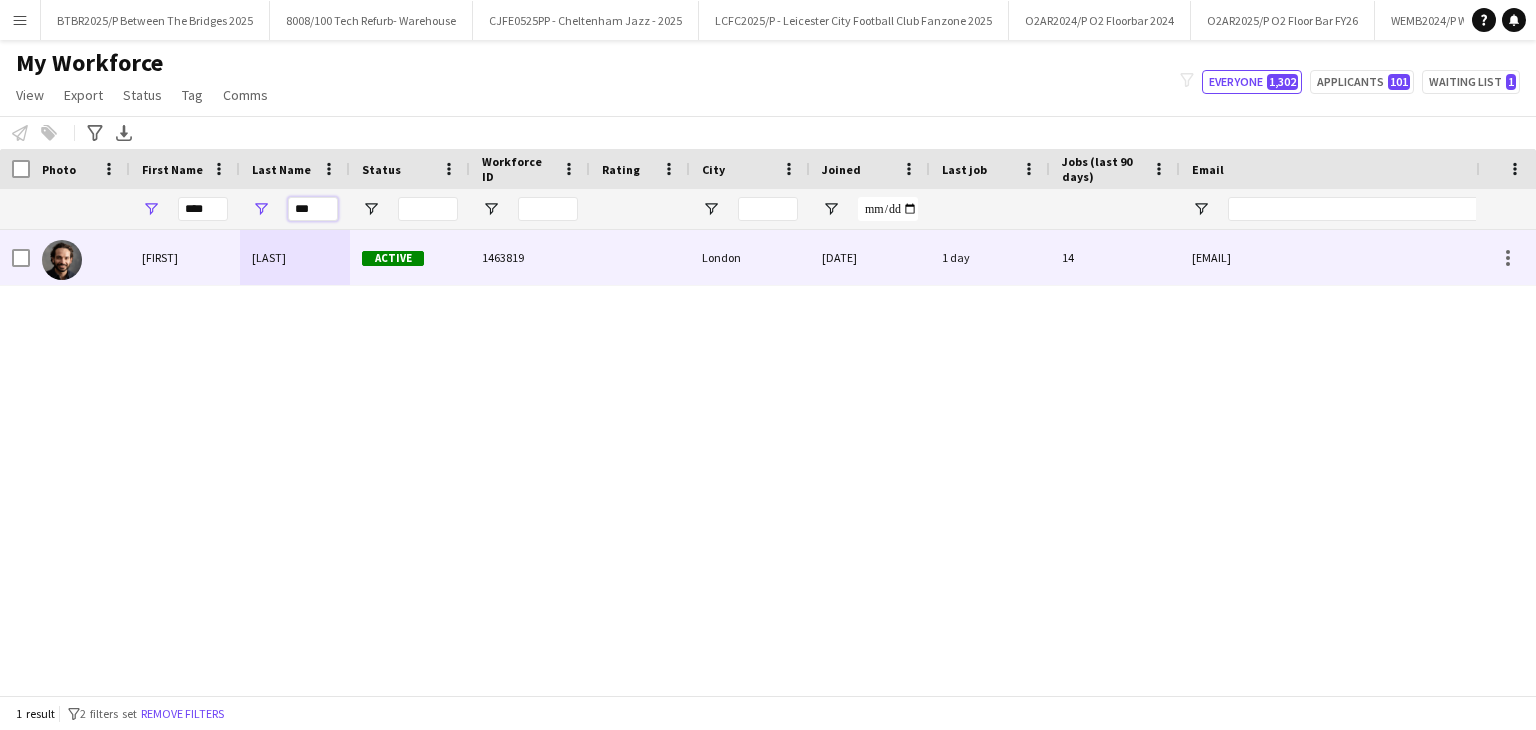 type on "***" 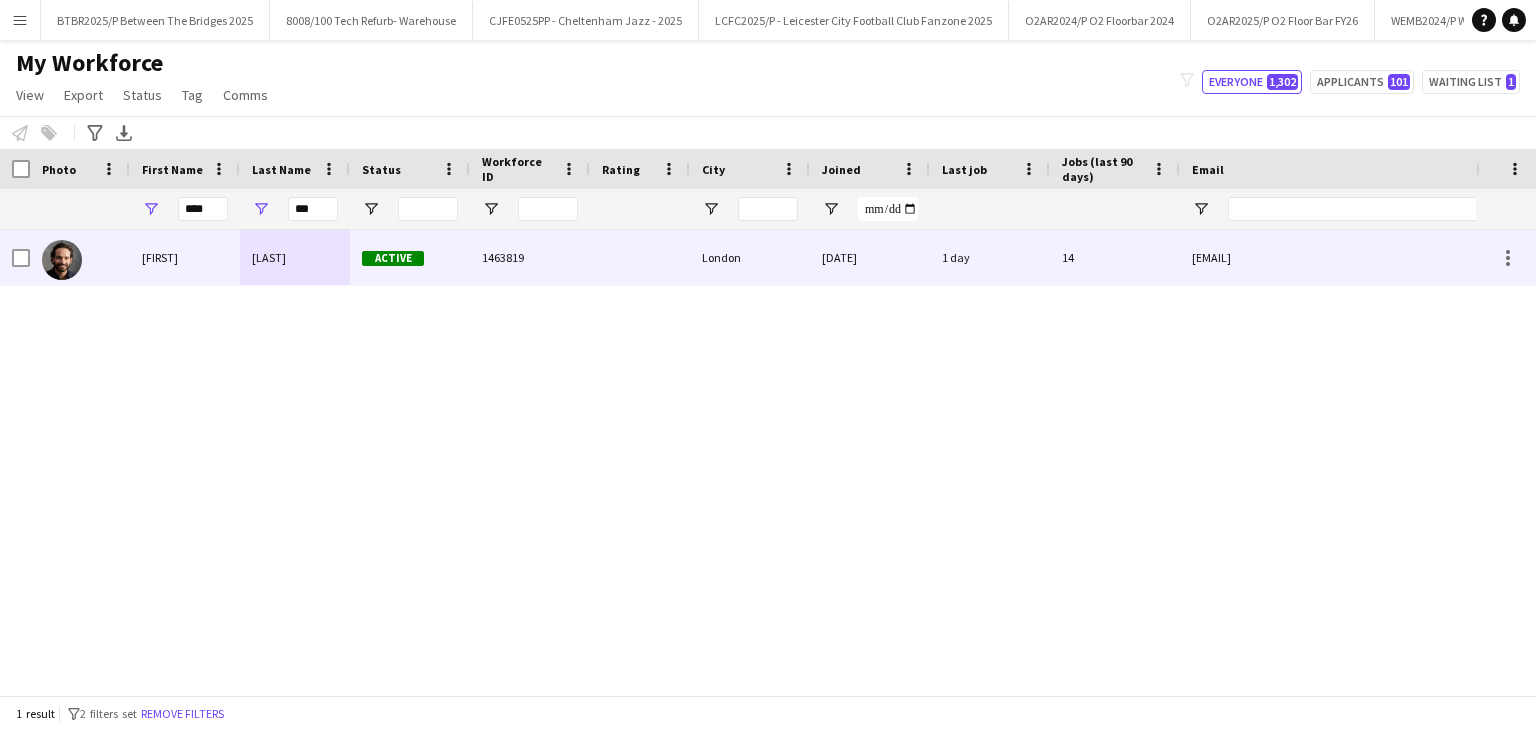 click on "Active" at bounding box center (410, 257) 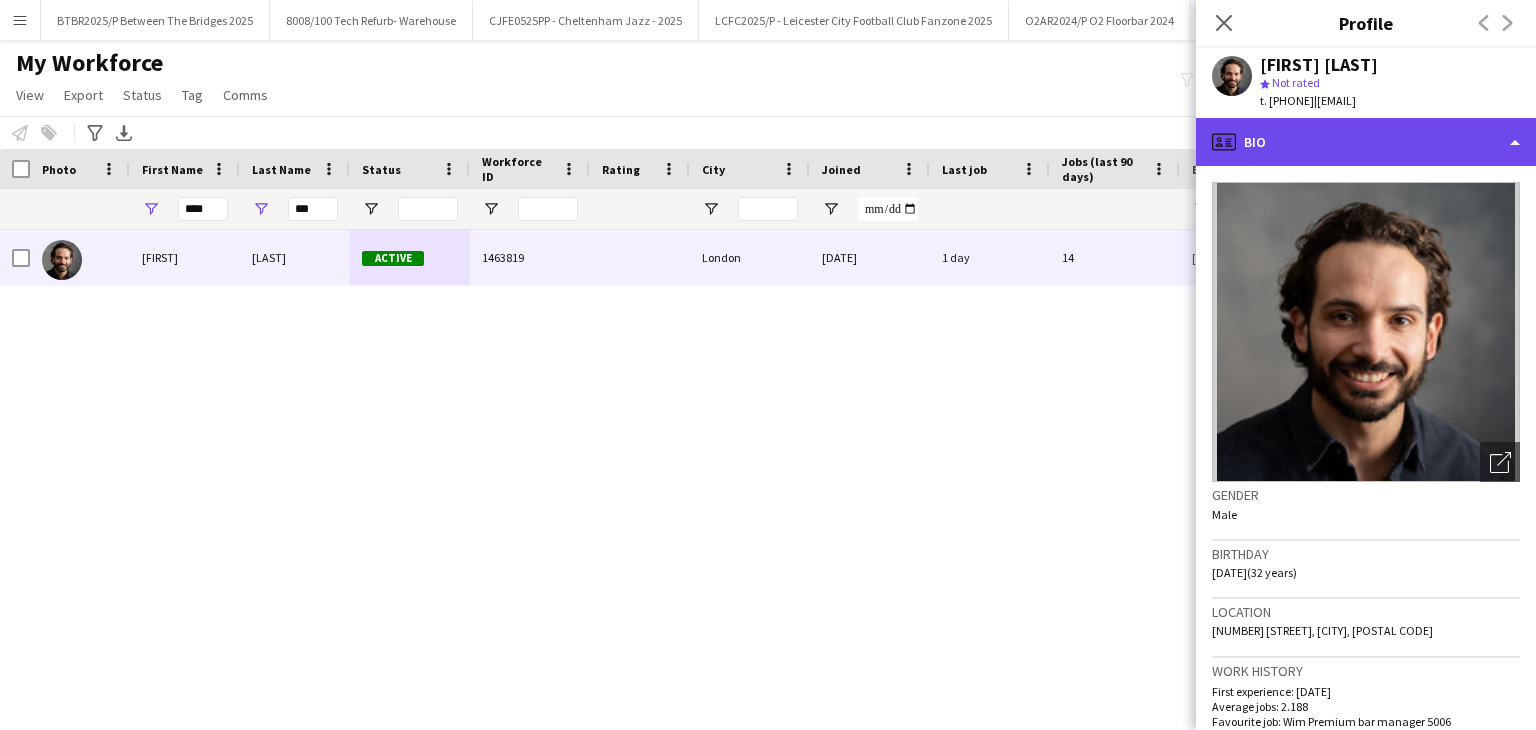 click on "profile
Bio" 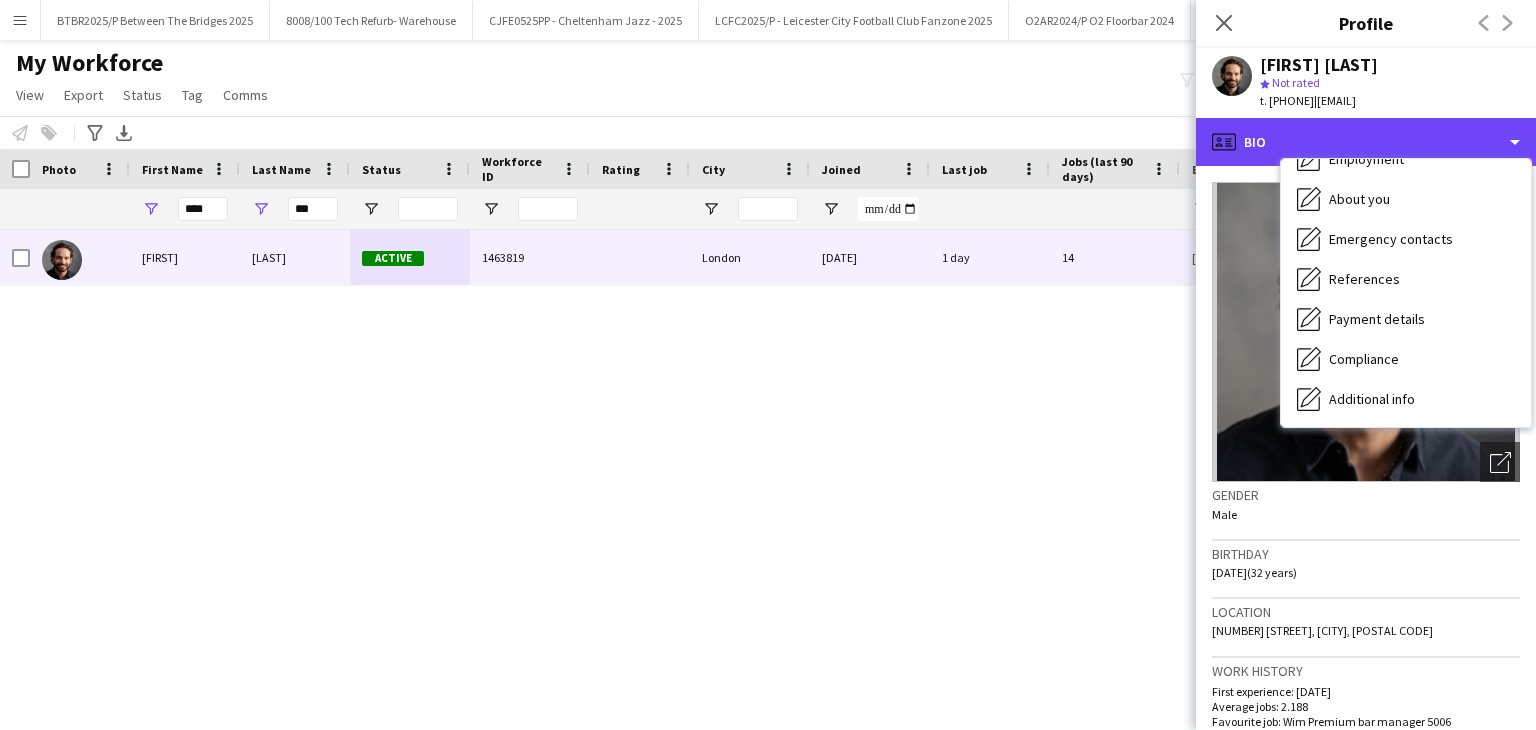 scroll, scrollTop: 268, scrollLeft: 0, axis: vertical 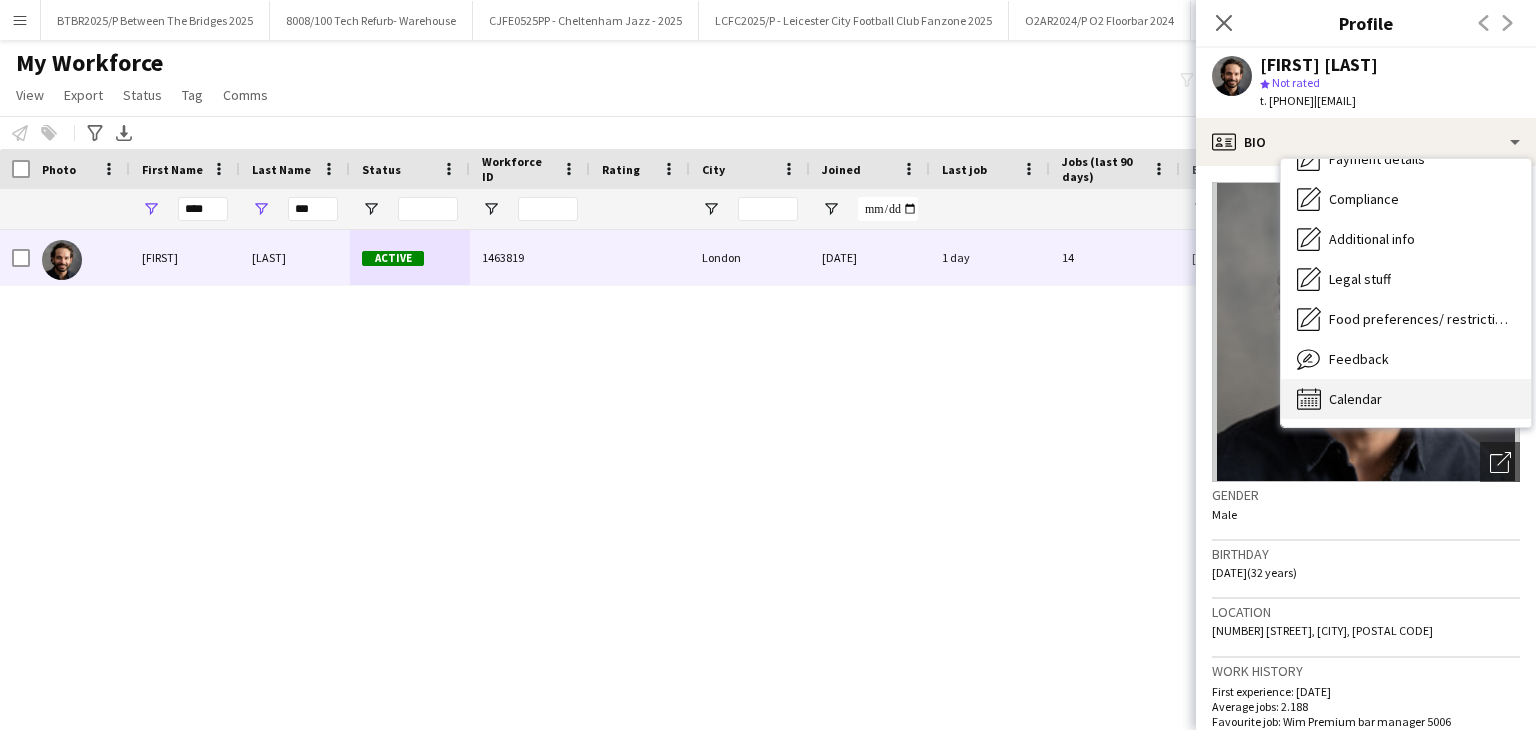 click on "Calendar
Calendar" at bounding box center [1406, 399] 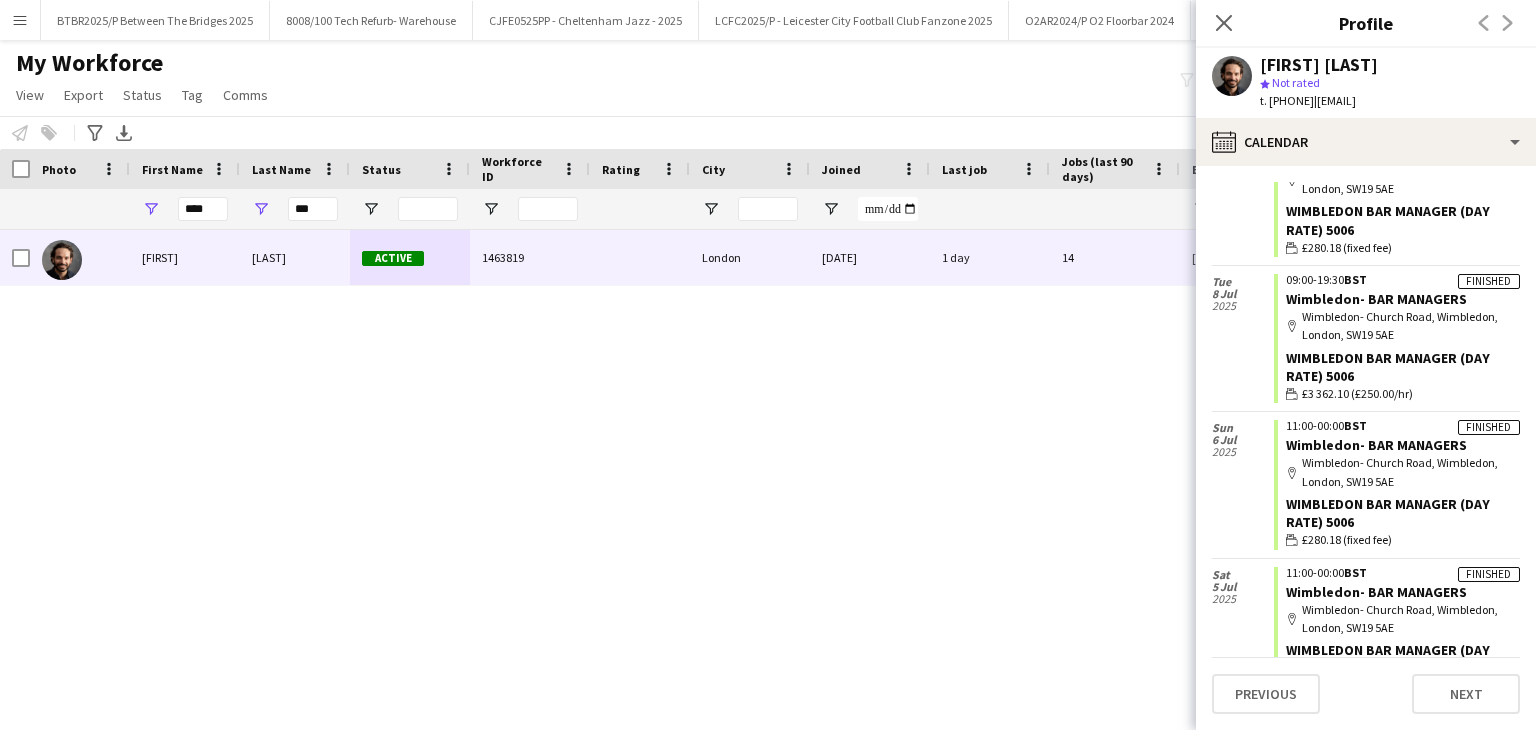 scroll, scrollTop: 400, scrollLeft: 0, axis: vertical 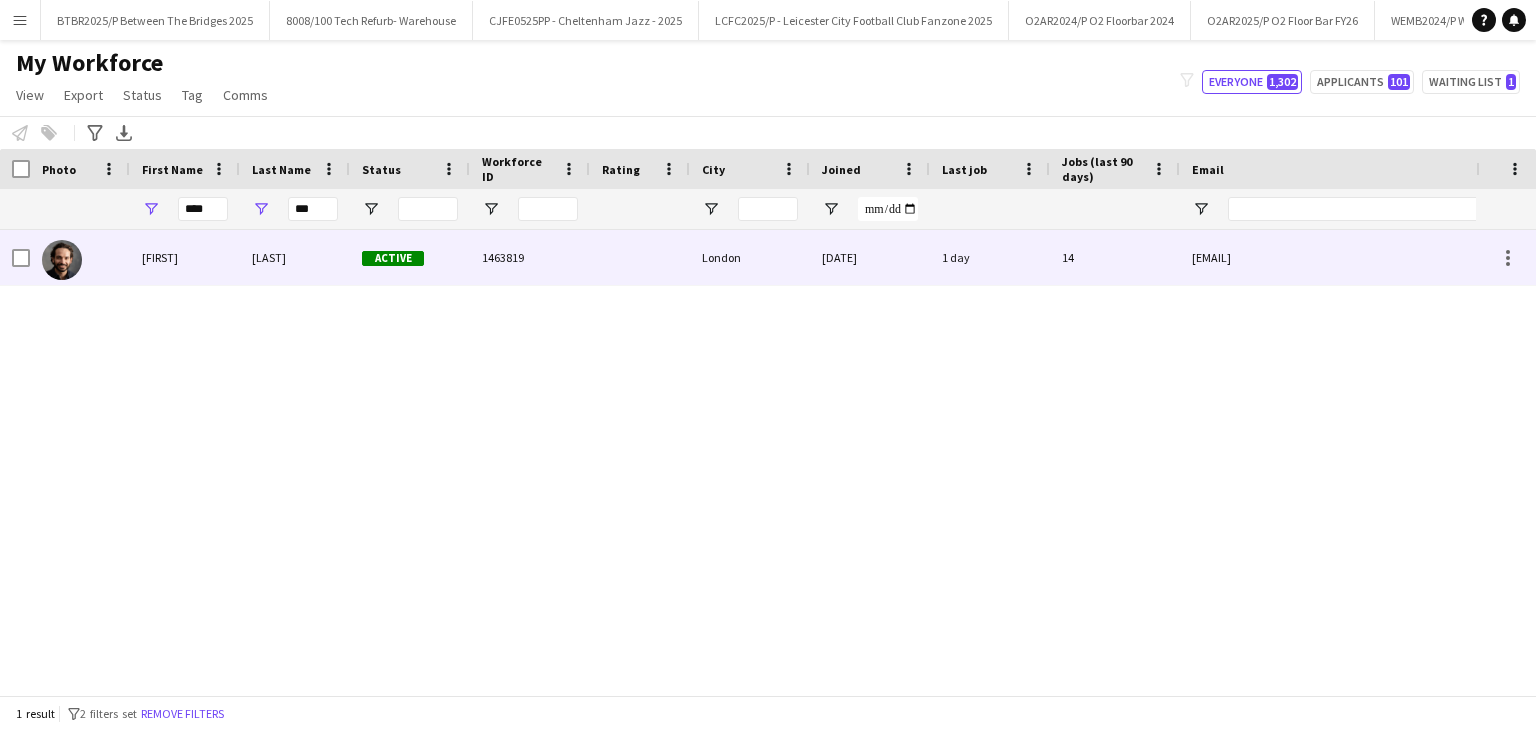 click at bounding box center [640, 257] 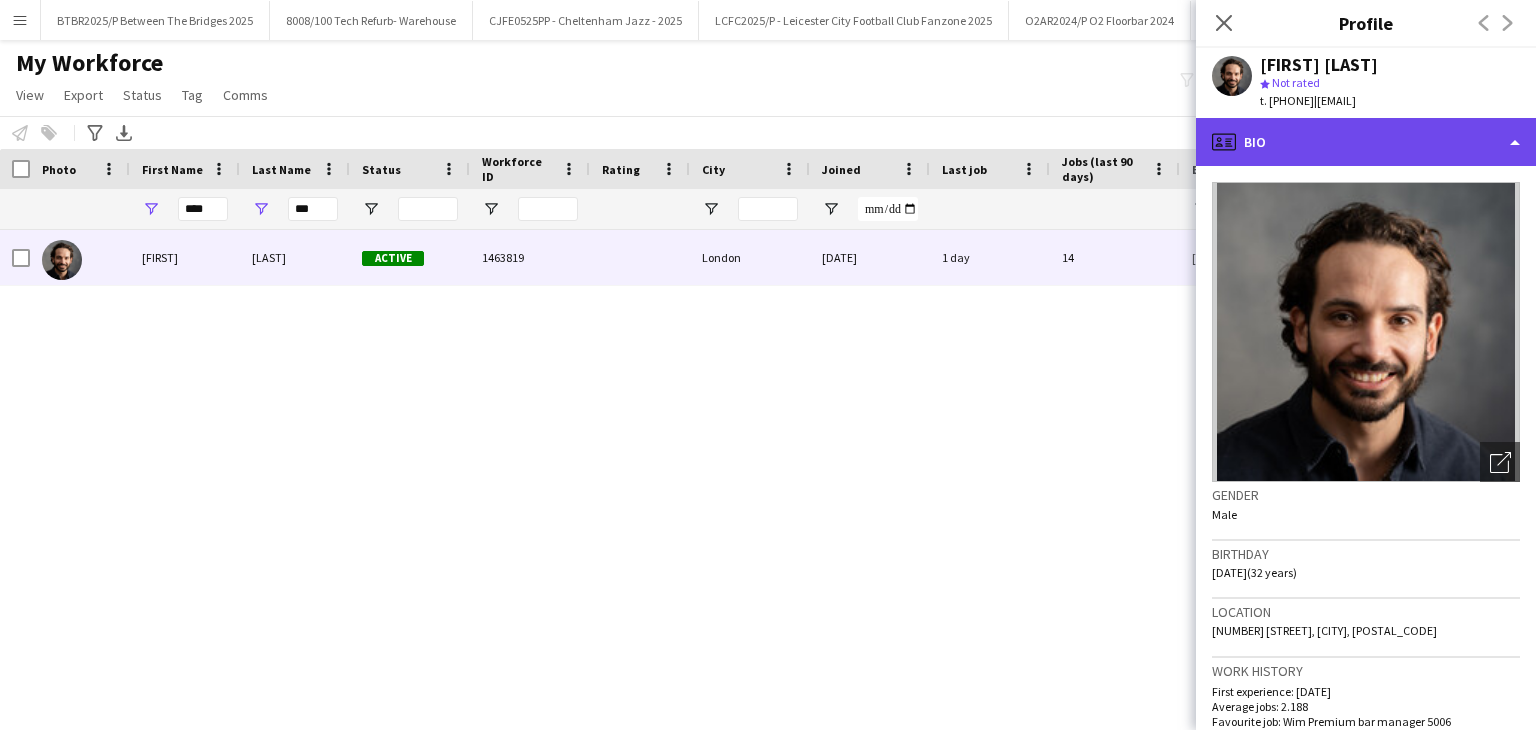 click on "profile
Bio" 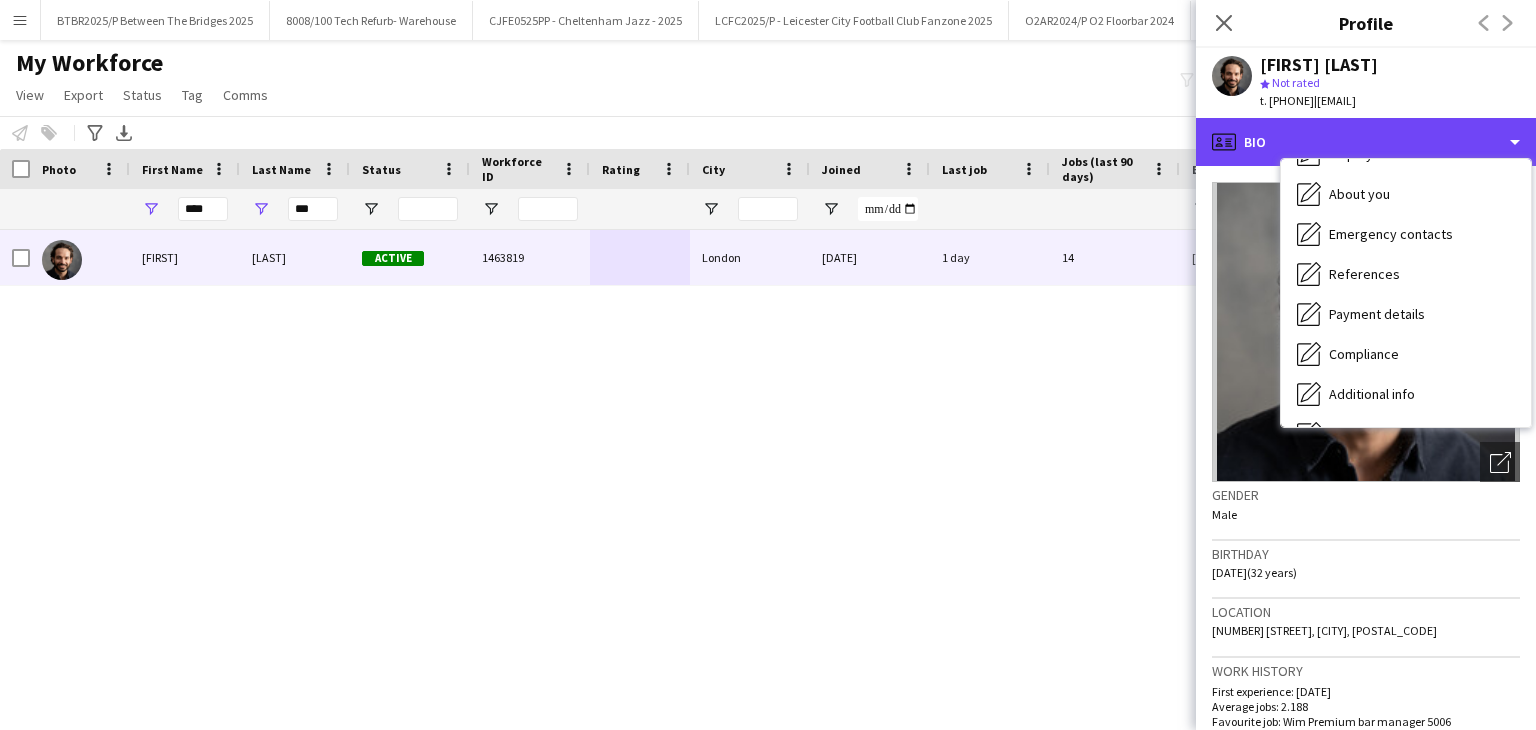 scroll, scrollTop: 268, scrollLeft: 0, axis: vertical 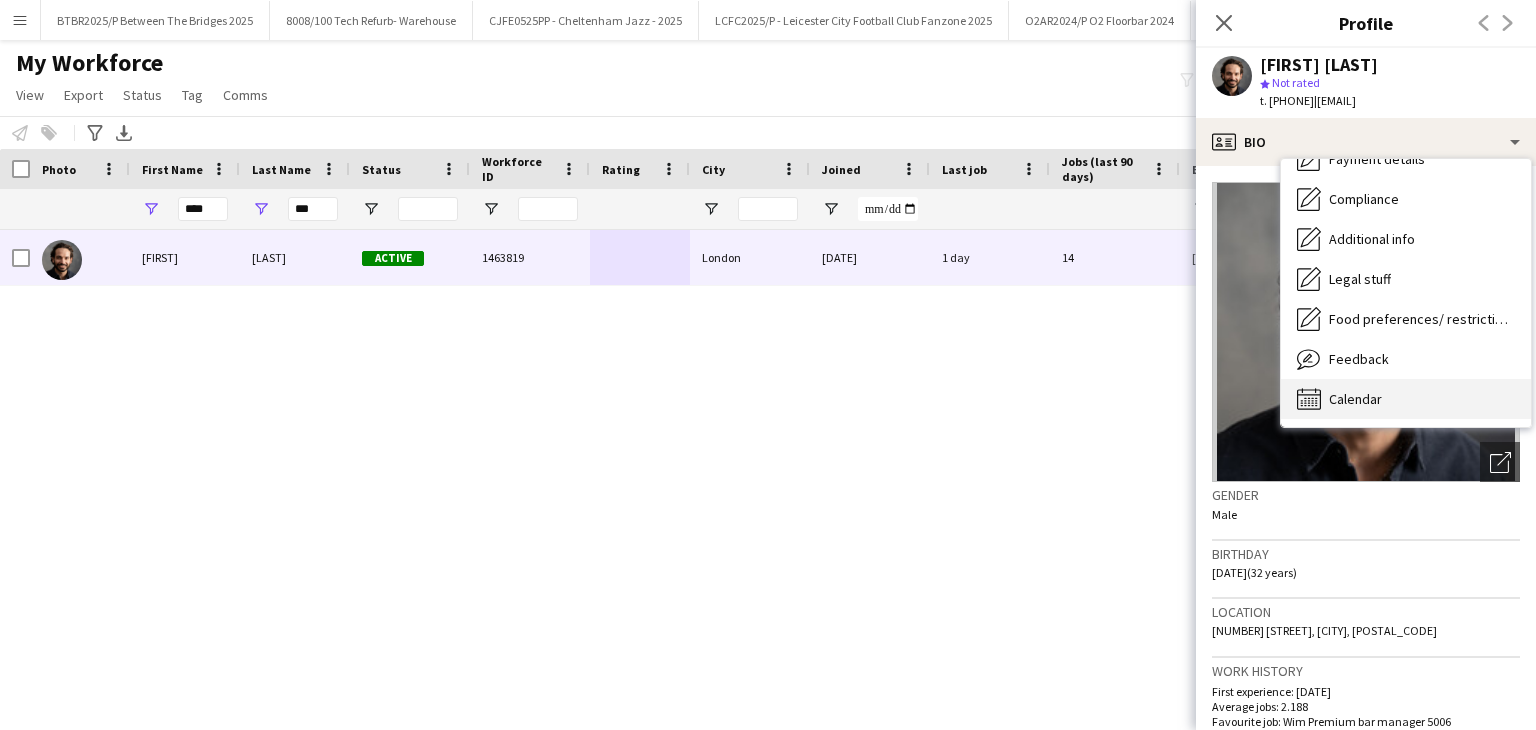 click on "Calendar
Calendar" at bounding box center (1406, 399) 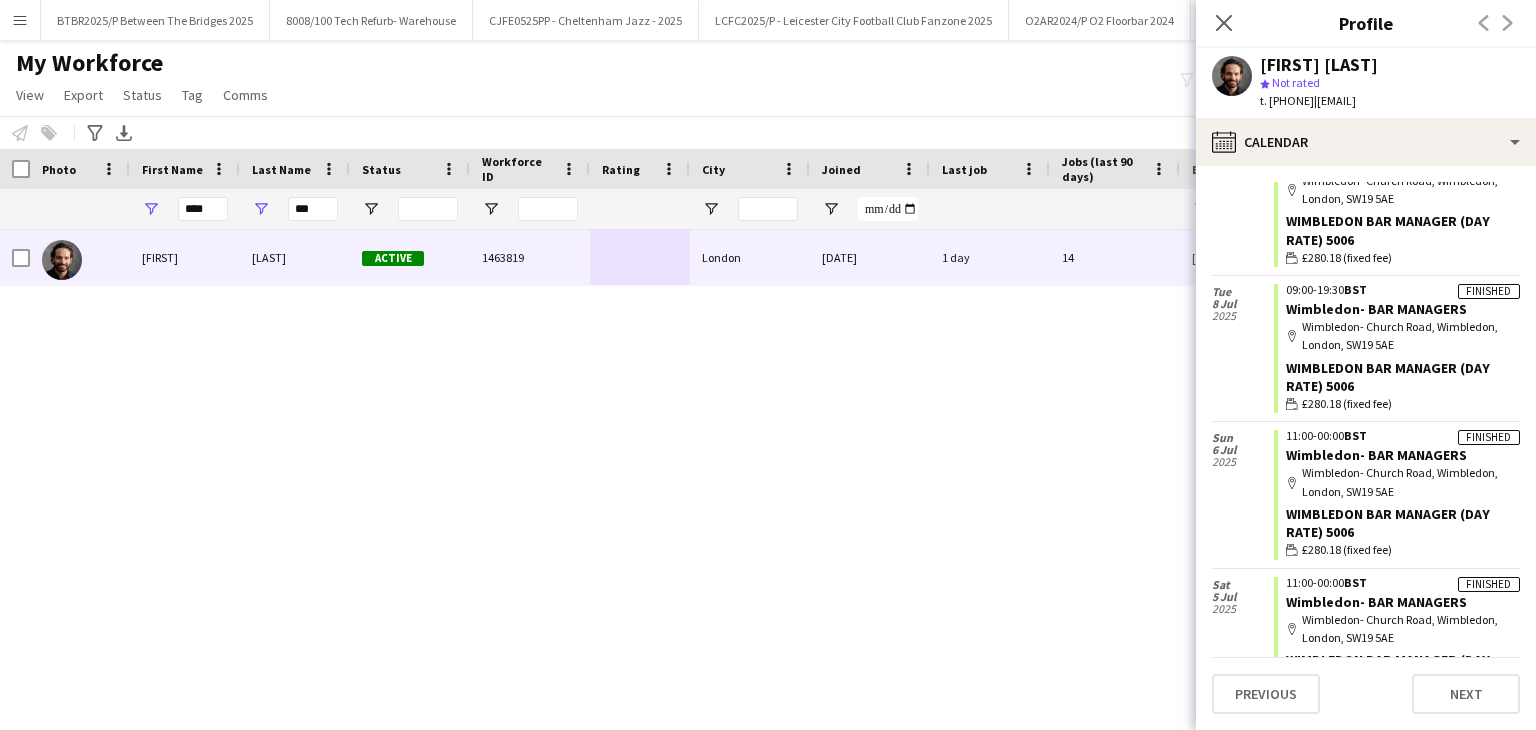 scroll, scrollTop: 400, scrollLeft: 0, axis: vertical 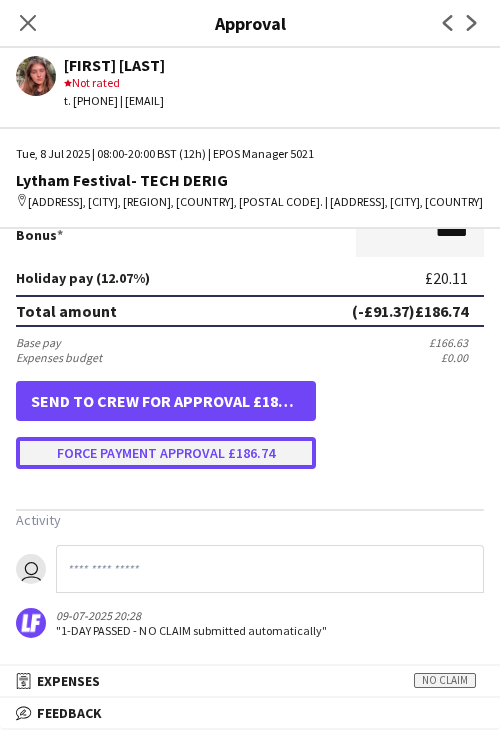 click on "Force payment approval £186.74" at bounding box center [166, 453] 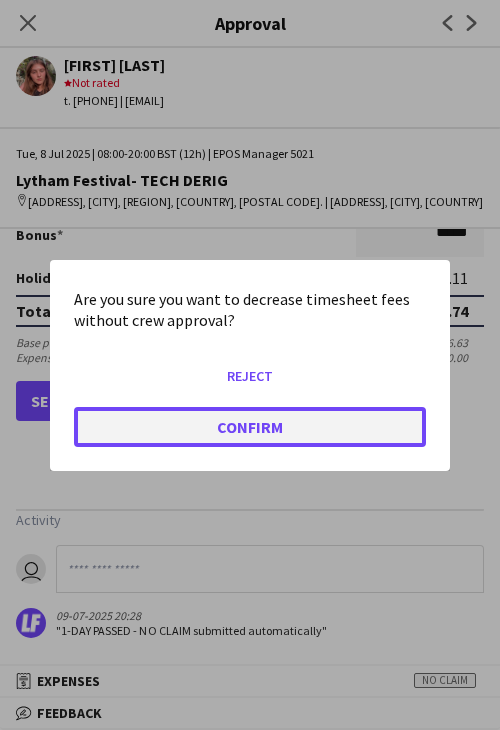 click on "Confirm" 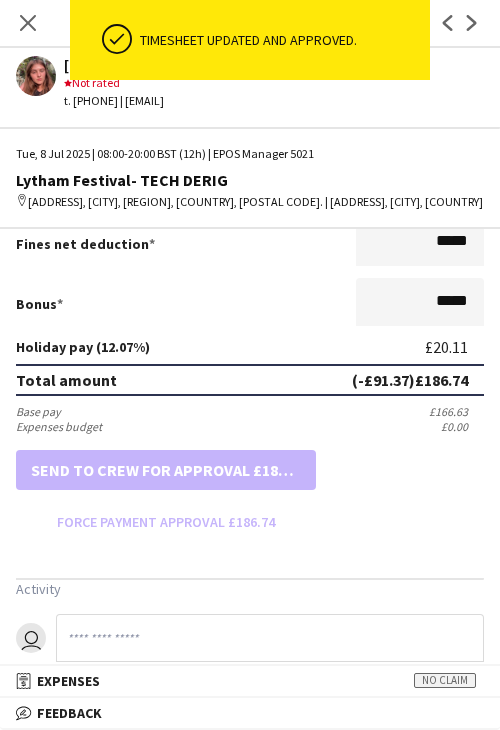 scroll, scrollTop: 537, scrollLeft: 0, axis: vertical 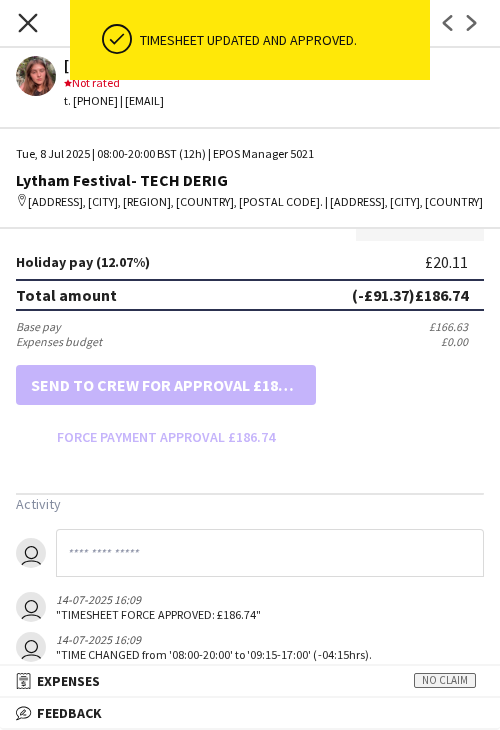 click on "Close pop-in" 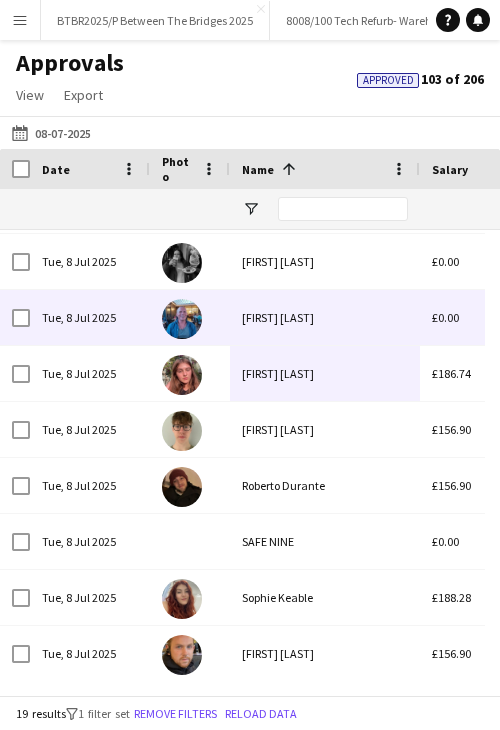 scroll, scrollTop: 296, scrollLeft: 0, axis: vertical 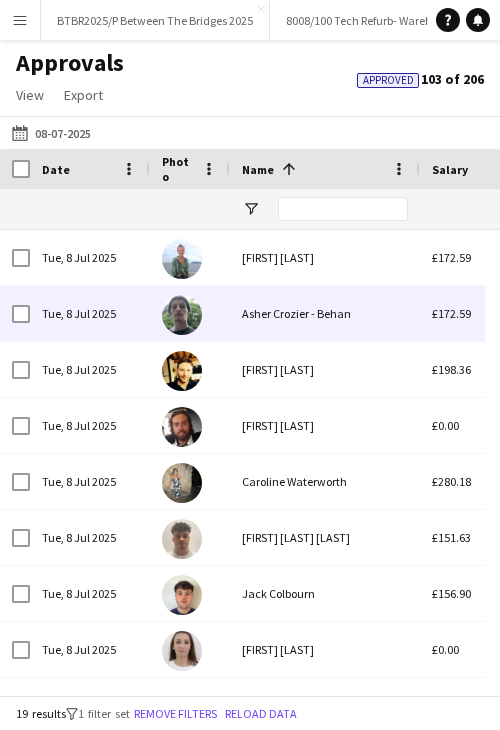click on "Asher Crozier - Behan" at bounding box center [325, 313] 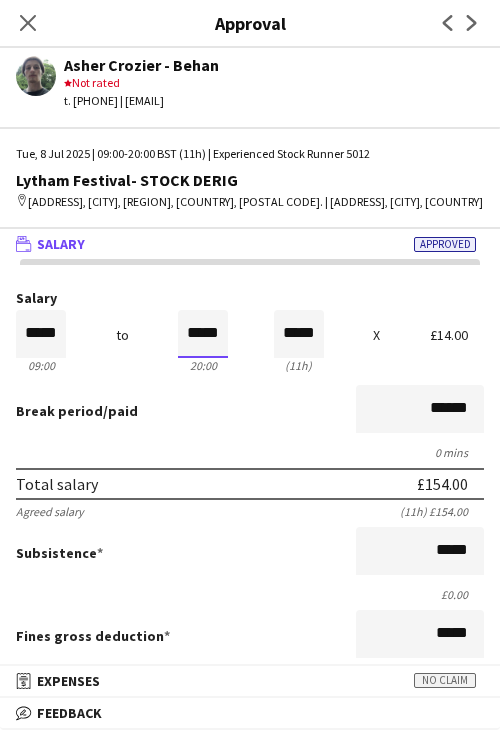 click on "*****" at bounding box center (203, 334) 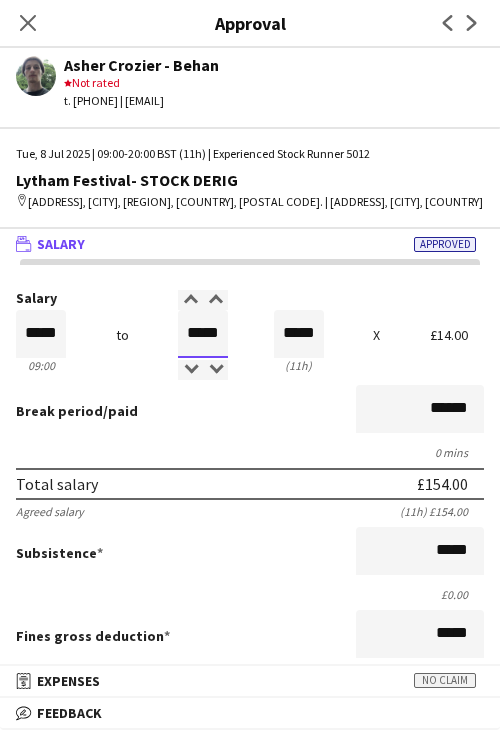 type on "*****" 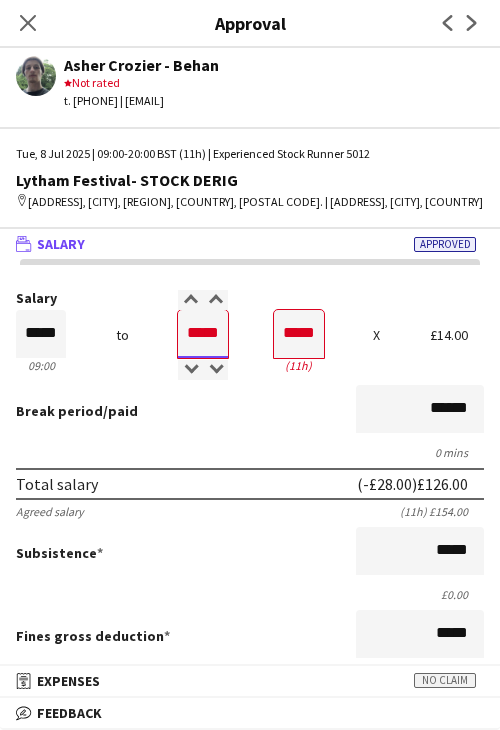 click at bounding box center [190, 370] 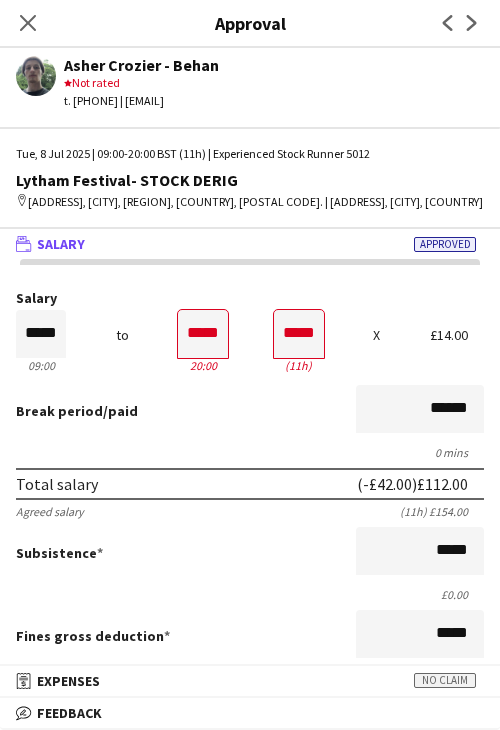 click on "Salary  *****  09:00   to  *****  20:00  *****  (11h)   X   £14.00   Break period   /paid  ******  0 mins   Total salary   (-£42.00)   £112.00   Agreed salary   (11h) £154.00   Subsistence  *****  £0.00   Fines gross deduction  *****  Fines net deduction  *****  Bonus  *****  Holiday pay (12.07%)   £13.52   Total amount   (-£42.00)   £125.52   Base pay   £112.00   Expenses budget   £0.00   Send to crew for approval £125.52   Force payment approval £125.52" at bounding box center (250, 640) 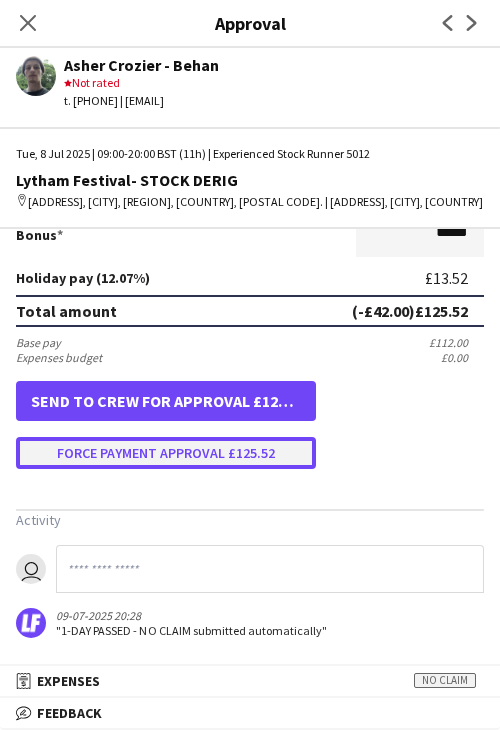 click on "Force payment approval £125.52" at bounding box center [166, 453] 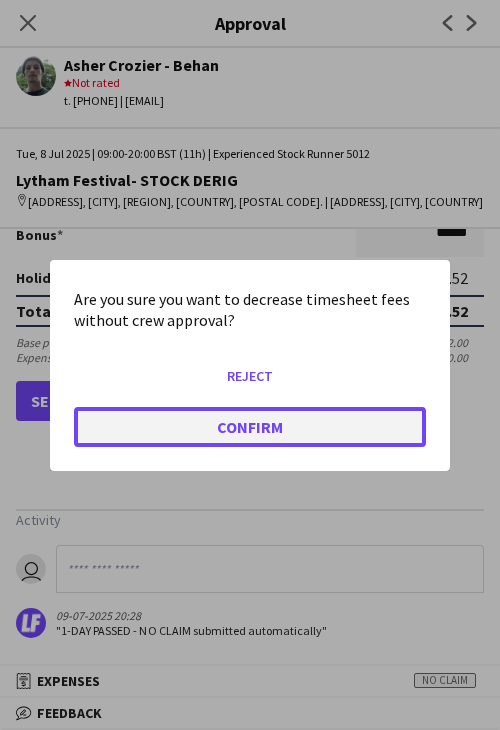 click on "Confirm" 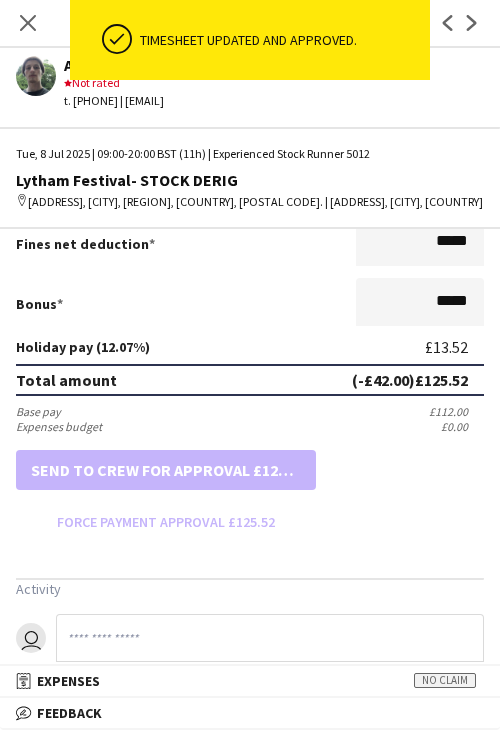 scroll, scrollTop: 537, scrollLeft: 0, axis: vertical 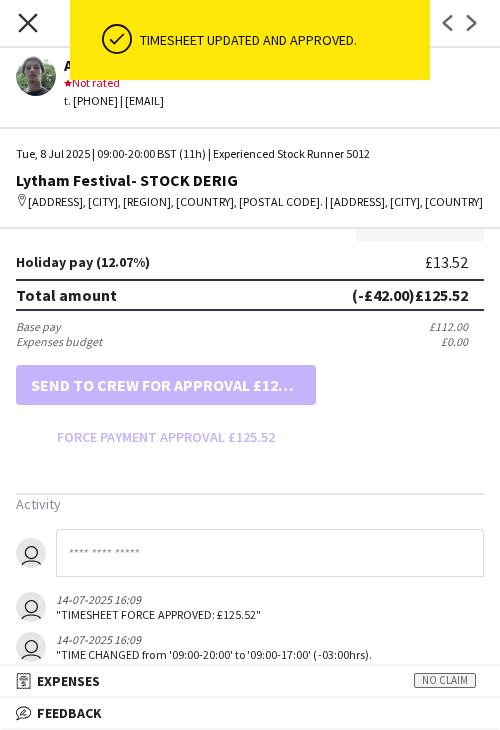 click 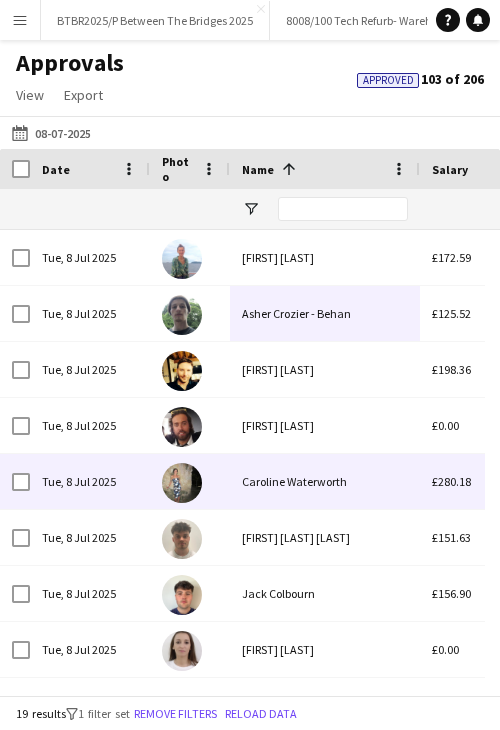 scroll, scrollTop: 214, scrollLeft: 0, axis: vertical 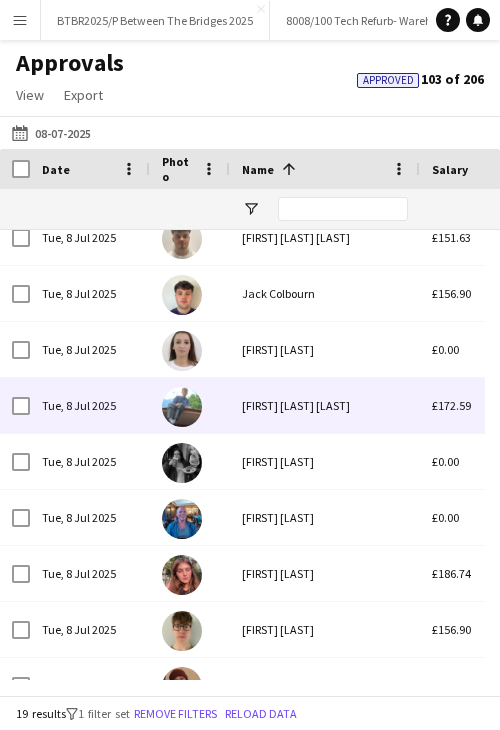 click on "[FIRST] [LAST] [LAST]" at bounding box center [325, 405] 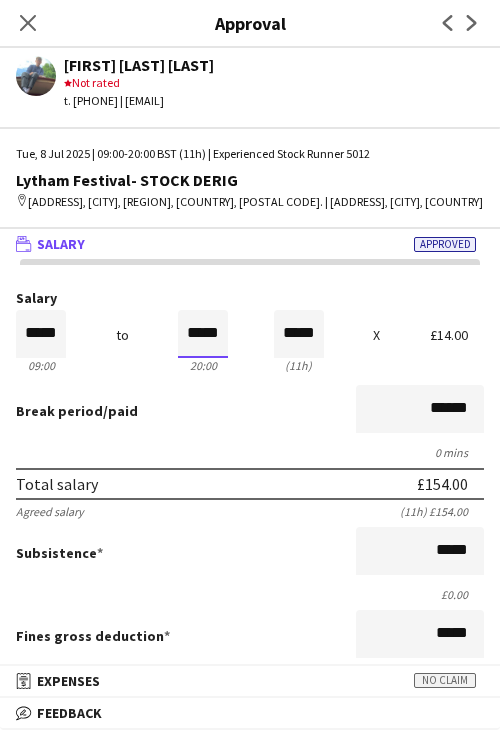 click on "*****" at bounding box center [203, 334] 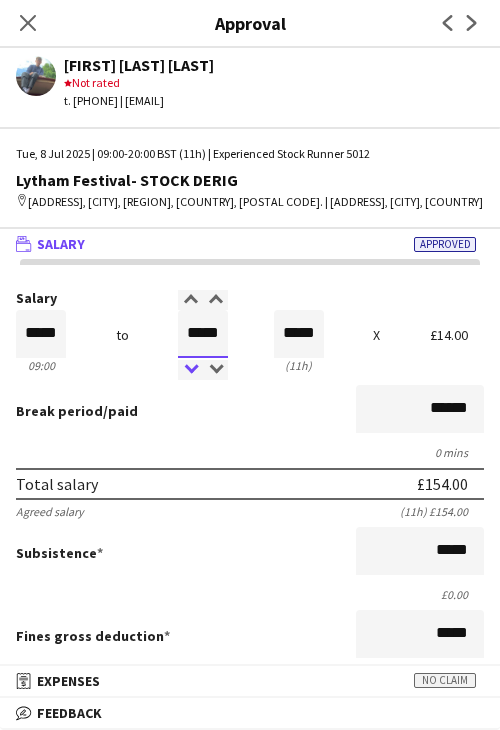type on "*****" 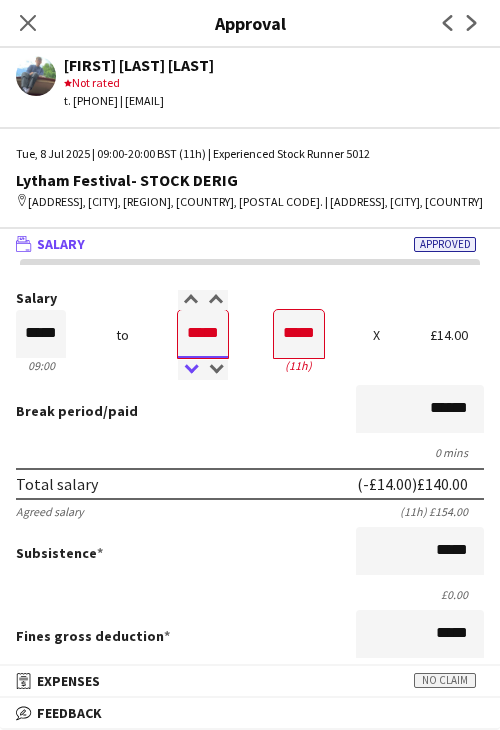 click at bounding box center (190, 370) 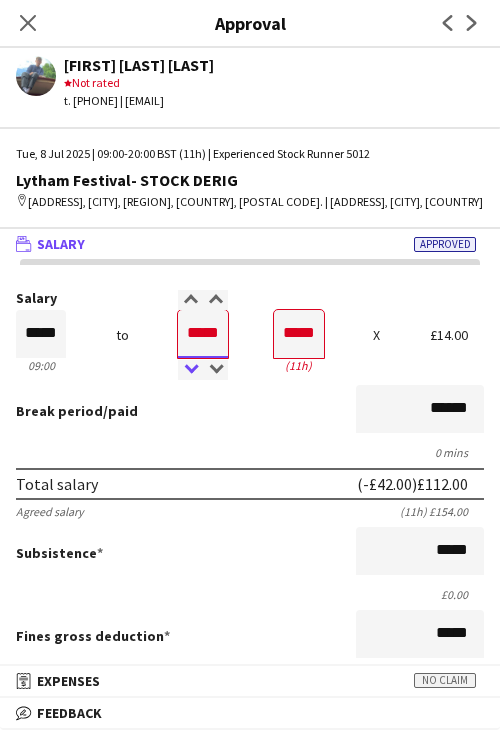 type on "*****" 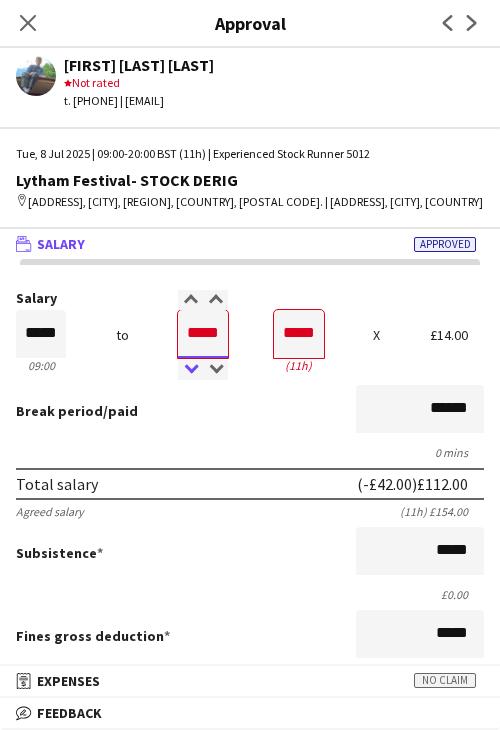 type on "*****" 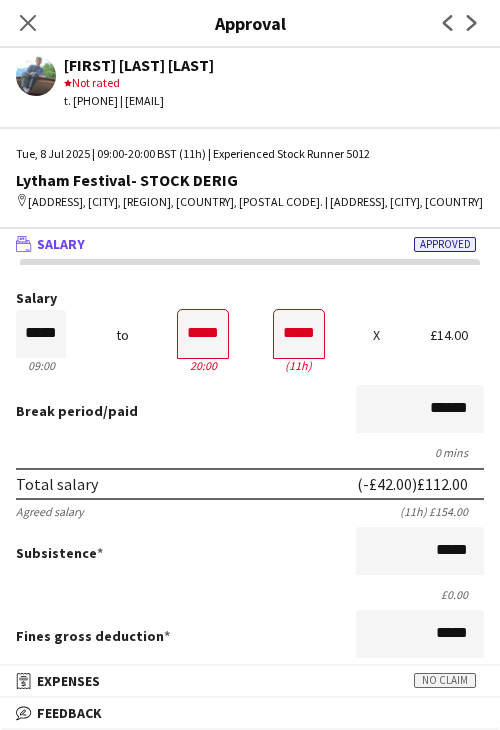click on "Break period   /paid  ******" at bounding box center (250, 411) 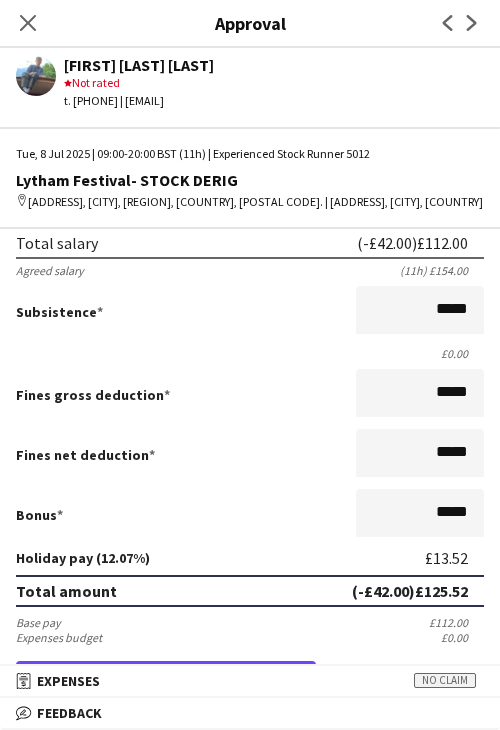 scroll, scrollTop: 537, scrollLeft: 0, axis: vertical 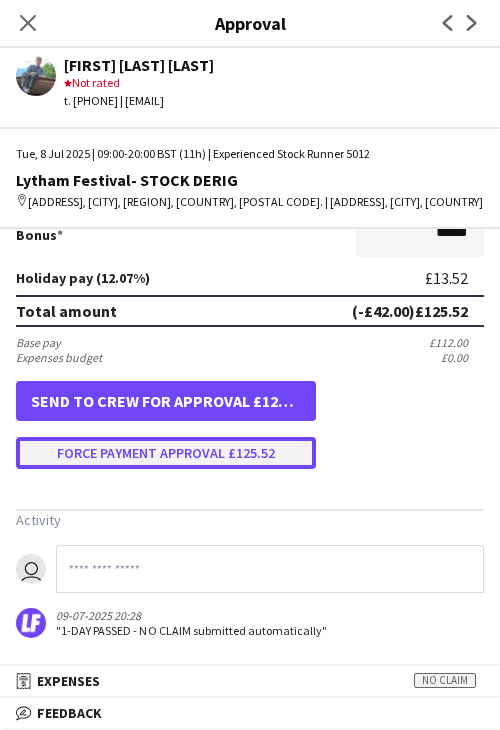 click on "Force payment approval £125.52" at bounding box center (166, 453) 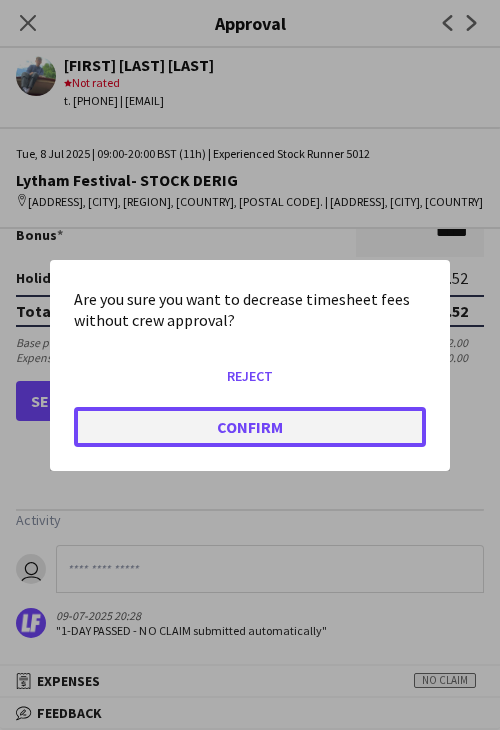 click on "Confirm" 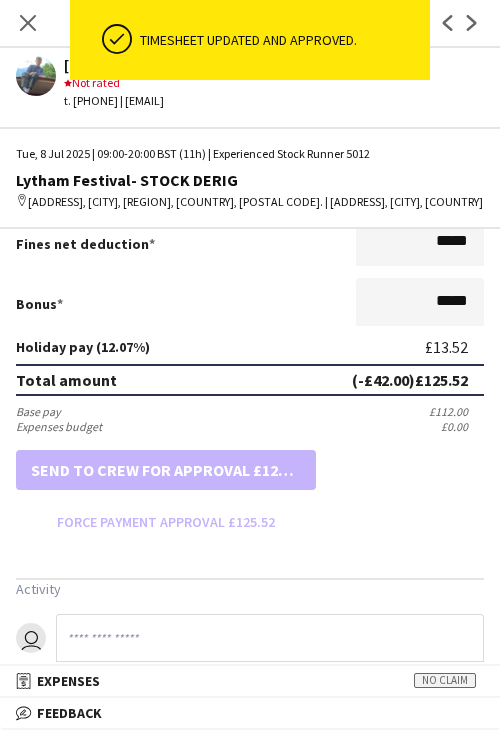 scroll, scrollTop: 0, scrollLeft: 0, axis: both 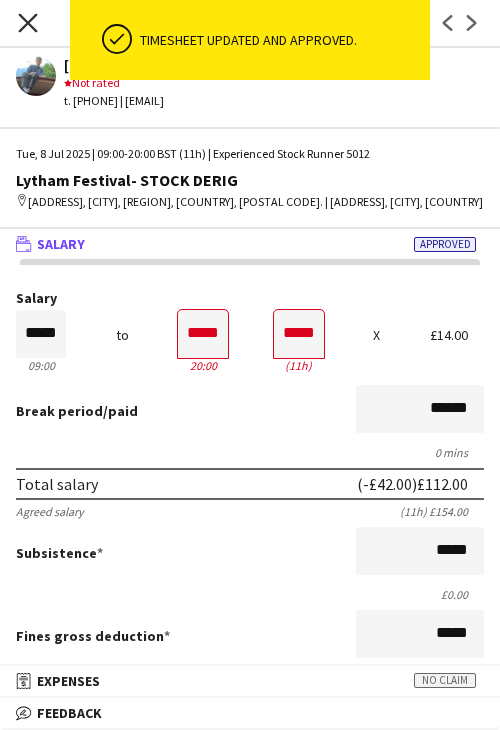 click on "Close pop-in" 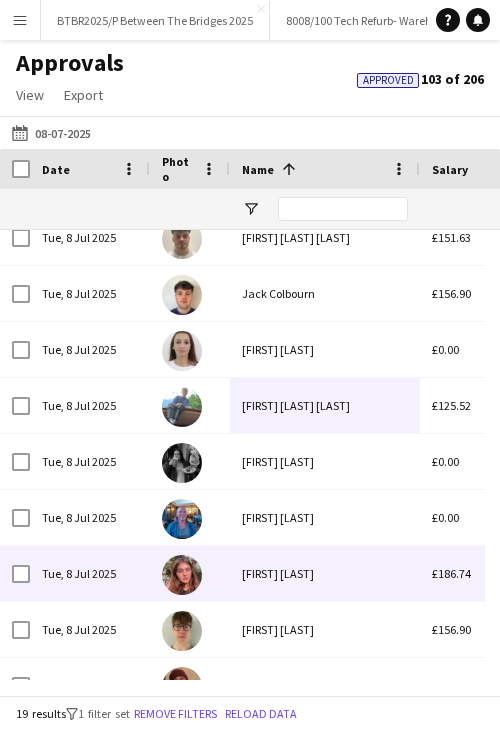 scroll, scrollTop: 612, scrollLeft: 0, axis: vertical 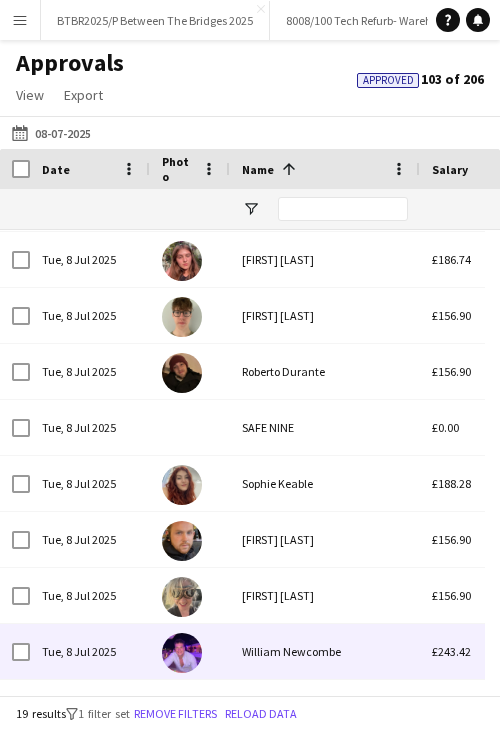 click on "William Newcombe" at bounding box center [325, 651] 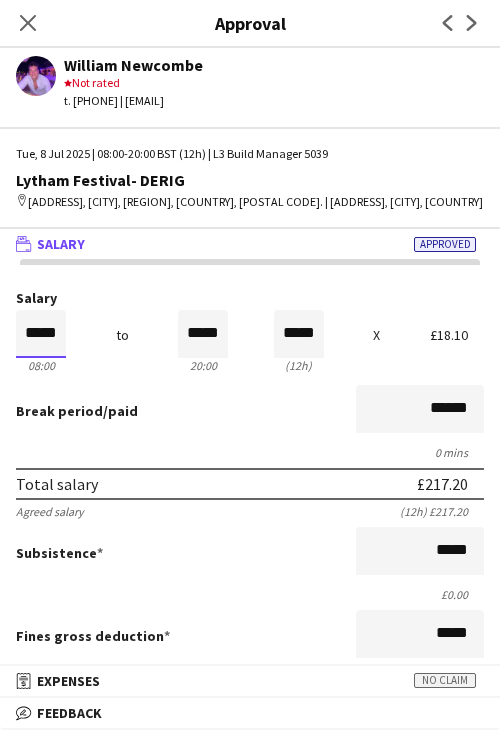 drag, startPoint x: 44, startPoint y: 351, endPoint x: 108, endPoint y: 349, distance: 64.03124 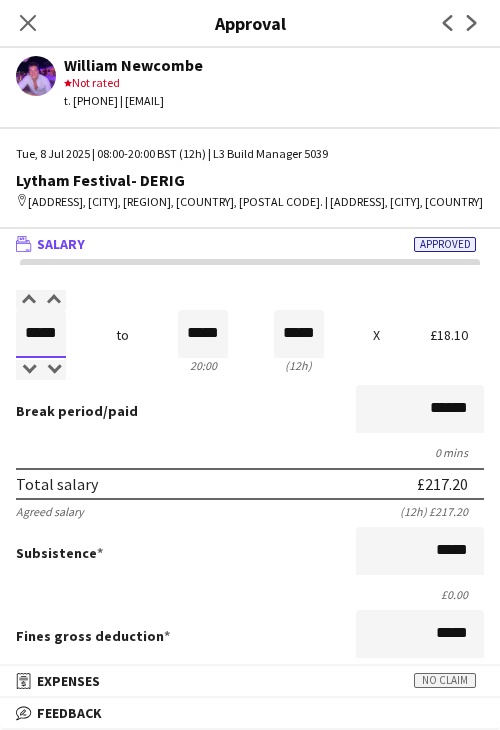 type on "*****" 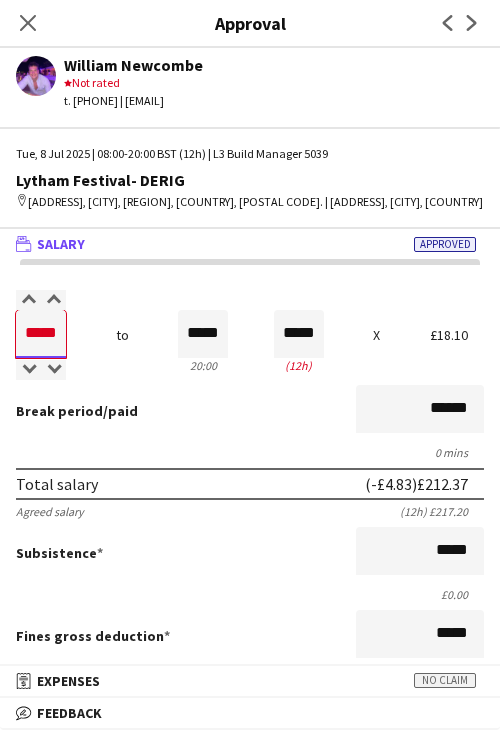 type on "*****" 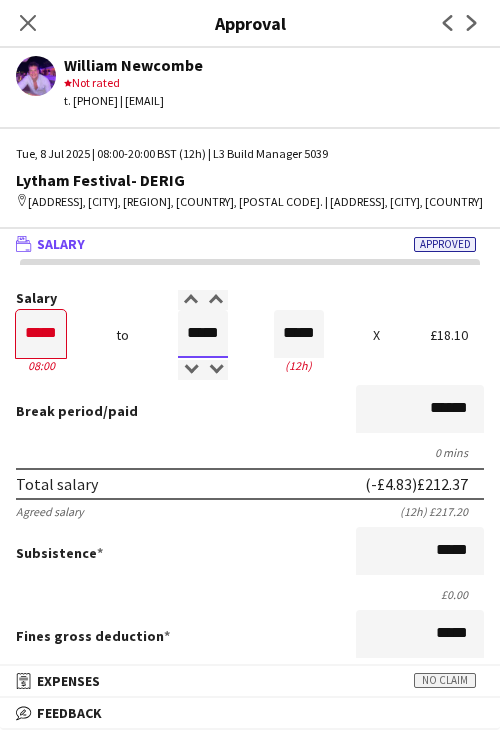 click on "*****" at bounding box center (203, 334) 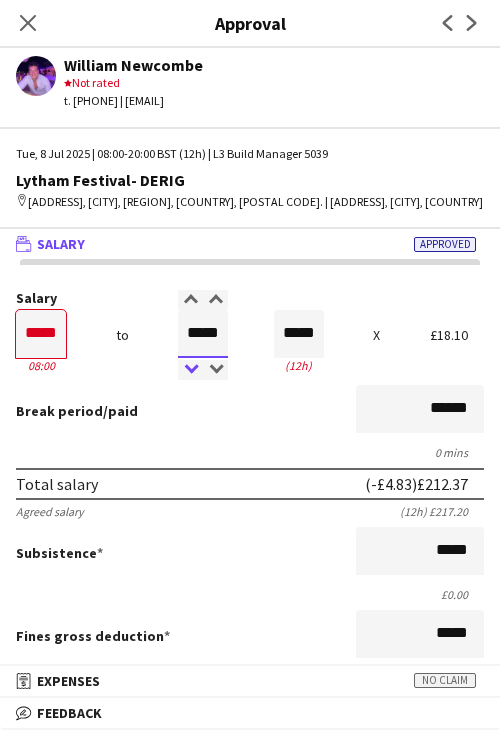 type on "*****" 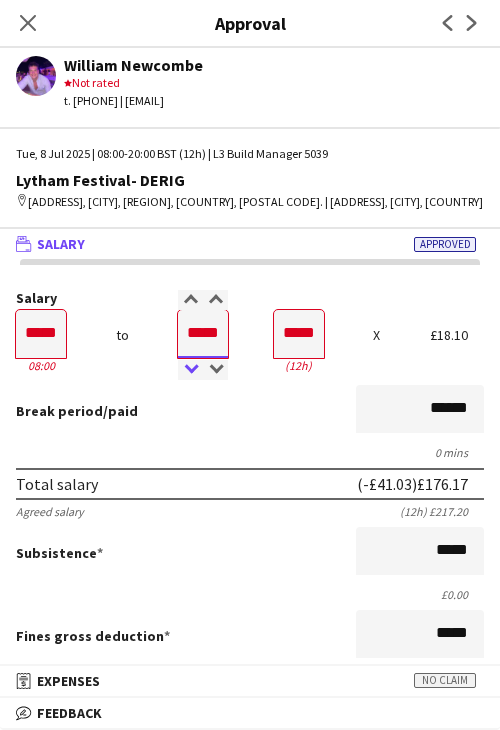 type on "*****" 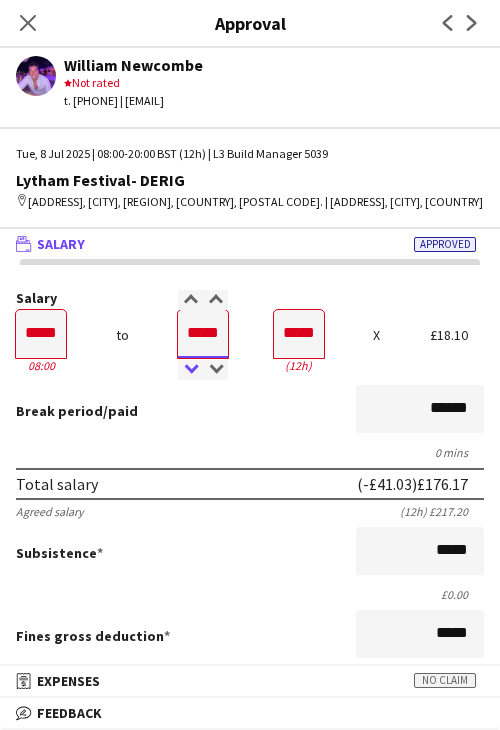 type on "*****" 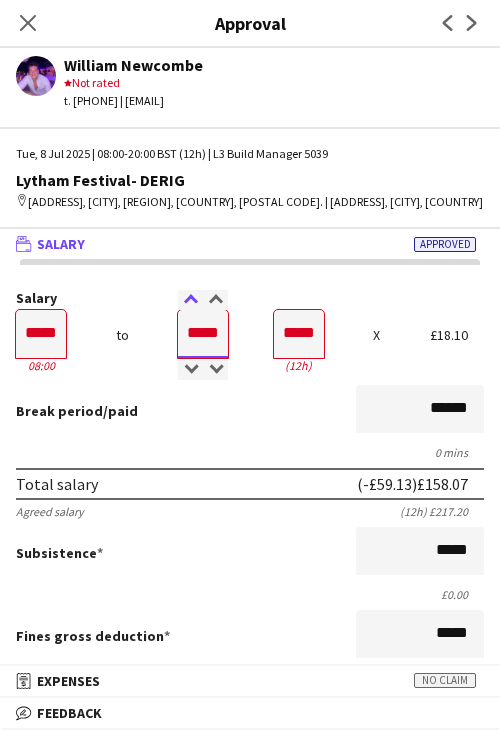 type on "*****" 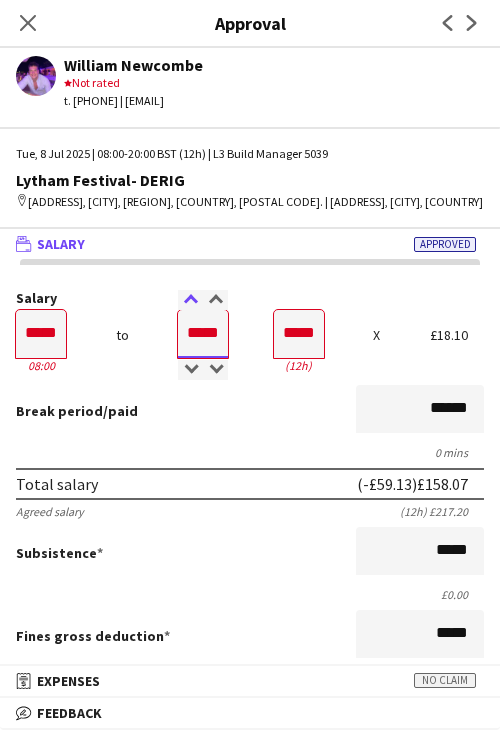 type on "*****" 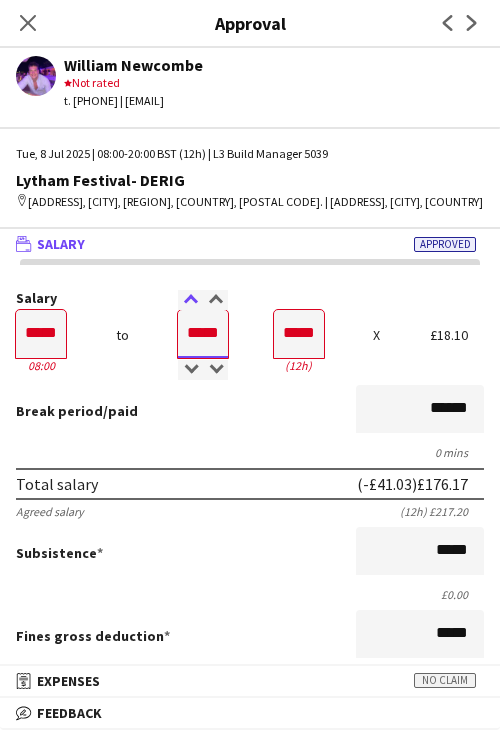 click at bounding box center [190, 300] 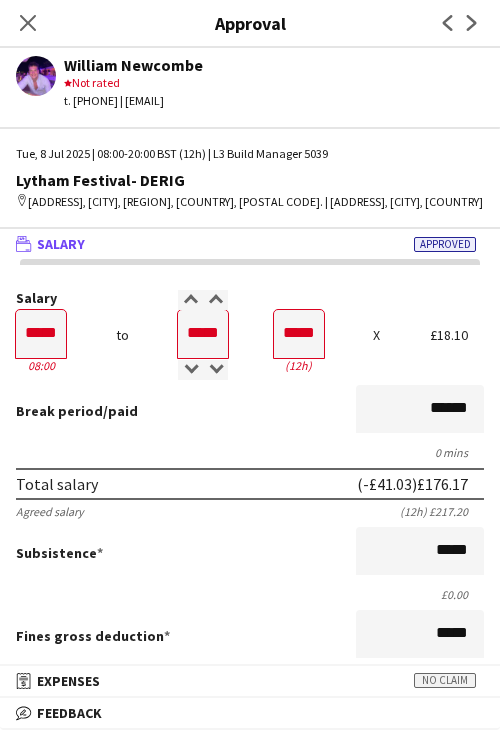 click on "0 mins" at bounding box center (250, 452) 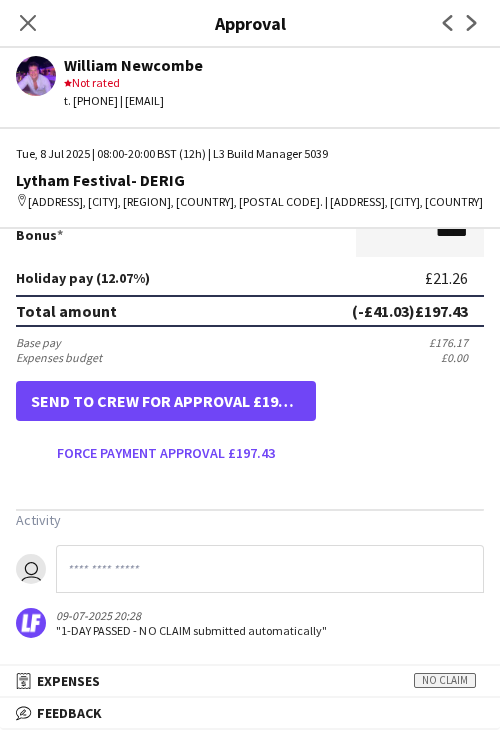 scroll, scrollTop: 537, scrollLeft: 0, axis: vertical 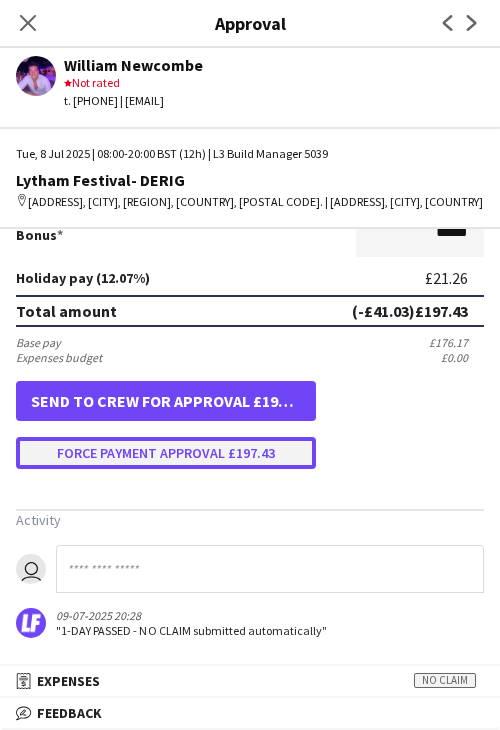 click on "Force payment approval £197.43" at bounding box center (166, 453) 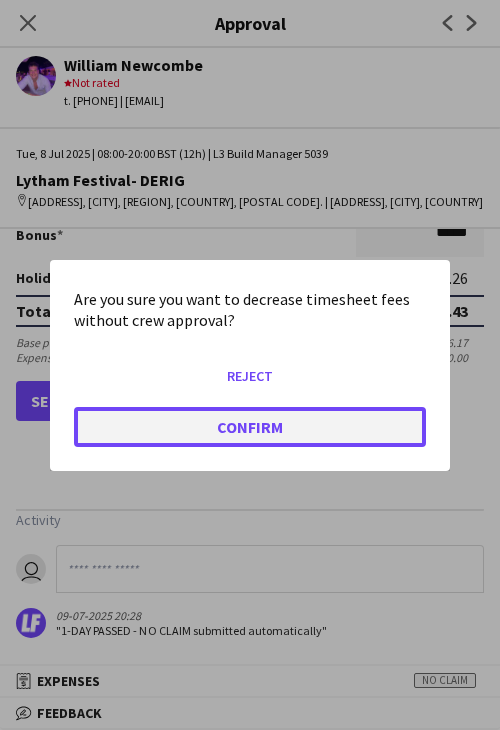 click on "Confirm" 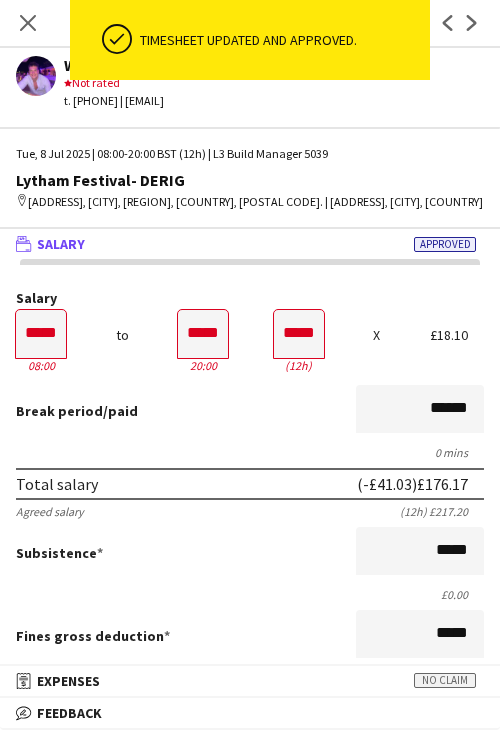 scroll, scrollTop: 0, scrollLeft: 0, axis: both 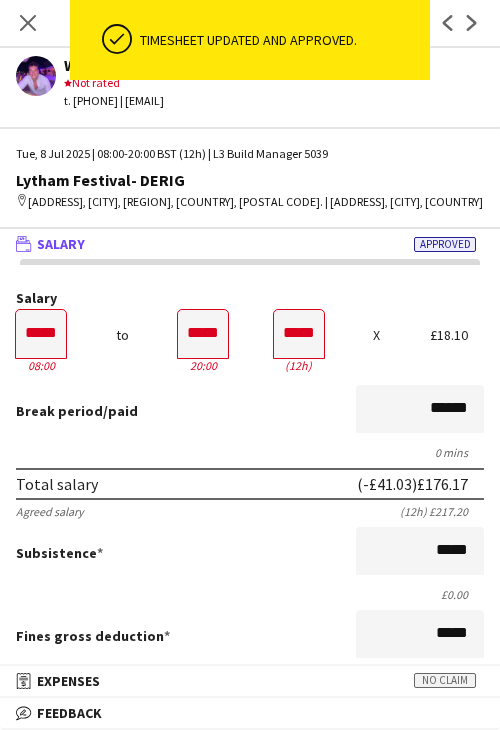 click on "Close pop-in" 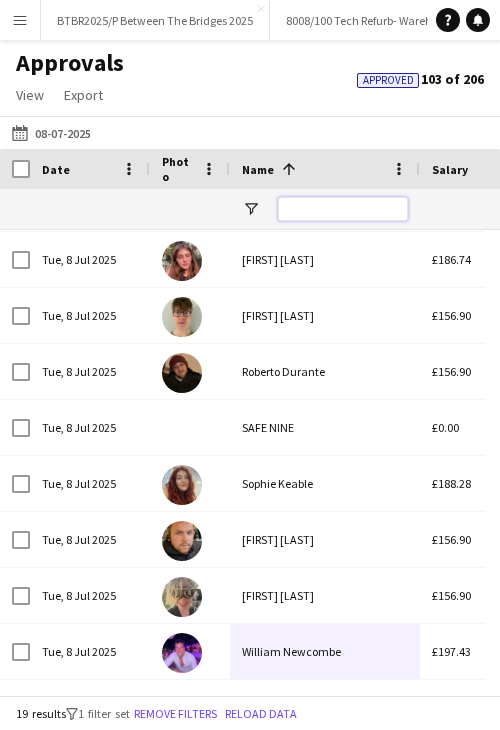 click at bounding box center [343, 209] 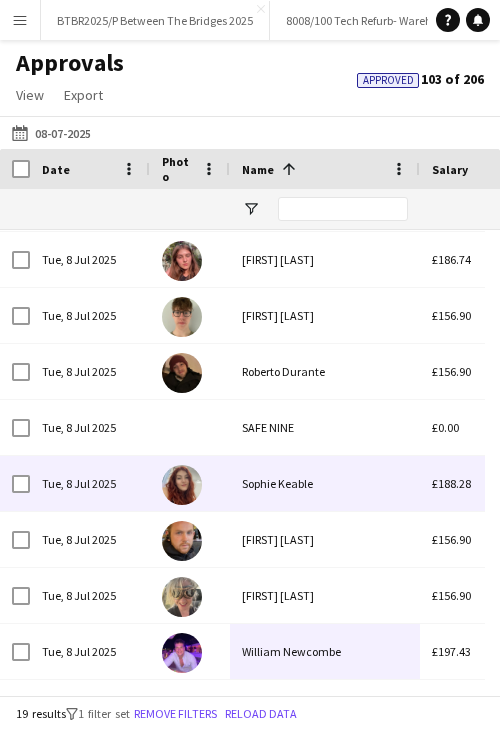 click on "Sophie Keable" at bounding box center (325, 483) 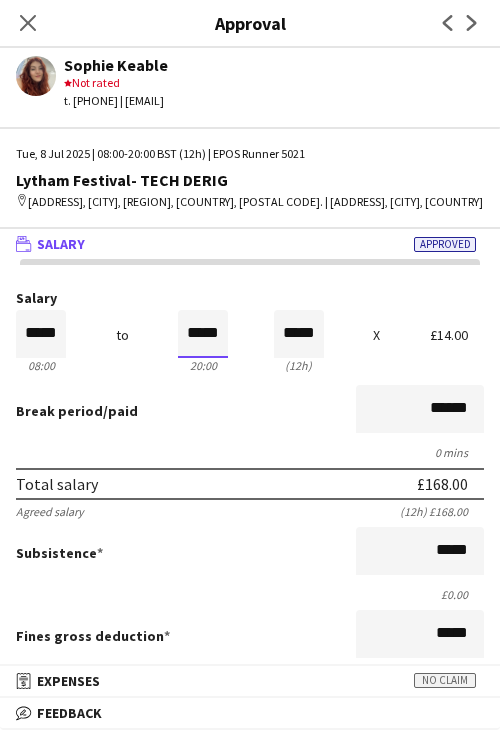 click on "*****" at bounding box center [203, 334] 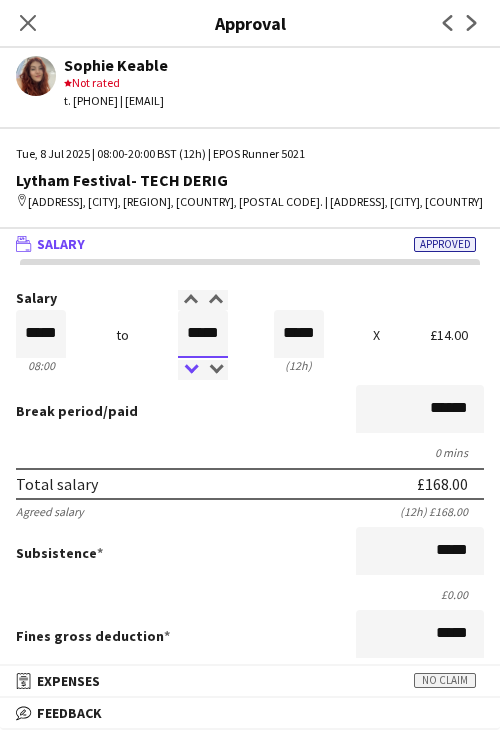 type on "*****" 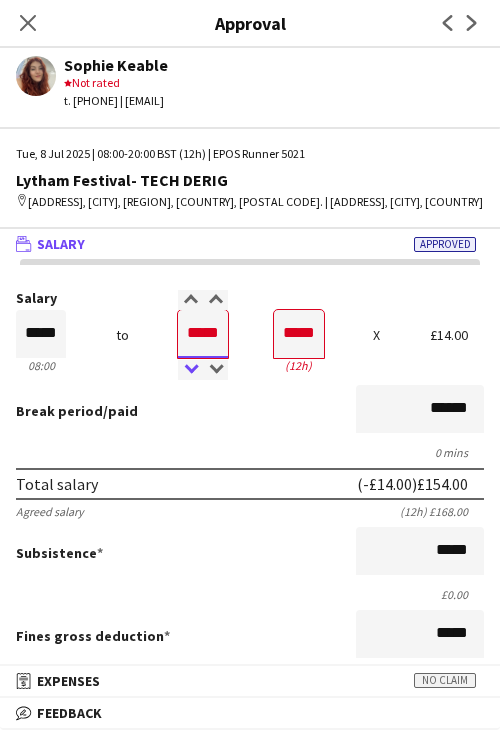 click at bounding box center (190, 370) 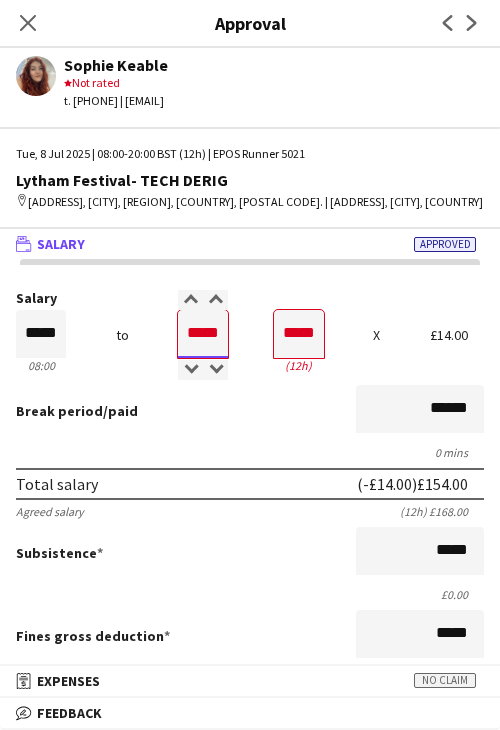 drag, startPoint x: 180, startPoint y: 346, endPoint x: 293, endPoint y: 366, distance: 114.75626 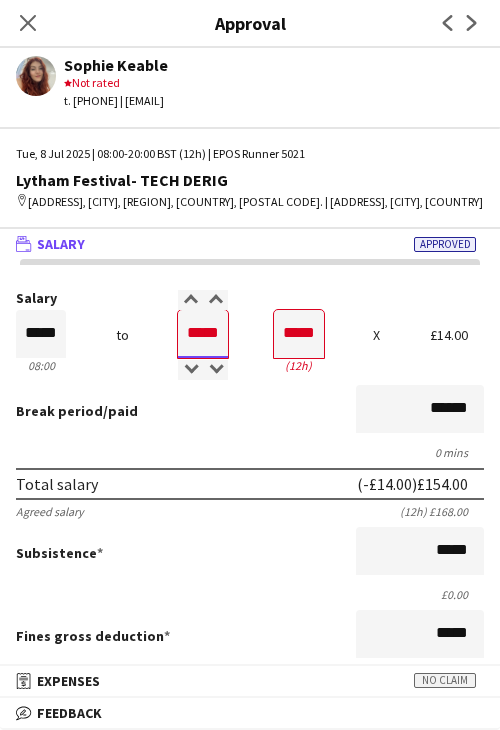 click on "Salary  *****  08:00   to  *****  20:00  *****  (12h)   X   £14.00" at bounding box center (250, 334) 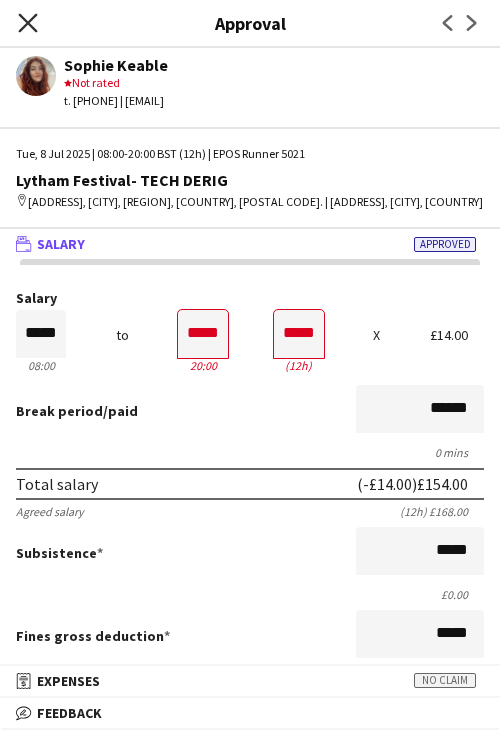 drag, startPoint x: 29, startPoint y: 24, endPoint x: 244, endPoint y: 256, distance: 316.30524 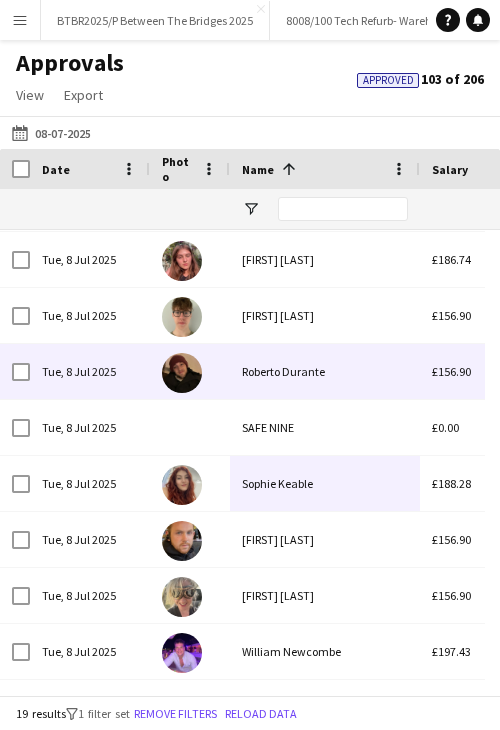 scroll, scrollTop: 14, scrollLeft: 0, axis: vertical 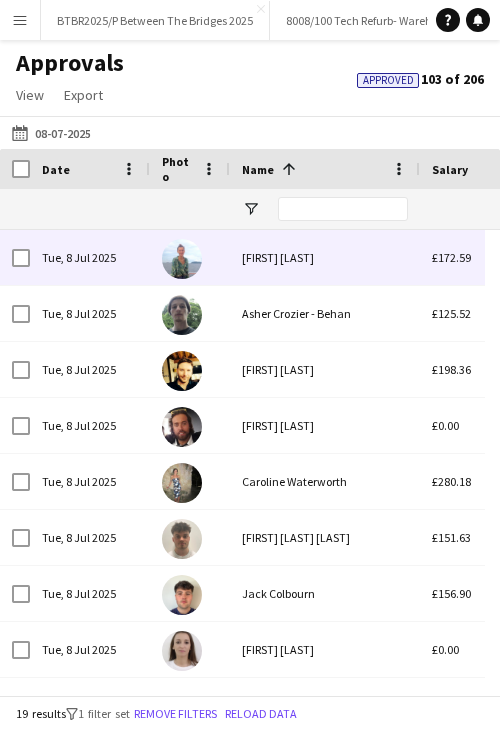 click on "[FIRST] [LAST]" at bounding box center (325, 257) 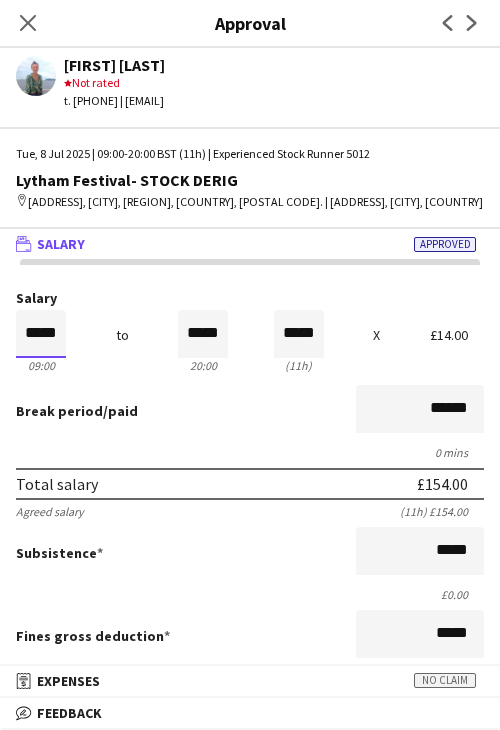 drag, startPoint x: 36, startPoint y: 360, endPoint x: 36, endPoint y: 376, distance: 16 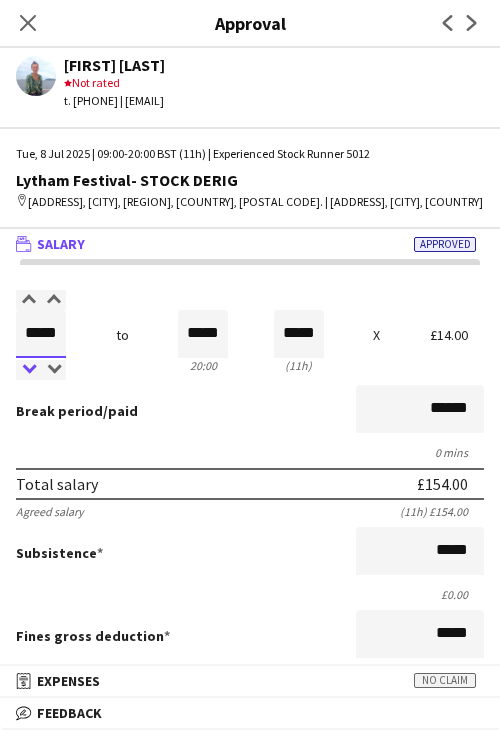 type on "*****" 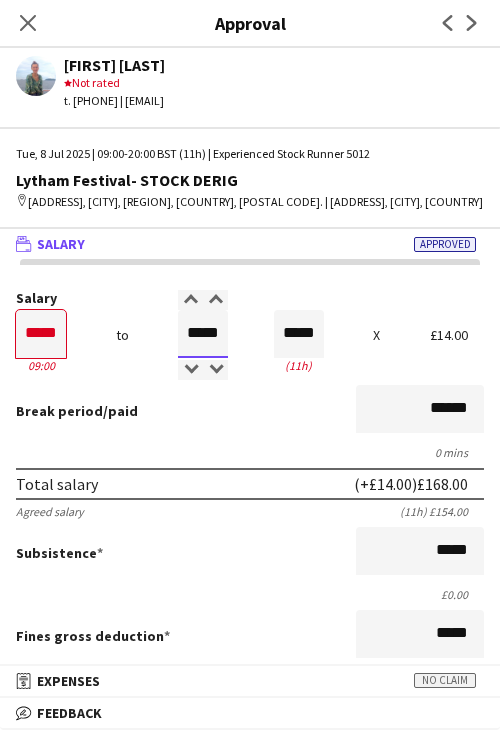 click on "*****" at bounding box center [203, 334] 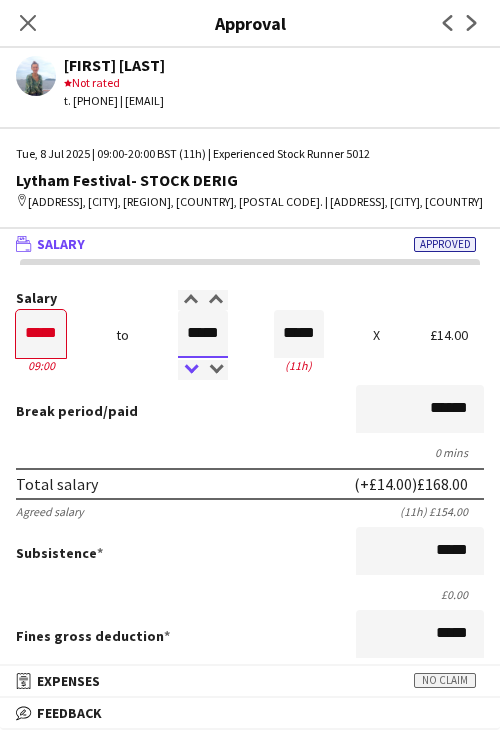 type on "*****" 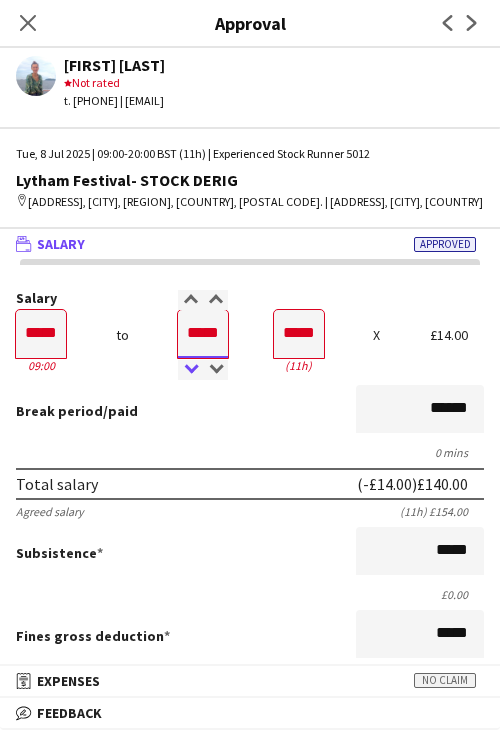 click at bounding box center (190, 370) 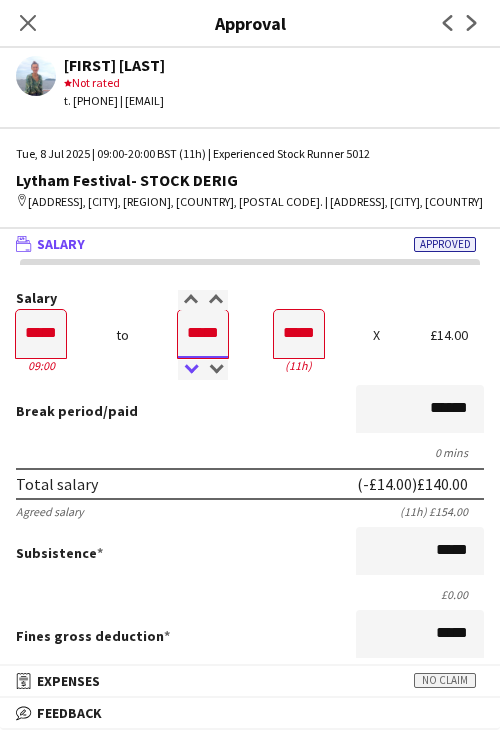 type on "*****" 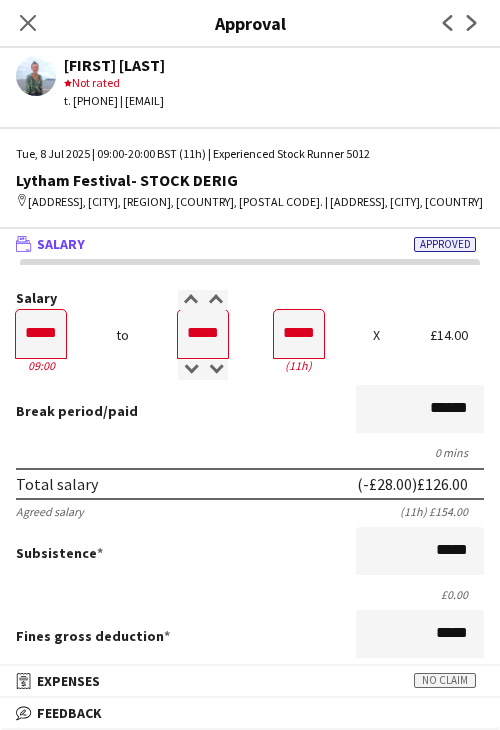click on "Break period   /paid  ******" at bounding box center [250, 411] 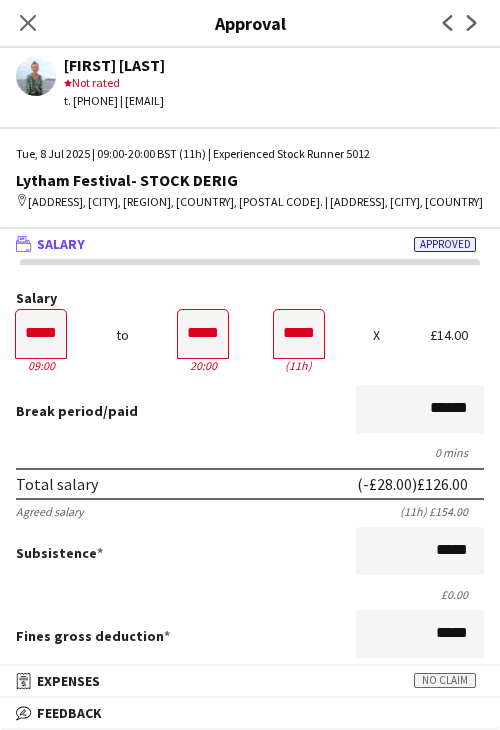 scroll, scrollTop: 537, scrollLeft: 0, axis: vertical 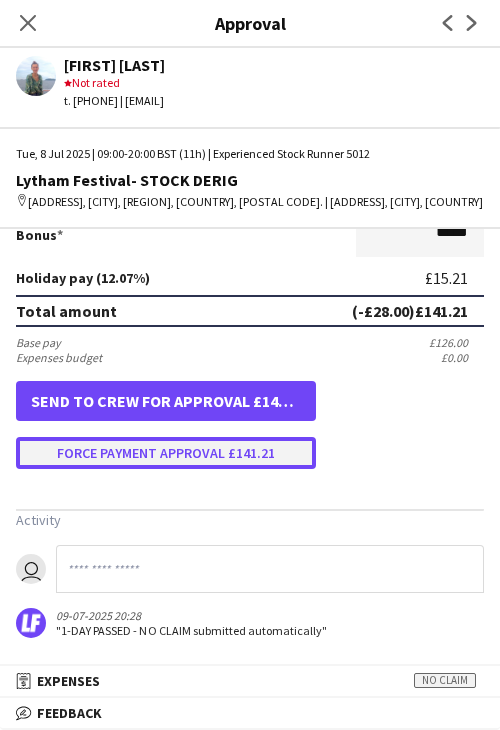 click on "Force payment approval £141.21" at bounding box center [166, 453] 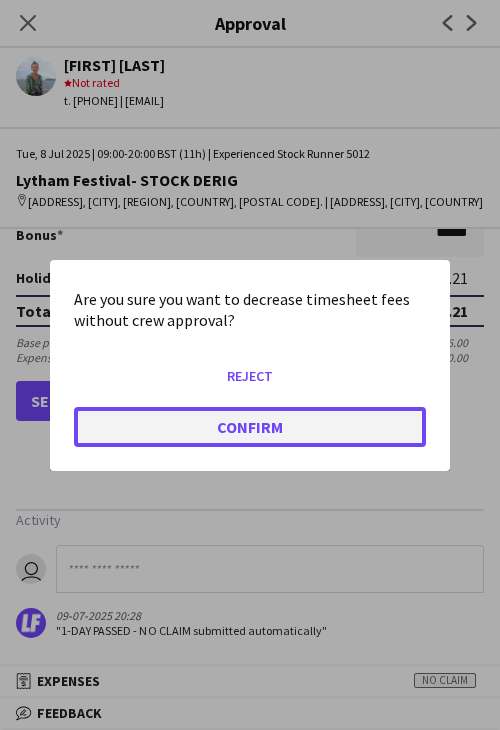 click on "Confirm" 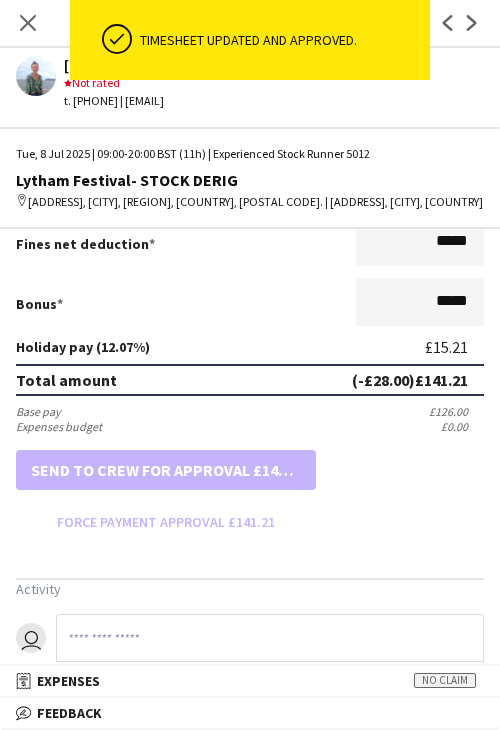 scroll, scrollTop: 537, scrollLeft: 0, axis: vertical 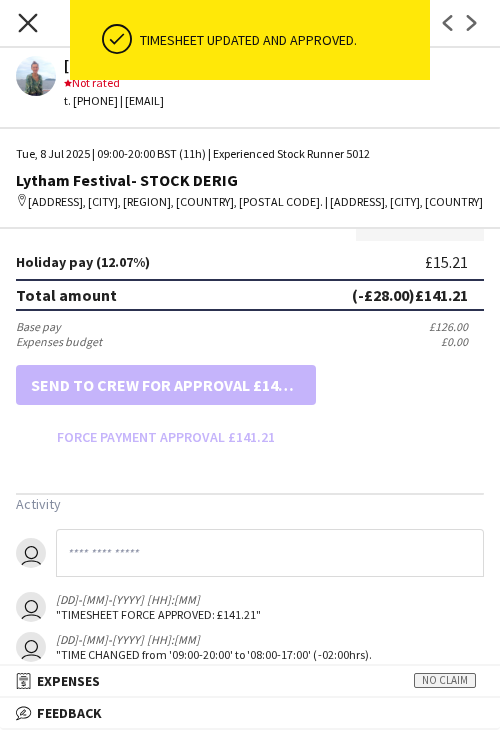 click on "Close pop-in" 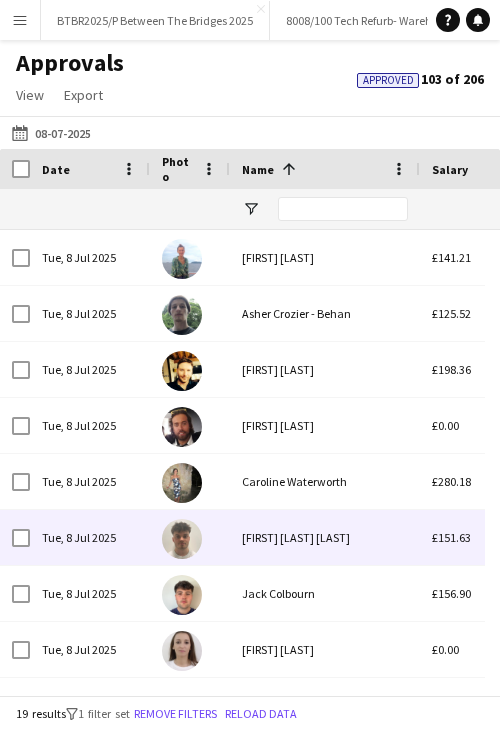 click on "[FIRST] [LAST] [LAST]" at bounding box center (325, 537) 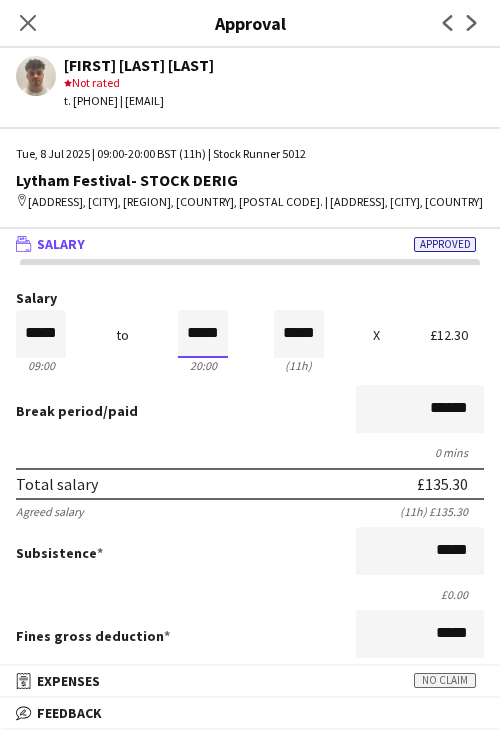 click on "*****" at bounding box center [203, 334] 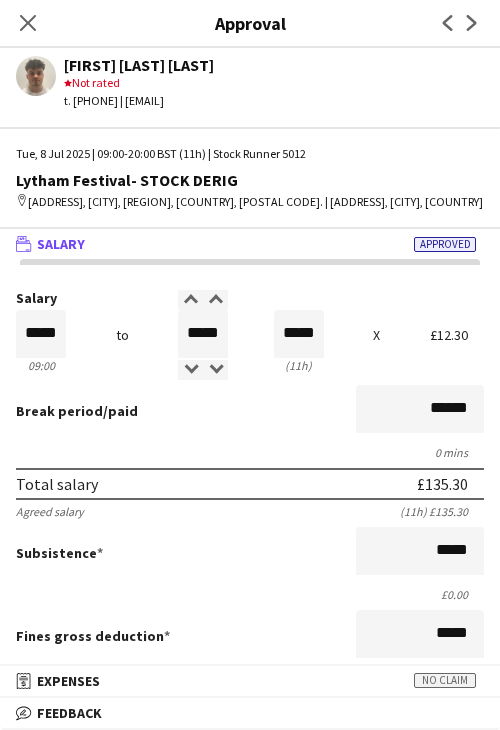 click on "09:00" at bounding box center [41, 365] 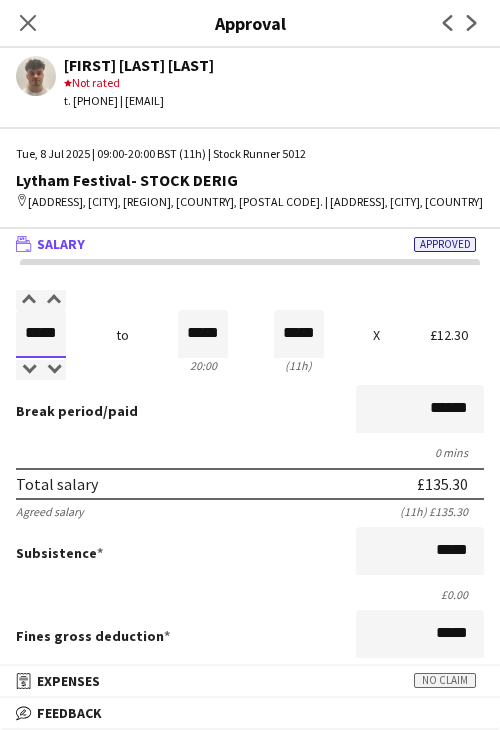 click on "*****" at bounding box center (41, 334) 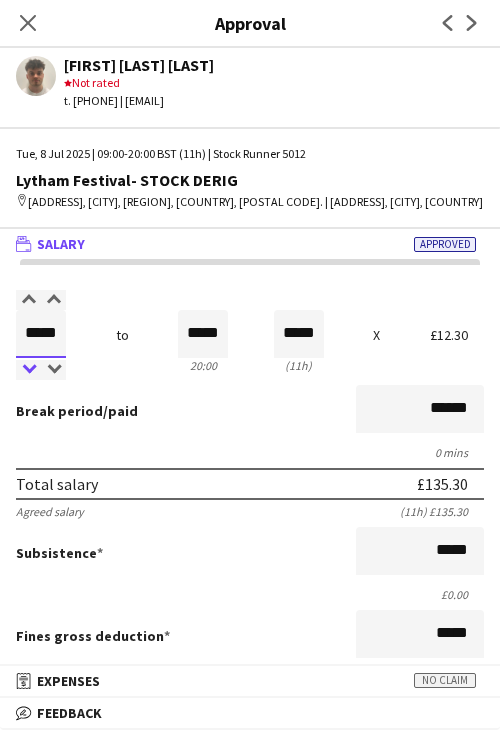 type on "*****" 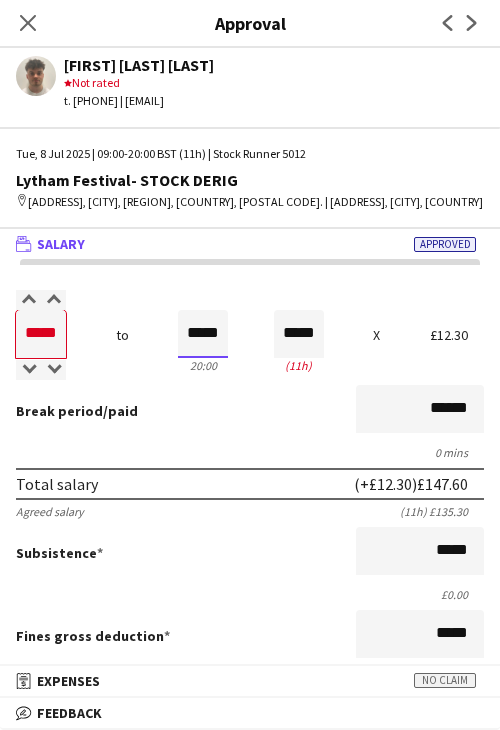 click on "*****" at bounding box center [203, 334] 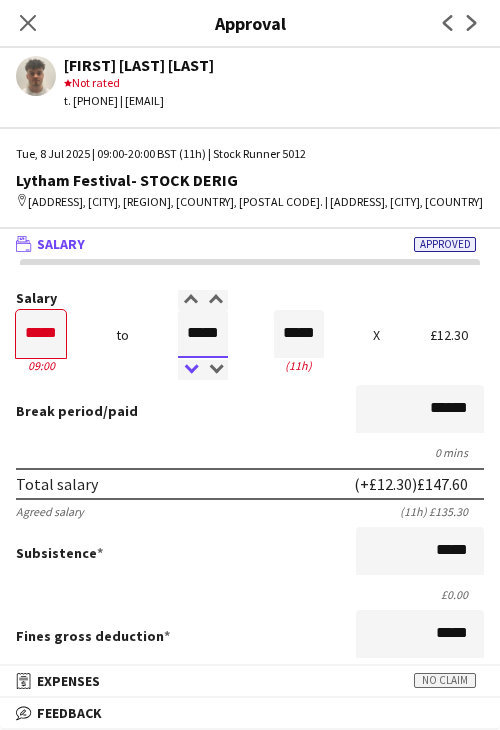 type on "*****" 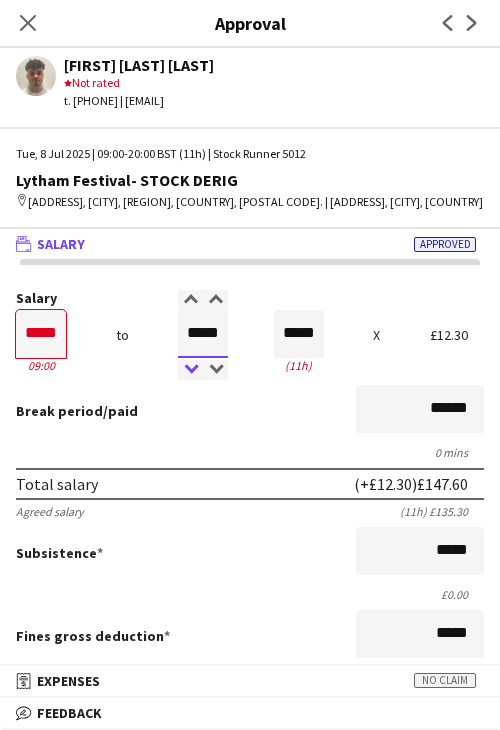 type on "*****" 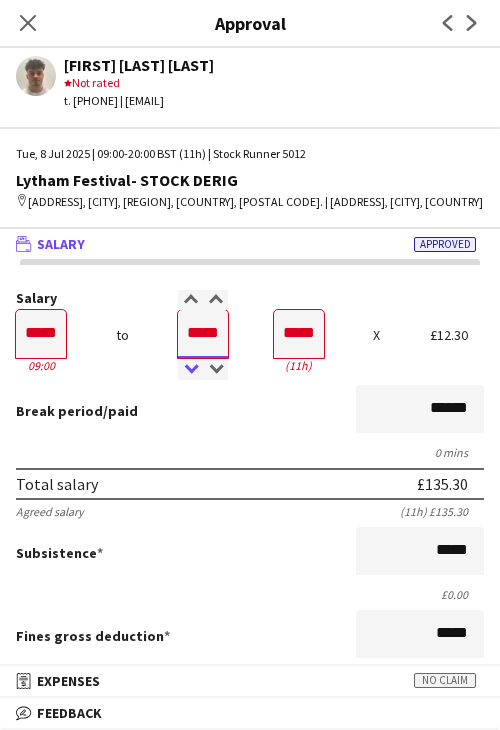 click at bounding box center (190, 370) 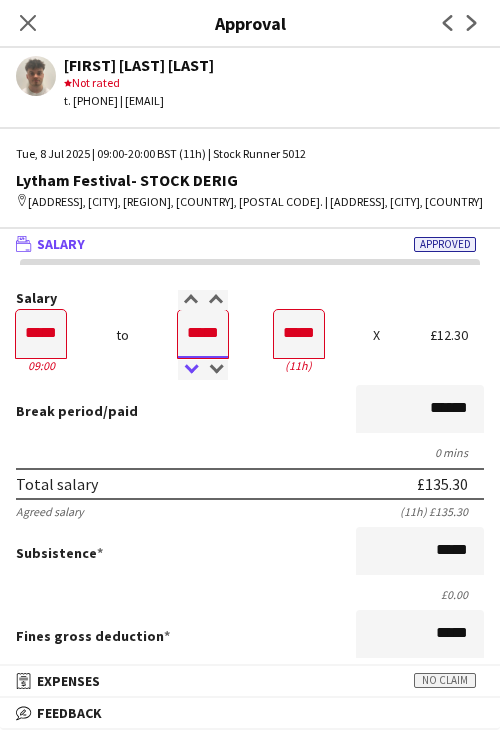 type on "*****" 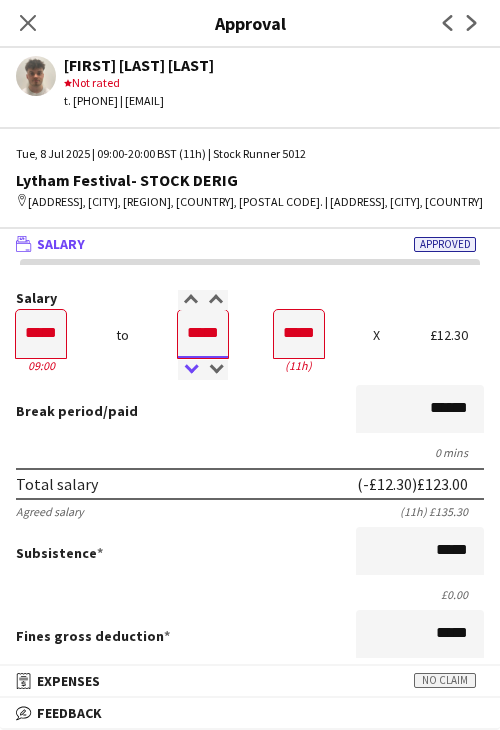 type on "*****" 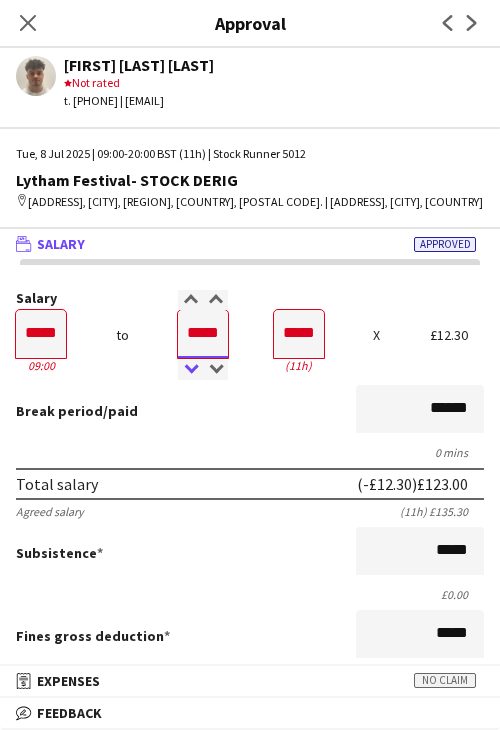 type on "*****" 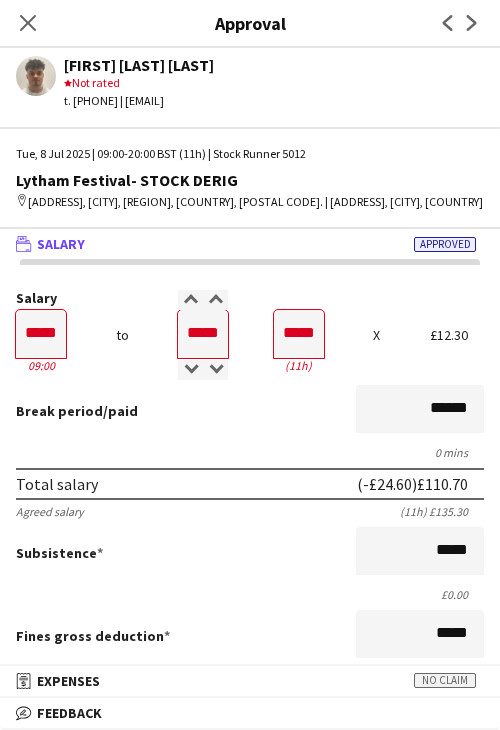 click on "Salary  *****  09:00   to  *****  20:00  *****  (11h)   X   £12.30   Break period   /paid  ******  0 mins   Total salary   (-£24.60)   £110.70   Agreed salary   (11h) £135.30   Subsistence  *****  £0.00   Fines gross deduction  *****  Fines net deduction  *****  Bonus  *****  Holiday pay (12.07%)   £13.36   Total amount   (-£24.60)   £124.06   Base pay   £110.70   Expenses budget   £0.00   Send to crew for approval £124.06   Force payment approval £124.06" at bounding box center [250, 640] 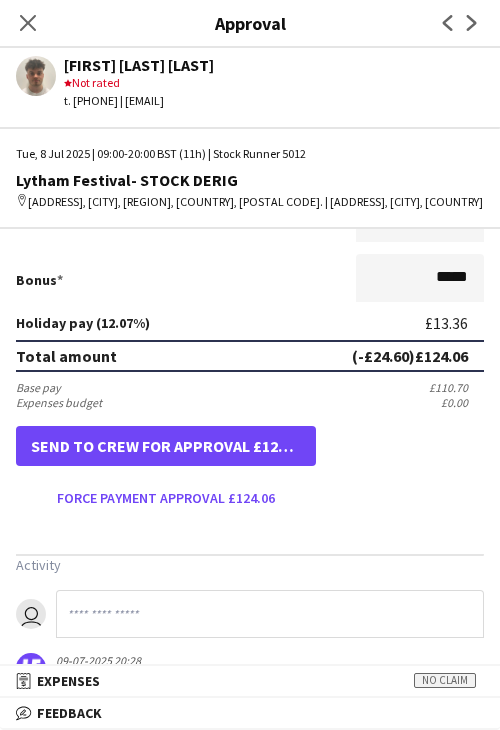 scroll, scrollTop: 537, scrollLeft: 0, axis: vertical 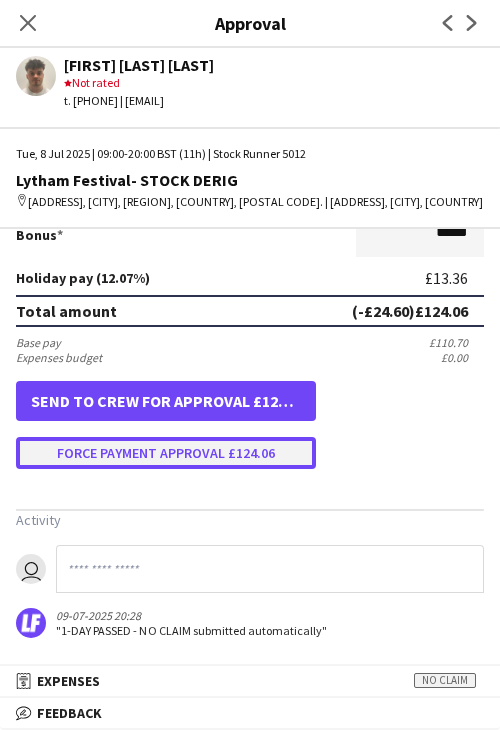 click on "Force payment approval £124.06" at bounding box center (166, 453) 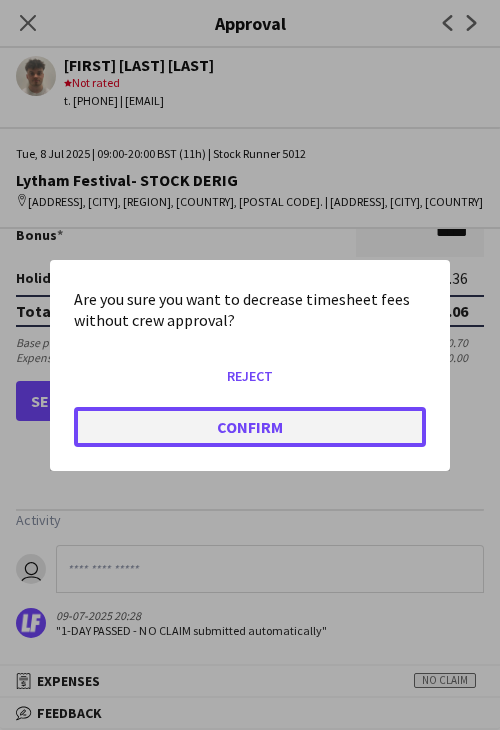 click on "Confirm" 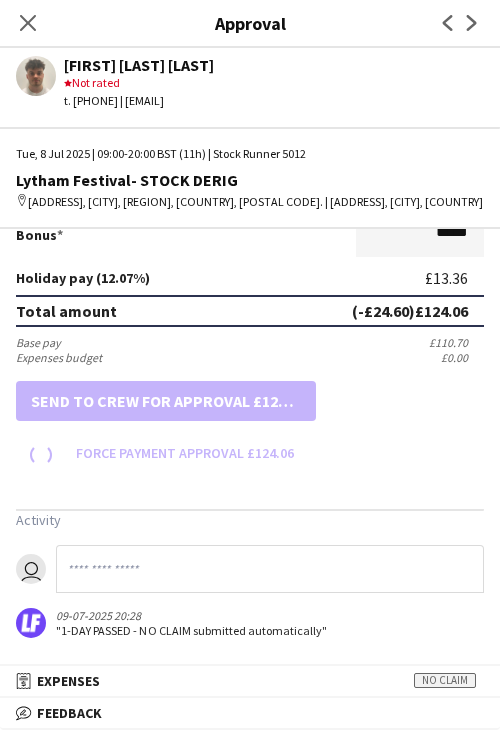 scroll, scrollTop: 537, scrollLeft: 0, axis: vertical 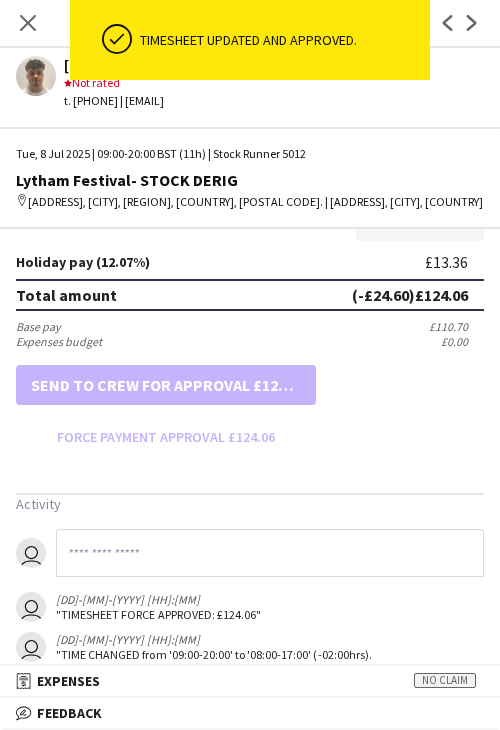 drag, startPoint x: 32, startPoint y: 24, endPoint x: 221, endPoint y: 357, distance: 382.89685 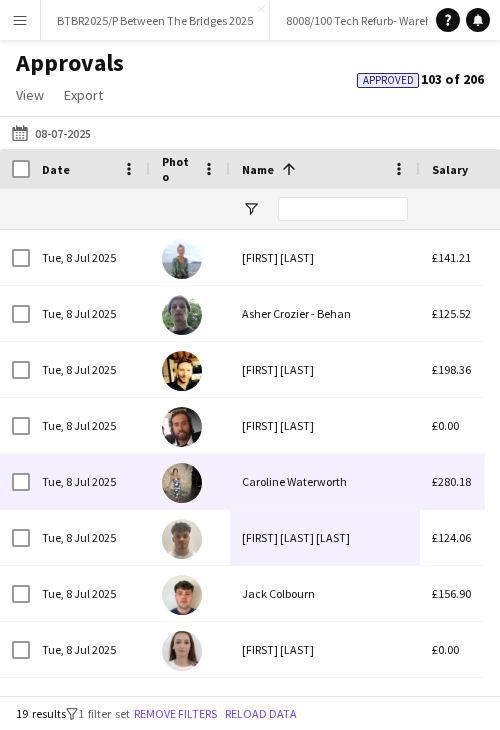 scroll, scrollTop: 180, scrollLeft: 0, axis: vertical 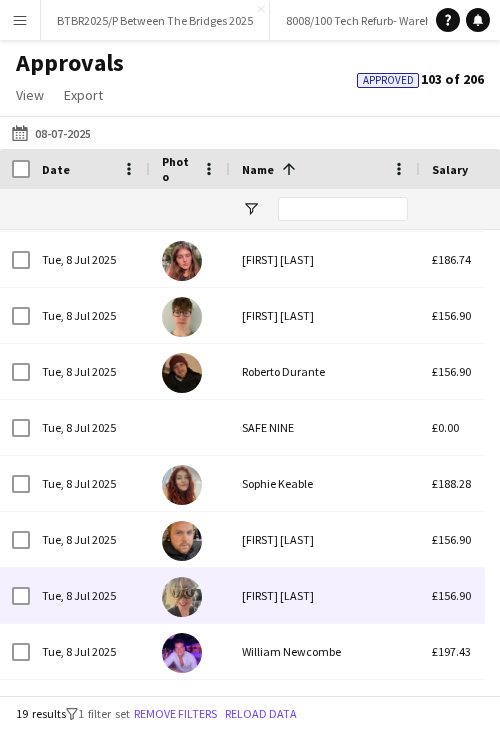 click on "[FIRST] [LAST]" at bounding box center (325, 595) 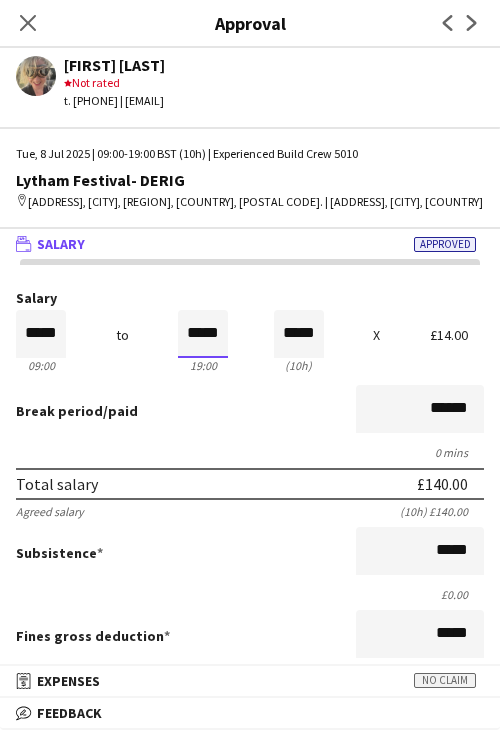 click on "*****" at bounding box center [203, 334] 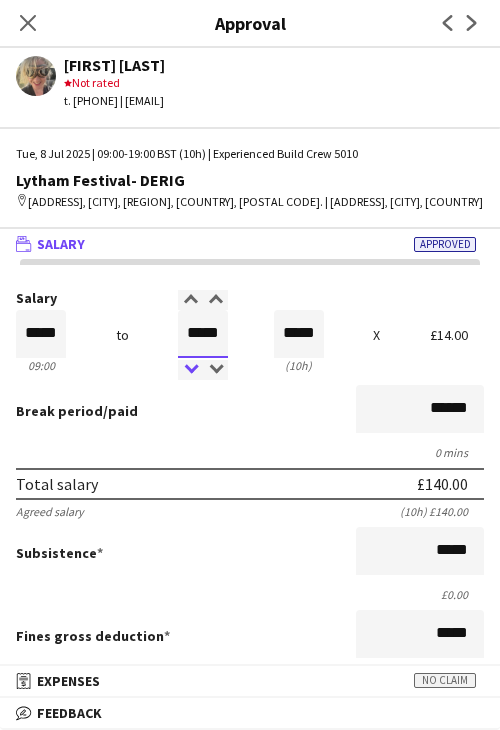 type on "*****" 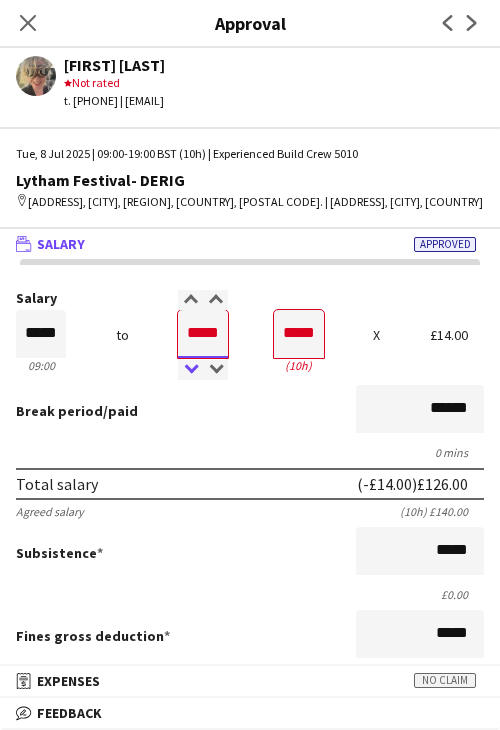 click at bounding box center (190, 370) 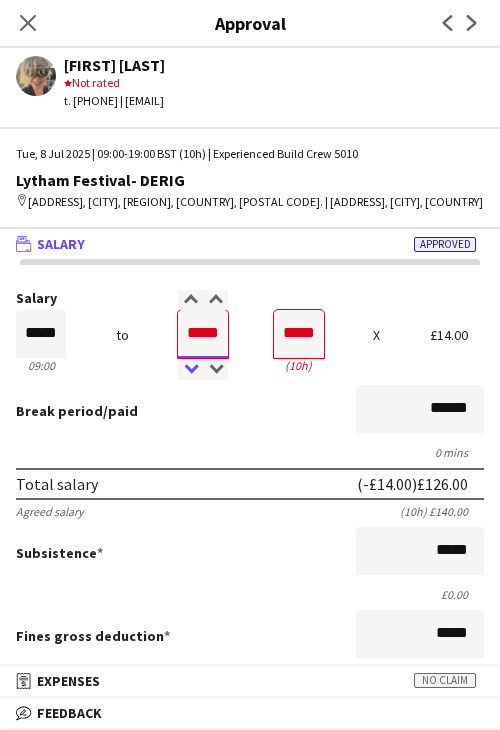 type on "*****" 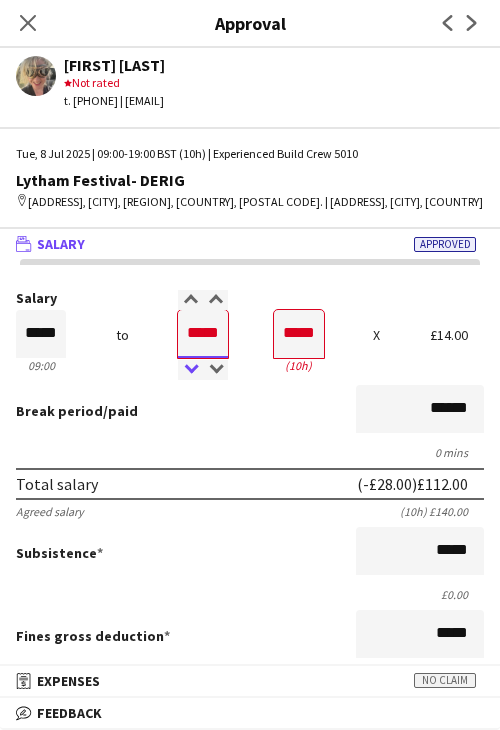 type on "*****" 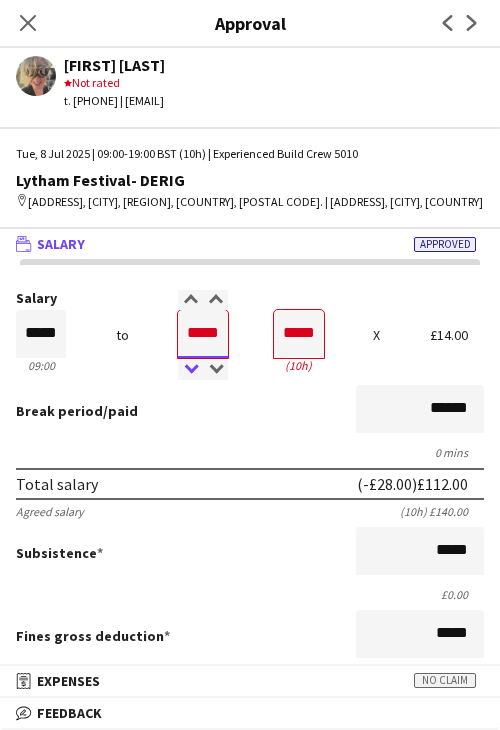 type on "*****" 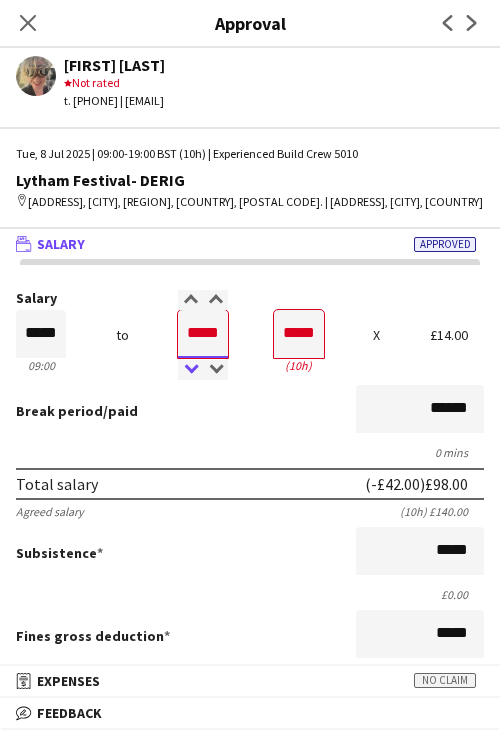 type on "*****" 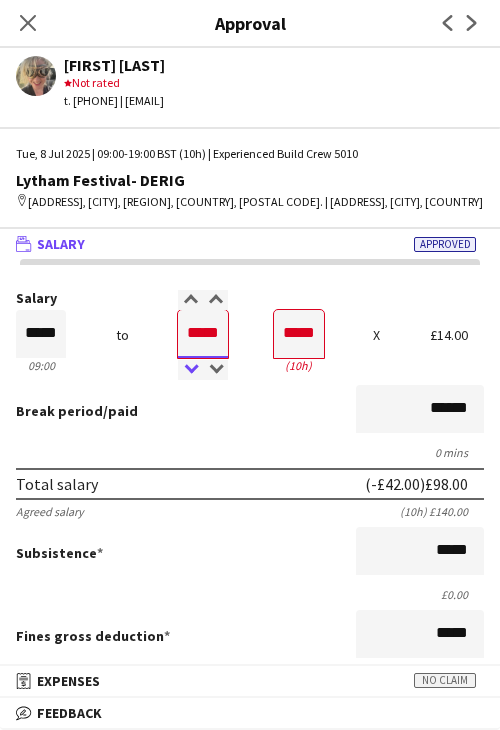 type on "*****" 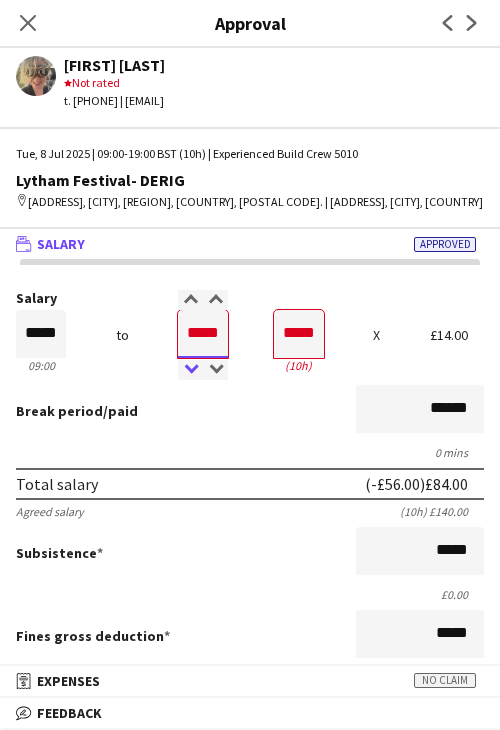type on "*****" 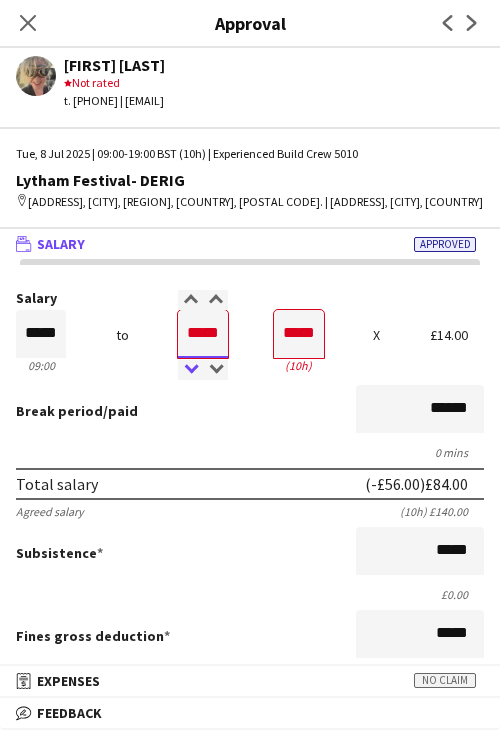 type on "*****" 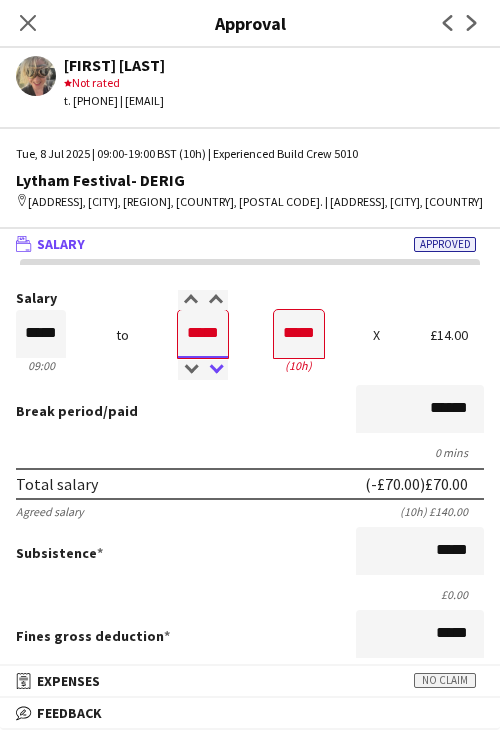 type on "*****" 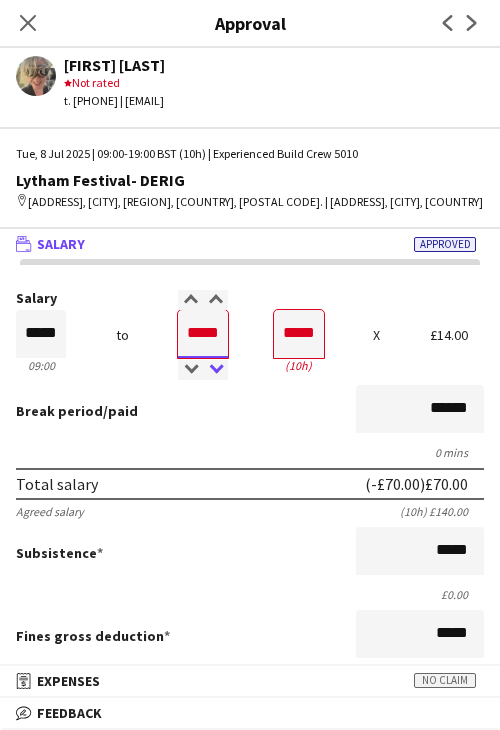 type on "*****" 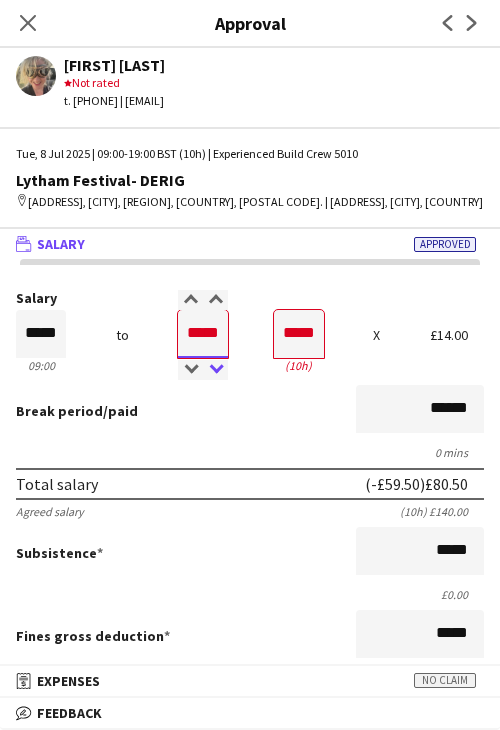 click at bounding box center (215, 370) 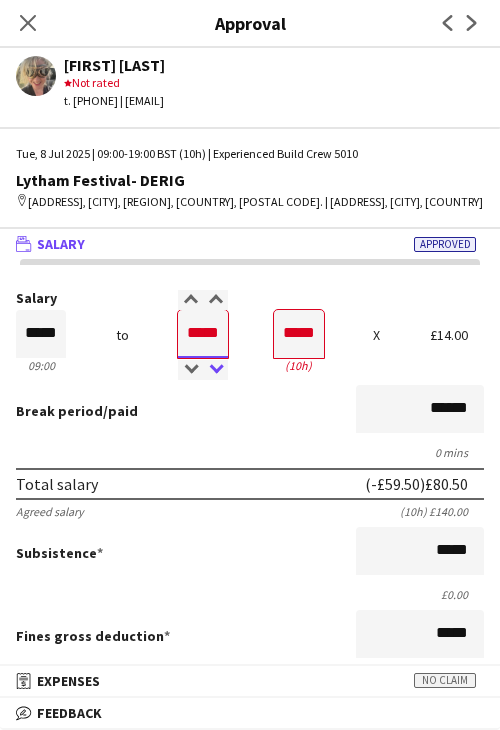 type on "*****" 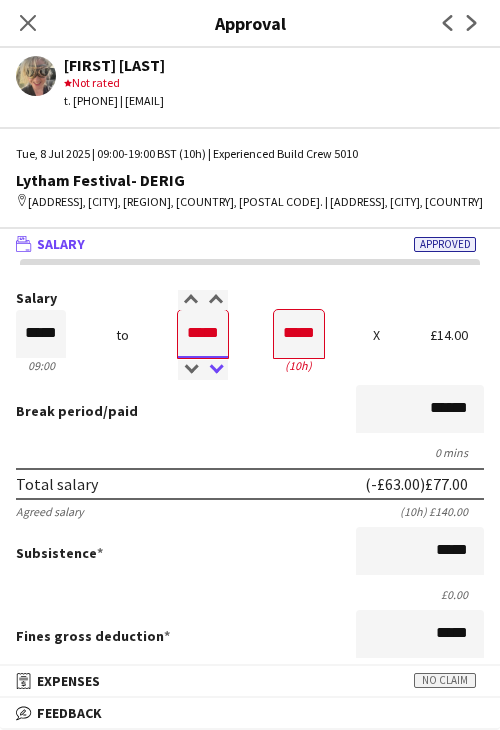 type on "*****" 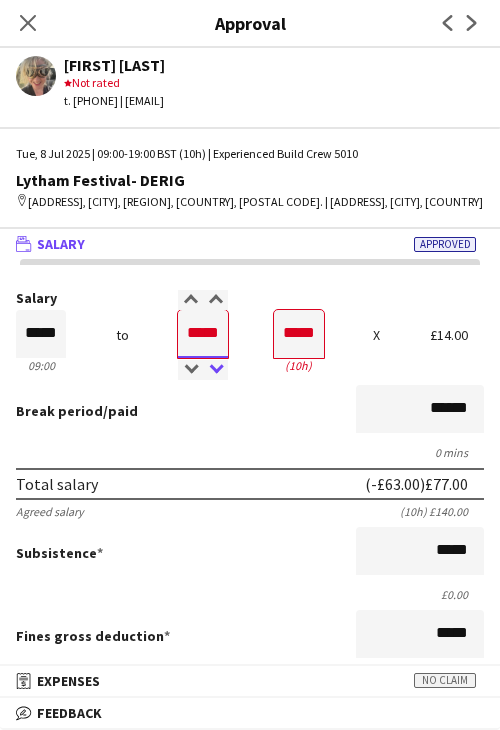 type on "*****" 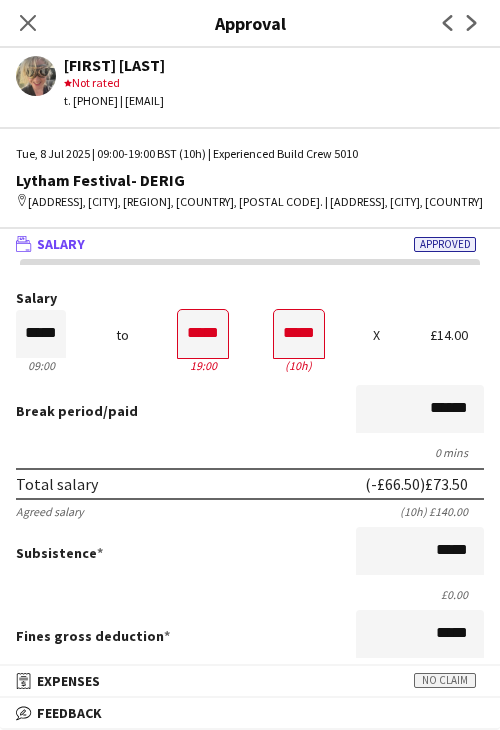 click on "Break period   /paid  ******" at bounding box center (250, 411) 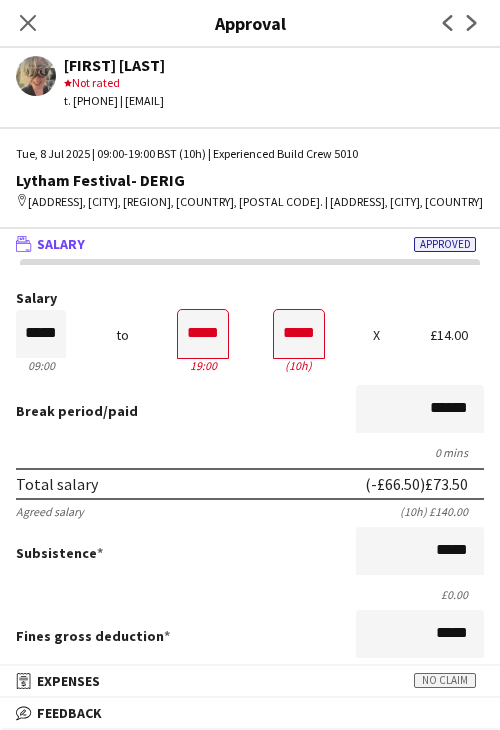 scroll, scrollTop: 537, scrollLeft: 0, axis: vertical 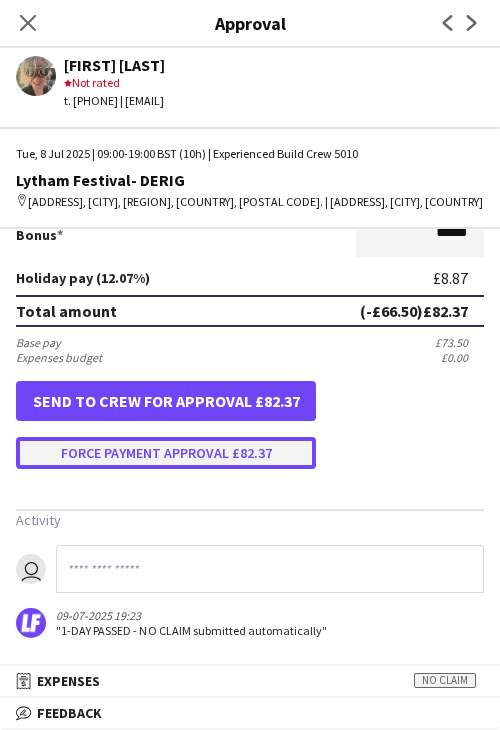 click on "Force payment approval £82.37" at bounding box center (166, 453) 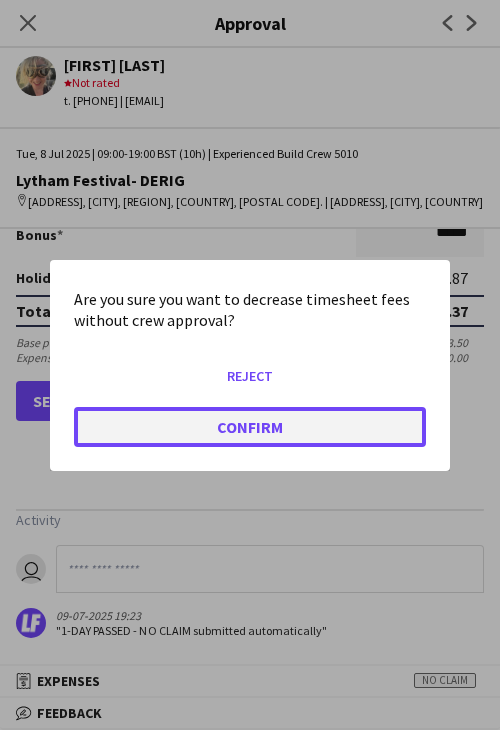 click on "Confirm" 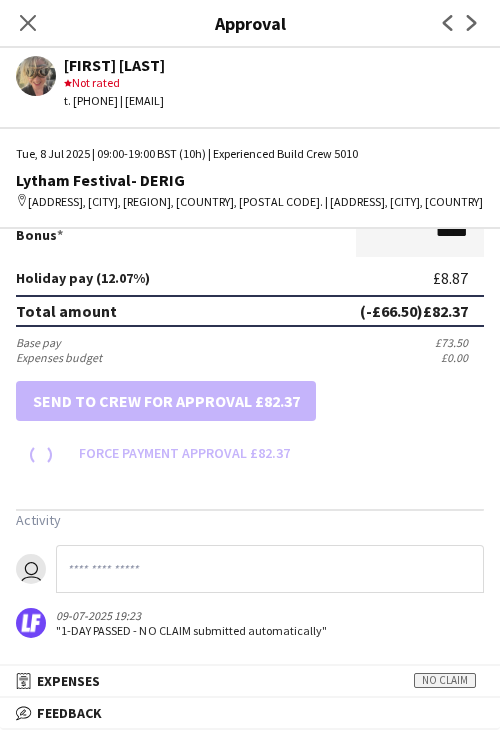 scroll, scrollTop: 537, scrollLeft: 0, axis: vertical 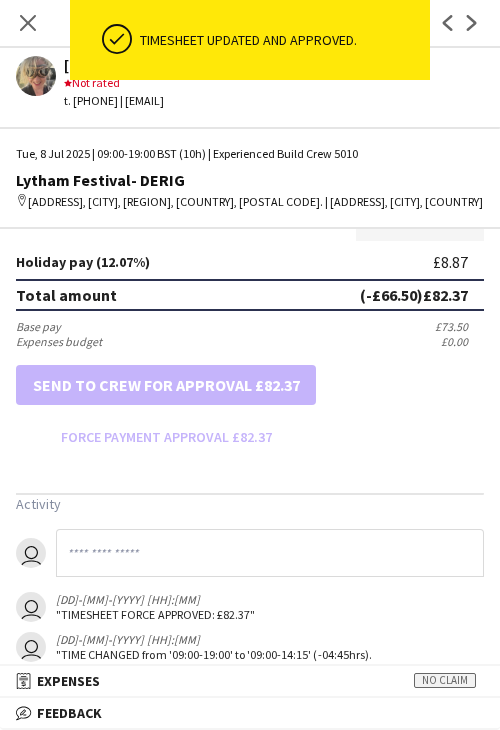 drag, startPoint x: 28, startPoint y: 27, endPoint x: 64, endPoint y: 90, distance: 72.56032 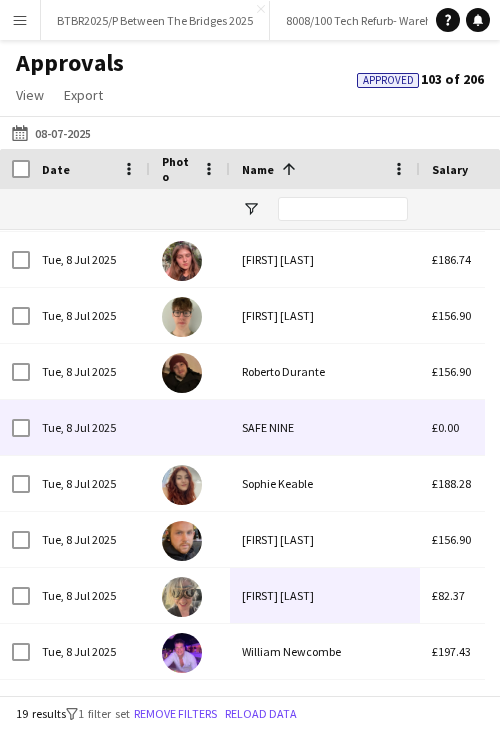 scroll, scrollTop: 14, scrollLeft: 0, axis: vertical 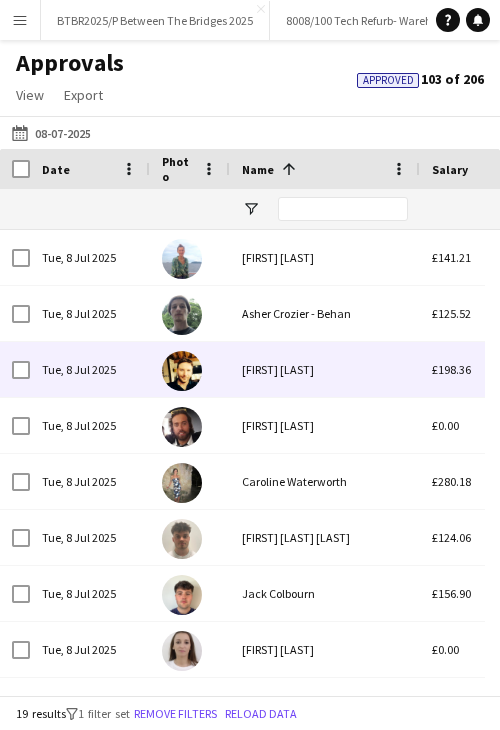 click on "[FIRST] [LAST]" at bounding box center (325, 369) 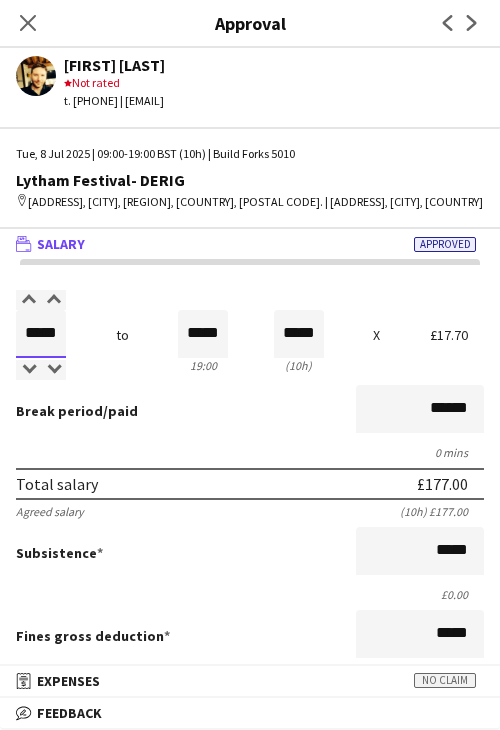drag, startPoint x: 52, startPoint y: 353, endPoint x: 84, endPoint y: 353, distance: 32 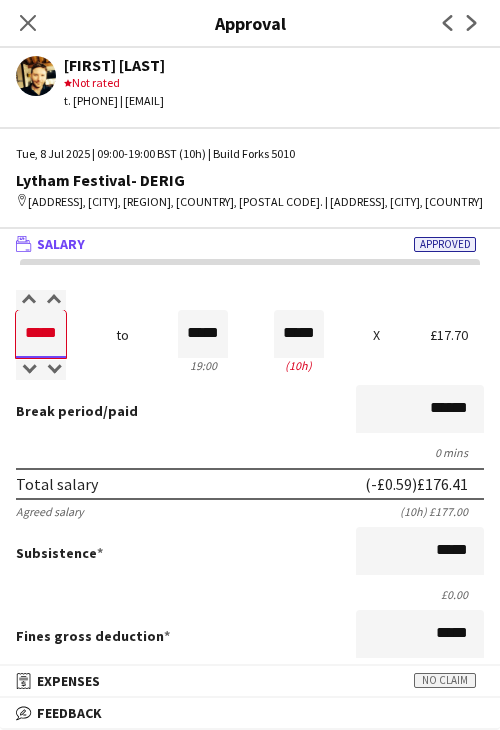 type on "*****" 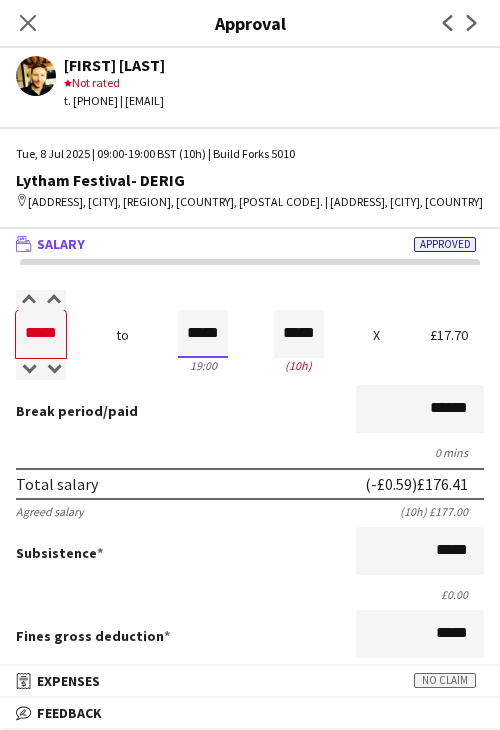 drag, startPoint x: 196, startPoint y: 361, endPoint x: 187, endPoint y: 376, distance: 17.492855 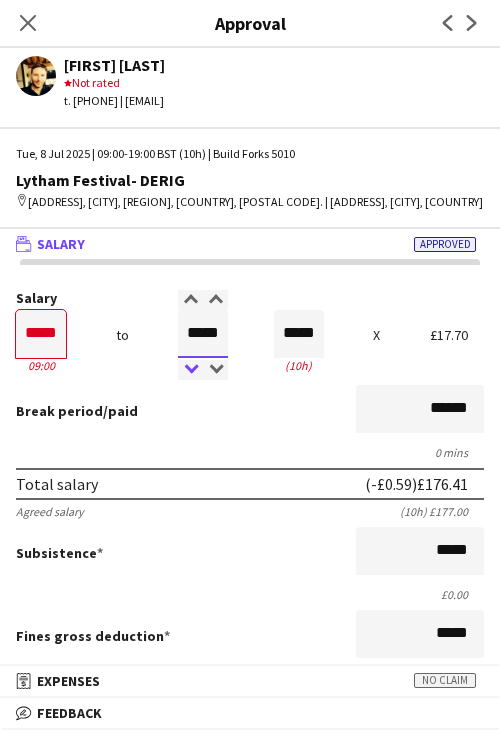 type on "*****" 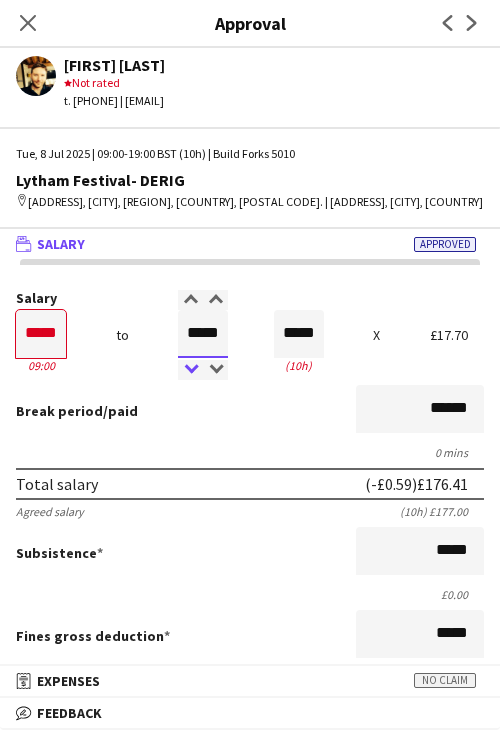type on "*****" 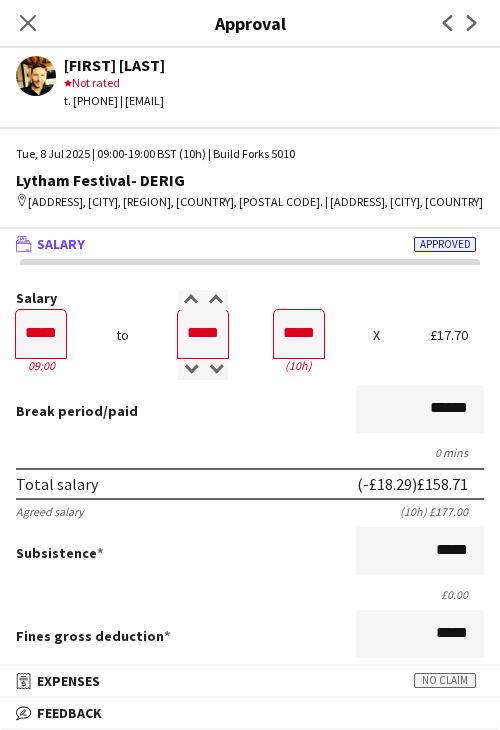 click on "Break period   /paid  ******" at bounding box center (250, 411) 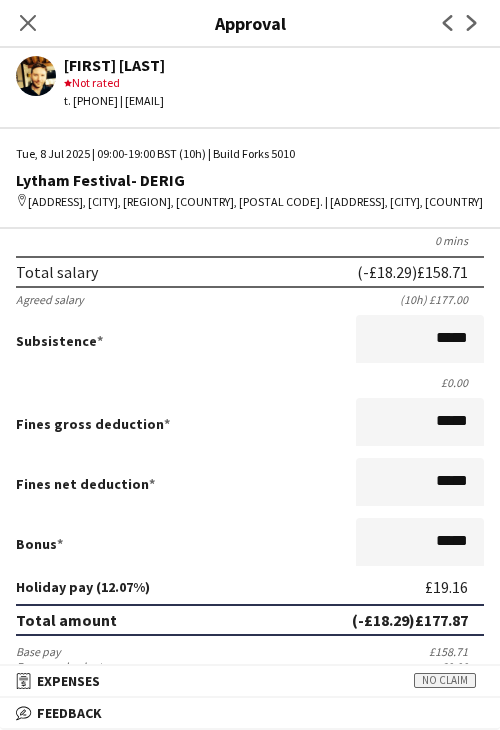 scroll, scrollTop: 500, scrollLeft: 0, axis: vertical 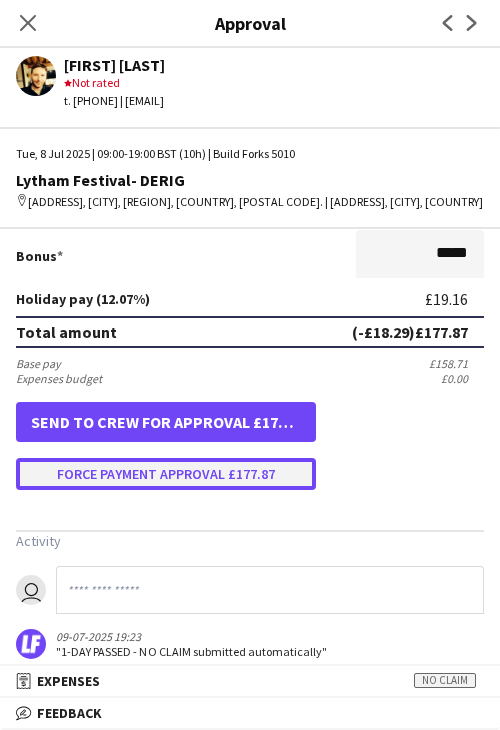 click on "Force payment approval £177.87" at bounding box center (166, 474) 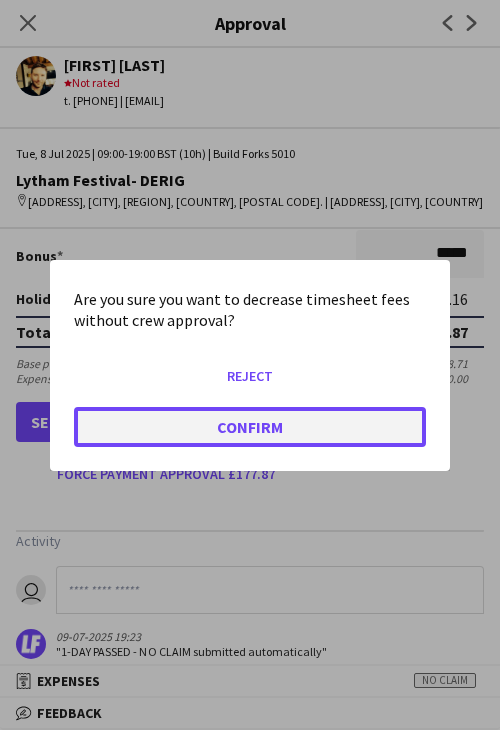 click on "Confirm" 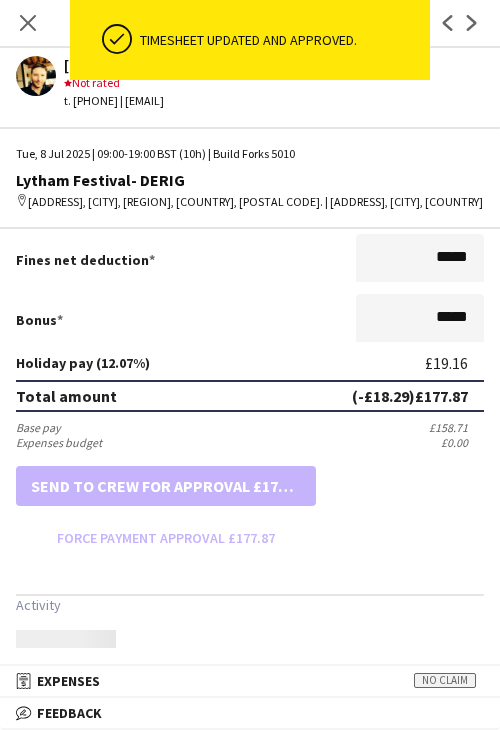 scroll, scrollTop: 500, scrollLeft: 0, axis: vertical 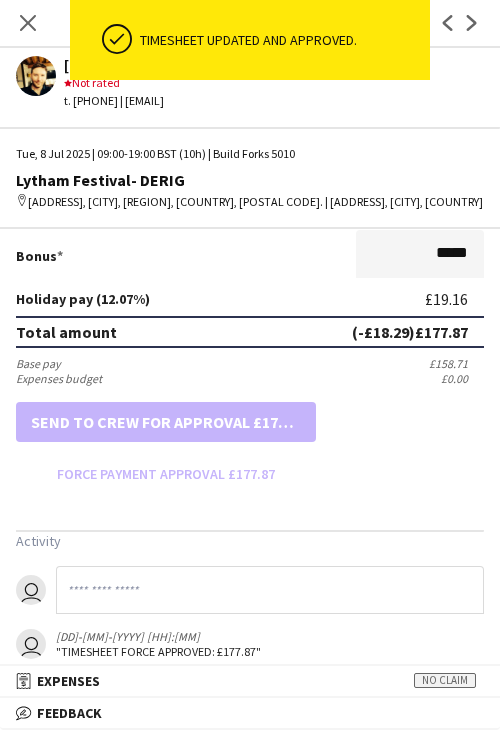 drag, startPoint x: 27, startPoint y: 29, endPoint x: 37, endPoint y: 41, distance: 15.6205 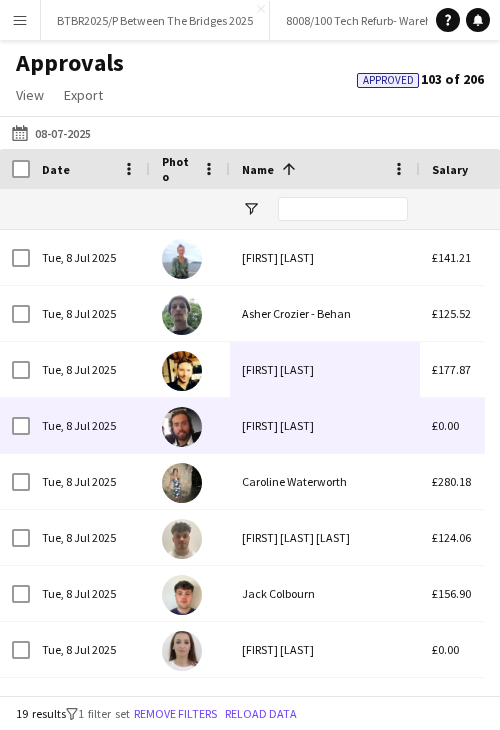 scroll, scrollTop: 133, scrollLeft: 0, axis: vertical 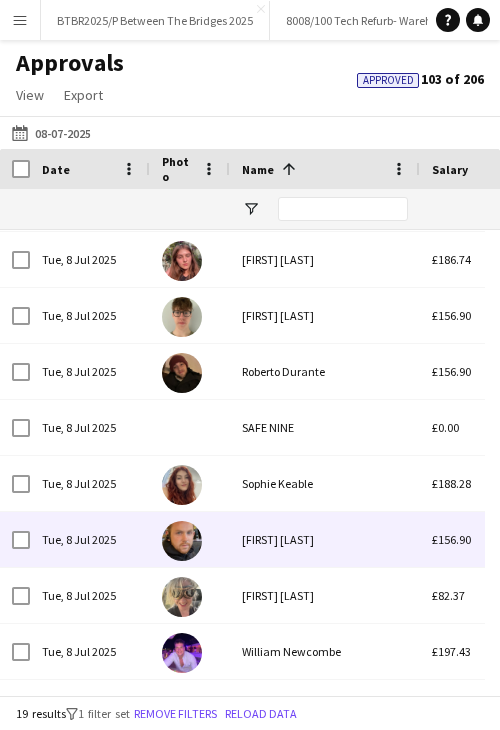 click on "[FIRST] [LAST]" at bounding box center (325, 539) 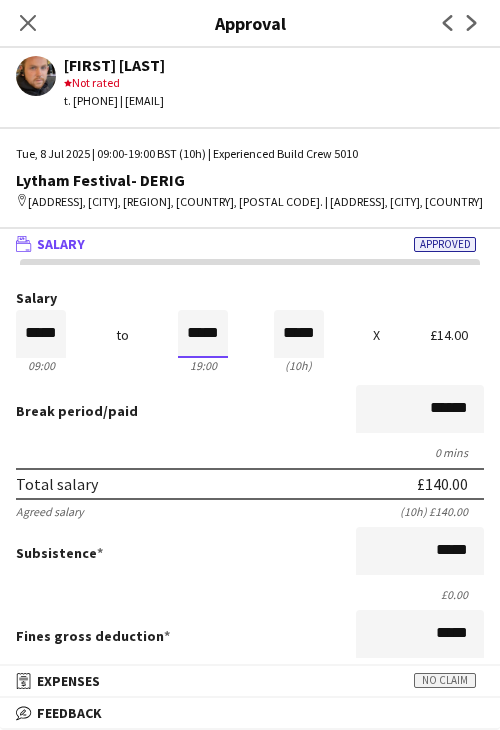 drag, startPoint x: 190, startPoint y: 349, endPoint x: 190, endPoint y: 371, distance: 22 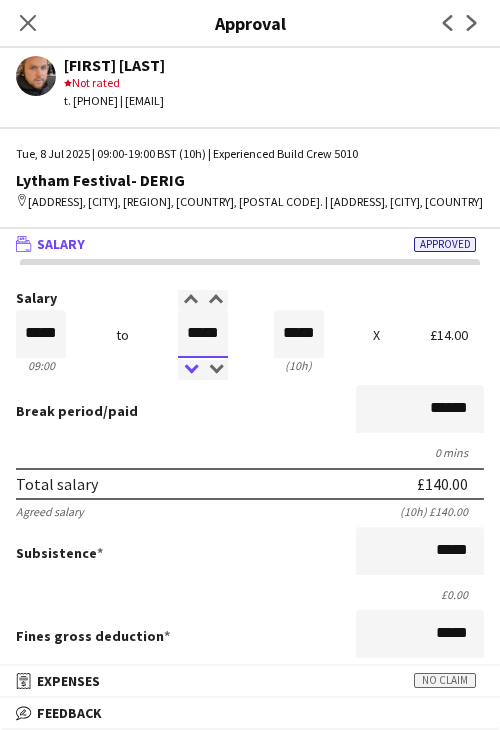 type on "*****" 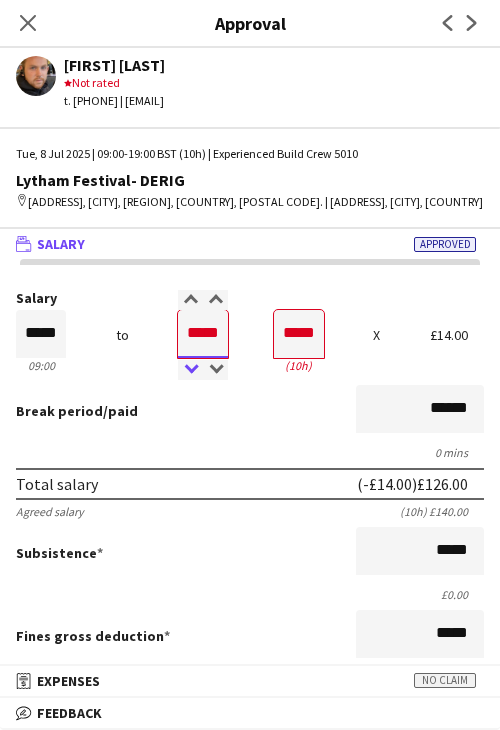 click at bounding box center [190, 370] 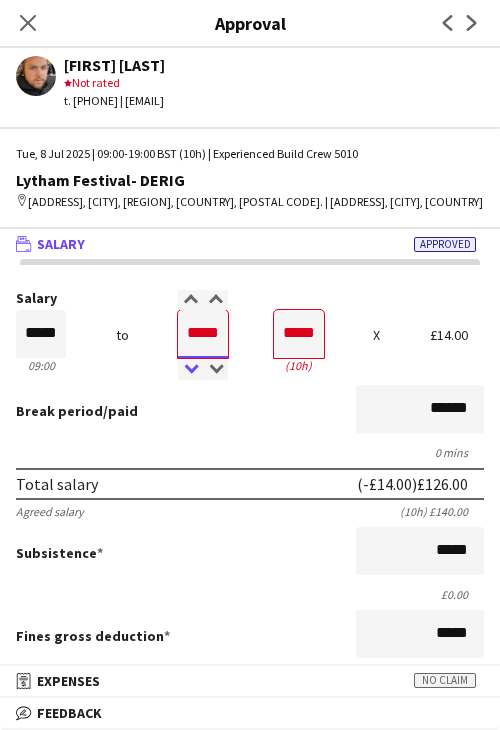 type on "*****" 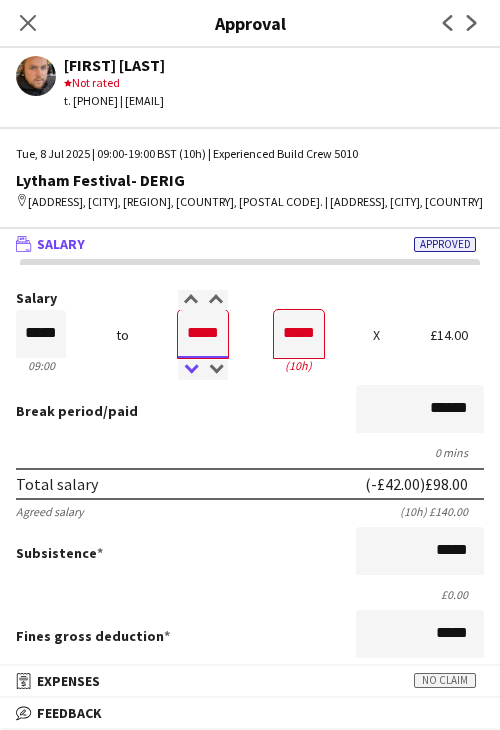 click at bounding box center [190, 370] 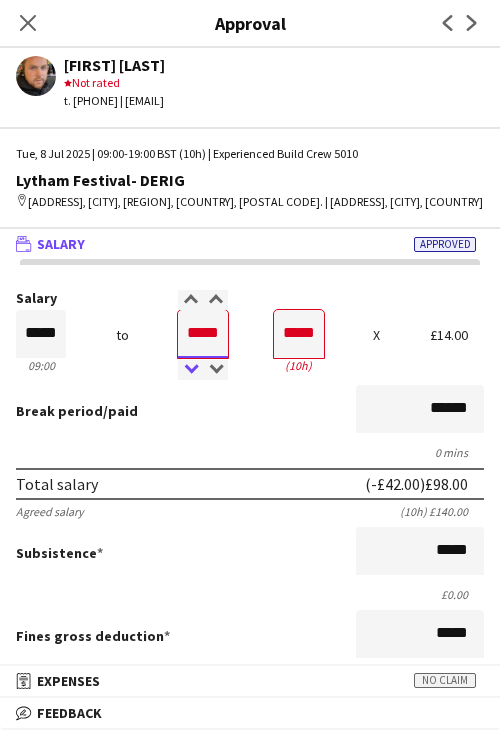 type on "*****" 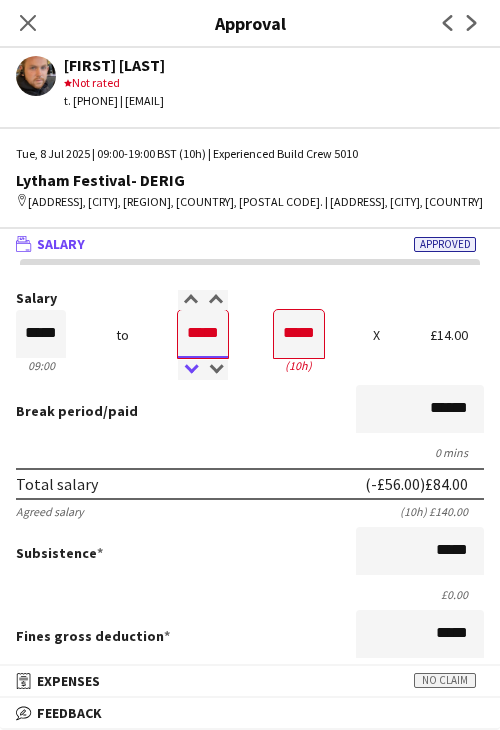type on "*****" 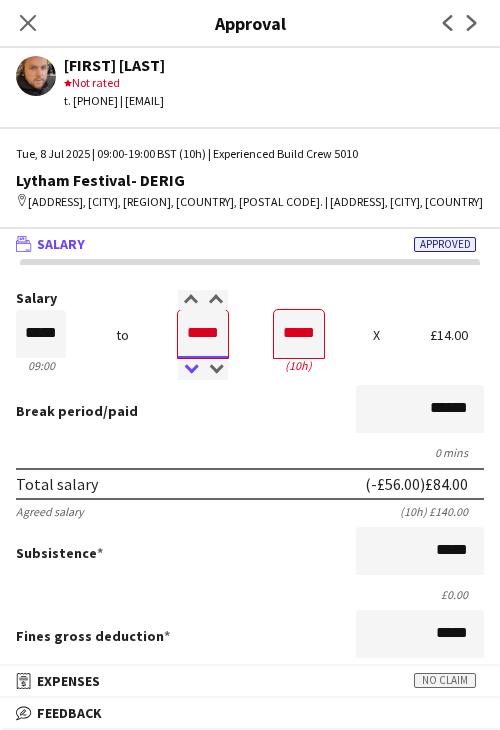 type on "*****" 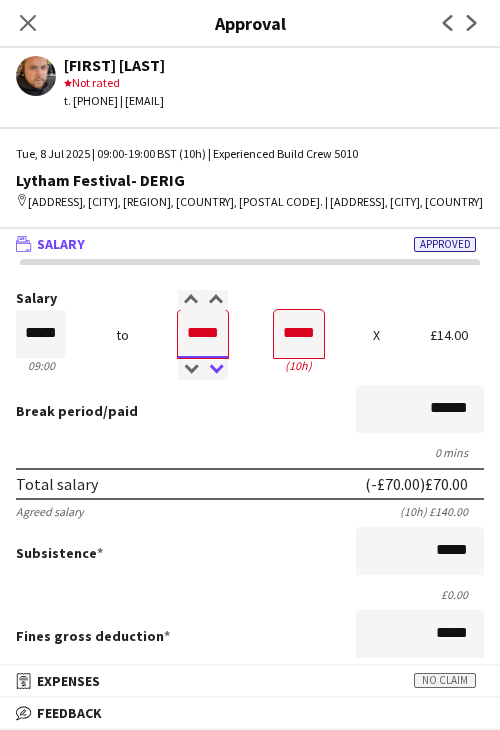 type on "*****" 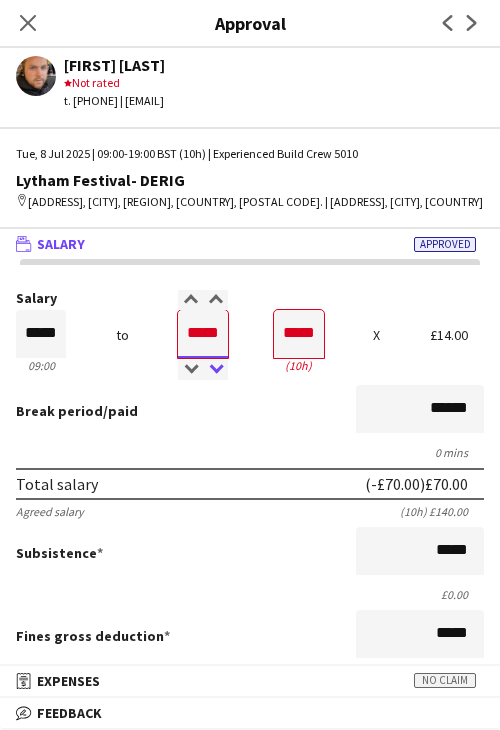 type on "*****" 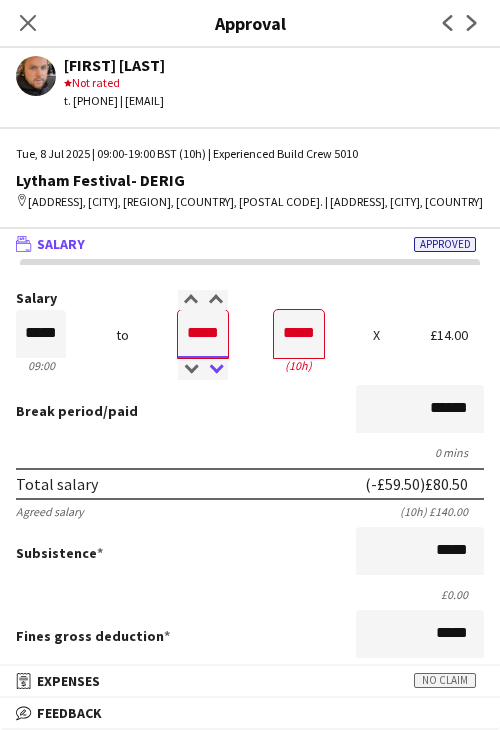 click at bounding box center [215, 370] 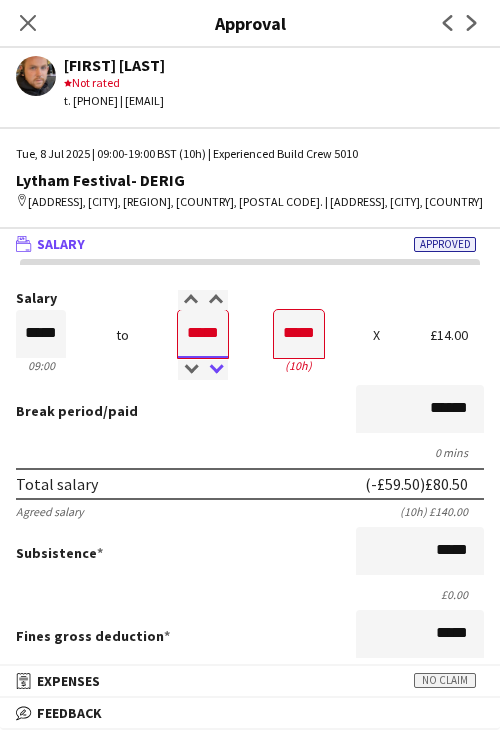 type on "*****" 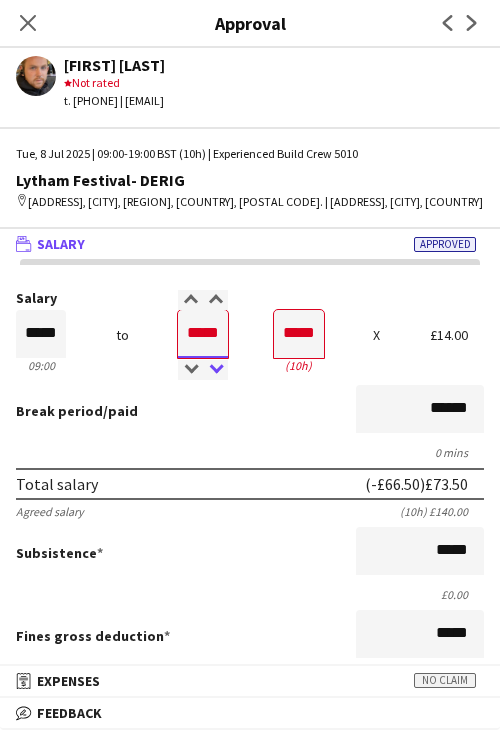 click at bounding box center (215, 370) 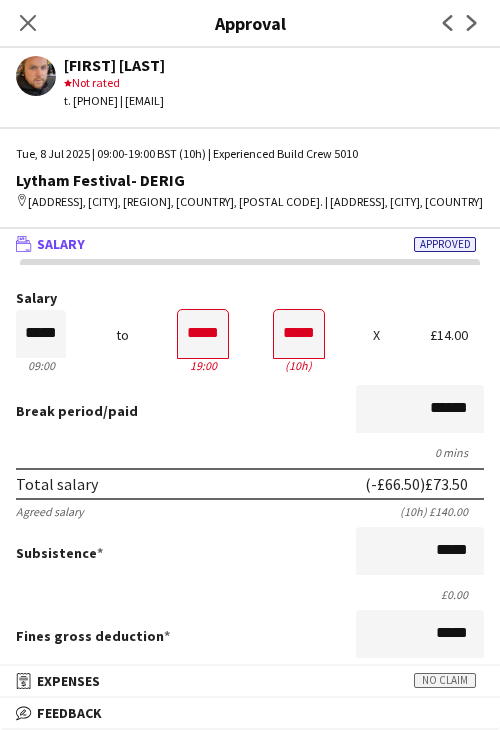 click on "Break period   /paid  ******" at bounding box center [250, 411] 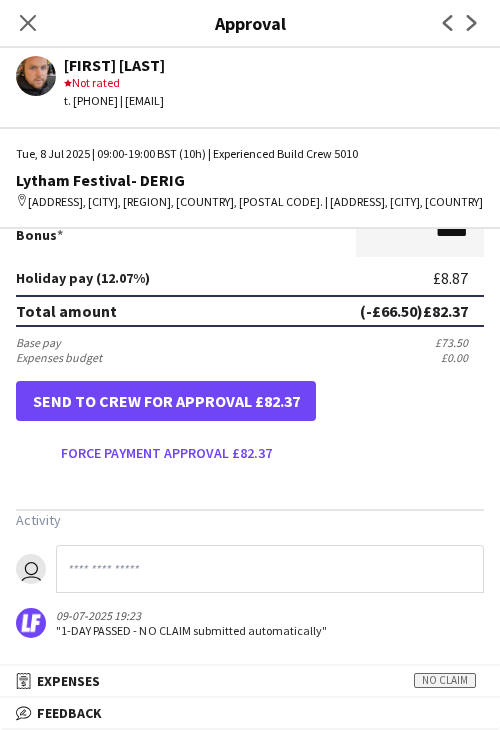 click on "Salary  *****  09:00   to  *****  19:00  *****  (10h)   X   £14.00   Break period   /paid  ******  0 mins   Total salary   (-£66.50)   £73.50   Agreed salary   (10h) £140.00   Subsistence  *****  £0.00   Fines gross deduction  *****  Fines net deduction  *****  Bonus  *****  Holiday pay (12.07%)   £8.87   Total amount   (-£66.50)   £82.37   Base pay   £73.50   Expenses budget   £0.00   Send to crew for approval £82.37   Force payment approval £82.37   Activity
user
09-07-2025 19:23   "1-DAY PASSED - NO CLAIM submitted automatically"" at bounding box center (250, 204) 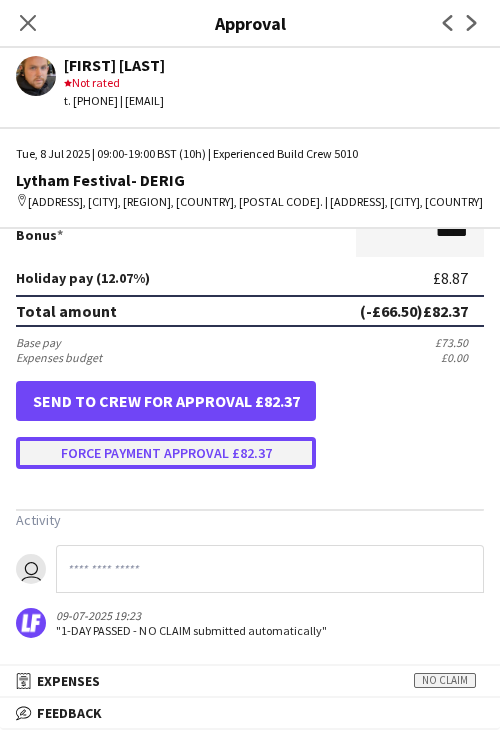 click on "Force payment approval £82.37" at bounding box center (166, 453) 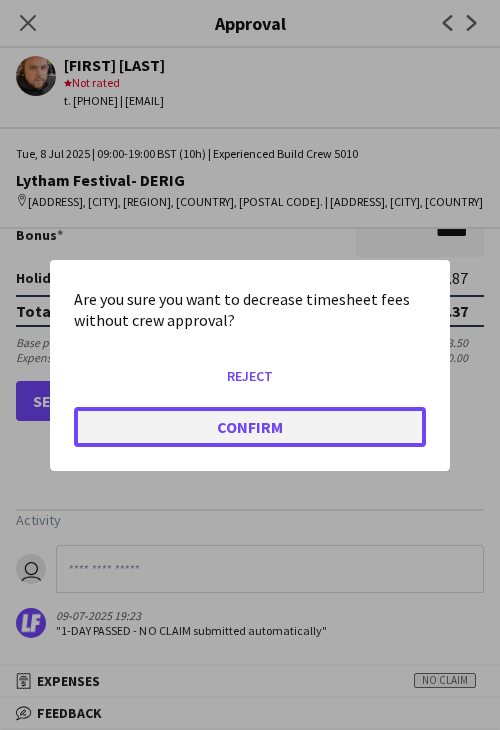 click on "Confirm" 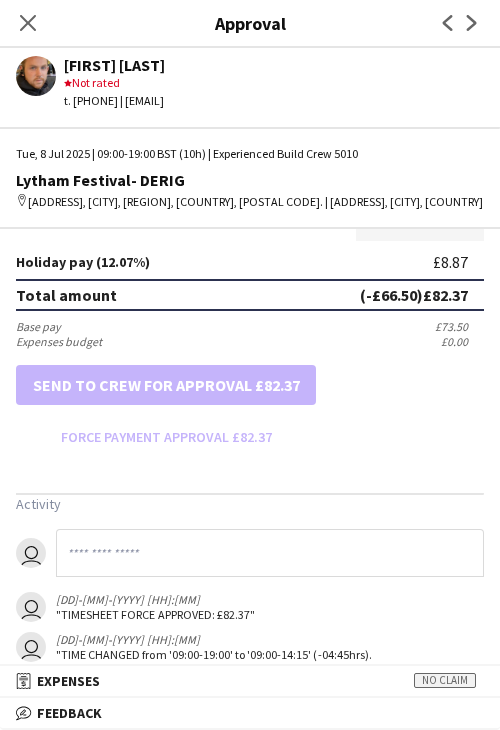drag, startPoint x: 26, startPoint y: 23, endPoint x: 103, endPoint y: 137, distance: 137.56816 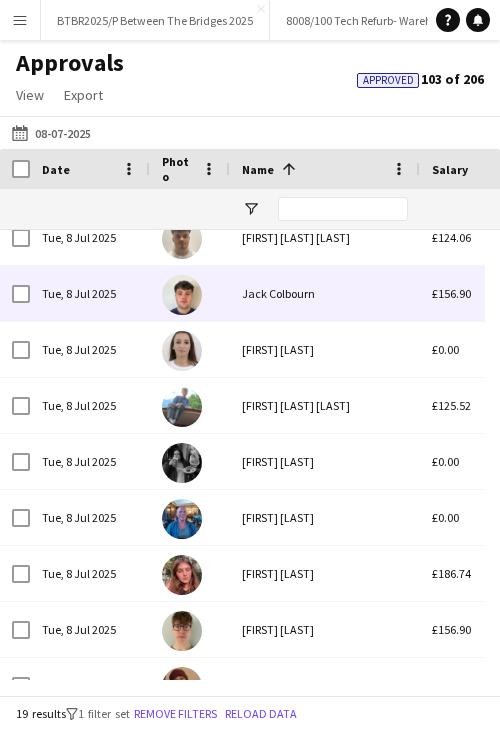click on "Jack Colbourn" at bounding box center [325, 293] 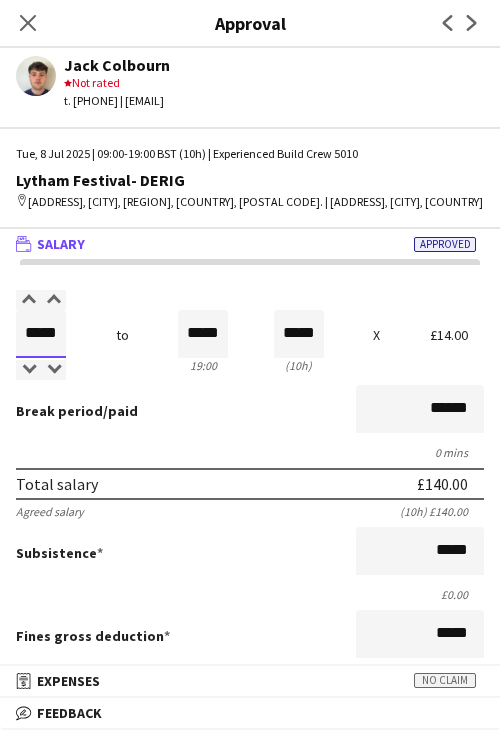 click on "*****" at bounding box center [41, 334] 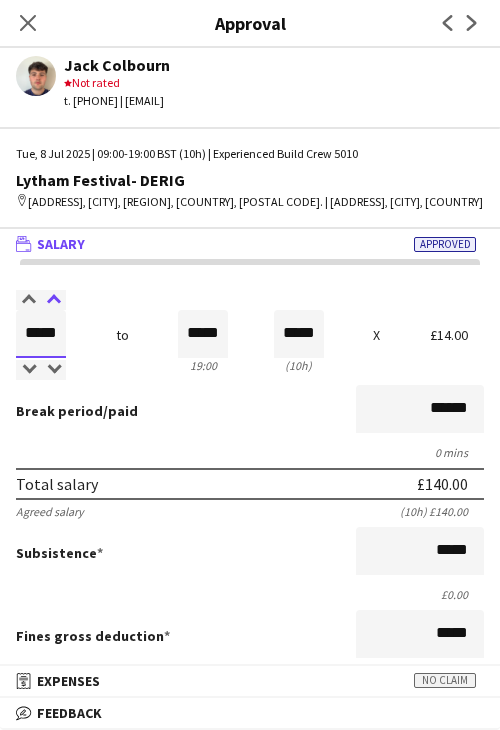 type on "*****" 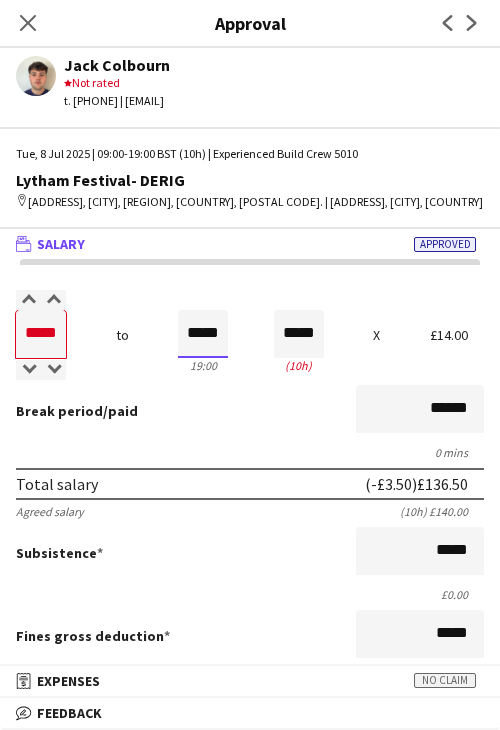 click on "*****" at bounding box center [203, 334] 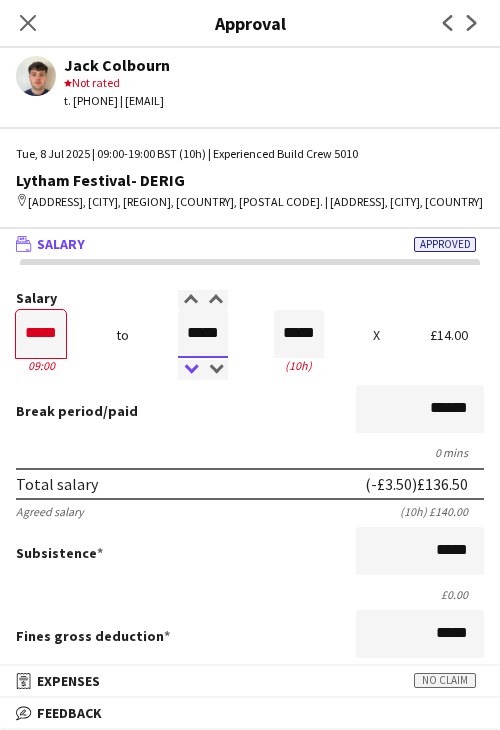 type on "*****" 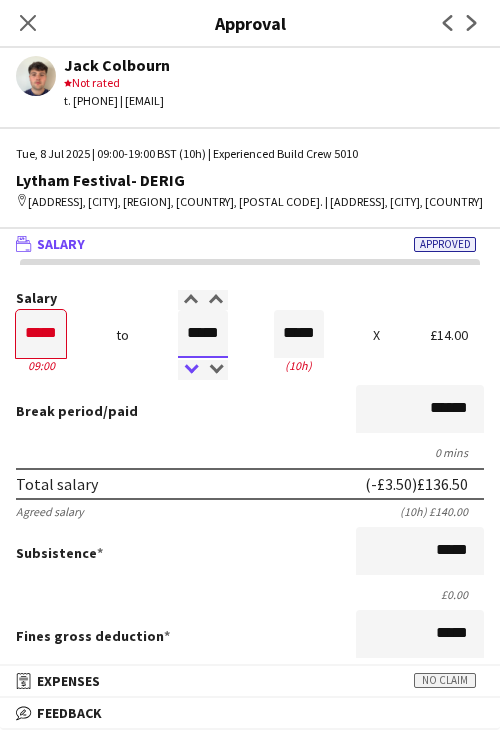 type on "*****" 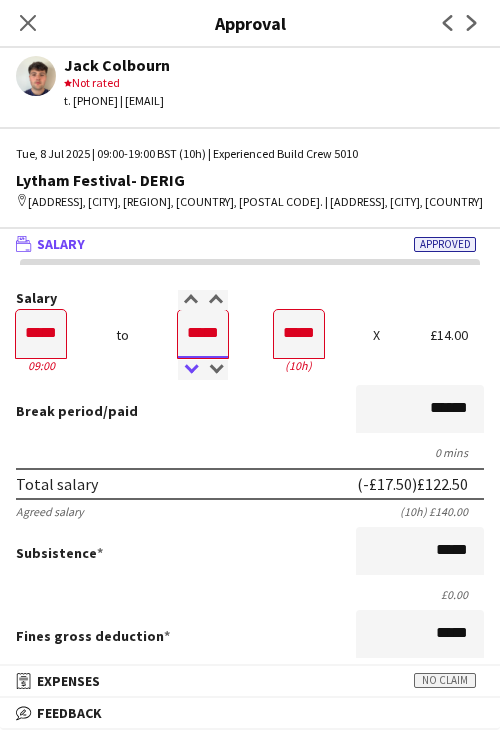 click at bounding box center [190, 370] 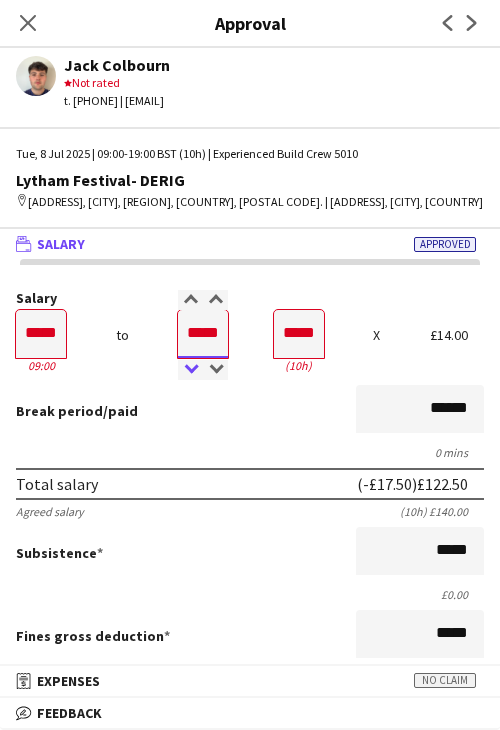 type on "*****" 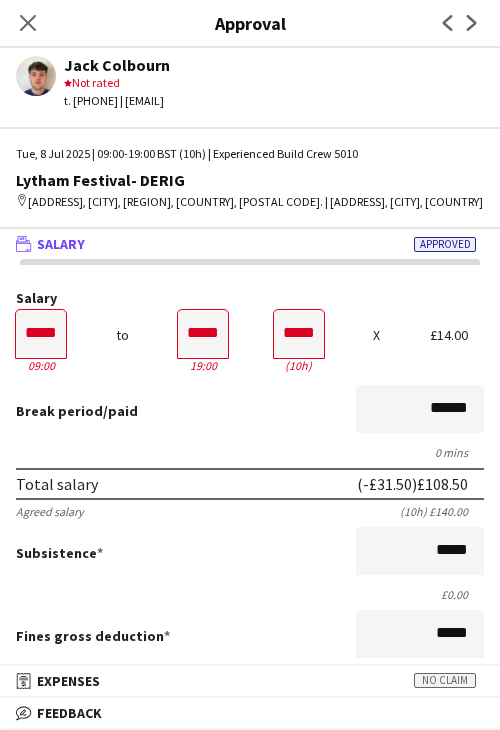 click on "0 mins" at bounding box center (250, 452) 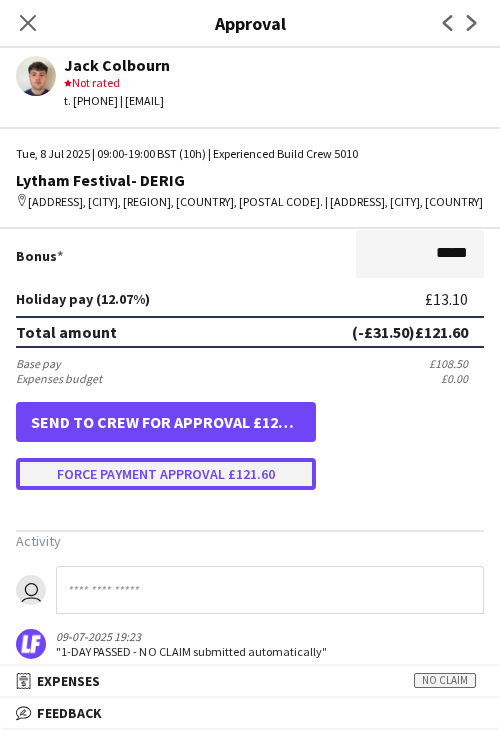 click on "Force payment approval £121.60" at bounding box center [166, 474] 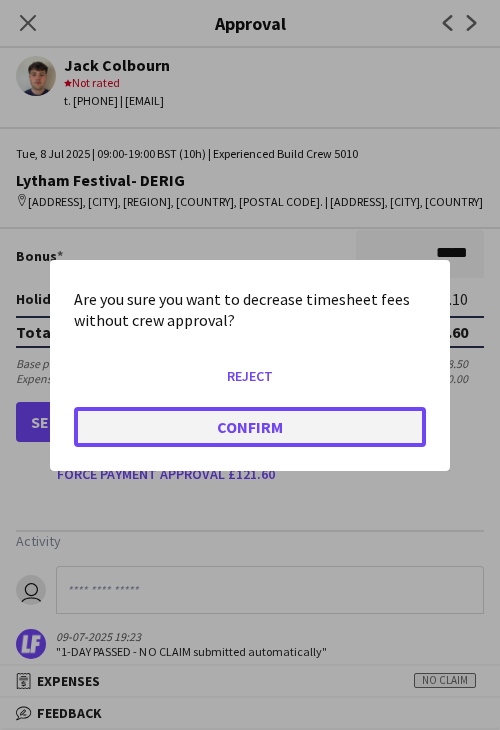 click on "Confirm" 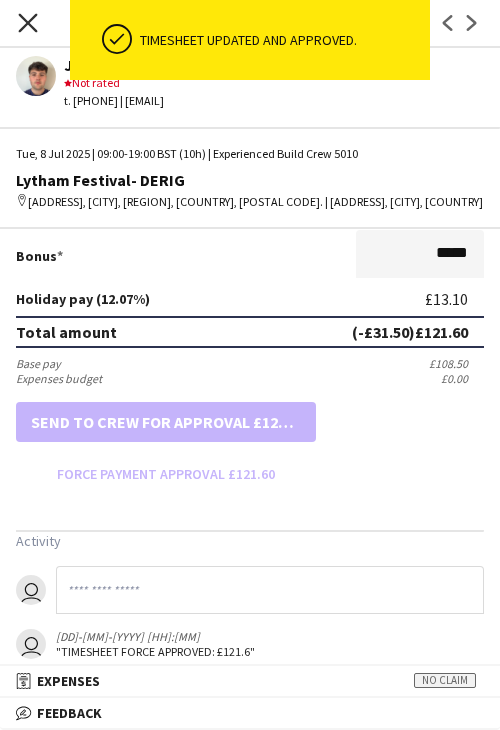 click on "Close pop-in" 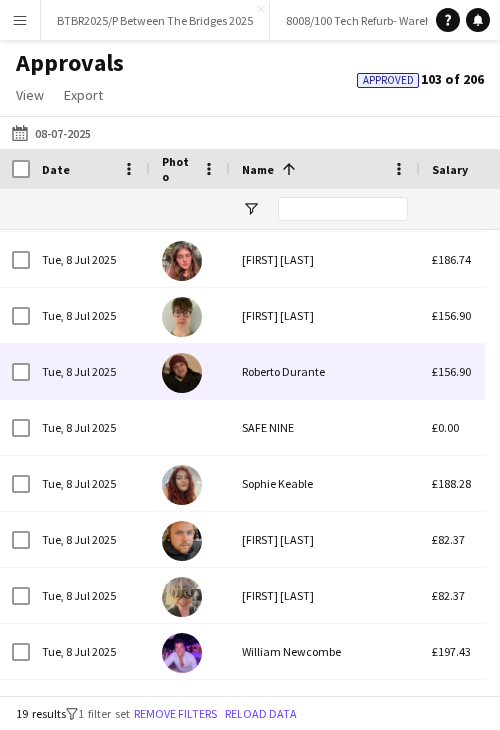click on "Roberto Durante" at bounding box center (325, 371) 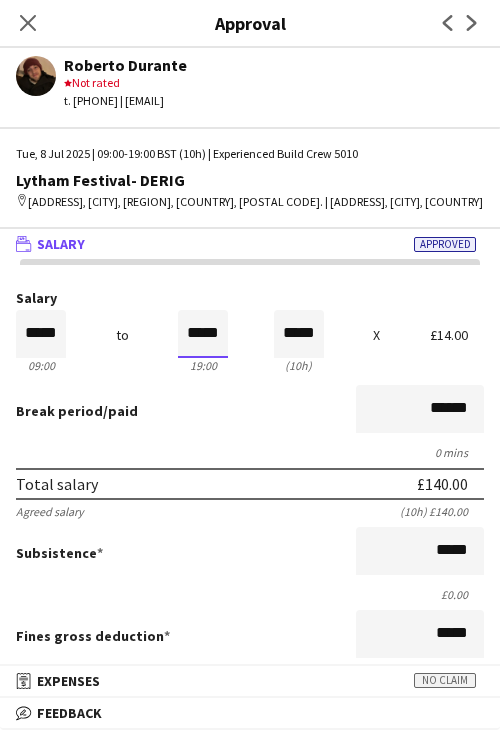 click on "*****" at bounding box center (203, 334) 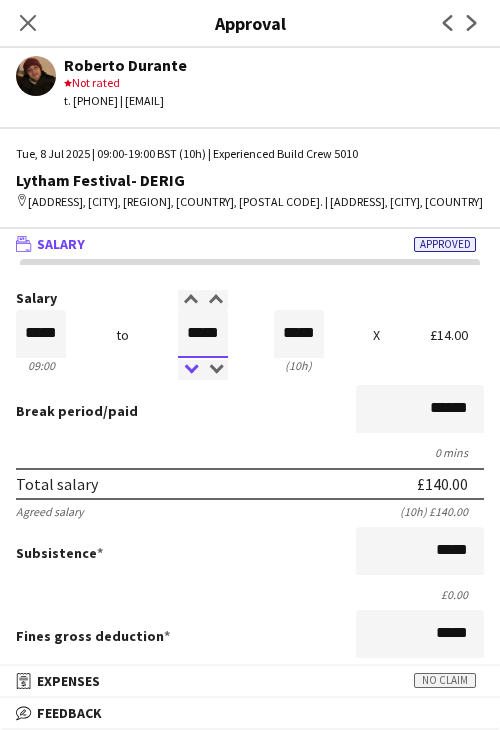 type on "*****" 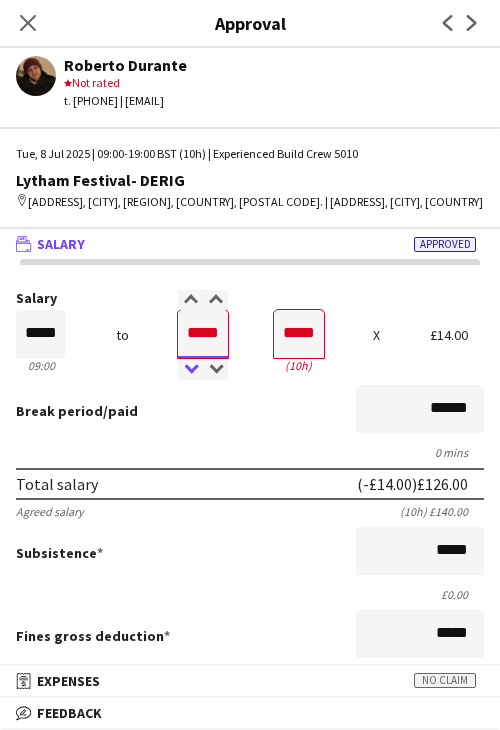 click at bounding box center [190, 370] 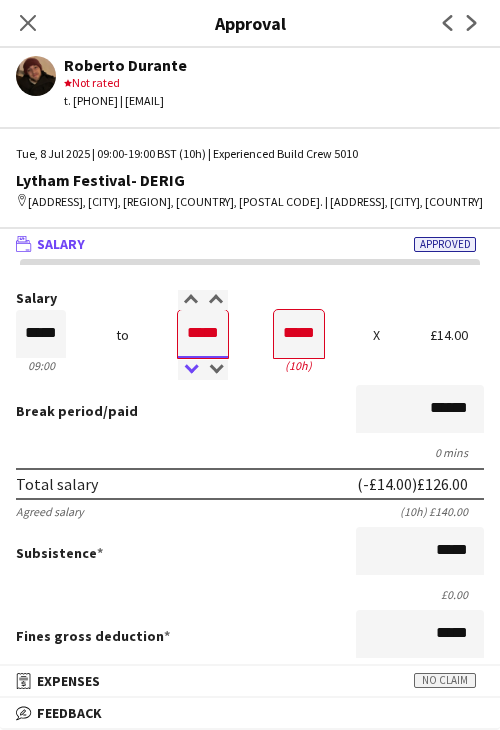 type on "*****" 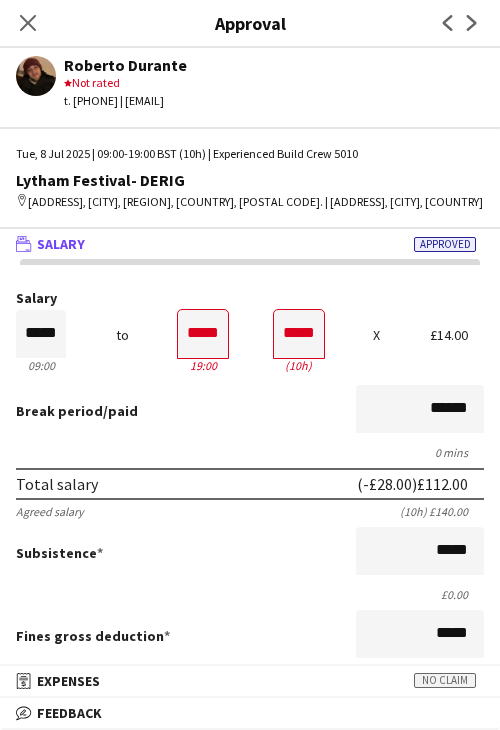 click on "Break period   /paid  ******" at bounding box center (250, 411) 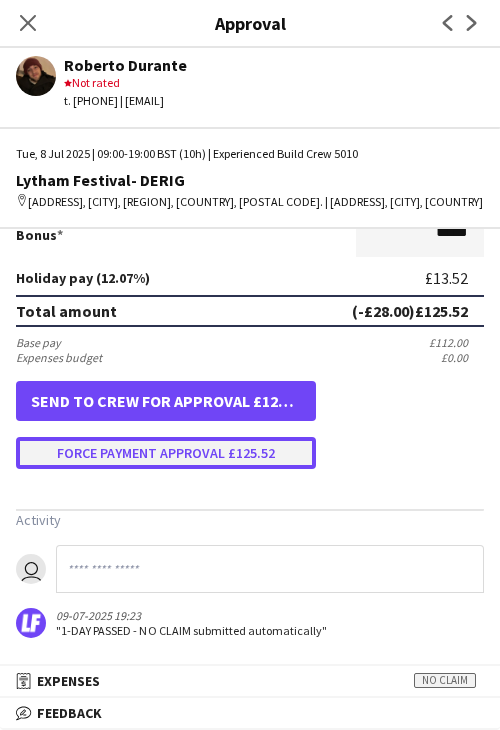 click on "Force payment approval £125.52" at bounding box center [166, 453] 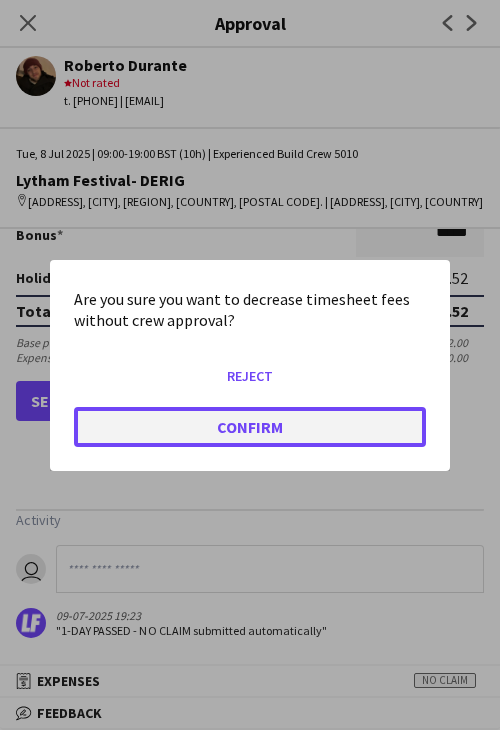 click on "Confirm" 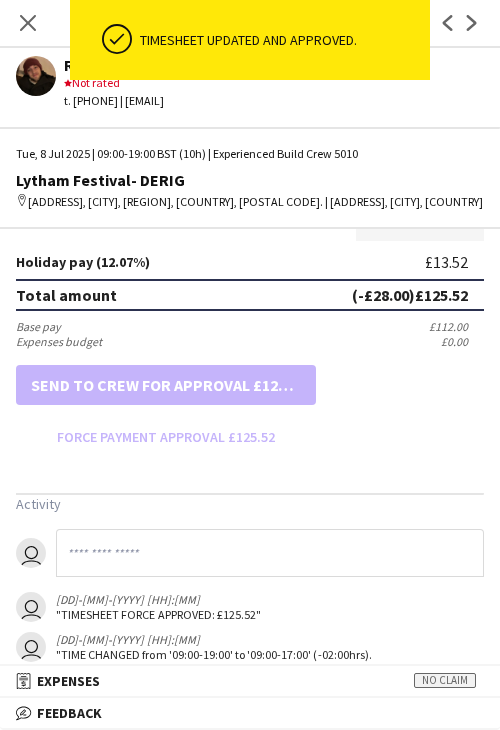 drag, startPoint x: 21, startPoint y: 20, endPoint x: 177, endPoint y: 97, distance: 173.96838 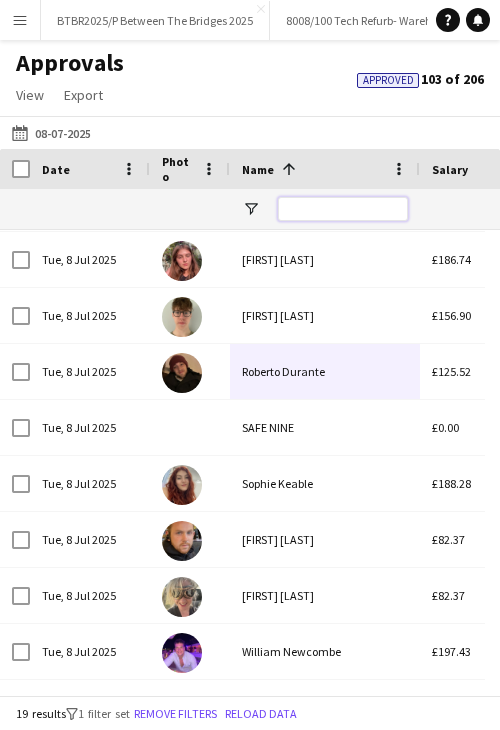 click at bounding box center (343, 209) 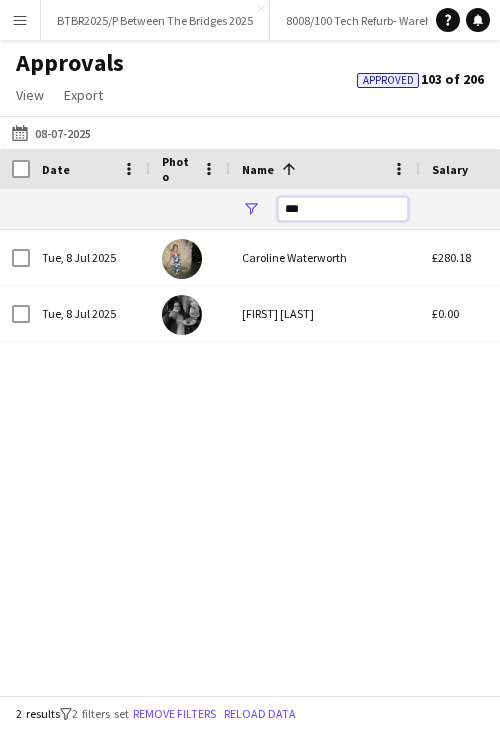 type on "***" 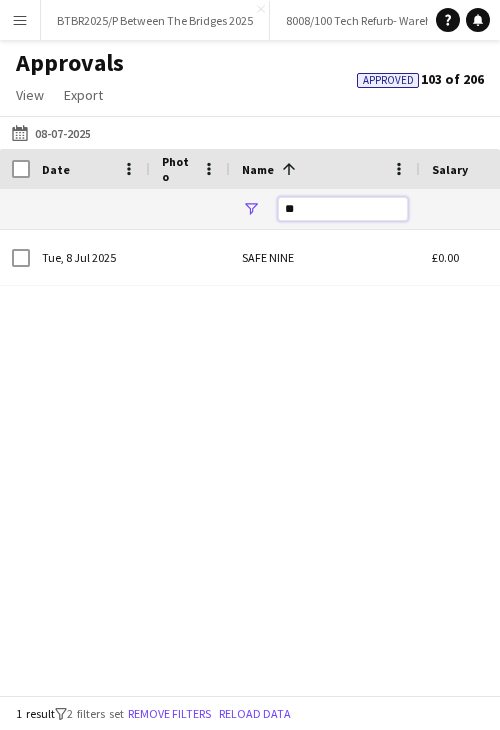 type on "*" 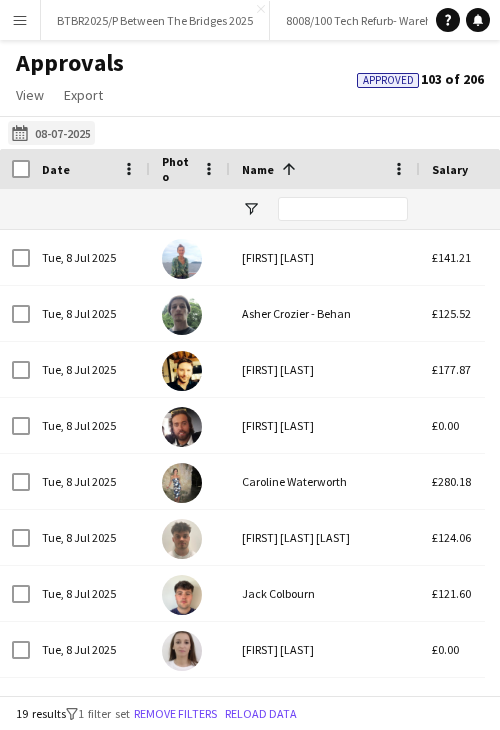 click on "03-07-2025
08-07-2025" 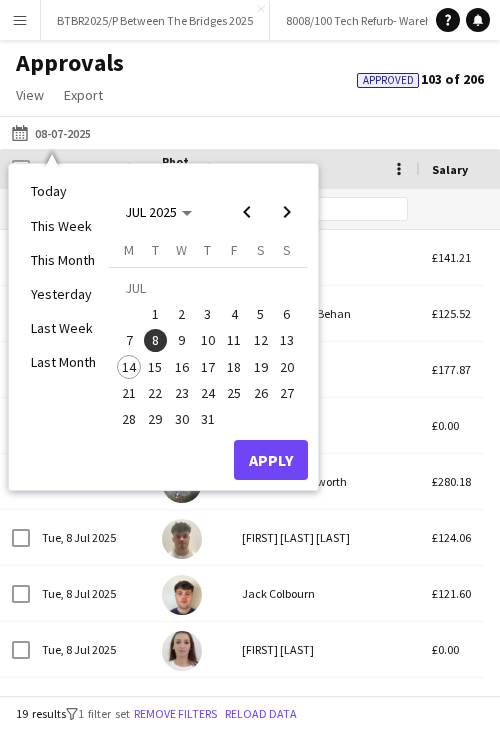click on "6" at bounding box center (287, 314) 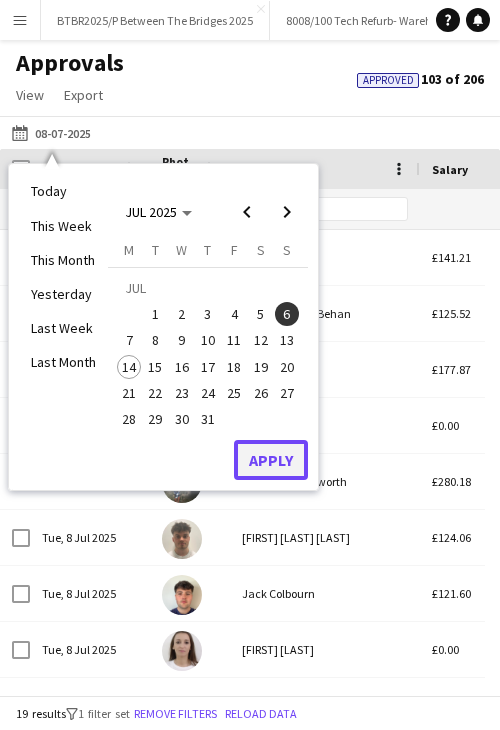 click on "Apply" at bounding box center [271, 460] 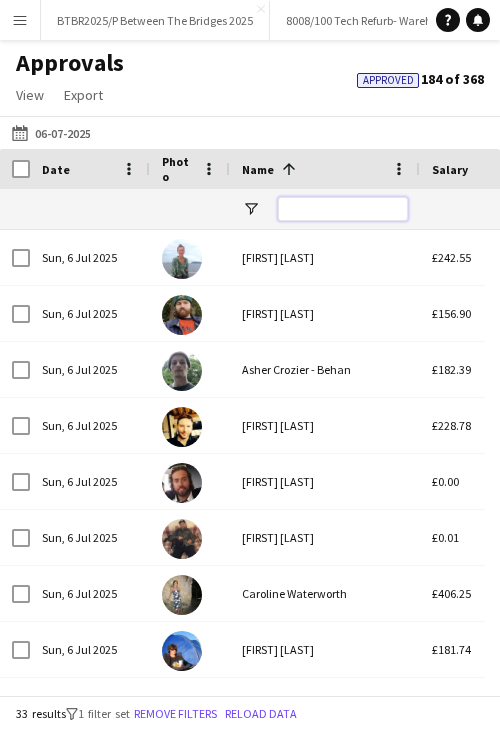 click at bounding box center [343, 209] 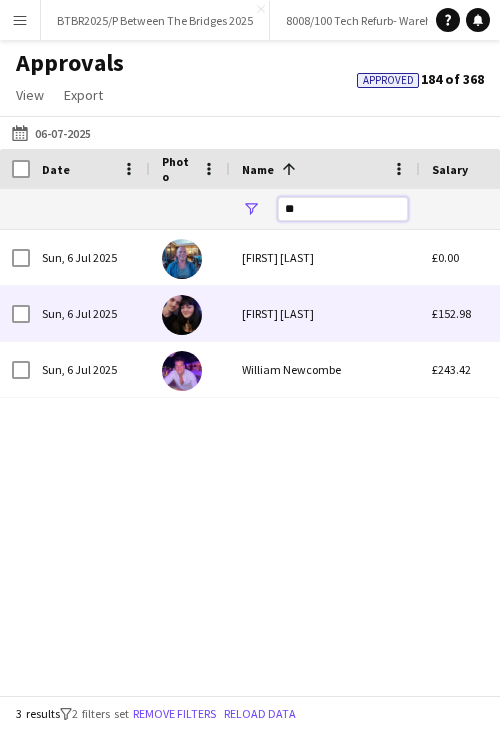 type on "*" 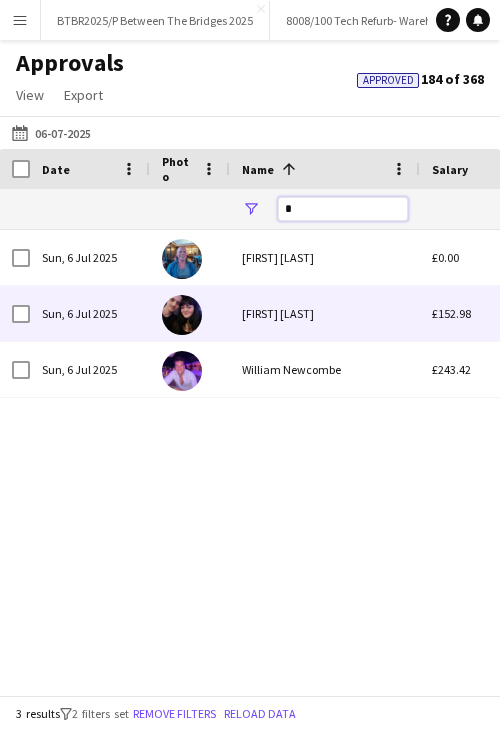 type 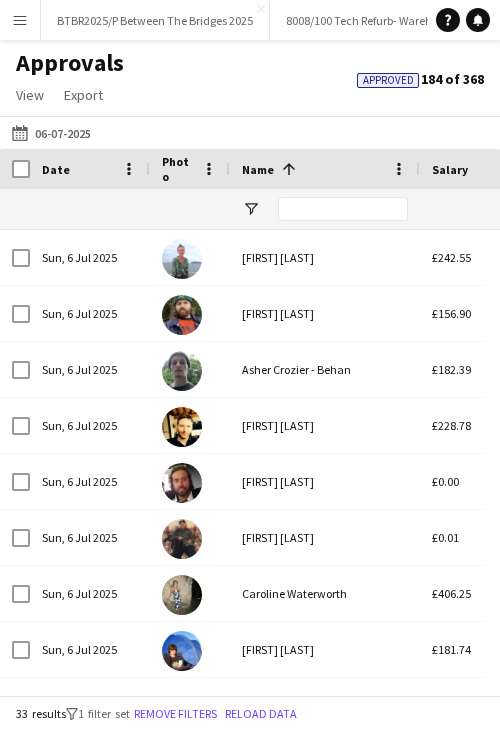 drag, startPoint x: 36, startPoint y: 129, endPoint x: 90, endPoint y: 202, distance: 90.80198 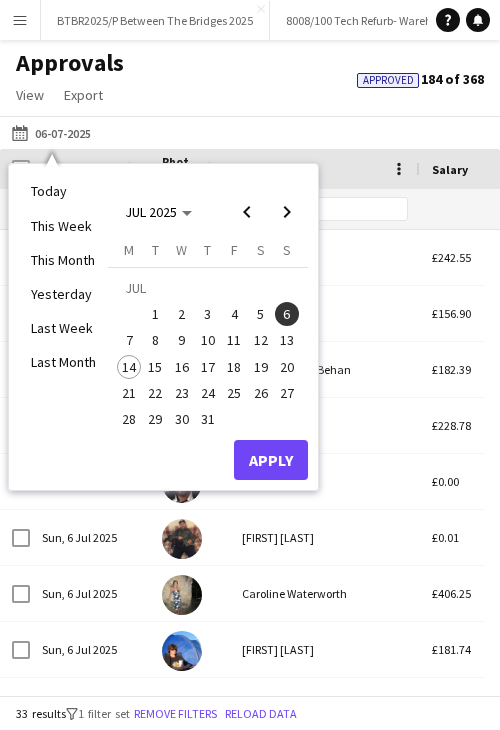 click on "8" at bounding box center [156, 341] 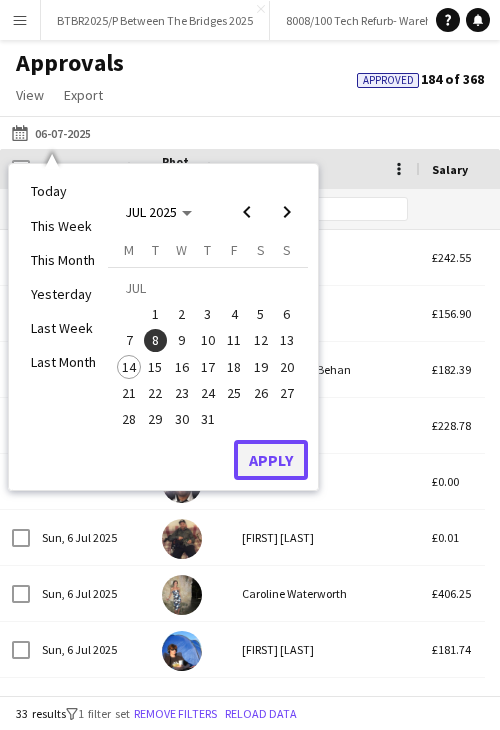 click on "Apply" at bounding box center (271, 460) 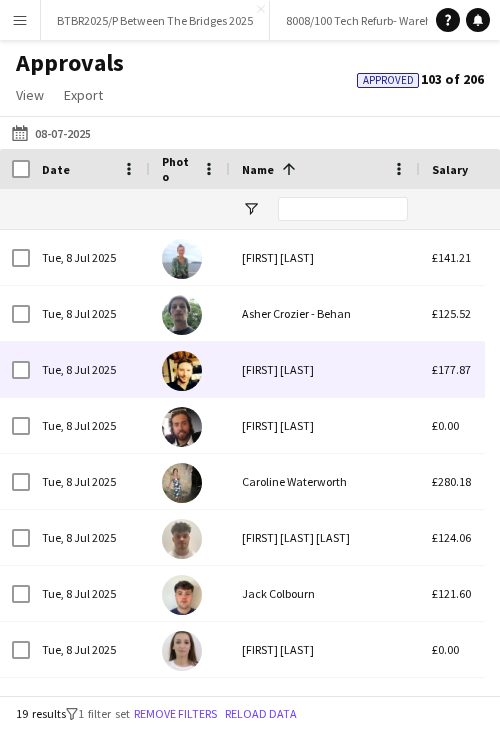 scroll, scrollTop: 82, scrollLeft: 0, axis: vertical 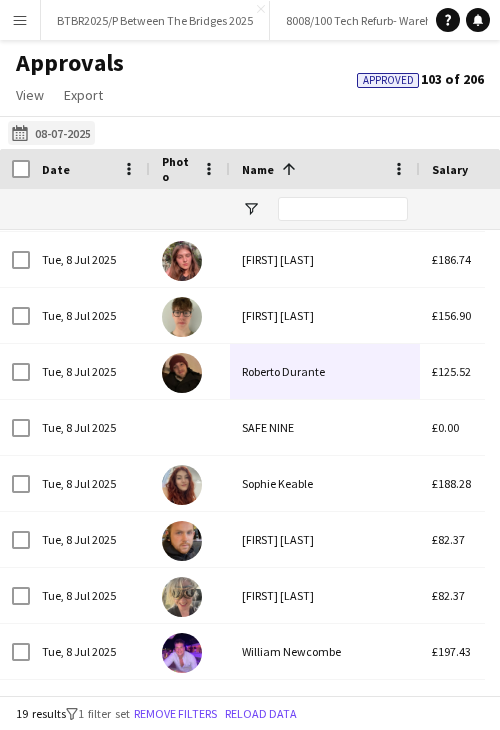 drag, startPoint x: 77, startPoint y: 134, endPoint x: 85, endPoint y: 143, distance: 12.0415945 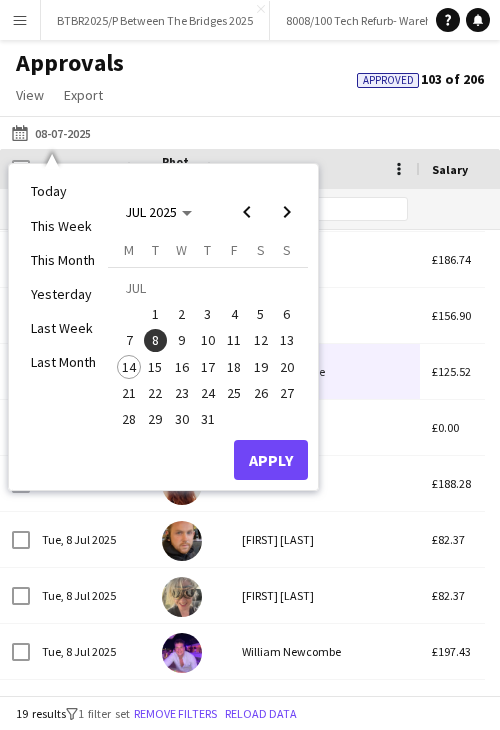 click on "9" at bounding box center [182, 341] 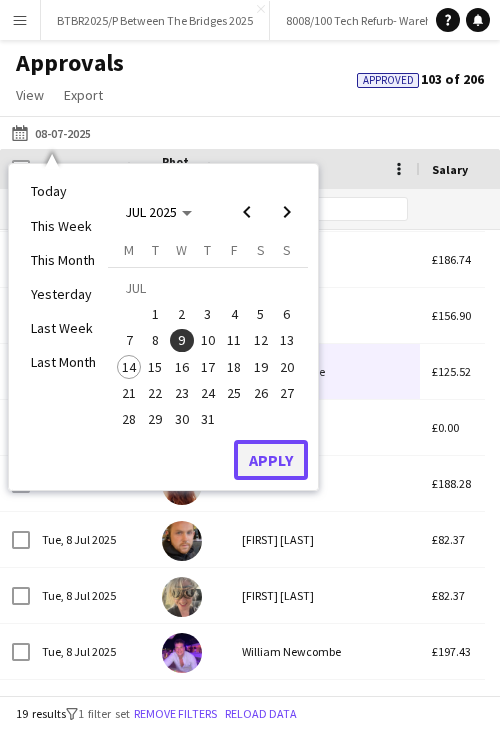 click on "Apply" at bounding box center [271, 460] 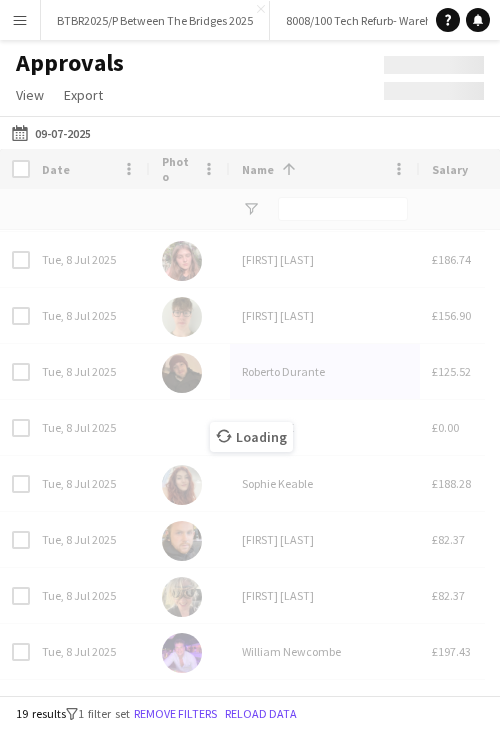 scroll, scrollTop: 54, scrollLeft: 0, axis: vertical 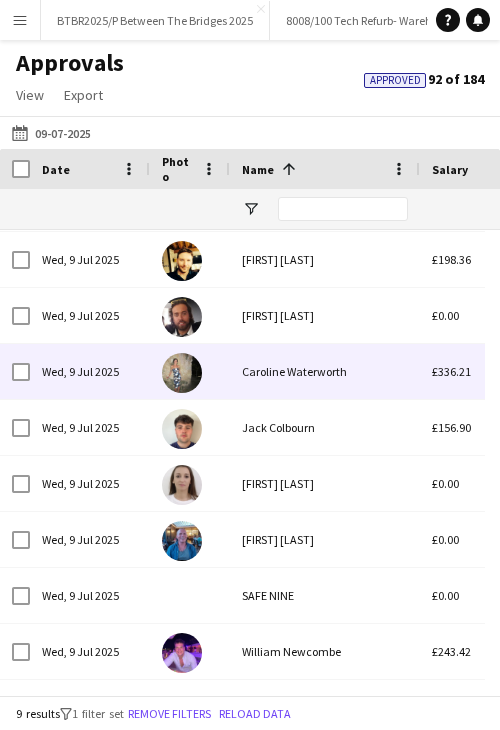 click at bounding box center [190, 371] 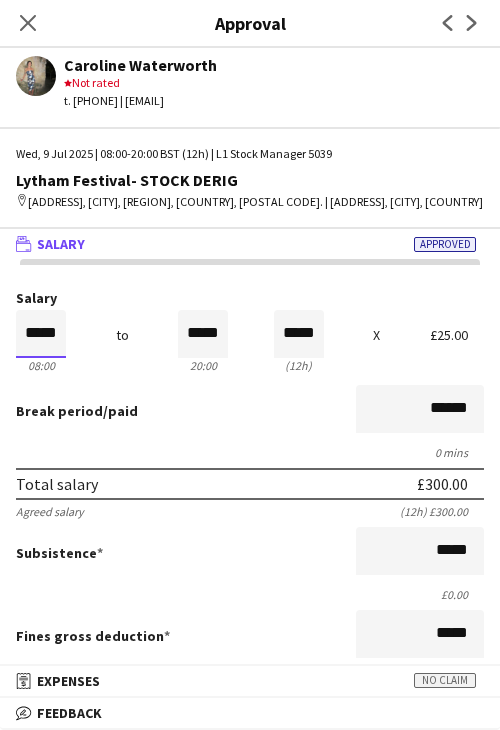 click on "*****" at bounding box center [41, 334] 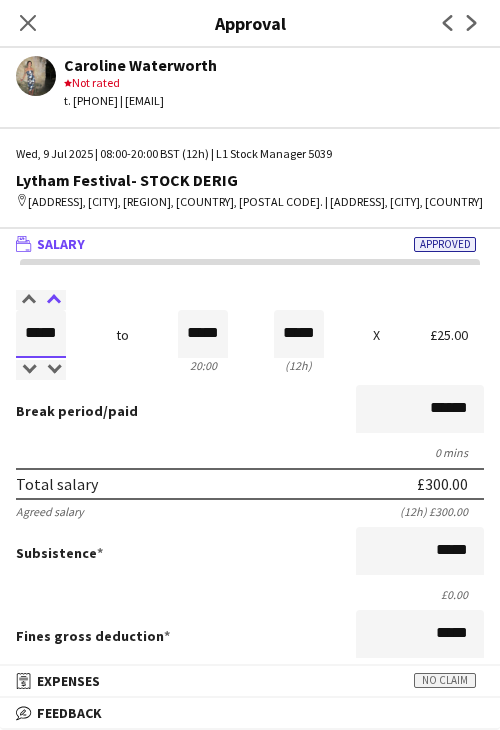 type on "*****" 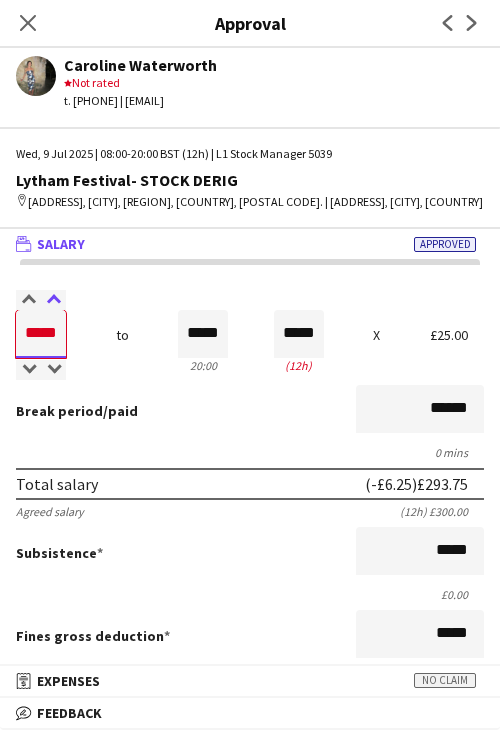 click at bounding box center (53, 300) 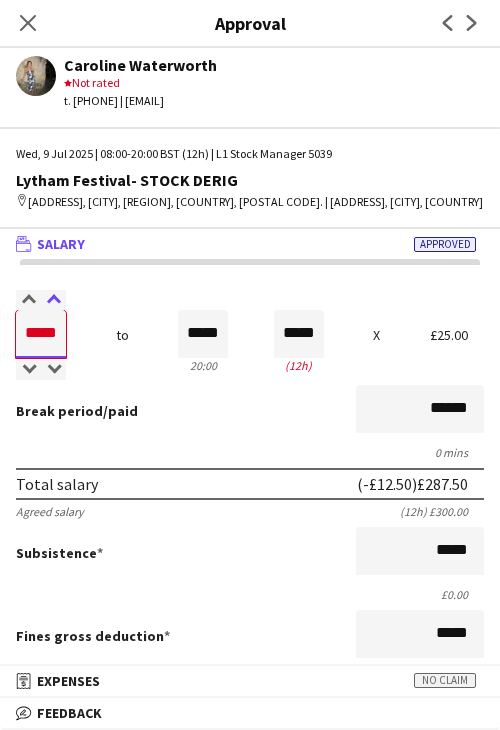 click at bounding box center (53, 300) 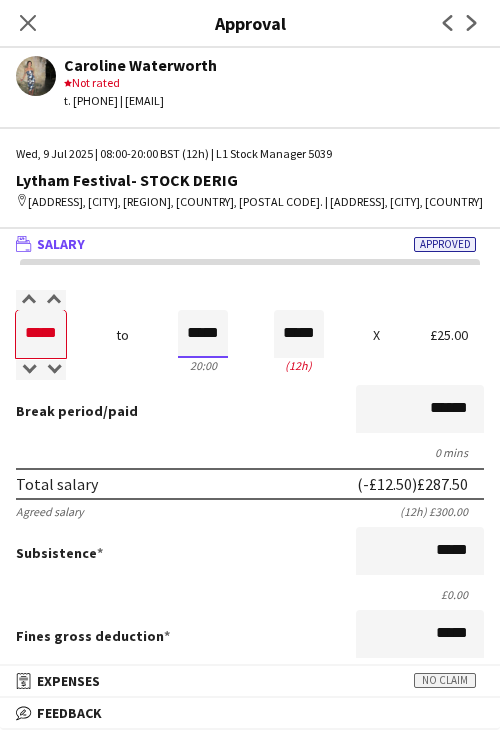 click on "*****" at bounding box center [203, 334] 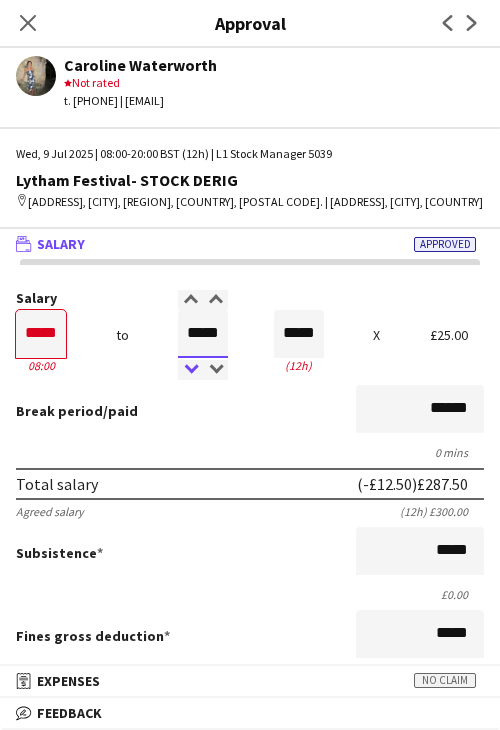 type on "*****" 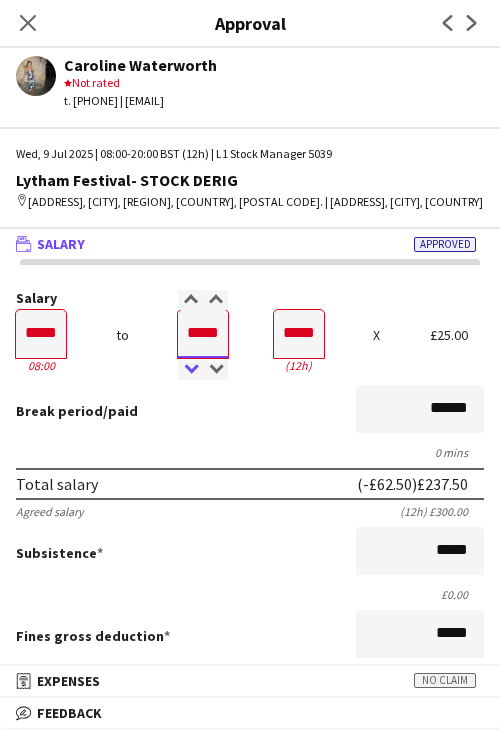 click at bounding box center [190, 370] 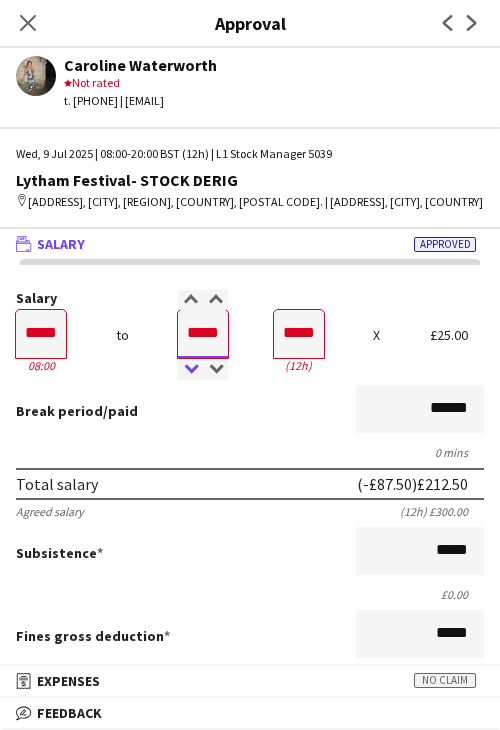 type on "*****" 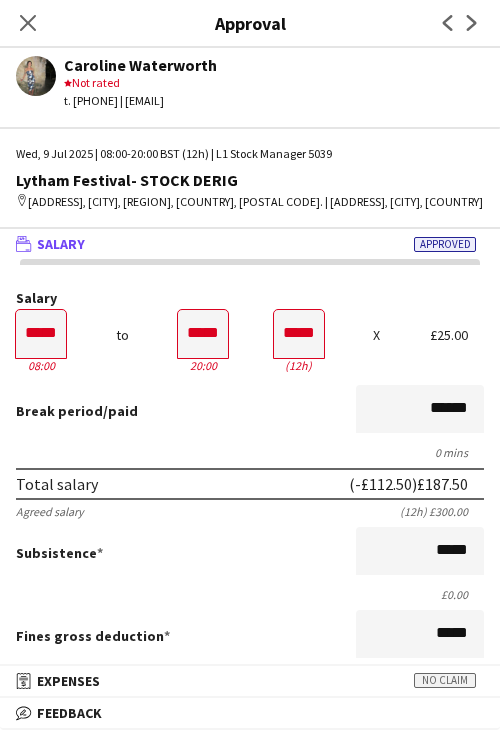 click on "Break period   /paid  ******" at bounding box center [250, 411] 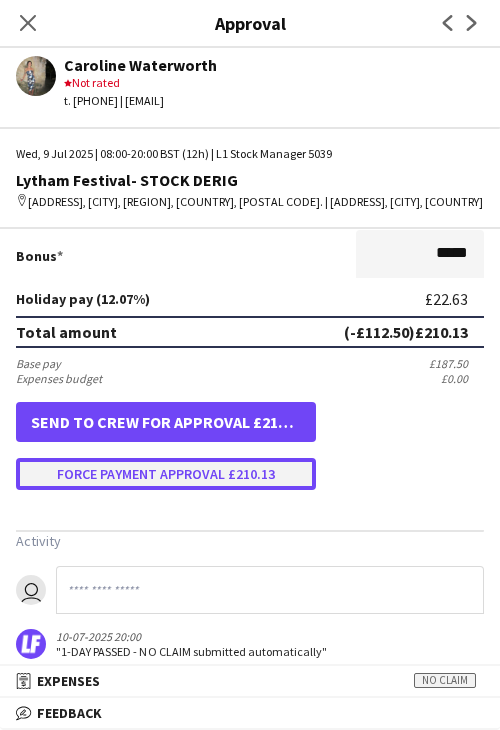 click on "Force payment approval £210.13" at bounding box center [166, 474] 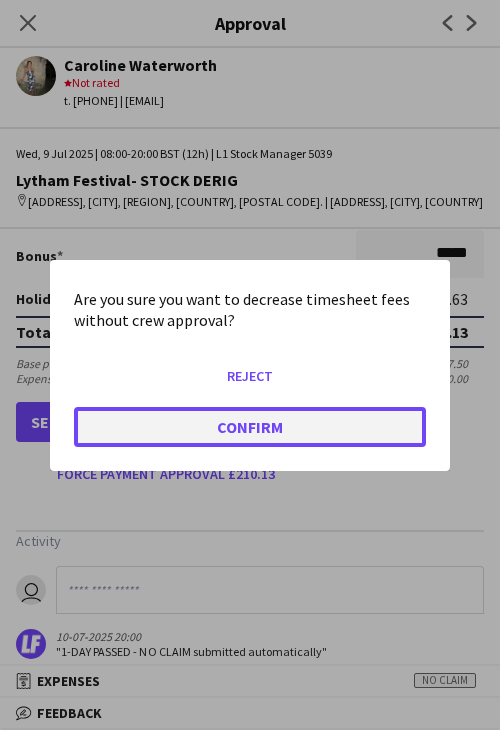 click on "Confirm" 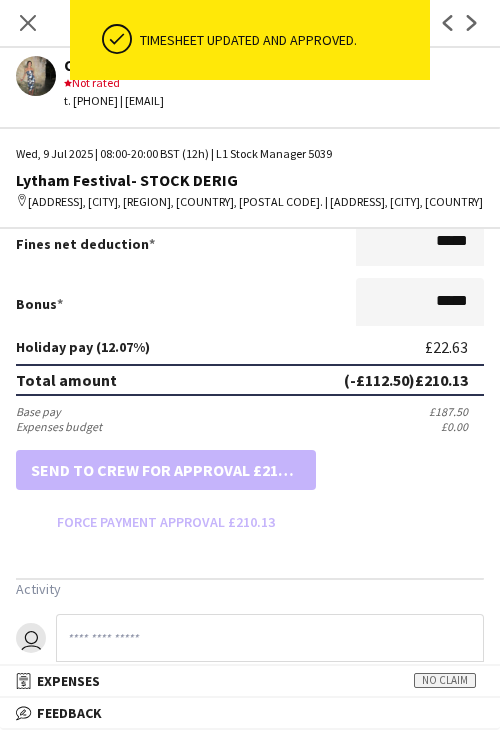 scroll, scrollTop: 500, scrollLeft: 0, axis: vertical 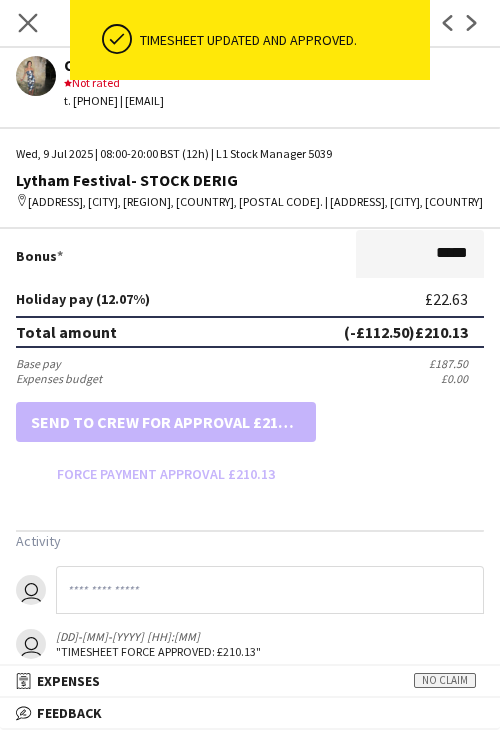 click on "Close pop-in" 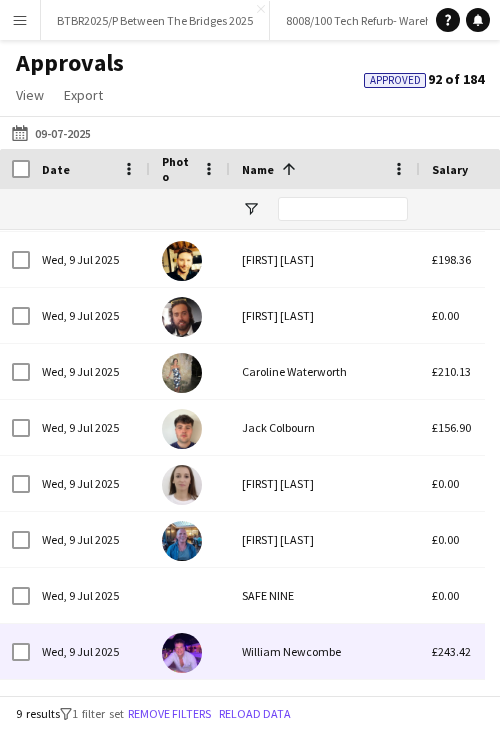 click on "William Newcombe" at bounding box center [325, 651] 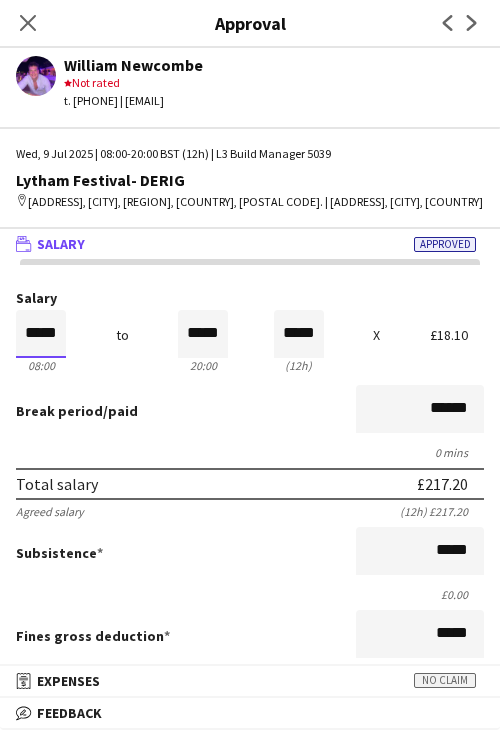 click on "*****" at bounding box center [41, 334] 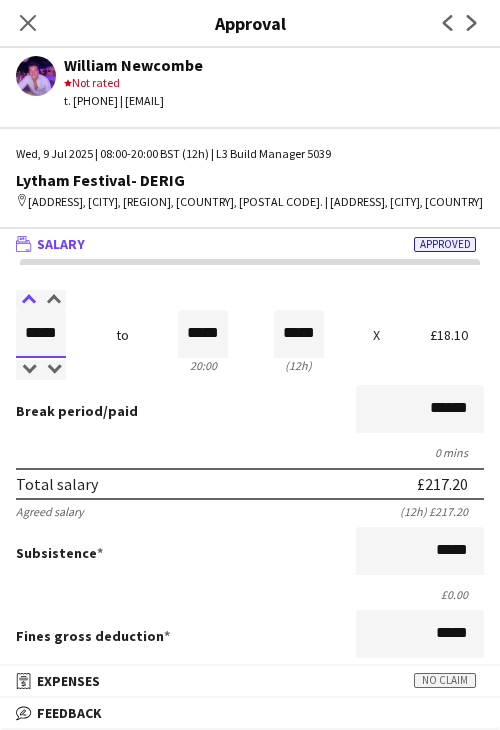 type on "*****" 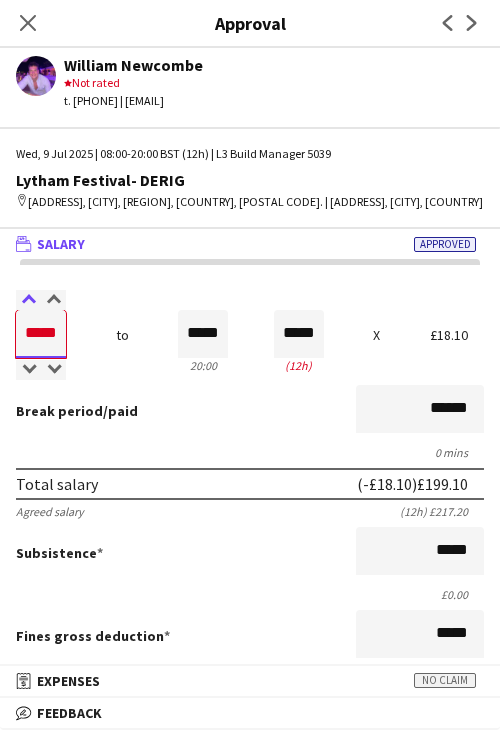 click at bounding box center (28, 300) 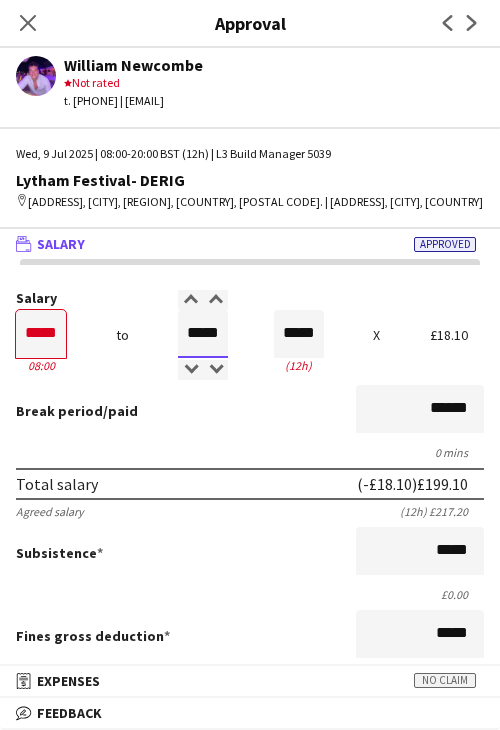 drag, startPoint x: 192, startPoint y: 340, endPoint x: 186, endPoint y: 376, distance: 36.496574 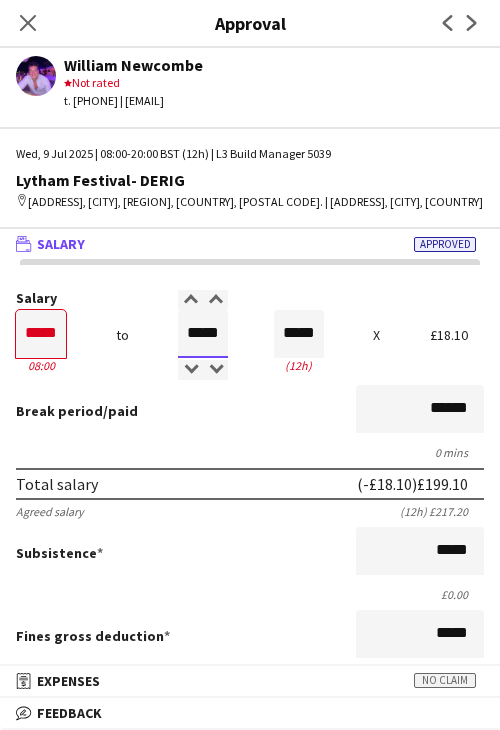 click on "*****" at bounding box center [203, 334] 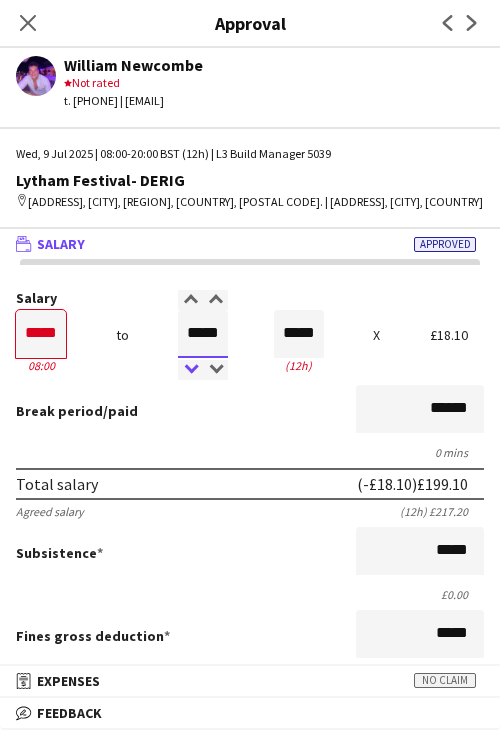 type on "*****" 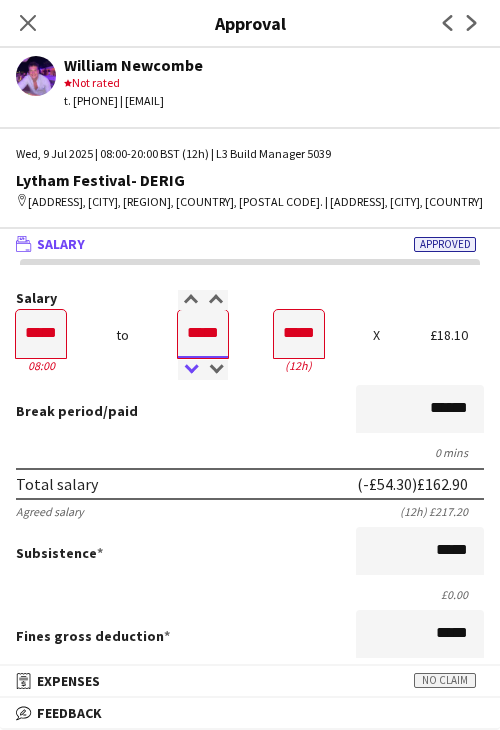 click at bounding box center [190, 370] 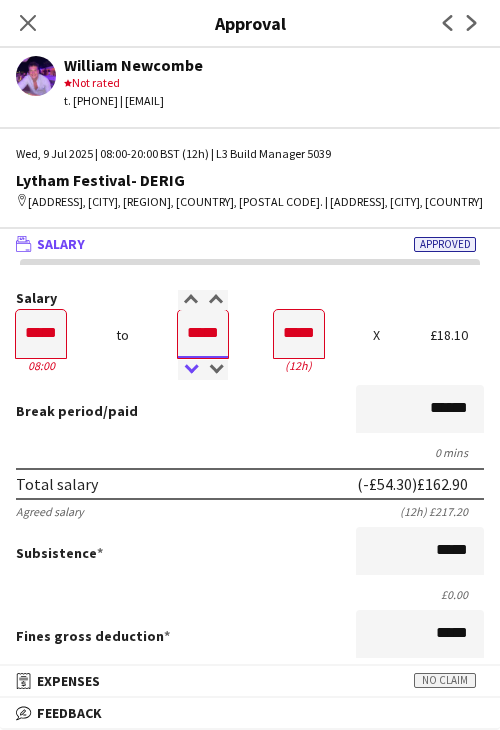 type on "*****" 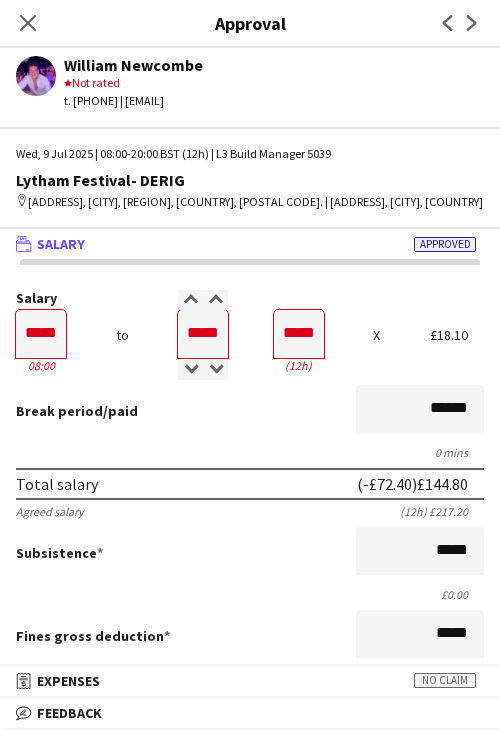 click on "Break period   /paid  ******" at bounding box center (250, 411) 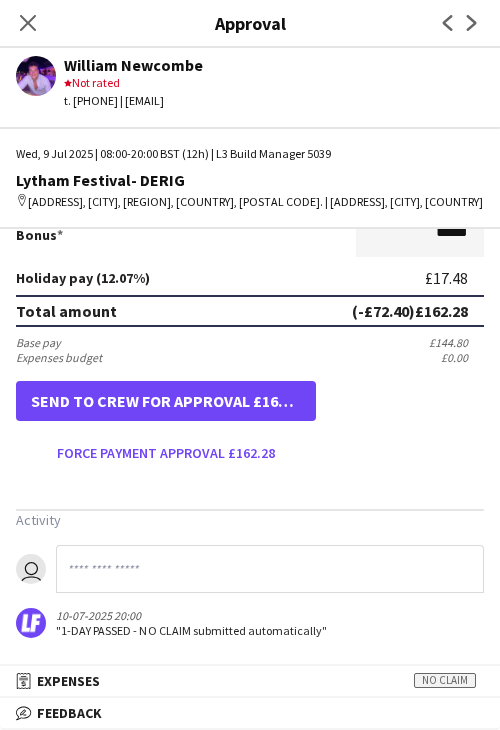 scroll, scrollTop: 537, scrollLeft: 0, axis: vertical 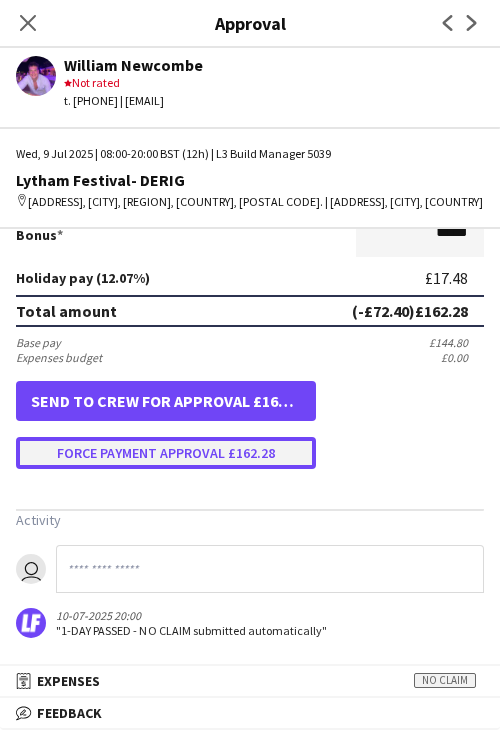 click on "Force payment approval £162.28" at bounding box center [166, 453] 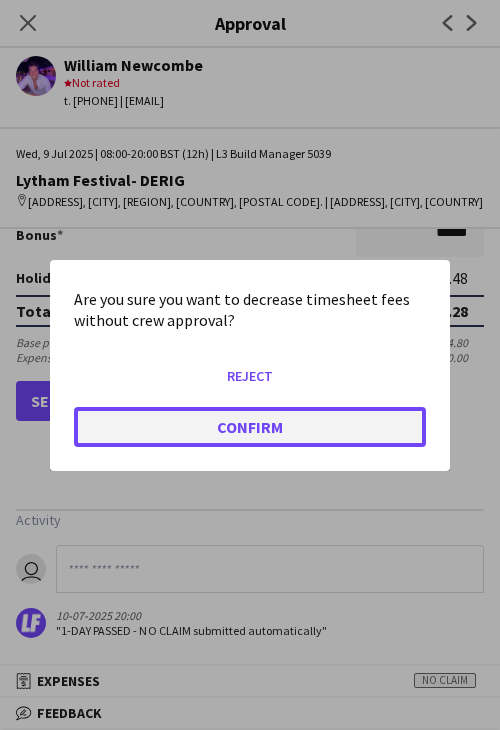 click on "Confirm" 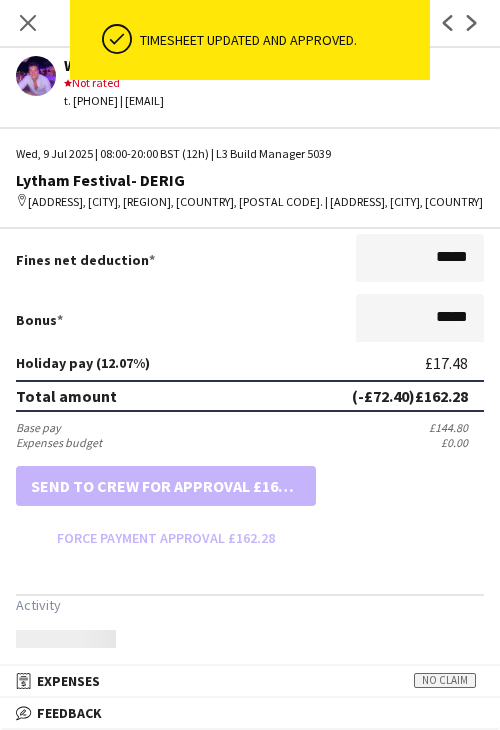 scroll, scrollTop: 537, scrollLeft: 0, axis: vertical 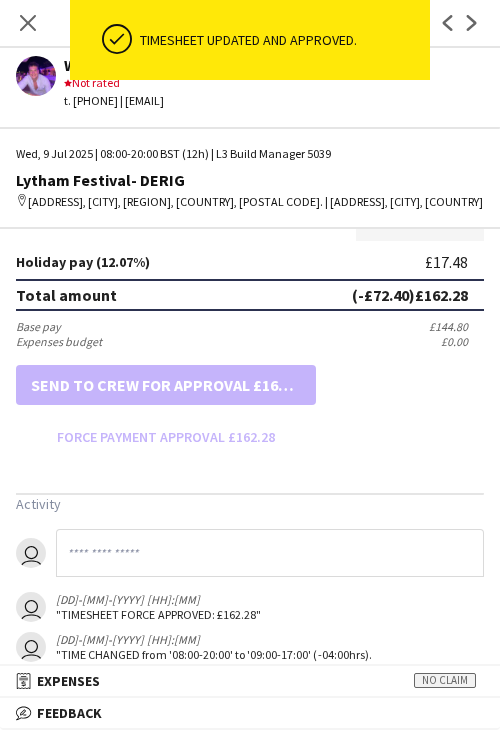 drag, startPoint x: 25, startPoint y: 29, endPoint x: 41, endPoint y: 65, distance: 39.39543 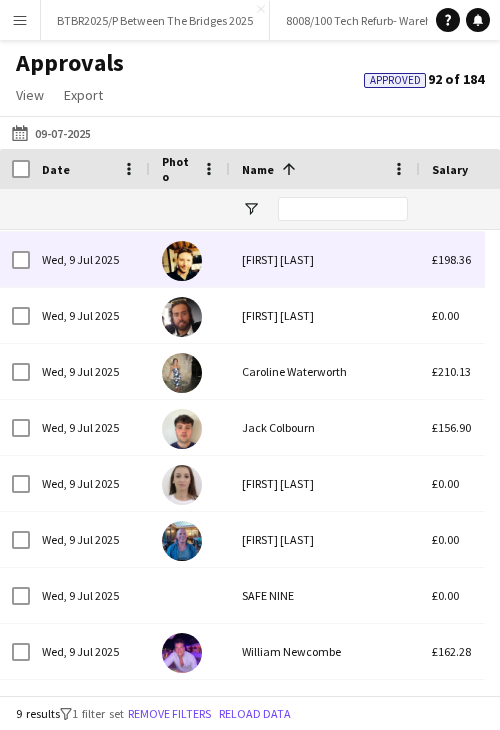 click on "[FIRST] [LAST]" at bounding box center (325, 259) 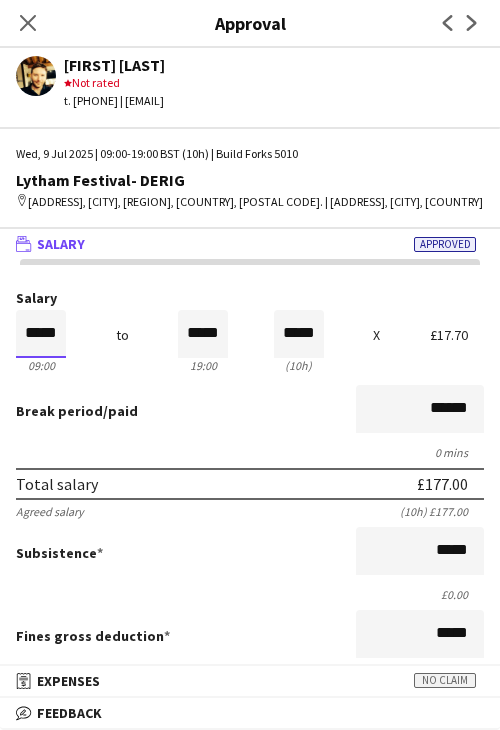 click on "*****" at bounding box center [41, 334] 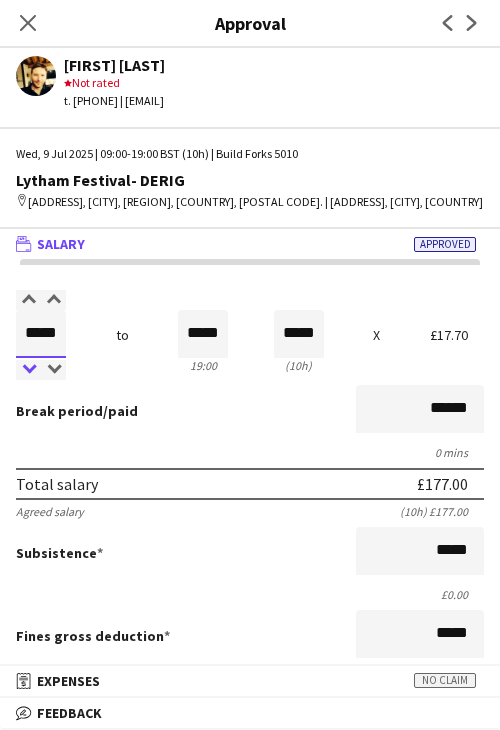 type on "*****" 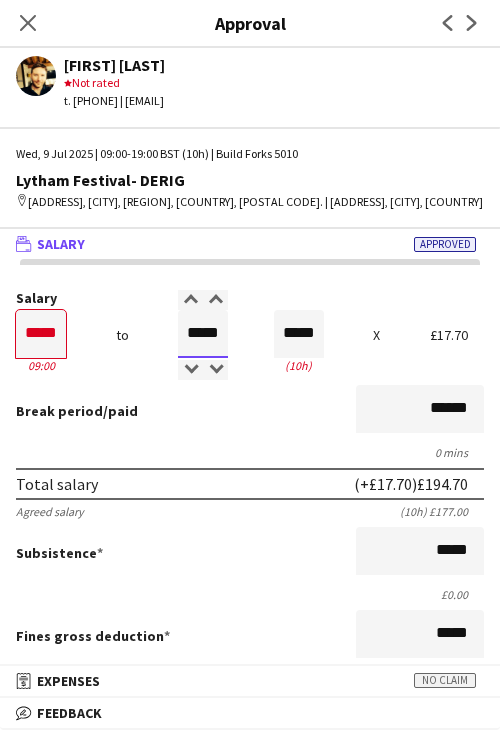 drag, startPoint x: 178, startPoint y: 358, endPoint x: 230, endPoint y: 357, distance: 52.009613 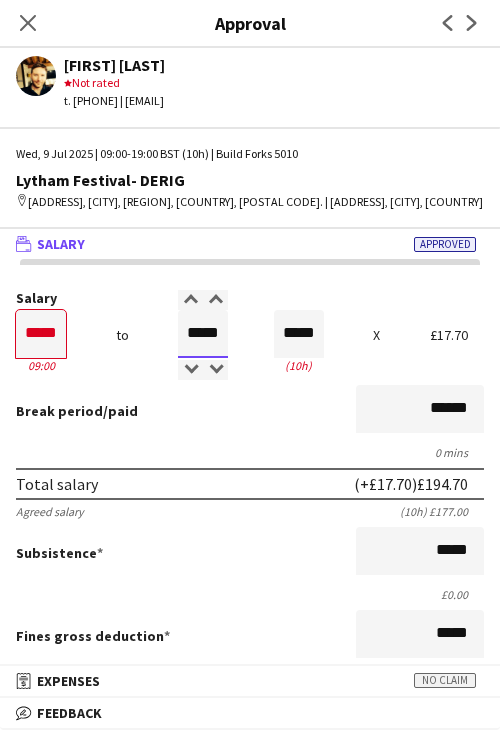 click on "Salary  *****  09:00   to  *****  19:00  *****  (10h)   X   £17.70" at bounding box center (250, 334) 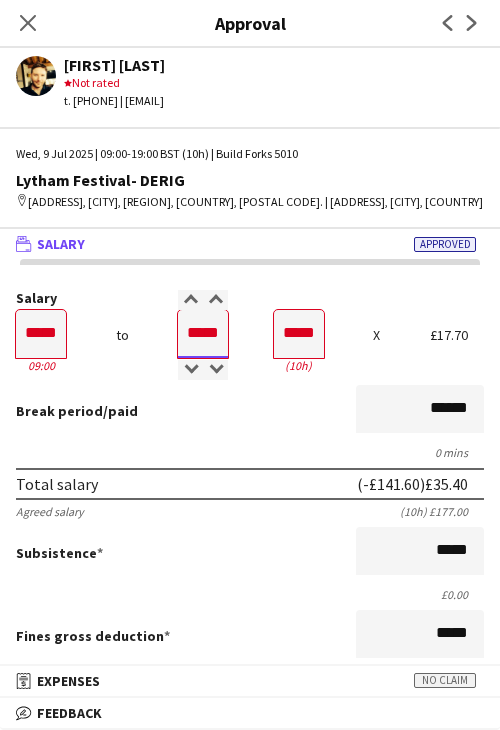 type on "*****" 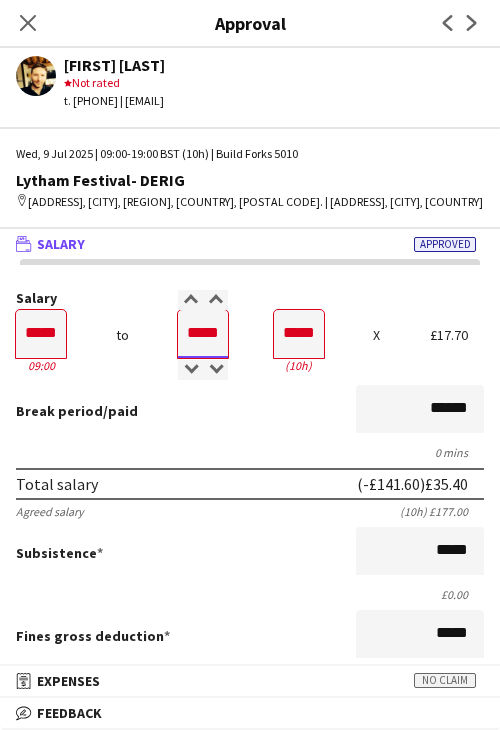 type on "*****" 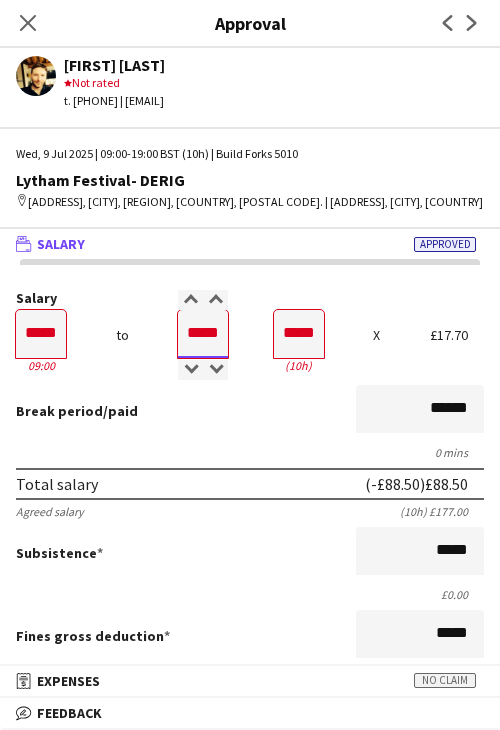 type on "*****" 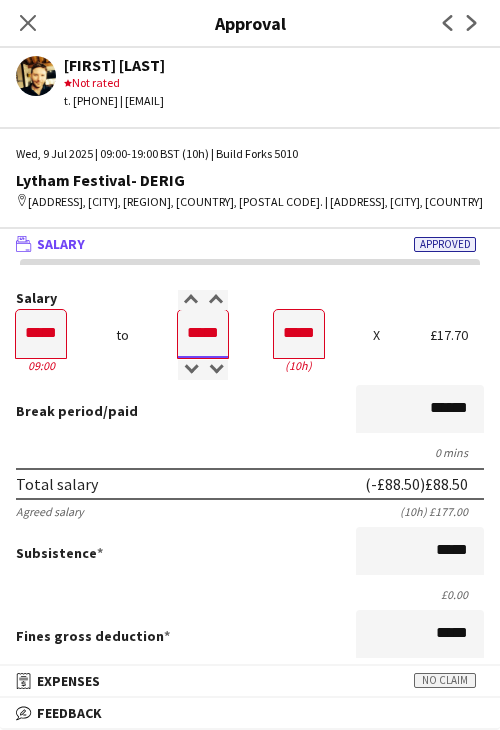 type on "*****" 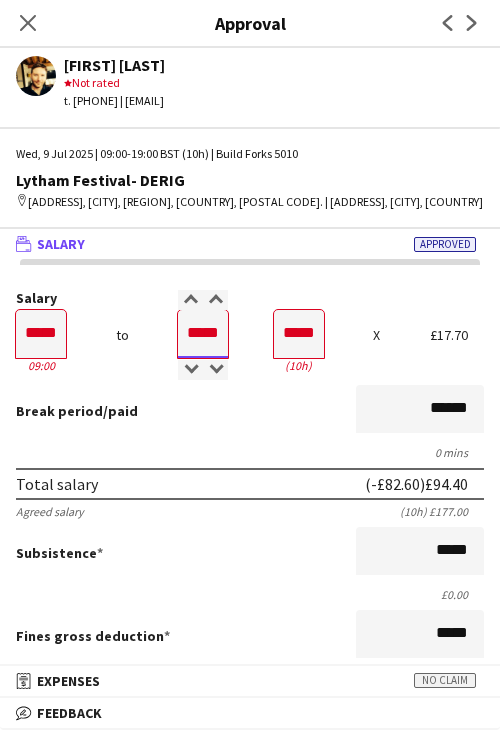 type on "*****" 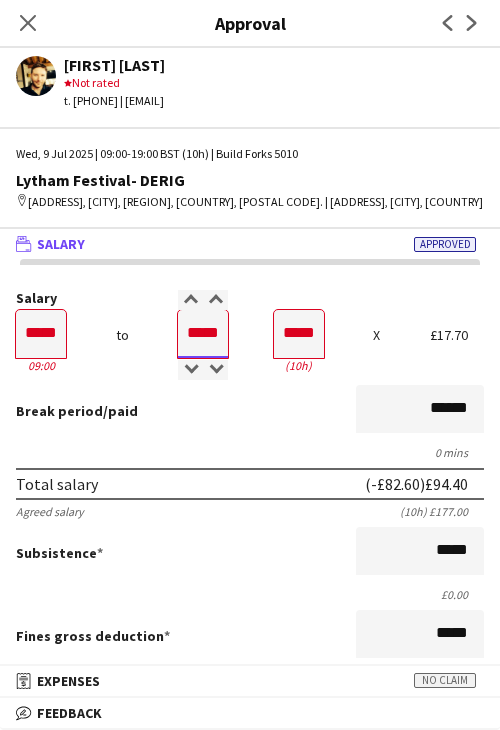 type on "*****" 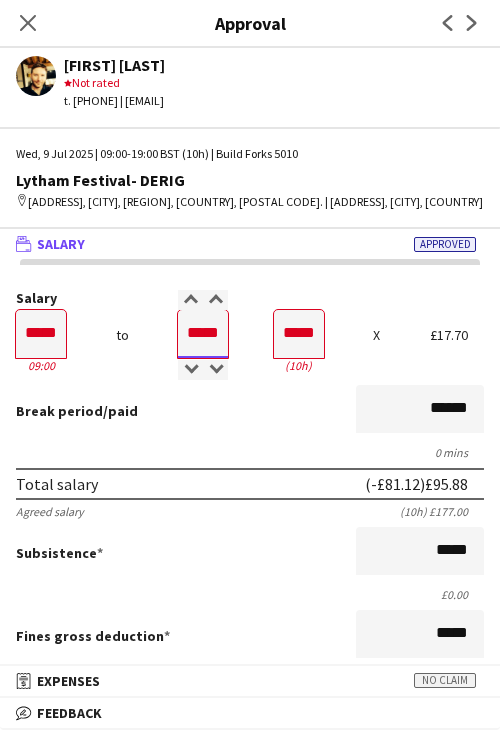 type on "*****" 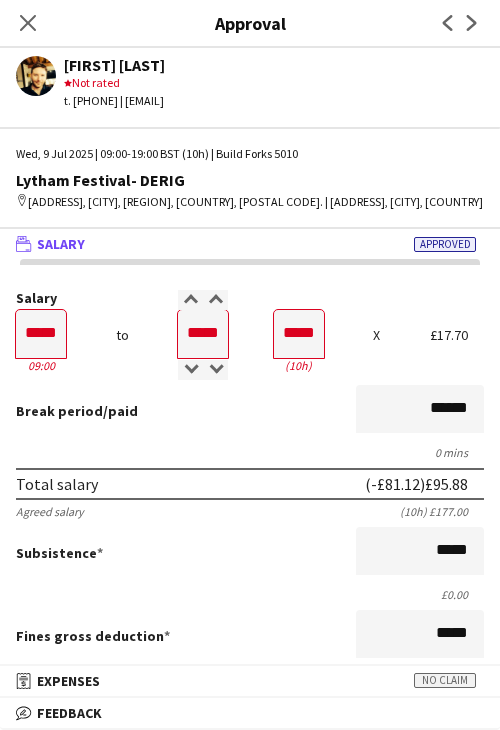 click on "Break period   /paid  ******" at bounding box center (250, 411) 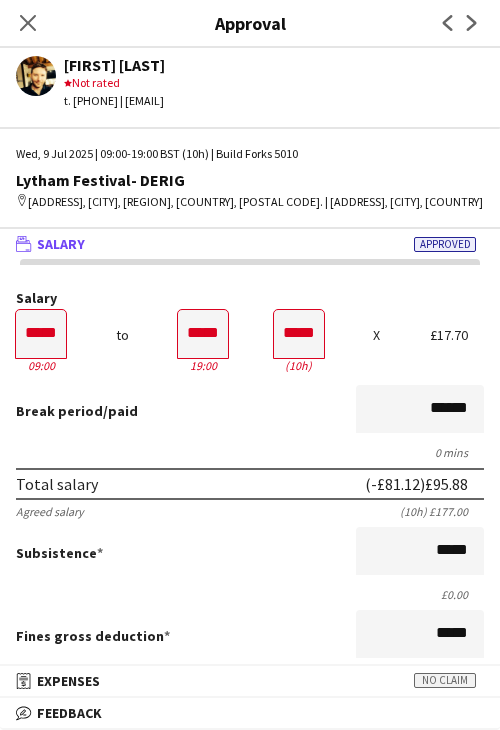 scroll, scrollTop: 500, scrollLeft: 0, axis: vertical 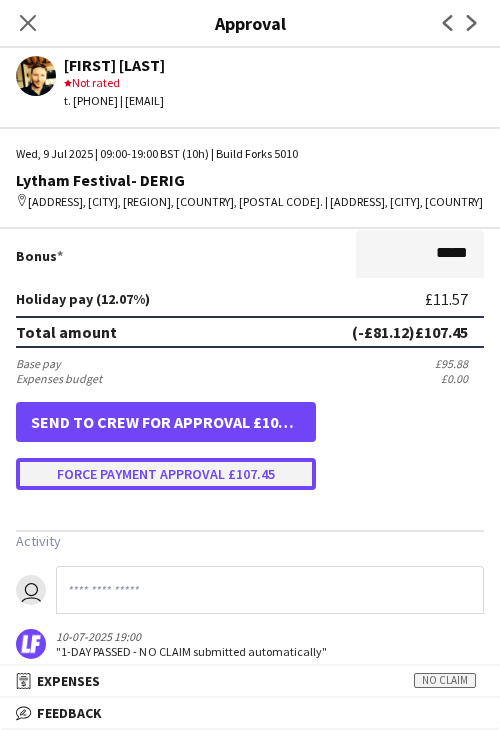 click on "Force payment approval £107.45" at bounding box center (166, 474) 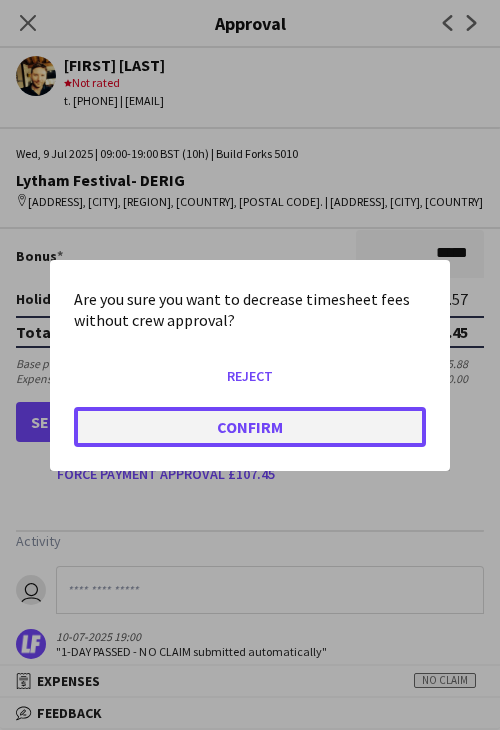 click on "Confirm" 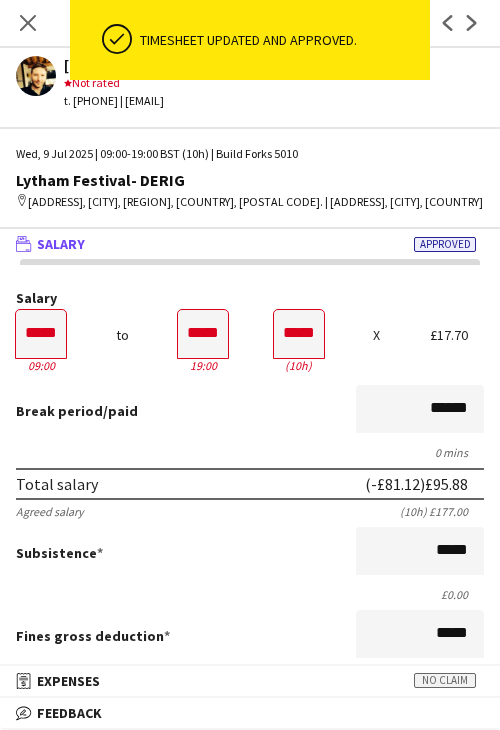 scroll, scrollTop: 0, scrollLeft: 0, axis: both 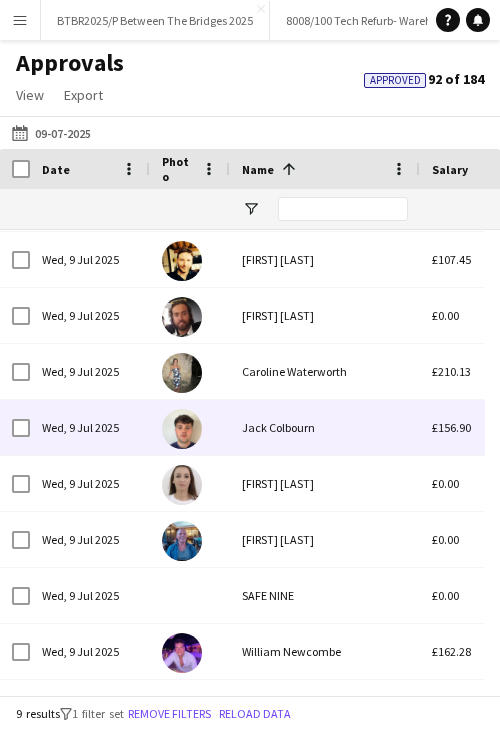 click on "Jack Colbourn" at bounding box center [325, 427] 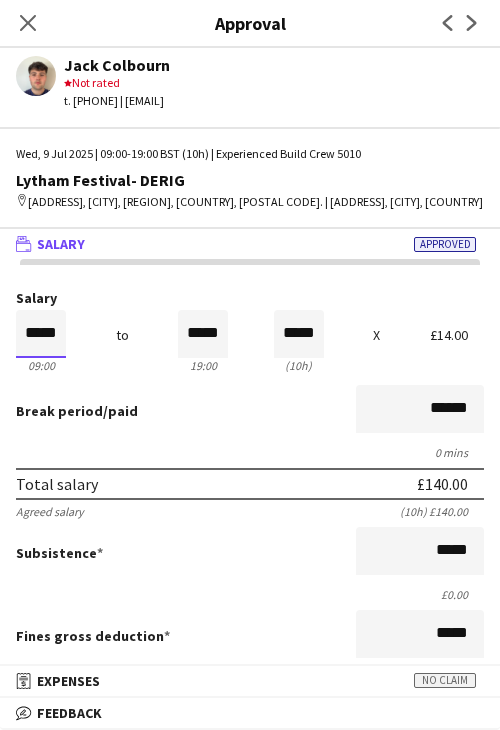 click on "*****" at bounding box center (41, 334) 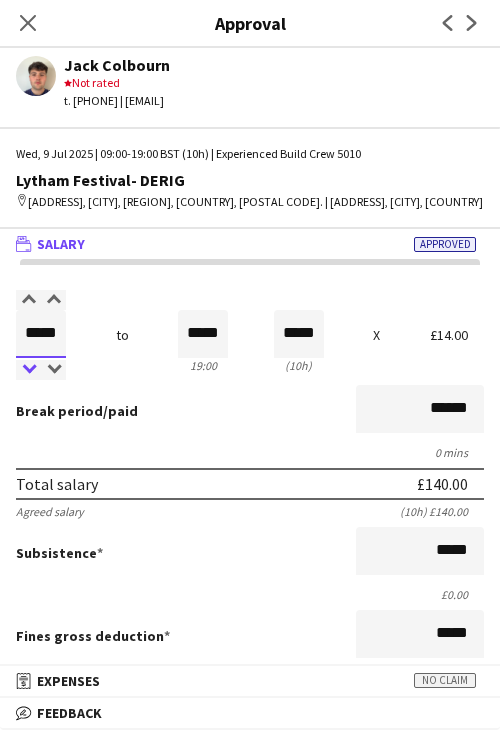 type on "*****" 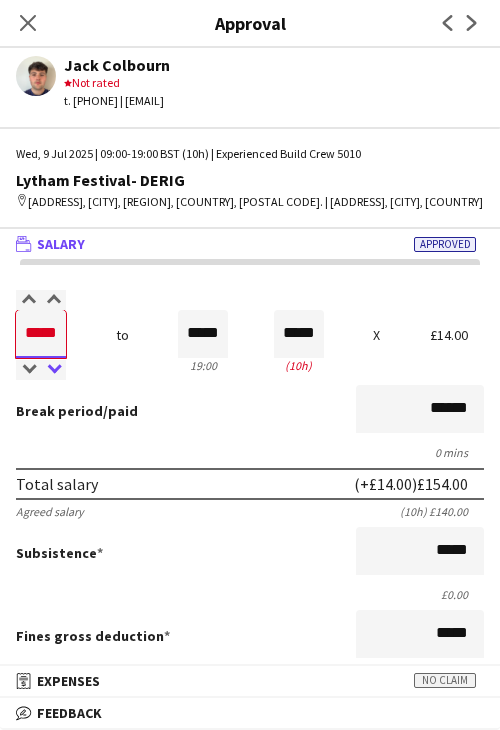 type on "*****" 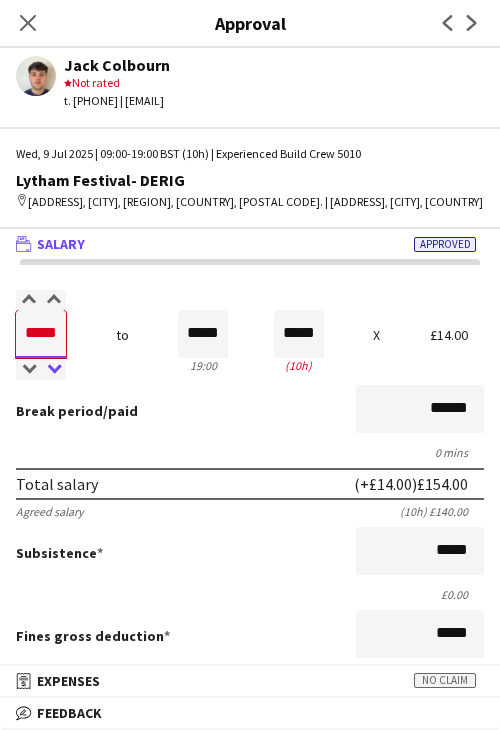type on "*****" 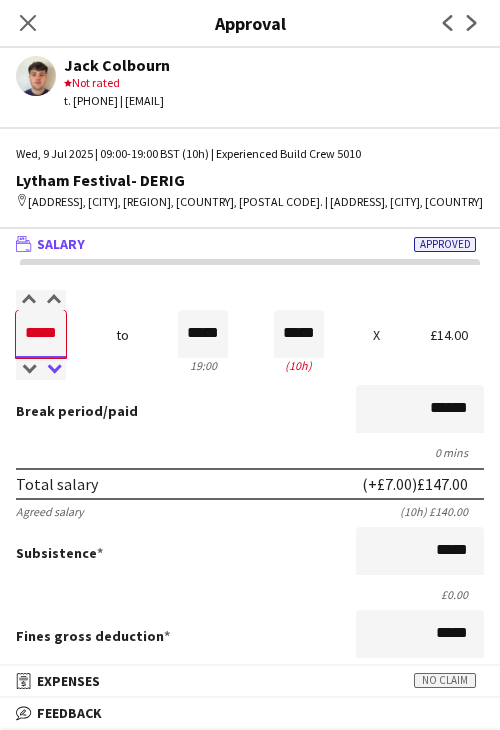 click at bounding box center (53, 370) 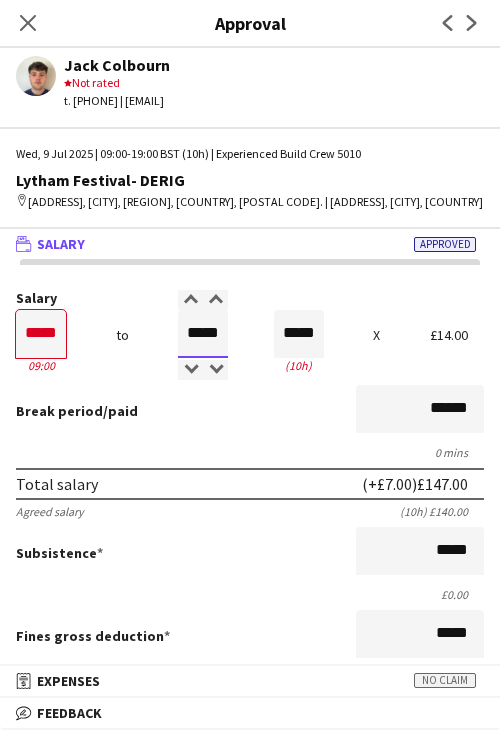 drag, startPoint x: 183, startPoint y: 353, endPoint x: 296, endPoint y: 357, distance: 113.07078 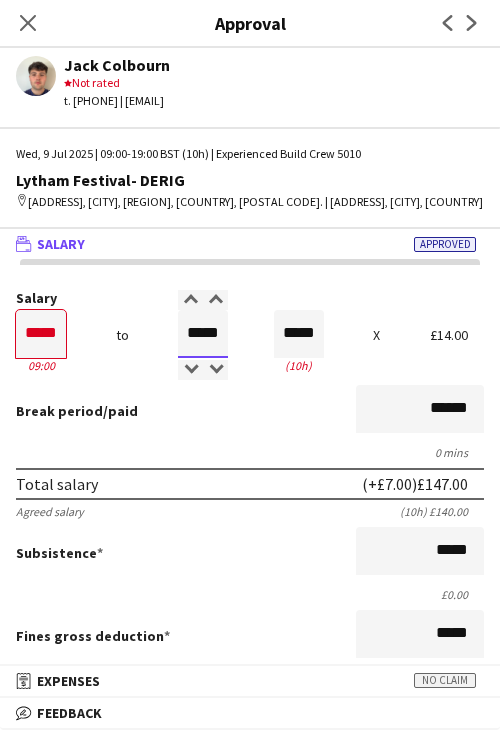 click on "Salary  *****  09:00   to  *****  19:00  *****  (10h)   X   £14.00" at bounding box center (250, 334) 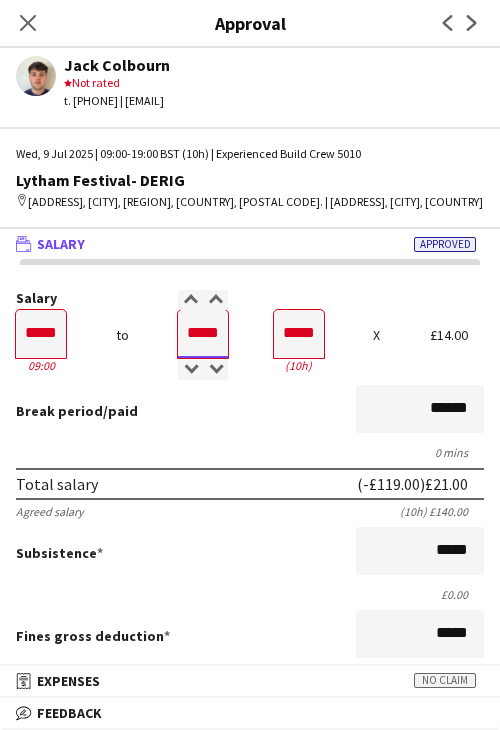 type on "*****" 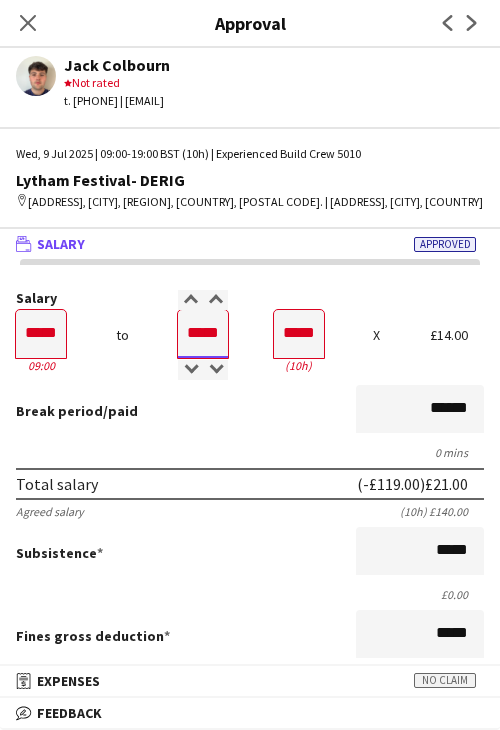 type on "*****" 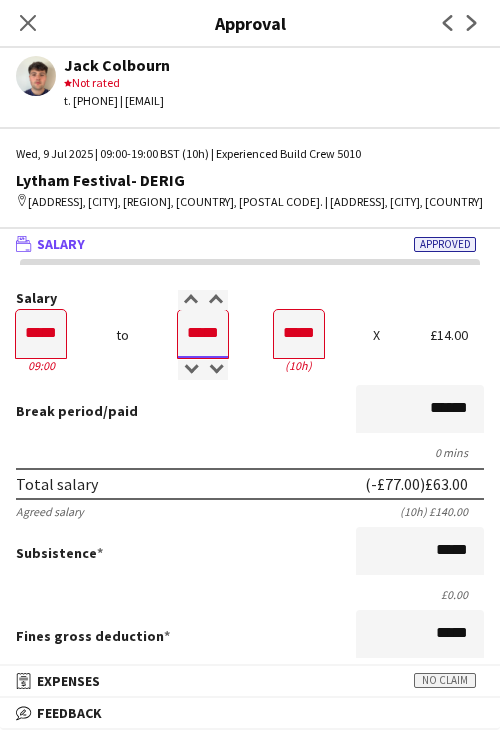 type on "*****" 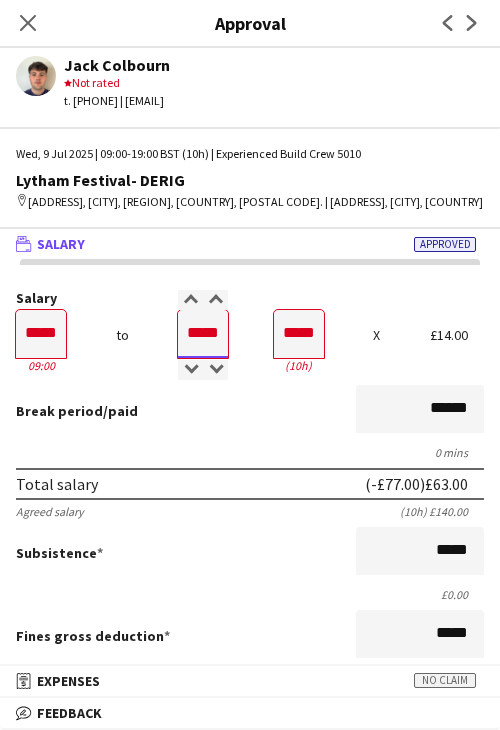 type on "*****" 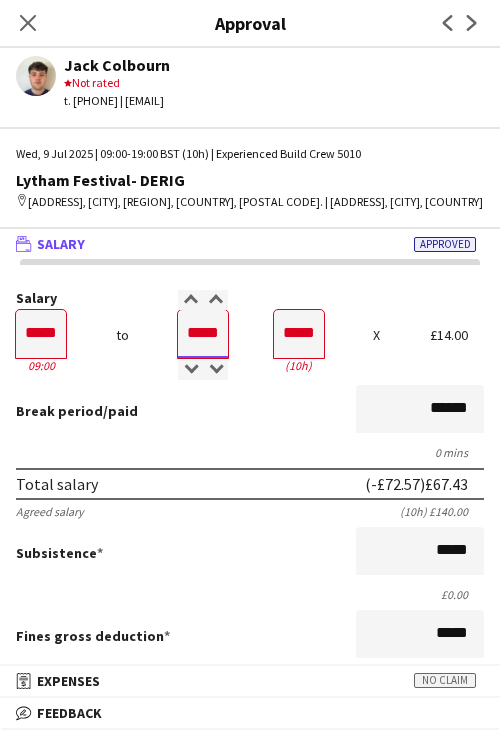 type on "*****" 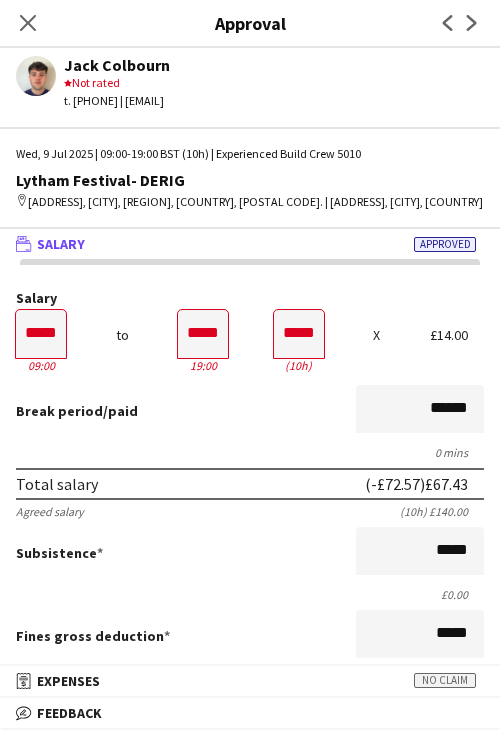 click on "Break period   /paid  ******" at bounding box center [250, 411] 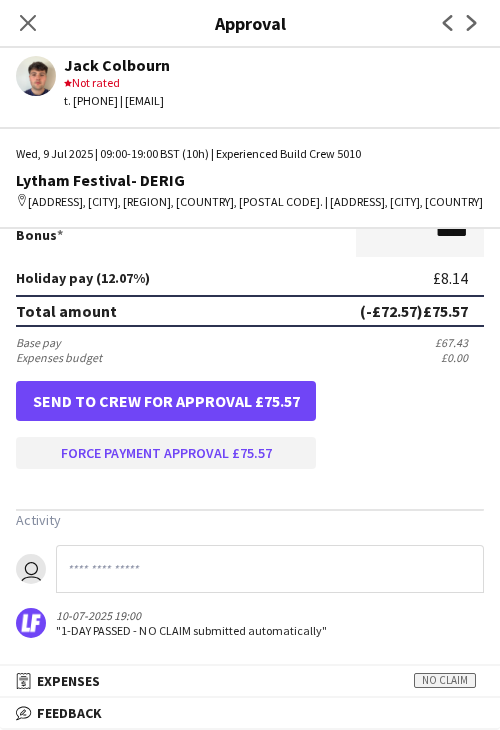 scroll, scrollTop: 537, scrollLeft: 0, axis: vertical 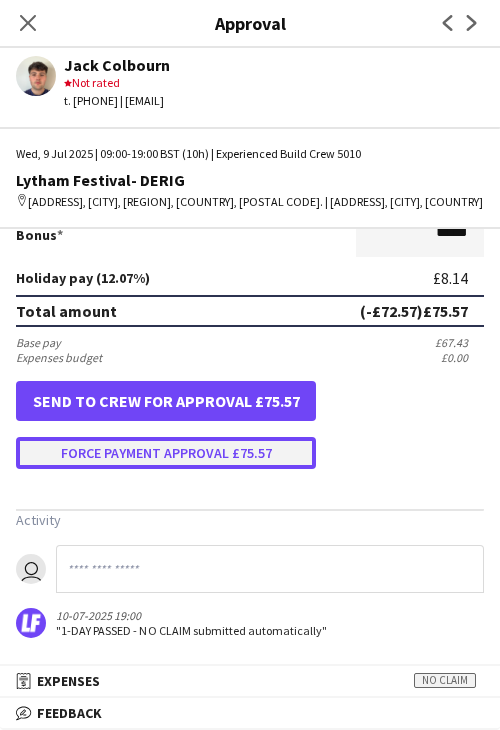 click on "Force payment approval £75.57" at bounding box center (166, 453) 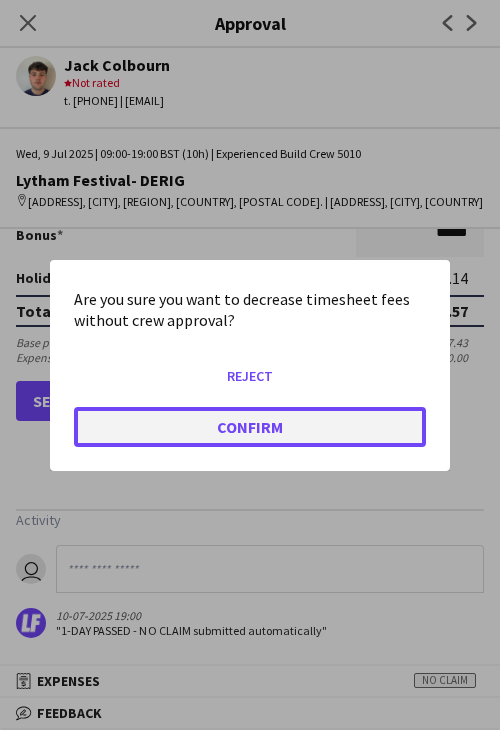 click on "Confirm" 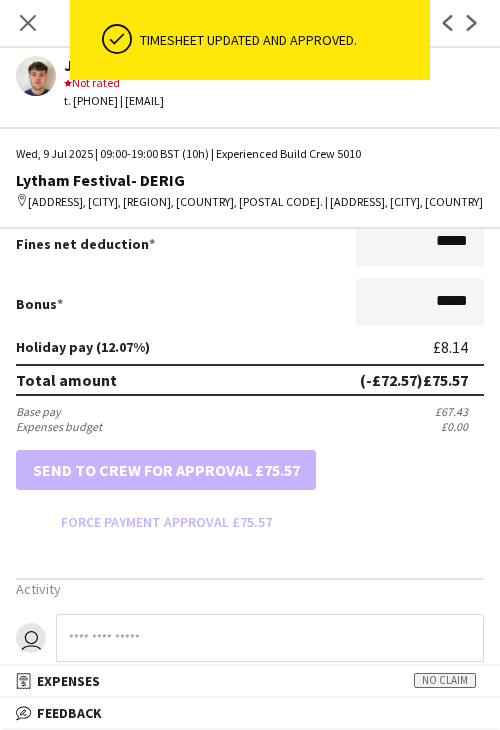 scroll, scrollTop: 537, scrollLeft: 0, axis: vertical 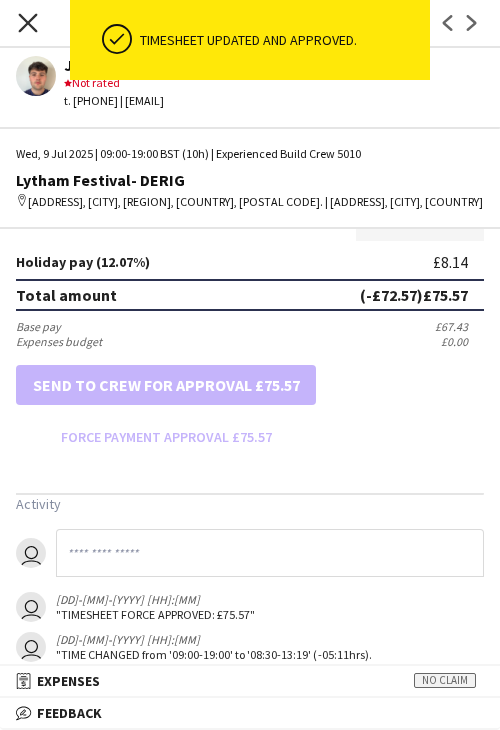 click on "Close pop-in" 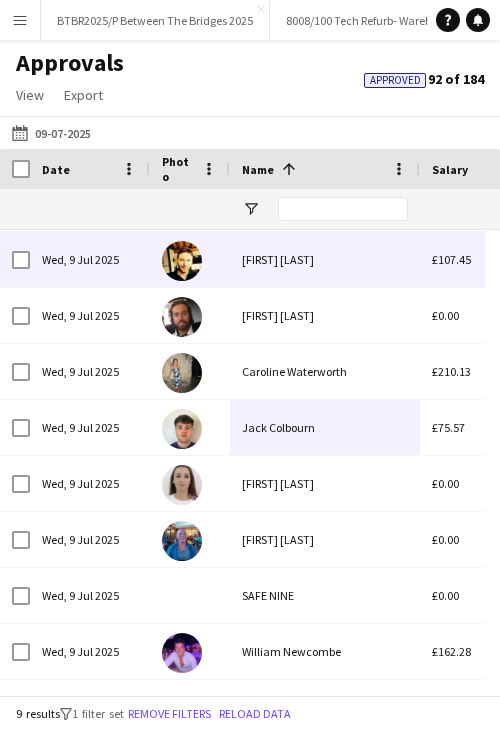 scroll, scrollTop: 28, scrollLeft: 0, axis: vertical 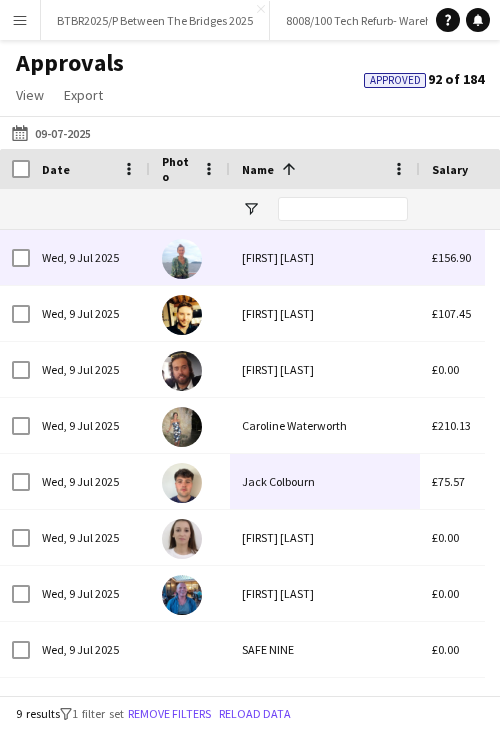 click on "[FIRST] [LAST]" at bounding box center [325, 257] 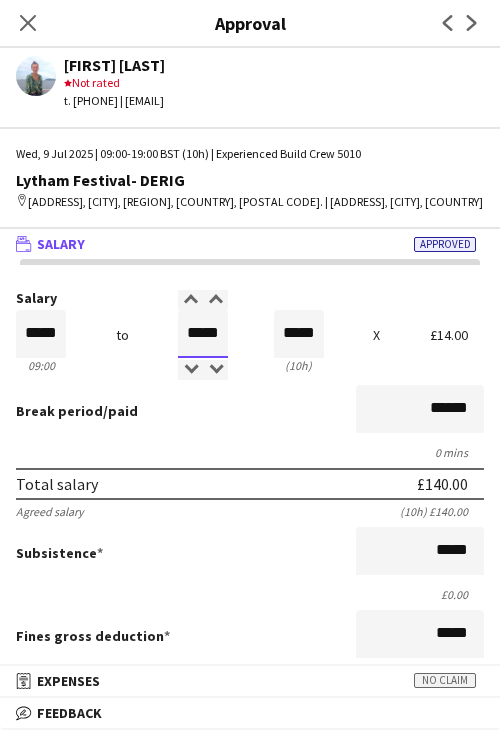 drag, startPoint x: 176, startPoint y: 353, endPoint x: 292, endPoint y: 358, distance: 116.10771 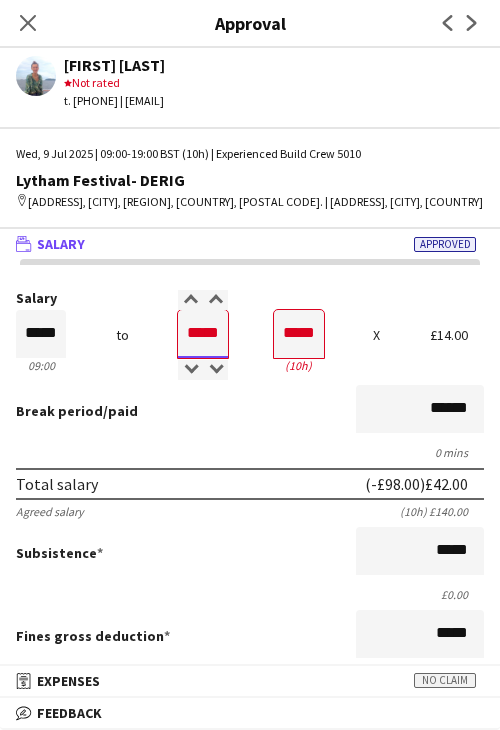 type on "*****" 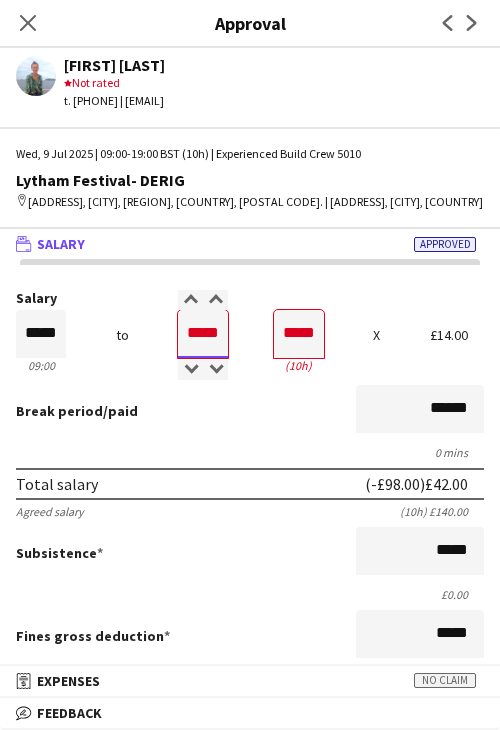 type on "*****" 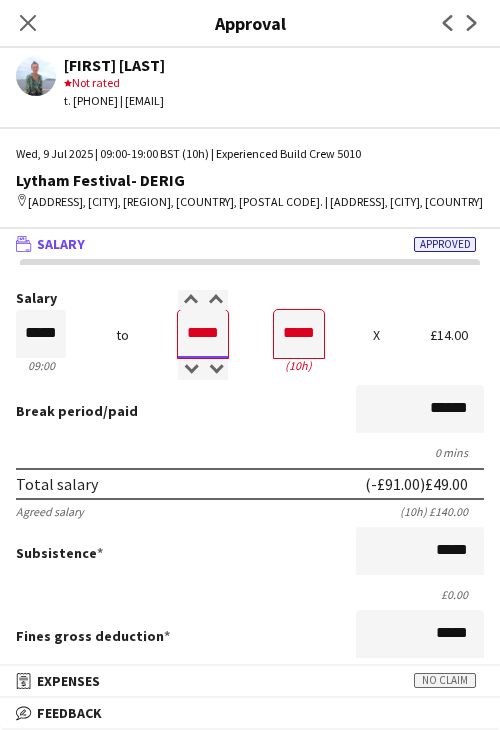 type on "*****" 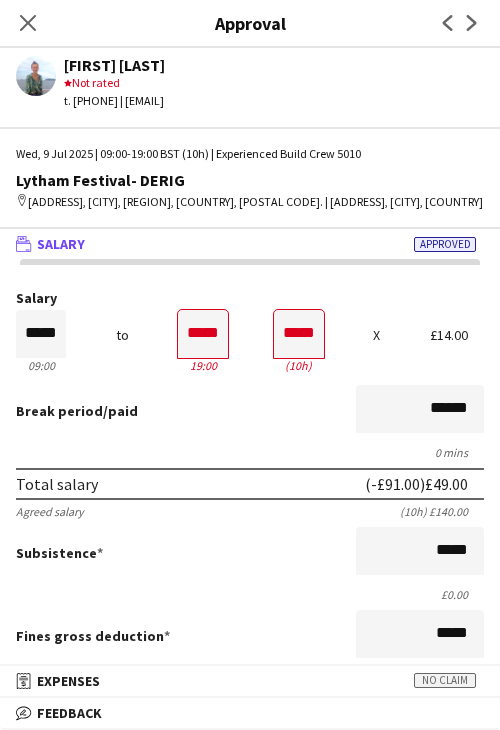 click on "Break period   /paid  ******" at bounding box center (250, 411) 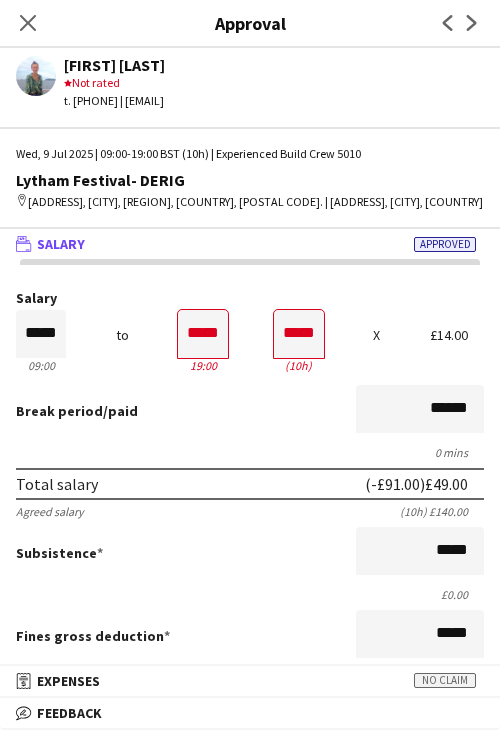 scroll, scrollTop: 500, scrollLeft: 0, axis: vertical 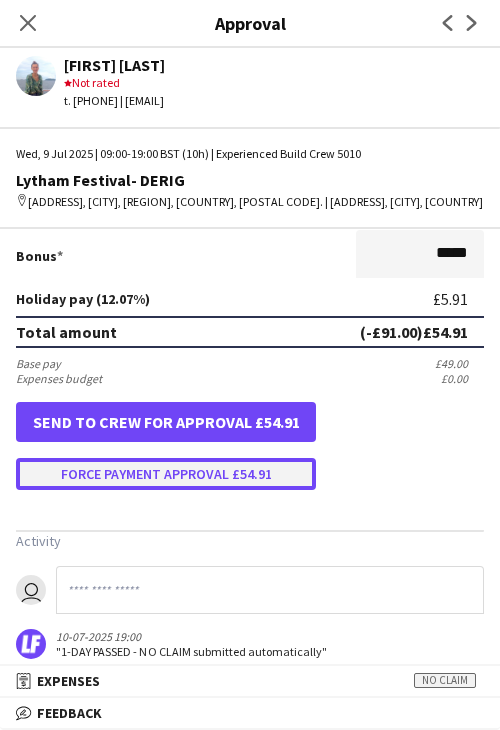 click on "Force payment approval £54.91" at bounding box center [166, 474] 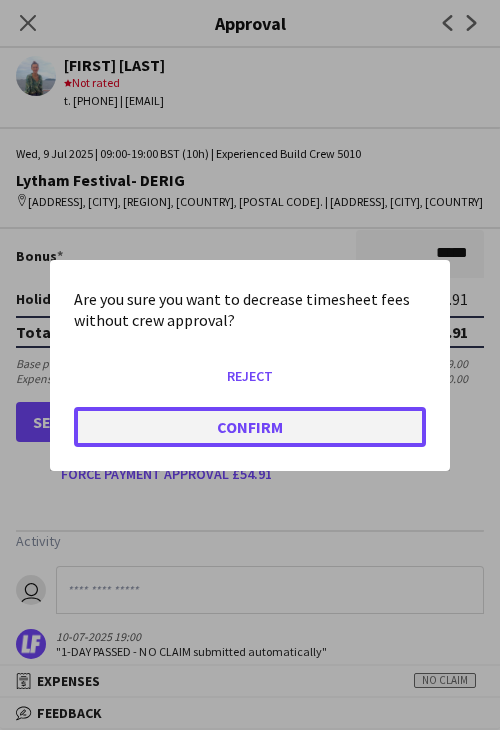 click on "Confirm" 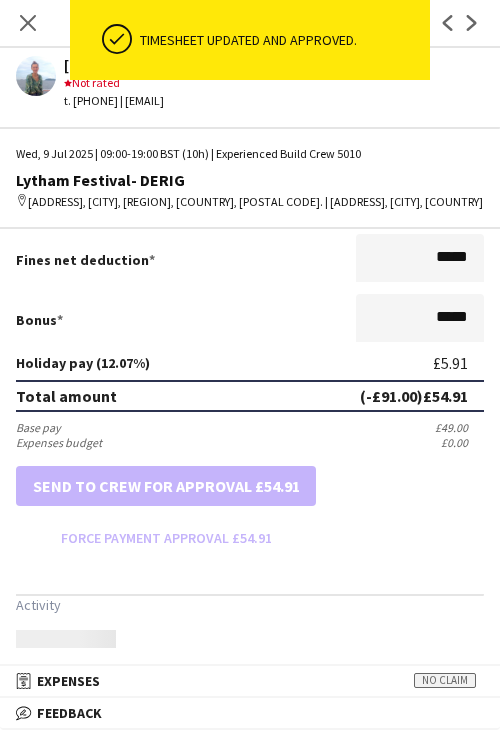 scroll, scrollTop: 500, scrollLeft: 0, axis: vertical 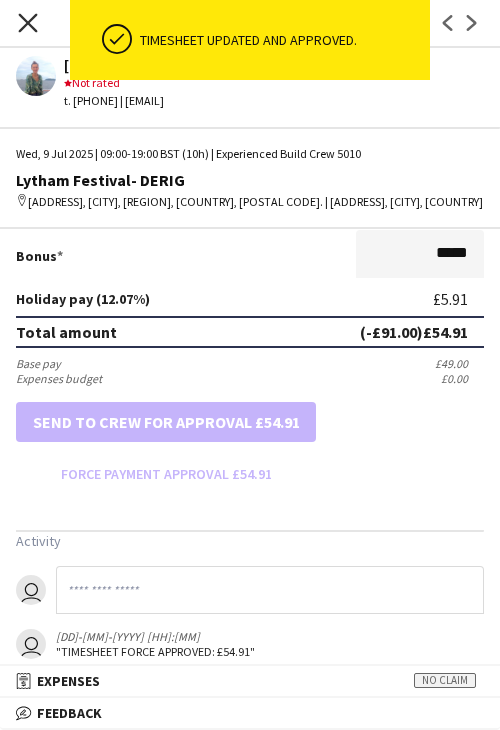 click 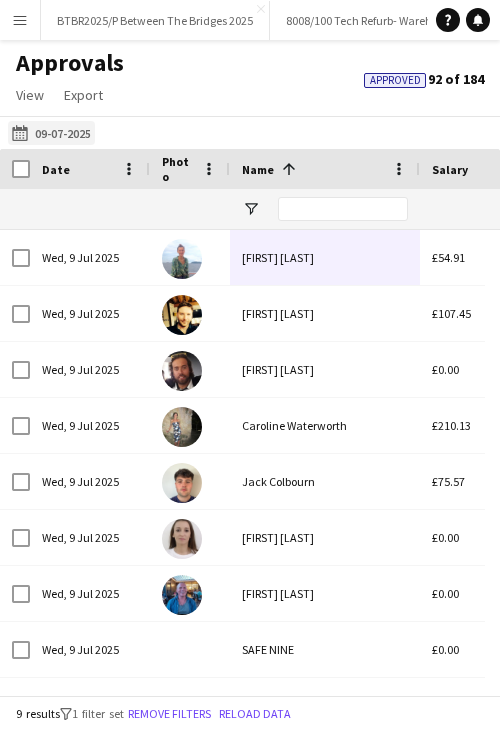click on "[DD]-[MM]-[YYYY]
[DD]-[MM]-[YYYY]" 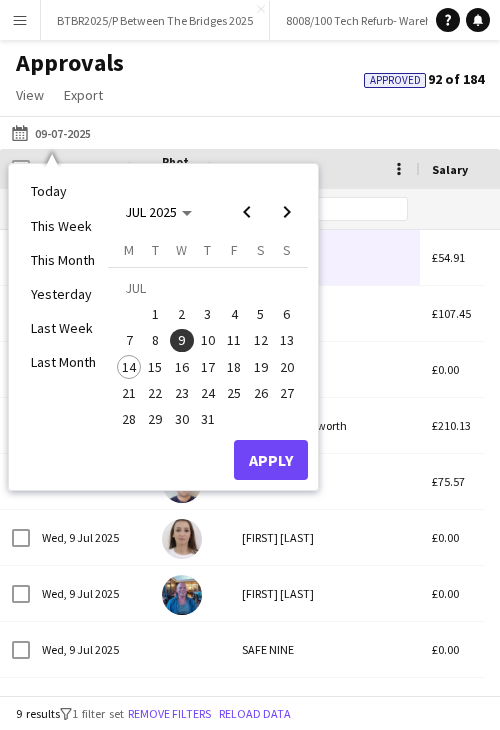 click on "10" at bounding box center [208, 341] 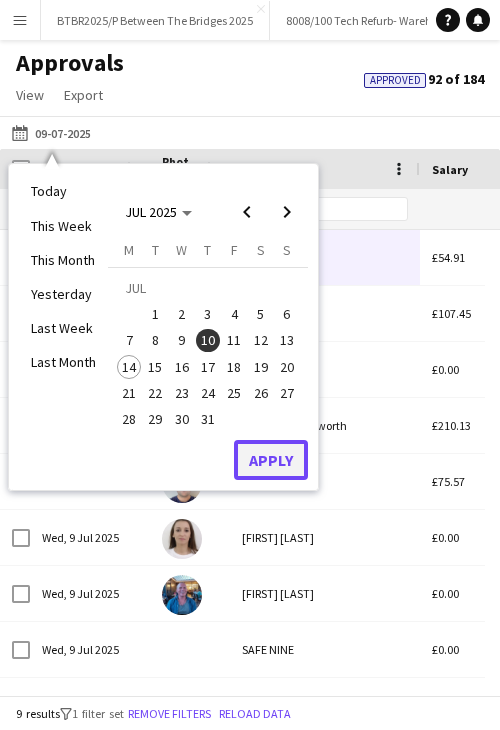 click on "Apply" at bounding box center [271, 460] 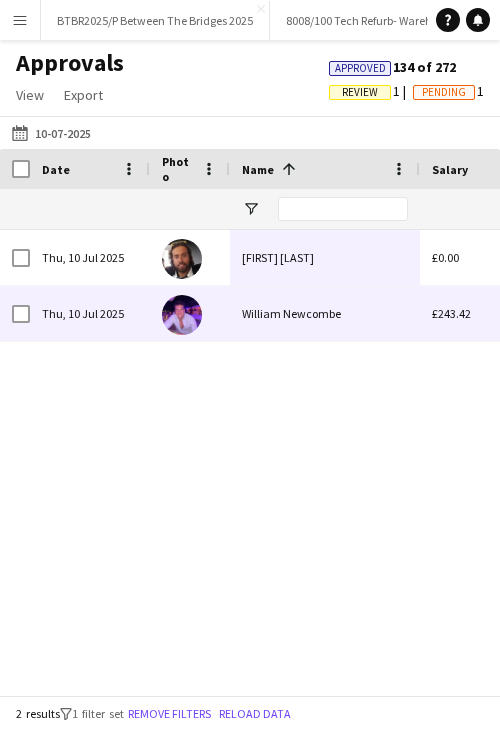 click on "William Newcombe" at bounding box center [325, 313] 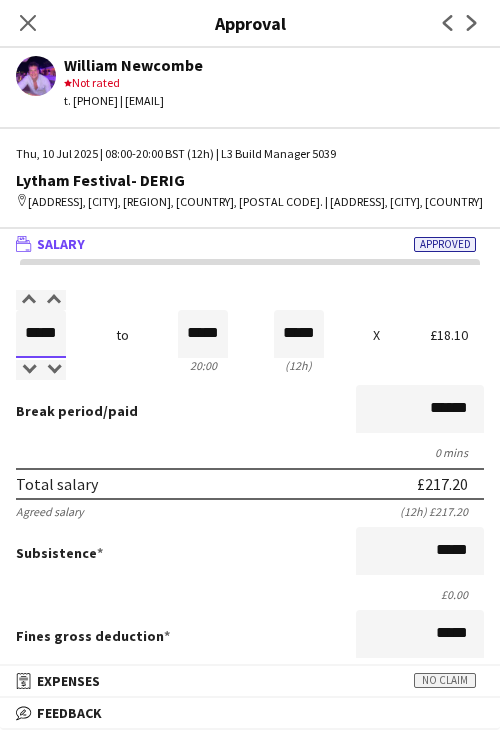 drag, startPoint x: 44, startPoint y: 353, endPoint x: 111, endPoint y: 353, distance: 67 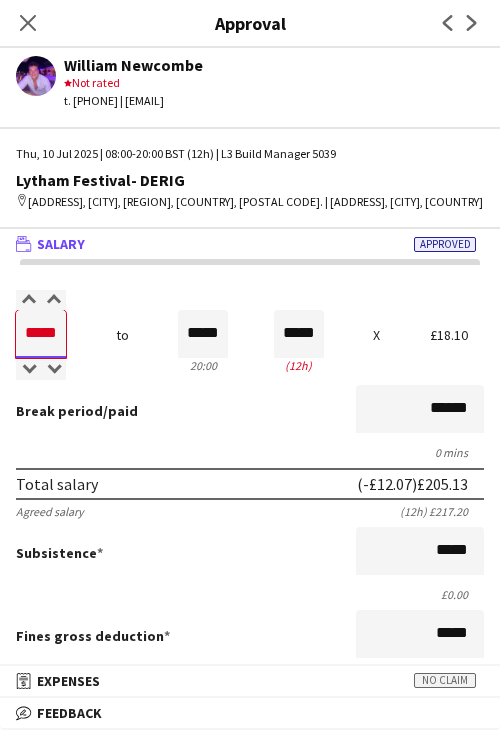 type on "*****" 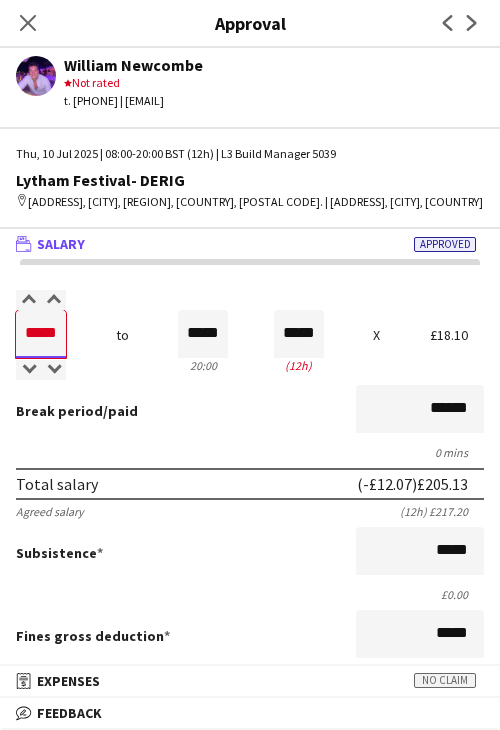type on "*****" 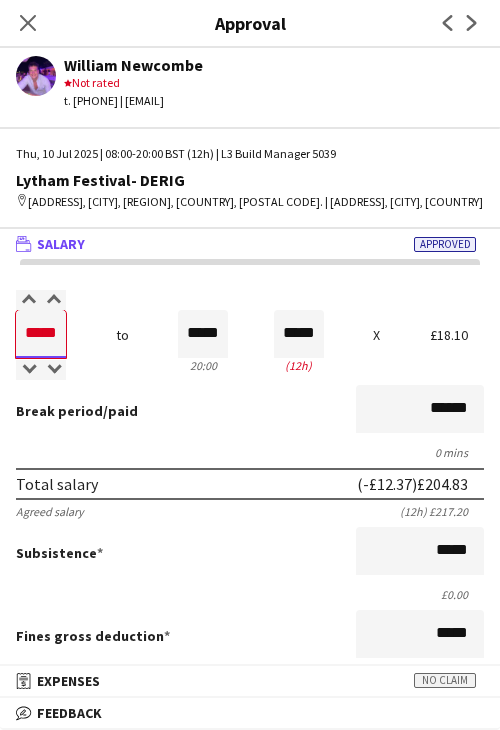 type on "*****" 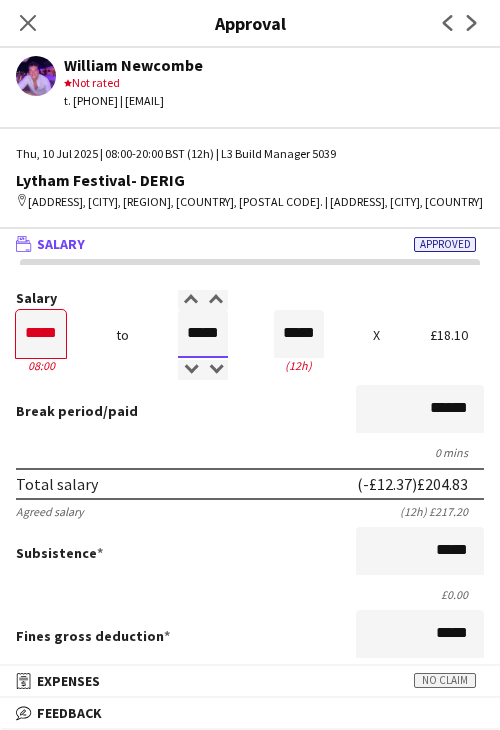 drag, startPoint x: 175, startPoint y: 344, endPoint x: 212, endPoint y: 353, distance: 38.078865 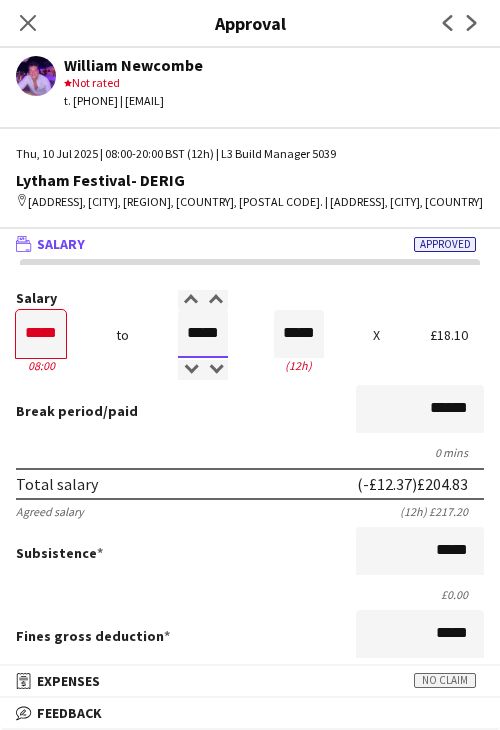 click on "*****" at bounding box center (203, 334) 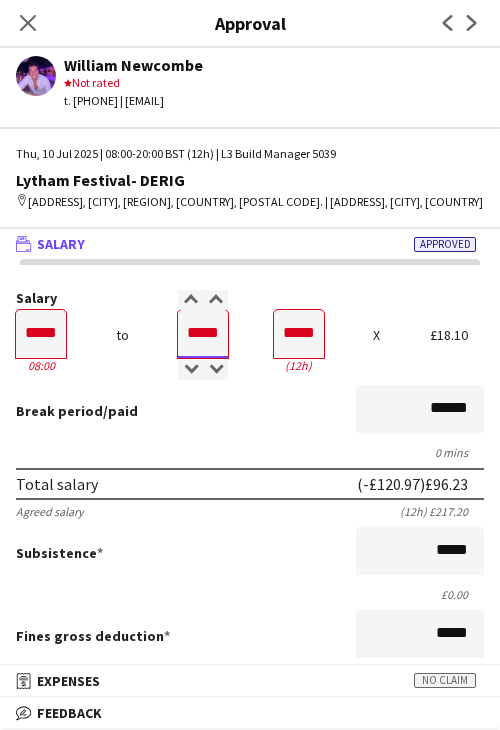 type on "*****" 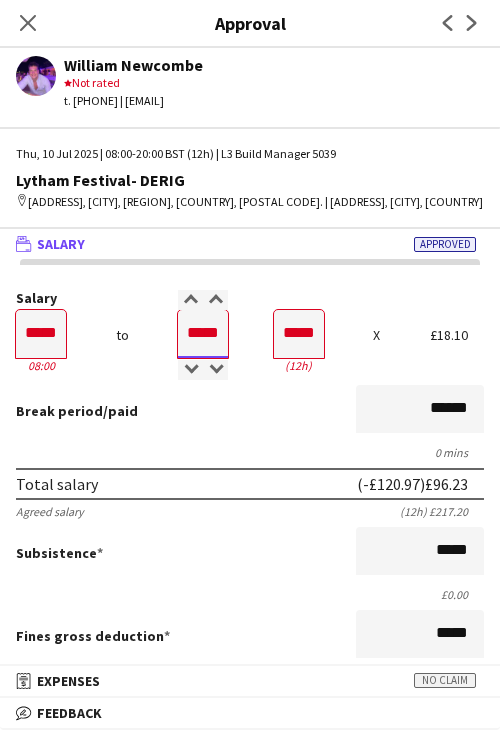 type on "*****" 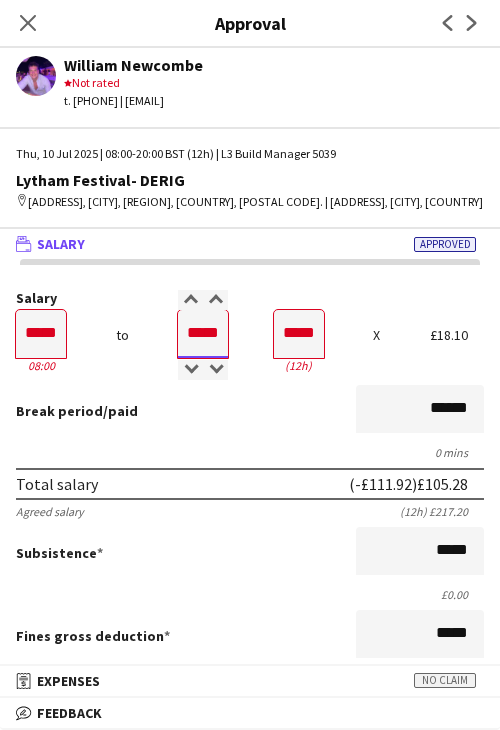 type on "*****" 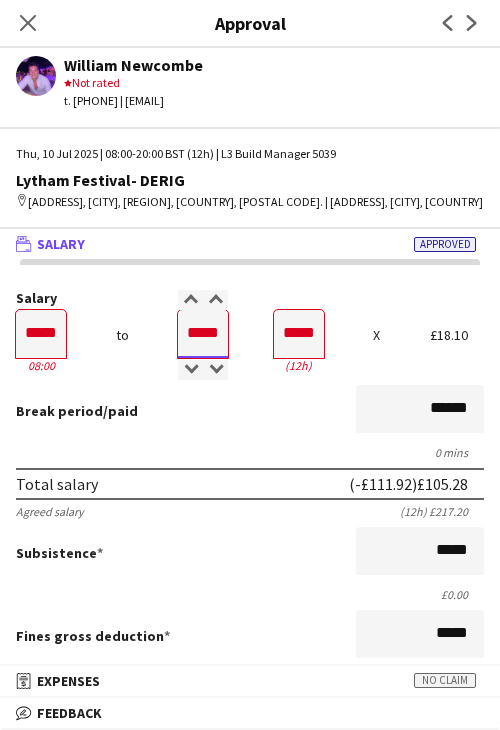 type on "*****" 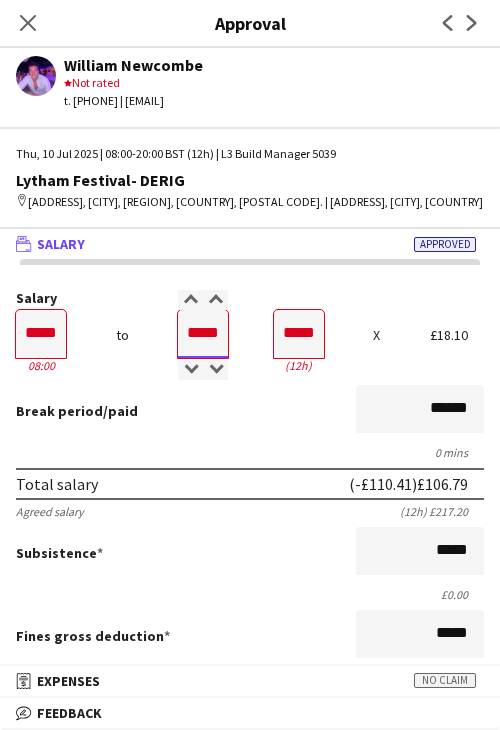 type on "*****" 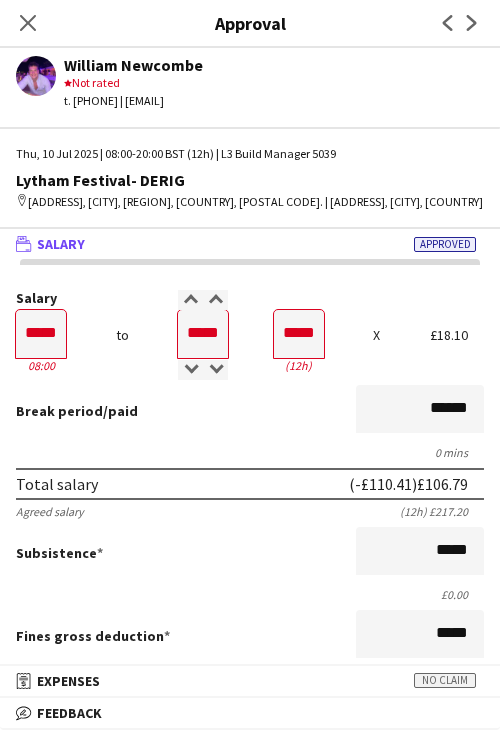 click on "Break period   /paid  ******" at bounding box center (250, 411) 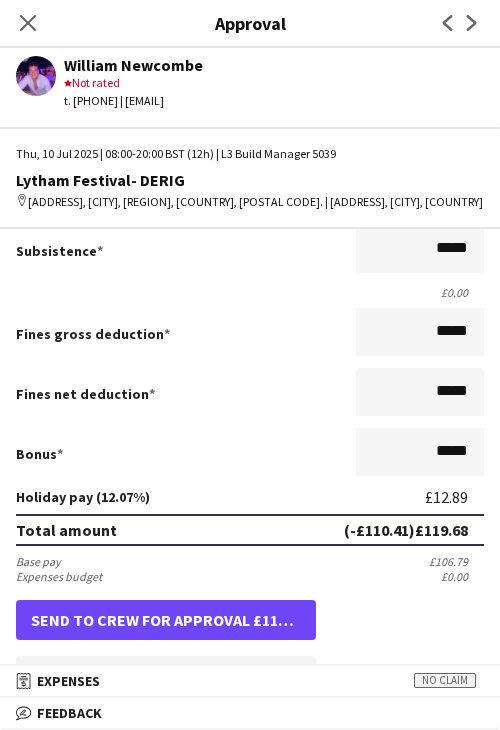 scroll, scrollTop: 537, scrollLeft: 0, axis: vertical 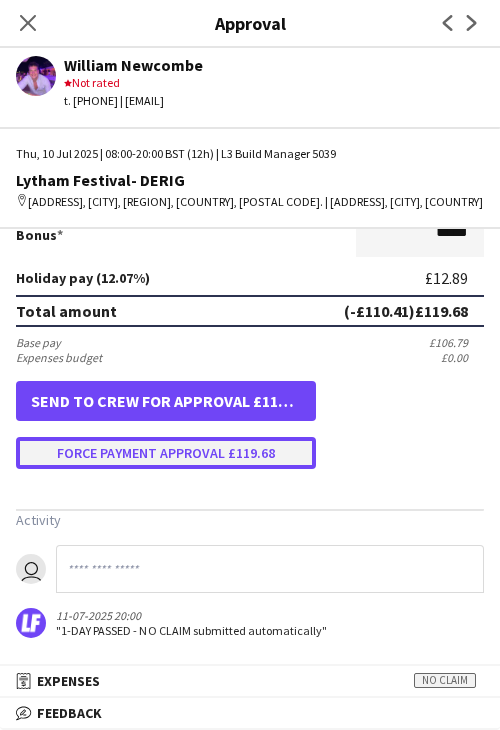 click on "Force payment approval £119.68" at bounding box center [166, 453] 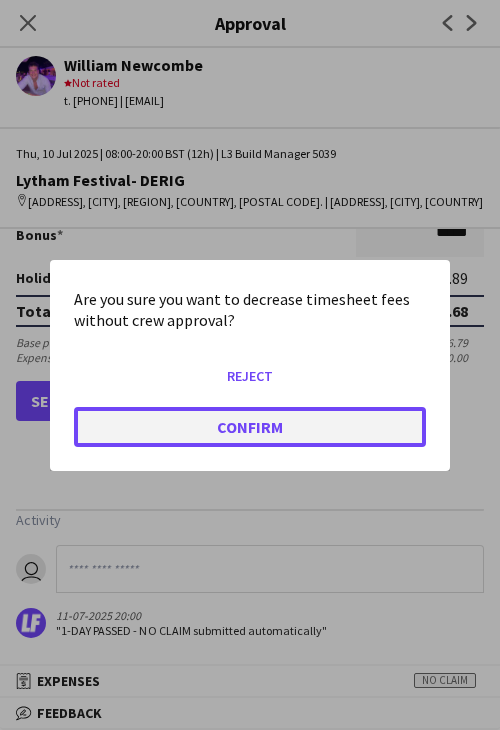 click on "Confirm" 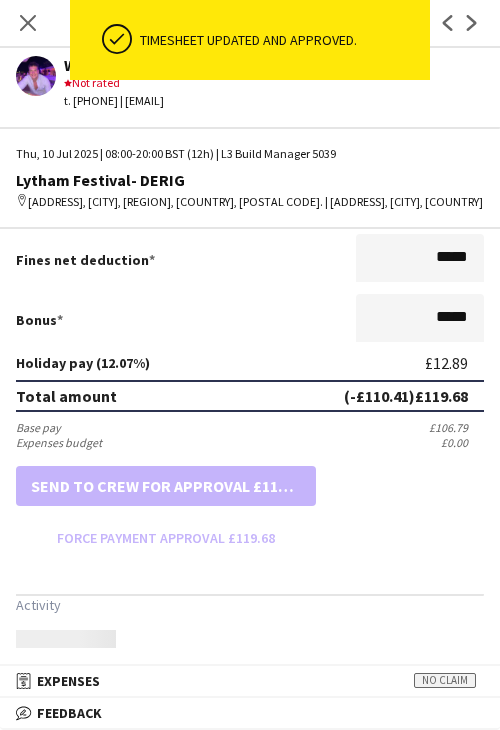 scroll, scrollTop: 537, scrollLeft: 0, axis: vertical 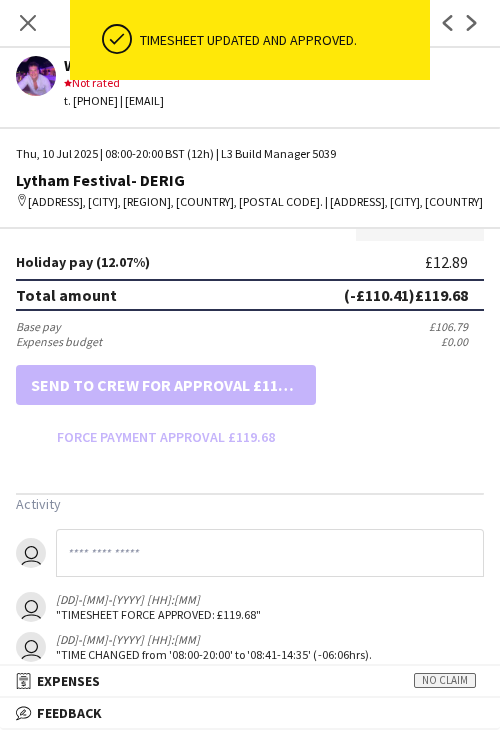 drag, startPoint x: 24, startPoint y: 23, endPoint x: 40, endPoint y: 46, distance: 28.01785 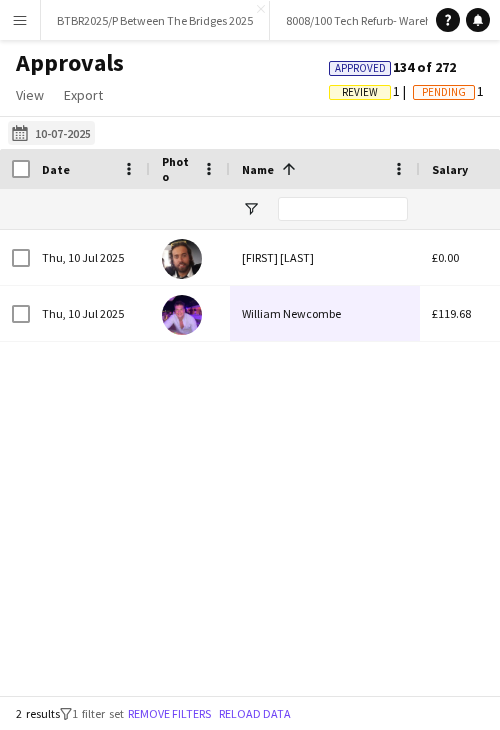 click on "[DD]-[MM]-[YYYY]
[DD]-[MM]-[YYYY]" 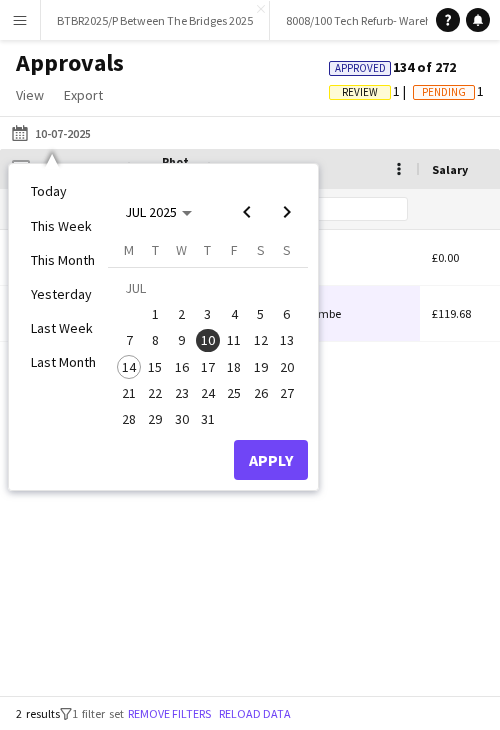 click on "11" at bounding box center (234, 341) 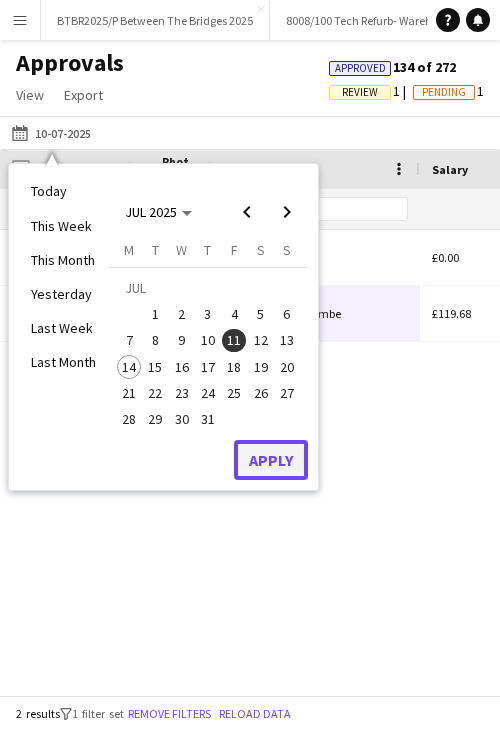 click on "Apply" at bounding box center (271, 460) 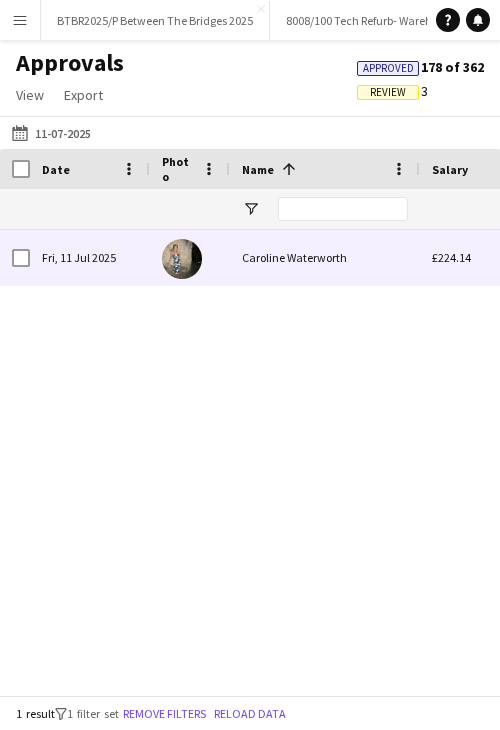 click on "Caroline Waterworth" at bounding box center (325, 257) 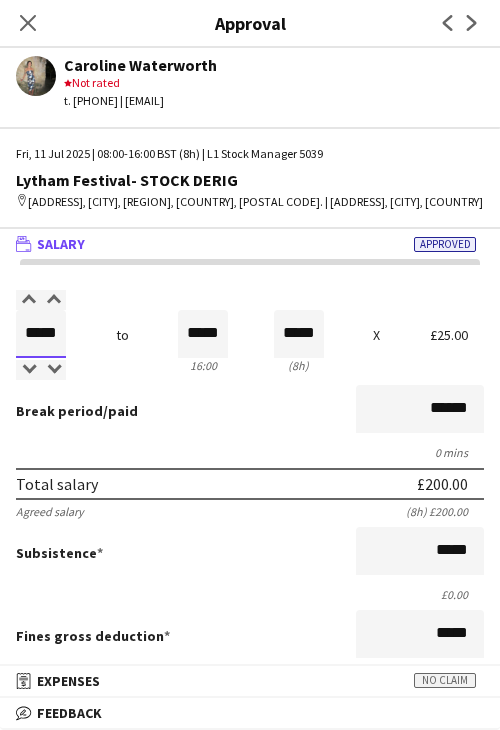 drag, startPoint x: 29, startPoint y: 349, endPoint x: 135, endPoint y: 349, distance: 106 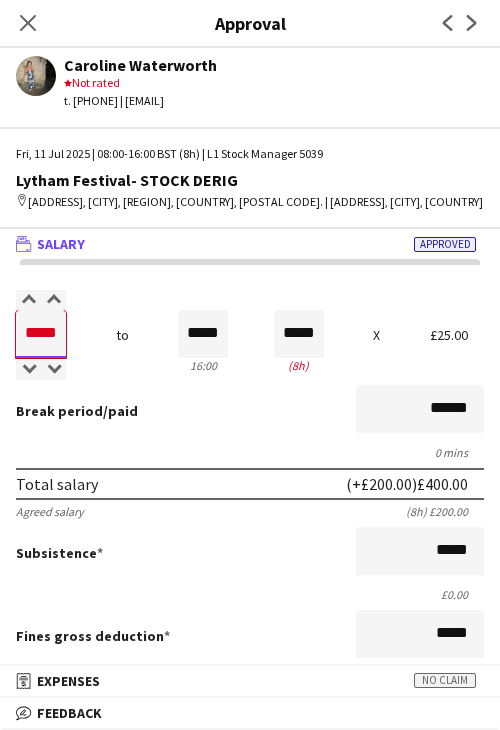 type on "*****" 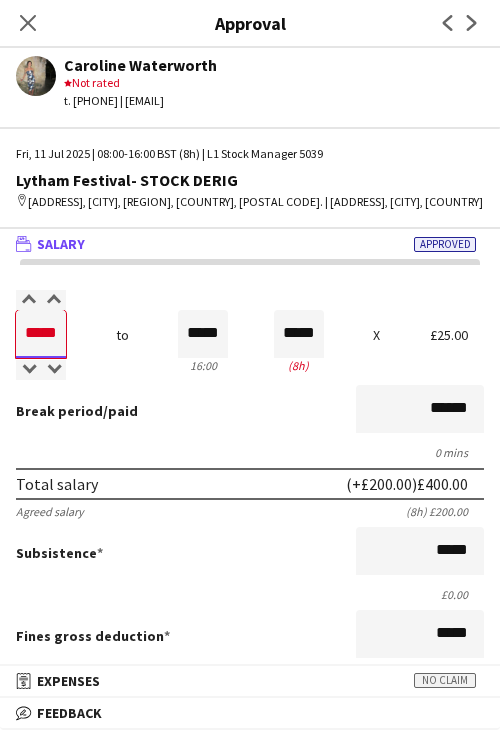 type on "*****" 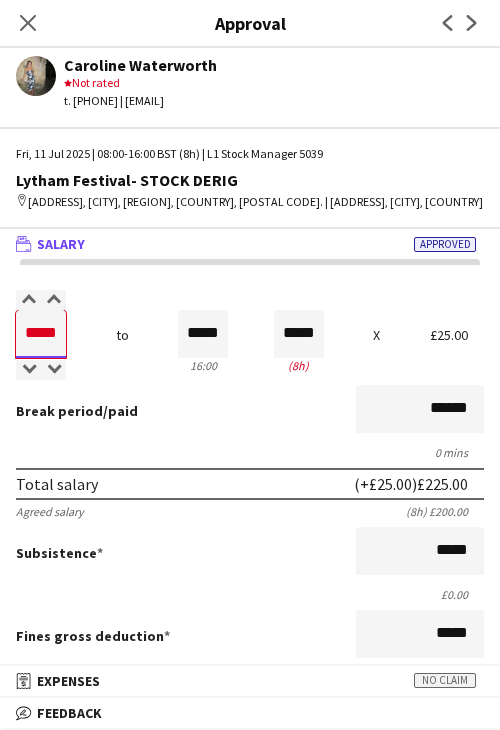 type on "*****" 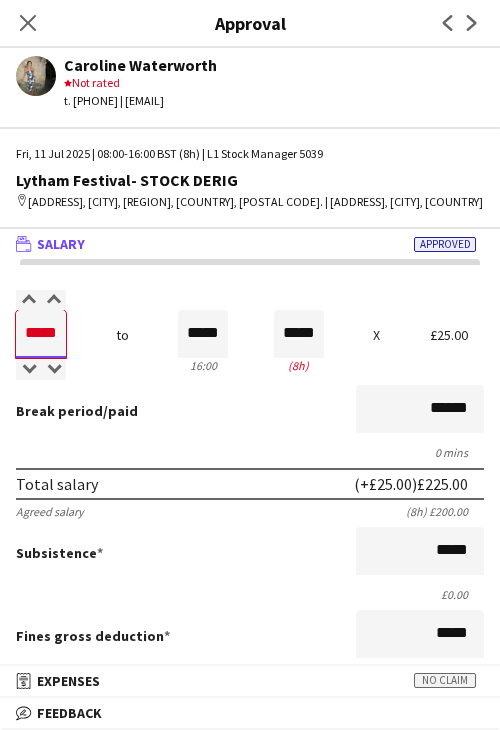 type on "*****" 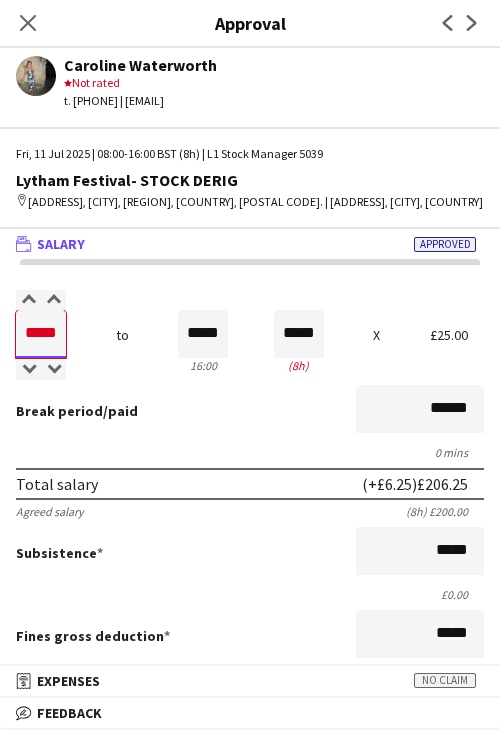 type on "*****" 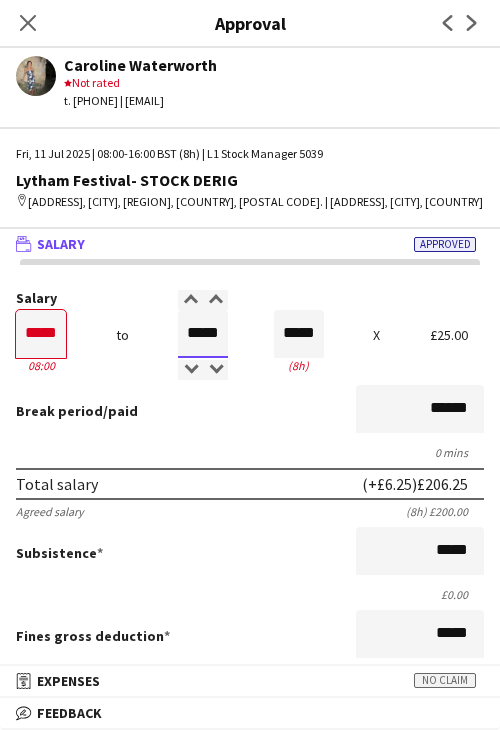 type on "*****" 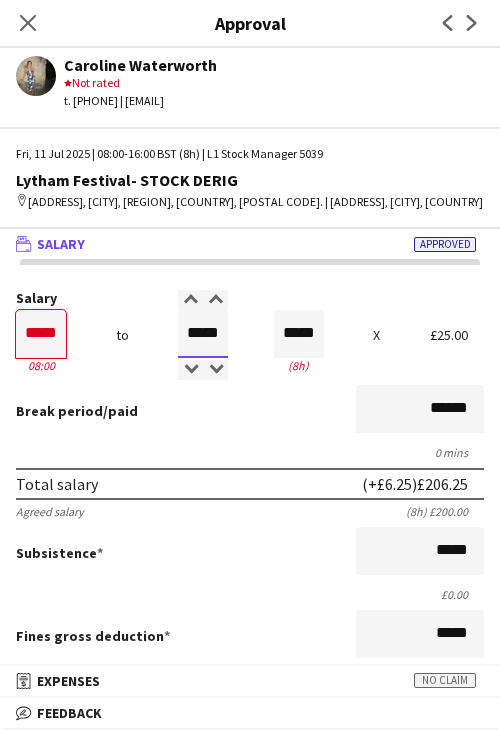 type on "*****" 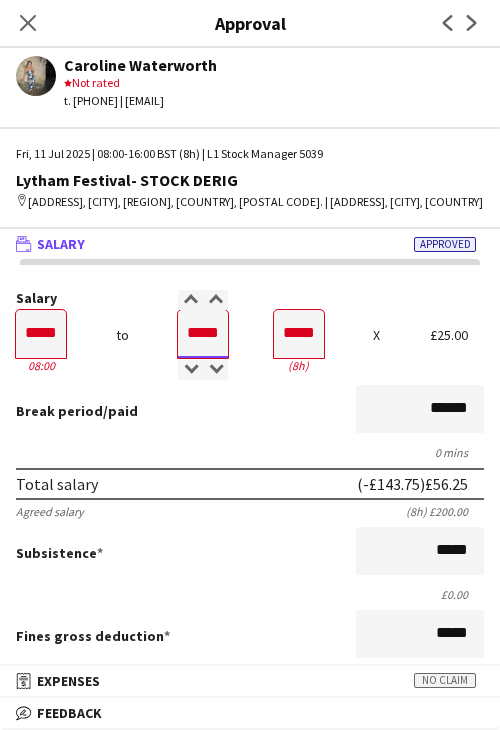 type on "*****" 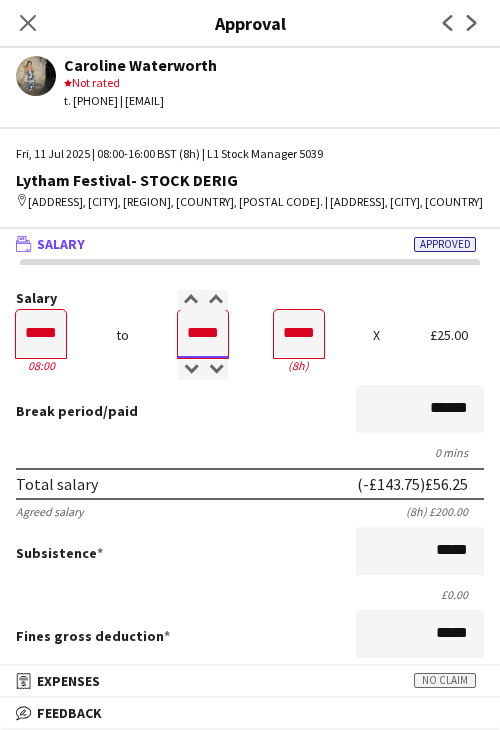 type on "*****" 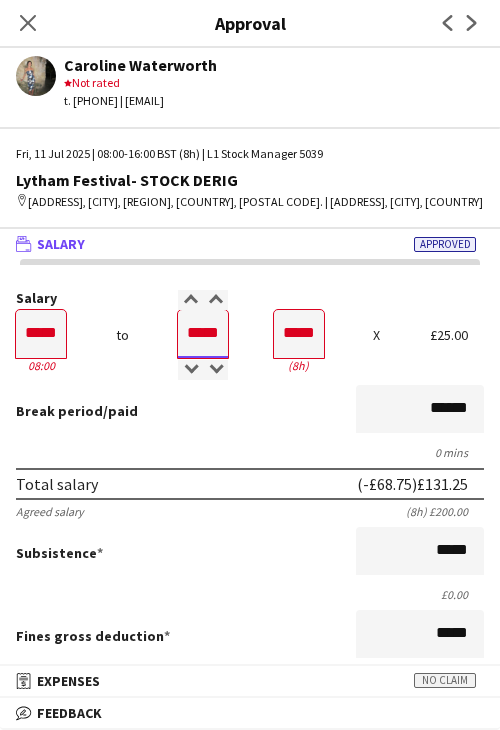 type on "*****" 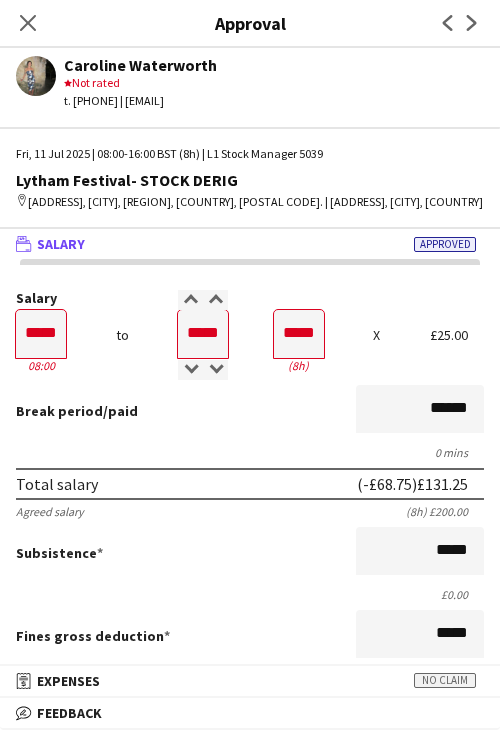 click on "Break period   /paid  ******" at bounding box center (250, 411) 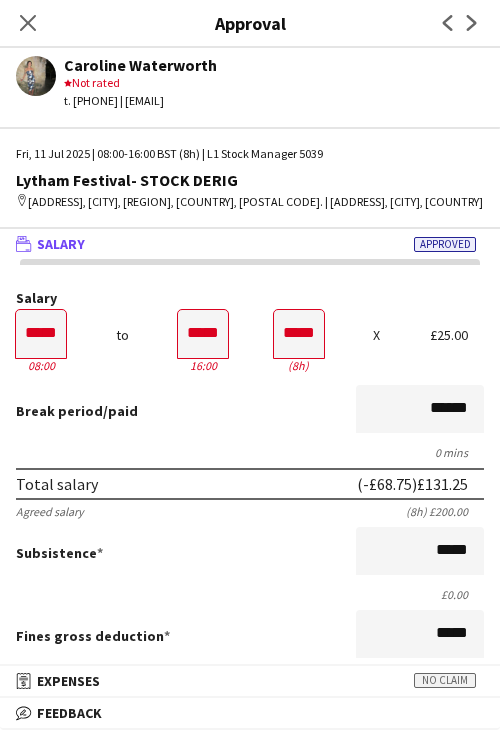 scroll, scrollTop: 500, scrollLeft: 0, axis: vertical 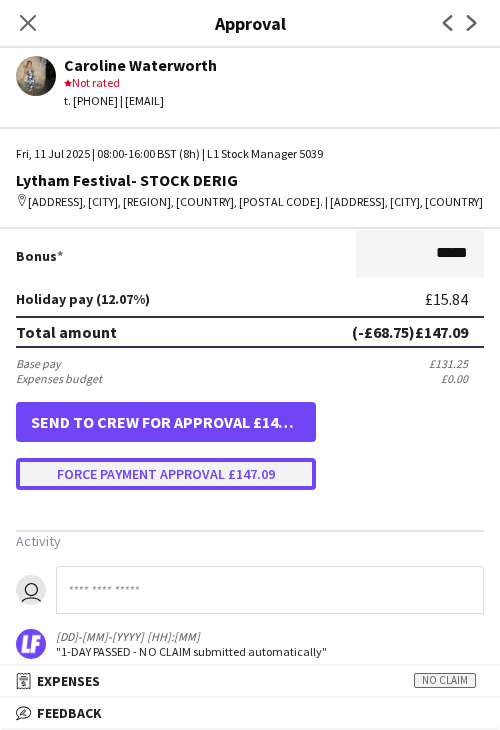 click on "Force payment approval £147.09" at bounding box center (166, 474) 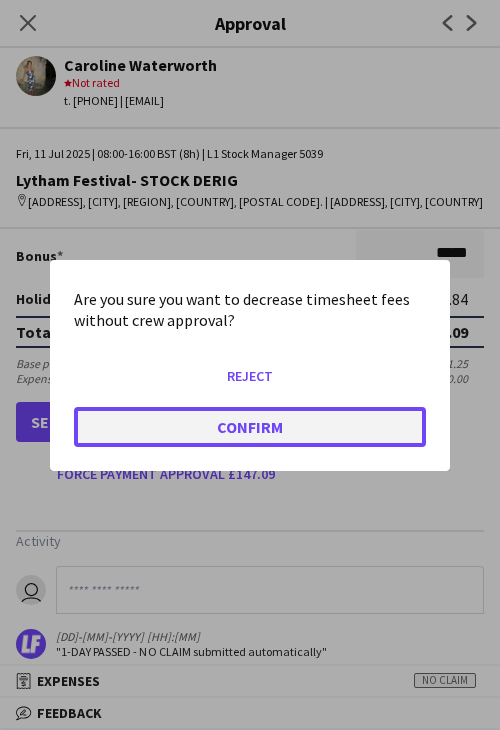 click on "Confirm" 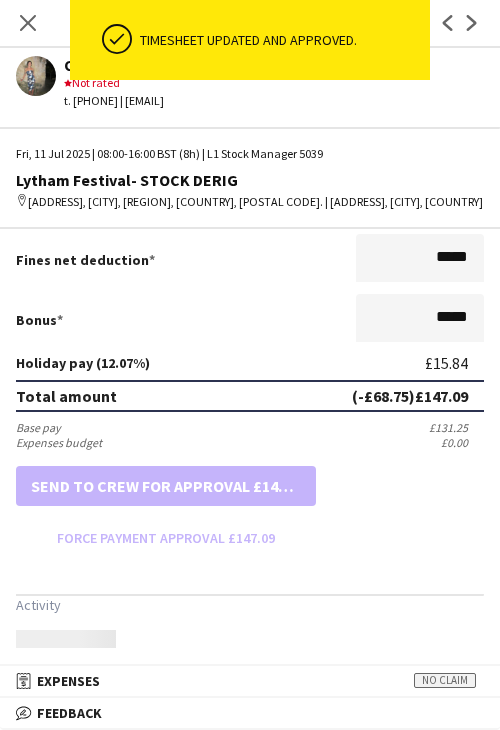 scroll, scrollTop: 500, scrollLeft: 0, axis: vertical 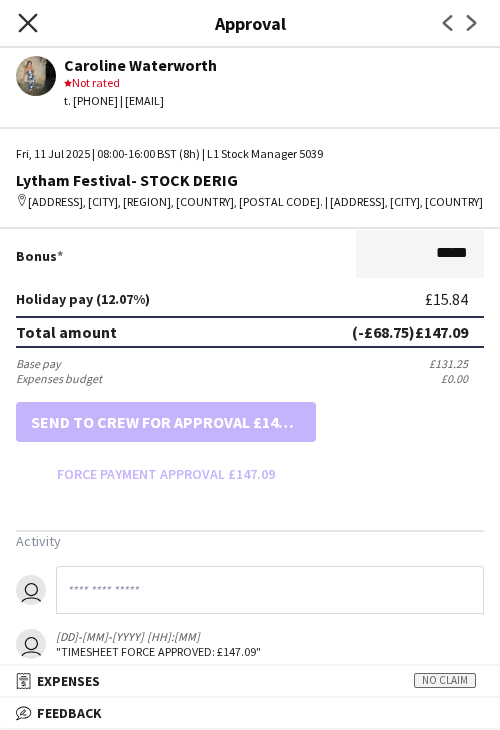 click 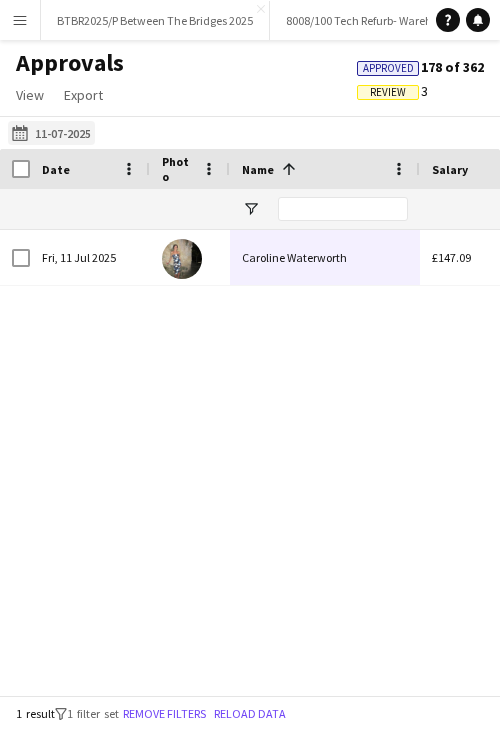 click on "[DD]-[MM]-[YYYY]
[DD]-[MM]-[YYYY]" 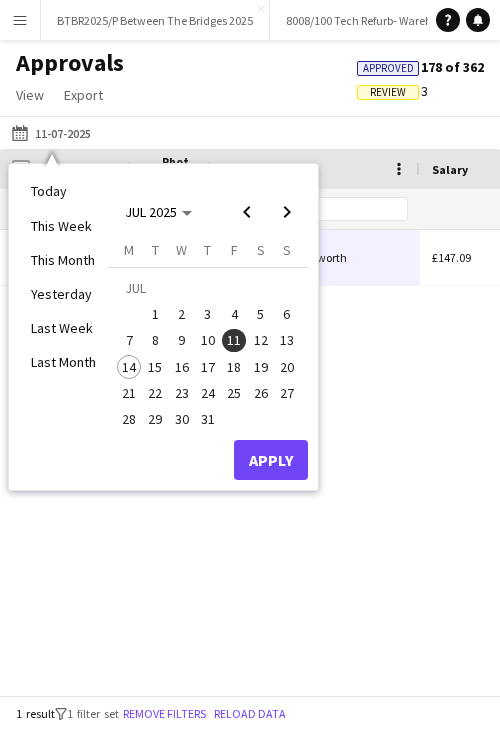 click on "8" at bounding box center (156, 341) 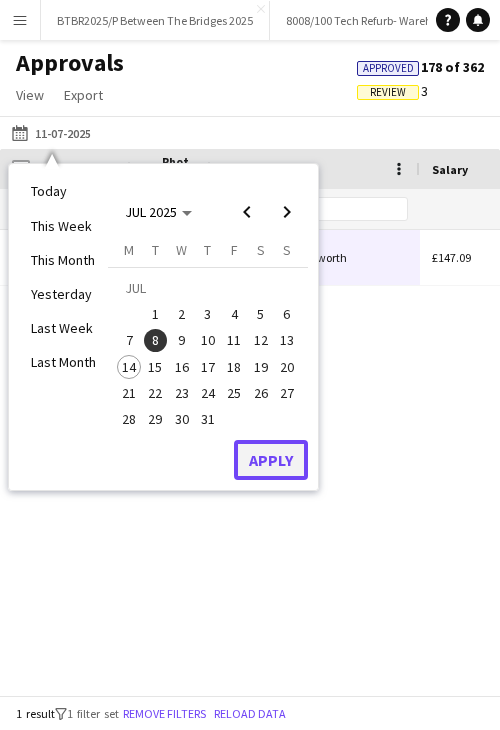 click on "Apply" at bounding box center (271, 460) 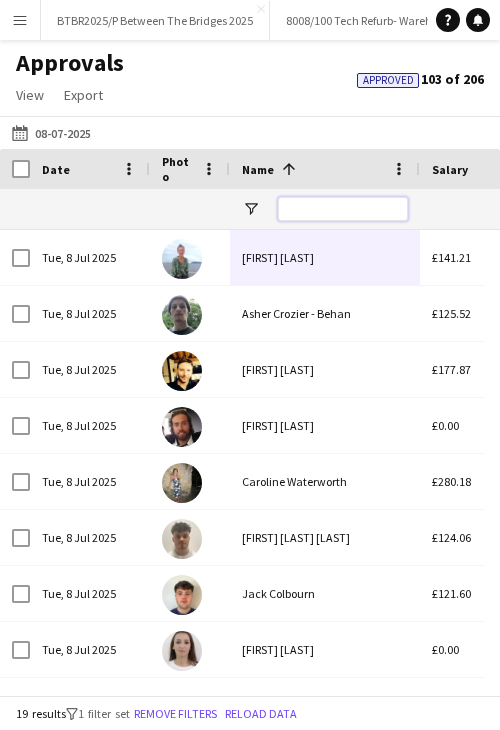 click at bounding box center [343, 209] 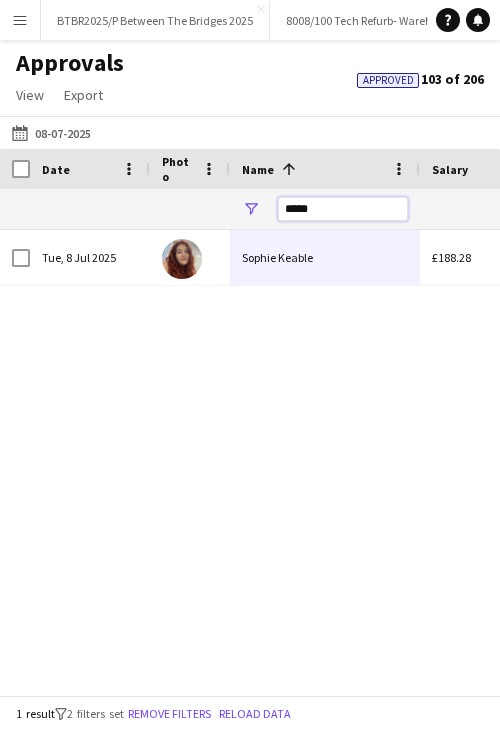 type on "*****" 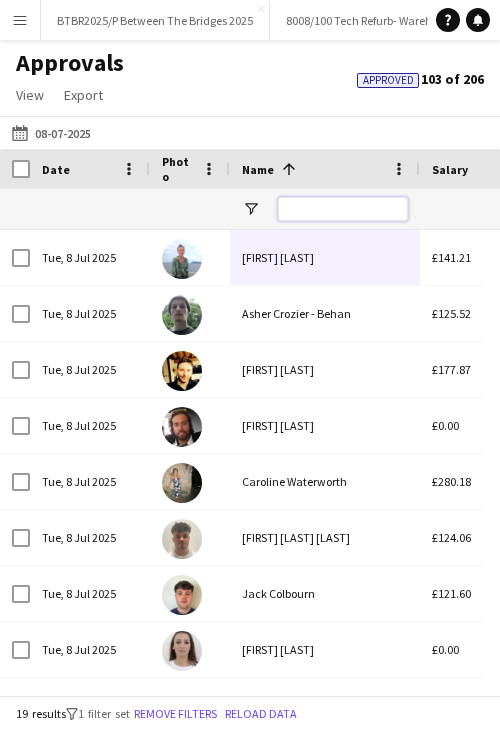 click at bounding box center (343, 209) 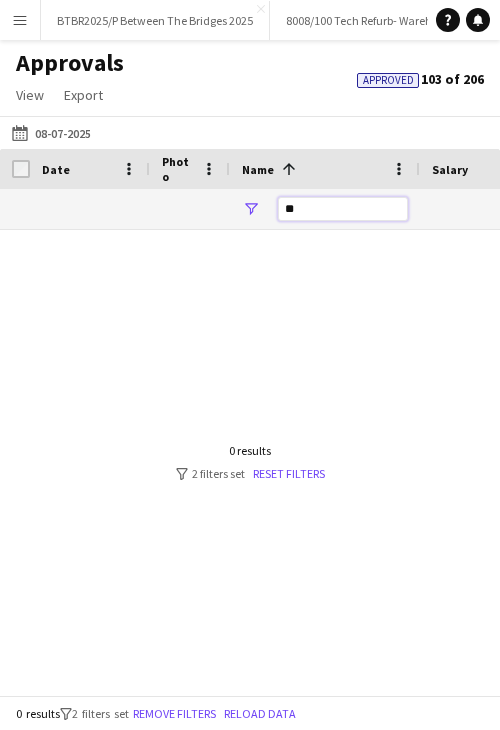 type on "*" 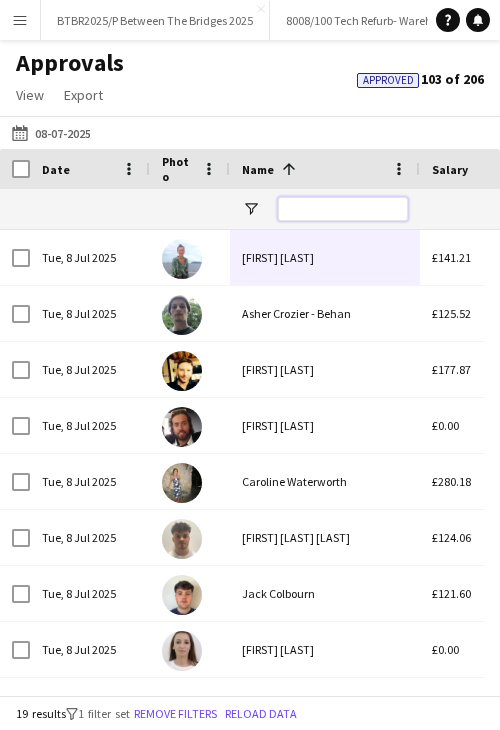 click at bounding box center (343, 209) 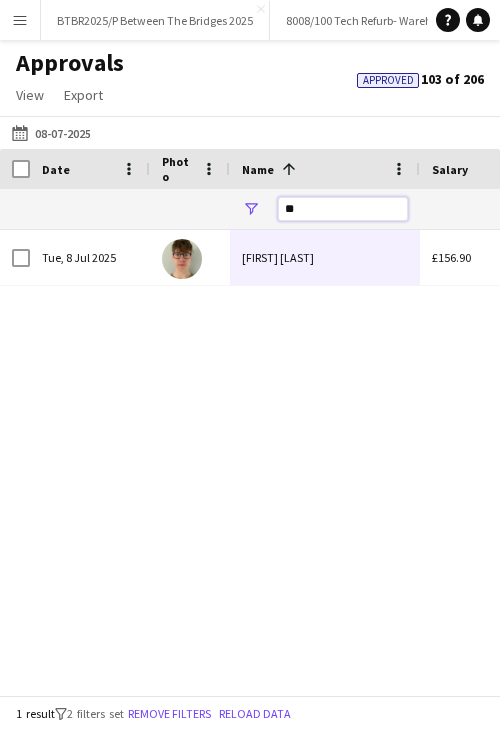 type on "*" 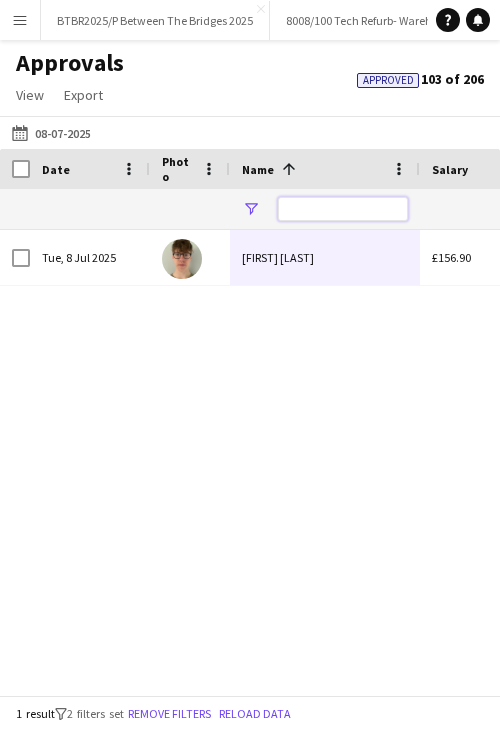 type on "*" 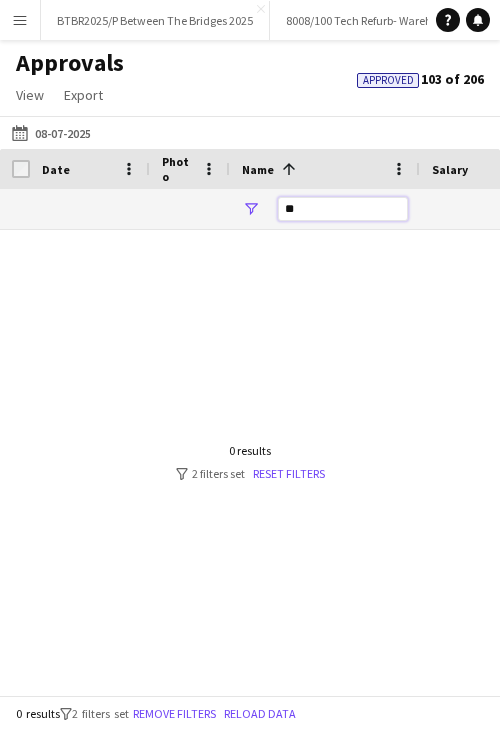 type on "*" 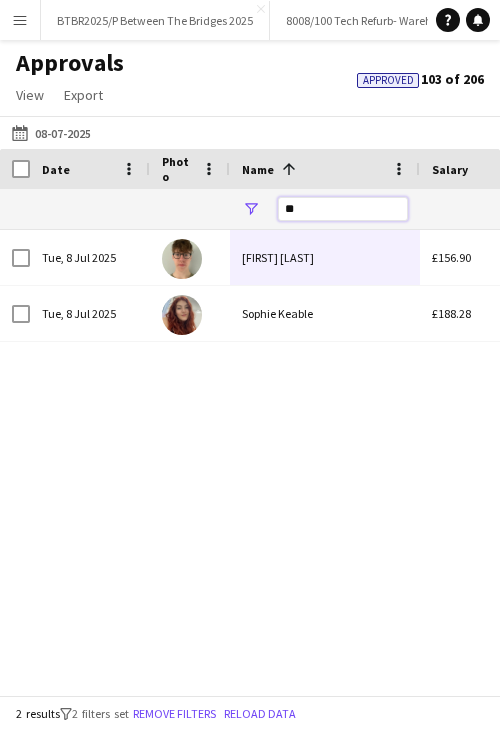 type on "**" 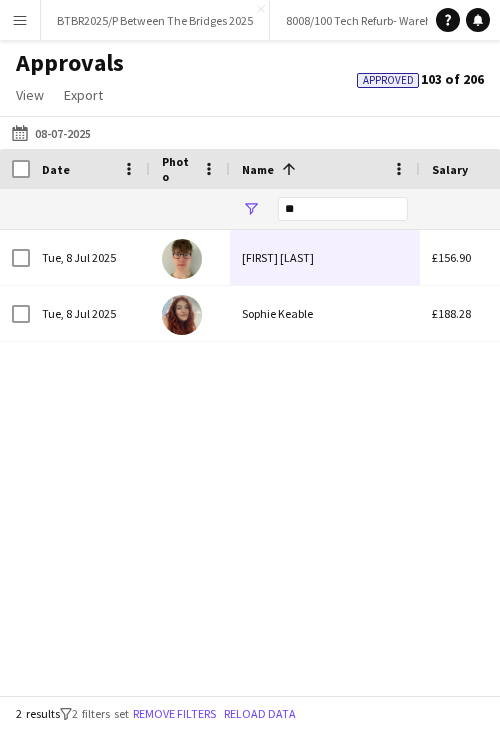 click on "Tue, 8 Jul 2025 [FIRST] [LAST] £156.90
Tue, 8 Jul 2025 [FIRST] [LAST] £188.28" at bounding box center (250, 455) 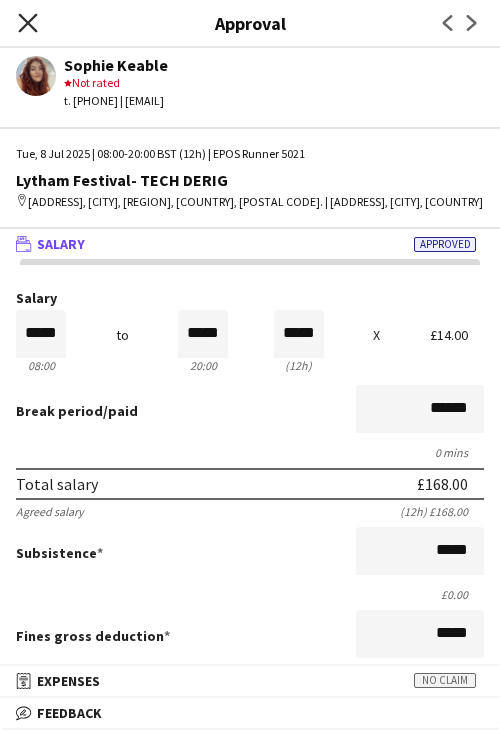 click on "Close pop-in" 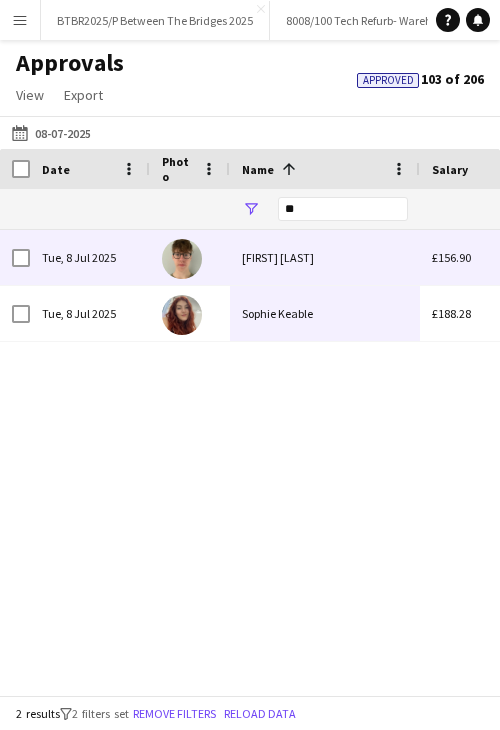 click on "[FIRST] [LAST]" at bounding box center [325, 257] 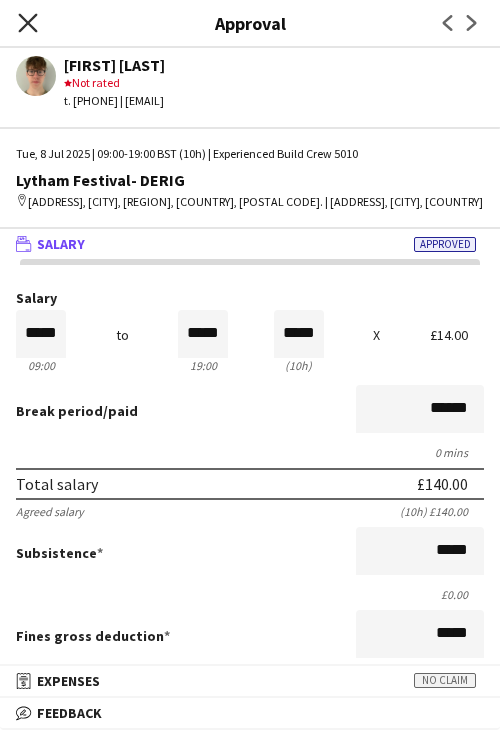 click on "Close pop-in" 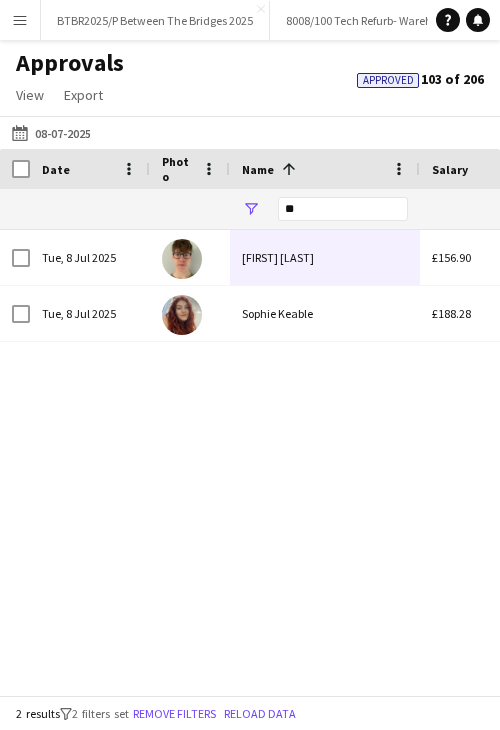 click on "Tue, 8 Jul 2025 [FIRST] [LAST] £156.90
Tue, 8 Jul 2025 [FIRST] [LAST] £188.28" at bounding box center [250, 455] 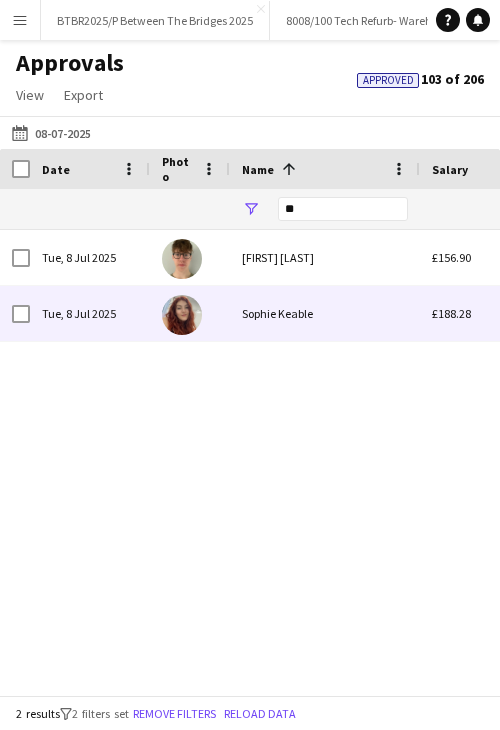click on "Sophie Keable" at bounding box center (325, 313) 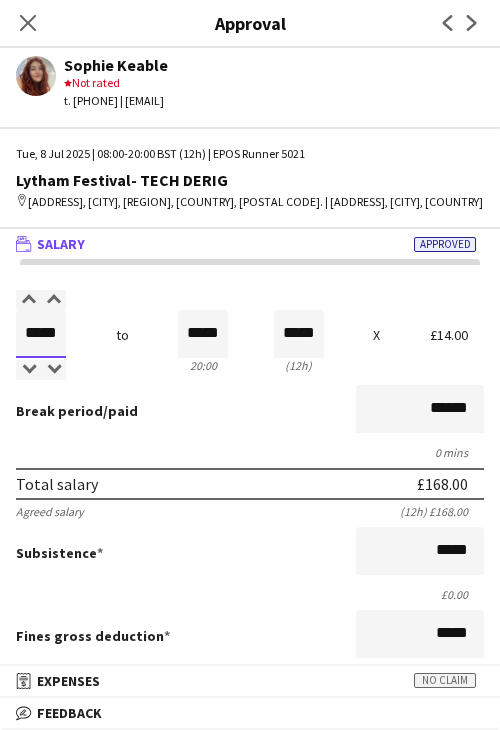 click on "*****" at bounding box center [41, 334] 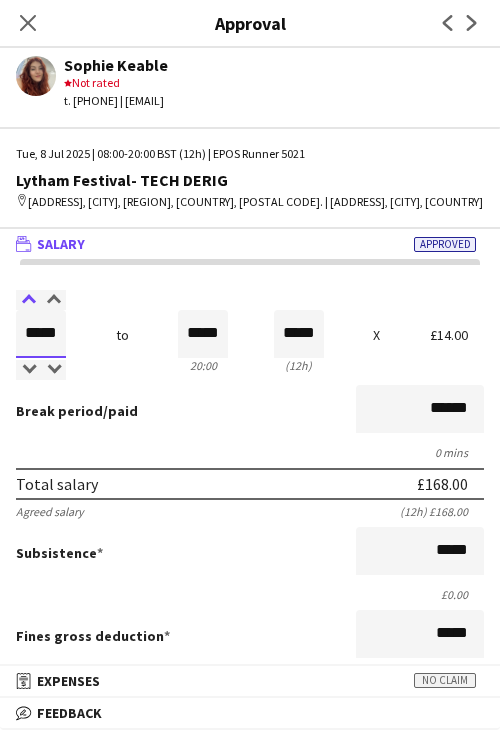 type on "*****" 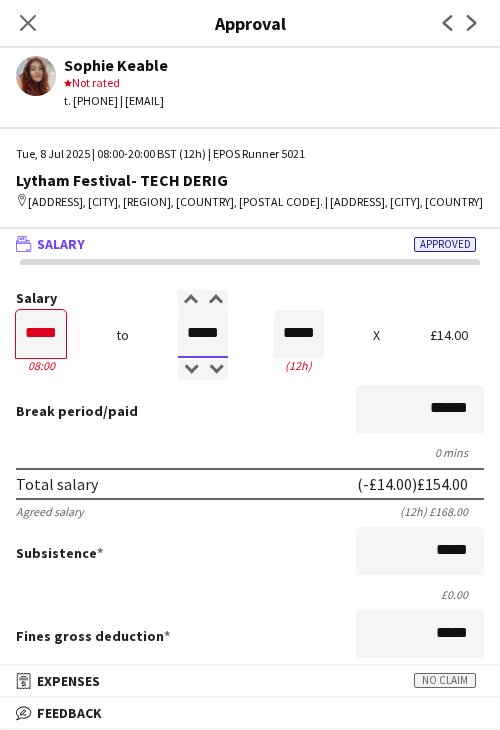 drag, startPoint x: 176, startPoint y: 343, endPoint x: 232, endPoint y: 333, distance: 56.88585 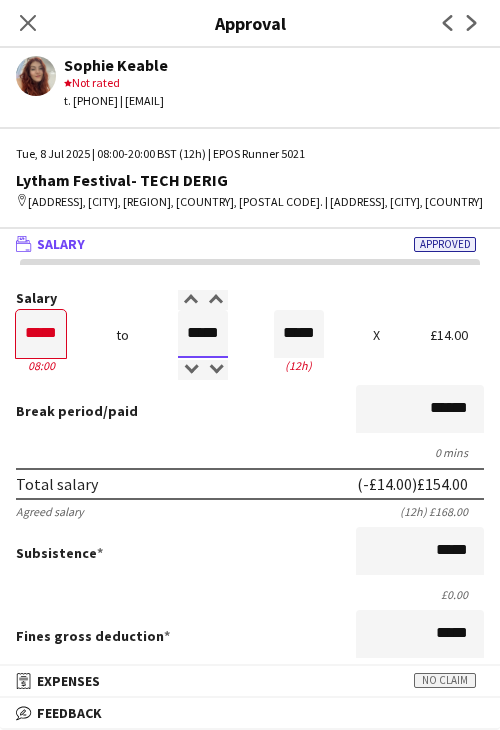 click on "Salary  *****  08:00   to  *****  20:00  *****  (12h)   X   £14.00" at bounding box center [250, 334] 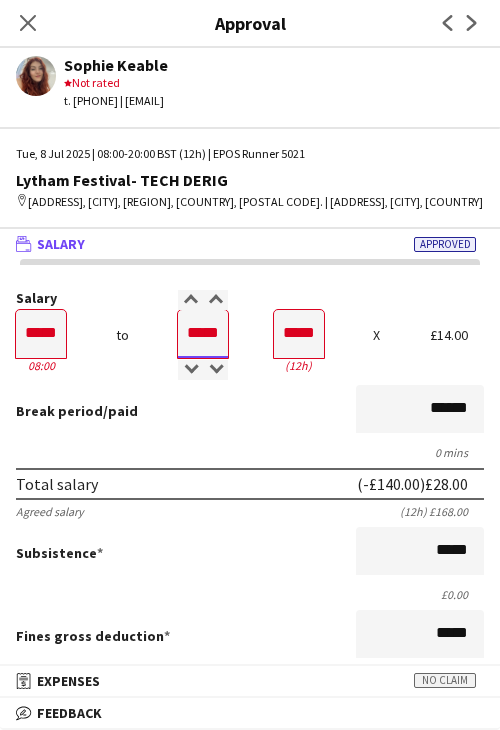 type on "*****" 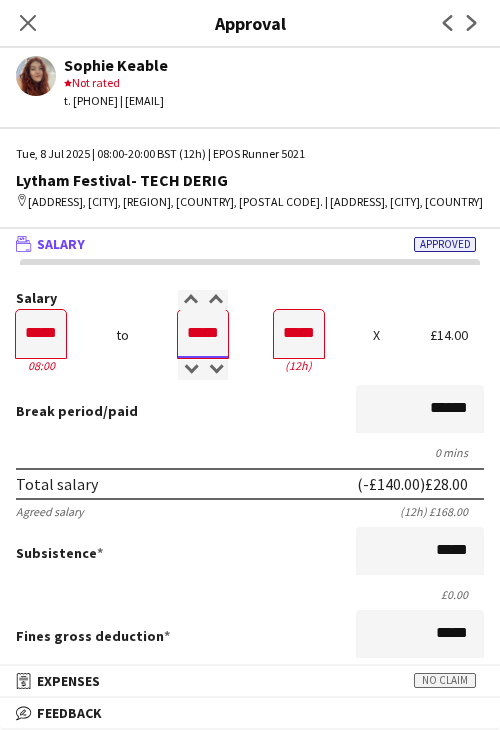 type on "*****" 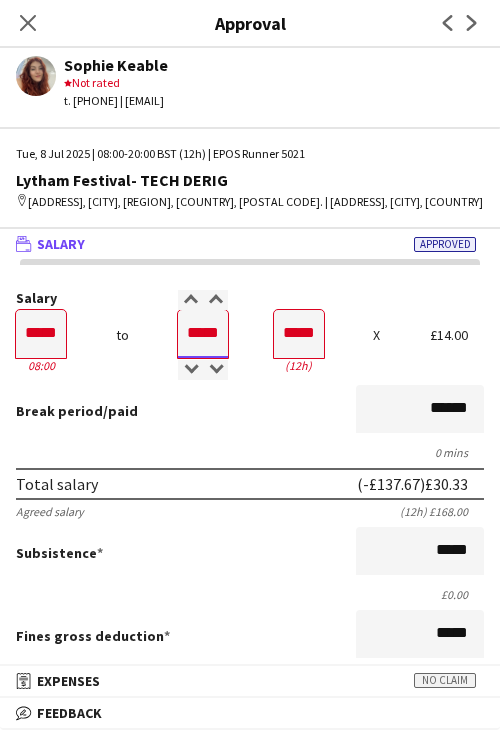 type on "*****" 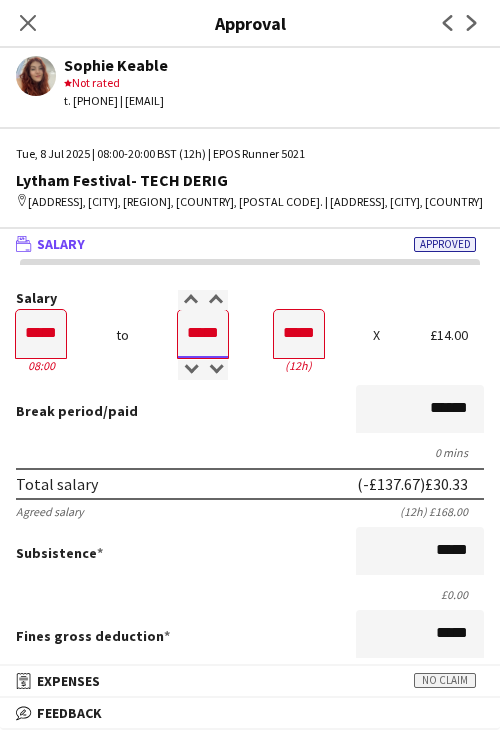 type on "*****" 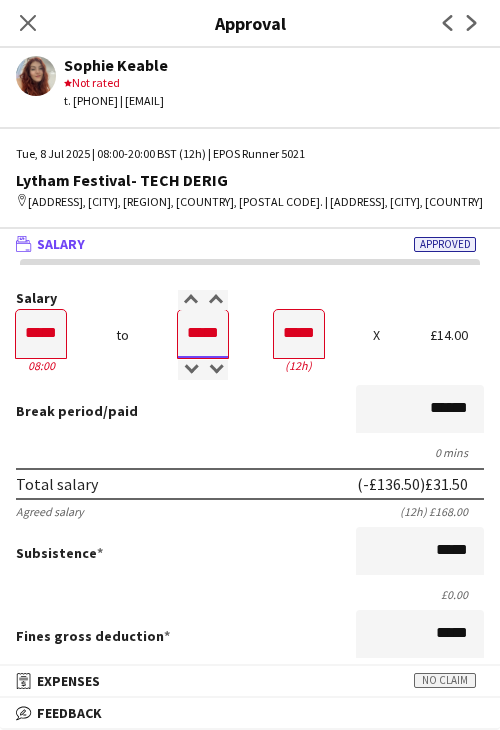 type on "*****" 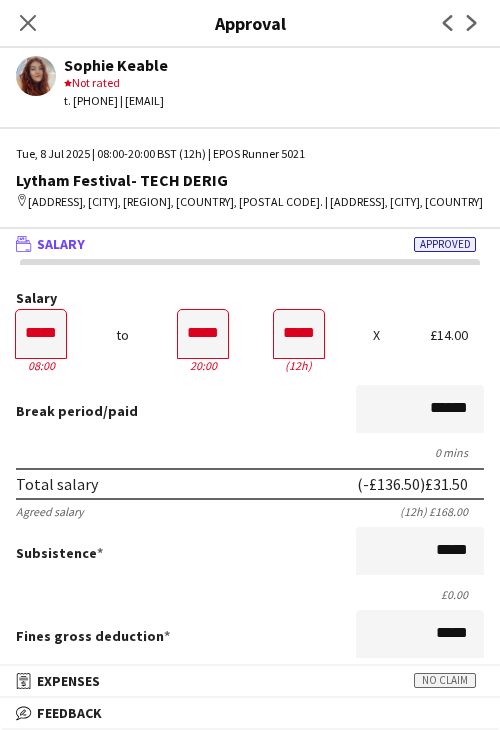 click on "Break period   /paid  ******" at bounding box center (250, 411) 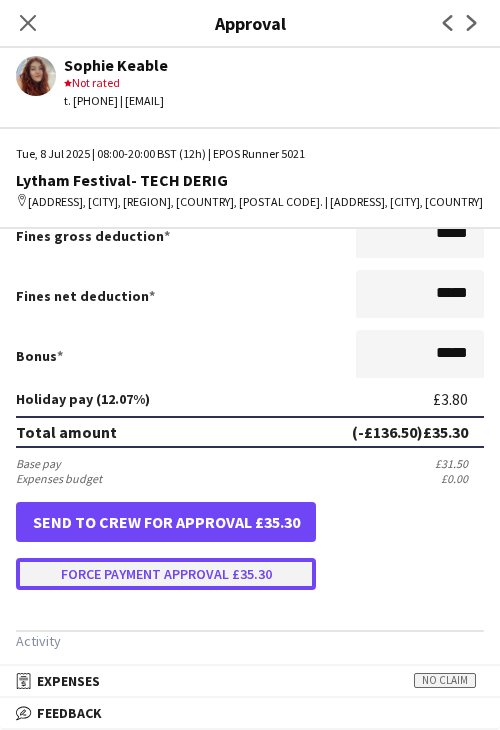 click on "Force payment approval £35.30" at bounding box center (166, 574) 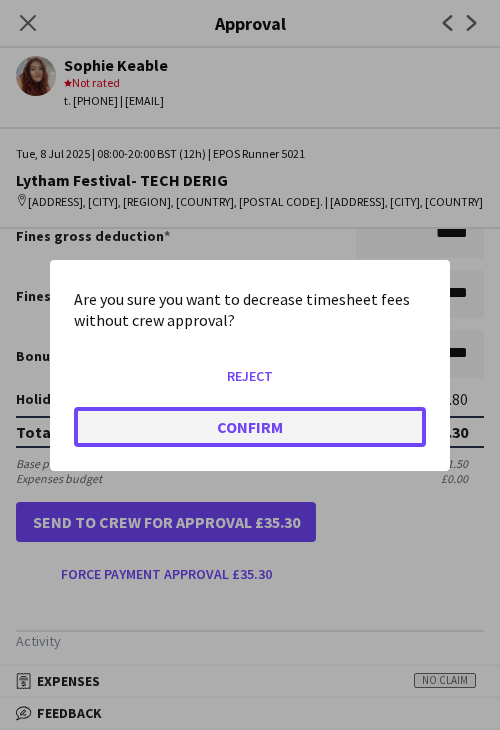 click on "Confirm" 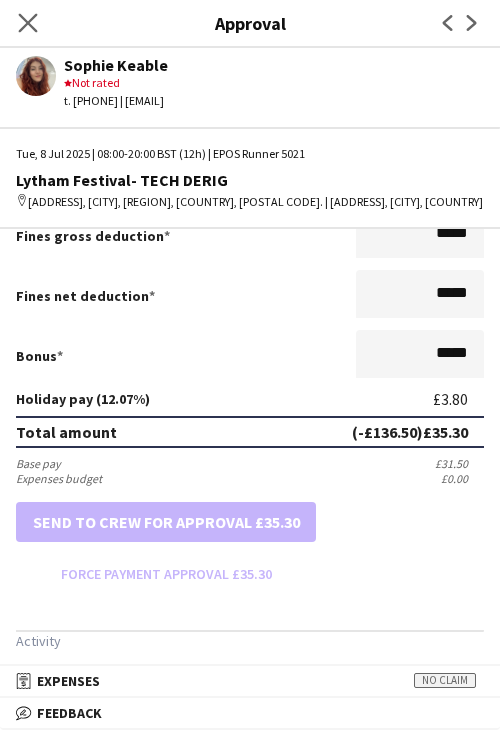 click on "Close pop-in" 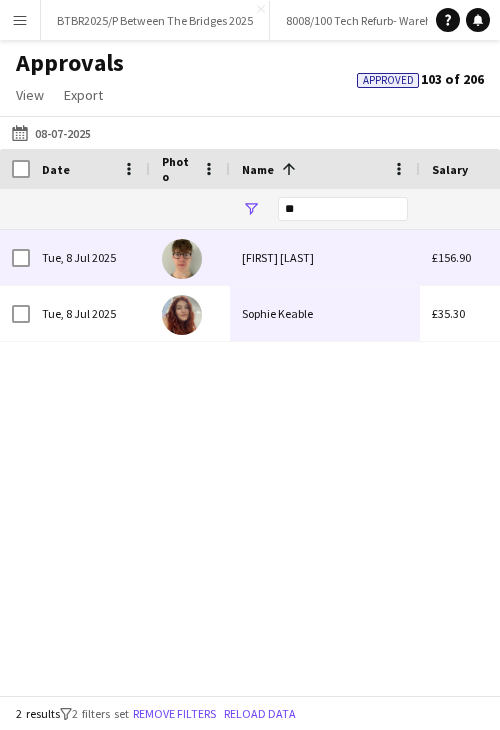 click on "[FIRST] [LAST]" at bounding box center [325, 257] 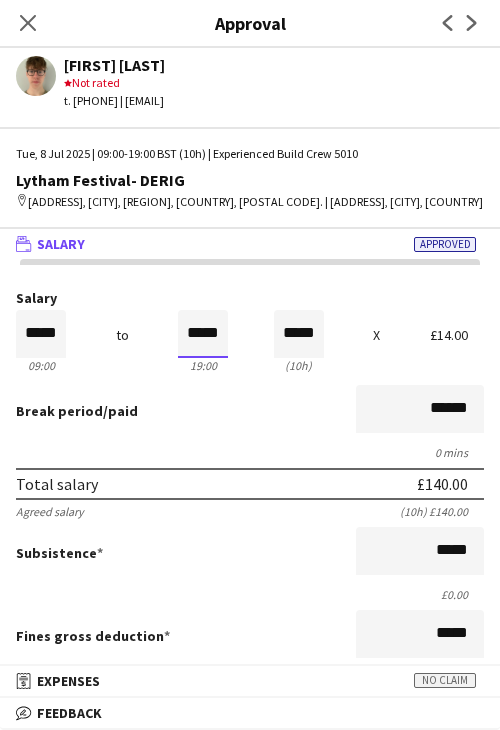 drag, startPoint x: 193, startPoint y: 345, endPoint x: 190, endPoint y: 375, distance: 30.149628 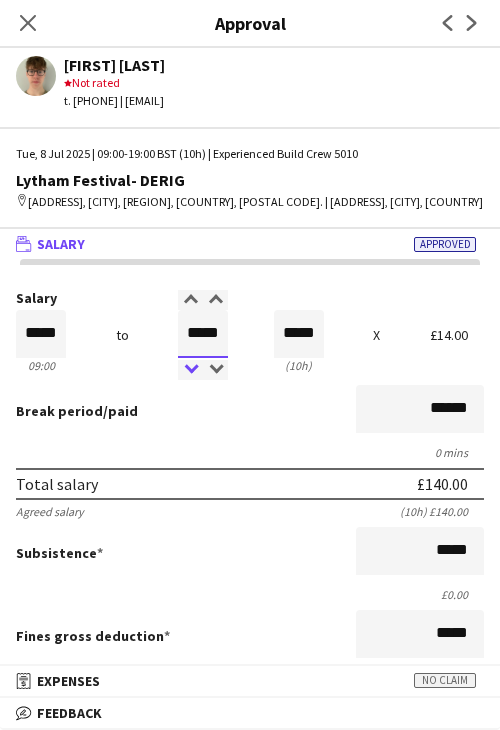 type on "*****" 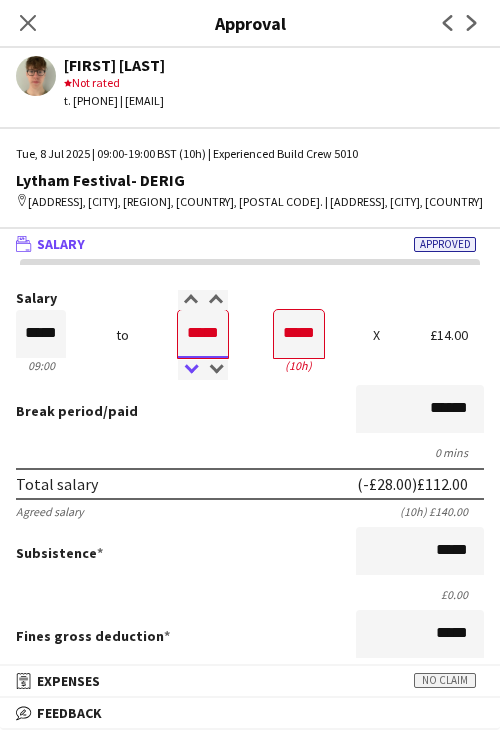 click at bounding box center [190, 370] 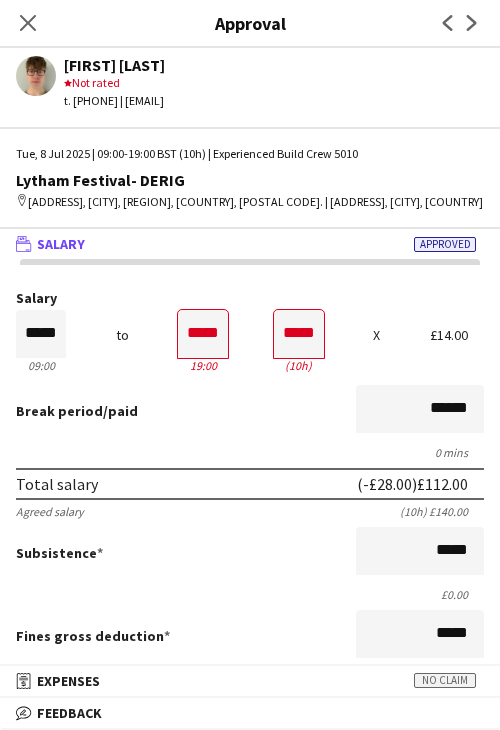 click on "Break period   /paid  ******" at bounding box center [250, 411] 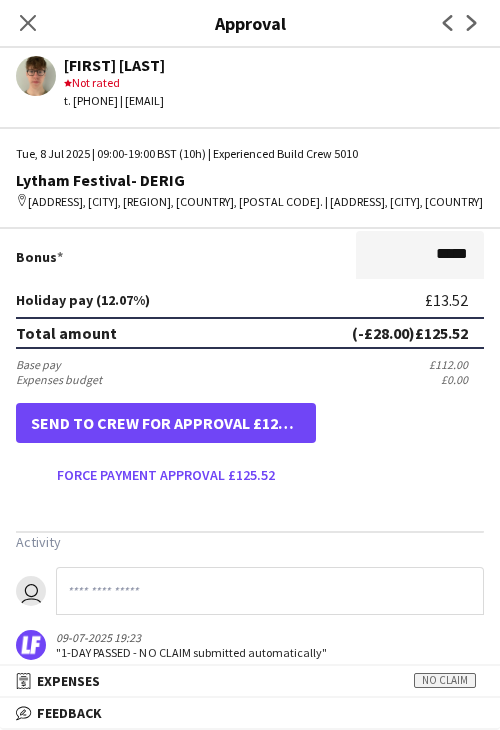 scroll, scrollTop: 500, scrollLeft: 0, axis: vertical 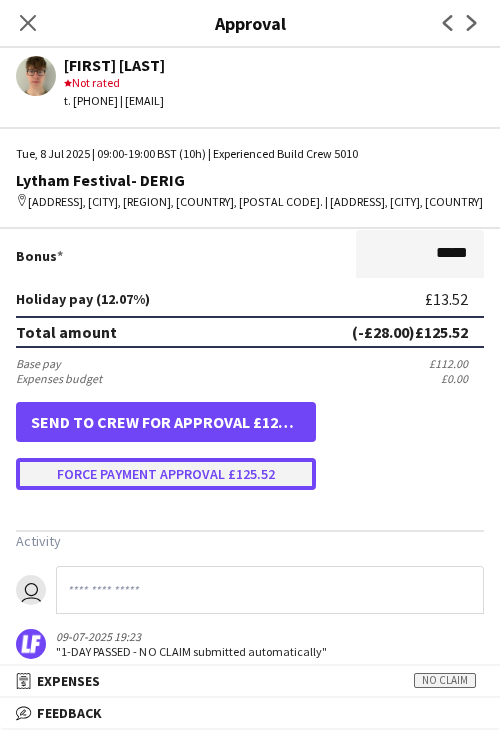 click on "Force payment approval £125.52" at bounding box center [166, 474] 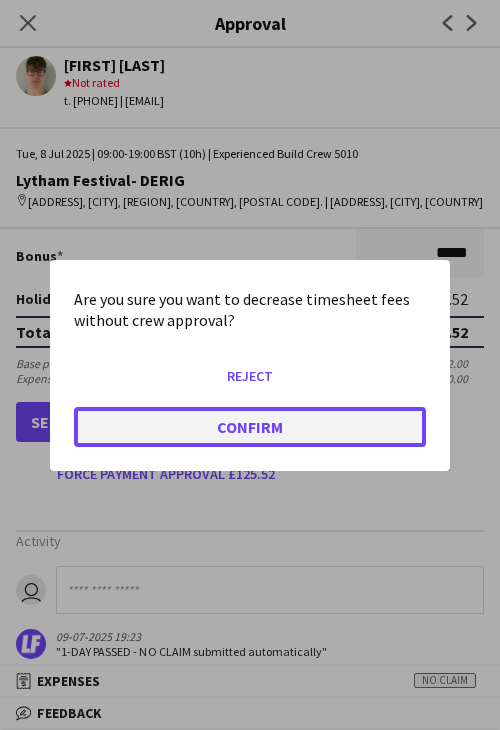 click on "Confirm" 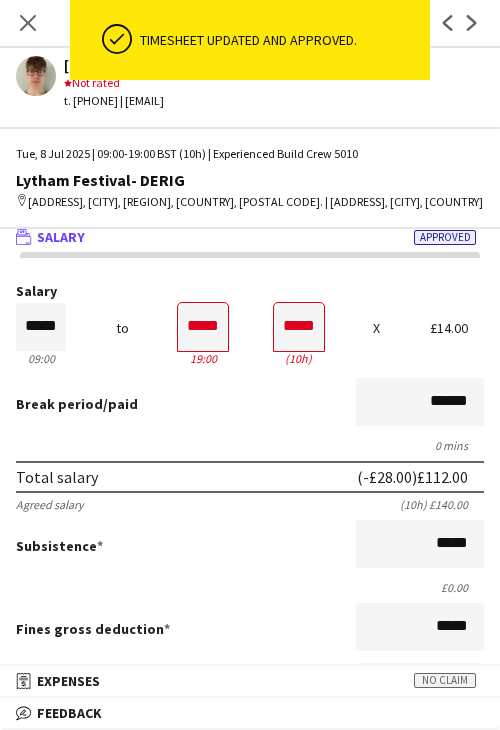 scroll, scrollTop: 0, scrollLeft: 0, axis: both 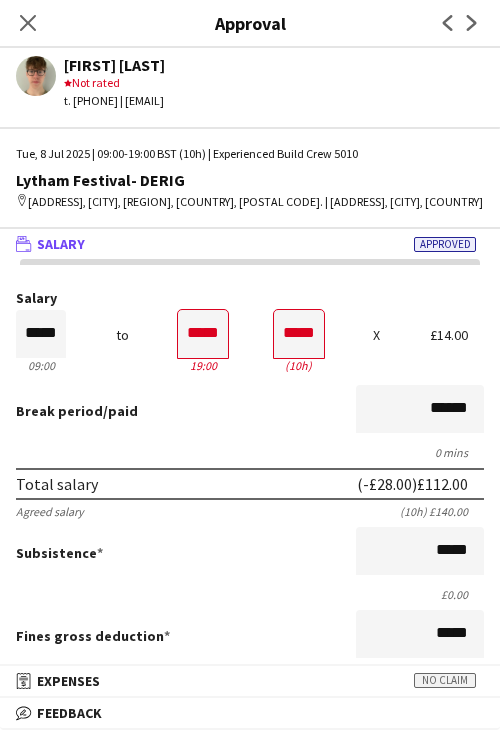 drag, startPoint x: 28, startPoint y: 30, endPoint x: 36, endPoint y: 40, distance: 12.806249 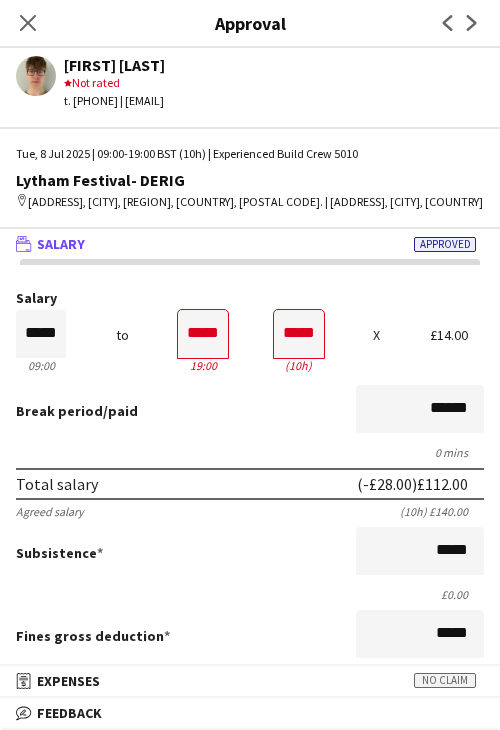 click on "Close pop-in" 